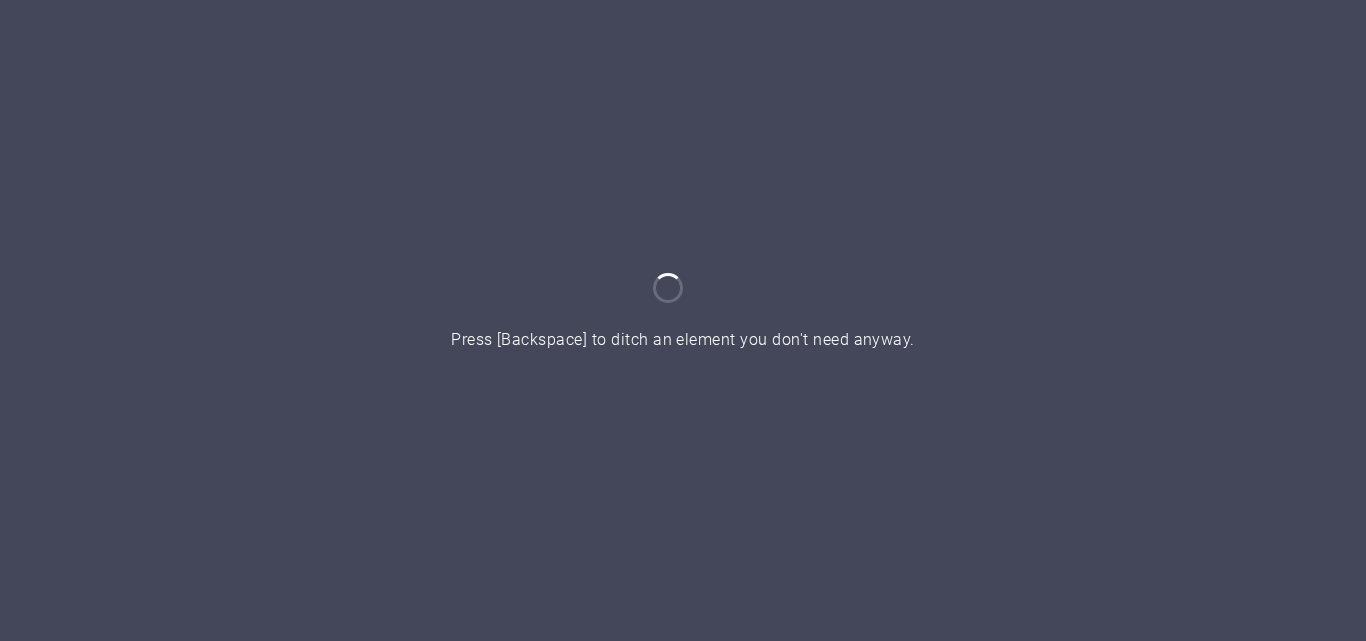 scroll, scrollTop: 0, scrollLeft: 0, axis: both 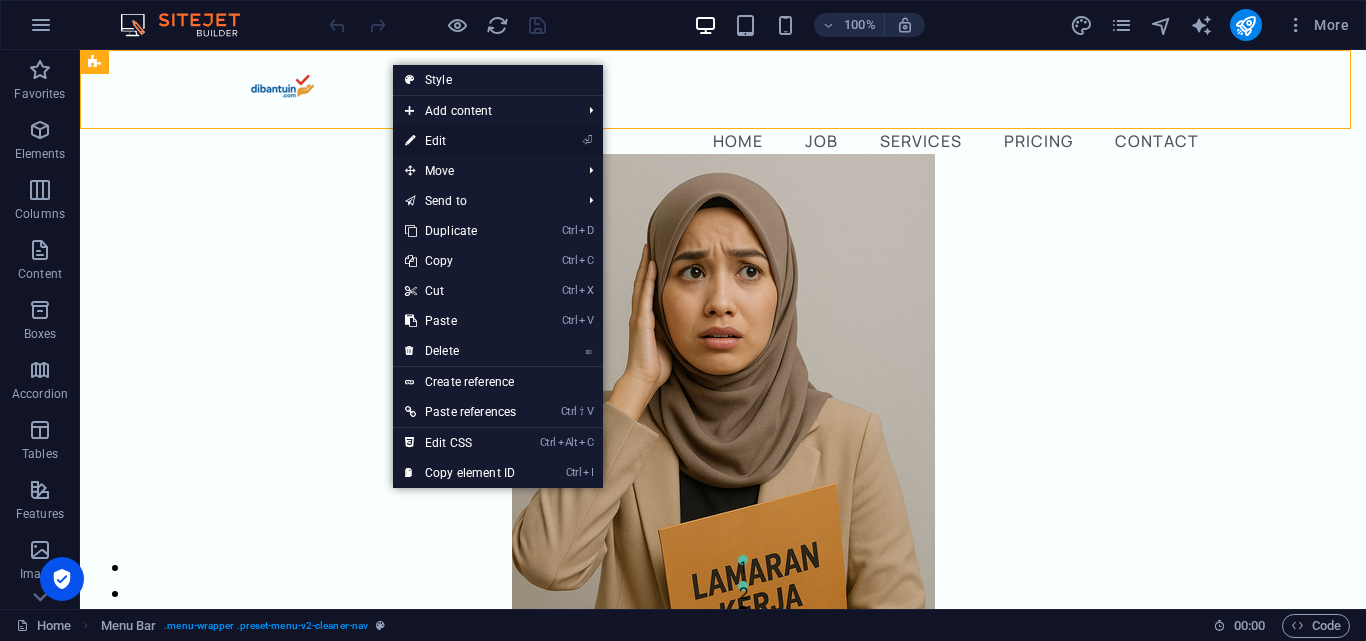 click on "⏎  Edit" at bounding box center (460, 141) 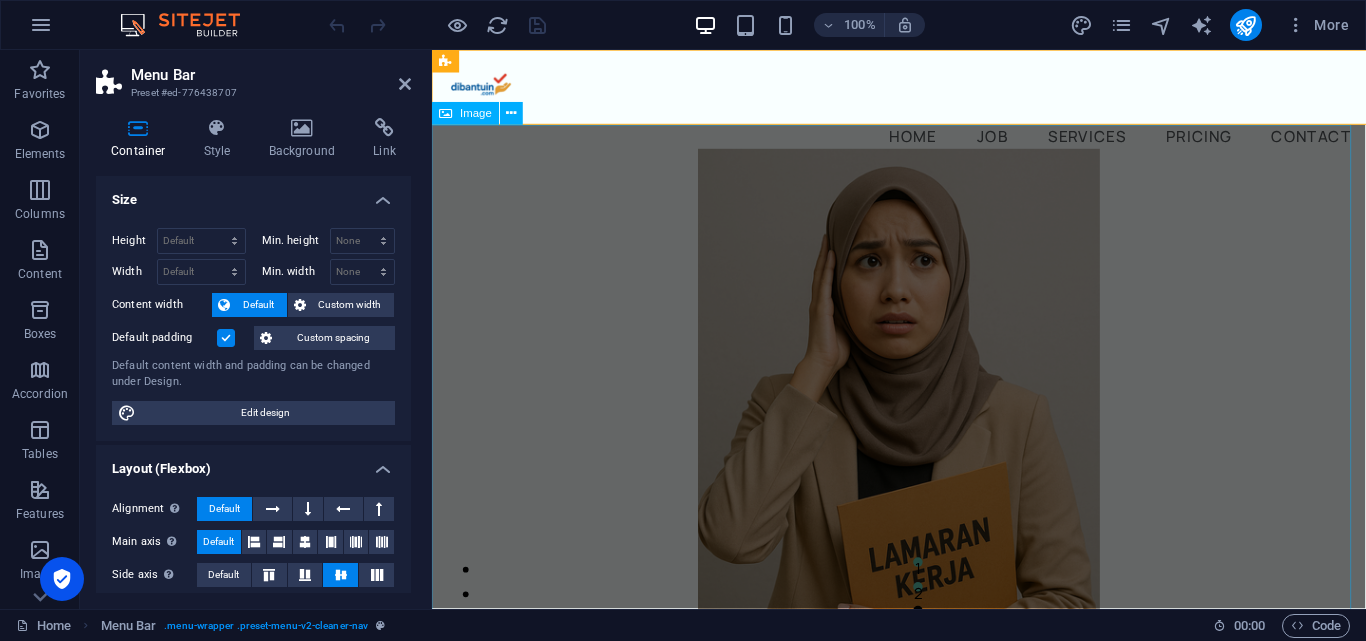 click at bounding box center (785, 25) 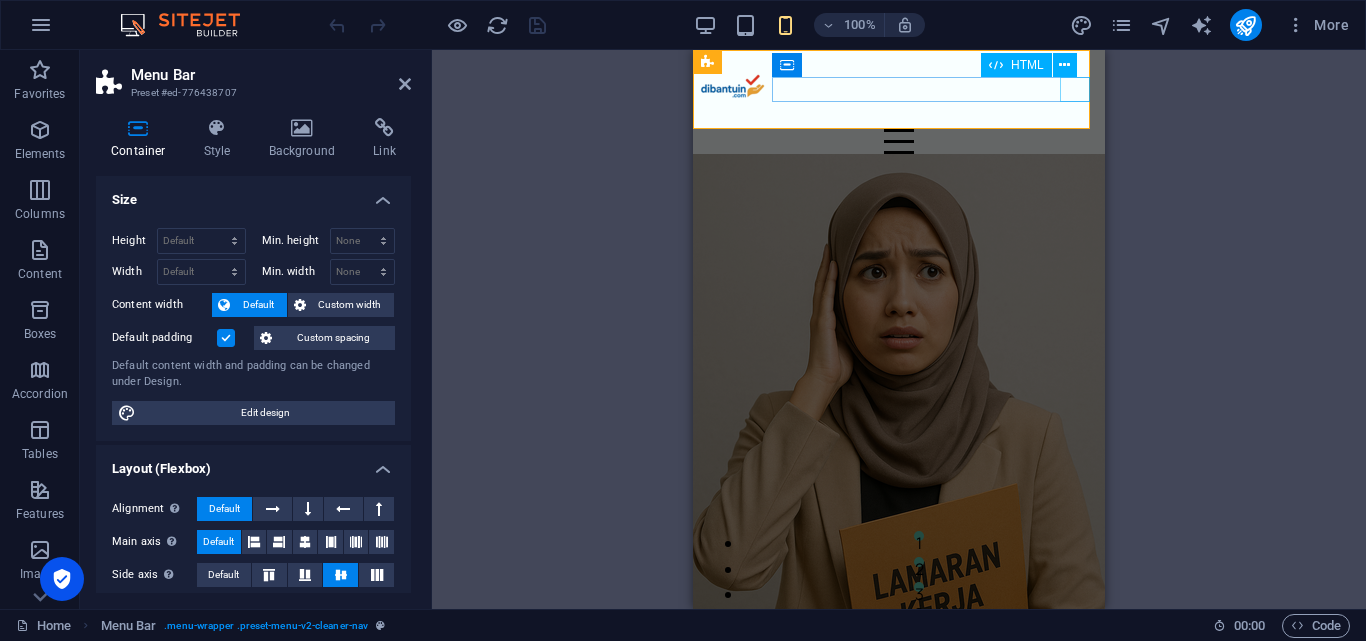 click at bounding box center (899, 141) 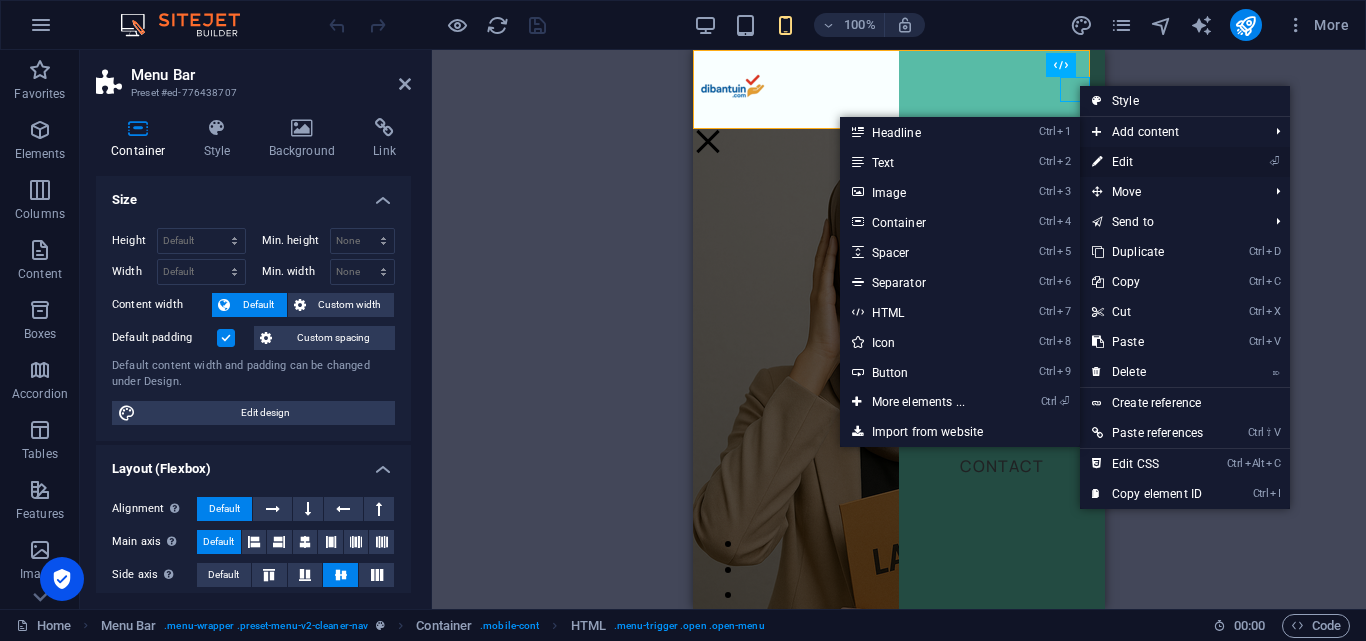 click on "⏎  Edit" at bounding box center (1147, 162) 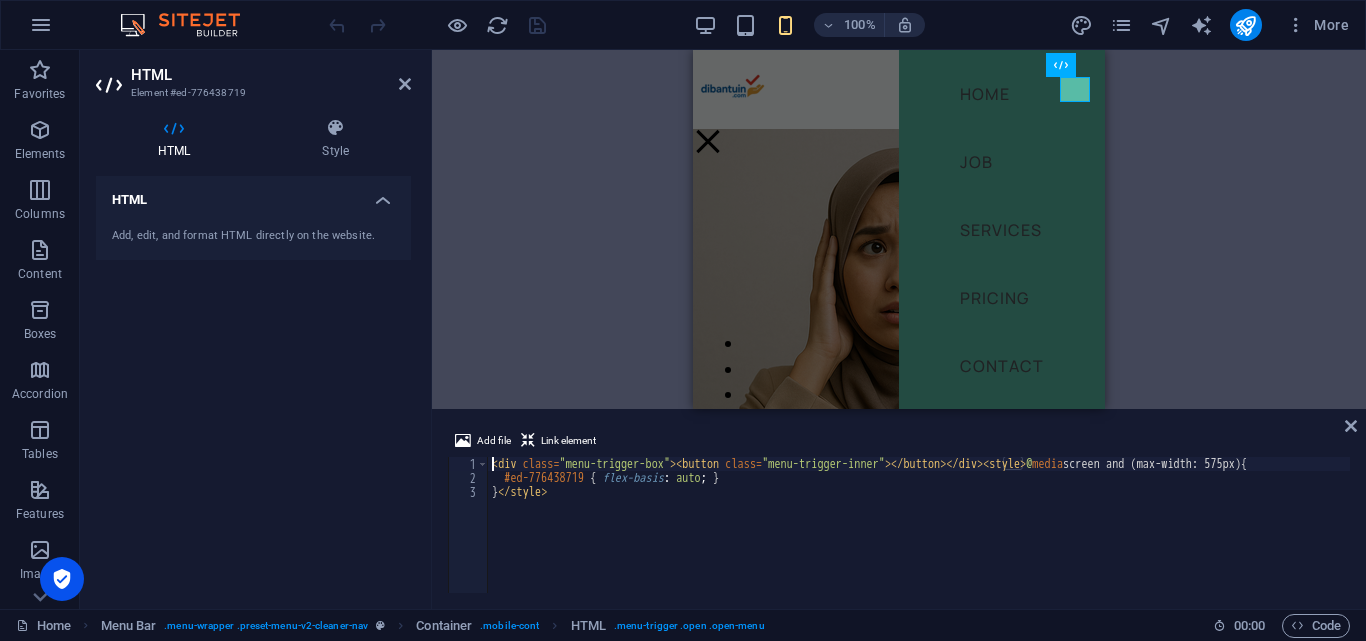 click on "HTML" at bounding box center [253, 194] 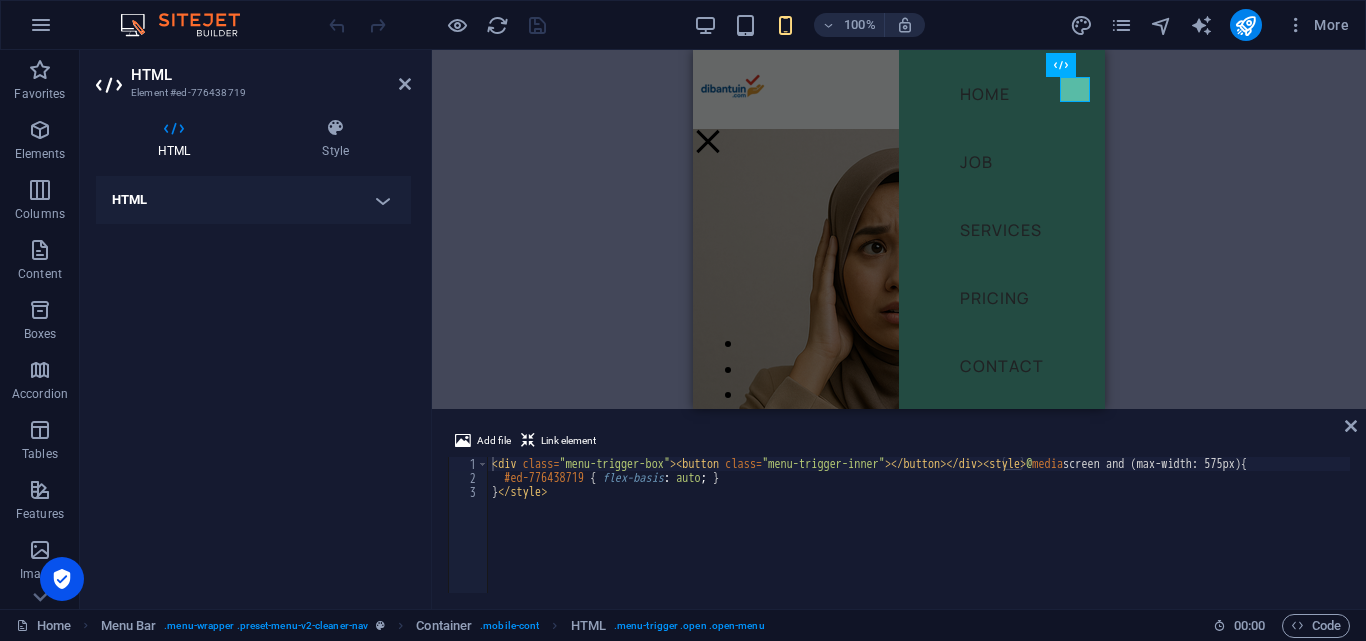 click on "HTML" at bounding box center [253, 200] 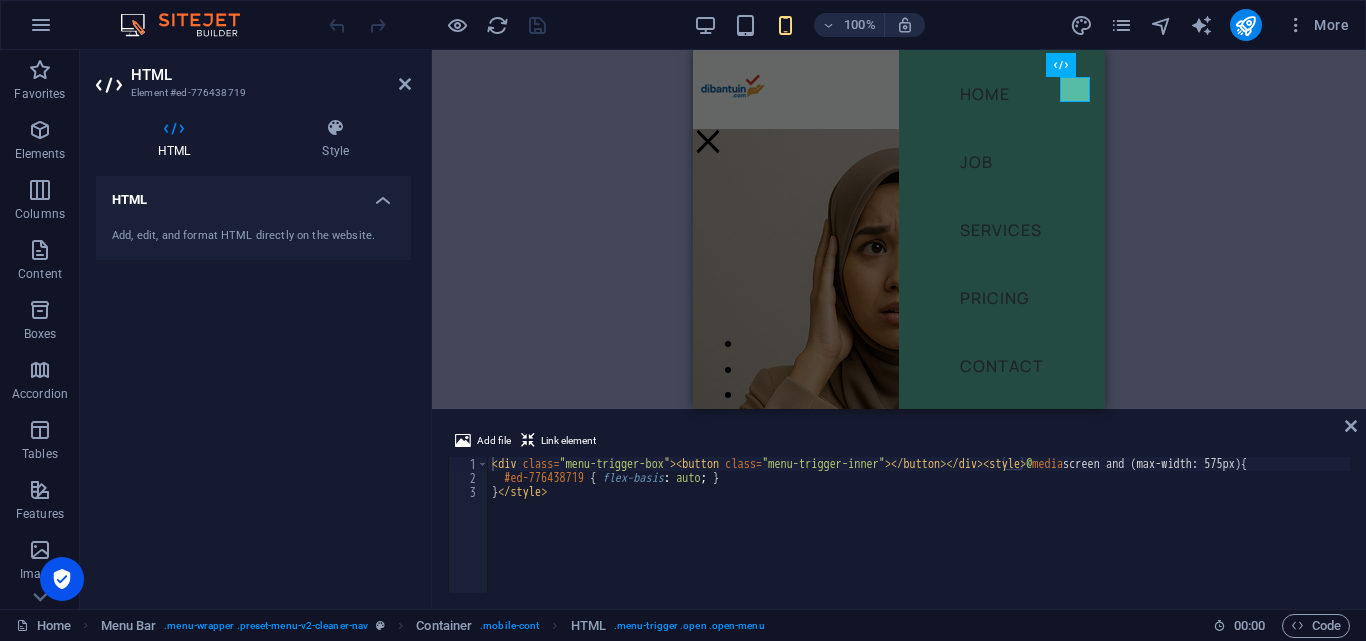 click on "< div   class = "menu-trigger-box" > < button   class = "menu-trigger-inner" > </ button > </ div > < style > @ media  screen and (max-width: 575px)  {    #ed-776438719   {   flex-basis :   auto ;   } } </ style >" at bounding box center [919, 539] 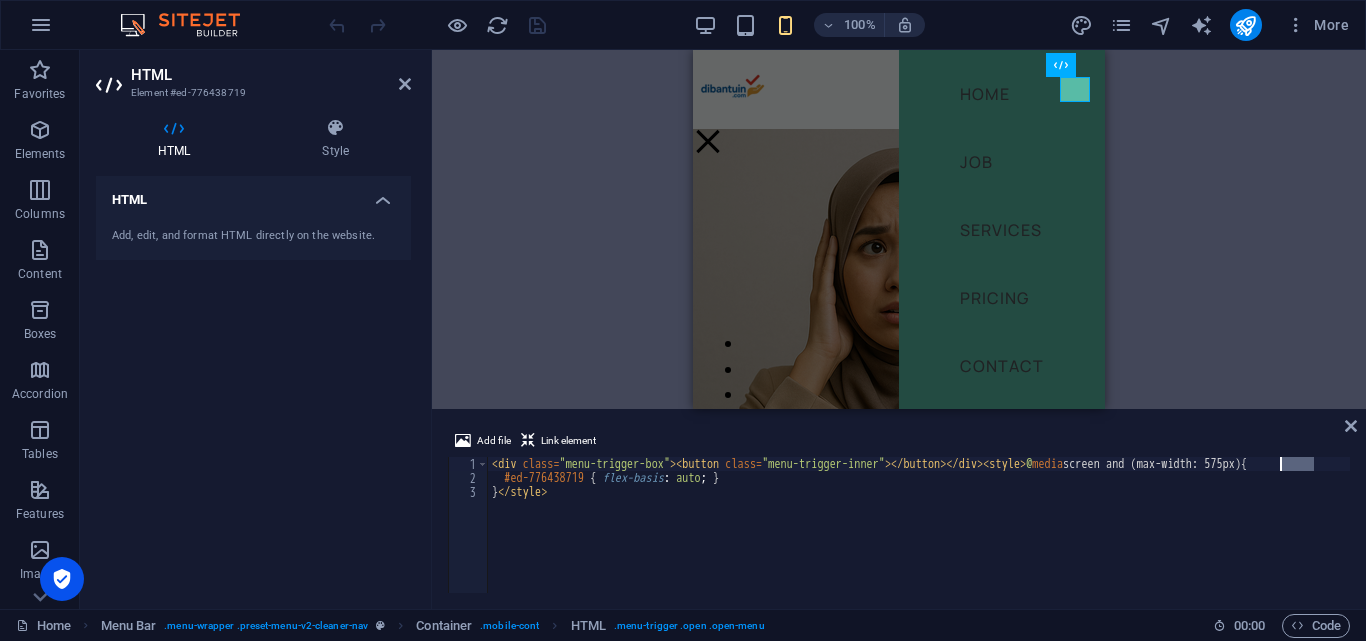 click on "< div   class = "menu-trigger-box" > < button   class = "menu-trigger-inner" > </ button > </ div > < style > @ media  screen and (max-width: 575px)  {    #ed-776438719   {   flex-basis :   auto ;   } } </ style >" at bounding box center (919, 525) 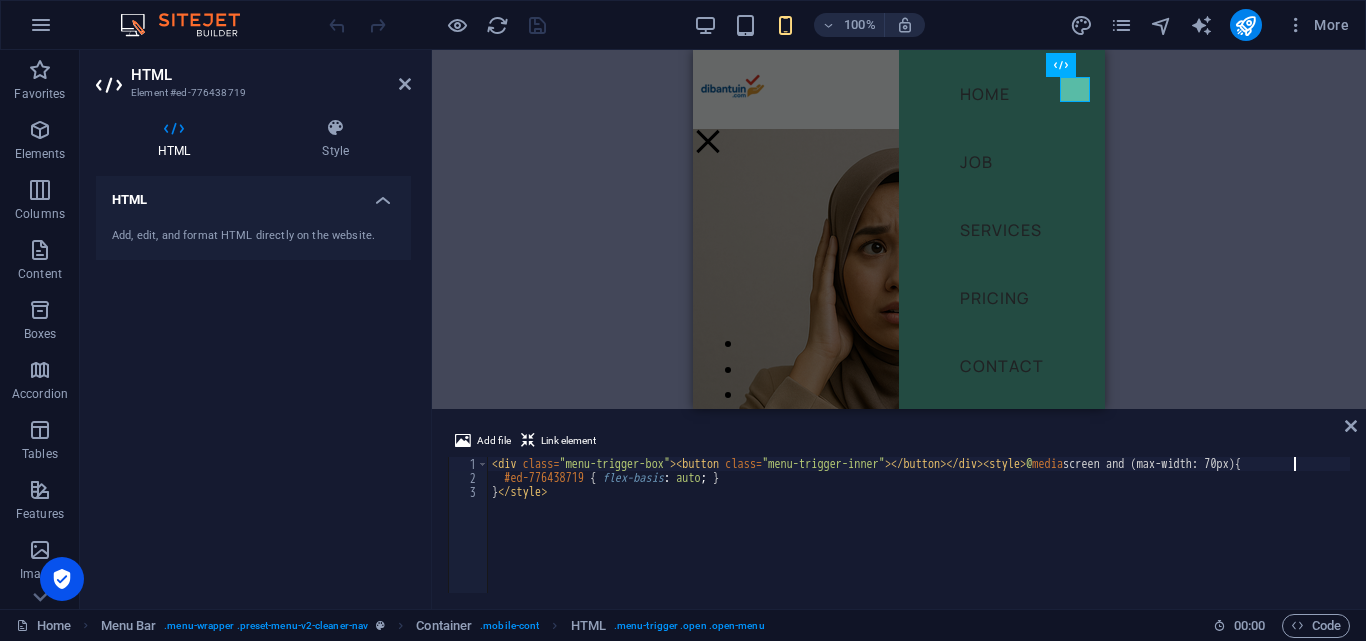 scroll, scrollTop: 0, scrollLeft: 65, axis: horizontal 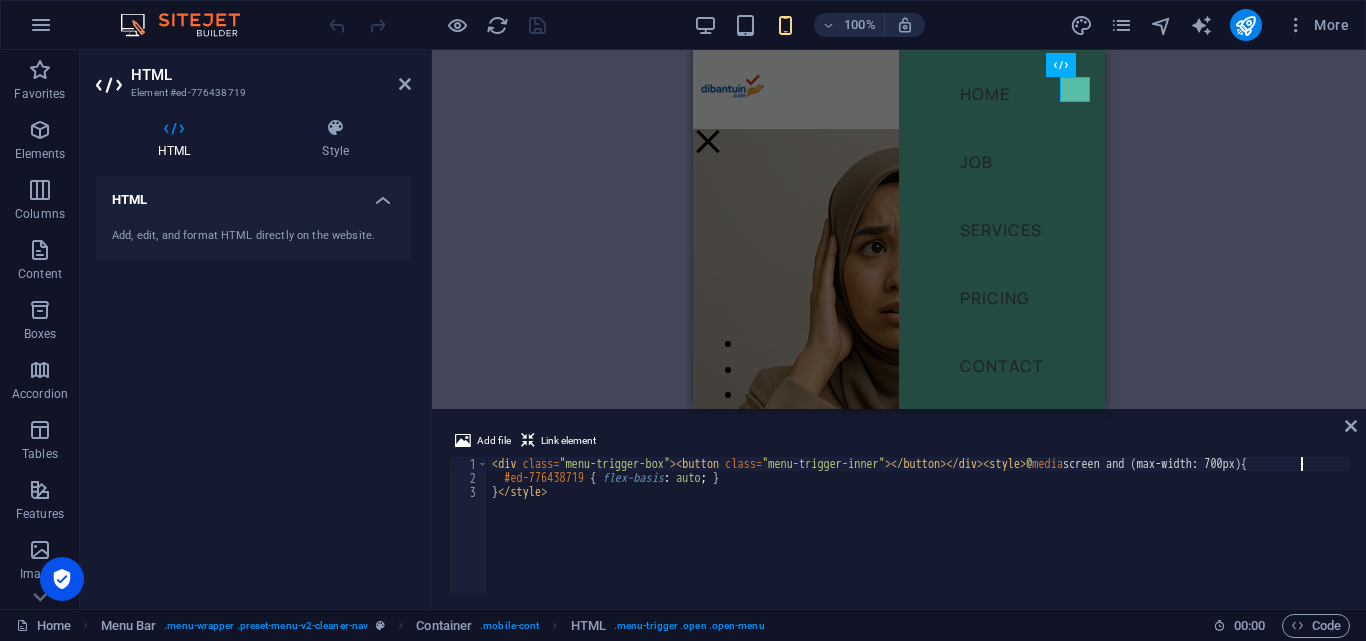 click on "< div   class = "menu-trigger-box" > < button   class = "menu-trigger-inner" > </ button > </ div > < style > @ media  screen and (max-width: 700px)  {    #ed-776438719   {   flex-basis :   auto ;   } } </ style >" at bounding box center [919, 539] 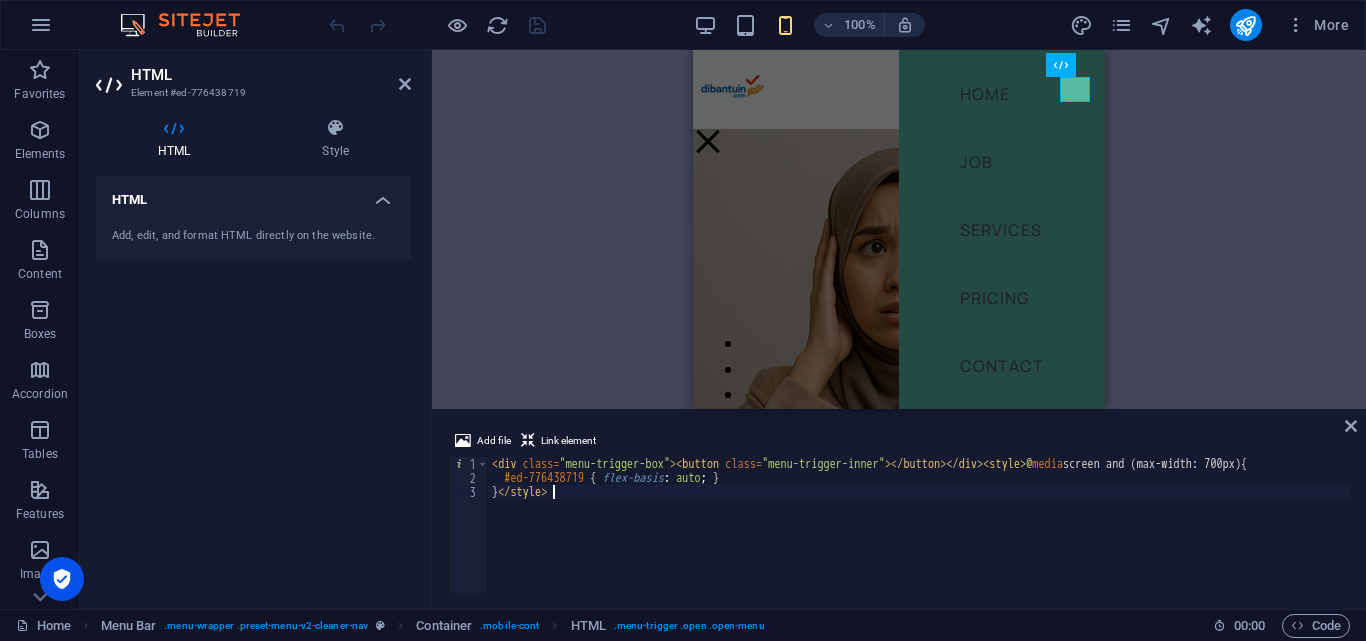 scroll, scrollTop: 0, scrollLeft: 4, axis: horizontal 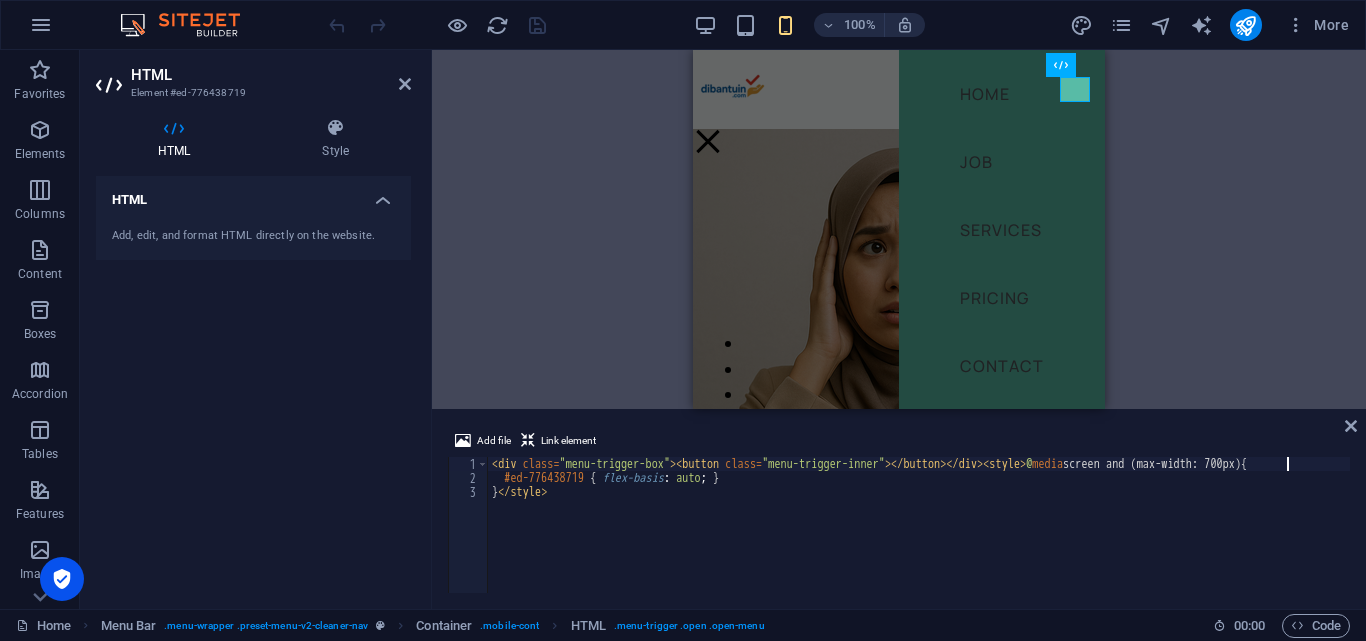 click on "< div   class = "menu-trigger-box" > < button   class = "menu-trigger-inner" > </ button > </ div > < style > @ media  screen and (max-width: 700px)  {    #ed-776438719   {   flex-basis :   auto ;   } } </ style >" at bounding box center [919, 539] 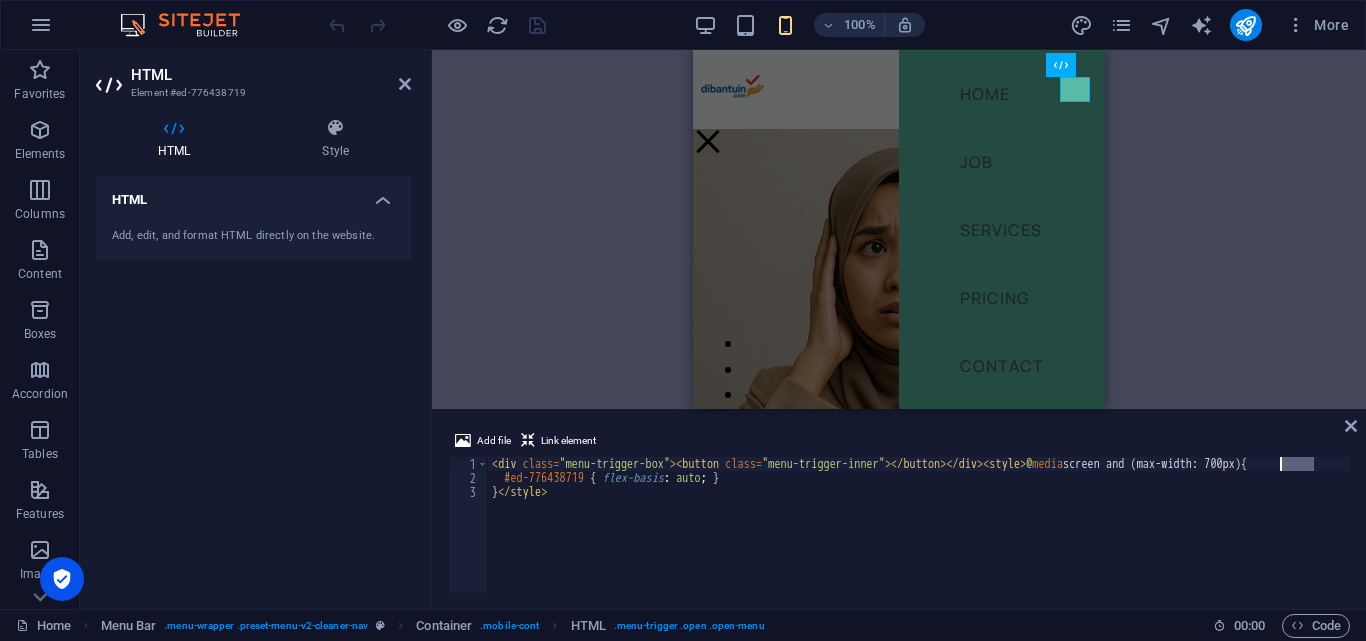 click on "< div   class = "menu-trigger-box" > < button   class = "menu-trigger-inner" > </ button > </ div > < style > @ media  screen and (max-width: 700px)  {    #ed-776438719   {   flex-basis :   auto ;   } } </ style >" at bounding box center (919, 525) 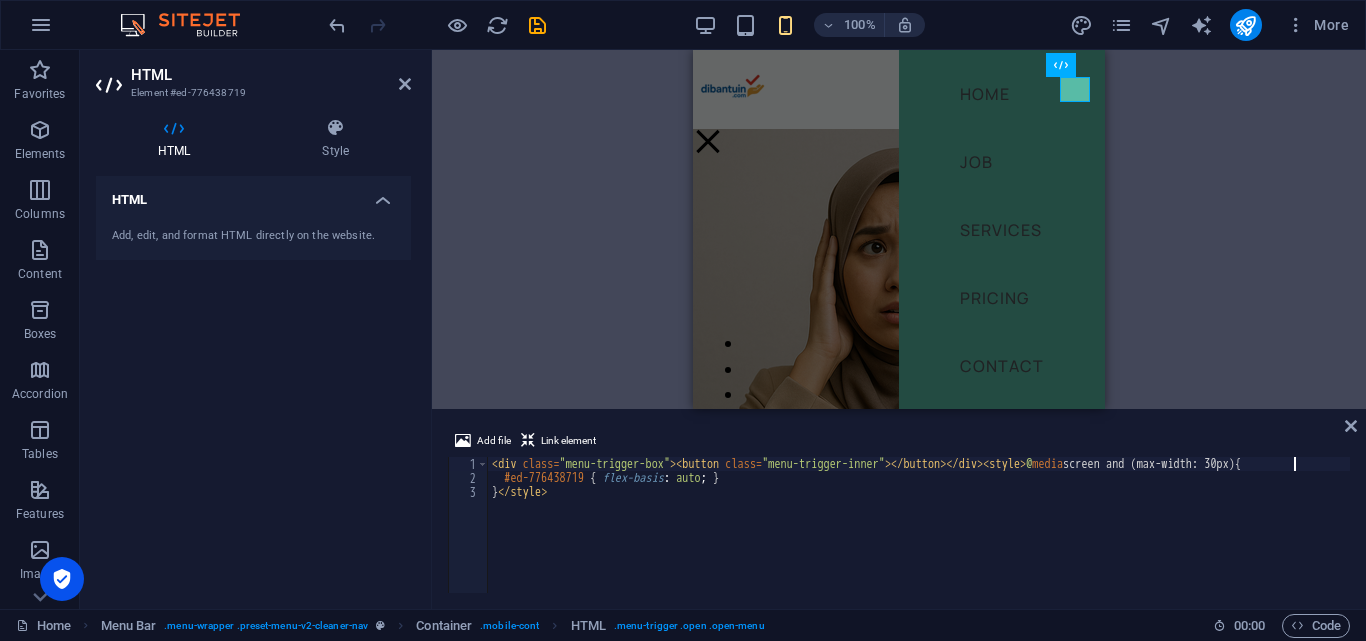 scroll, scrollTop: 0, scrollLeft: 65, axis: horizontal 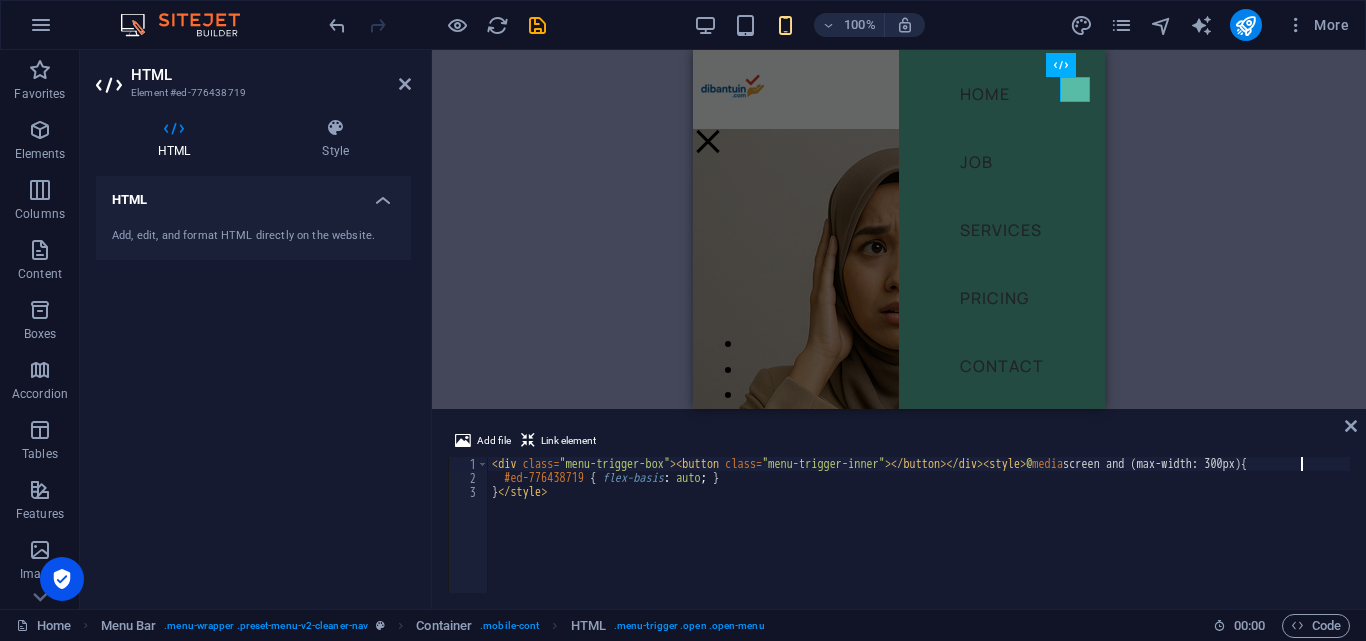 click on "< div   class = "menu-trigger-box" > < button   class = "menu-trigger-inner" > </ button > </ div > < style > @ media  screen and (max-width: 300px)  {    #ed-776438719   {   flex-basis :   auto ;   } } </ style >" at bounding box center (919, 539) 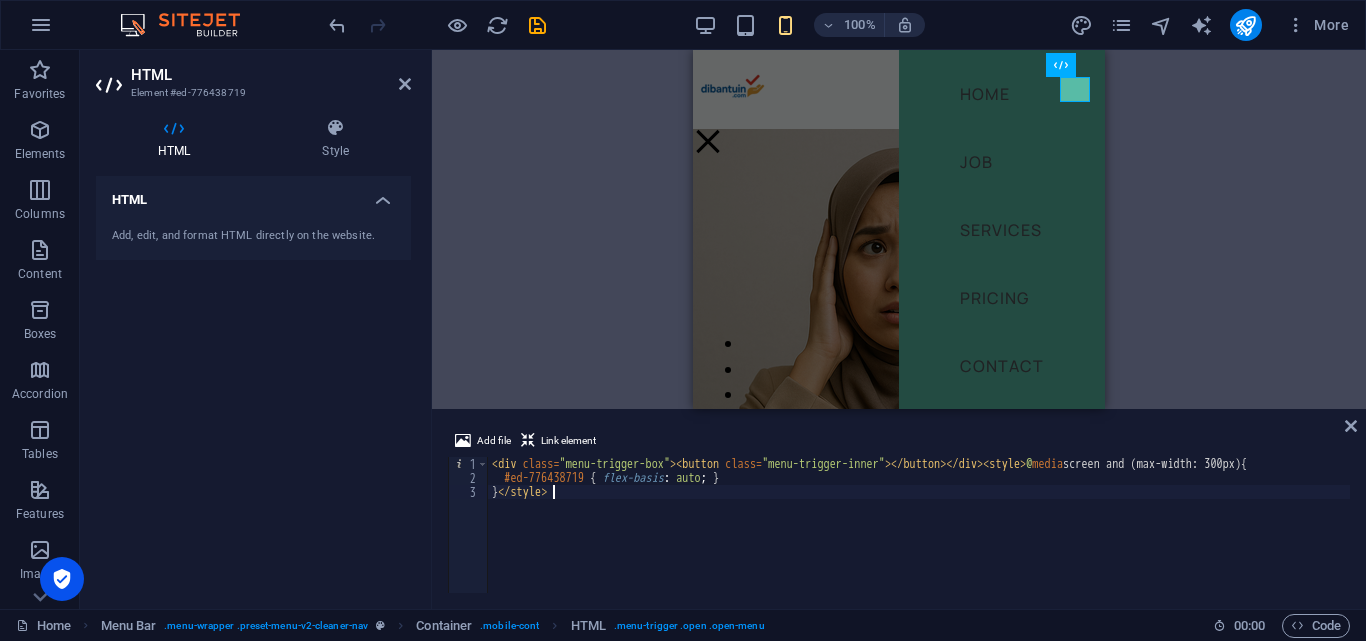 scroll, scrollTop: 0, scrollLeft: 4, axis: horizontal 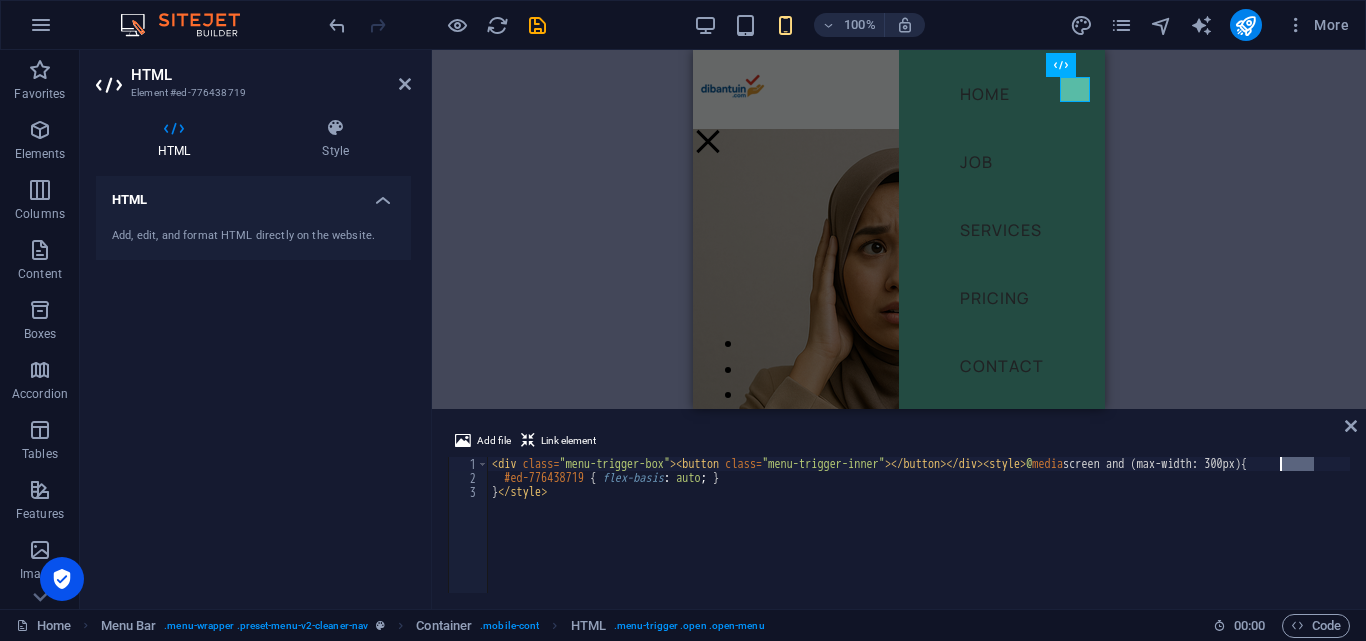click on "< div   class = "menu-trigger-box" > < button   class = "menu-trigger-inner" > </ button > </ div > < style > @ media  screen and (max-width: 300px)  {    #ed-776438719   {   flex-basis :   auto ;   } } </ style >" at bounding box center (919, 539) 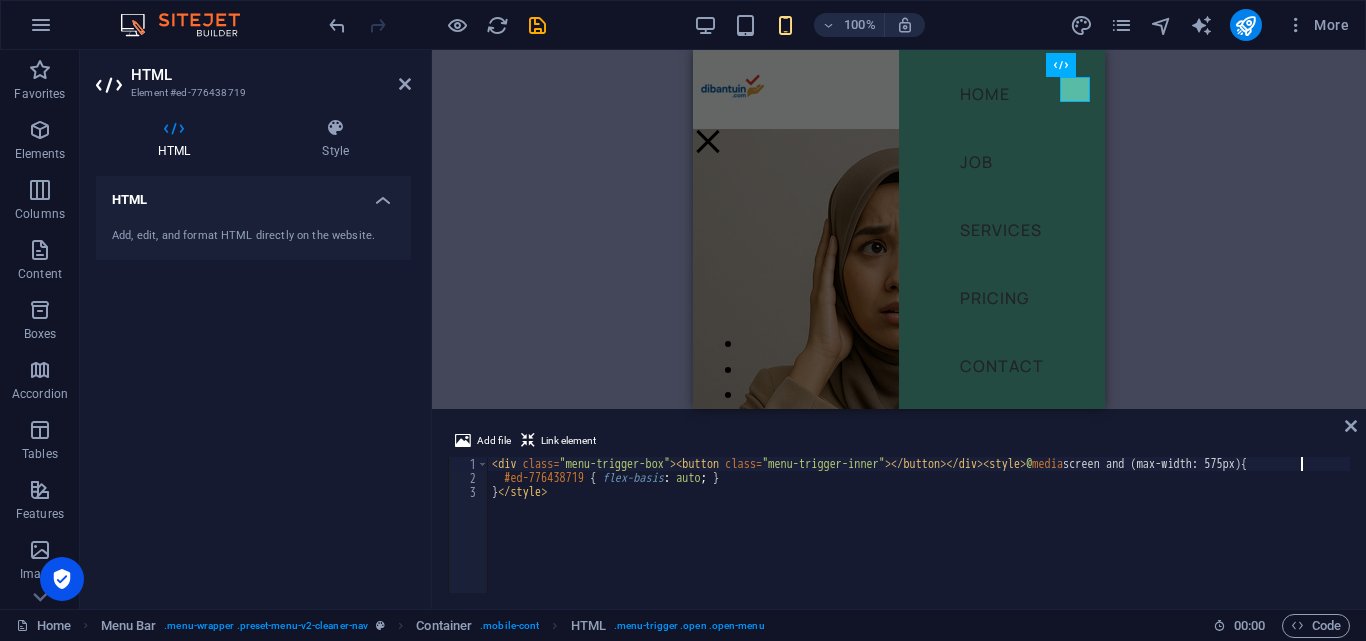 type on "<div class="menu-trigger-box"><button class="menu-trigger-inner"></button></div><style>@media screen and (max-width: 575px) {" 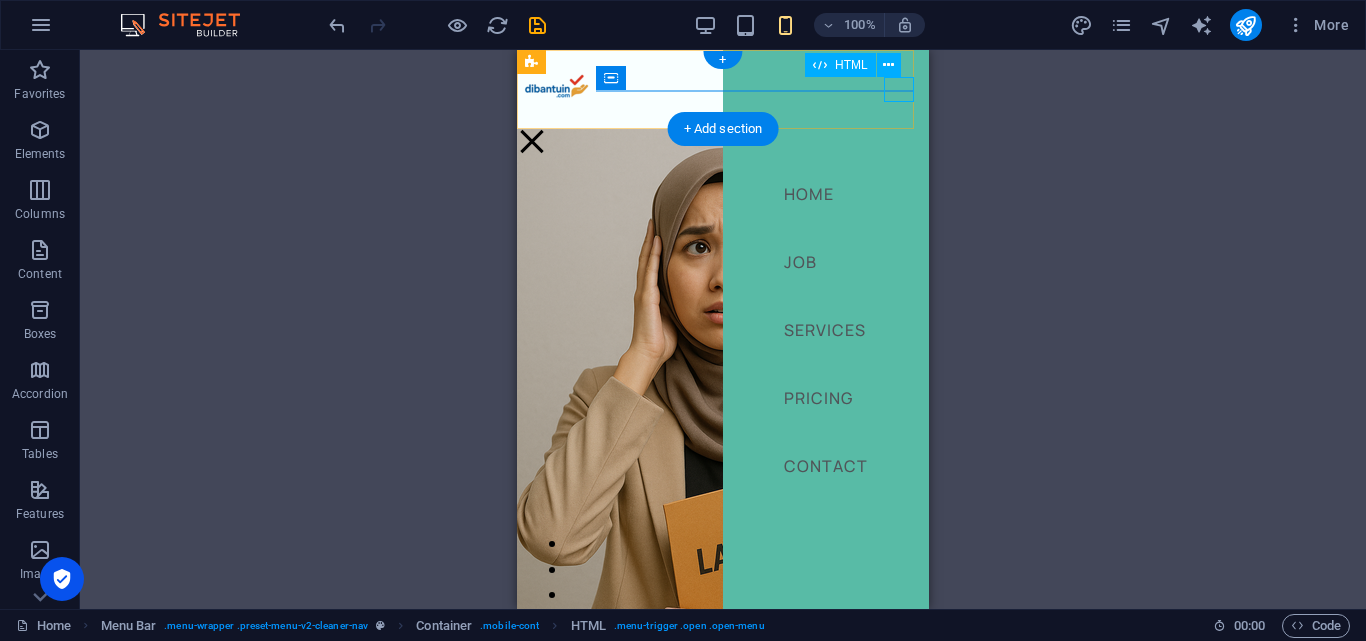 click at bounding box center (532, 141) 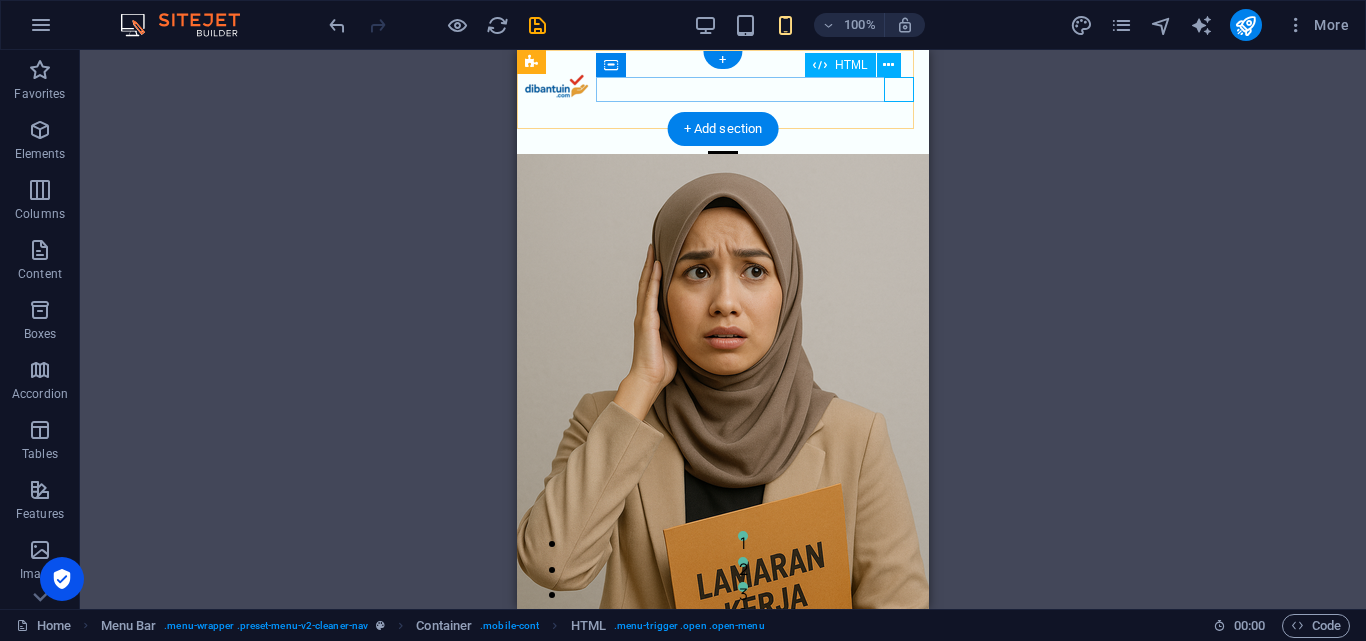 click at bounding box center (723, 141) 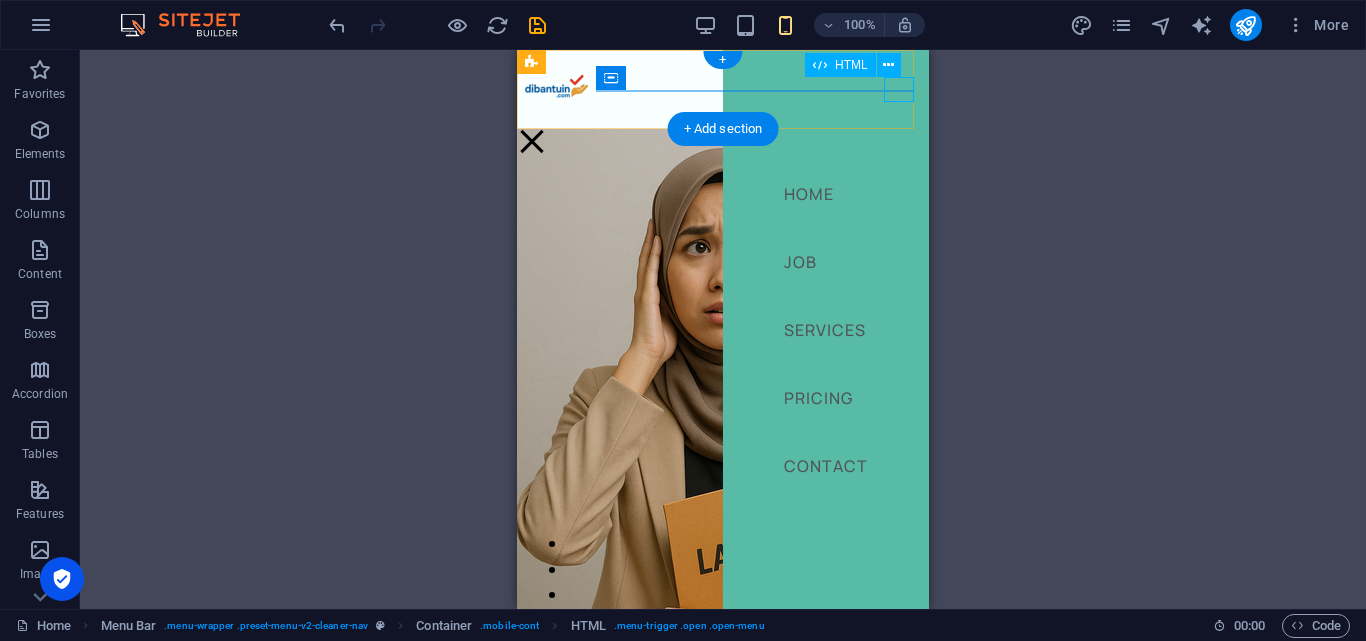 click at bounding box center (532, 141) 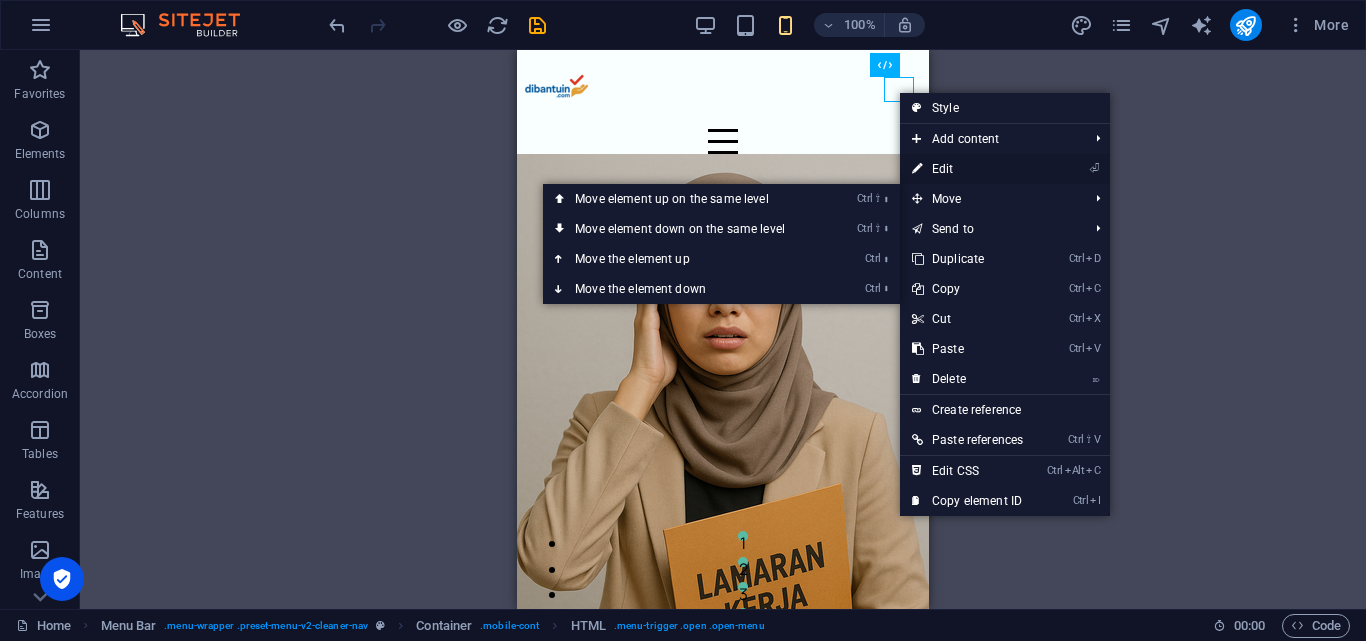 click on "⏎  Edit" at bounding box center [967, 169] 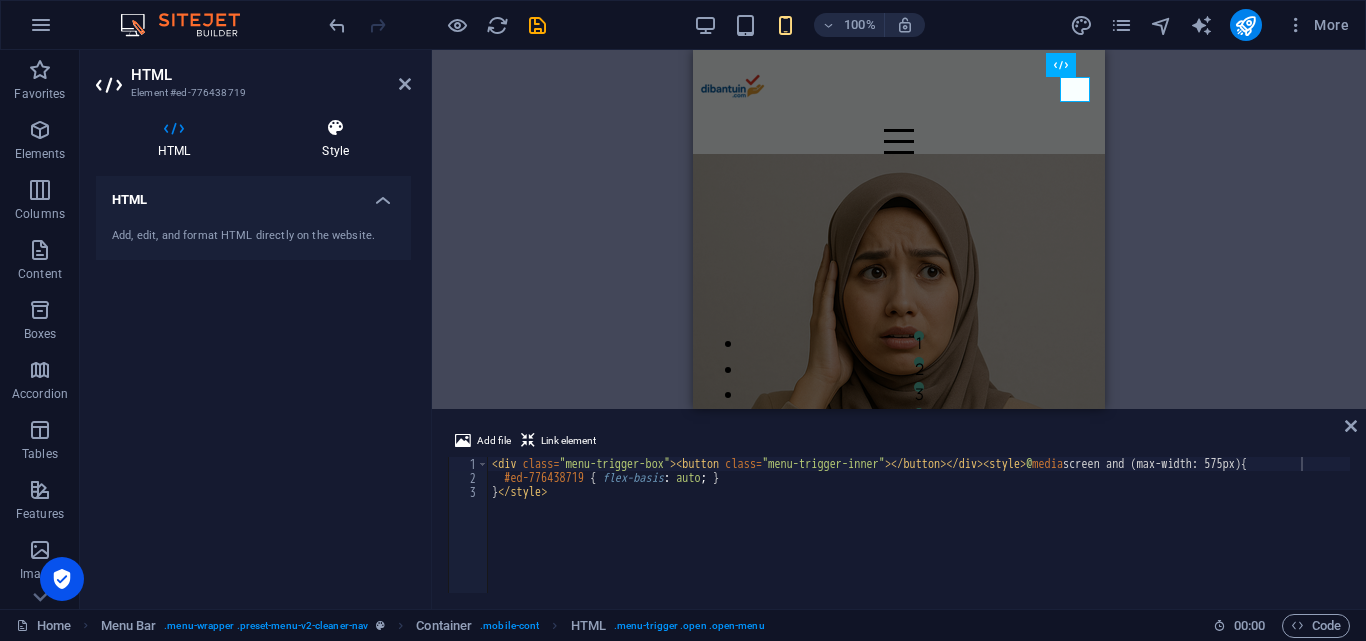 click on "Style" at bounding box center [335, 139] 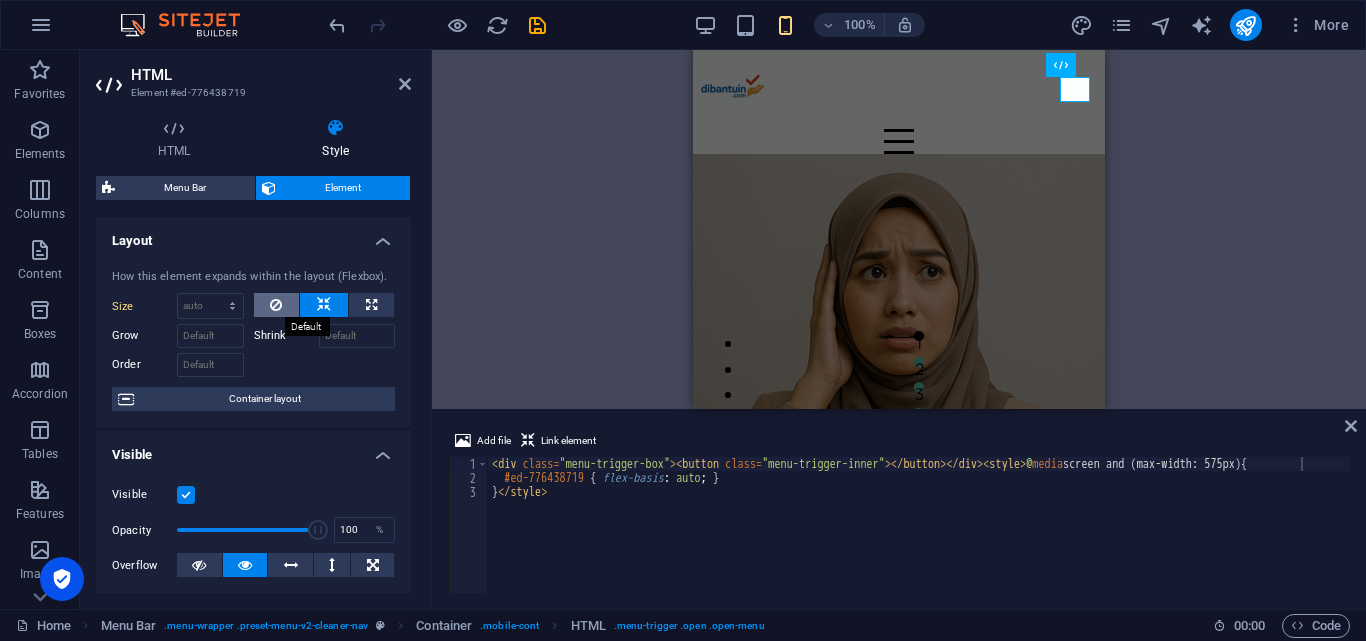 click at bounding box center (277, 305) 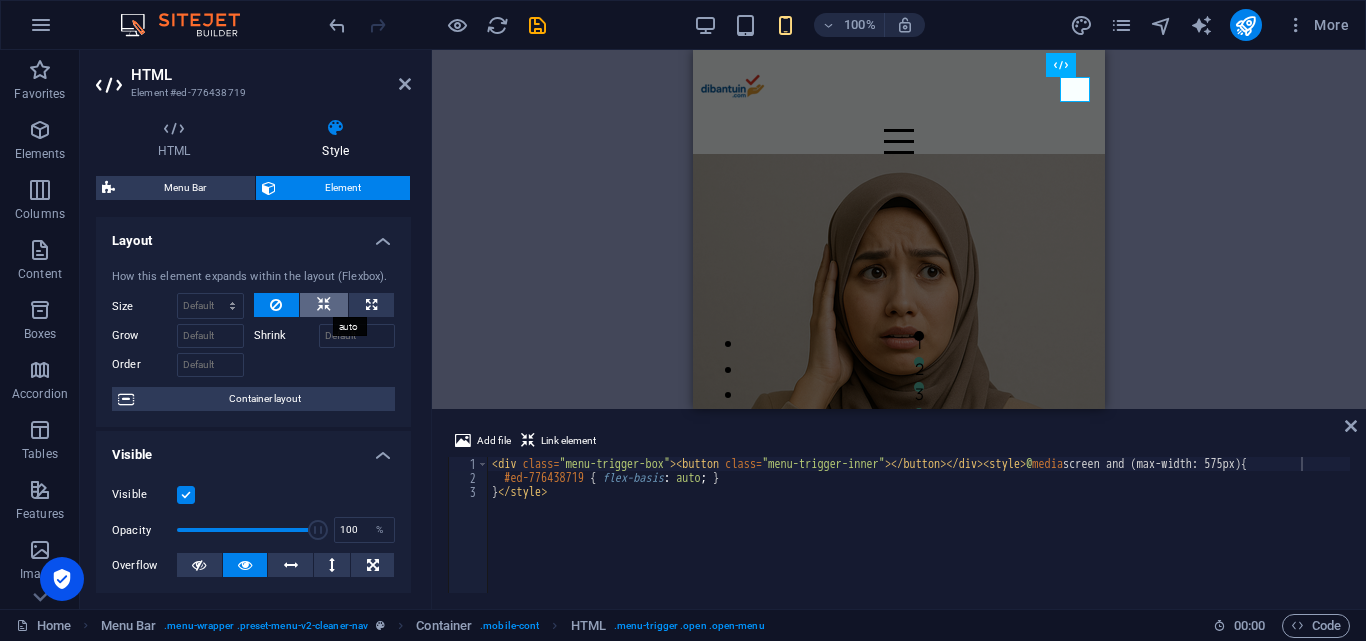 click at bounding box center (324, 305) 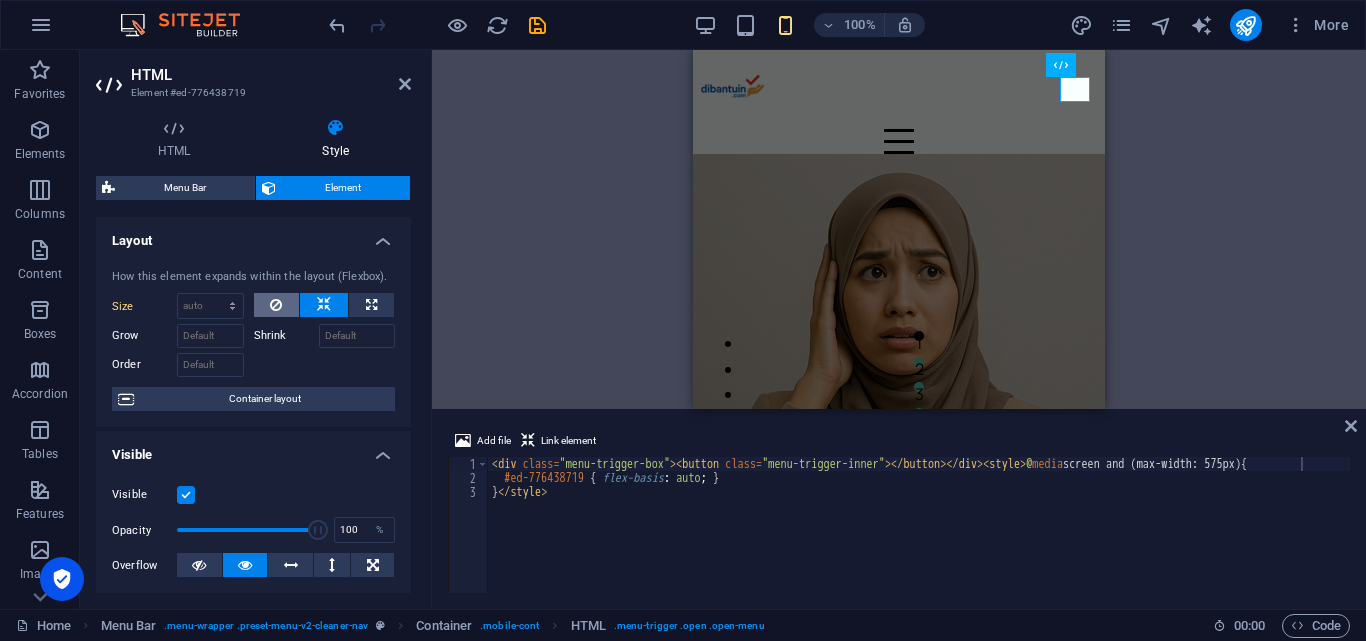 click at bounding box center (277, 305) 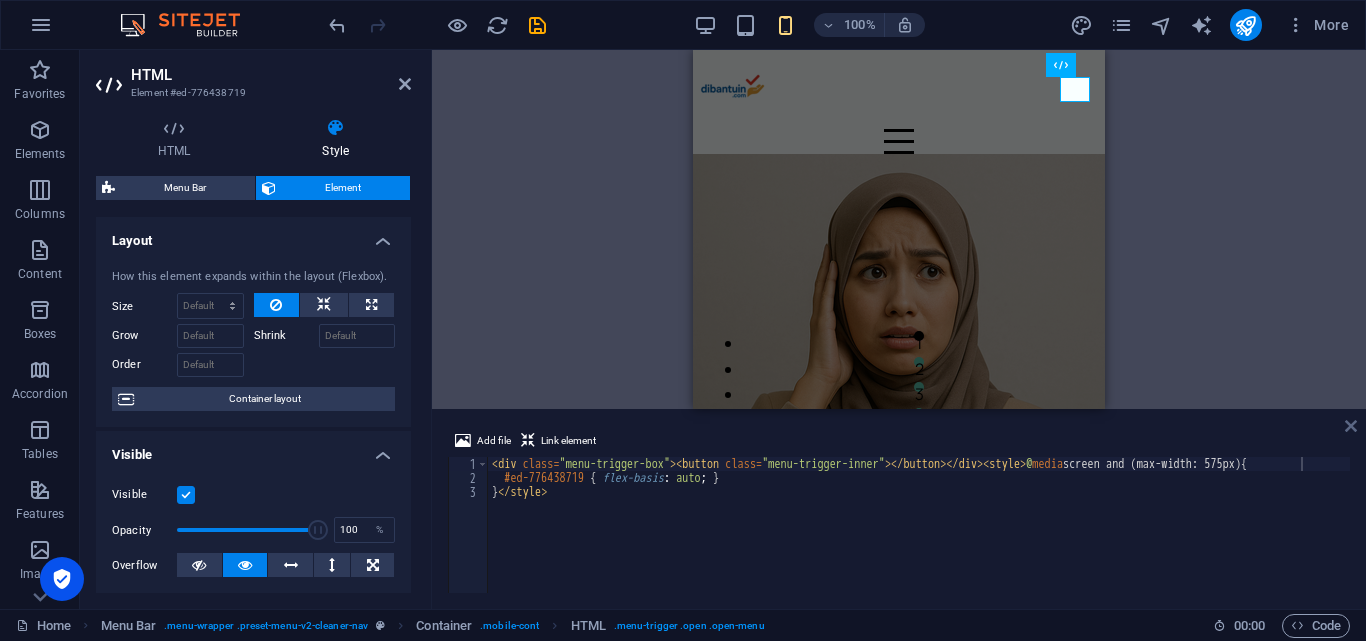 drag, startPoint x: 1348, startPoint y: 430, endPoint x: 33, endPoint y: 330, distance: 1318.7968 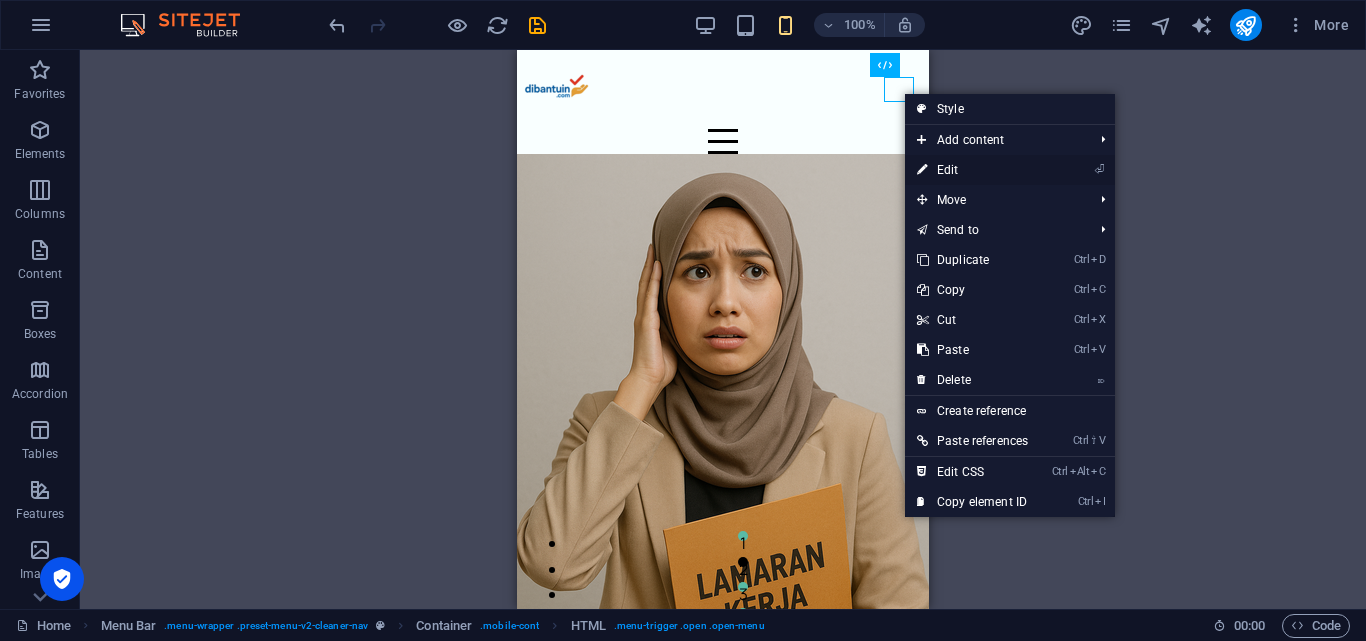 click on "⏎  Edit" at bounding box center [972, 170] 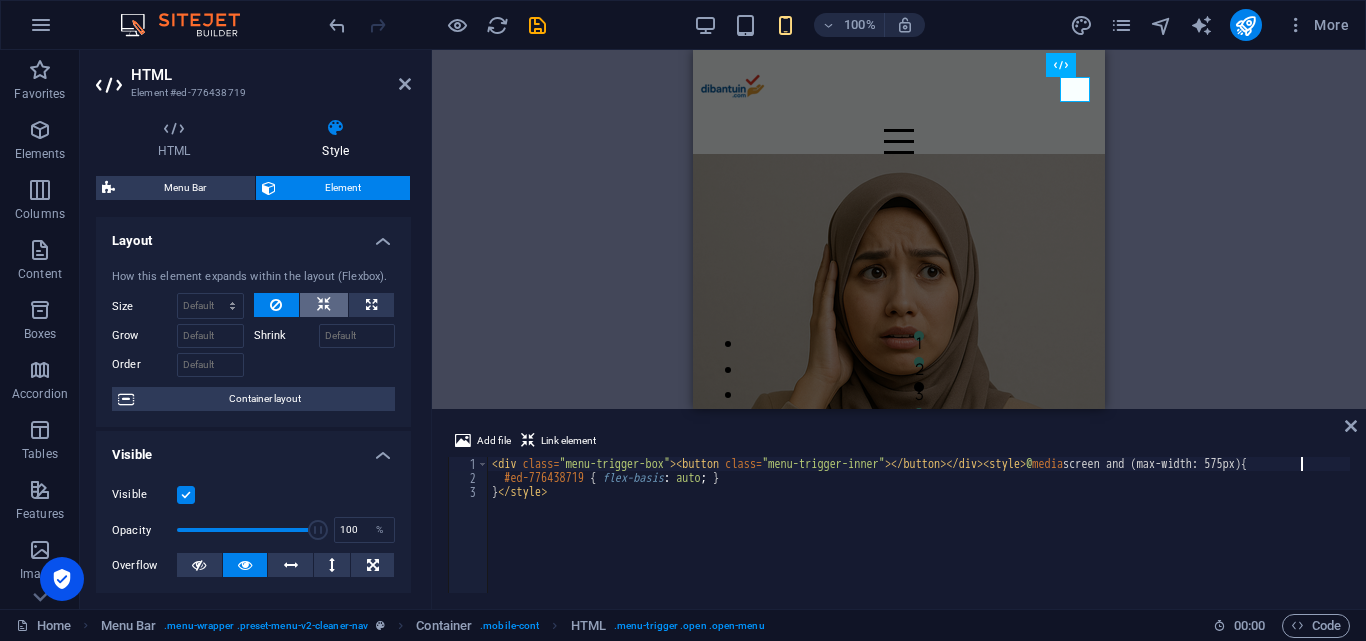 click at bounding box center (324, 305) 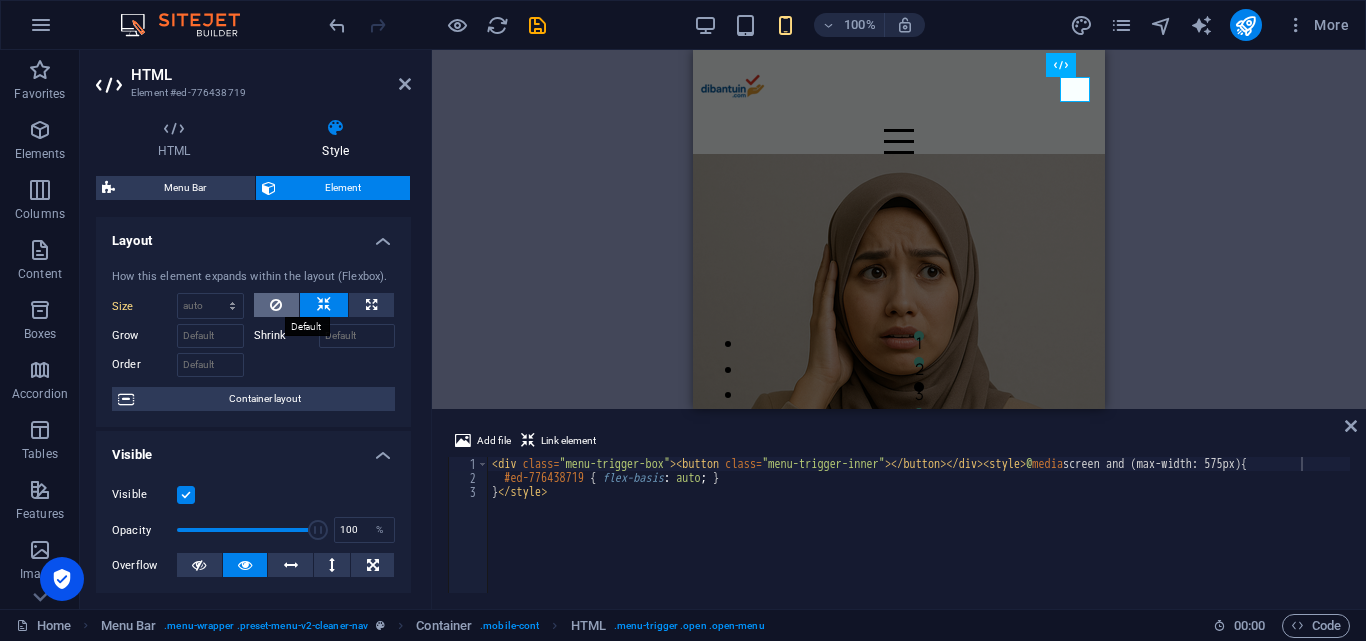 click at bounding box center [277, 305] 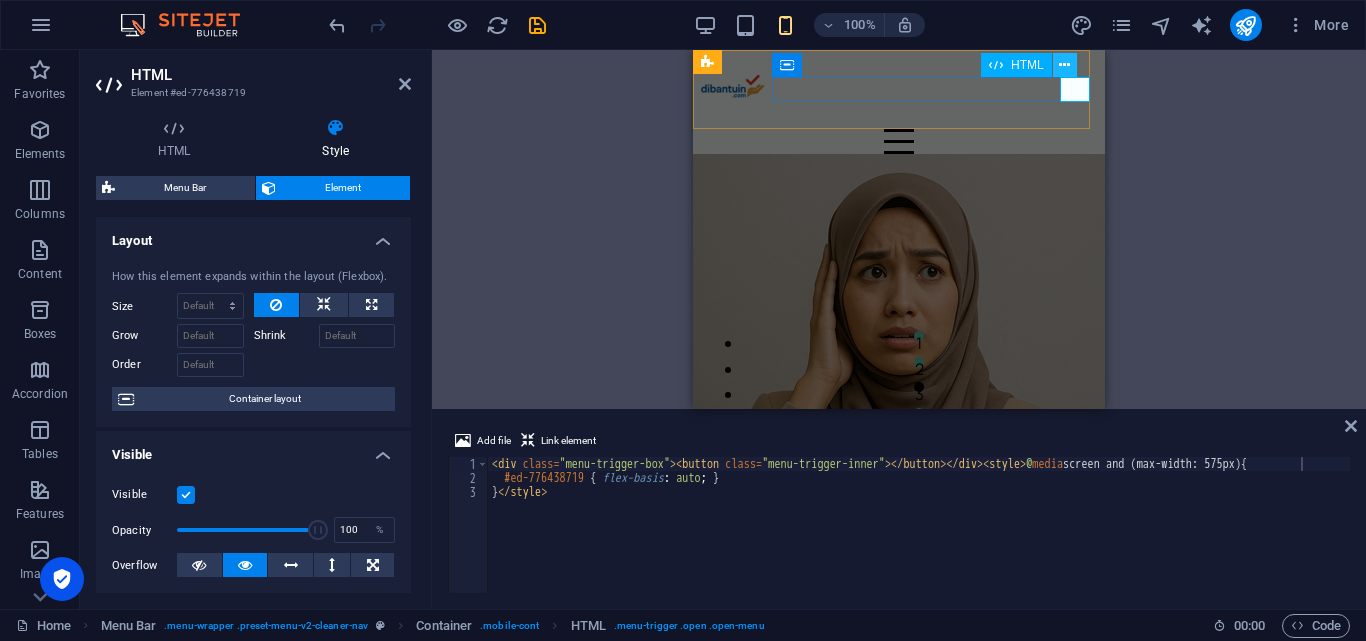 click at bounding box center (1064, 65) 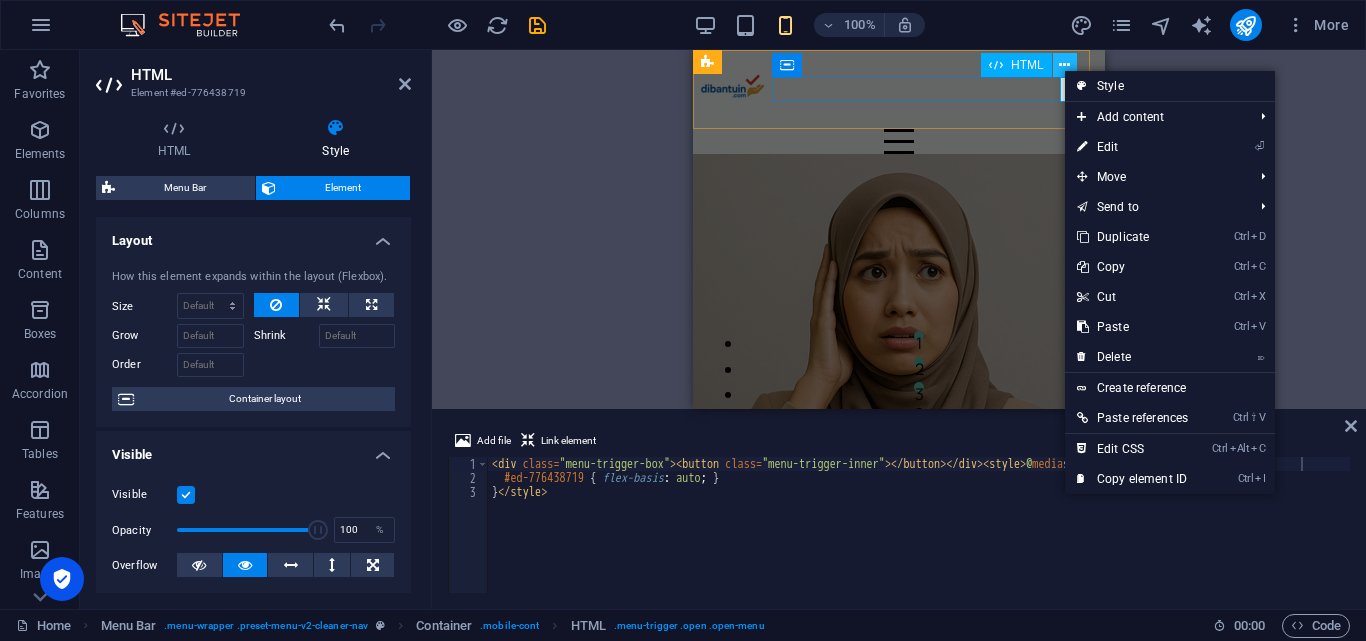 click at bounding box center (1064, 65) 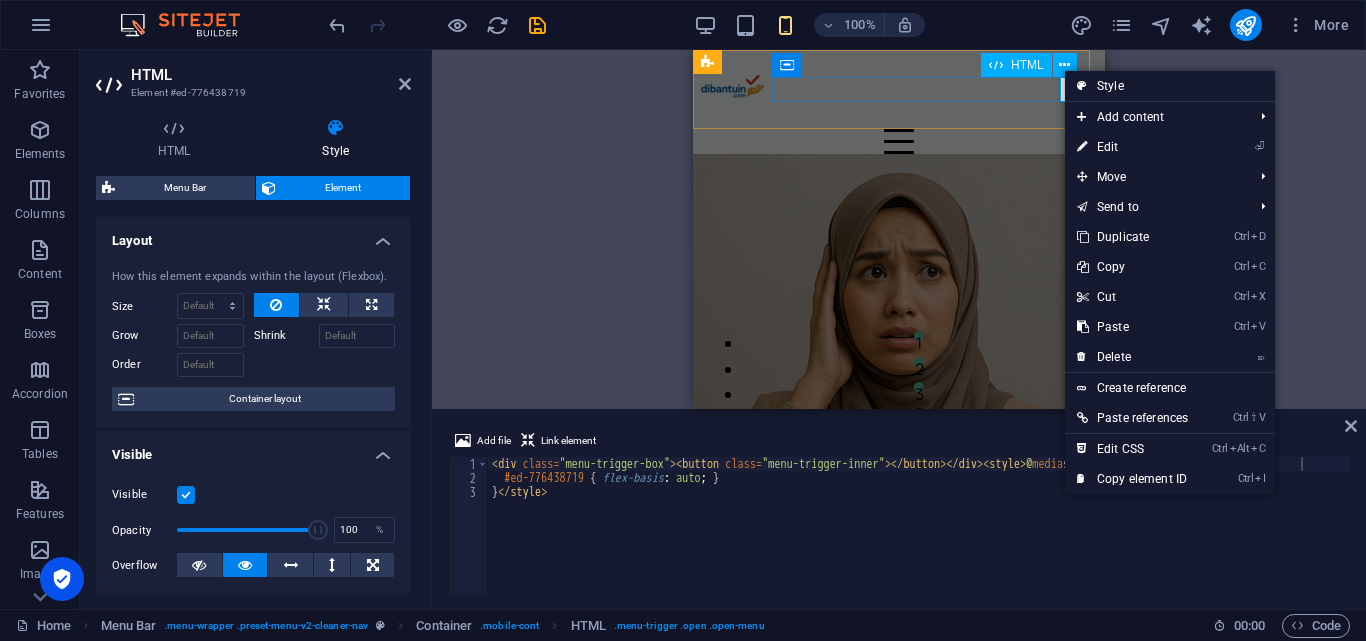 click at bounding box center [899, 141] 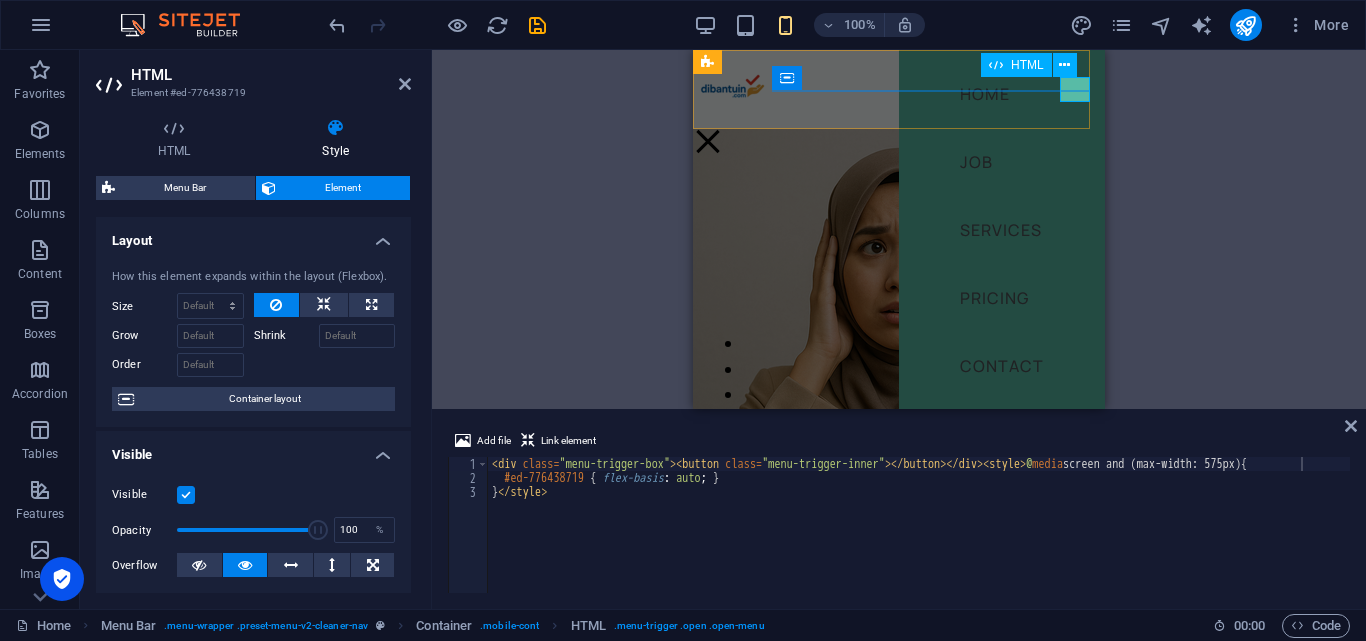 click at bounding box center [708, 141] 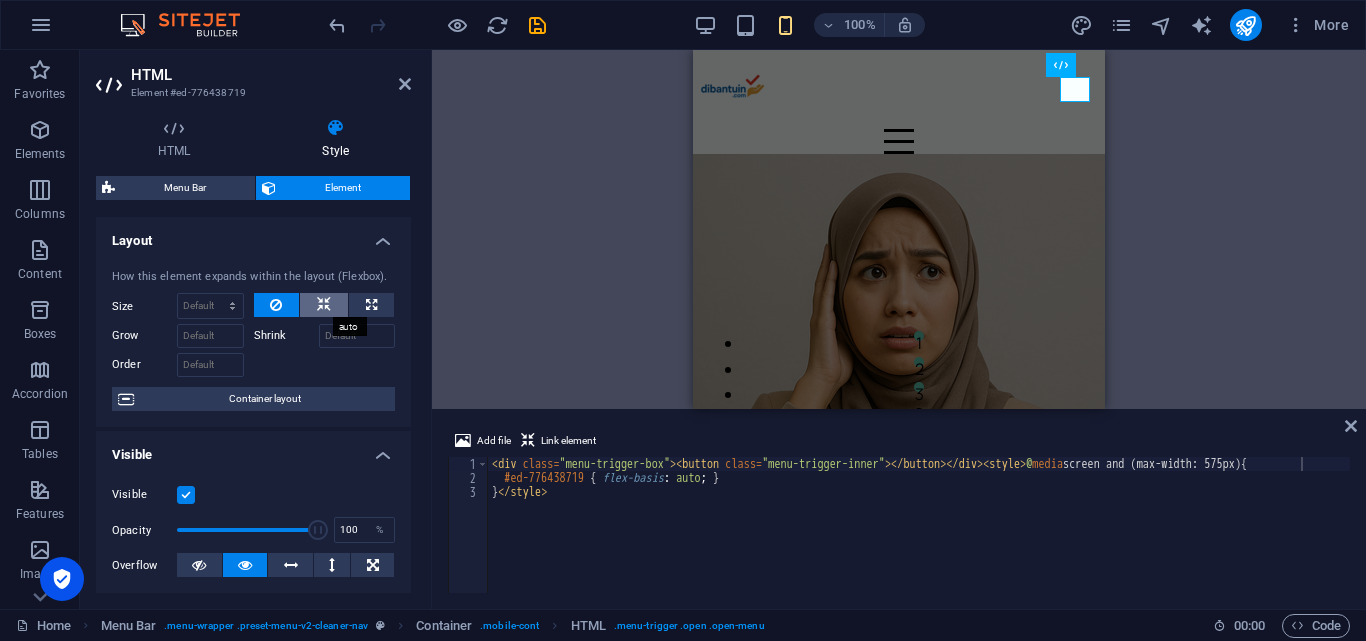 click at bounding box center (324, 305) 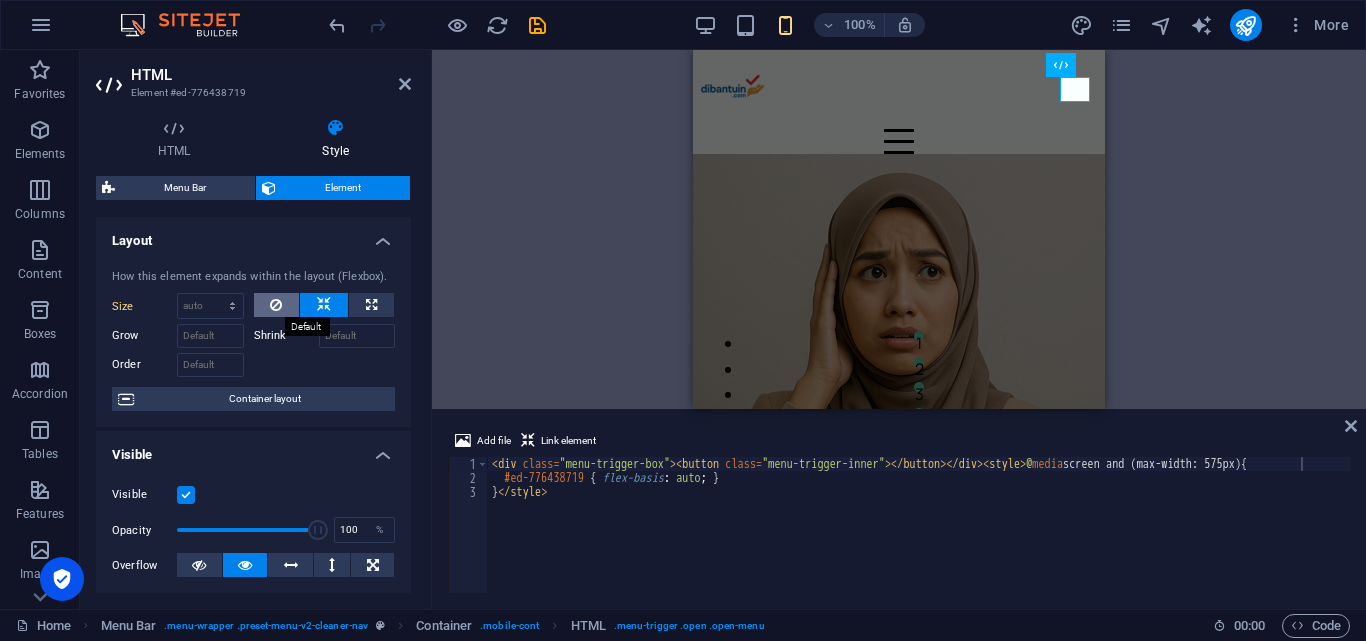click at bounding box center (277, 305) 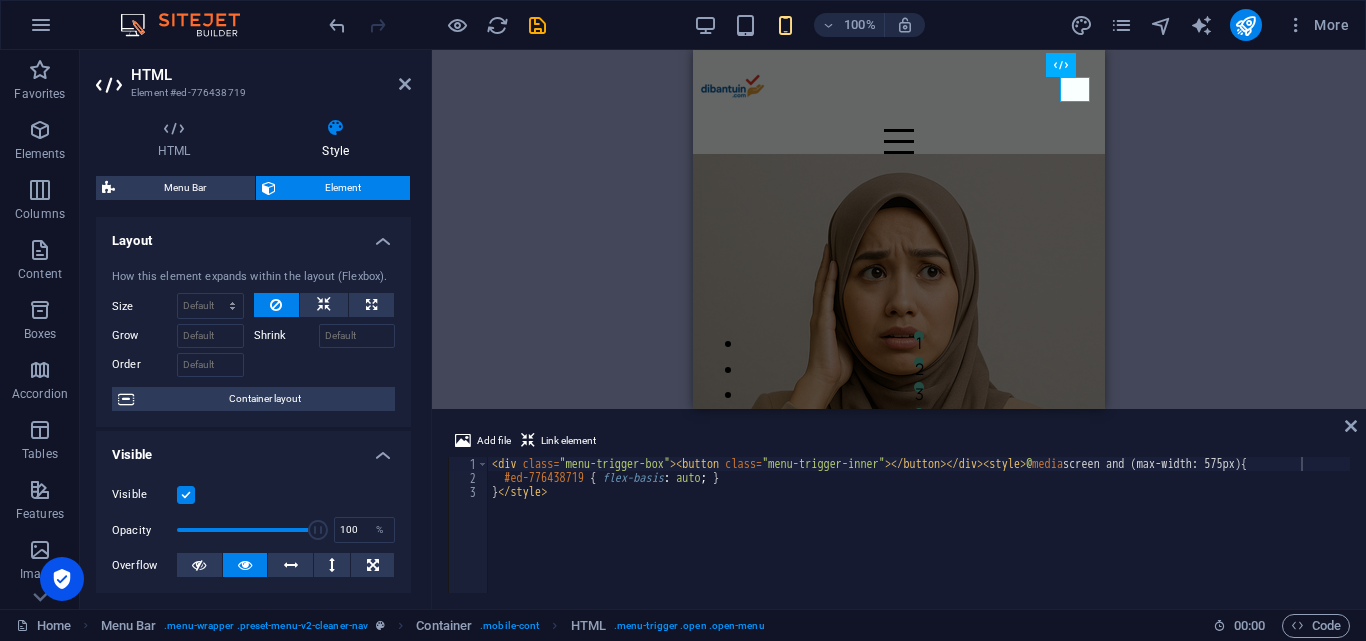 scroll, scrollTop: 200, scrollLeft: 0, axis: vertical 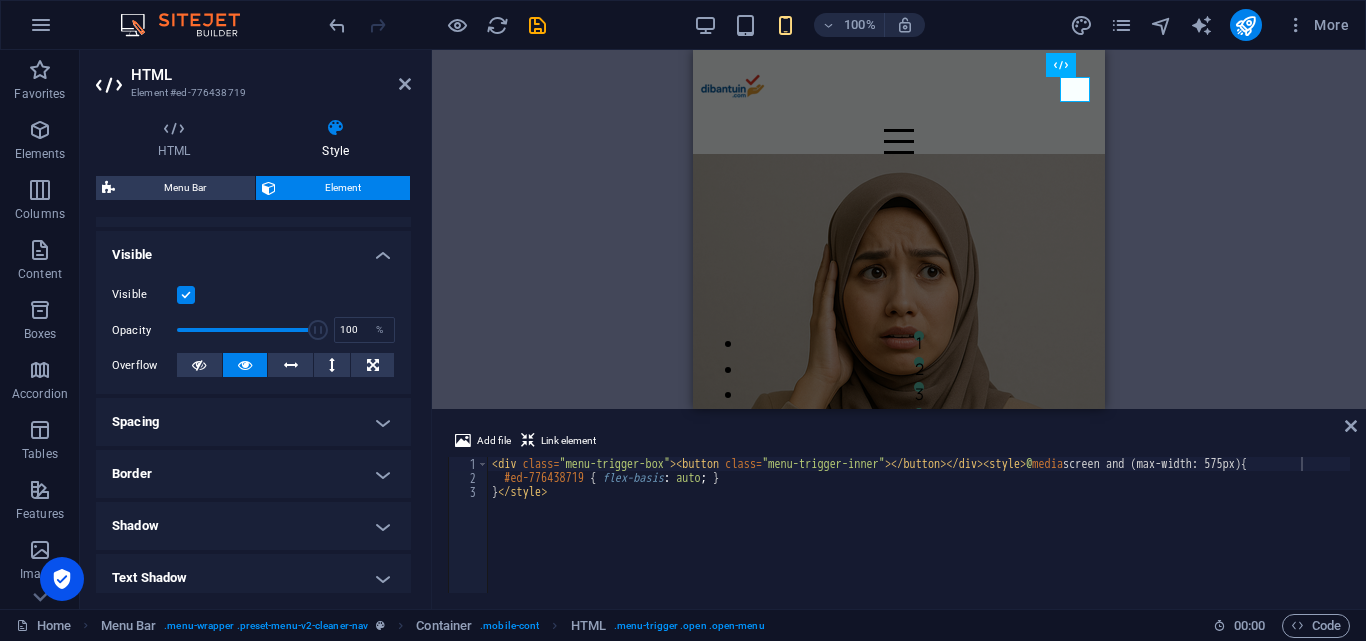 click on "Spacing" at bounding box center [253, 422] 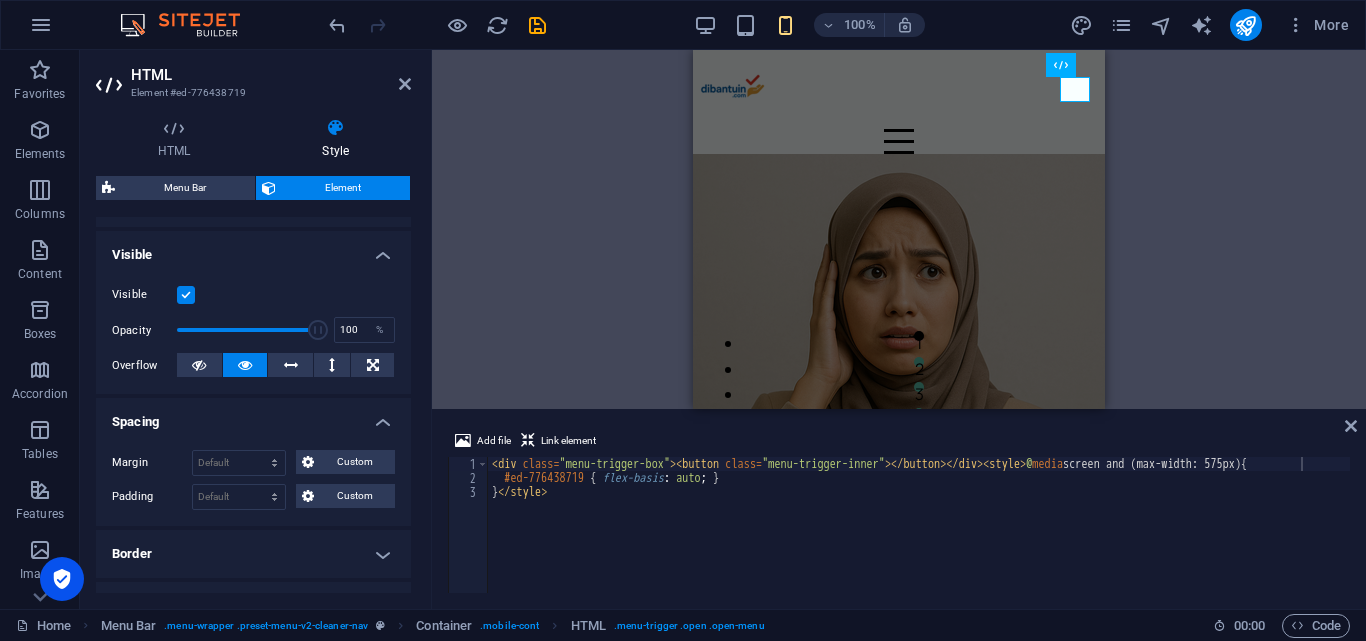 click on "Spacing" at bounding box center (253, 416) 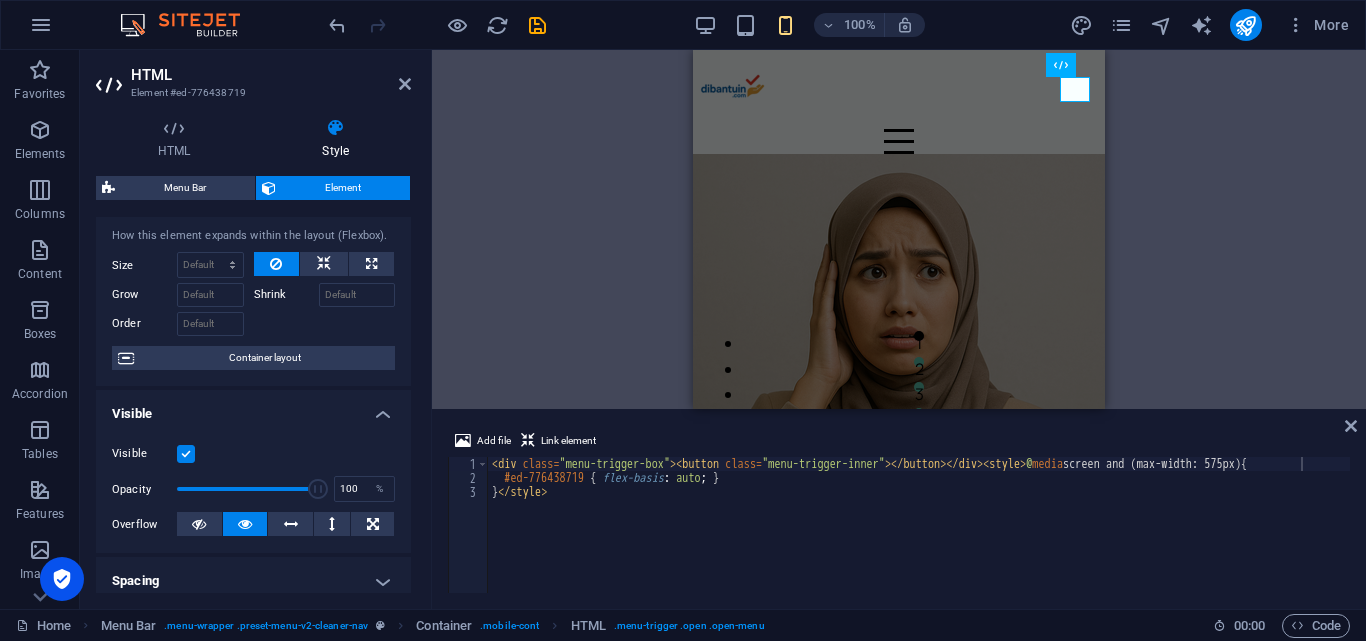scroll, scrollTop: 0, scrollLeft: 0, axis: both 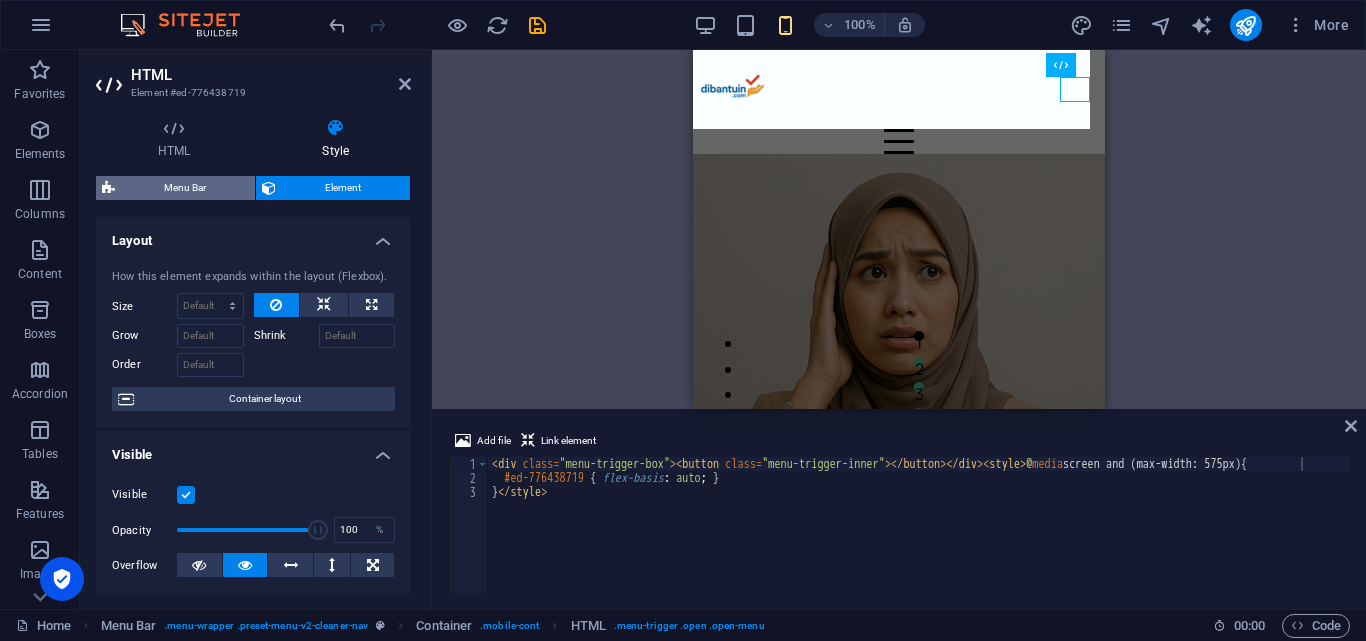 click on "Menu Bar" at bounding box center [185, 188] 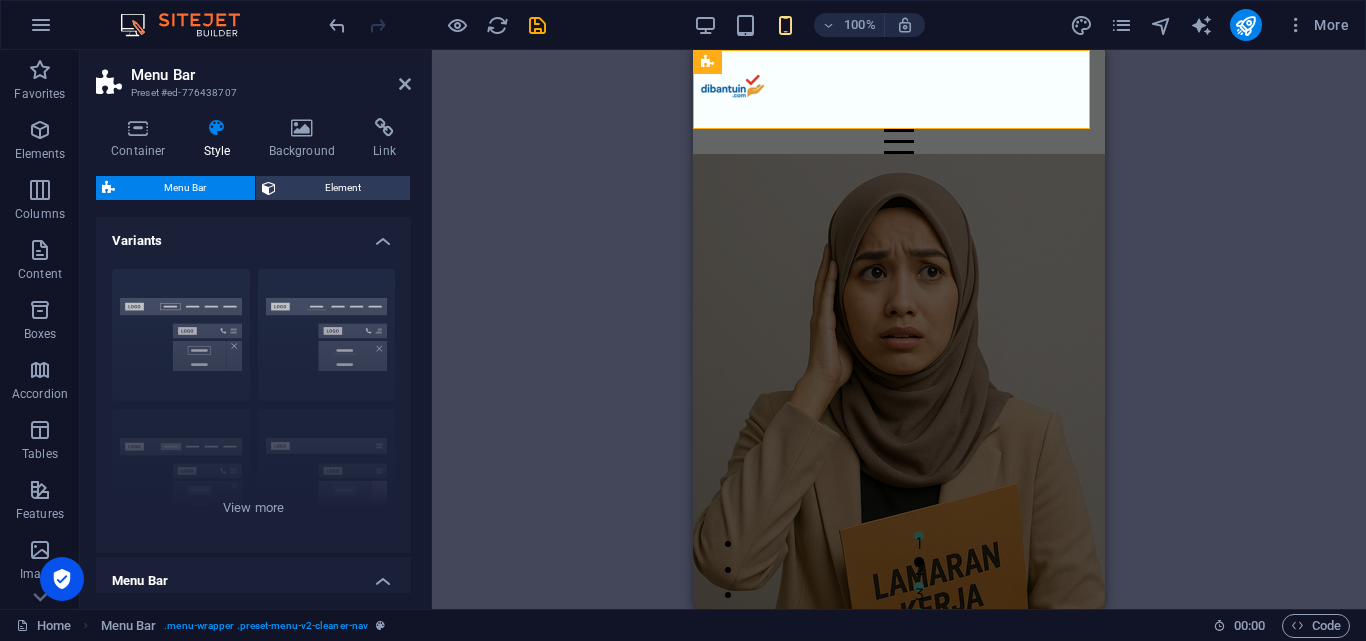 click on "Variants" at bounding box center (253, 235) 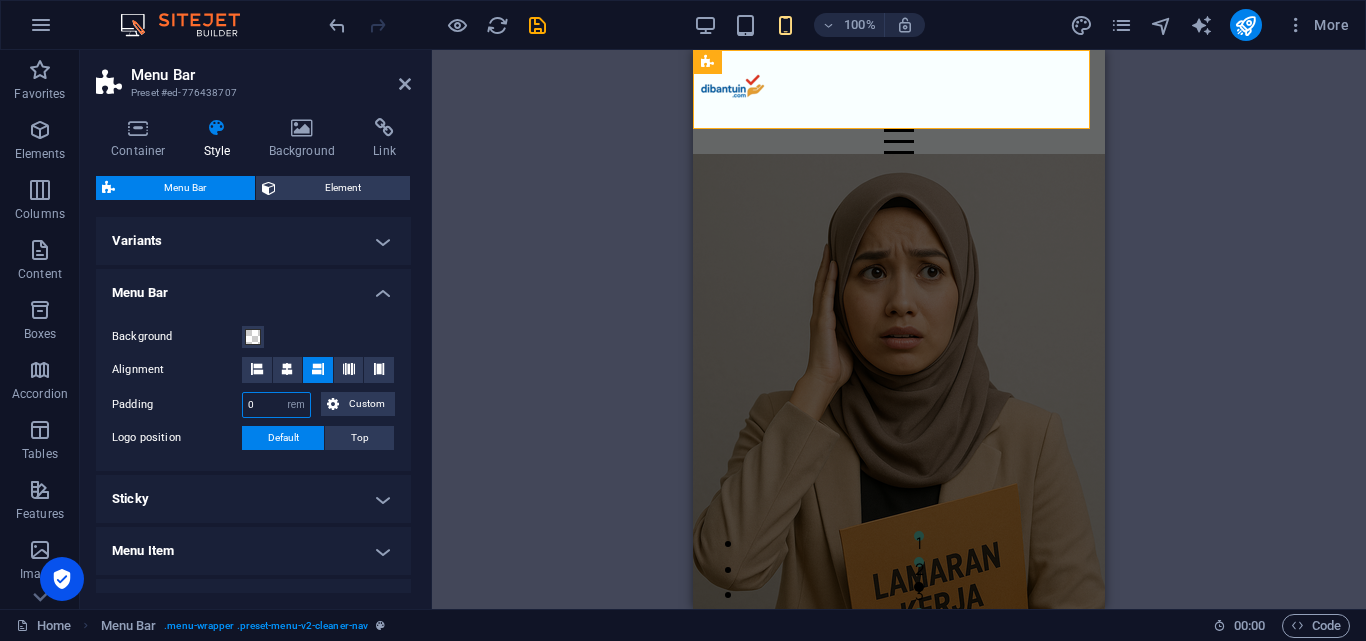 drag, startPoint x: 272, startPoint y: 402, endPoint x: 231, endPoint y: 403, distance: 41.01219 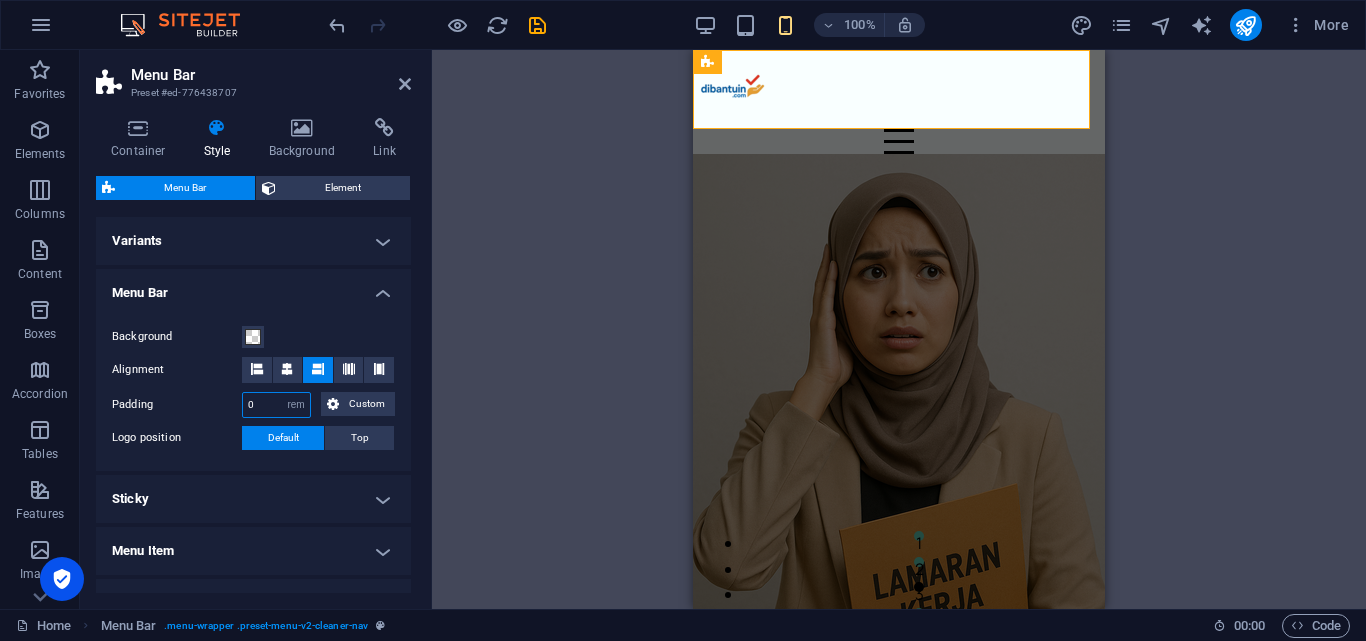 click on "Padding 0 px rem % vh vw Custom Custom" at bounding box center [253, 405] 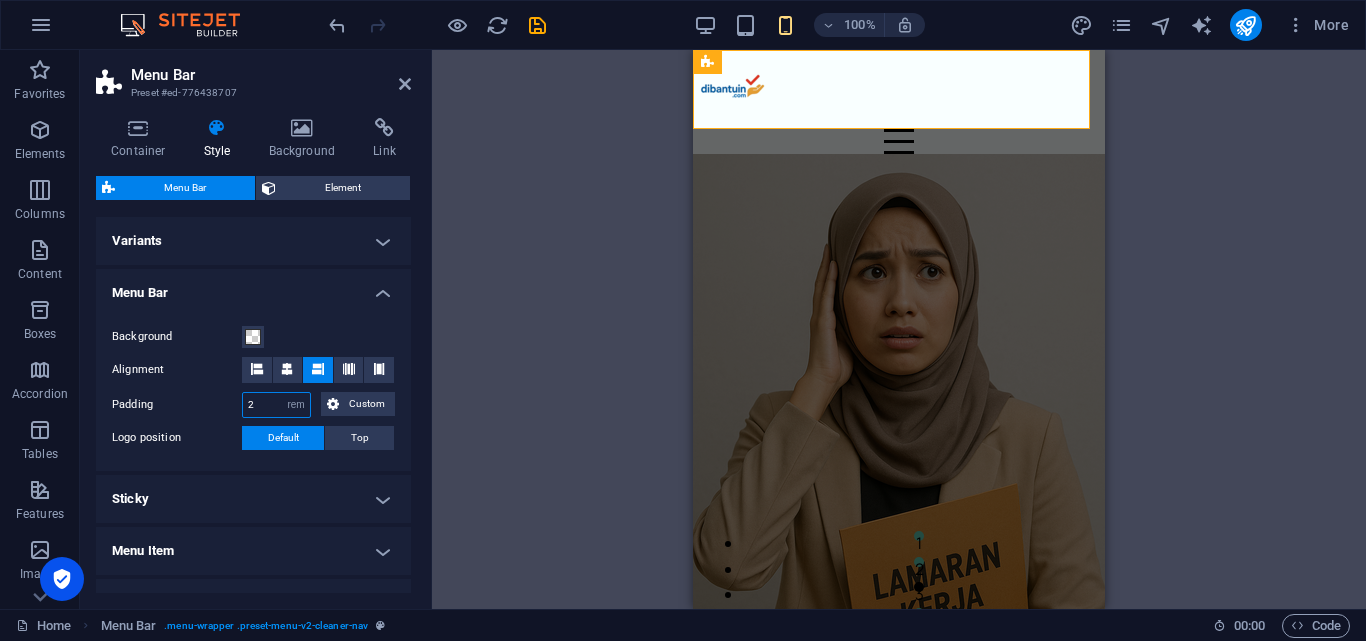 type on "2" 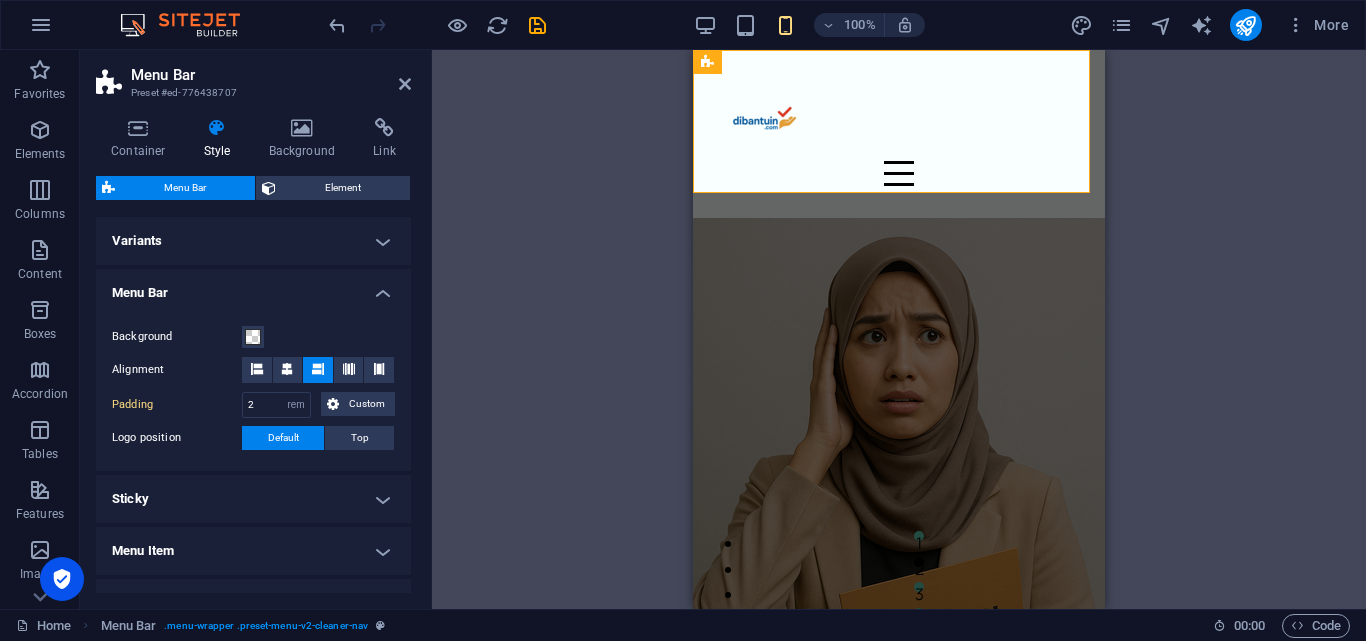 click at bounding box center [899, 173] 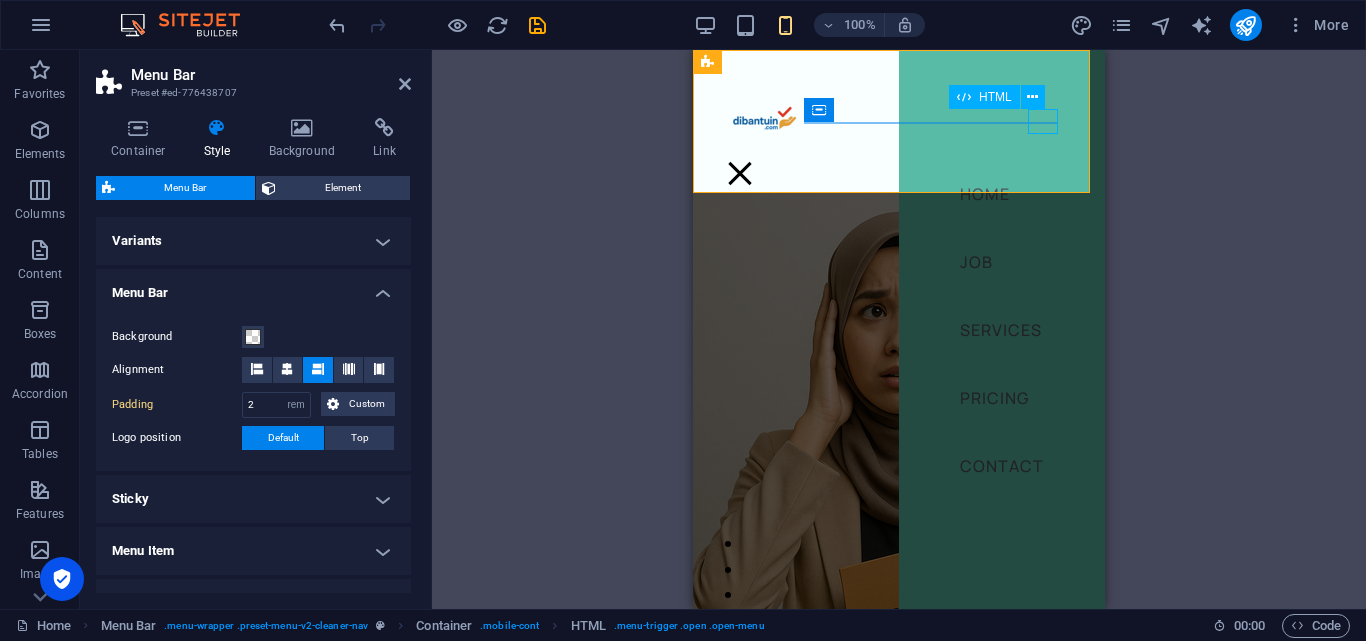 click at bounding box center [740, 173] 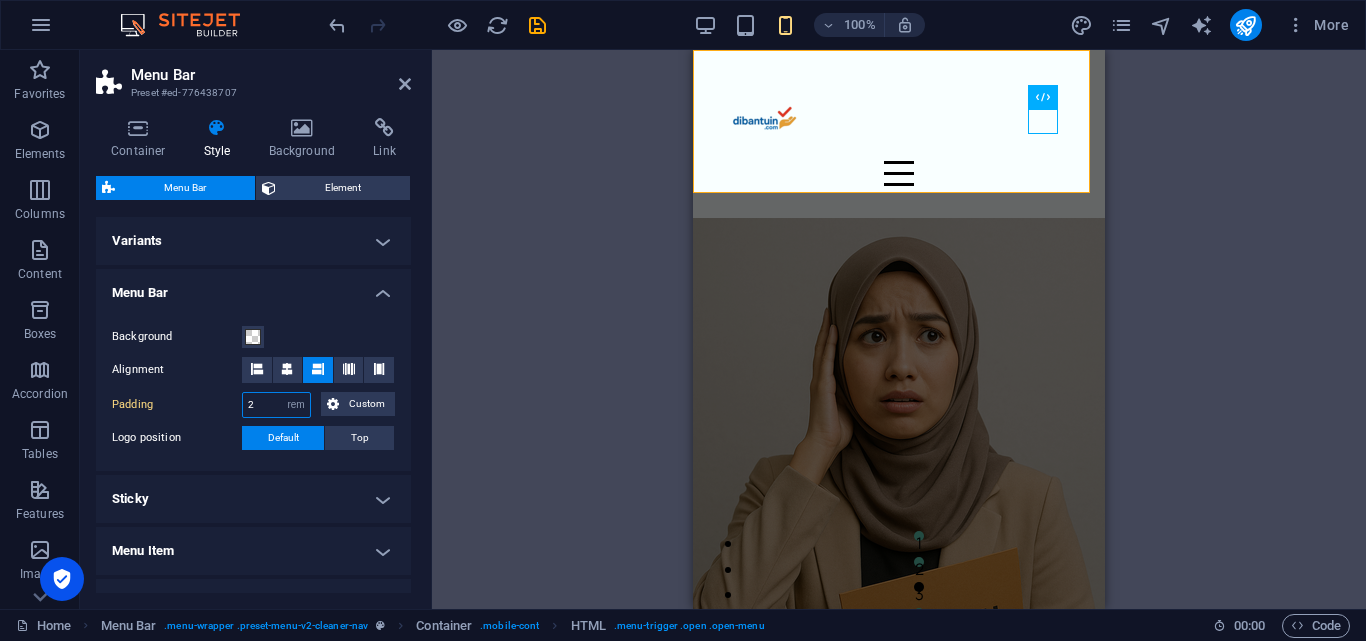 click on "2" at bounding box center (276, 405) 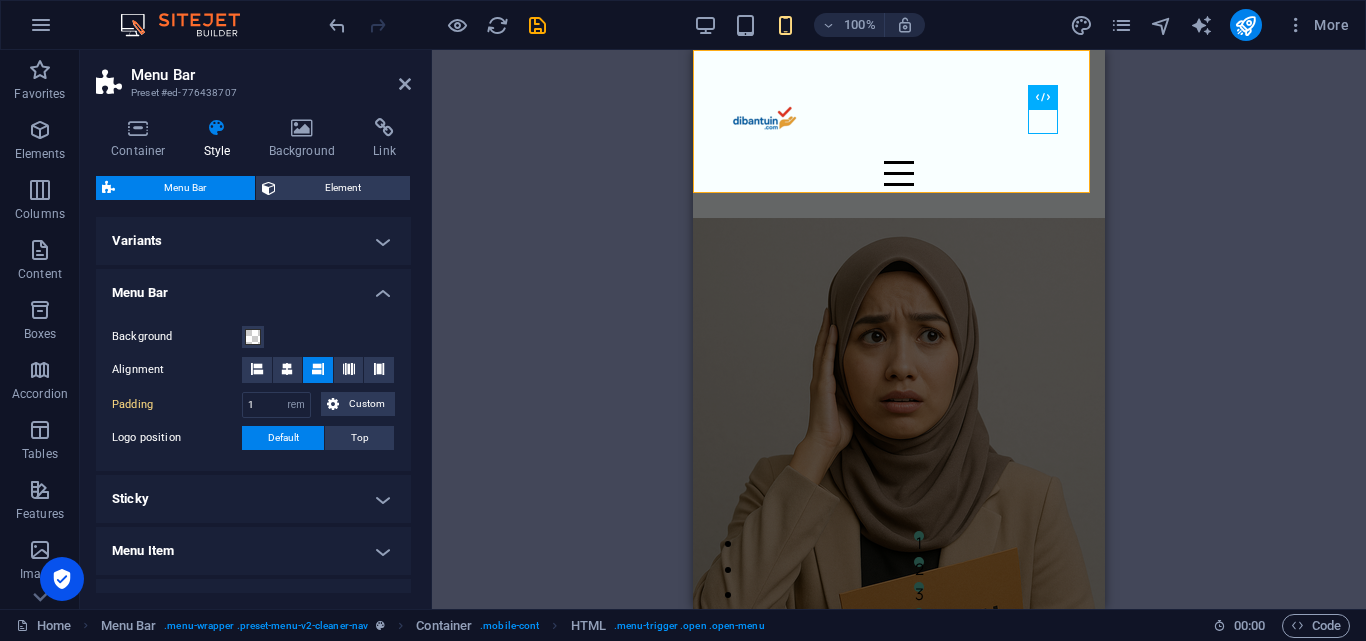 click on "Padding" at bounding box center (177, 405) 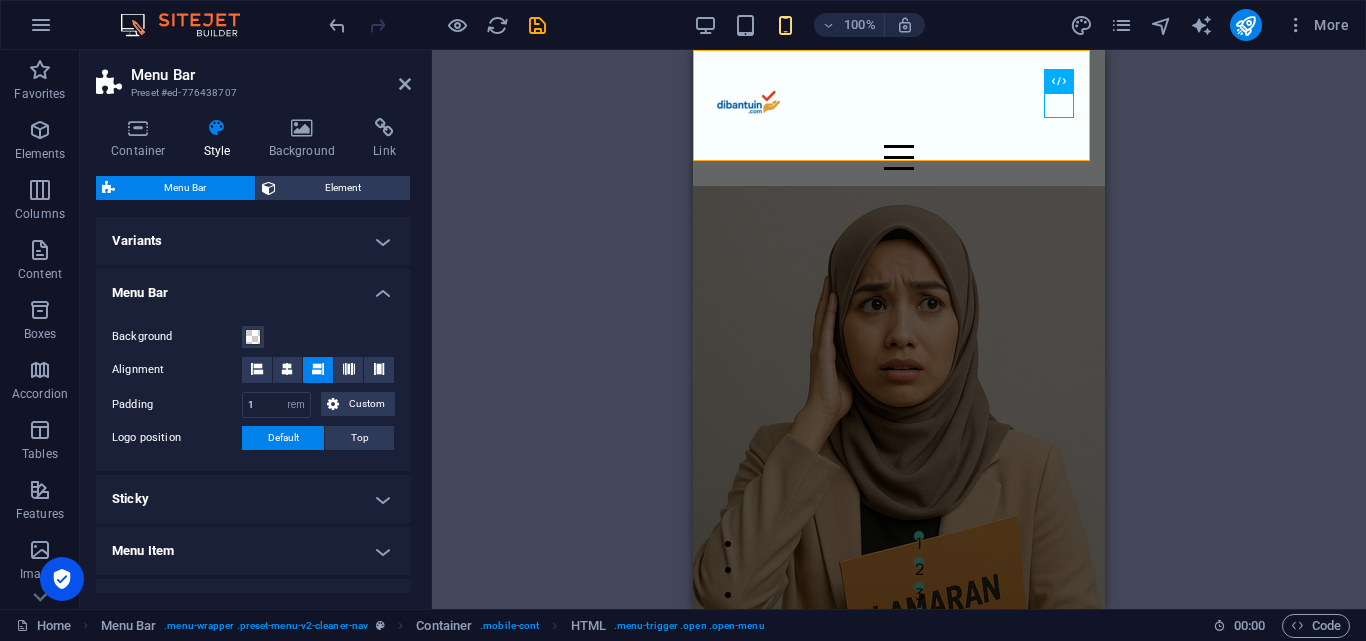 type on "0" 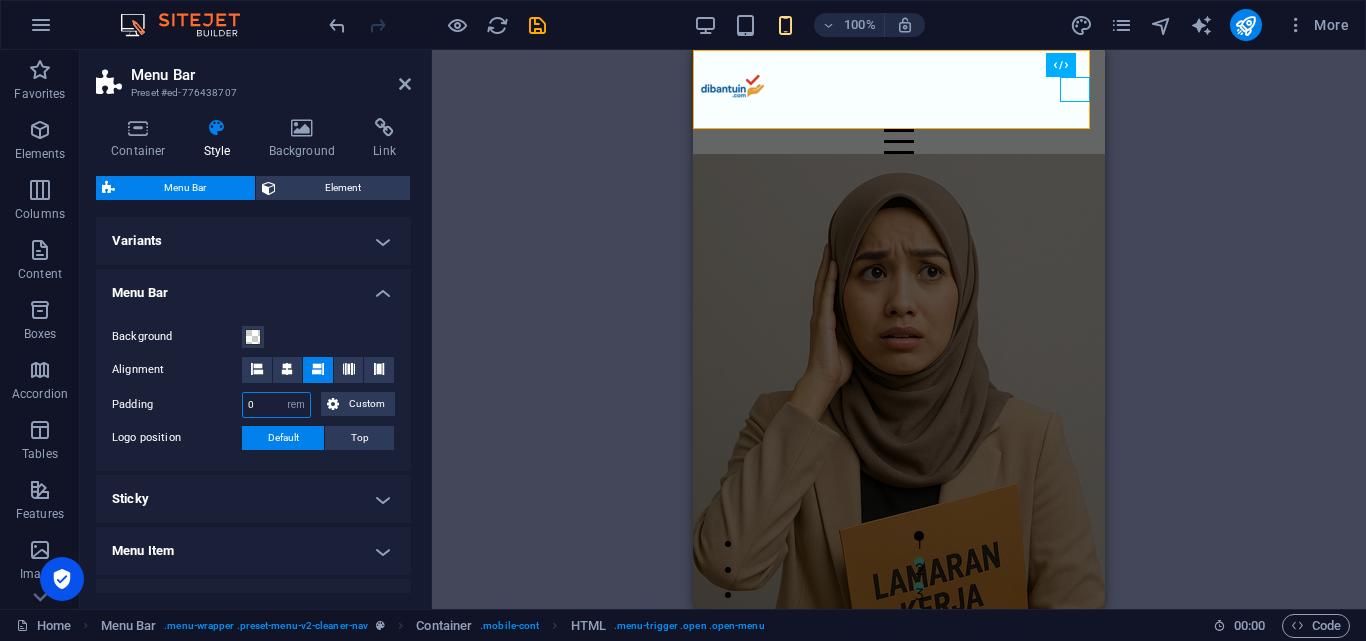 click on "0" at bounding box center [276, 405] 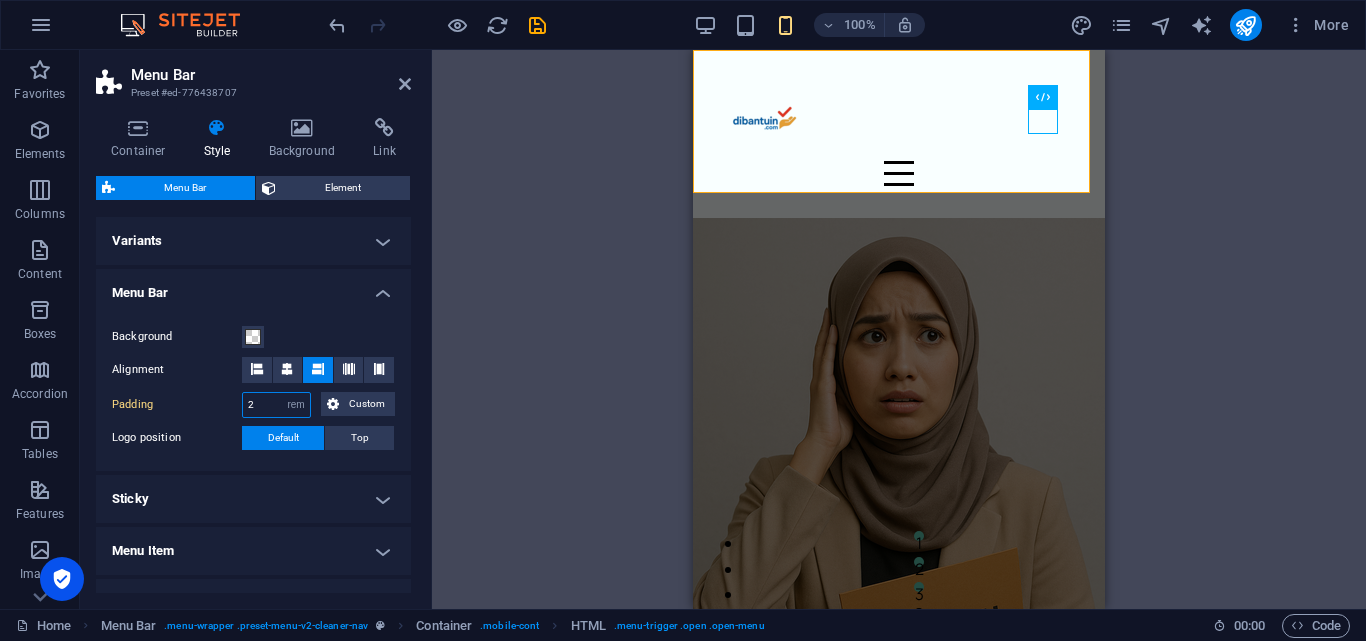 drag, startPoint x: 265, startPoint y: 408, endPoint x: 229, endPoint y: 403, distance: 36.345562 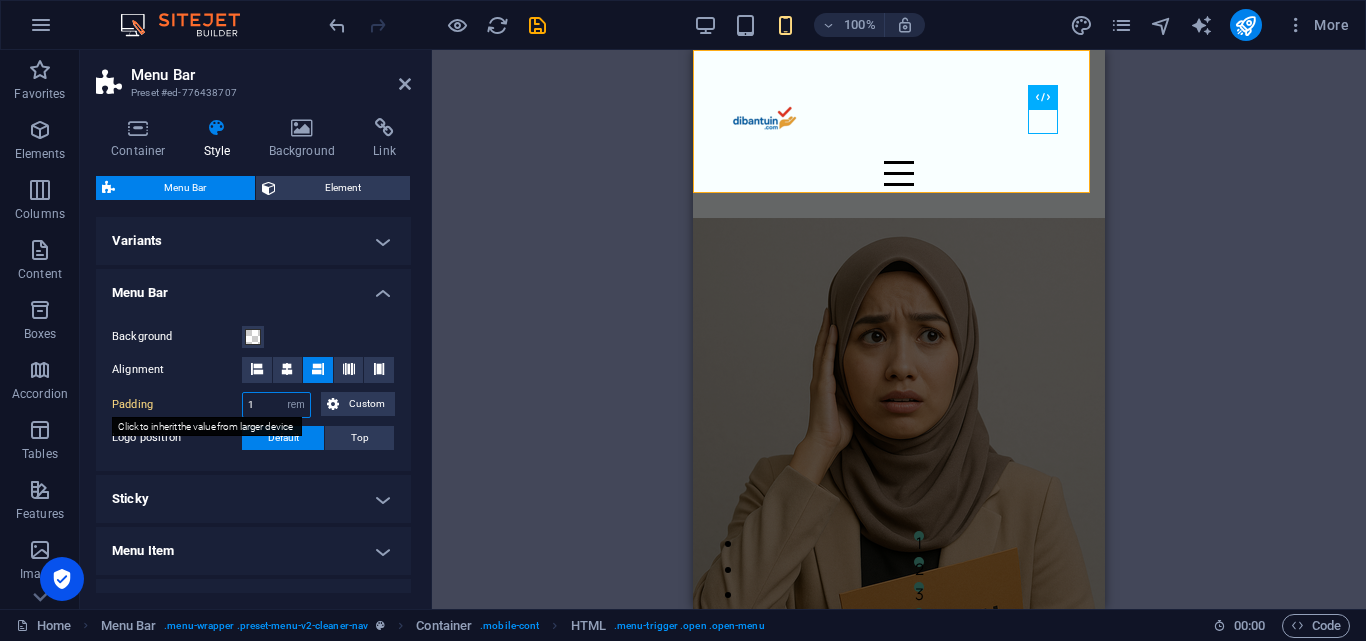 type on "1" 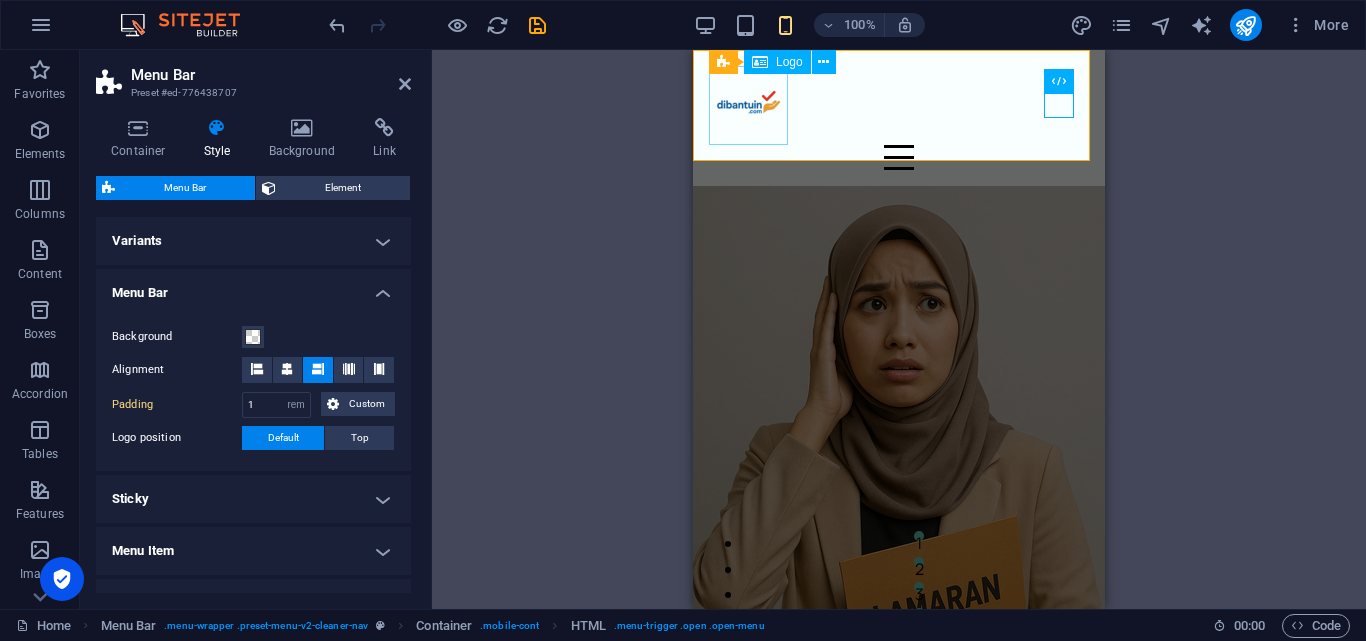 click at bounding box center (899, 105) 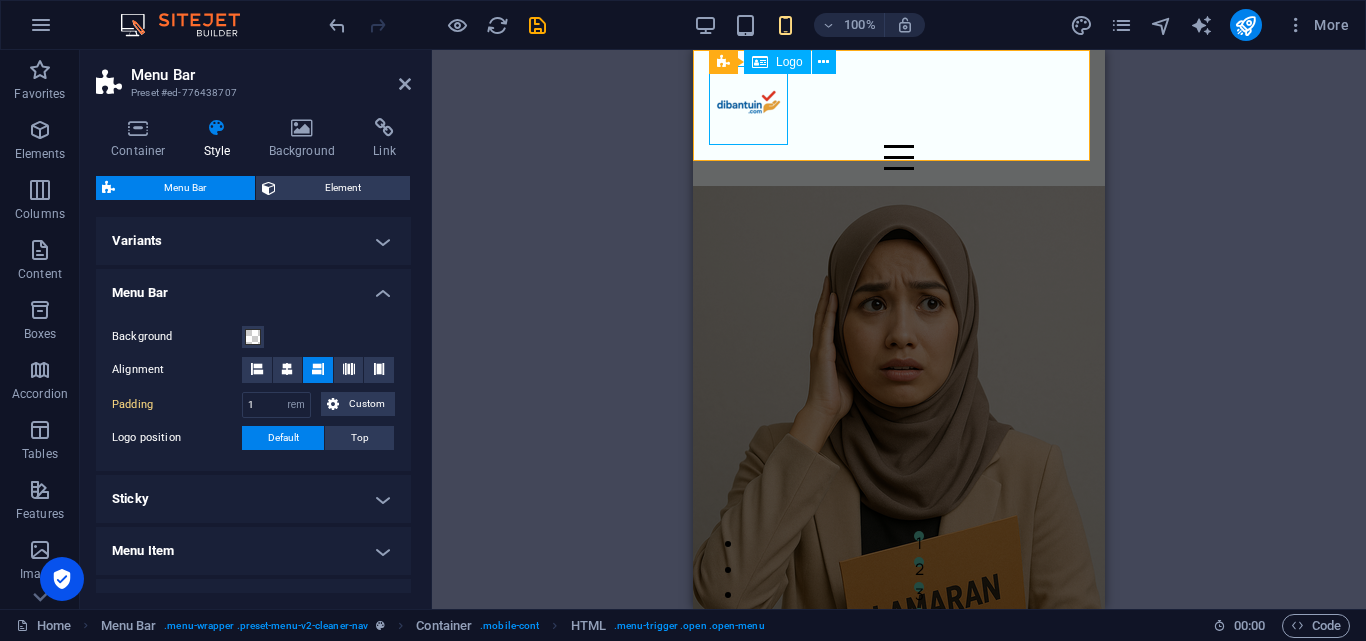 click at bounding box center [899, 105] 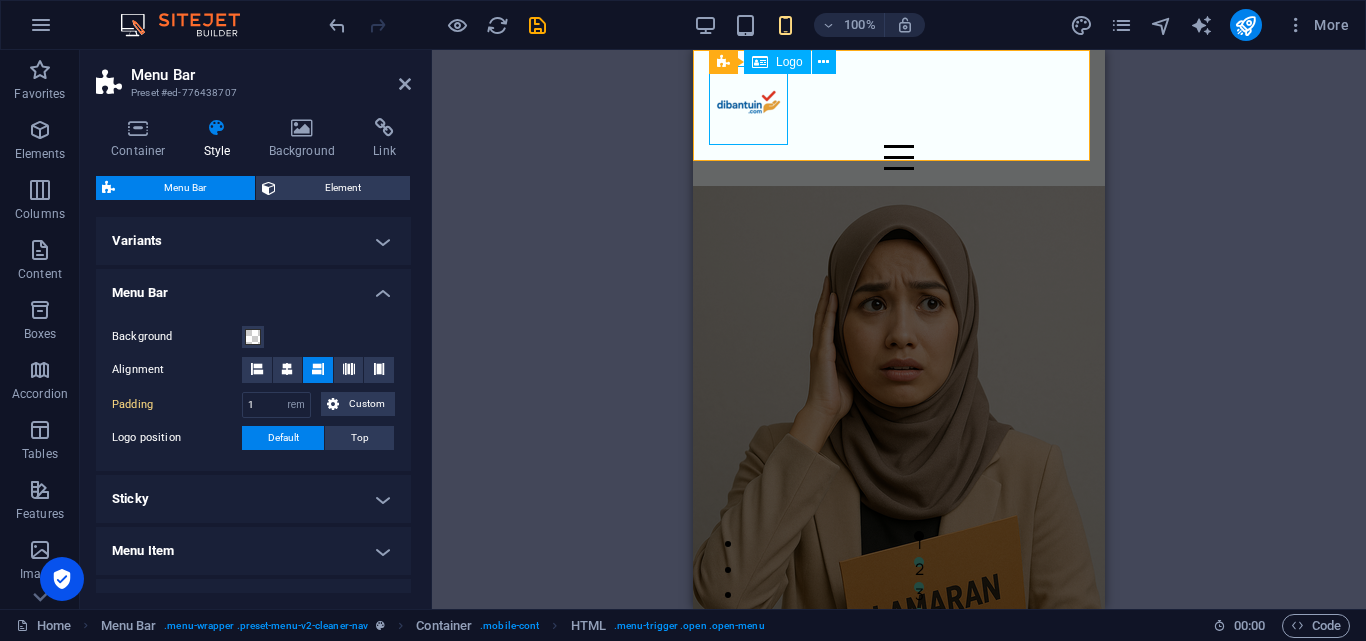 select on "px" 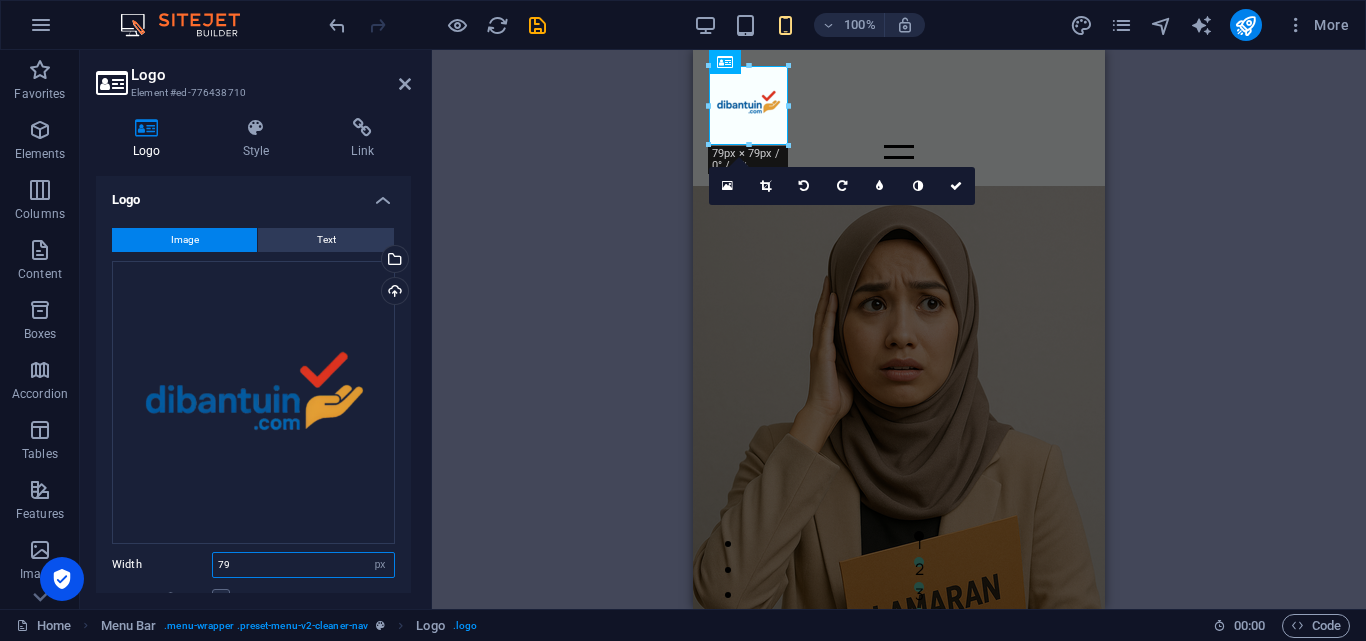 drag, startPoint x: 285, startPoint y: 567, endPoint x: 208, endPoint y: 562, distance: 77.16217 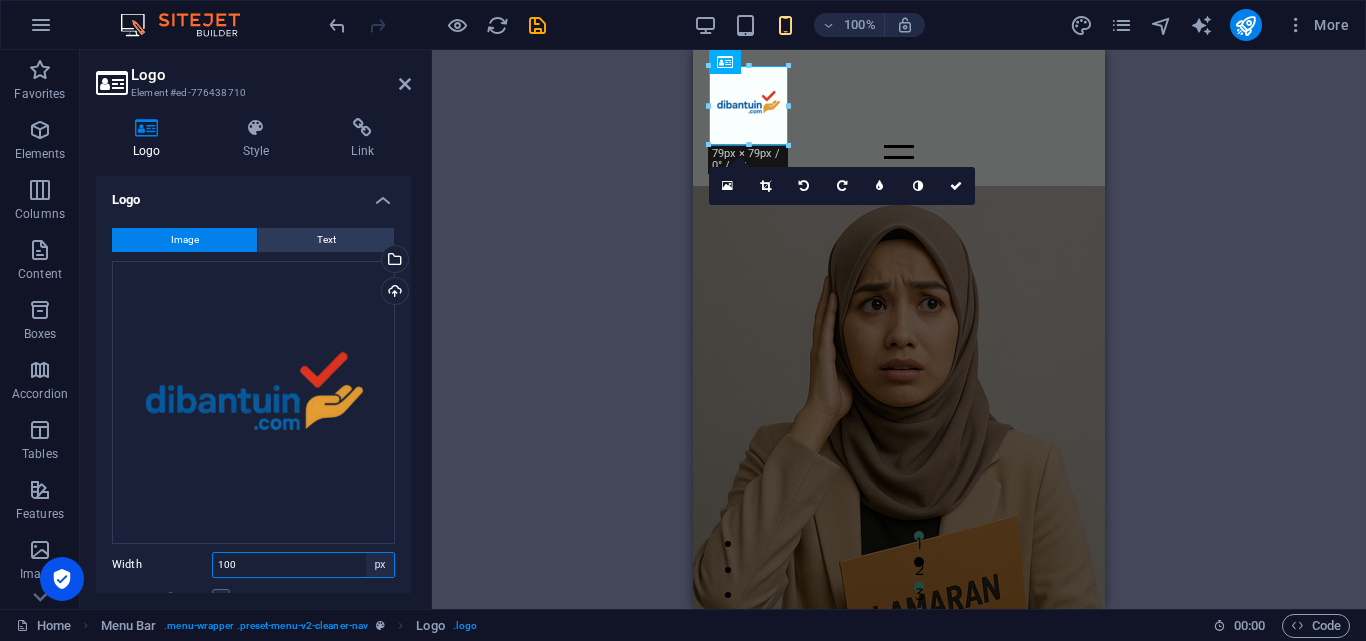 type on "100" 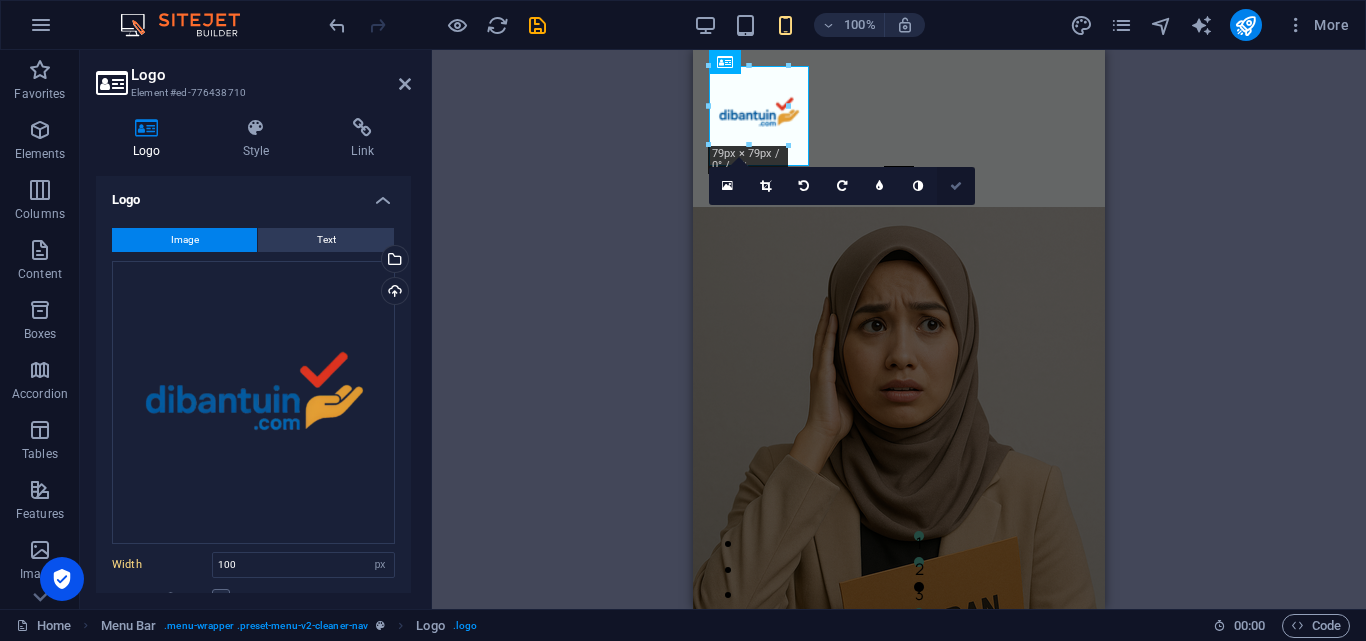 click at bounding box center [956, 186] 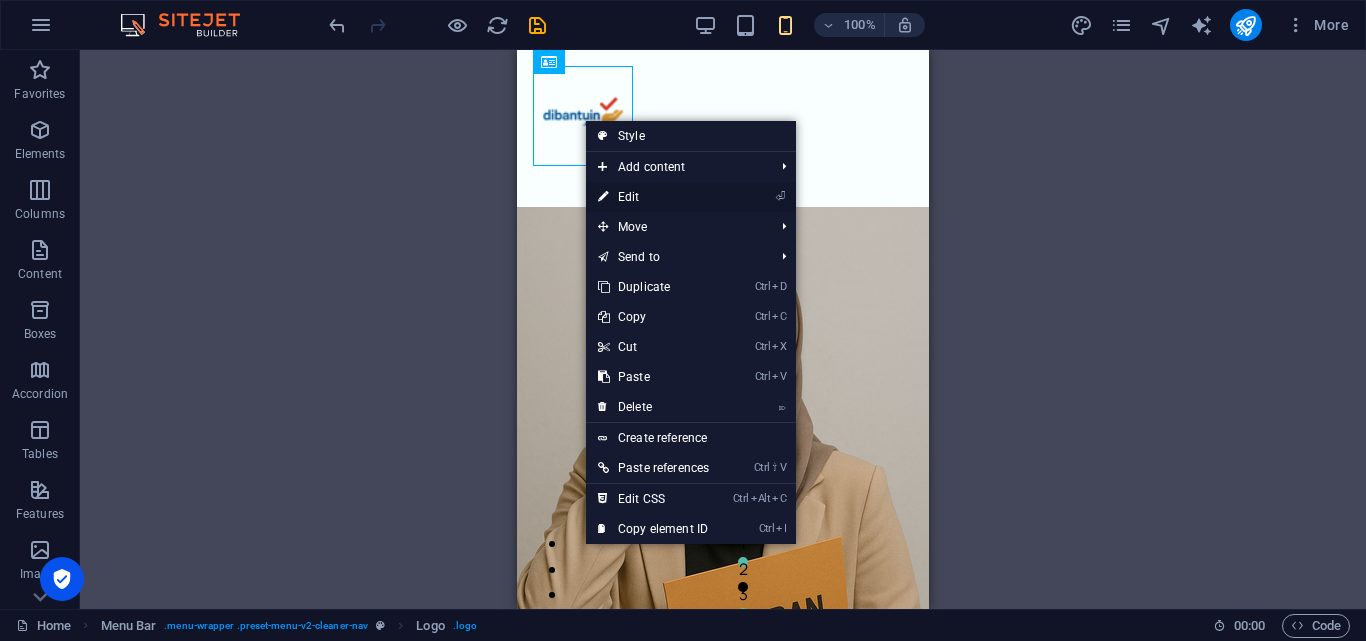 click on "⏎  Edit" at bounding box center (653, 197) 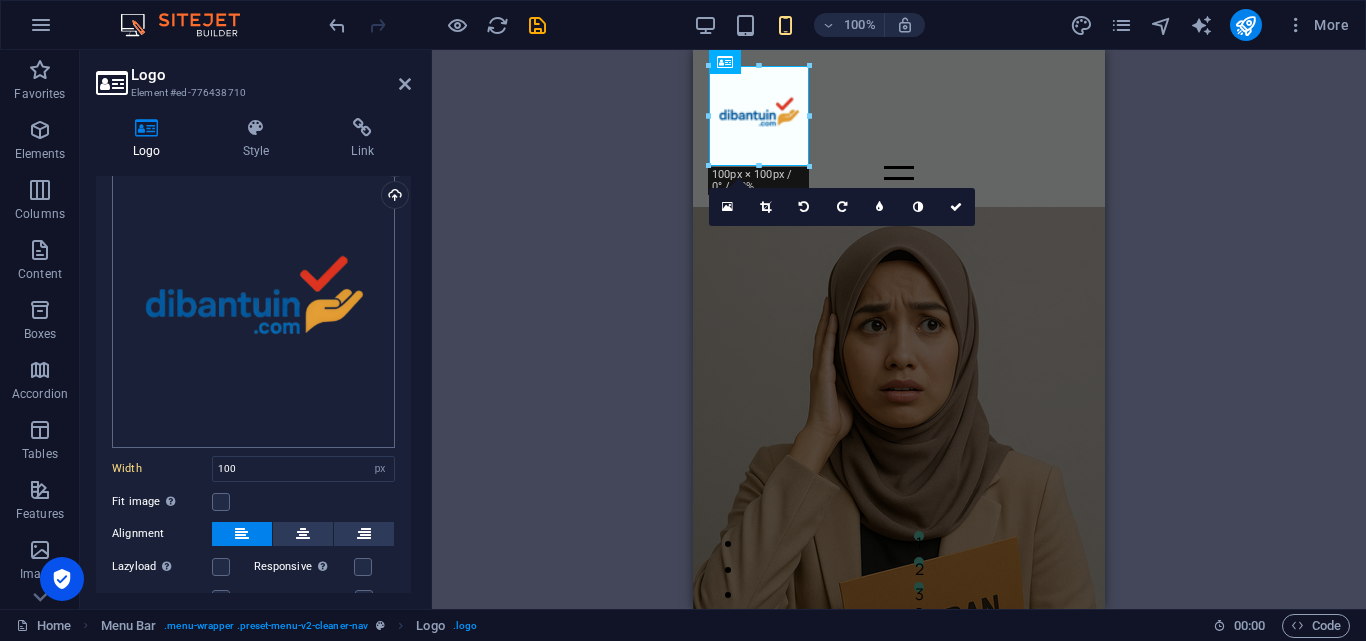 scroll, scrollTop: 100, scrollLeft: 0, axis: vertical 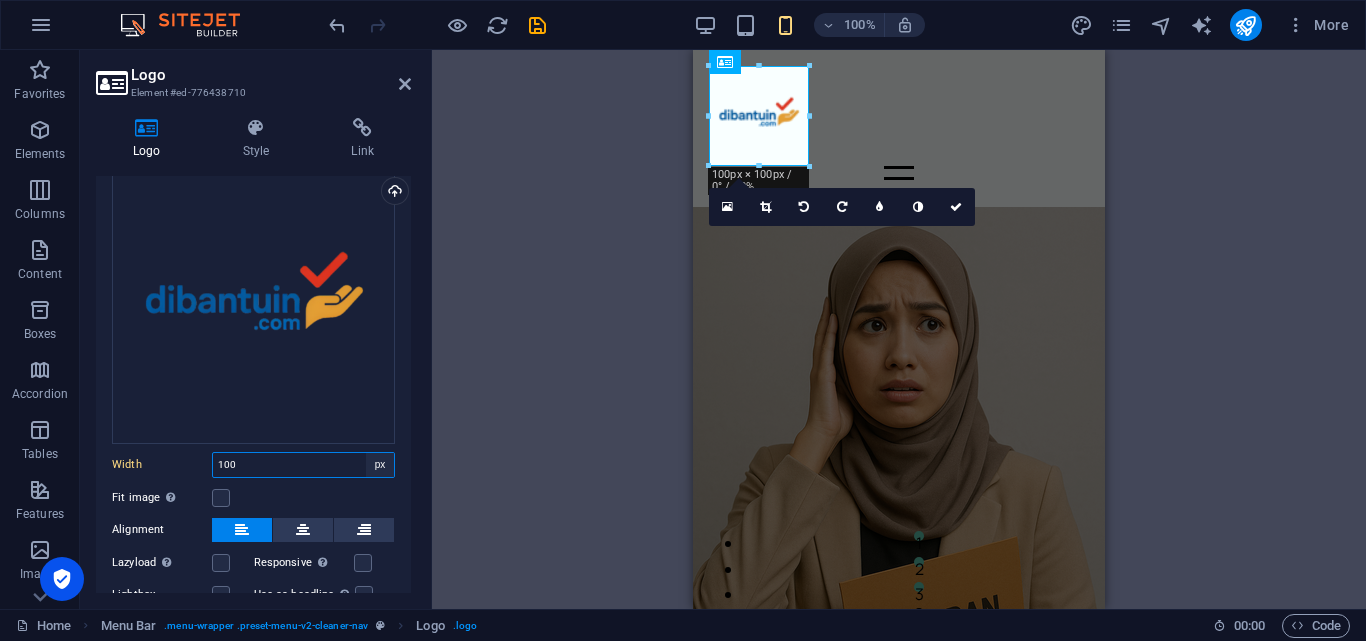 click on "Default auto px rem % em vh vw" at bounding box center (380, 465) 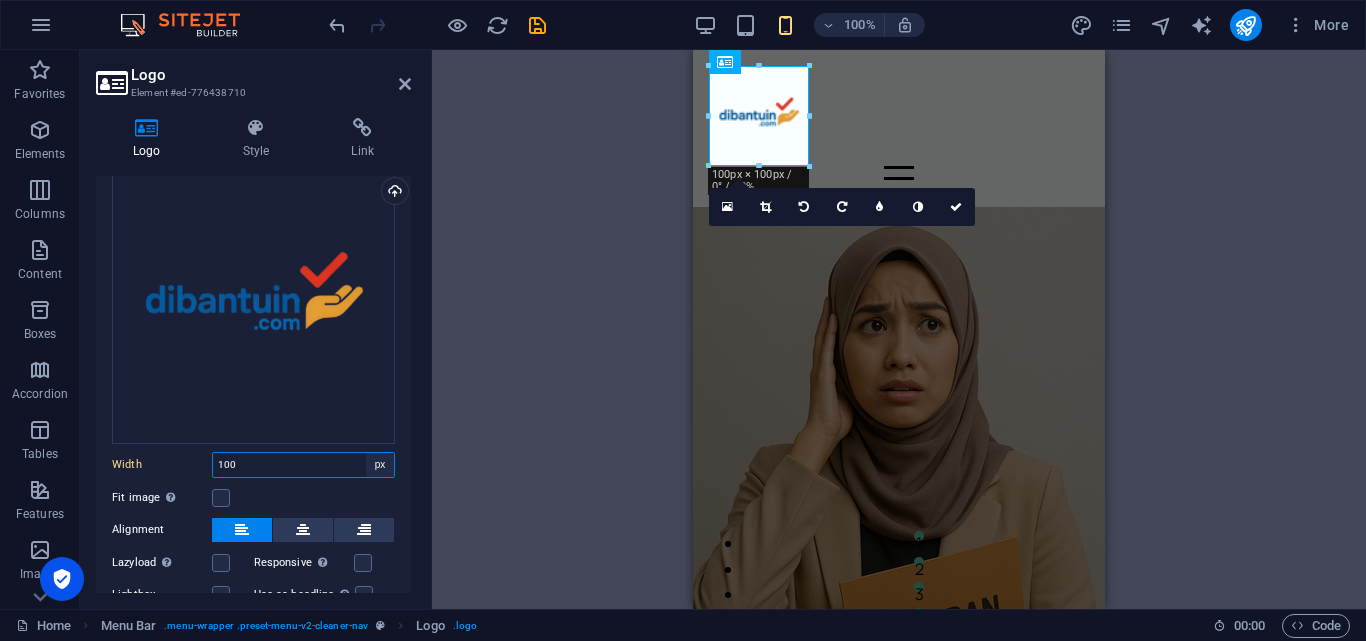 click on "Default auto px rem % em vh vw" at bounding box center [380, 465] 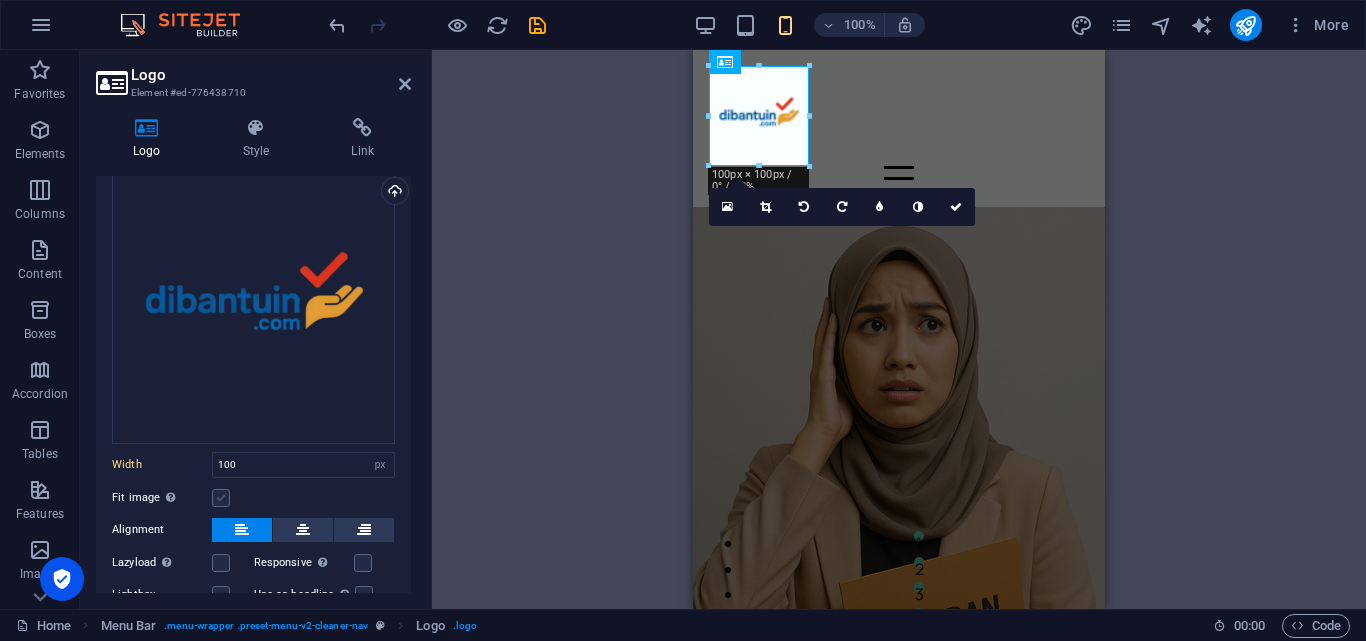 click at bounding box center [221, 498] 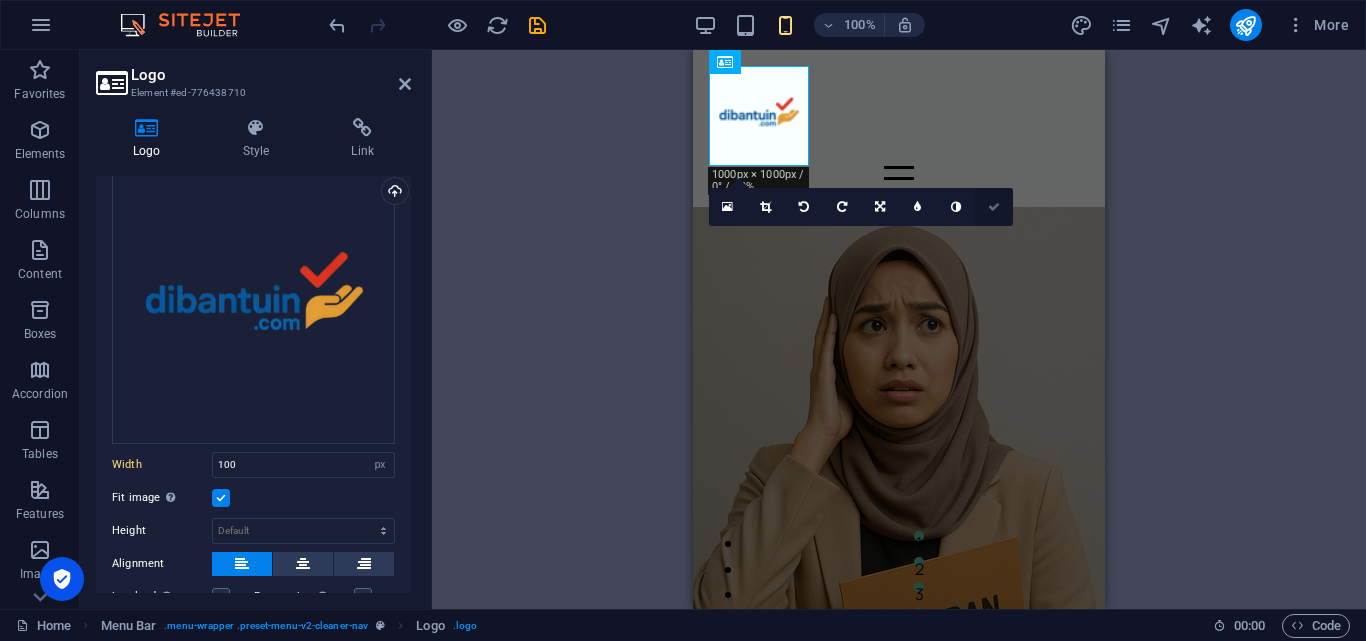 click at bounding box center (994, 207) 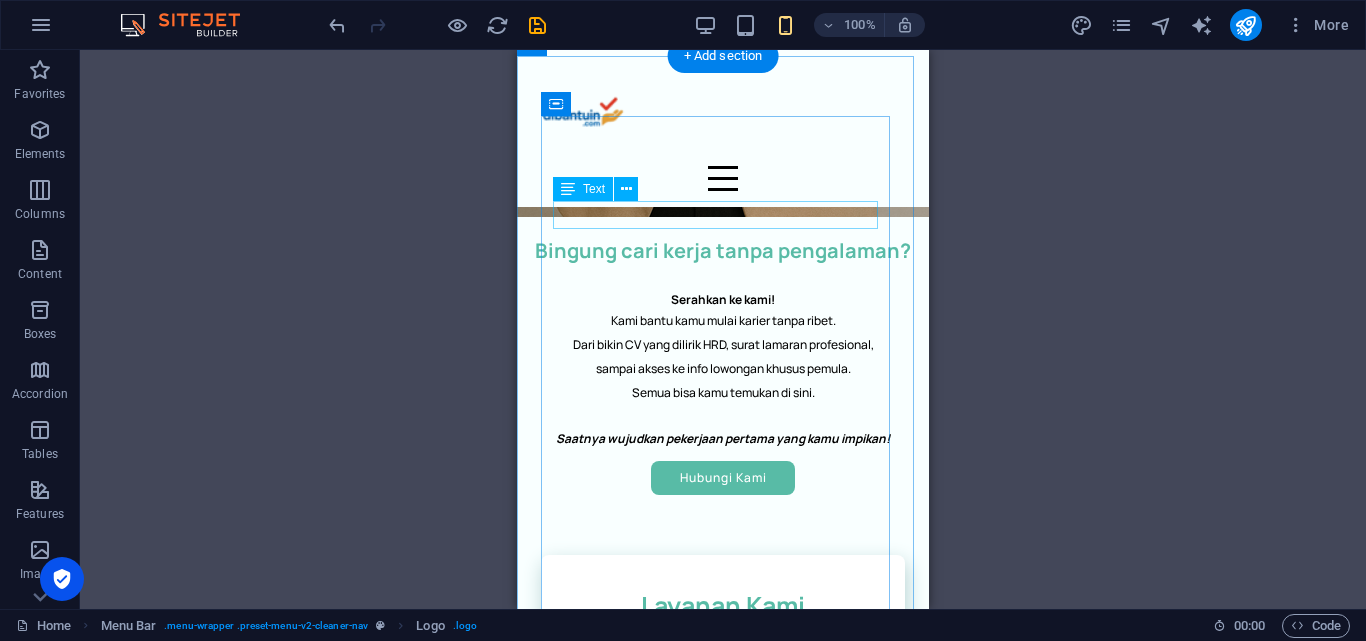 scroll, scrollTop: 1000, scrollLeft: 0, axis: vertical 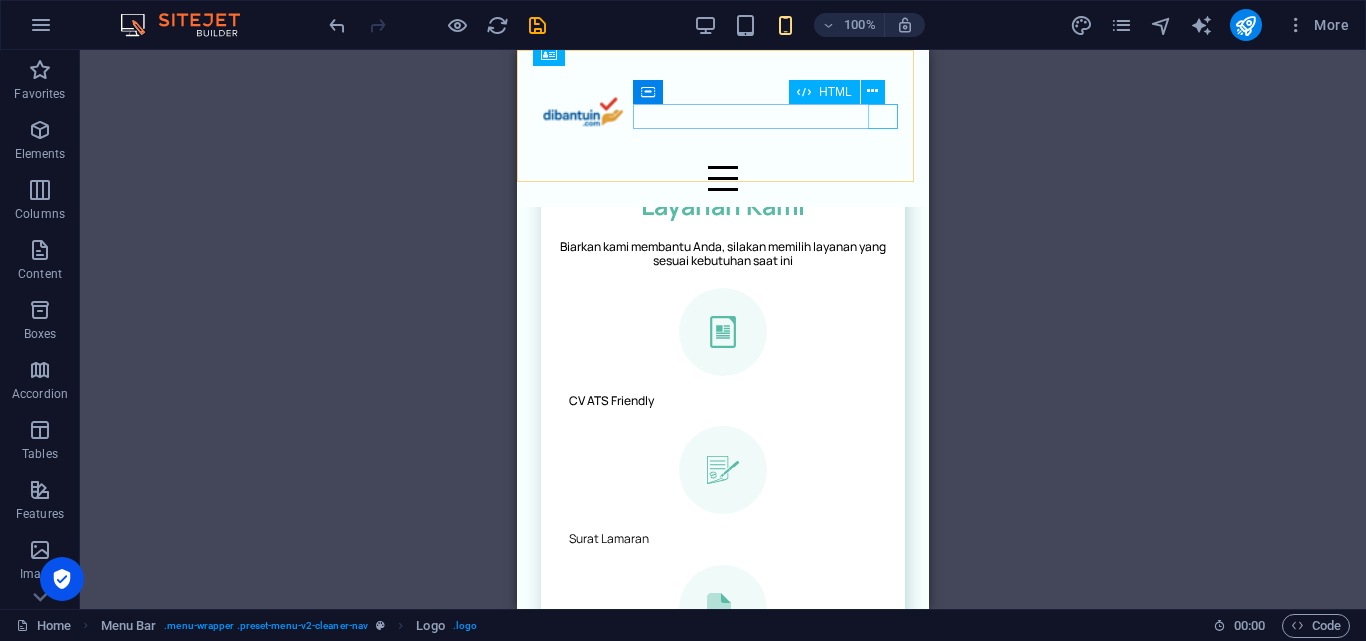 click at bounding box center (723, 178) 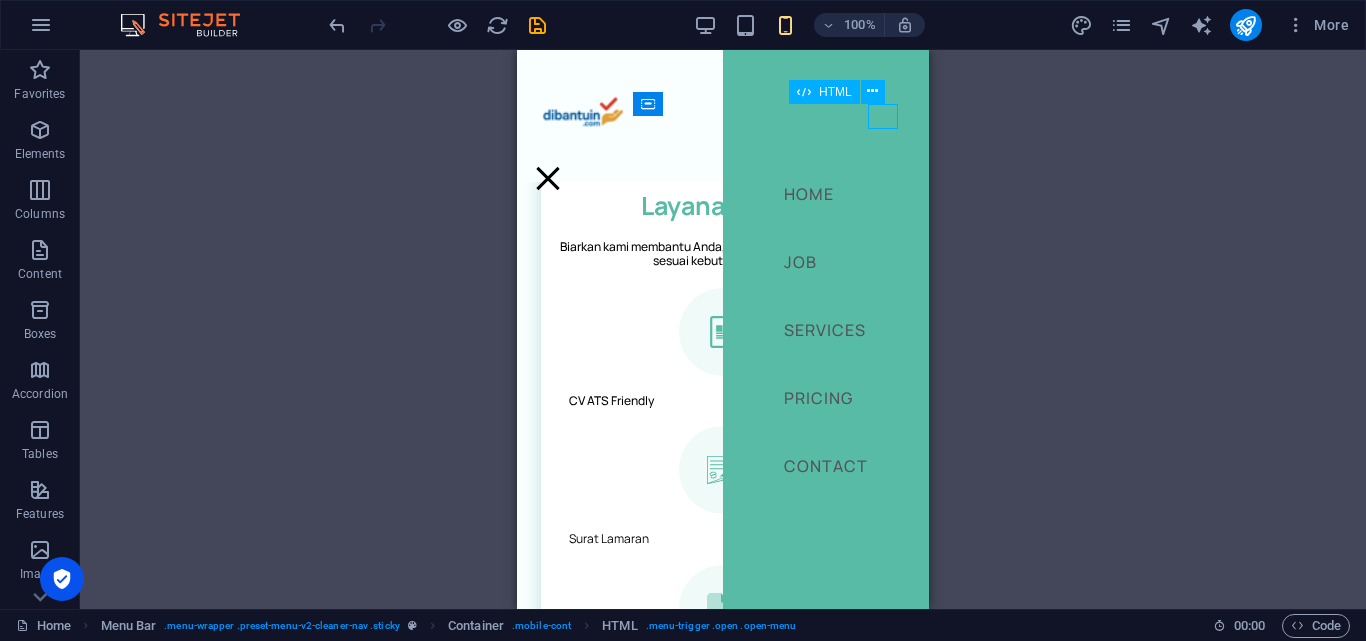 click at bounding box center [548, 178] 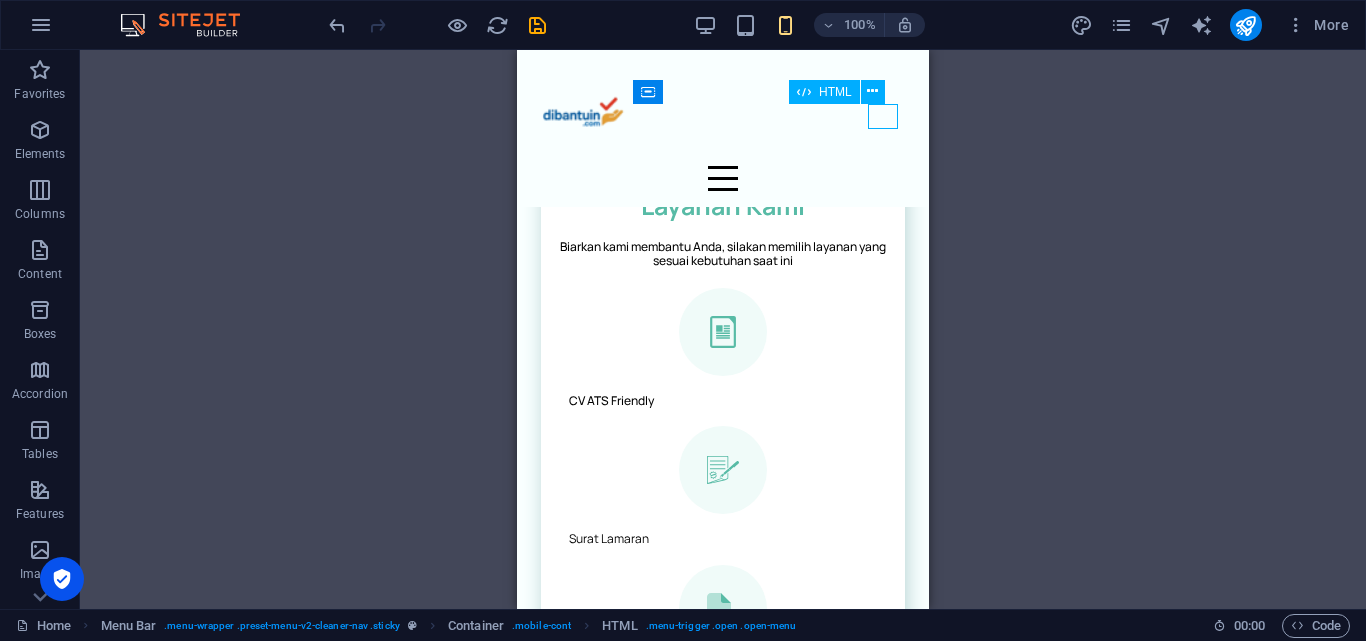 click at bounding box center [723, 178] 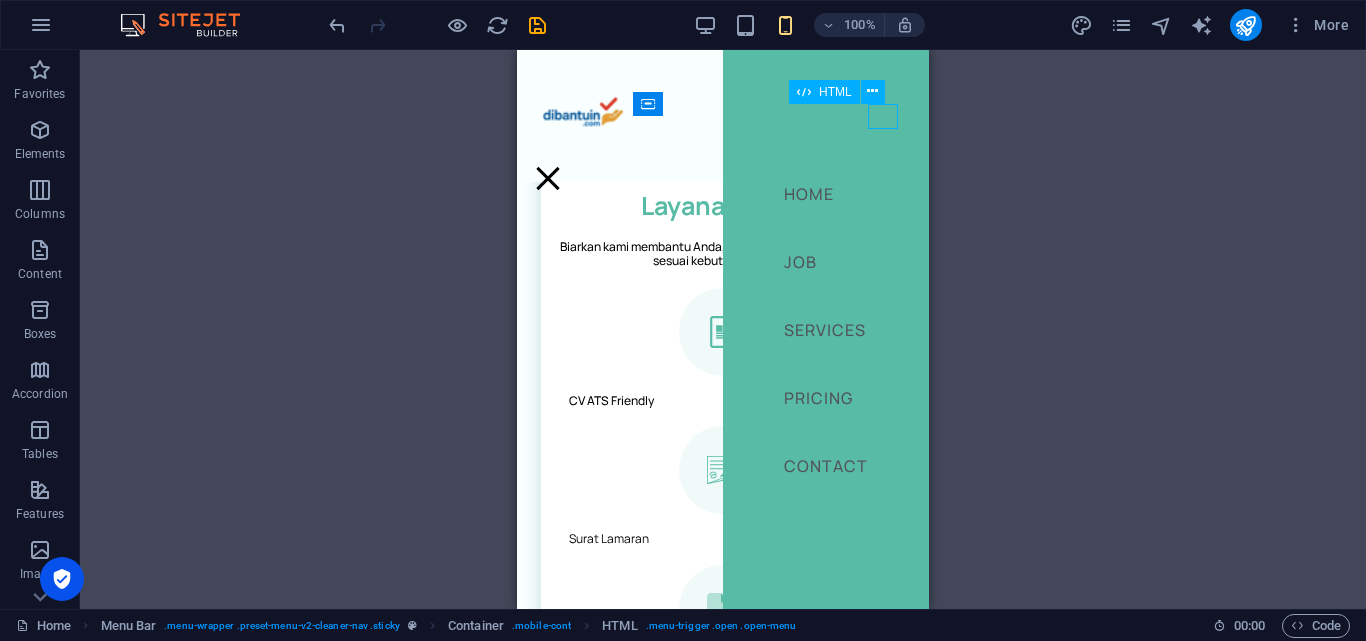 click at bounding box center [548, 178] 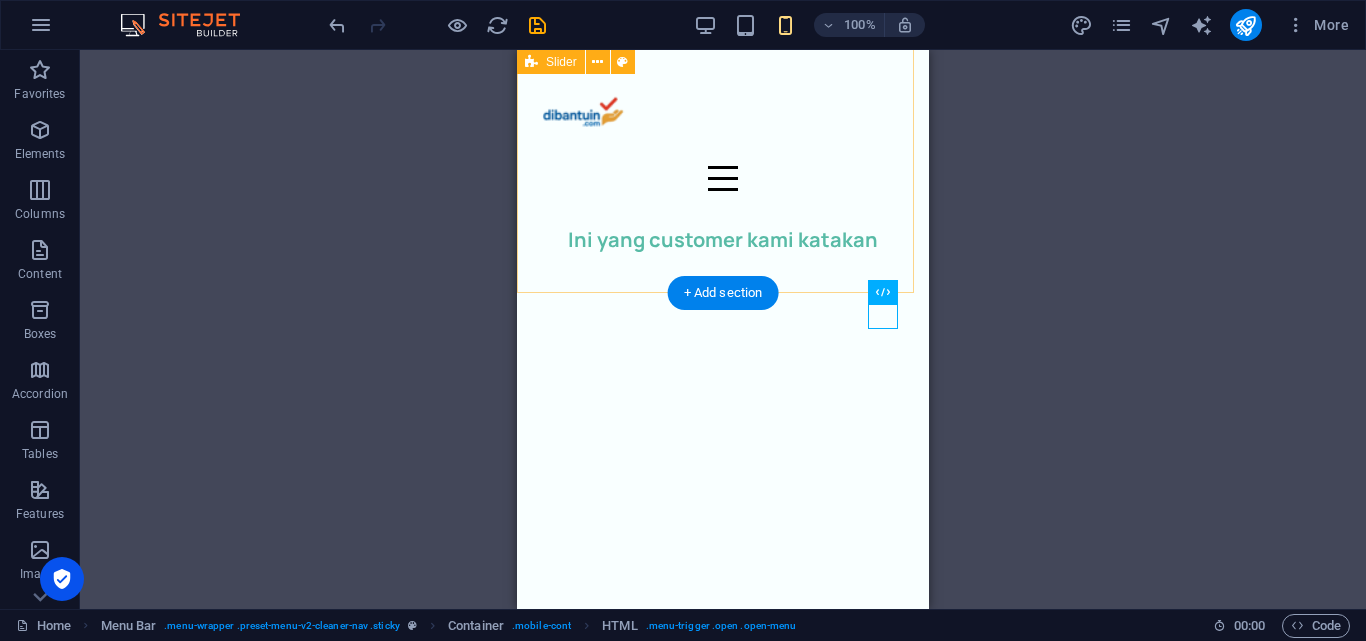 scroll, scrollTop: 2299, scrollLeft: 0, axis: vertical 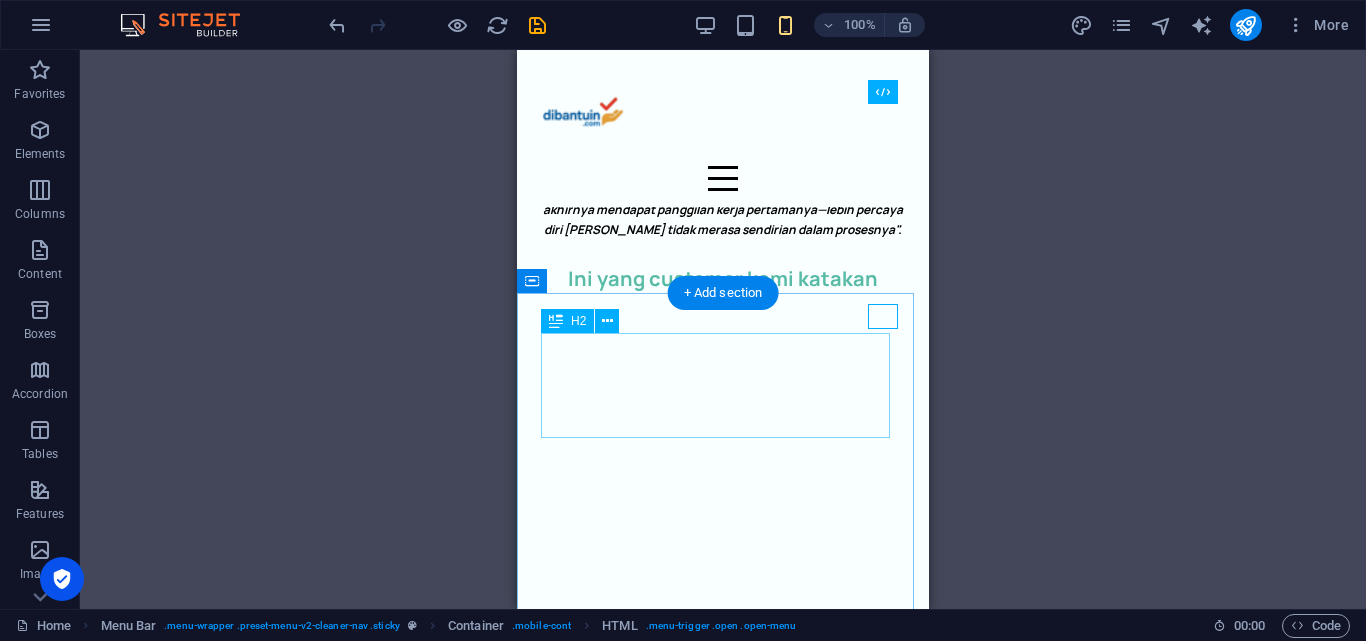 click on "Take a look at our pricing" at bounding box center [723, 907] 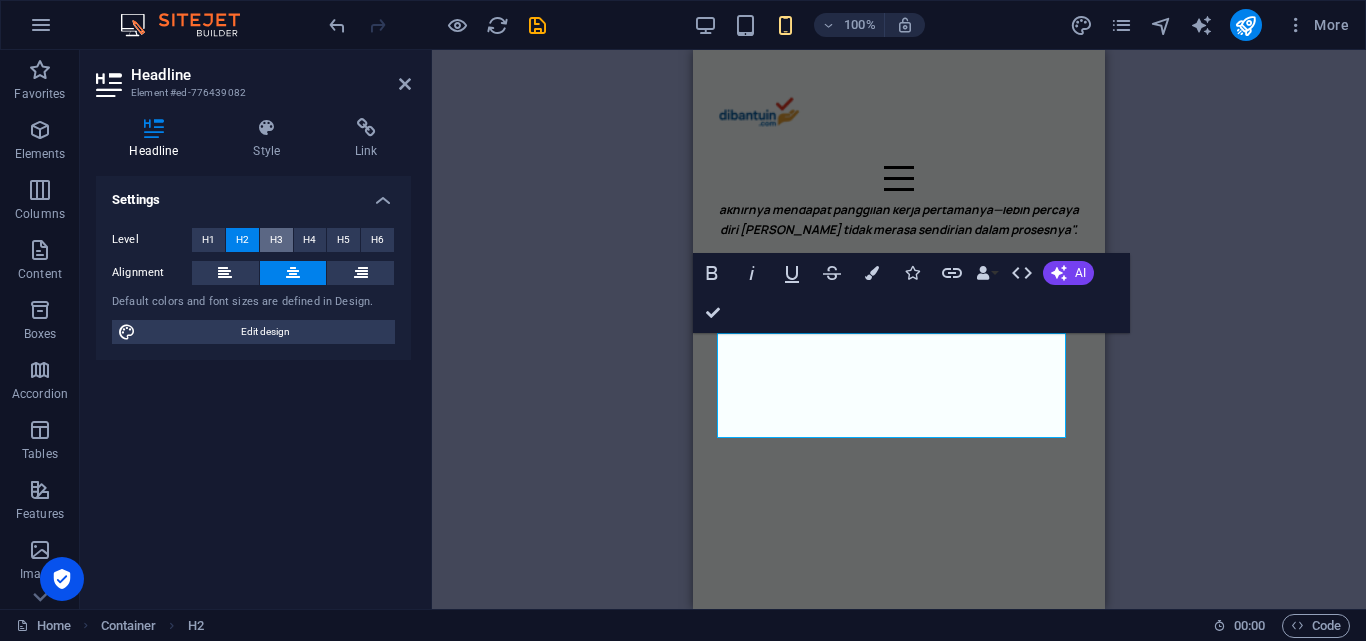 click on "H3" at bounding box center (276, 240) 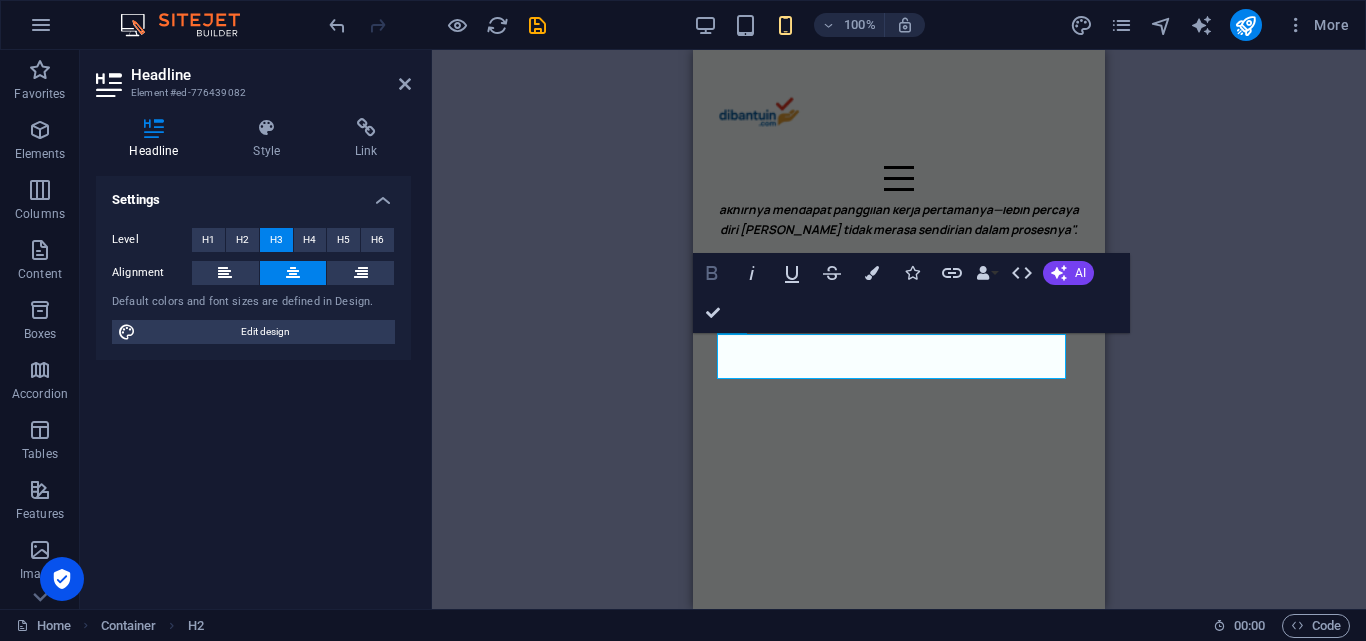 click 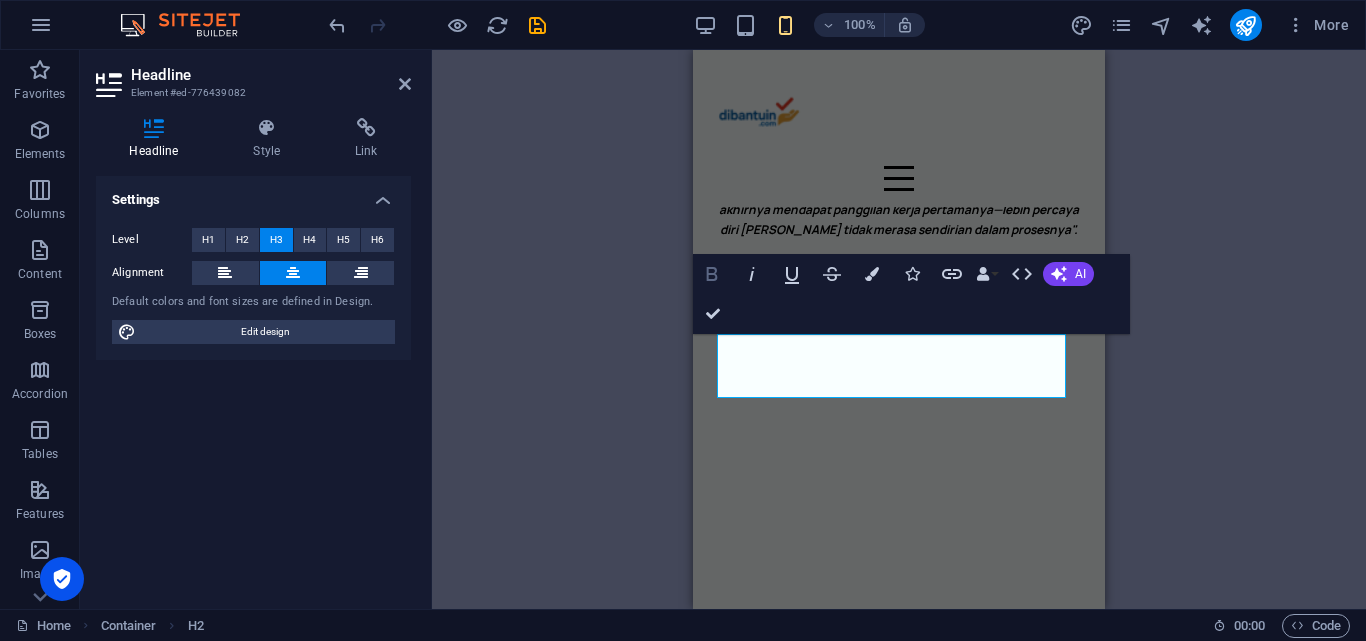 click 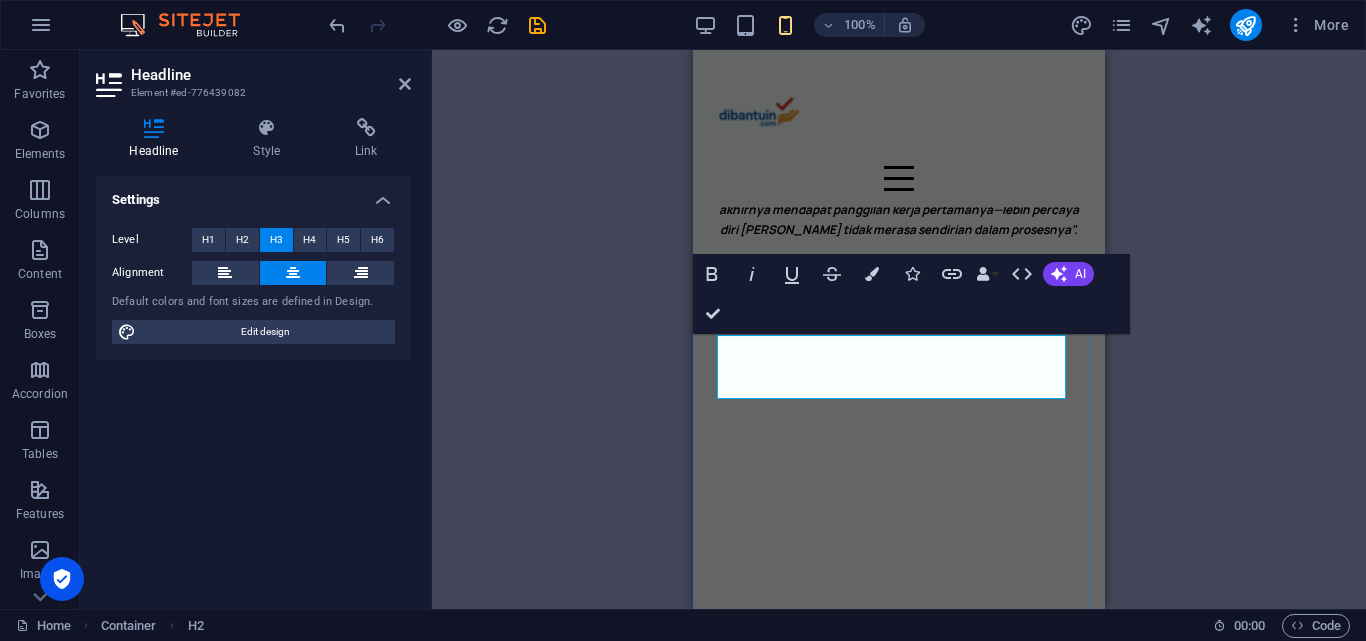 scroll, scrollTop: 2298, scrollLeft: 0, axis: vertical 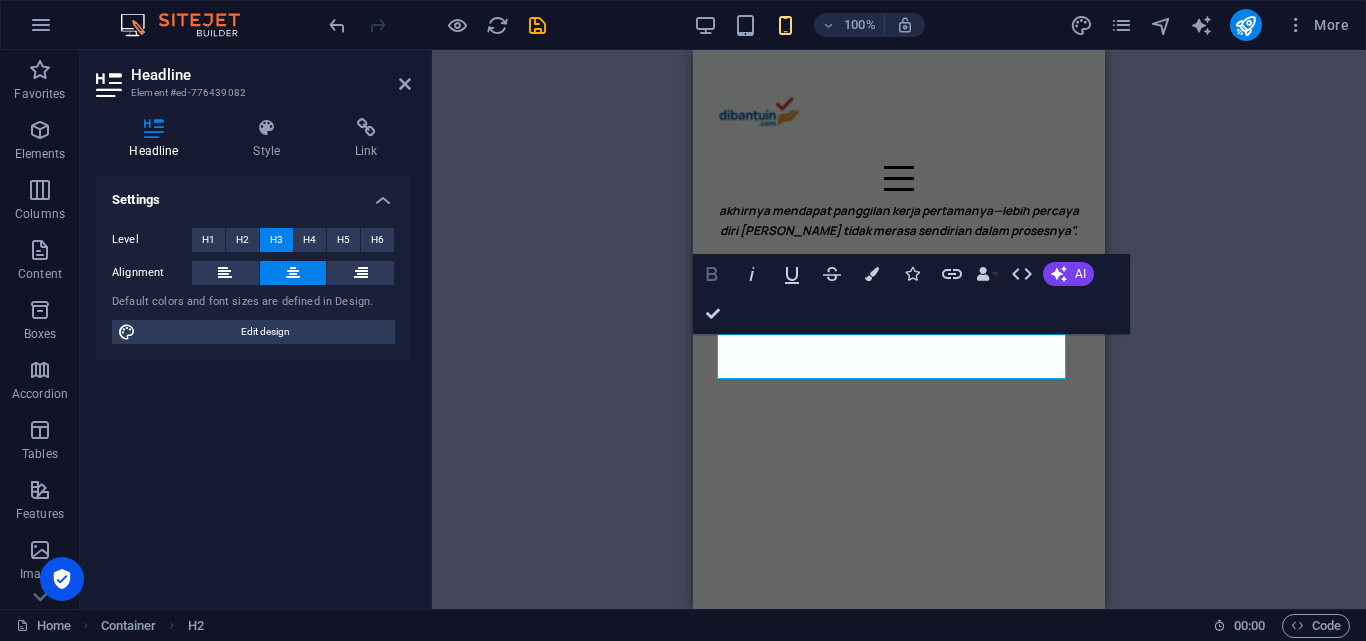 click 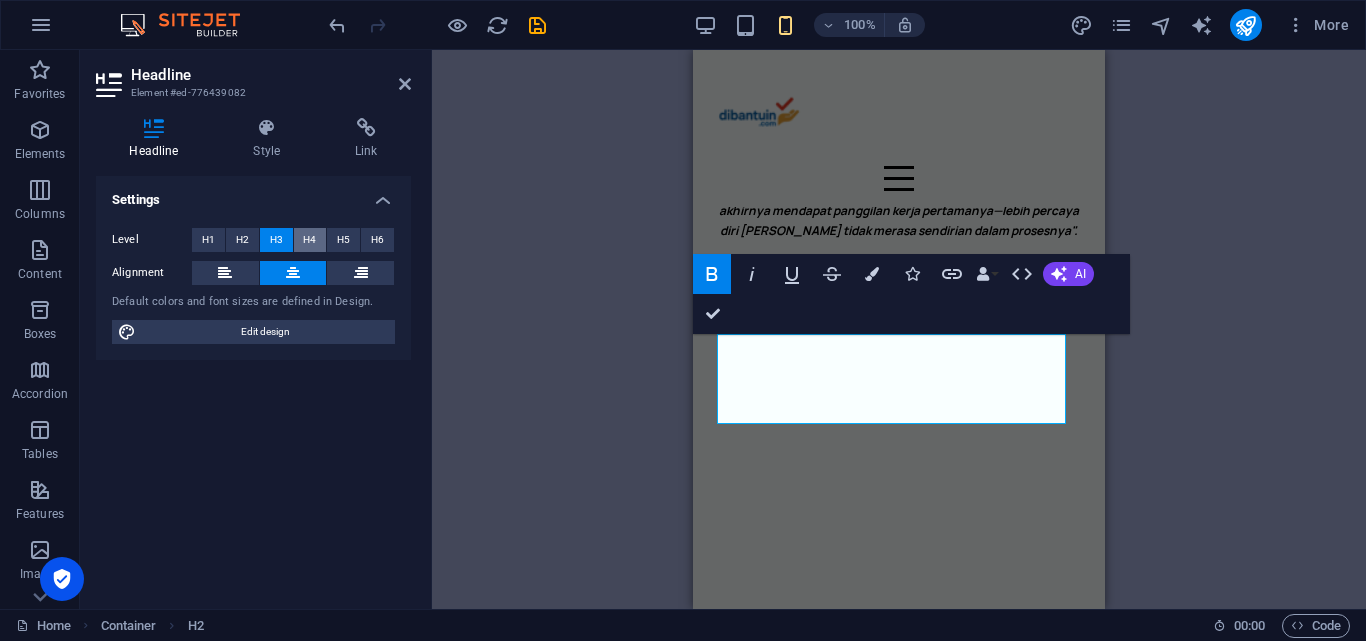 click on "H4" at bounding box center [309, 240] 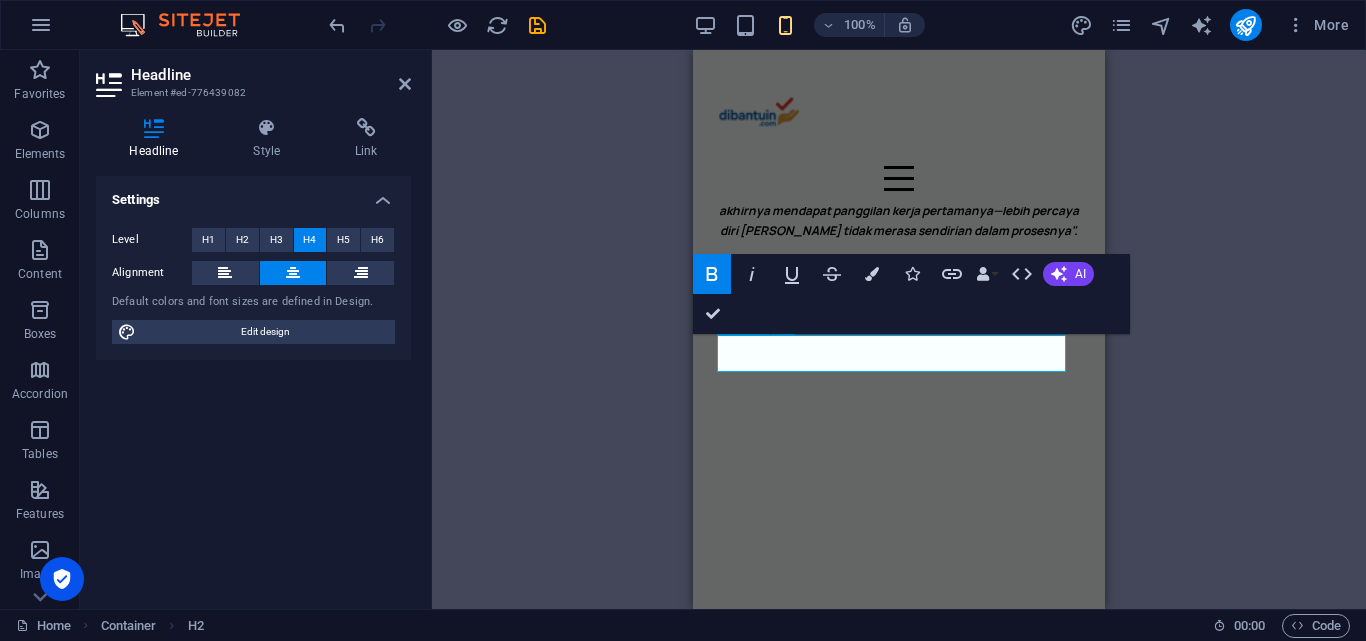 drag, startPoint x: 1045, startPoint y: 353, endPoint x: 738, endPoint y: 361, distance: 307.10422 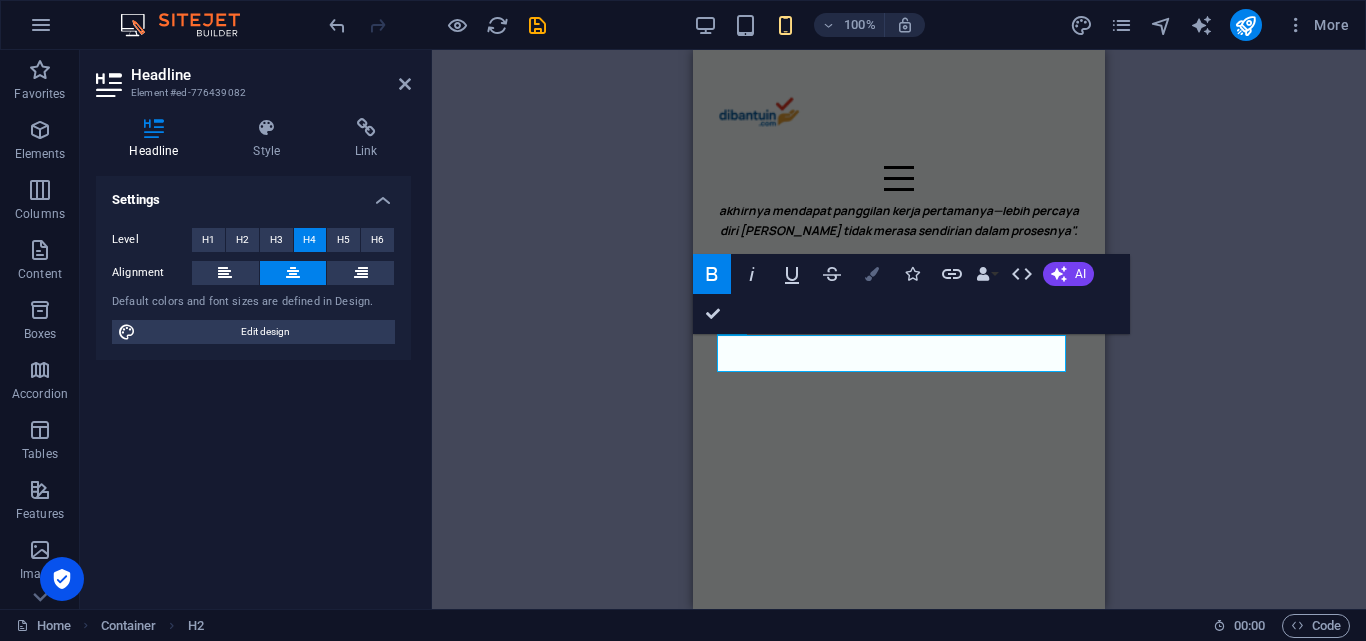 click at bounding box center (872, 274) 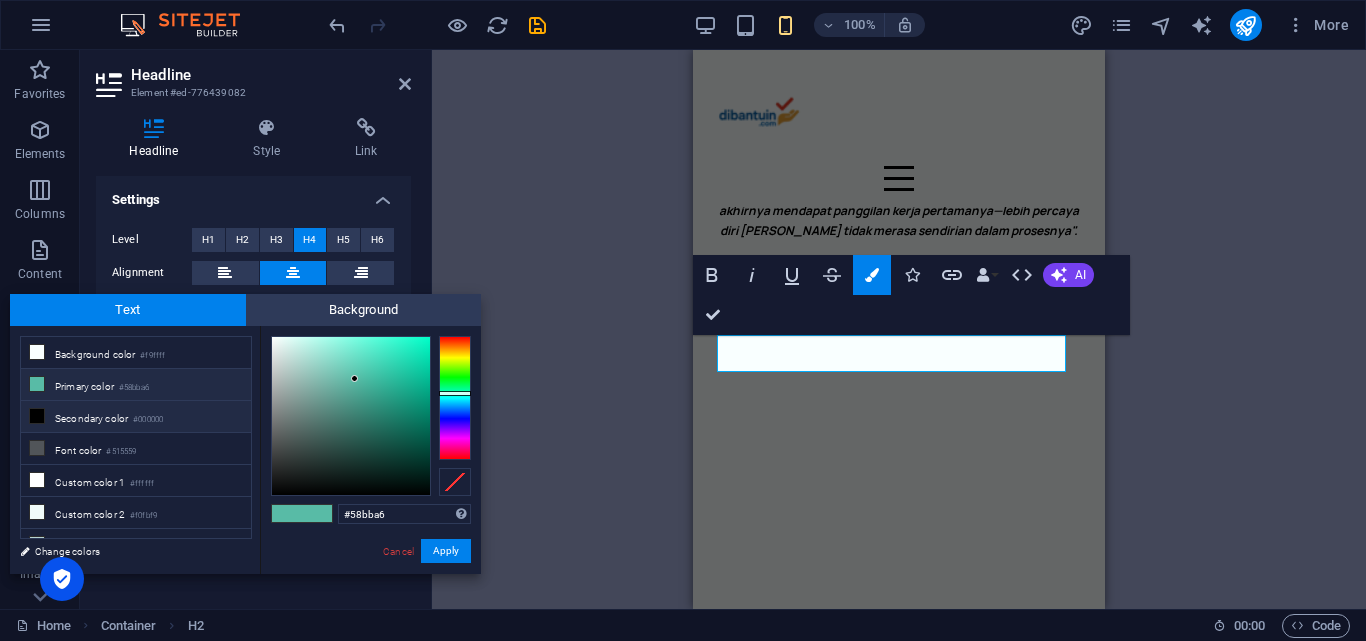 click on "Secondary color
#000000" at bounding box center [136, 417] 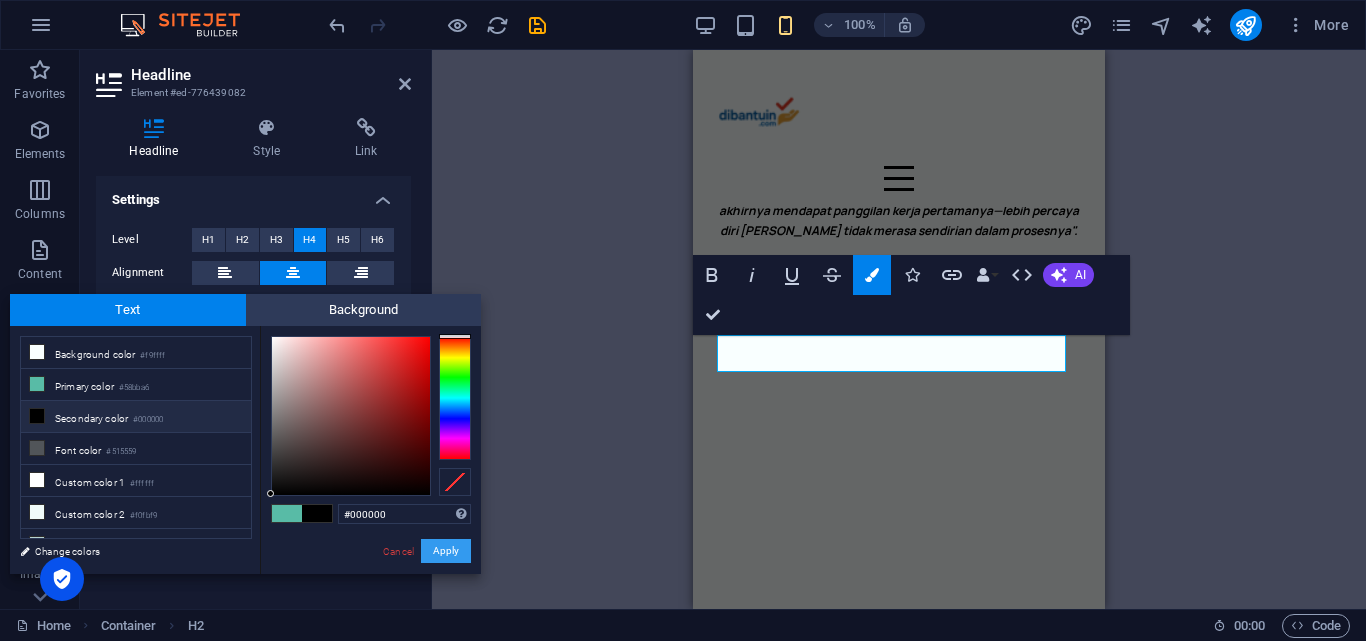 click on "Apply" at bounding box center [446, 551] 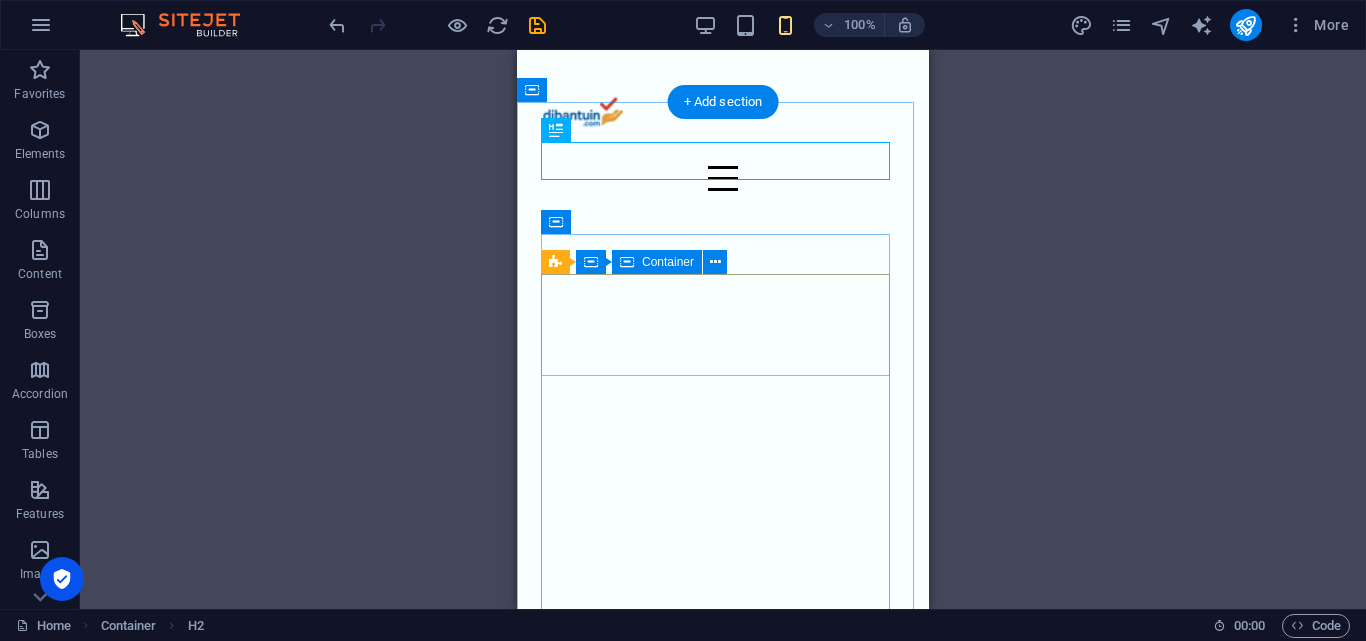 scroll, scrollTop: 2198, scrollLeft: 0, axis: vertical 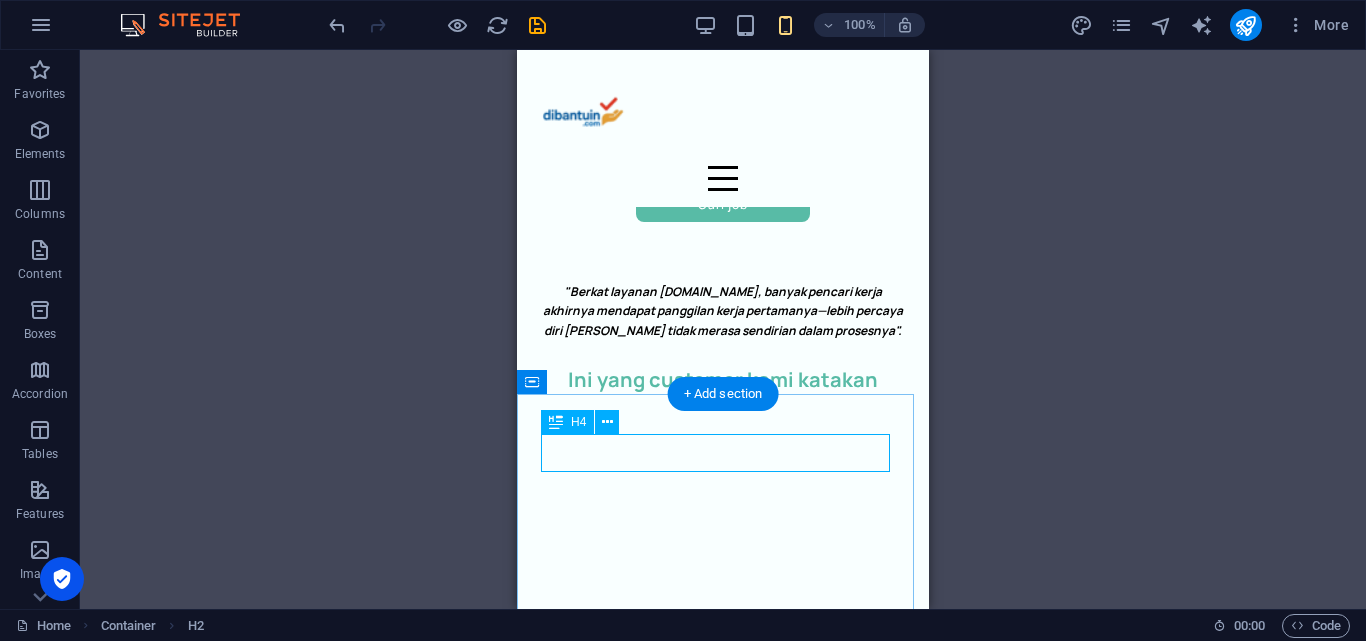 click on "Take a look at our pricing" at bounding box center (723, 975) 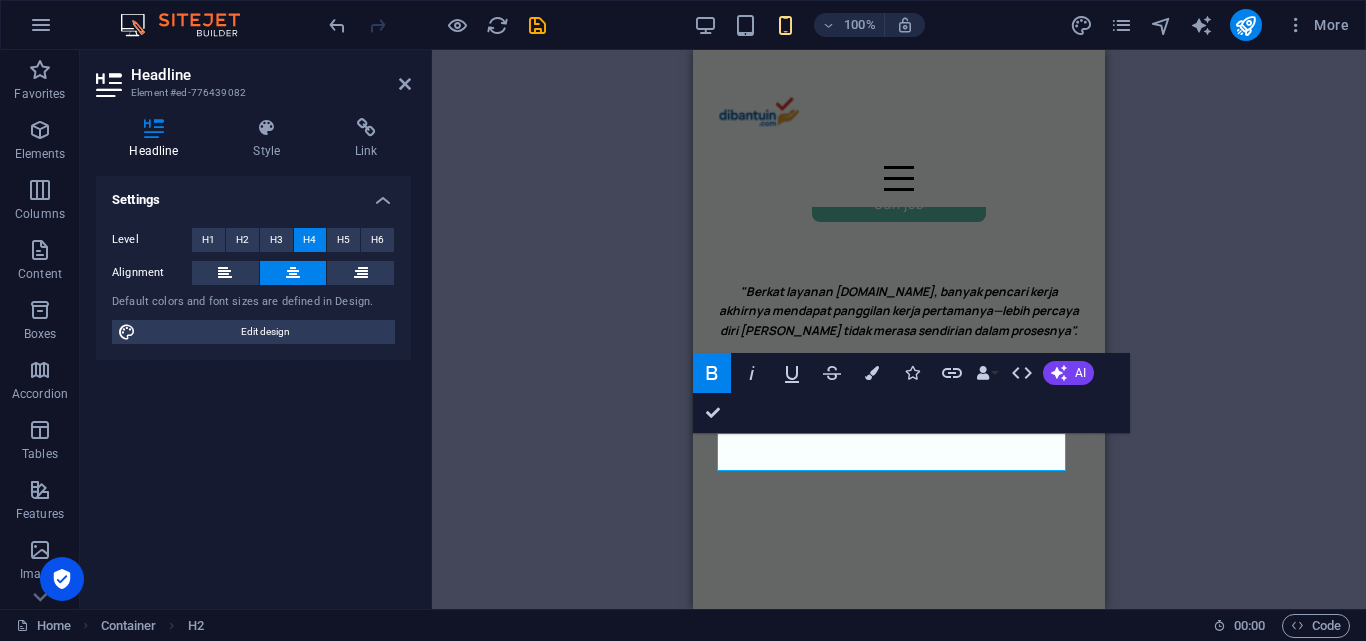 scroll, scrollTop: 2199, scrollLeft: 0, axis: vertical 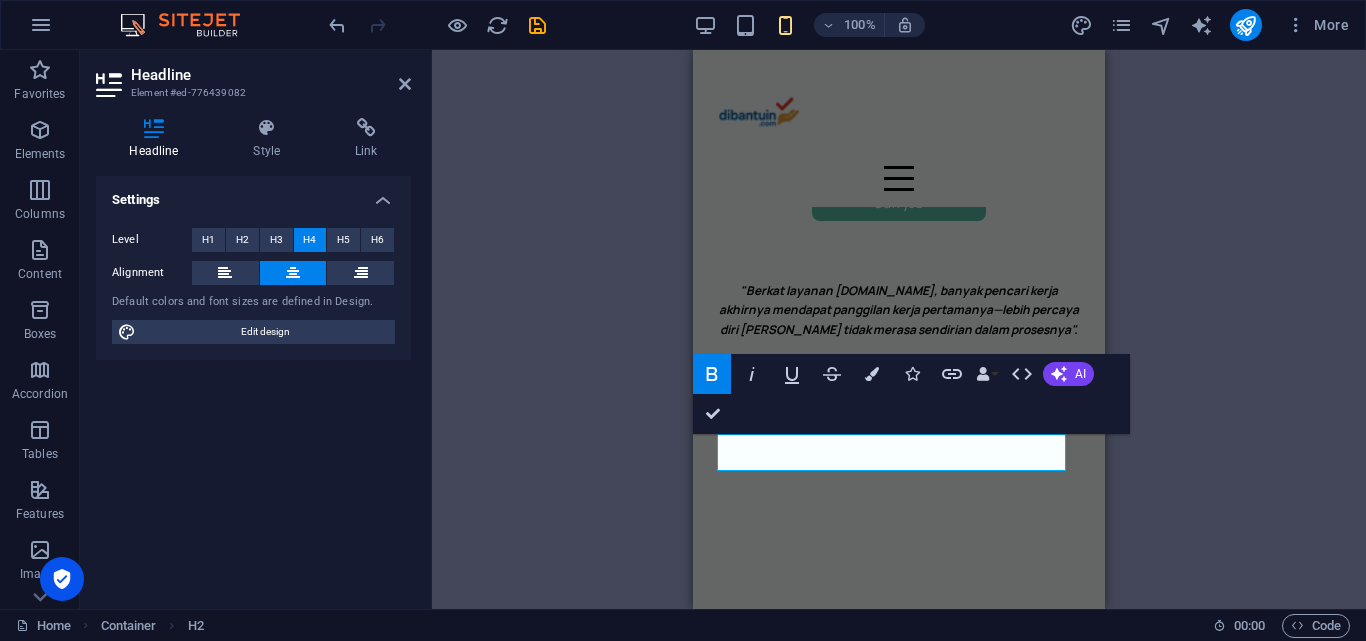 type 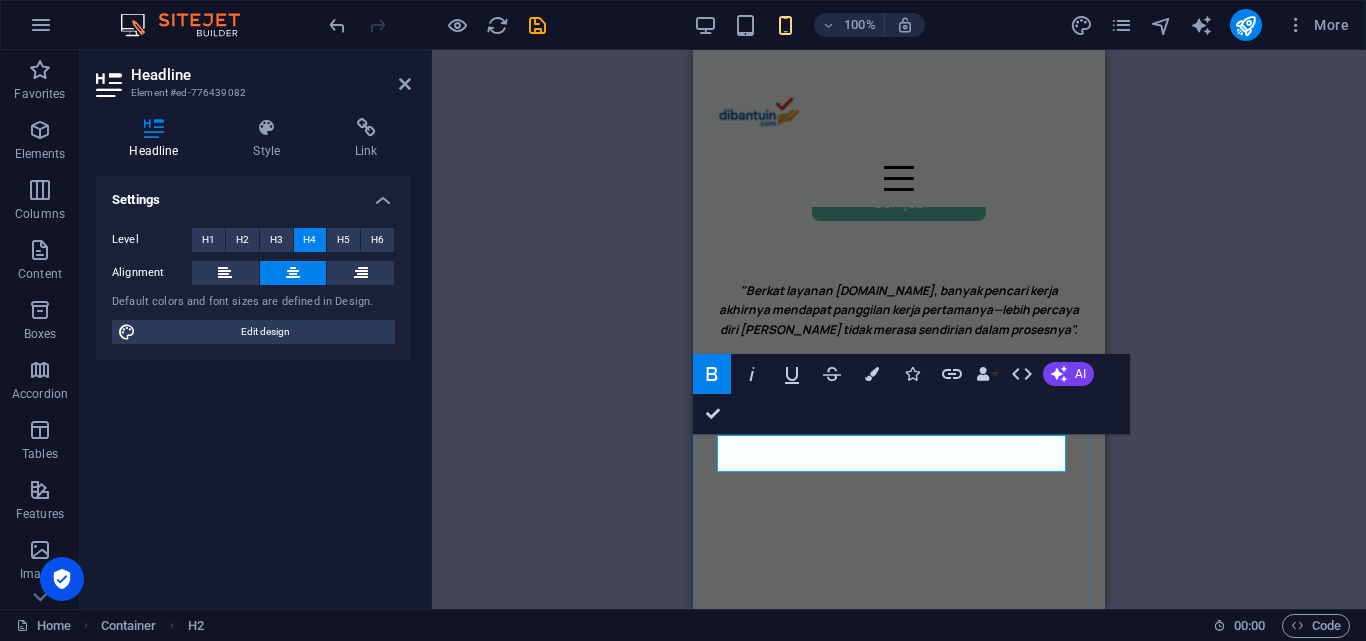 scroll, scrollTop: 2198, scrollLeft: 0, axis: vertical 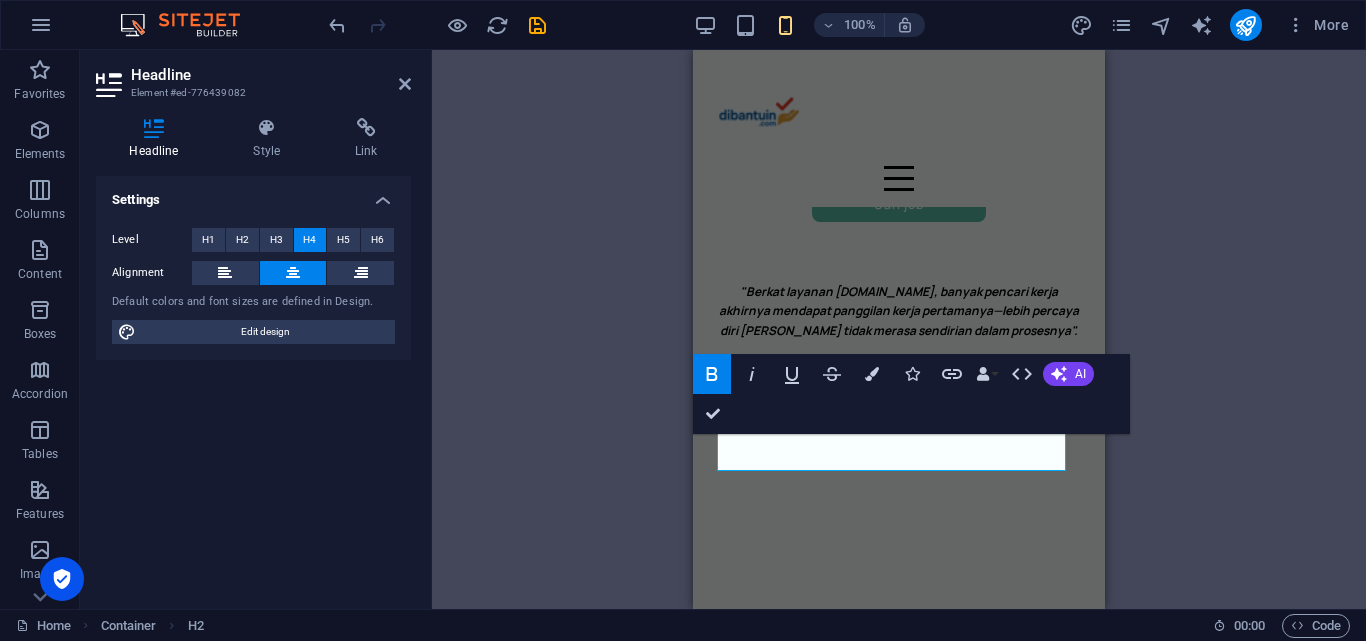 type 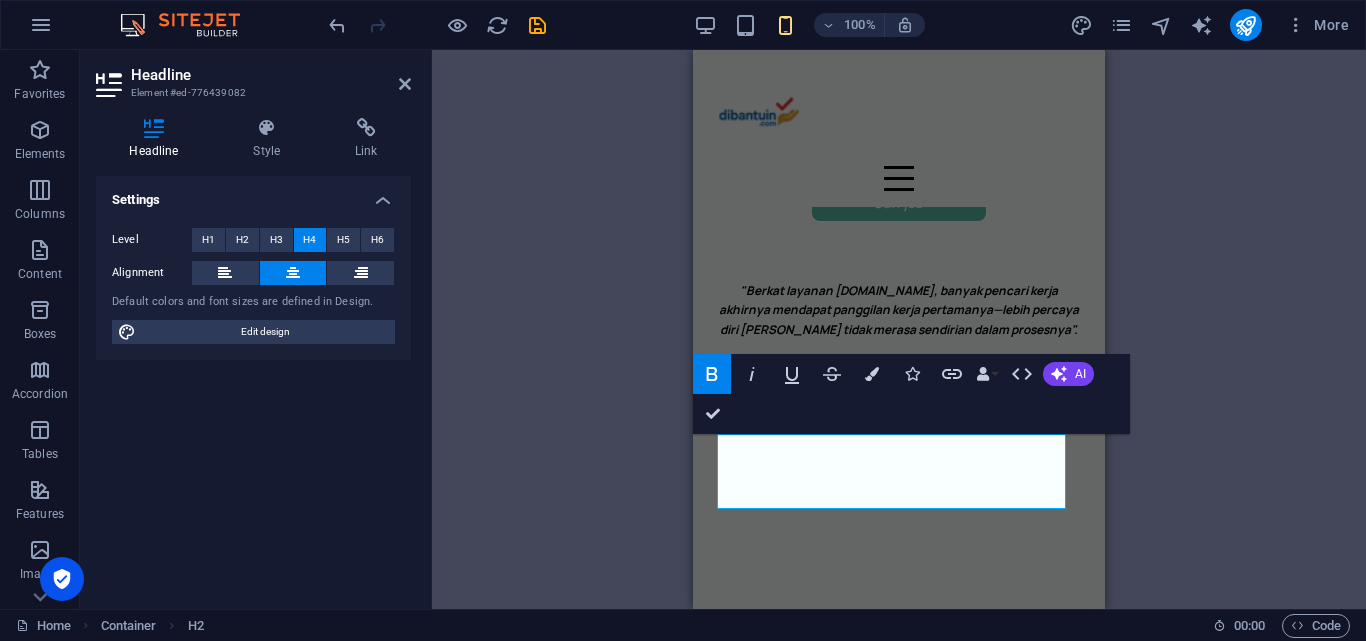 click on "Pilih yang sesuai budget kamu" at bounding box center (899, 973) 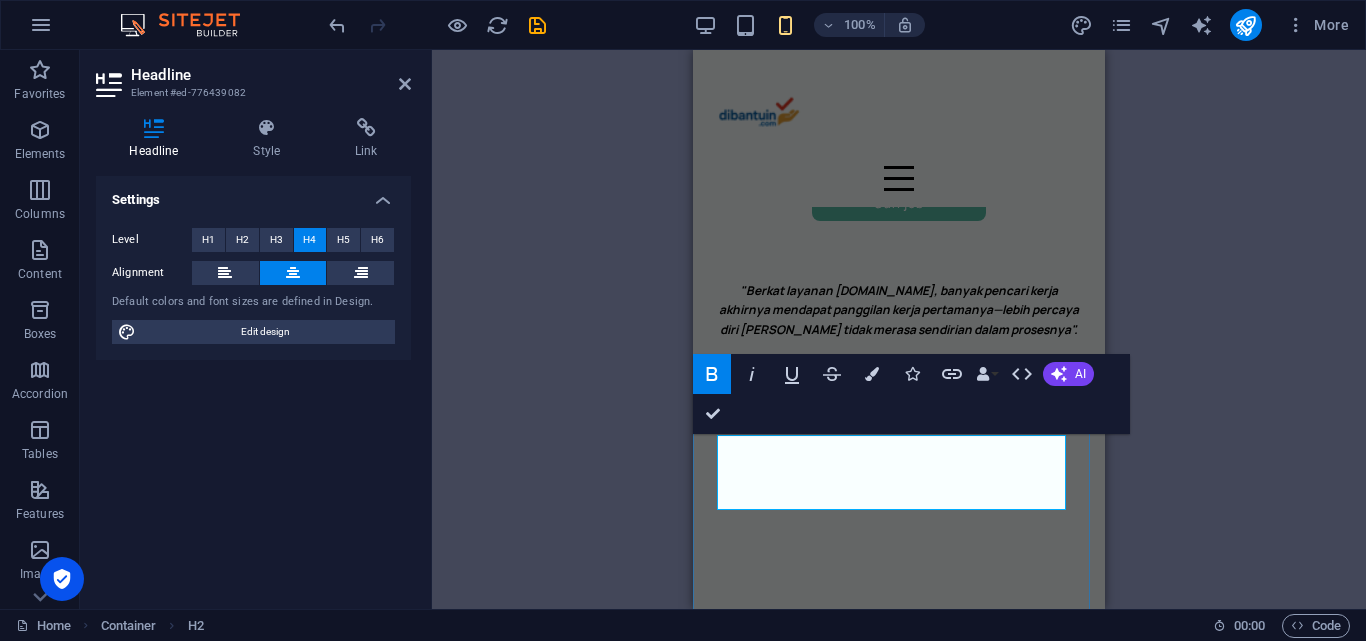 scroll, scrollTop: 2198, scrollLeft: 0, axis: vertical 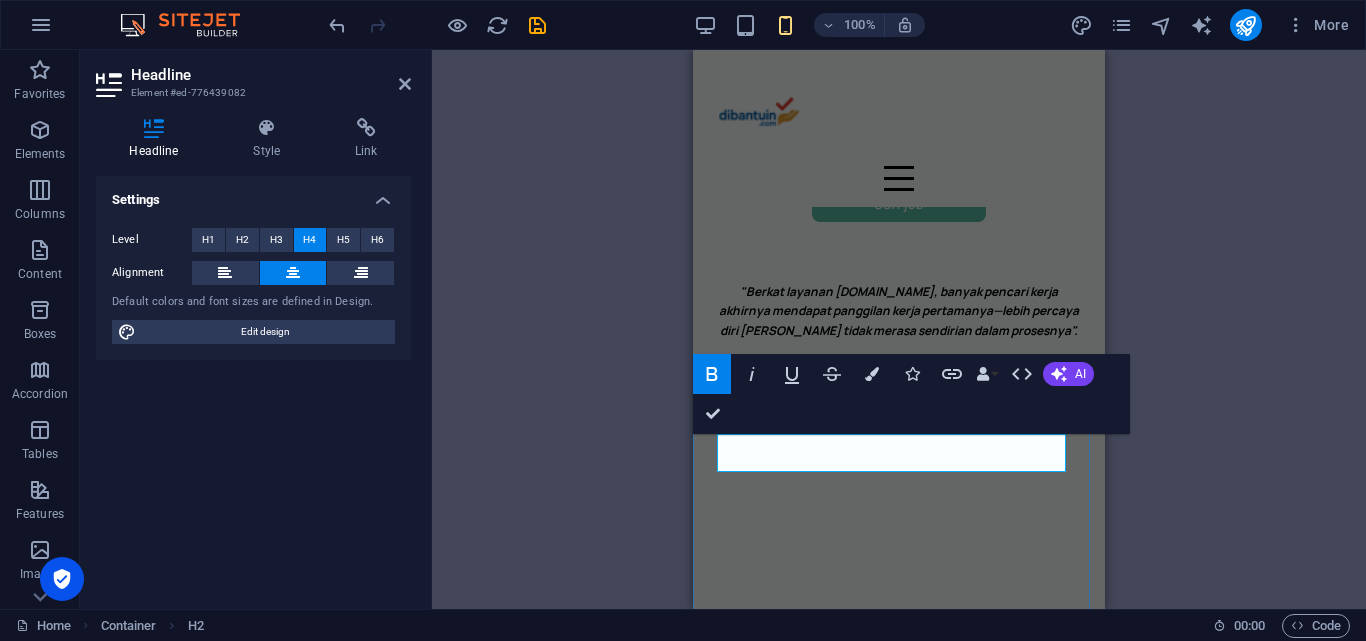 click on "Pilih sesuai budget kamu" at bounding box center [899, 975] 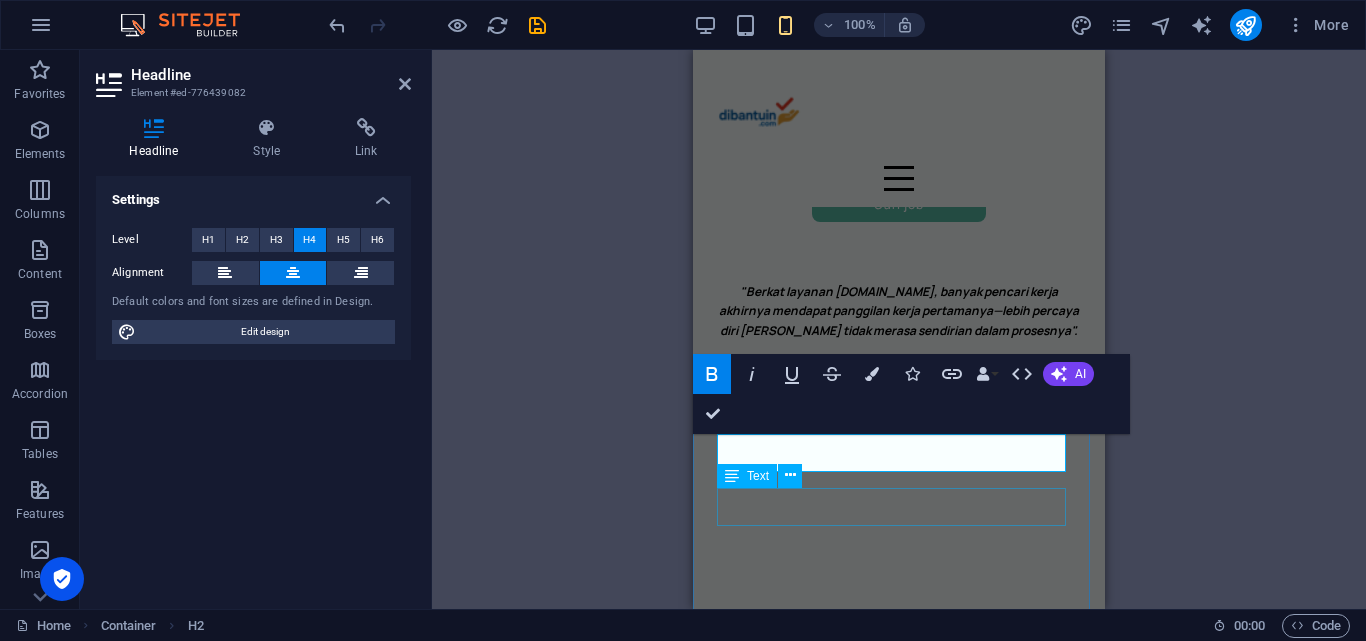 click on "Neque tellus egestas turpis adipiscing feugiat. Placerat molestie id mollis tincidunt tortor montes." at bounding box center [899, 1028] 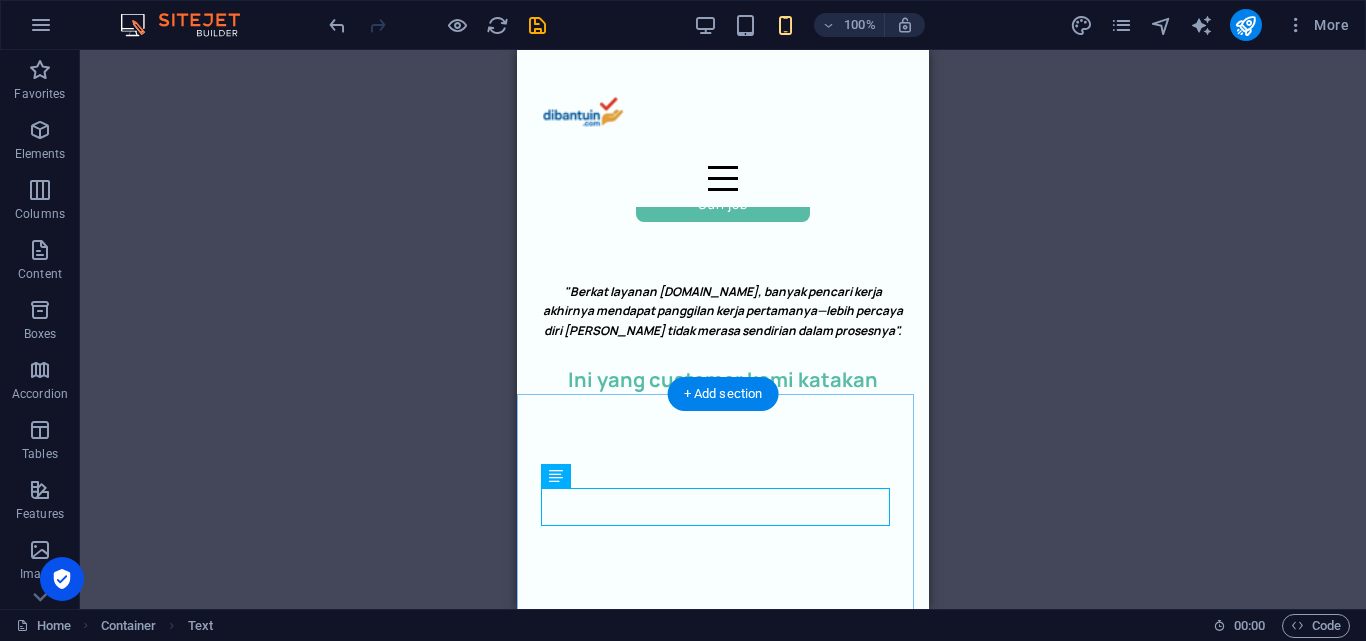 click on "+ Add section" at bounding box center (723, 394) 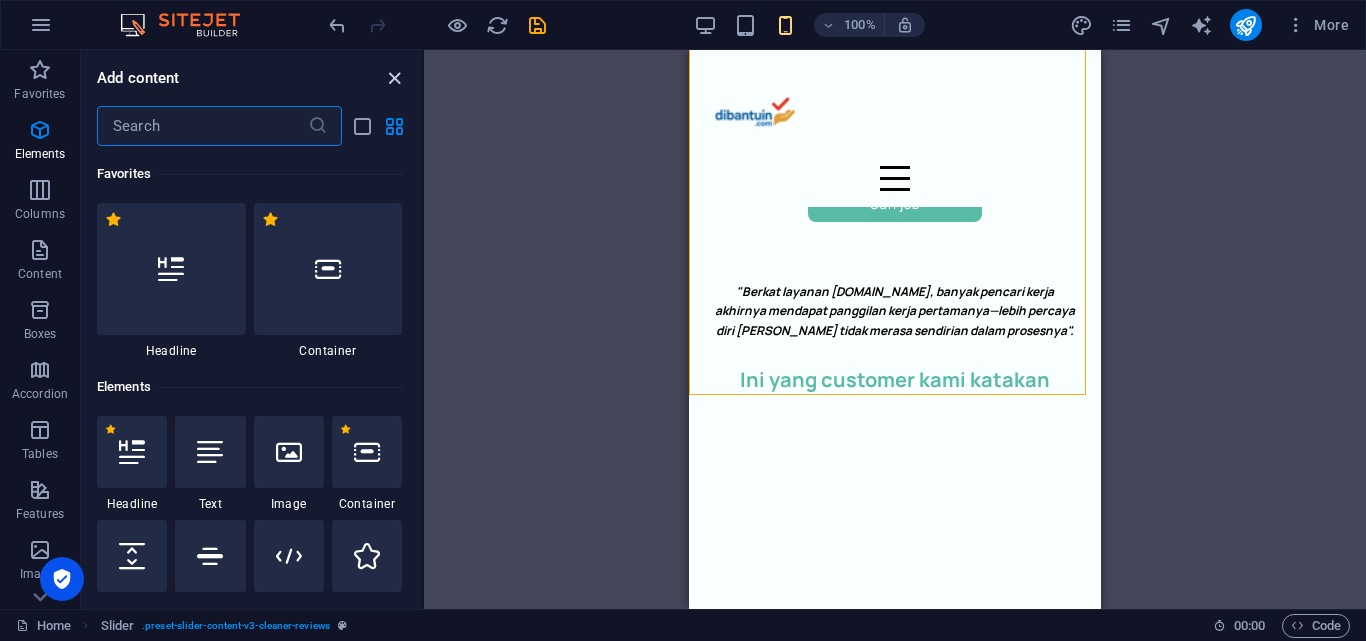 click at bounding box center [394, 78] 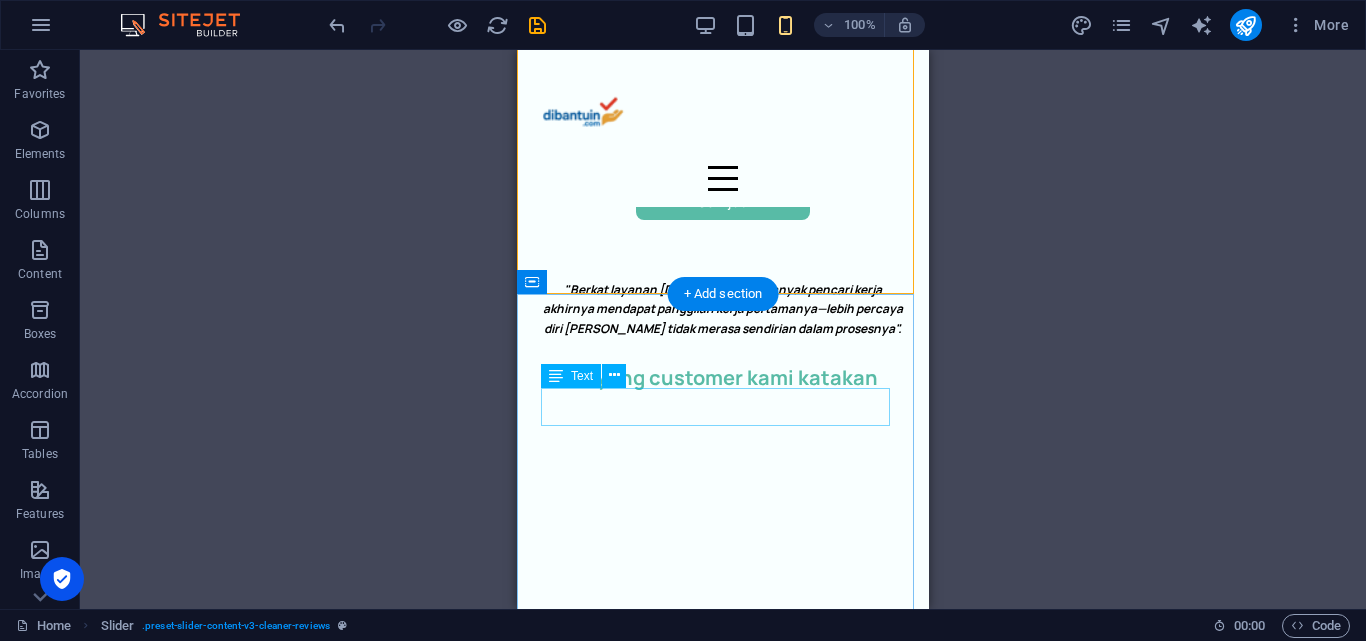 scroll, scrollTop: 2298, scrollLeft: 0, axis: vertical 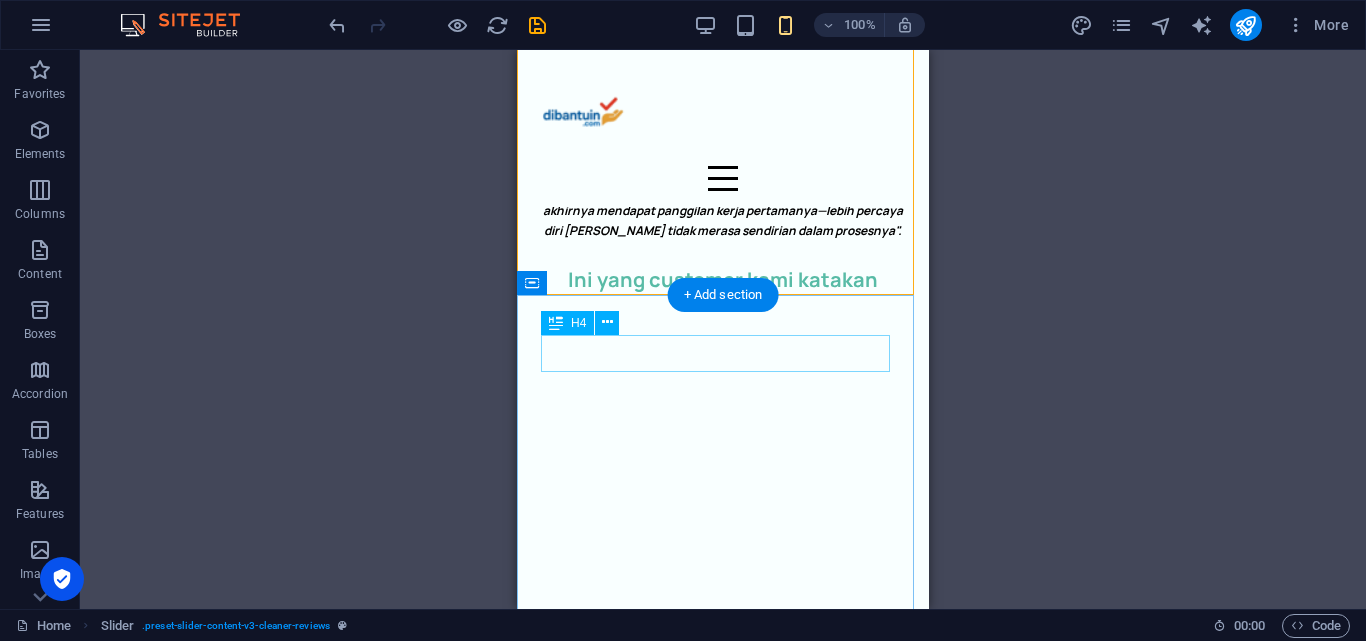 click on "Pilih sesuai budget kamu" at bounding box center [723, 875] 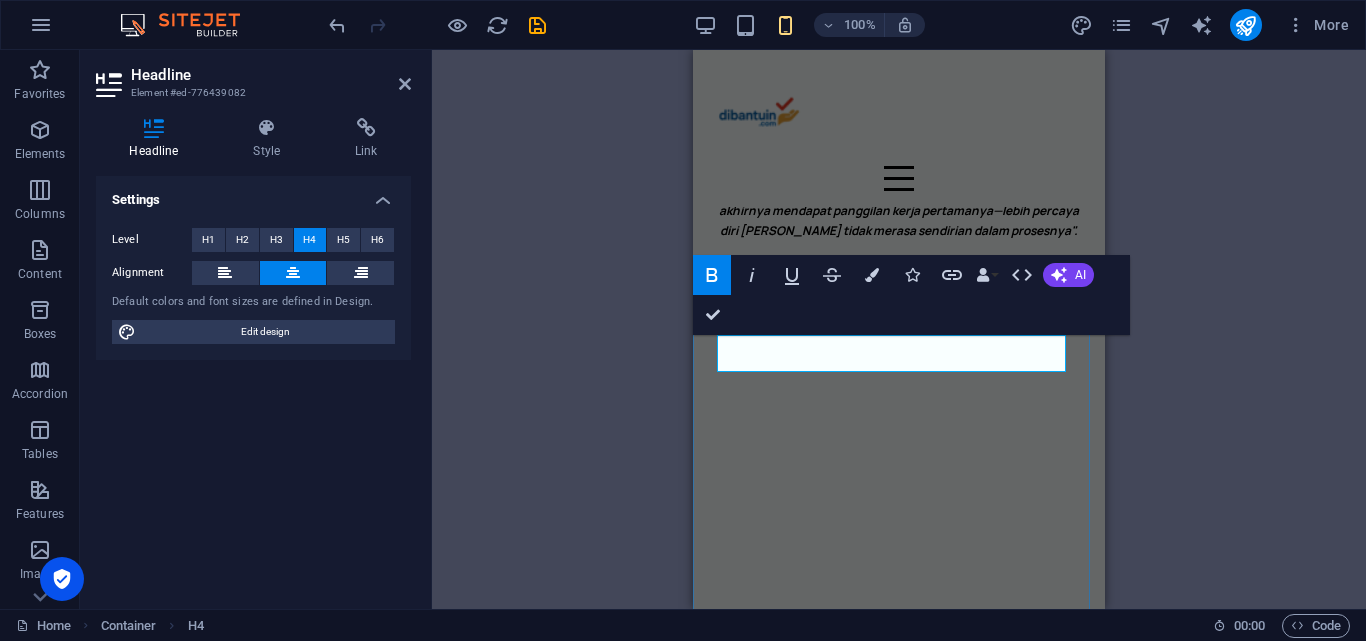 click on "Pilih sesuai budget kamu" at bounding box center (899, 874) 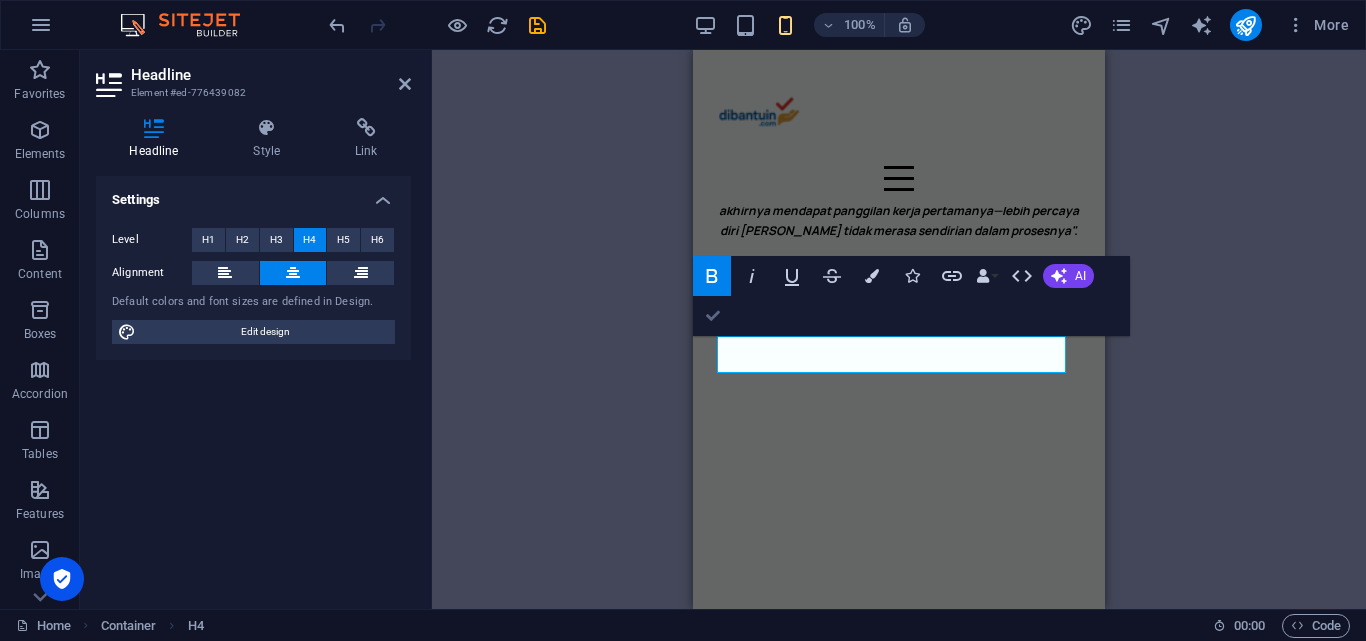 scroll, scrollTop: 2297, scrollLeft: 0, axis: vertical 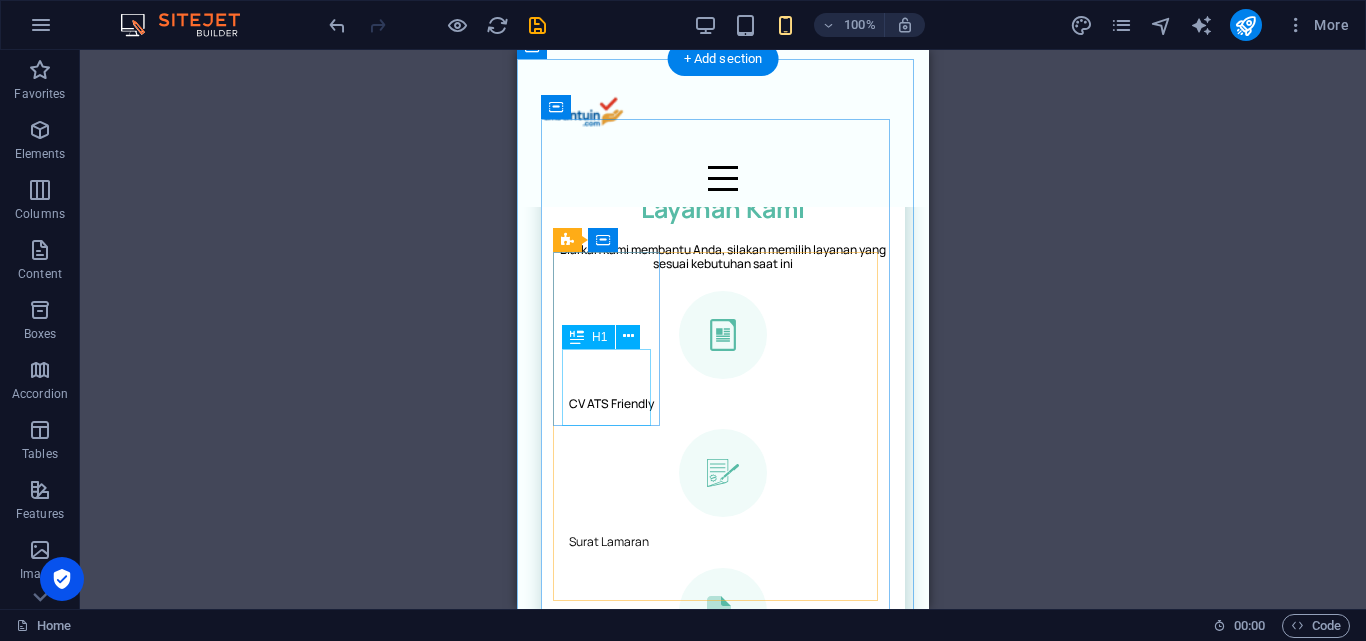 click on "CV ATS Friendly" at bounding box center (714, 404) 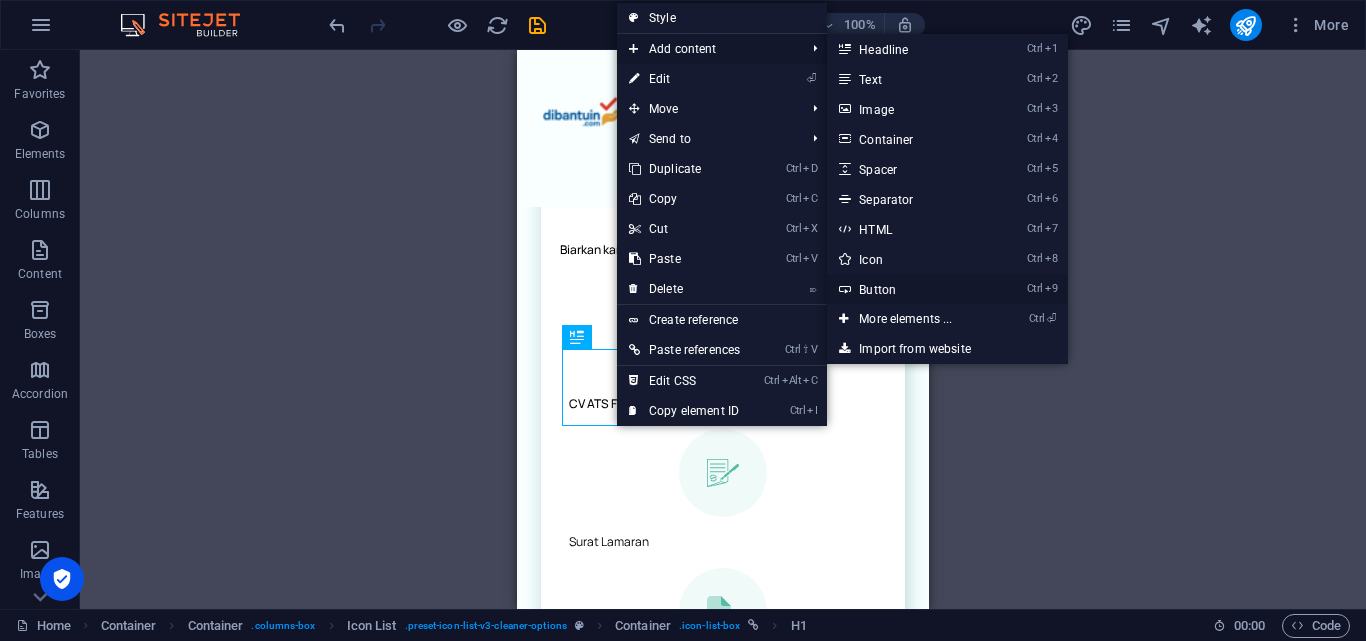 click on "Ctrl 9  Button" at bounding box center [909, 289] 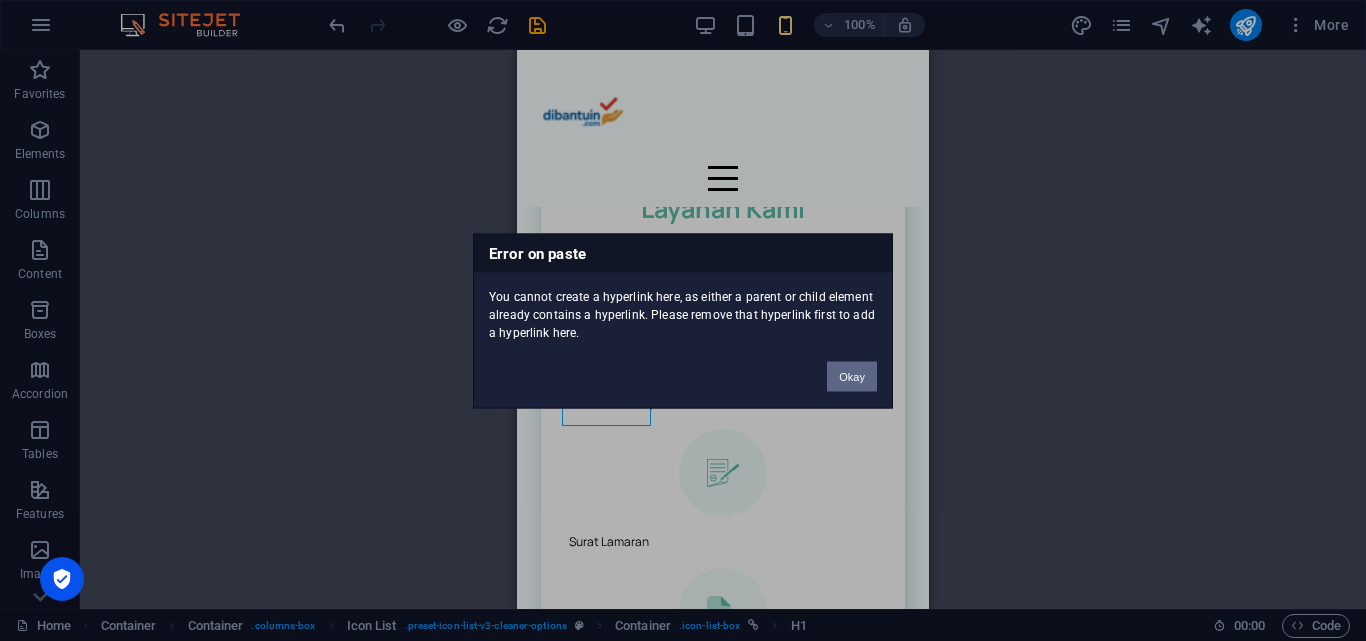 click on "Okay" at bounding box center (852, 376) 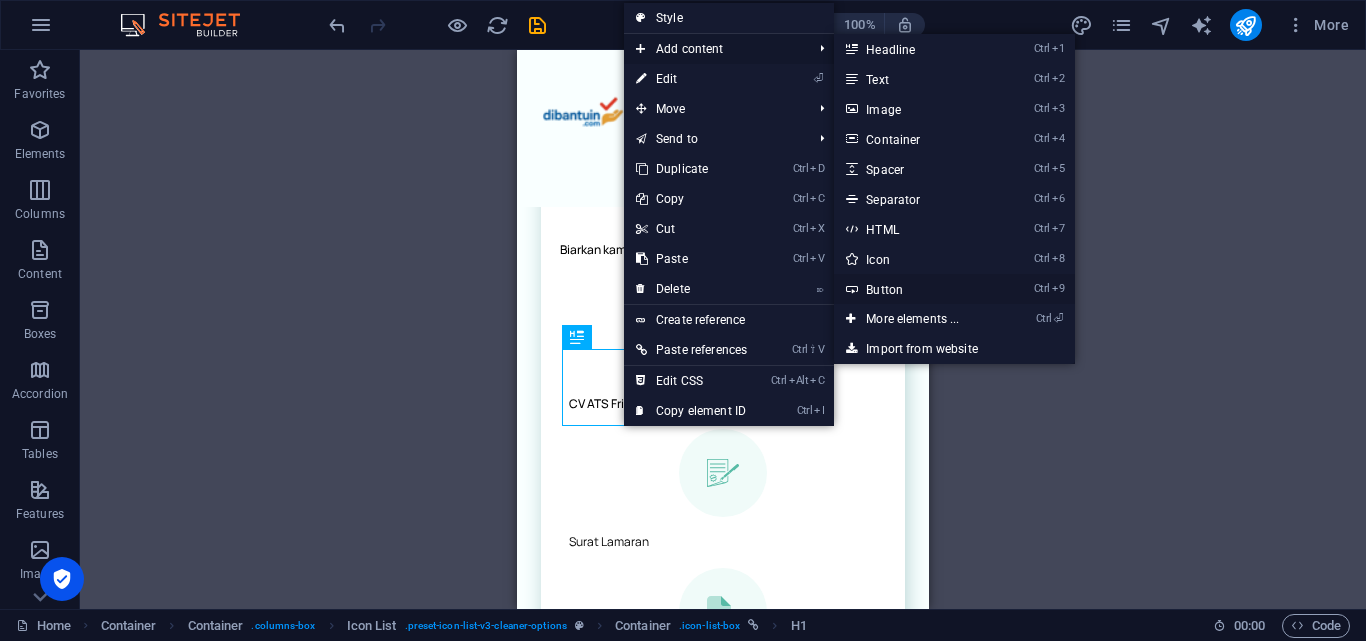 click on "Ctrl 9  Button" at bounding box center [916, 289] 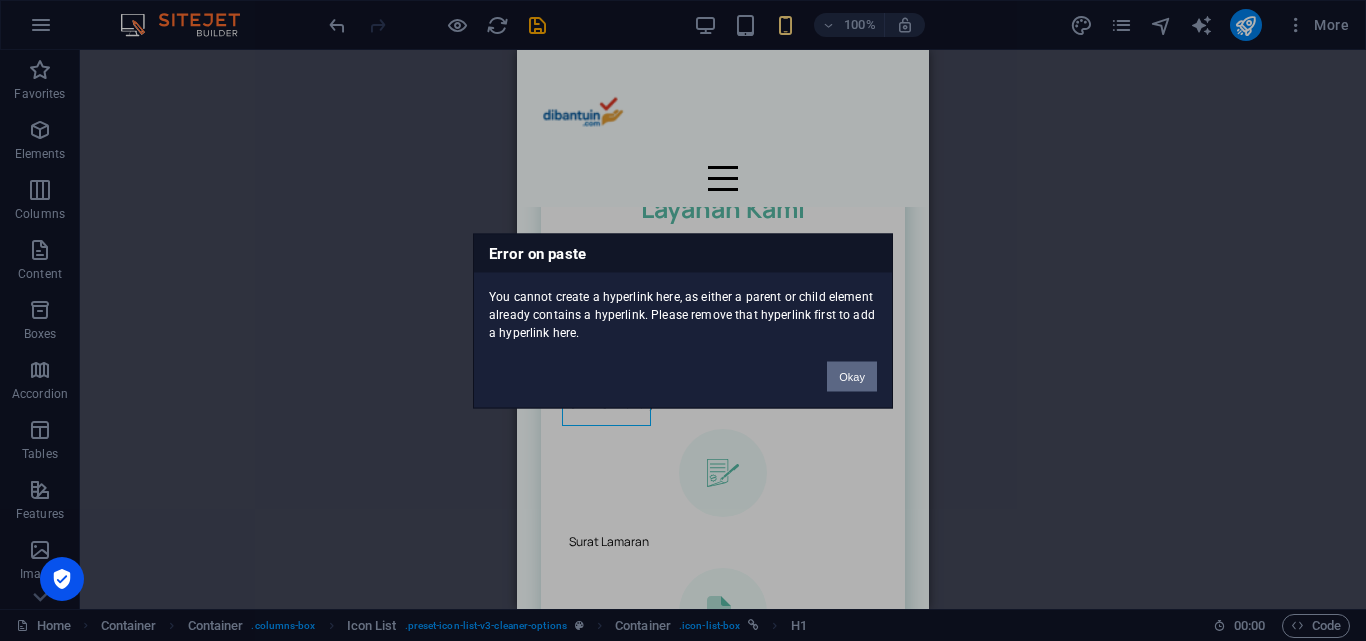 click on "Okay" at bounding box center [852, 376] 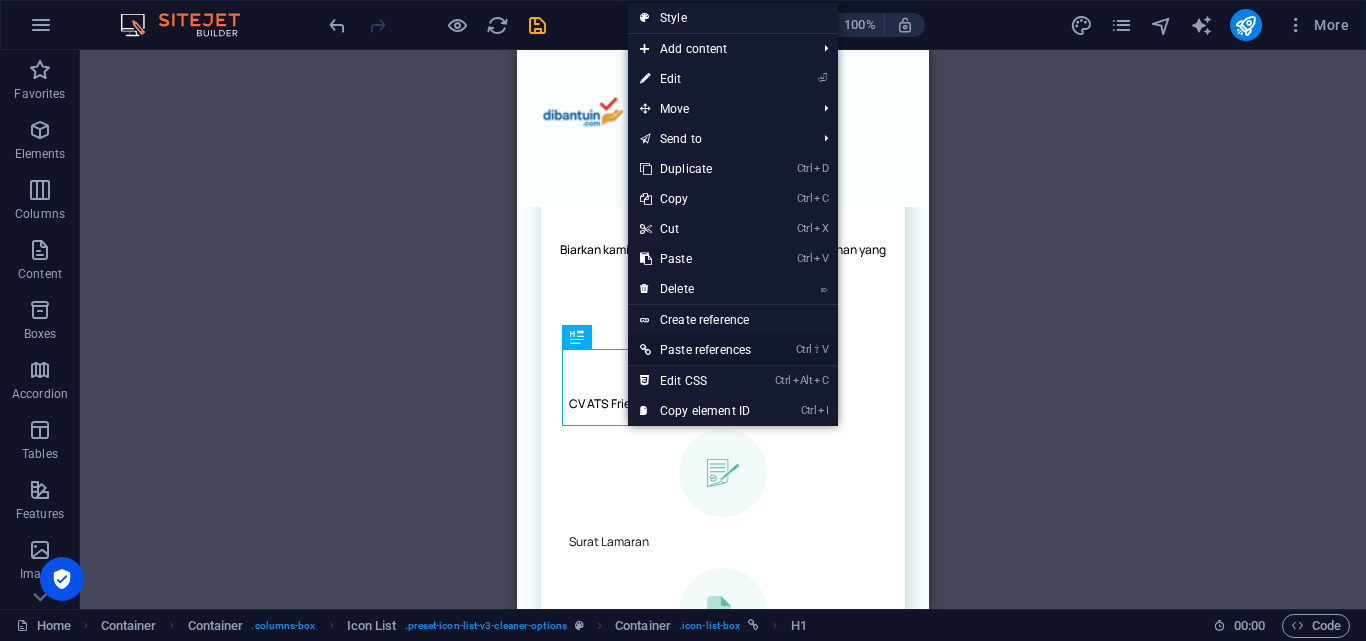 click on "Ctrl ⇧ V  Paste references" at bounding box center [695, 350] 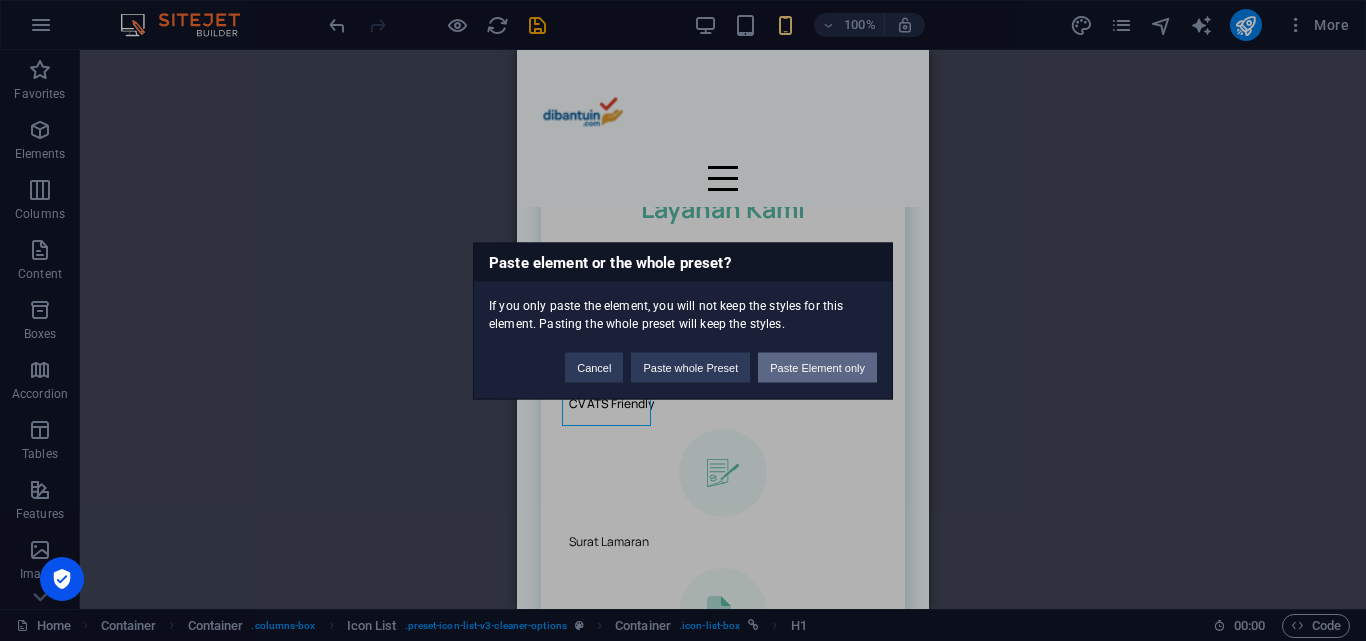 click on "Paste Element only" at bounding box center [817, 367] 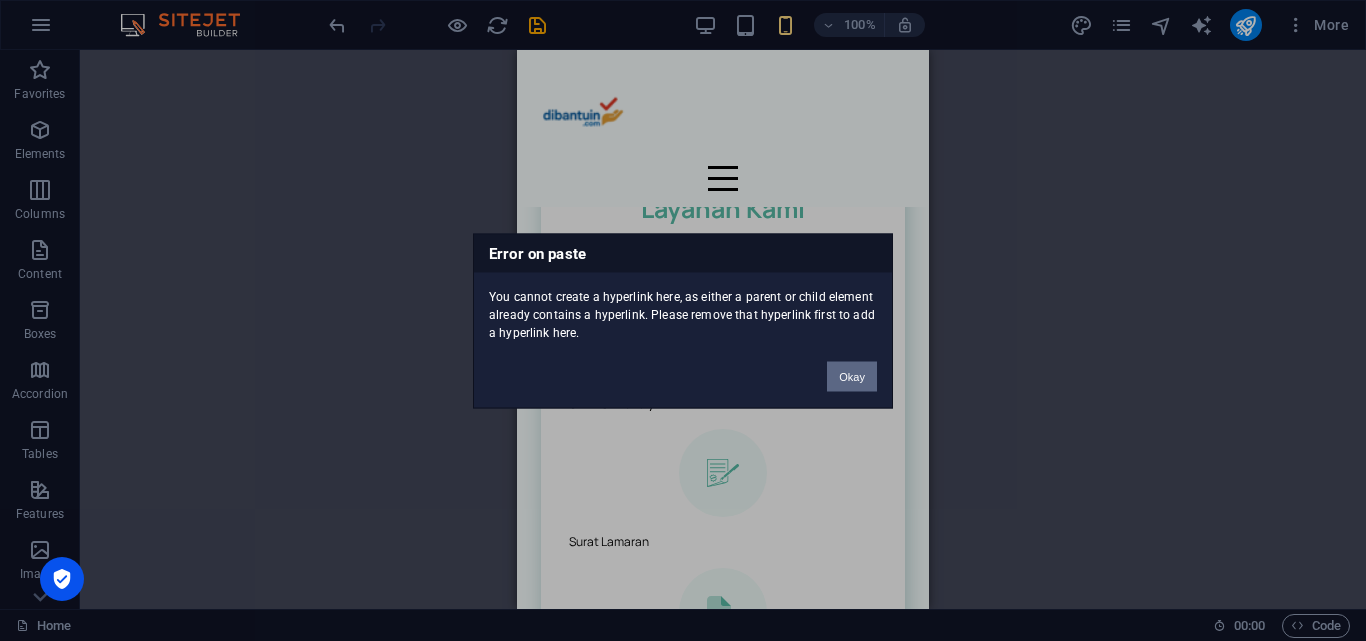 click on "Okay" at bounding box center [852, 376] 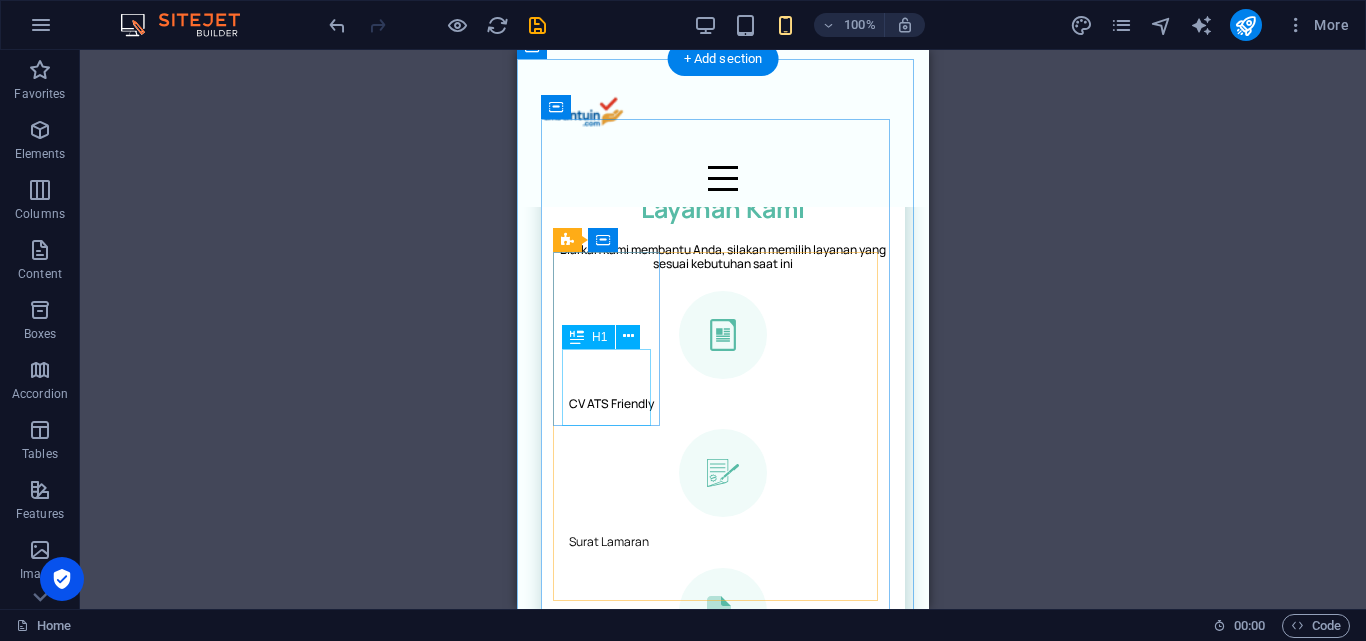 click on "CV ATS Friendly" at bounding box center [714, 404] 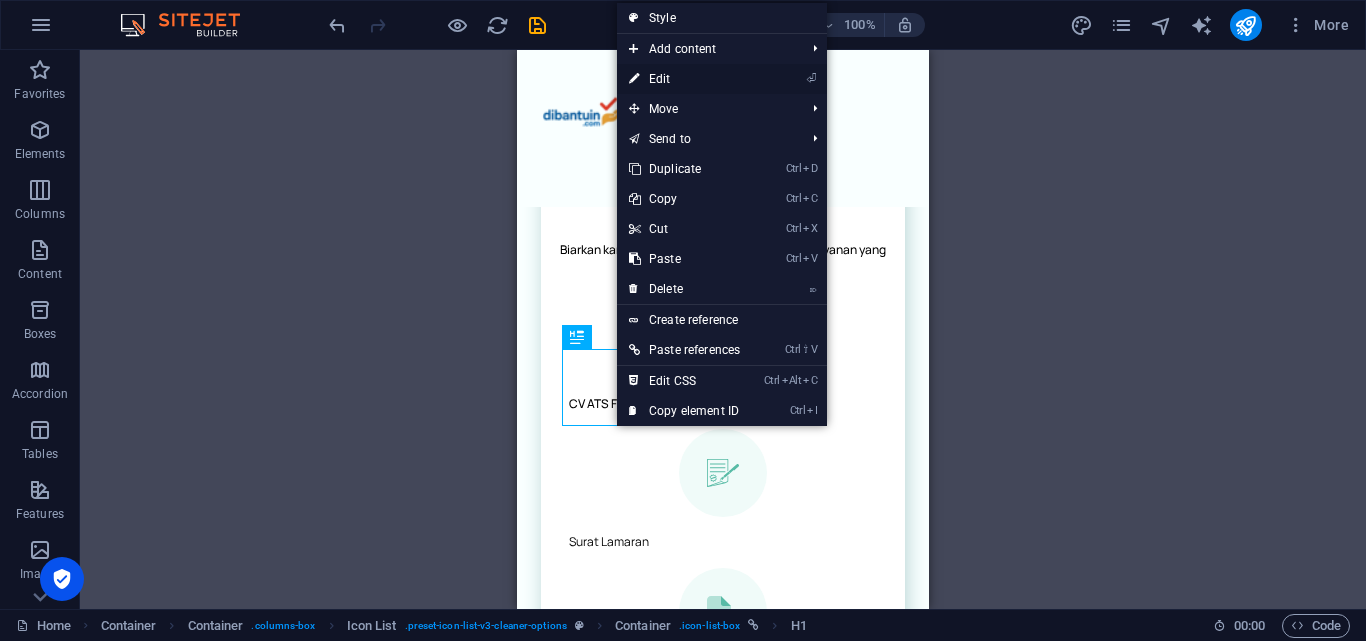 click on "⏎  Edit" at bounding box center [684, 79] 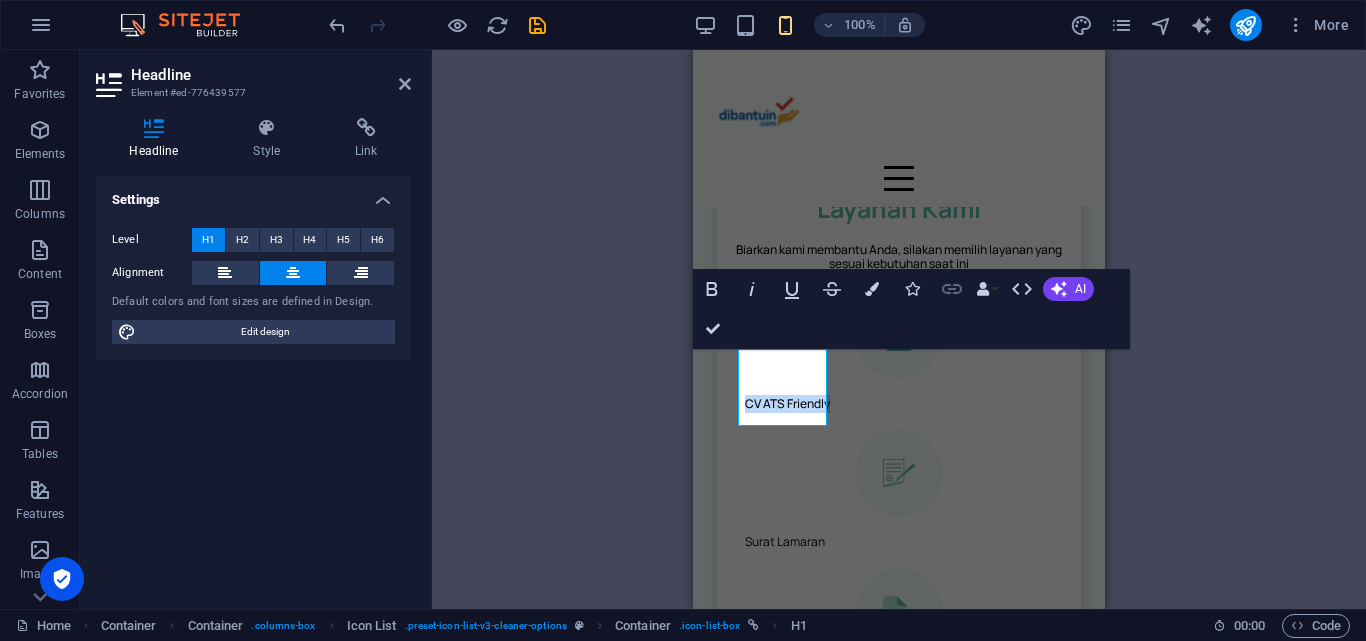 click 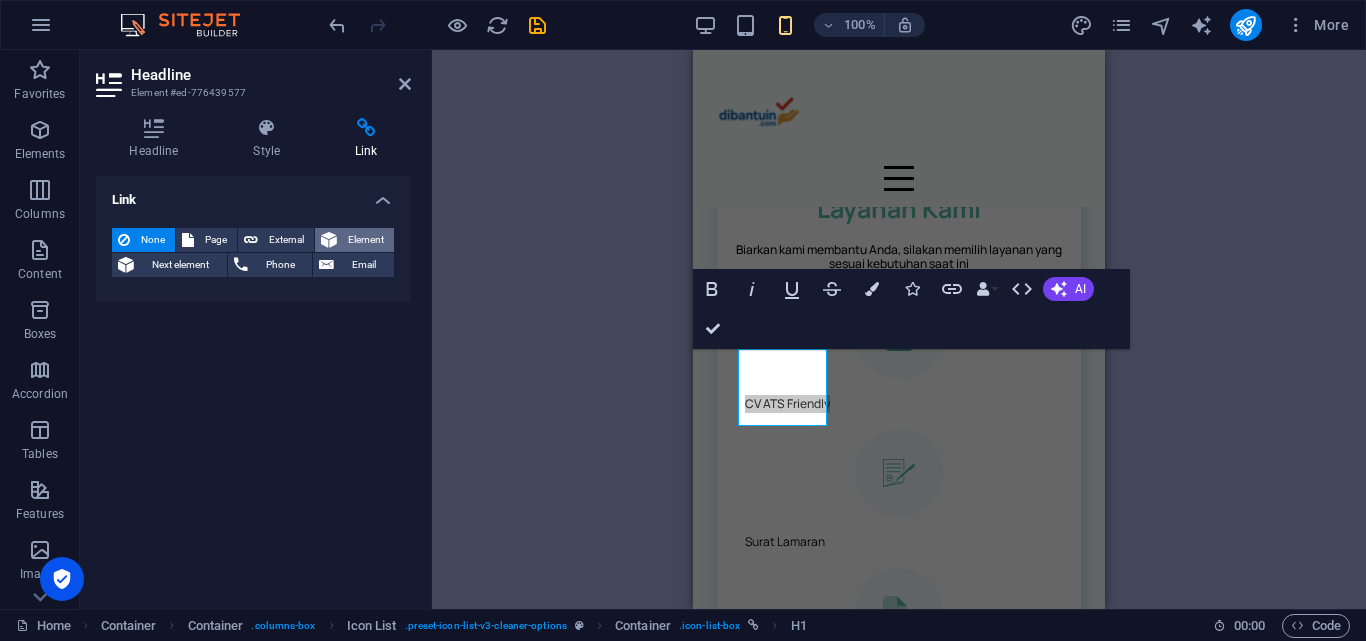 click on "Element" at bounding box center (365, 240) 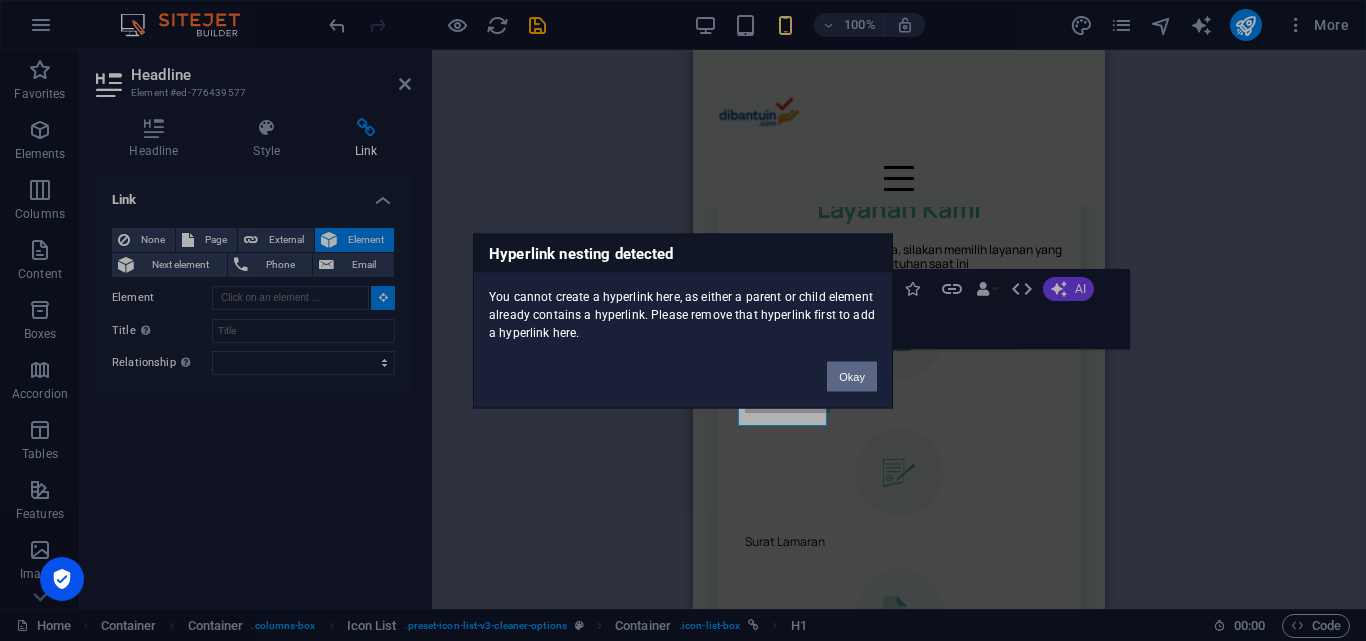 click on "Okay" at bounding box center [852, 376] 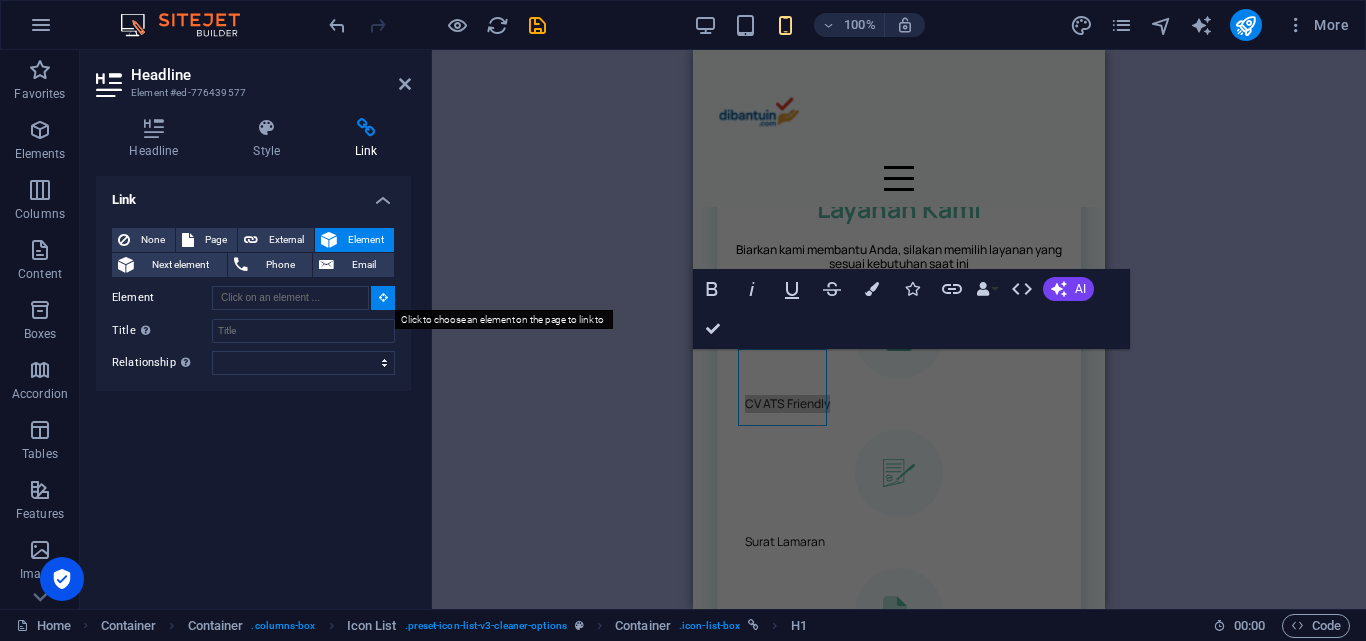 click at bounding box center [383, 298] 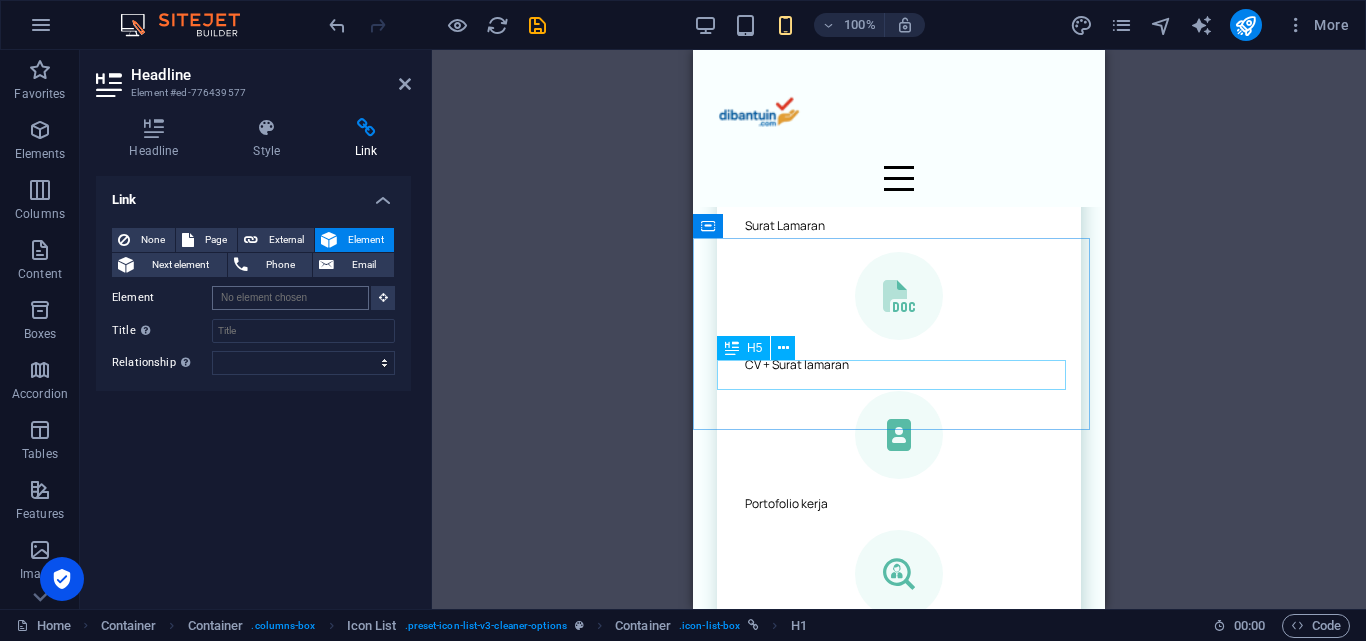 scroll, scrollTop: 1697, scrollLeft: 0, axis: vertical 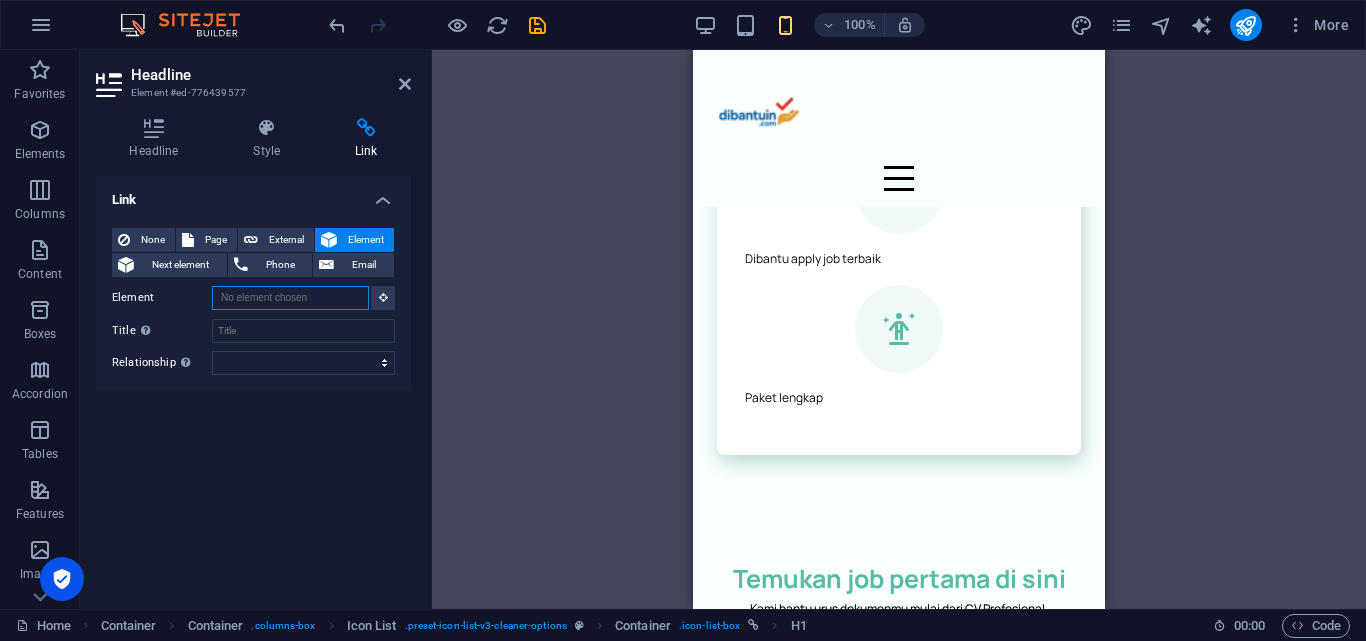 click on "Element" at bounding box center (290, 298) 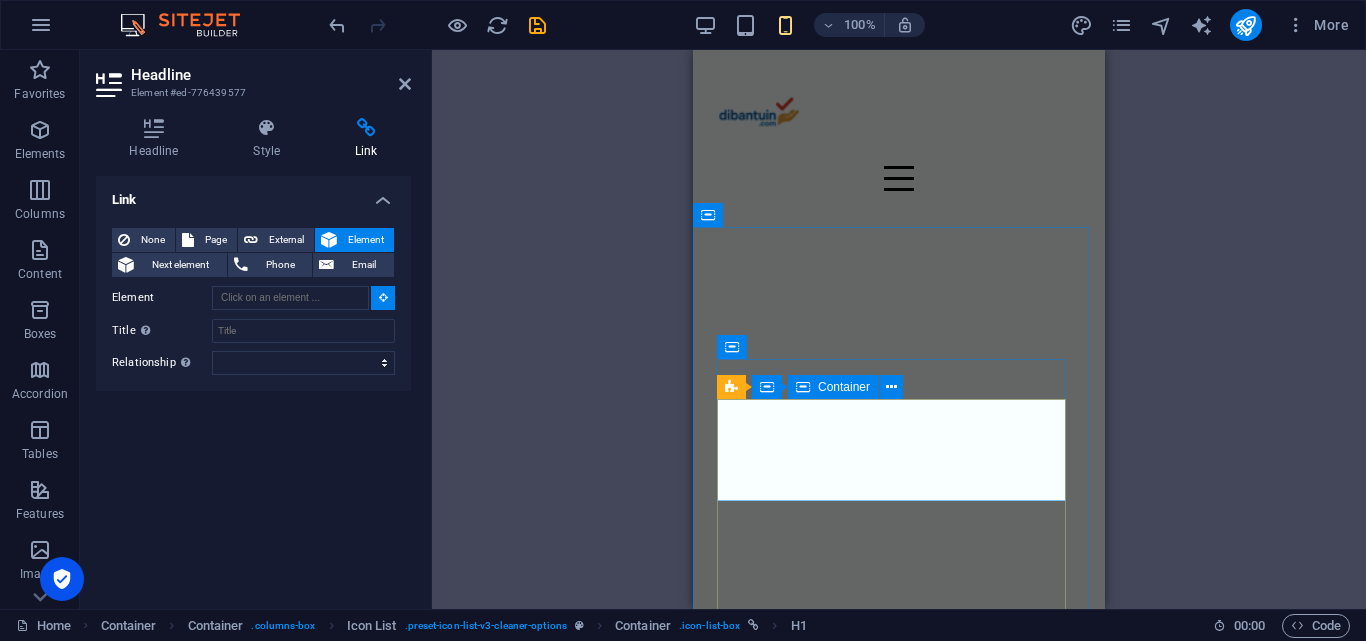 scroll, scrollTop: 2365, scrollLeft: 0, axis: vertical 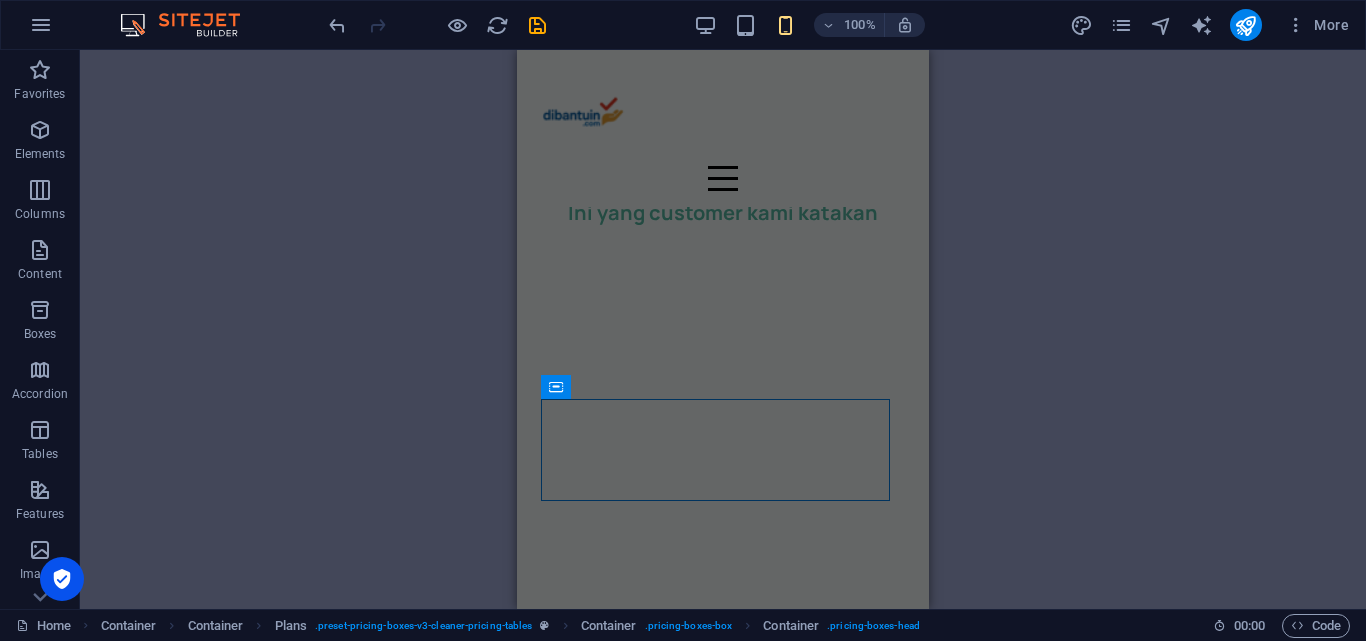 drag, startPoint x: 599, startPoint y: 421, endPoint x: 971, endPoint y: 477, distance: 376.19144 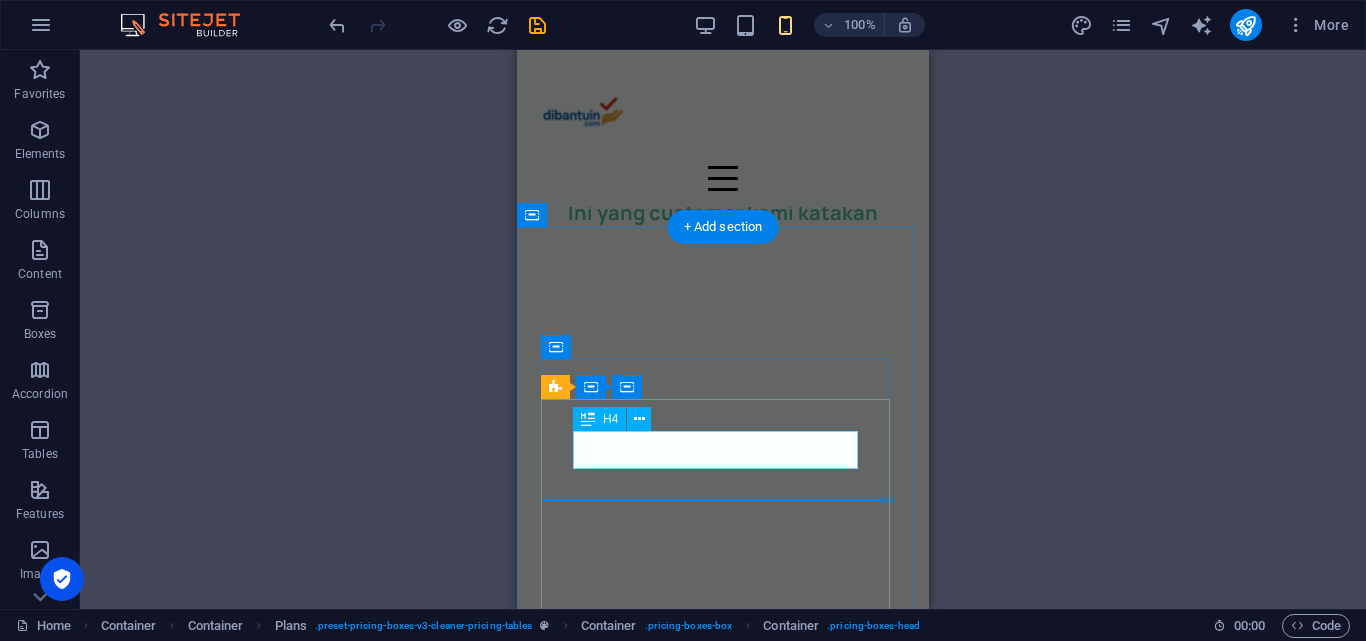 drag, startPoint x: 592, startPoint y: 423, endPoint x: 785, endPoint y: 478, distance: 200.68384 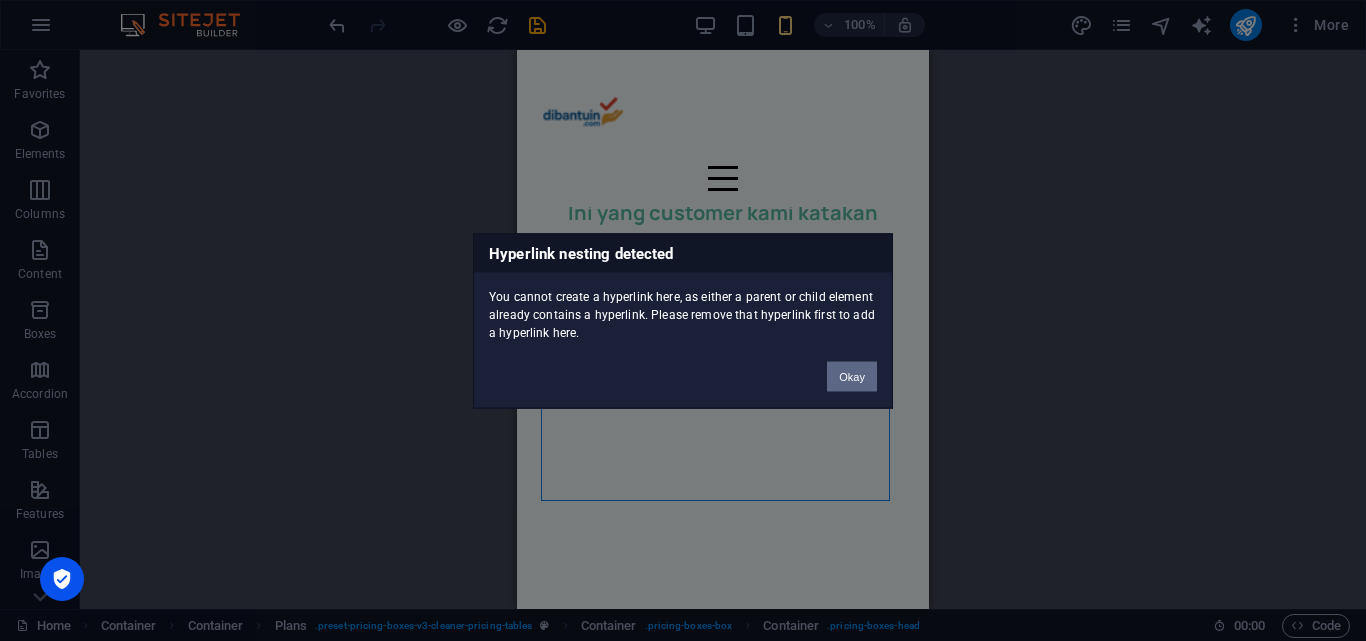 scroll, scrollTop: 1055, scrollLeft: 0, axis: vertical 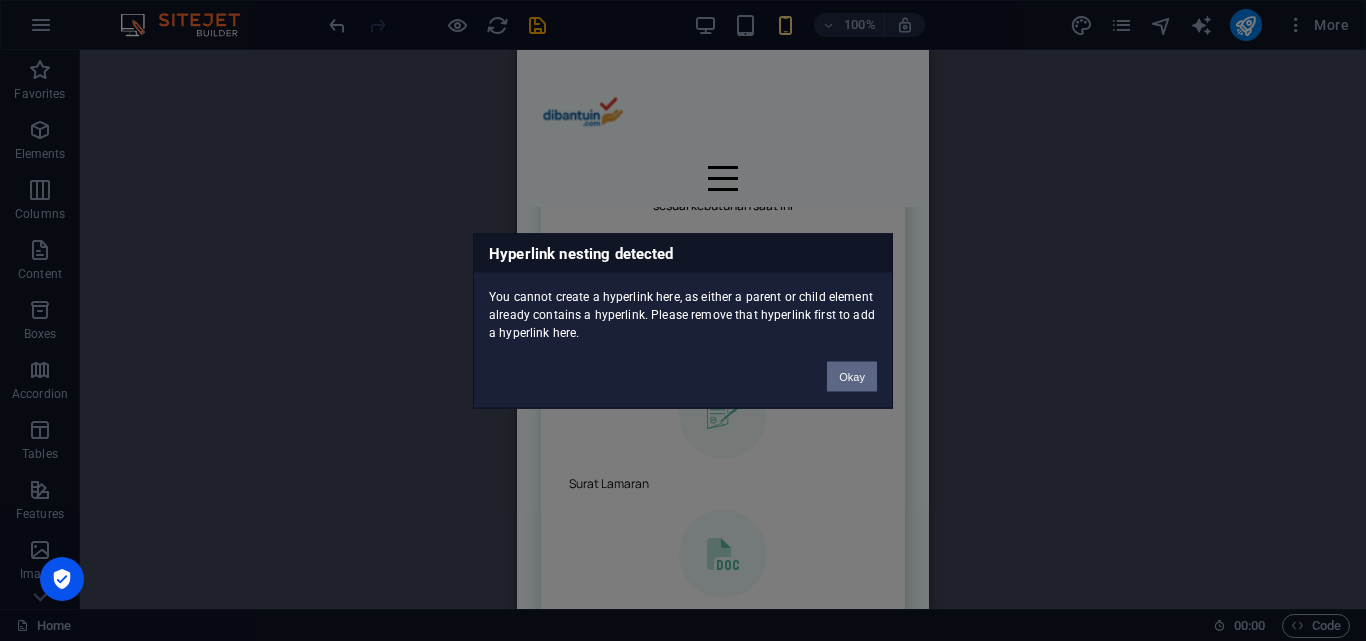 click on "Okay" at bounding box center (852, 376) 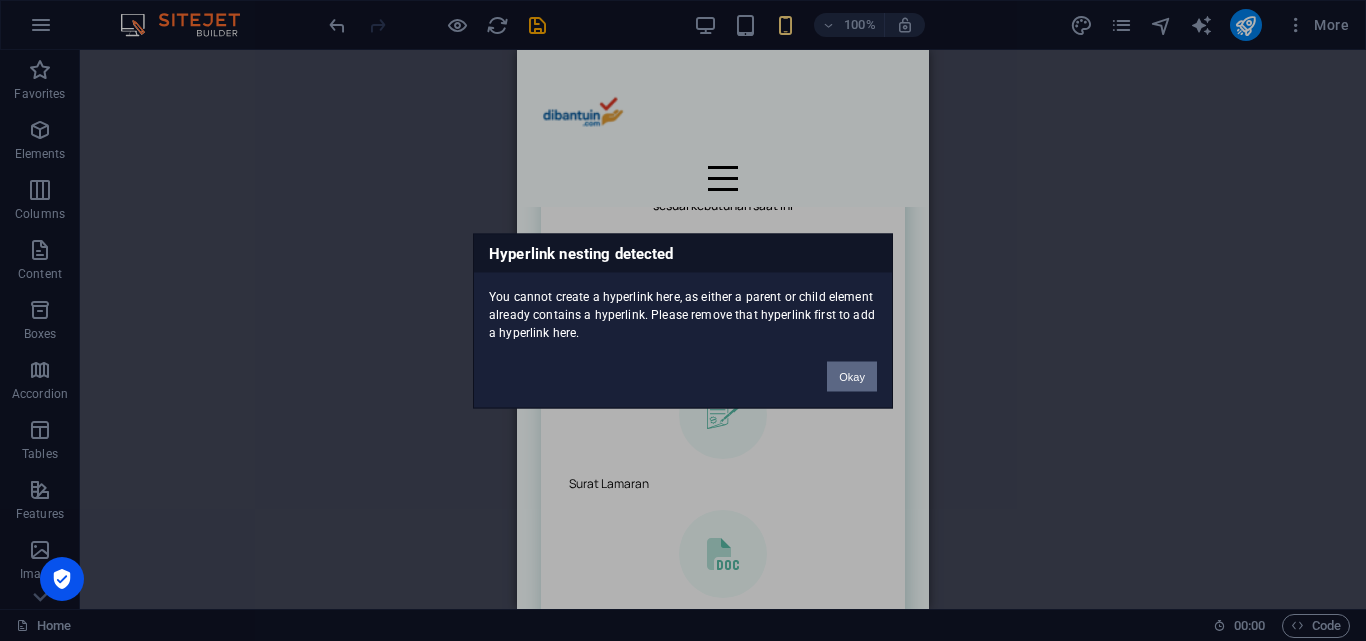 click on "Okay" at bounding box center [852, 376] 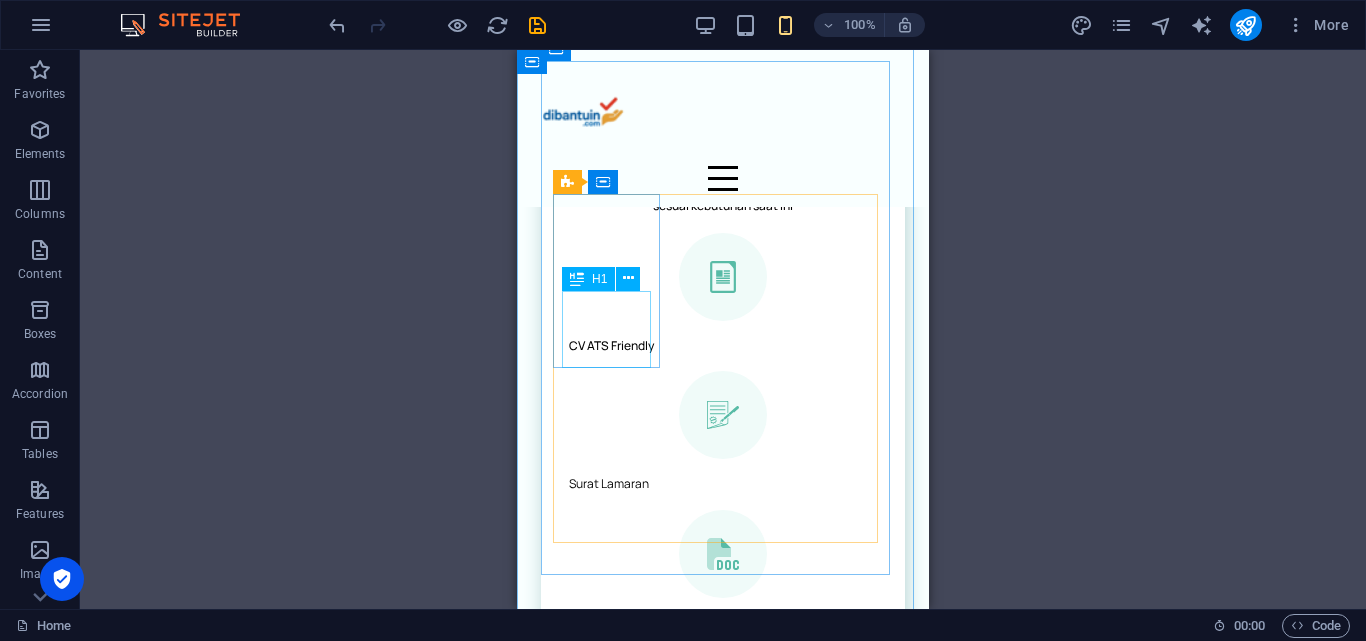 click on "CV ATS Friendly" at bounding box center [714, 346] 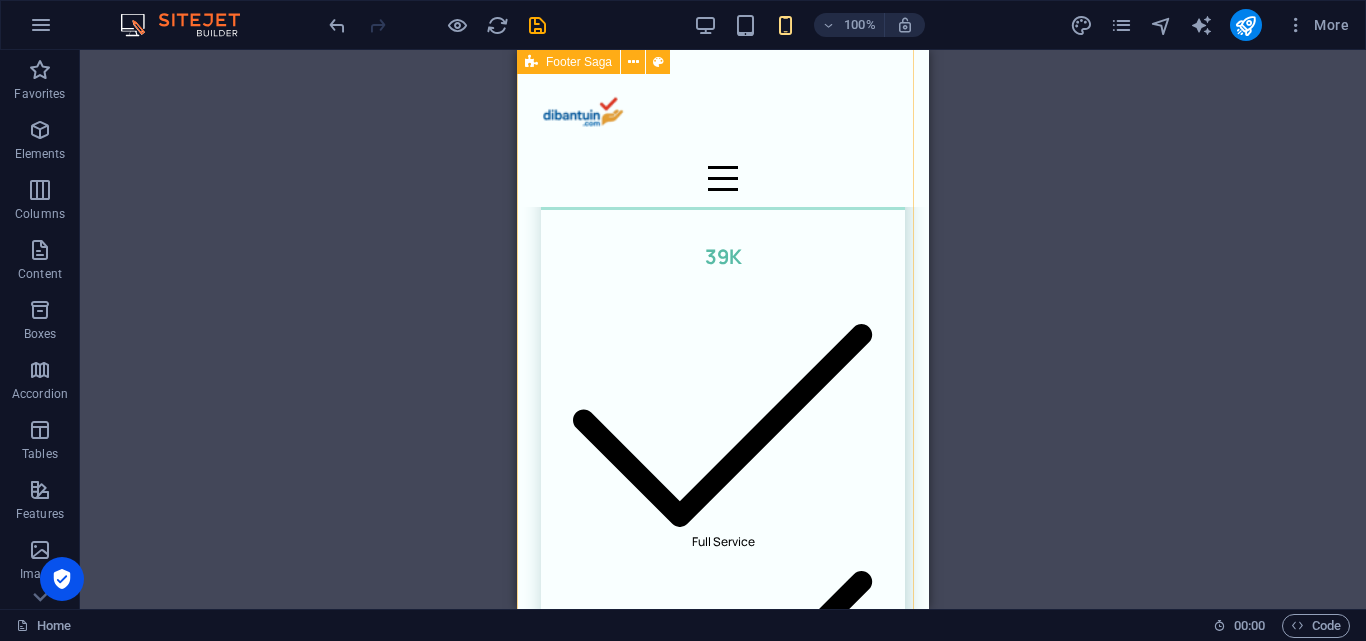 scroll, scrollTop: 7818, scrollLeft: 0, axis: vertical 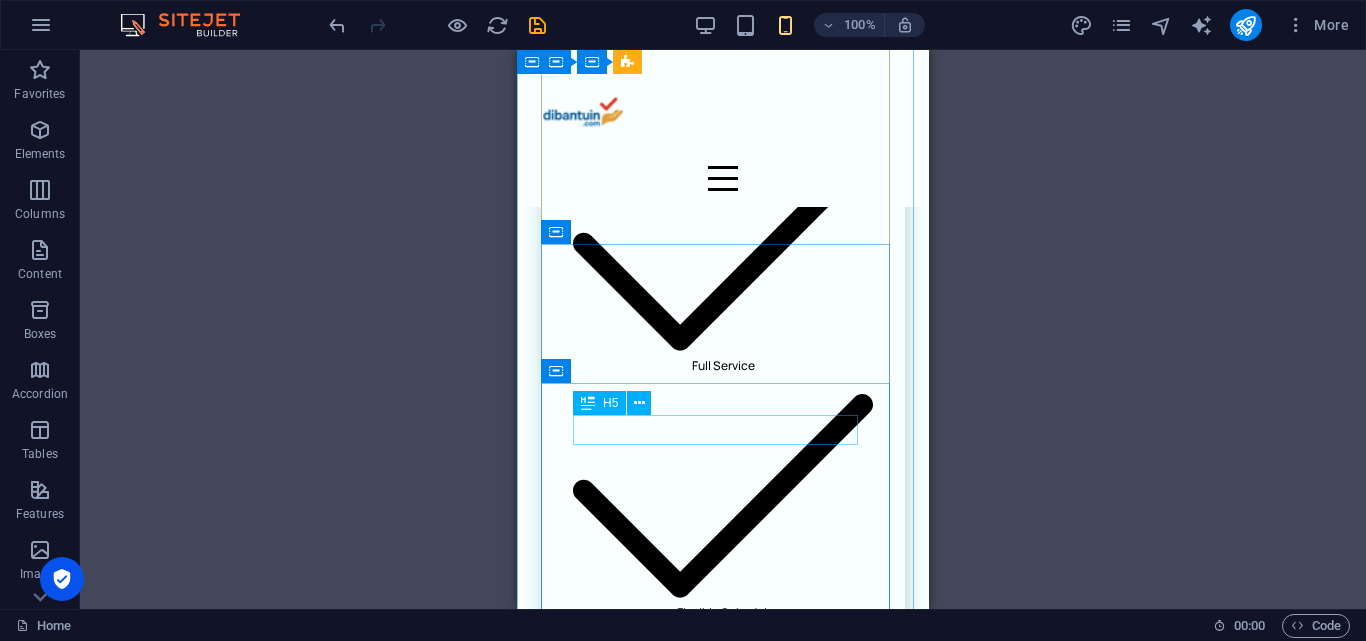 click on "39K" at bounding box center [723, 3692] 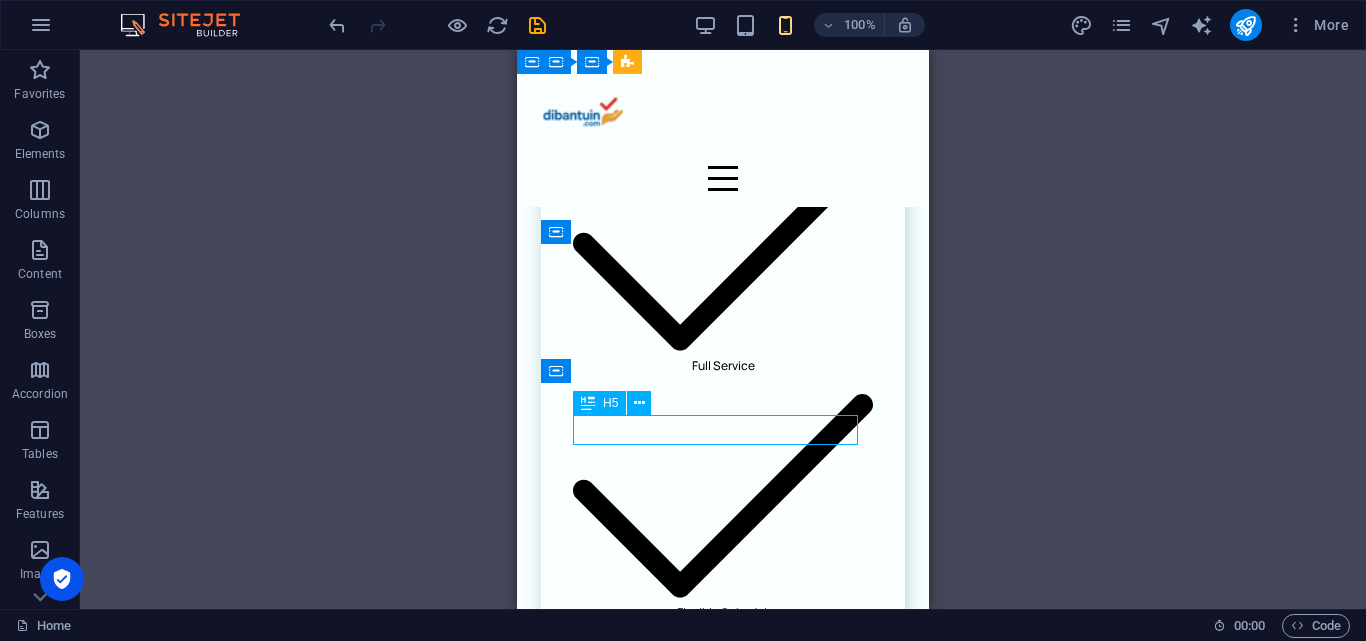 click on "39K" at bounding box center (723, 3692) 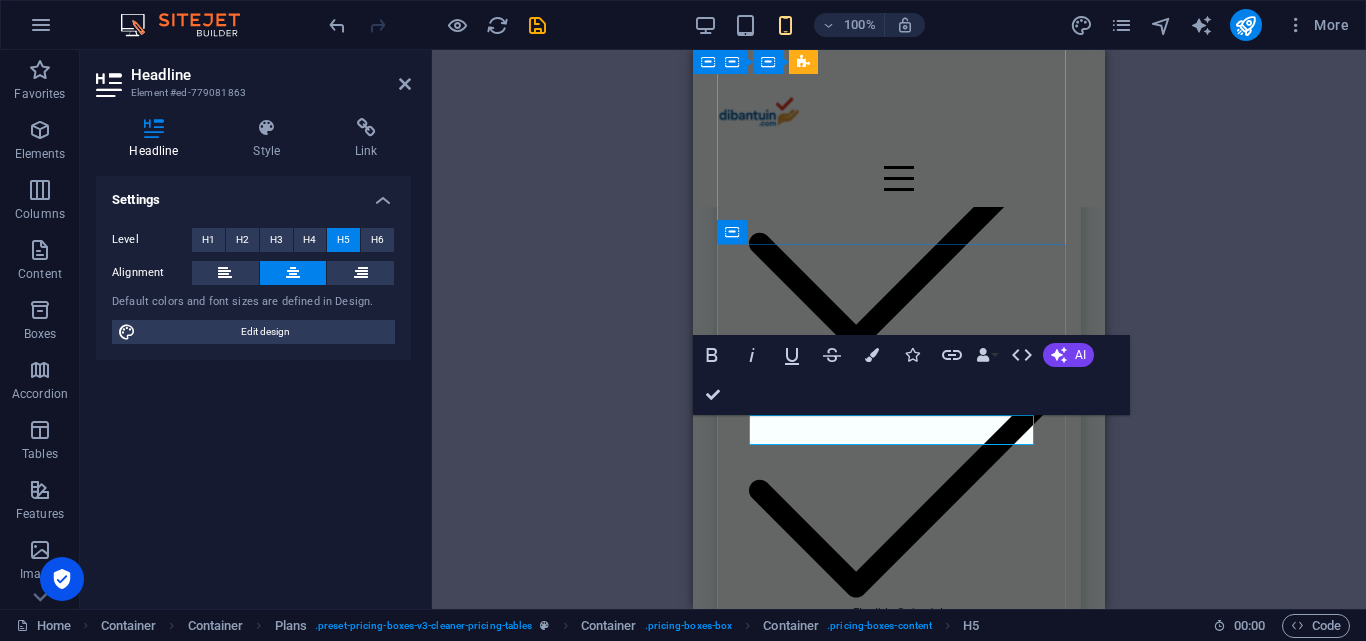 type 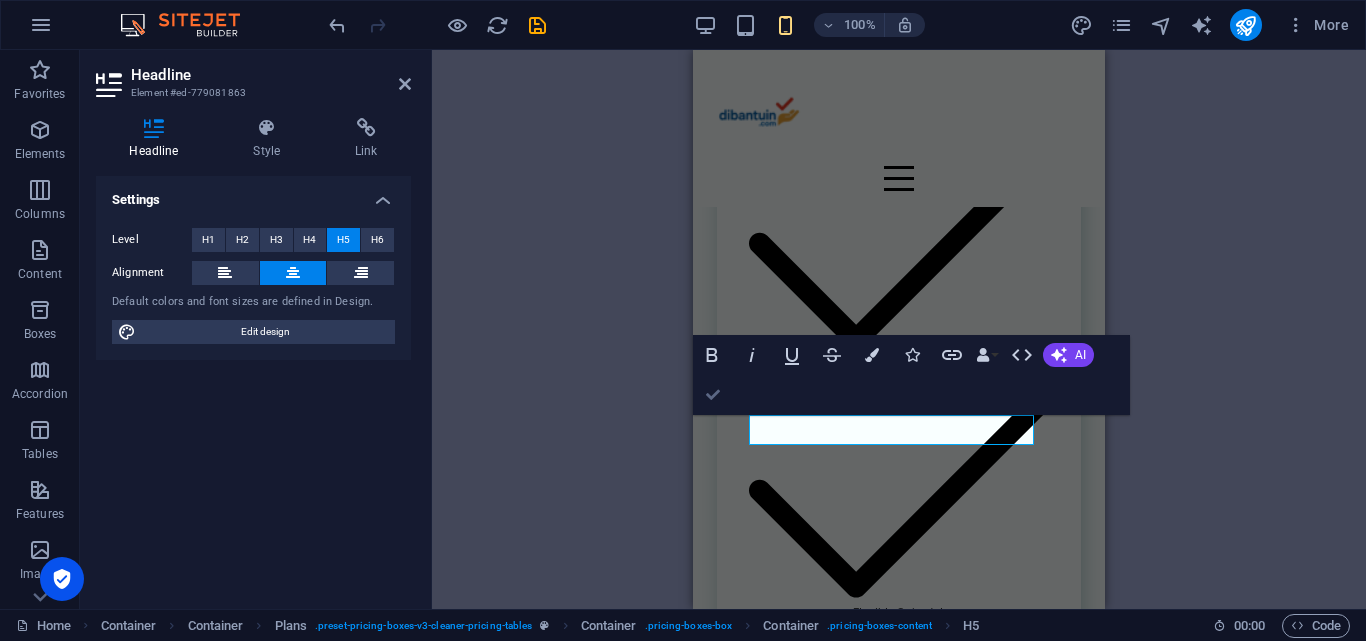 drag, startPoint x: 706, startPoint y: 397, endPoint x: 283, endPoint y: 363, distance: 424.36423 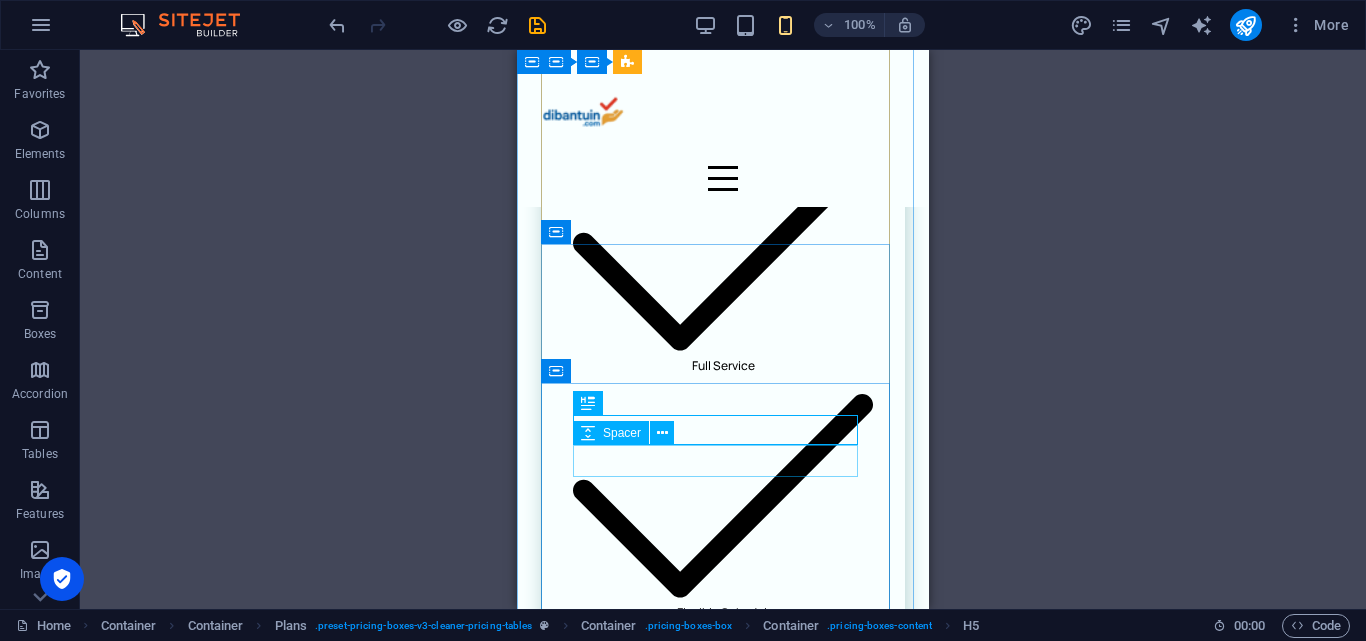 scroll, scrollTop: 4265, scrollLeft: 0, axis: vertical 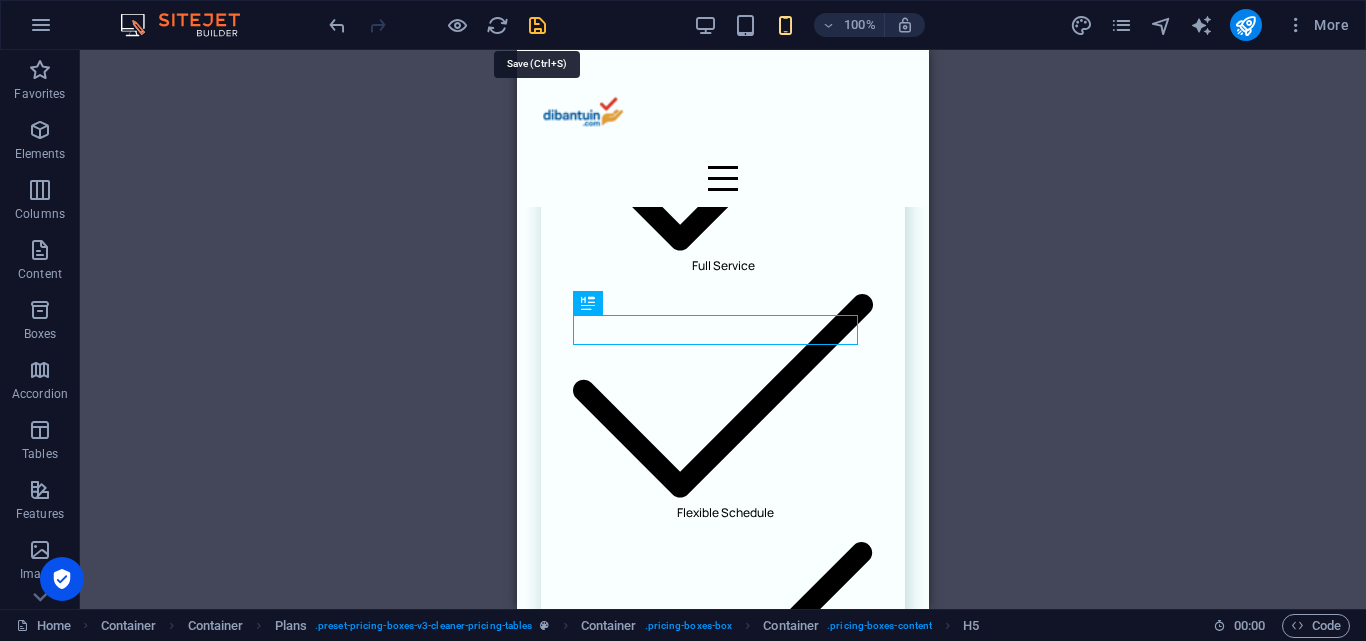 click at bounding box center (537, 25) 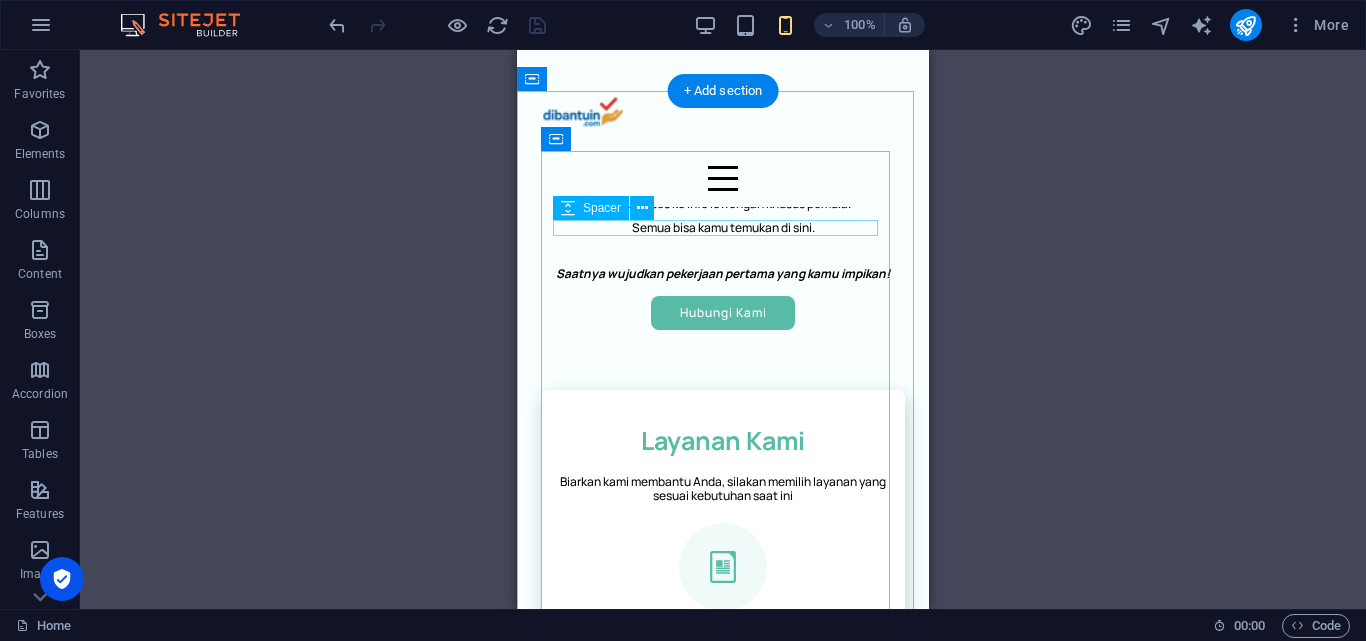 scroll, scrollTop: 965, scrollLeft: 0, axis: vertical 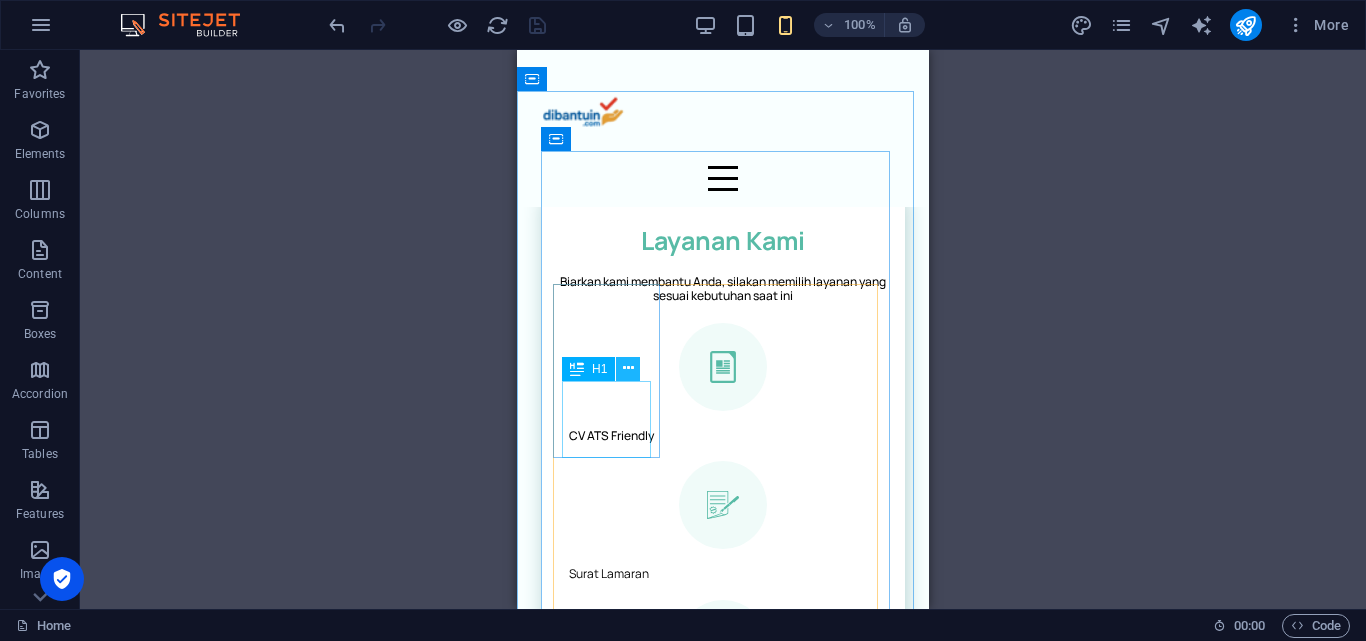 click at bounding box center [628, 368] 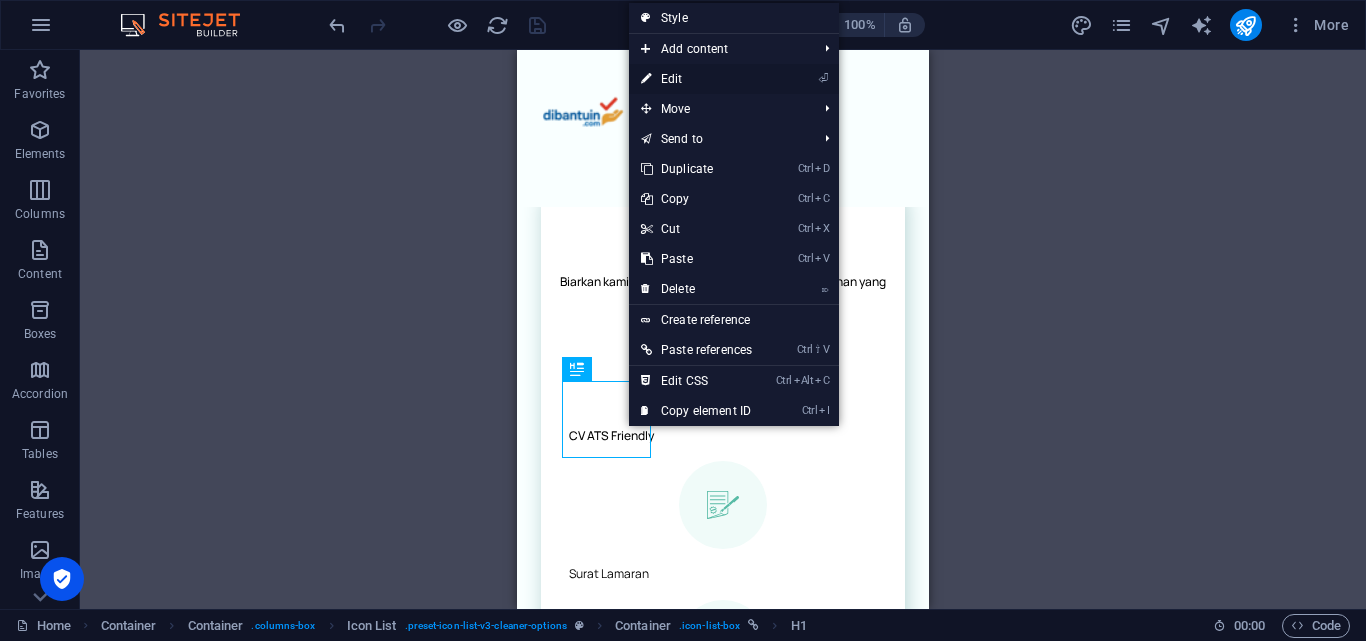click on "⏎  Edit" at bounding box center (696, 79) 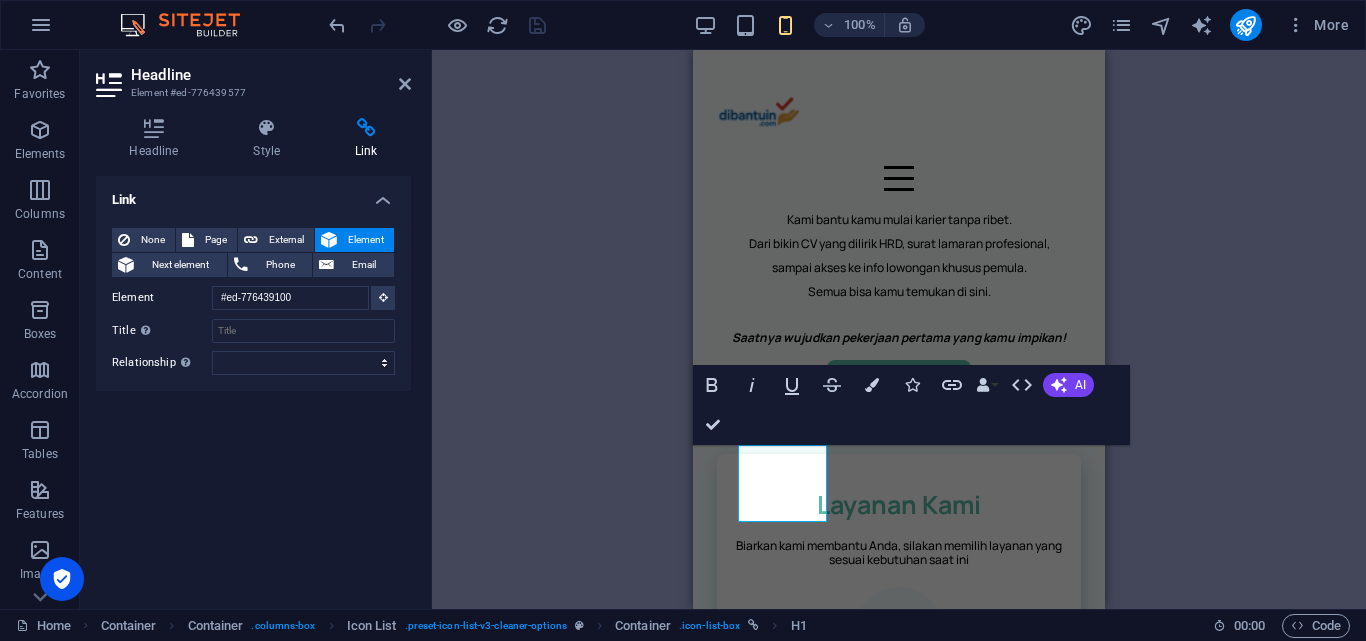scroll, scrollTop: 901, scrollLeft: 0, axis: vertical 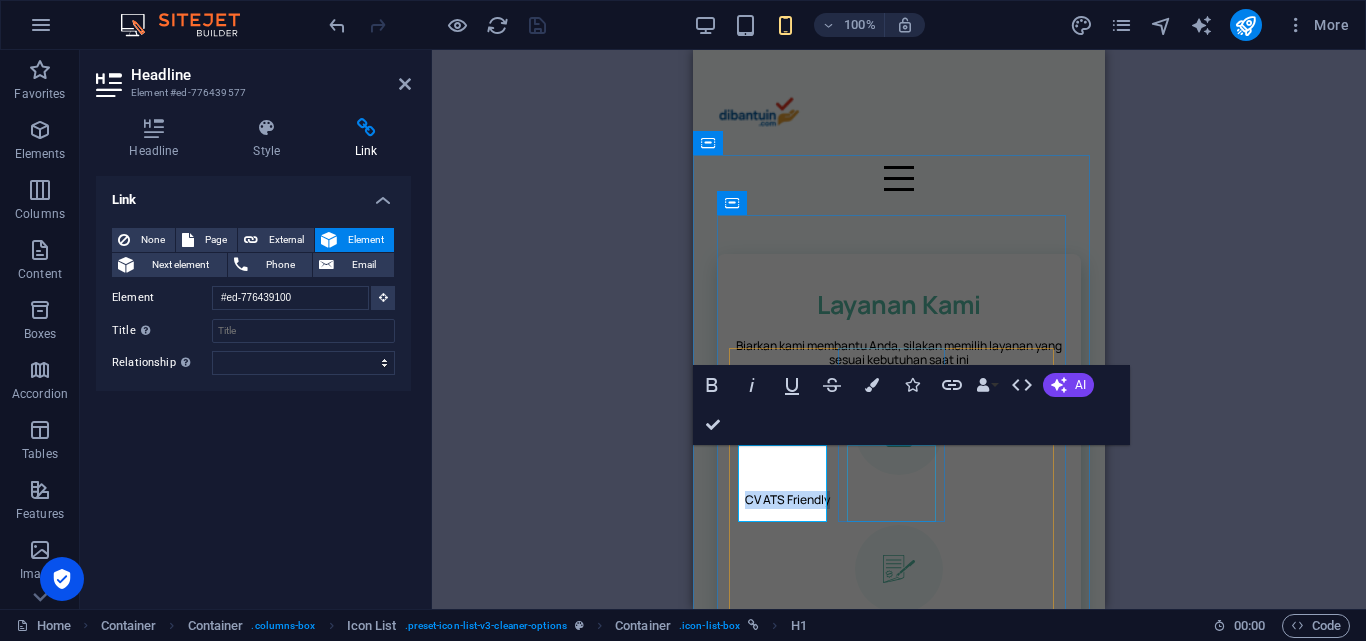 click on "Surat Lamaran" at bounding box center [890, 638] 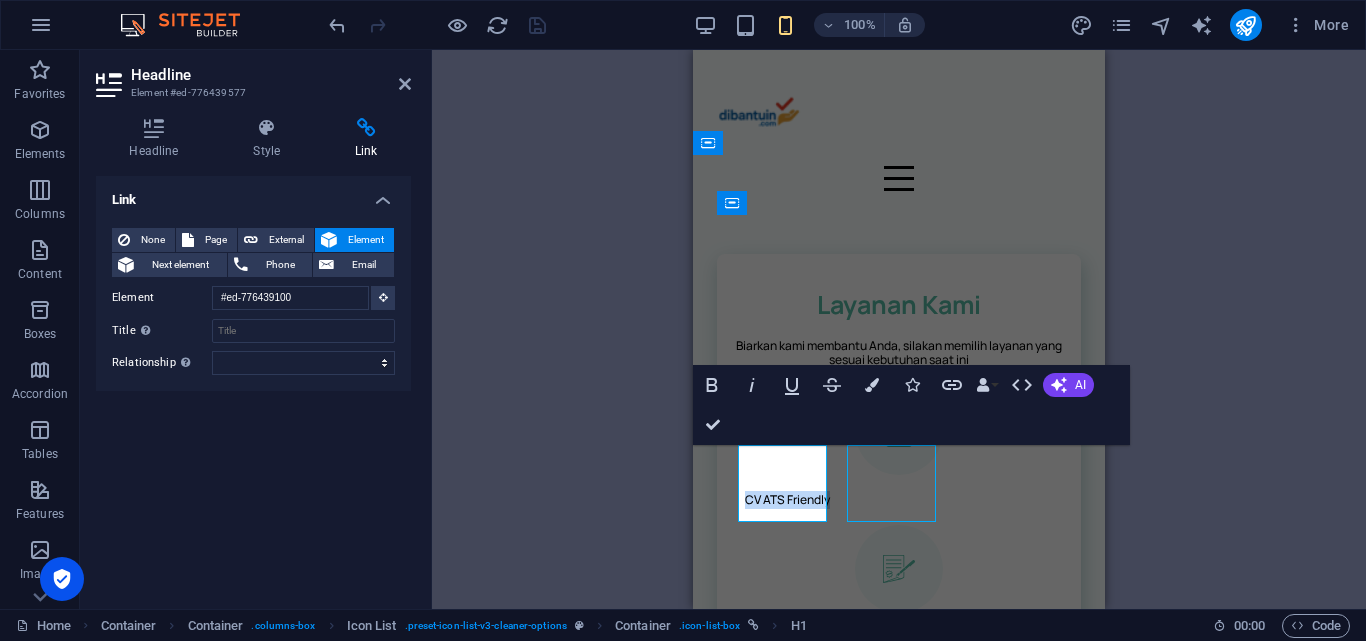 click on "Surat Lamaran" at bounding box center (890, 638) 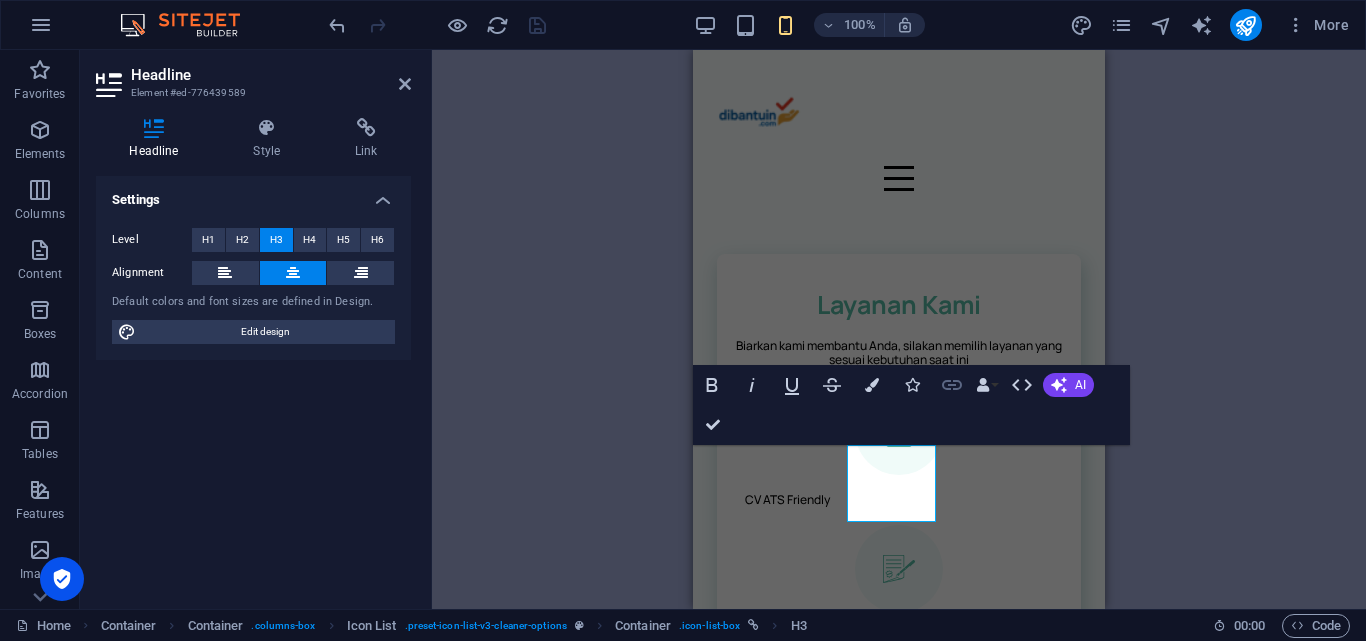 click 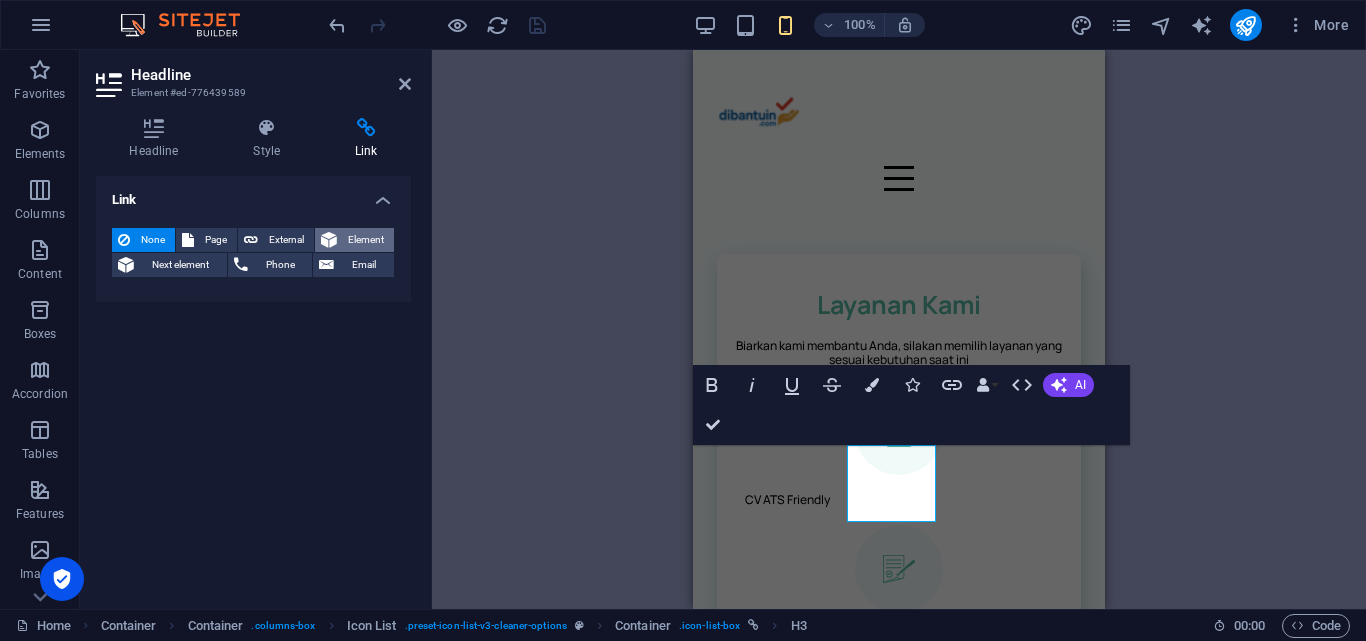 click on "Element" at bounding box center [365, 240] 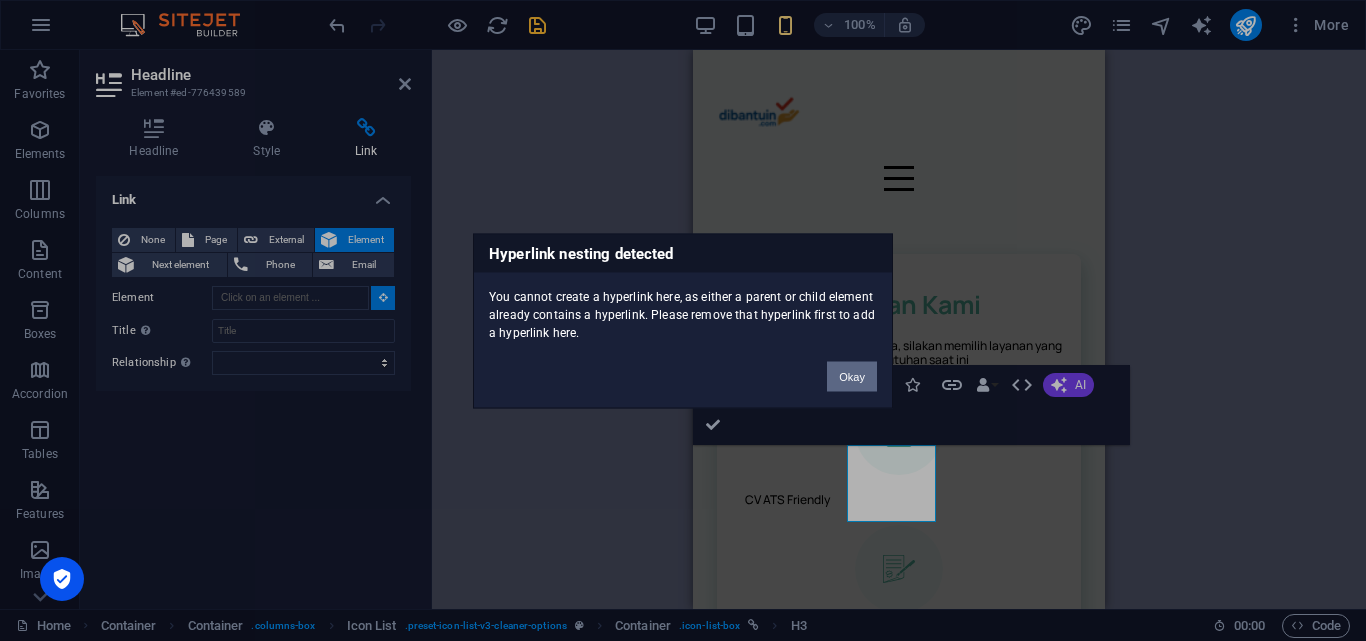 click on "Okay" at bounding box center (852, 376) 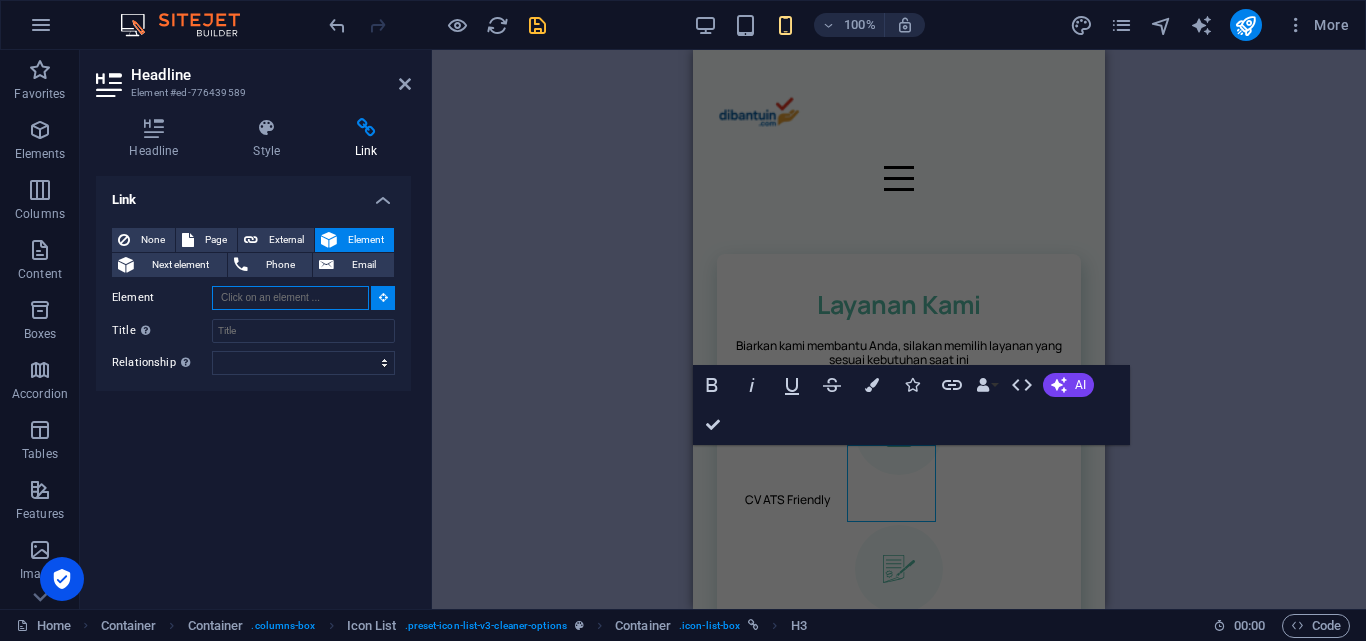 click on "Element" at bounding box center [290, 298] 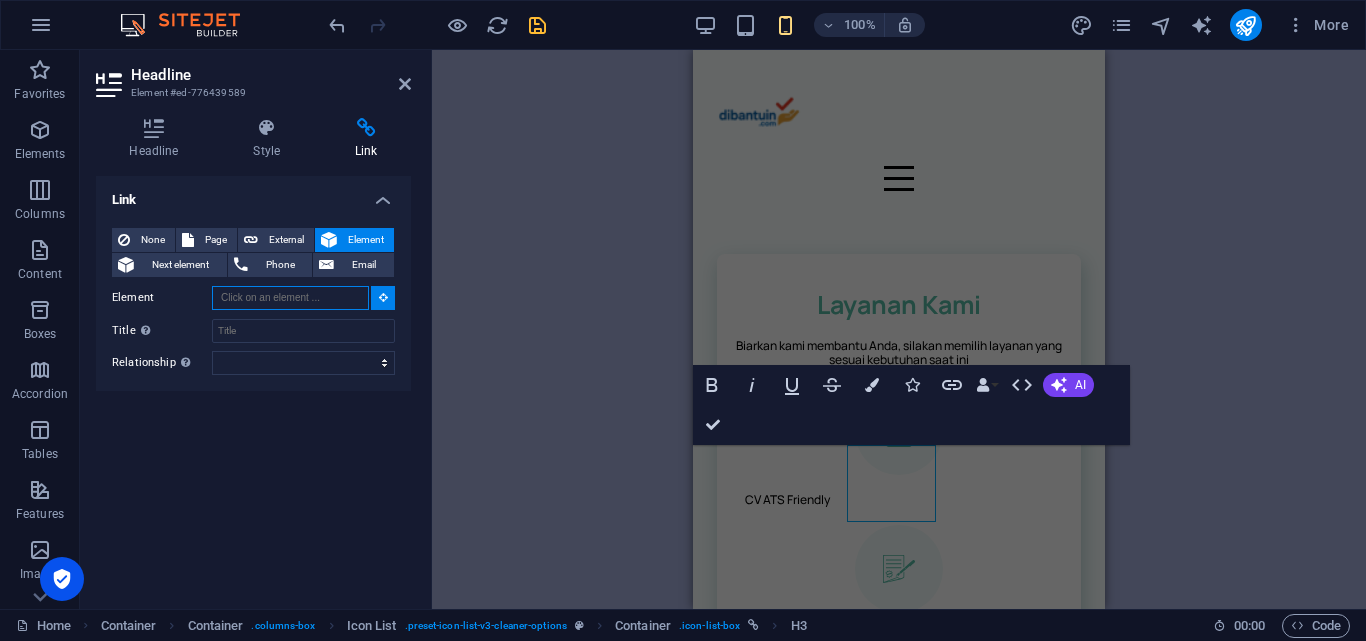scroll, scrollTop: 769, scrollLeft: 0, axis: vertical 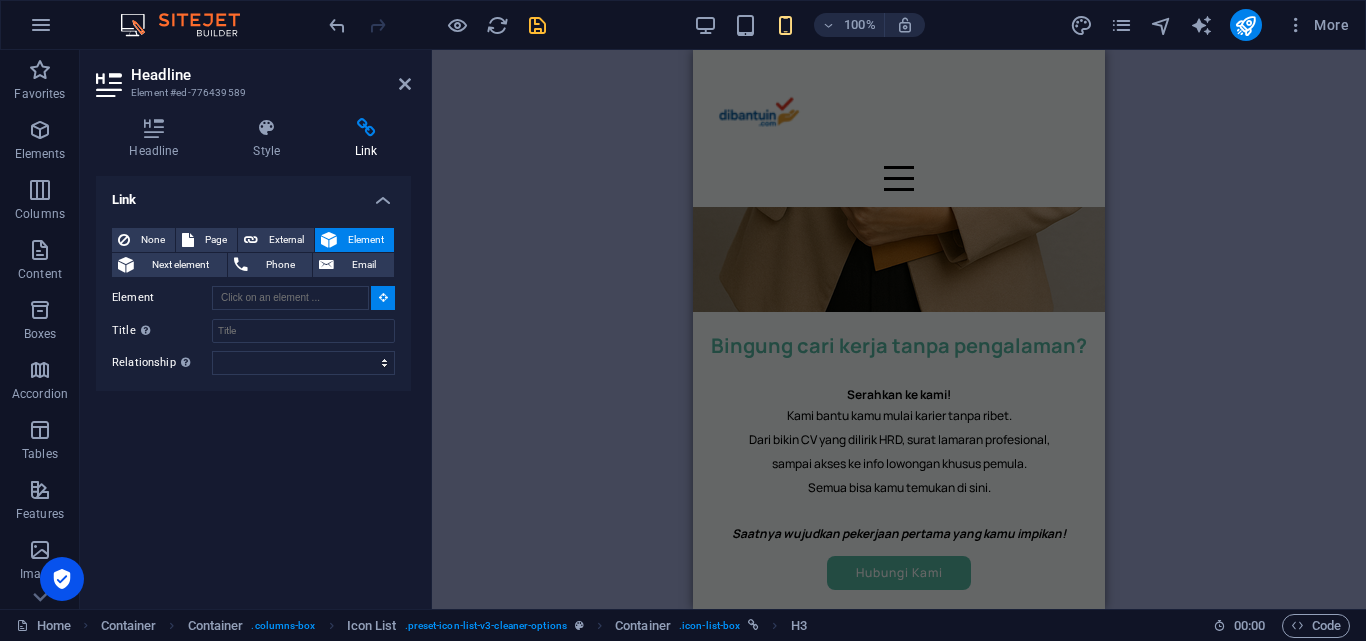 click at bounding box center [383, 297] 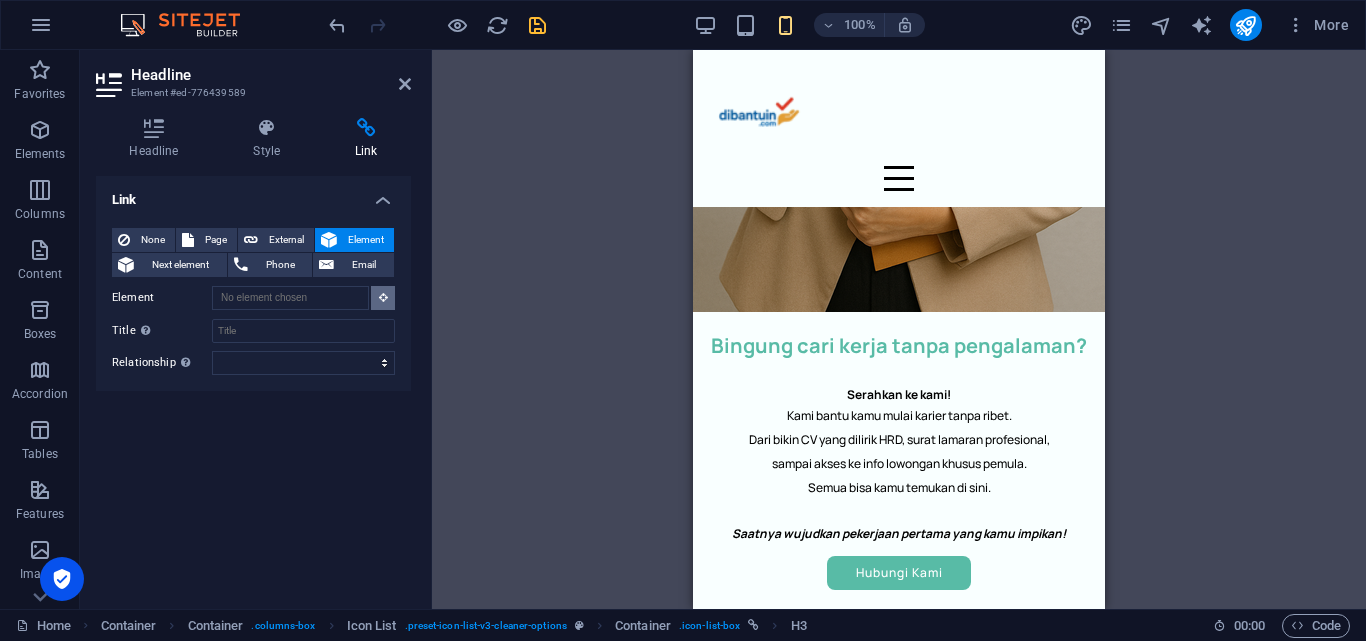 click at bounding box center (383, 298) 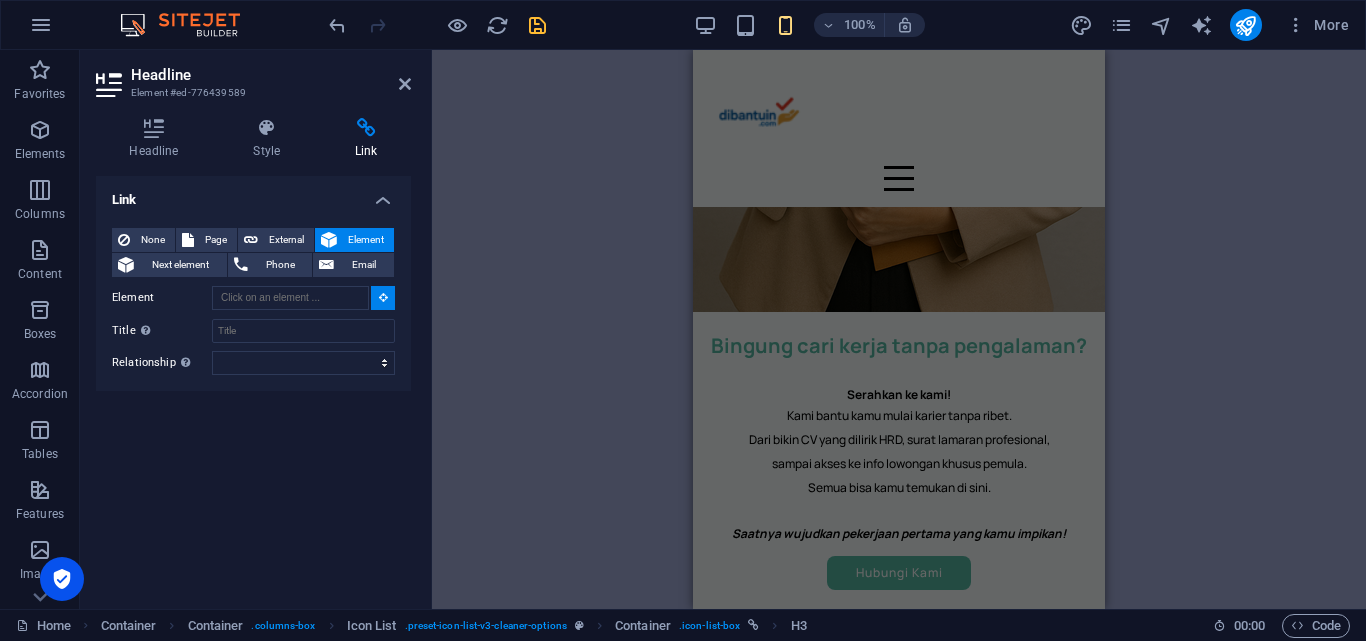 scroll, scrollTop: 373, scrollLeft: 0, axis: vertical 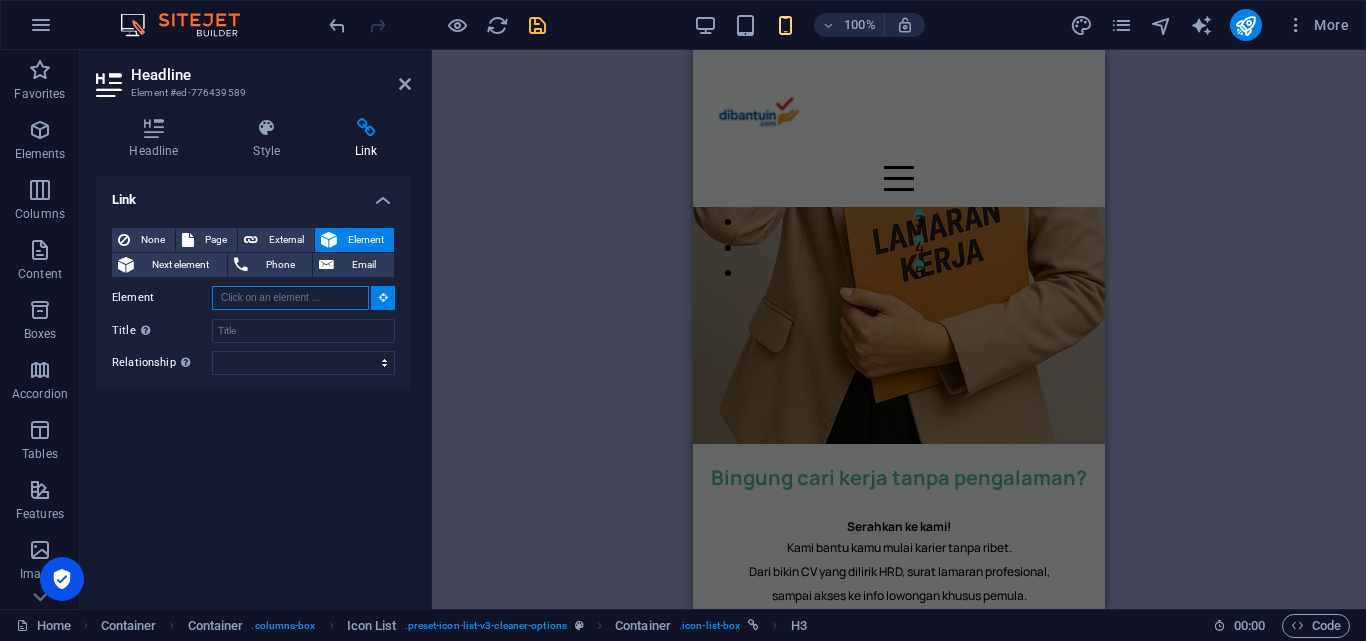 click on "Element" at bounding box center [290, 298] 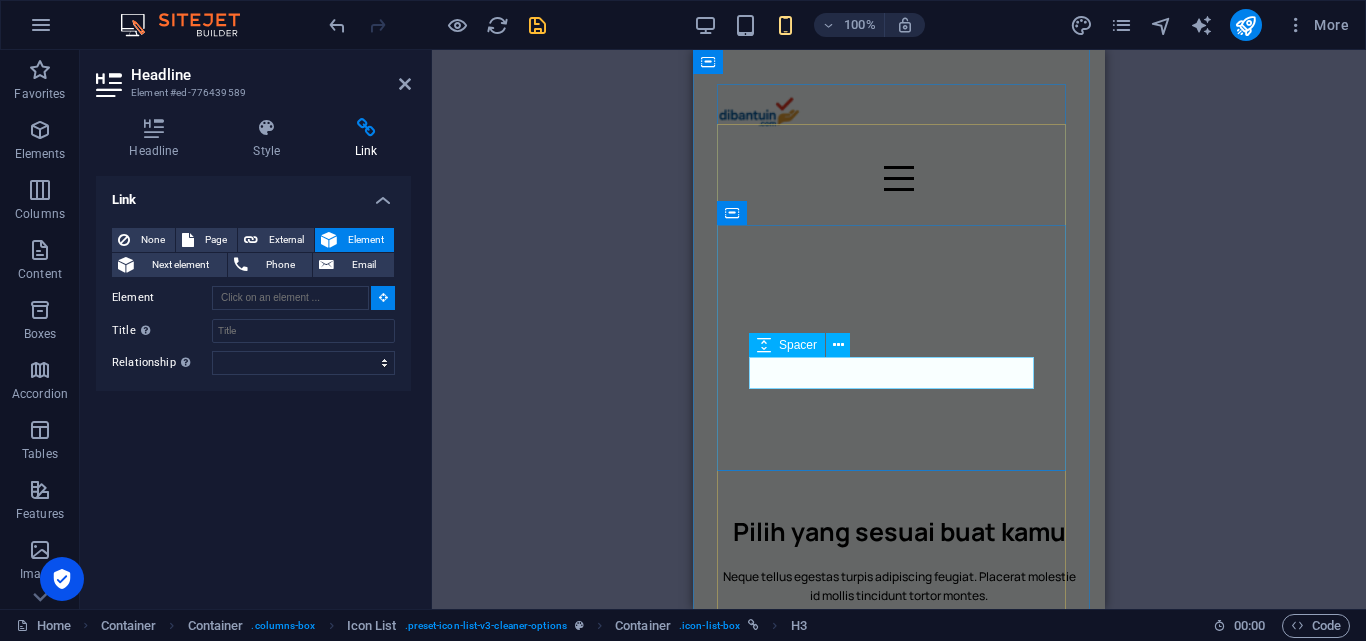 scroll, scrollTop: 2941, scrollLeft: 0, axis: vertical 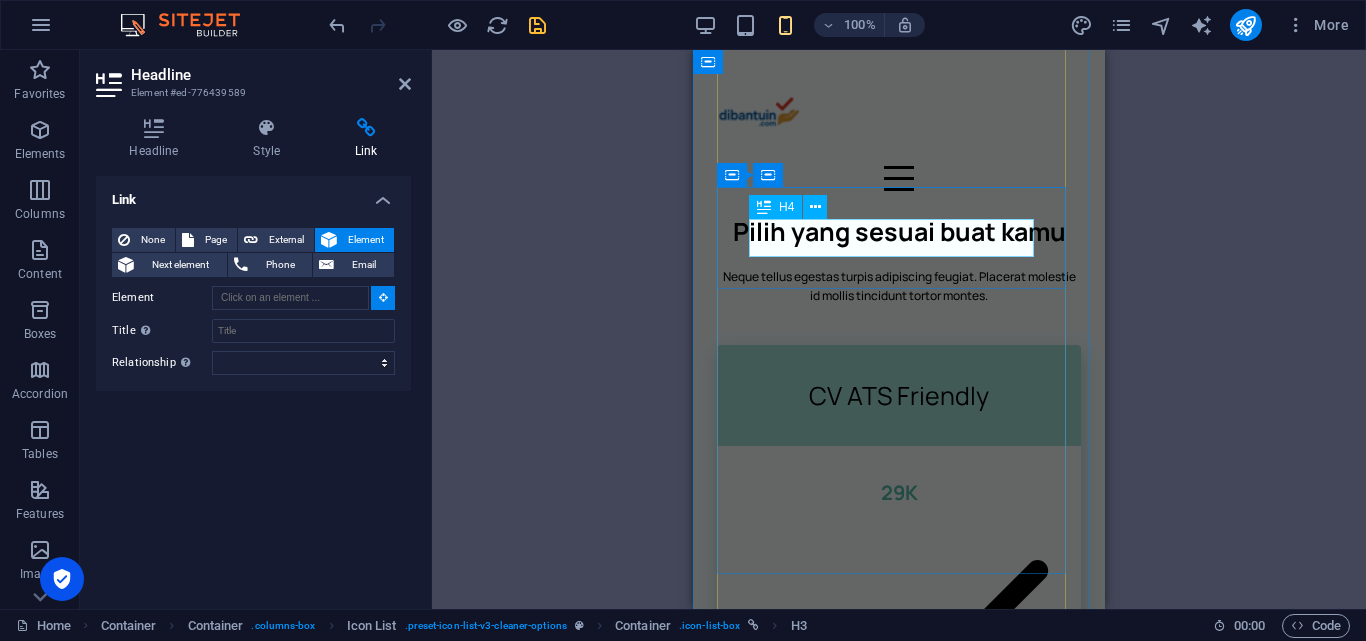 click on "Surat Lamaran" at bounding box center (899, 1208) 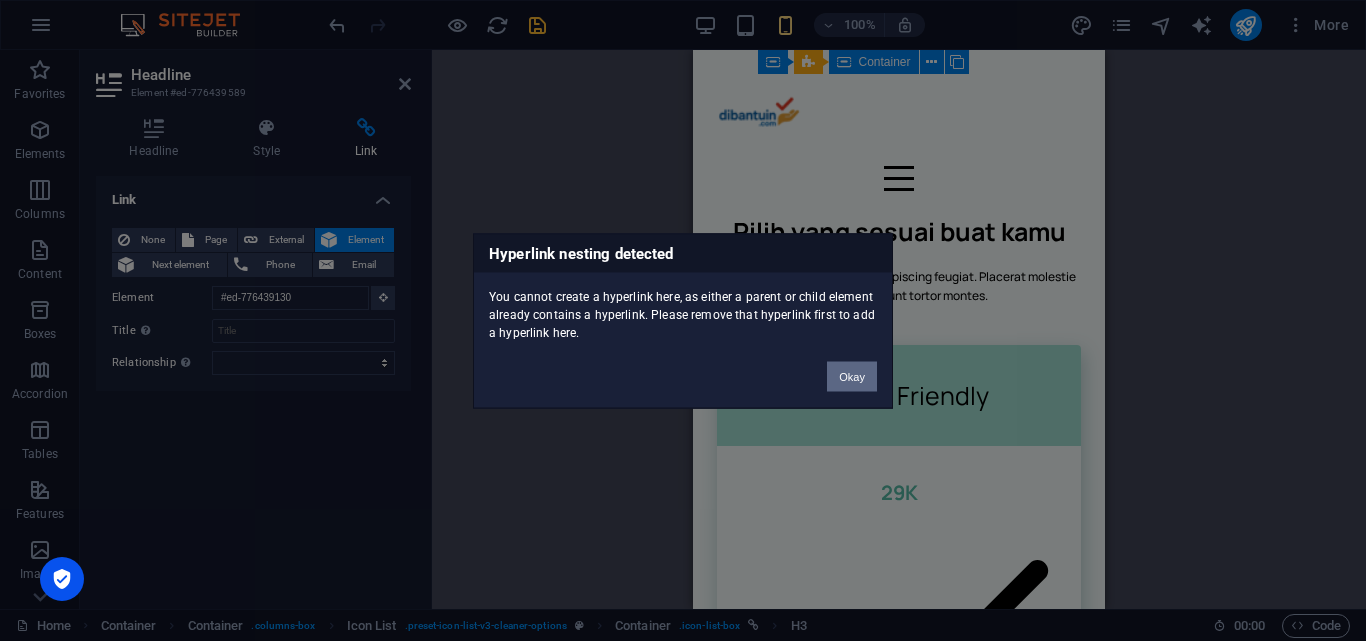 scroll, scrollTop: 1055, scrollLeft: 0, axis: vertical 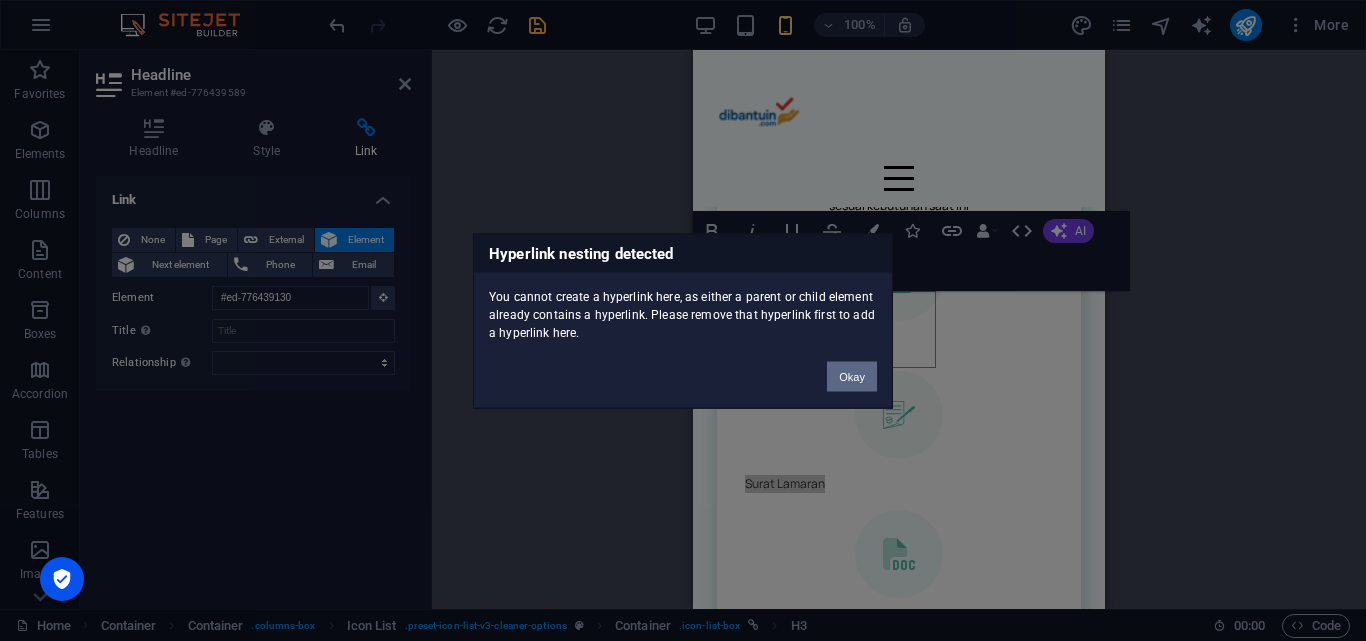 click on "Okay" at bounding box center [852, 376] 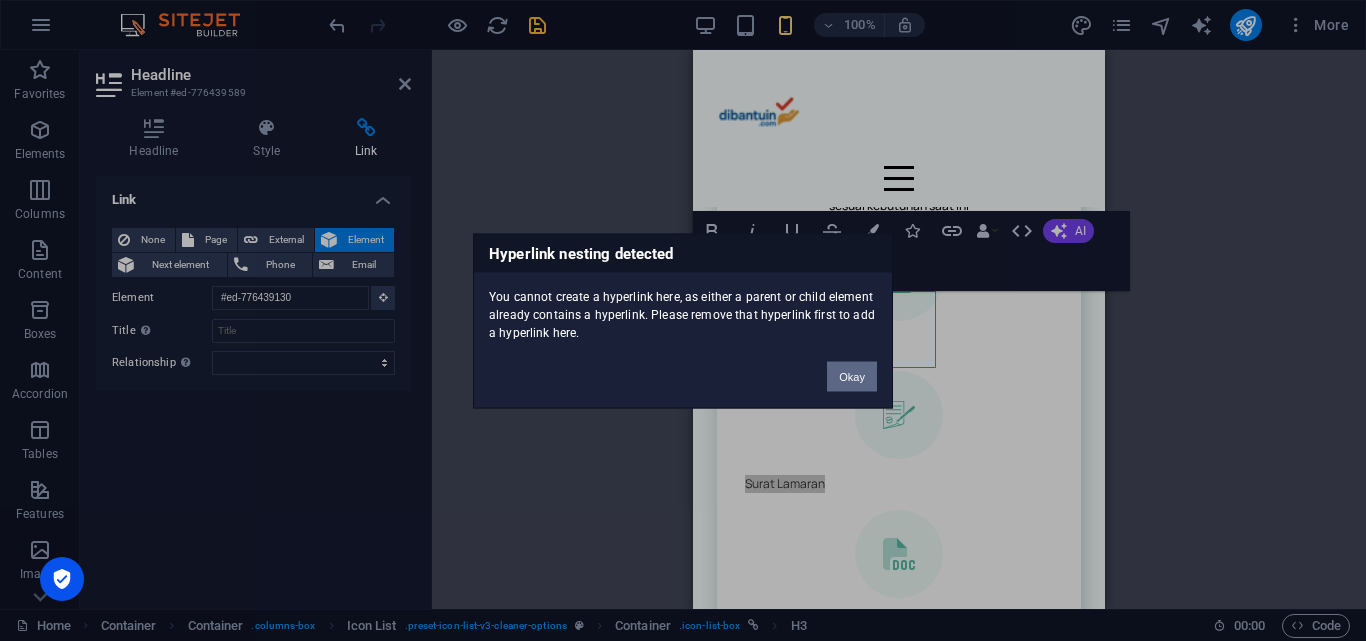 click on "Okay" at bounding box center [852, 376] 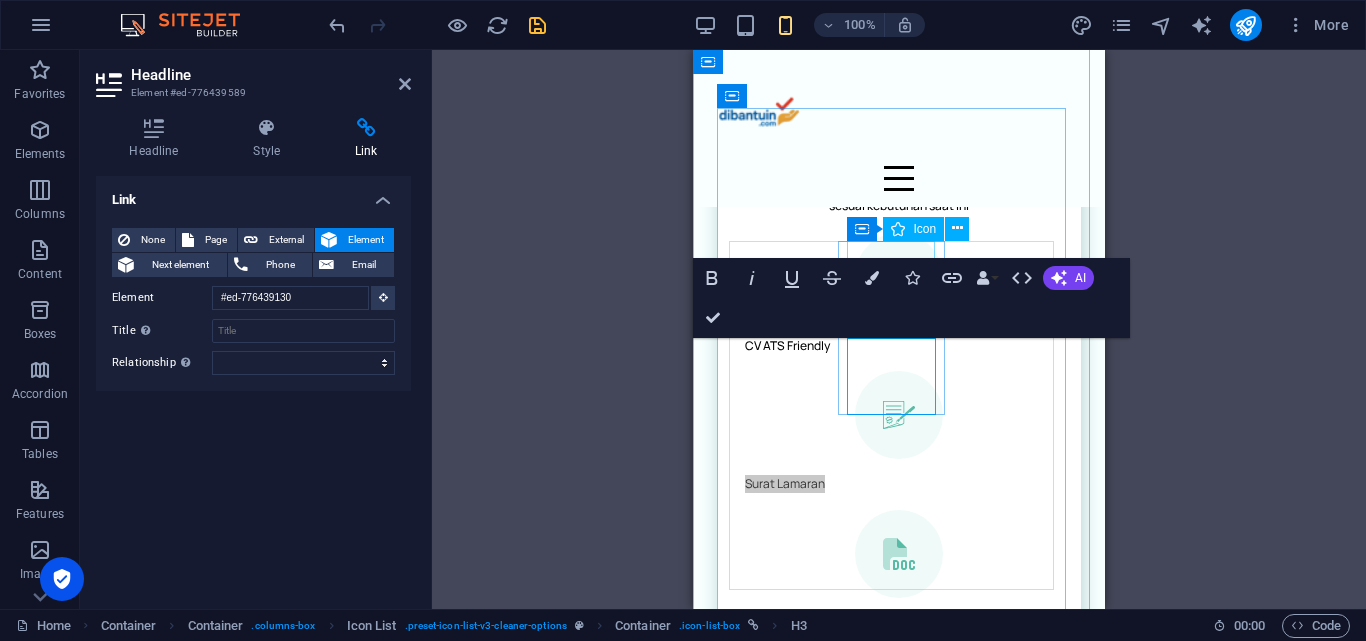 scroll, scrollTop: 855, scrollLeft: 0, axis: vertical 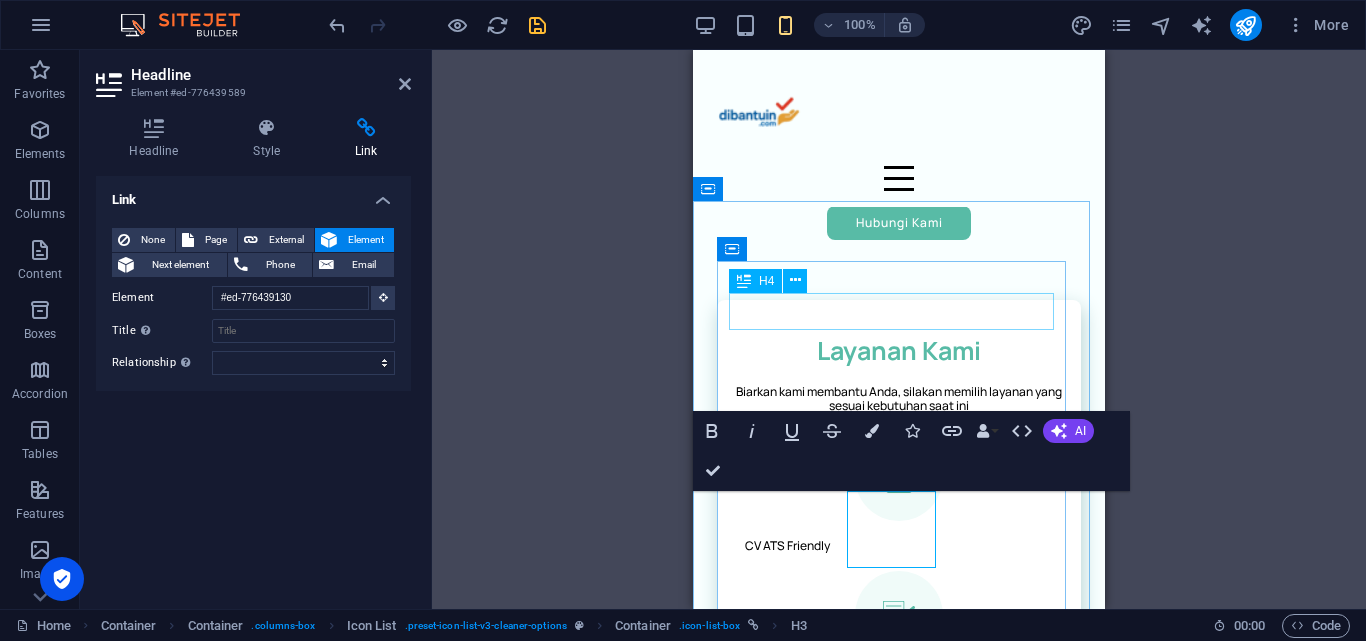 click on "Layanan Kami" at bounding box center (899, 351) 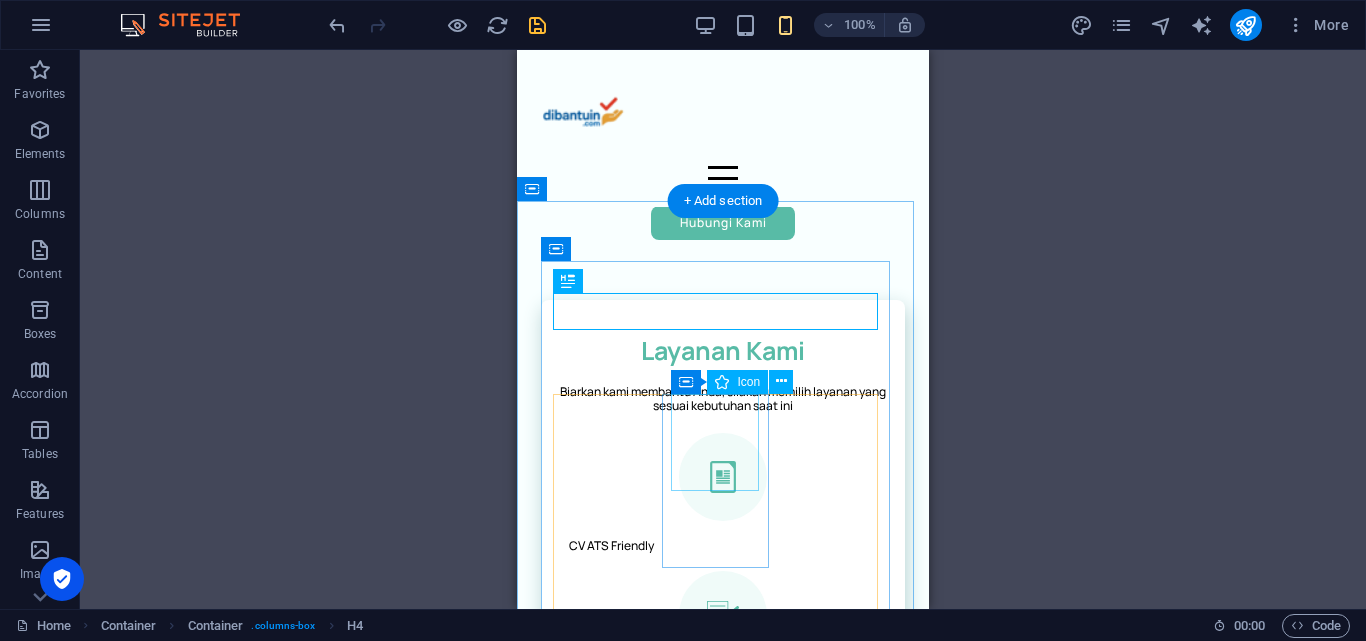 click at bounding box center (723, 615) 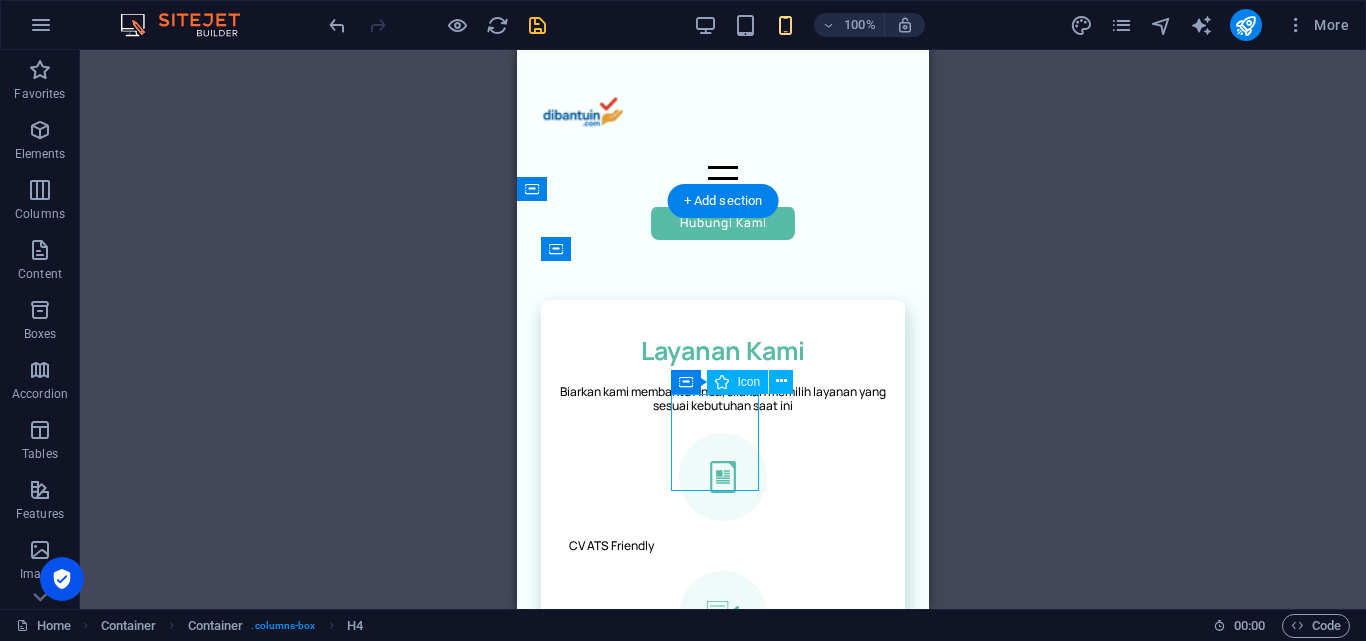 click at bounding box center [723, 615] 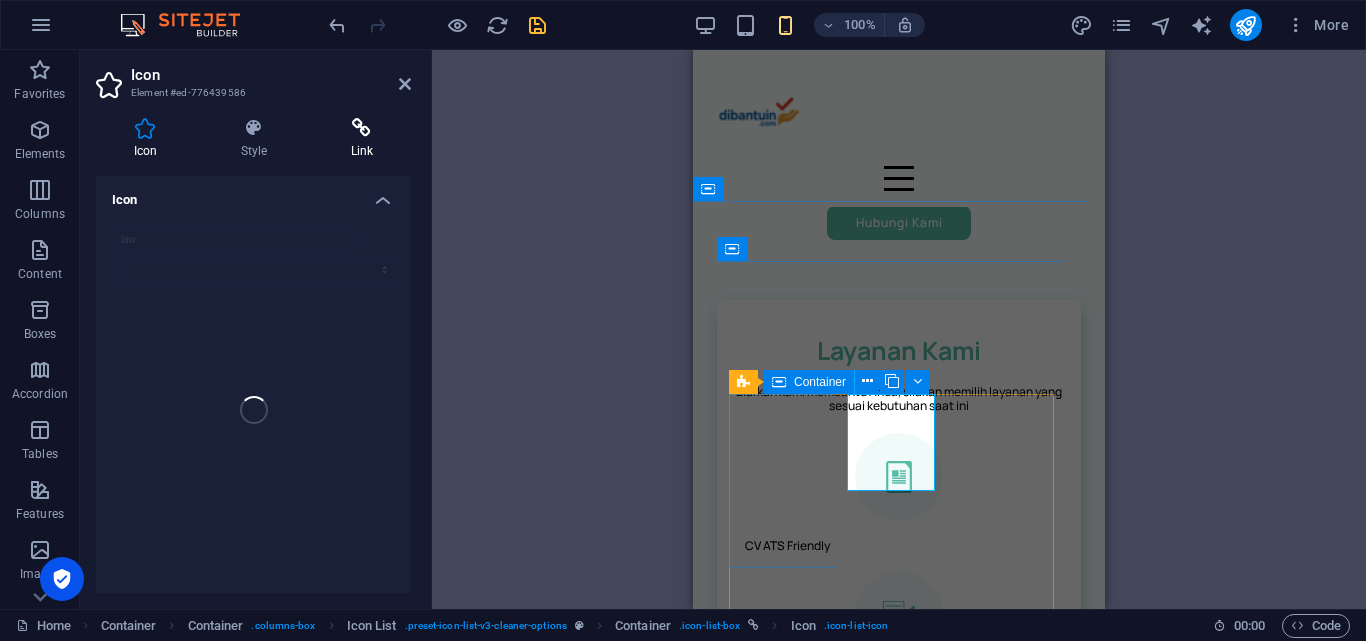click at bounding box center (362, 128) 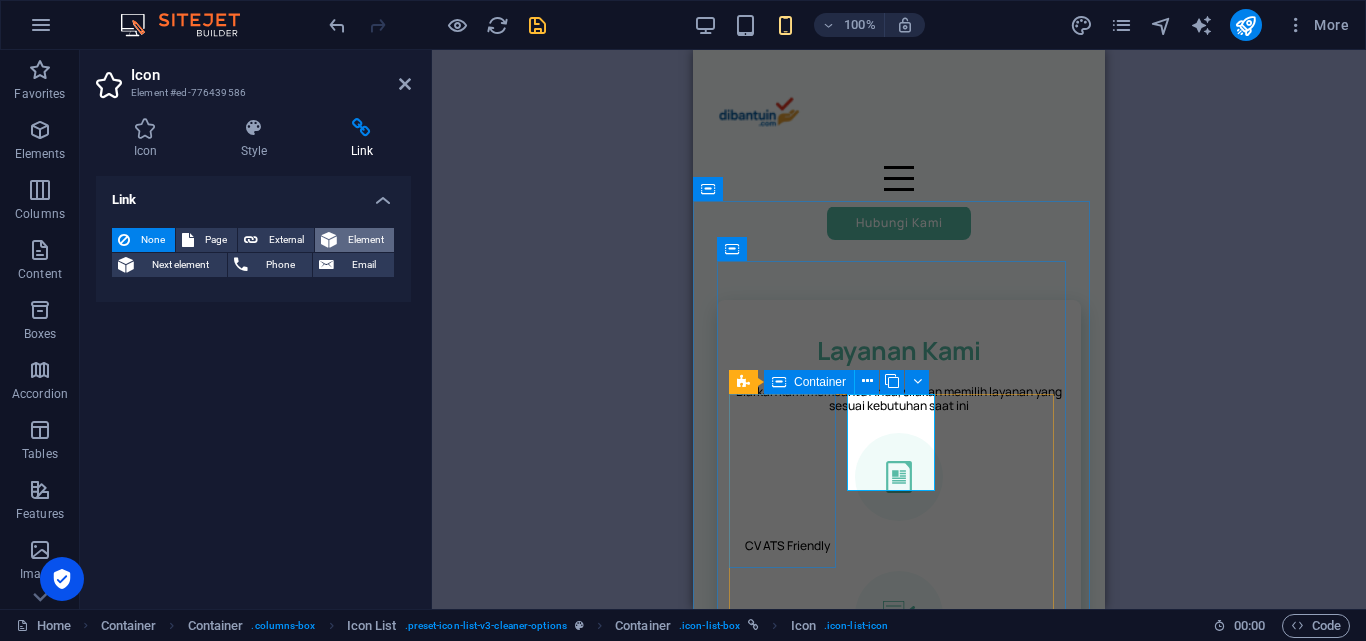 click on "Element" at bounding box center (365, 240) 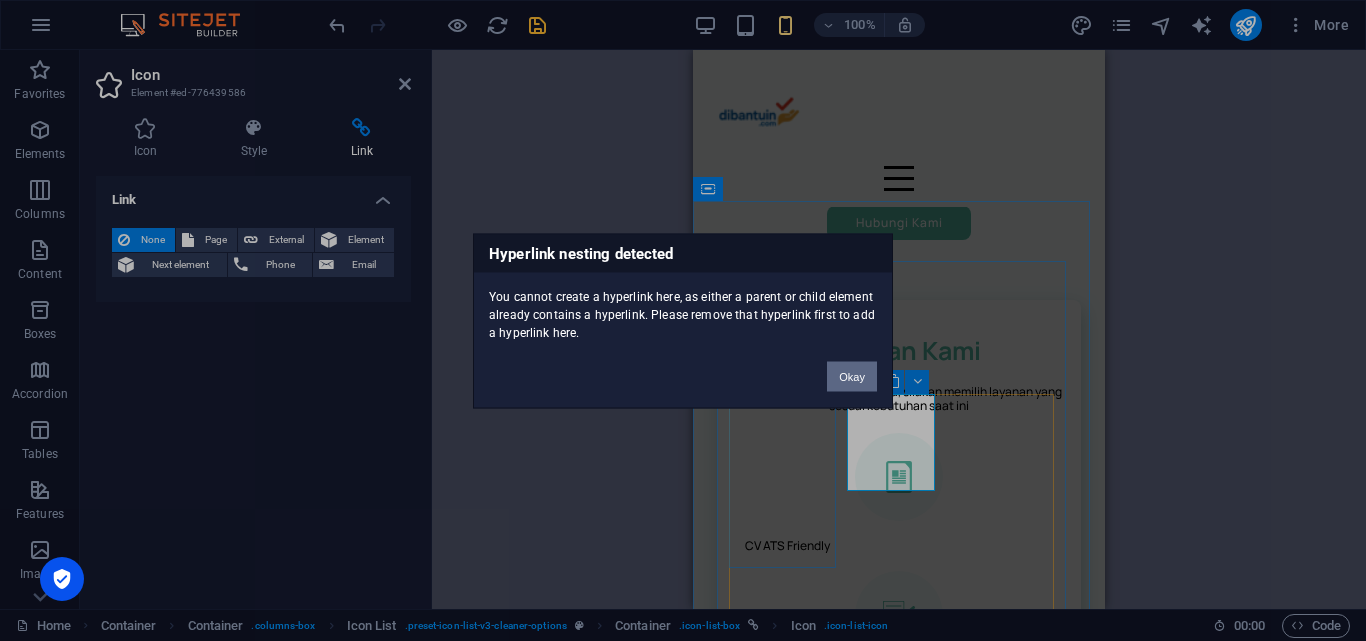 click on "Okay" at bounding box center (852, 376) 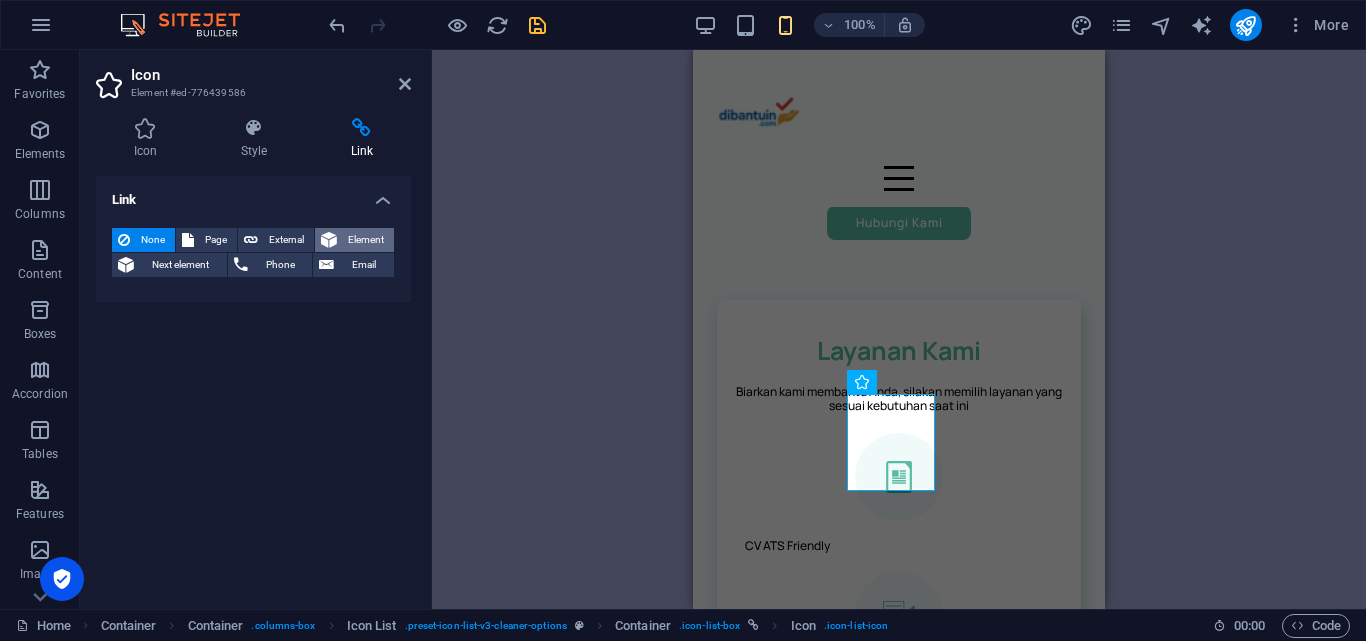 click on "Element" at bounding box center (365, 240) 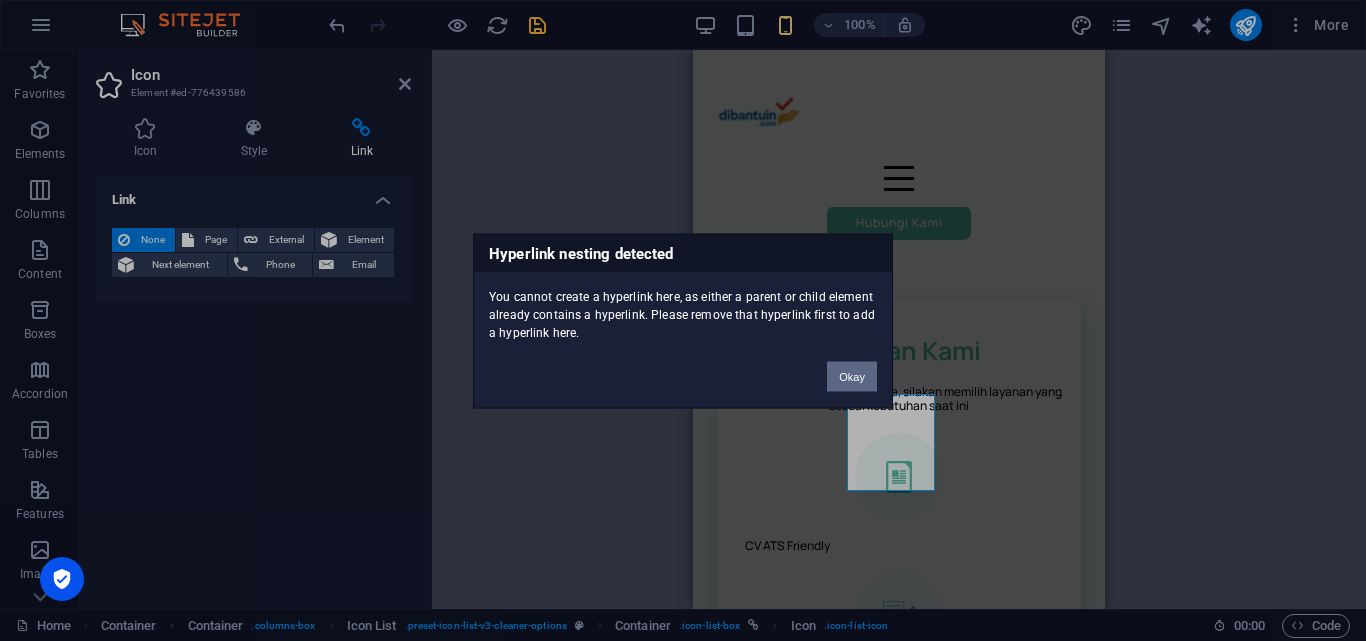 drag, startPoint x: 859, startPoint y: 370, endPoint x: 863, endPoint y: 380, distance: 10.770329 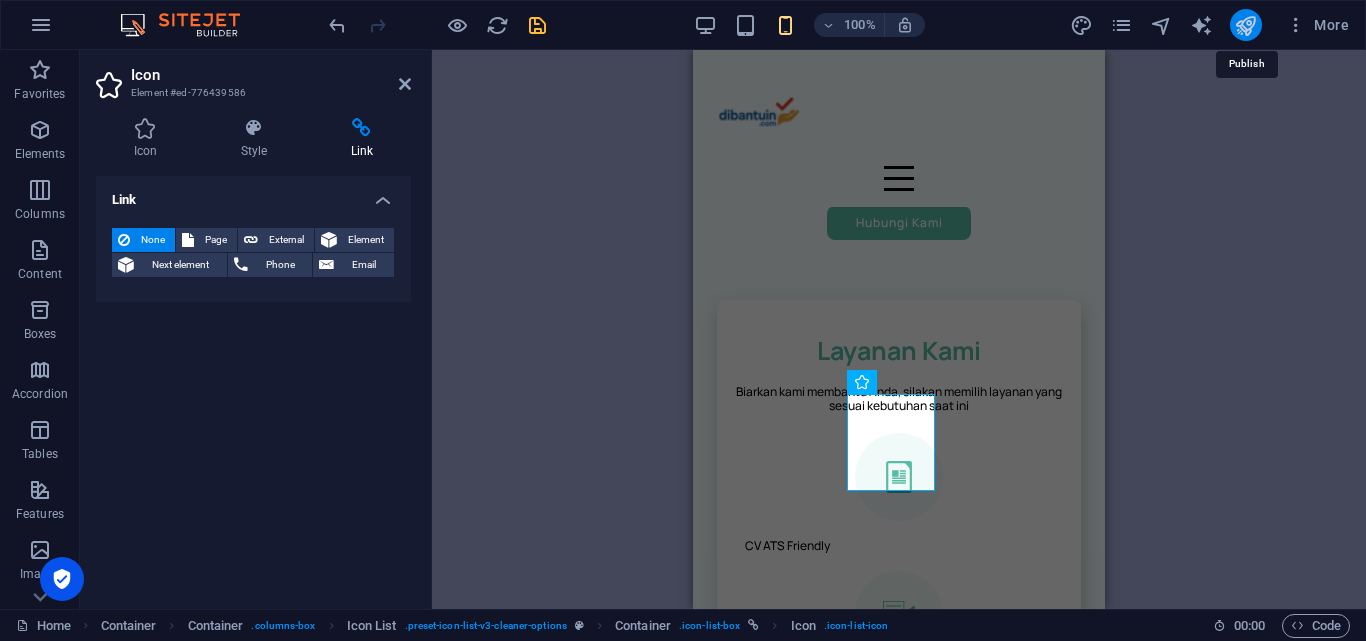 click at bounding box center (1245, 25) 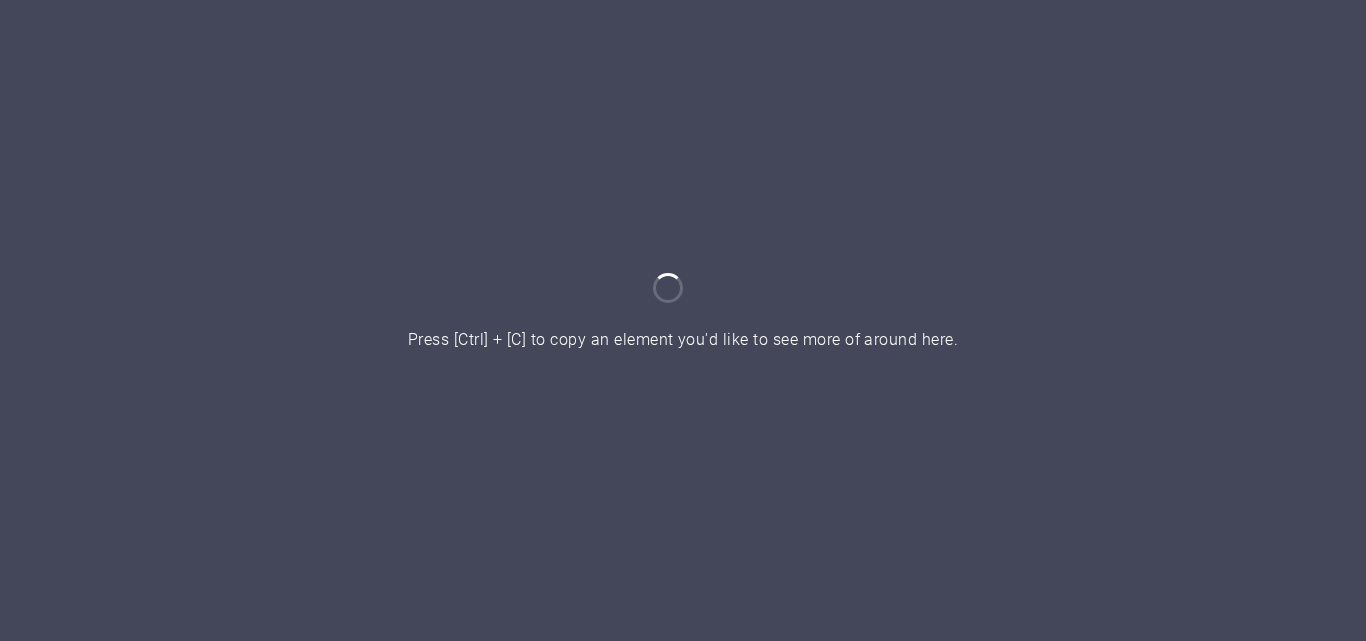 scroll, scrollTop: 0, scrollLeft: 0, axis: both 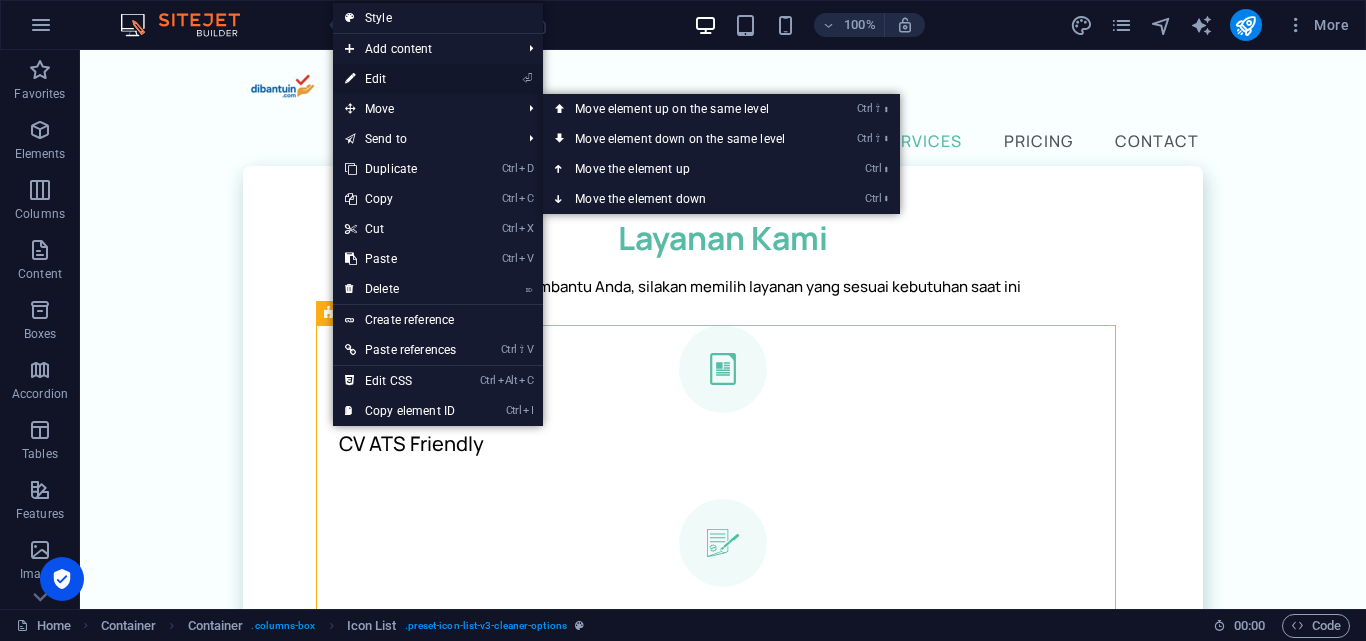 click on "⏎  Edit" at bounding box center [400, 79] 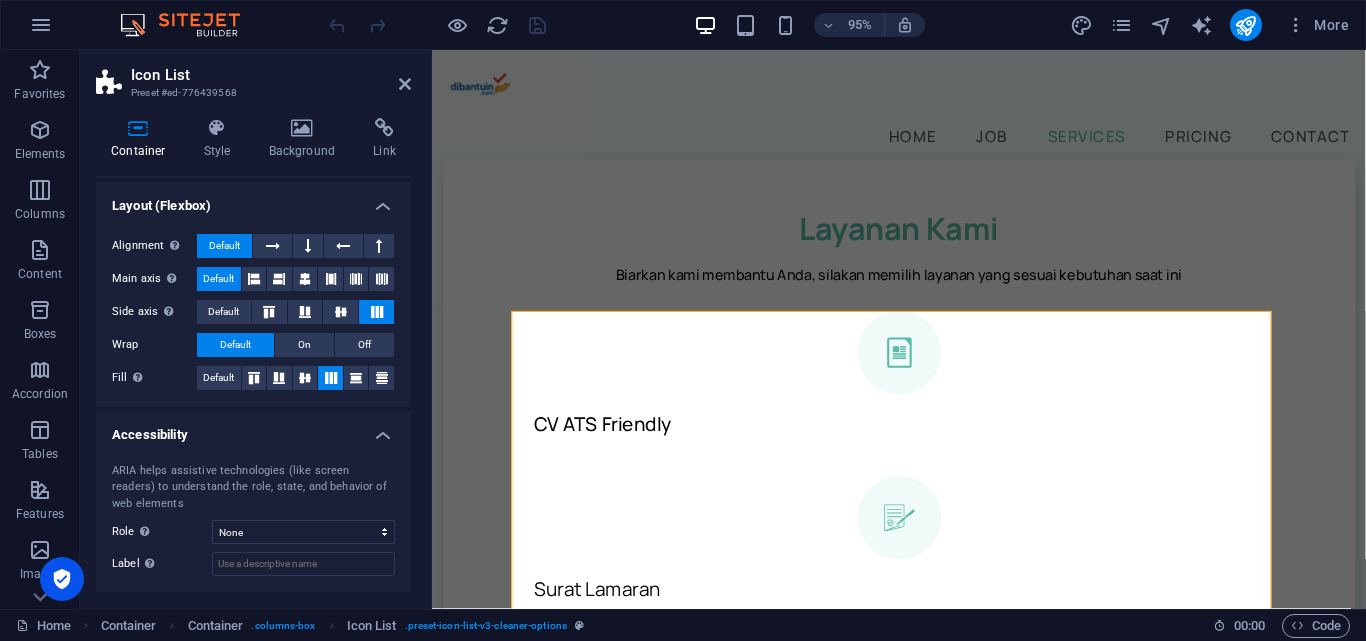 scroll, scrollTop: 300, scrollLeft: 0, axis: vertical 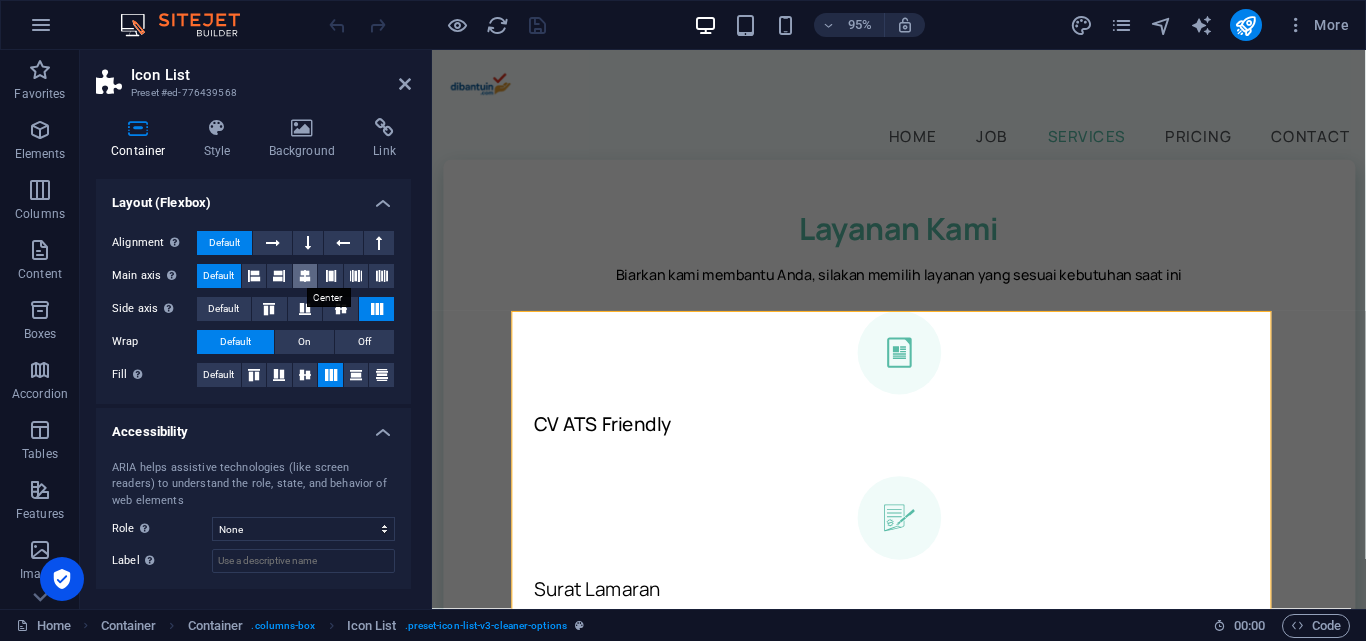 click at bounding box center (305, 276) 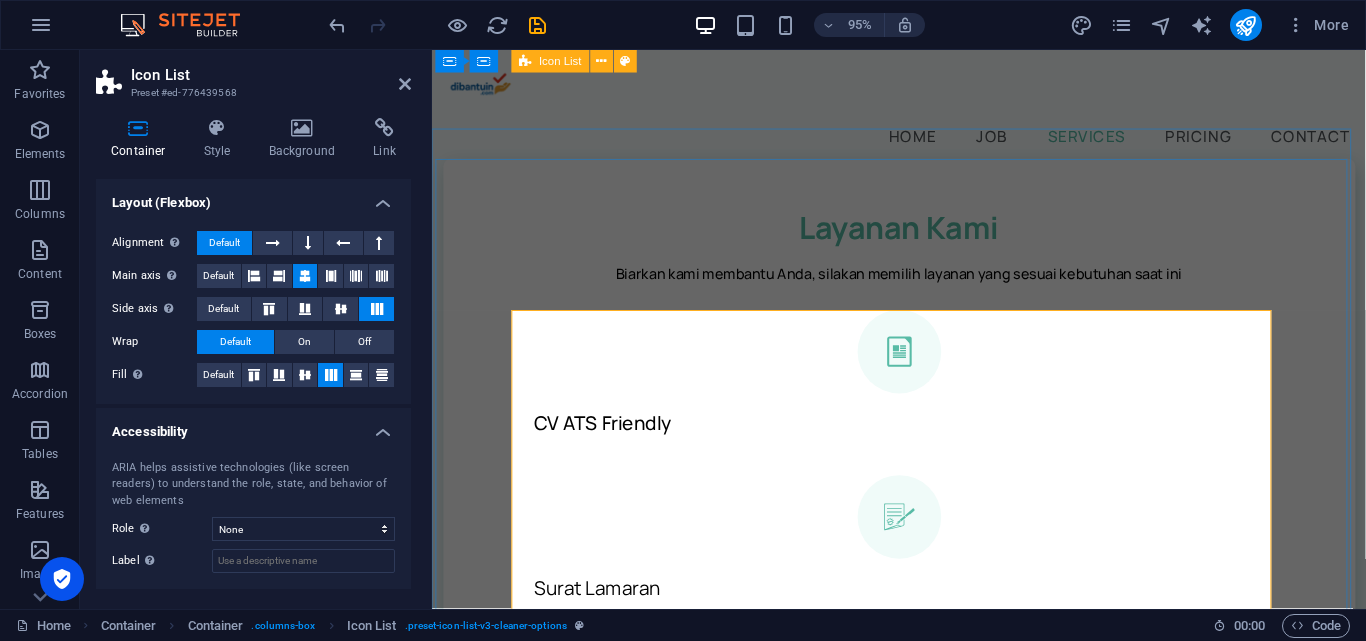 scroll, scrollTop: 988, scrollLeft: 0, axis: vertical 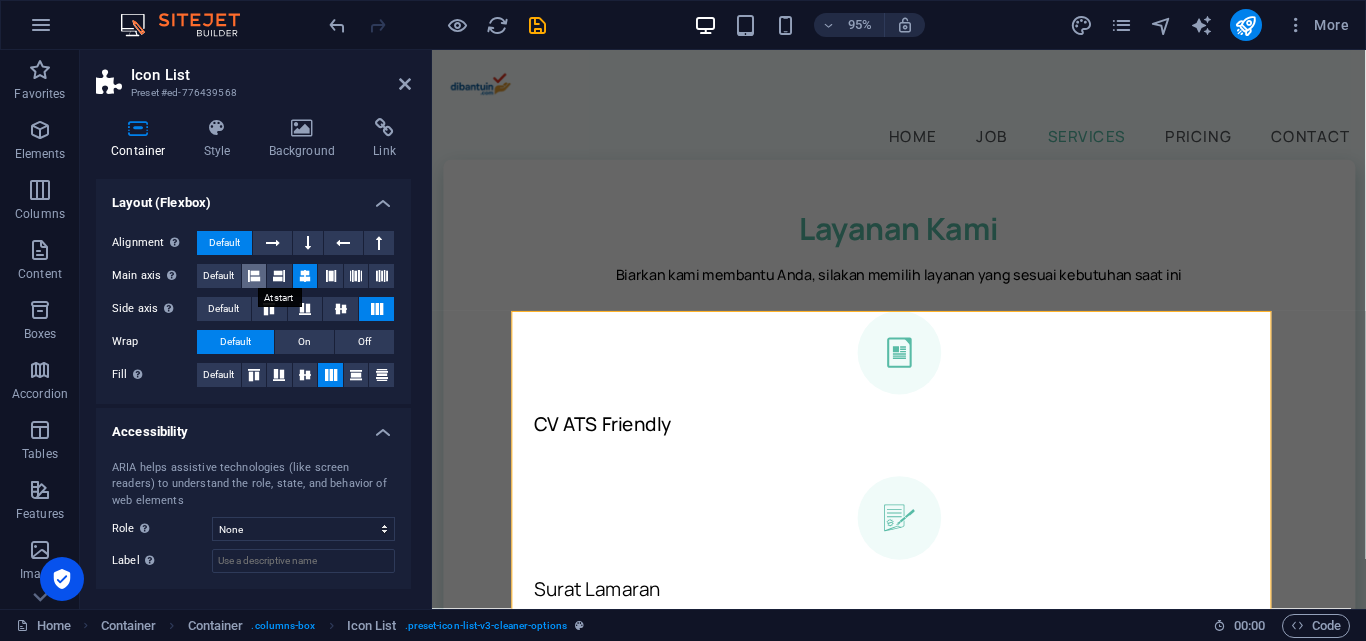 click at bounding box center (254, 276) 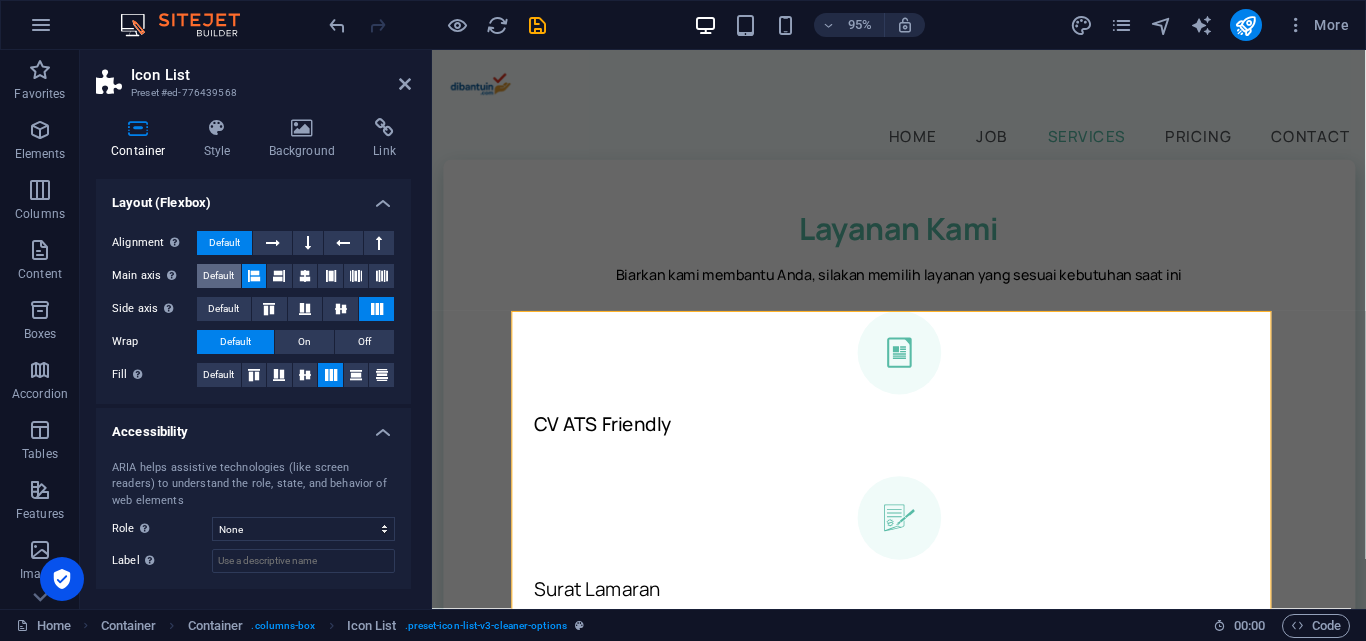 click on "Default" at bounding box center [218, 276] 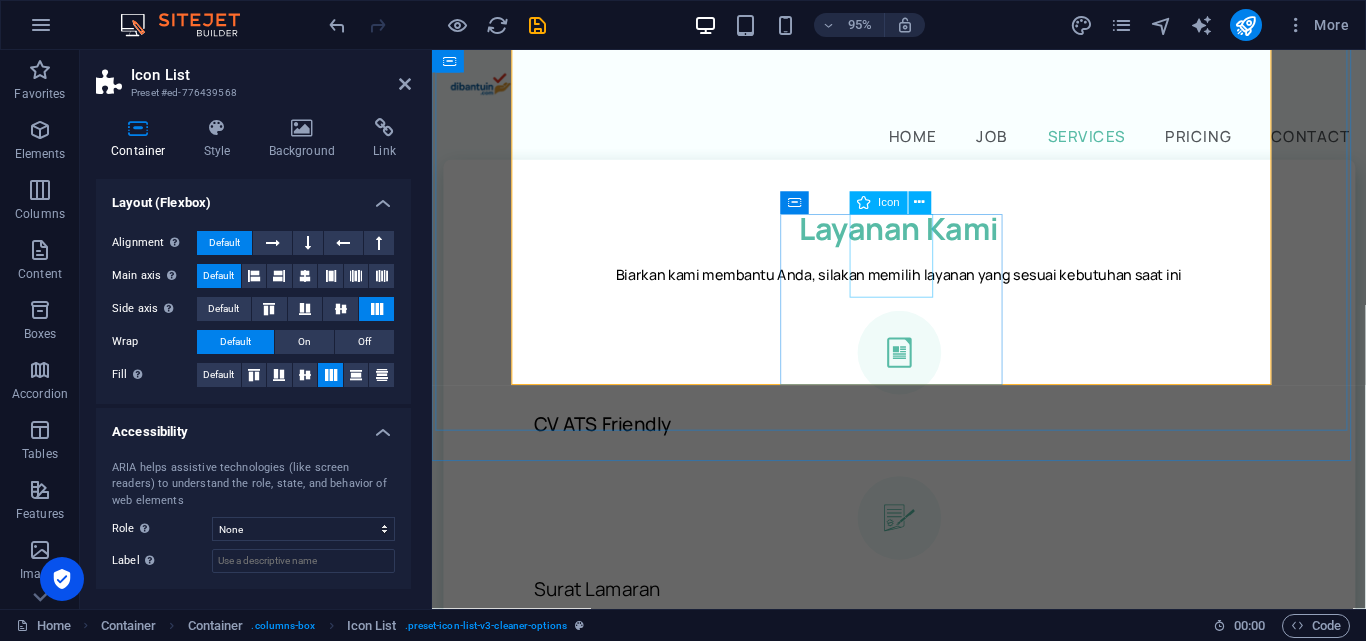 scroll, scrollTop: 1288, scrollLeft: 0, axis: vertical 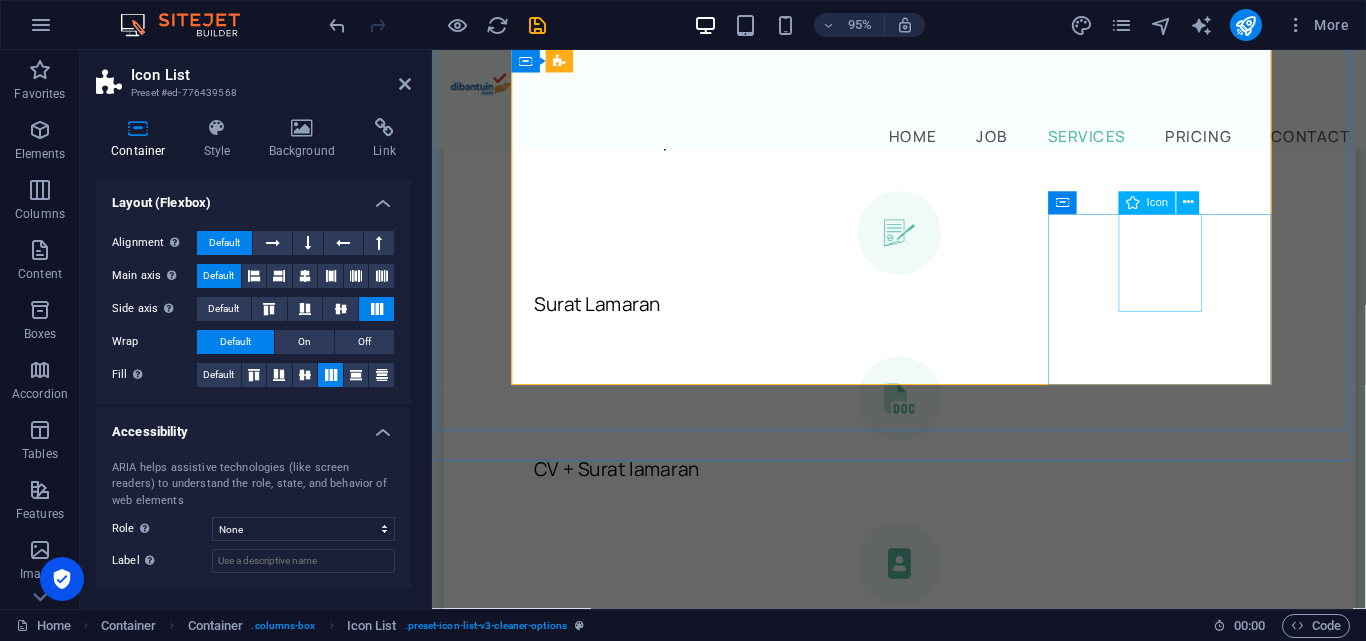 click at bounding box center (924, 939) 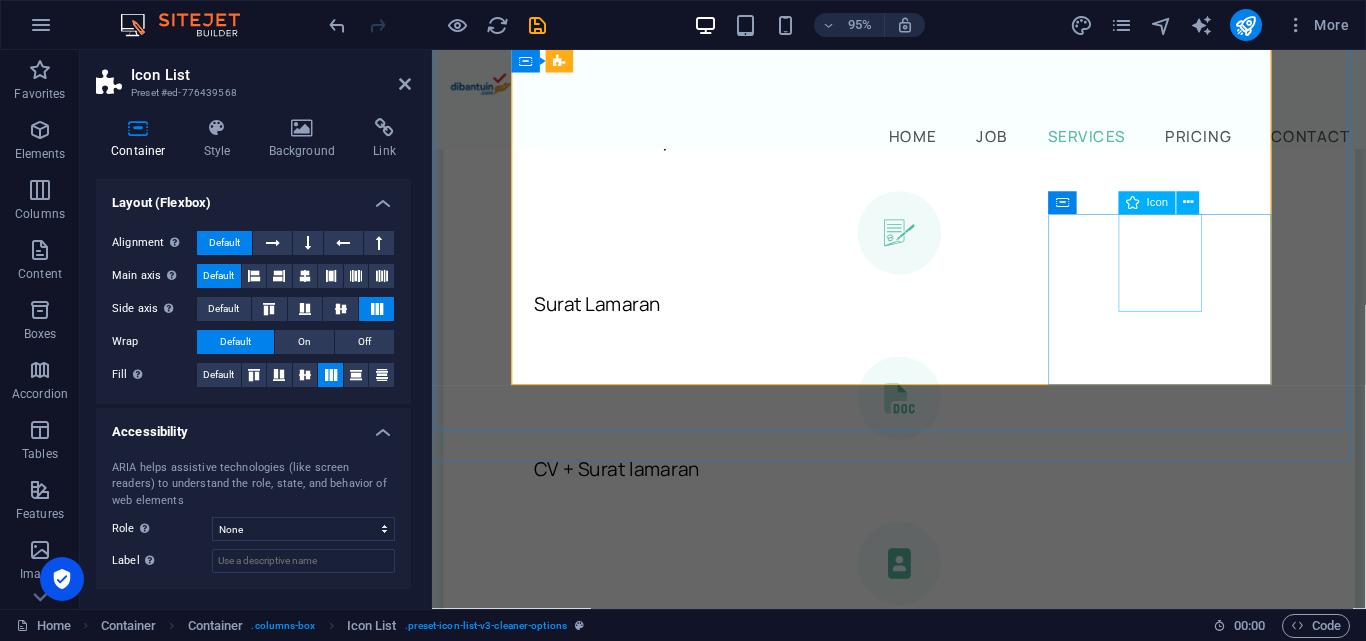 click at bounding box center (924, 939) 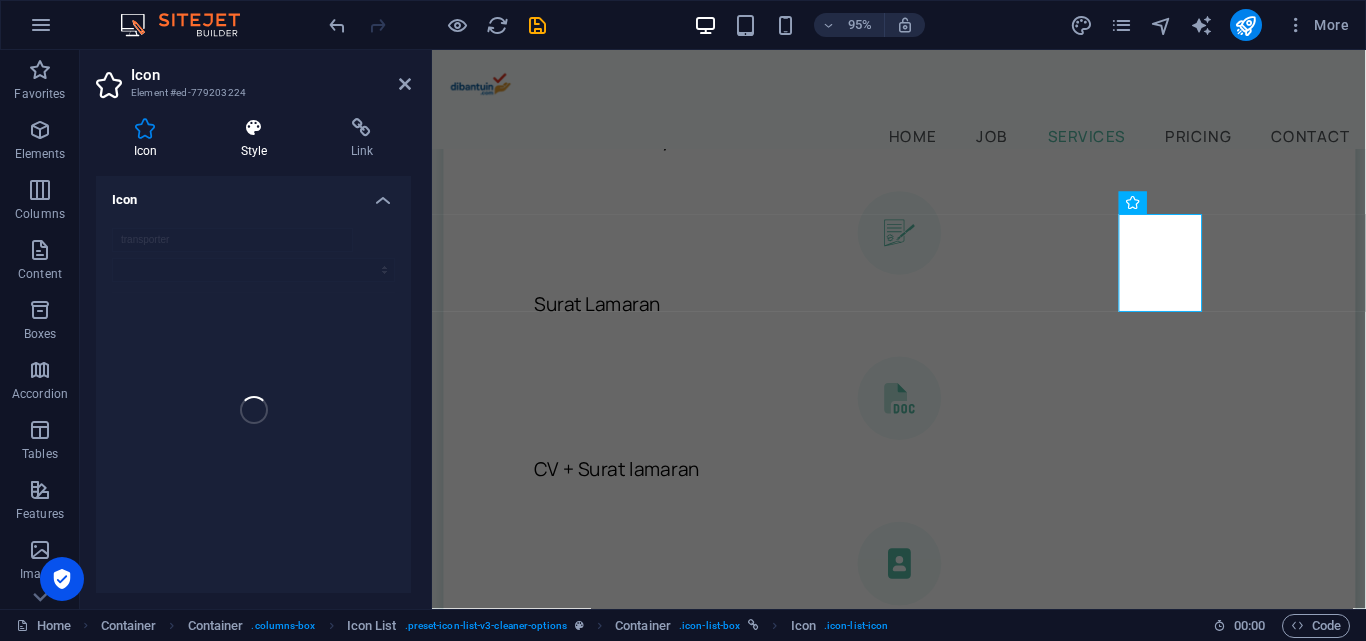 click on "Style" at bounding box center (258, 139) 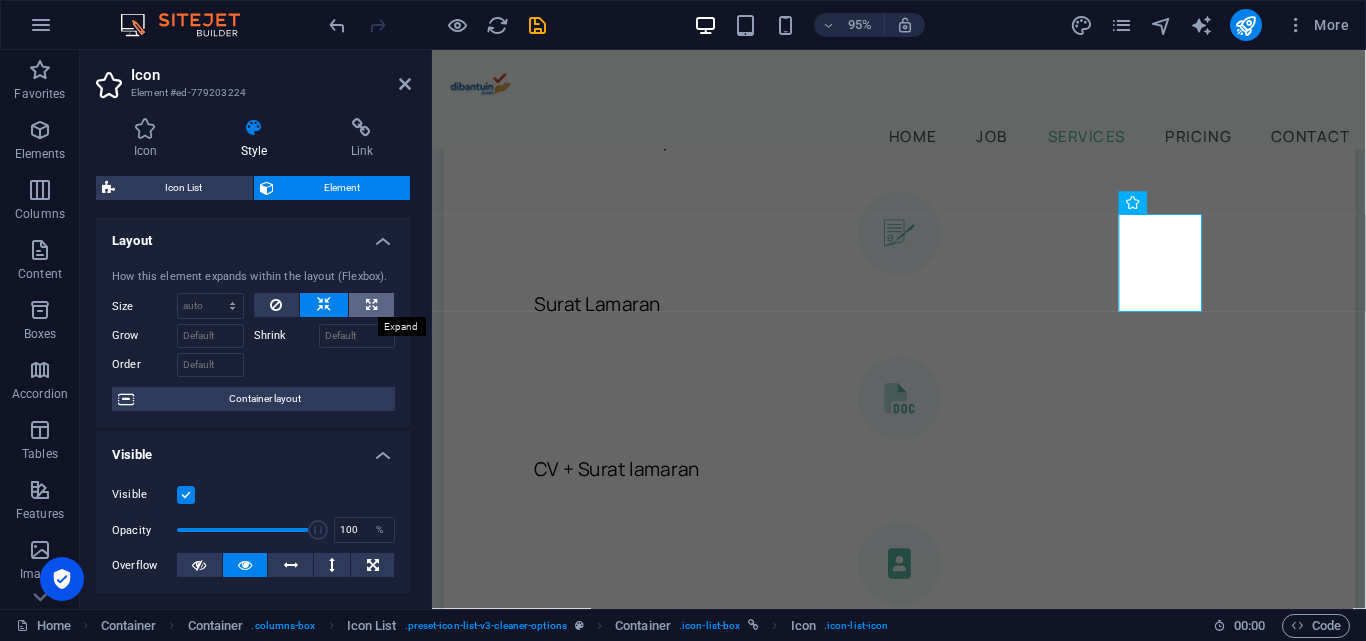 click at bounding box center (371, 305) 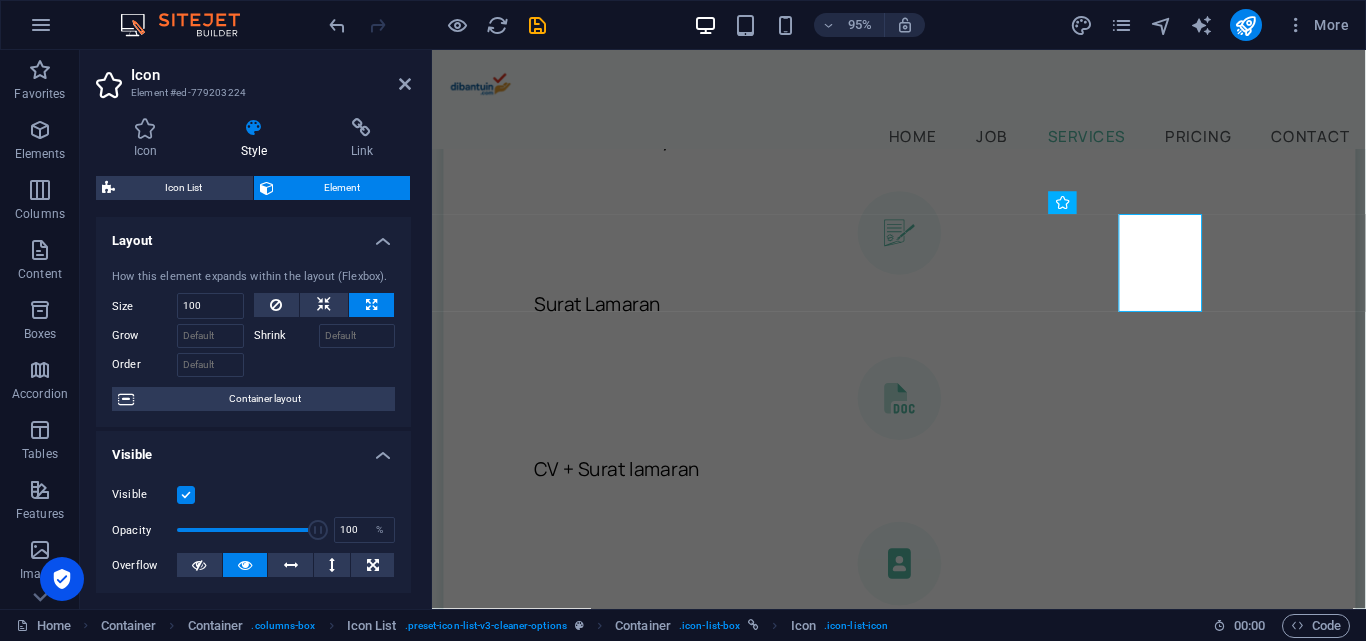 type on "100" 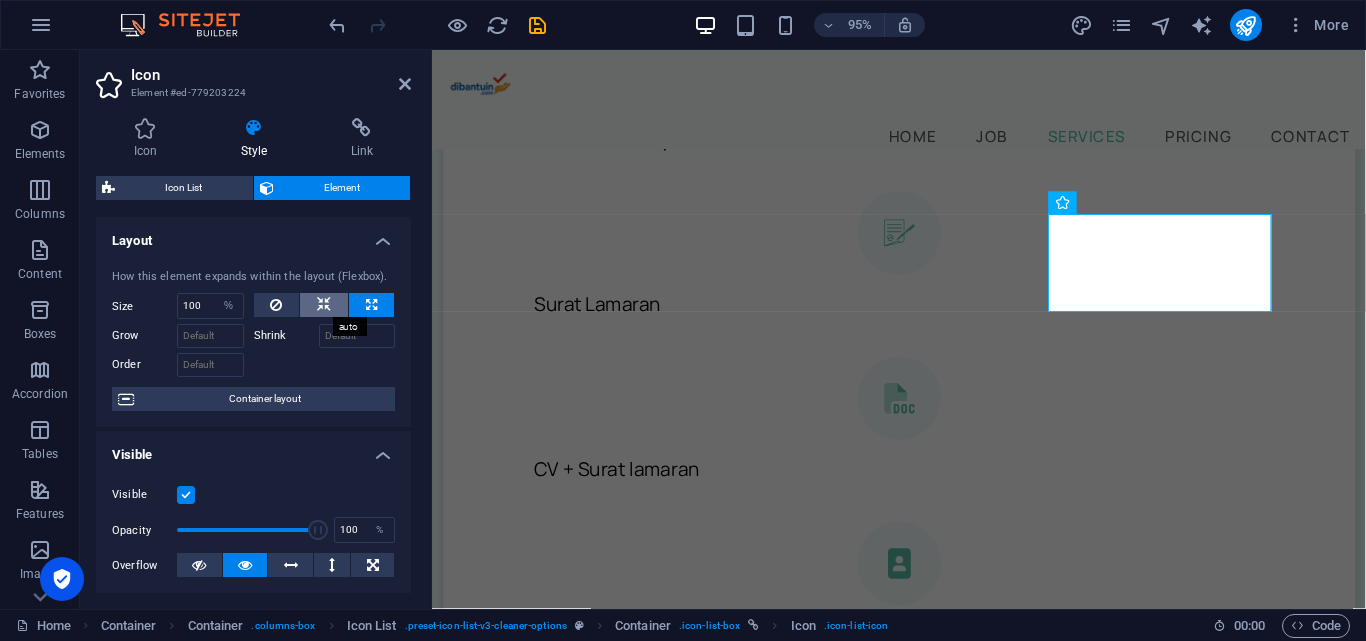 click at bounding box center [324, 305] 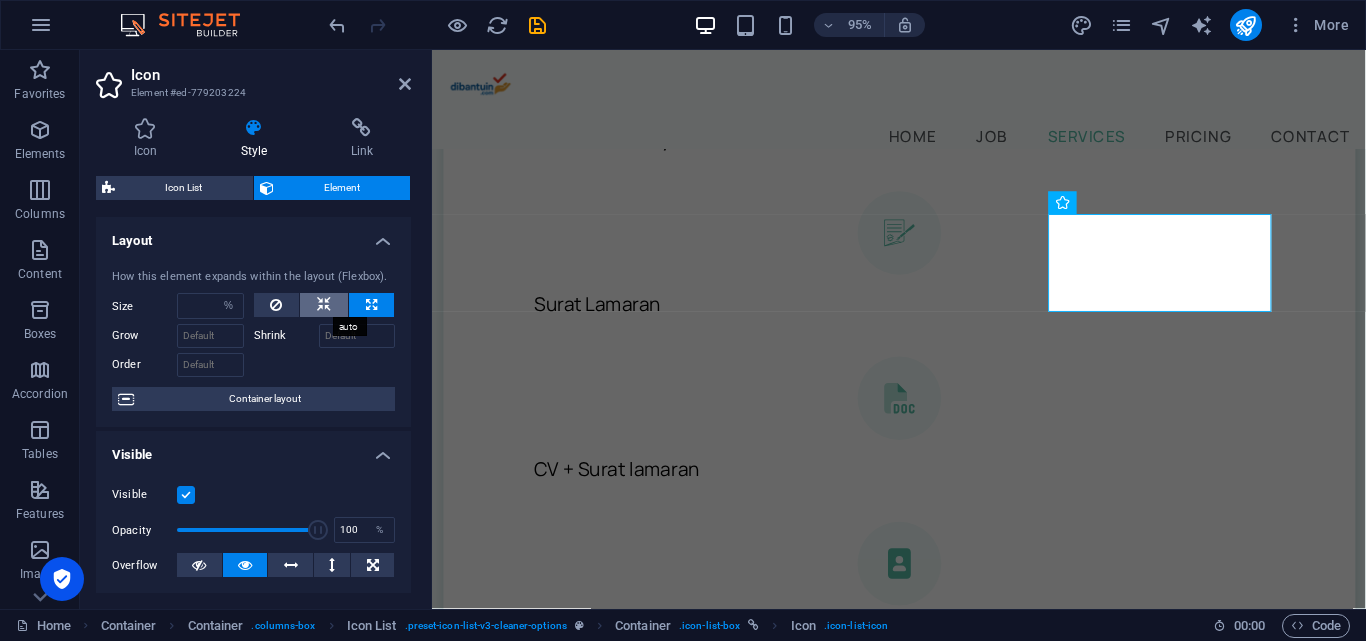 select on "DISABLED_OPTION_VALUE" 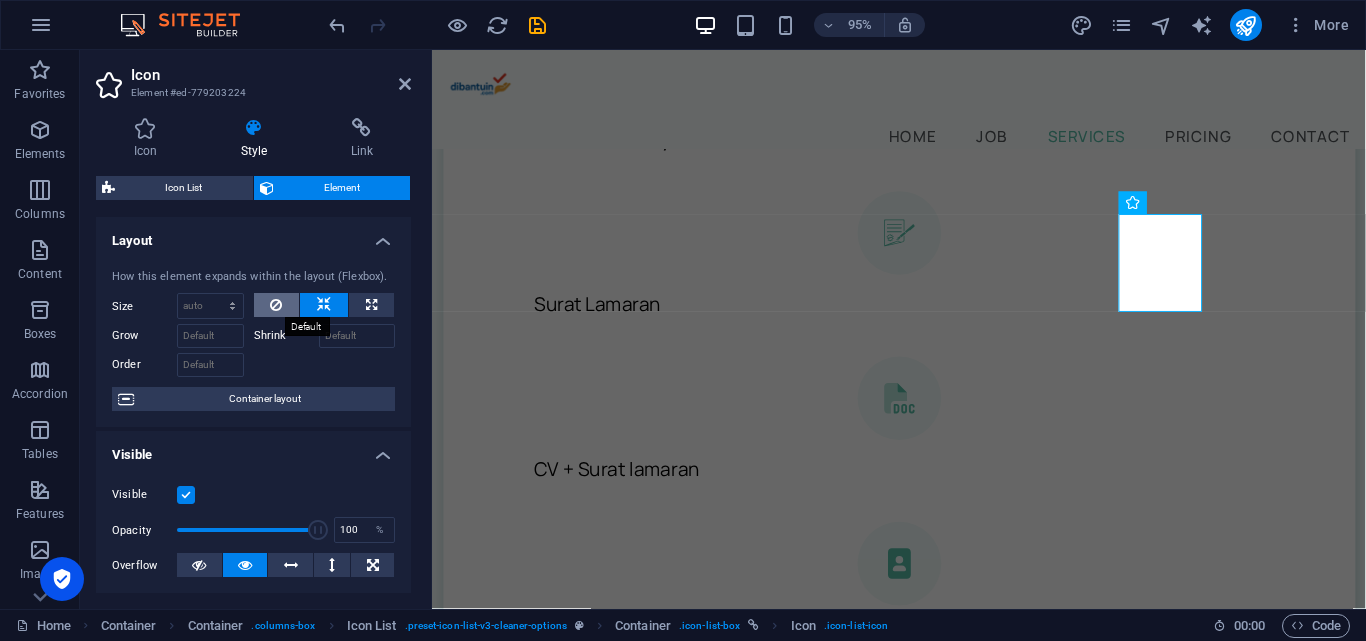 click at bounding box center [276, 305] 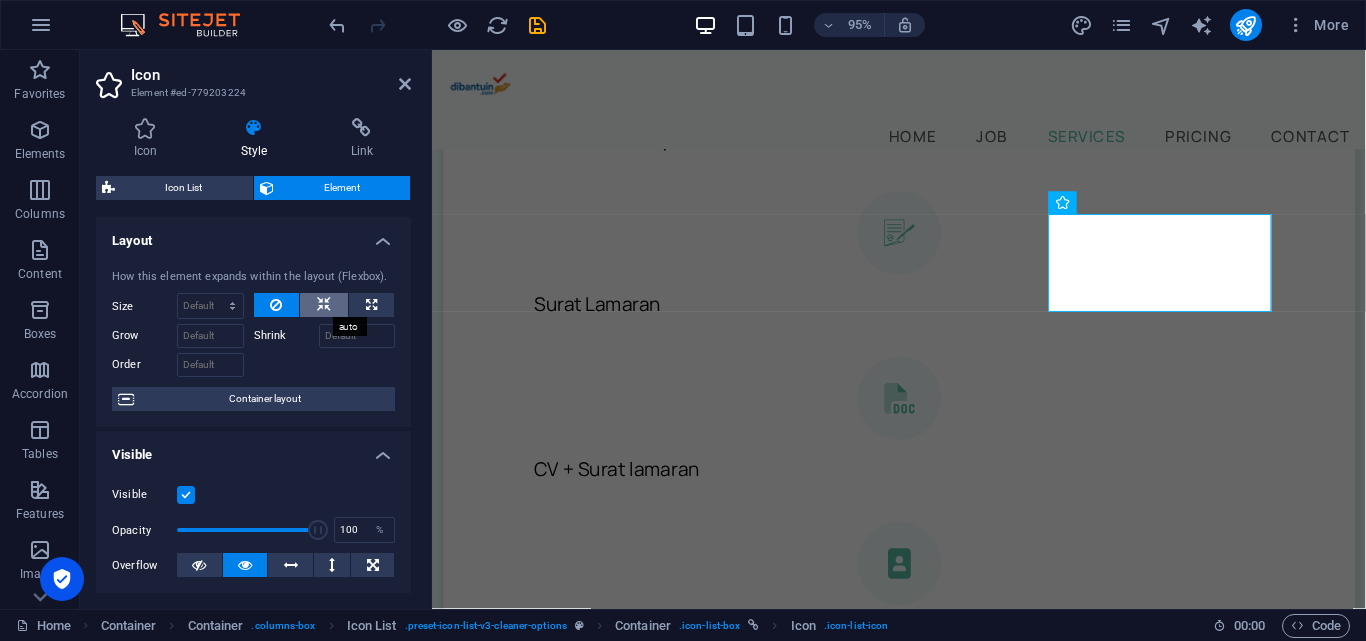 click at bounding box center [324, 305] 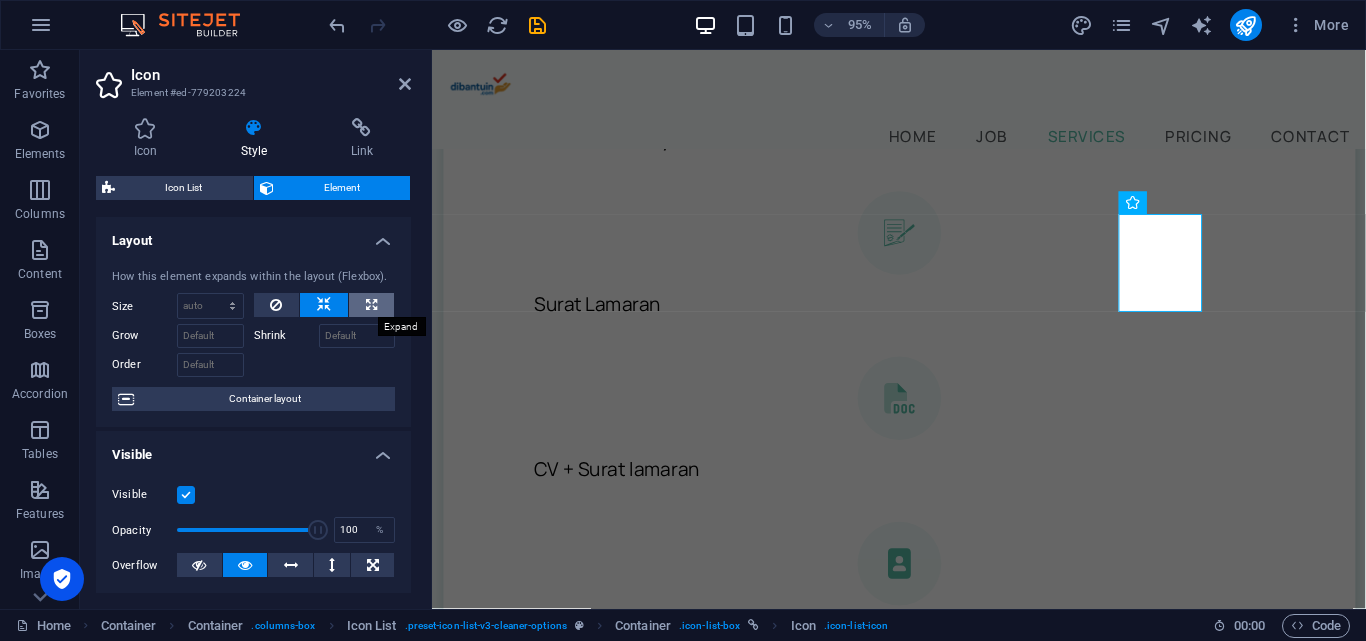 click at bounding box center (371, 305) 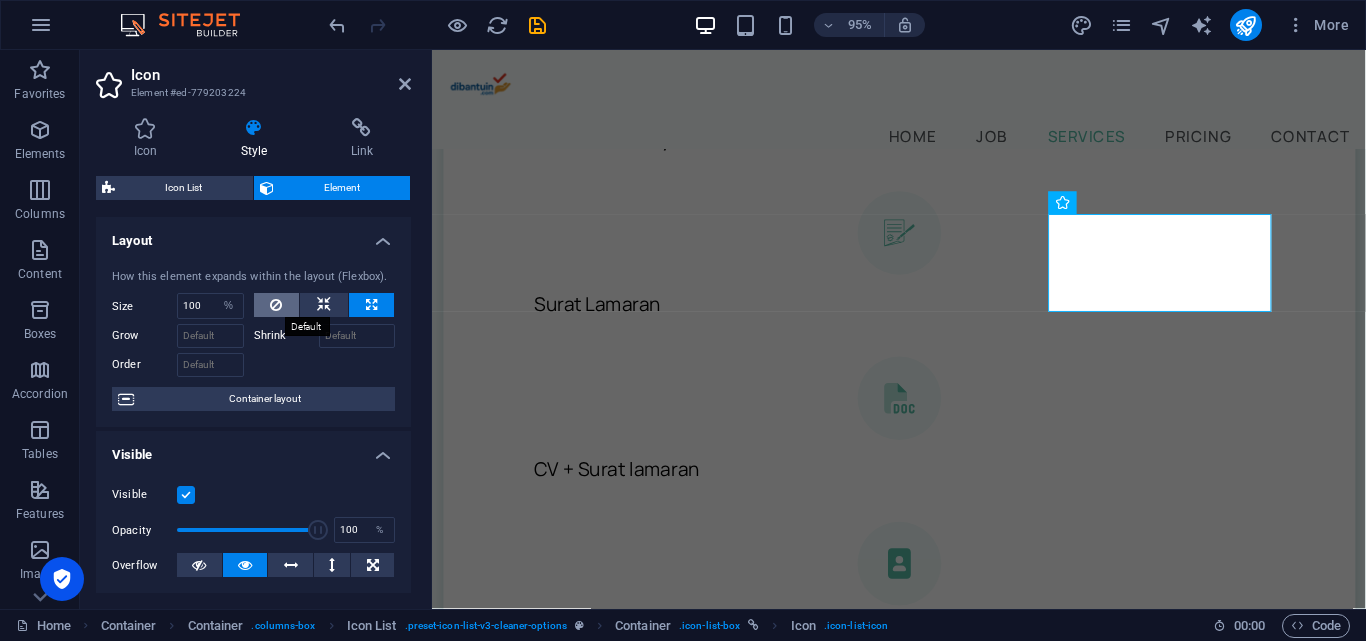 click at bounding box center (277, 305) 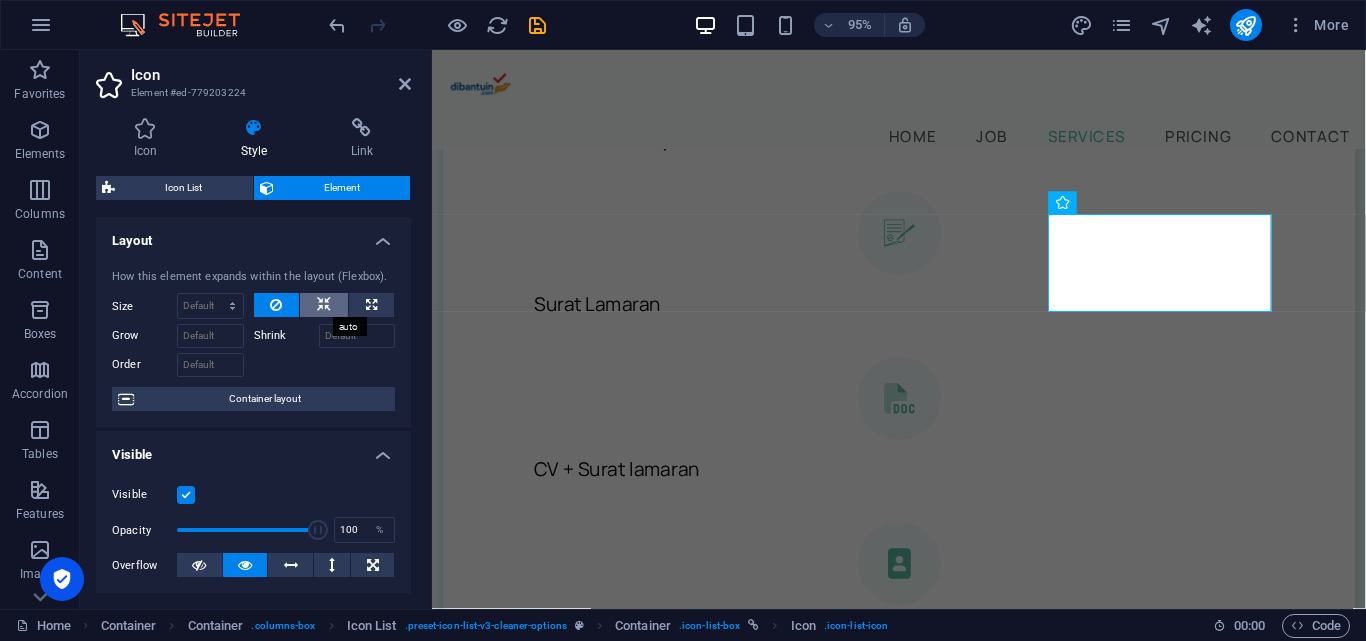 click at bounding box center [324, 305] 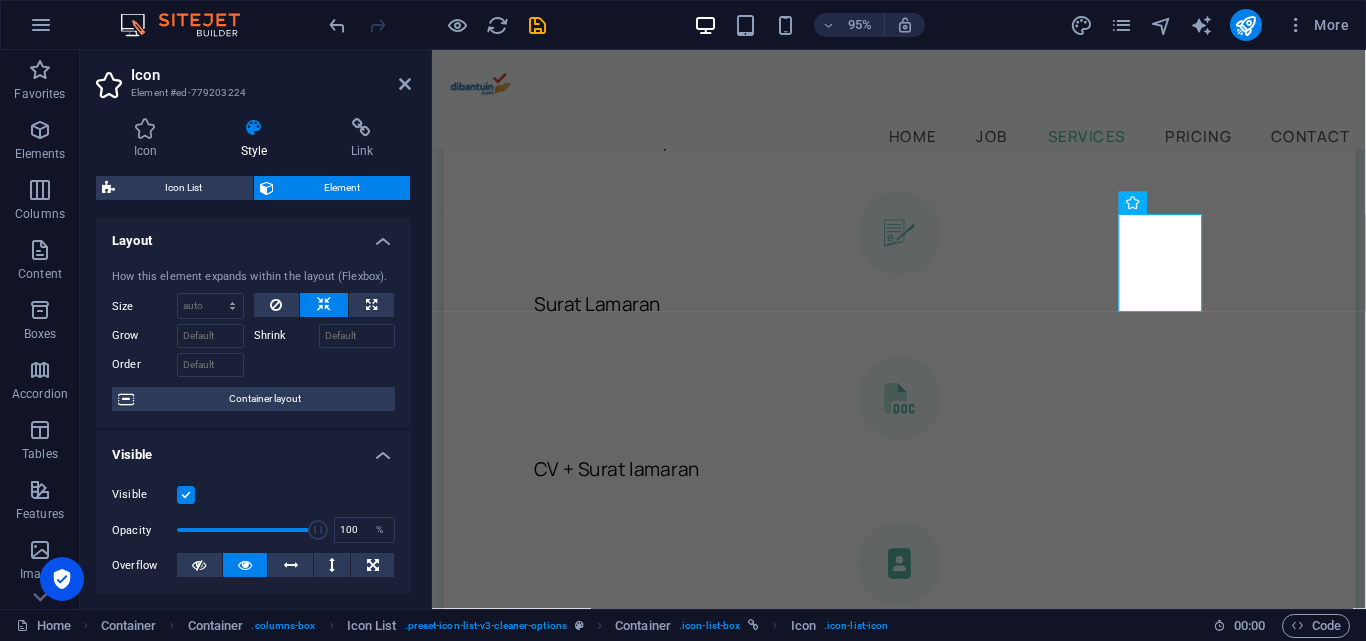 click on "Layout" at bounding box center (253, 235) 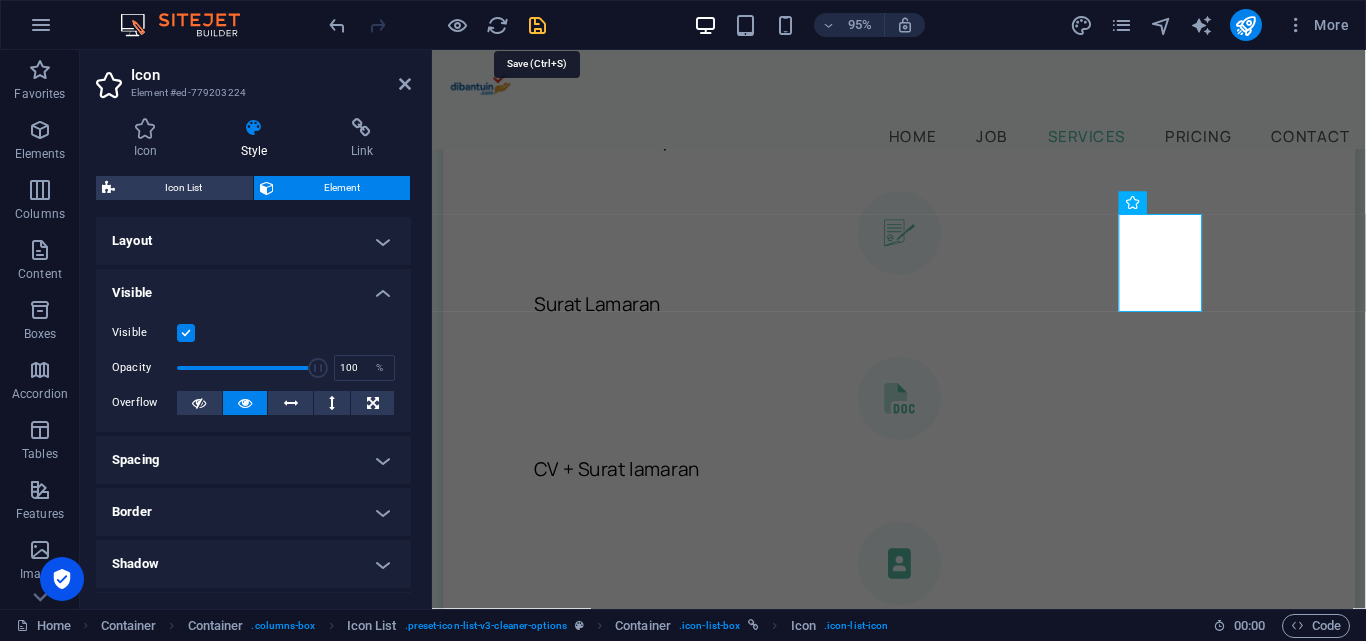 drag, startPoint x: 547, startPoint y: 25, endPoint x: 550, endPoint y: 44, distance: 19.235384 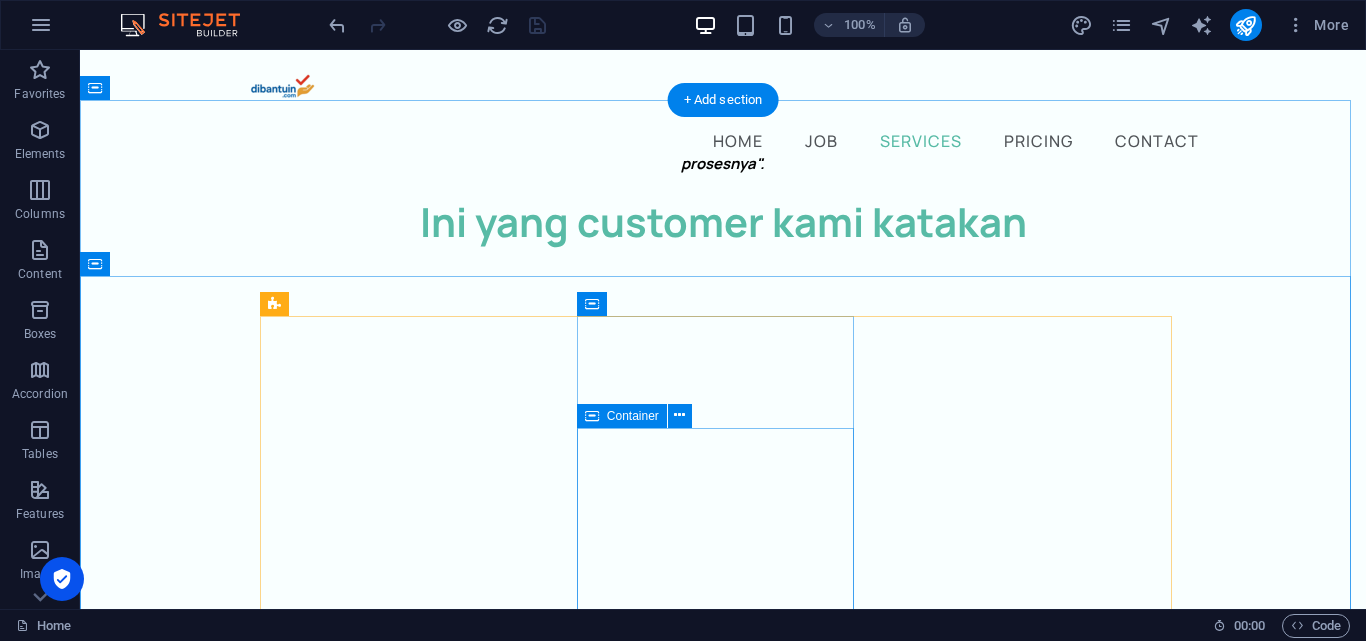 scroll, scrollTop: 2788, scrollLeft: 0, axis: vertical 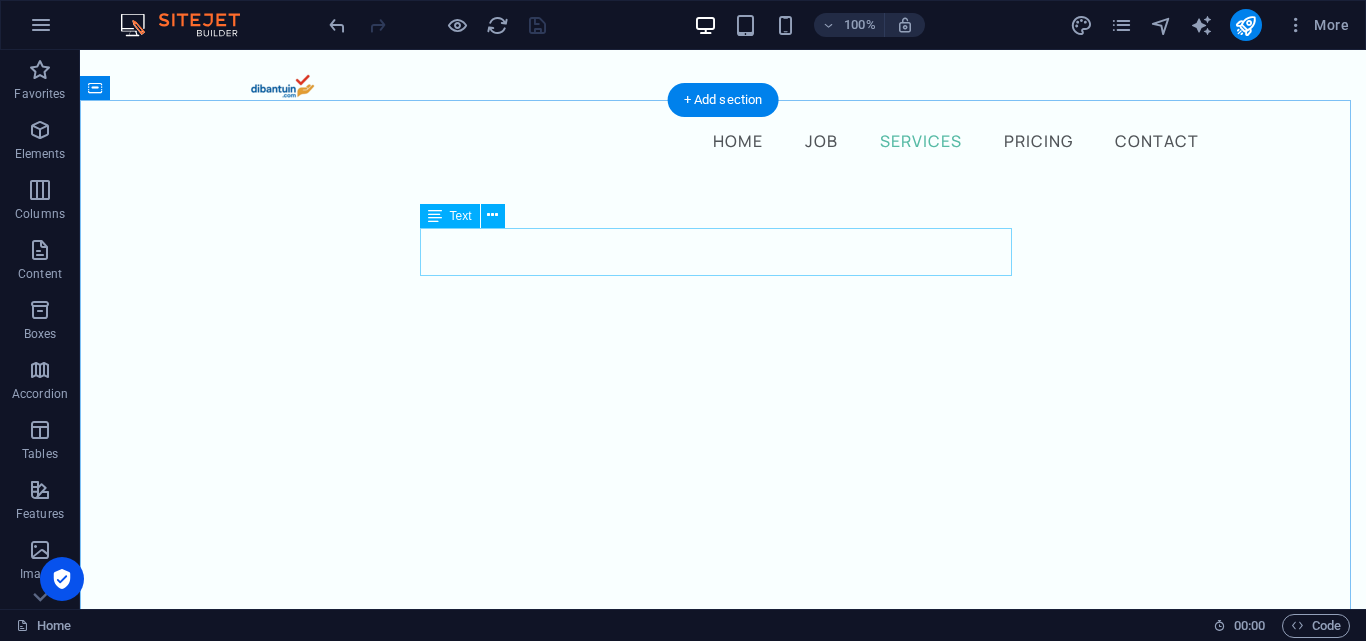 click on "Neque tellus egestas turpis adipiscing feugiat. Placerat molestie id mollis tincidunt tortor montes." at bounding box center (723, 11128) 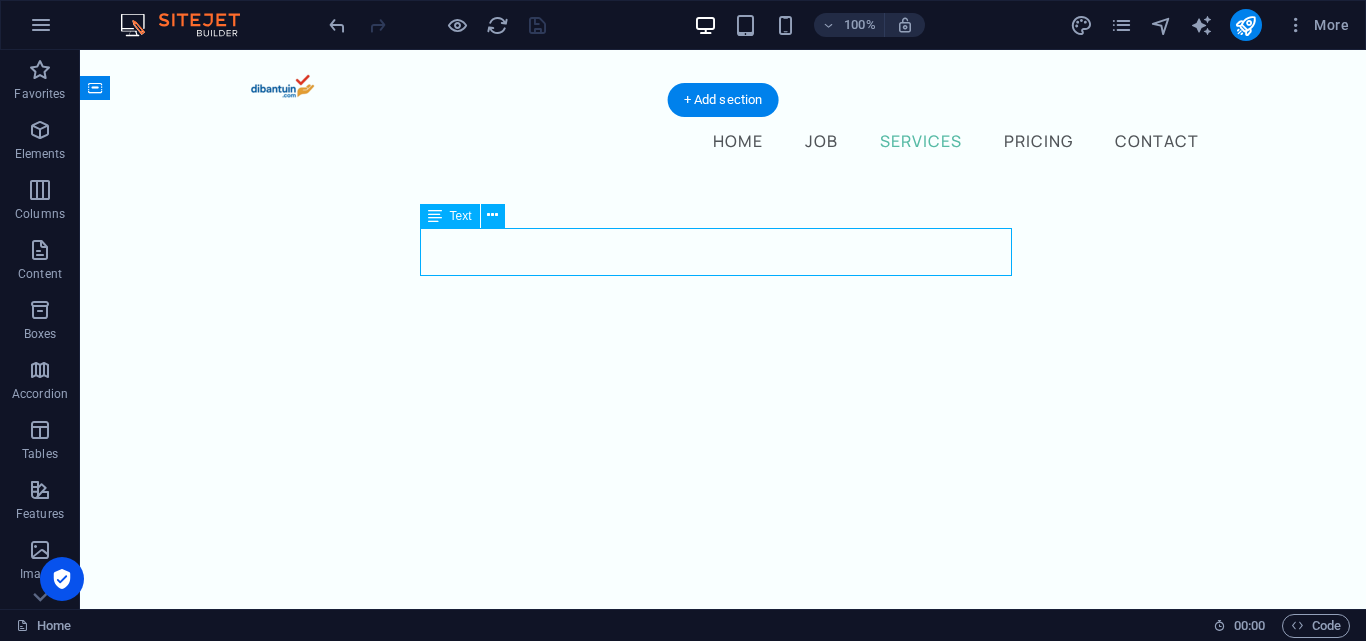 click on "Neque tellus egestas turpis adipiscing feugiat. Placerat molestie id mollis tincidunt tortor montes." at bounding box center [723, 11128] 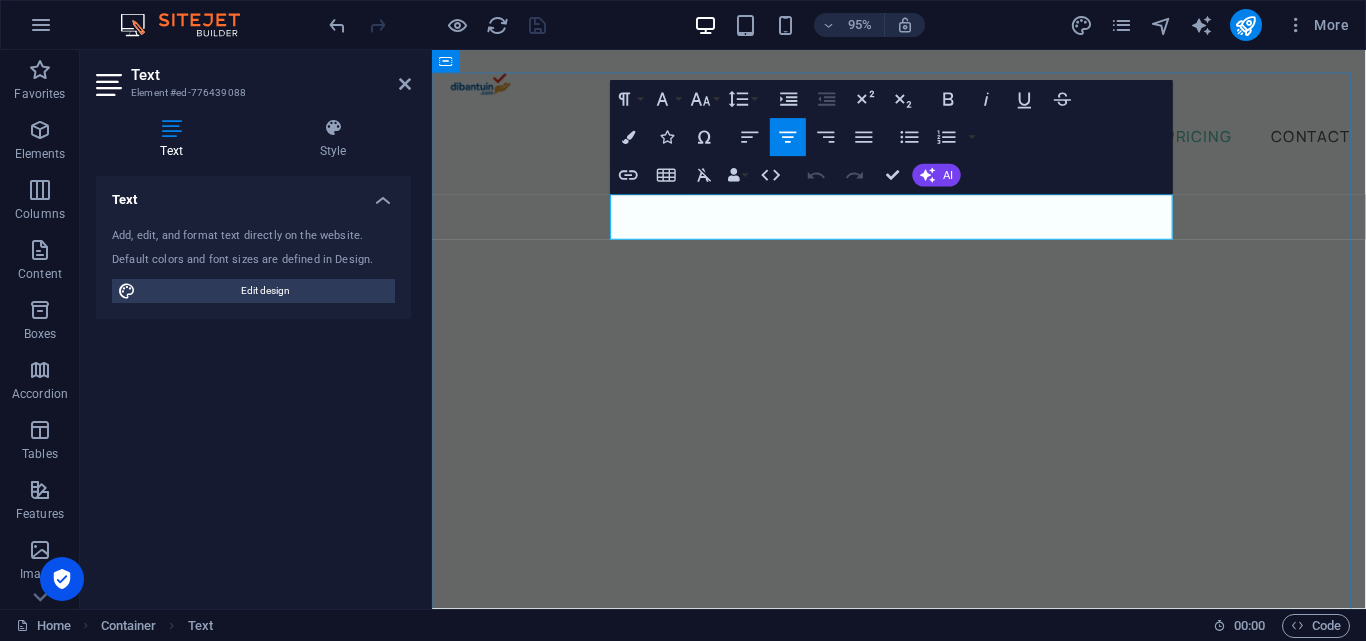 scroll, scrollTop: 2976, scrollLeft: 0, axis: vertical 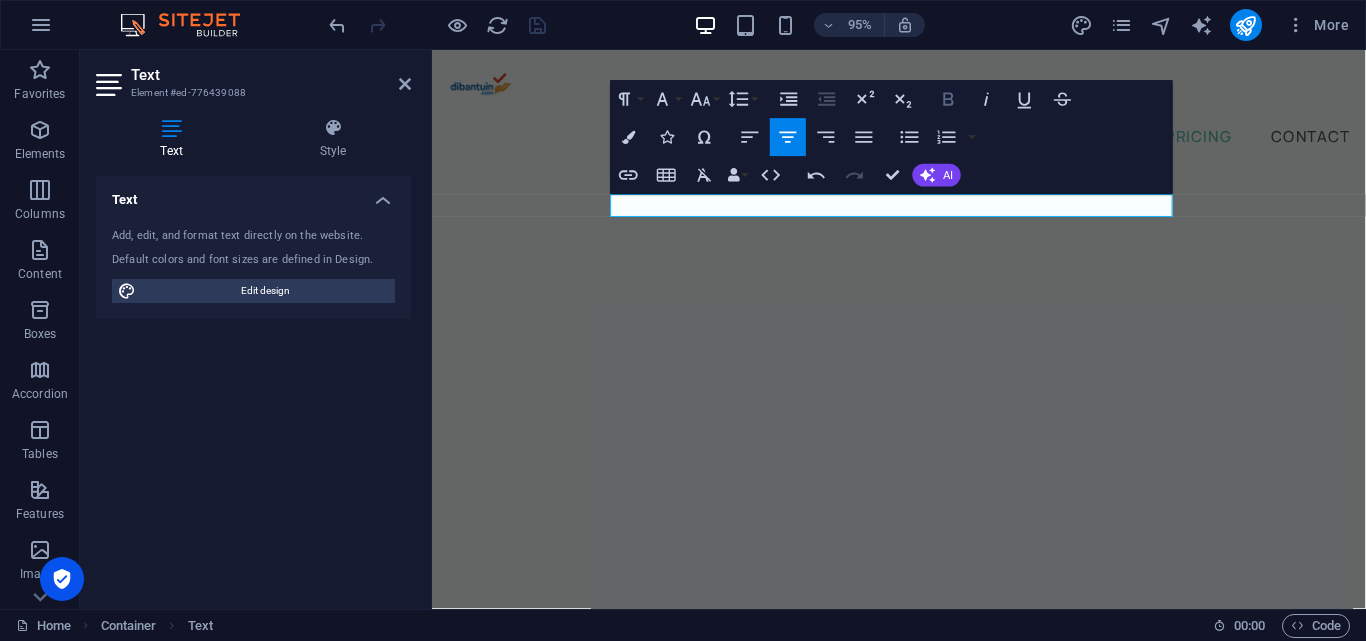 click 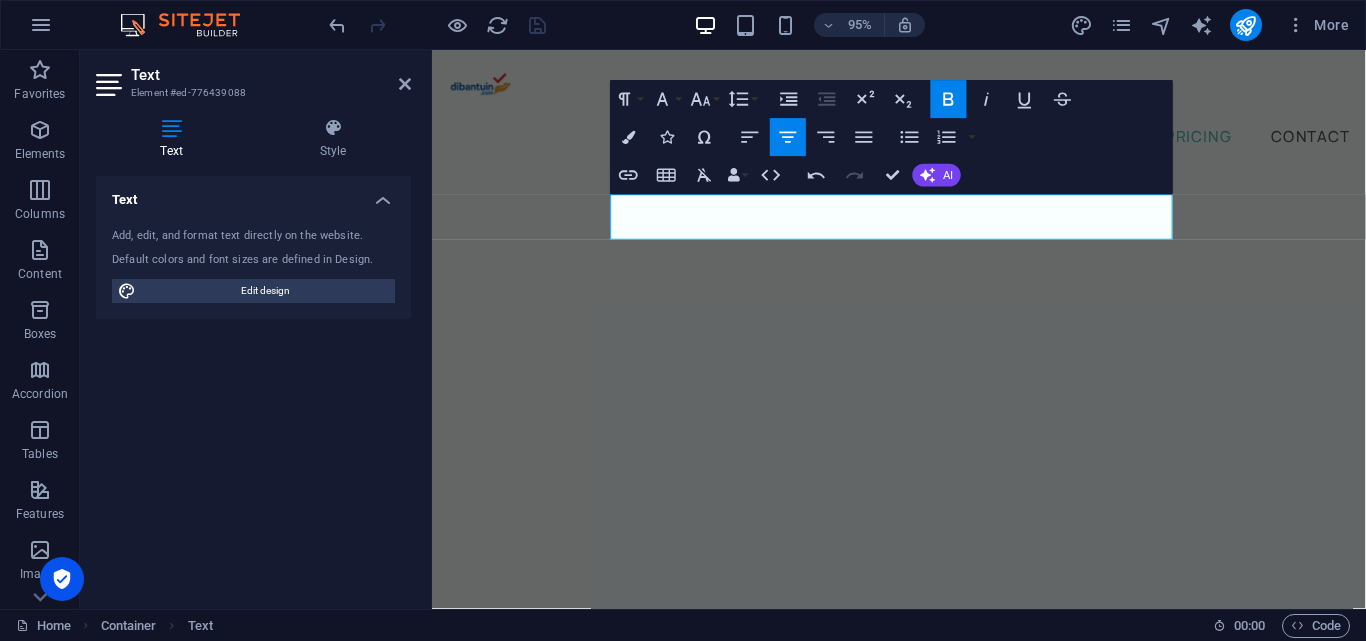 click 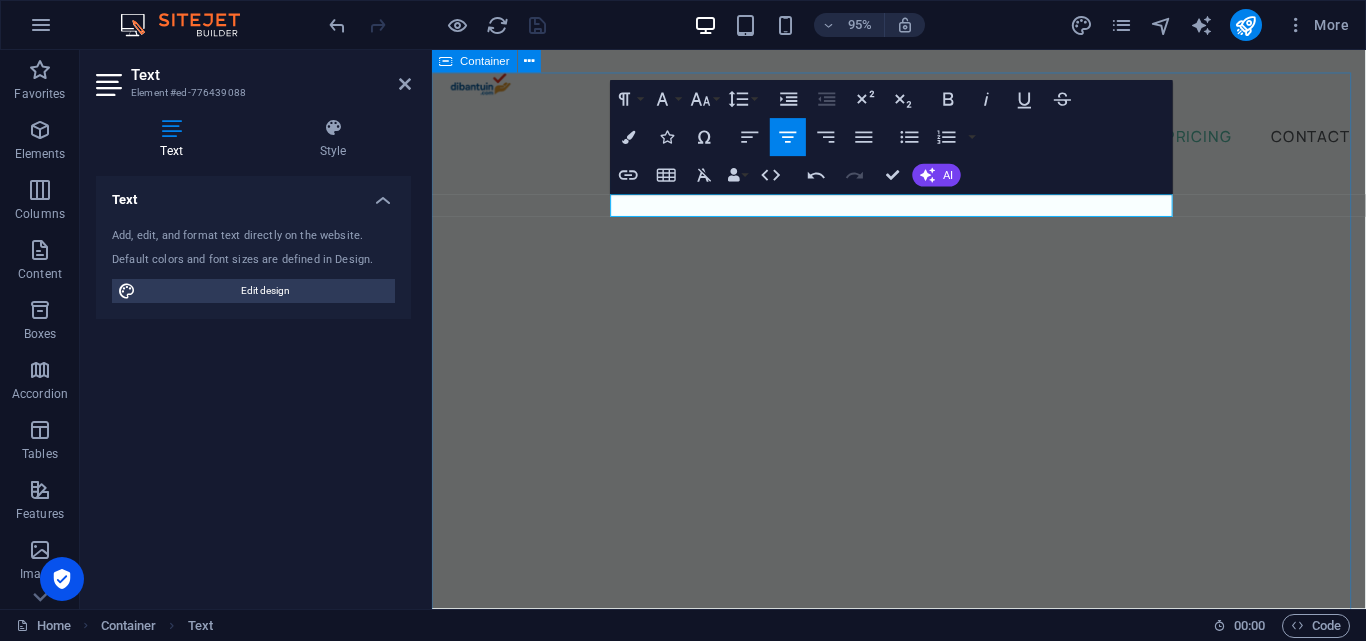 click on "Pilih yang sesuai buat kamu Persiapkan masa depan dengan profesional dan percaya diri bersama dengan kami CV ATS Friendly 29K       Full Service        Timely Schedule BOOK NOW Surat Lamaran 29K       Full Service        Flexible Schedule        Timely Service        Budget Friendly BOOK NOW CV + Surat Lamaran 58K 49K       Full Service        Timely Schedule        Budget Friendly BOOK NOW Apply 10 Job Terbaik 49K       Full Service        Timely Schedule        Budget Friendly BOOK NOW Portofolio Kerja 59K       Full Service        Timely Schedule        Budget Friendly BOOK NOW Paket Lengkap 108K 99K       Full Service        Timely Schedule        Budget Friendly BOOK NOW" at bounding box center (923, 18081) 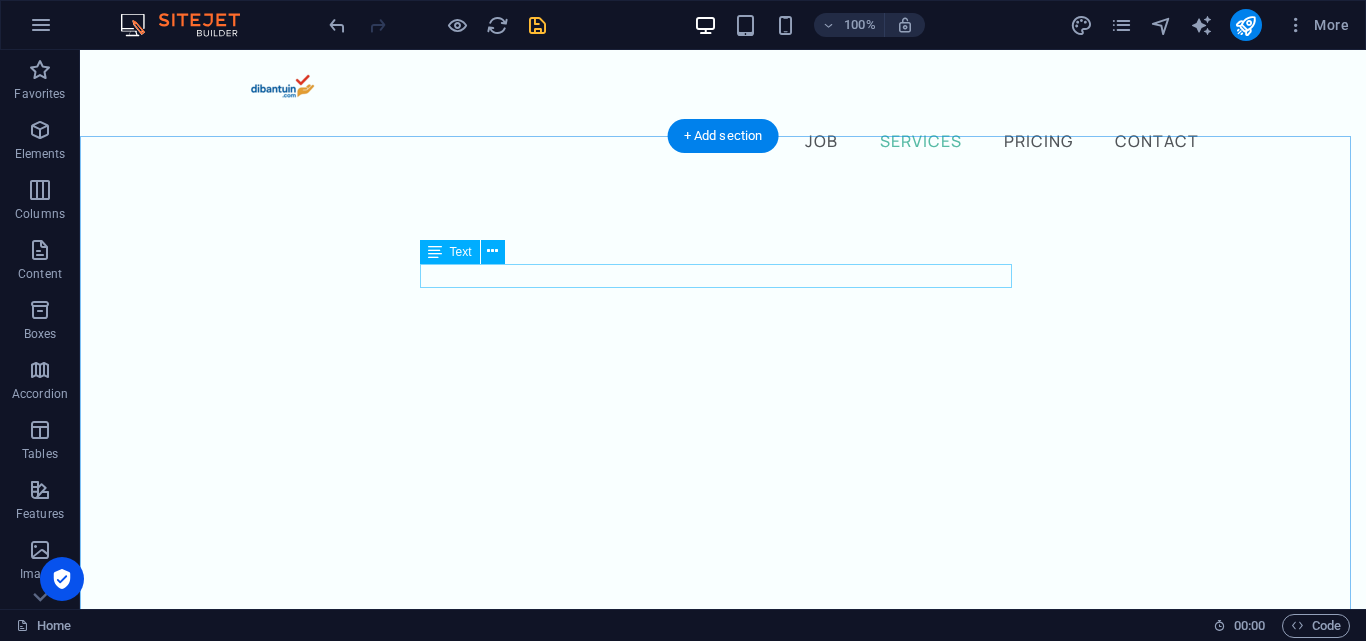 scroll, scrollTop: 2753, scrollLeft: 0, axis: vertical 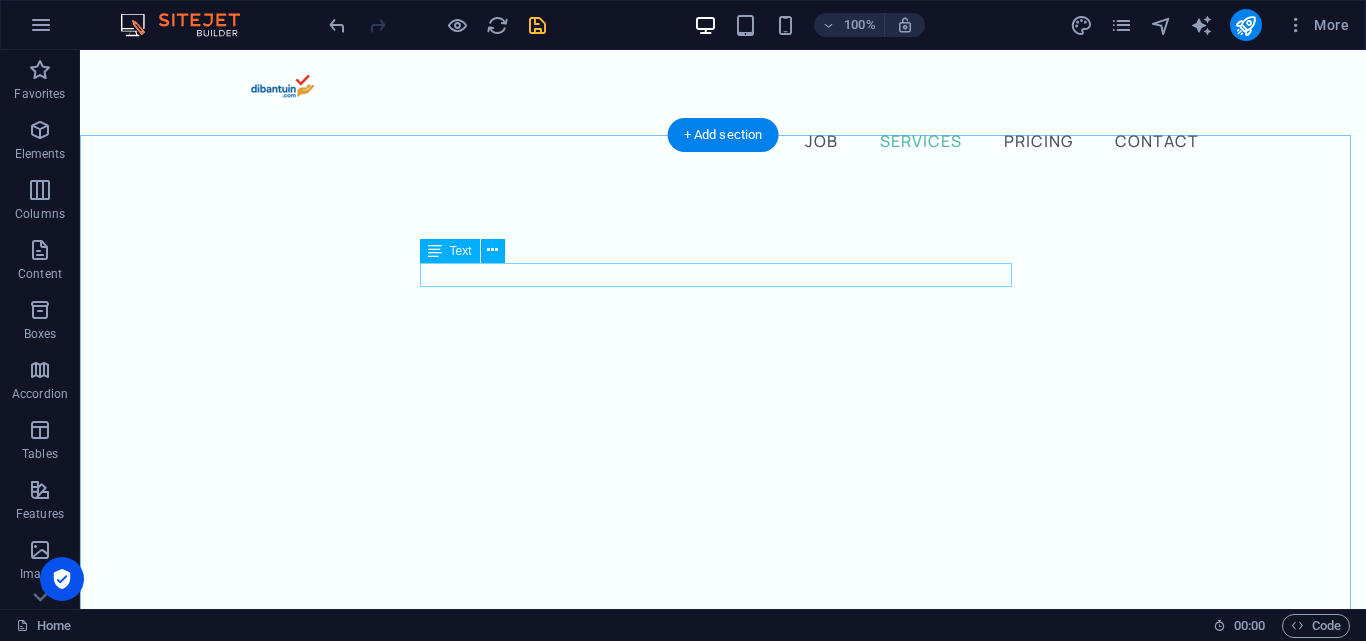 click on "Persiapkan masa depan dengan profesional dan percaya diri bersama dengan kami" at bounding box center (723, 11163) 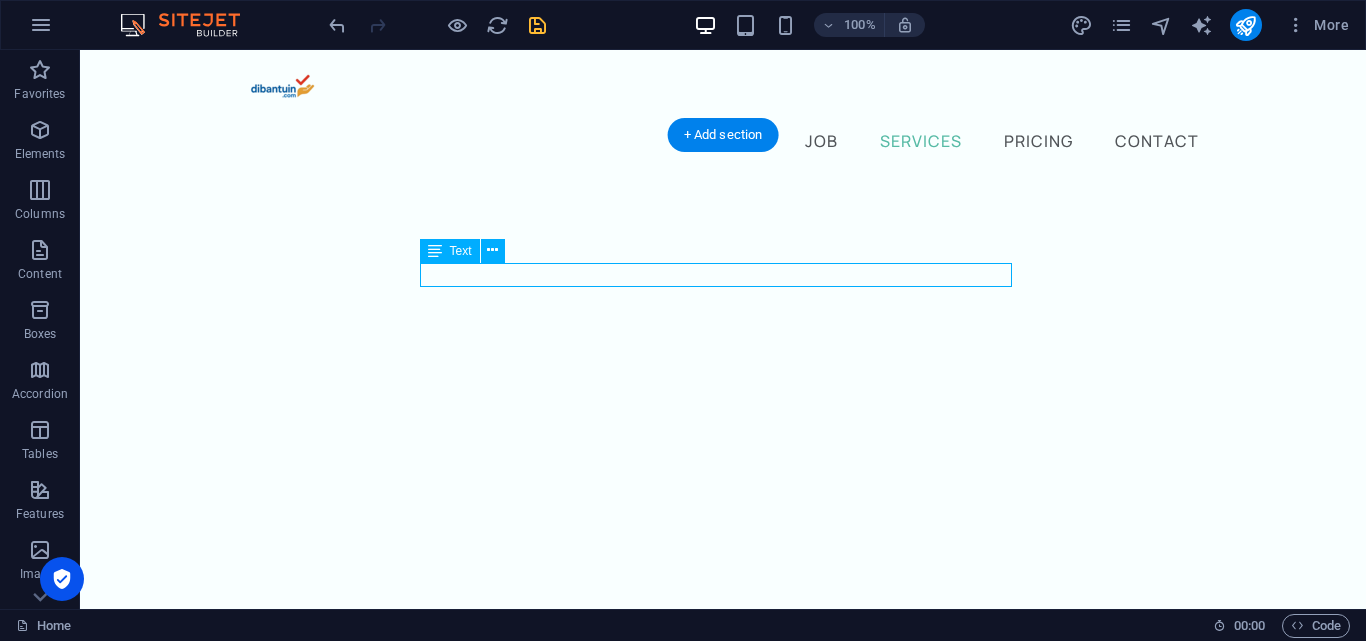 click on "Persiapkan masa depan dengan profesional dan percaya diri bersama dengan kami" at bounding box center (723, 11163) 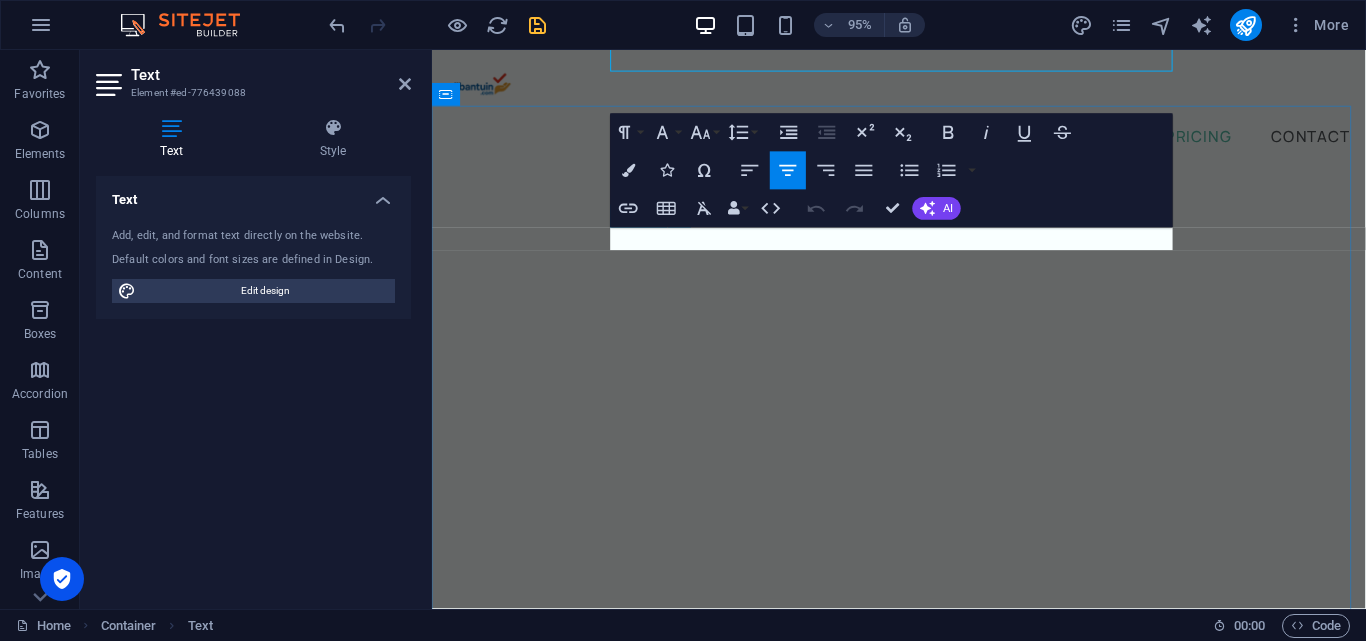 click on "Persiapkan masa depan dengan profesional dan percaya diri bersama dengan kami" at bounding box center (923, 11444) 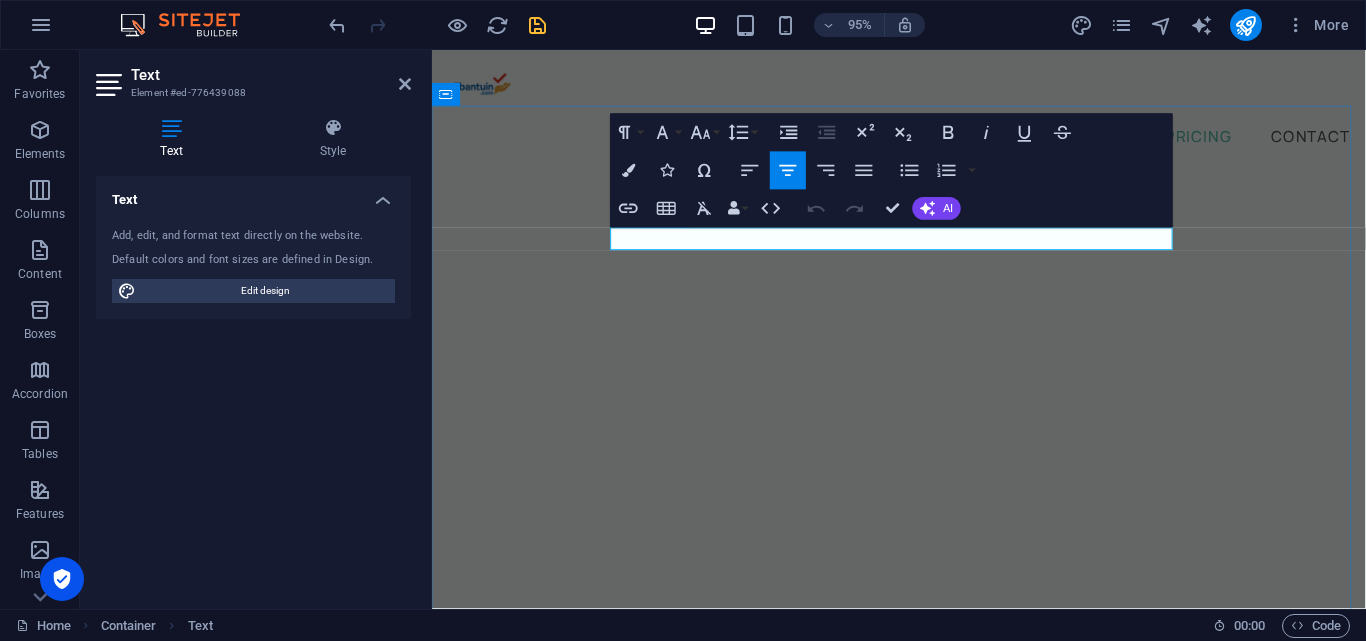 click on "Persiapkan masa depan dengan profesional dan percaya diri bersama dengan kami" at bounding box center [923, 11444] 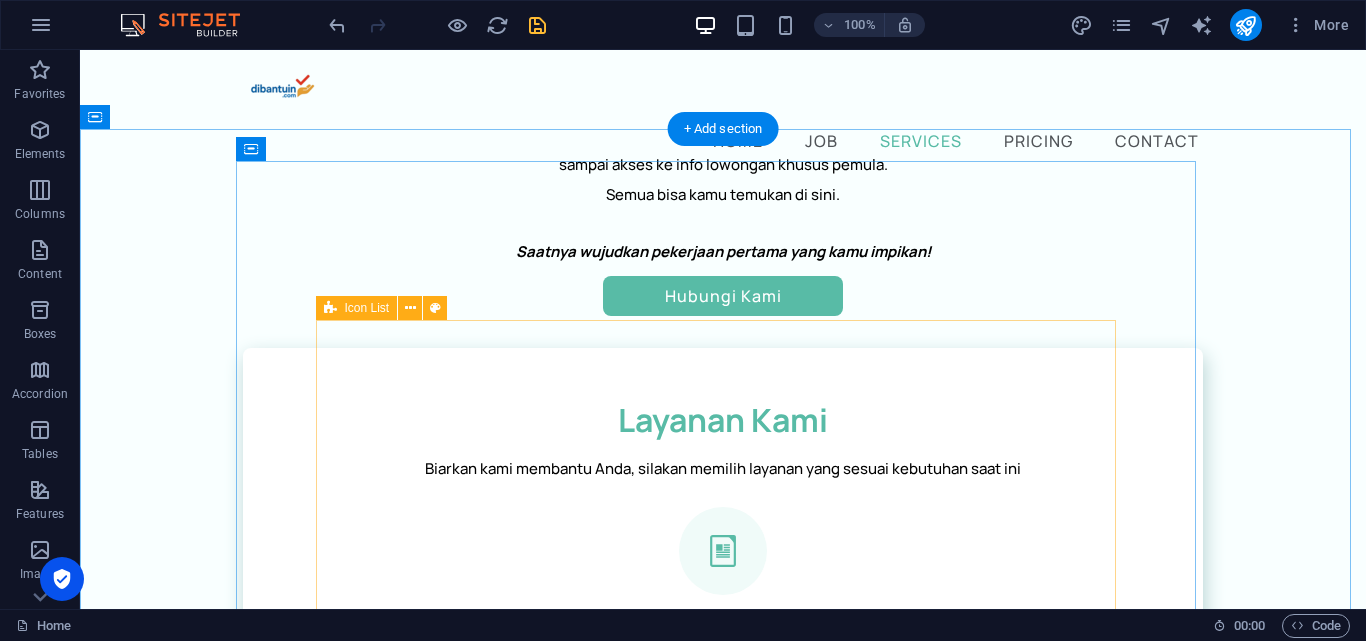 scroll, scrollTop: 1100, scrollLeft: 0, axis: vertical 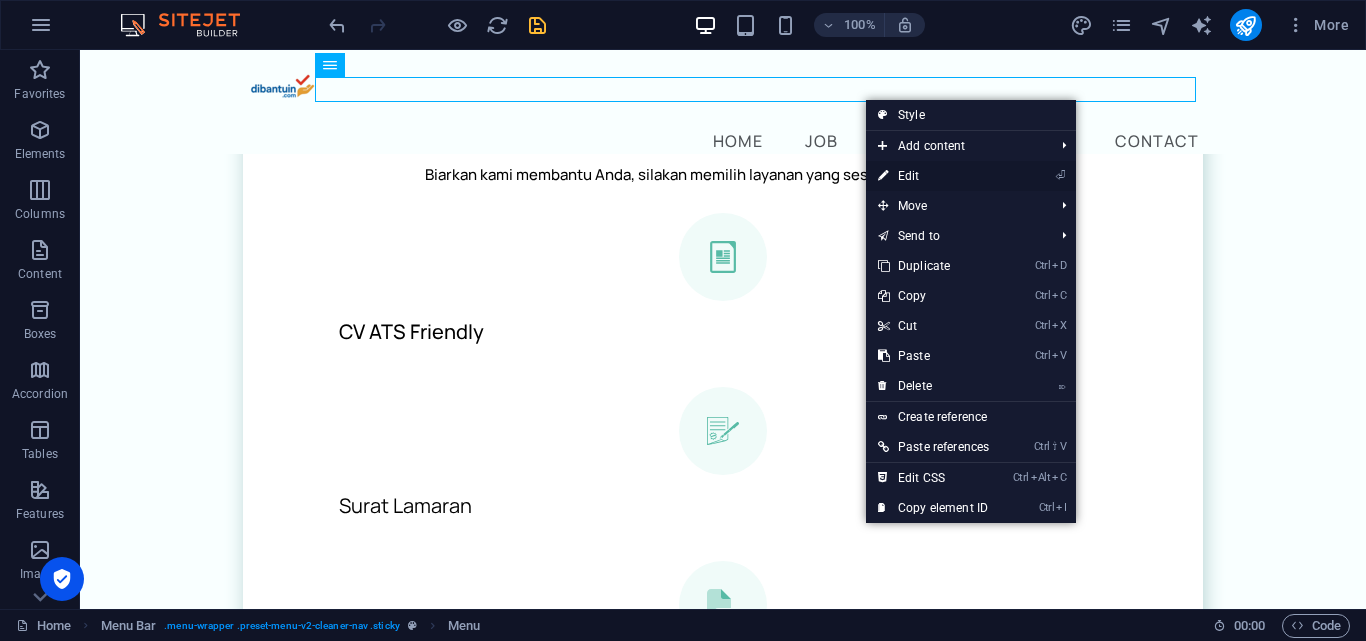 click on "⏎  Edit" at bounding box center (933, 176) 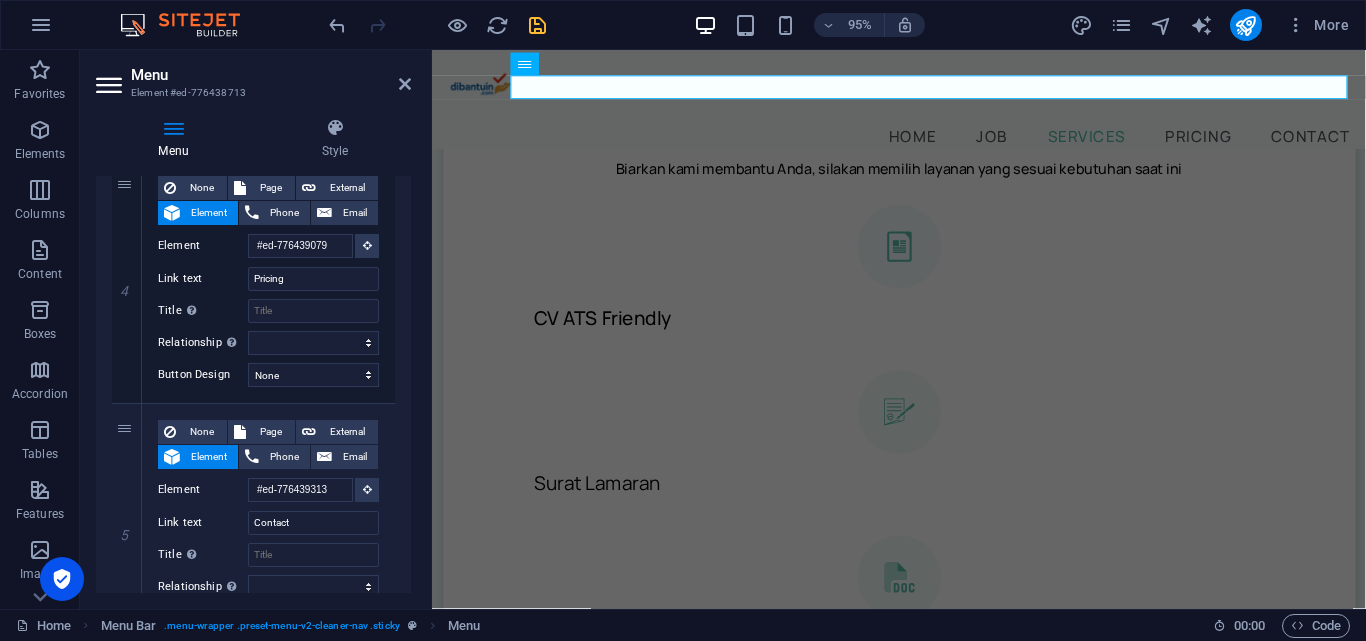 scroll, scrollTop: 900, scrollLeft: 0, axis: vertical 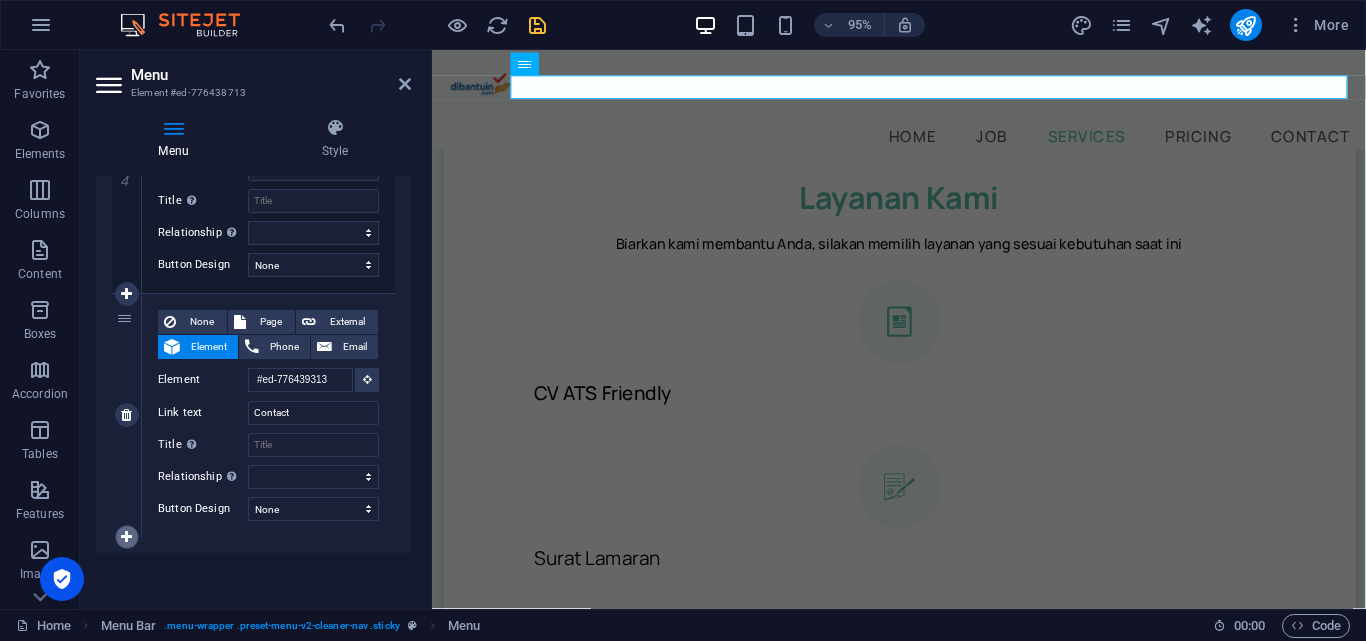 click at bounding box center (126, 537) 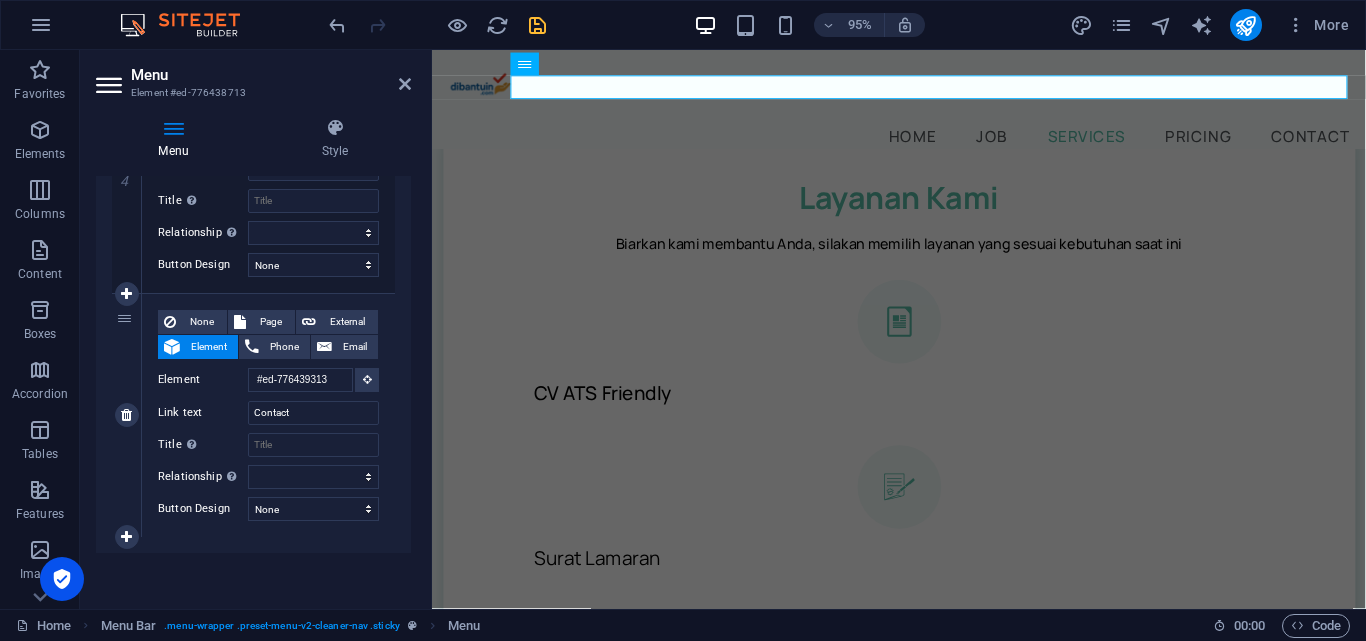 select 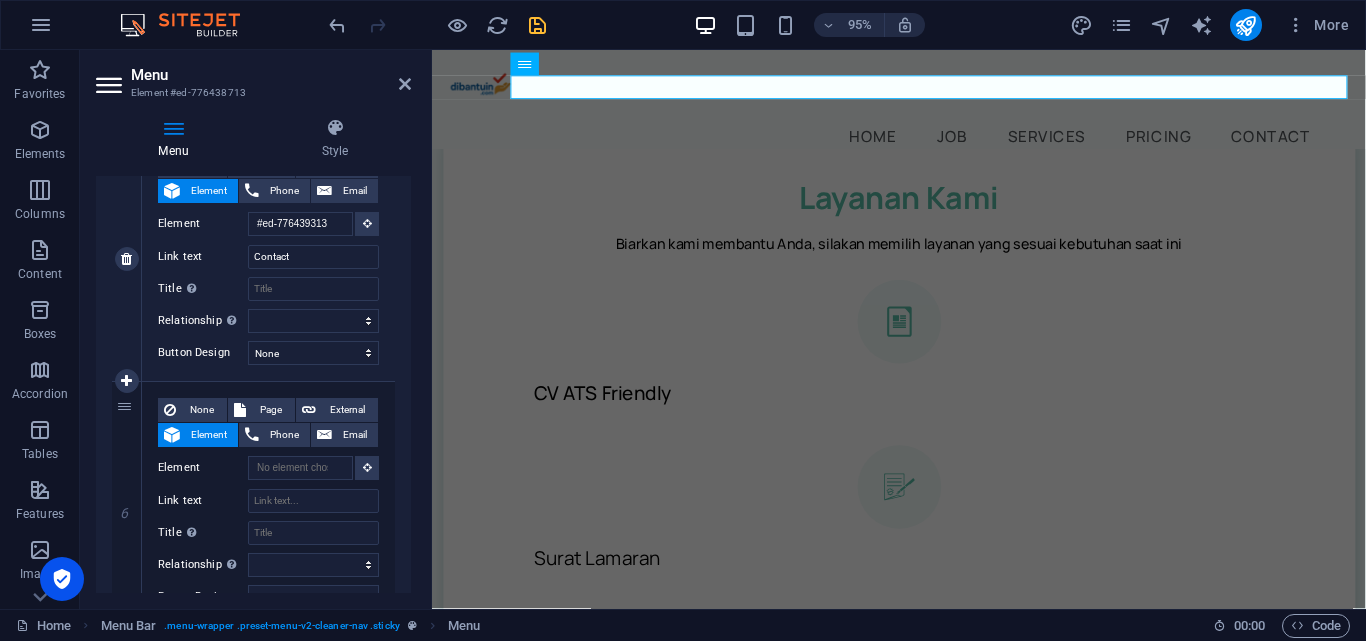 scroll, scrollTop: 1354, scrollLeft: 0, axis: vertical 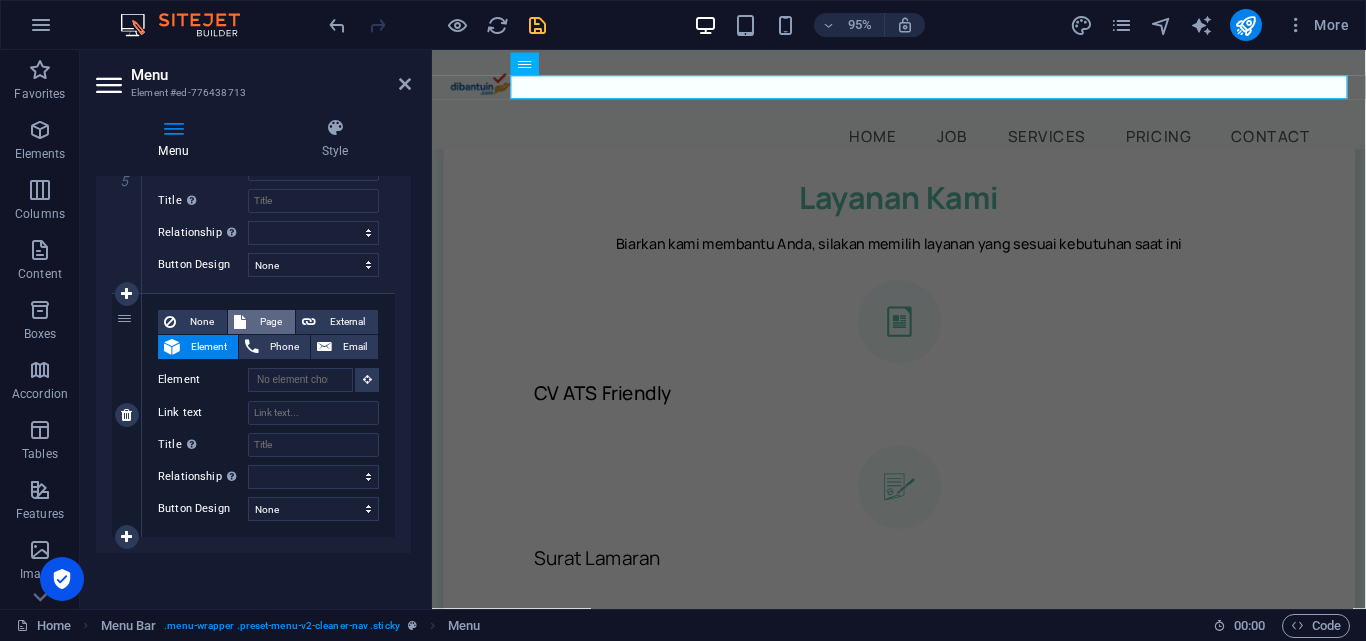 click on "Page" at bounding box center [270, 322] 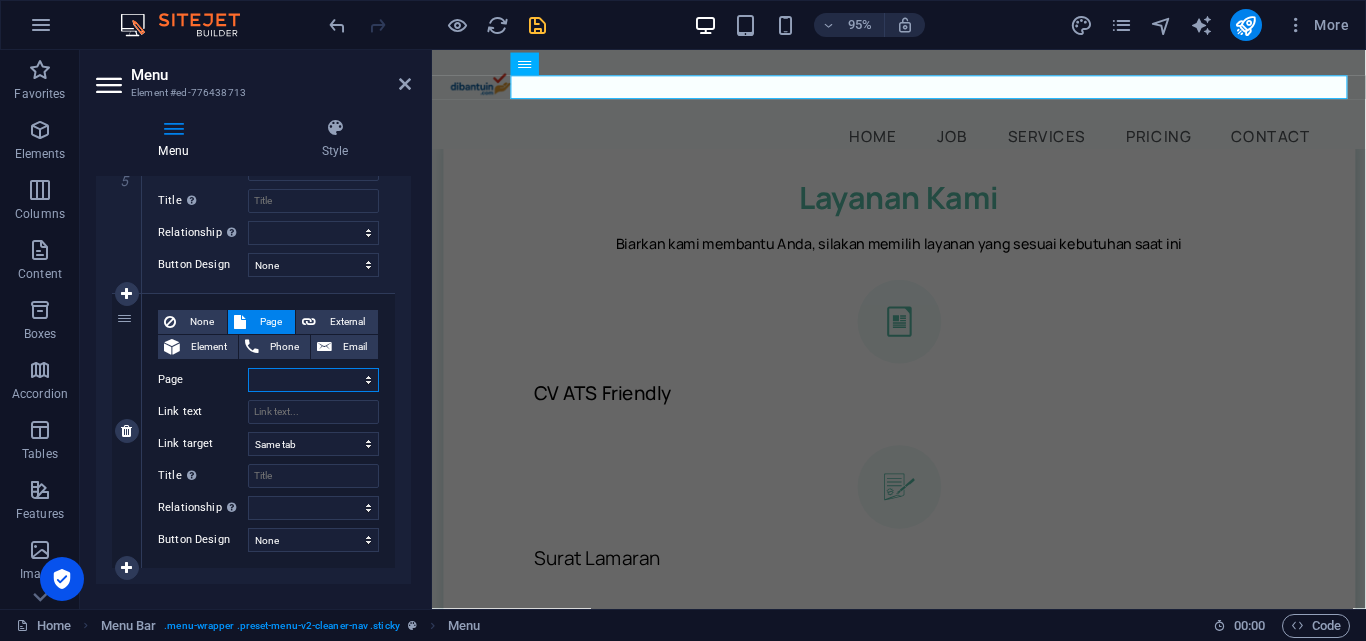 select 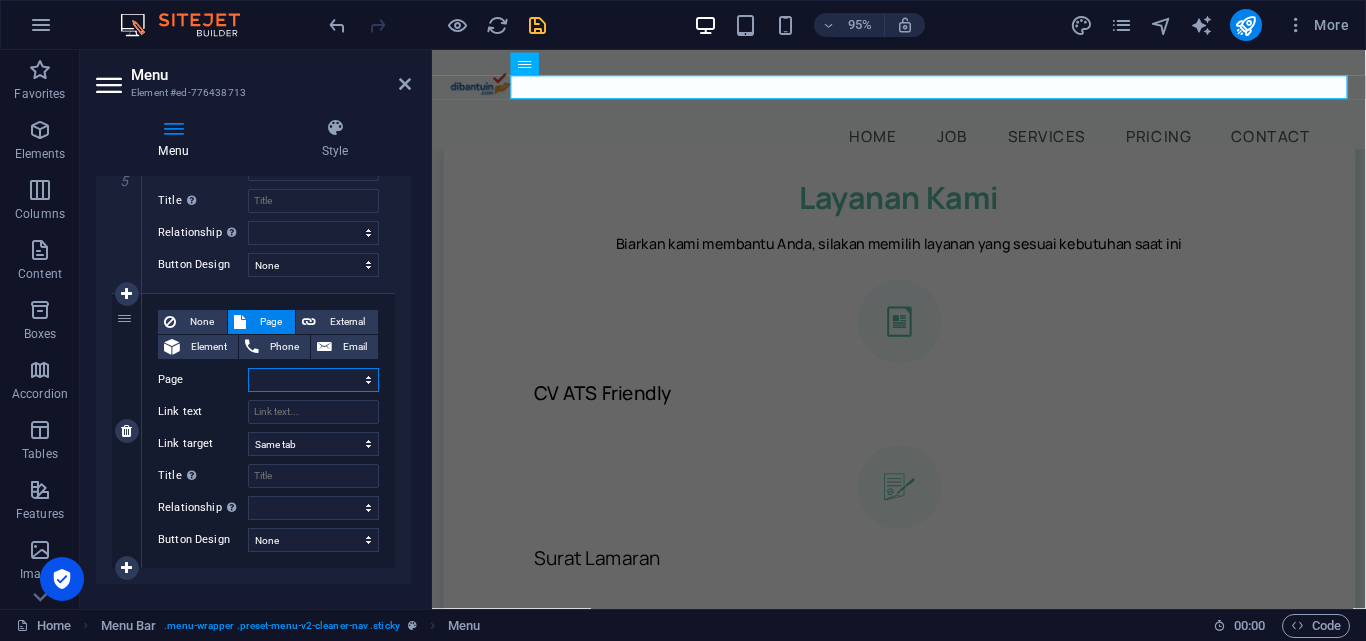 select 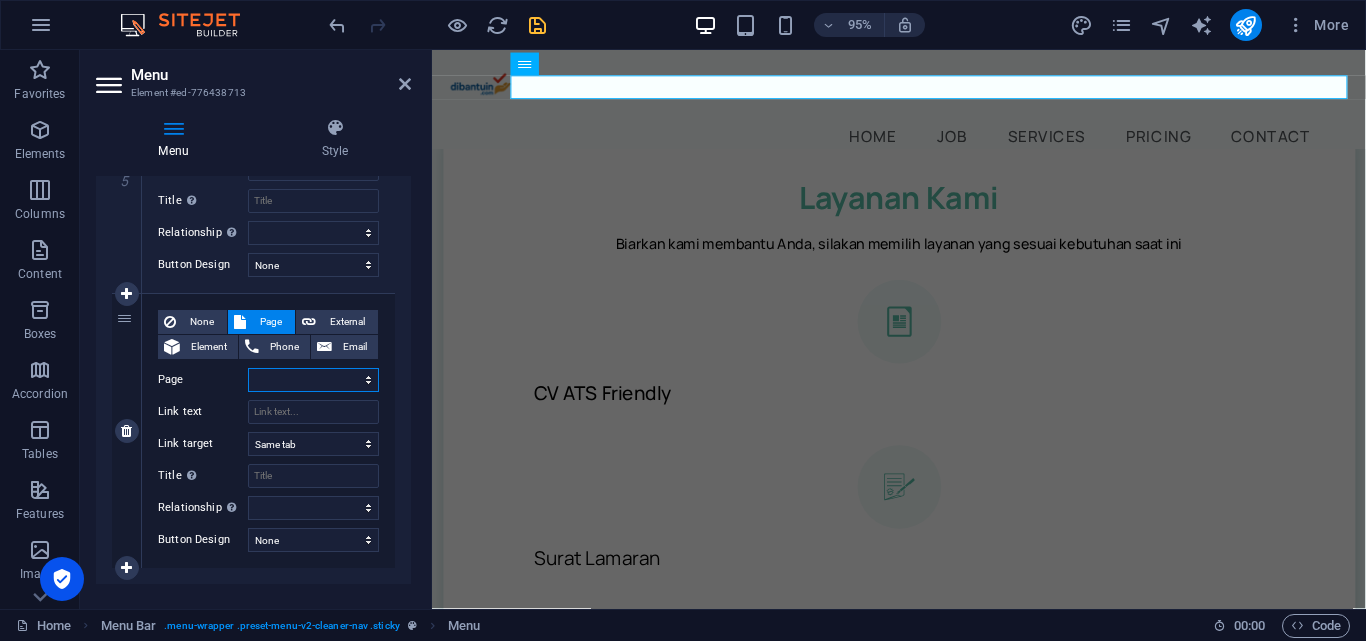 click on "Home Legal Notice Privacy Job Pertama" at bounding box center [313, 380] 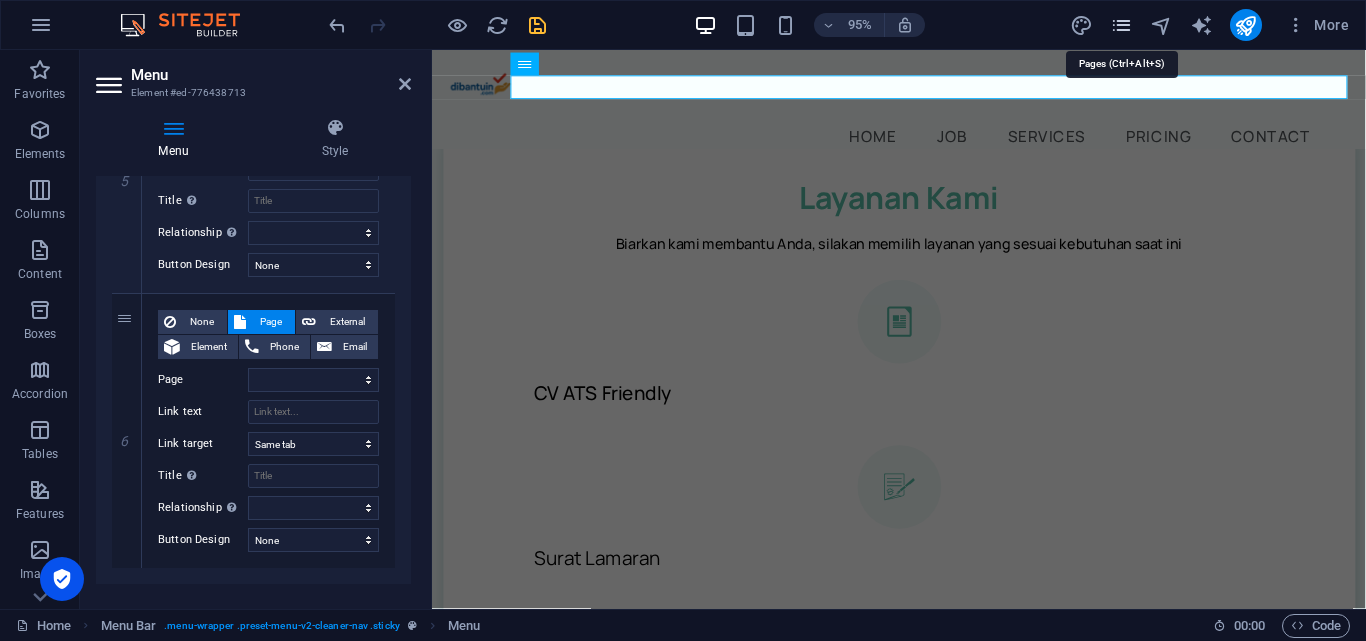 click at bounding box center (1121, 25) 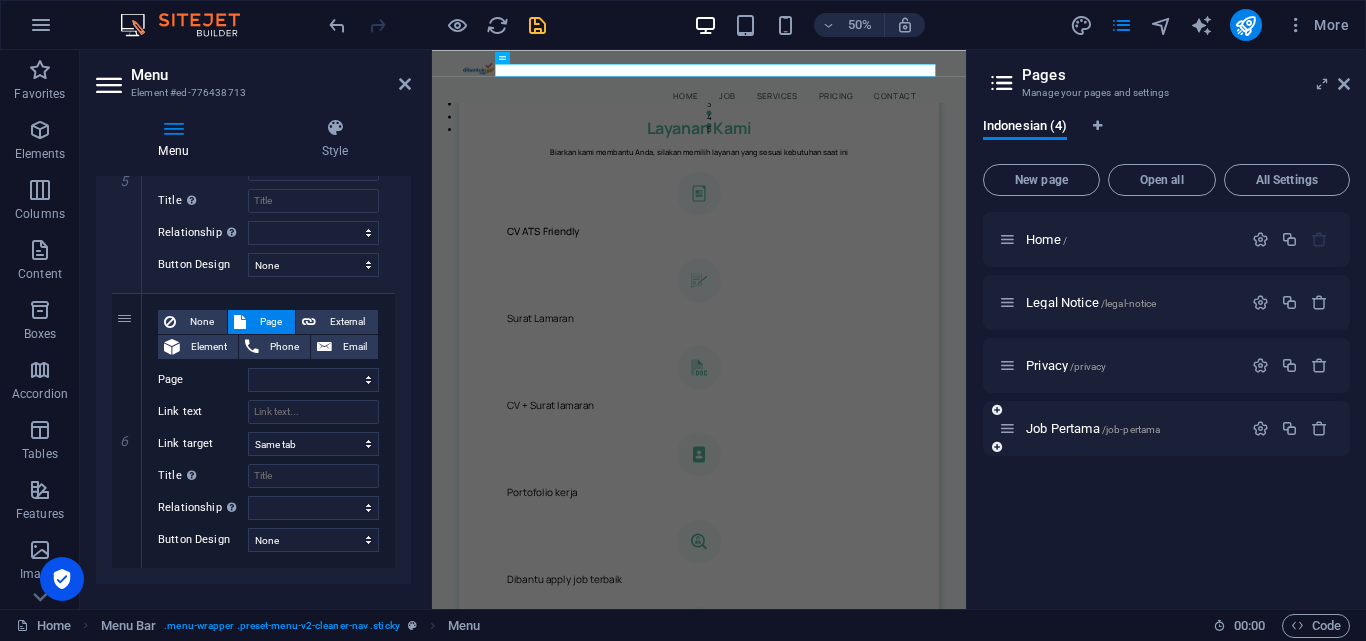 click at bounding box center [997, 447] 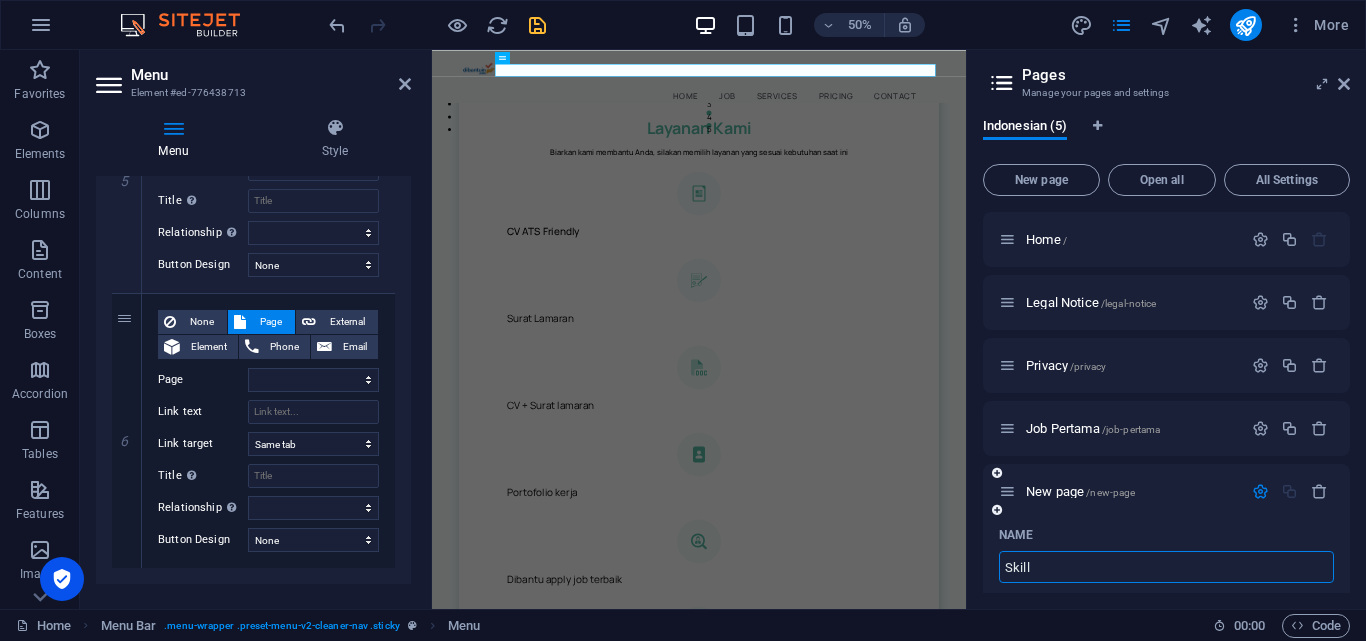 type on "Skill" 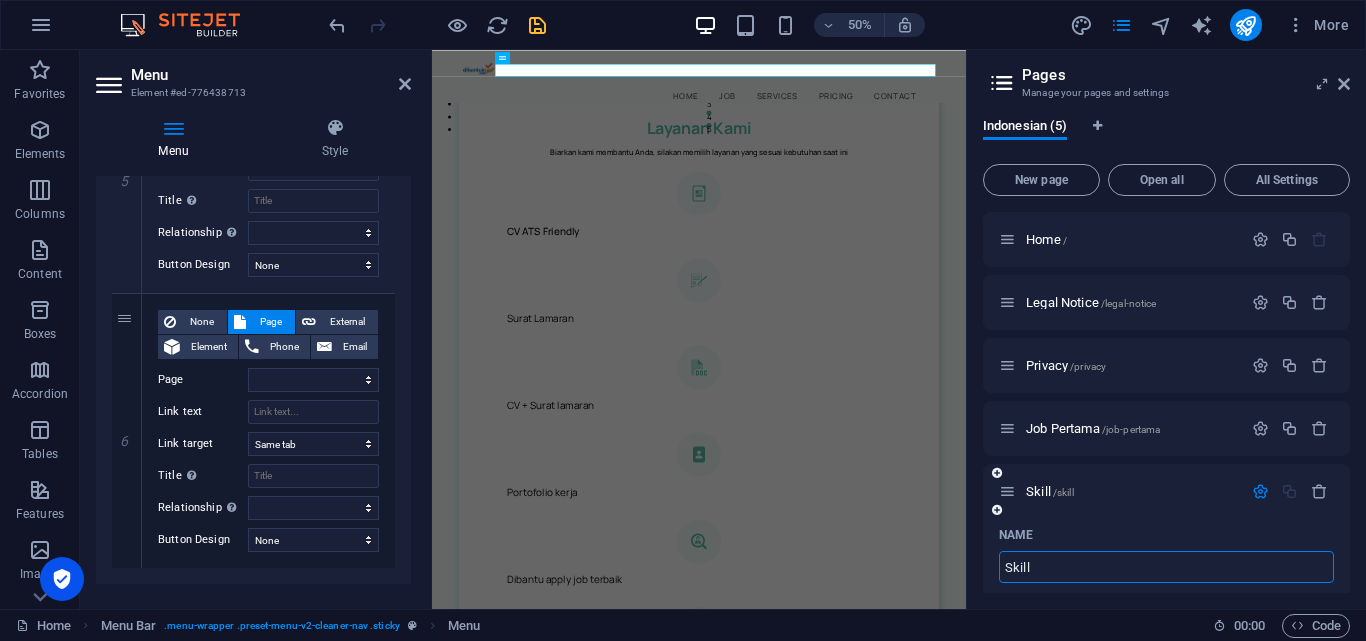 drag, startPoint x: 1086, startPoint y: 569, endPoint x: 986, endPoint y: 568, distance: 100.005 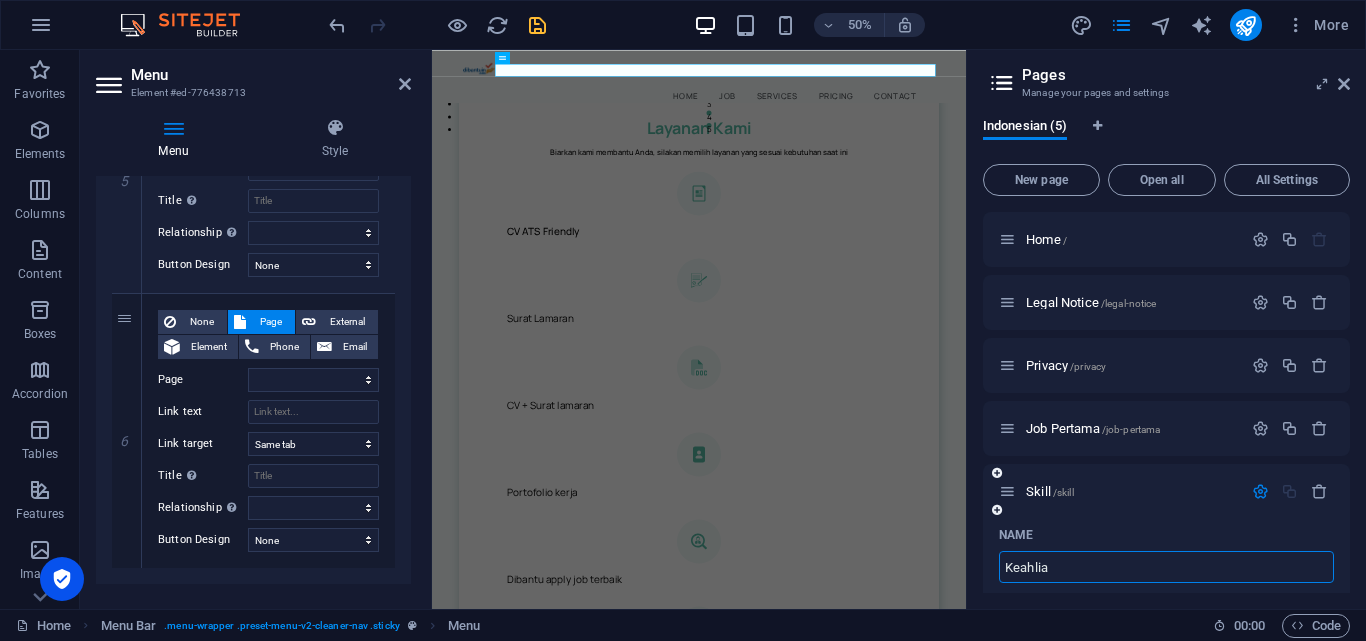 type on "Keahlian" 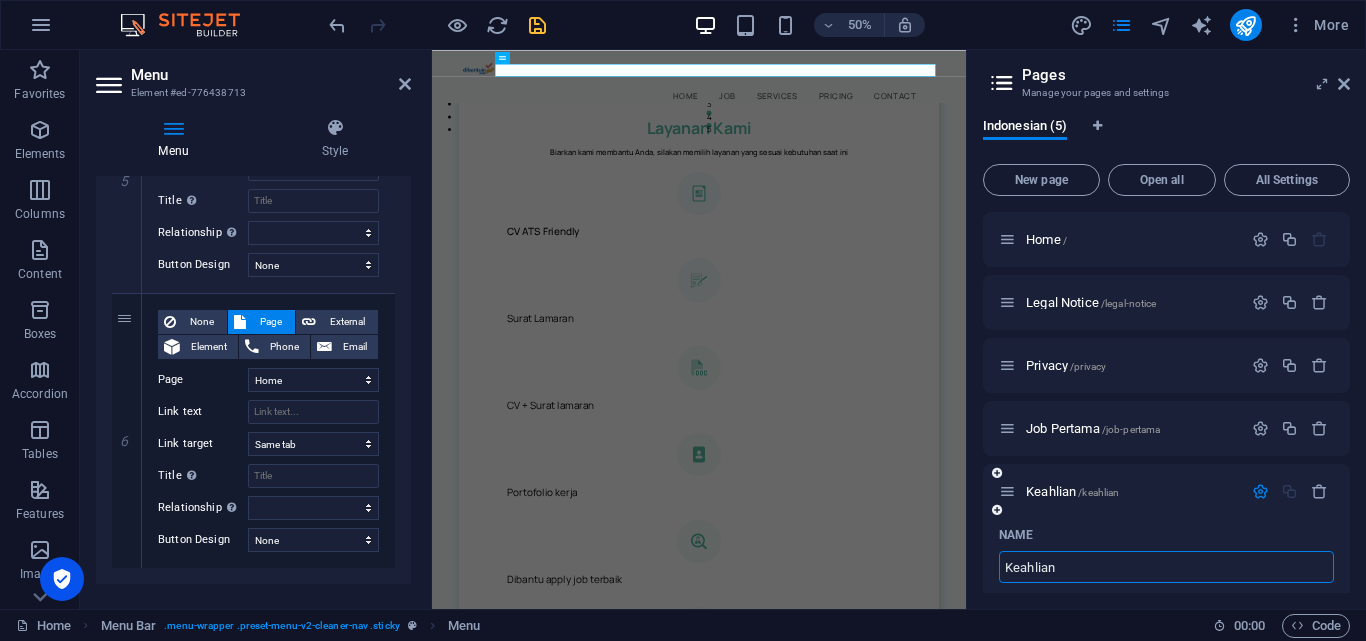 select on "3" 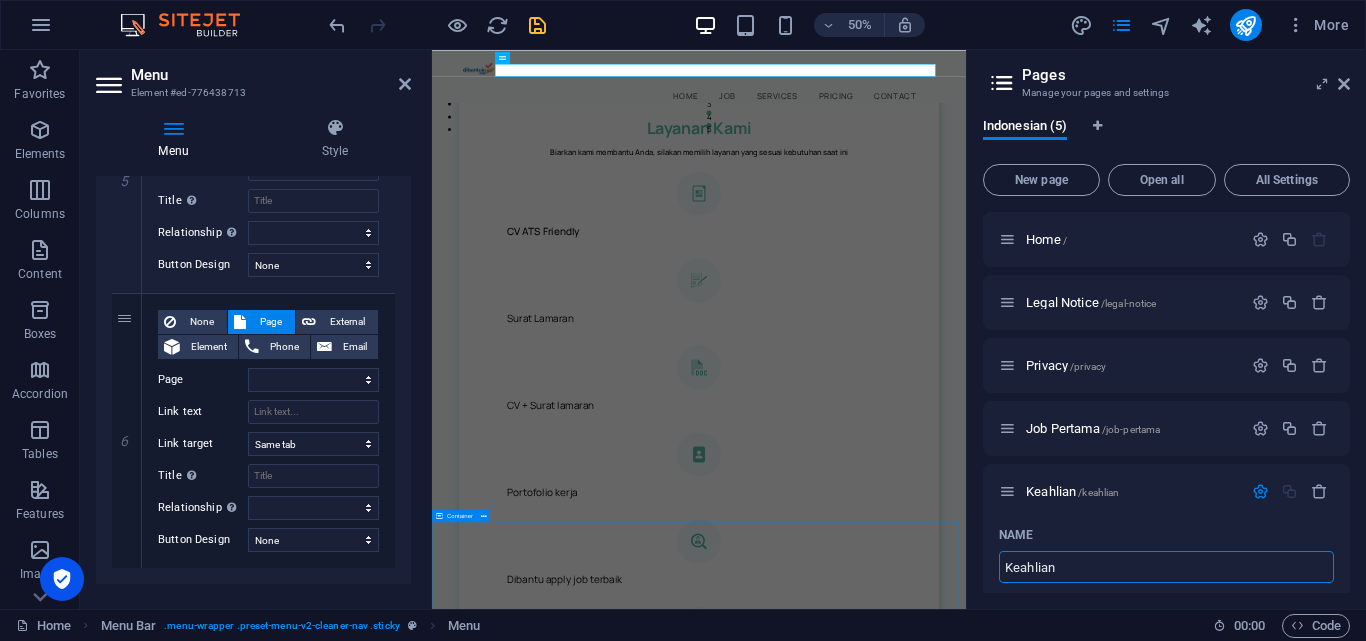 drag, startPoint x: 1543, startPoint y: 618, endPoint x: 1470, endPoint y: 1084, distance: 471.68317 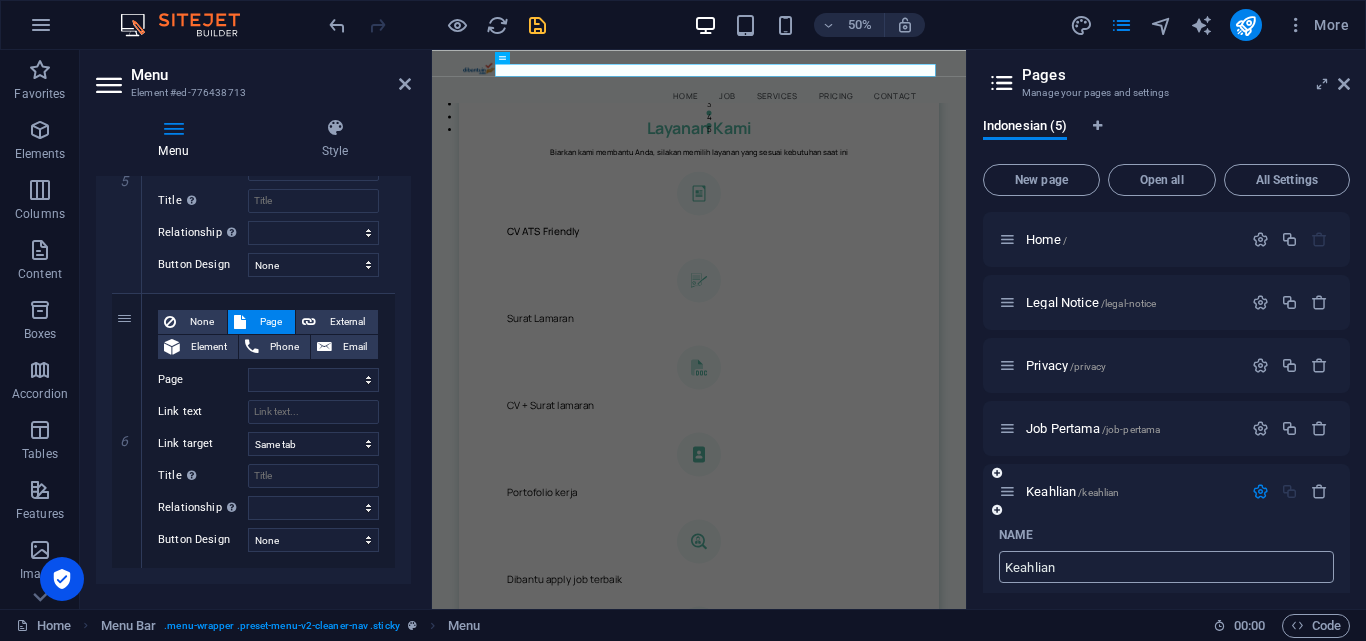 click on "Keahlian" at bounding box center (1166, 567) 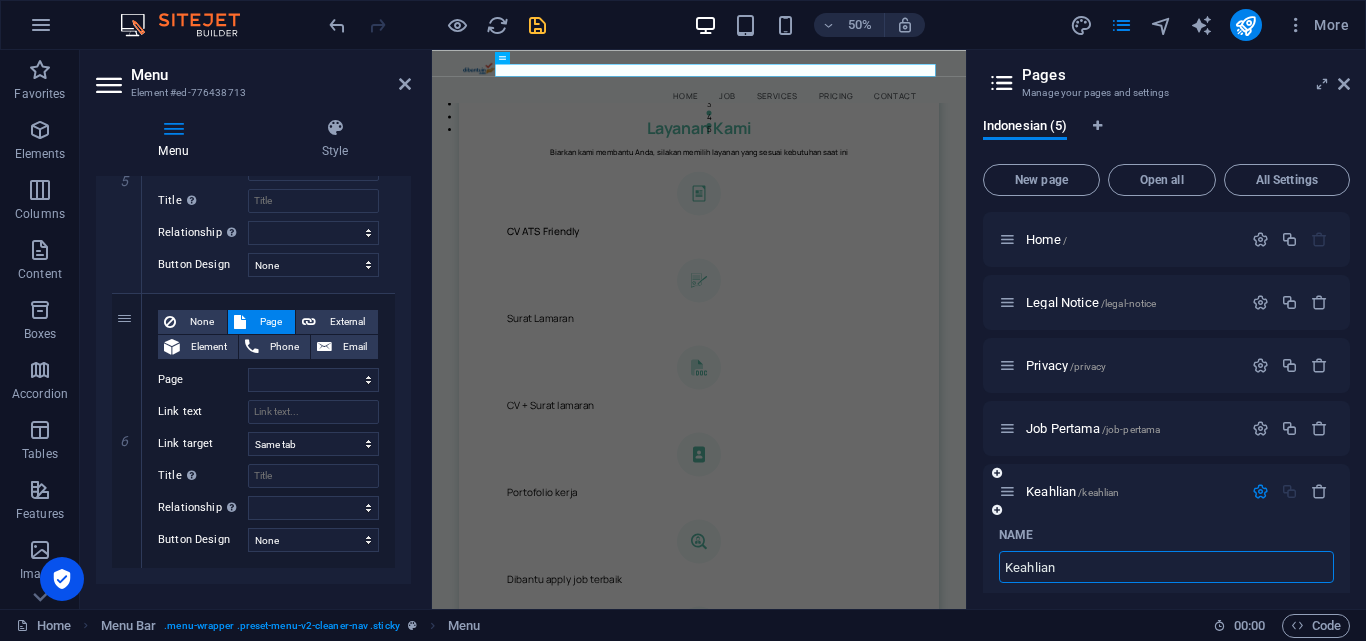 click on "Keahlian" at bounding box center (1166, 567) 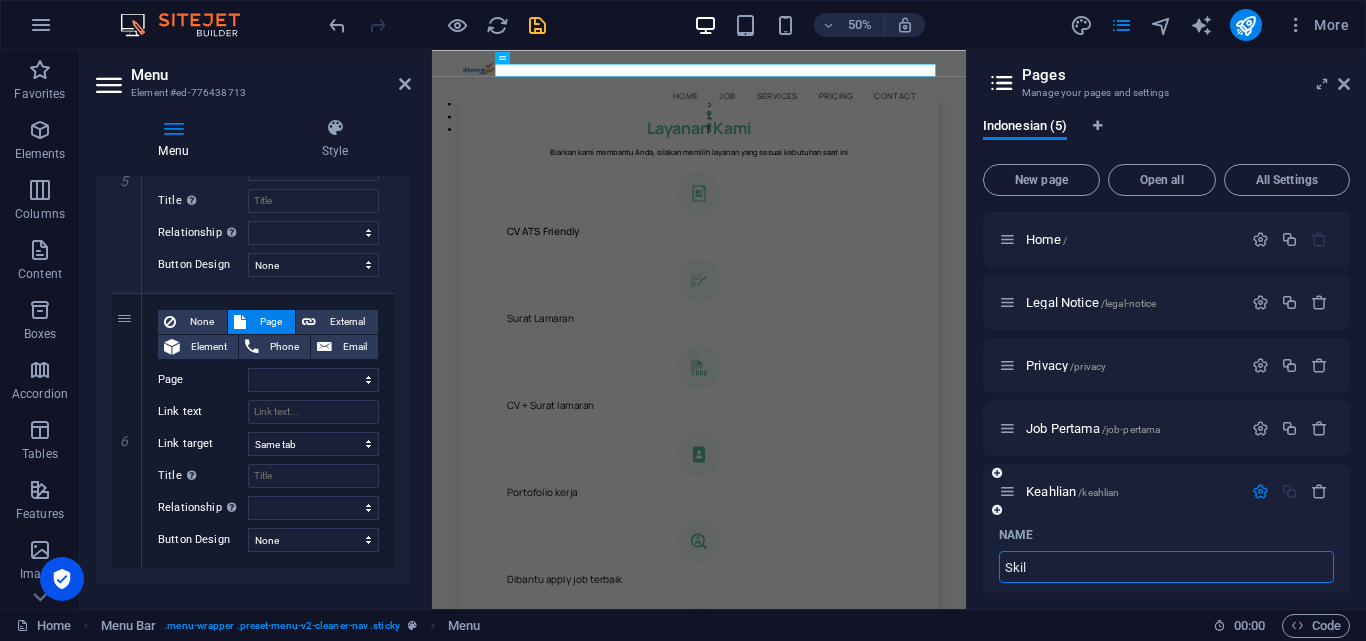 type on "Skill" 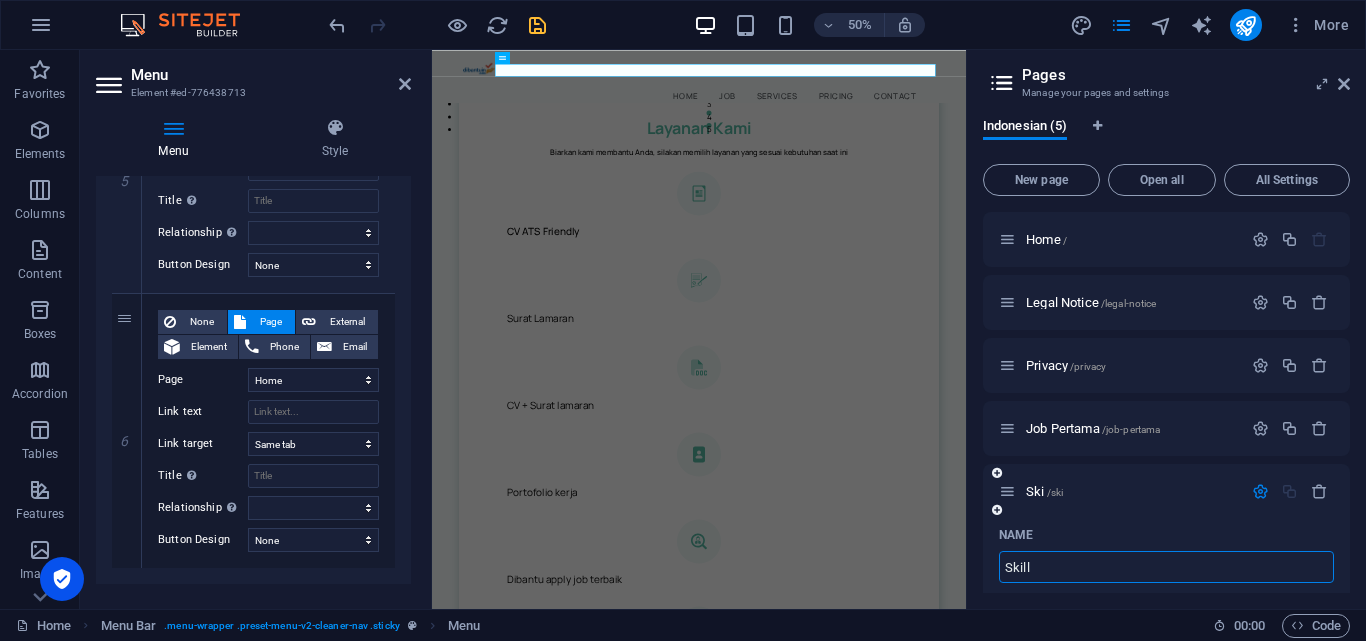 select on "3" 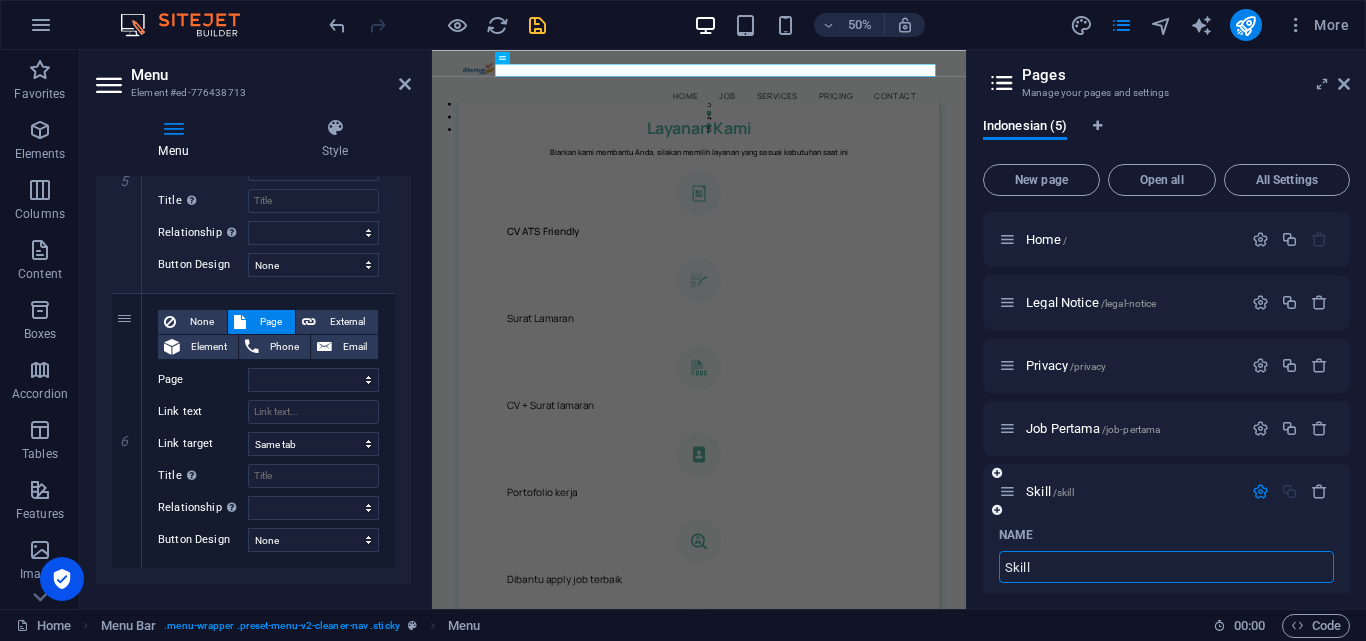 select on "3" 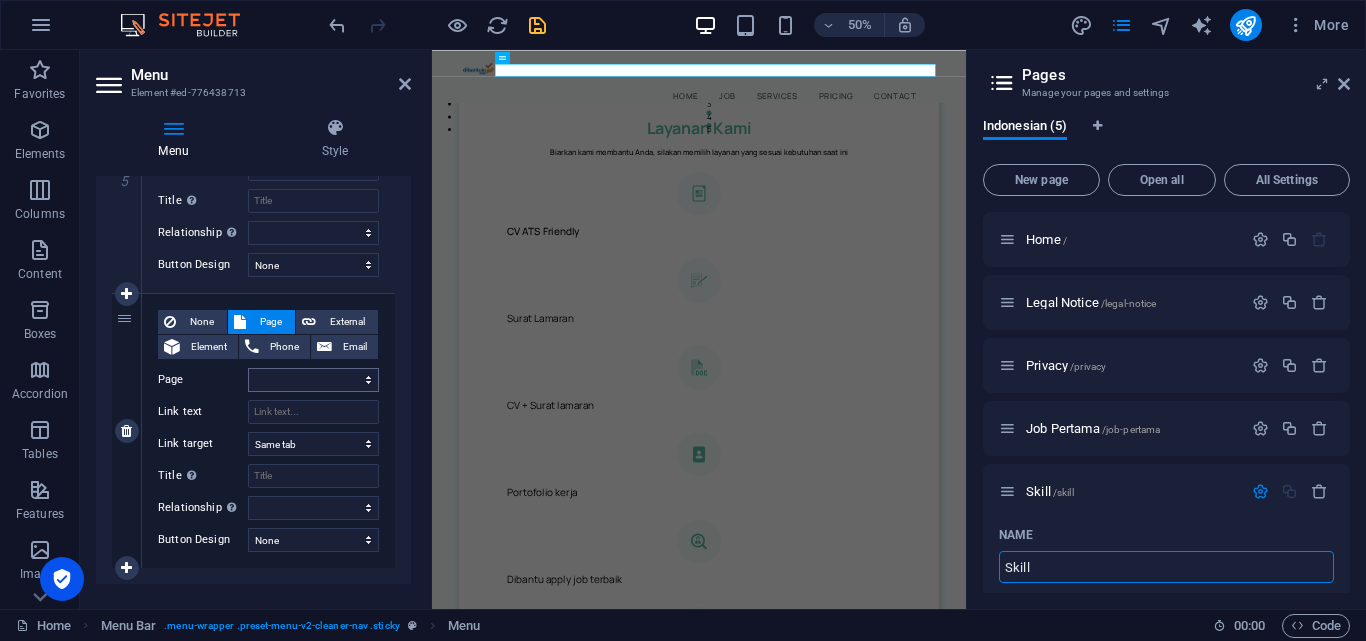 type on "Skill" 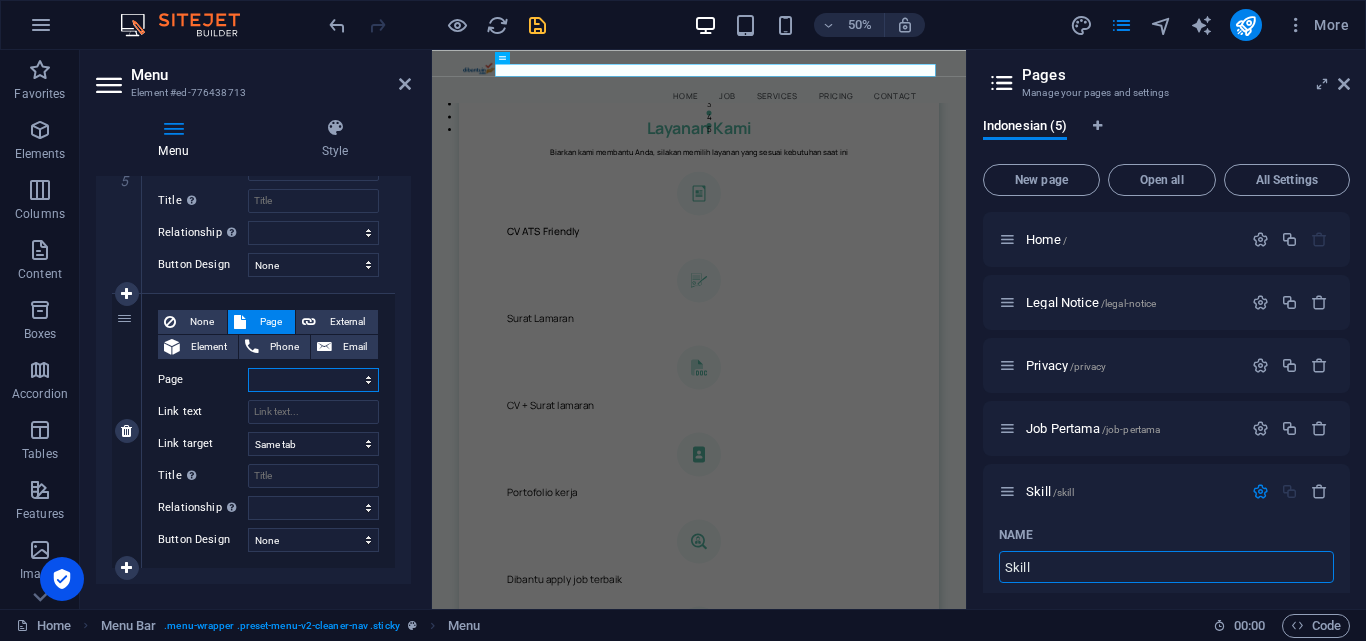 click on "Home Legal Notice Privacy Job Pertama Skill" at bounding box center (313, 380) 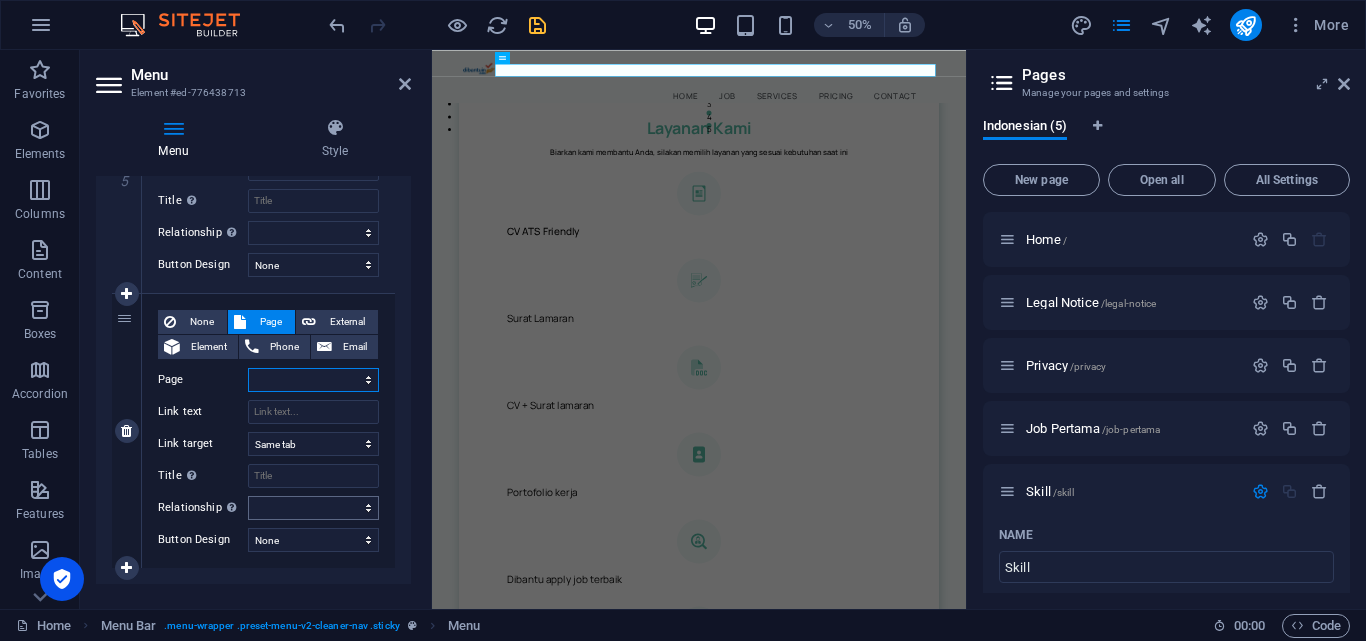 select on "4" 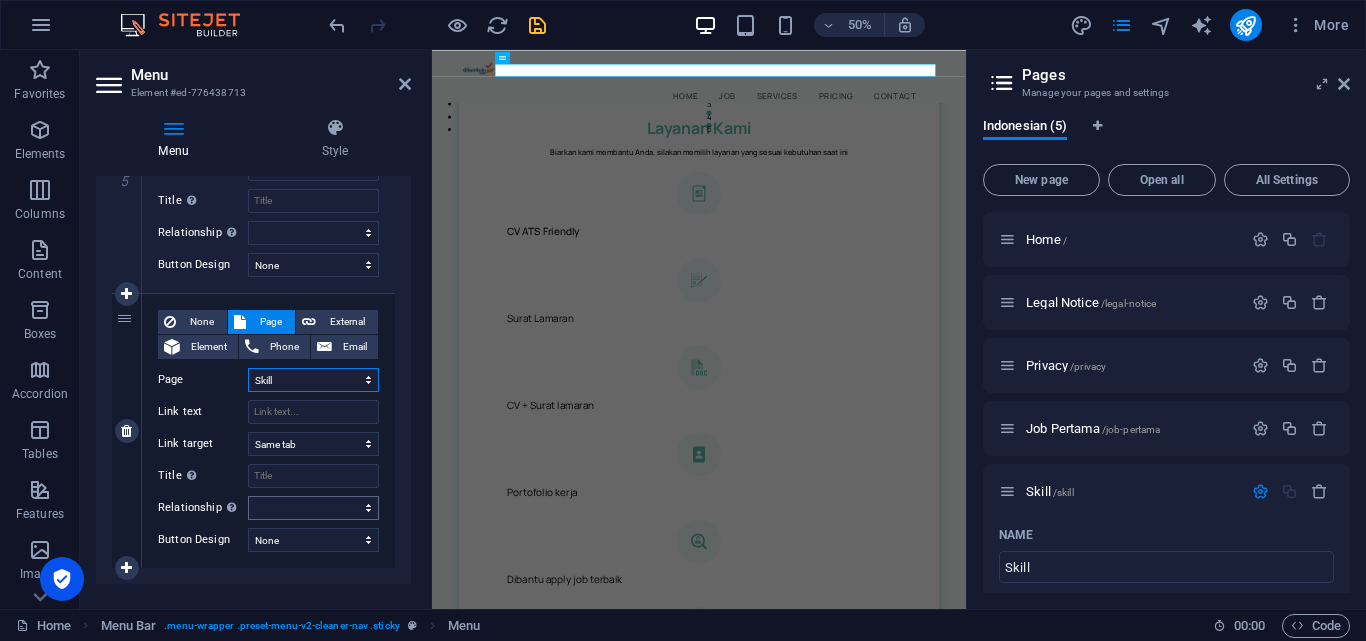 click on "Home Legal Notice Privacy Job Pertama Skill" at bounding box center (313, 380) 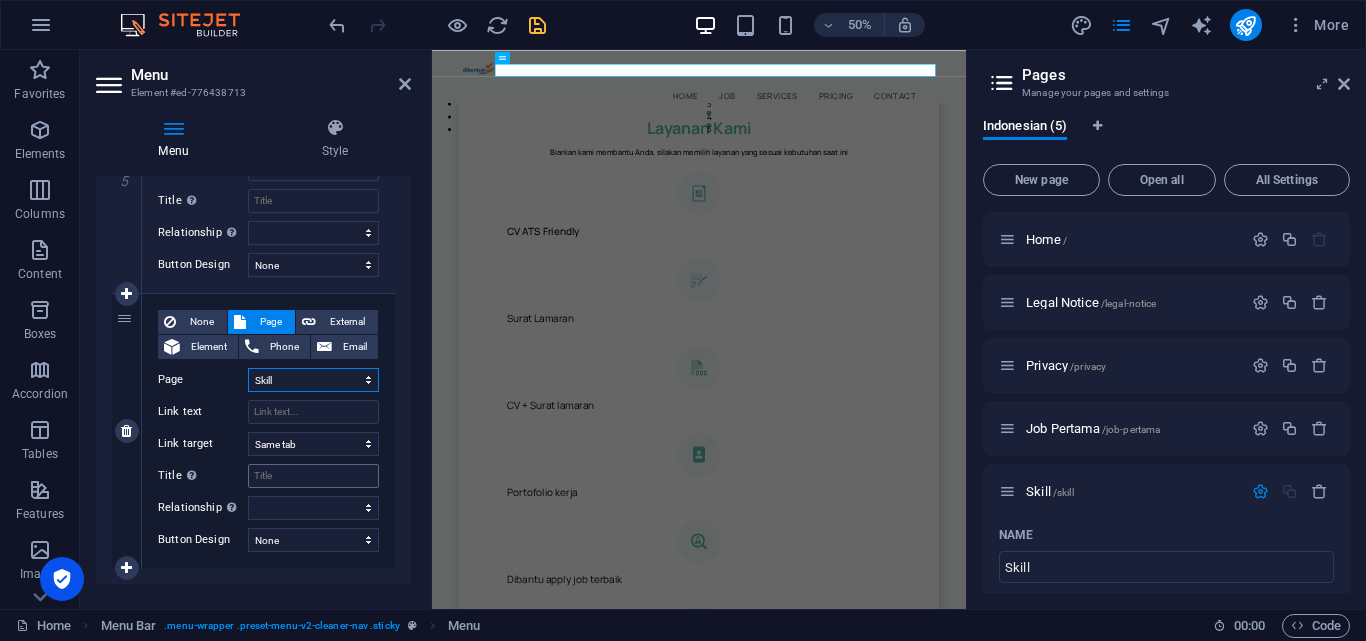 select 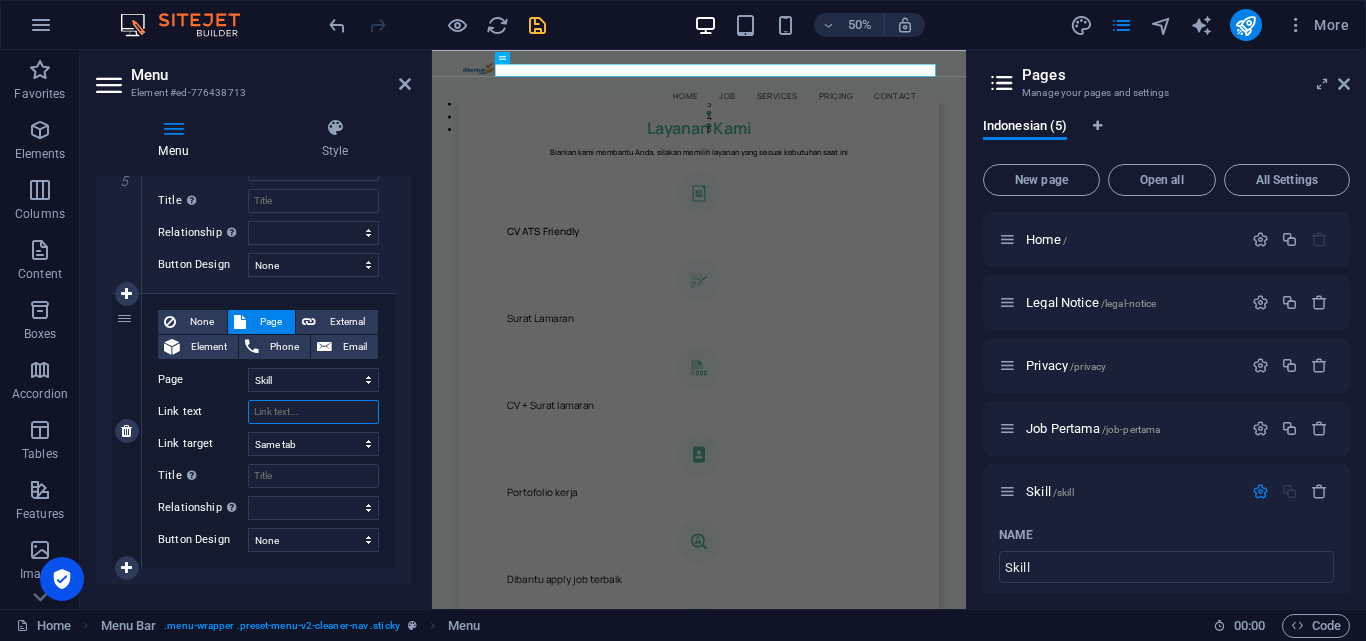 click on "Link text" at bounding box center [313, 412] 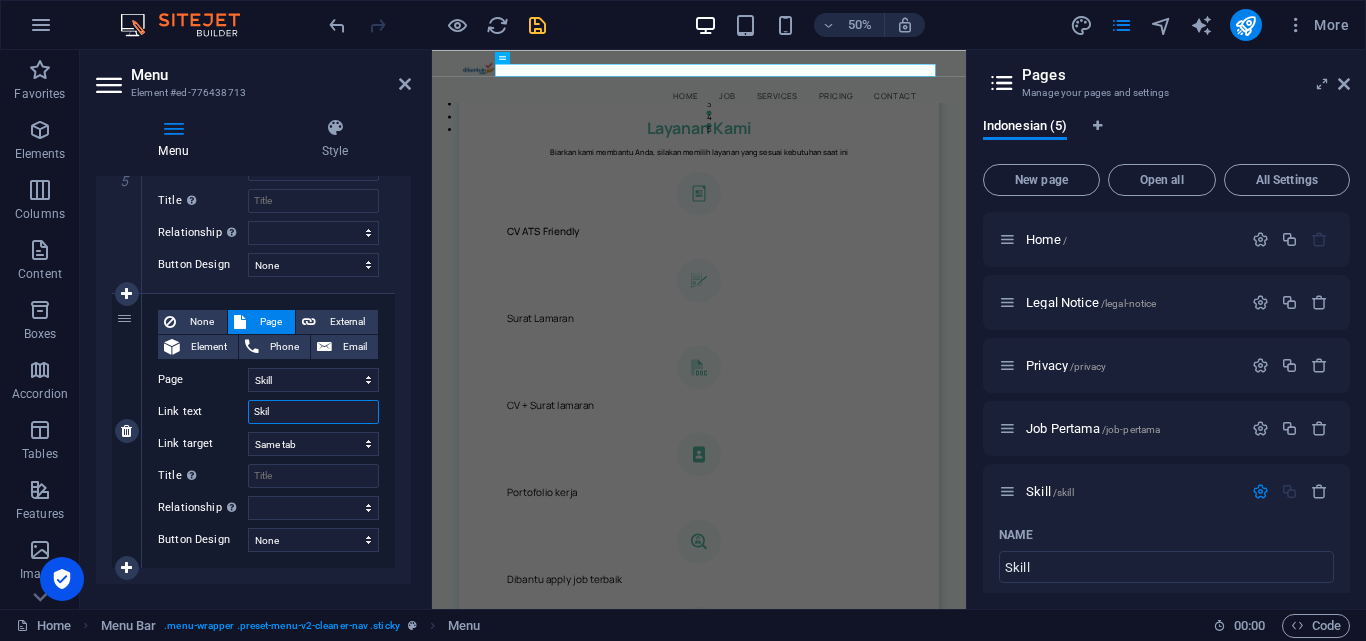 type on "Skill" 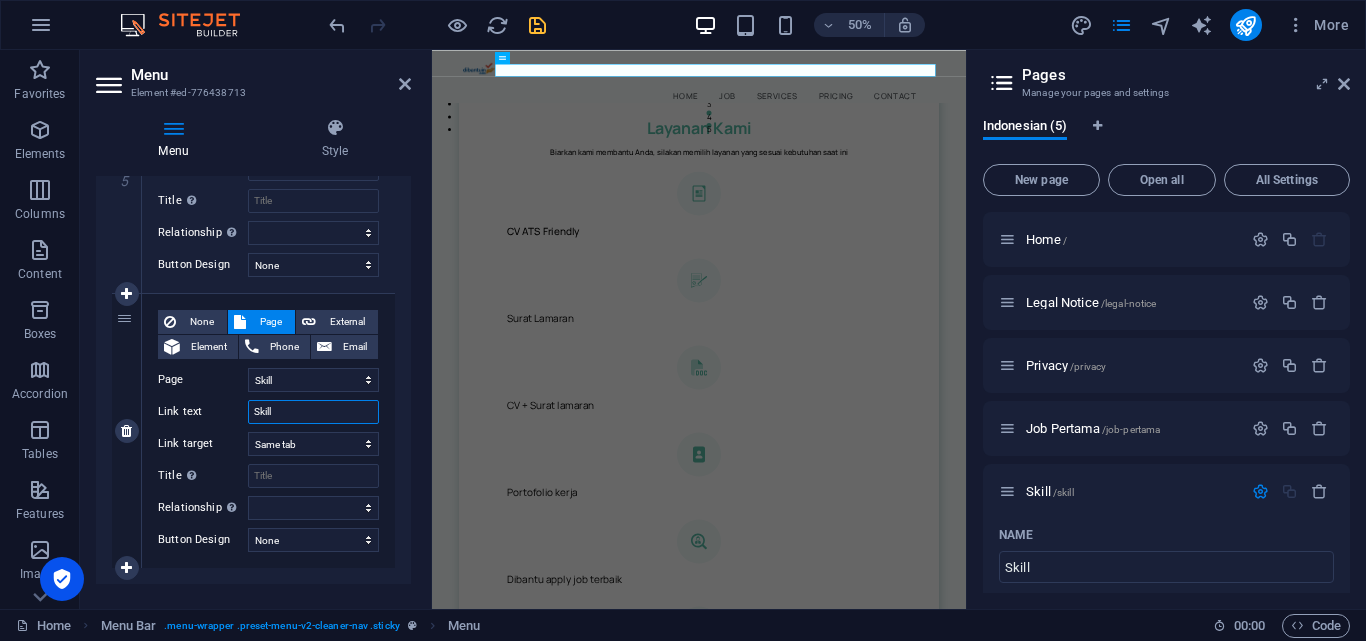 select 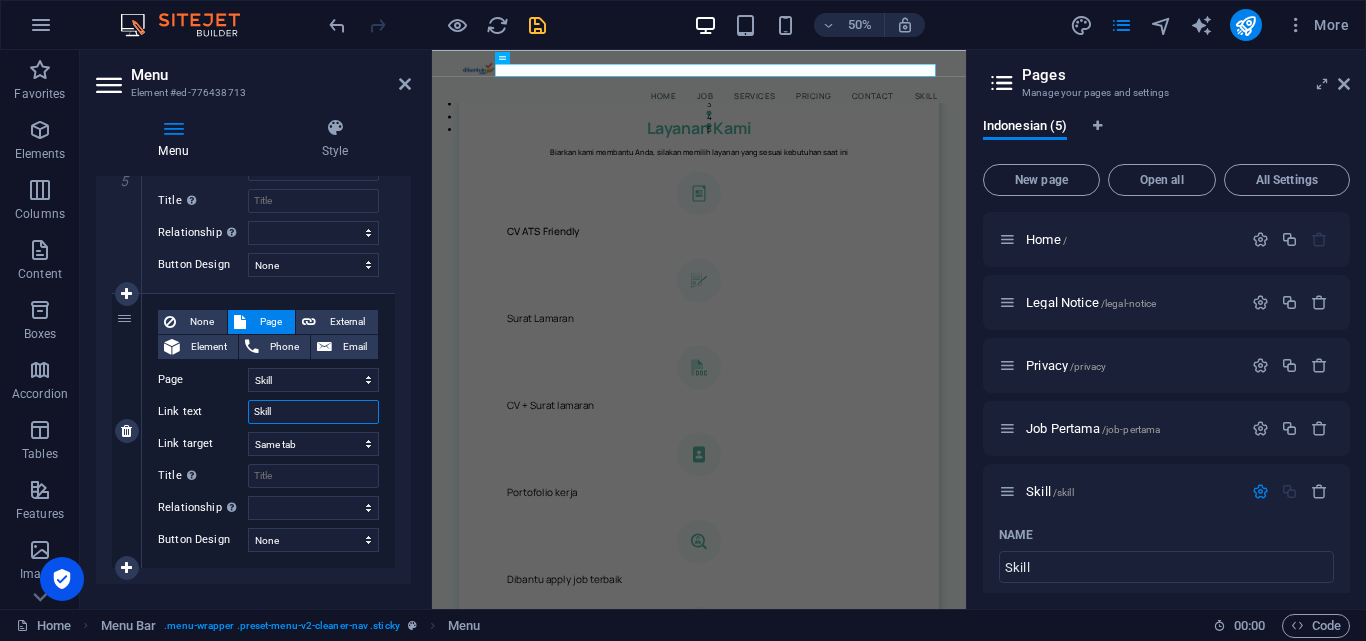scroll, scrollTop: 1385, scrollLeft: 0, axis: vertical 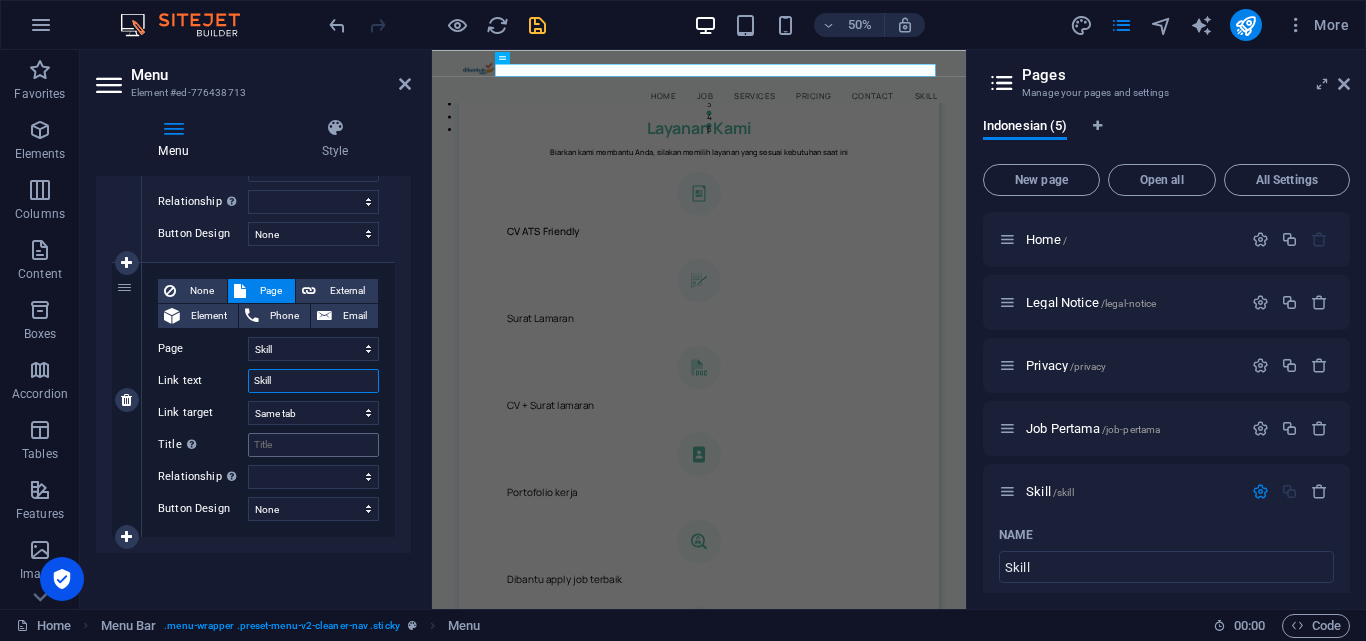 type on "Skill" 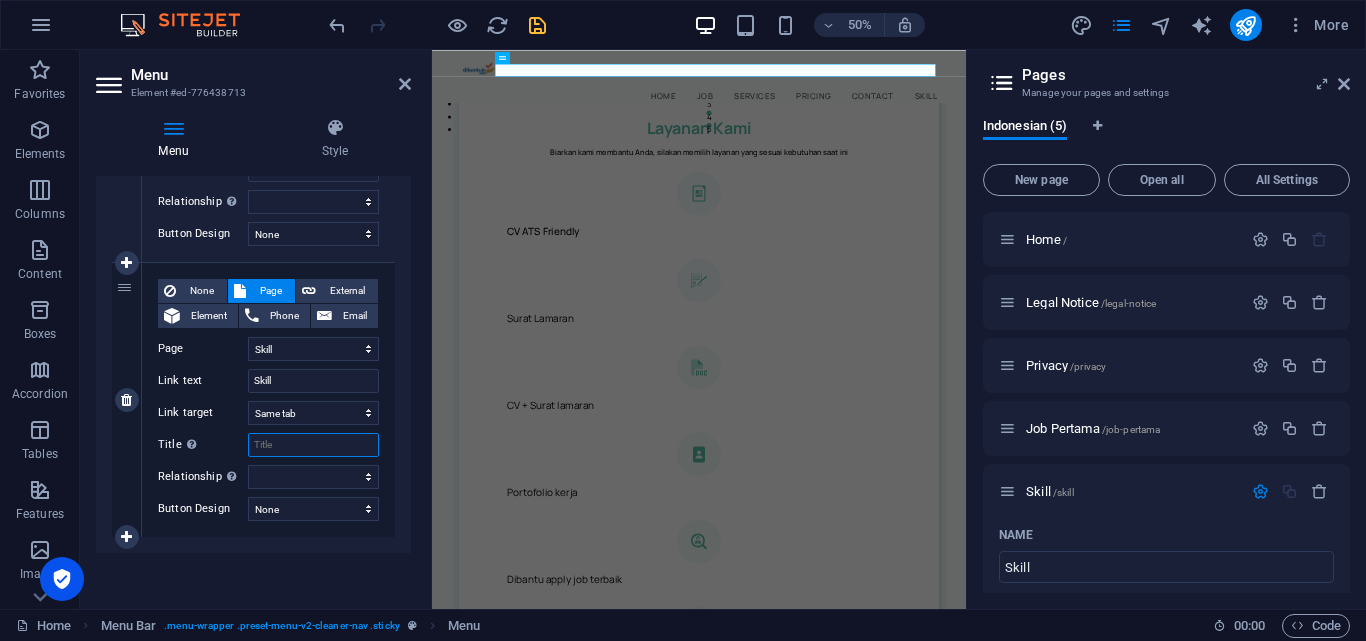 click on "Title Additional link description, should not be the same as the link text. The title is most often shown as a tooltip text when the mouse moves over the element. Leave empty if uncertain." at bounding box center [313, 445] 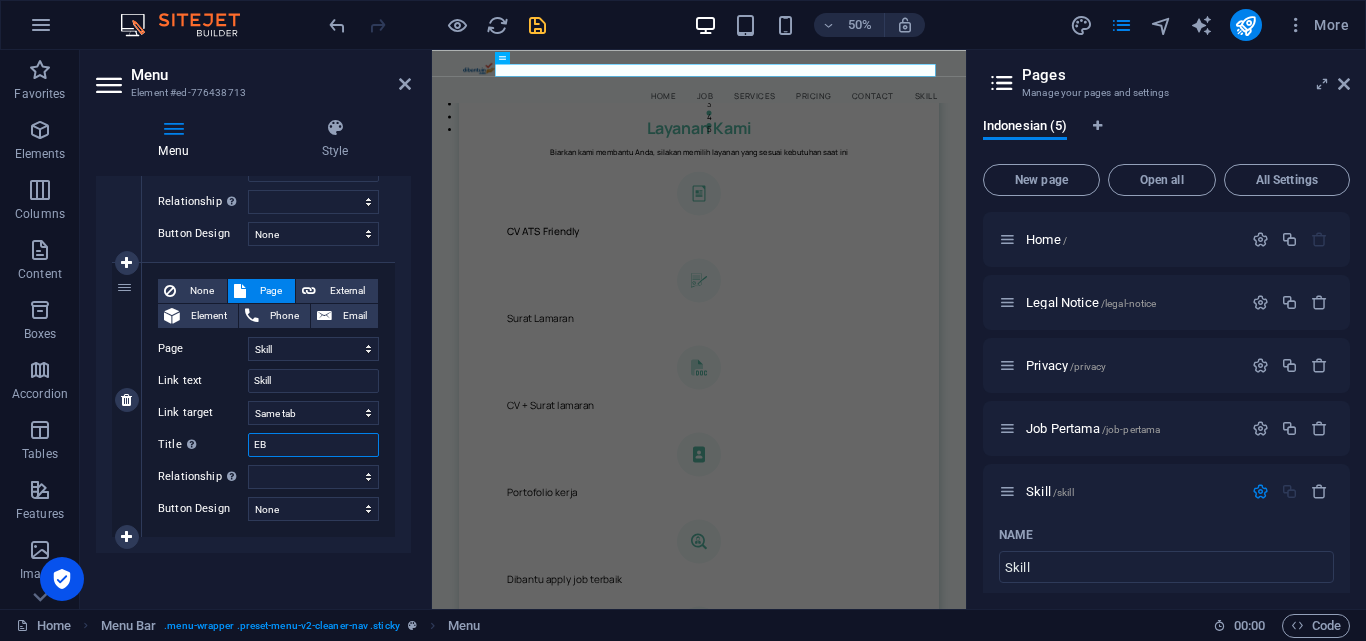 type on "E" 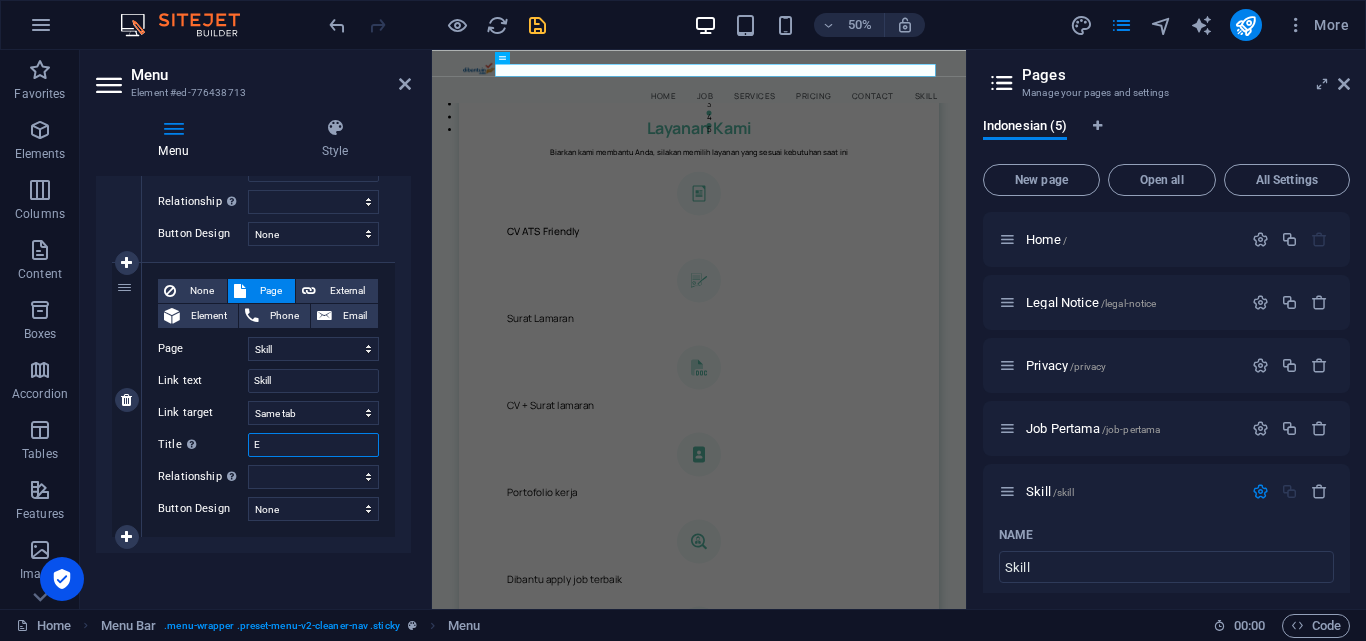type 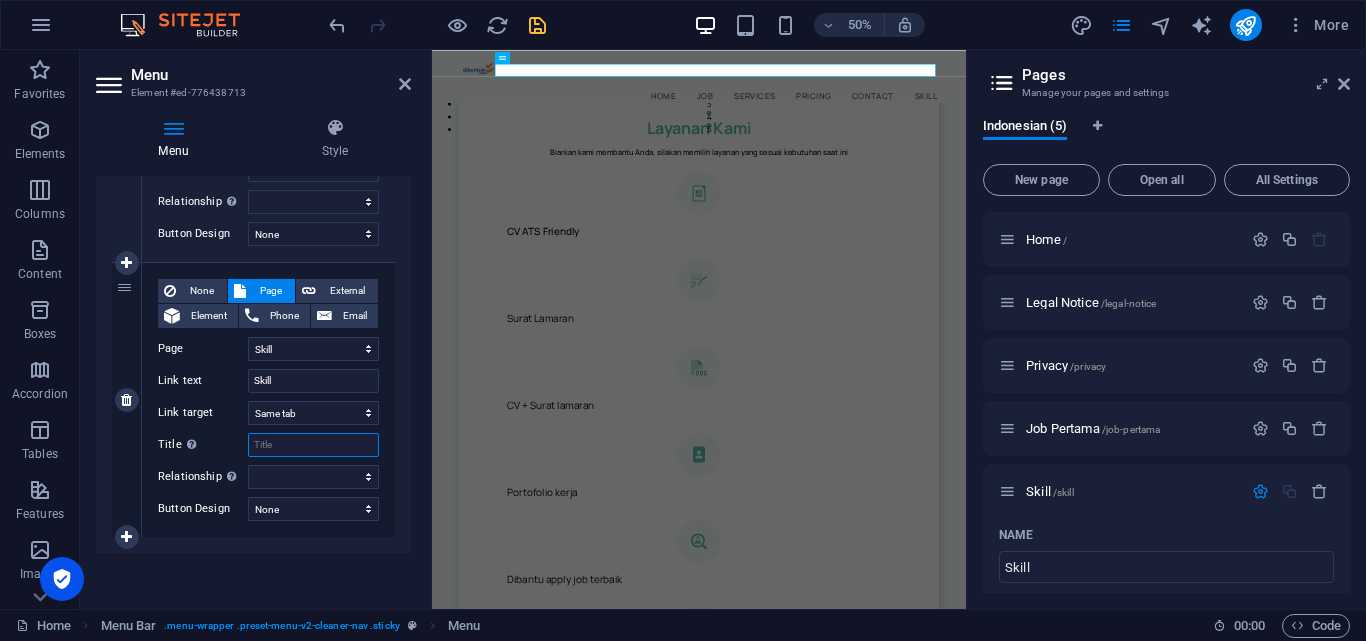 select 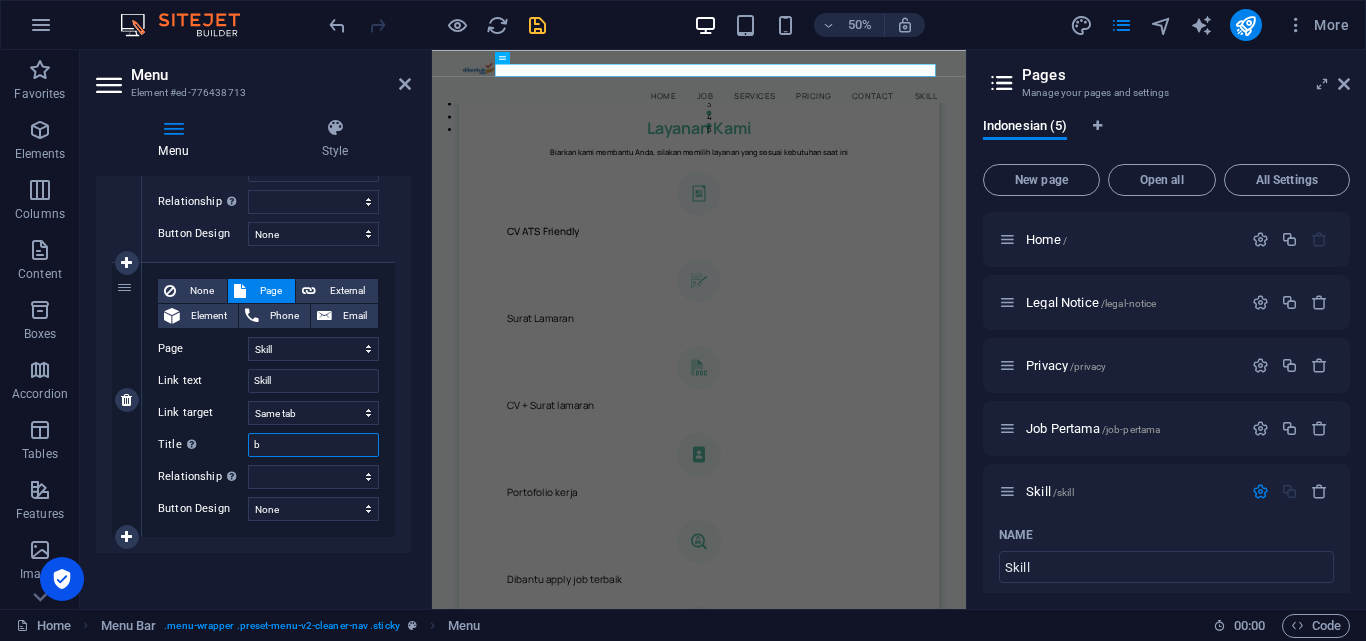 select 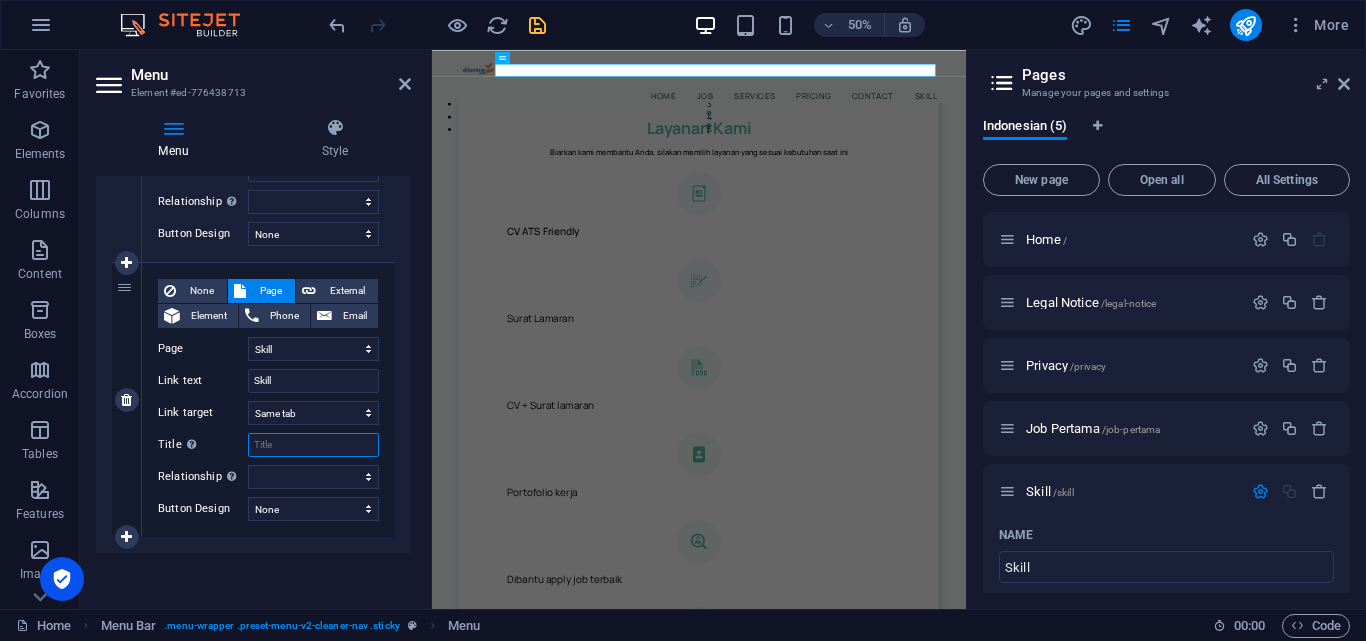 select 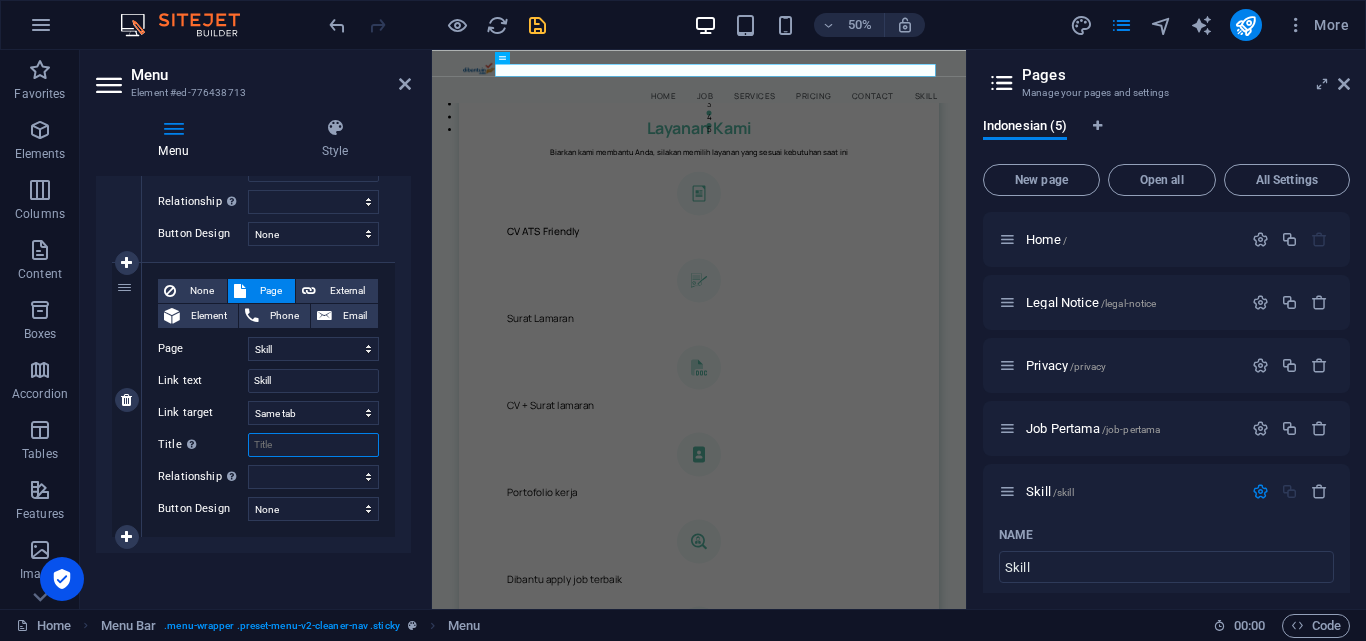 type on "B" 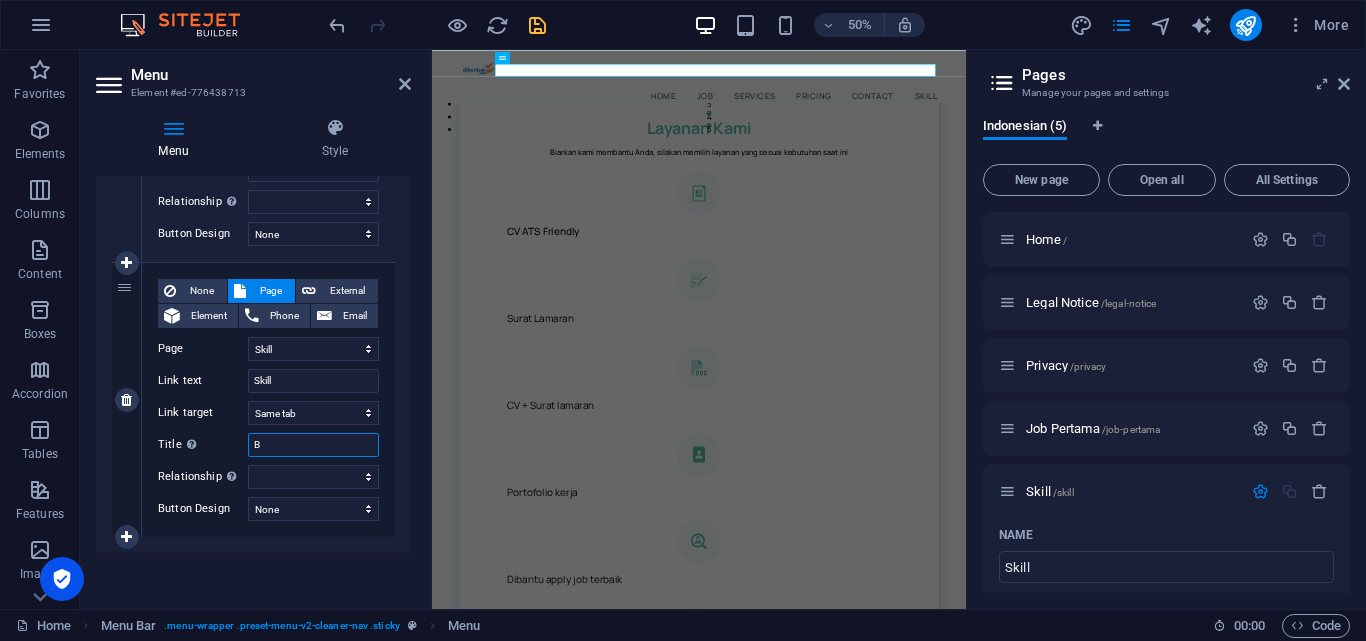 select 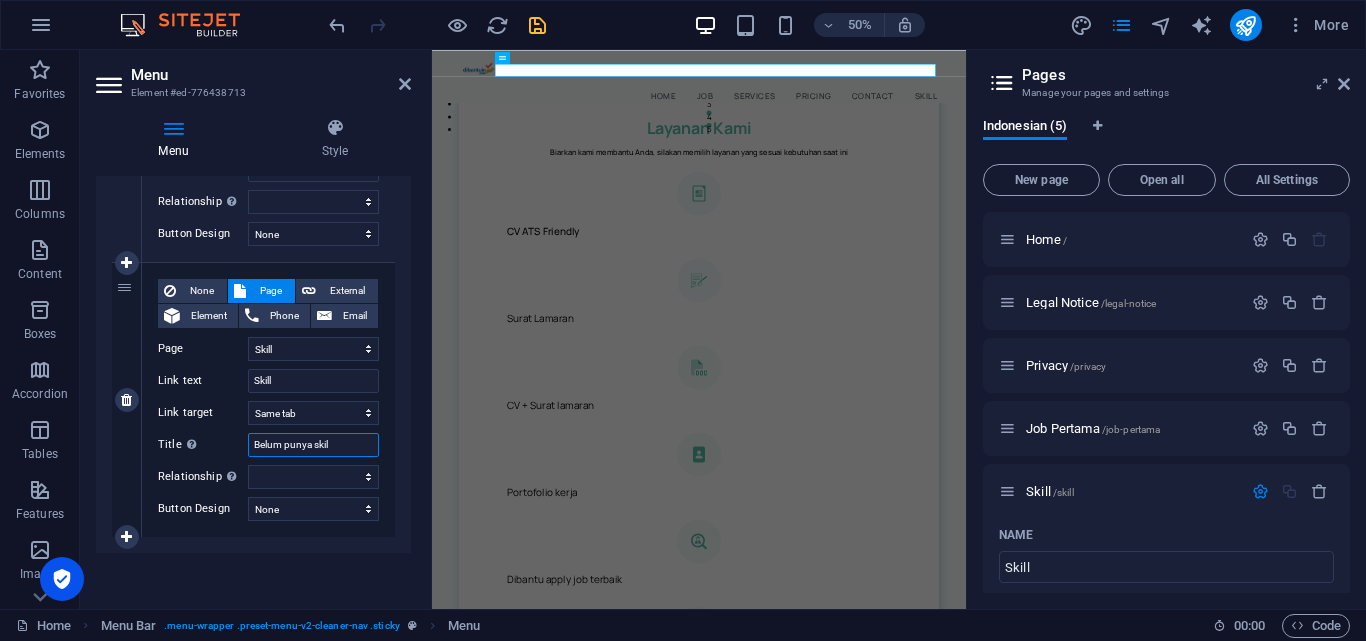 type on "Belum punya skill" 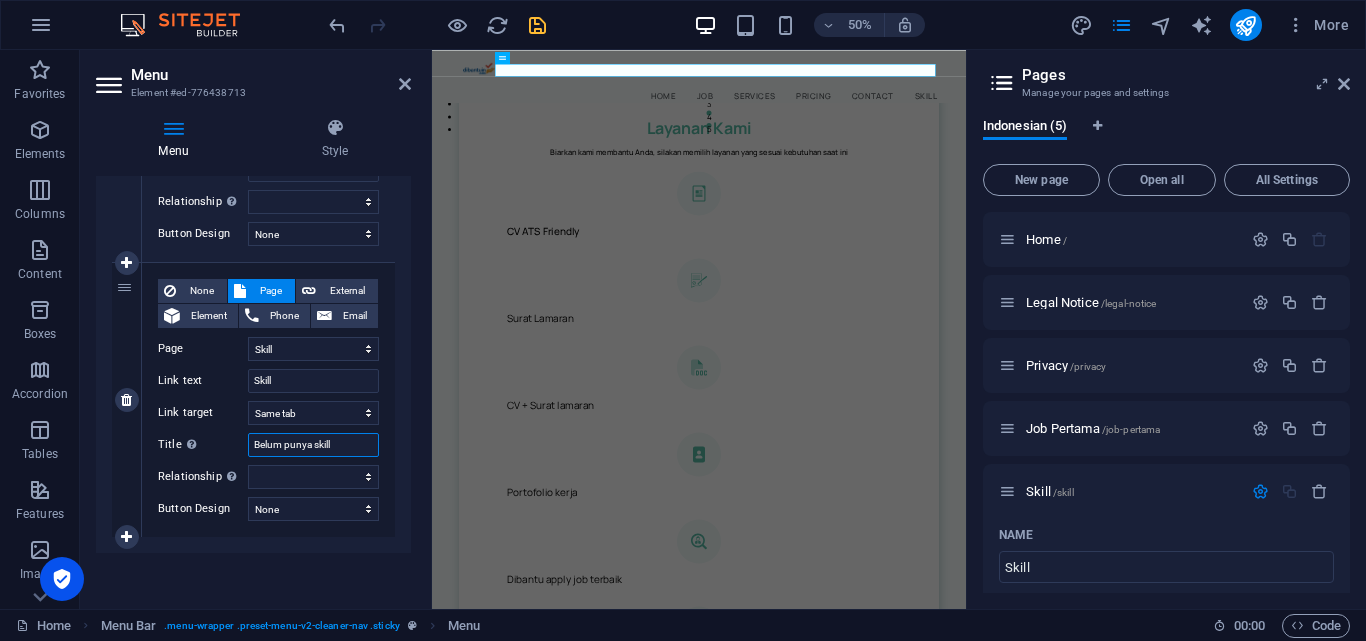 select 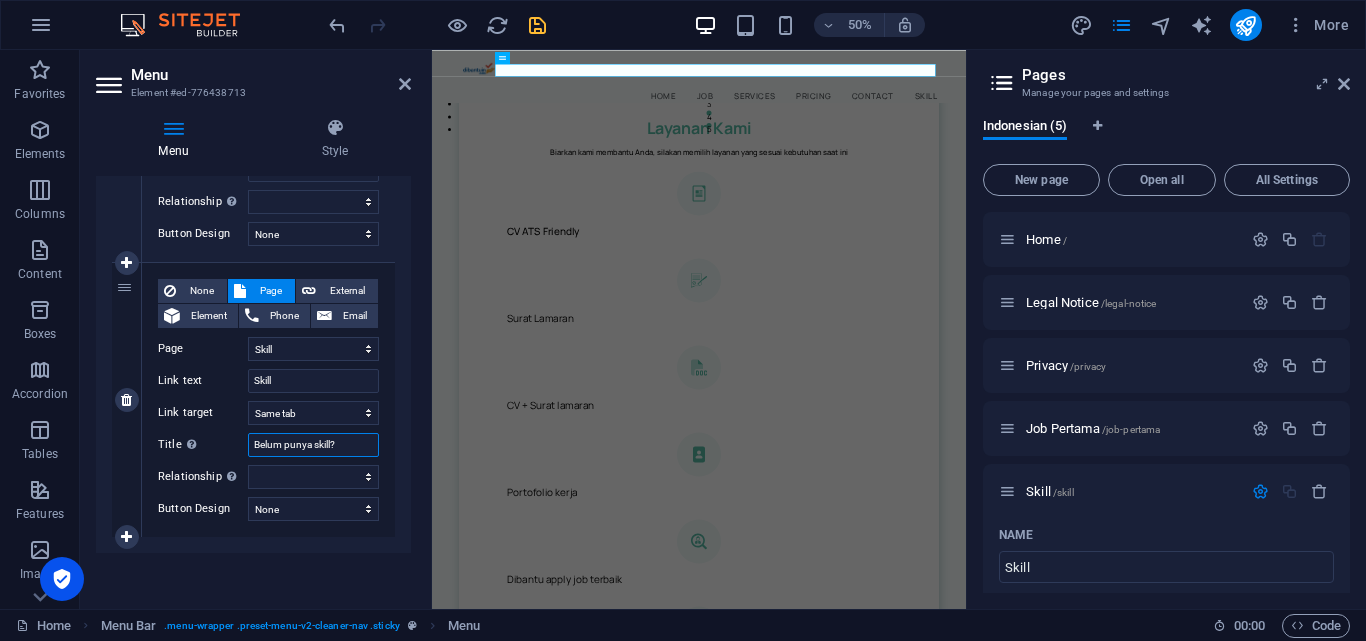 type on "Belum punya skill?" 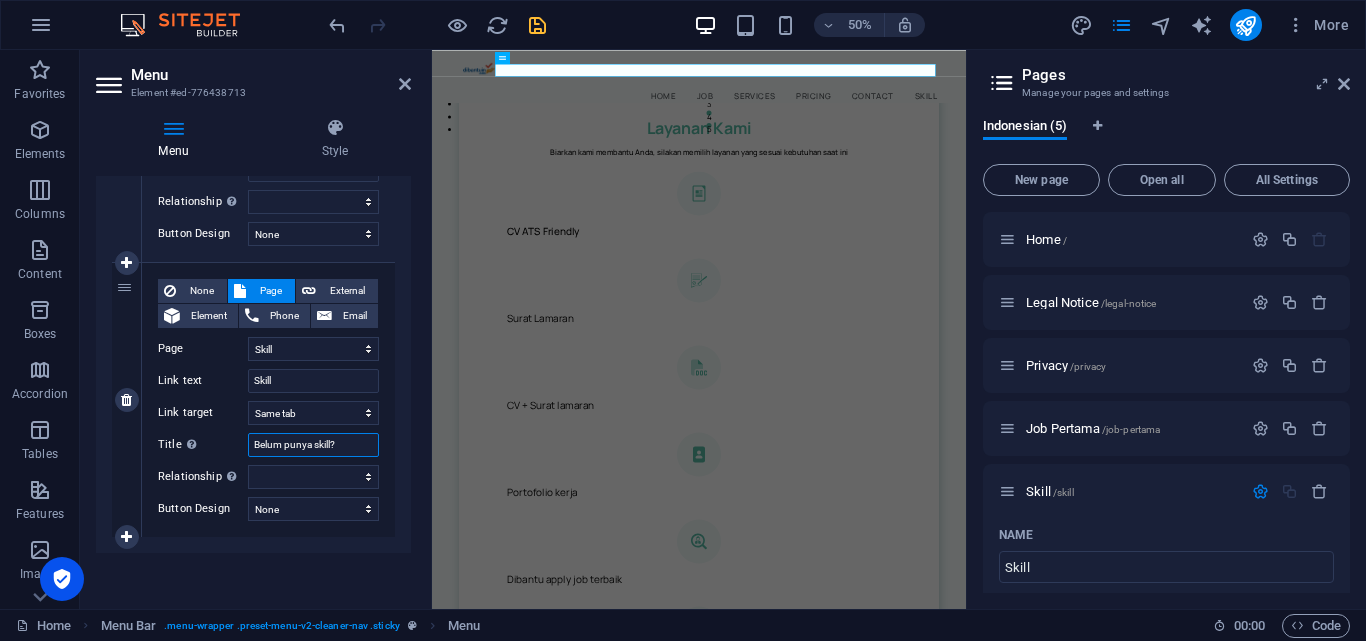 select 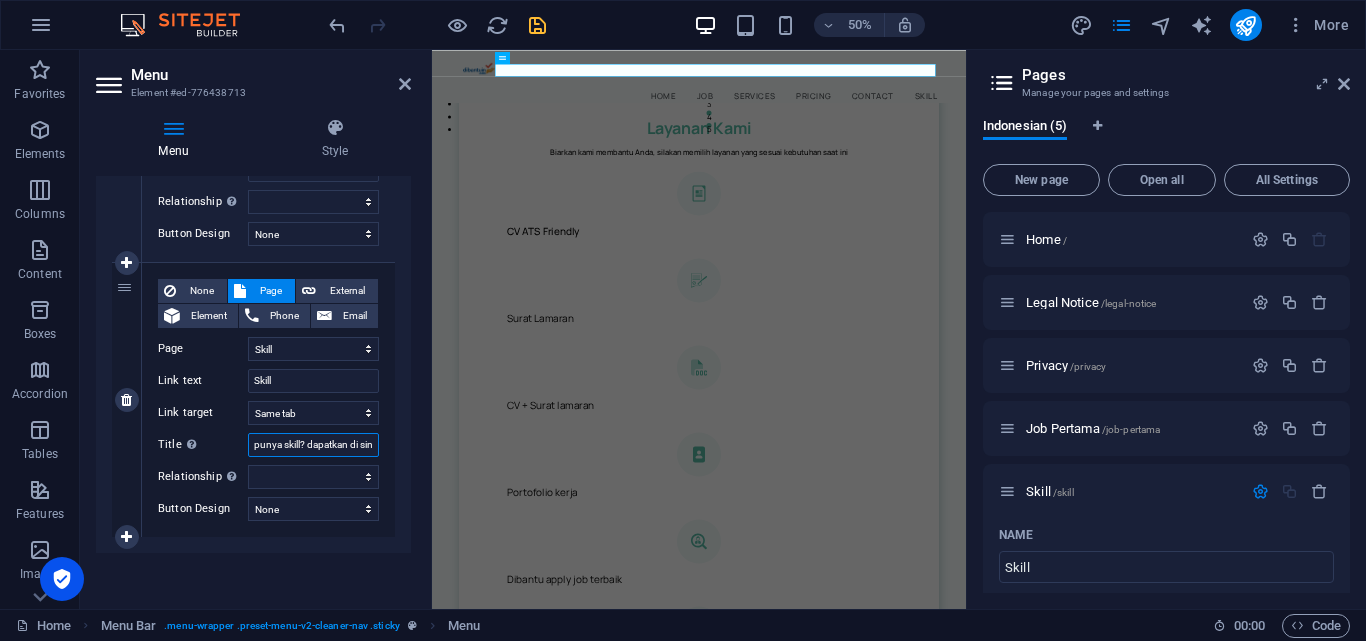 type on "Belum punya skill? dapatkan di sini" 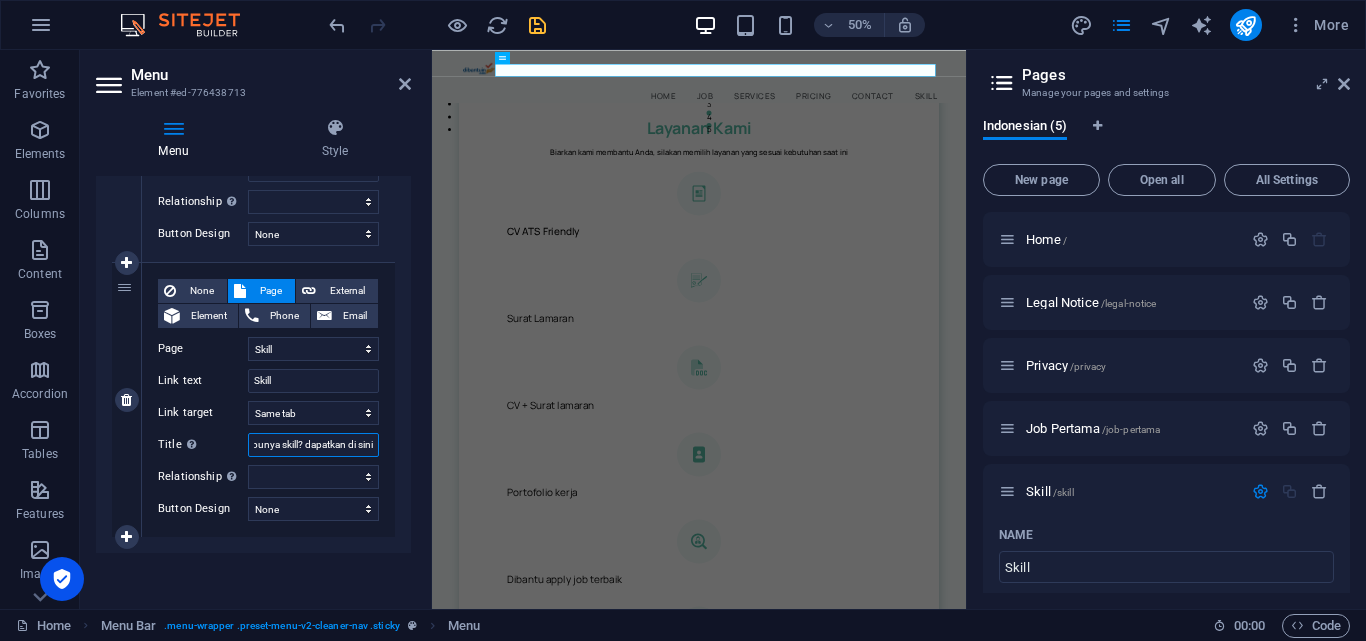 scroll, scrollTop: 0, scrollLeft: 39, axis: horizontal 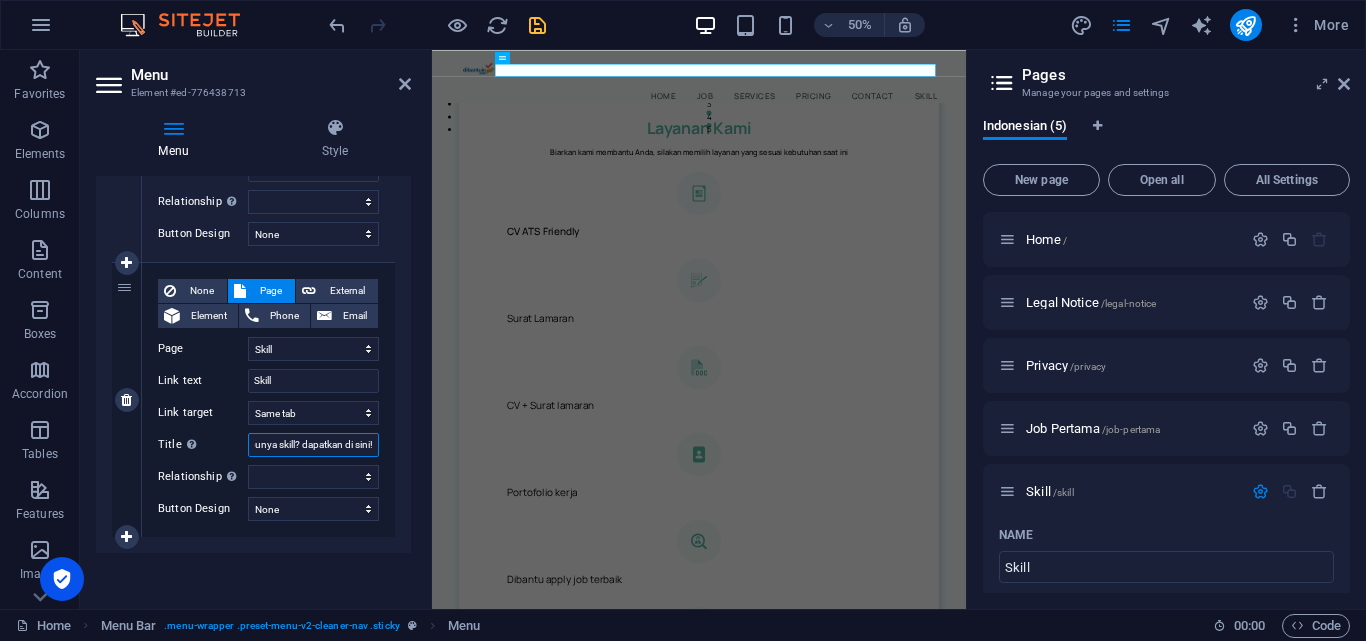 select 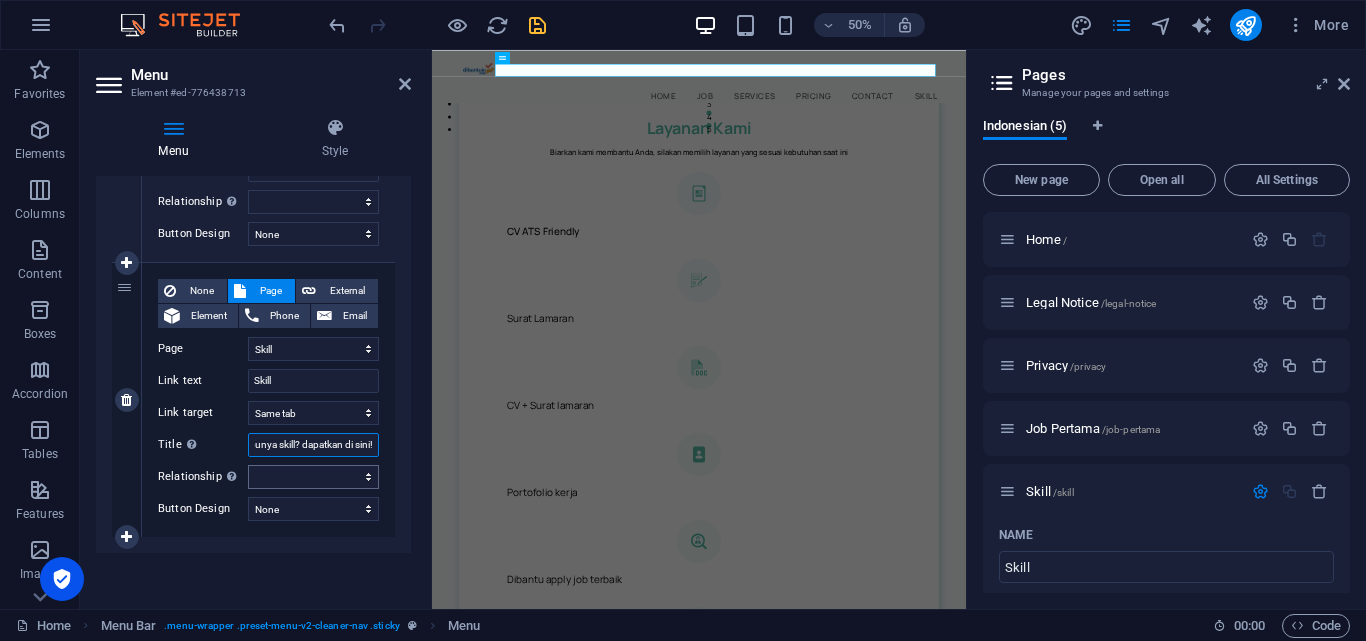 type on "Belum punya skill? dapatkan di sini!" 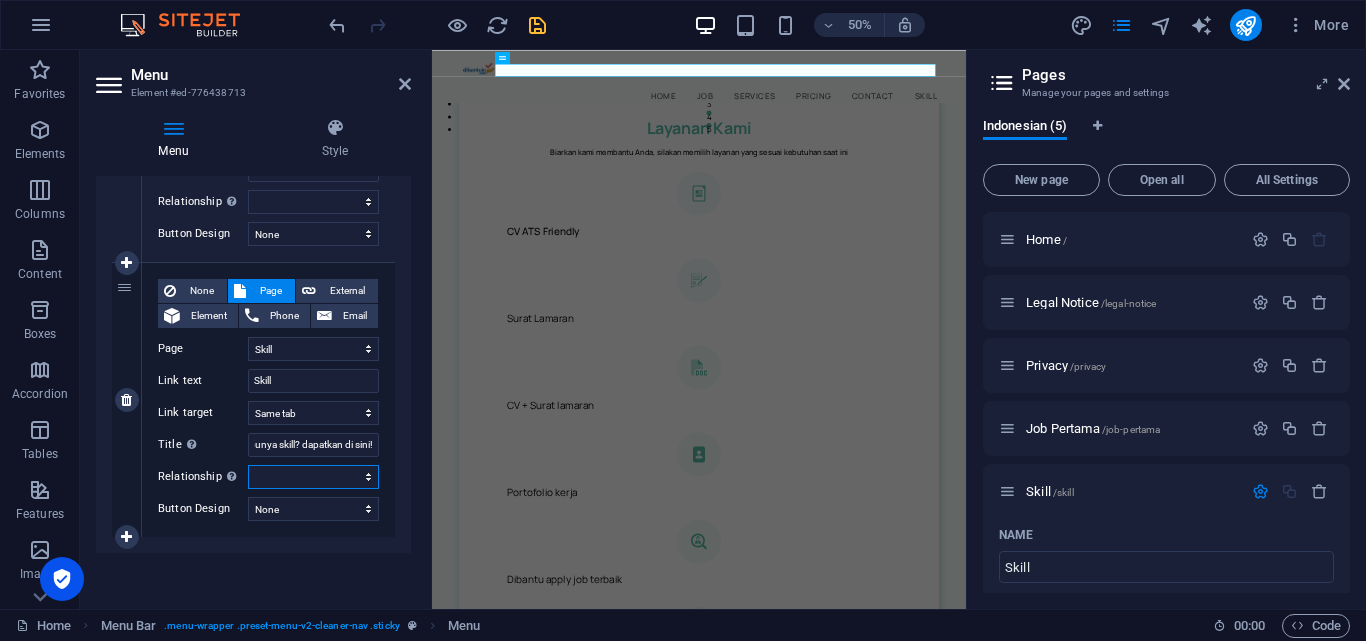 click on "alternate author bookmark external help license next nofollow noreferrer noopener prev search tag" at bounding box center [313, 477] 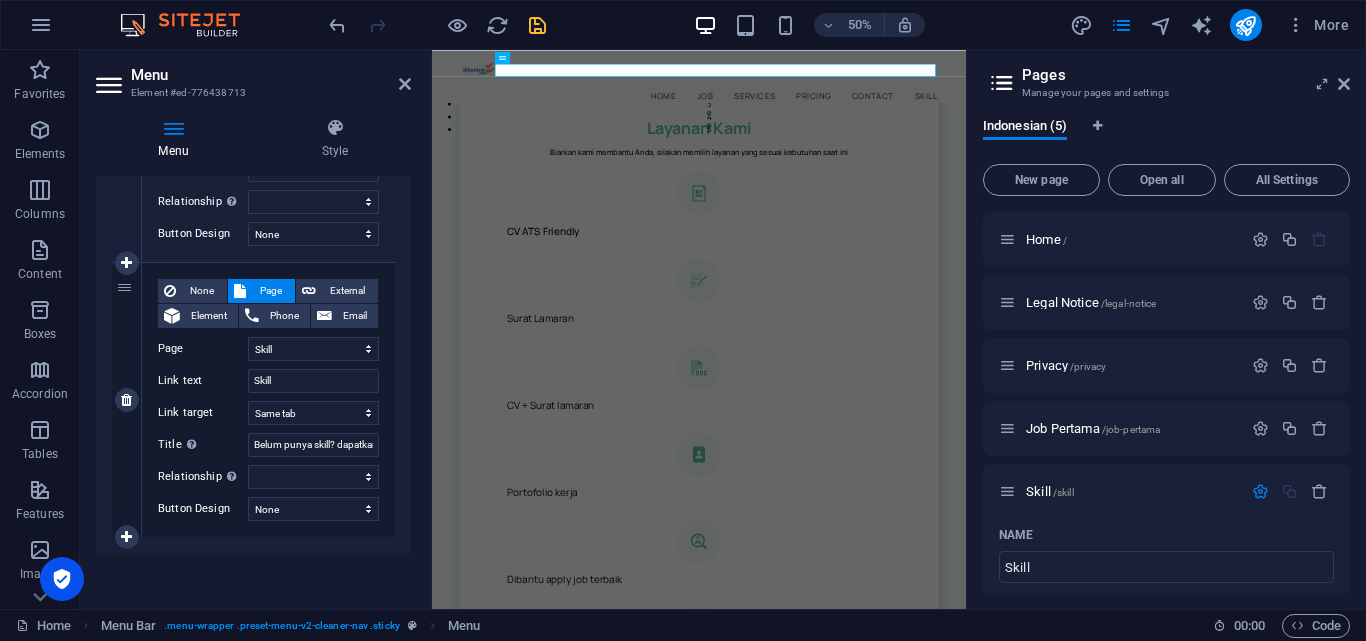click on "Relationship Sets the  relationship of this link to the link target . For example, the value "nofollow" instructs search engines not to follow the link. Can be left empty." at bounding box center (203, 477) 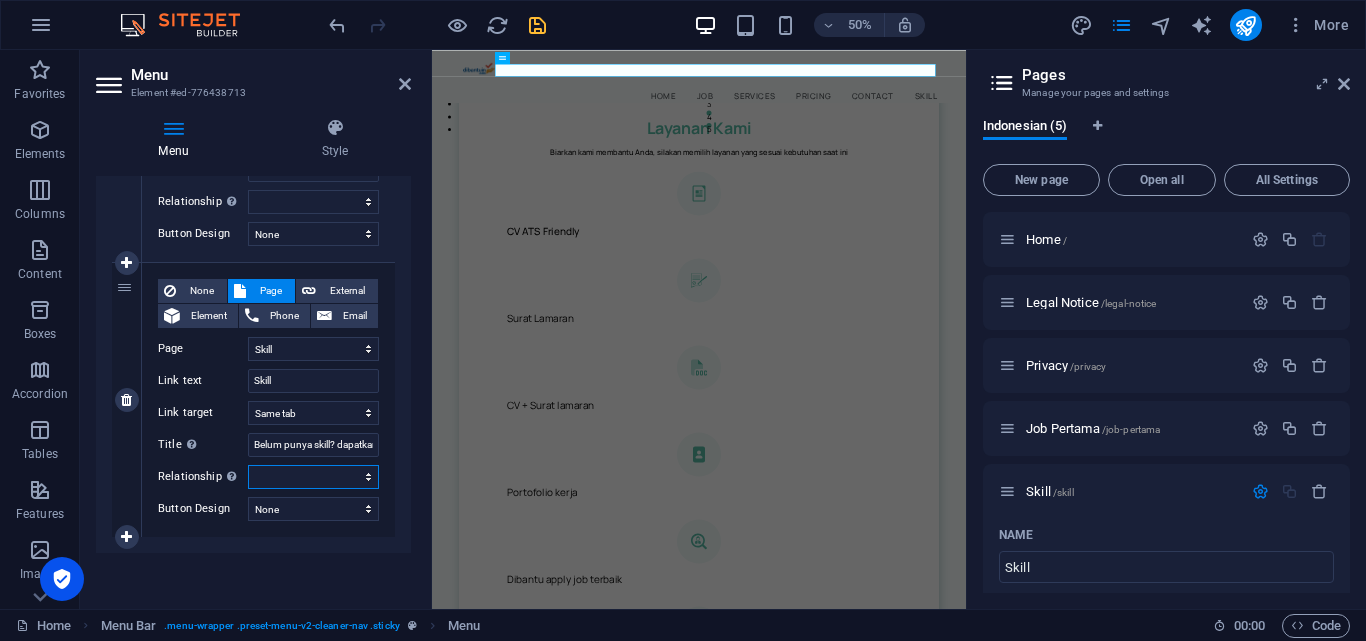 click on "alternate author bookmark external help license next nofollow noreferrer noopener prev search tag" at bounding box center (313, 477) 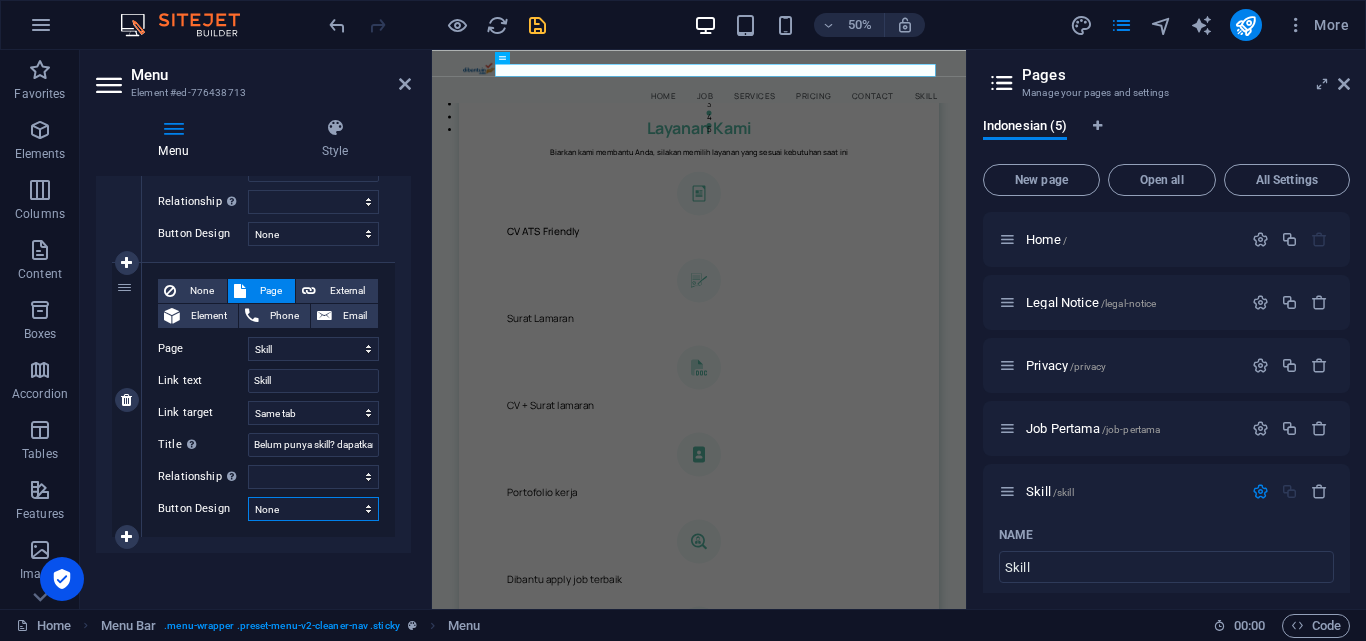 click on "None Default Primary Secondary" at bounding box center [313, 509] 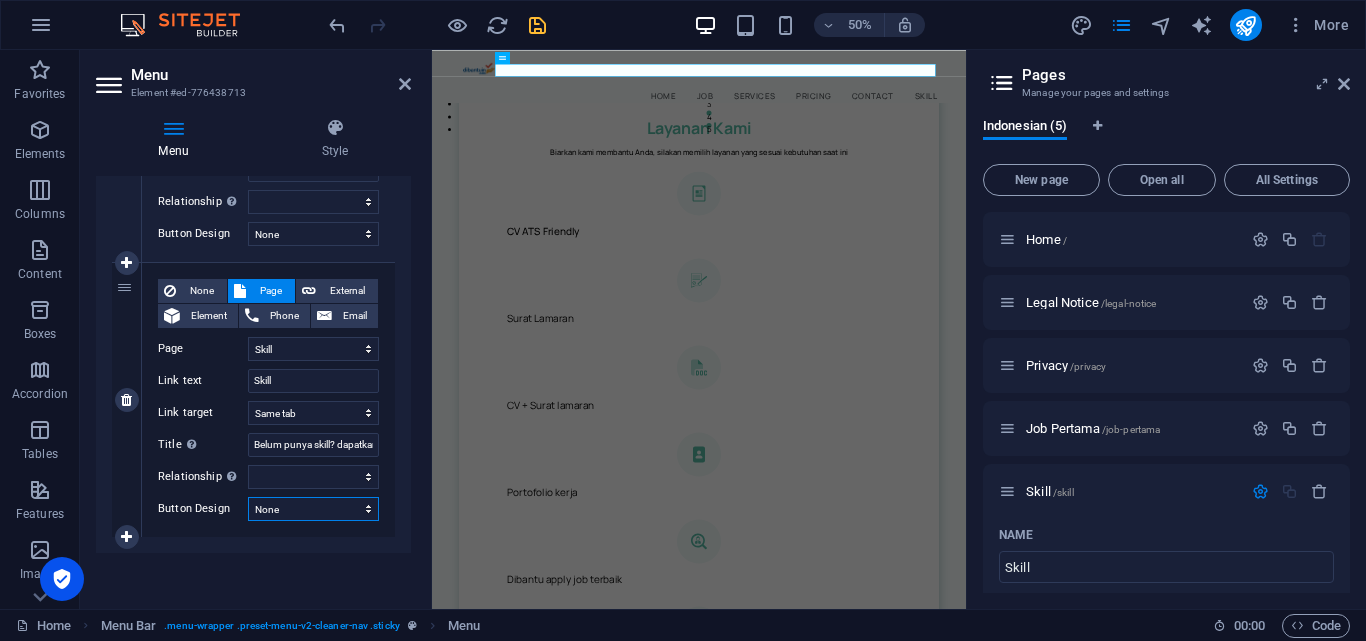select on "default" 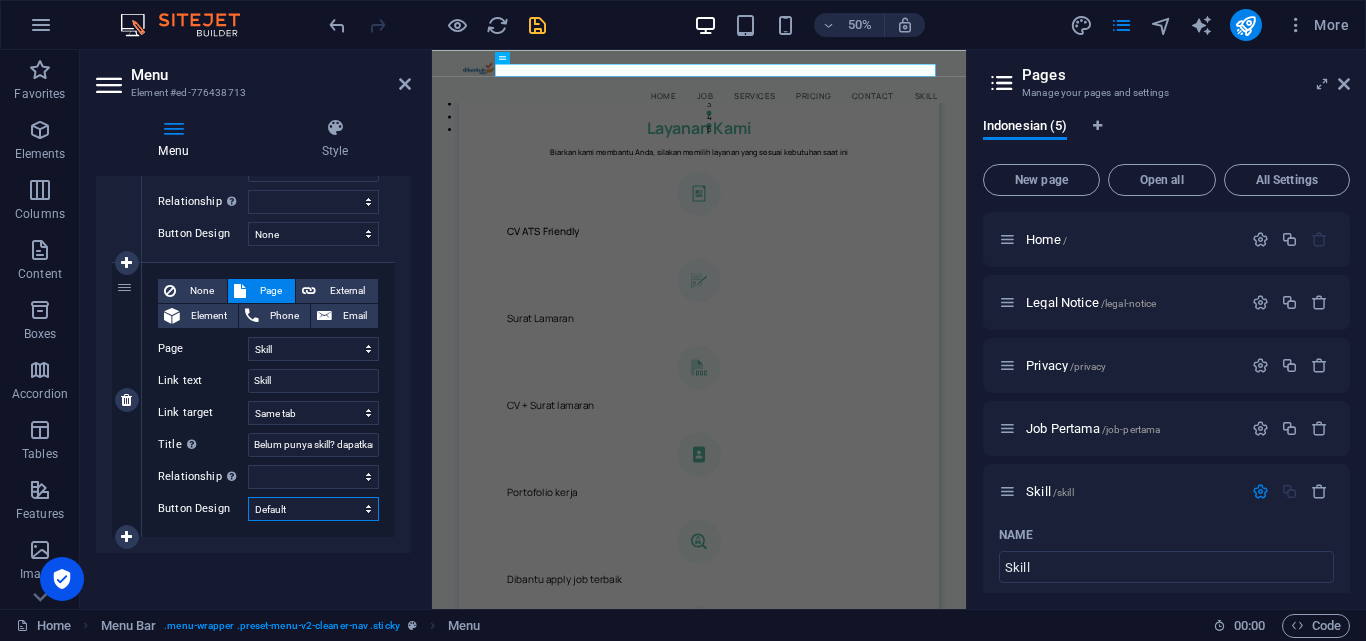 click on "None Default Primary Secondary" at bounding box center (313, 509) 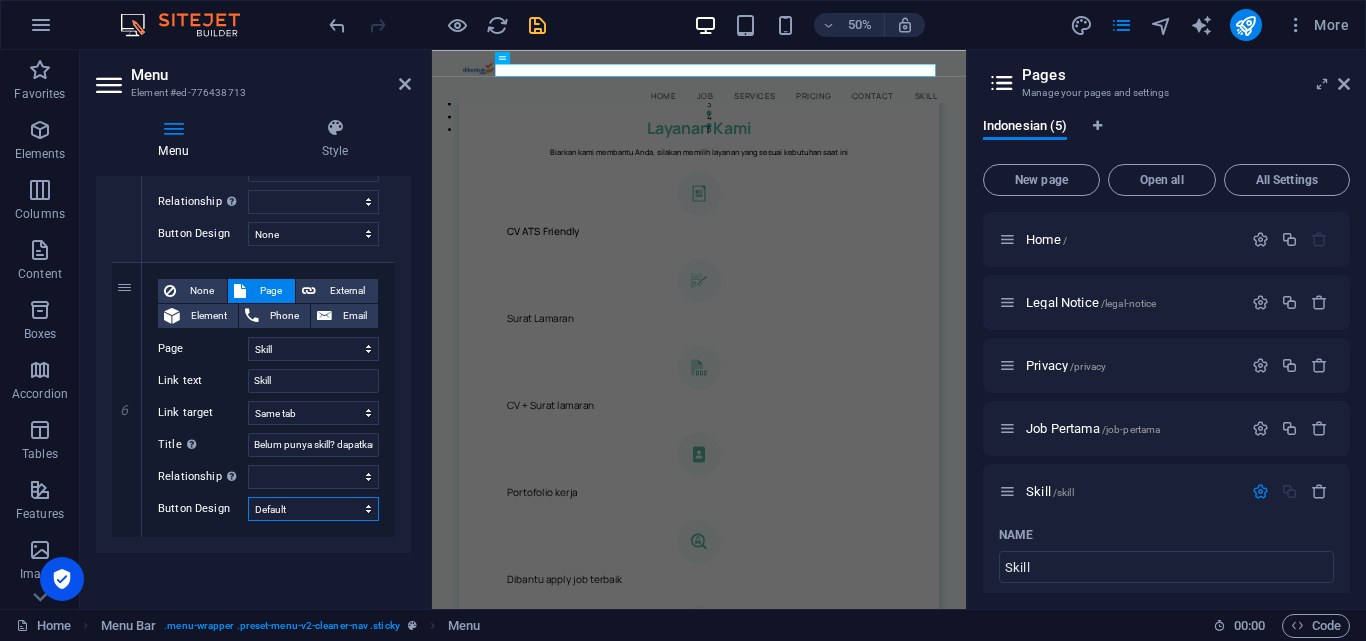 select 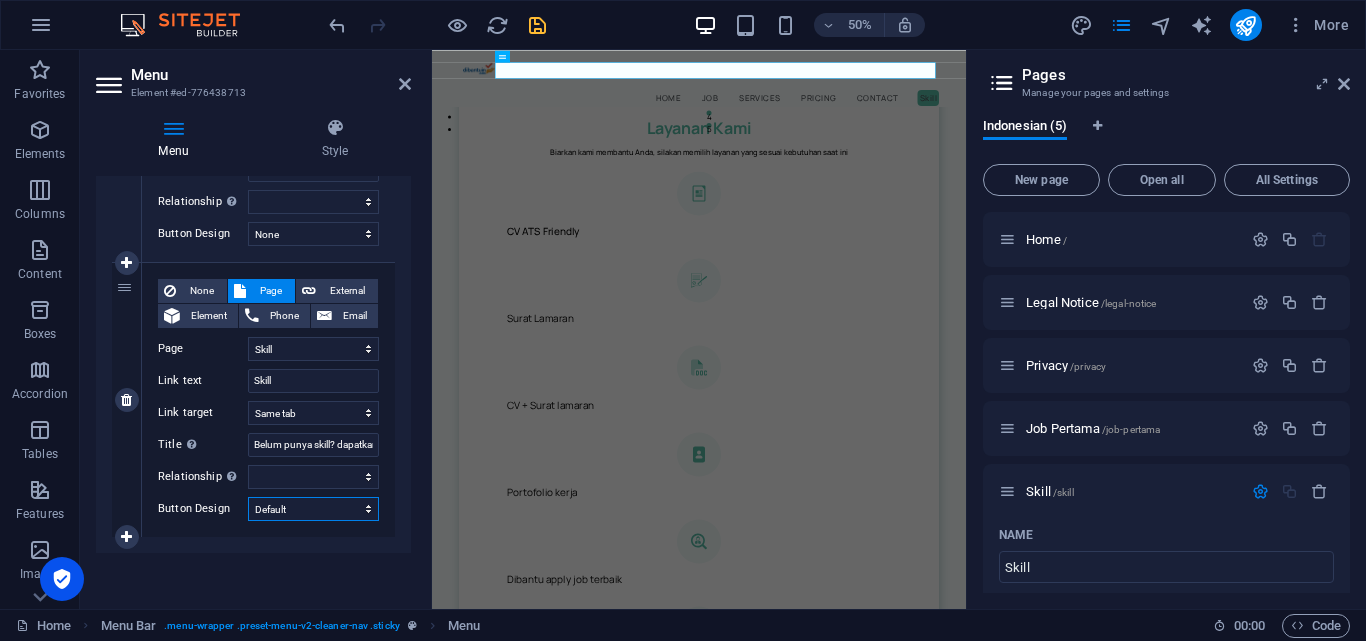 click on "None Default Primary Secondary" at bounding box center [313, 509] 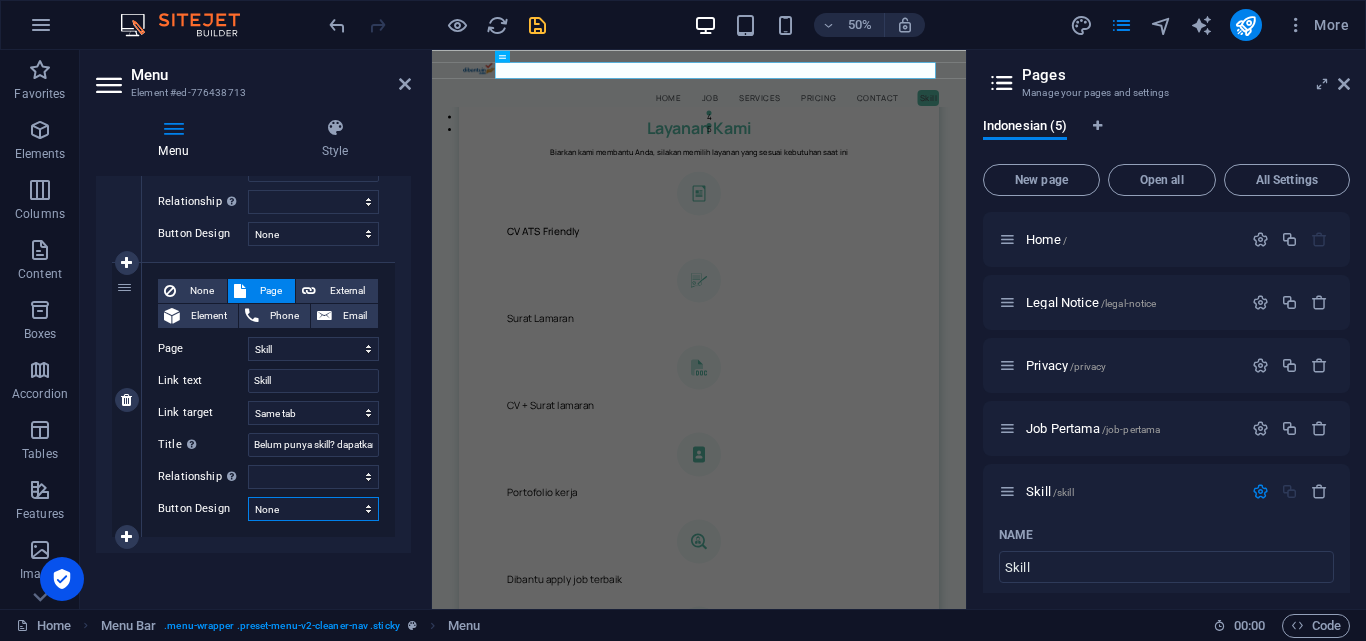 click on "None Default Primary Secondary" at bounding box center (313, 509) 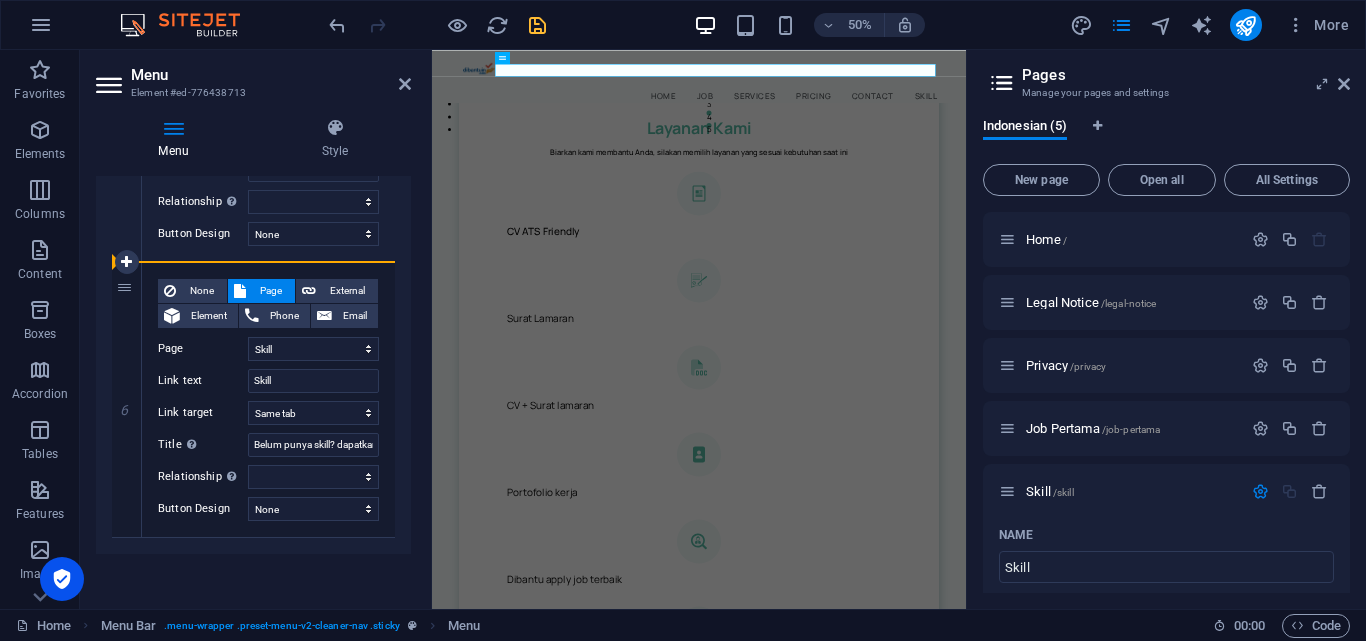 drag, startPoint x: 128, startPoint y: 292, endPoint x: 126, endPoint y: 189, distance: 103.01942 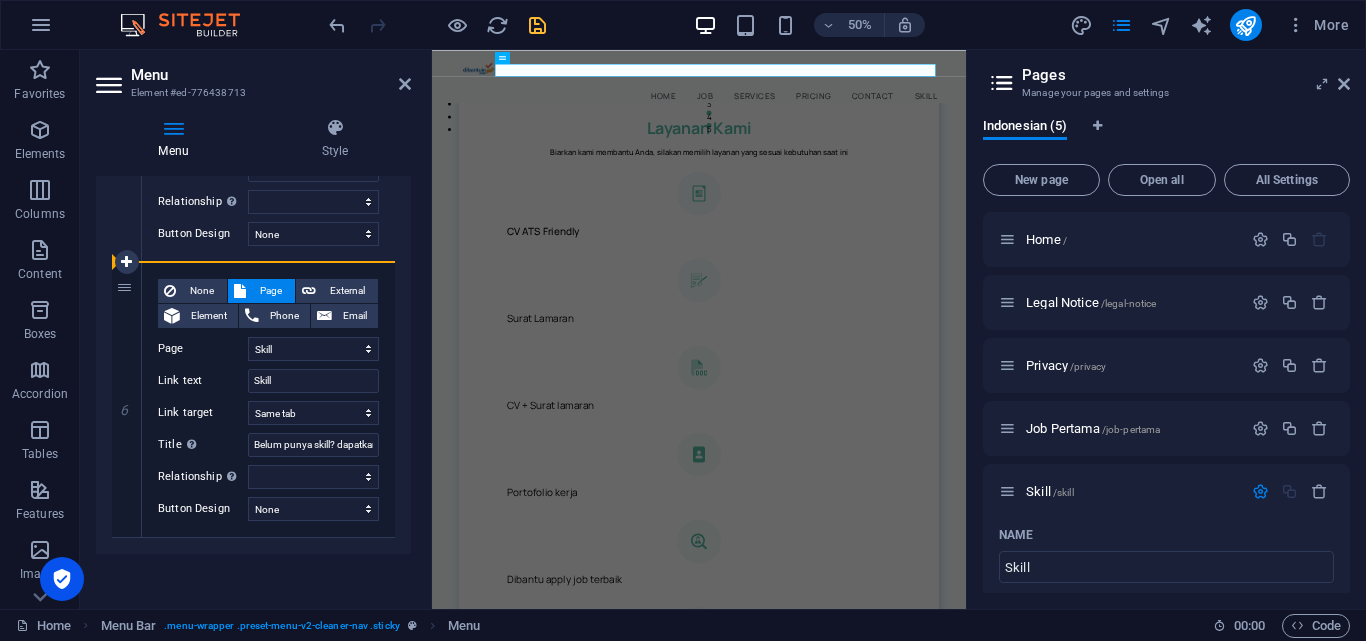 select 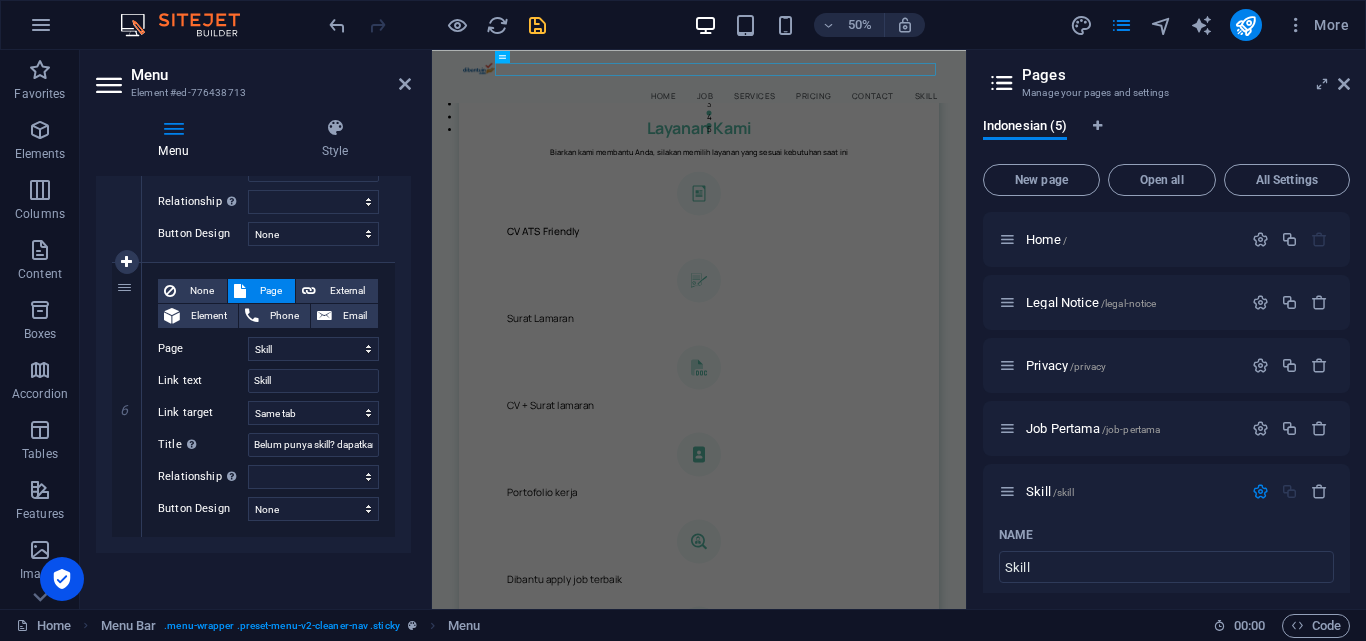 scroll, scrollTop: 1085, scrollLeft: 0, axis: vertical 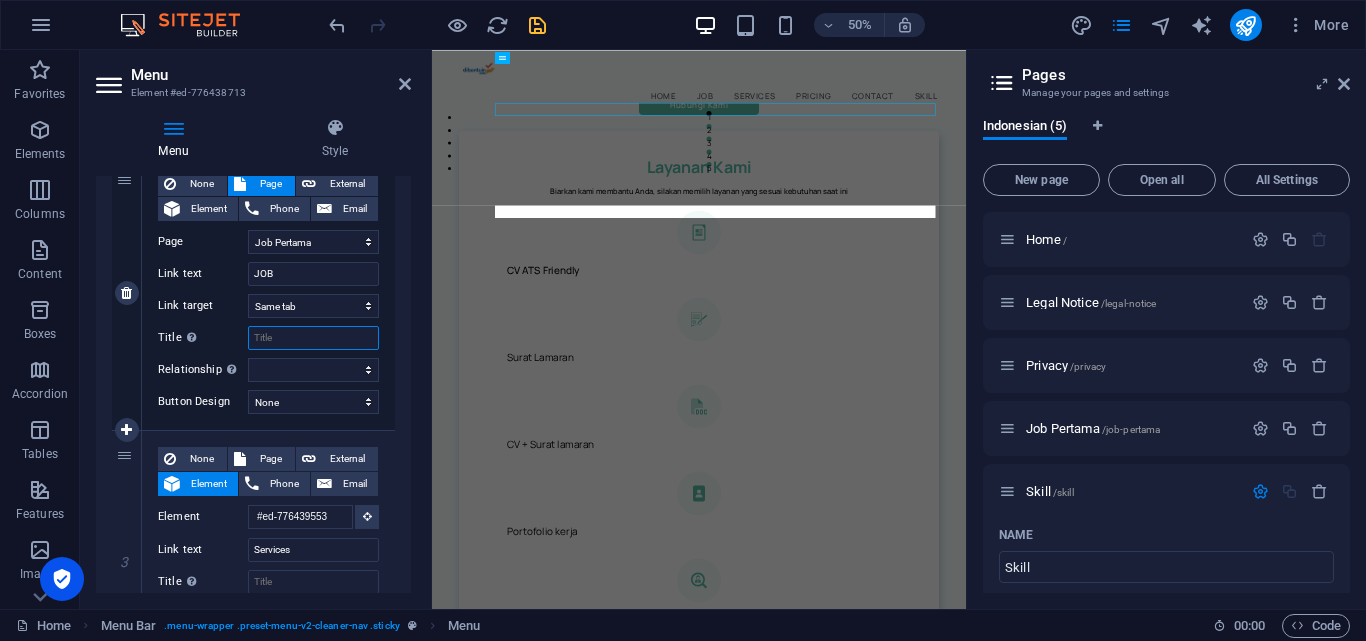 click on "Title Additional link description, should not be the same as the link text. The title is most often shown as a tooltip text when the mouse moves over the element. Leave empty if uncertain." at bounding box center (313, 338) 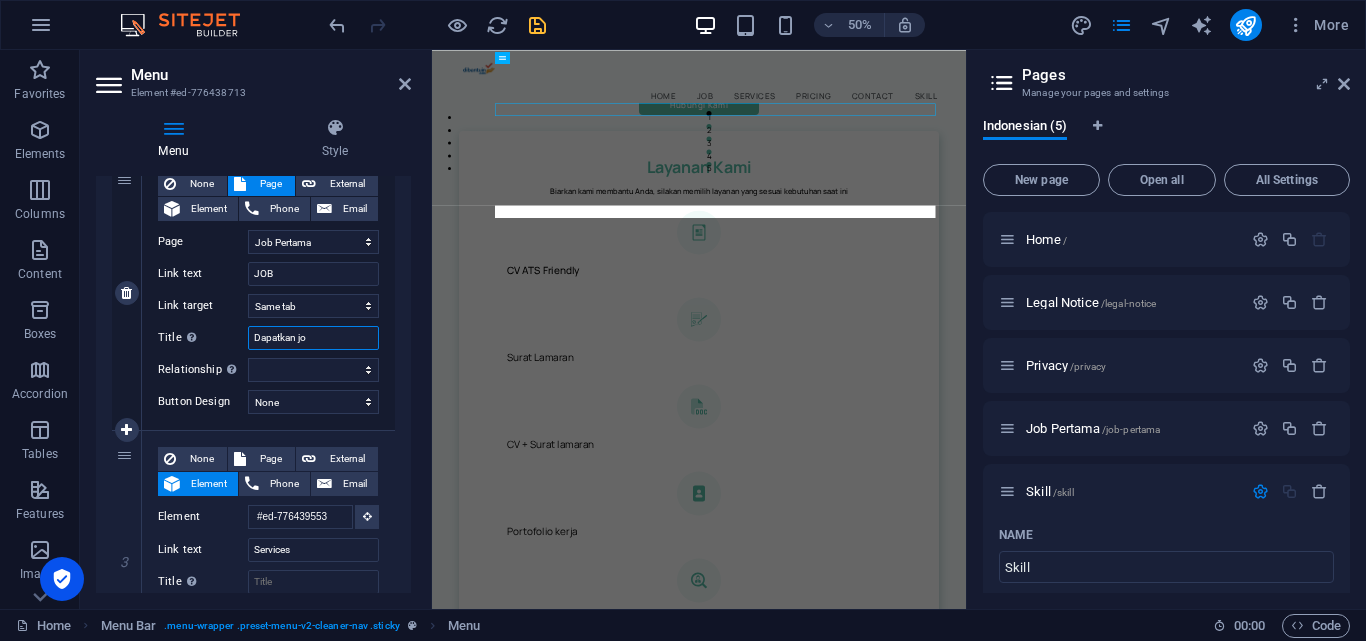 type on "Dapatkan job" 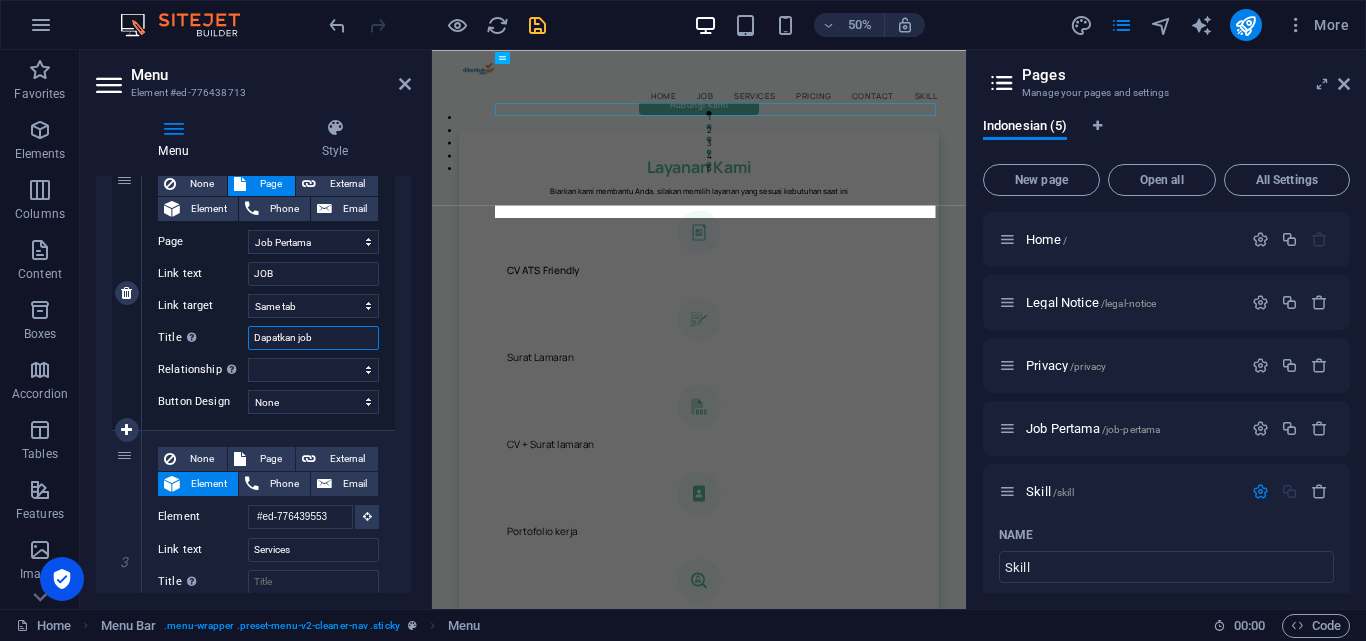 select 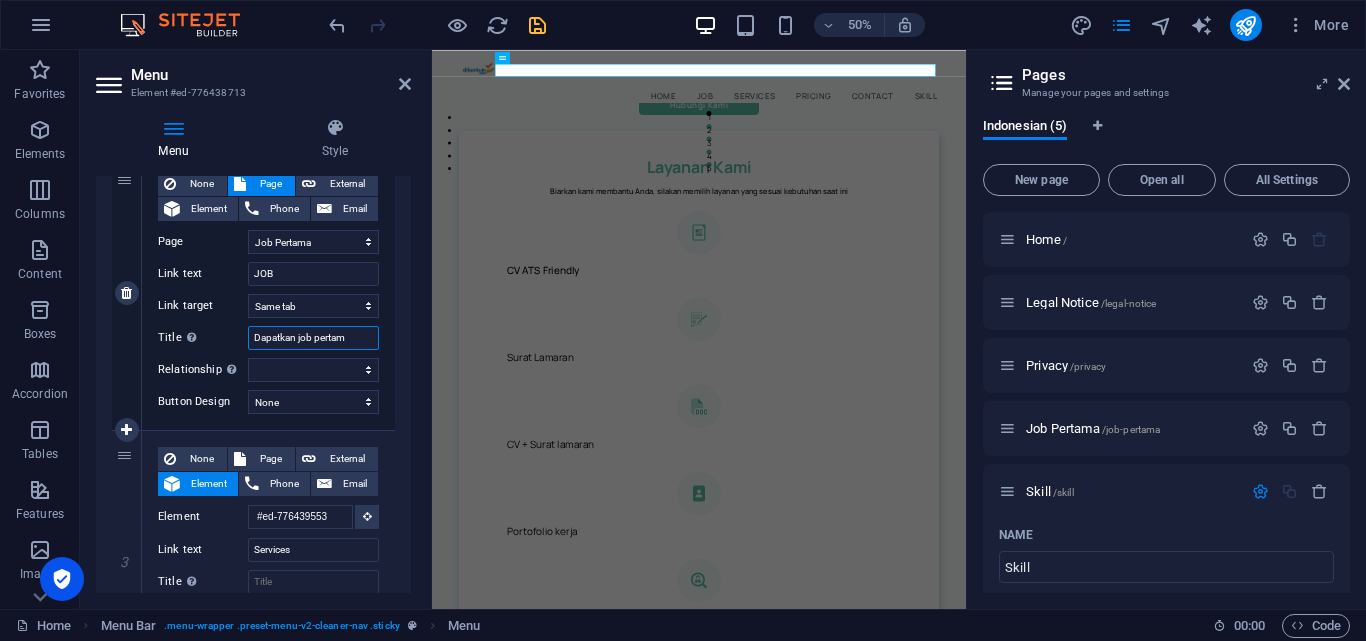 type on "Dapatkan job pertama" 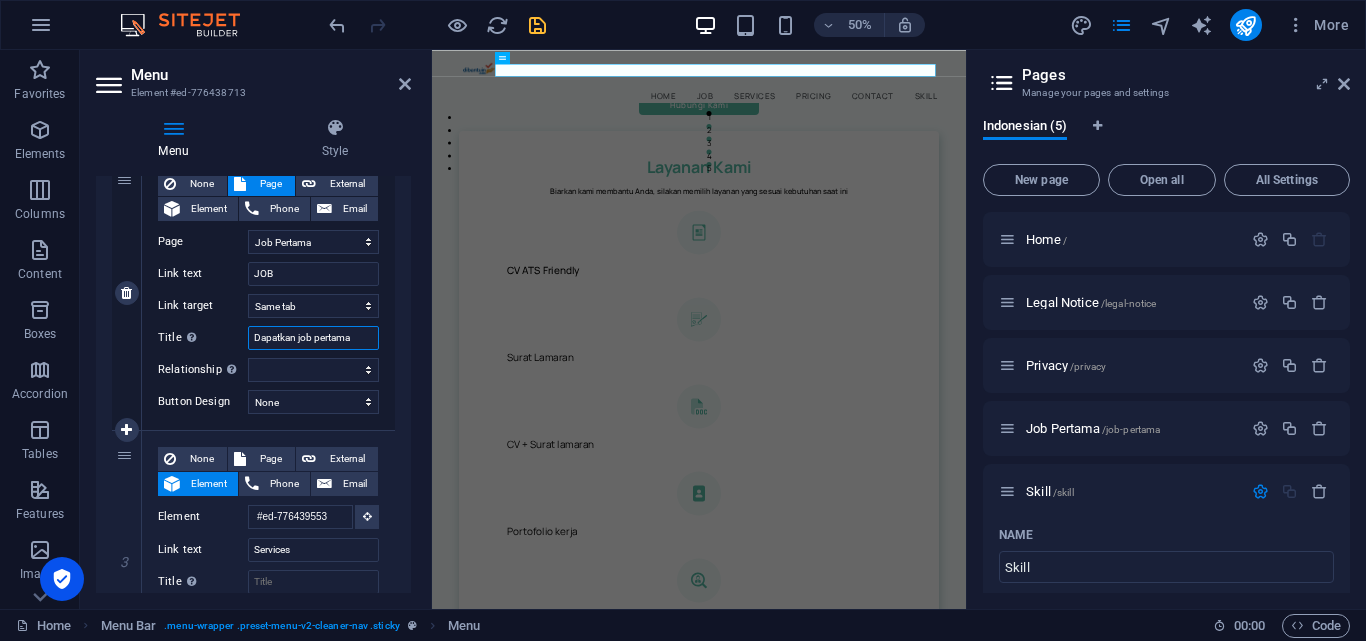 select 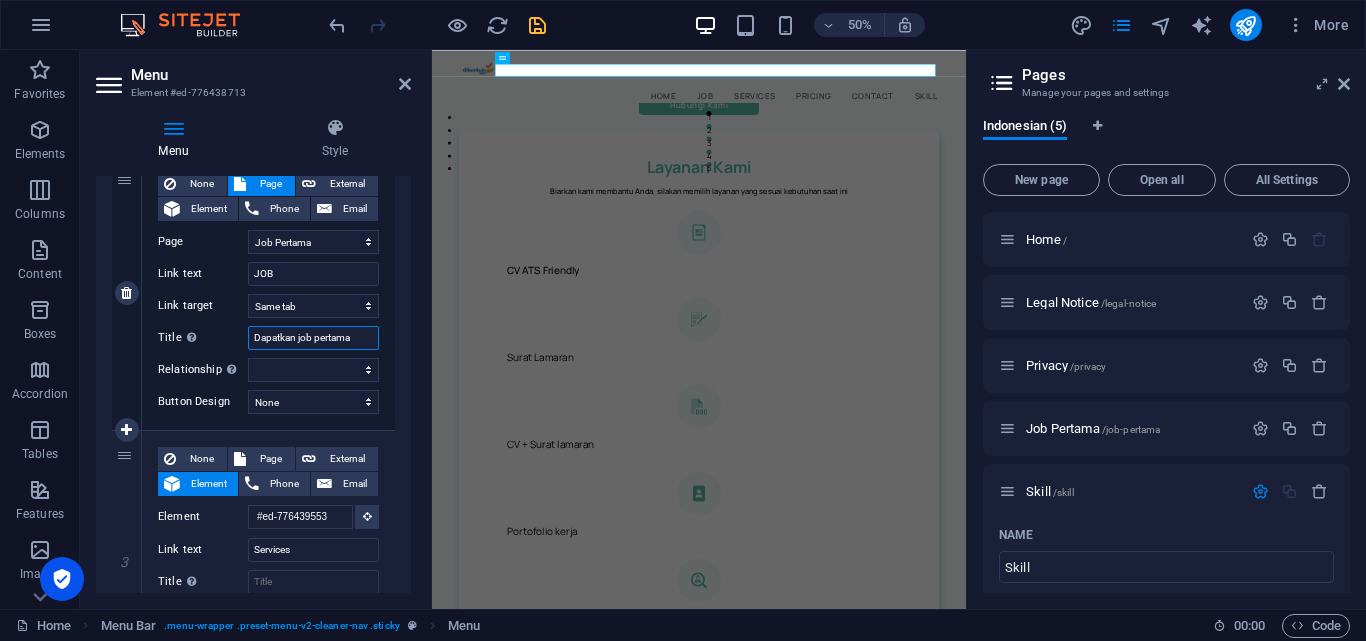 select 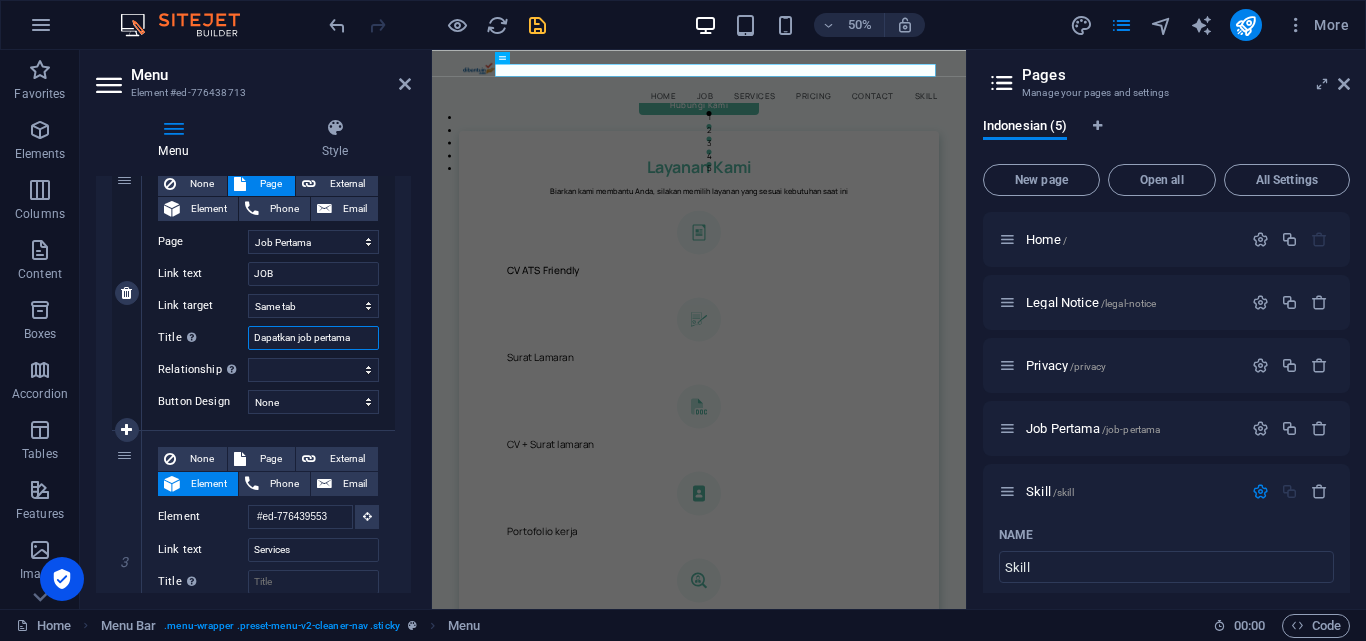 type on "Dapatkan job pertama" 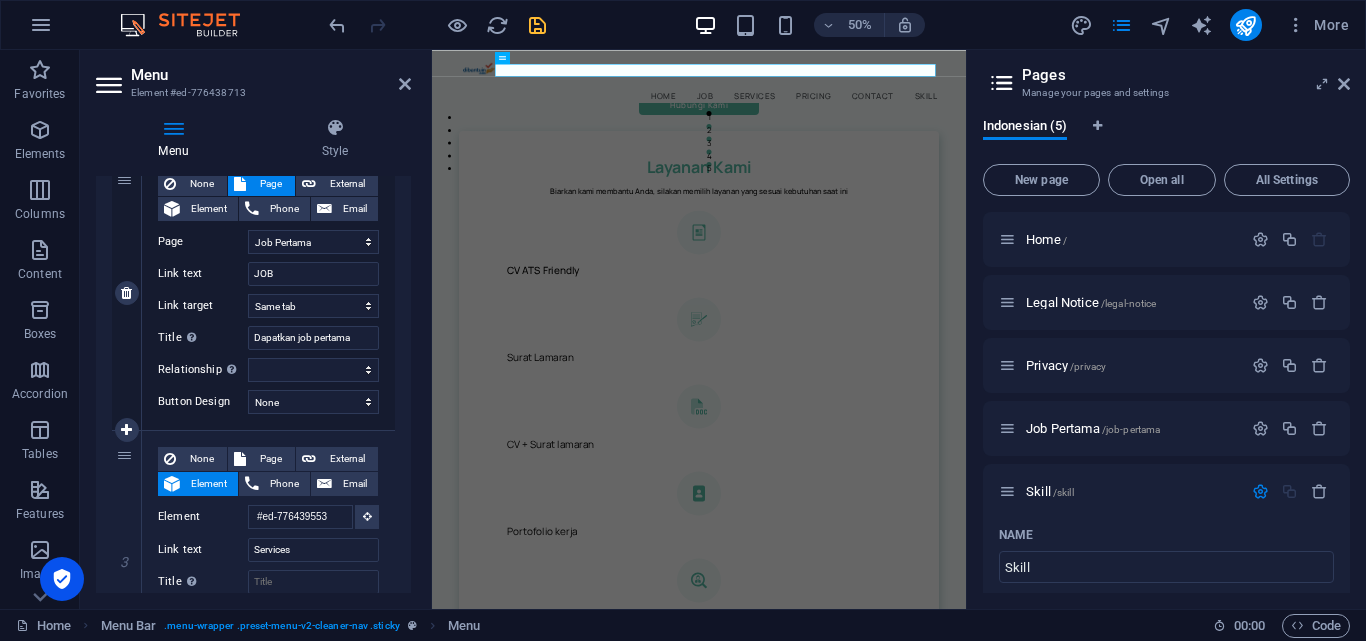 click on "Relationship Sets the  relationship of this link to the link target . For example, the value "nofollow" instructs search engines not to follow the link. Can be left empty." at bounding box center [203, 370] 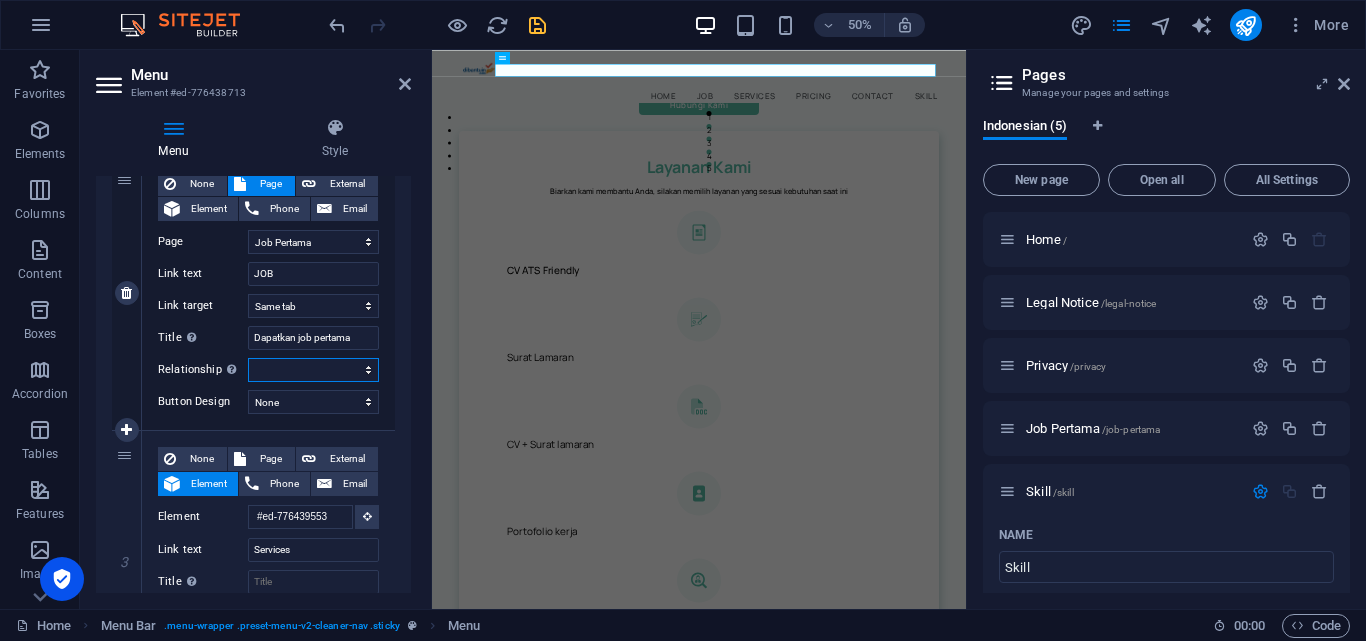click on "alternate author bookmark external help license next nofollow noreferrer noopener prev search tag" at bounding box center (313, 370) 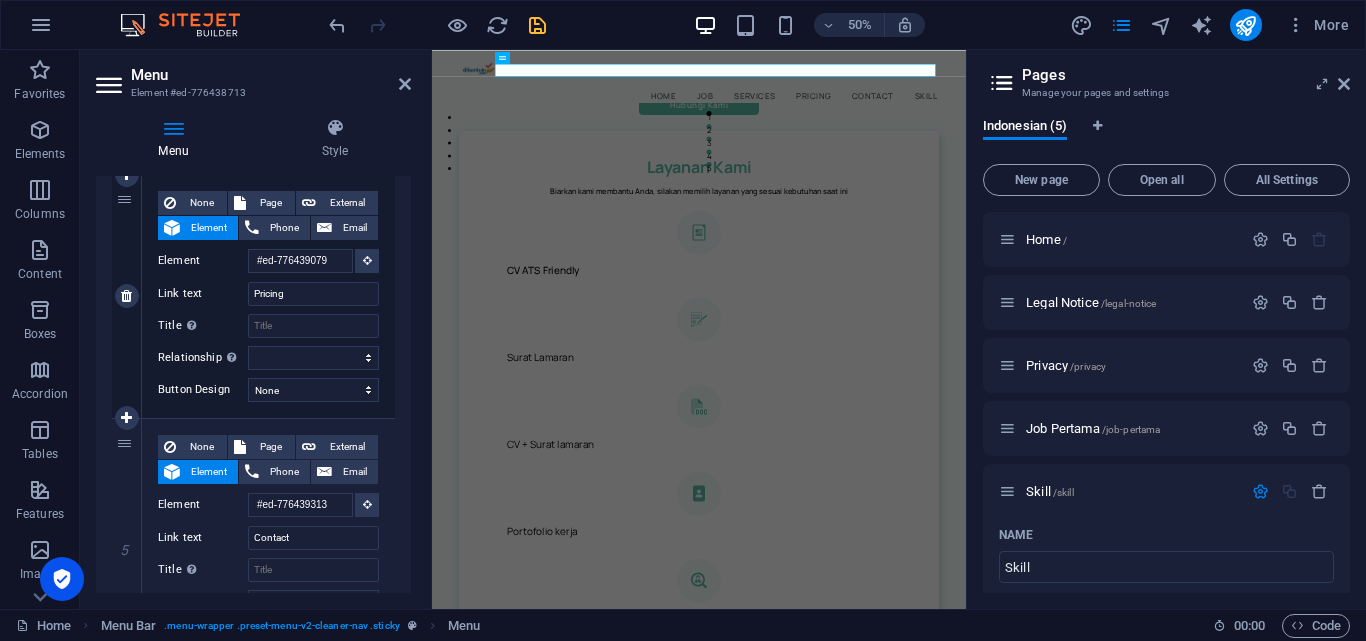 scroll, scrollTop: 1385, scrollLeft: 0, axis: vertical 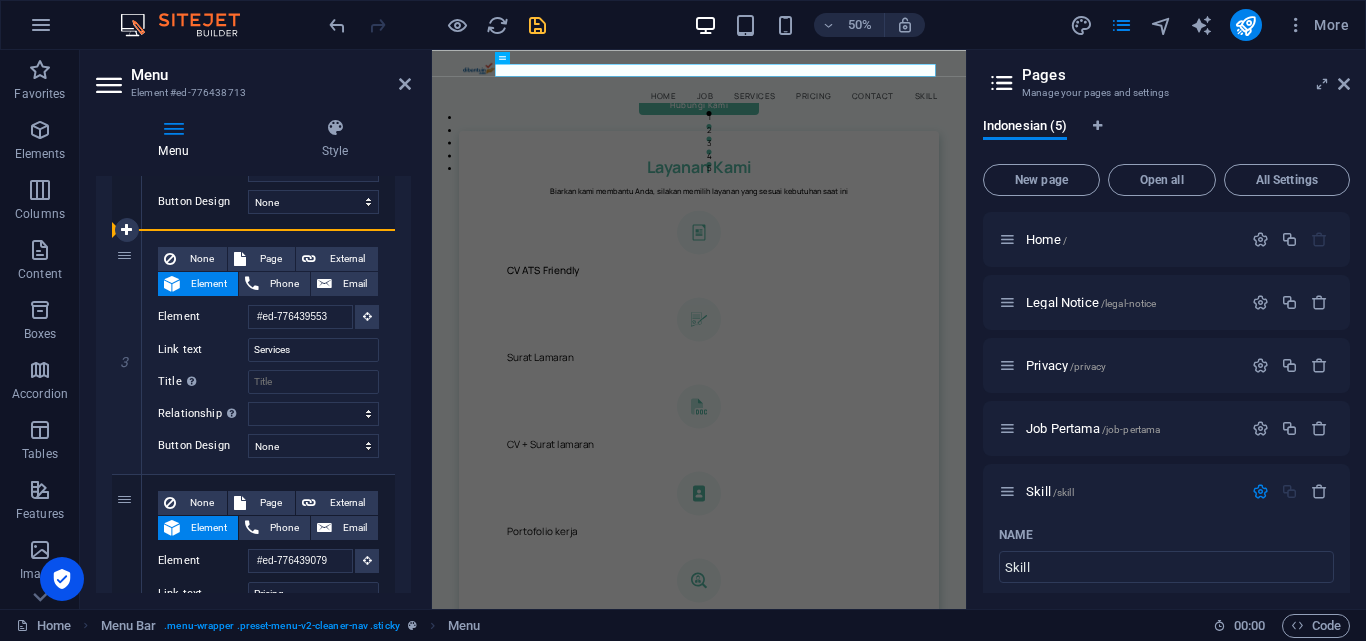 drag, startPoint x: 120, startPoint y: 444, endPoint x: 218, endPoint y: 189, distance: 273.18307 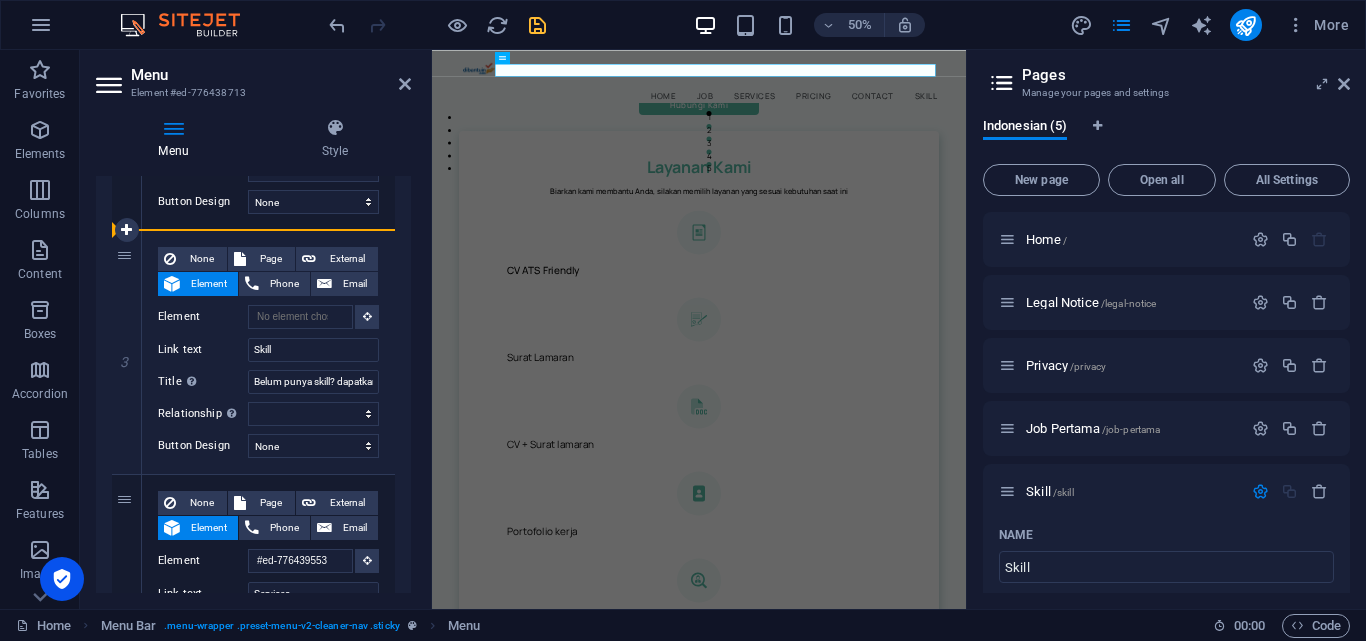 type 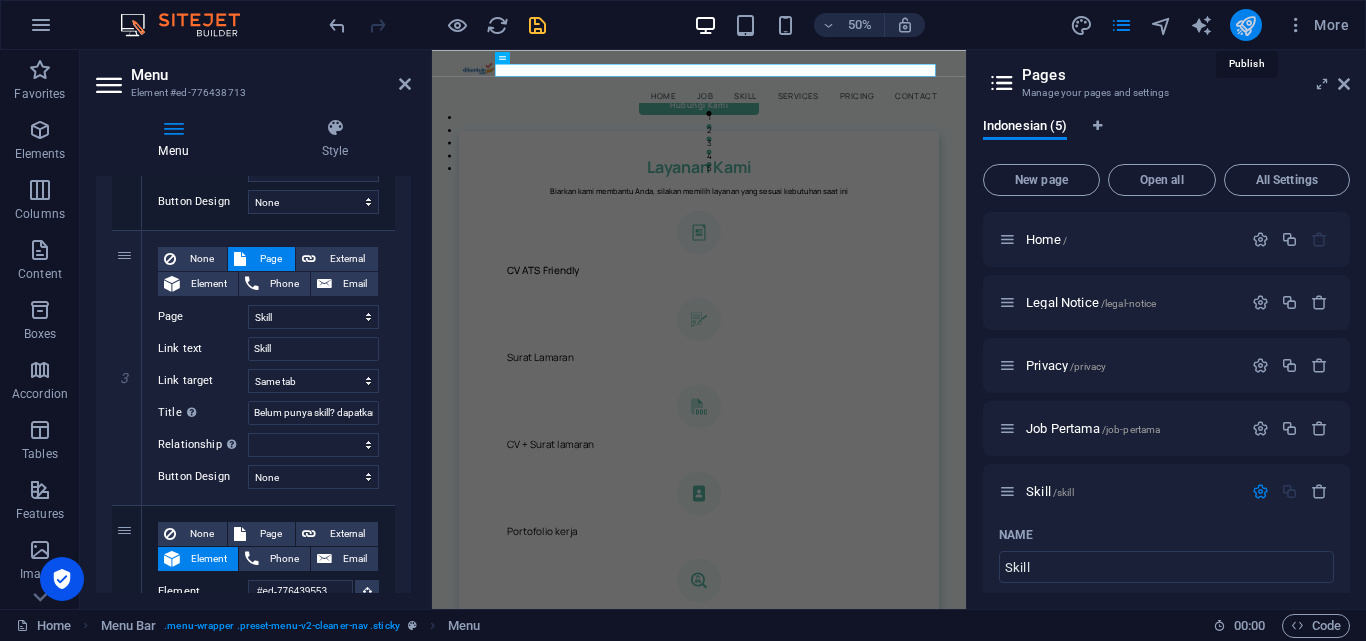click at bounding box center [1245, 25] 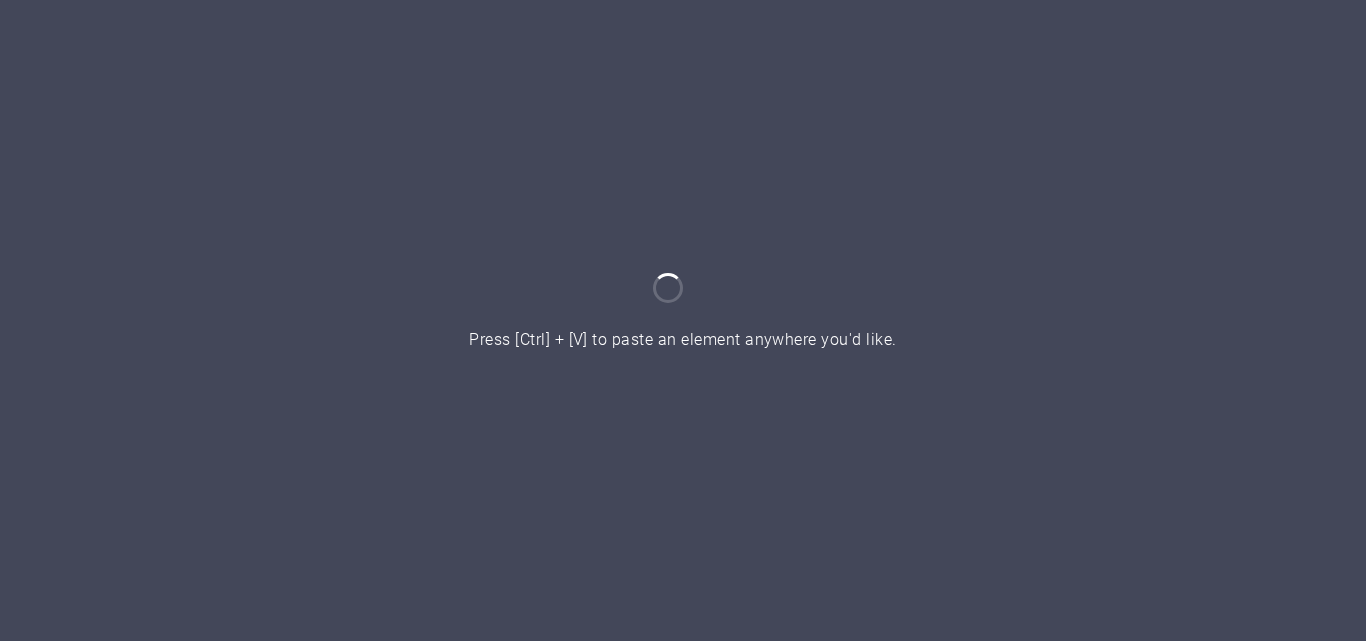 scroll, scrollTop: 0, scrollLeft: 0, axis: both 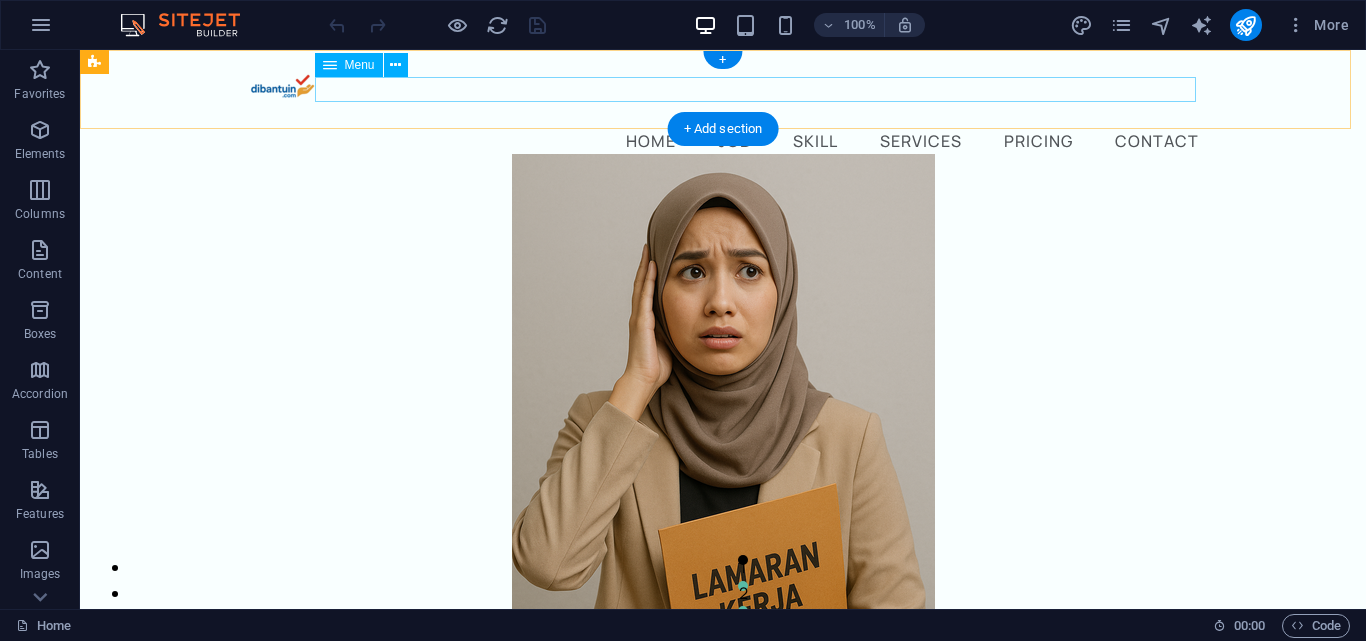 click on "Home JOB Skill Services Pricing Contact" at bounding box center [723, 141] 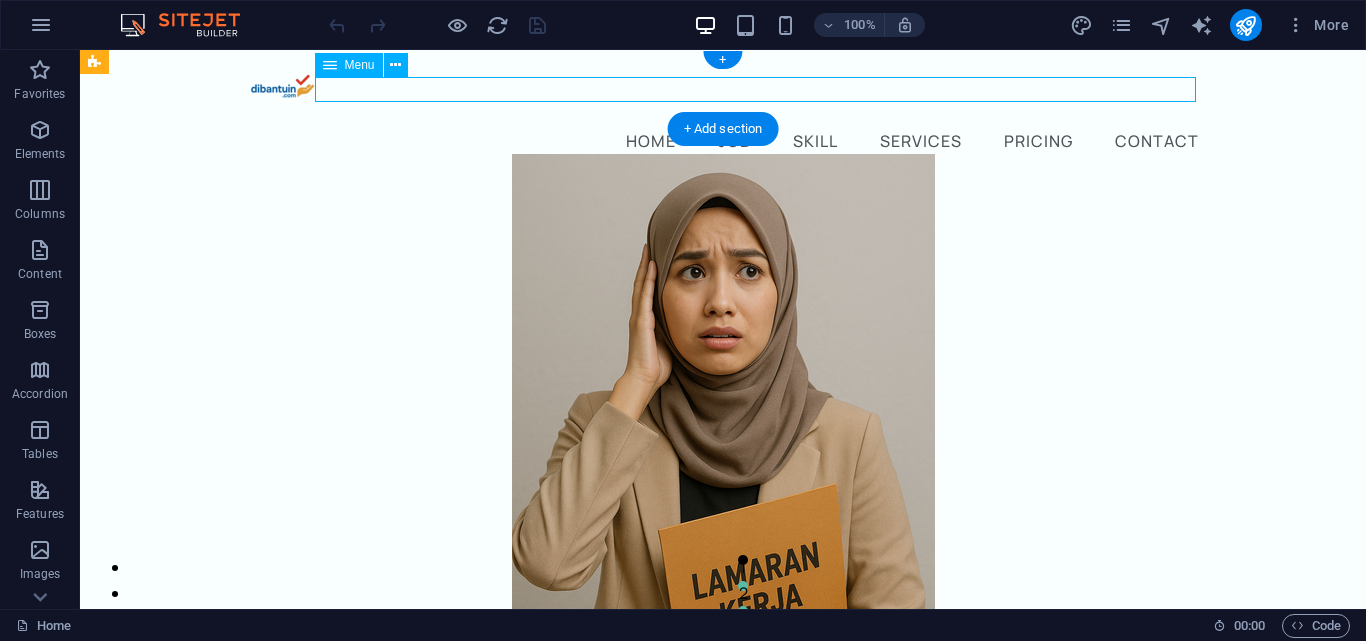 click on "Home JOB Skill Services Pricing Contact" at bounding box center [723, 141] 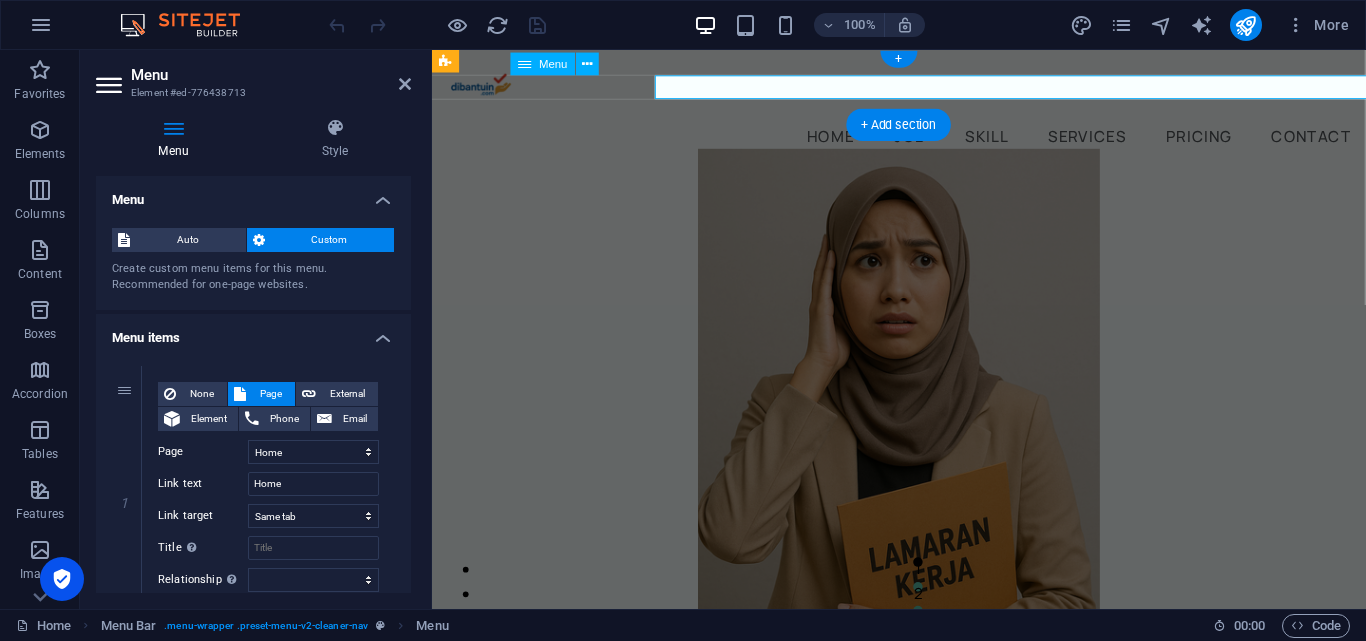 scroll, scrollTop: 0, scrollLeft: 0, axis: both 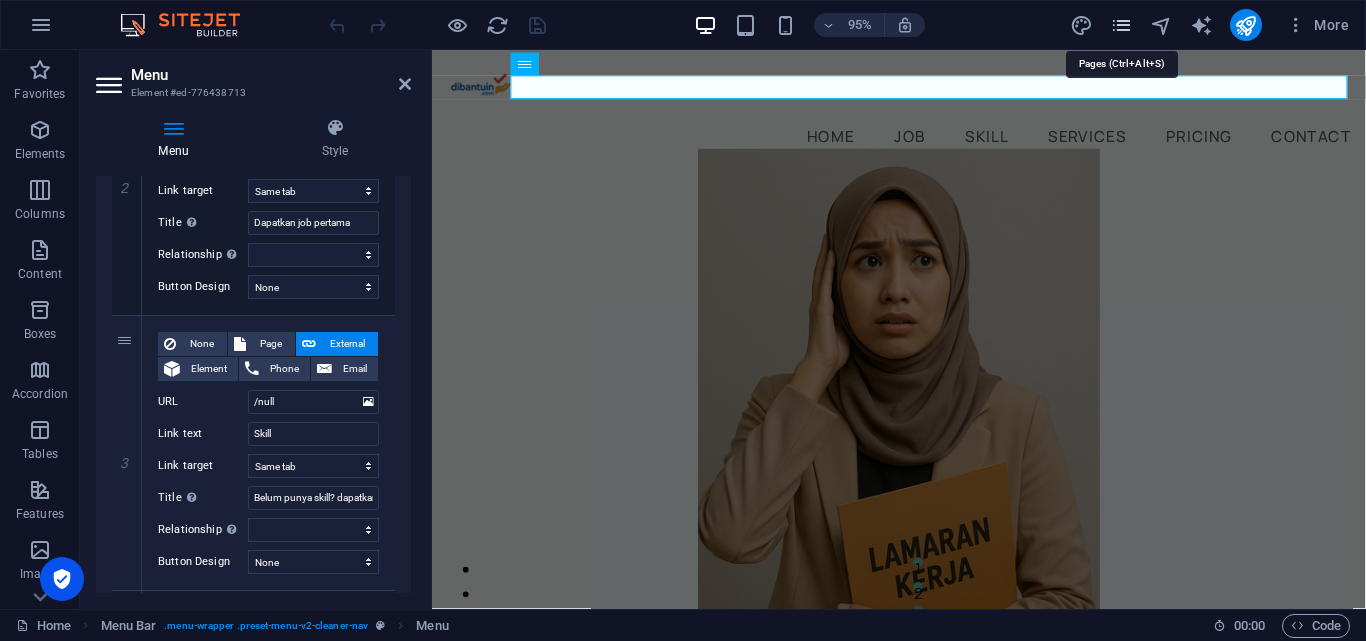 click at bounding box center [1121, 25] 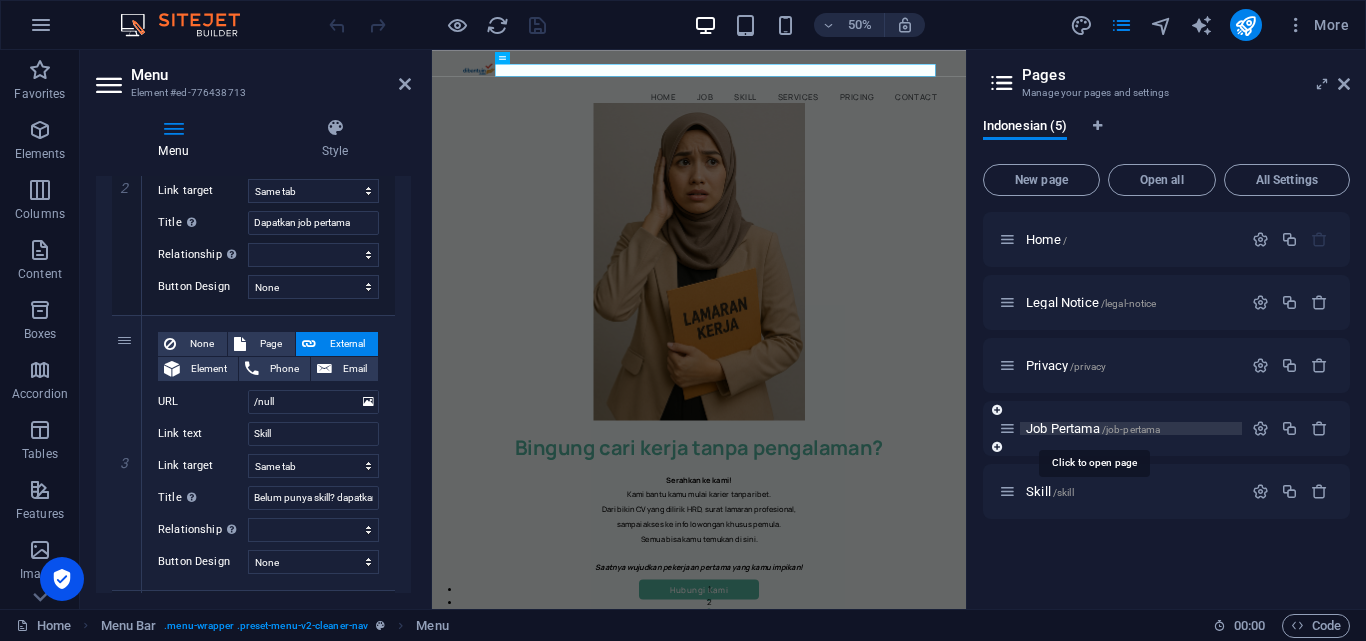 click on "/job-pertama" at bounding box center (1131, 429) 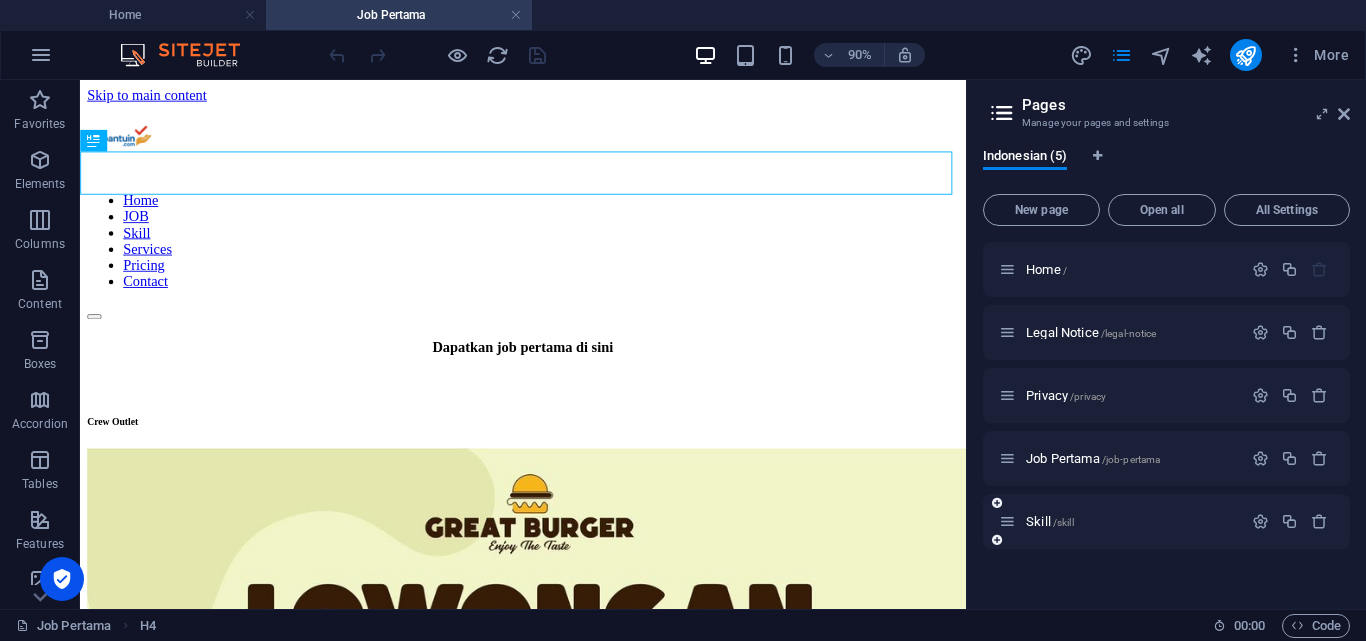 scroll, scrollTop: 0, scrollLeft: 0, axis: both 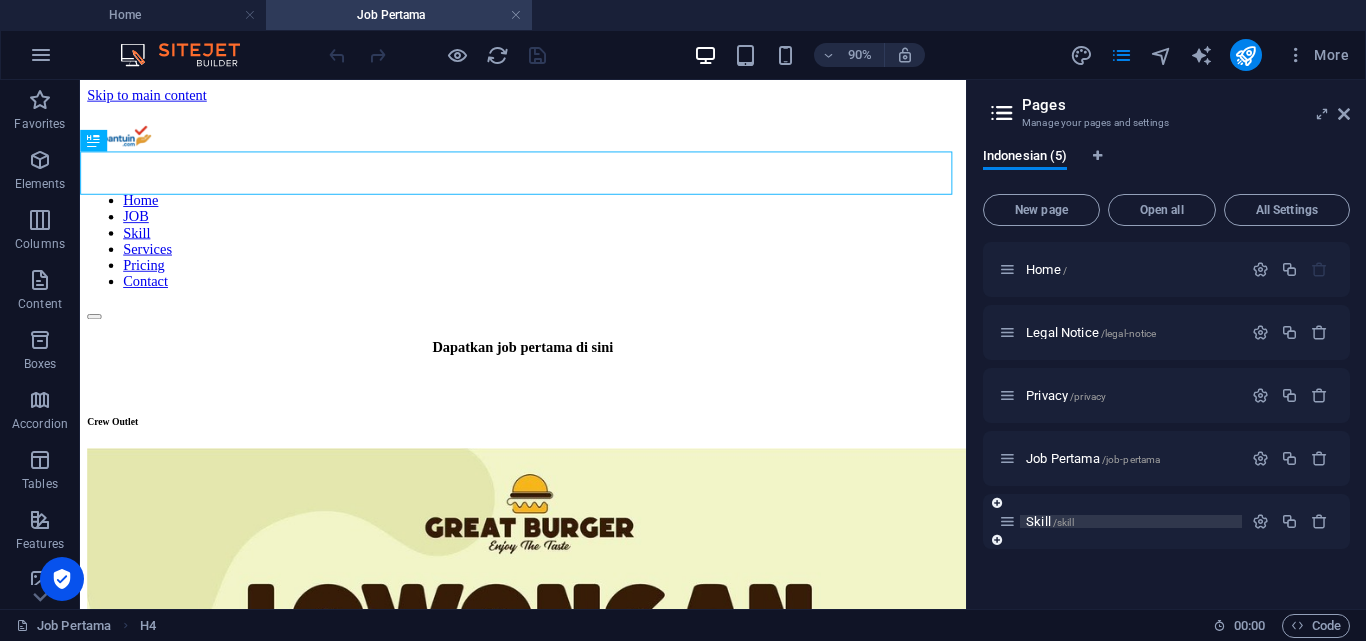 click on "/skill" at bounding box center [1063, 522] 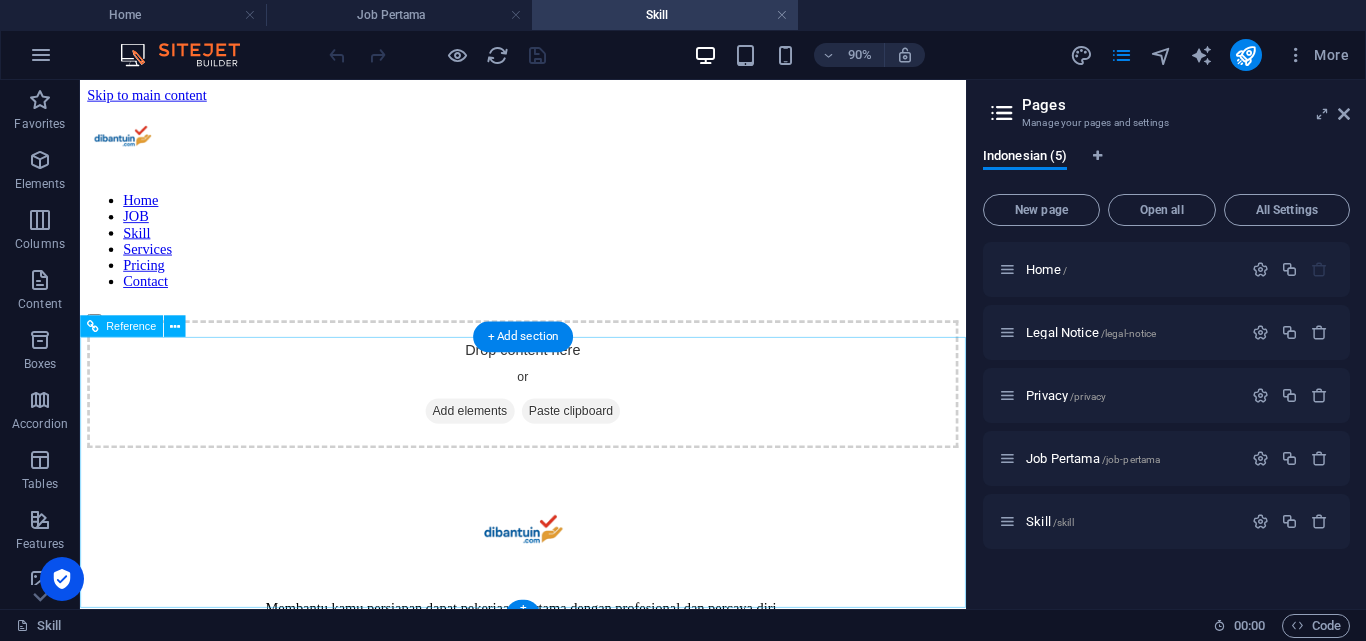 scroll, scrollTop: 0, scrollLeft: 0, axis: both 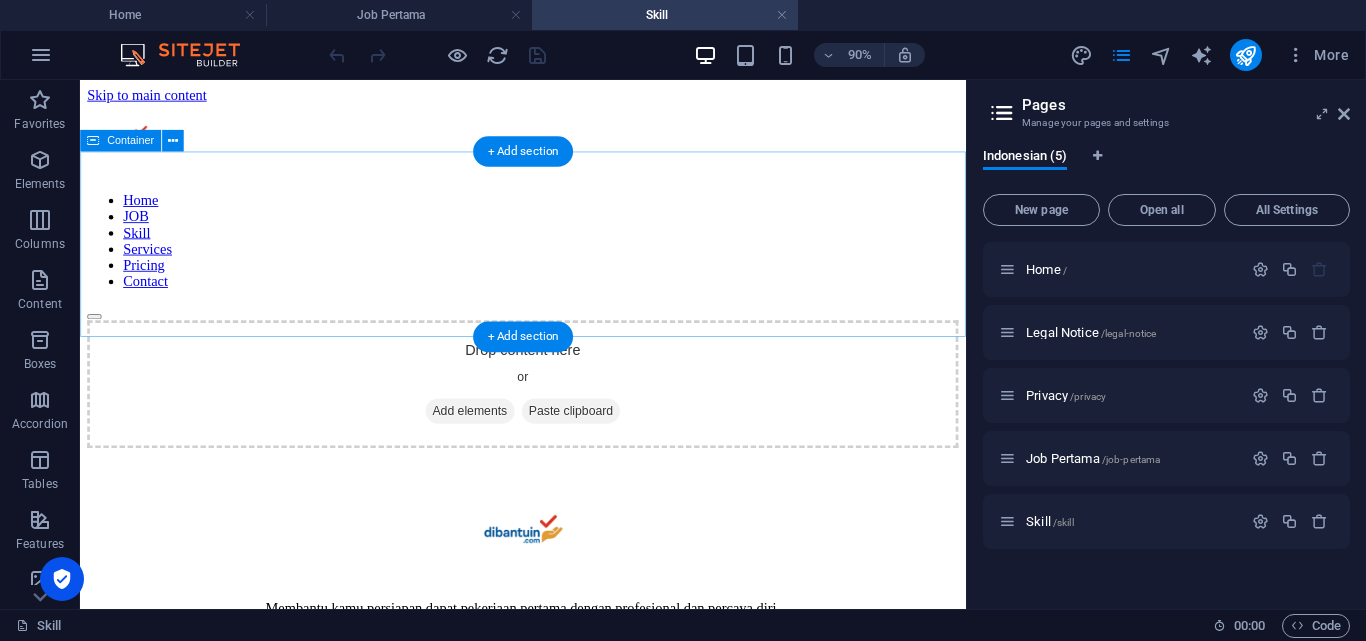 click on "Add elements" at bounding box center (513, 448) 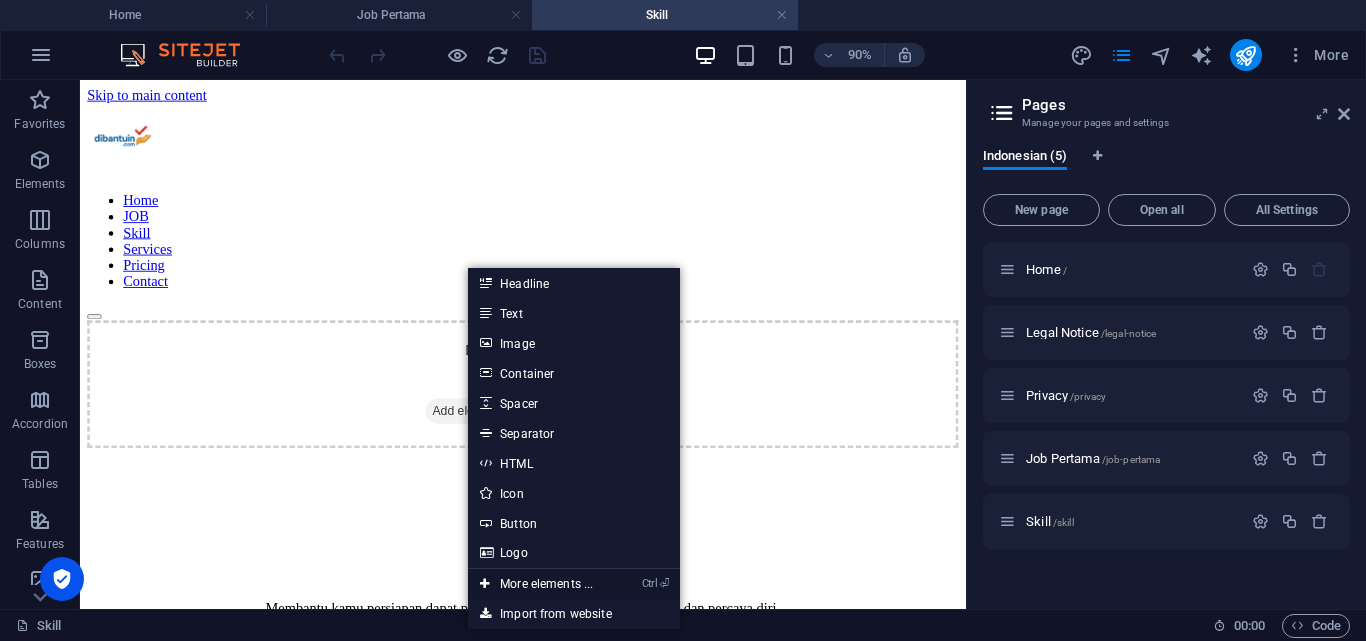 drag, startPoint x: 572, startPoint y: 587, endPoint x: 269, endPoint y: 910, distance: 442.8747 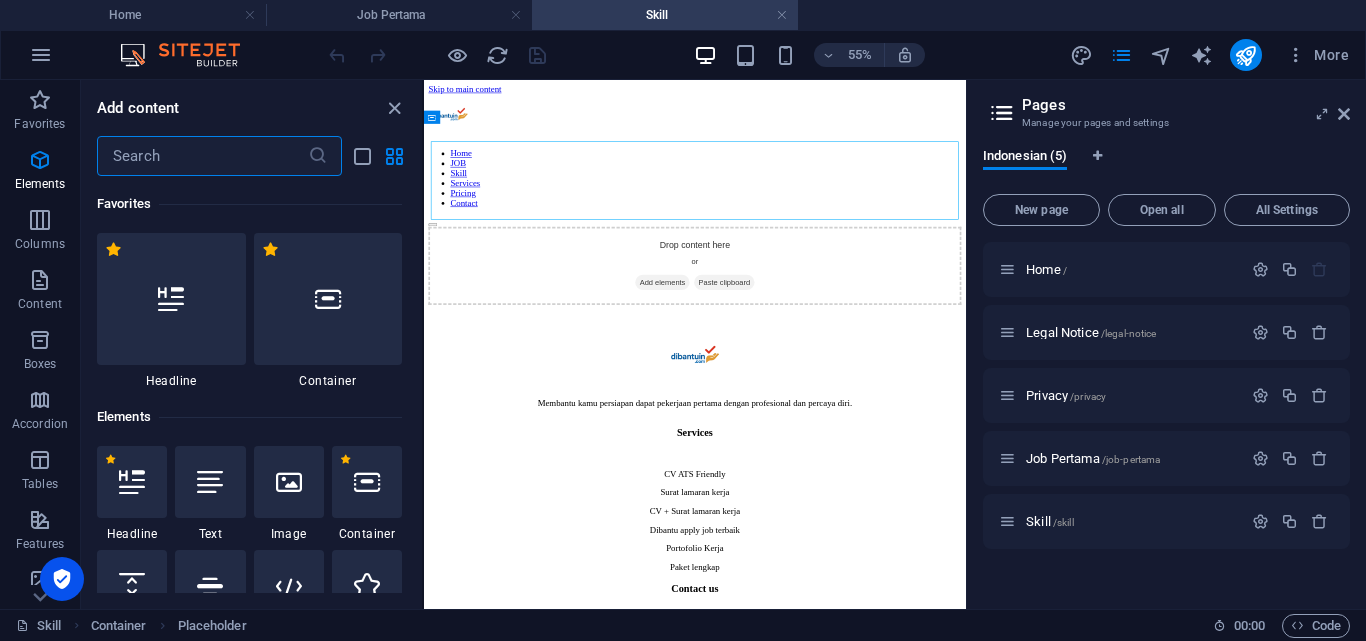 click at bounding box center (202, 156) 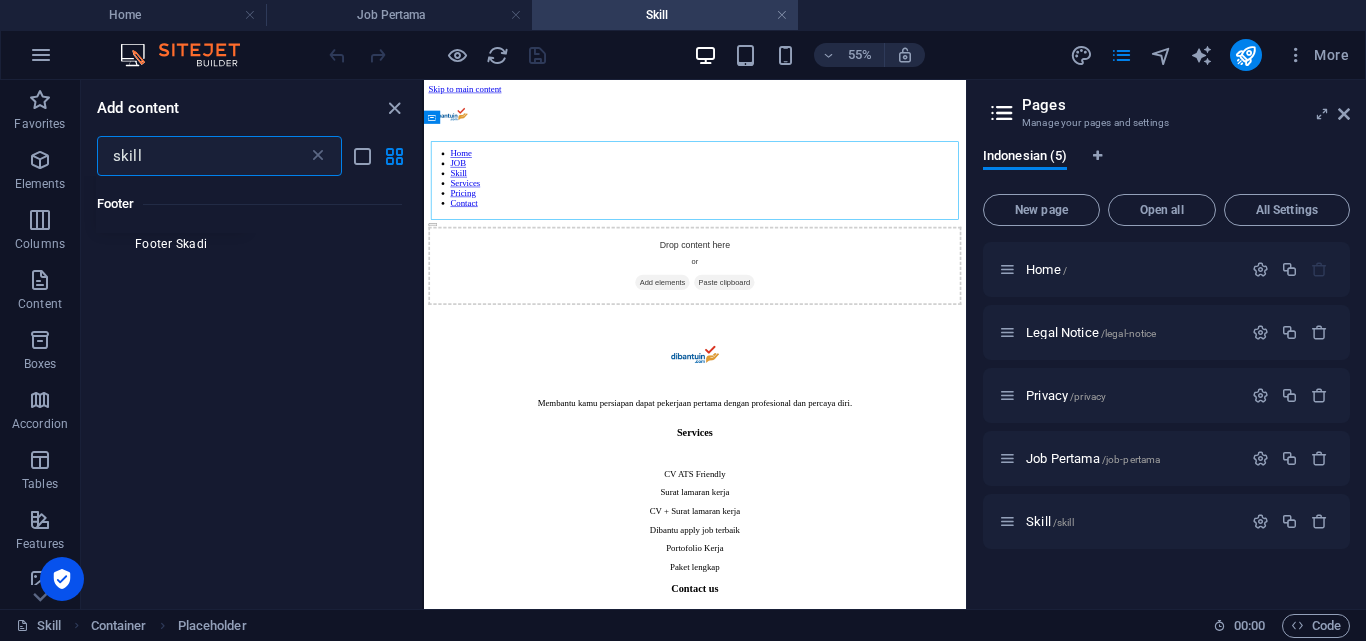 scroll, scrollTop: 0, scrollLeft: 0, axis: both 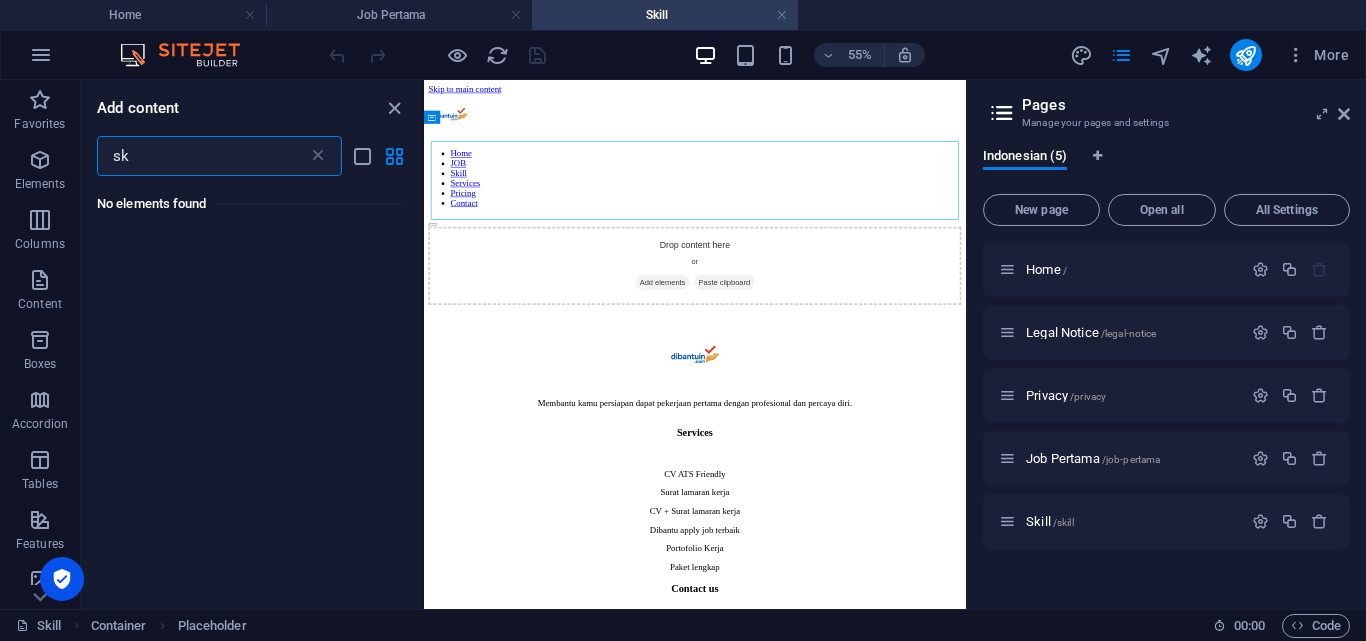 type on "s" 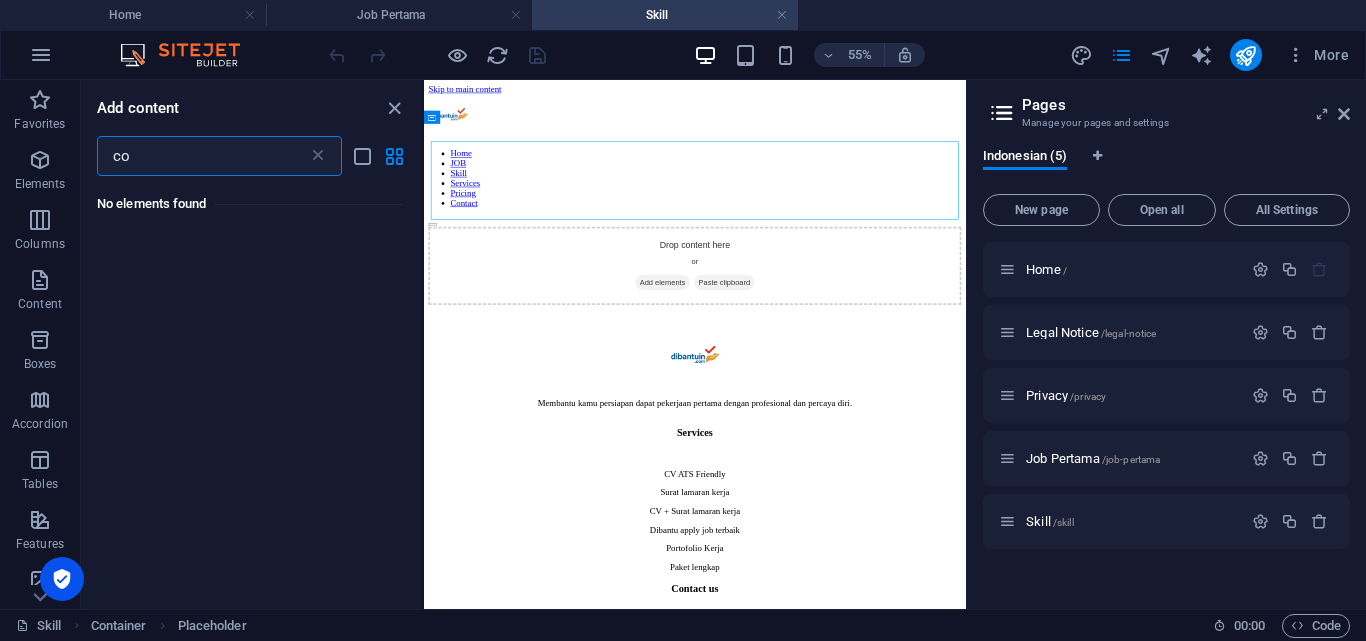 type on "c" 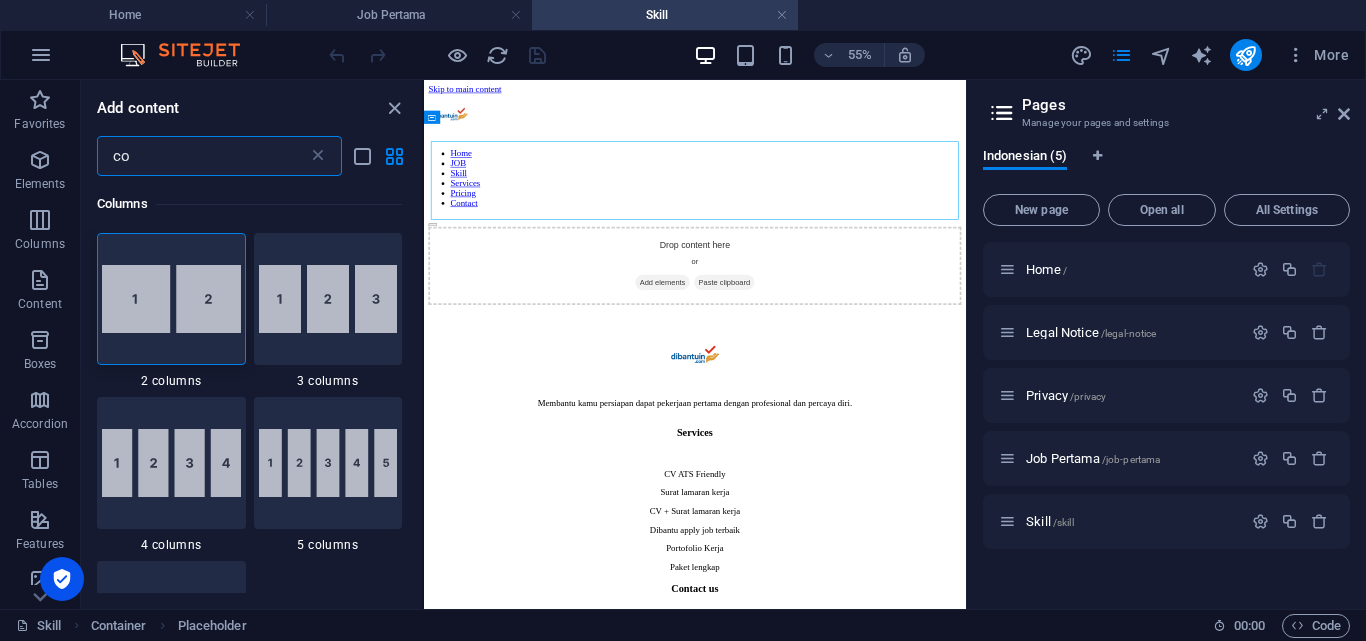 type on "c" 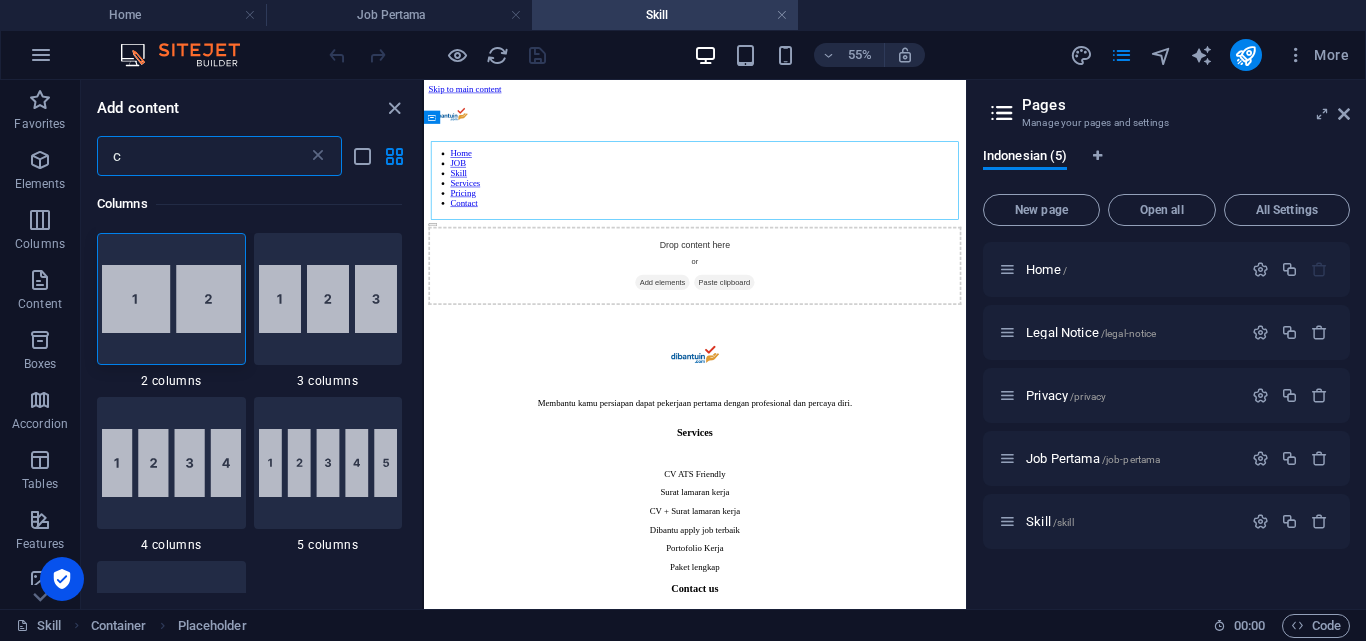 type 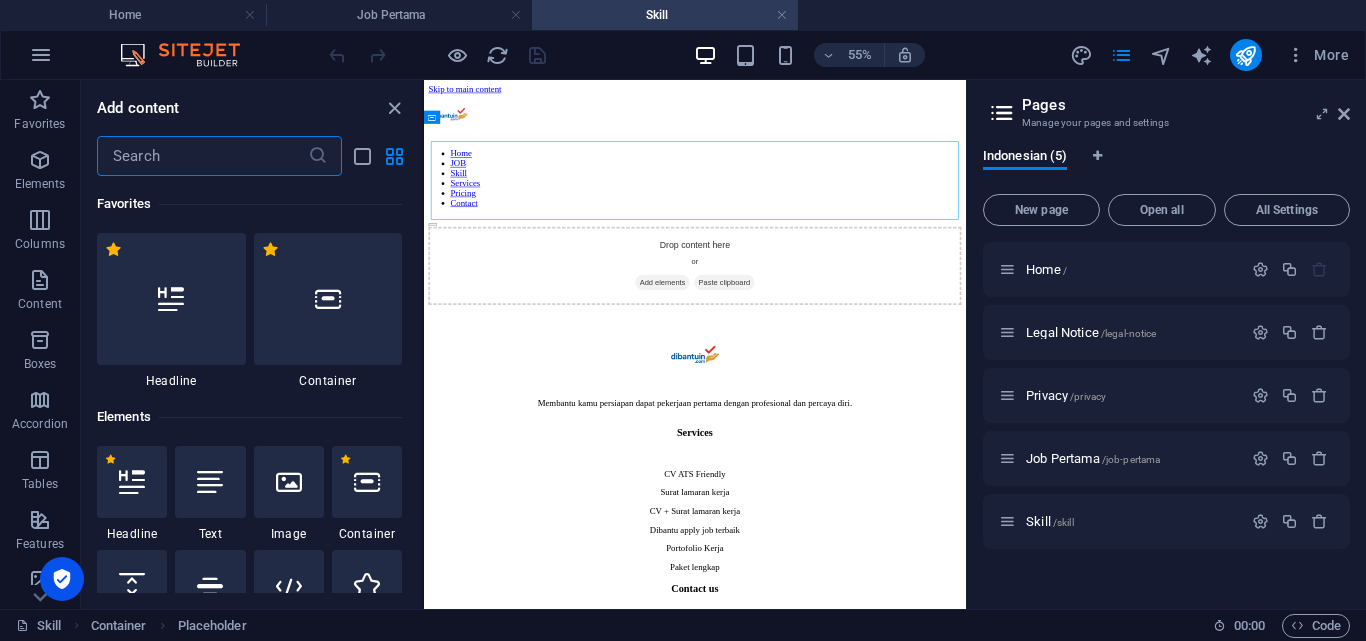 click at bounding box center (40, 280) 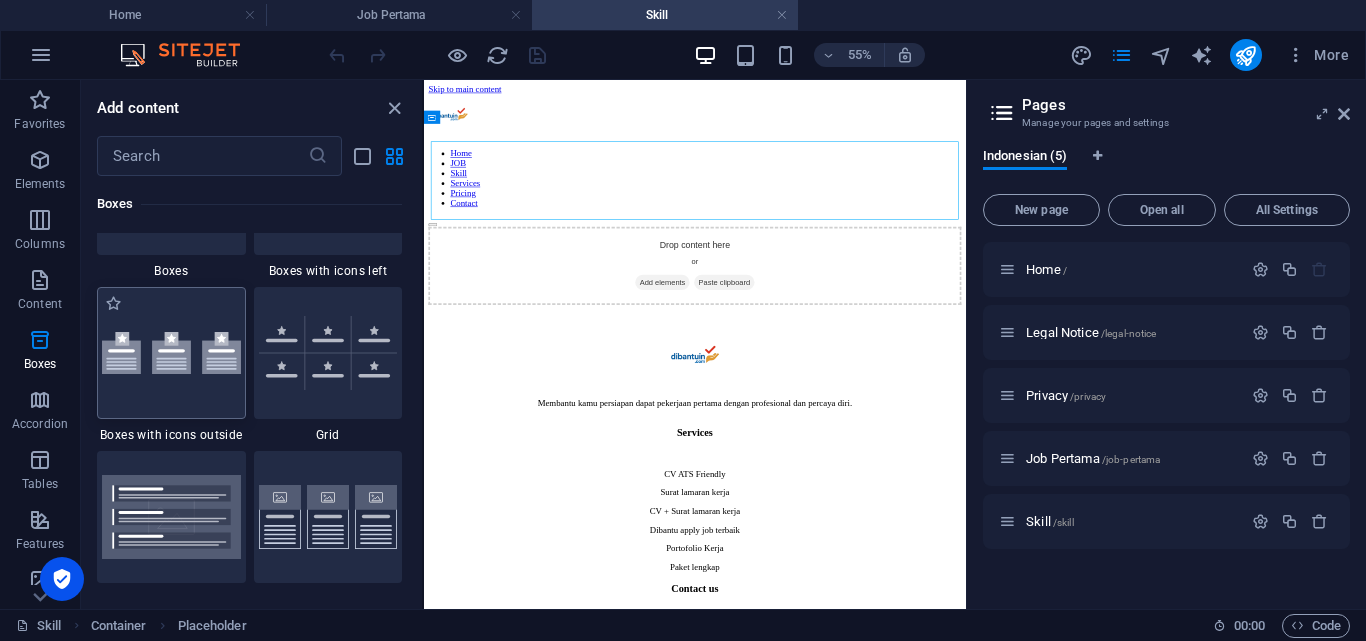 scroll, scrollTop: 5699, scrollLeft: 0, axis: vertical 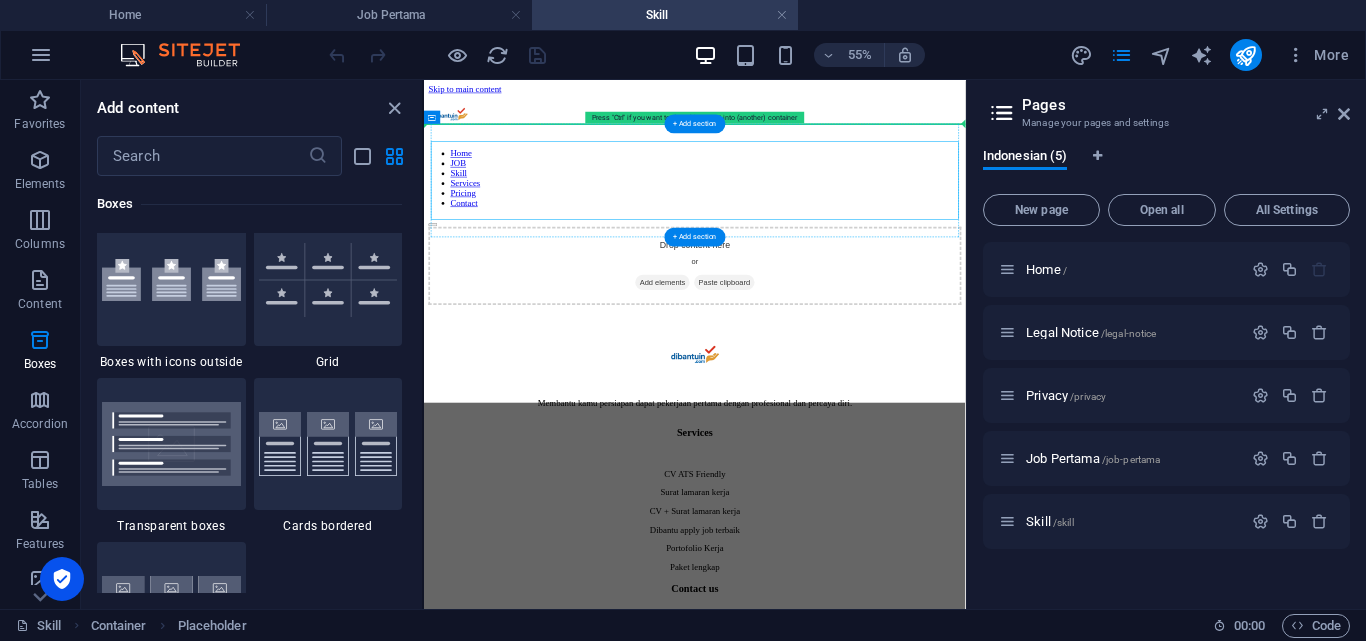click on "Drop content here or  Add elements  Paste clipboard" at bounding box center (916, 418) 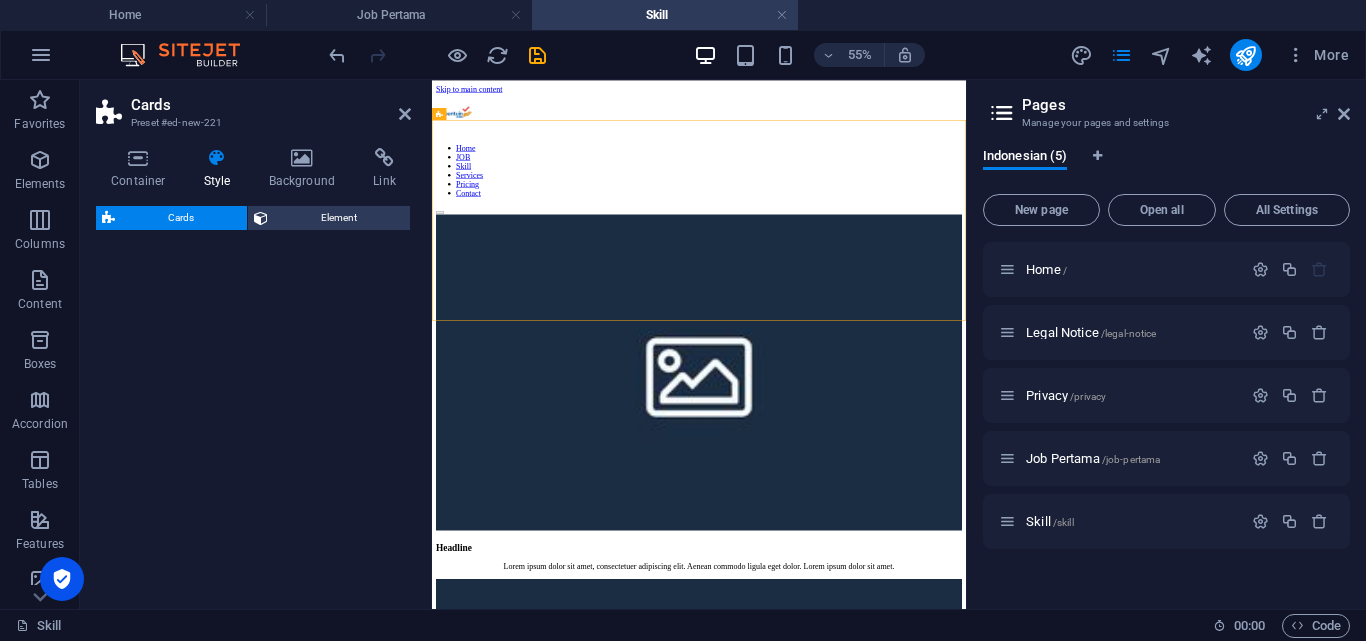 select on "rem" 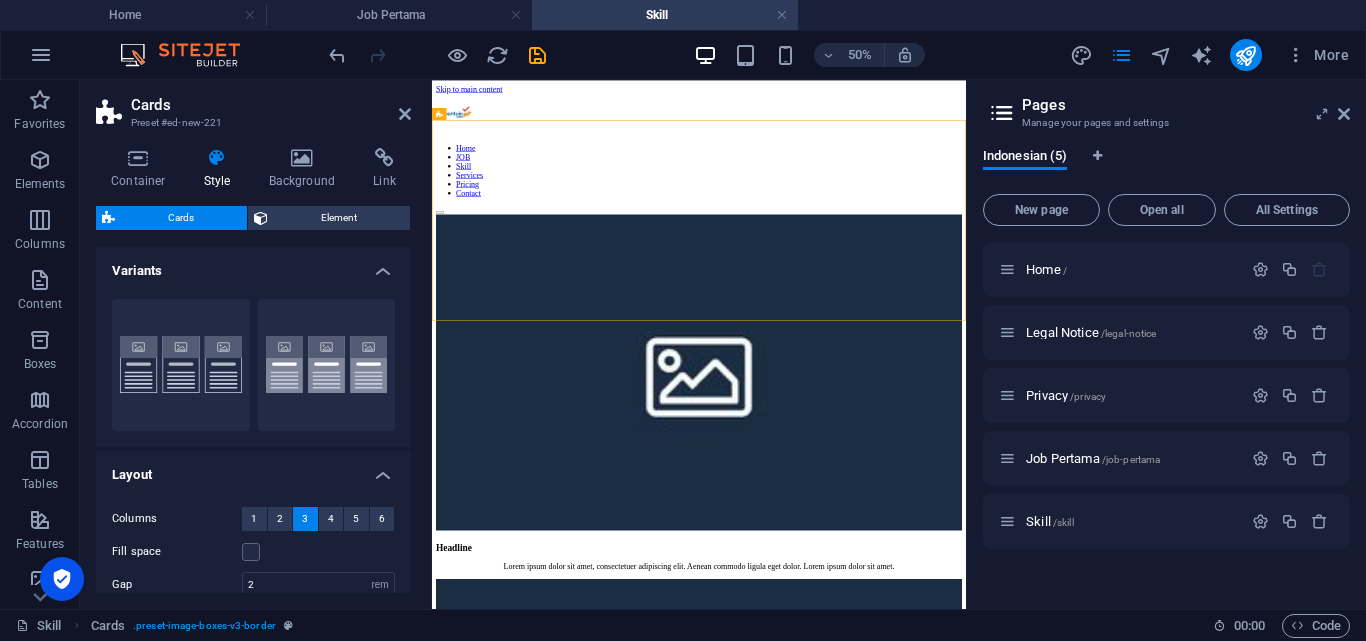 click on "Layout" at bounding box center (253, 469) 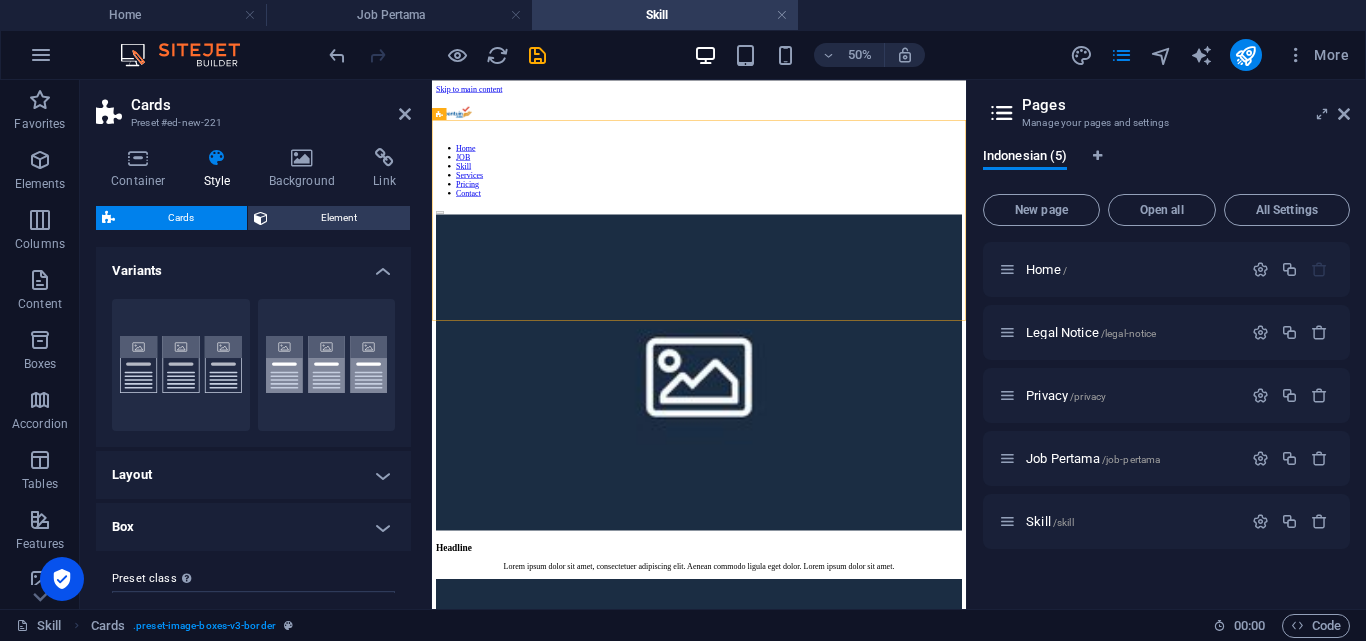 scroll, scrollTop: 22, scrollLeft: 0, axis: vertical 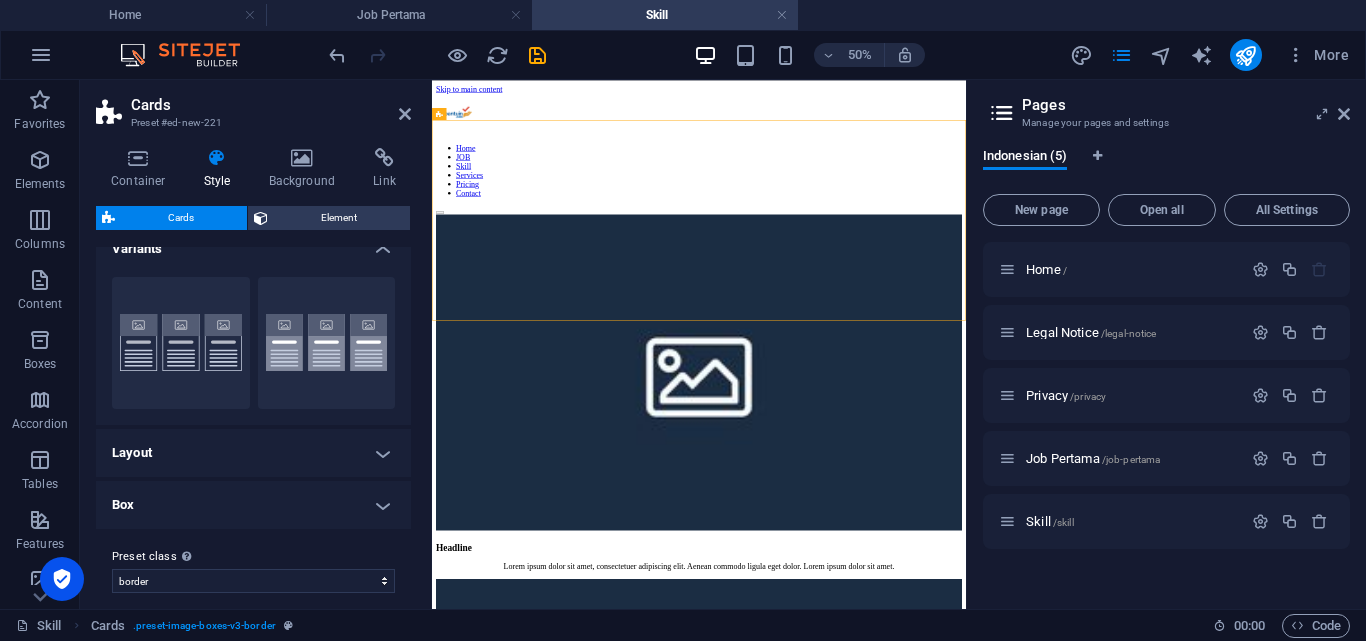 click on "Layout" at bounding box center (253, 453) 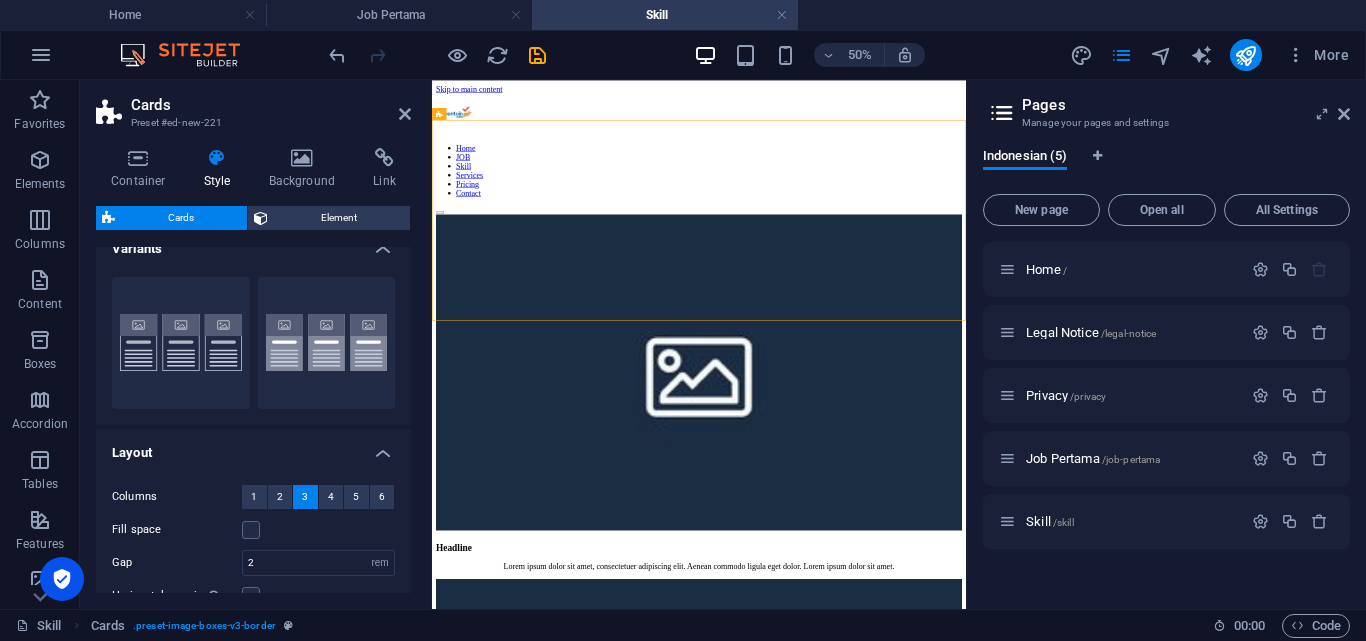 click on "Layout" at bounding box center [253, 447] 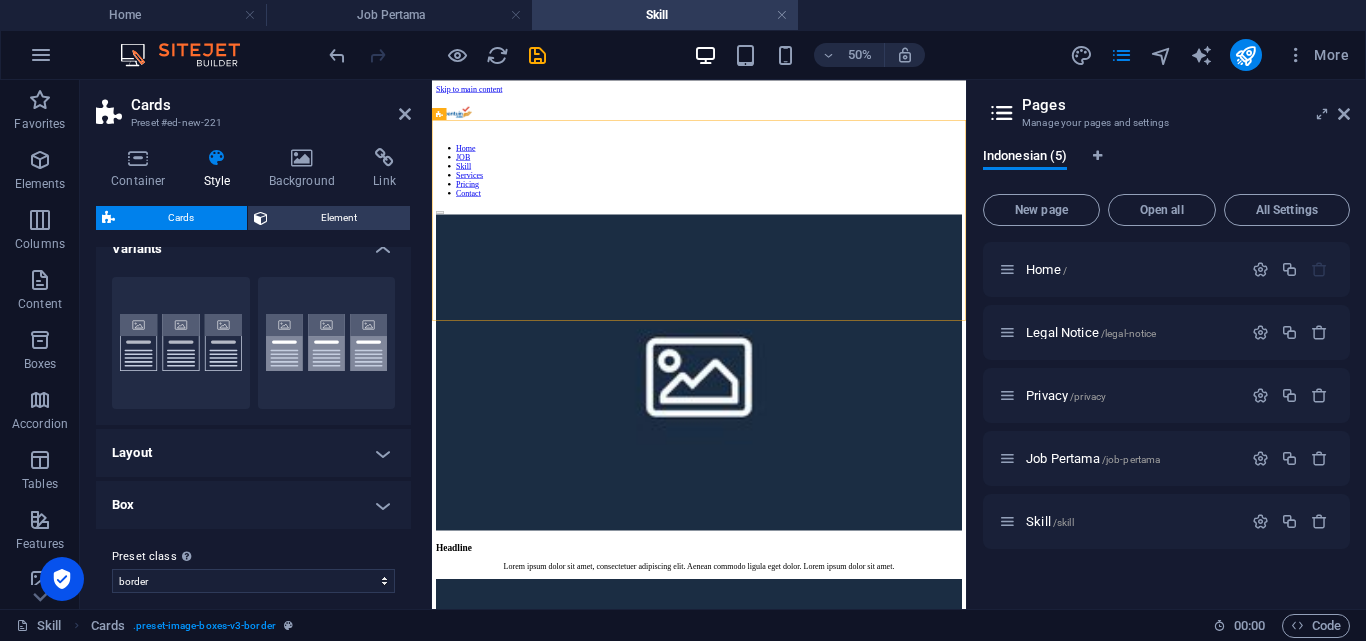 click on "Layout" at bounding box center (253, 453) 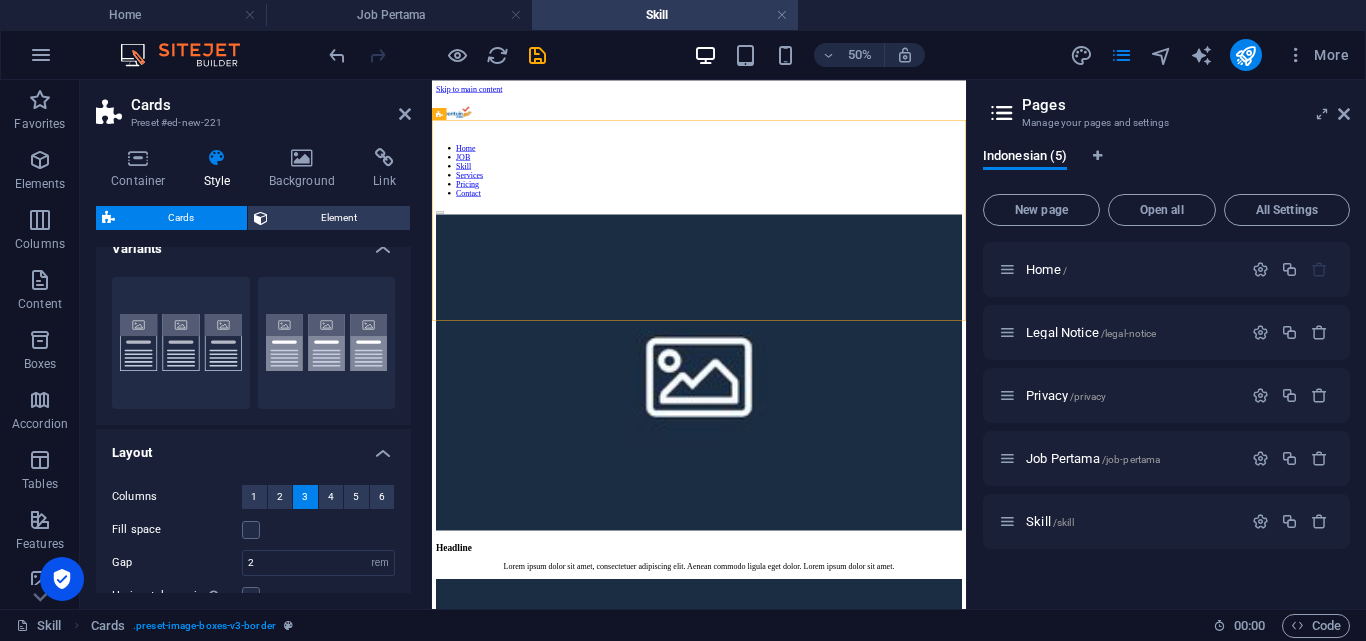 click on "Layout" at bounding box center (253, 447) 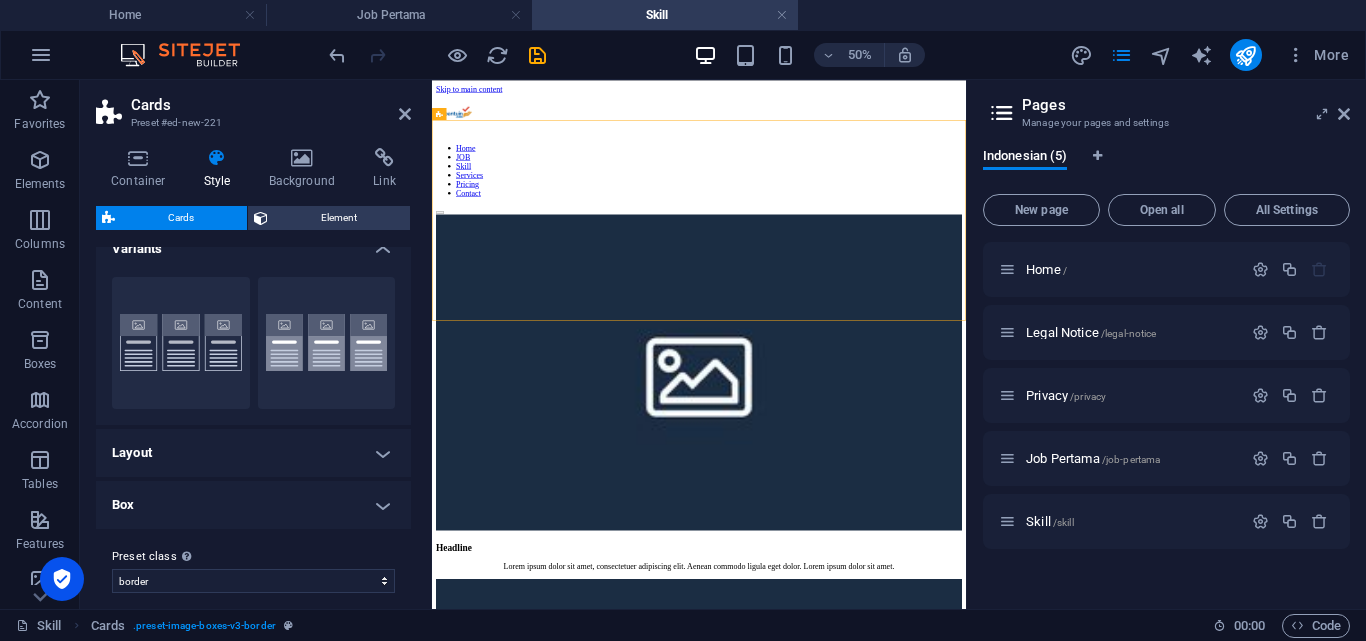 click on "Box" at bounding box center [253, 505] 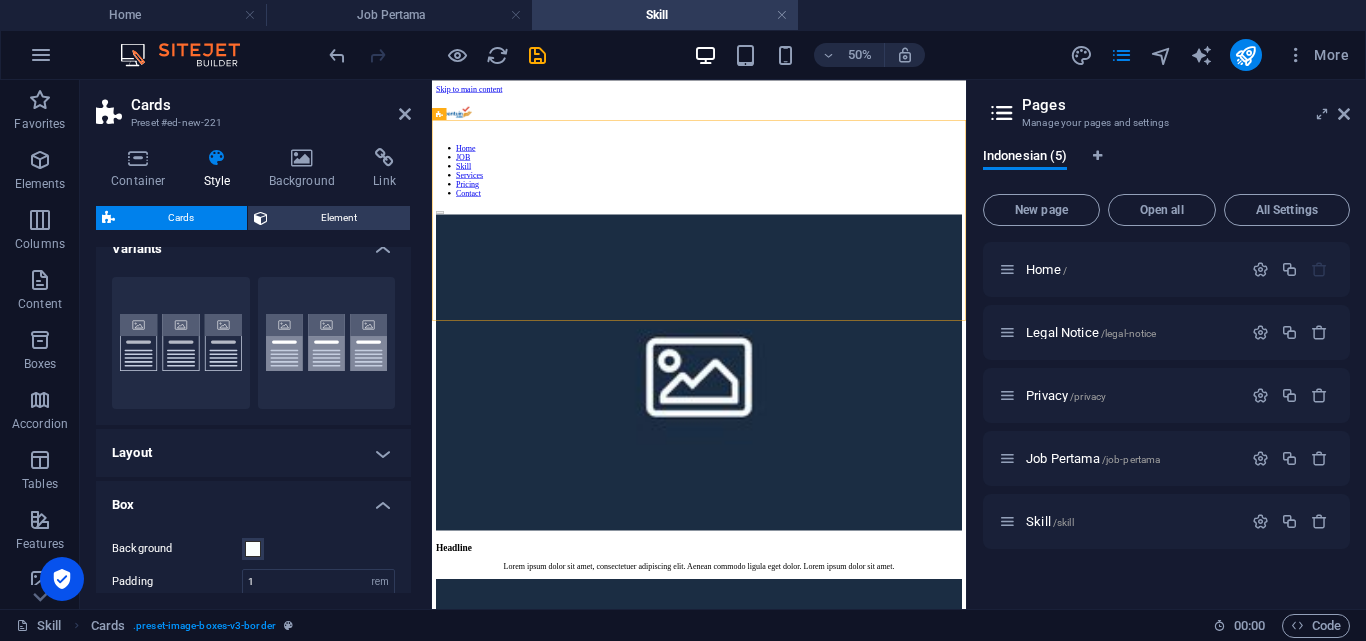 scroll, scrollTop: 208, scrollLeft: 0, axis: vertical 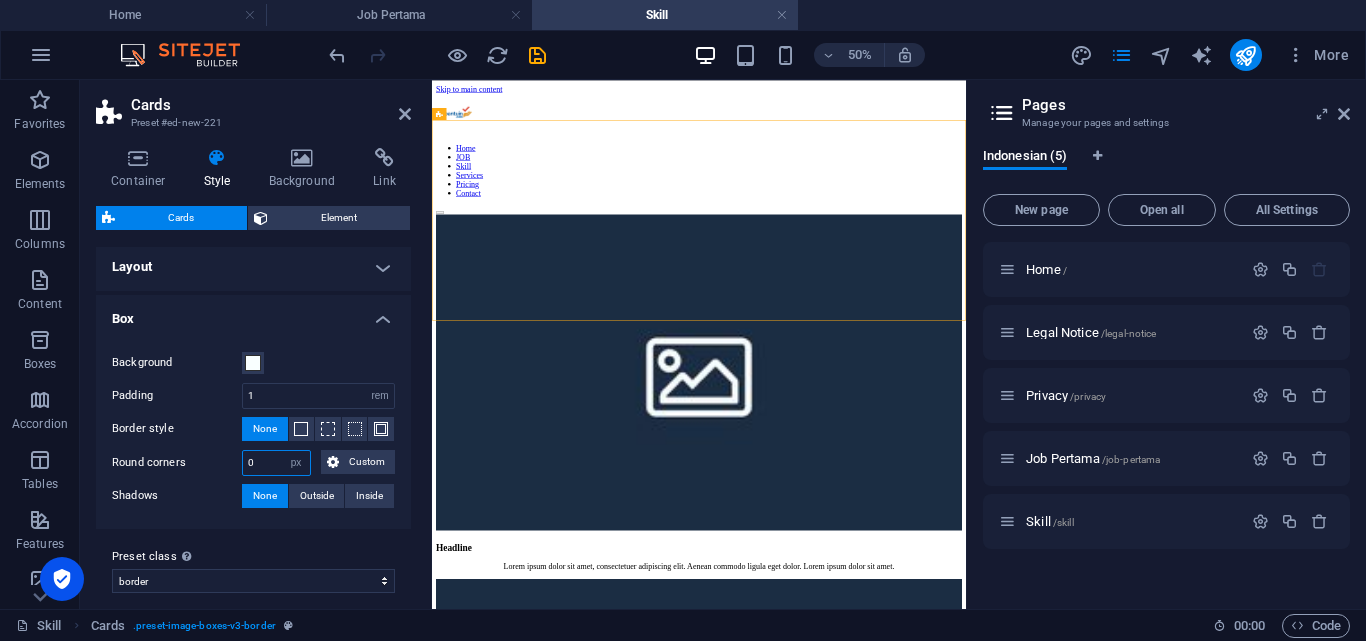 click on "0" at bounding box center (276, 463) 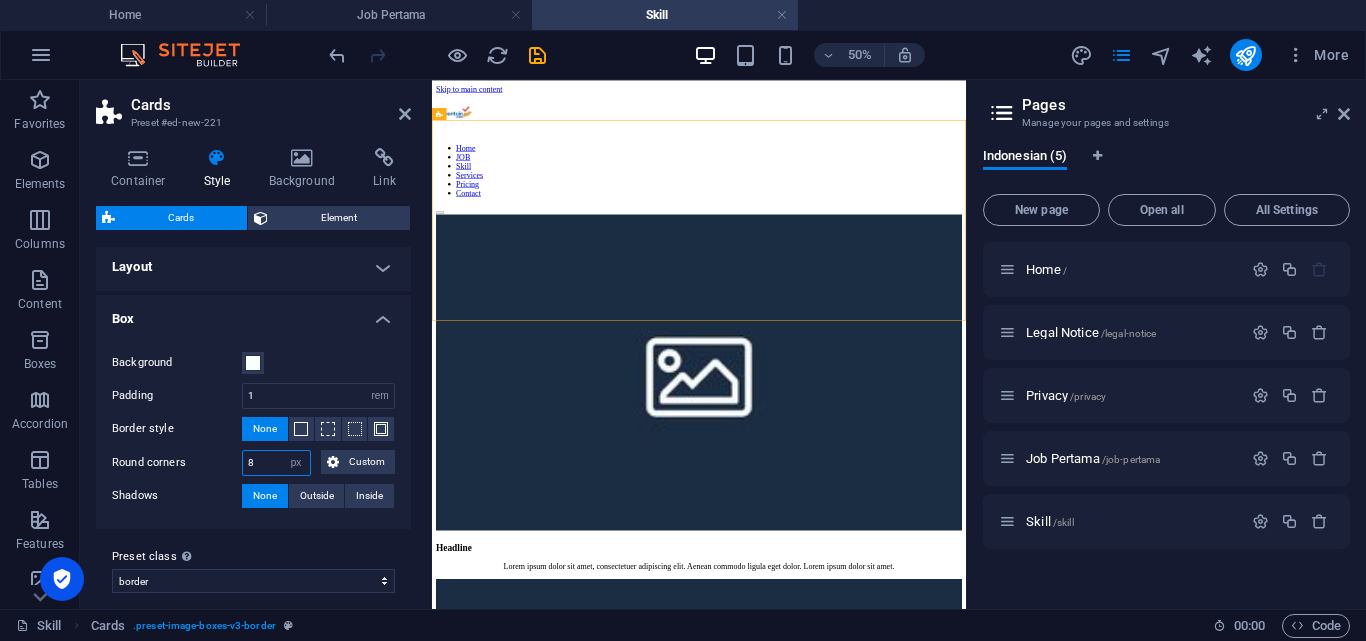 type on "8" 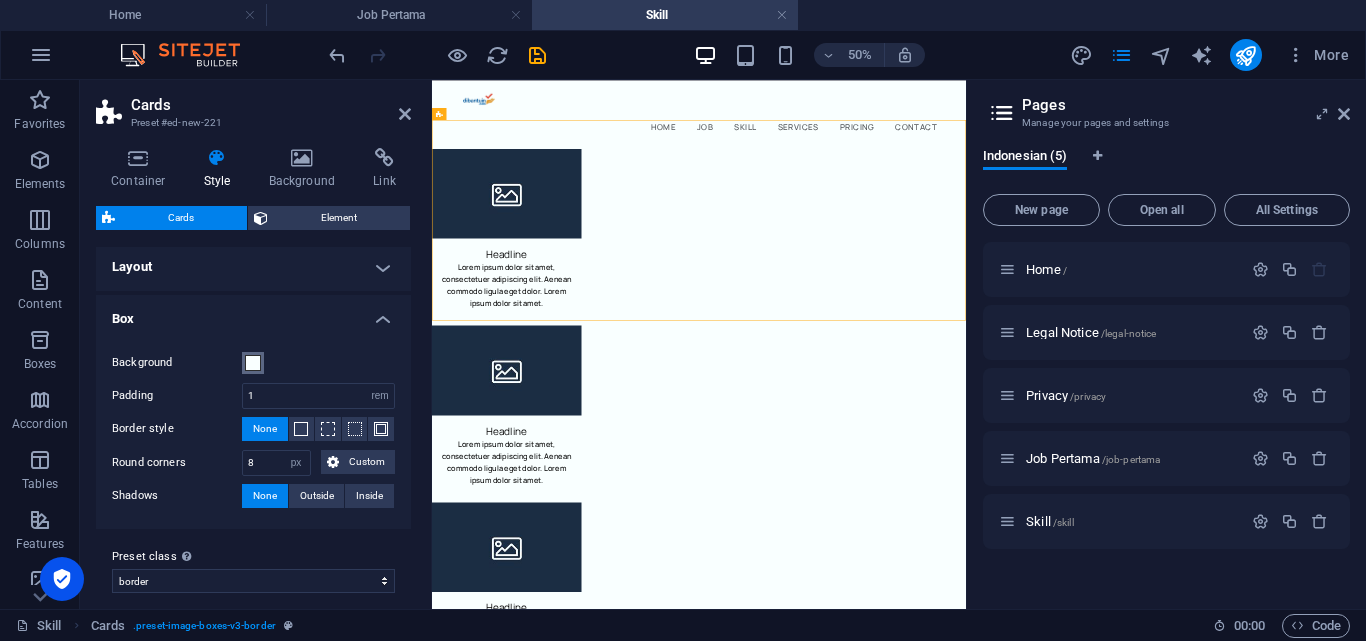 click at bounding box center [253, 363] 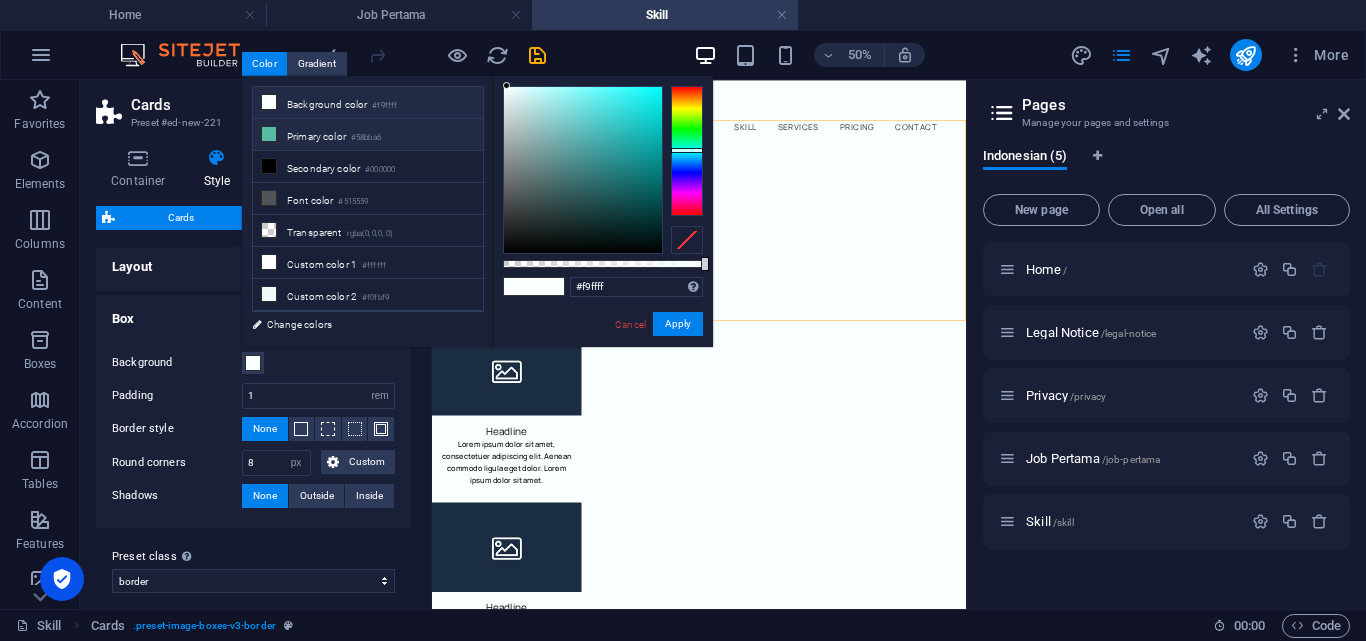click on "Primary color
#58bba6" at bounding box center [368, 135] 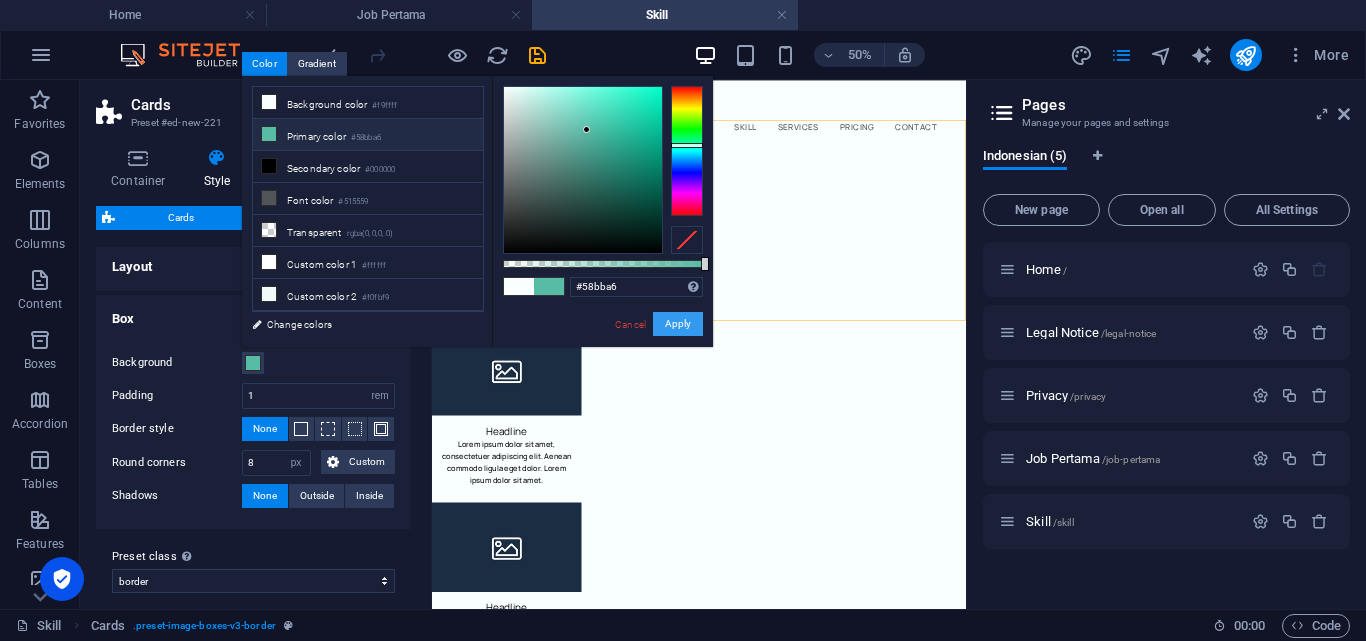 drag, startPoint x: 676, startPoint y: 325, endPoint x: 634, endPoint y: 426, distance: 109.38464 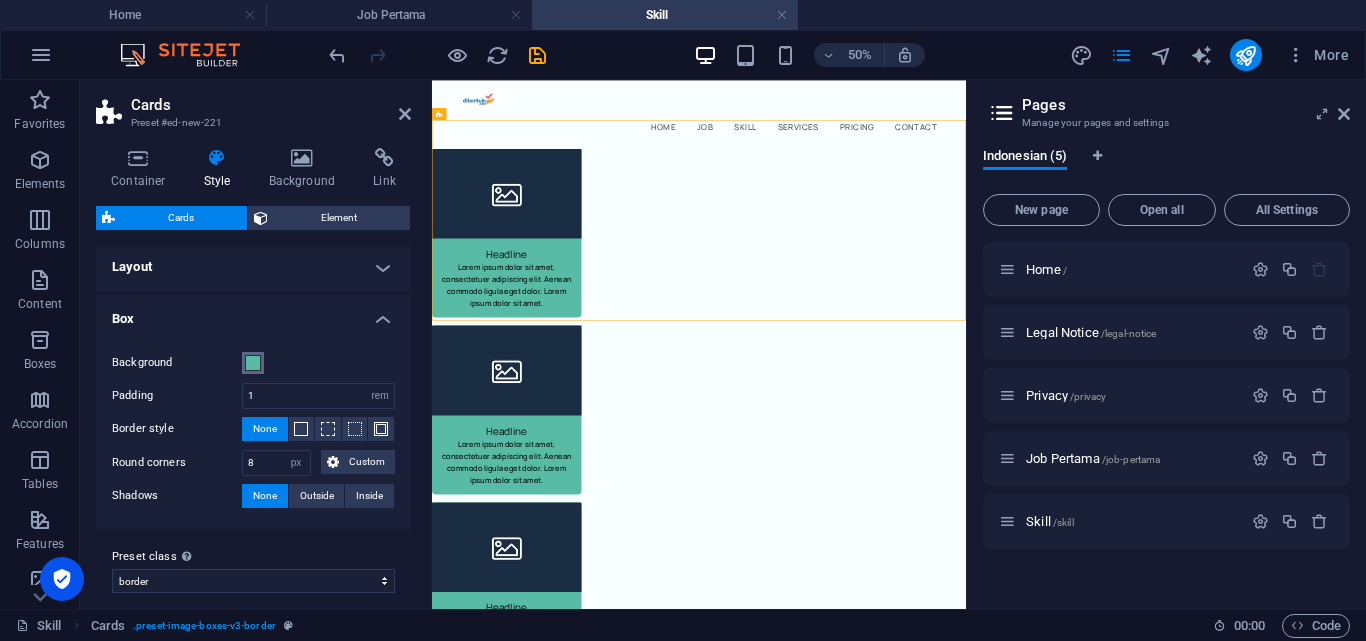 click on "Background" at bounding box center (253, 363) 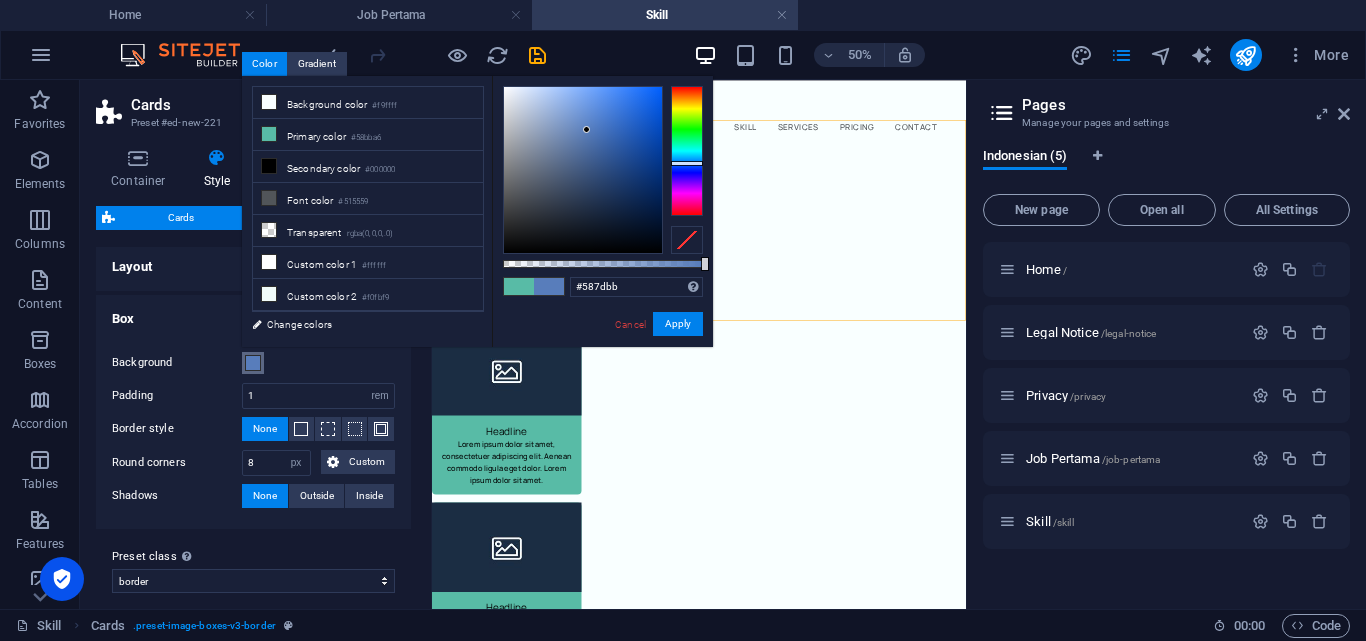 drag, startPoint x: 691, startPoint y: 144, endPoint x: 695, endPoint y: 163, distance: 19.416489 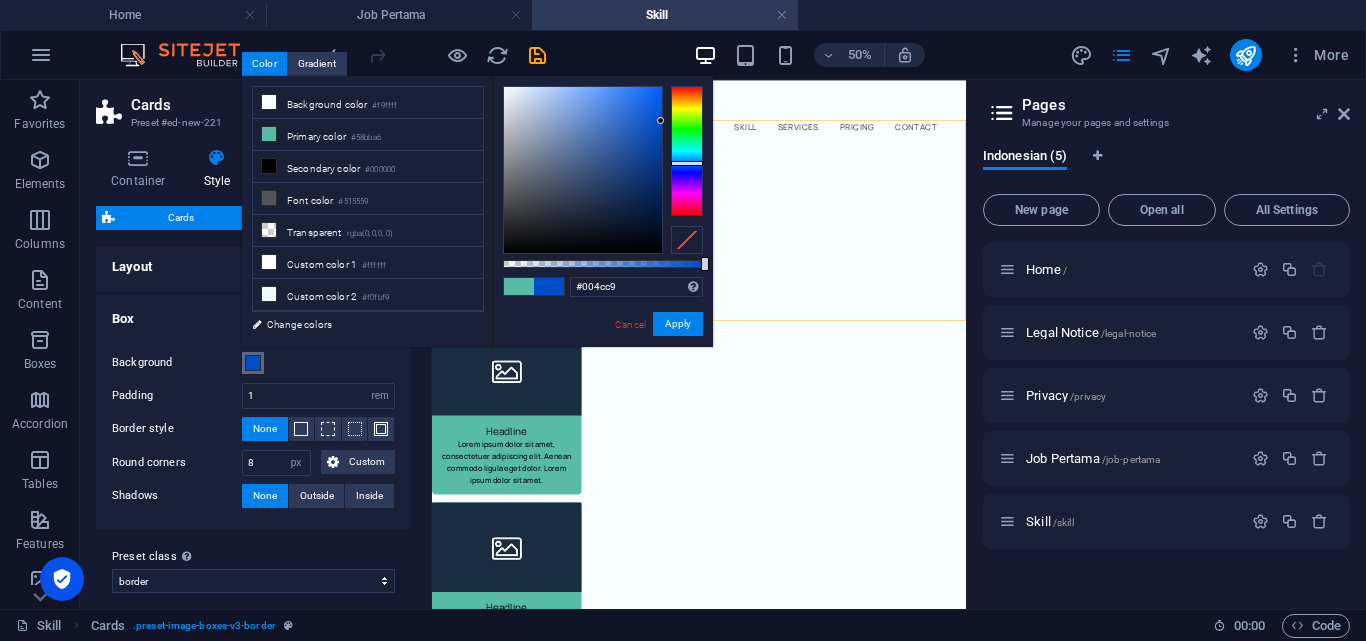 type on "#004cca" 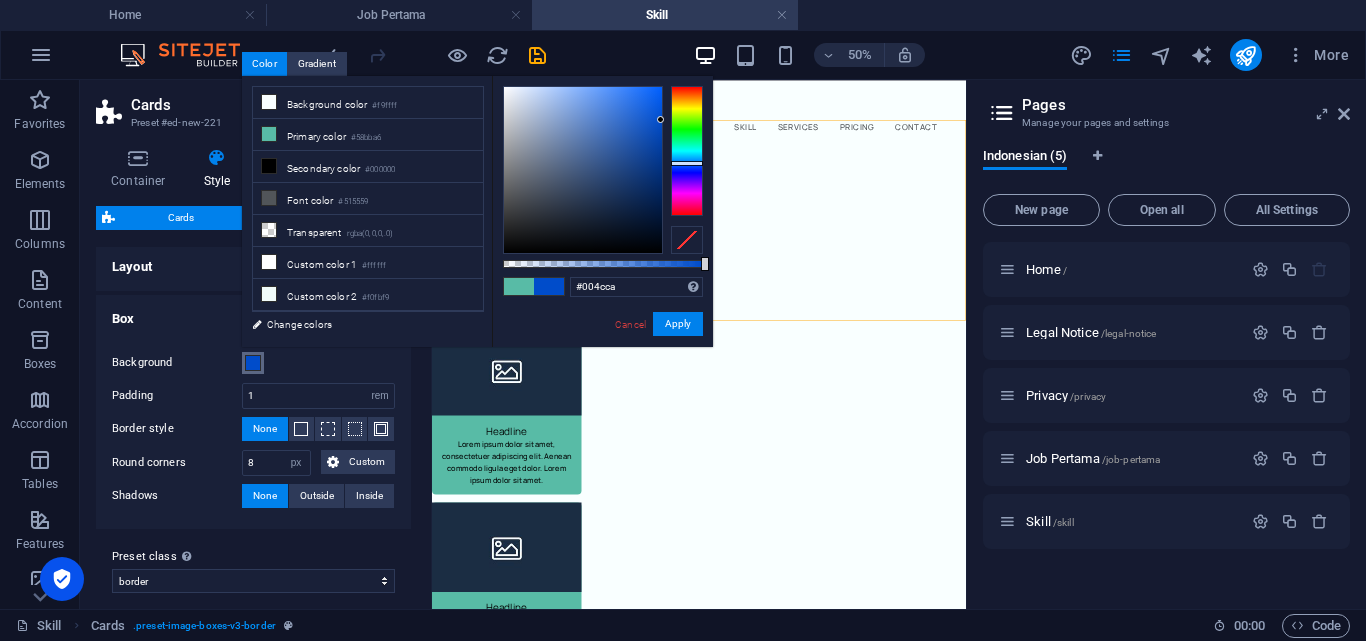 drag, startPoint x: 589, startPoint y: 126, endPoint x: 666, endPoint y: 120, distance: 77.23341 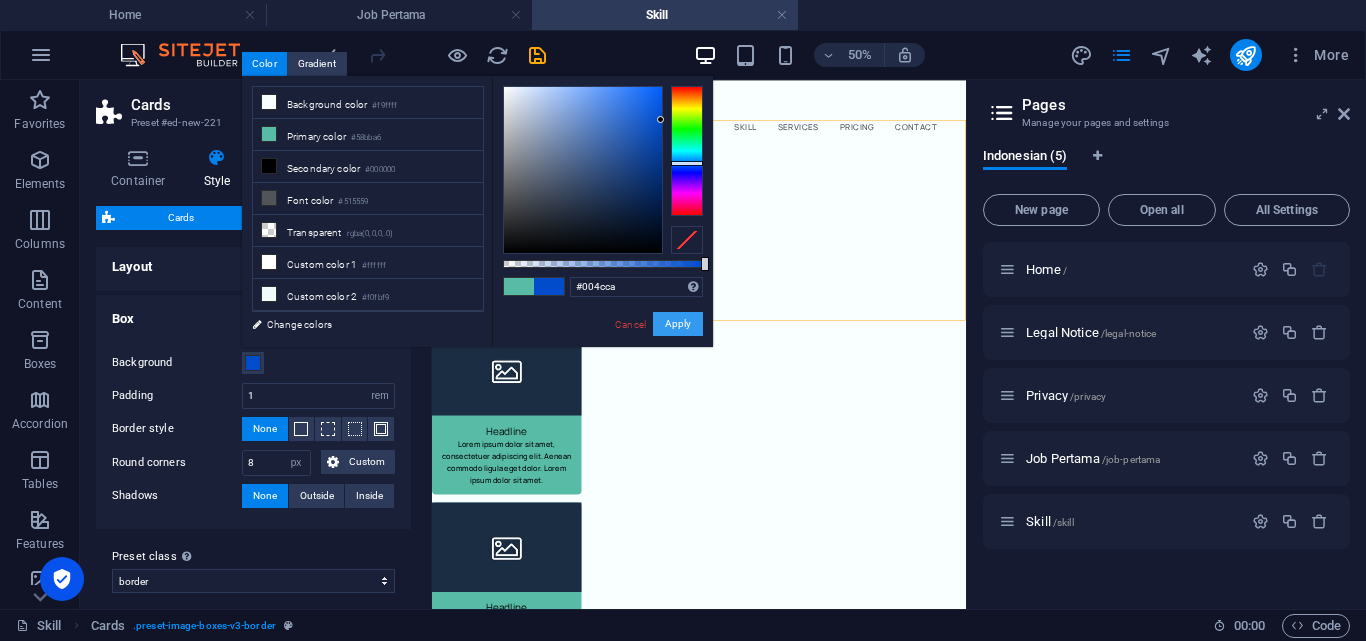 drag, startPoint x: 683, startPoint y: 329, endPoint x: 342, endPoint y: 498, distance: 380.58115 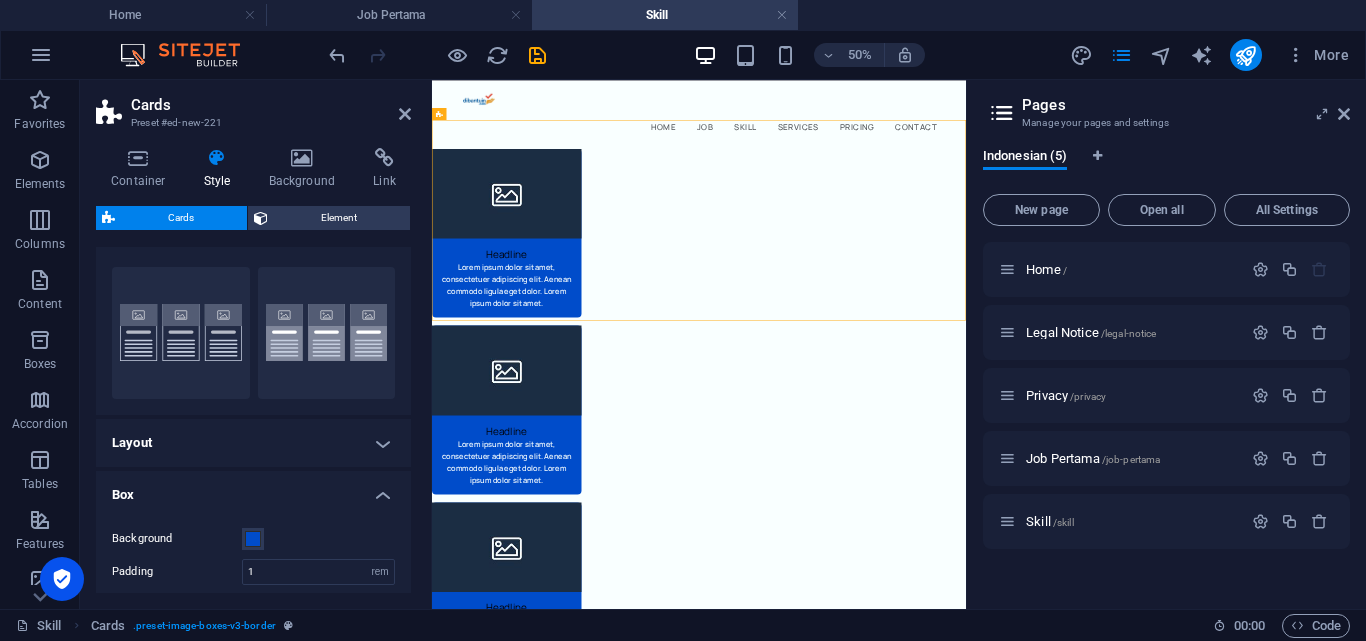 scroll, scrollTop: 0, scrollLeft: 0, axis: both 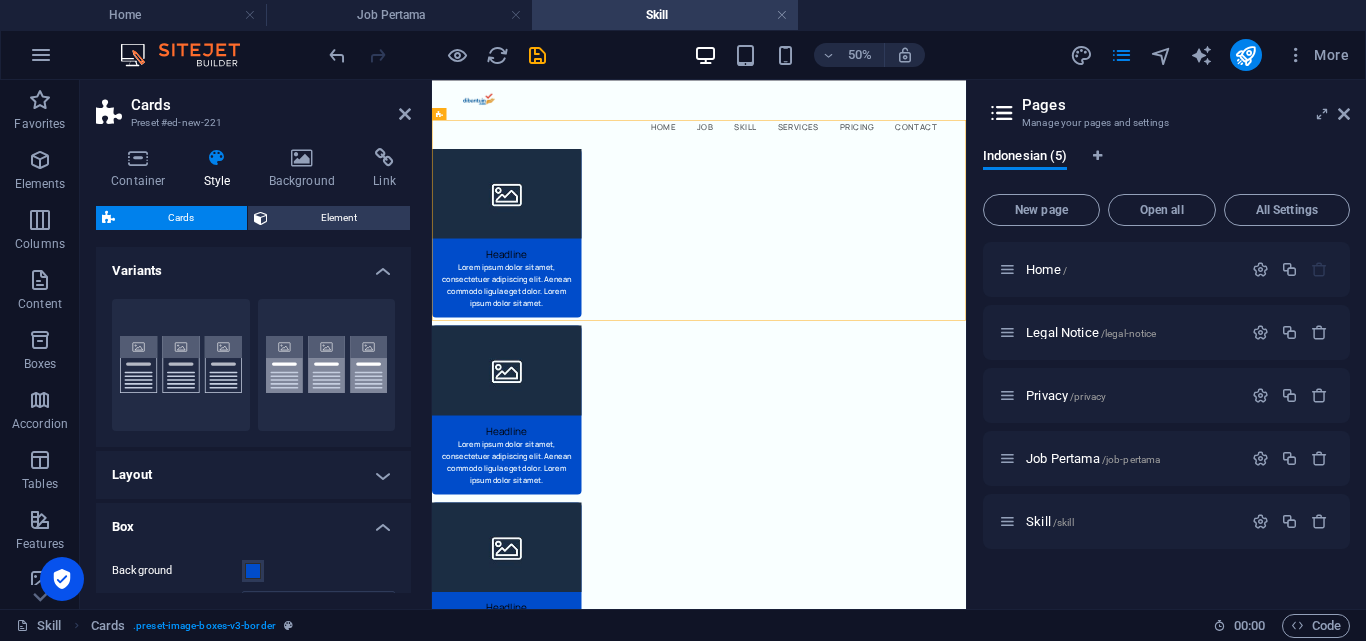 click on "Layout" at bounding box center [253, 475] 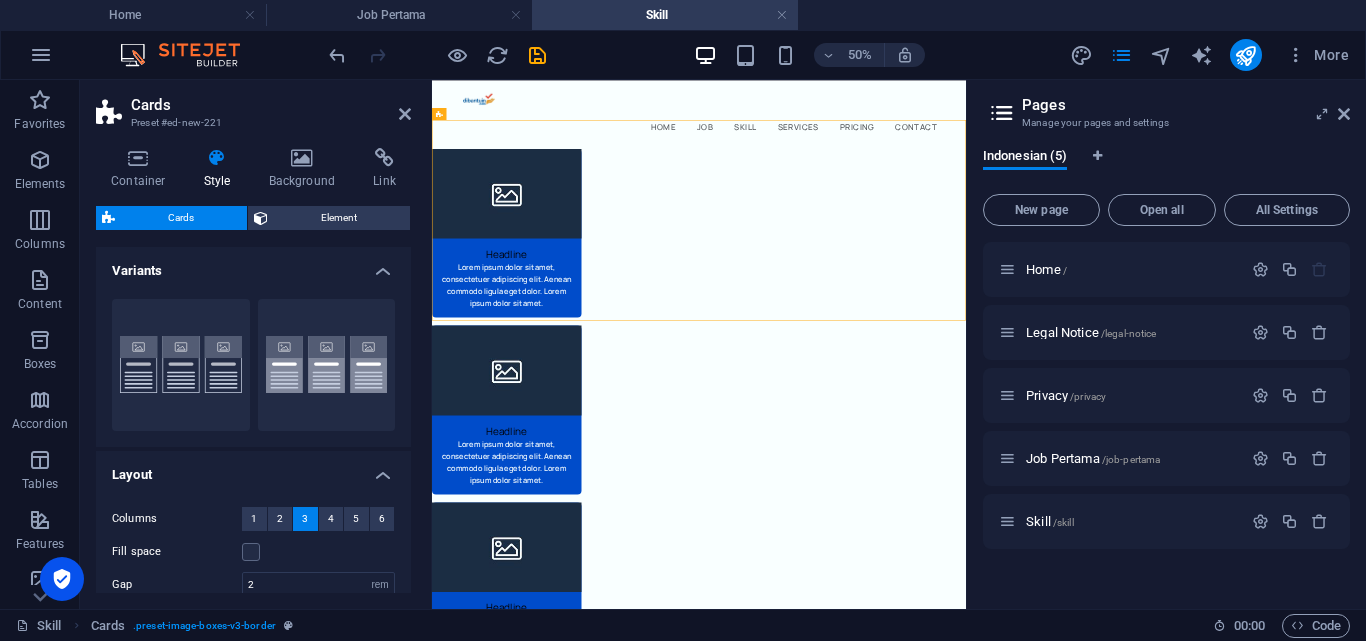 click on "Variants" at bounding box center (253, 265) 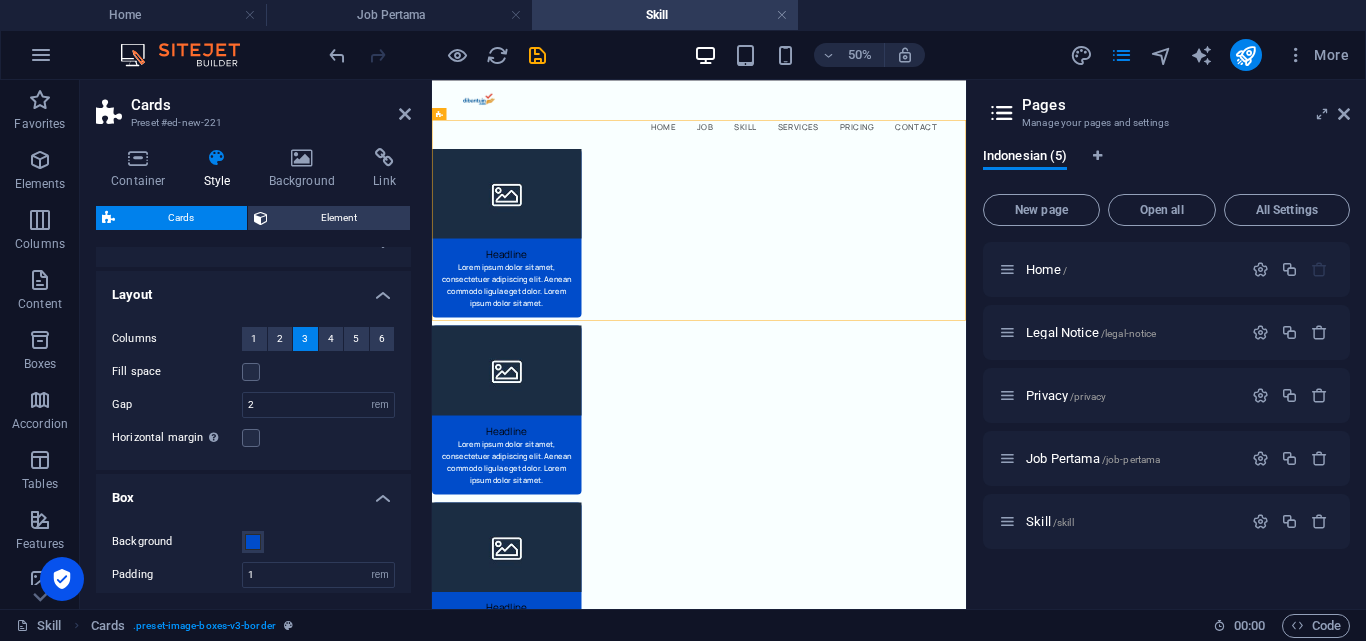 scroll, scrollTop: 0, scrollLeft: 0, axis: both 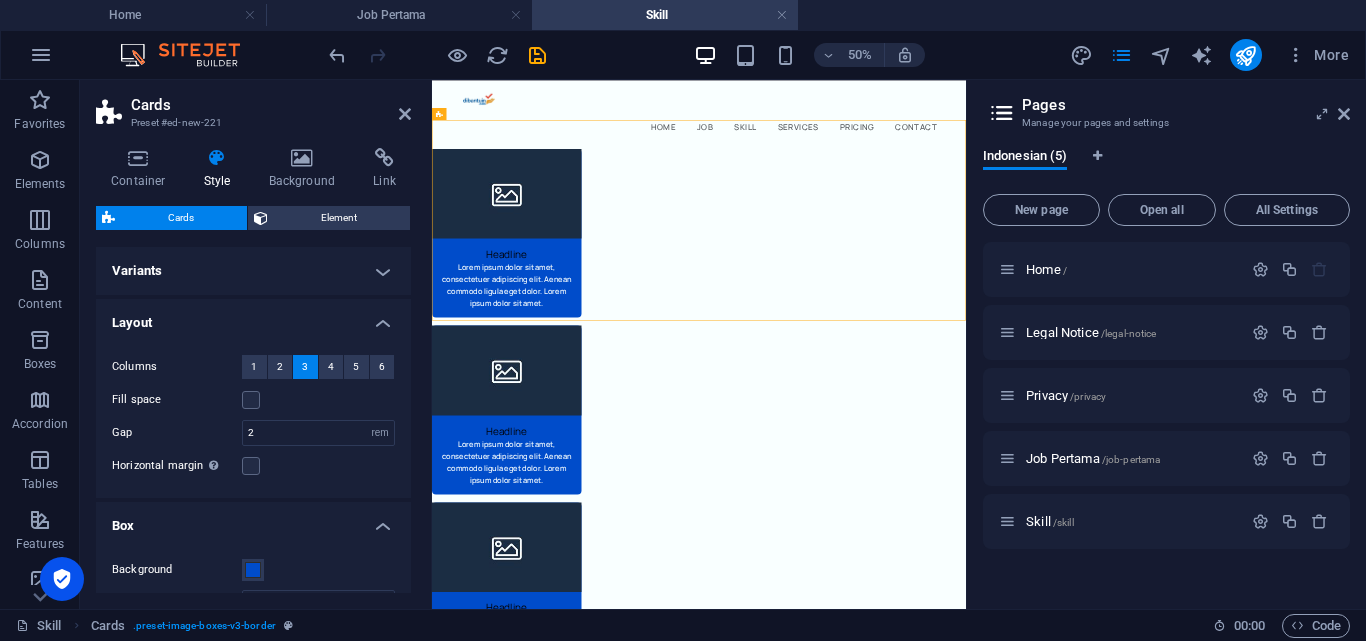 click on "Variants" at bounding box center (253, 271) 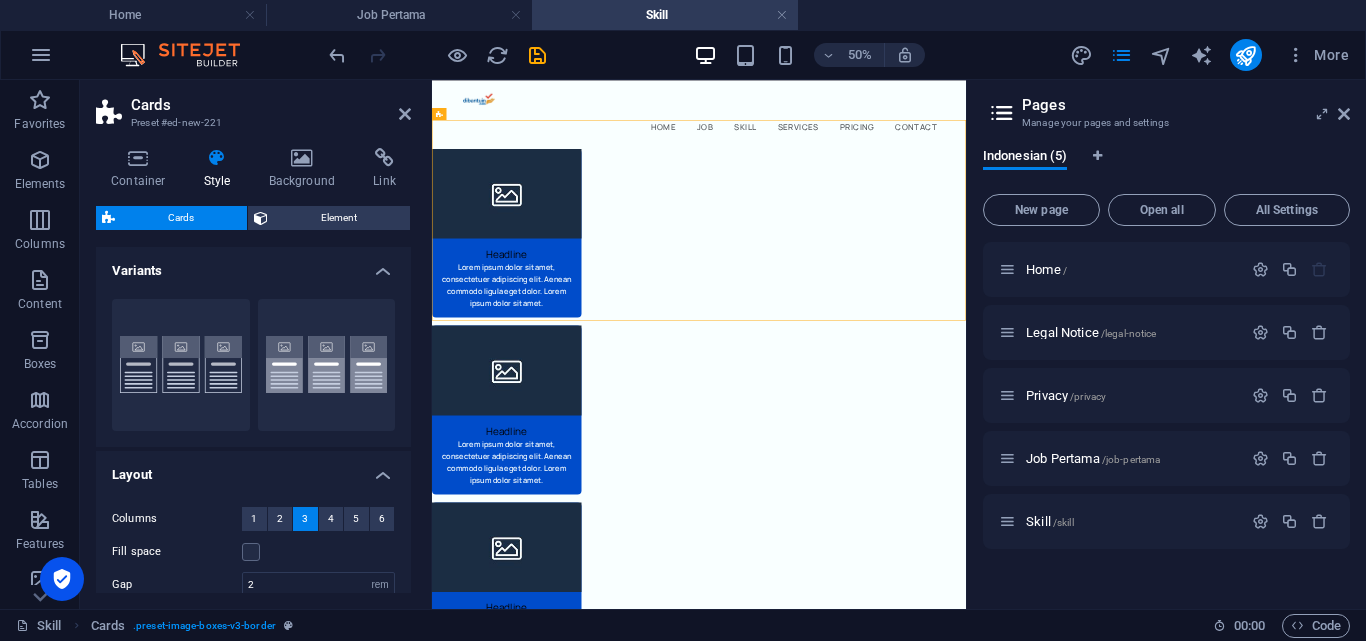 click on "Layout" at bounding box center [253, 469] 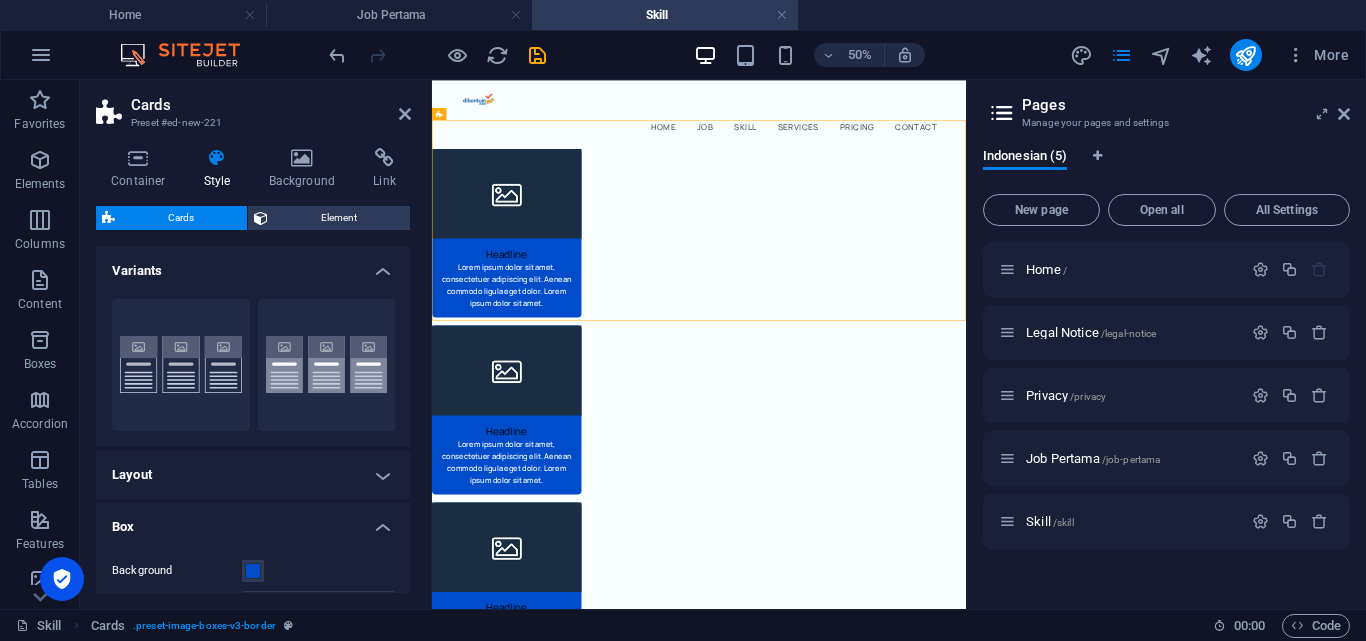 click on "Layout" at bounding box center (253, 475) 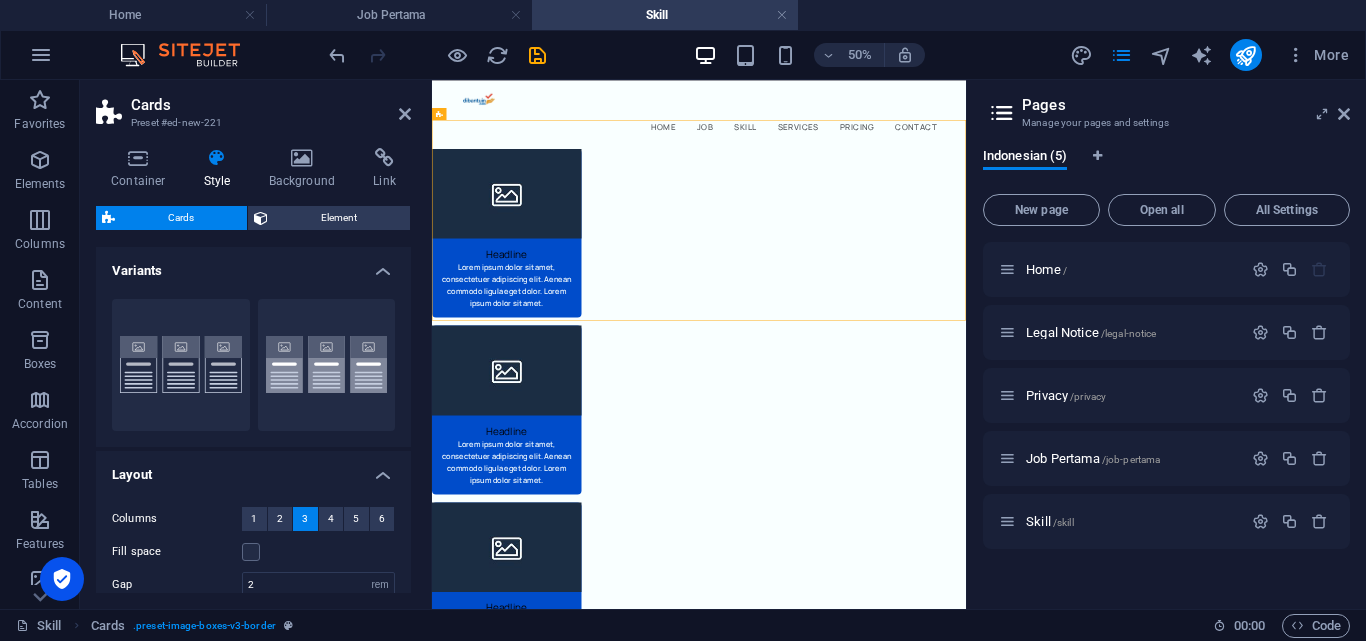 click on "Layout" at bounding box center (253, 469) 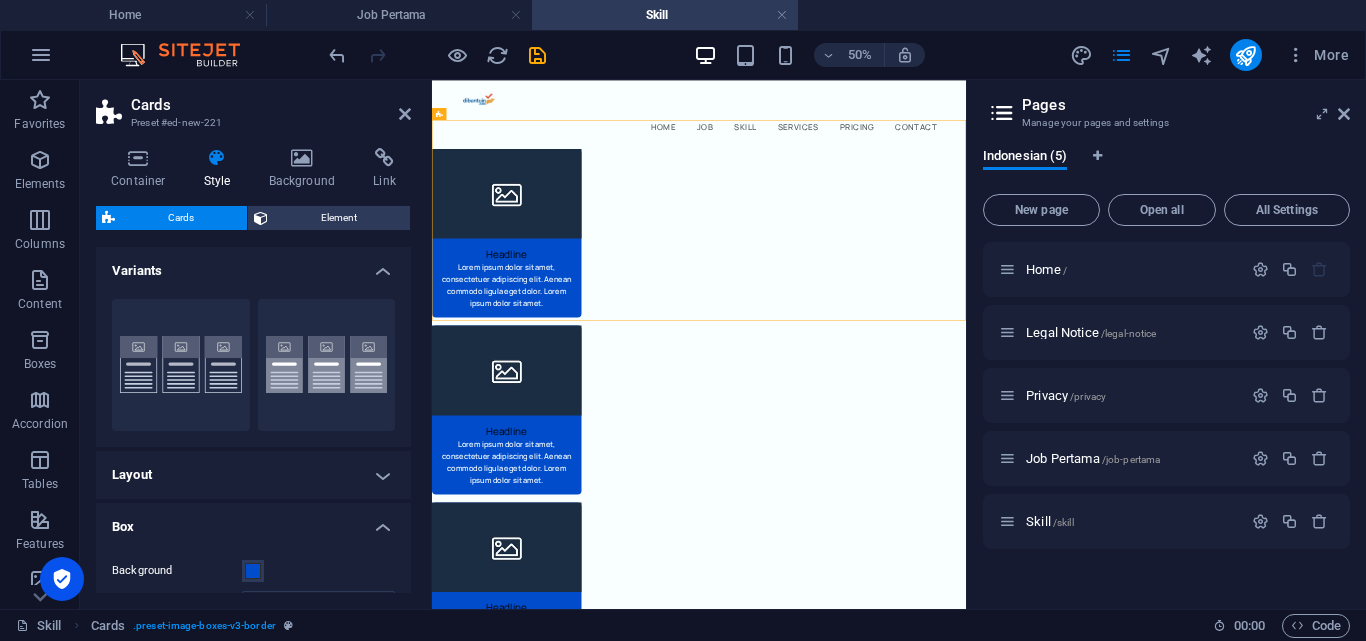 click on "Layout" at bounding box center [253, 475] 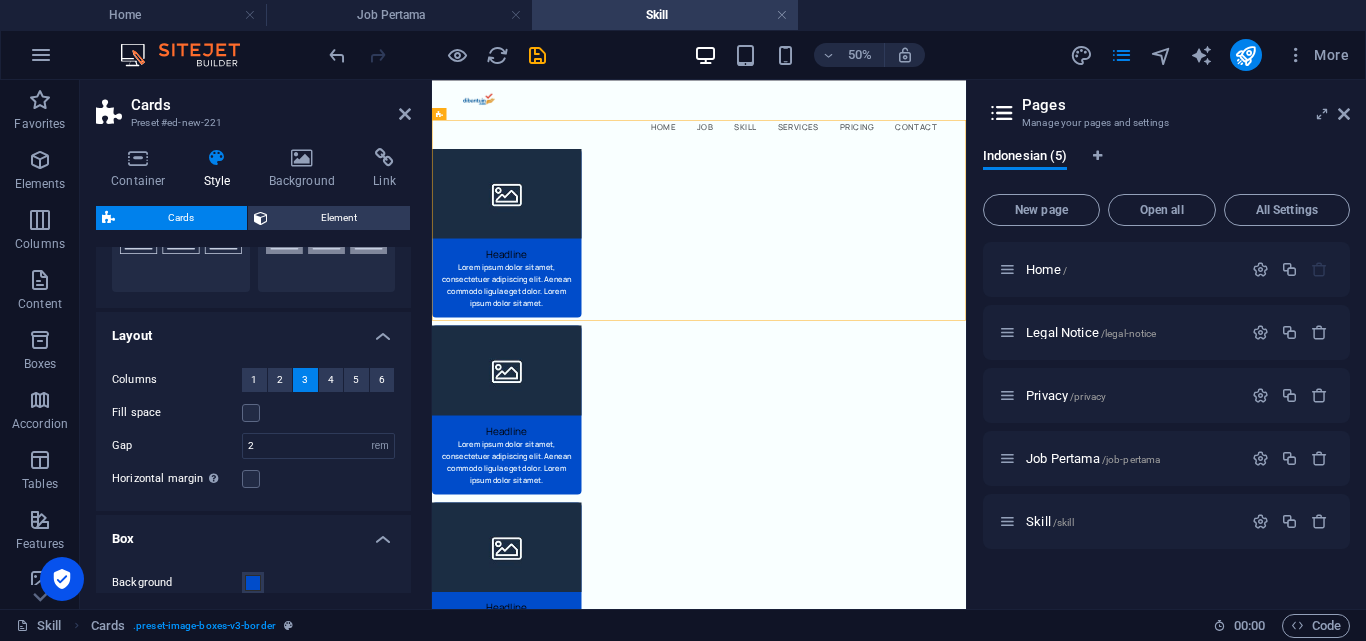 scroll, scrollTop: 0, scrollLeft: 0, axis: both 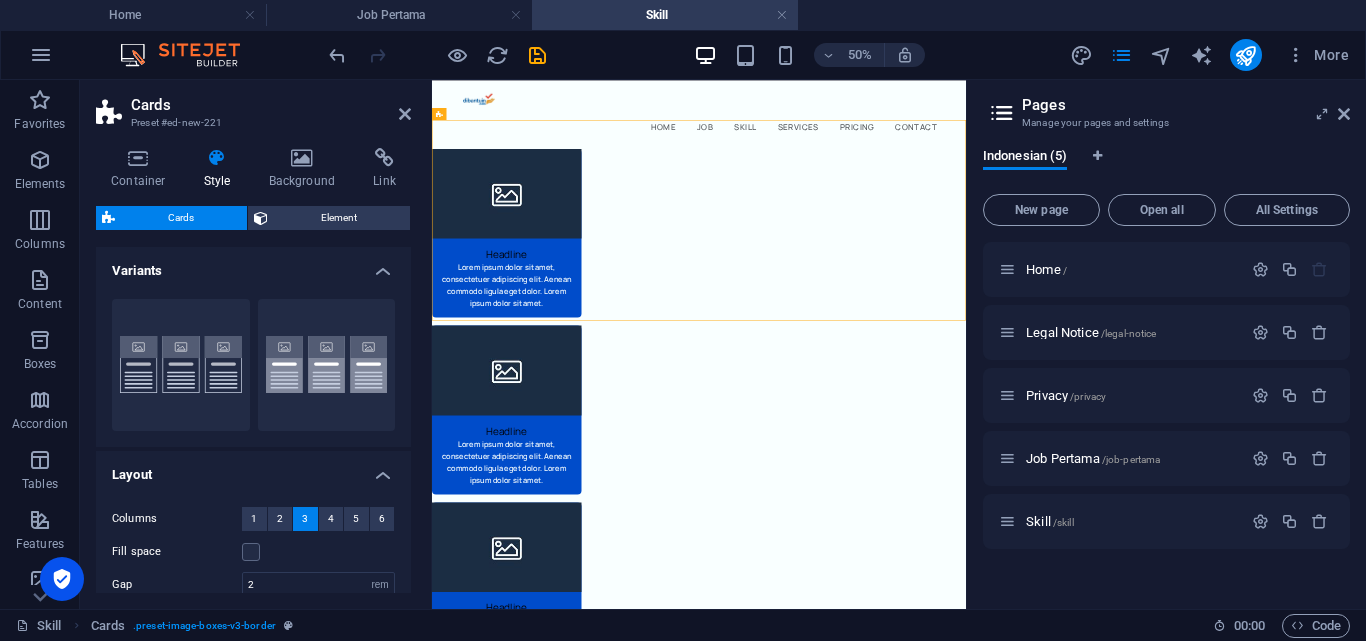 click on "Layout" at bounding box center [253, 469] 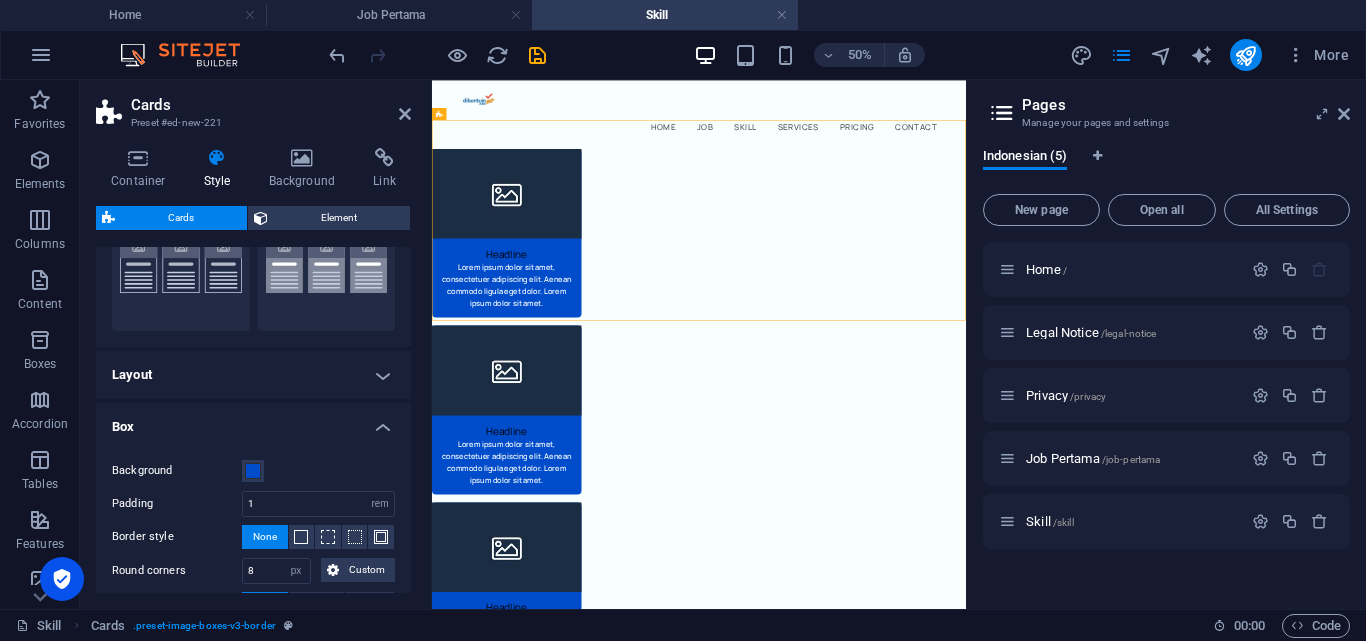 scroll, scrollTop: 200, scrollLeft: 0, axis: vertical 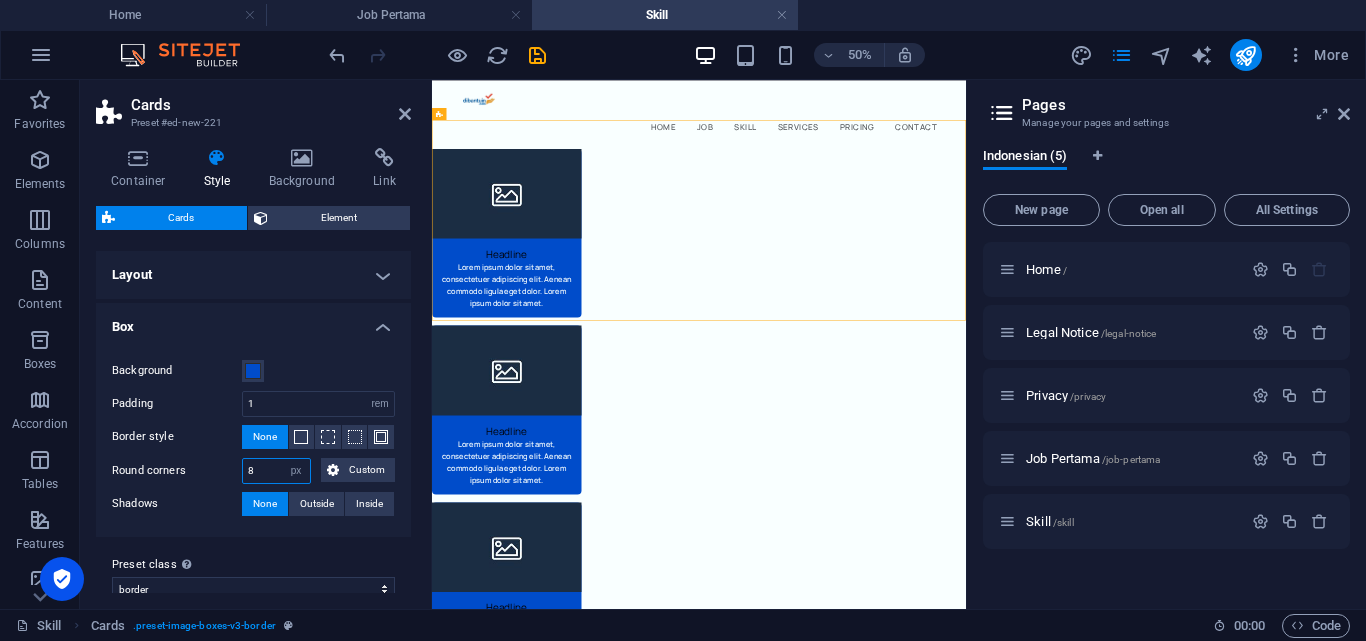 drag, startPoint x: 259, startPoint y: 454, endPoint x: 206, endPoint y: 451, distance: 53.08484 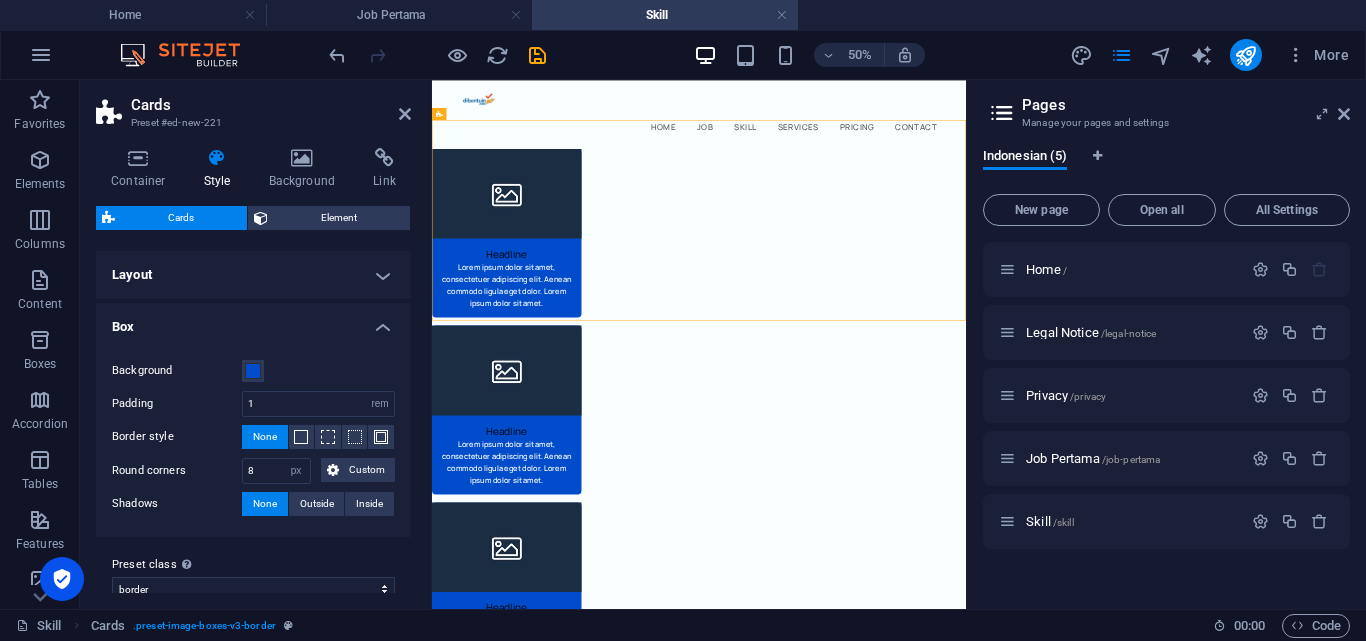 click on "Background Padding 1 px rem % vw vh Border style None              - Width 2 px rem vh vw Custom Custom 2 px rem vh vw 2 px rem vh vw 2 px rem vh vw 2 px rem vh vw  - Color Round corners 8 px rem % vh vw Custom Custom 8 px rem % vh vw 8 px rem % vh vw 8 px rem % vh vw 8 px rem % vh vw Shadows None Outside Inside Color X offset 0 px rem vh vw Y offset 0 px rem vh vw Blur 0 px rem % vh vw Spread 0 px rem vh vw" at bounding box center (253, 438) 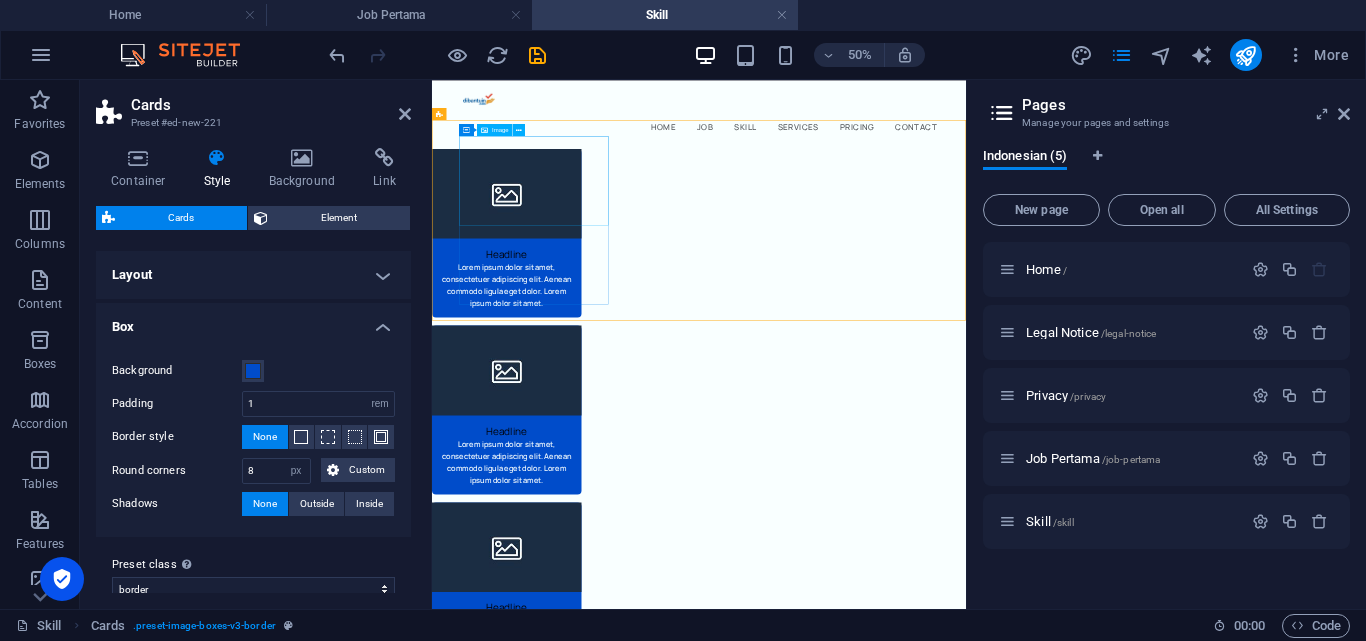 click at bounding box center [581, 305] 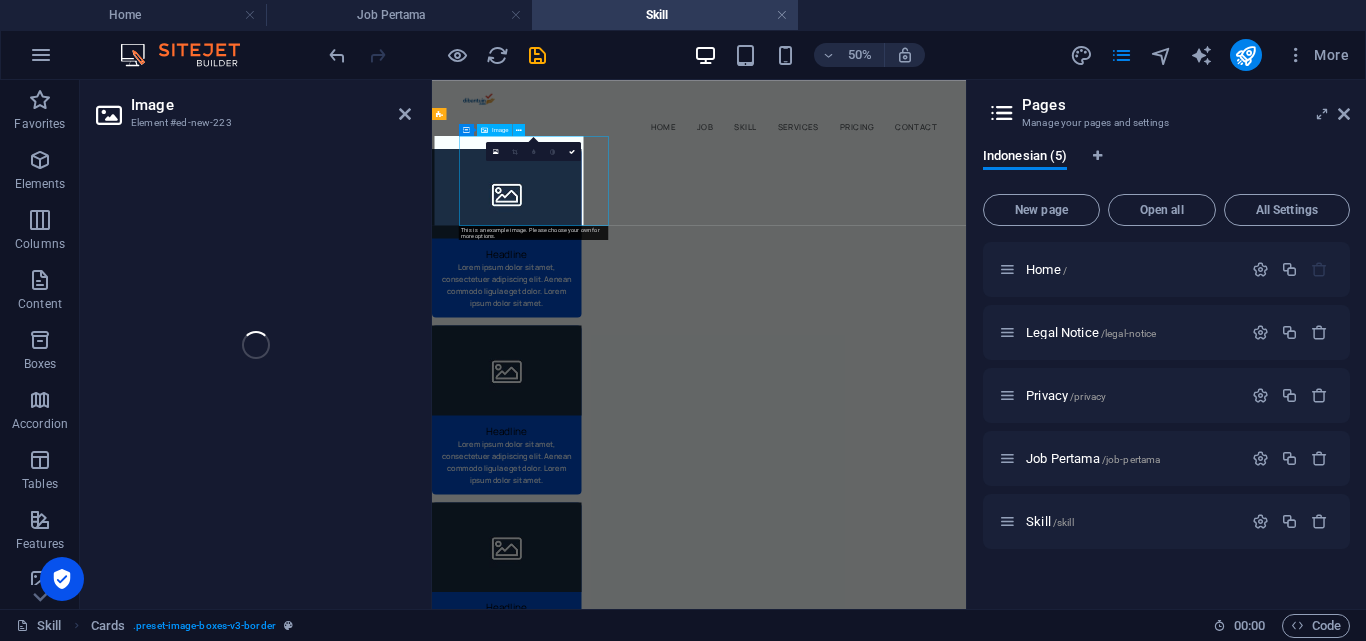 select on "%" 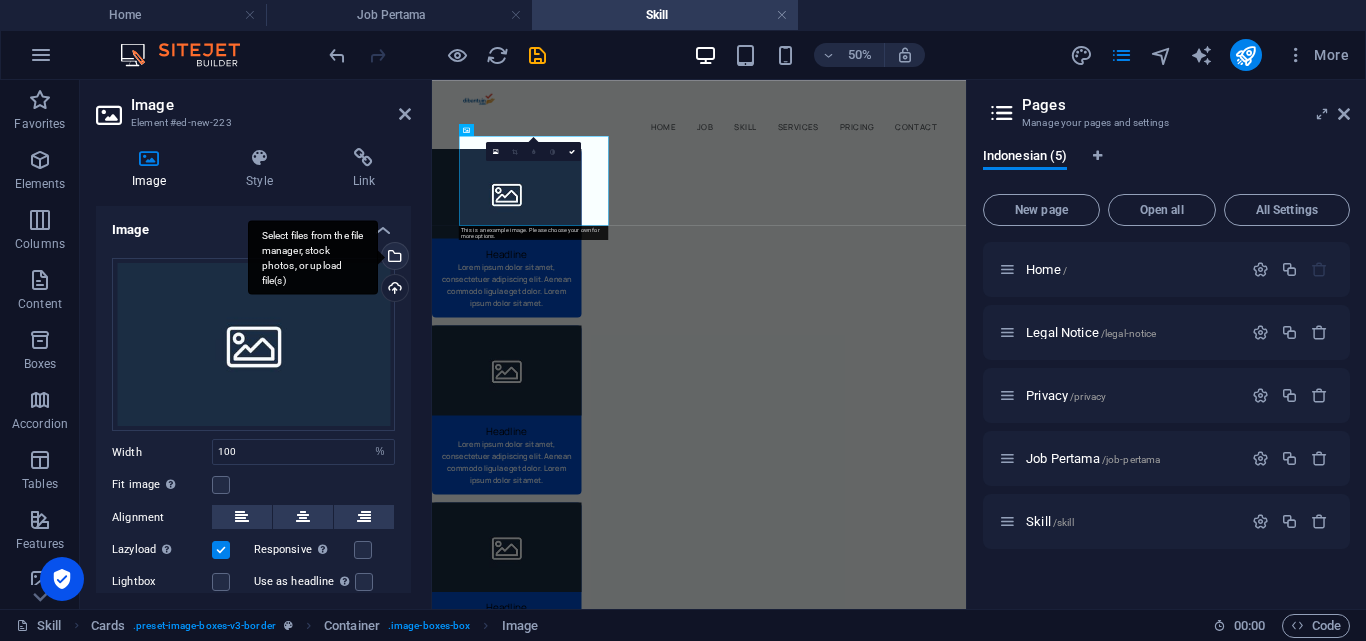 click on "Select files from the file manager, stock photos, or upload file(s)" at bounding box center [313, 257] 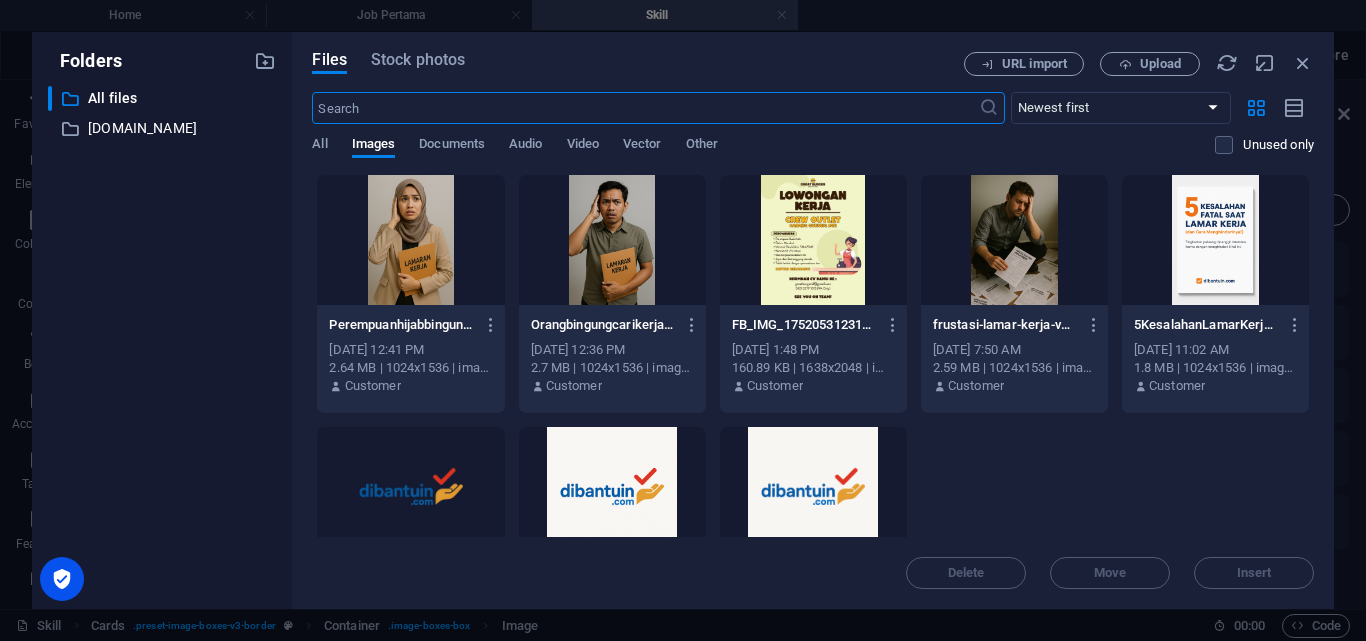 click on "Files Stock photos" at bounding box center (638, 63) 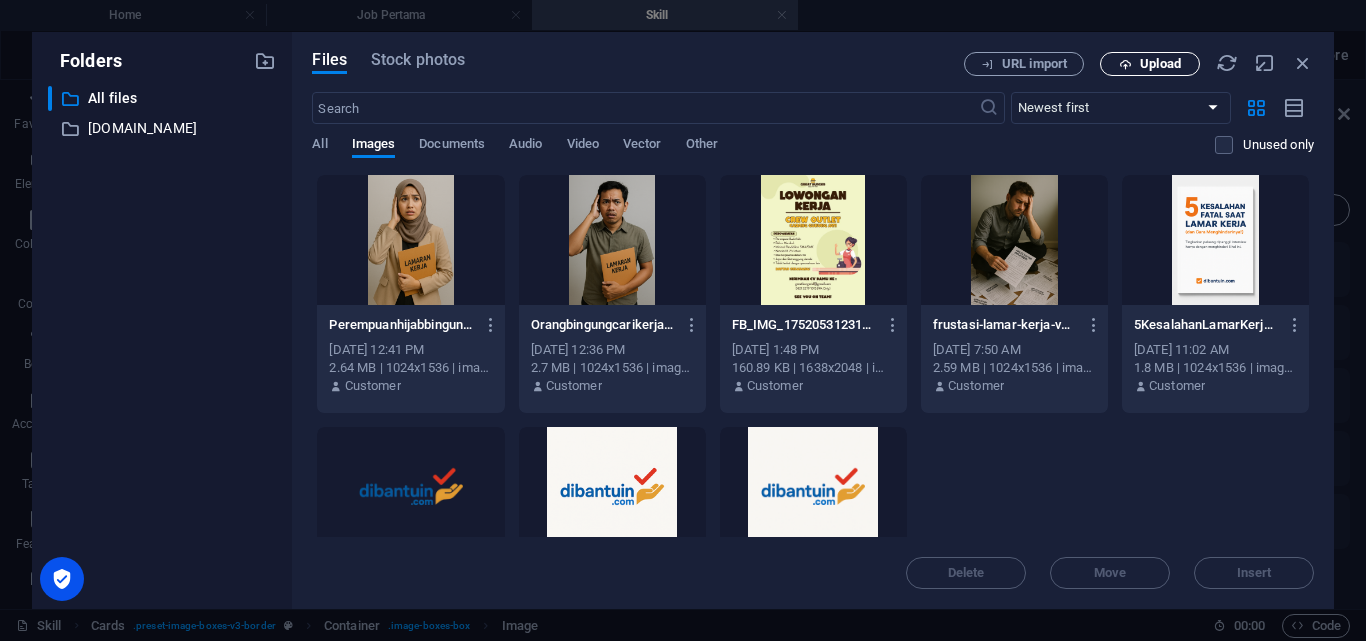 click on "Upload" at bounding box center [1150, 64] 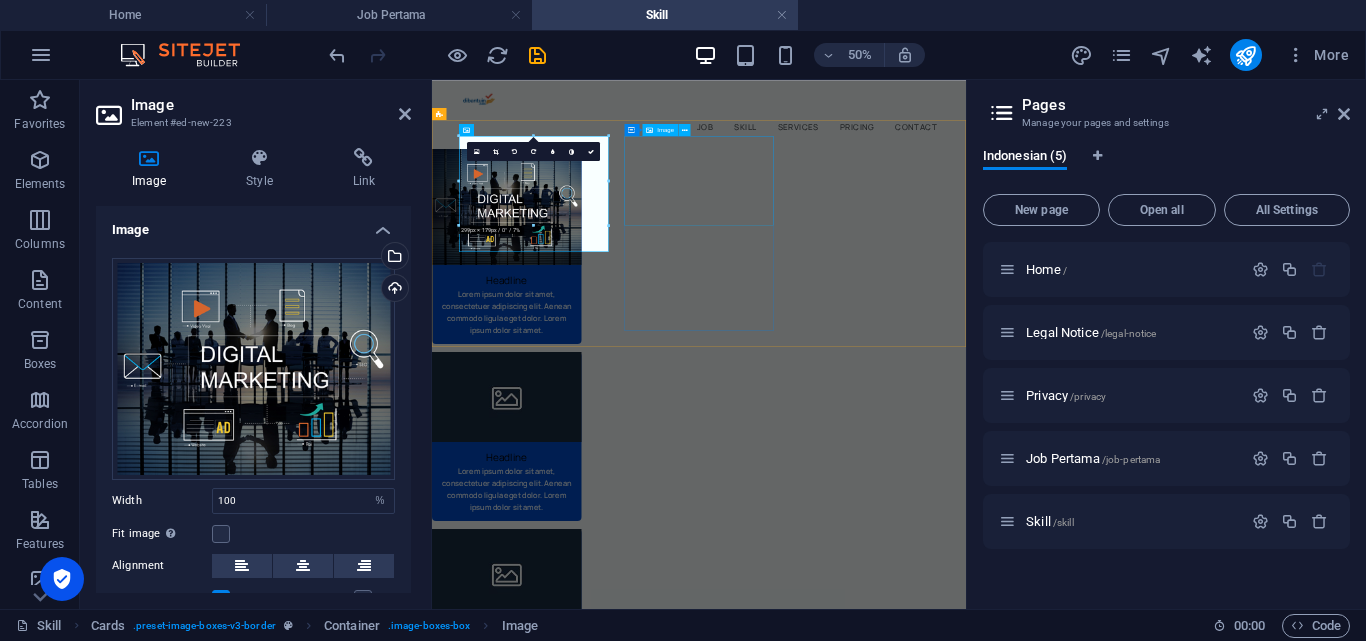 click at bounding box center [581, 711] 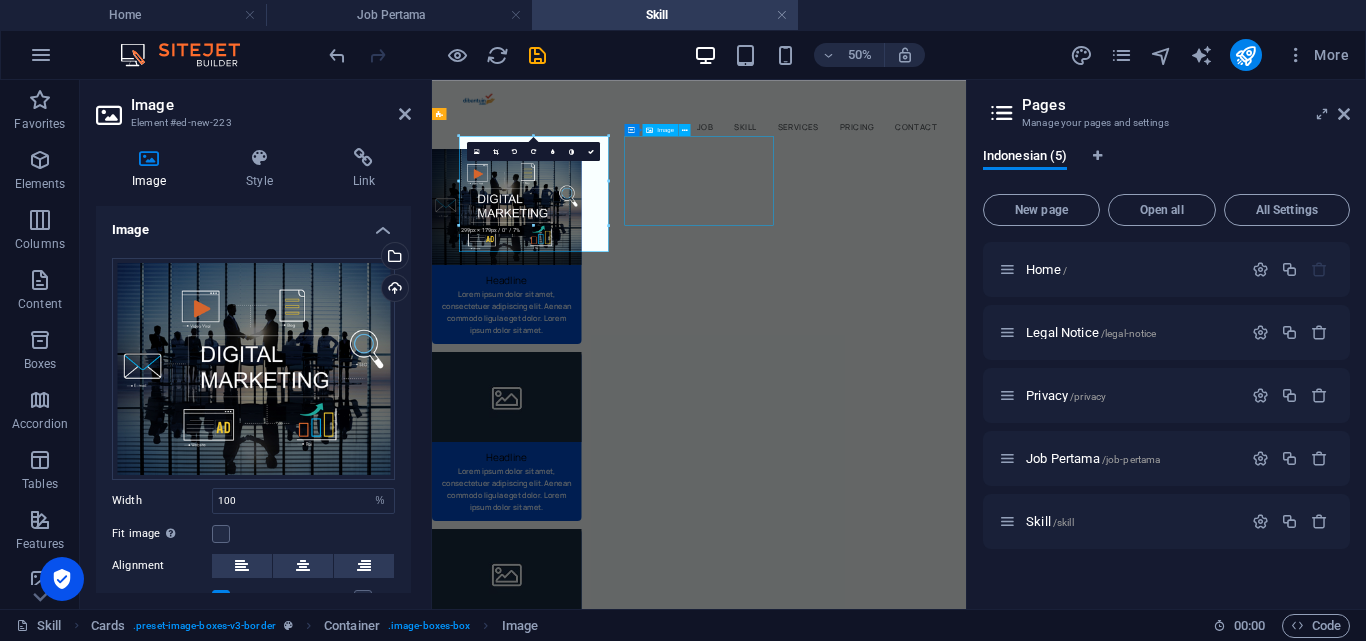 click at bounding box center (581, 711) 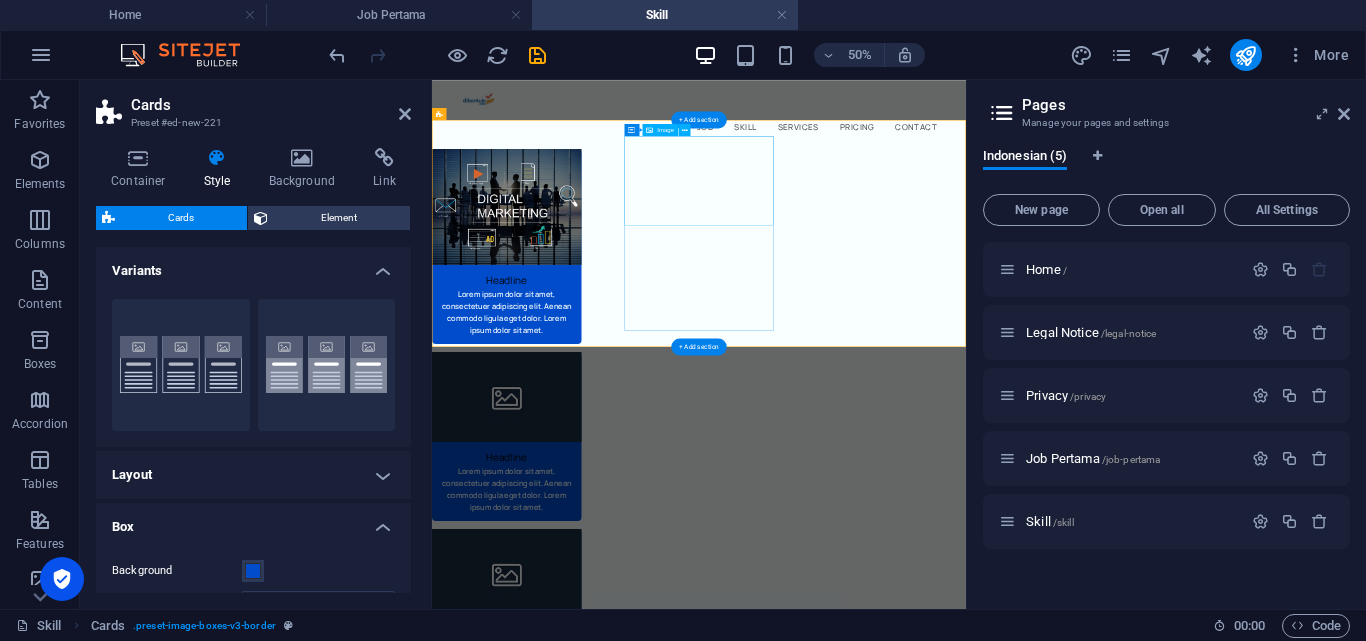click at bounding box center [581, 711] 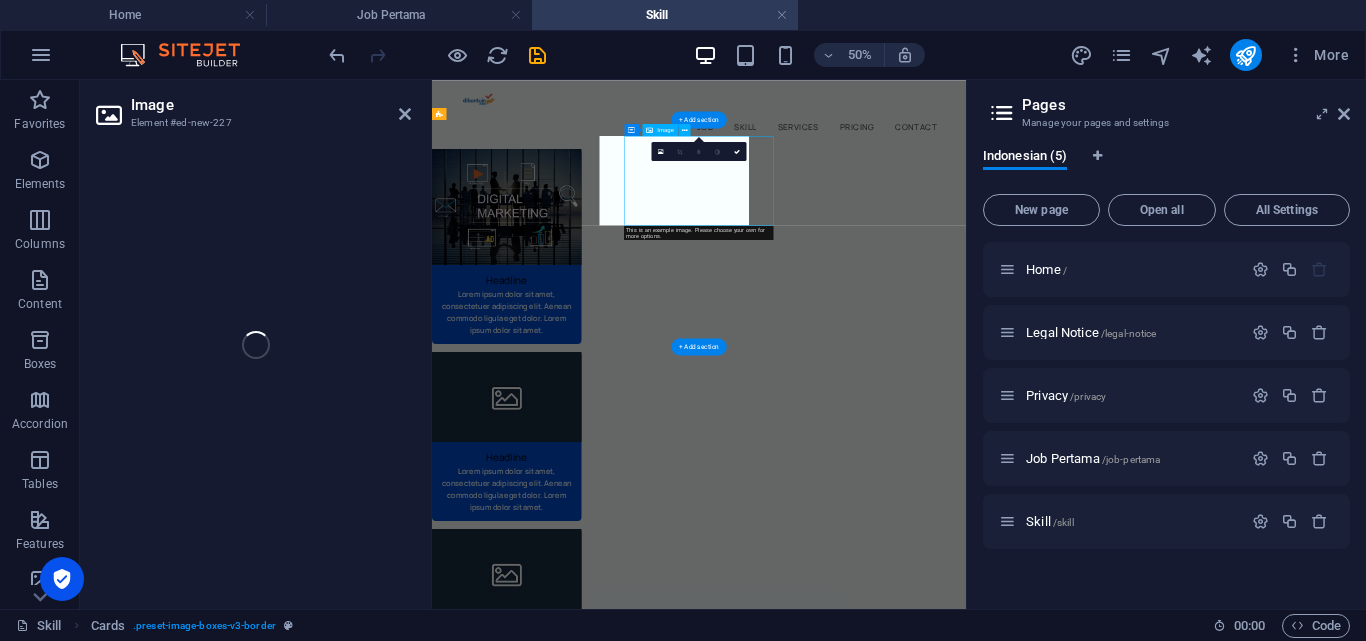 select on "%" 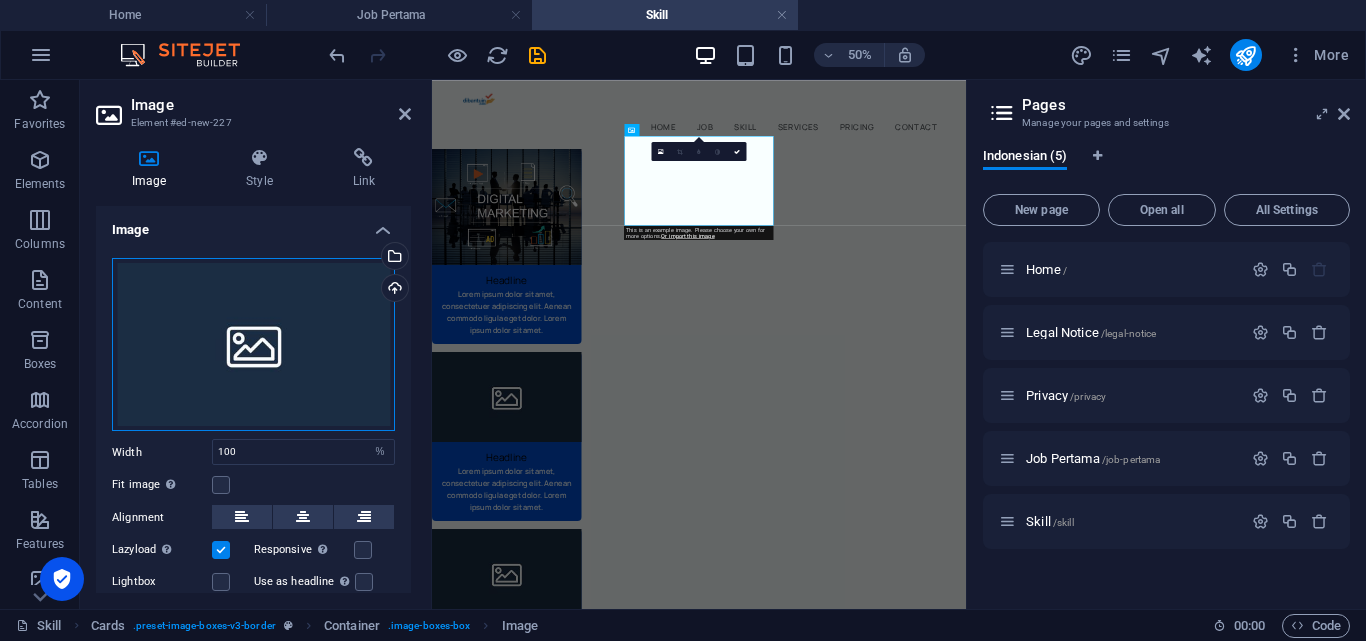 click on "Drag files here, click to choose files or select files from Files or our free stock photos & videos" at bounding box center (253, 345) 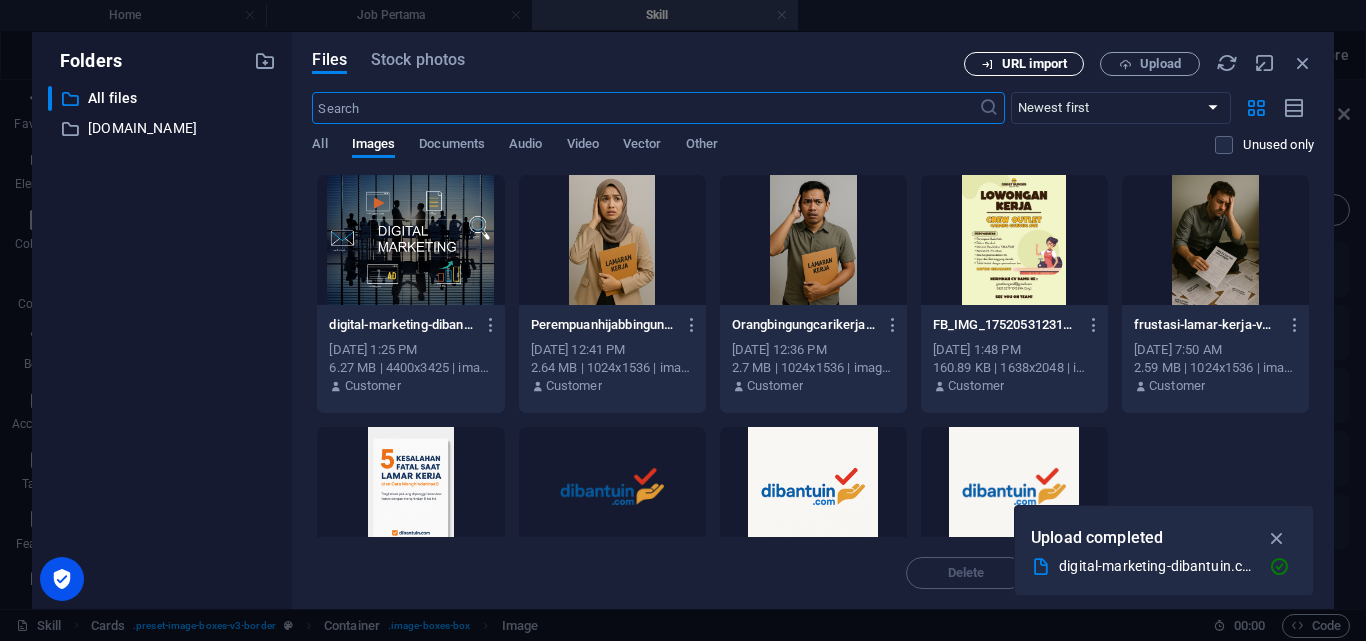click on "URL import" at bounding box center (1034, 64) 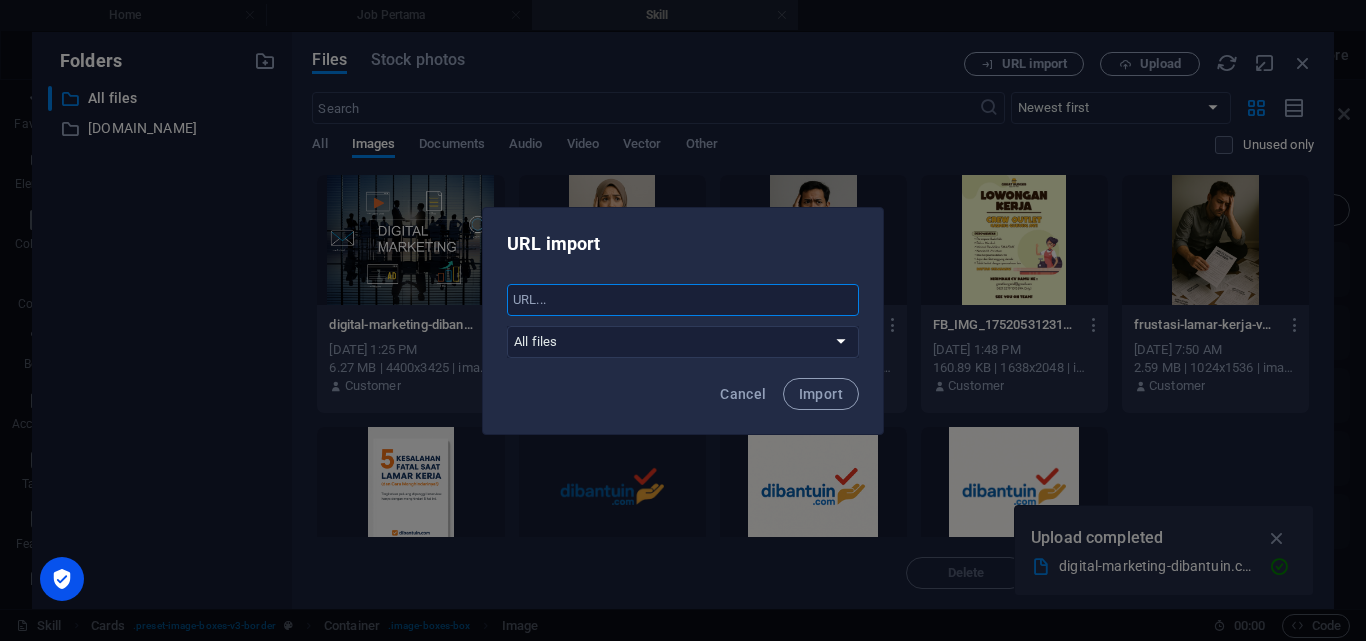 click at bounding box center (683, 300) 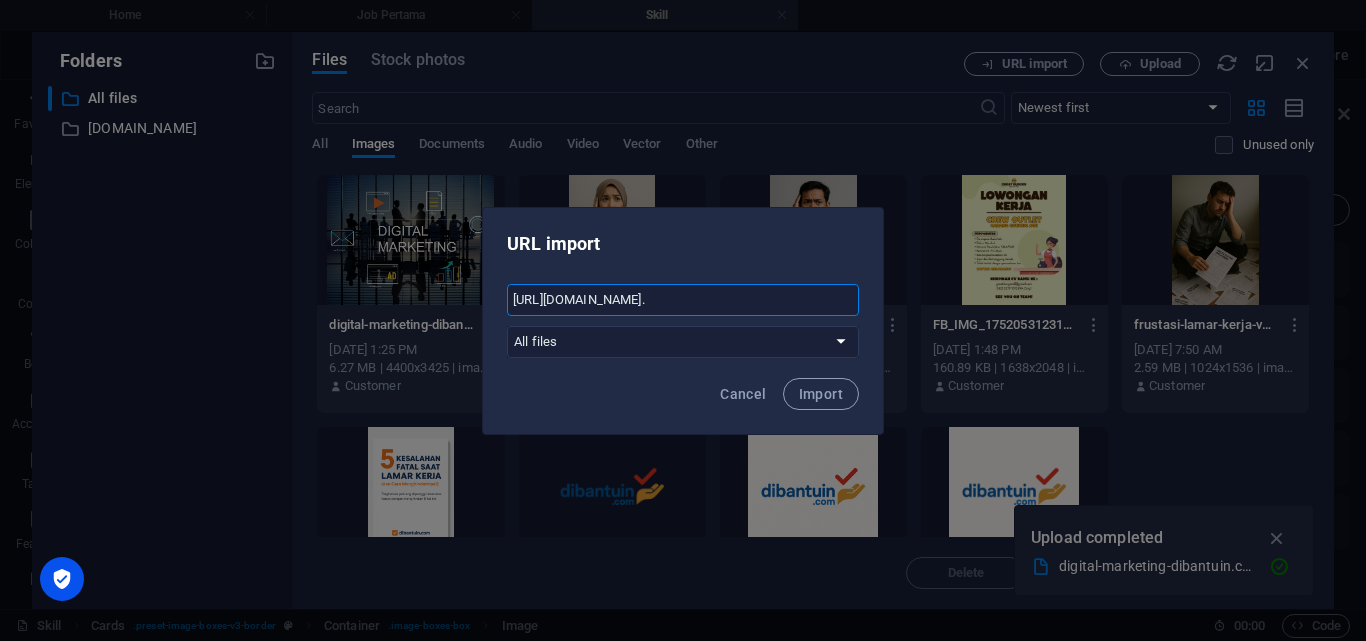 scroll, scrollTop: 0, scrollLeft: 684, axis: horizontal 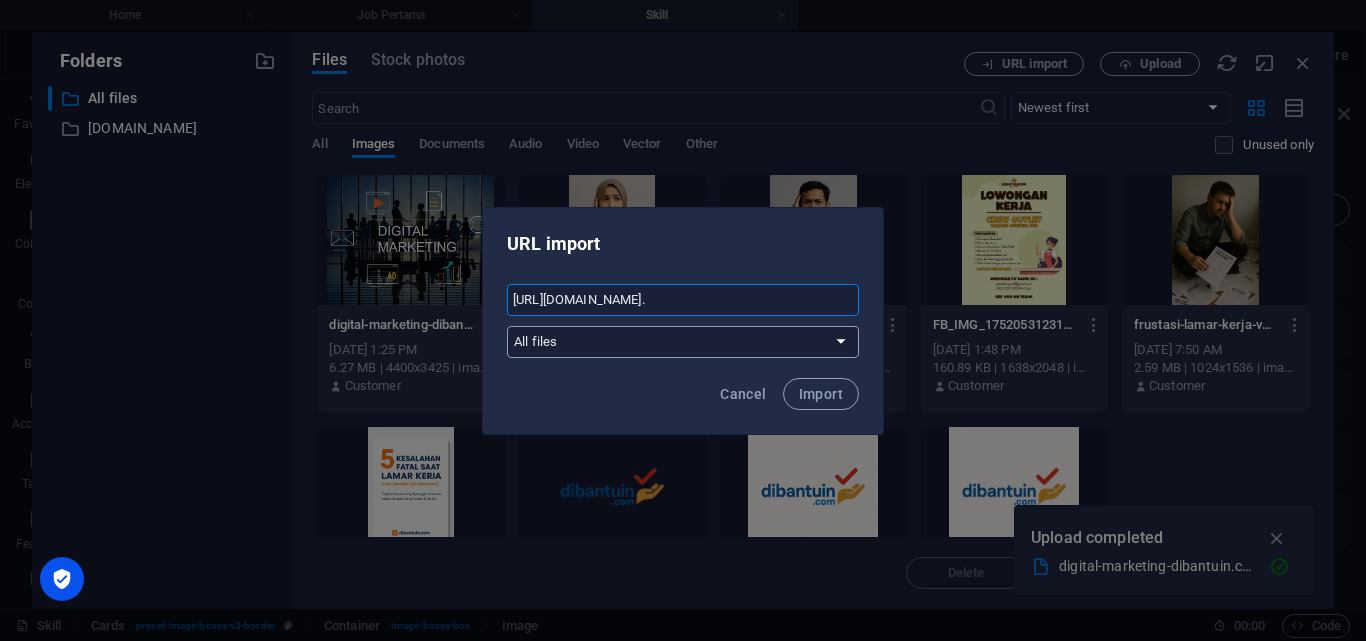 type on "[URL][DOMAIN_NAME]." 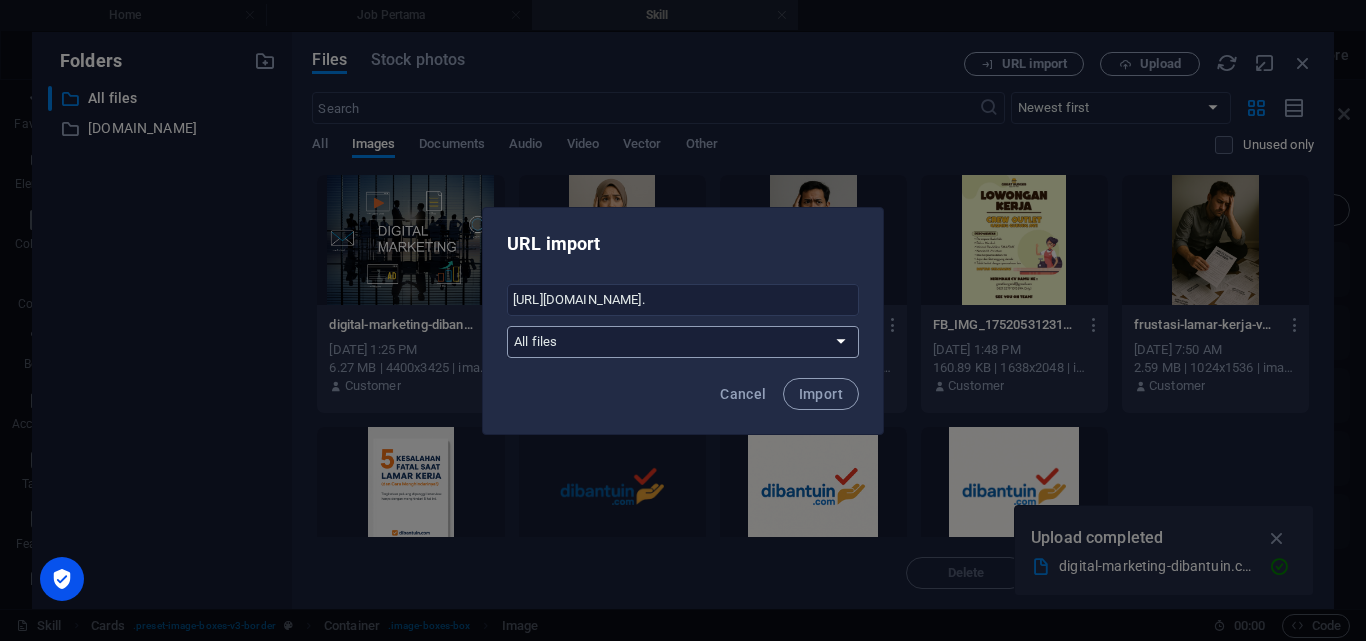 scroll, scrollTop: 0, scrollLeft: 0, axis: both 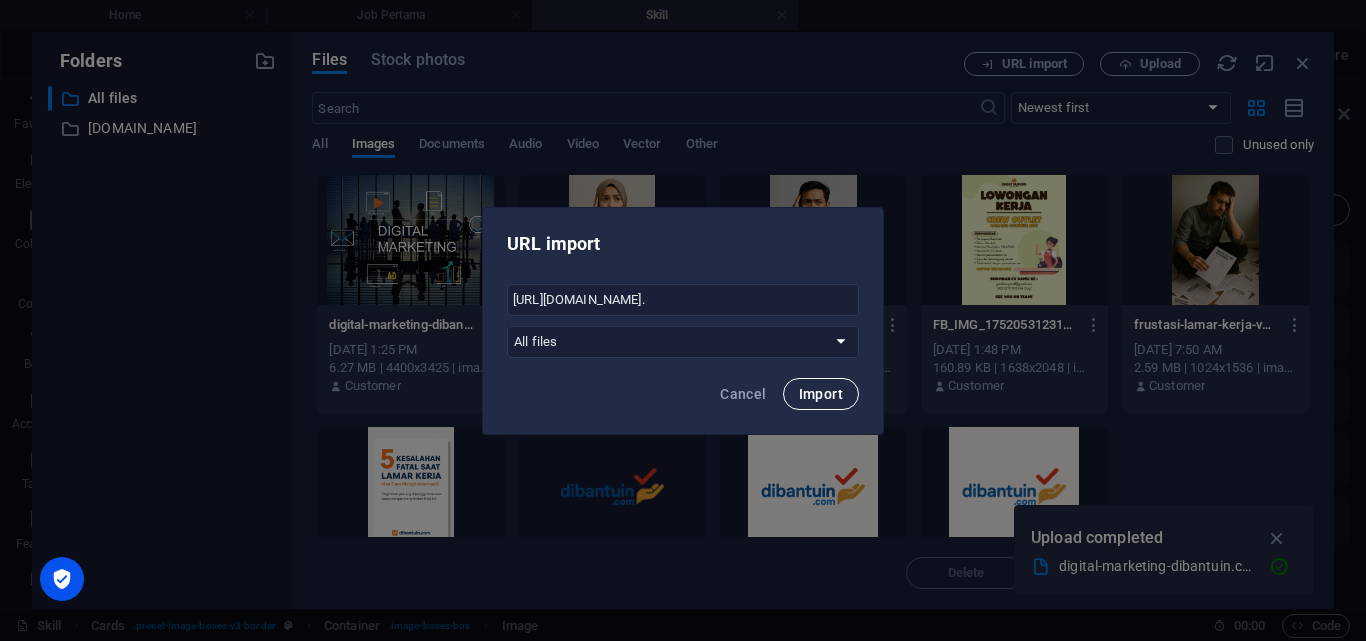 click on "Import" at bounding box center (821, 394) 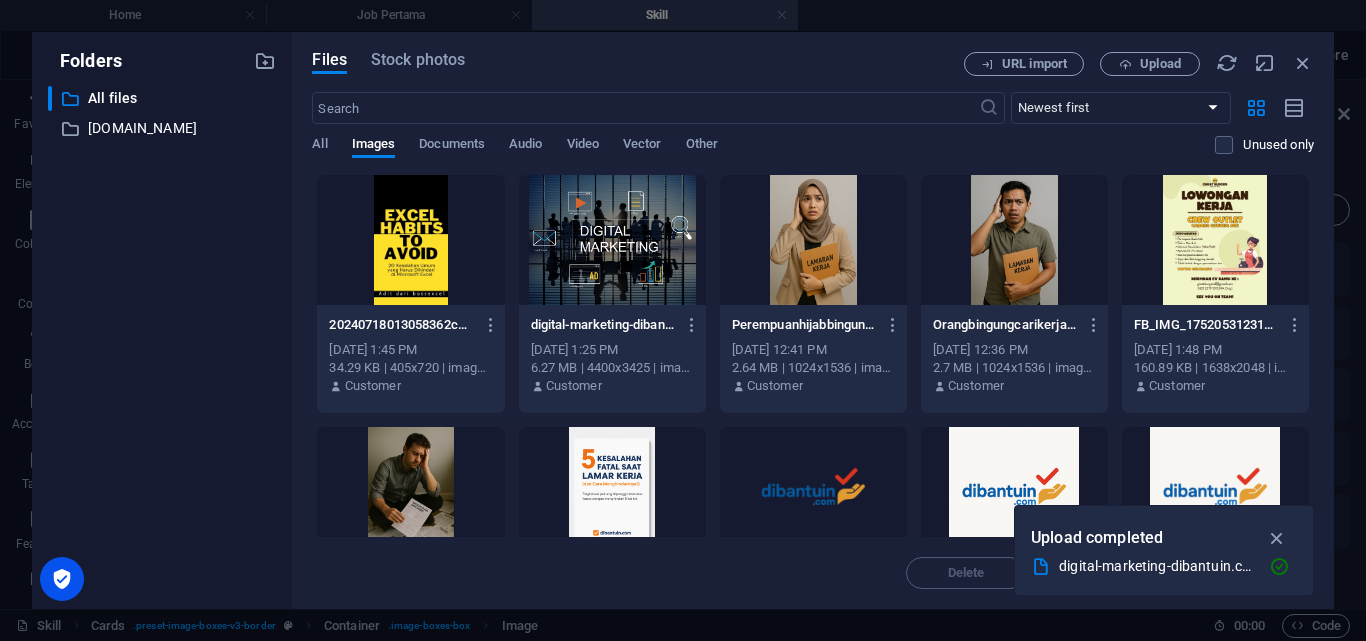 click at bounding box center (410, 240) 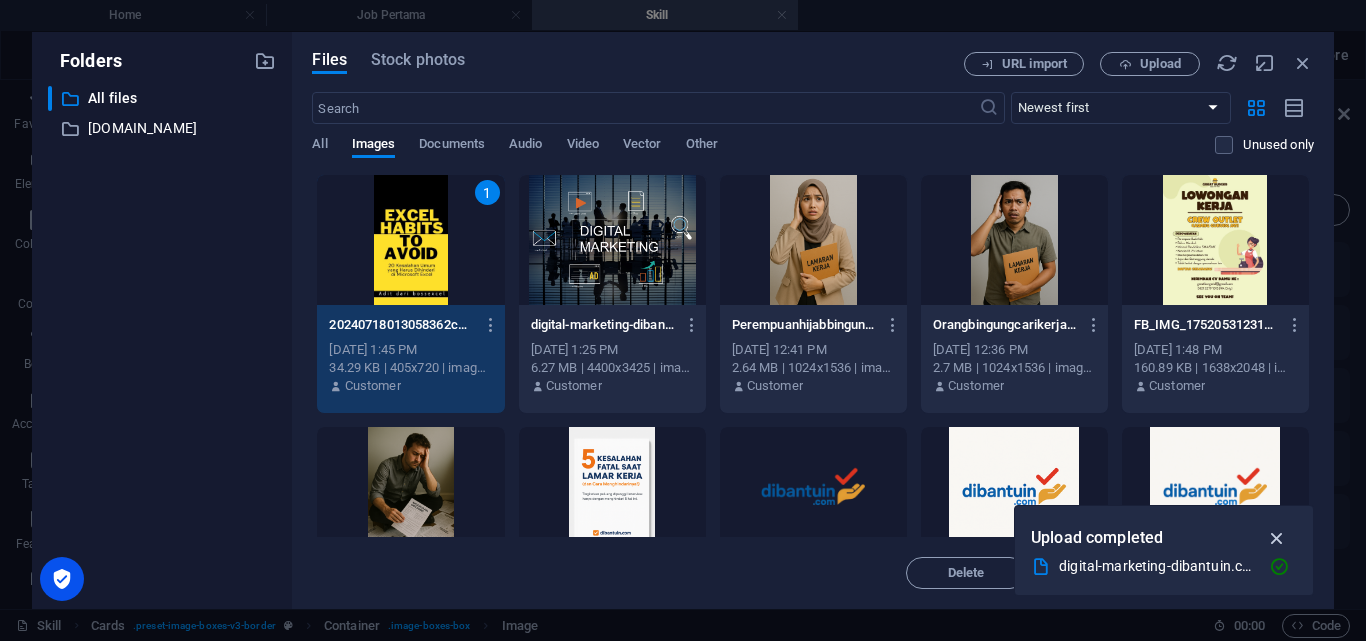 click at bounding box center [1277, 538] 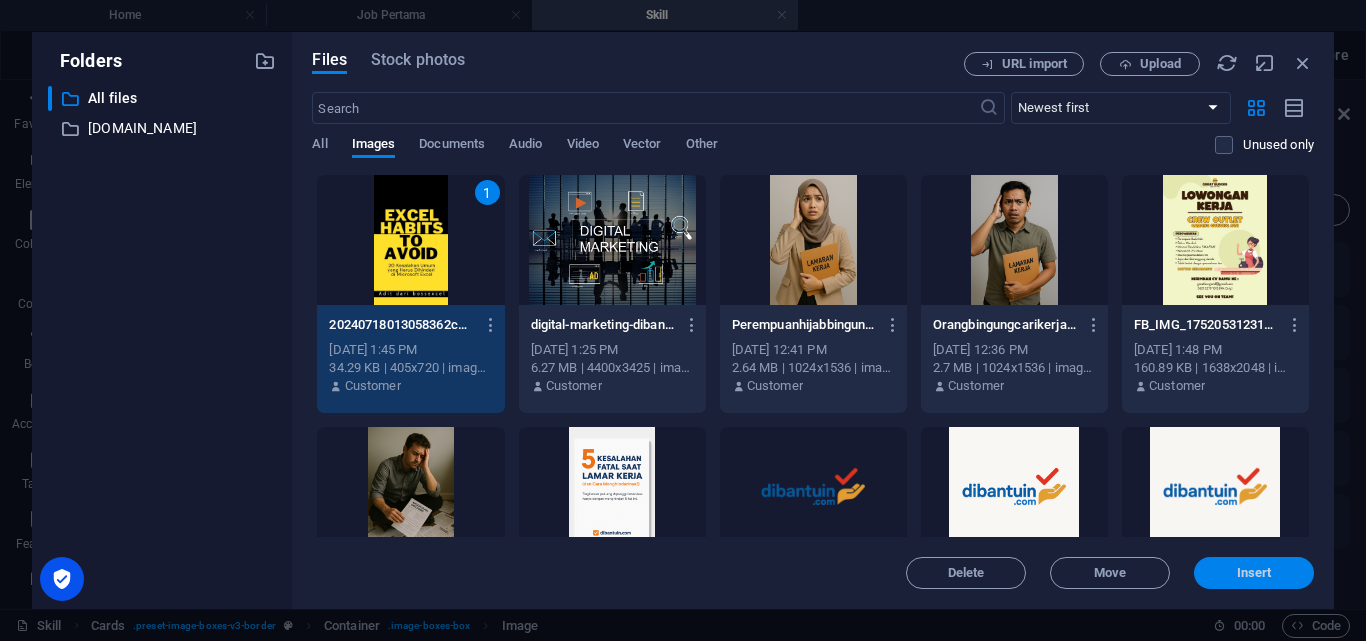 drag, startPoint x: 1251, startPoint y: 577, endPoint x: 872, endPoint y: 838, distance: 460.17606 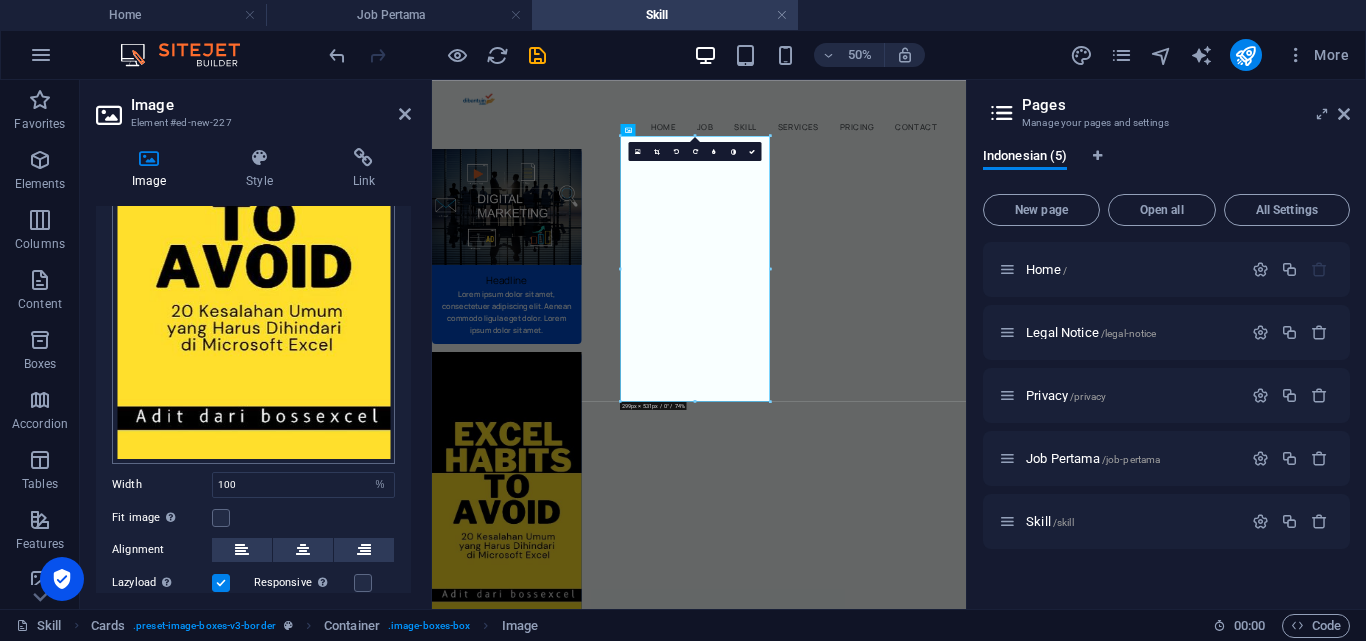 scroll, scrollTop: 300, scrollLeft: 0, axis: vertical 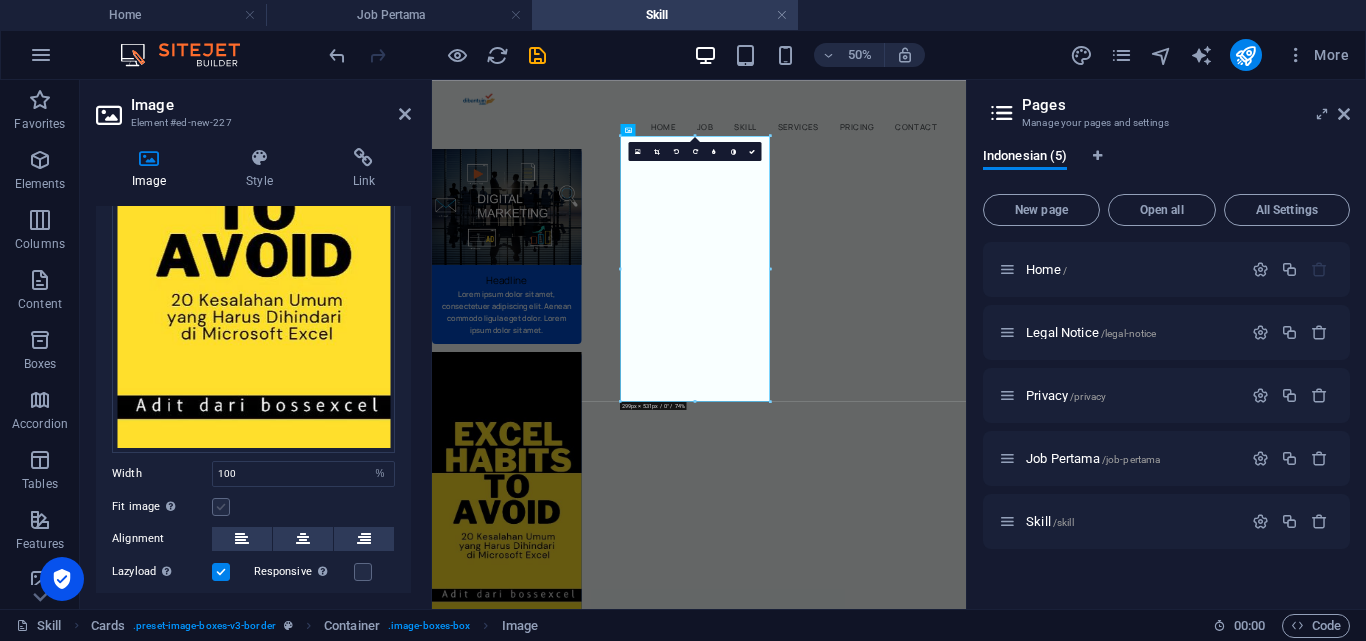 click at bounding box center (221, 507) 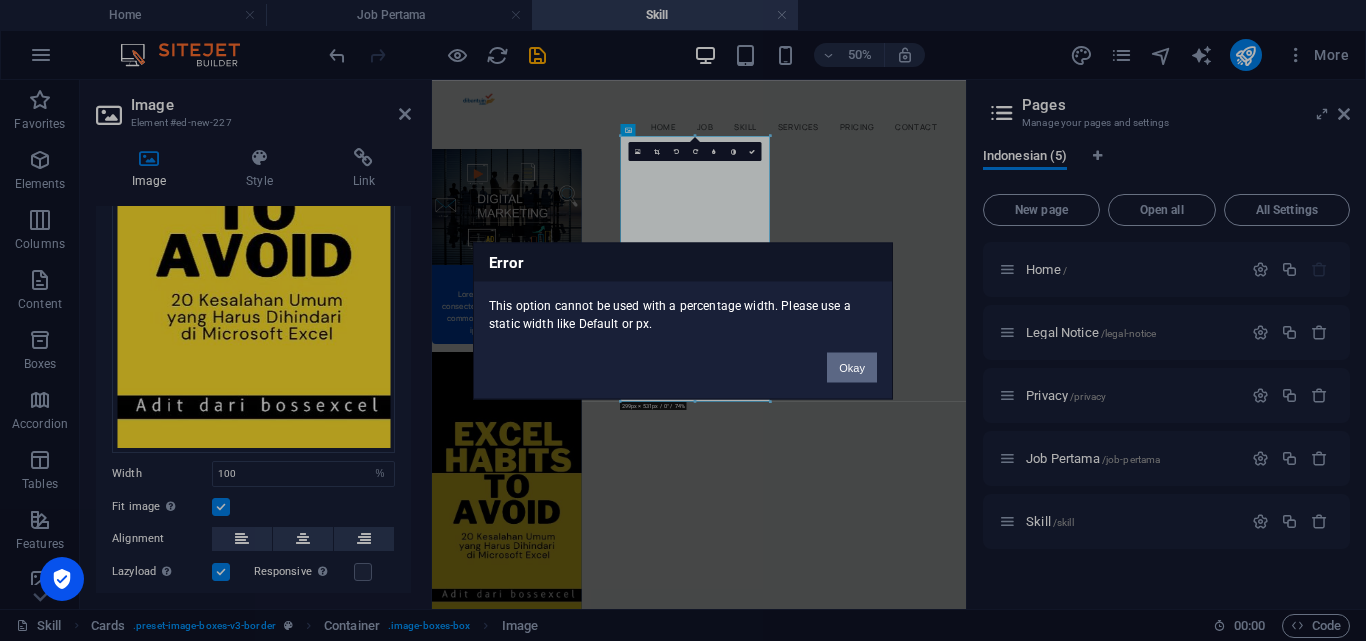 click on "Okay" at bounding box center [852, 367] 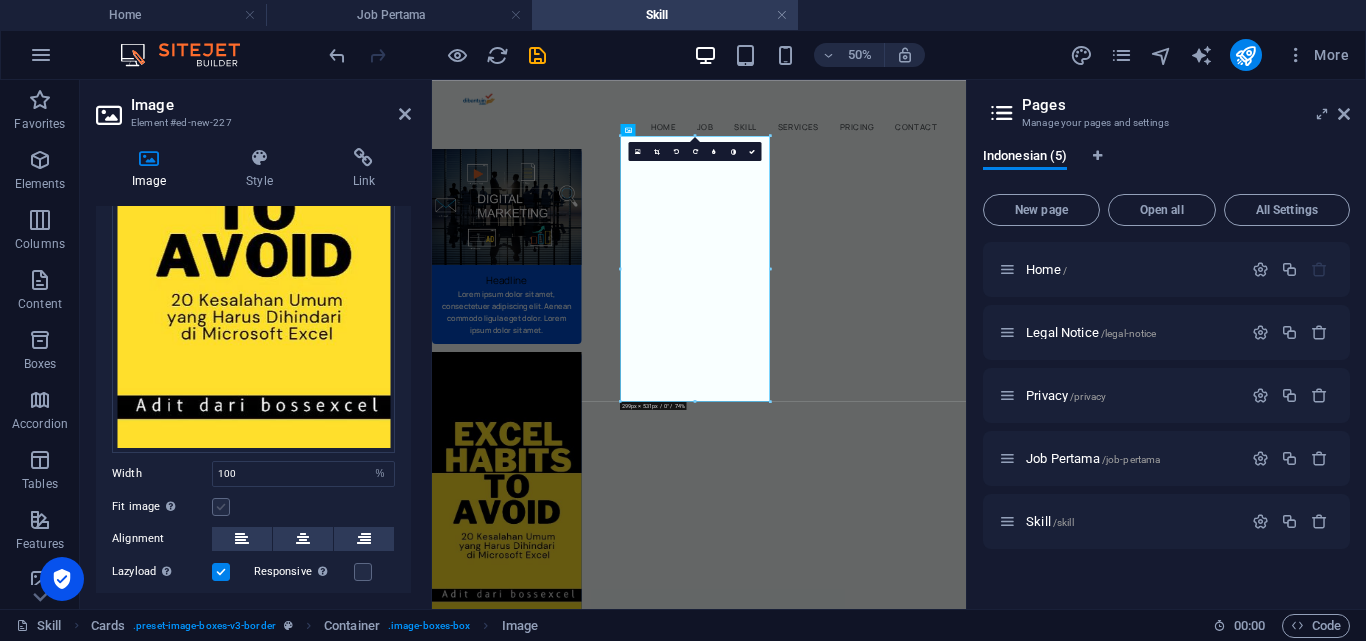 click at bounding box center (221, 507) 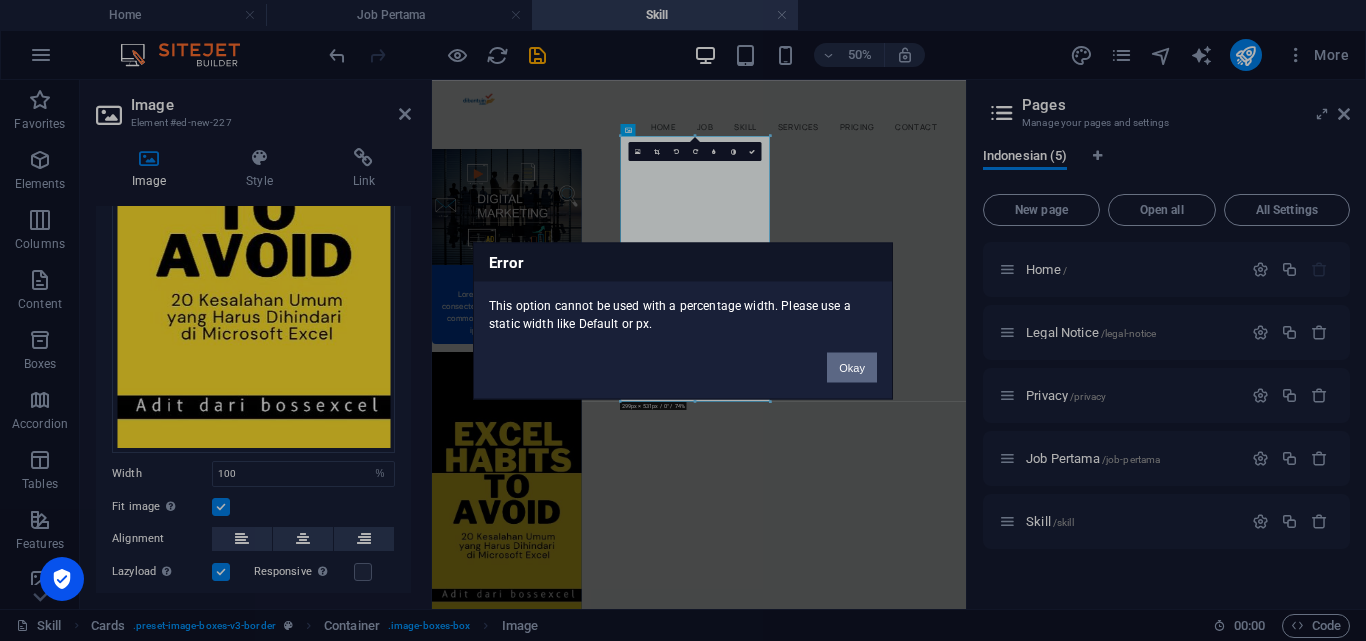 click on "Okay" at bounding box center [852, 367] 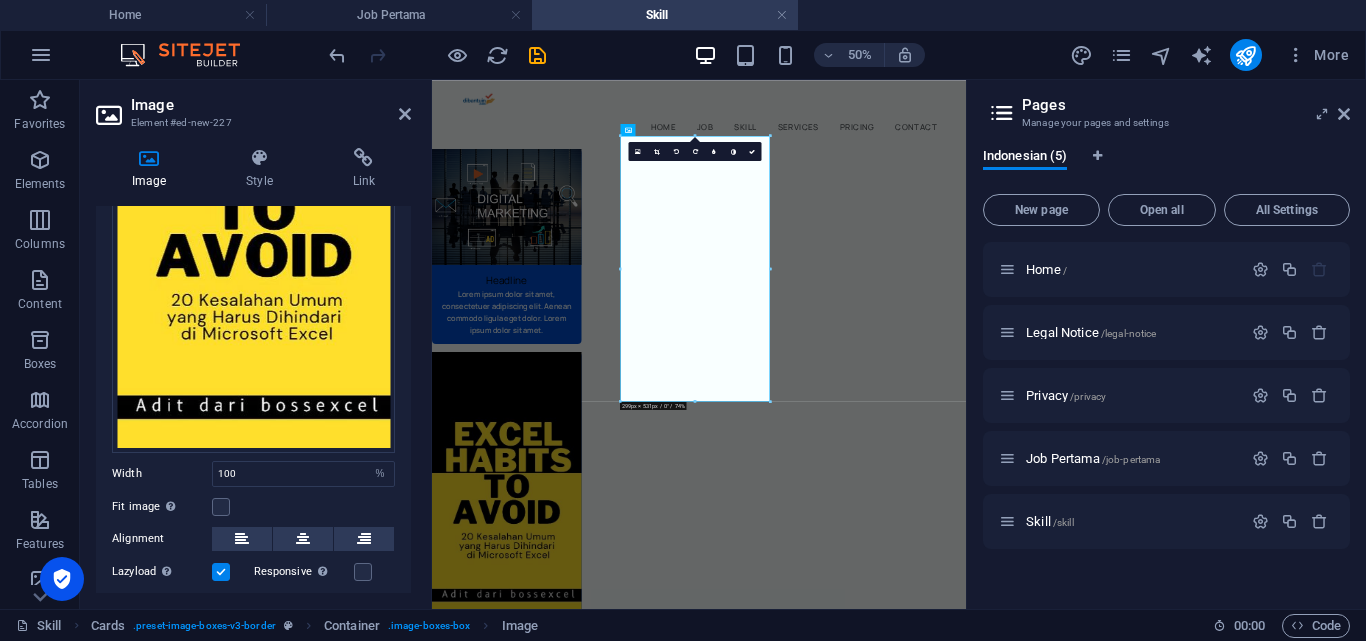 click on "Drag files here, click to choose files or select files from Files or our free stock photos & videos Select files from the file manager, stock photos, or upload file(s) Upload Width 100 Default auto px rem % em vh vw Fit image Automatically fit image to a fixed width and height Height Default auto px Alignment Lazyload Loading images after the page loads improves page speed. Responsive Automatically load retina image and smartphone optimized sizes. Lightbox Use as headline The image will be wrapped in an H1 headline tag. Useful for giving alternative text the weight of an H1 headline, e.g. for the logo. Leave unchecked if uncertain. Optimized Images are compressed to improve page speed. Position Direction Custom X offset 50 px rem % vh vw Y offset 50 px rem % vh vw" at bounding box center (253, 303) 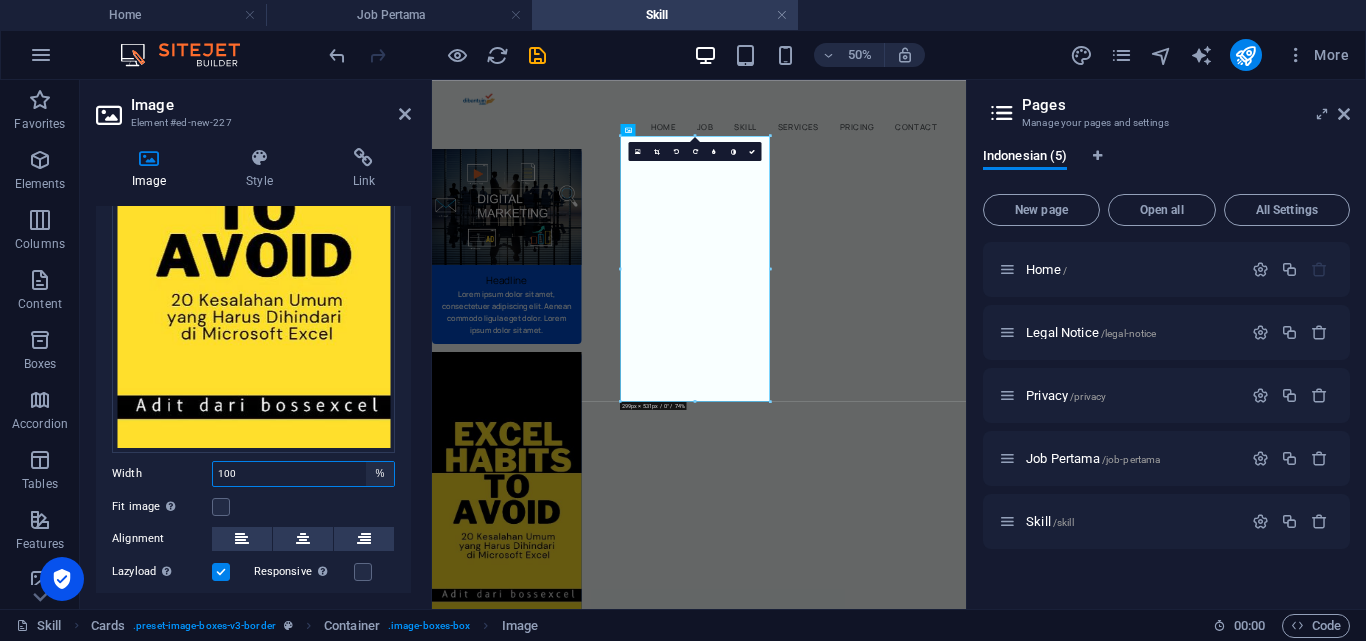 click on "Default auto px rem % em vh vw" at bounding box center (380, 474) 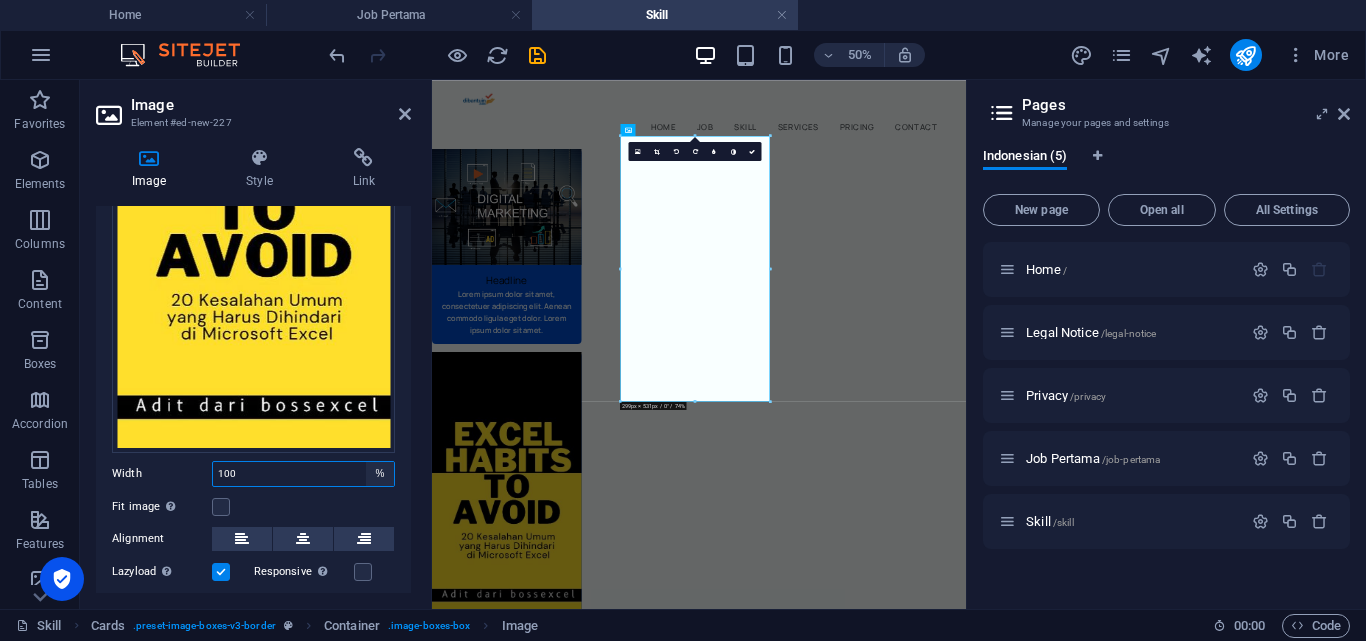 select on "default" 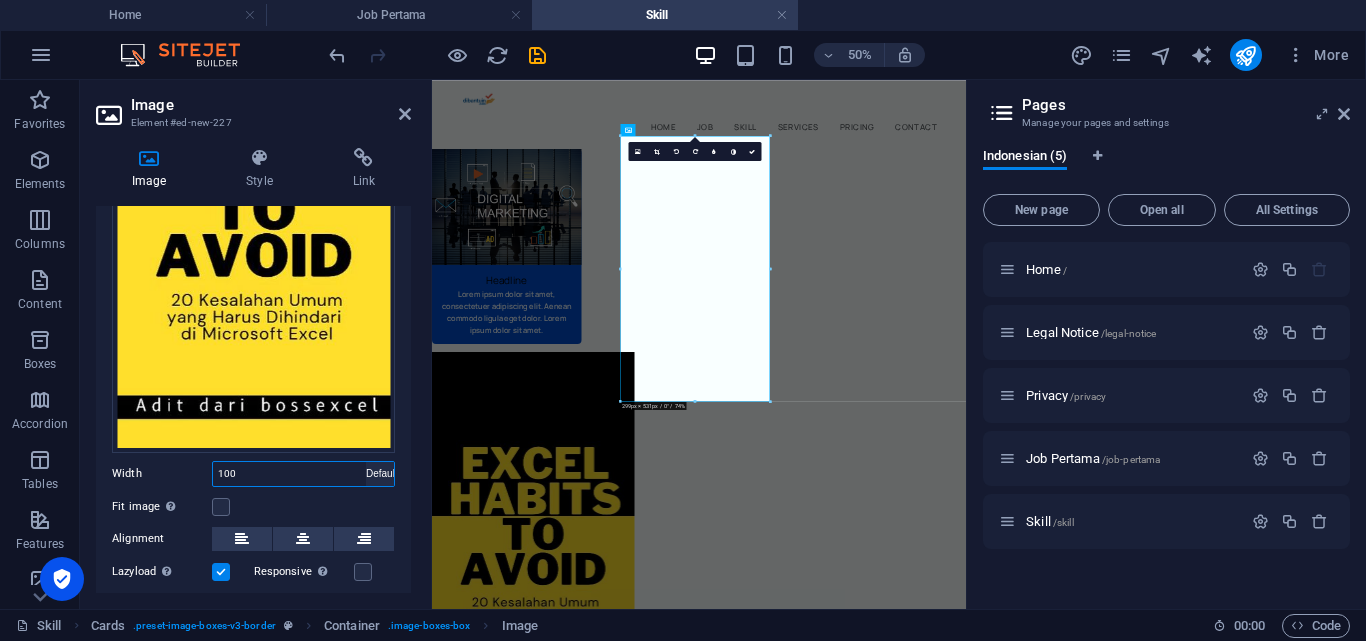 click on "Default auto px rem % em vh vw" at bounding box center (380, 474) 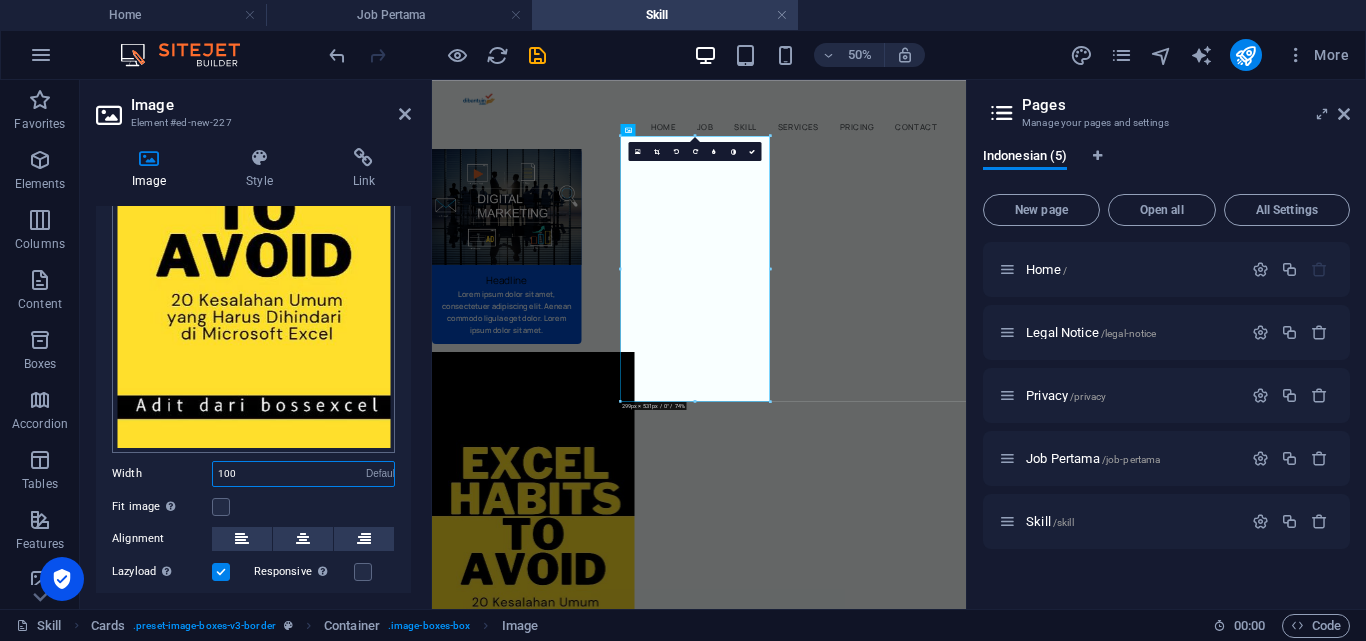 type 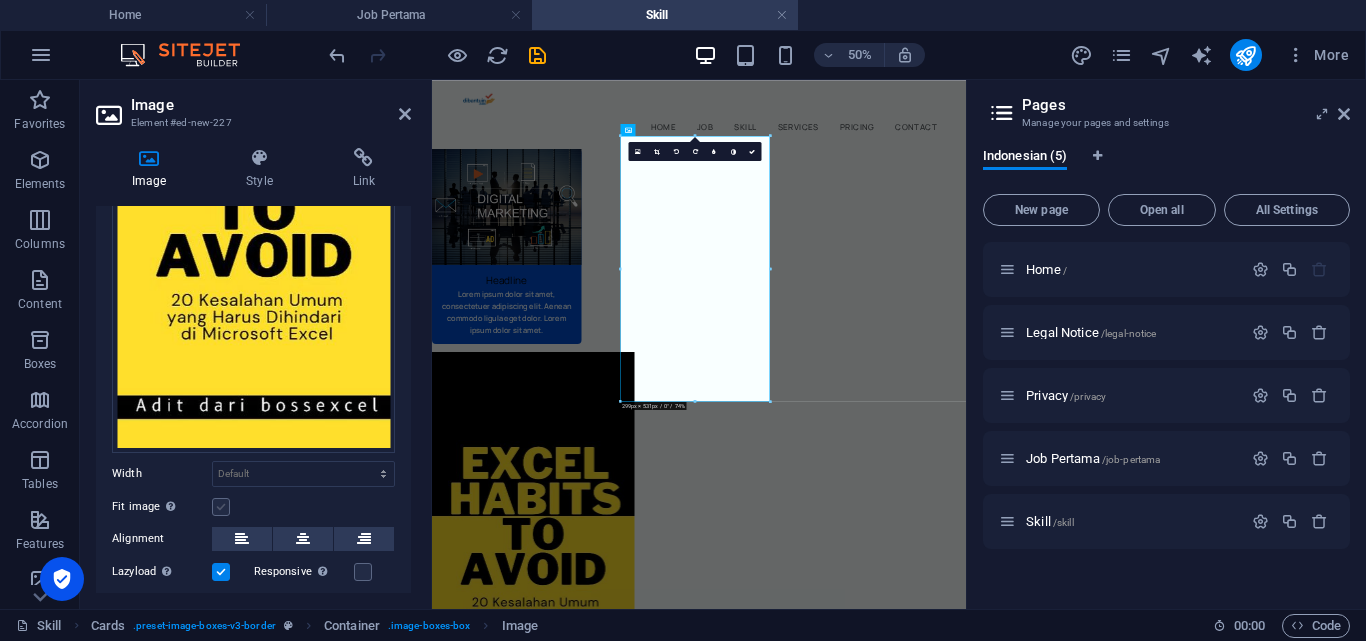 click at bounding box center [221, 507] 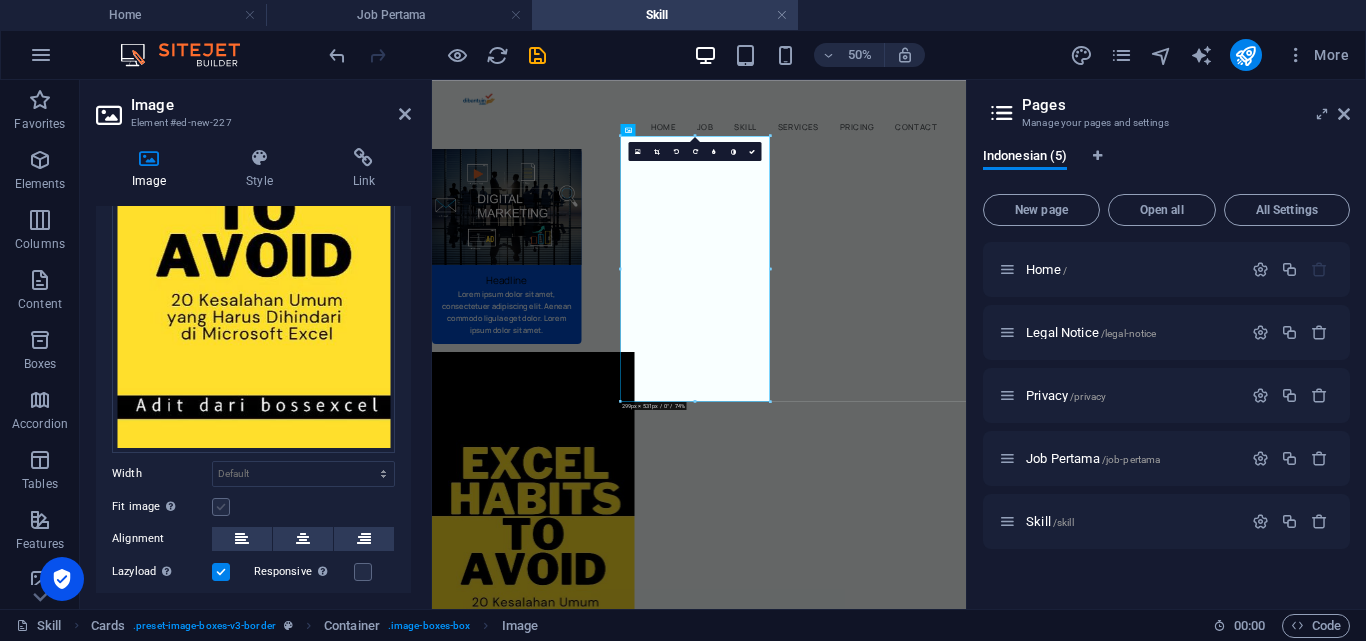 click on "Fit image Automatically fit image to a fixed width and height" at bounding box center [0, 0] 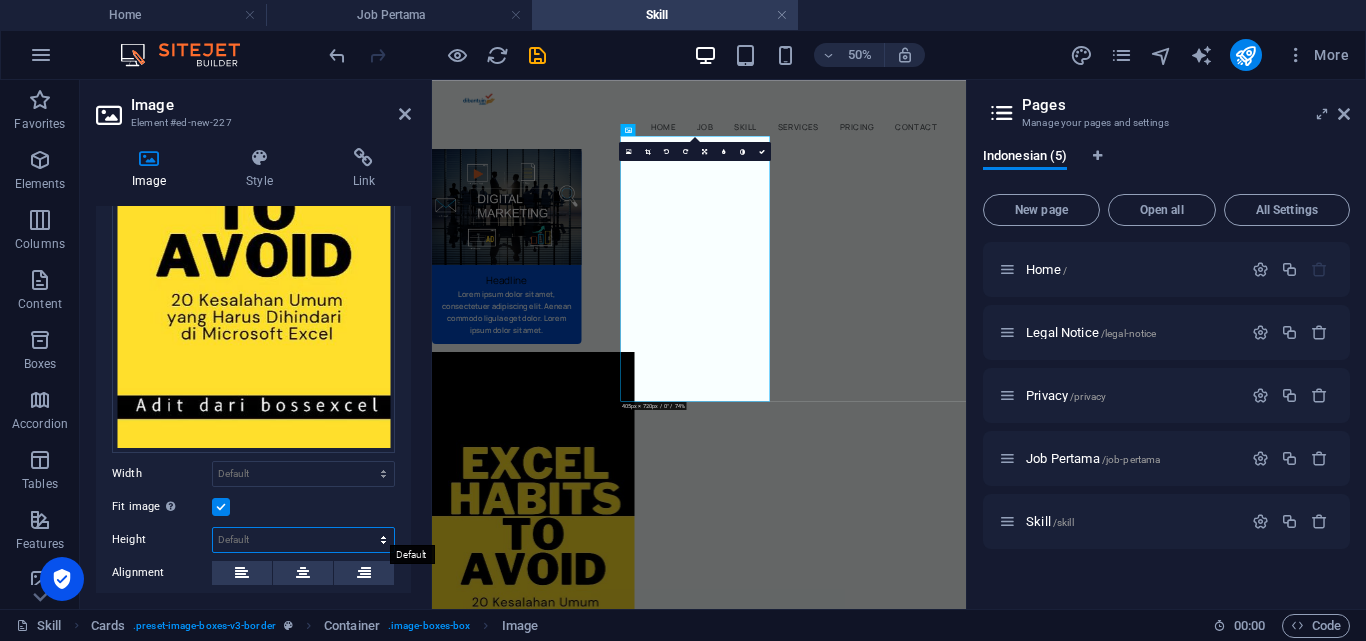click on "Default auto px" at bounding box center [303, 540] 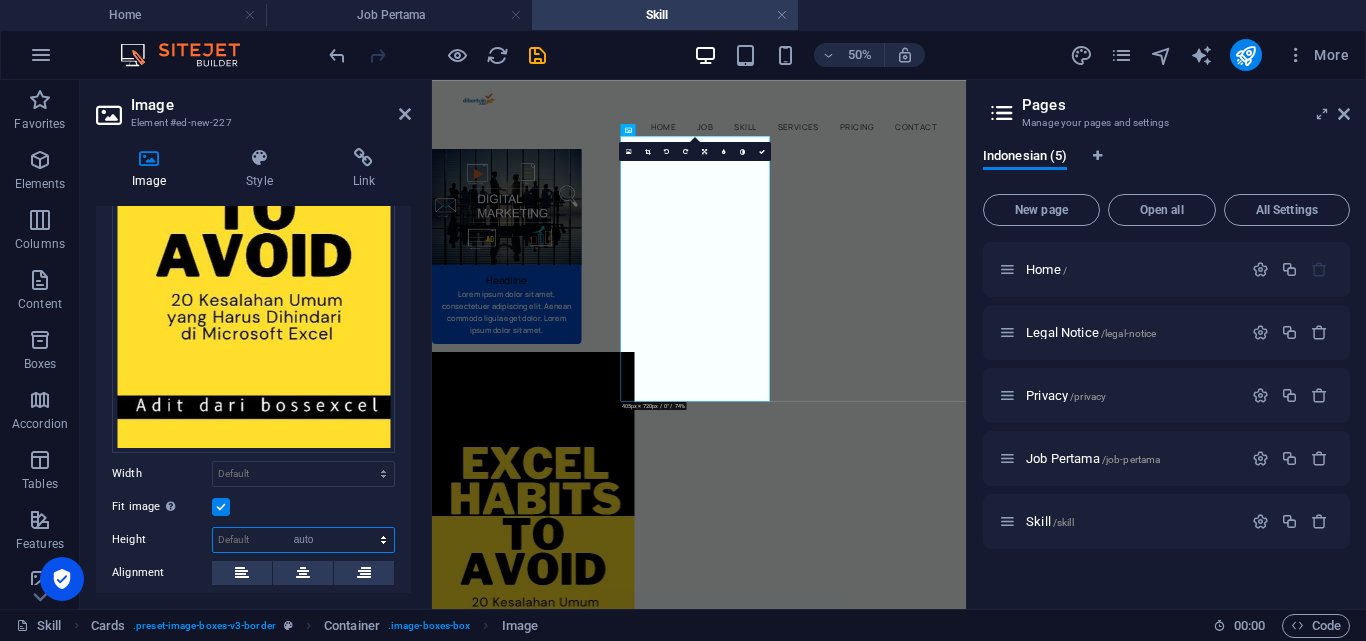 click on "Default auto px" at bounding box center [303, 540] 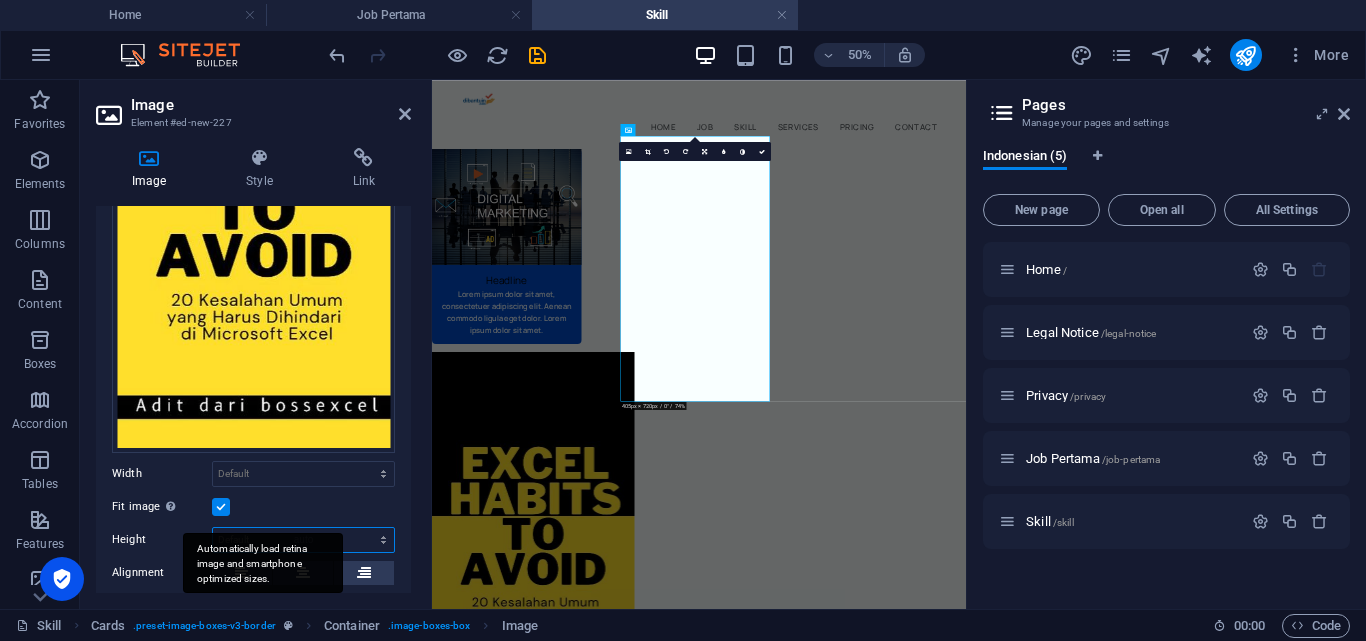 select on "DISABLED_OPTION_VALUE" 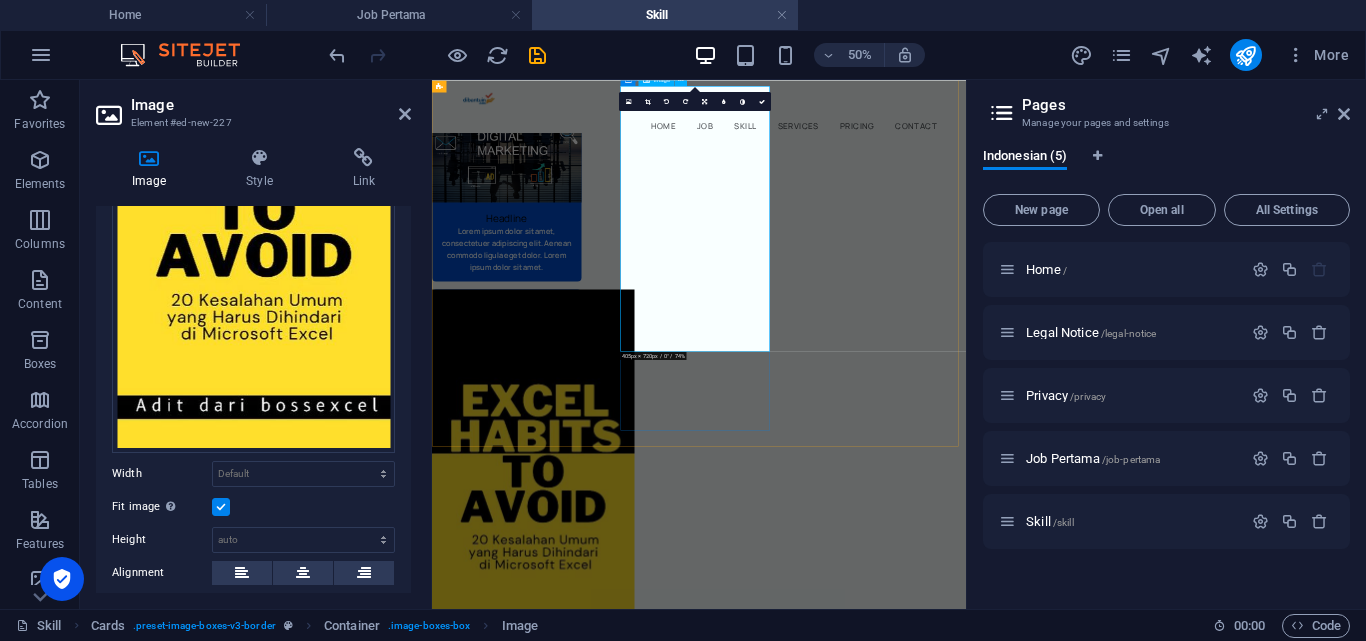 scroll, scrollTop: 100, scrollLeft: 0, axis: vertical 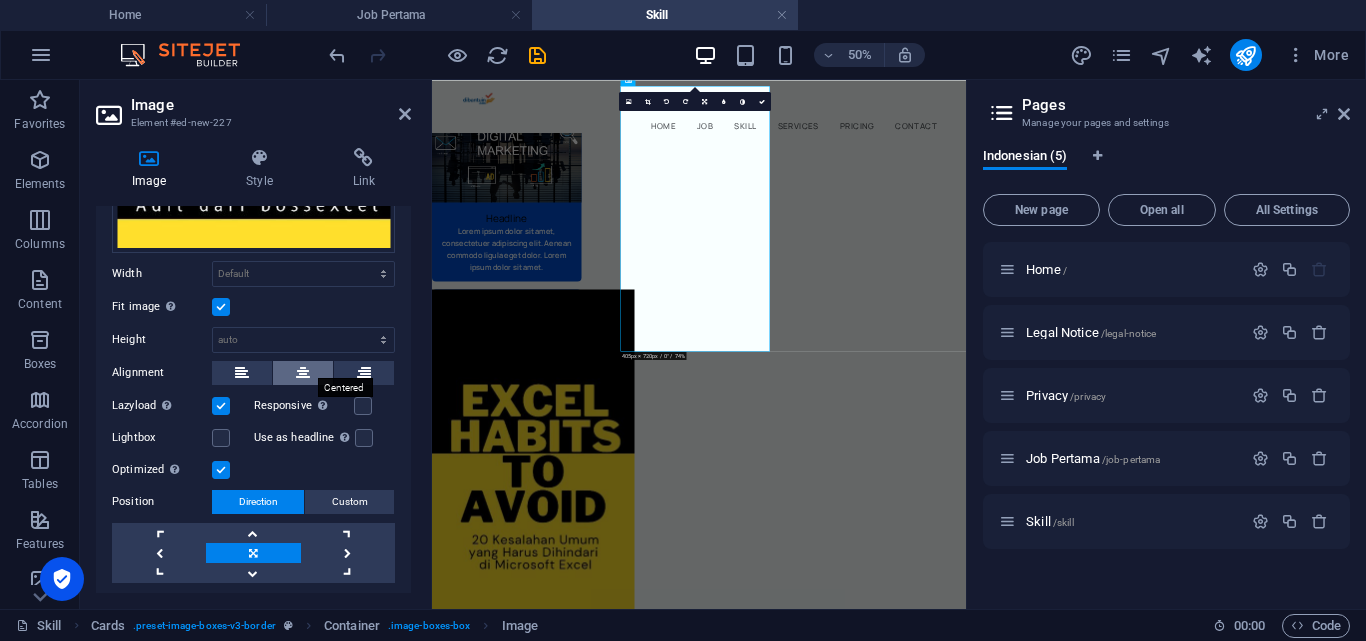 click at bounding box center (303, 373) 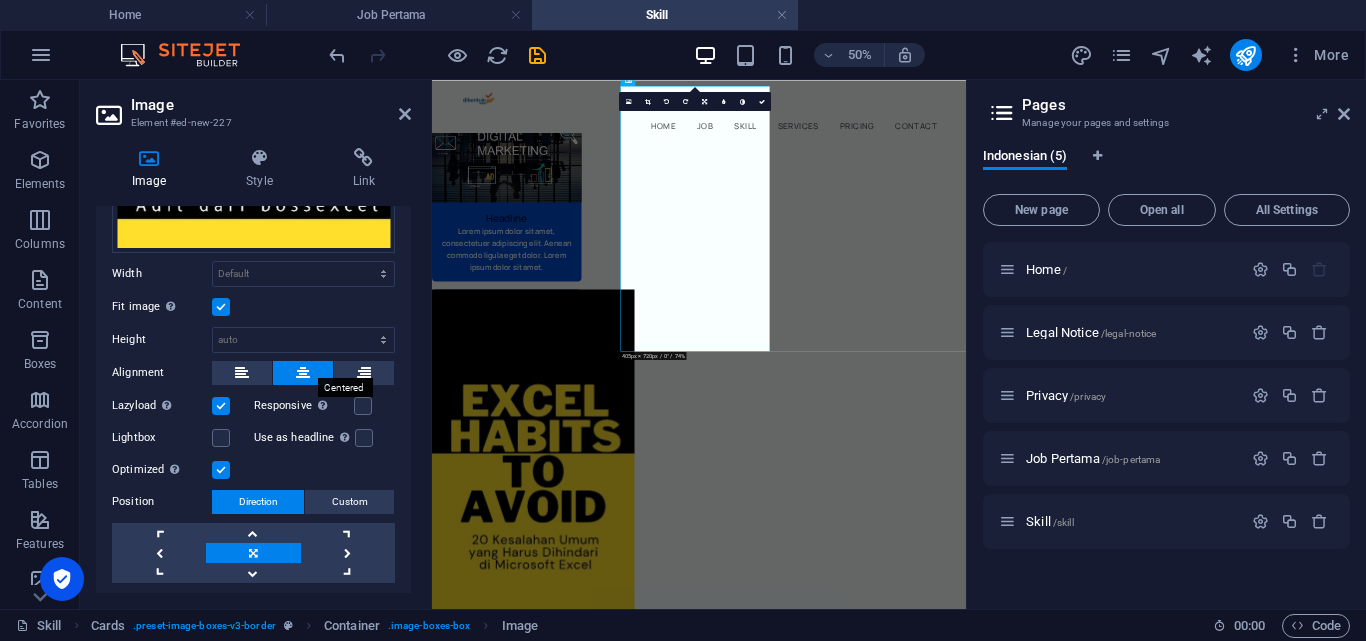 click at bounding box center [303, 373] 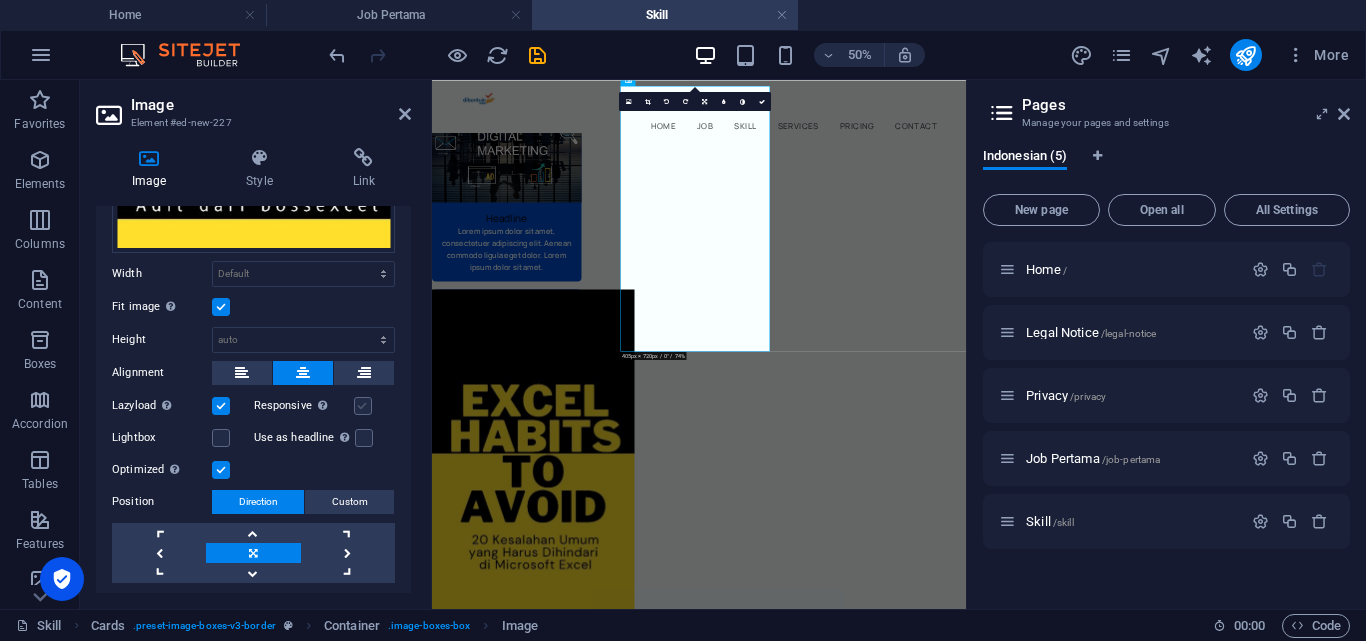 click at bounding box center [363, 406] 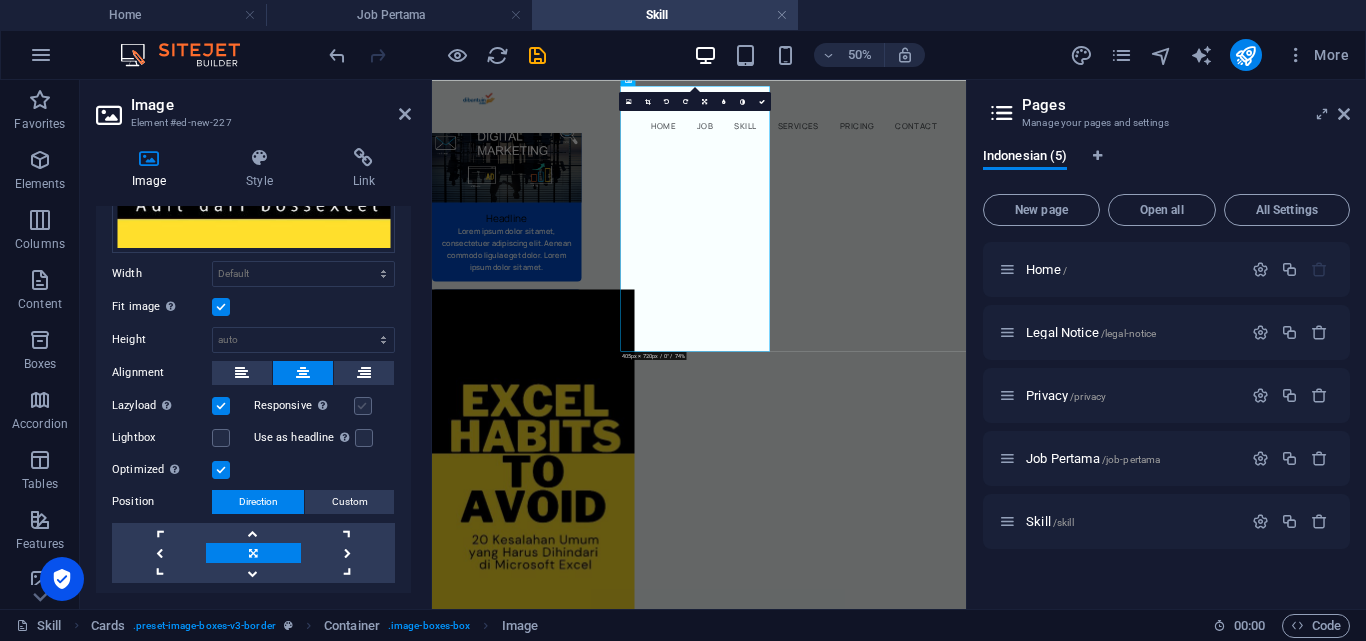 click on "Responsive Automatically load retina image and smartphone optimized sizes." at bounding box center [0, 0] 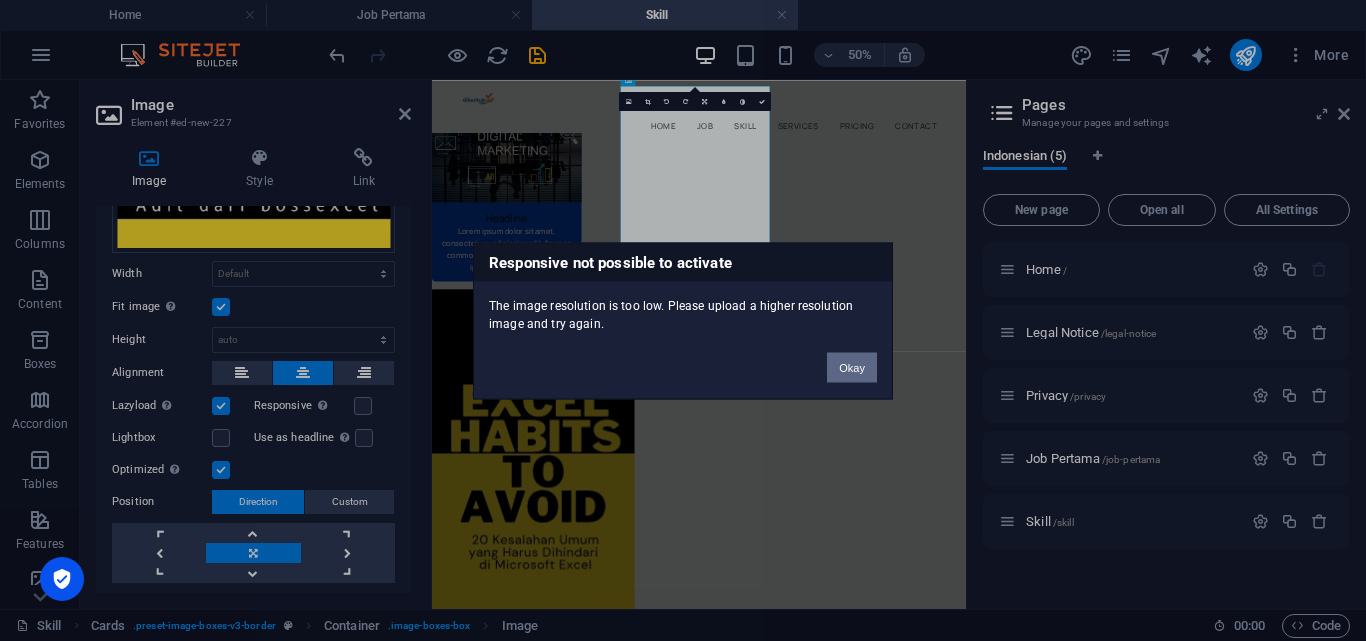 click on "Okay" at bounding box center (852, 367) 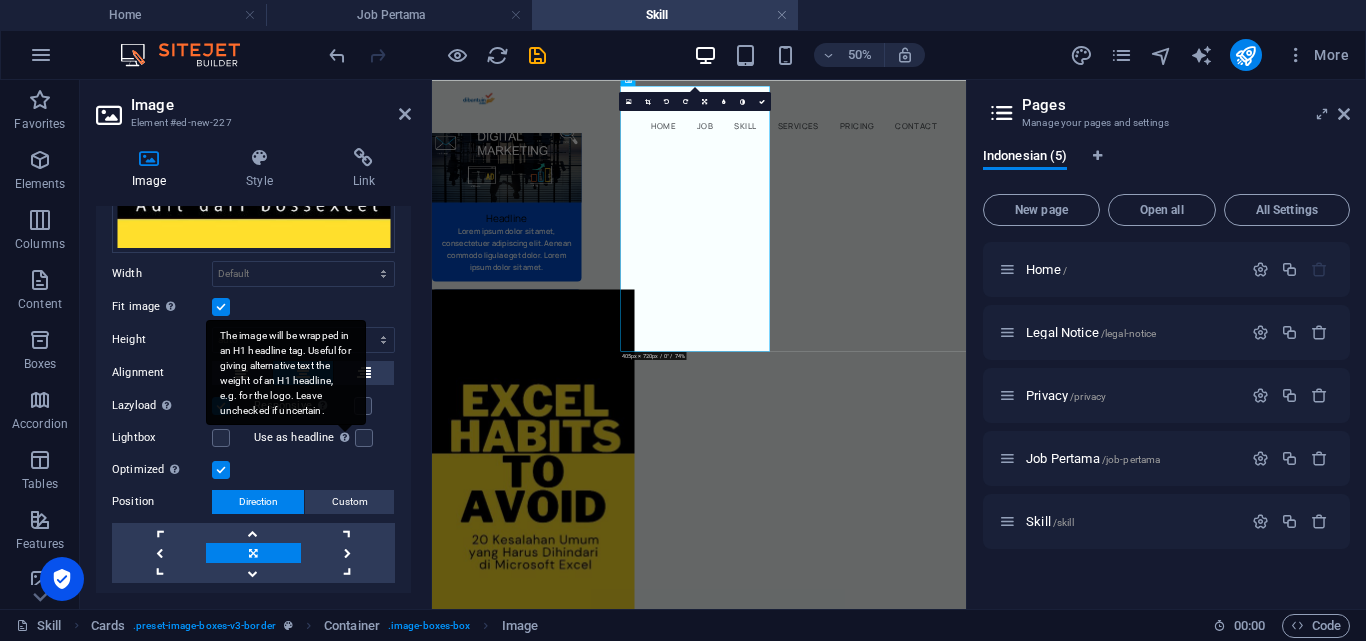 scroll, scrollTop: 551, scrollLeft: 0, axis: vertical 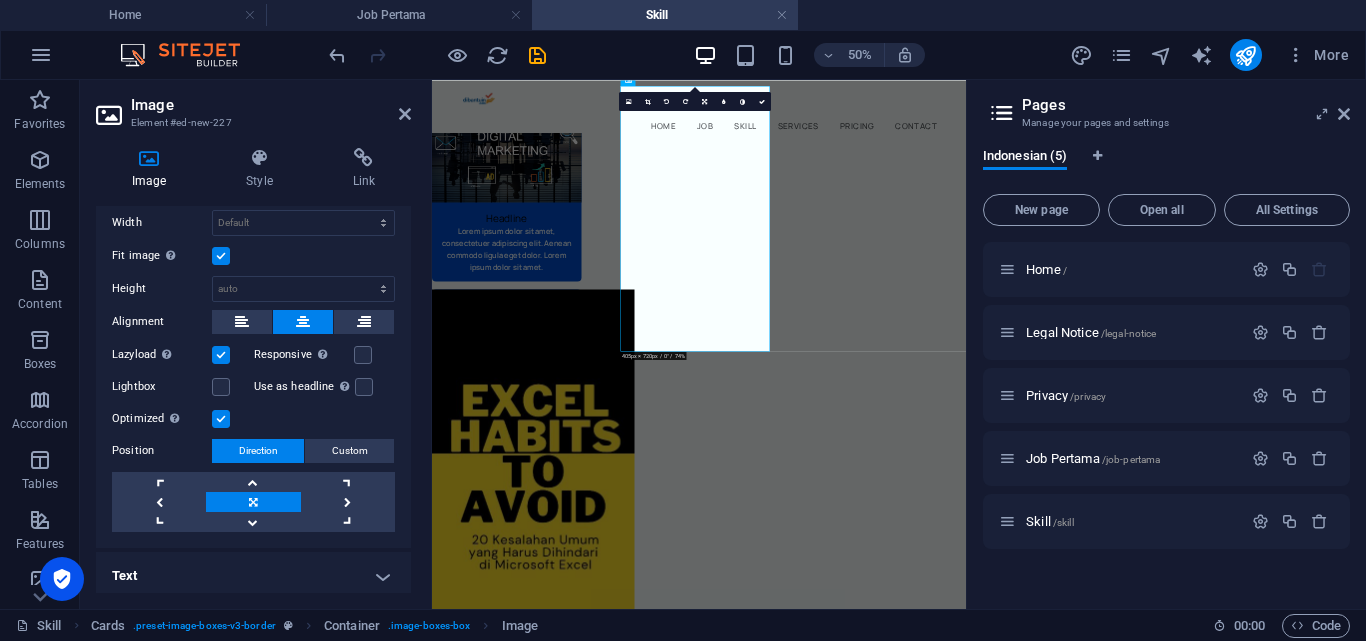 click on "Text" at bounding box center [253, 576] 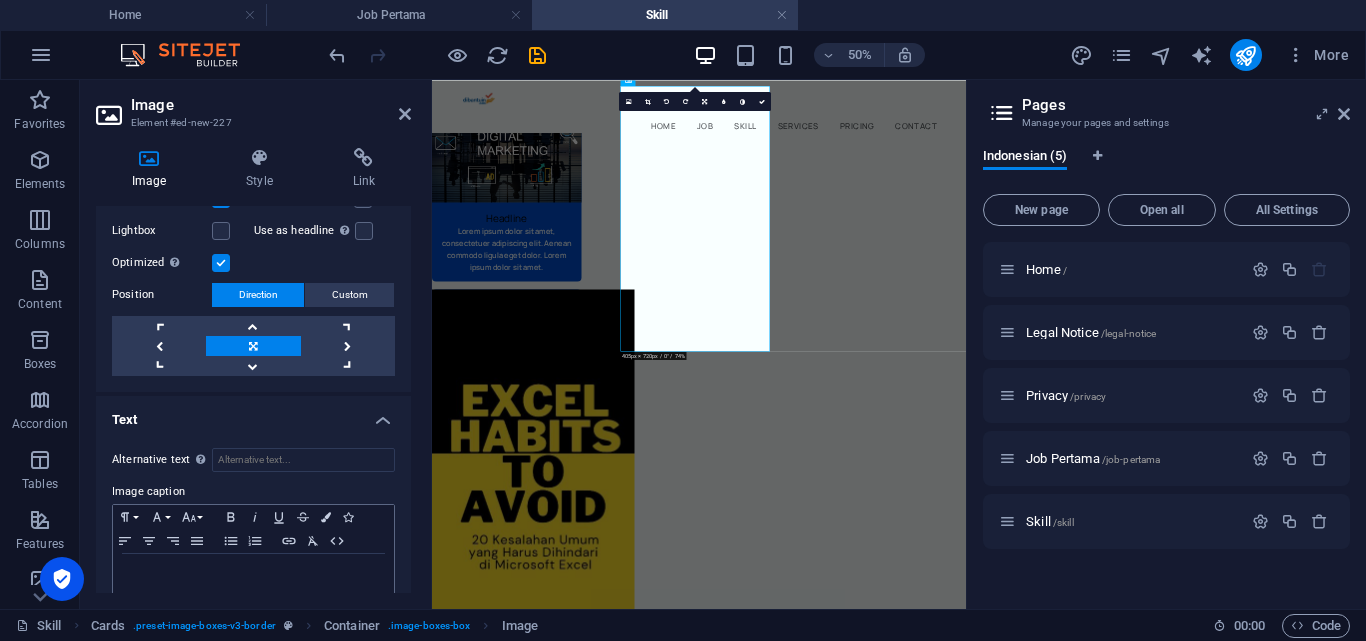 scroll, scrollTop: 739, scrollLeft: 0, axis: vertical 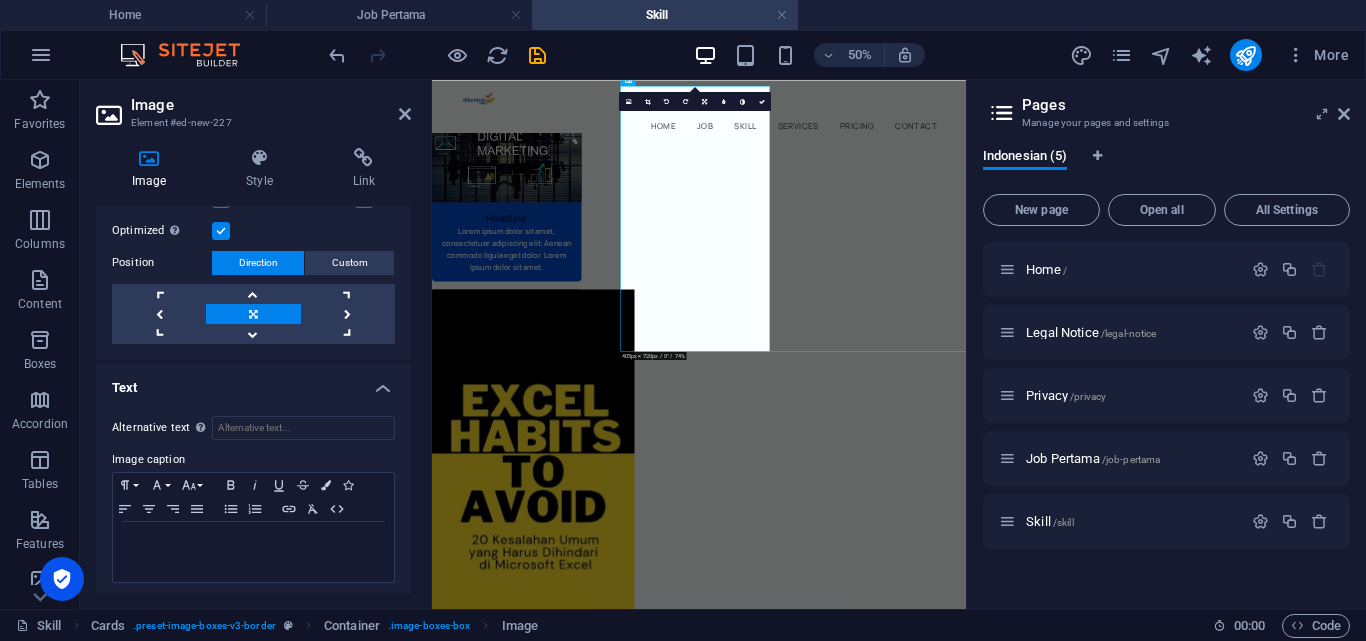 click on "Text" at bounding box center (253, 382) 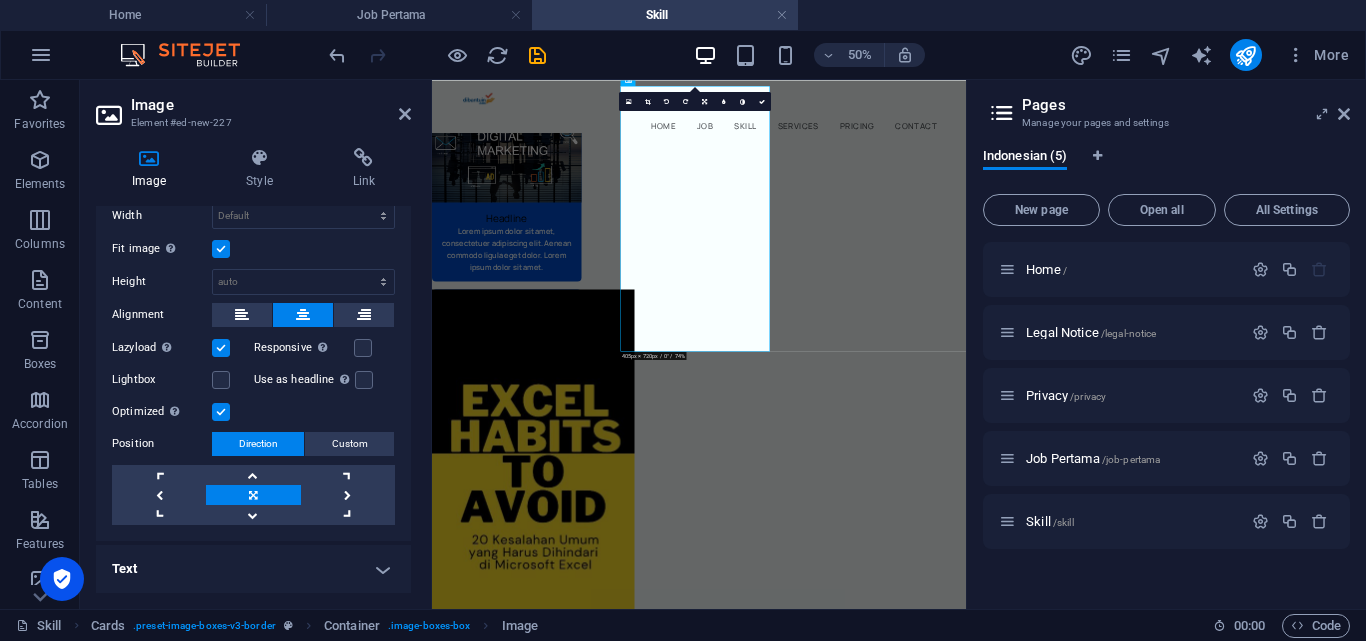 scroll, scrollTop: 551, scrollLeft: 0, axis: vertical 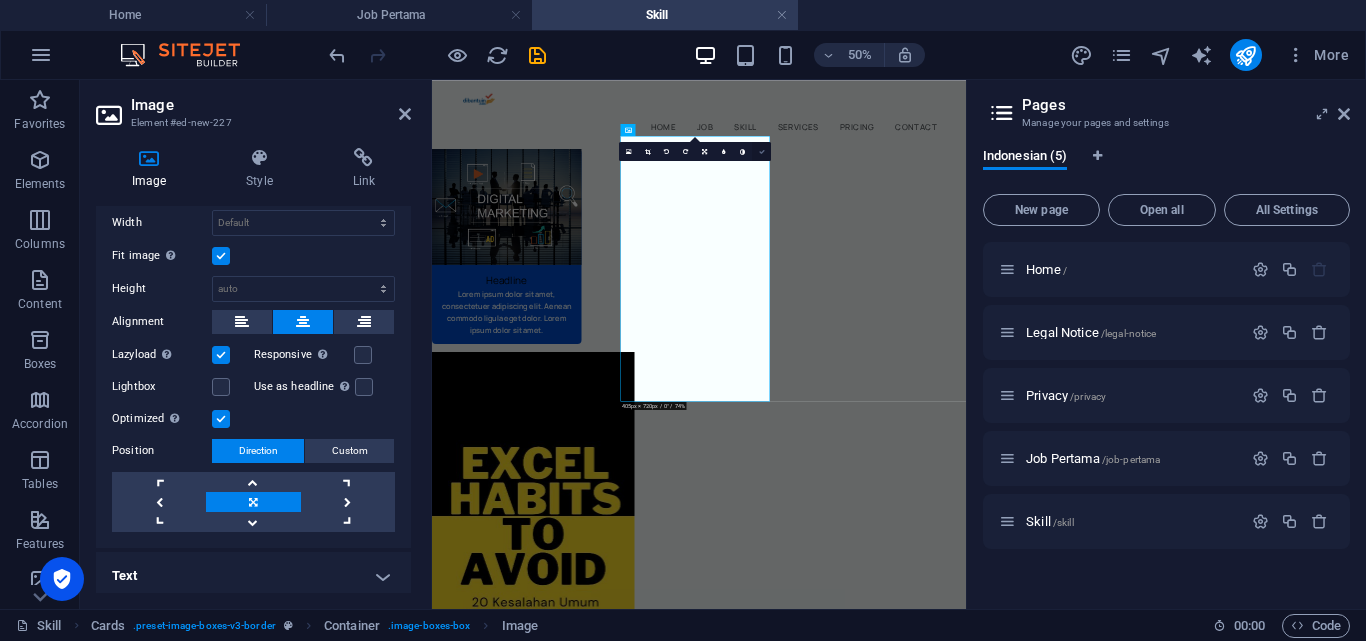 drag, startPoint x: 756, startPoint y: 150, endPoint x: 846, endPoint y: 93, distance: 106.531685 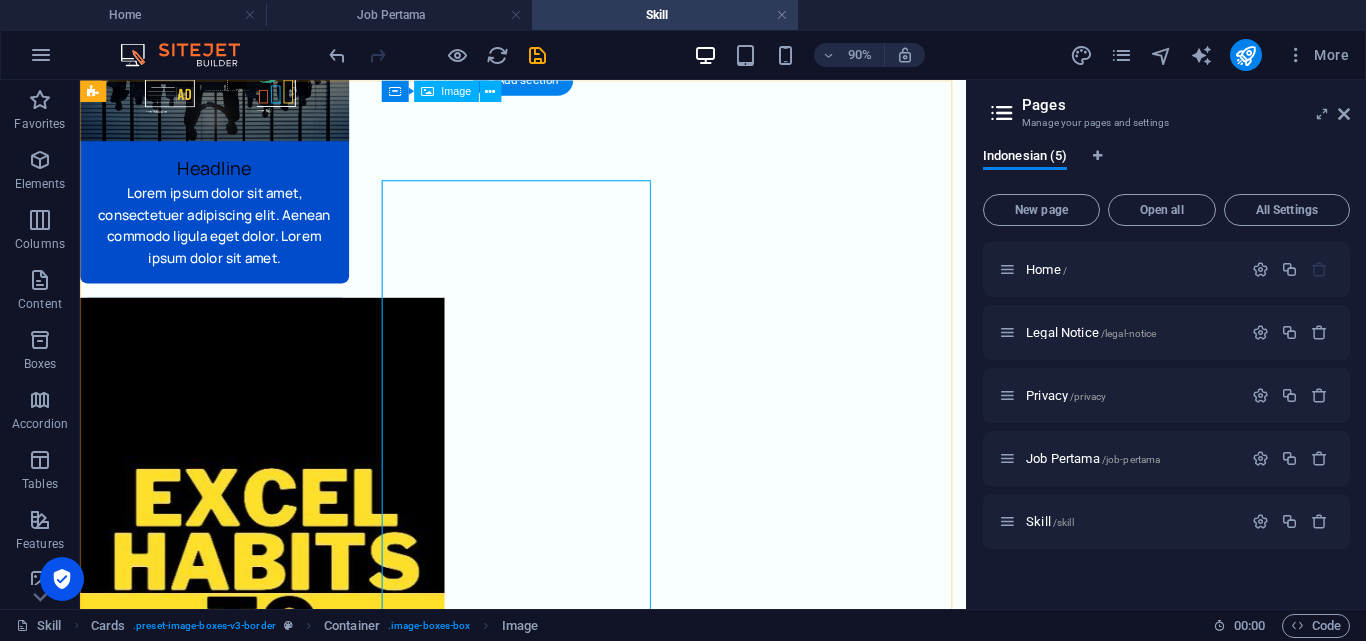 scroll, scrollTop: 0, scrollLeft: 0, axis: both 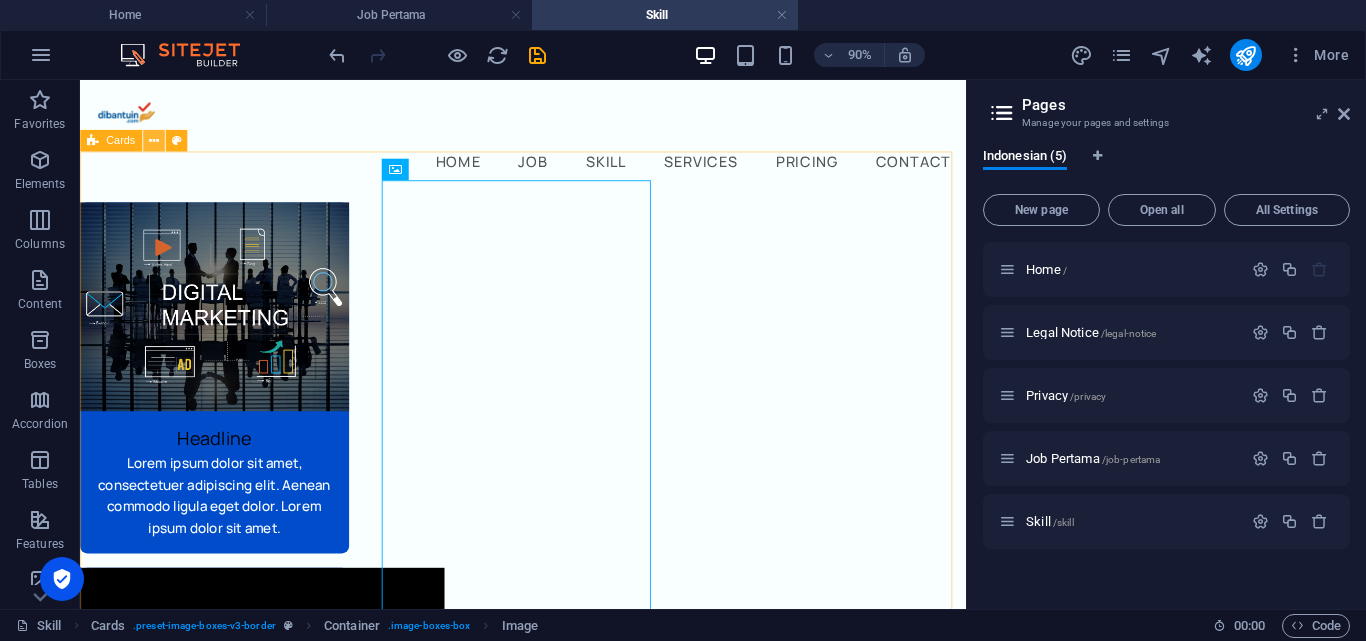 click at bounding box center [154, 140] 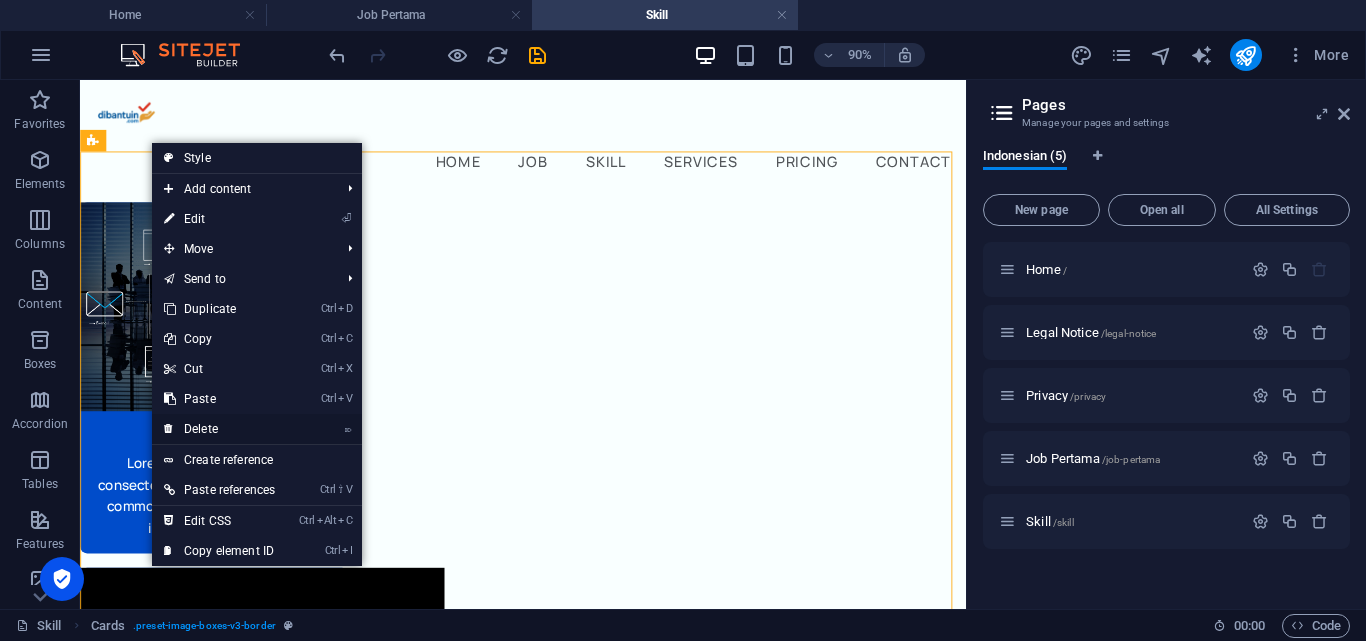 click on "⌦  Delete" at bounding box center [219, 429] 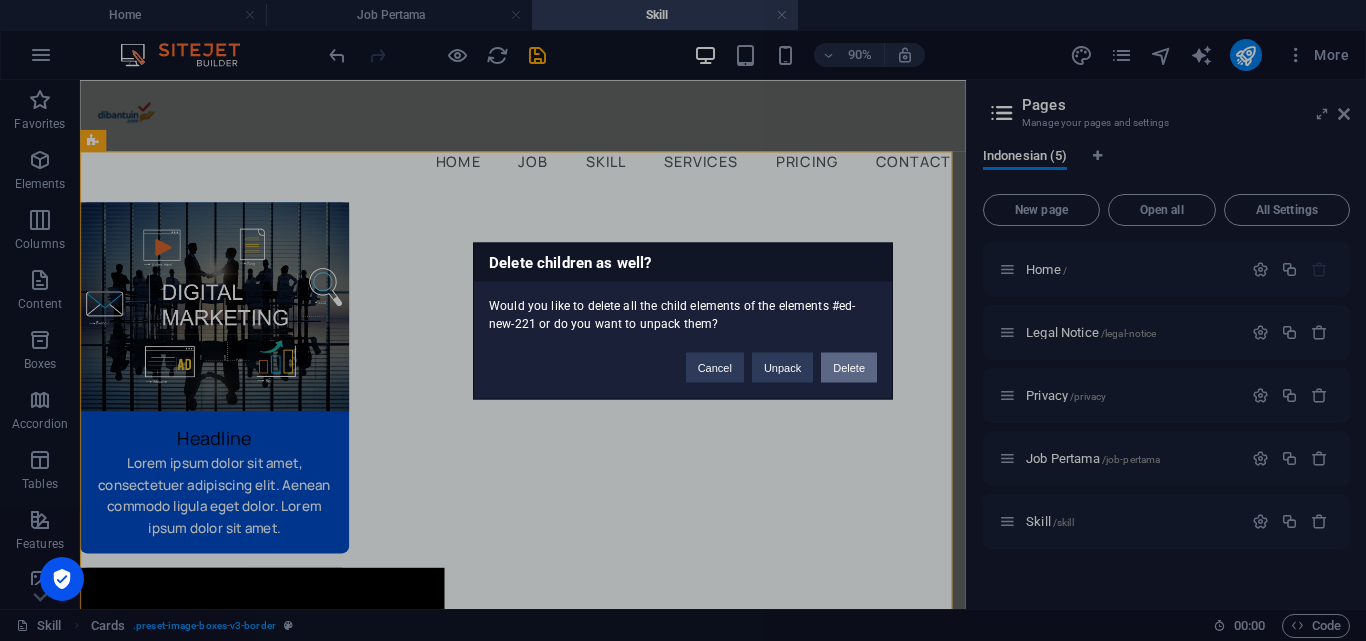click on "Delete" at bounding box center [849, 367] 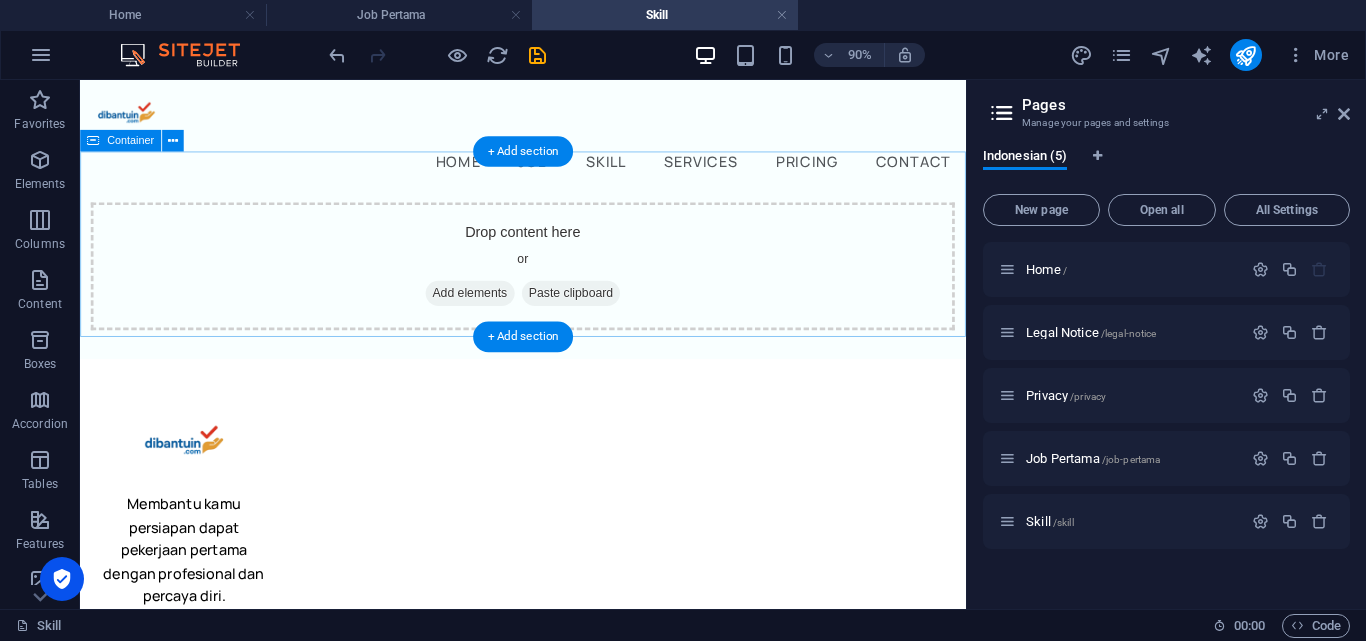 click on "Add elements" at bounding box center [513, 317] 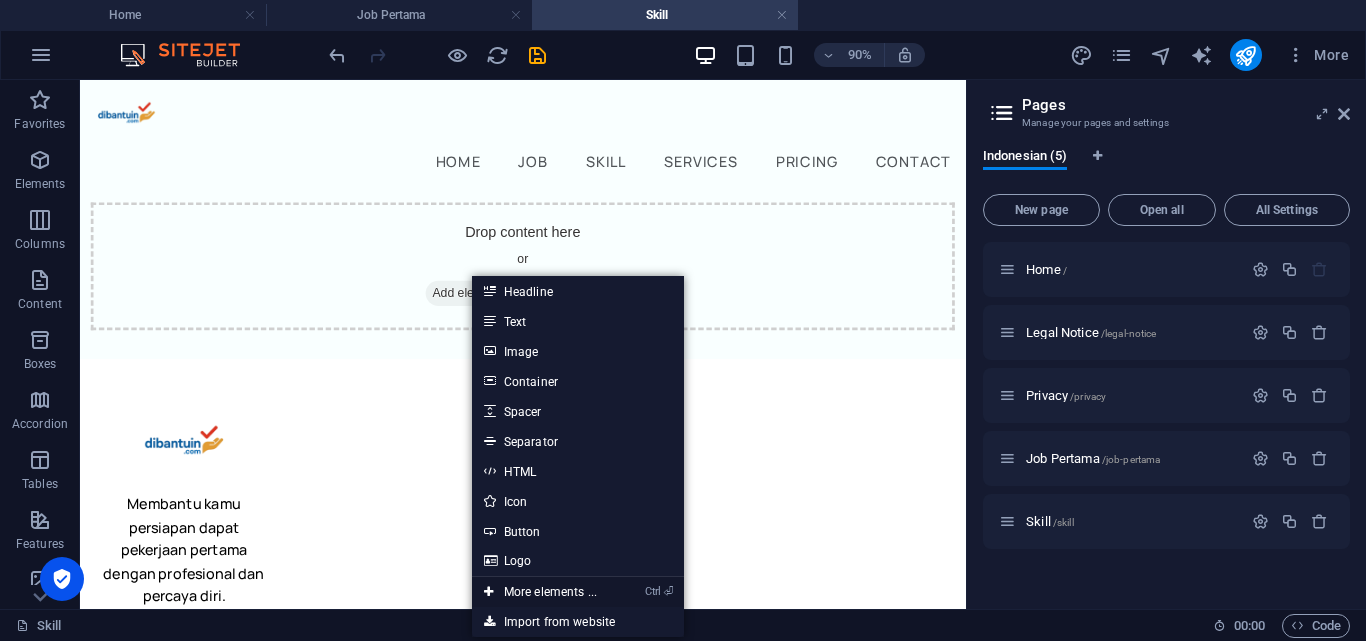 click on "Ctrl ⏎  More elements ..." at bounding box center (540, 592) 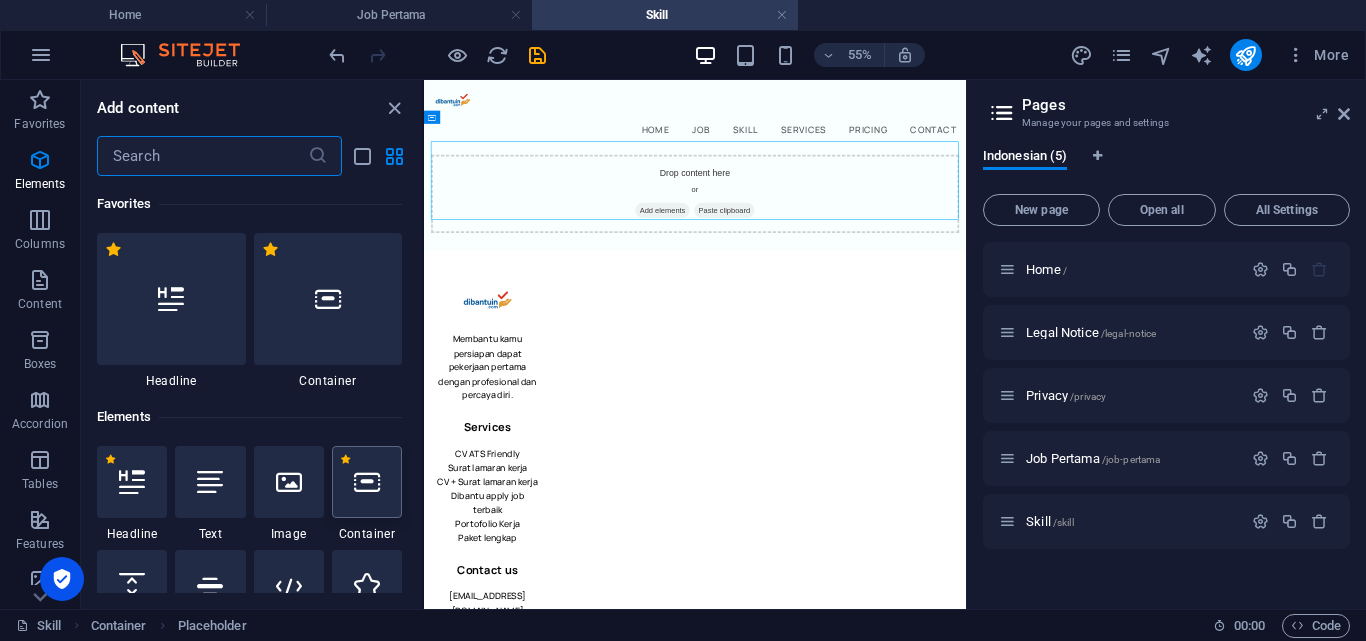 scroll, scrollTop: 213, scrollLeft: 0, axis: vertical 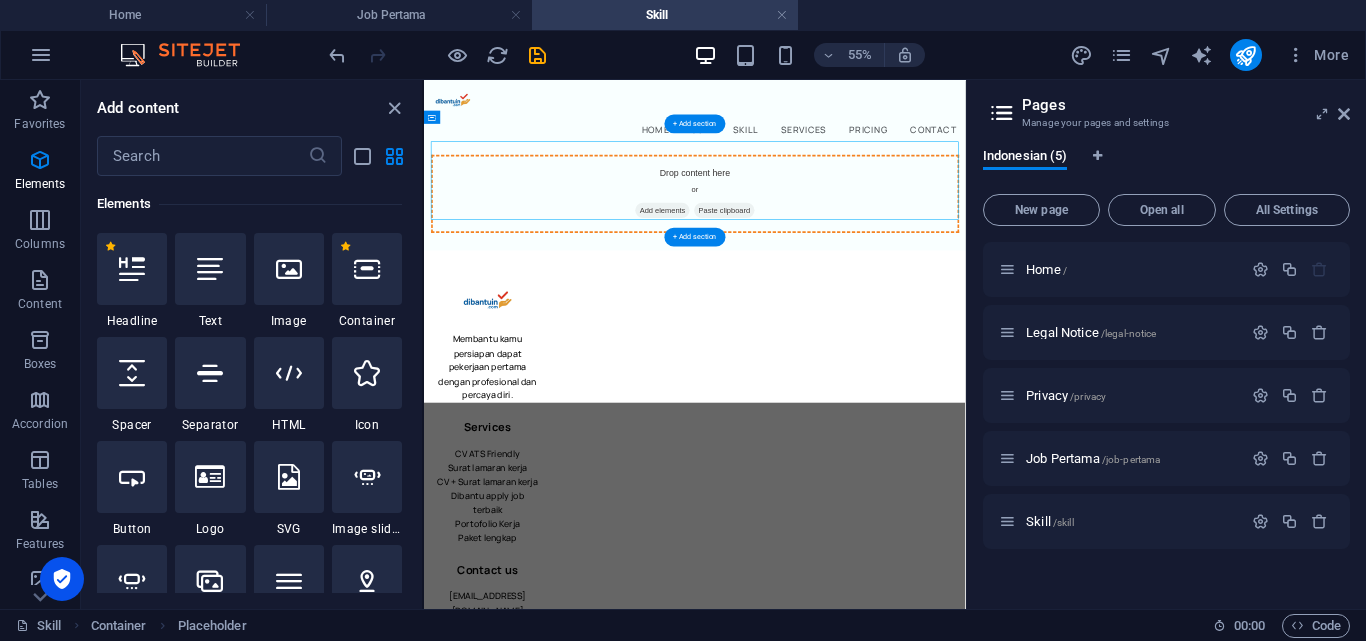 click on "Drop content here or  Add elements  Paste clipboard" at bounding box center (917, 287) 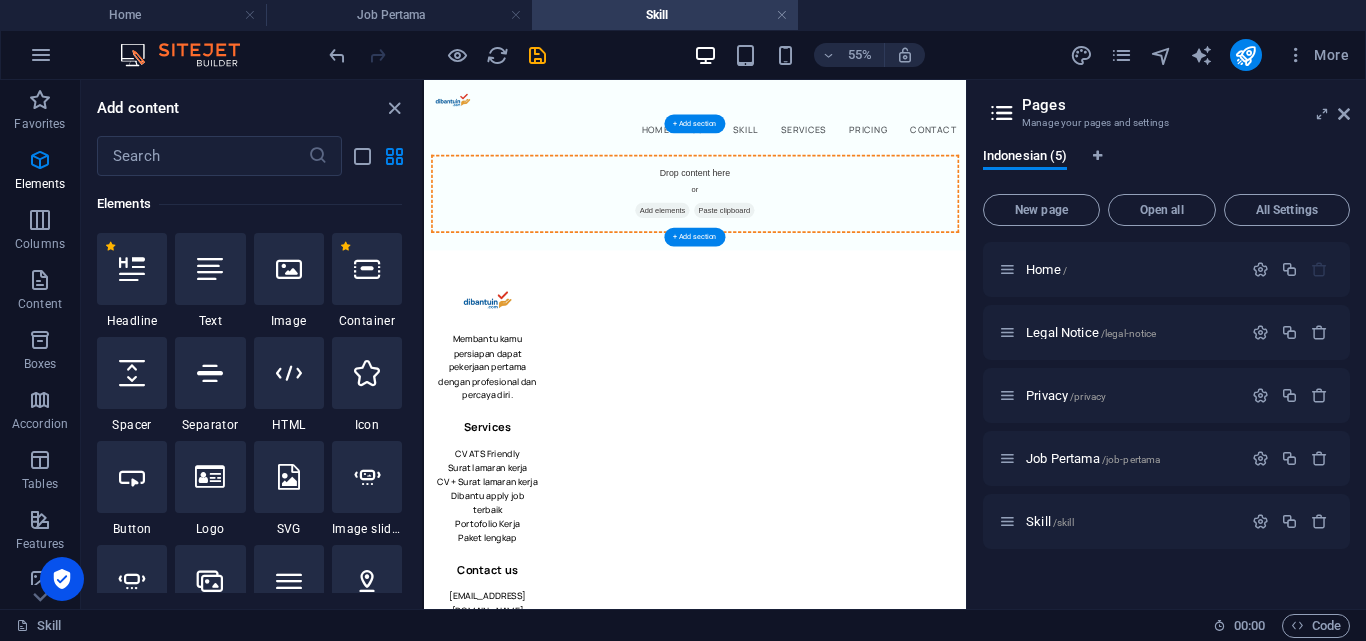 click on "Add elements" at bounding box center [857, 317] 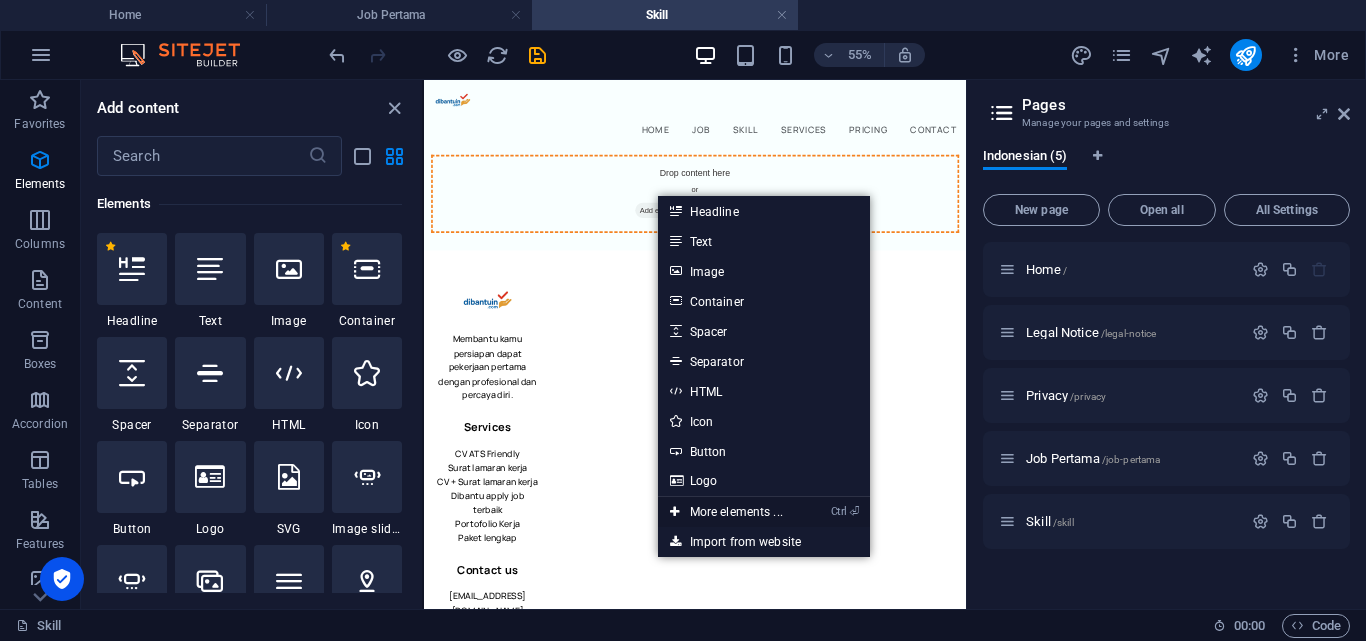 click on "Ctrl ⏎  More elements ..." at bounding box center (726, 512) 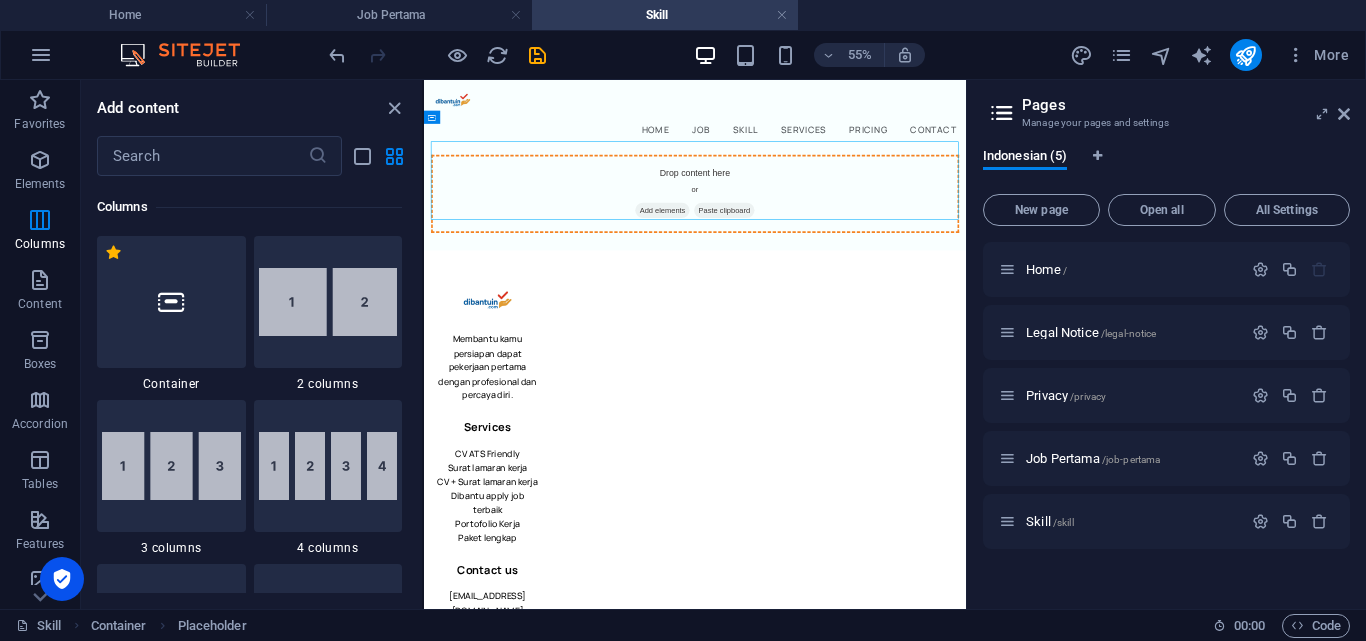 scroll, scrollTop: 1113, scrollLeft: 0, axis: vertical 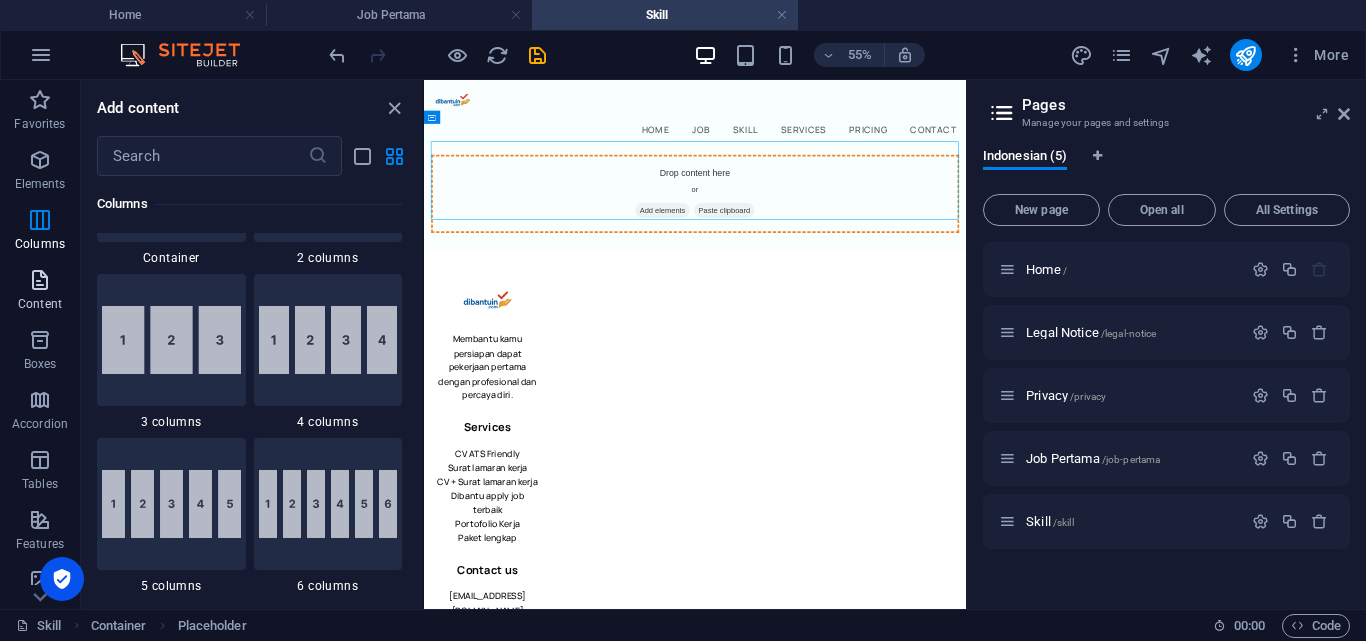 click at bounding box center [40, 280] 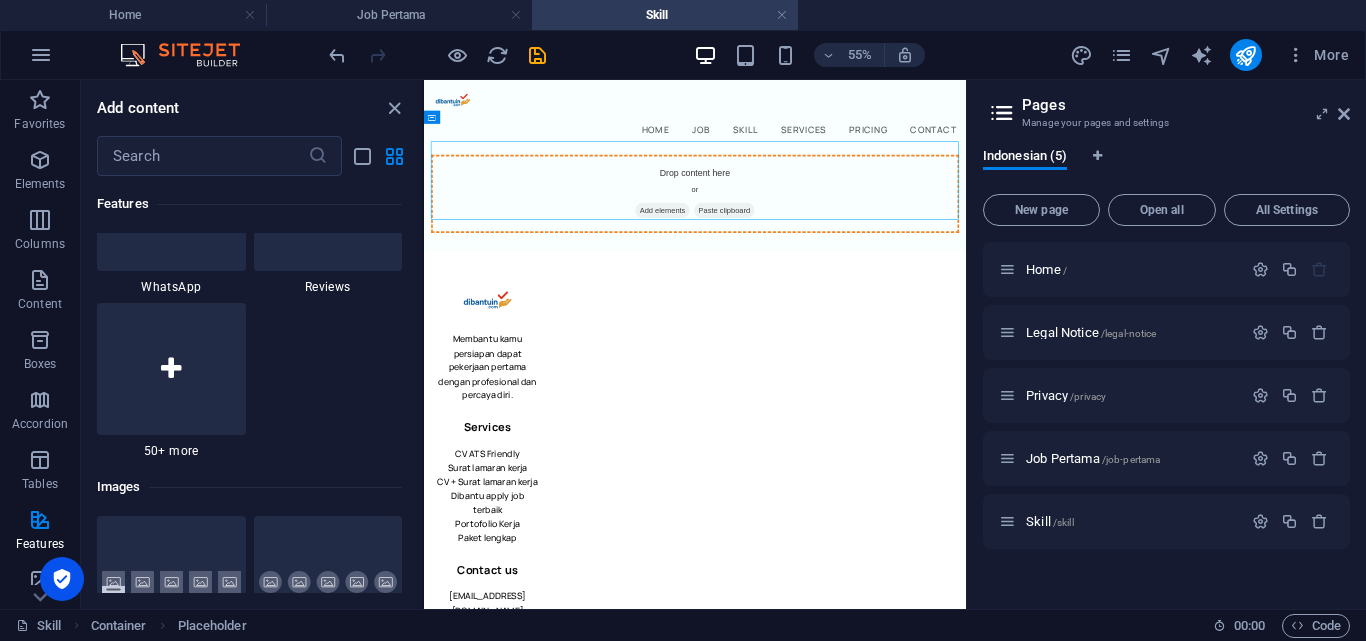 scroll, scrollTop: 9699, scrollLeft: 0, axis: vertical 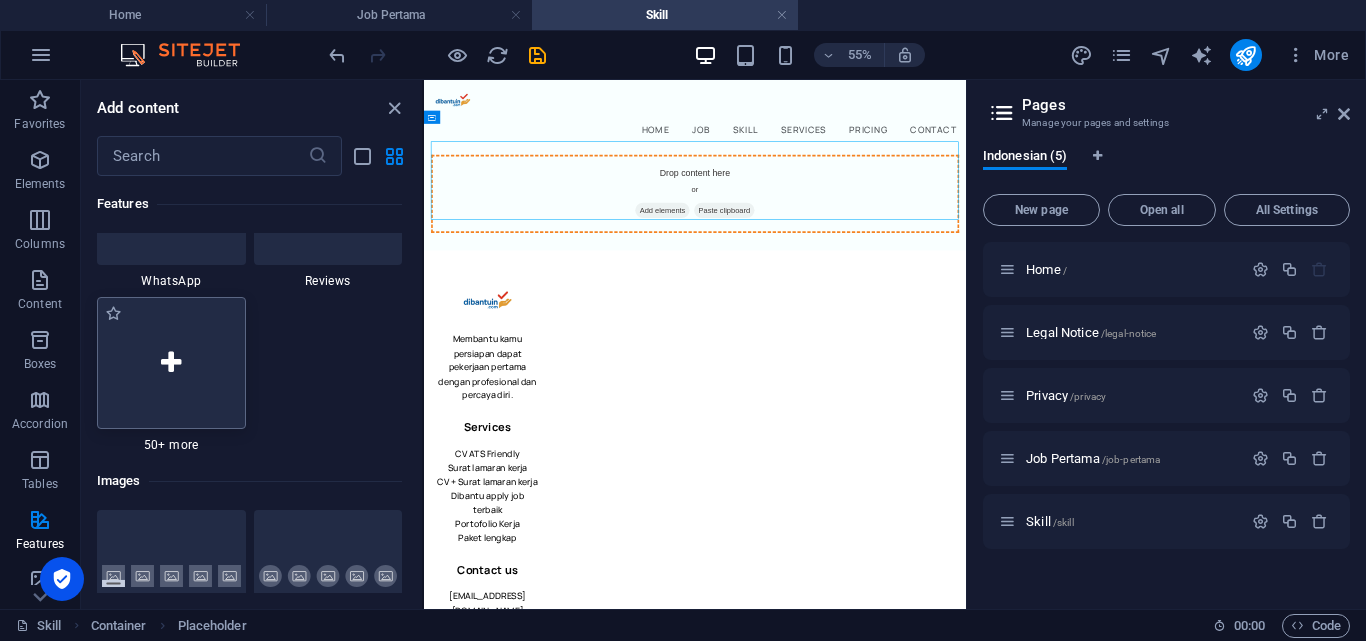 click at bounding box center [171, 363] 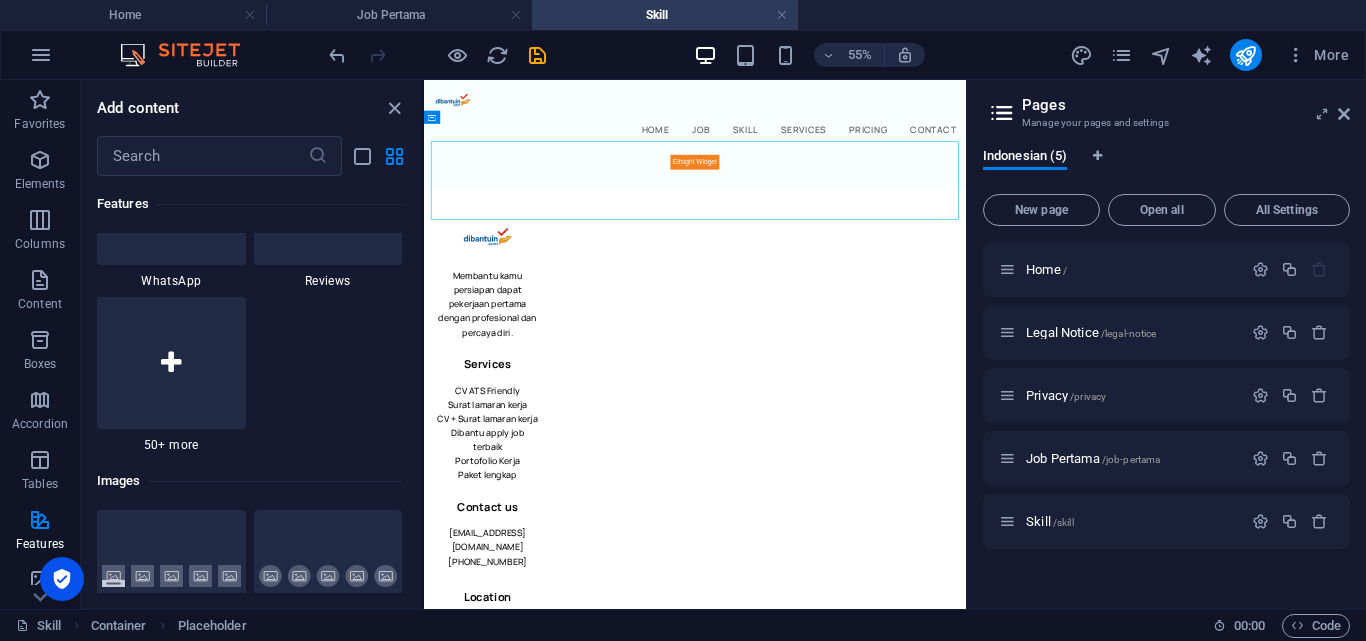 click on "Reference   Container   Placeholder   Cards   Text   Container   Text   Container   Reference   Container   Image   H3   H3   Container   H3   Container   Image   Text   Container   Image" at bounding box center (695, 344) 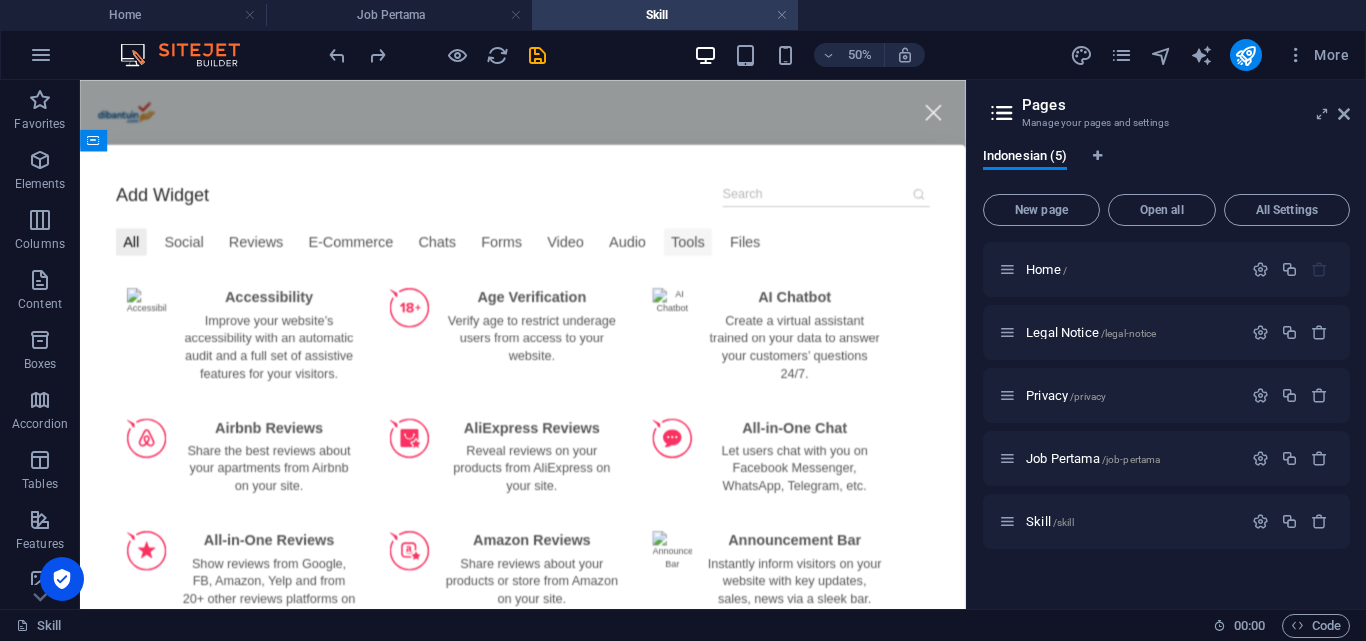 click on "Tools" at bounding box center [755, 260] 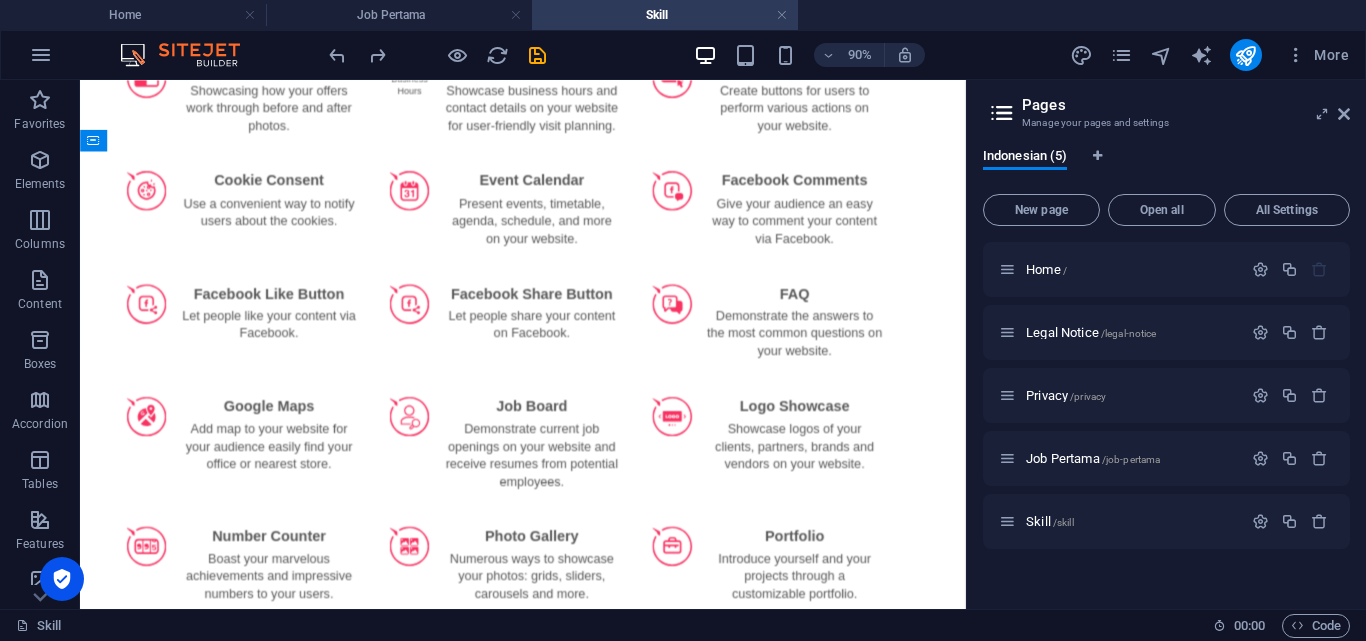 scroll, scrollTop: 0, scrollLeft: 0, axis: both 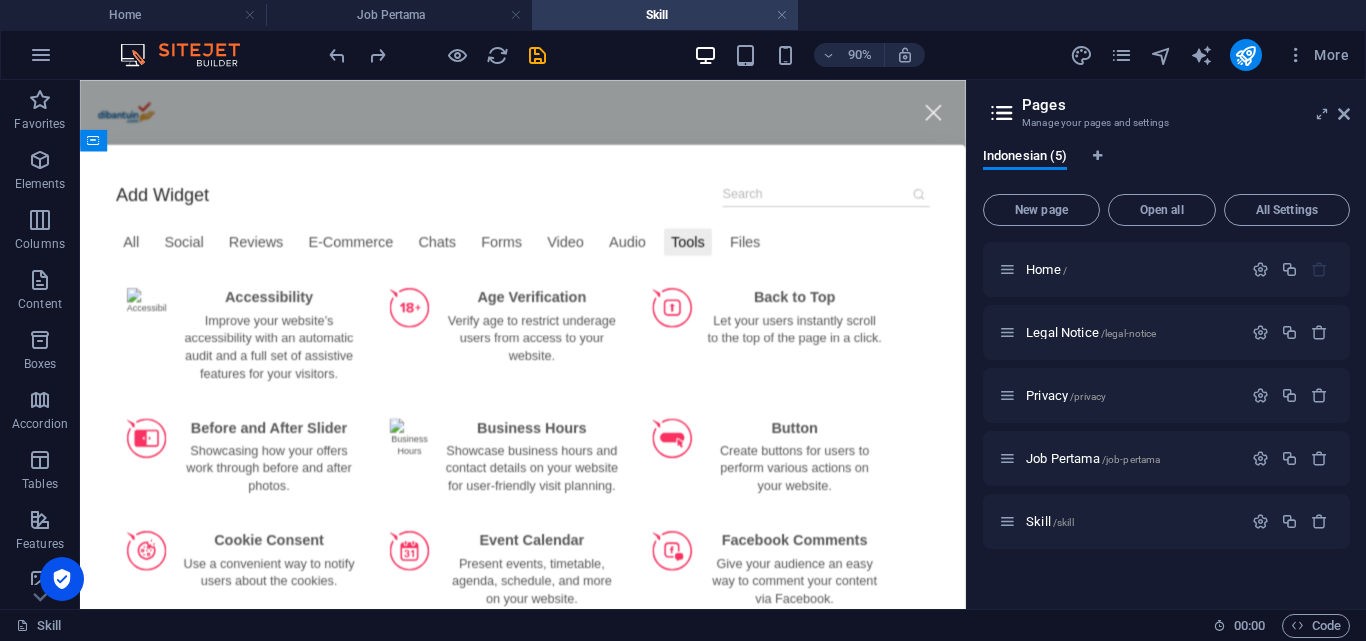 click at bounding box center [909, 206] 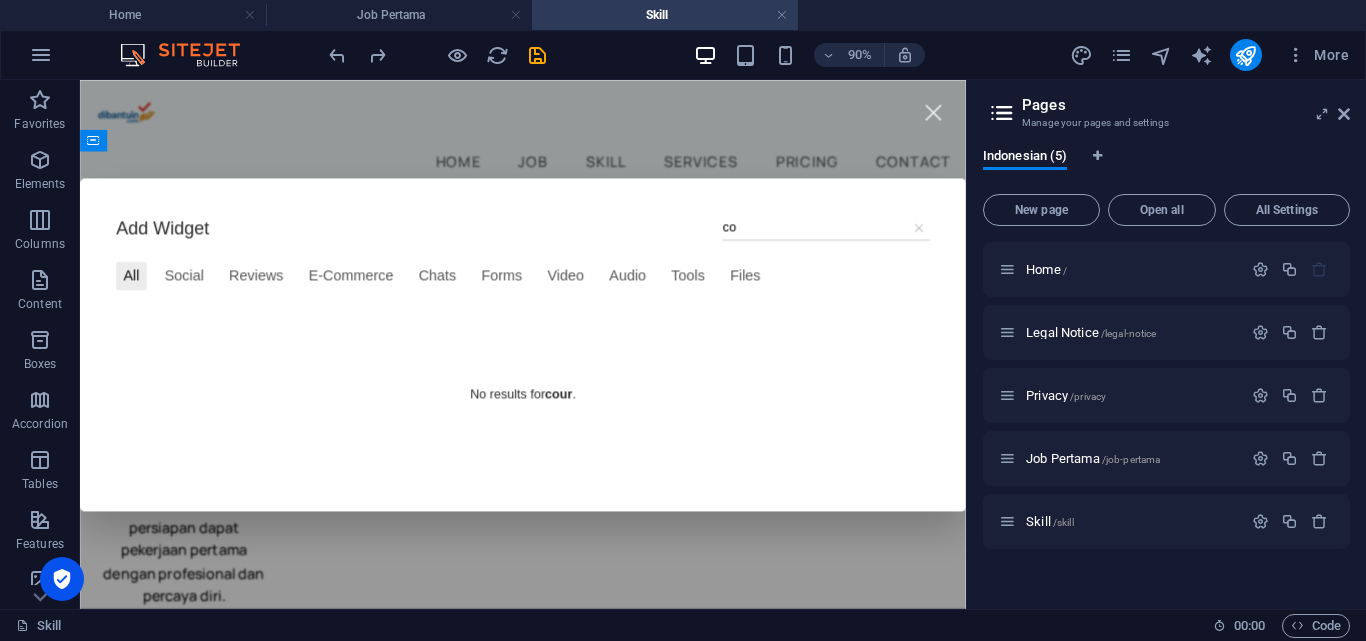 type on "c" 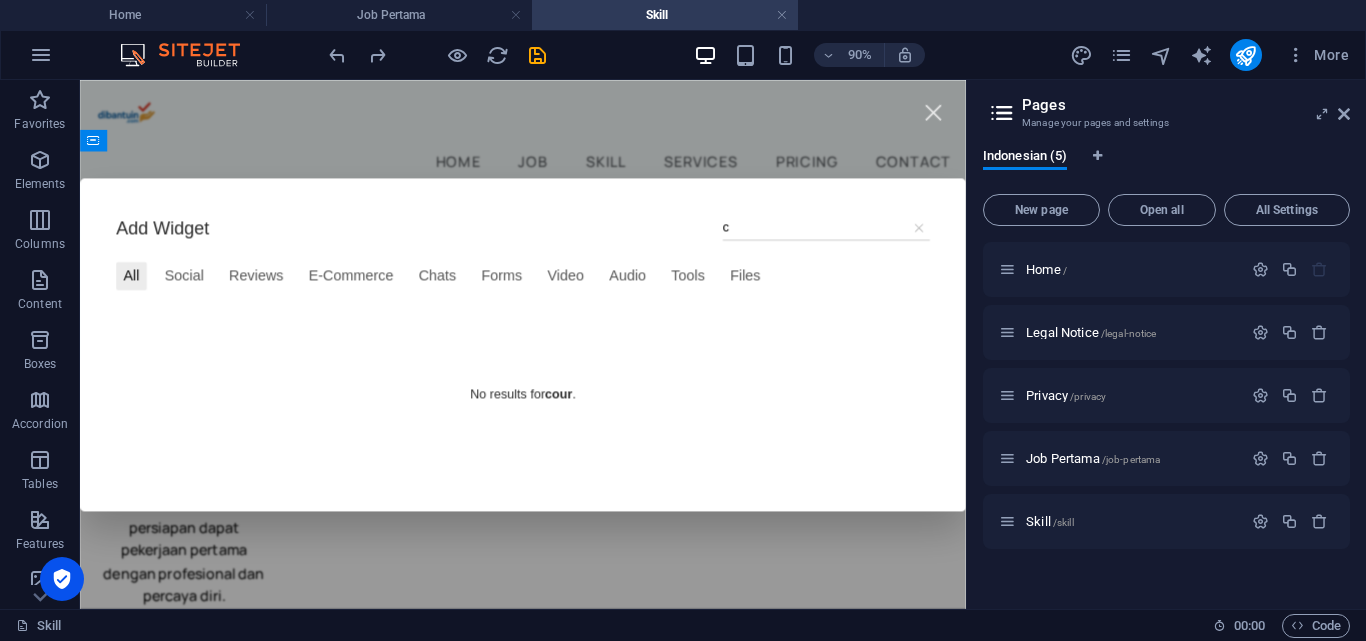 type 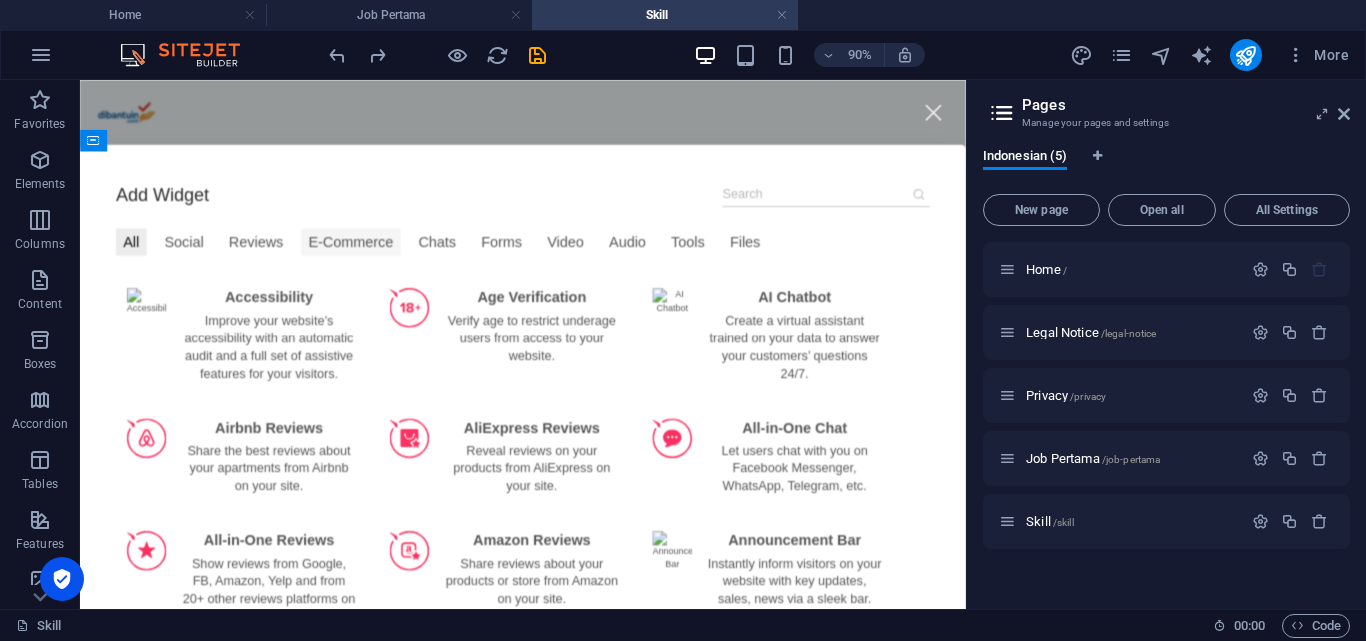 click on "E-Commerce" at bounding box center (381, 260) 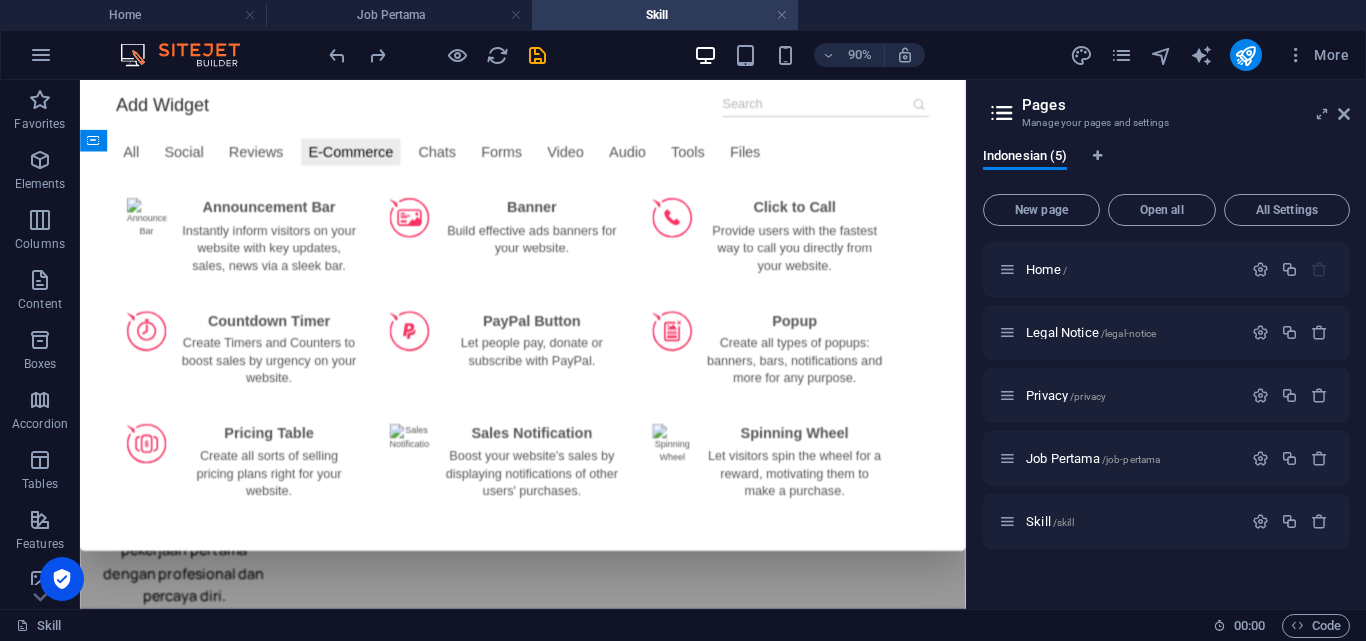 scroll, scrollTop: 0, scrollLeft: 0, axis: both 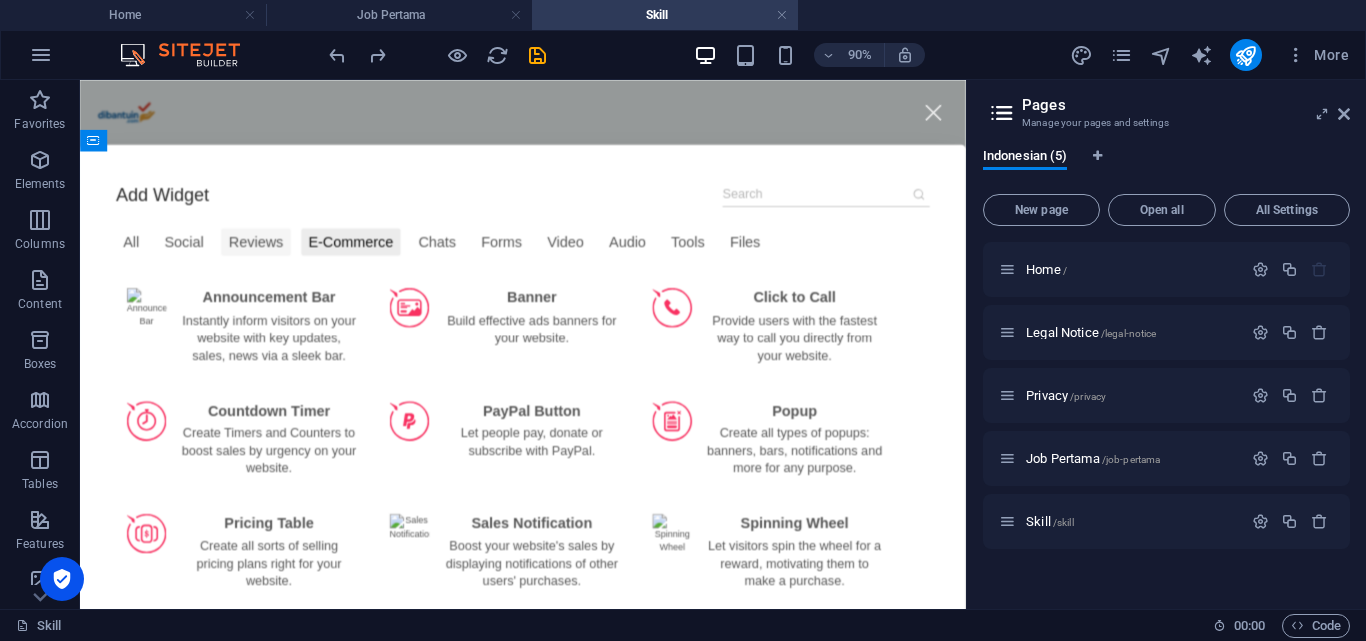 click on "Reviews" at bounding box center (275, 260) 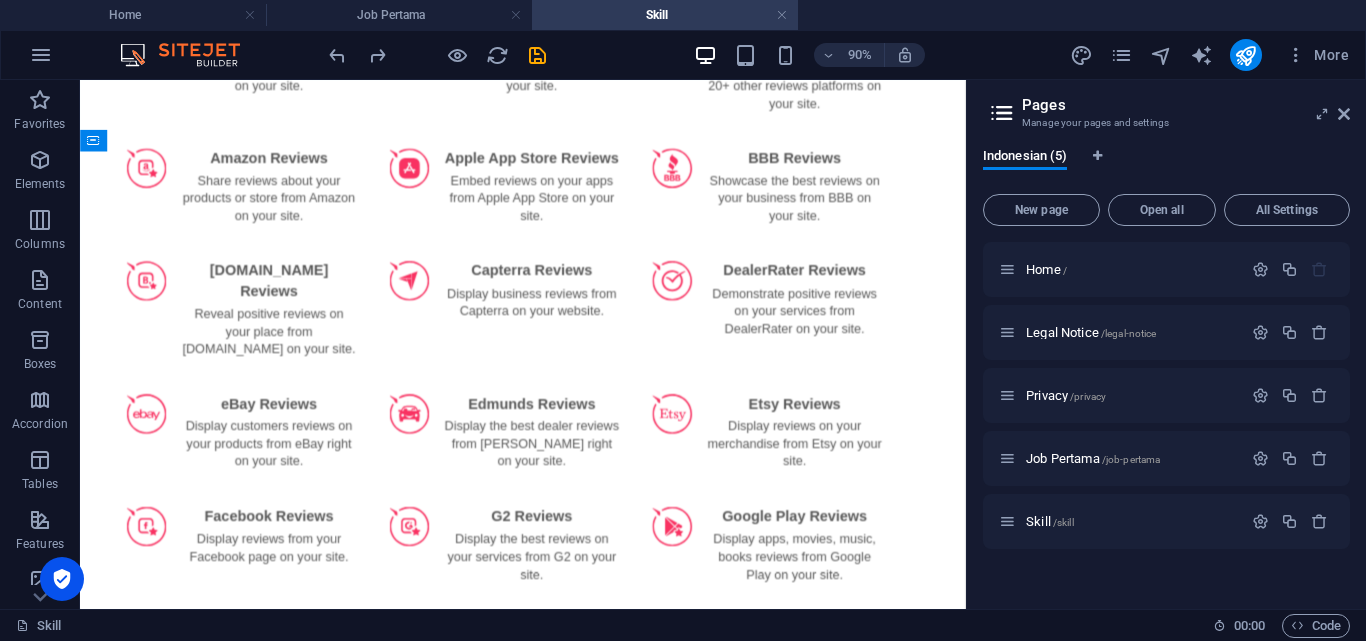 scroll, scrollTop: 606, scrollLeft: 0, axis: vertical 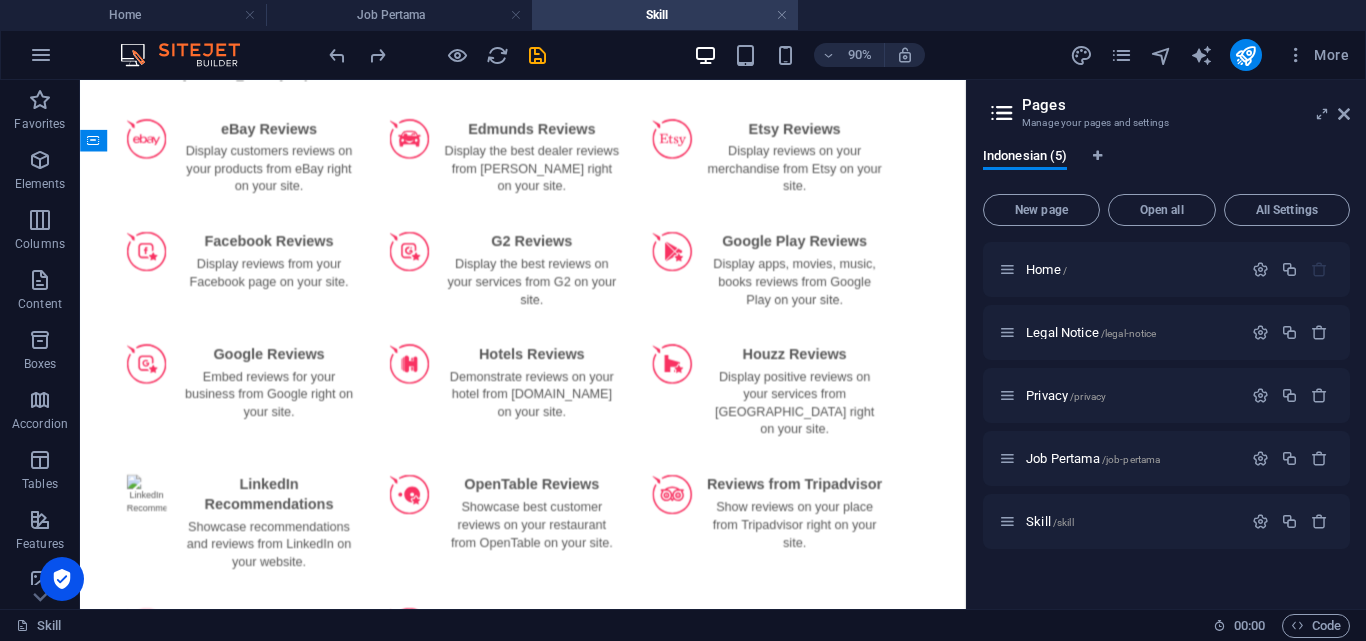 click on "ADD" at bounding box center (260, 701) 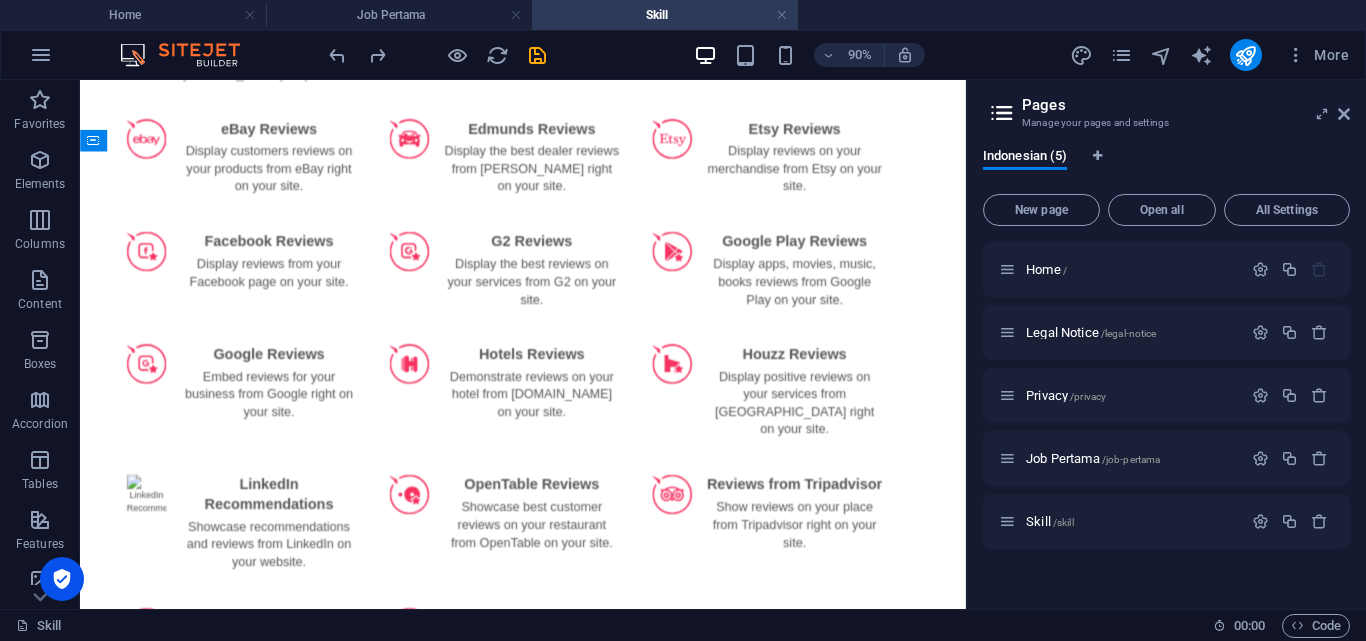 scroll, scrollTop: 0, scrollLeft: 0, axis: both 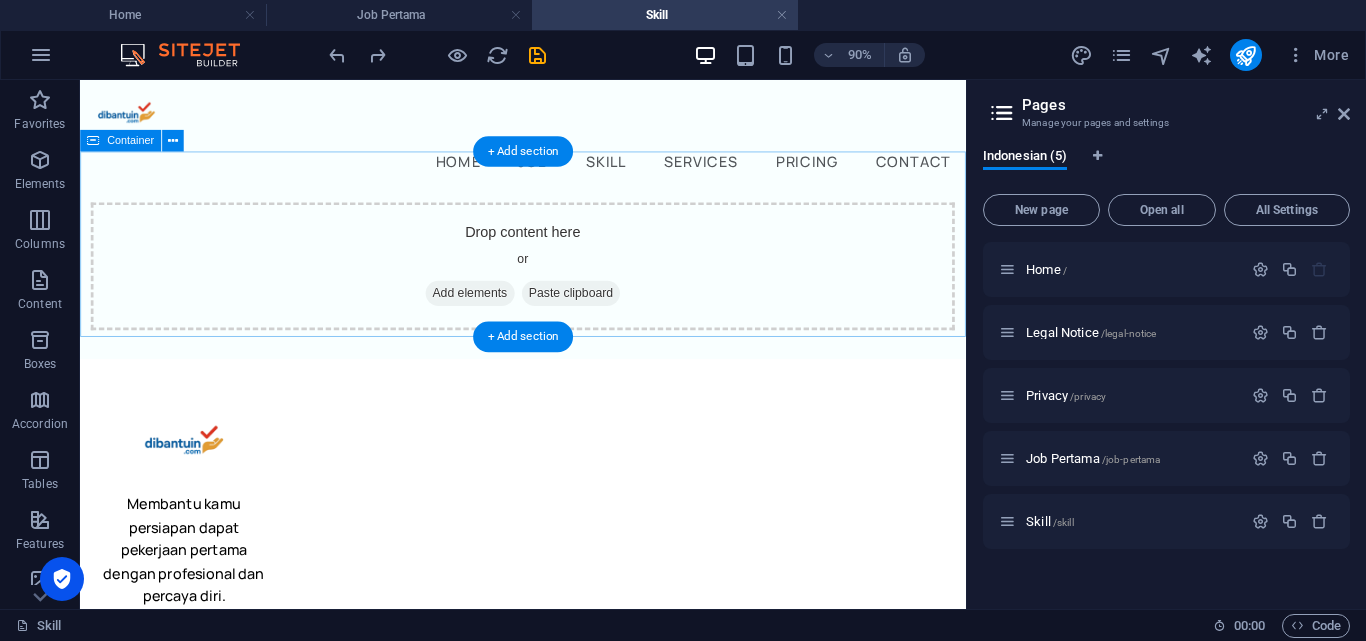 click on "Add elements" at bounding box center (513, 317) 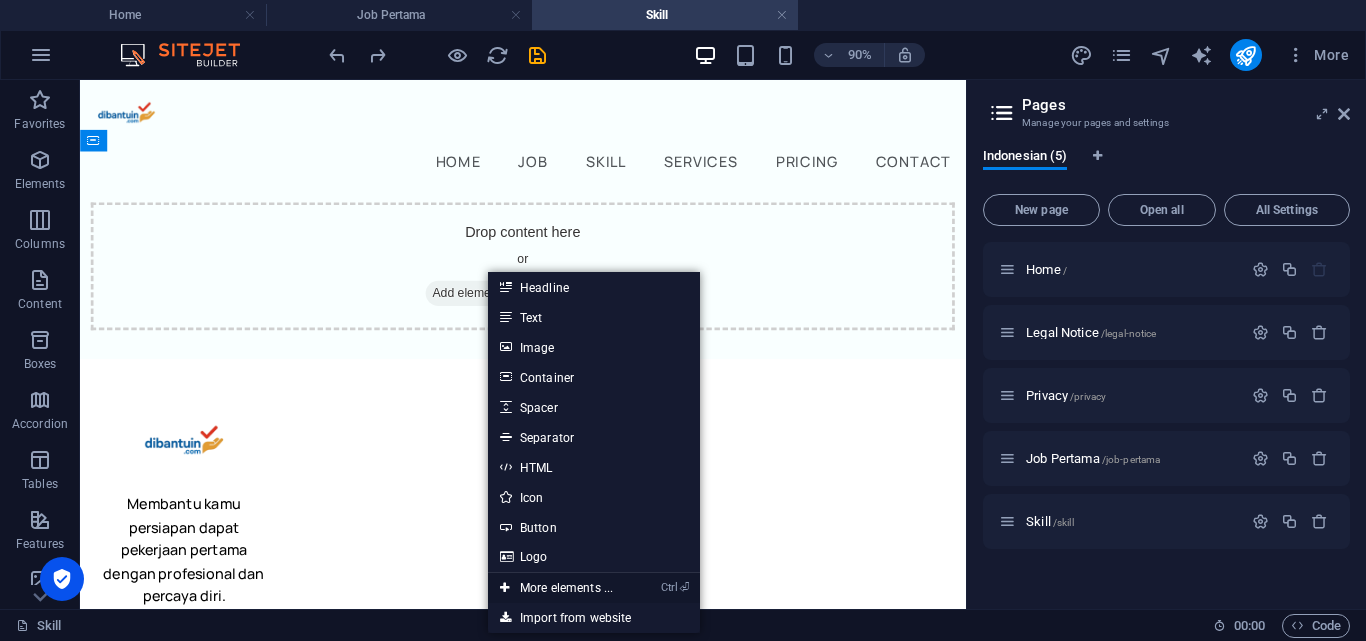 click on "Ctrl ⏎  More elements ..." at bounding box center (556, 588) 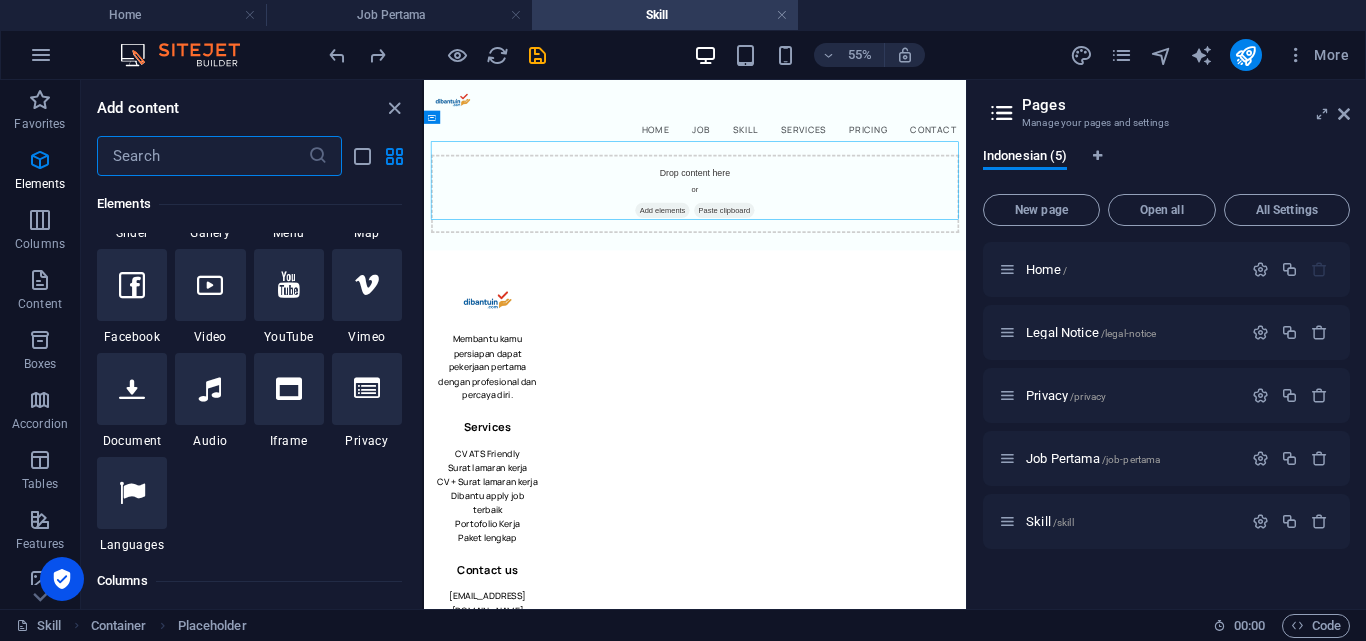 scroll, scrollTop: 913, scrollLeft: 0, axis: vertical 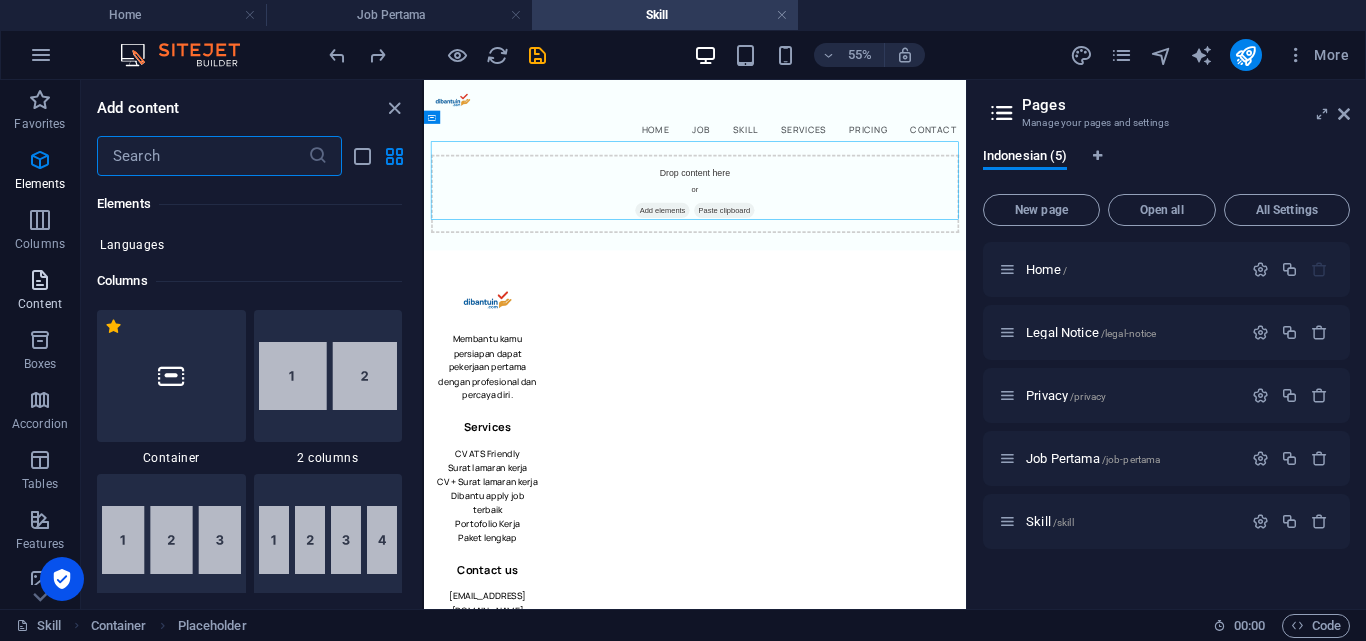 click on "Content" at bounding box center [40, 304] 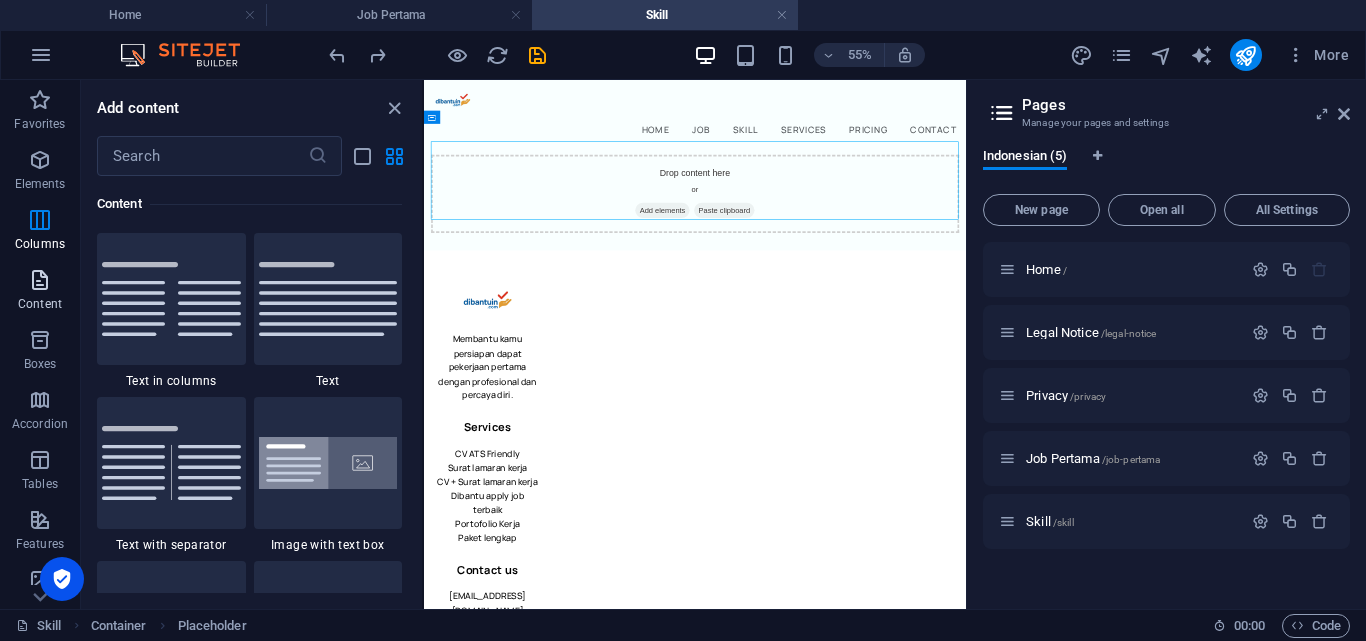 scroll, scrollTop: 3499, scrollLeft: 0, axis: vertical 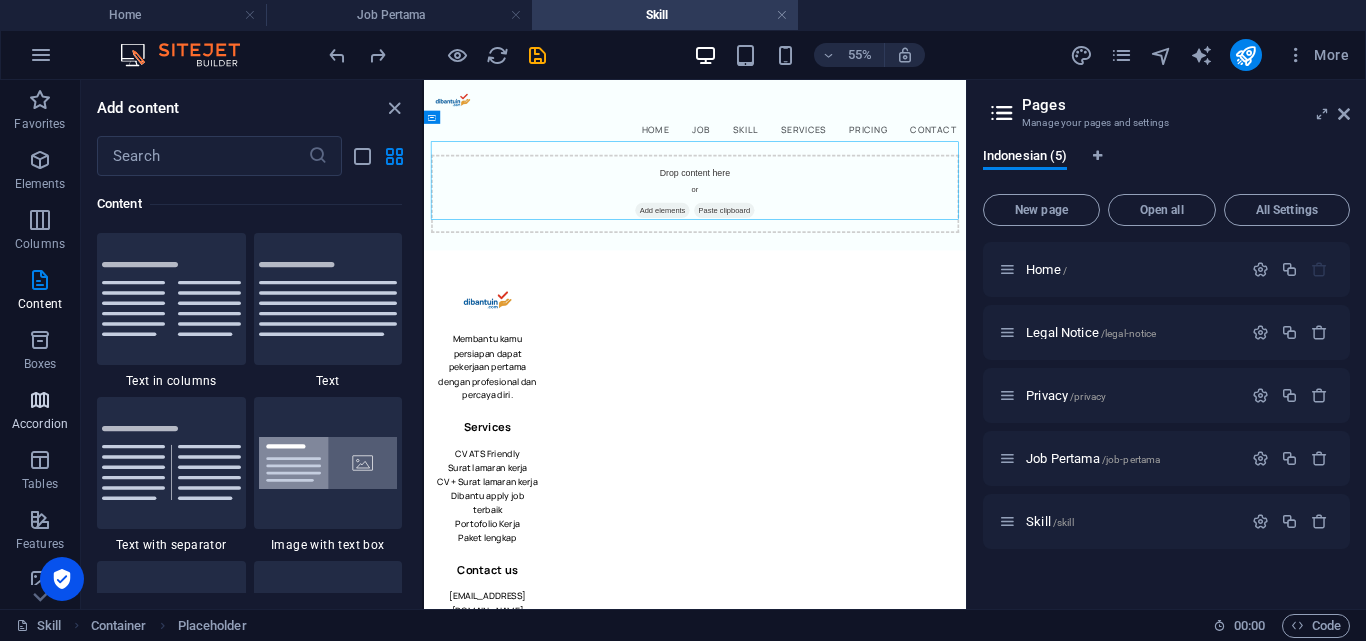 click on "Accordion" at bounding box center [40, 412] 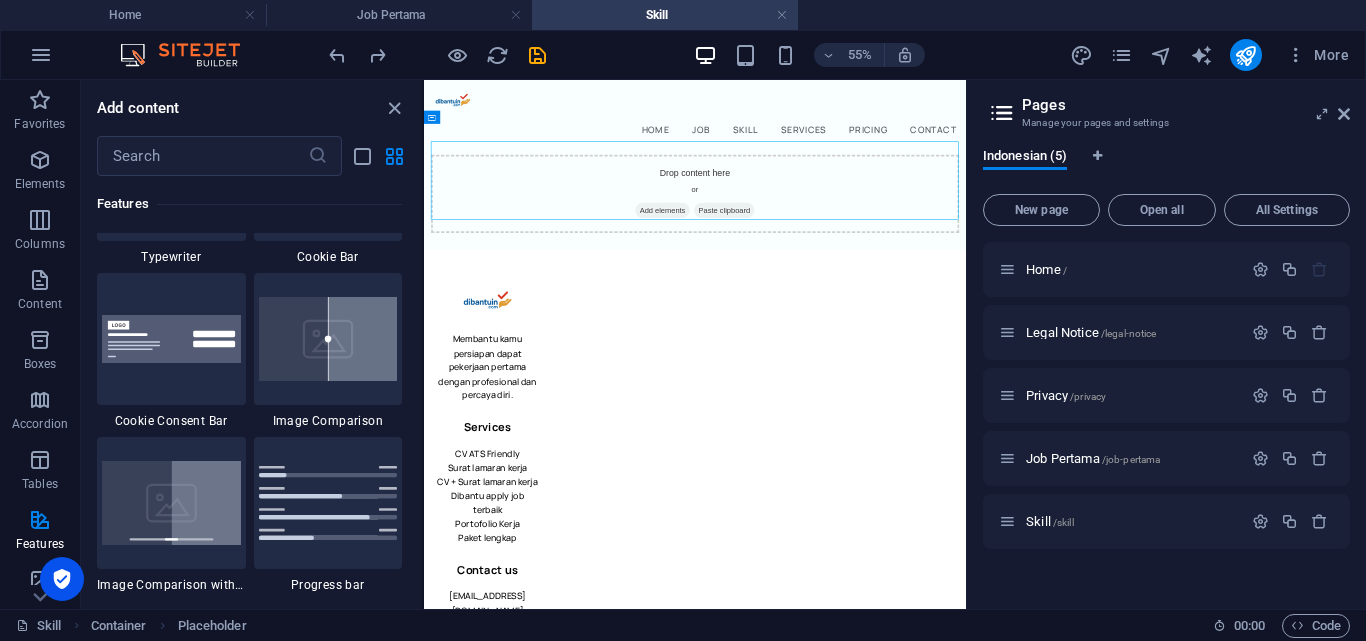 scroll, scrollTop: 7921, scrollLeft: 0, axis: vertical 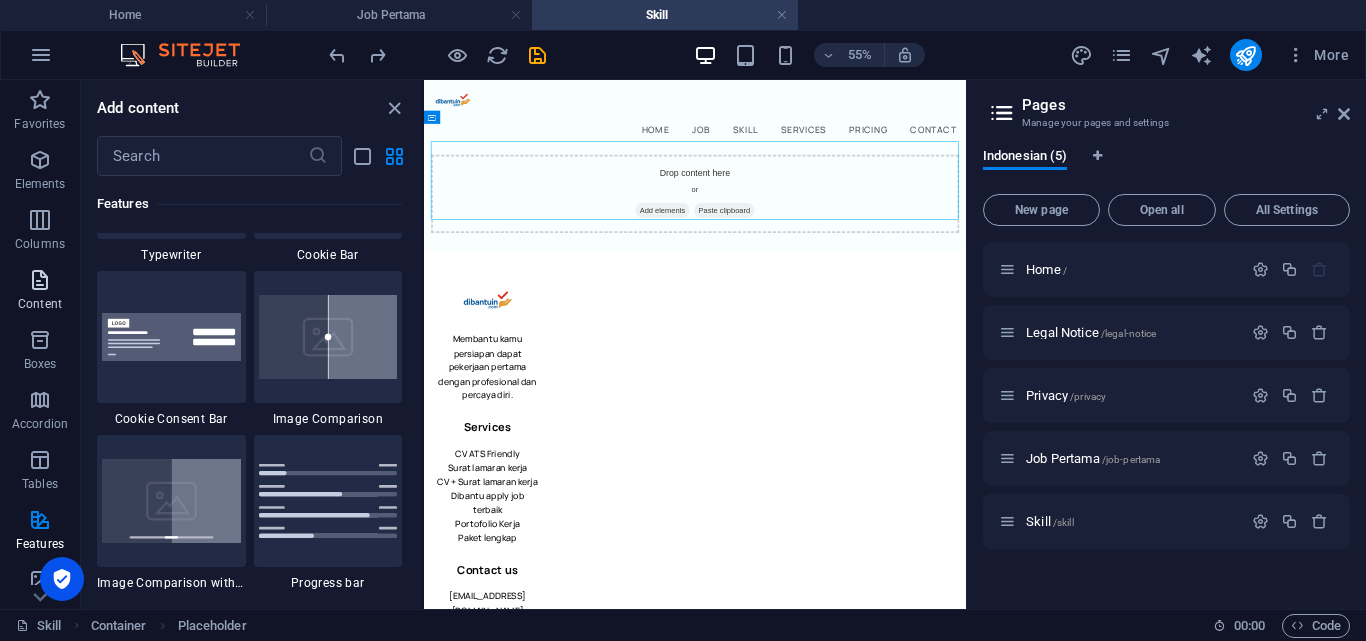 click at bounding box center [40, 280] 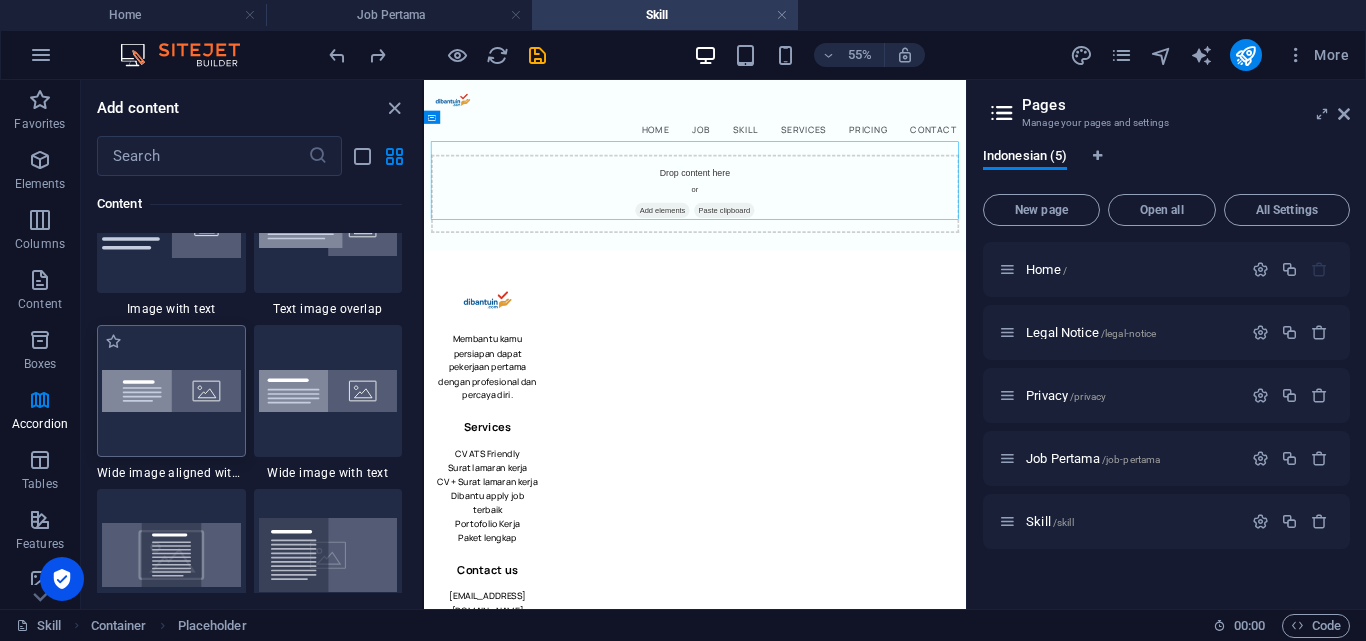 scroll, scrollTop: 3799, scrollLeft: 0, axis: vertical 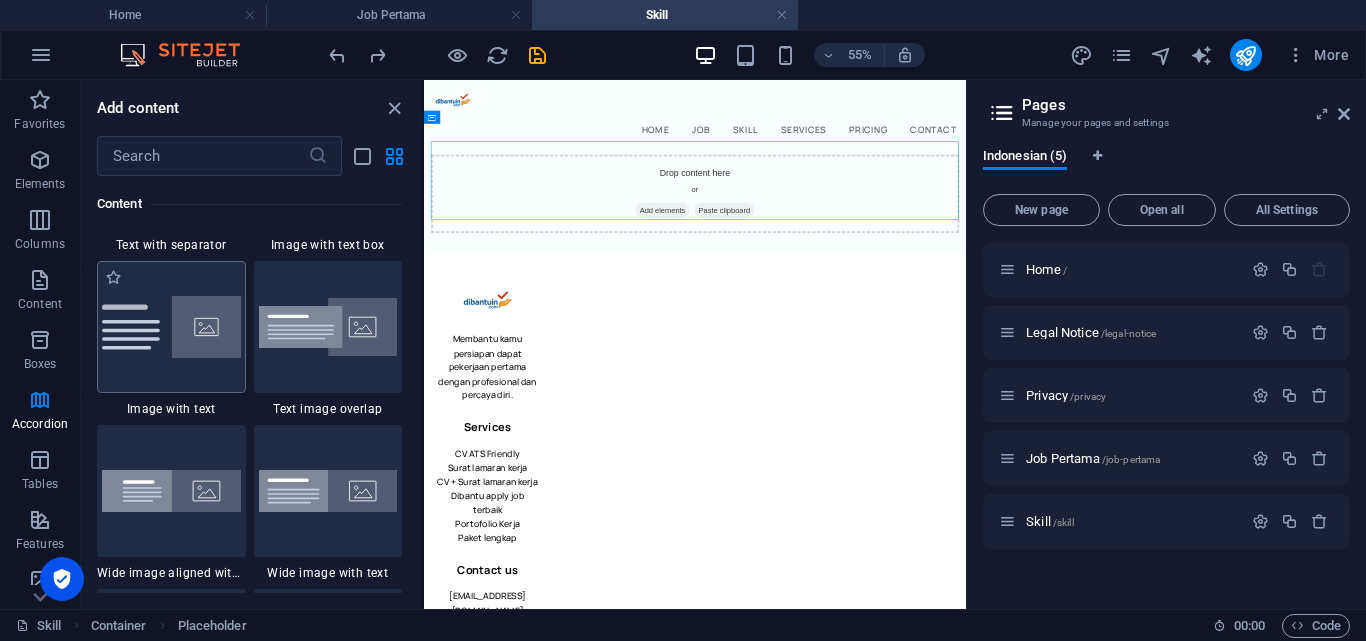 click at bounding box center (171, 327) 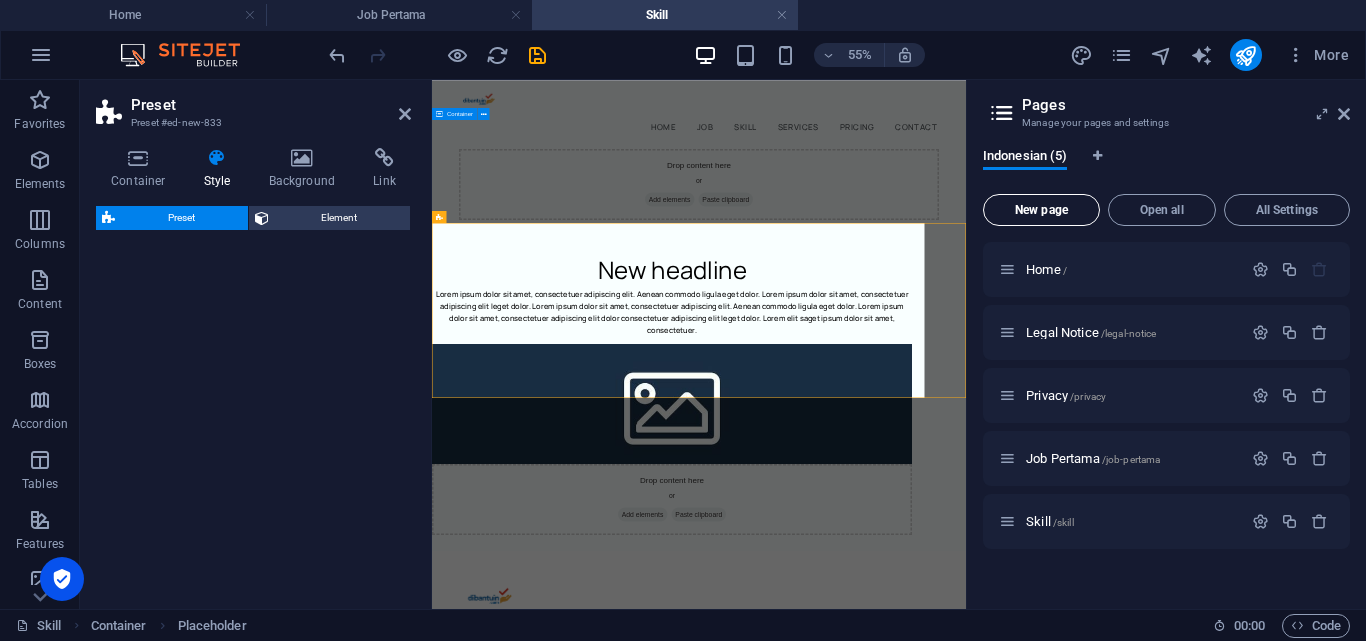 select on "rem" 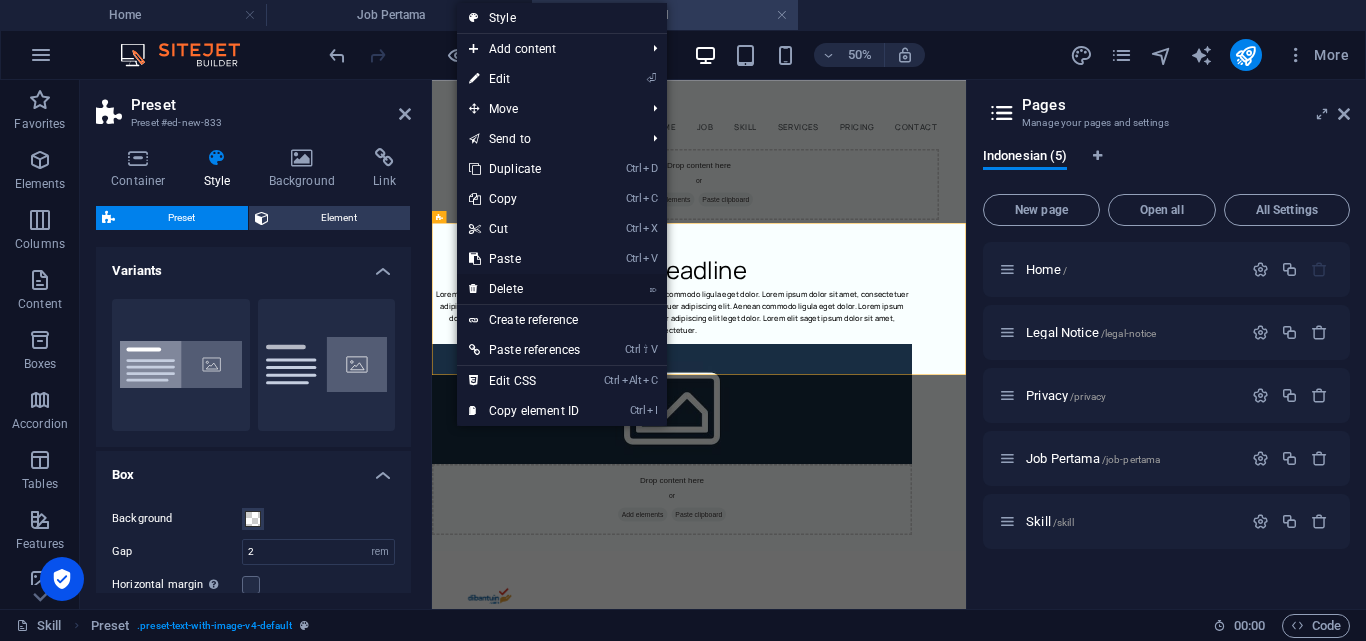 click on "⌦  Delete" at bounding box center [524, 289] 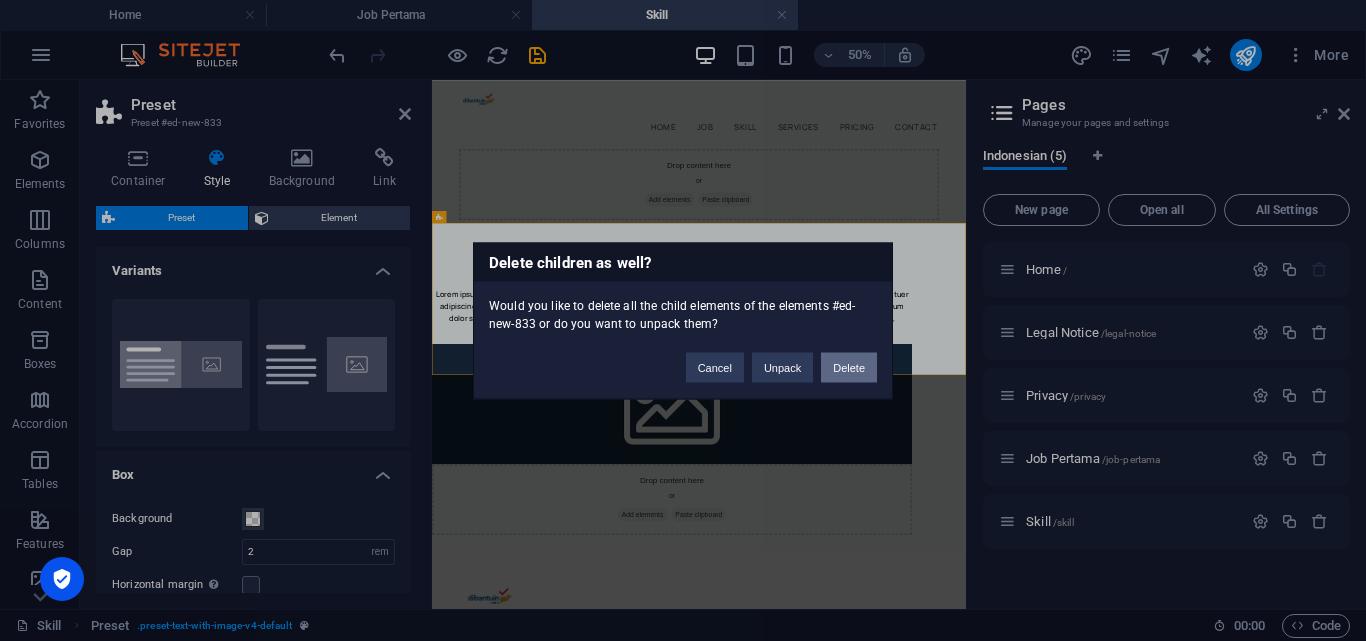 click on "Delete" at bounding box center [849, 367] 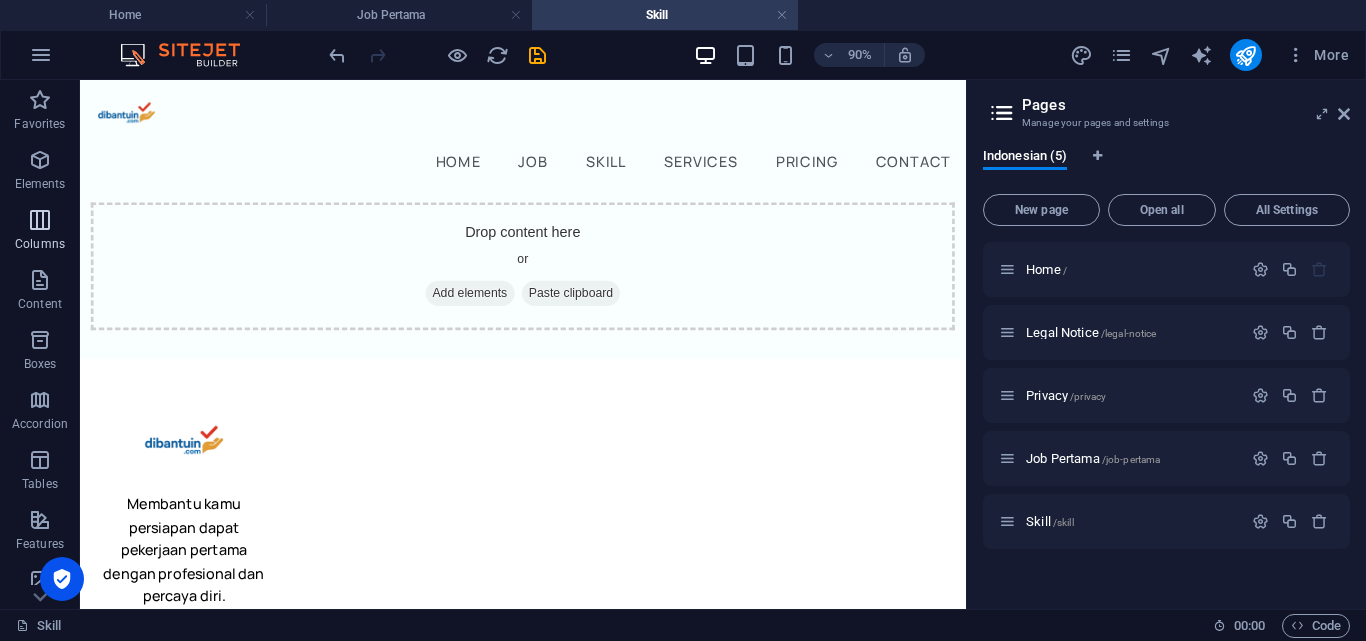 click at bounding box center [40, 220] 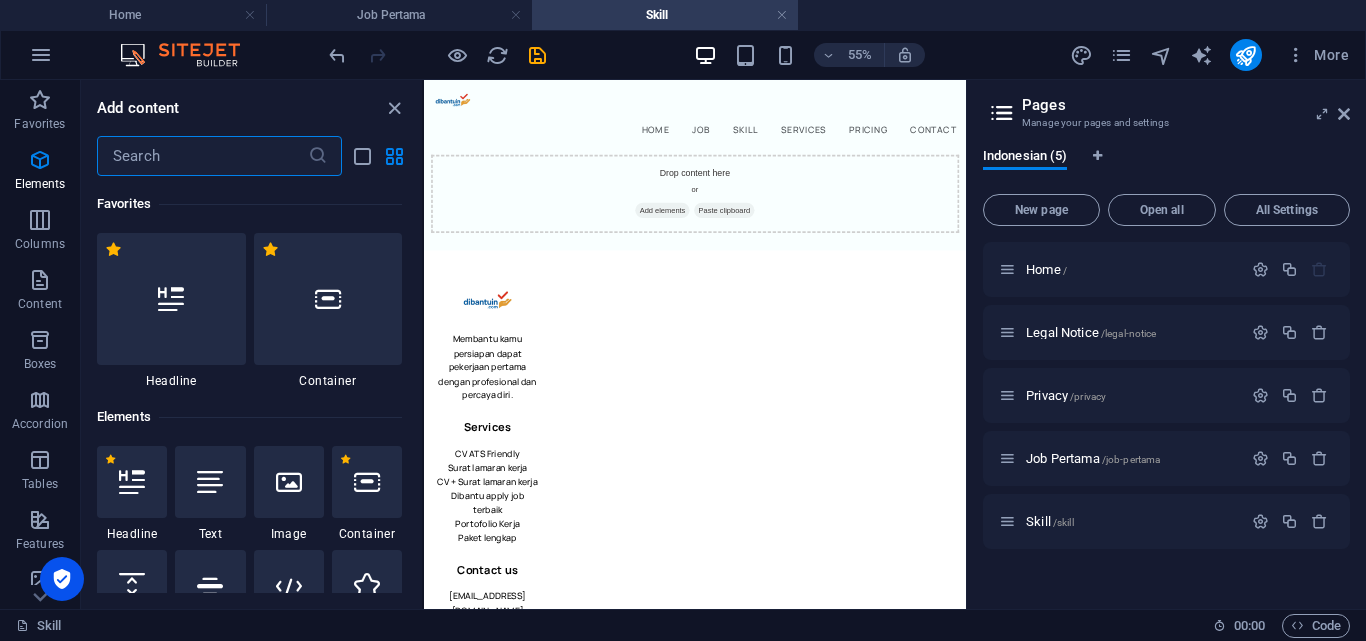 scroll, scrollTop: 990, scrollLeft: 0, axis: vertical 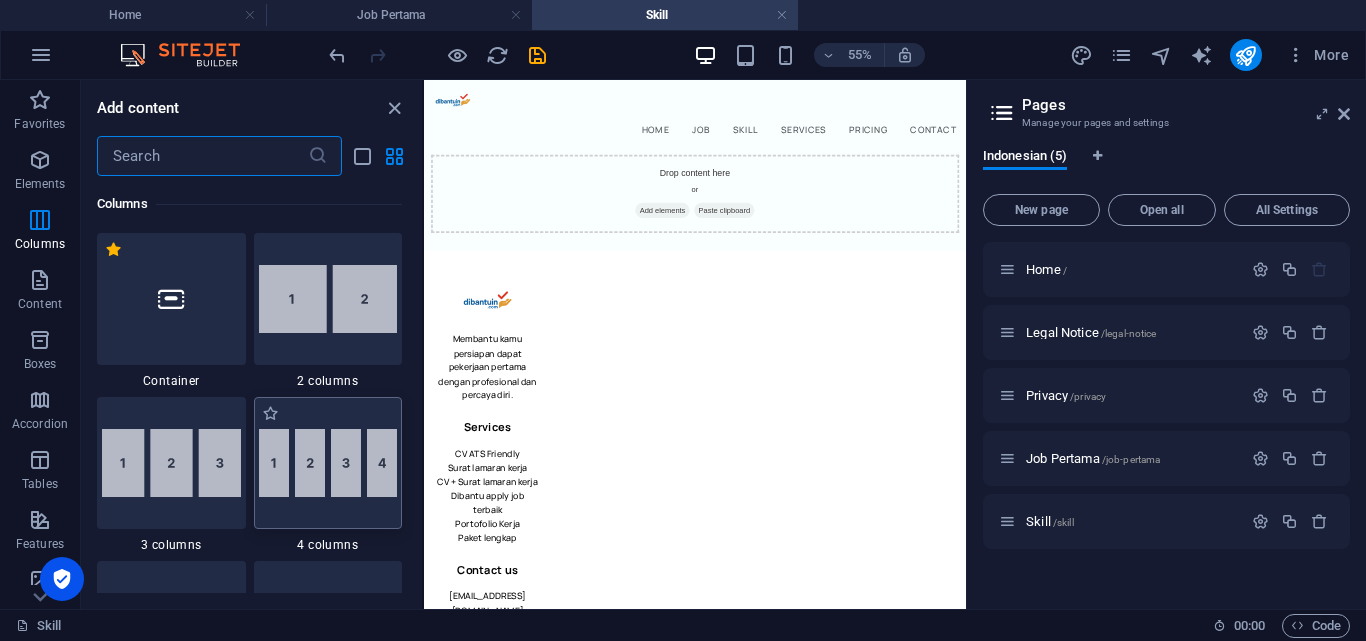 click at bounding box center (328, 463) 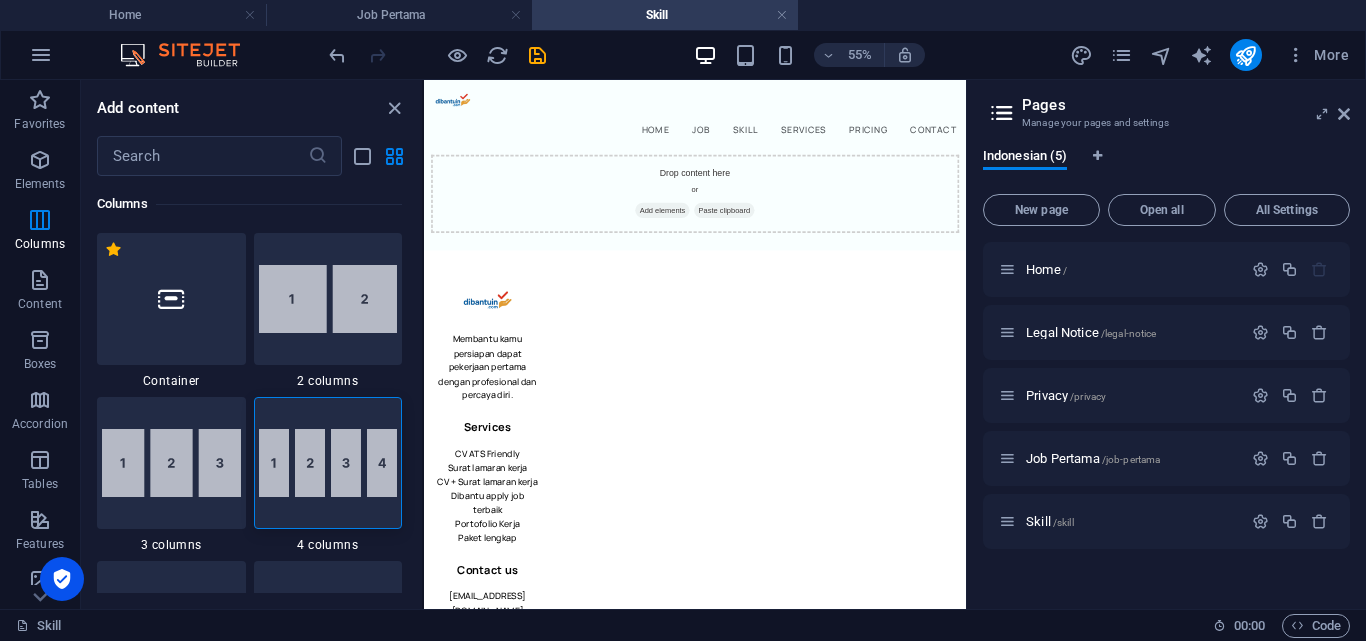 click on "Skip to main content Home JOB Skill Services Pricing Contact Drop content here or  Add elements  Paste clipboard Membantu kamu persiapan dapat pekerjaan pertama dengan profesional dan percaya diri. Services CV ATS Friendly Surat lamaran kerja CV + Surat lamaran kerja Dibantu apply job terbaik Portofolio Kerja Paket lengkap Contact us admin@dibantuin.com 0851-7957-7337 Location Gang 2 Utara, Karangampel, Indramayu Jawa Barat. 45283" at bounding box center [916, 701] 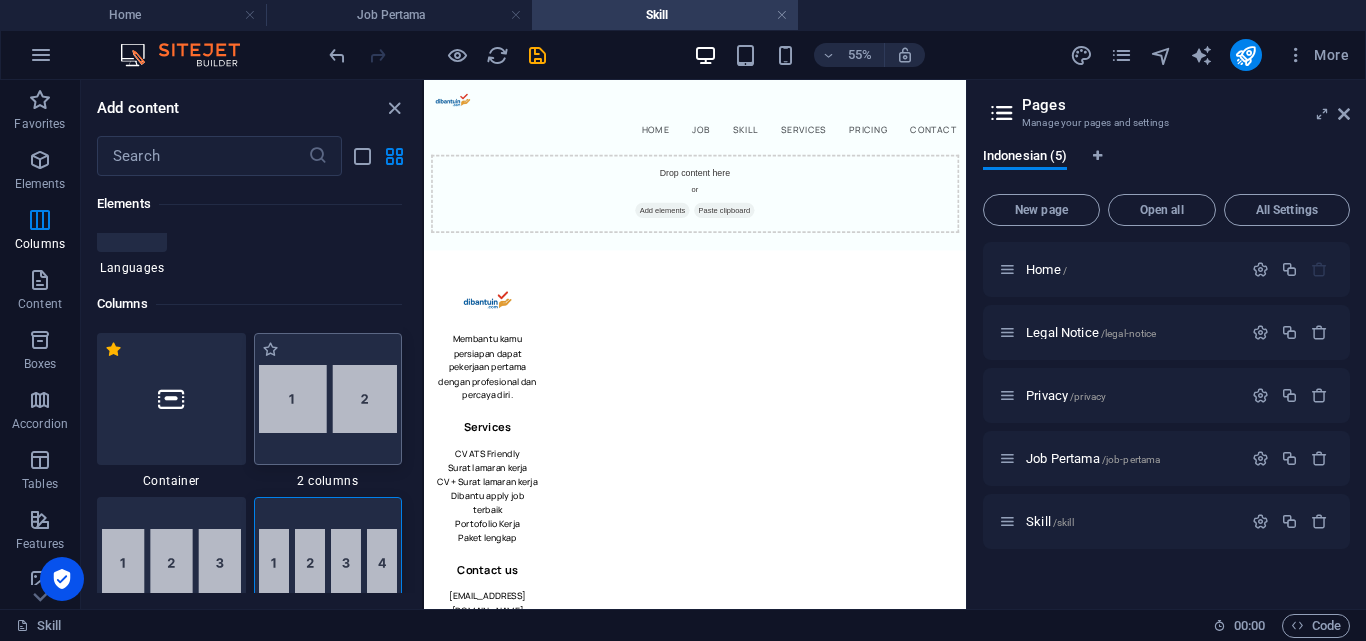 scroll, scrollTop: 1090, scrollLeft: 0, axis: vertical 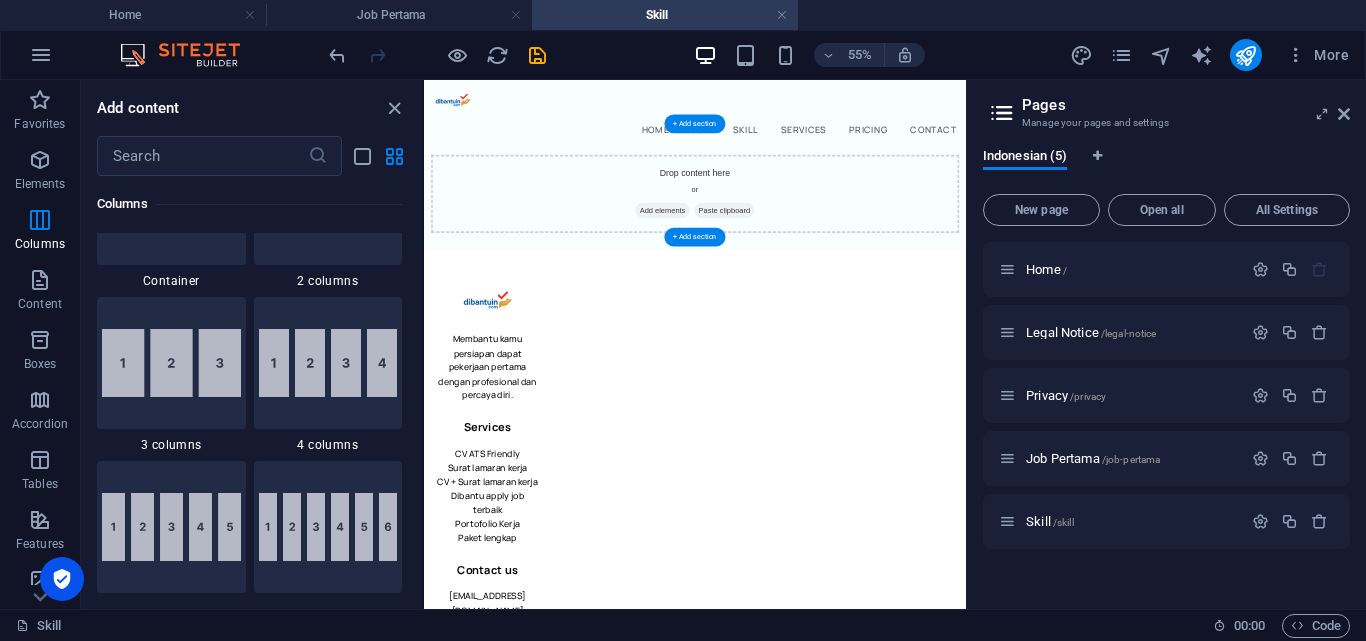 click on "Drop content here or  Add elements  Paste clipboard" at bounding box center (917, 287) 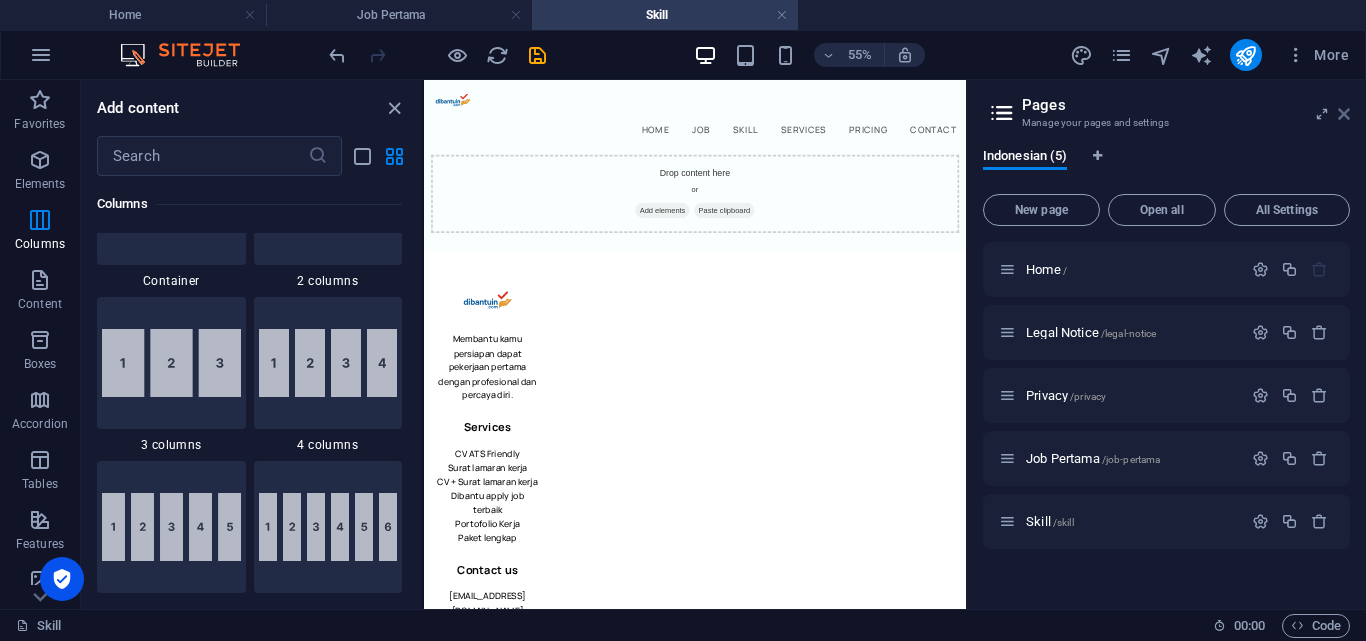 click at bounding box center (1344, 114) 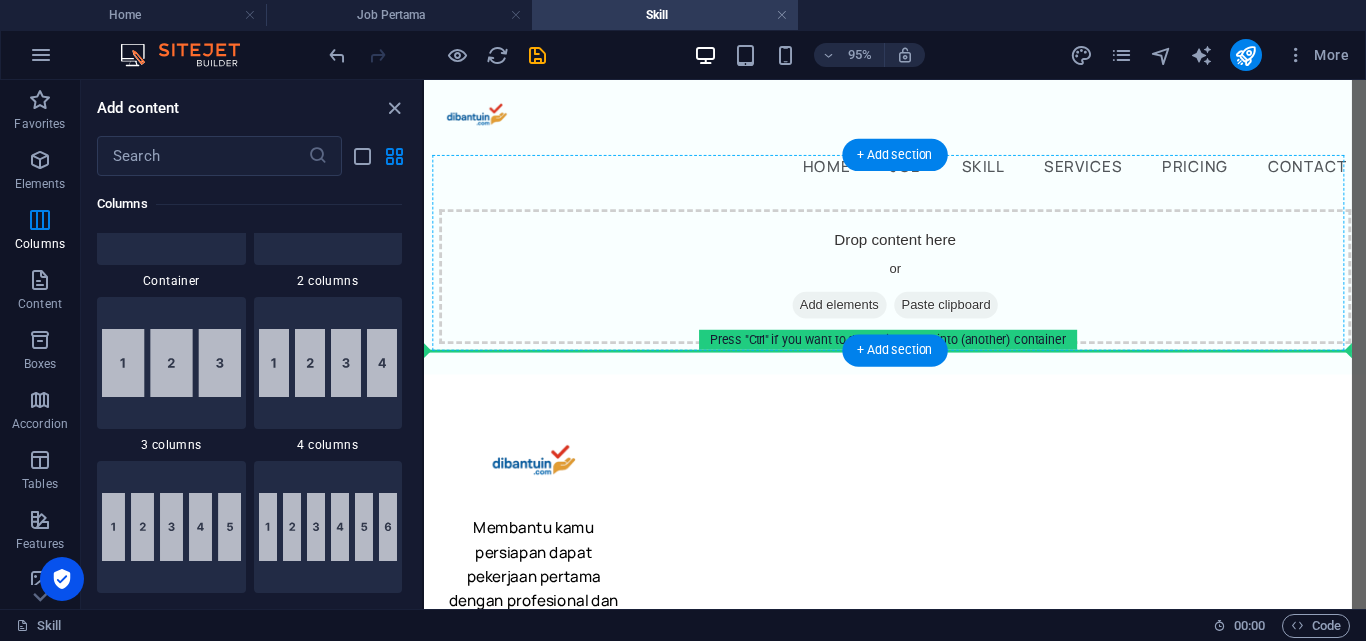 click on "Drop content here or  Add elements  Paste clipboard" at bounding box center [920, 287] 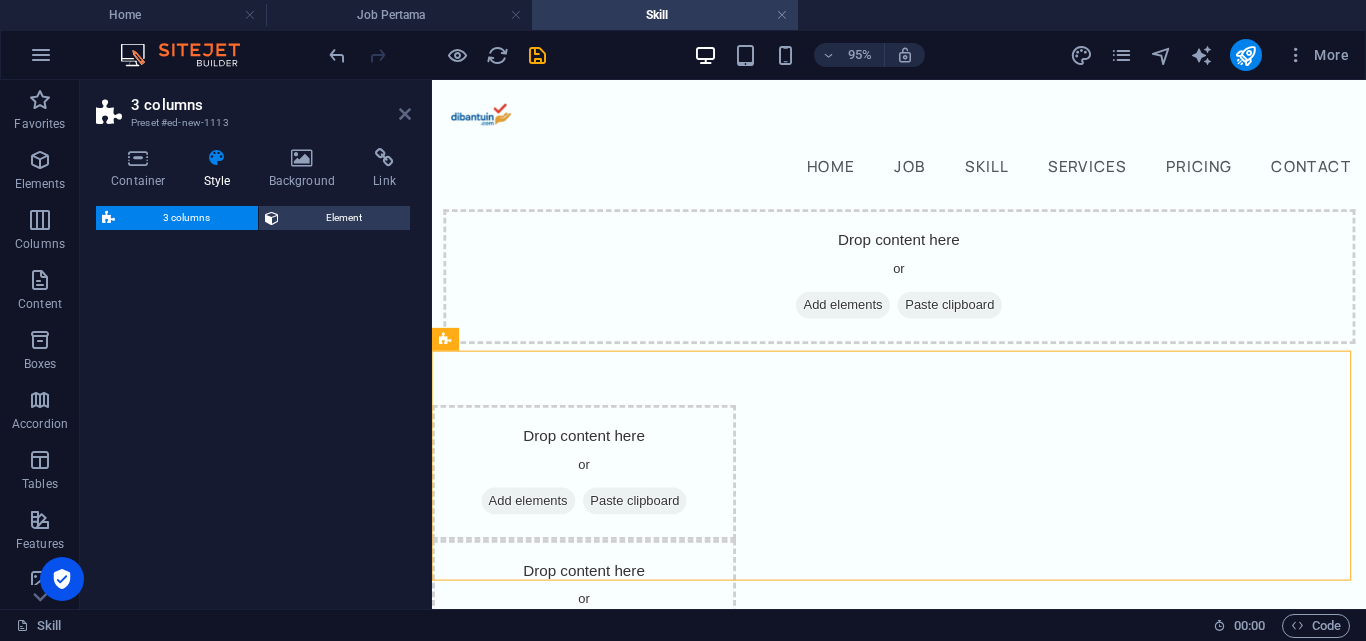 click at bounding box center (405, 114) 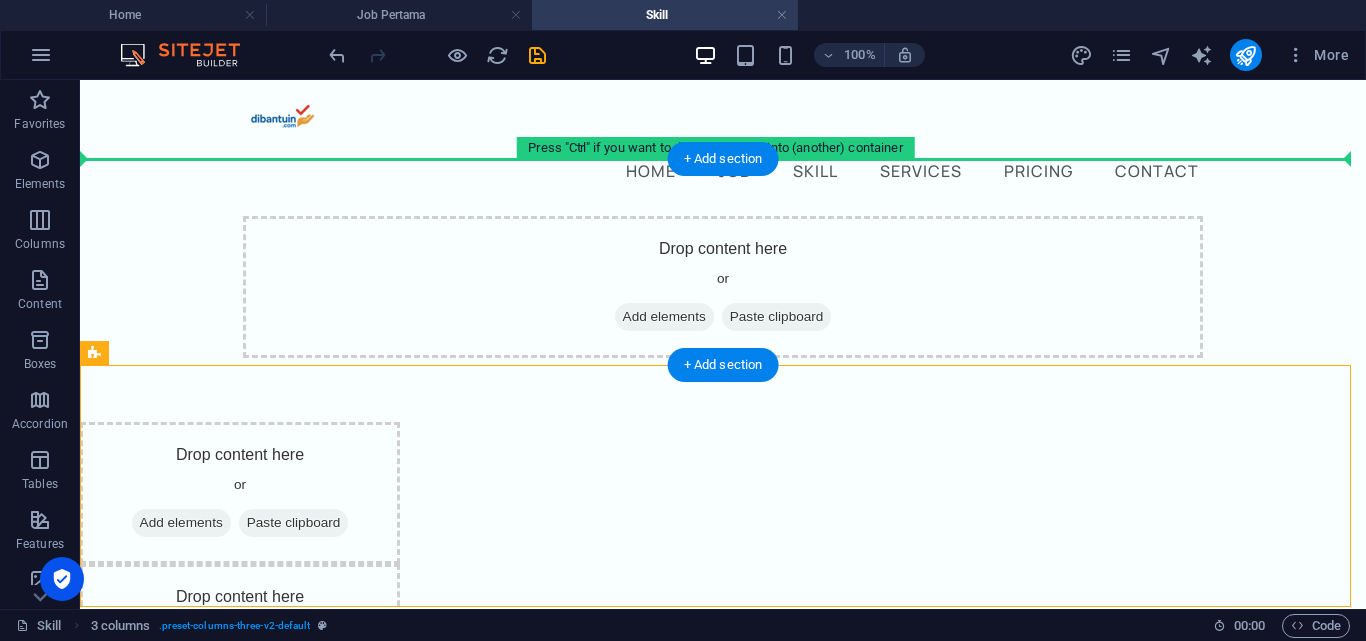 drag, startPoint x: 156, startPoint y: 389, endPoint x: 191, endPoint y: 198, distance: 194.18033 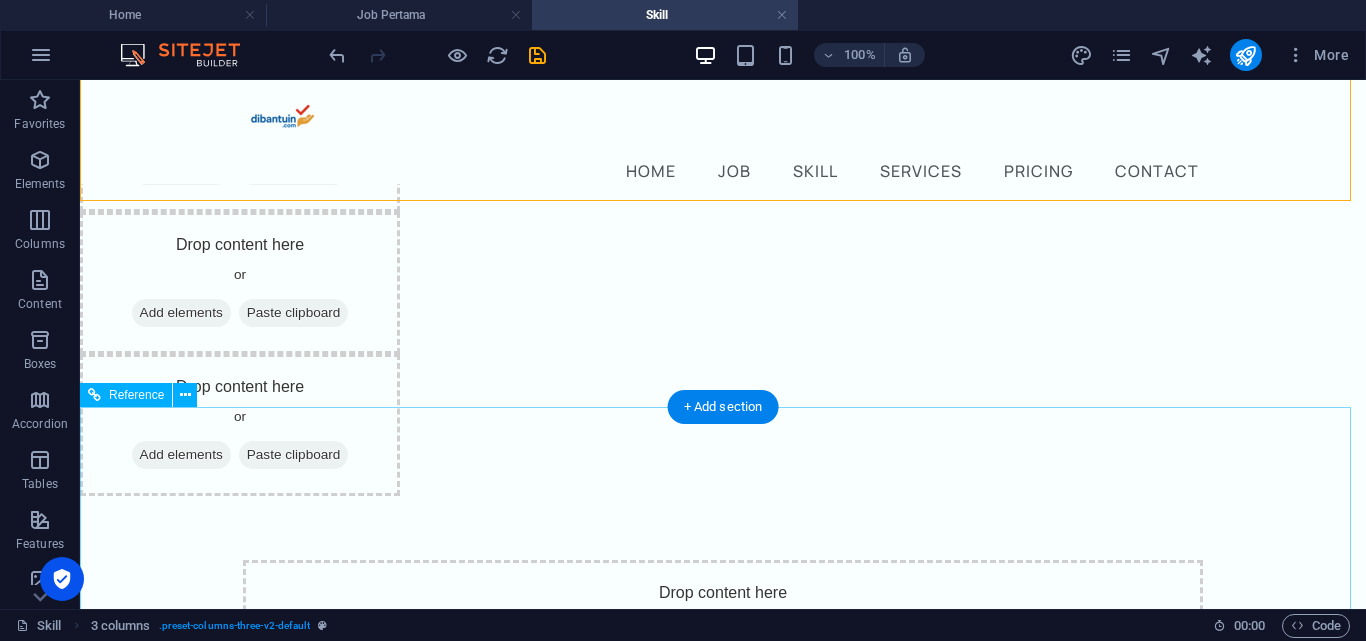 scroll, scrollTop: 200, scrollLeft: 0, axis: vertical 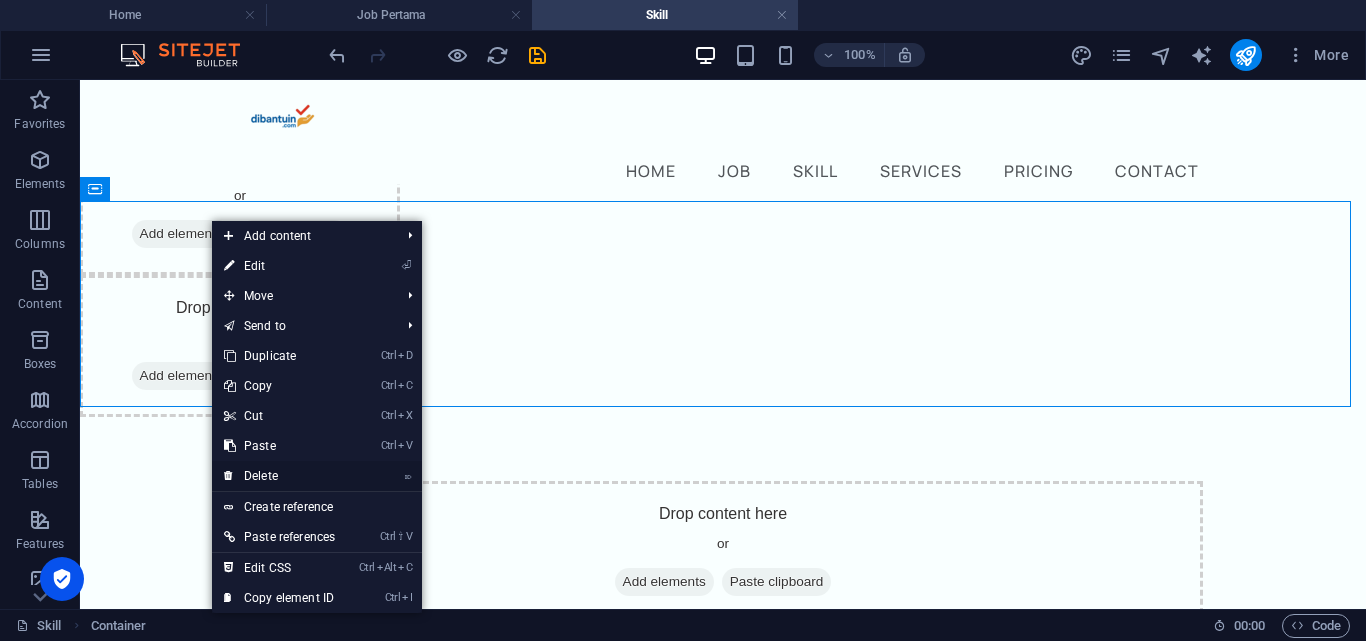 click on "⌦  Delete" at bounding box center [279, 476] 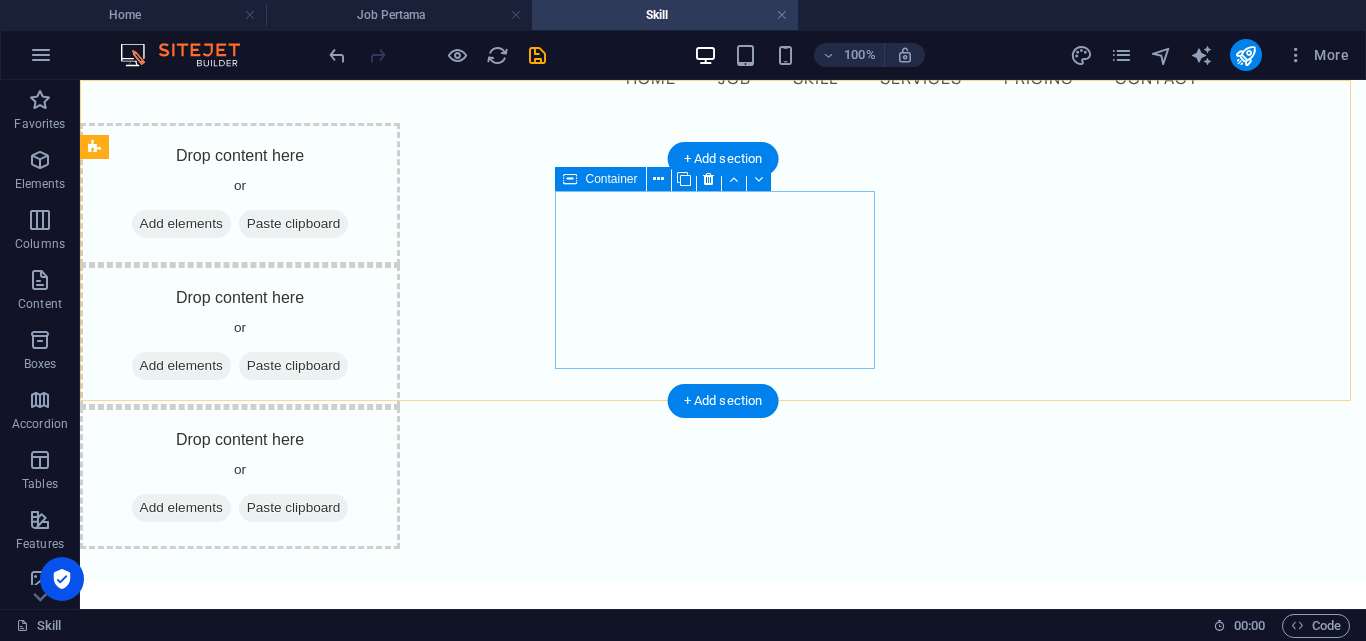 scroll, scrollTop: 0, scrollLeft: 0, axis: both 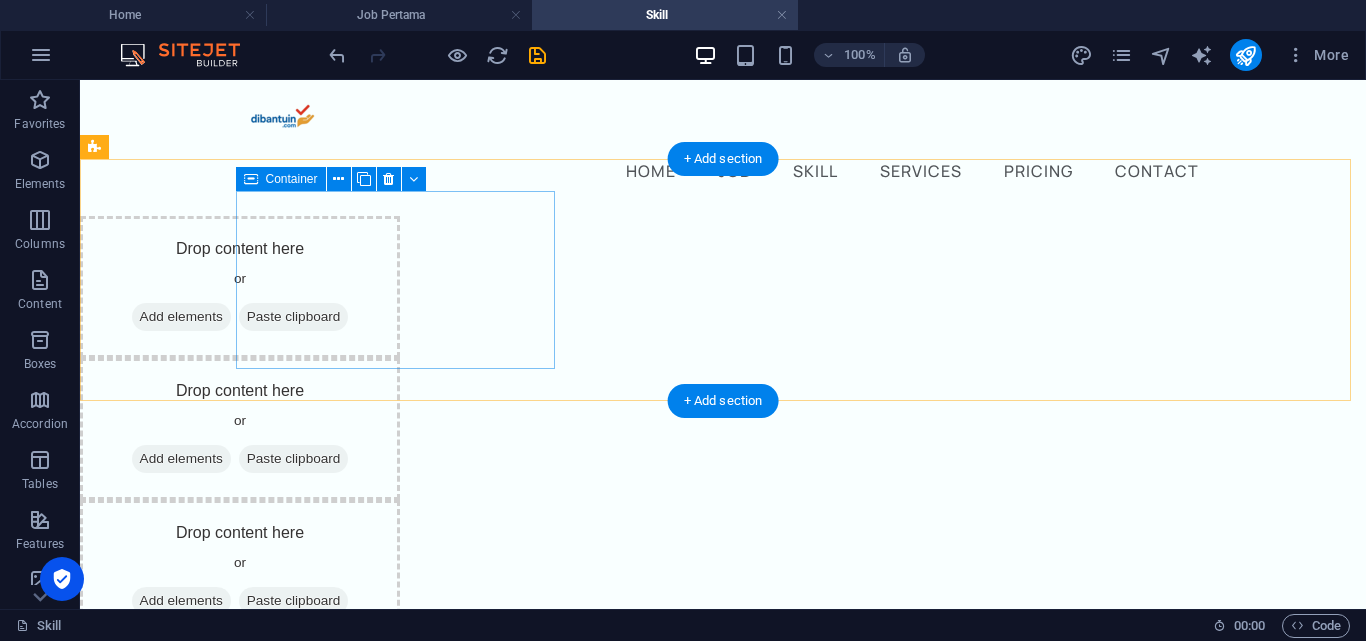 click on "Add elements" at bounding box center [181, 317] 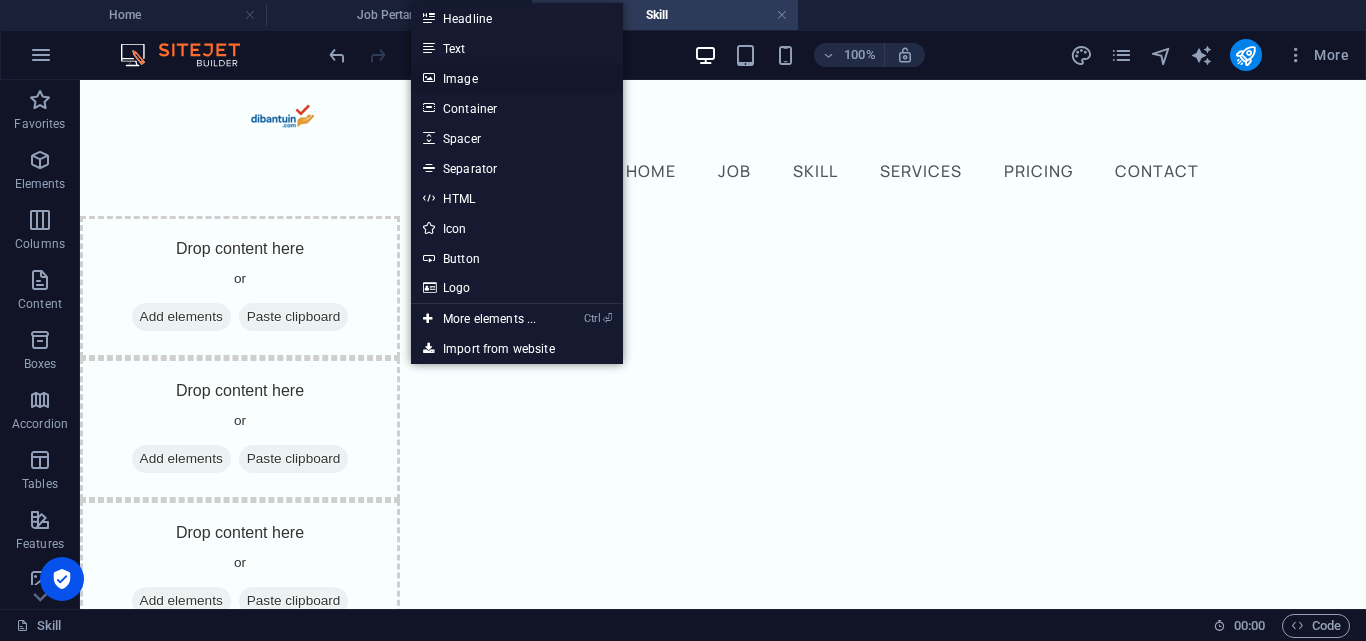 click on "Image" at bounding box center [517, 78] 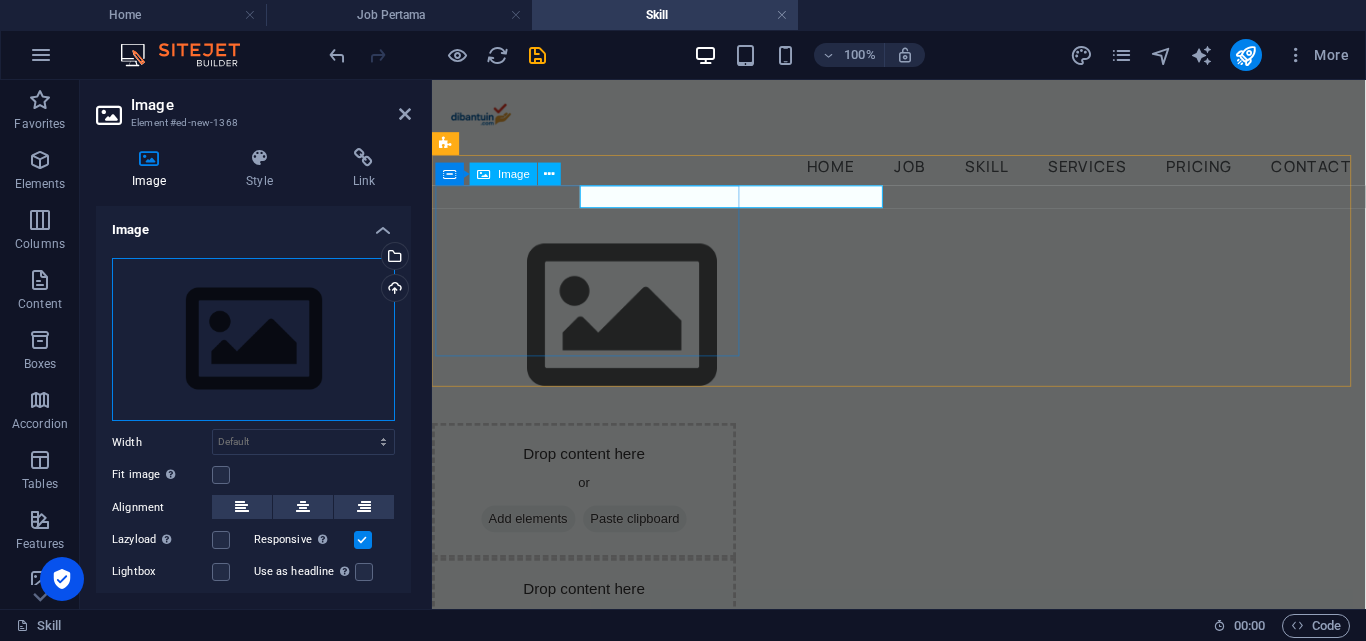 click on "Drag files here, click to choose files or select files from Files or our free stock photos & videos" at bounding box center (253, 340) 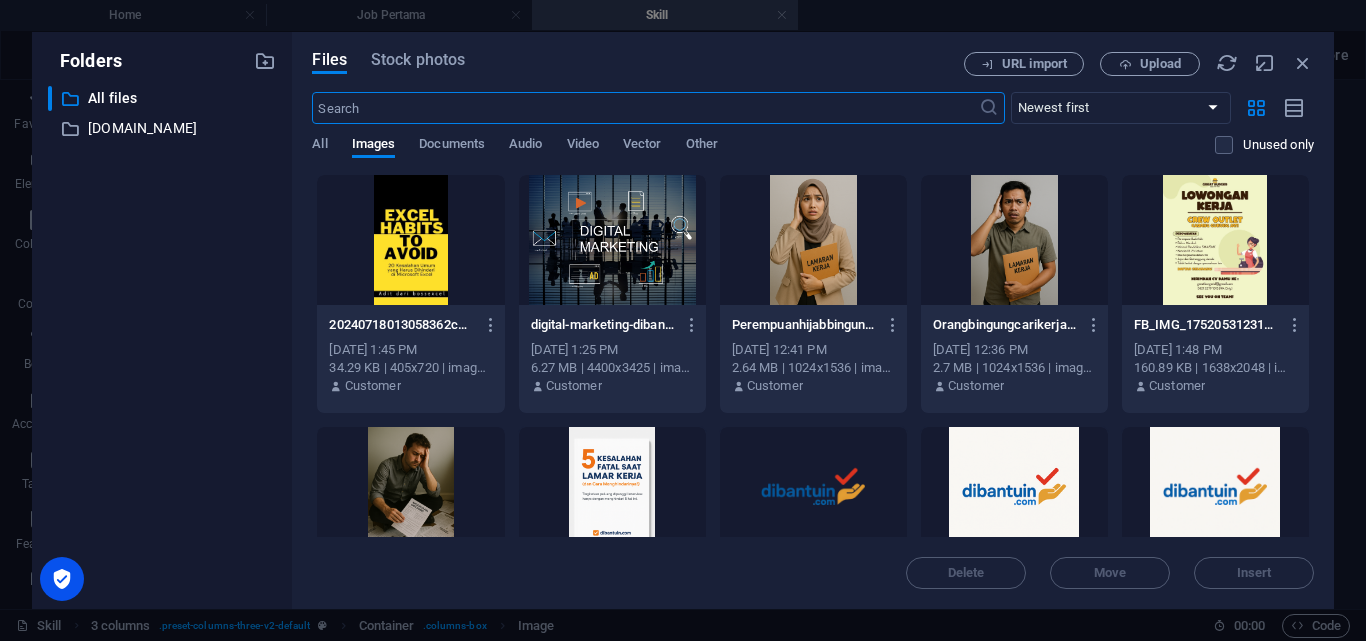 click at bounding box center [612, 240] 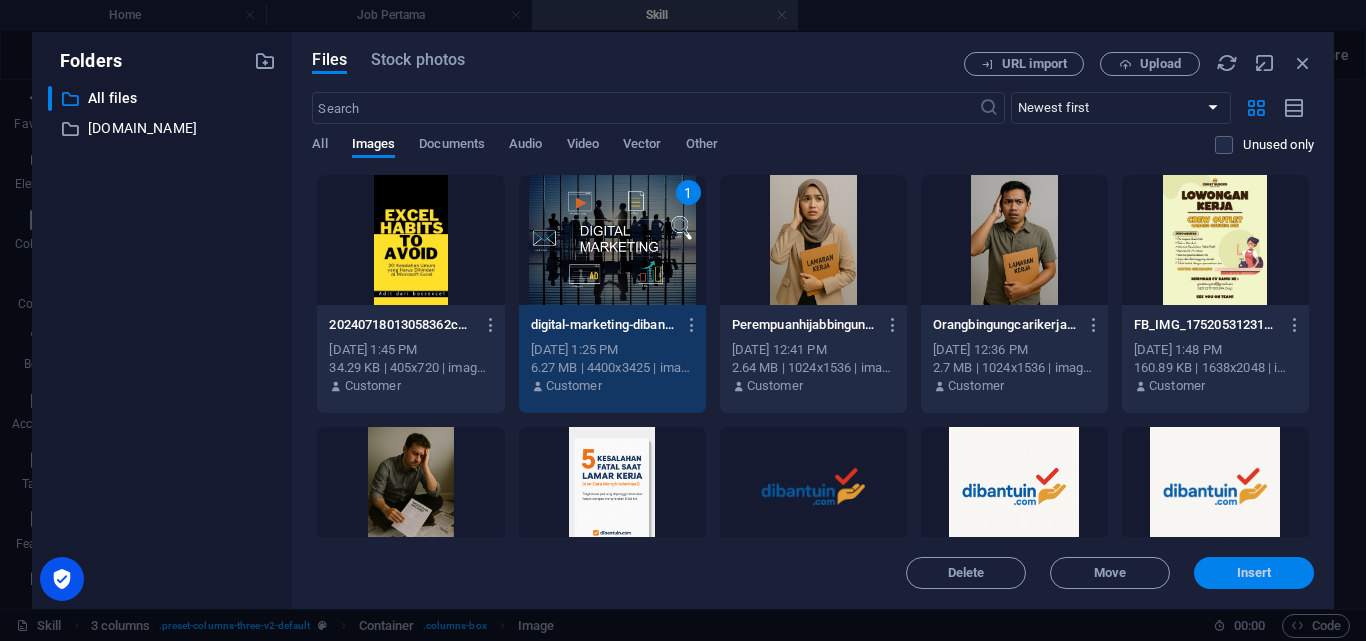 drag, startPoint x: 1261, startPoint y: 573, endPoint x: 404, endPoint y: 407, distance: 872.92896 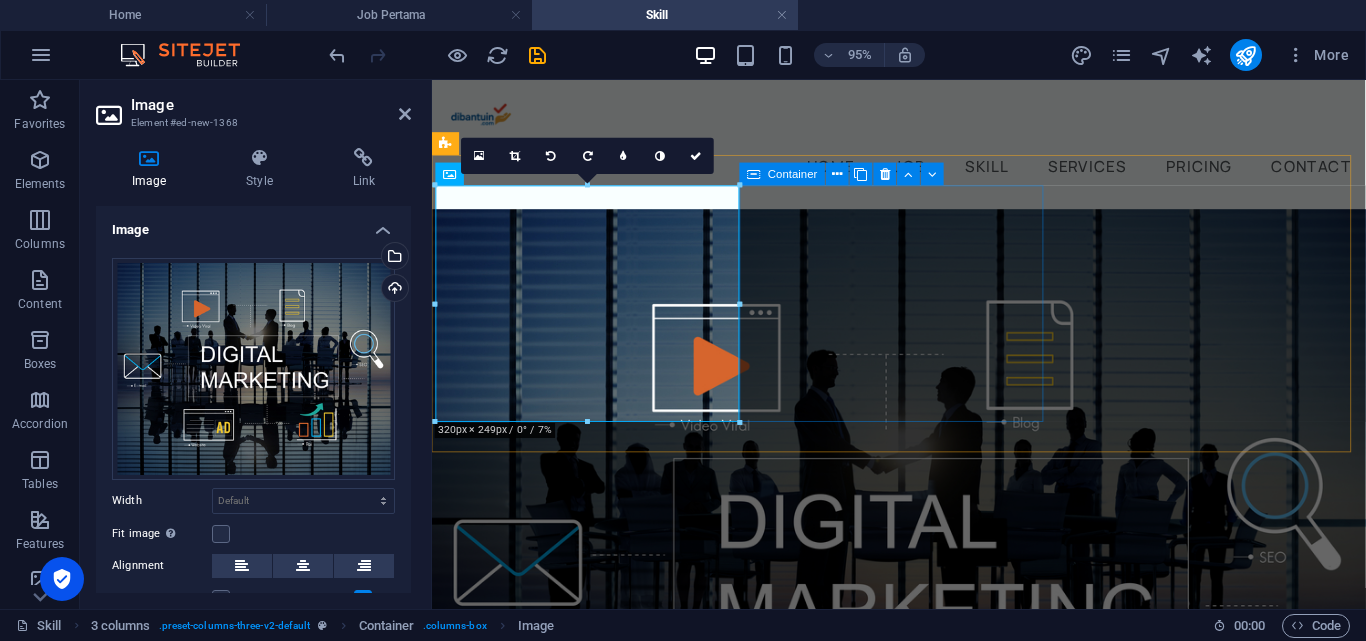 click on "Drop content here or  Add elements  Paste clipboard" at bounding box center [592, 1052] 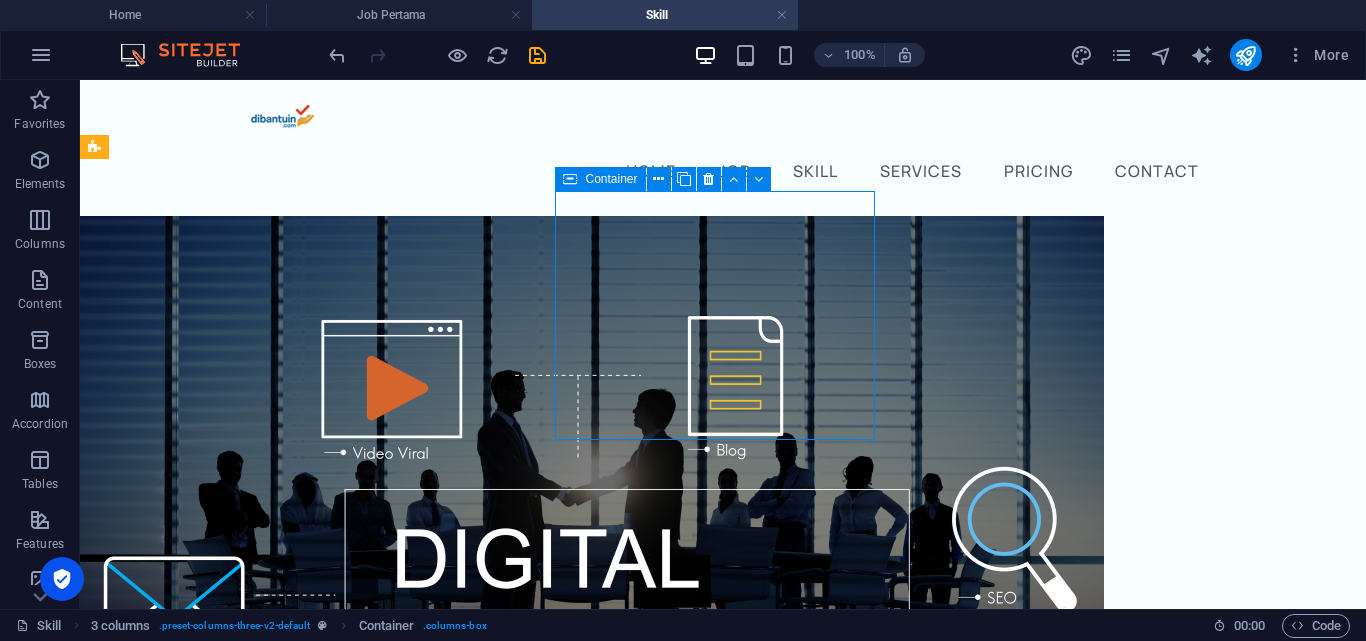 click on "Add elements" at bounding box center (181, 1114) 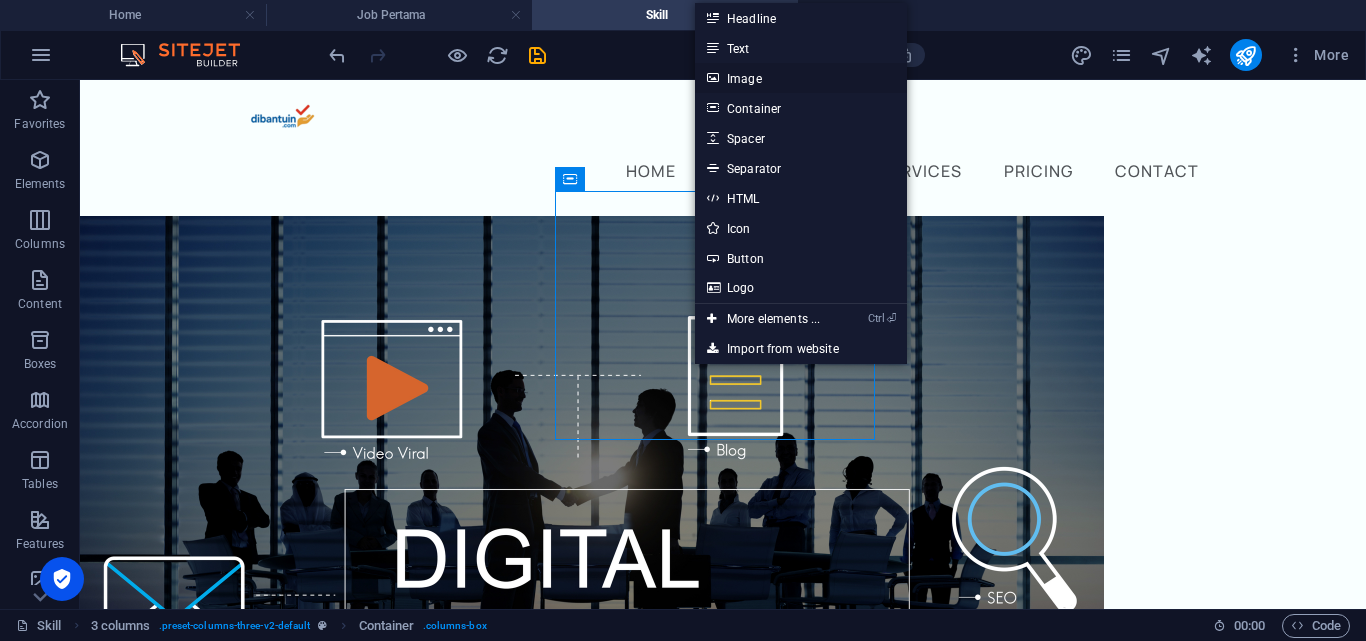 drag, startPoint x: 746, startPoint y: 78, endPoint x: 126, endPoint y: 187, distance: 629.50854 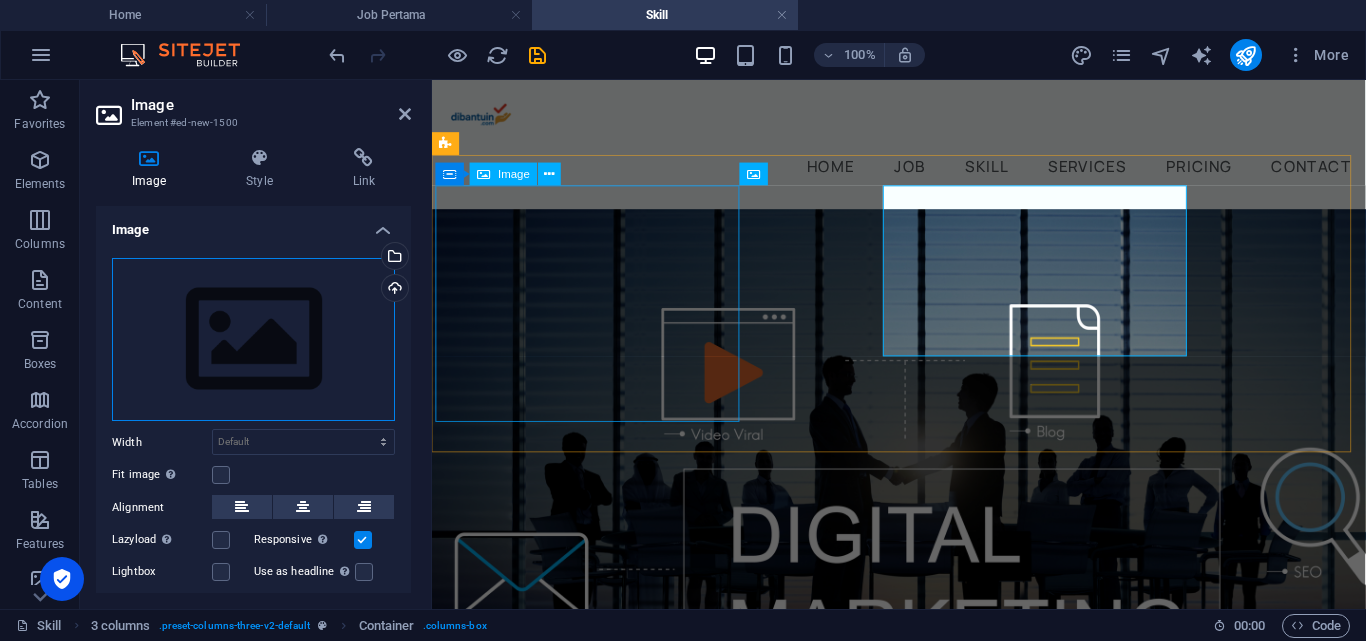 click on "Drag files here, click to choose files or select files from Files or our free stock photos & videos" at bounding box center (253, 340) 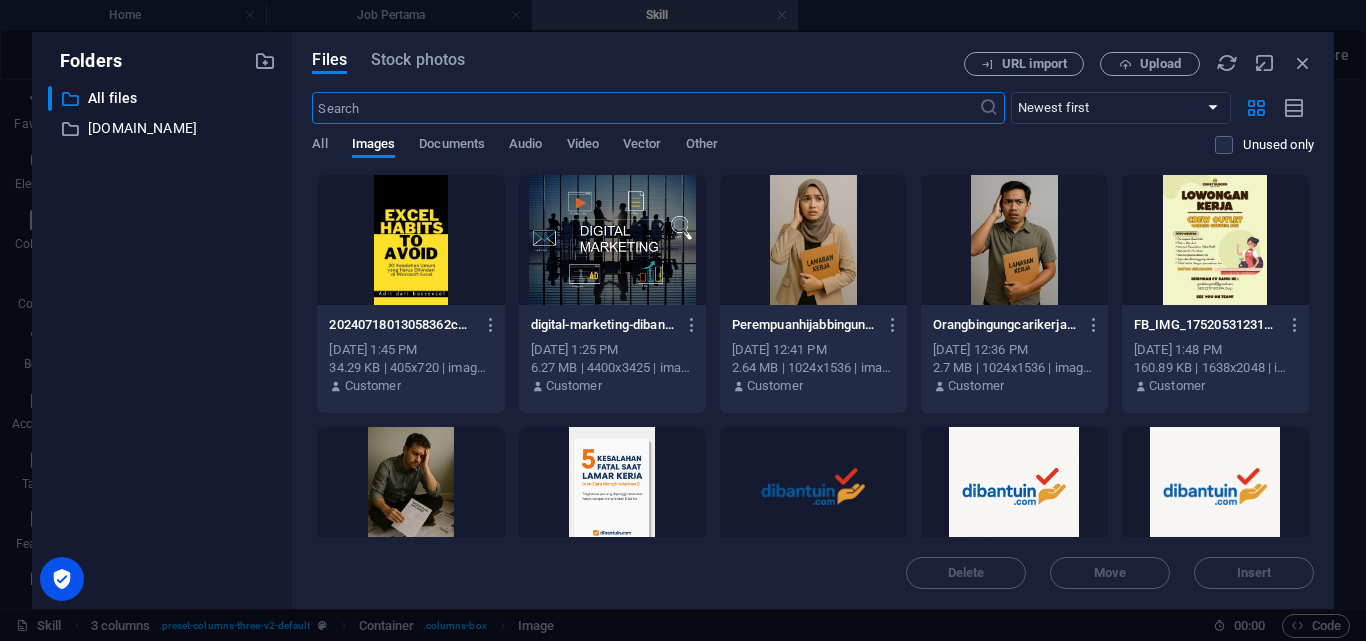 click at bounding box center [410, 240] 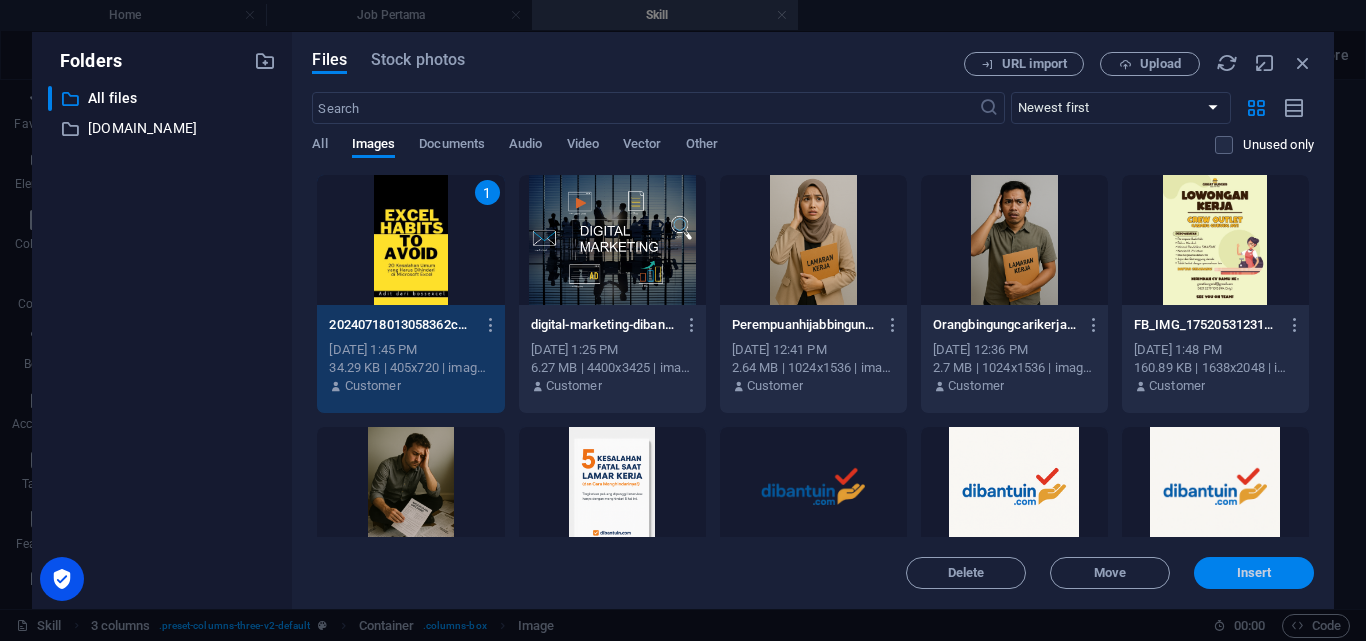 click on "Insert" at bounding box center [1254, 573] 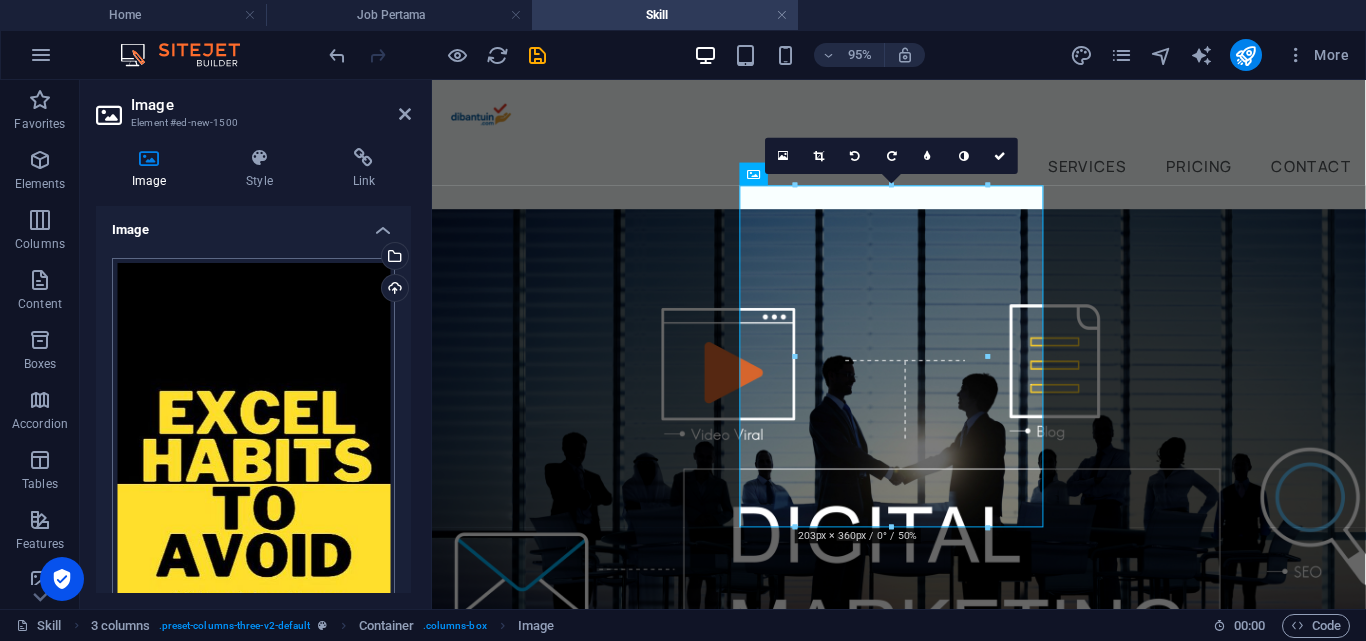 scroll, scrollTop: 300, scrollLeft: 0, axis: vertical 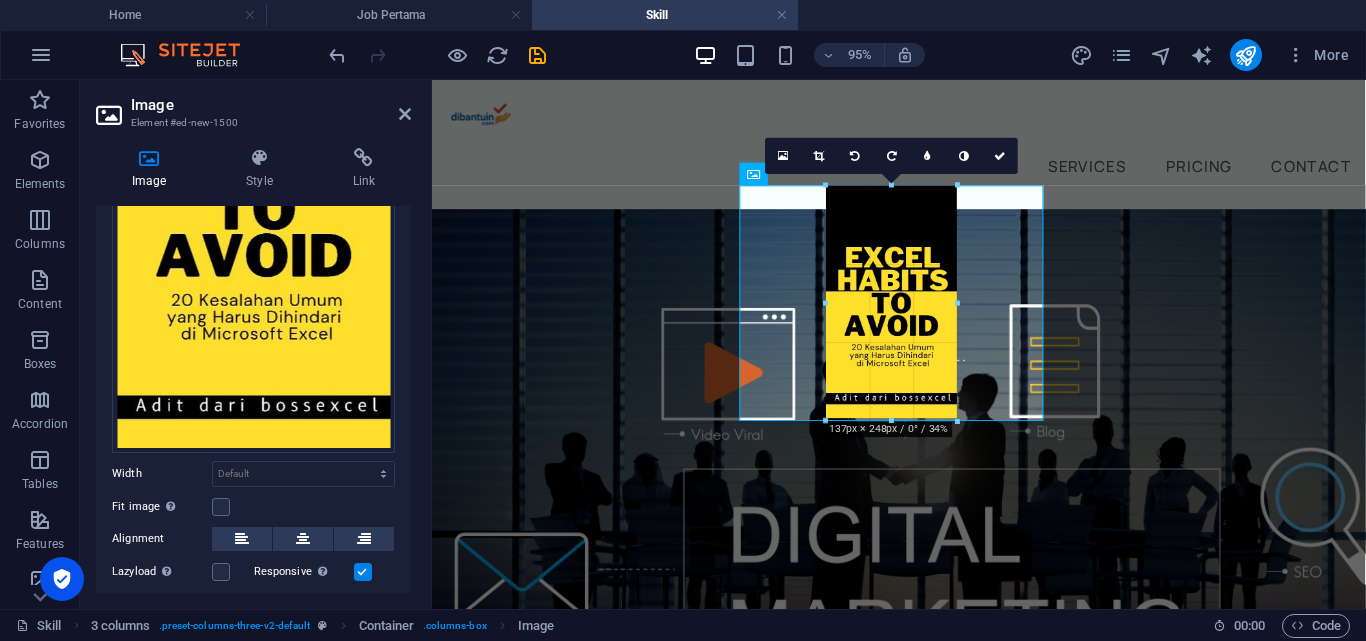 drag, startPoint x: 795, startPoint y: 354, endPoint x: 613, endPoint y: 221, distance: 225.41739 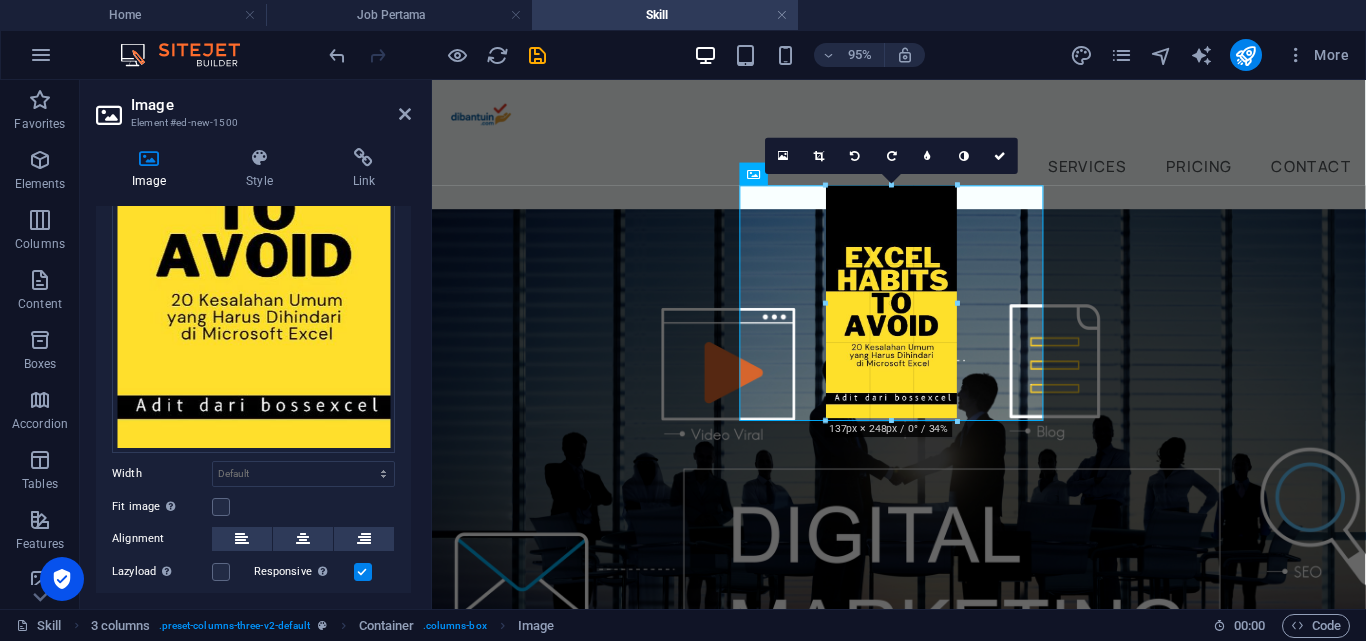 type on "137" 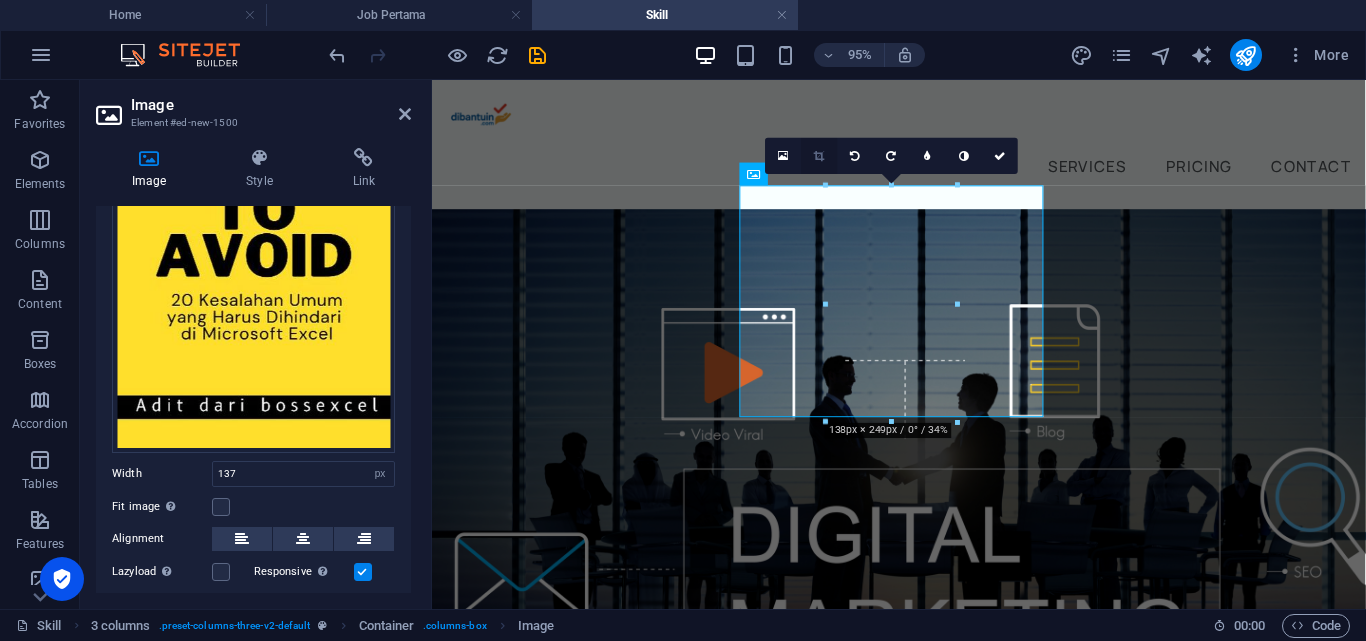 click at bounding box center [819, 155] 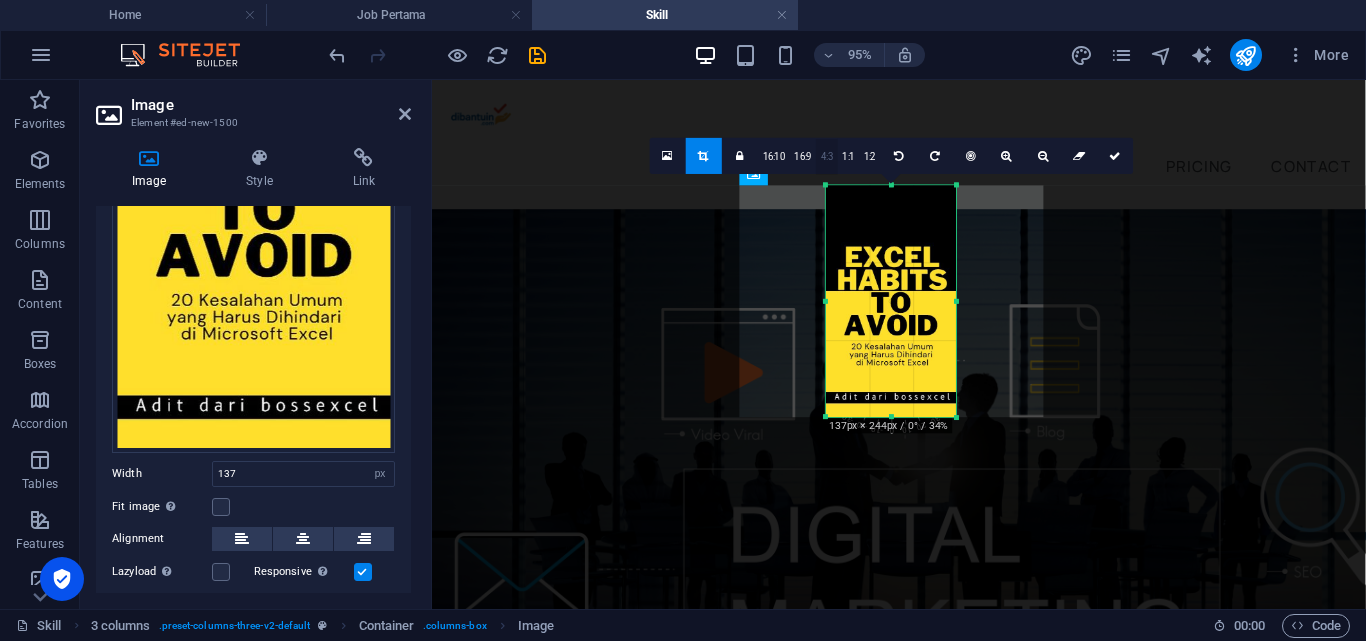 click on "4:3" at bounding box center (827, 157) 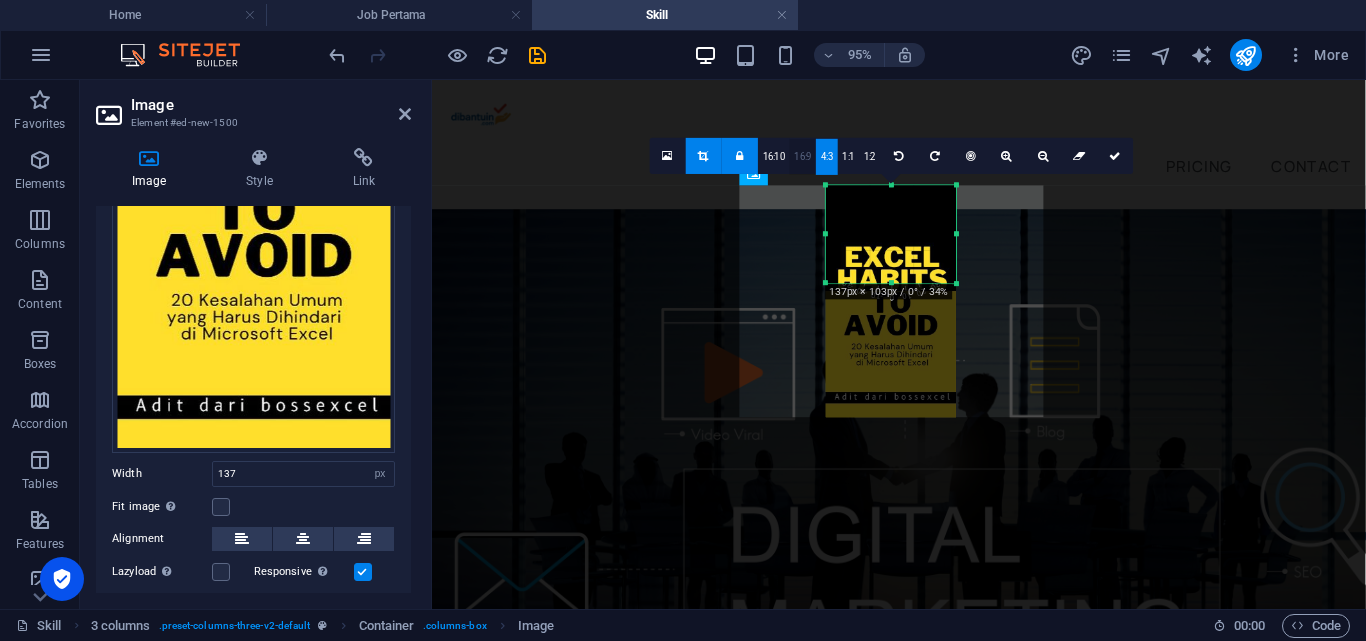 click on "16:9" at bounding box center (803, 157) 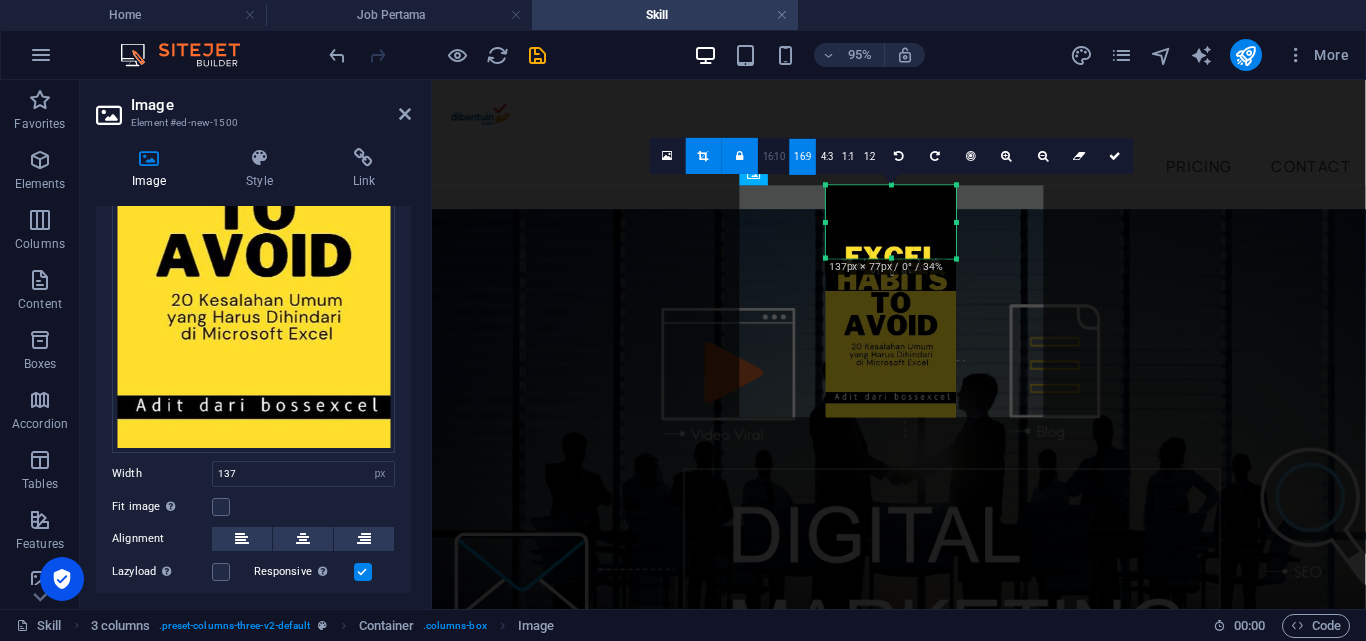 click on "16:10" at bounding box center [774, 157] 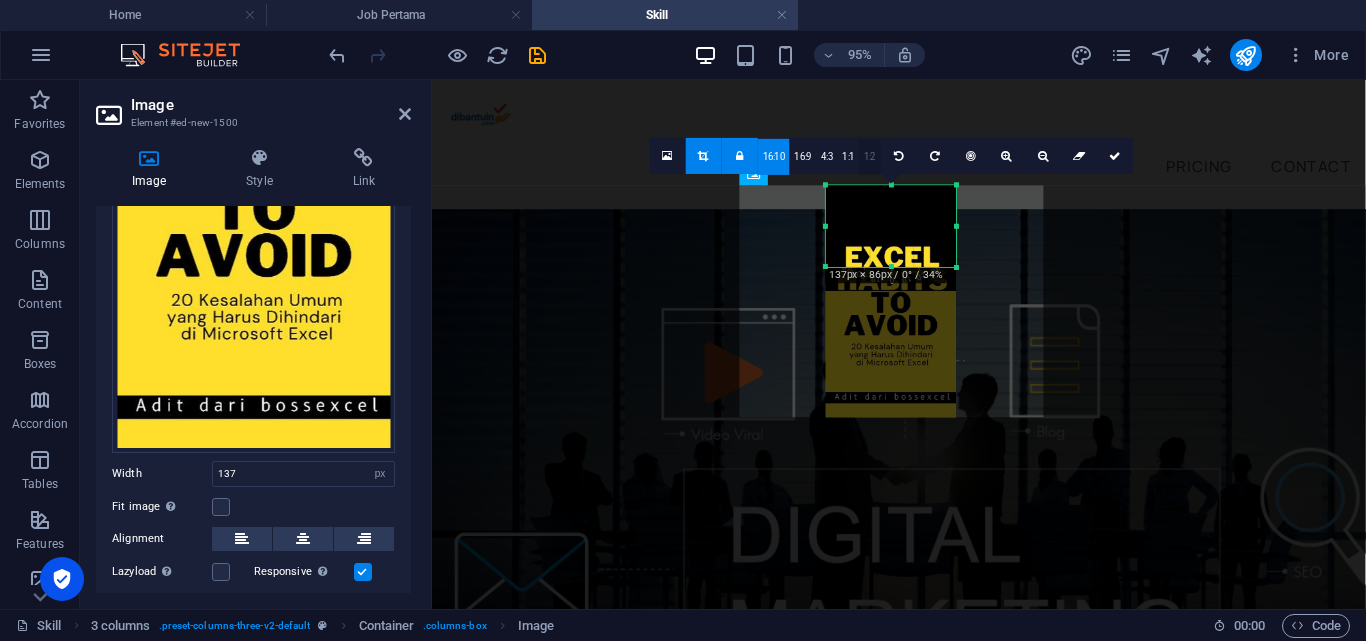 click on "1:2" at bounding box center (869, 157) 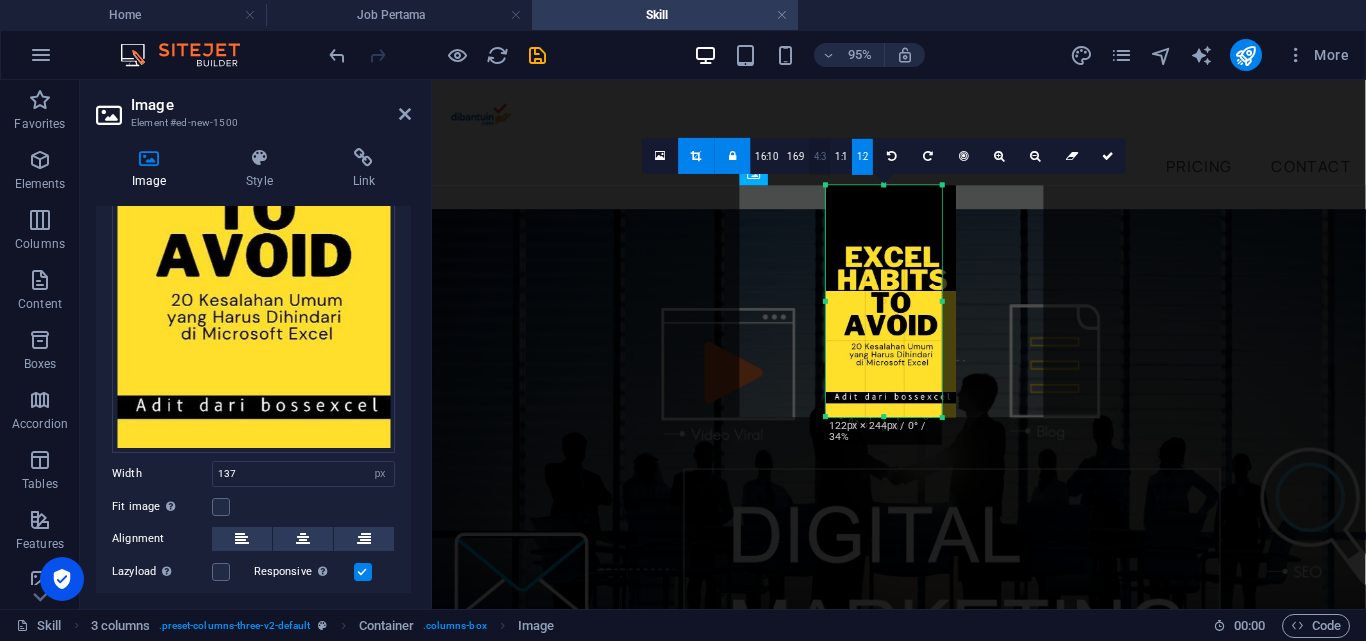 click on "4:3" at bounding box center (820, 157) 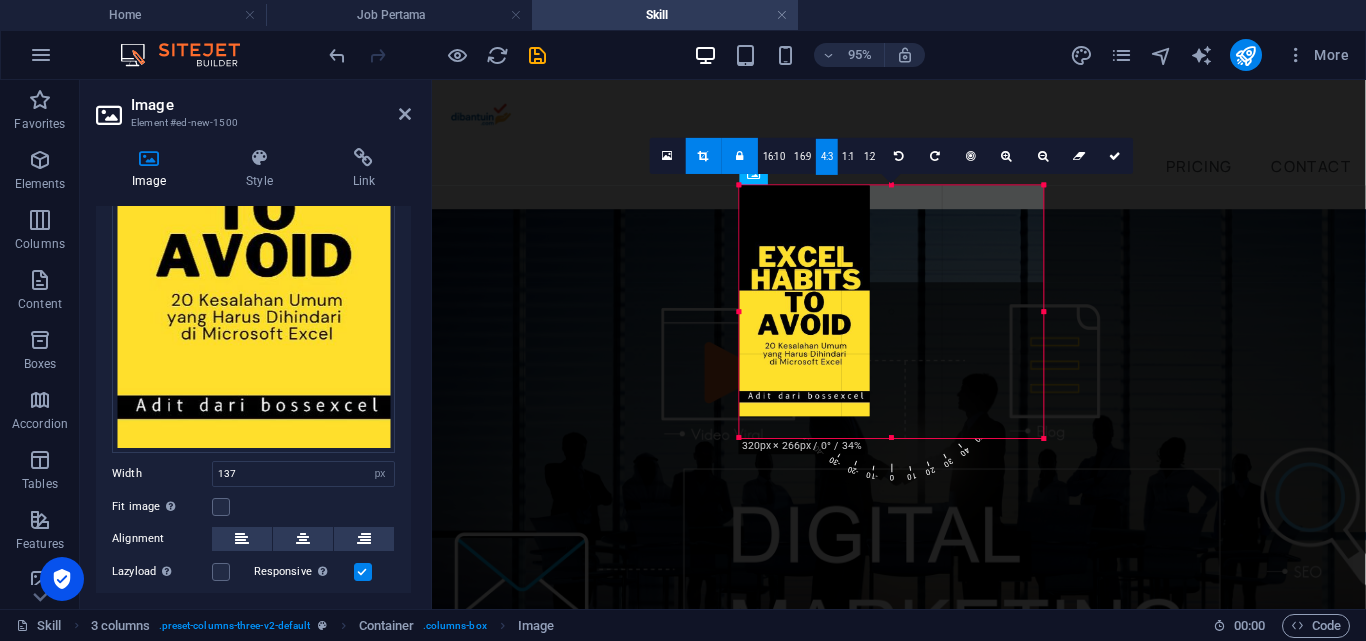 drag, startPoint x: 945, startPoint y: 276, endPoint x: 762, endPoint y: 38, distance: 300.2216 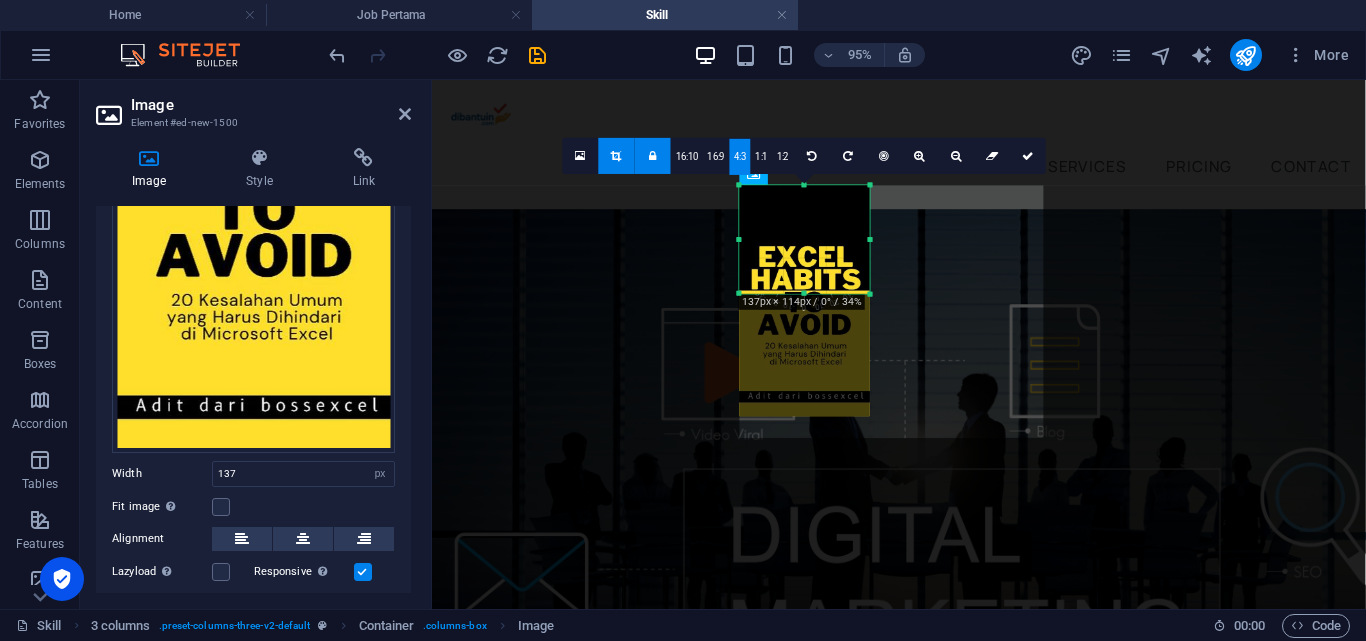click at bounding box center [805, 300] 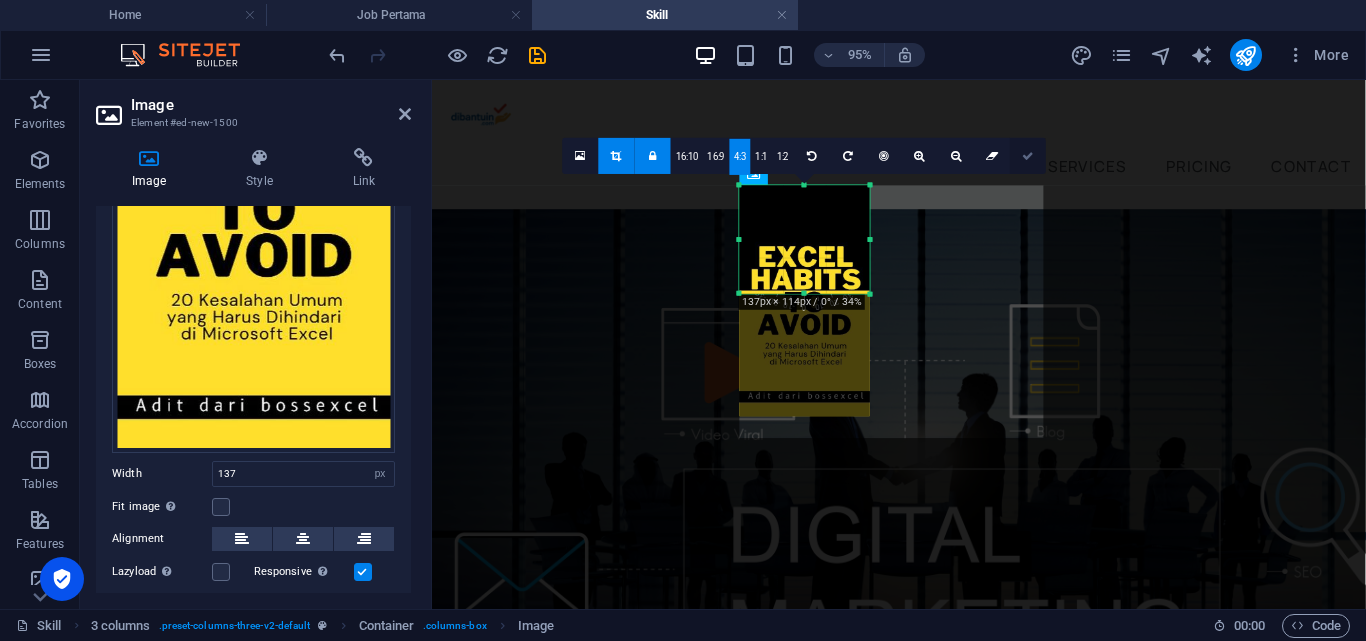 drag, startPoint x: 1029, startPoint y: 148, endPoint x: 627, endPoint y: 129, distance: 402.44876 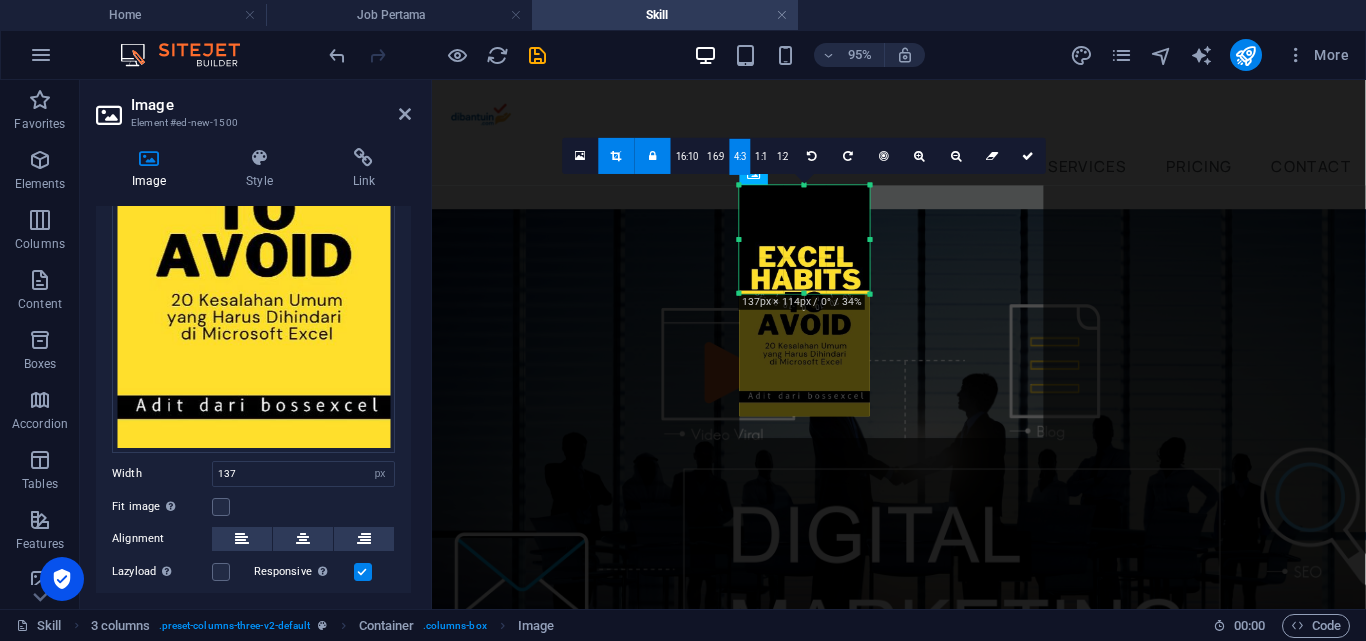 type on "136" 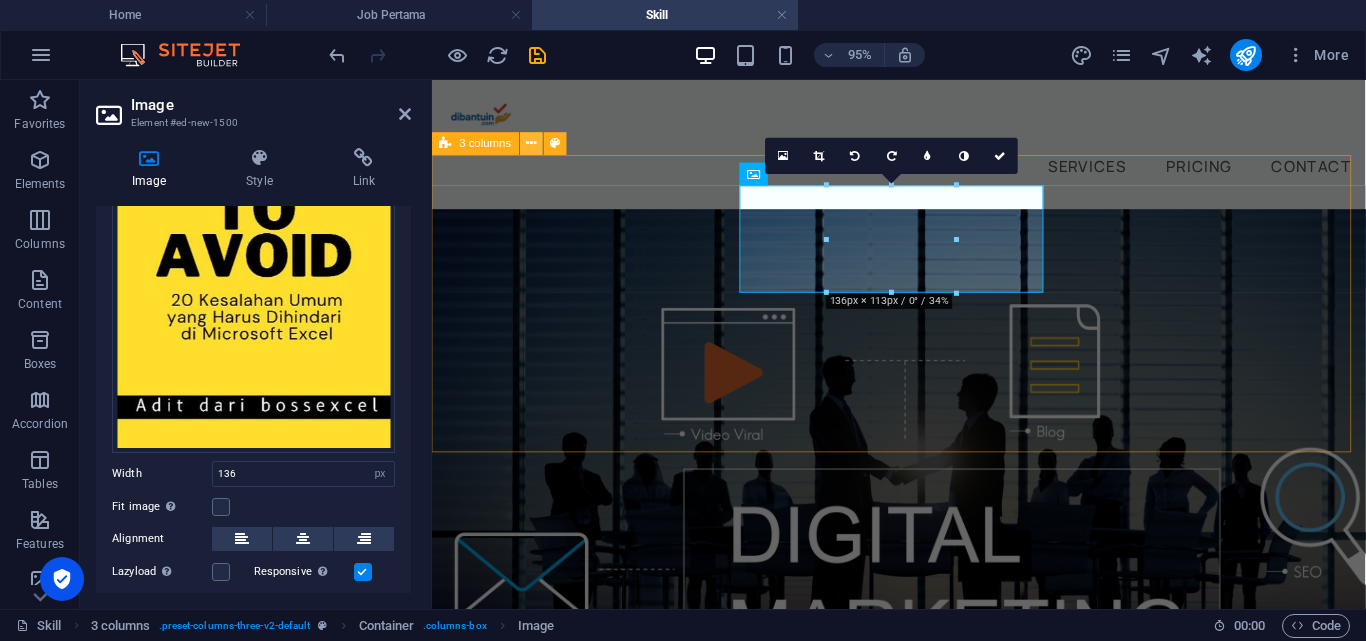 click at bounding box center [531, 144] 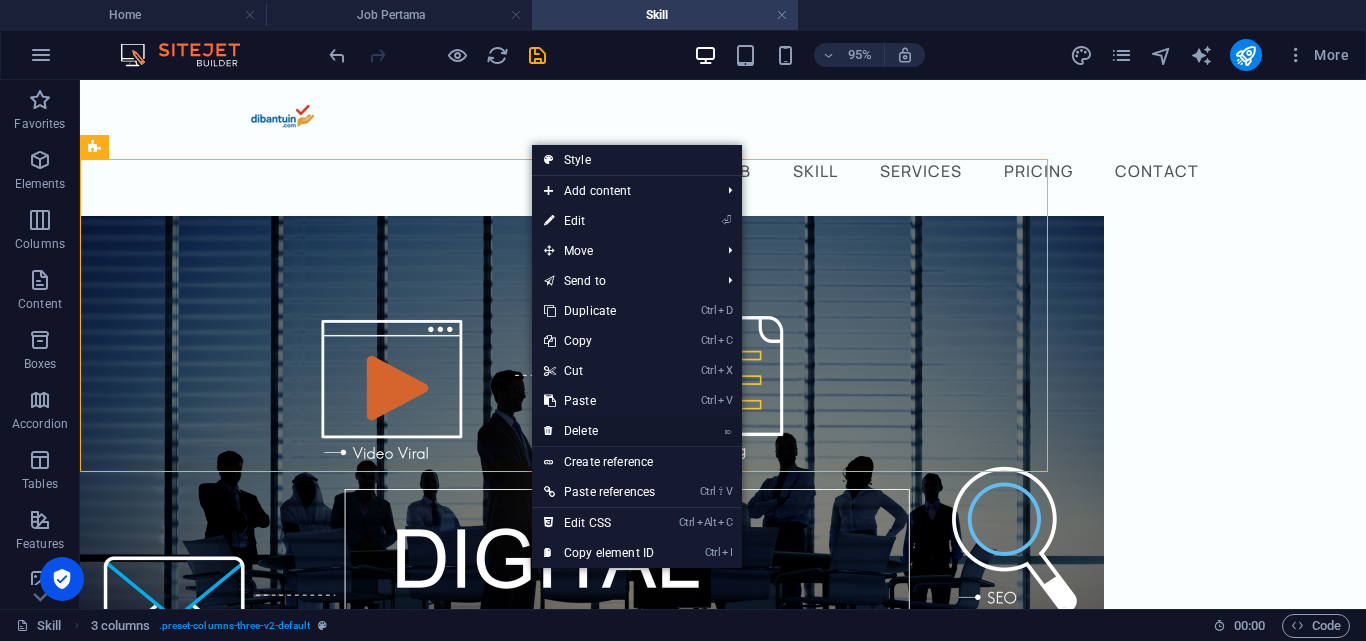 click on "⌦  Delete" at bounding box center (599, 431) 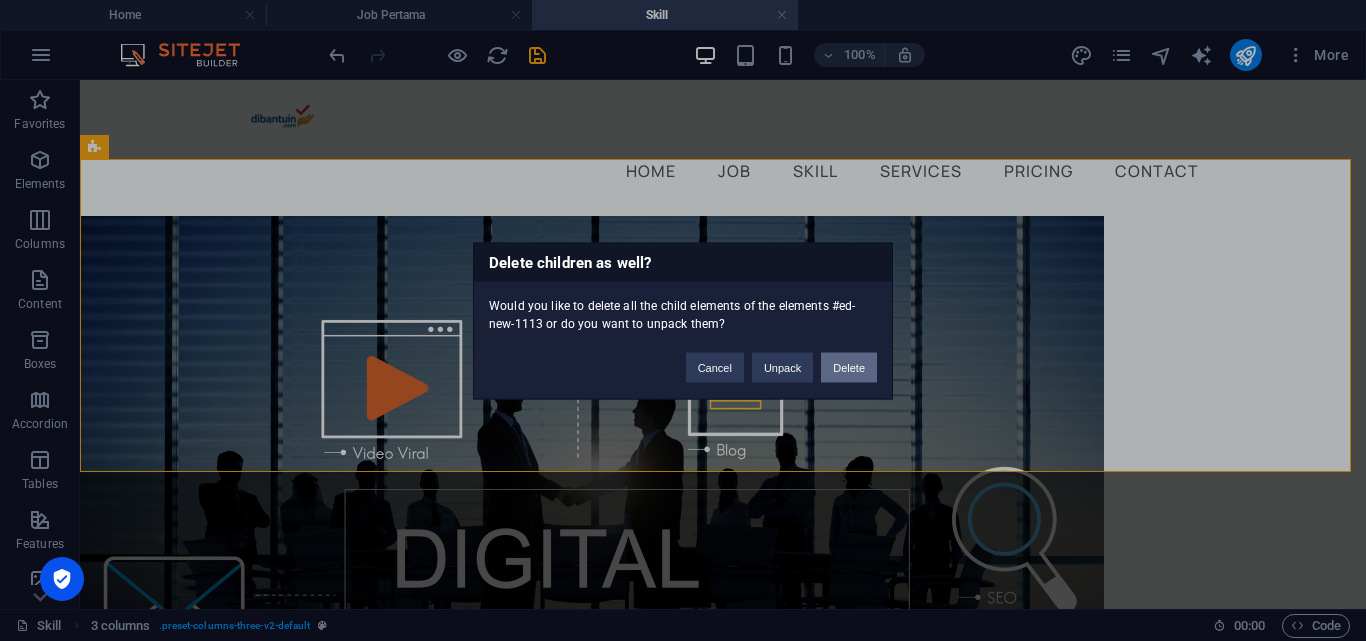 click on "Delete" at bounding box center [849, 367] 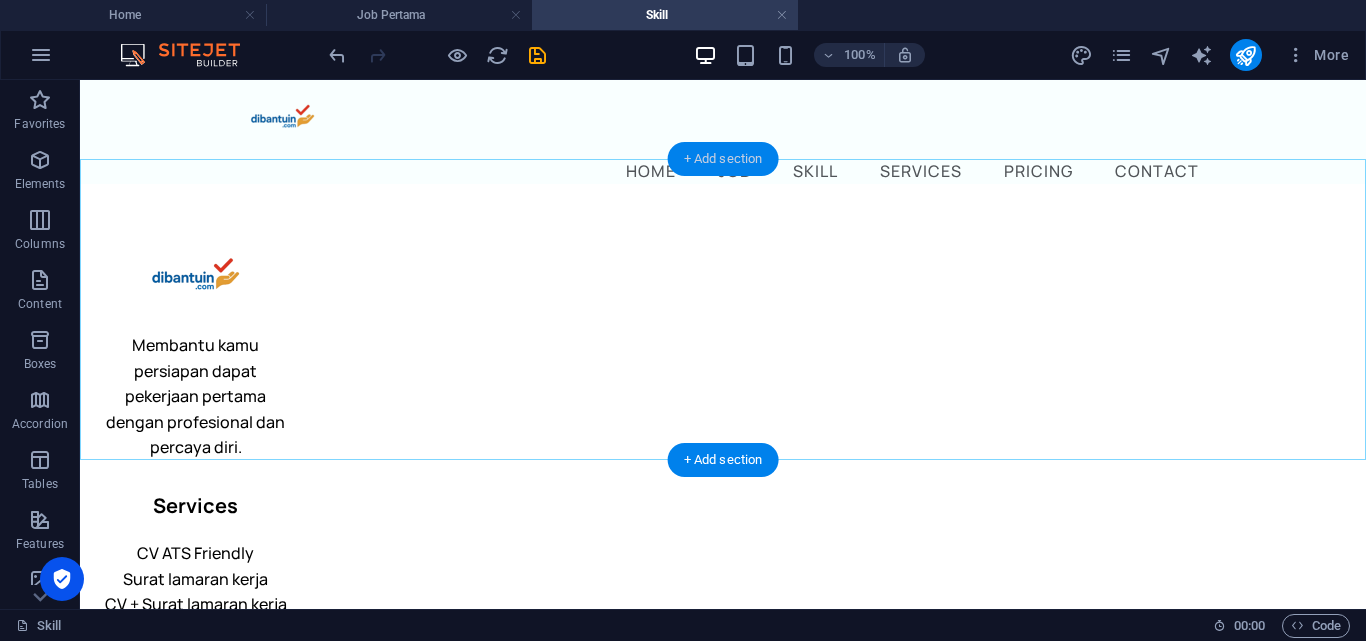 drag, startPoint x: 752, startPoint y: 157, endPoint x: 332, endPoint y: 77, distance: 427.55118 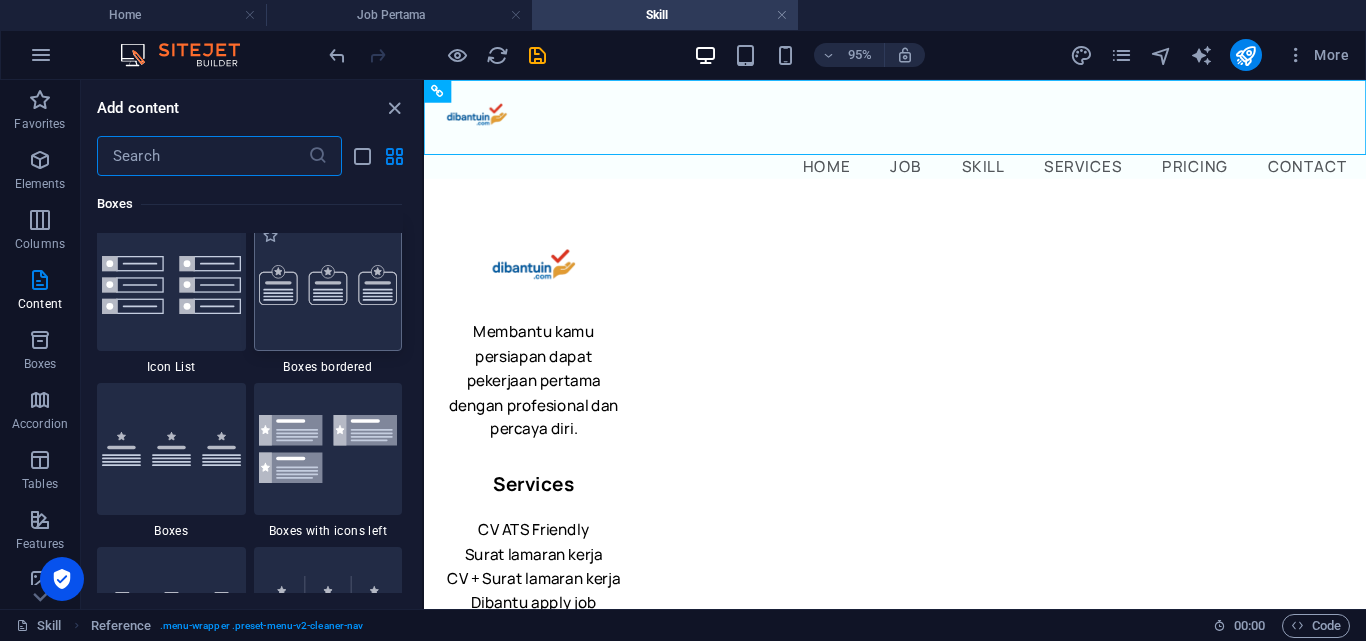scroll, scrollTop: 5299, scrollLeft: 0, axis: vertical 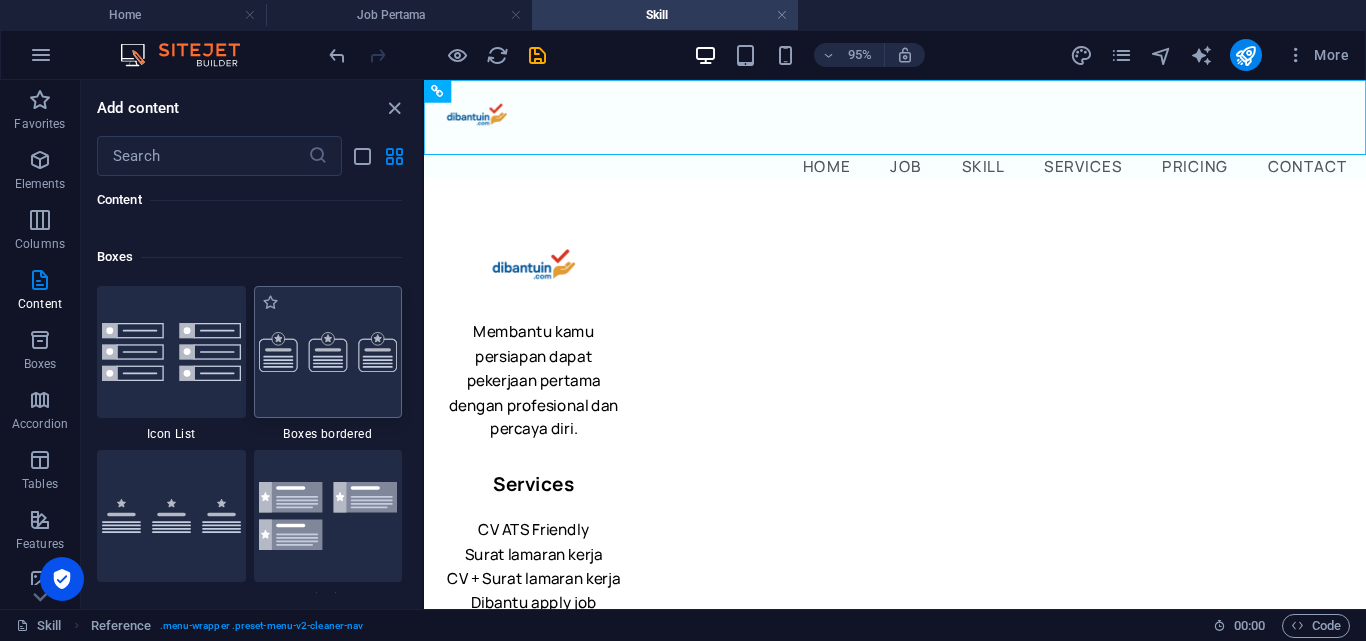 click at bounding box center [328, 352] 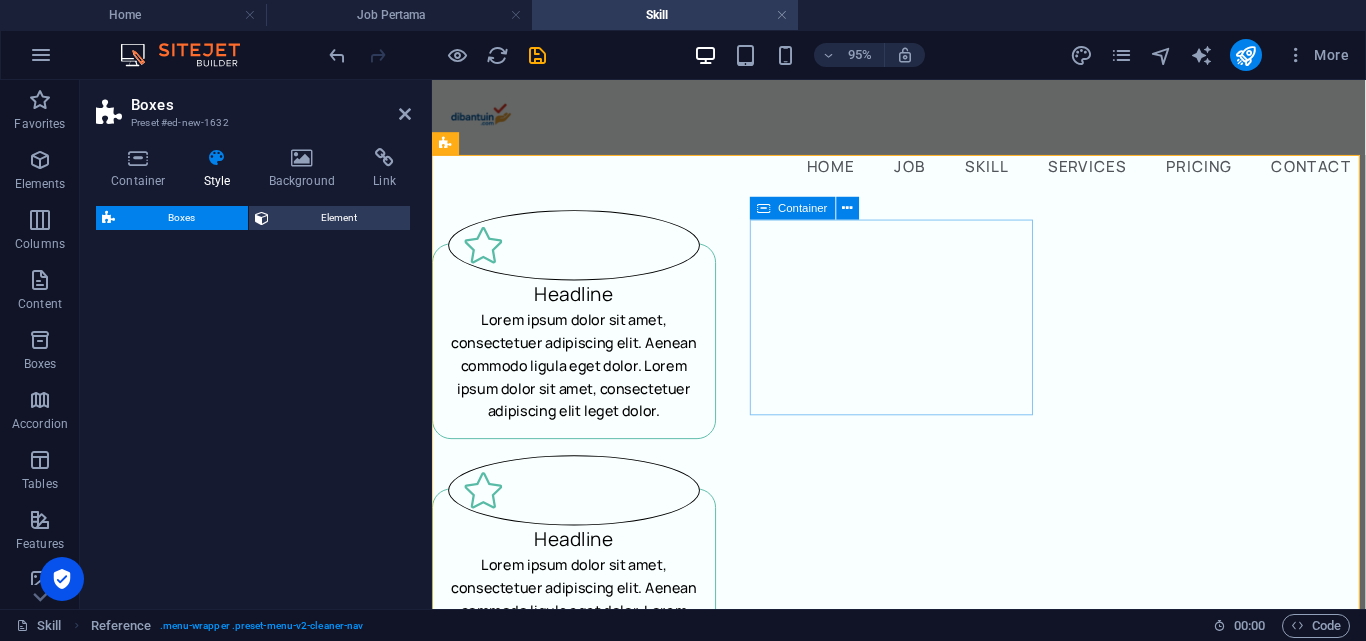 select on "rem" 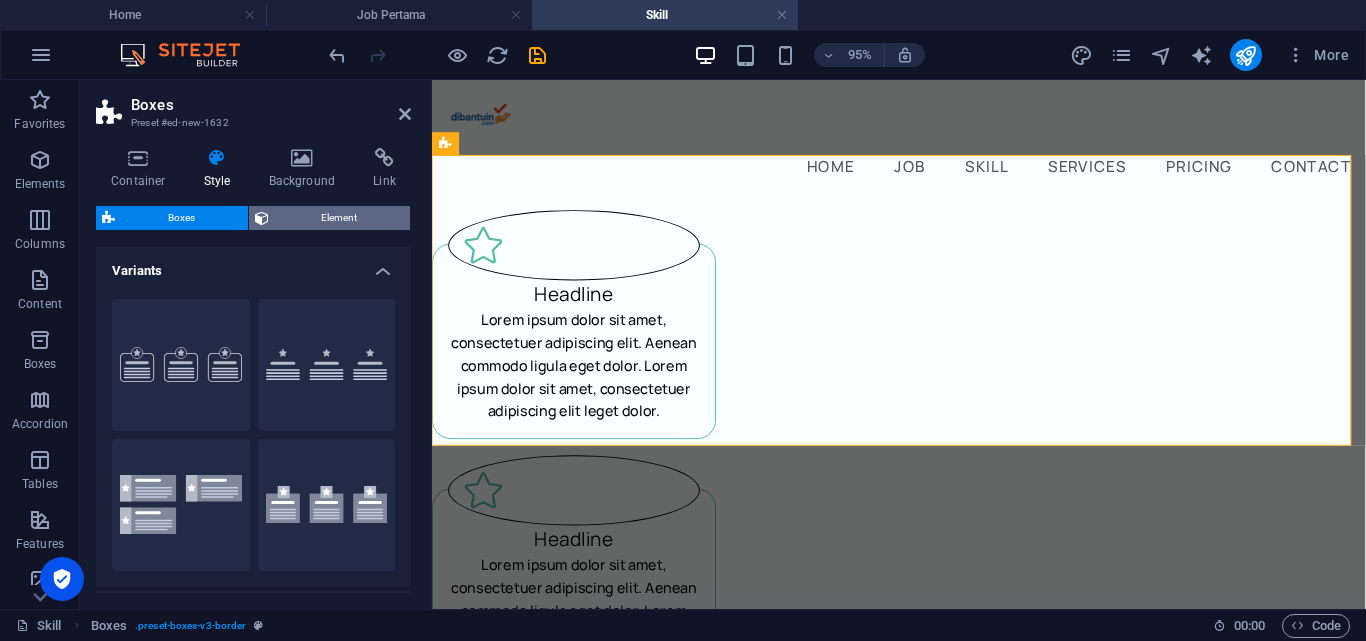 click on "Element" at bounding box center [340, 218] 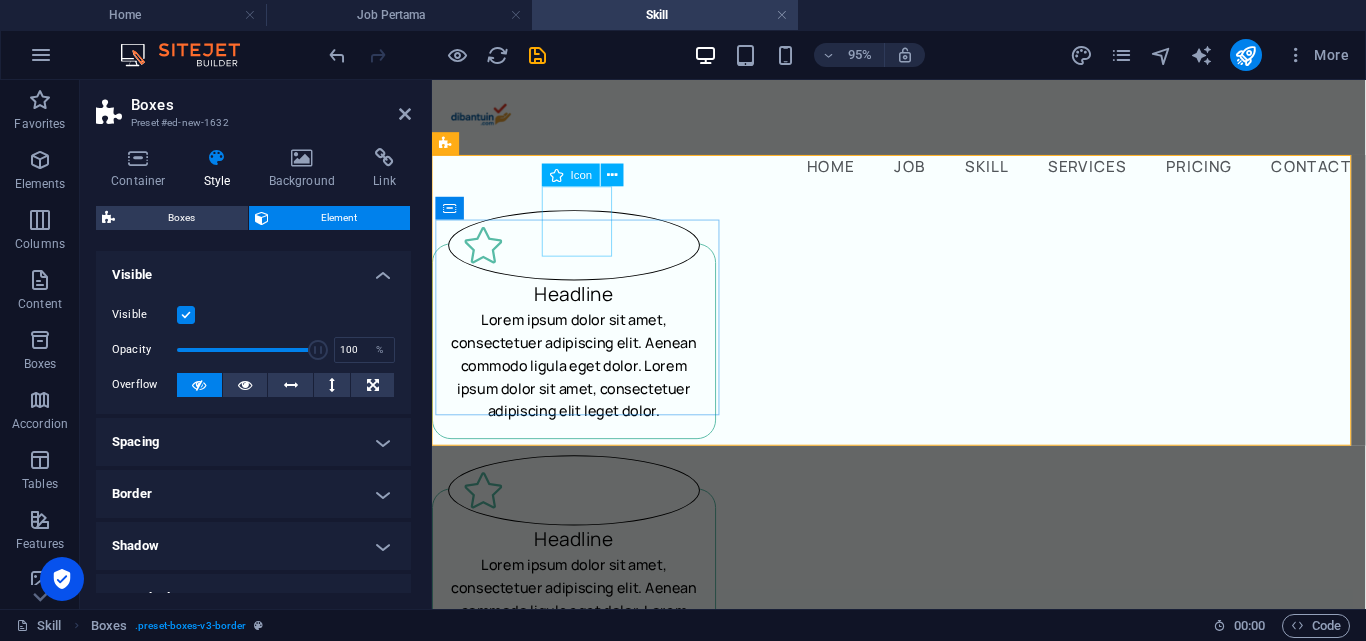 click at bounding box center [581, 254] 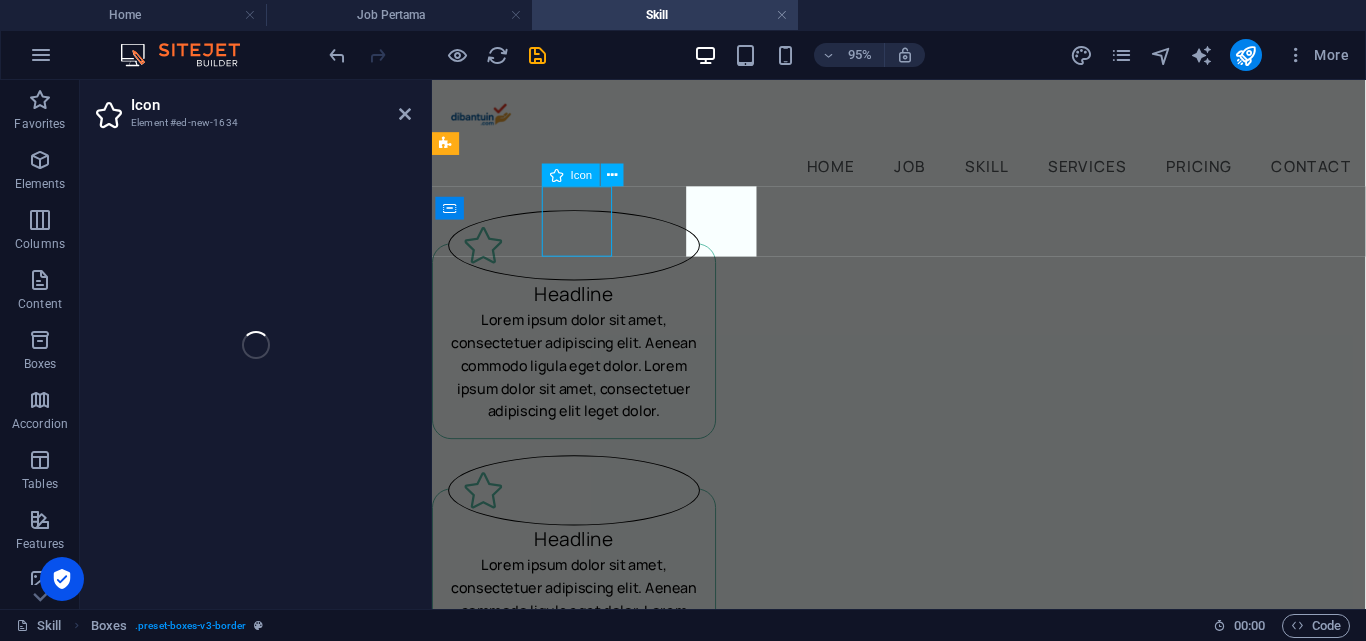 select on "xMidYMid" 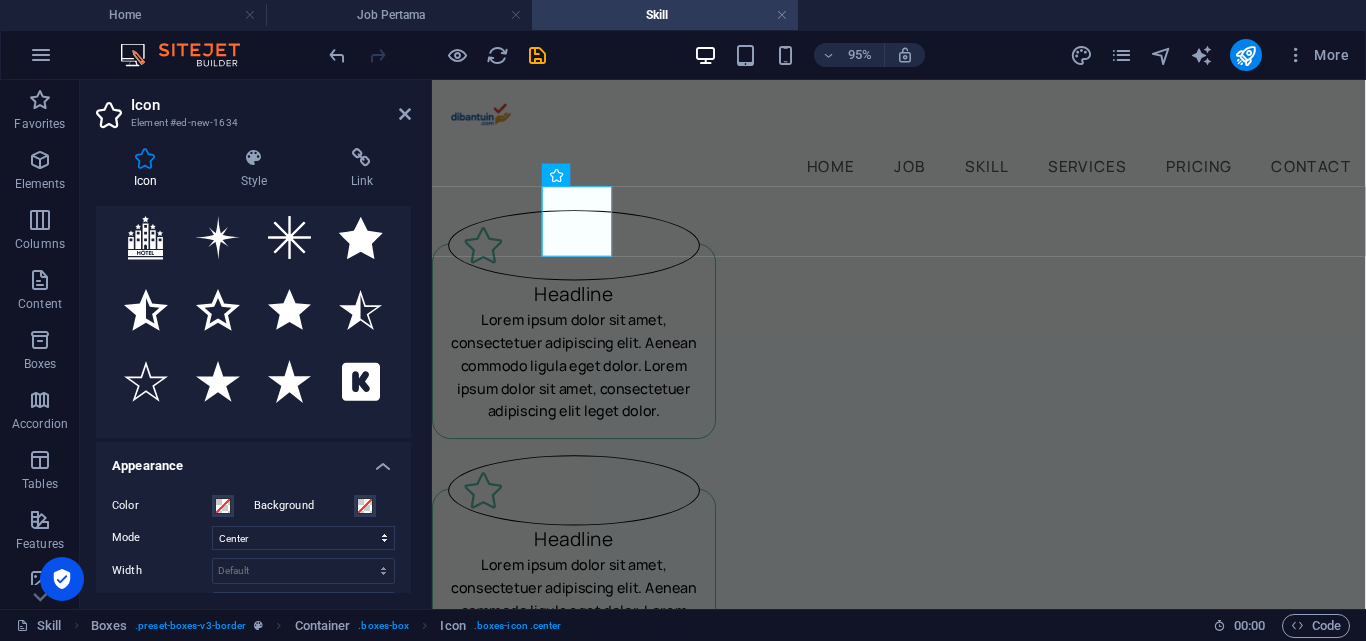 scroll, scrollTop: 0, scrollLeft: 0, axis: both 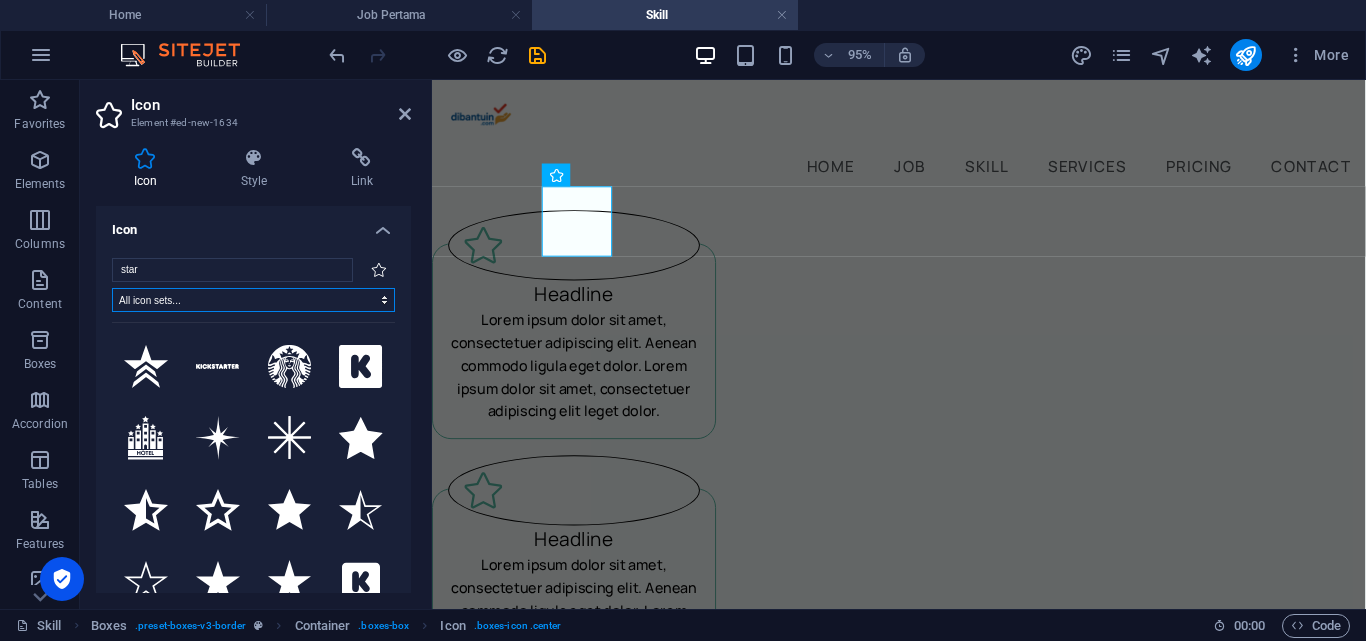 click on "All icon sets... IcoFont Ionicons FontAwesome Brands FontAwesome Duotone FontAwesome Solid FontAwesome Regular FontAwesome Light FontAwesome Thin FontAwesome Sharp Solid FontAwesome Sharp Regular FontAwesome Sharp Light FontAwesome Sharp Thin" at bounding box center (253, 300) 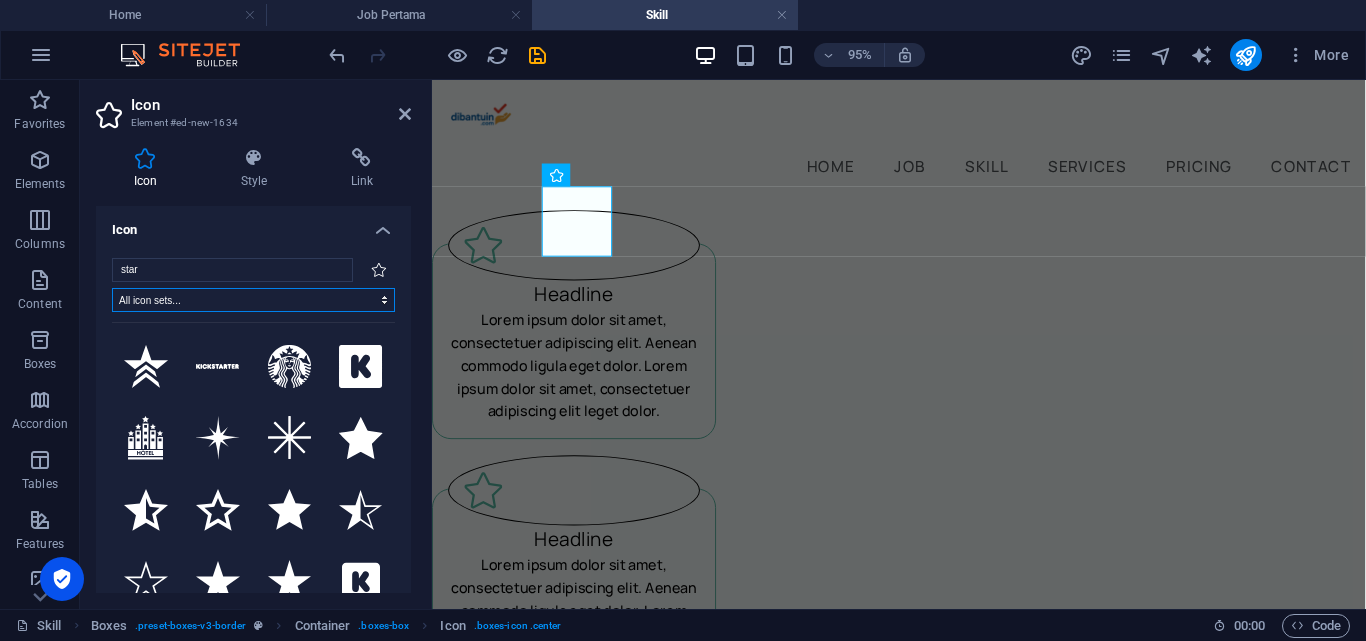 click on "All icon sets... IcoFont Ionicons FontAwesome Brands FontAwesome Duotone FontAwesome Solid FontAwesome Regular FontAwesome Light FontAwesome Thin FontAwesome Sharp Solid FontAwesome Sharp Regular FontAwesome Sharp Light FontAwesome Sharp Thin" at bounding box center (253, 300) 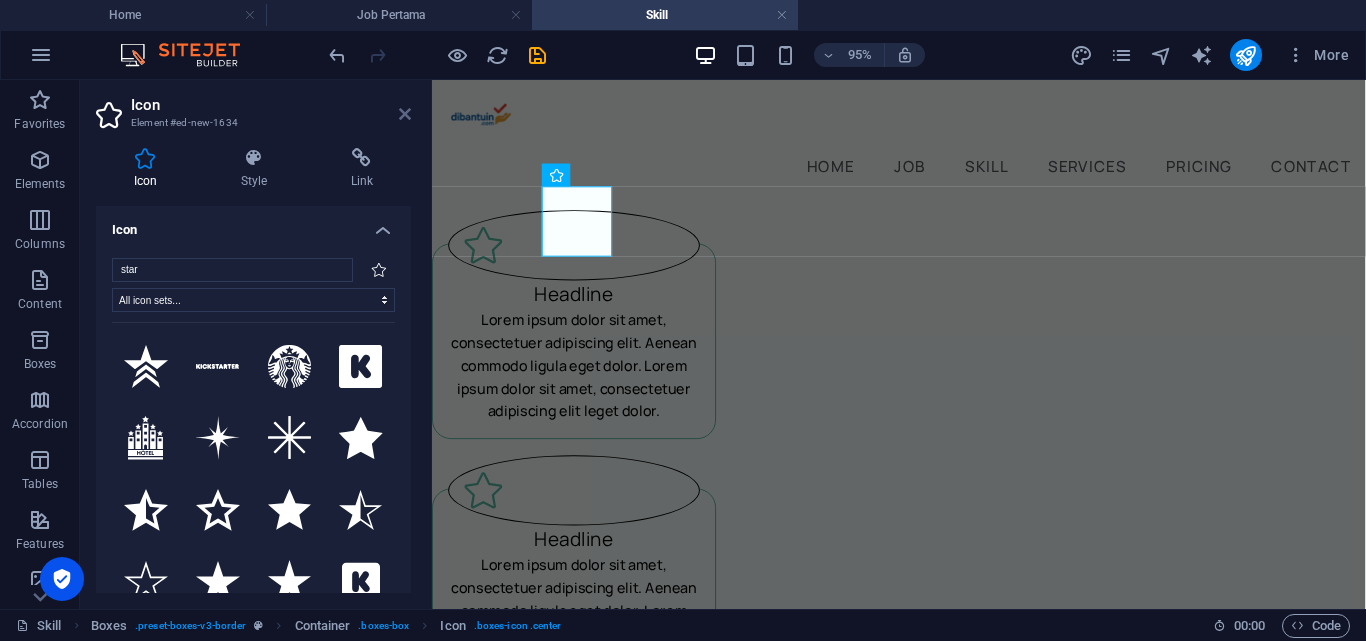 drag, startPoint x: 551, startPoint y: 147, endPoint x: 405, endPoint y: 114, distance: 149.683 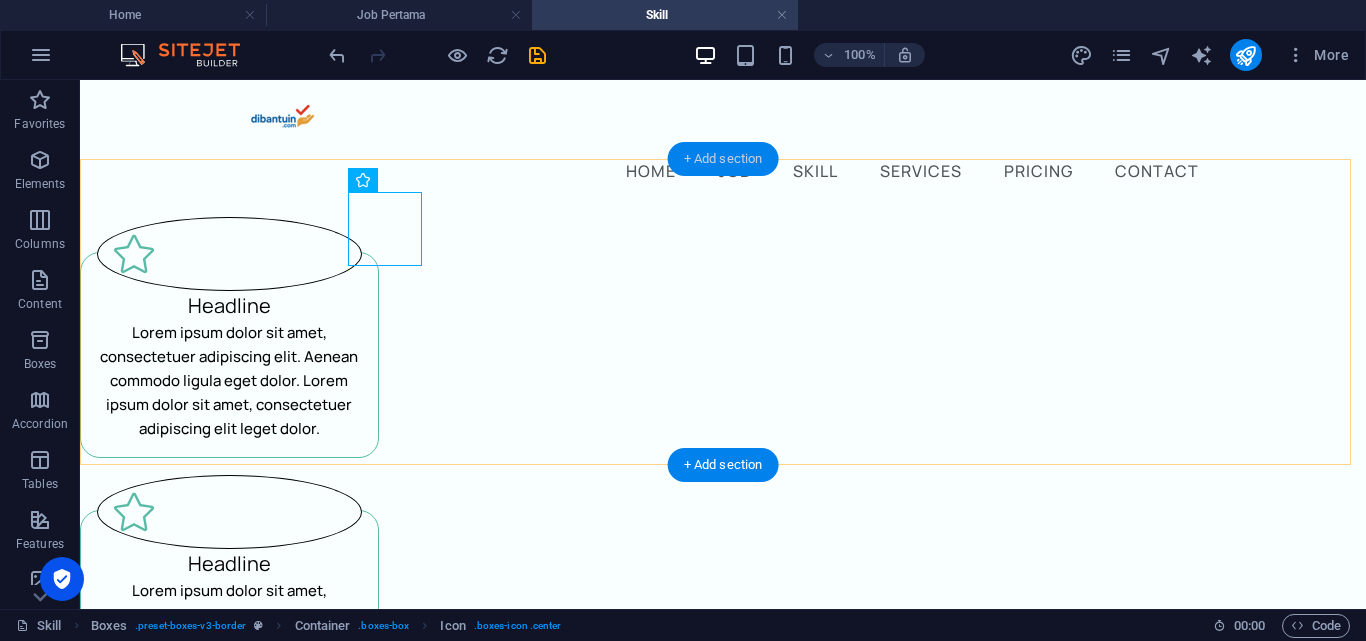 click on "+ Add section" at bounding box center [723, 159] 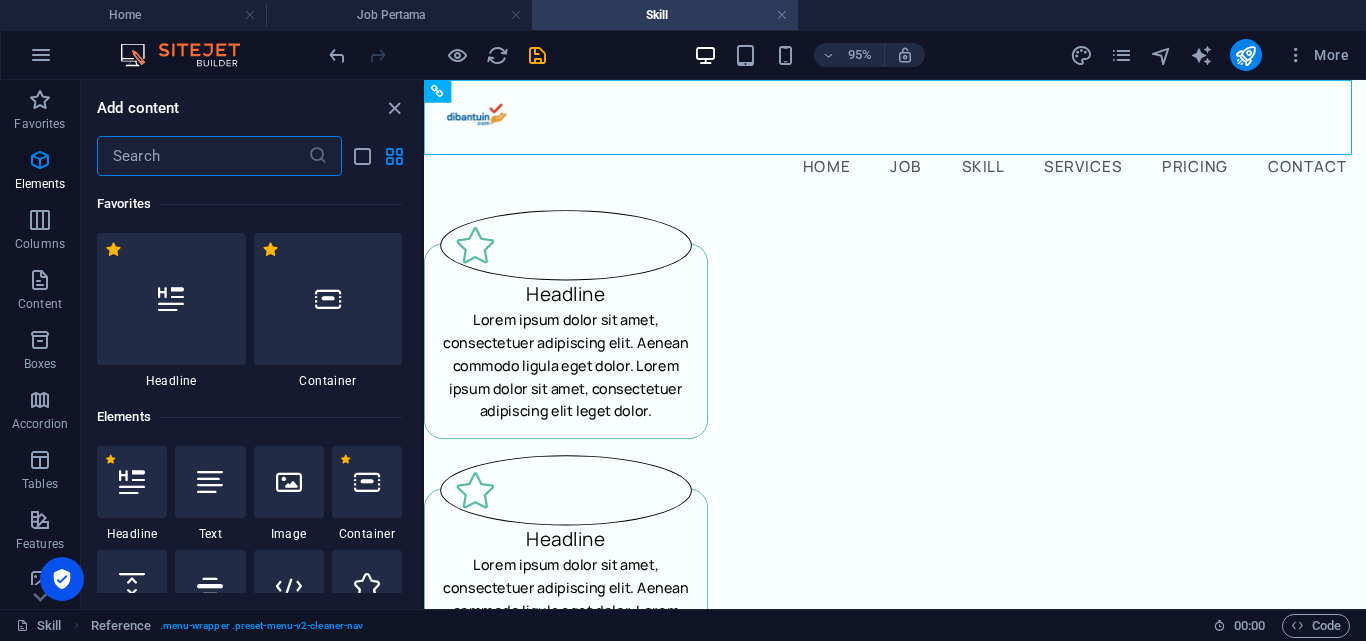 scroll, scrollTop: 3499, scrollLeft: 0, axis: vertical 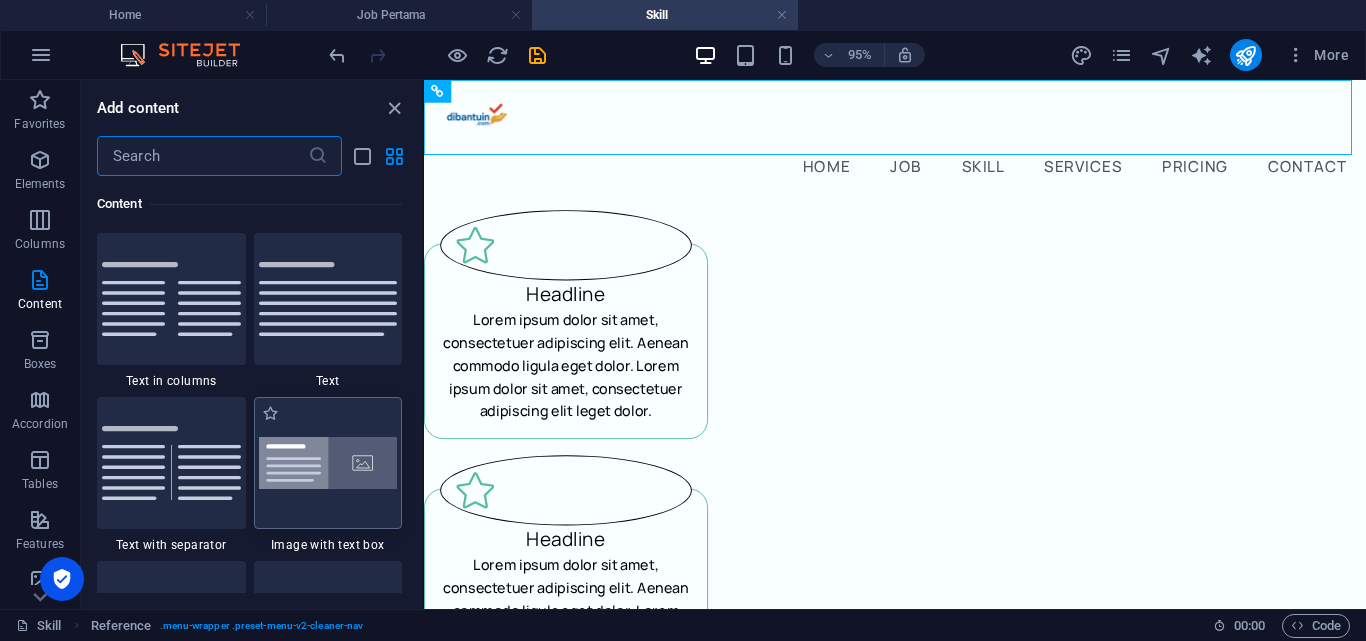 click at bounding box center (328, 463) 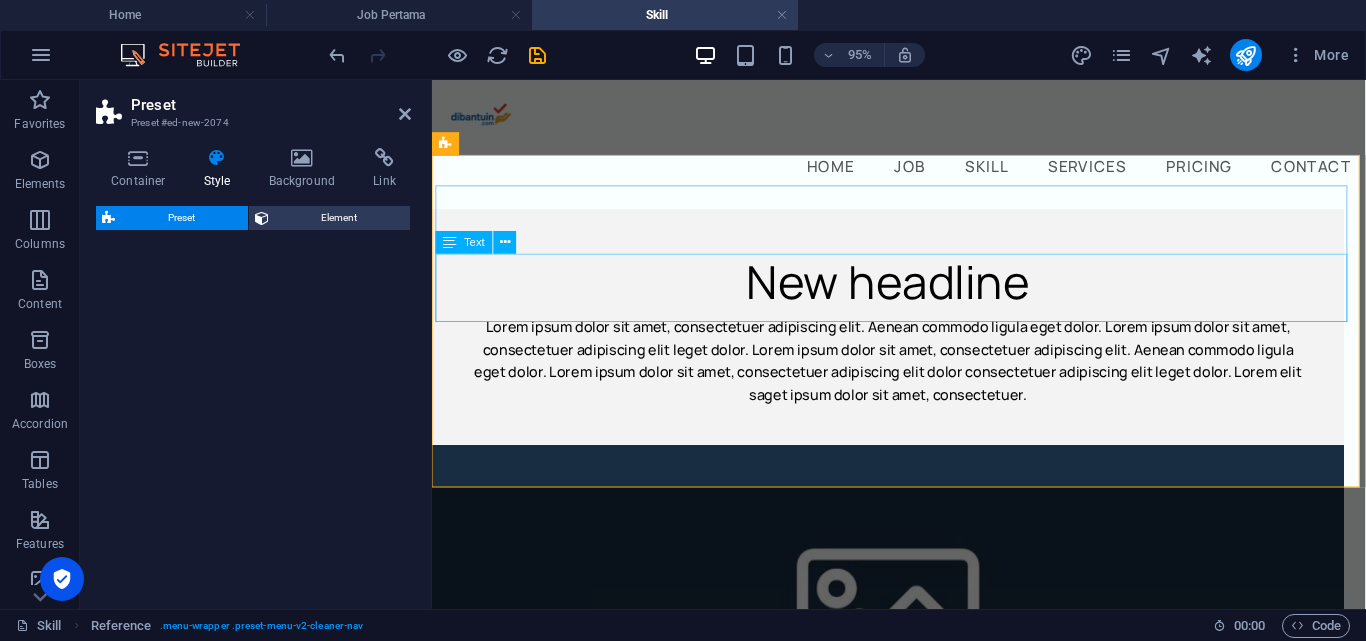 select on "rem" 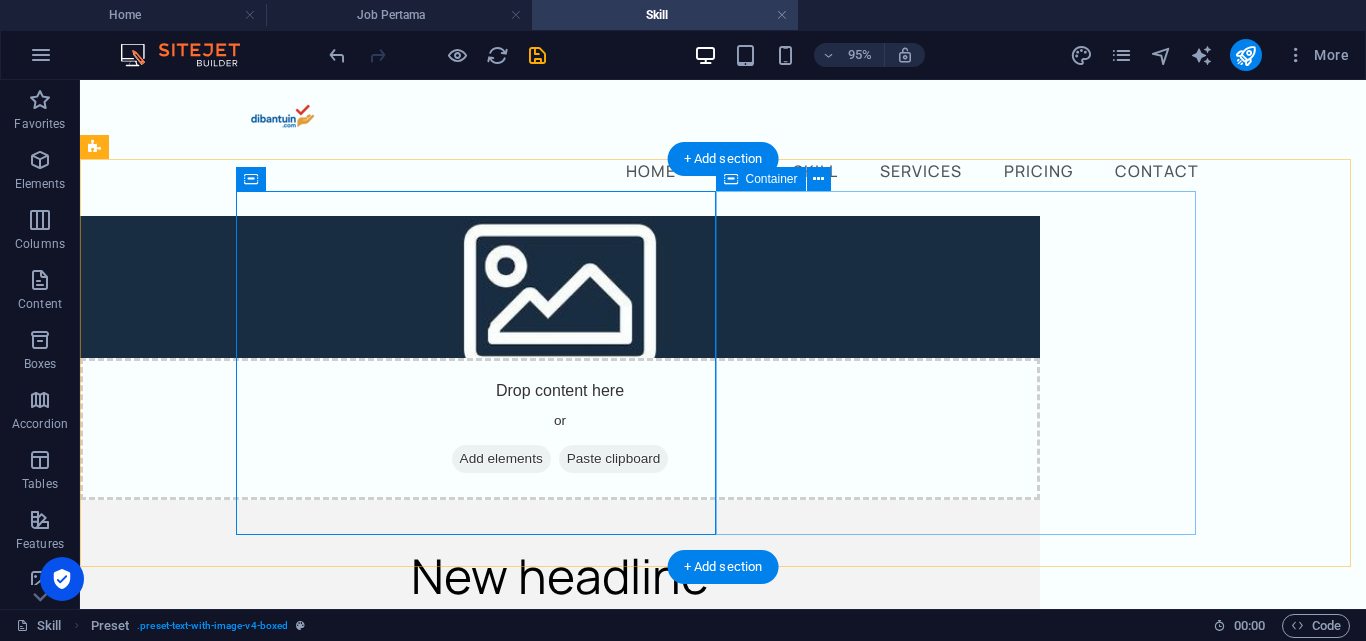 click on "Drop content here or  Add elements  Paste clipboard New headline Lorem ipsum dolor sit amet, consectetuer adipiscing elit. Aenean commodo ligula eget dolor. Lorem ipsum dolor sit amet, consectetuer adipiscing elit leget dolor. Lorem ipsum dolor sit amet, consectetuer adipiscing elit. Aenean commodo ligula eget dolor. Lorem ipsum dolor sit amet, consectetuer adipiscing elit dolor consectetuer adipiscing elit leget dolor. Lorem elit saget ipsum dolor sit amet, consectetuer." at bounding box center [723, 482] 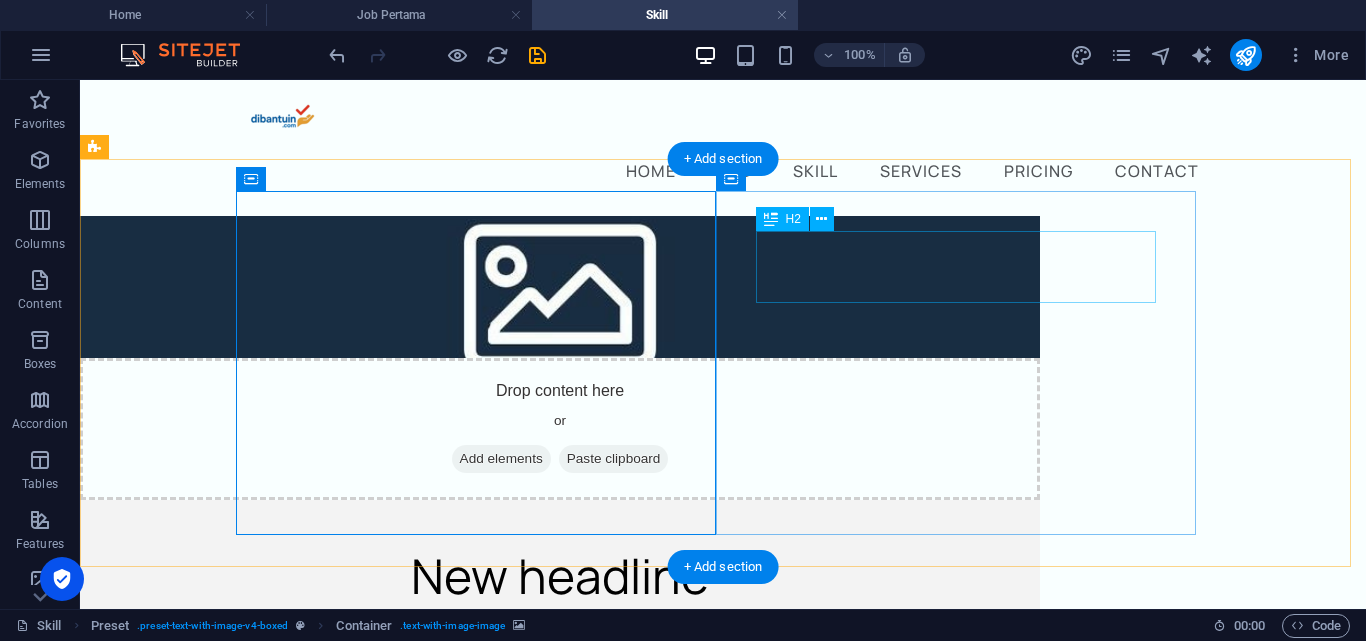 click on "Drop content here or  Add elements  Paste clipboard" at bounding box center [560, 429] 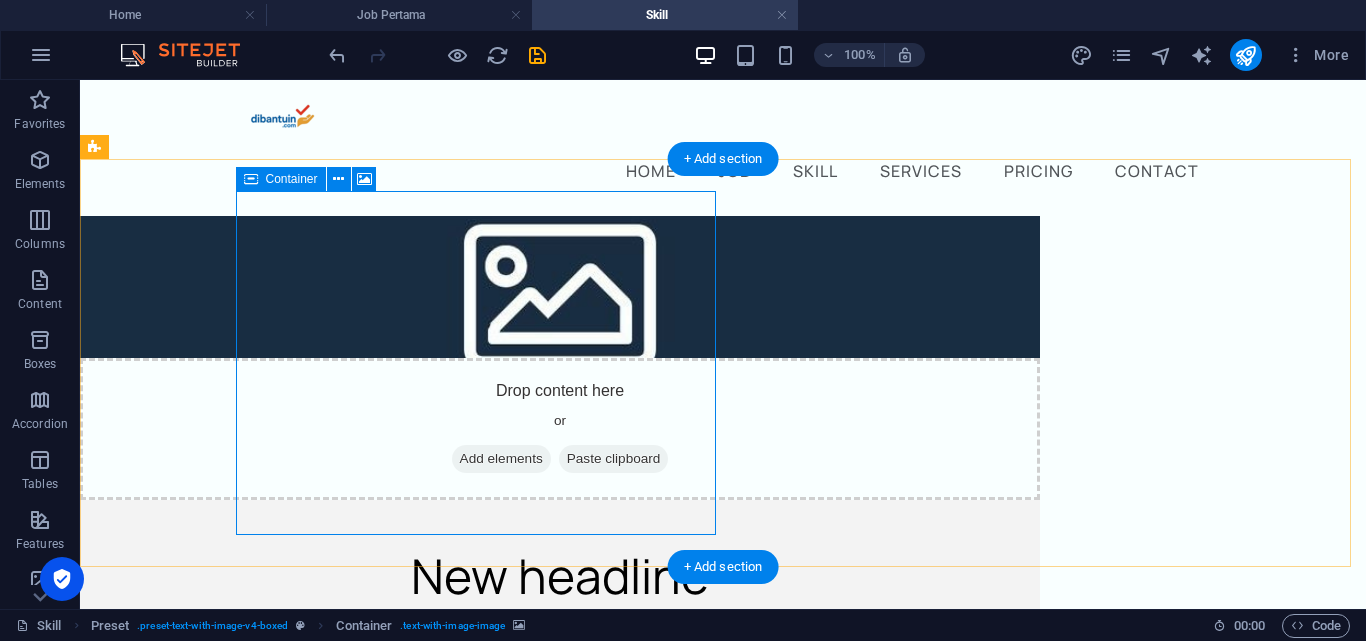 click on "Add elements" at bounding box center (501, 459) 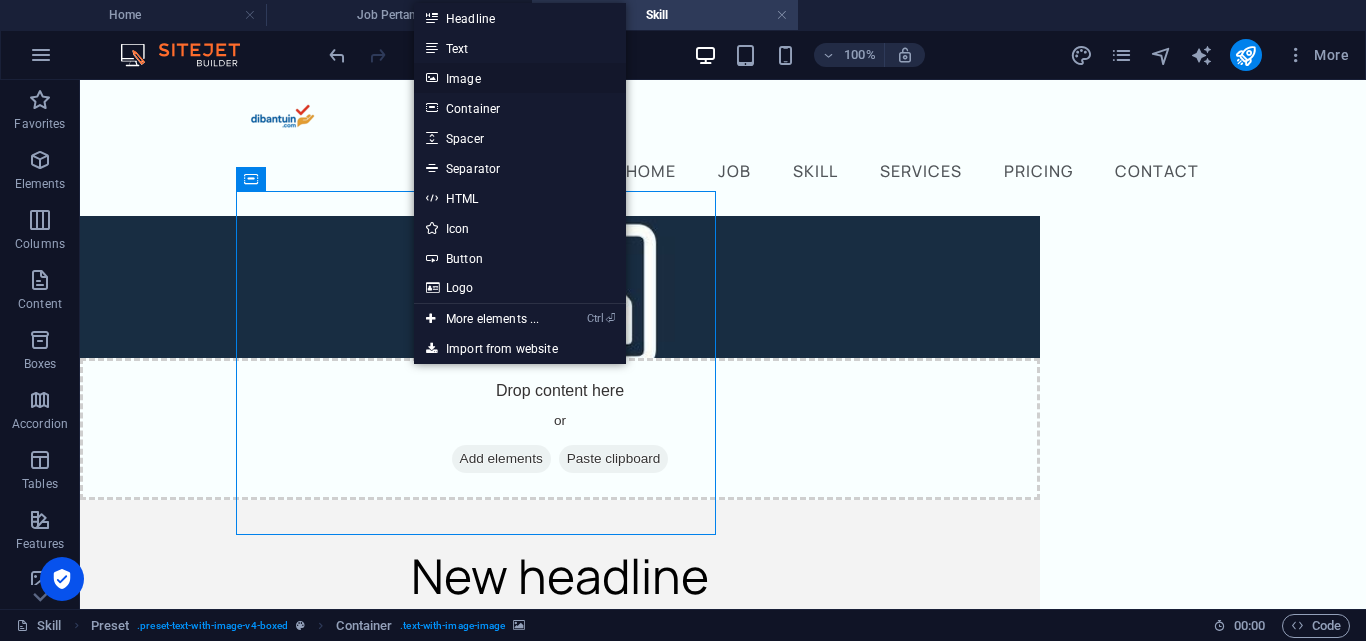 click on "Image" at bounding box center (520, 78) 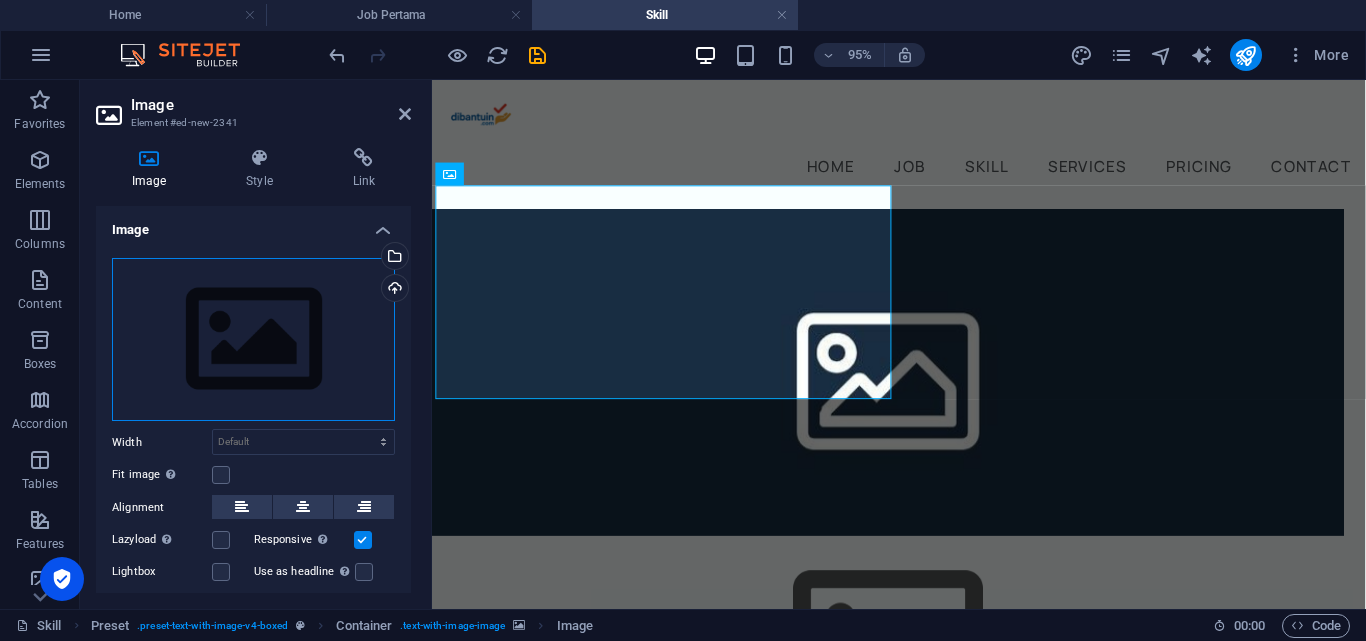 click on "Drag files here, click to choose files or select files from Files or our free stock photos & videos" at bounding box center [253, 340] 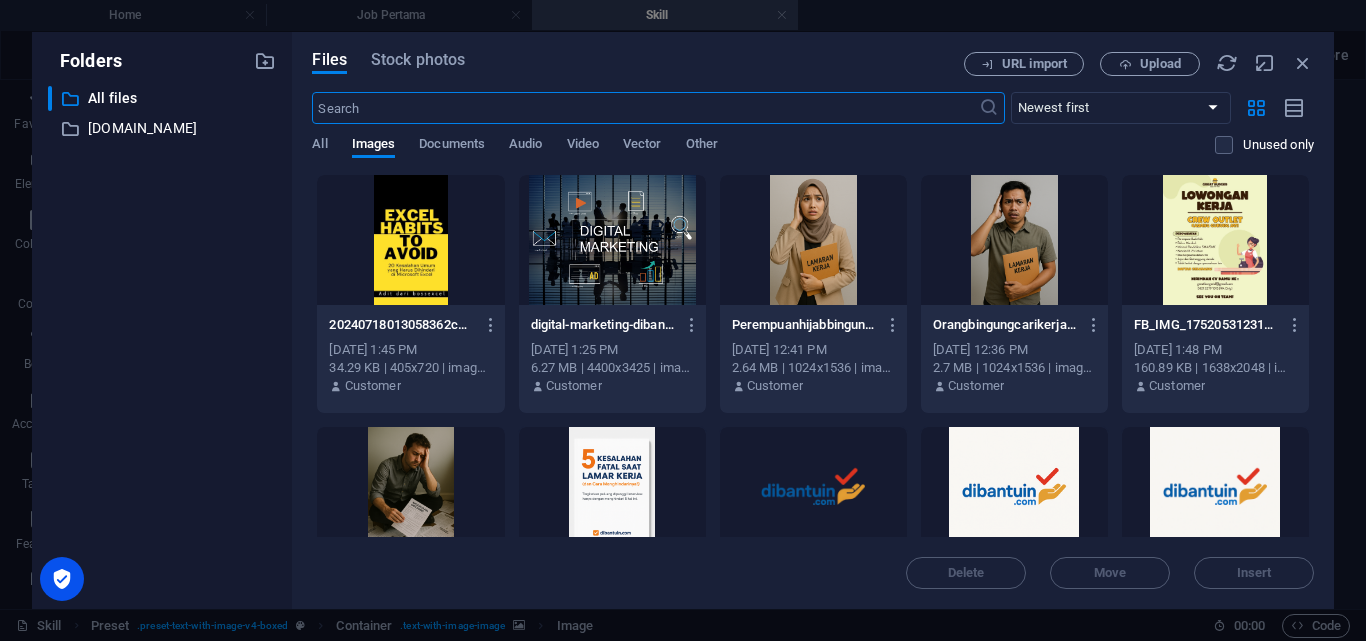 click at bounding box center [410, 240] 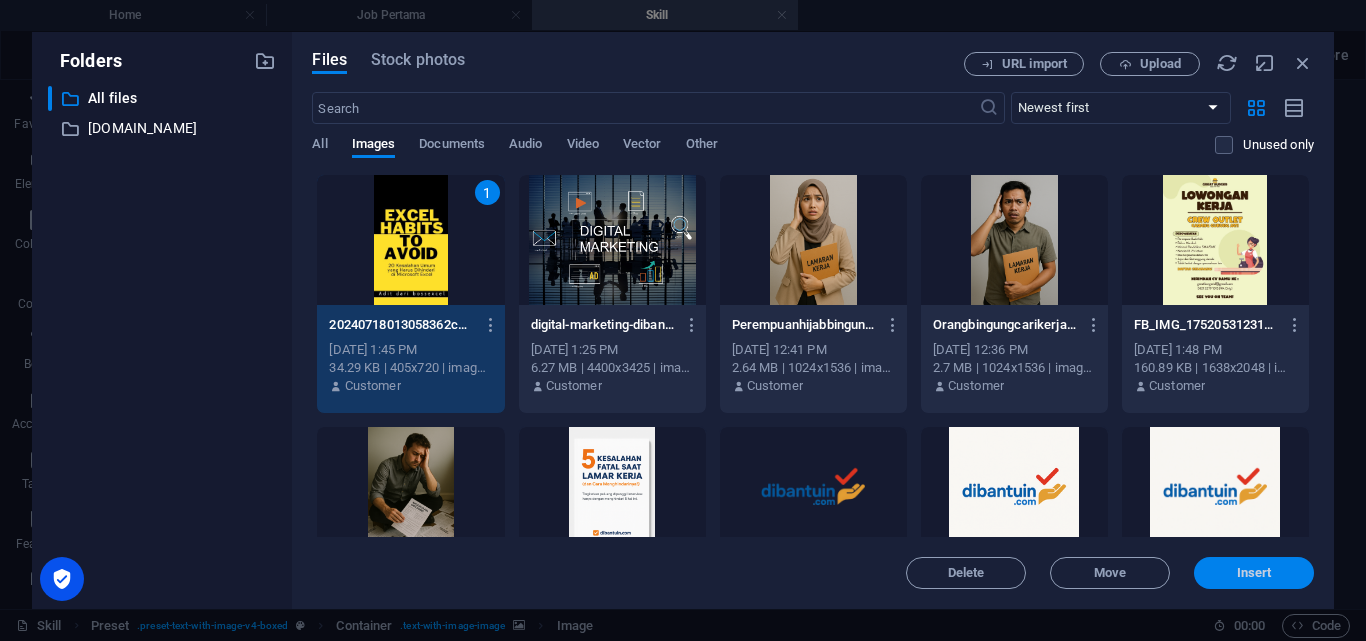 click on "Insert" at bounding box center [1254, 573] 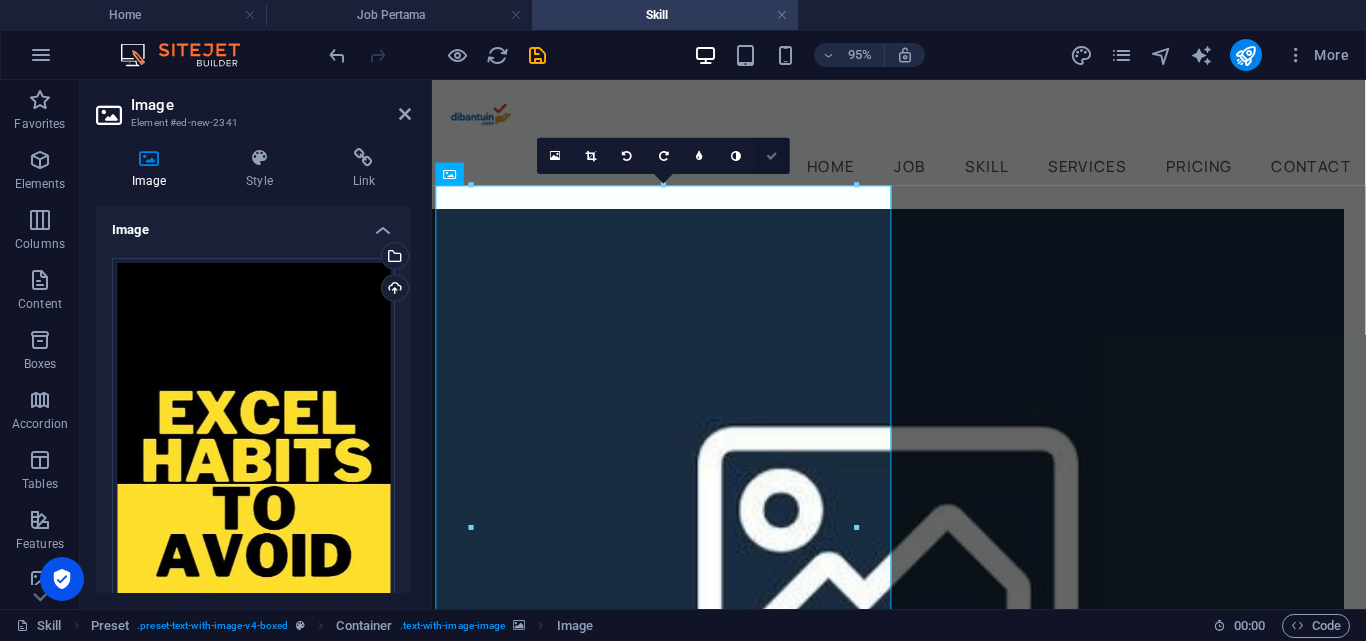 click at bounding box center (772, 155) 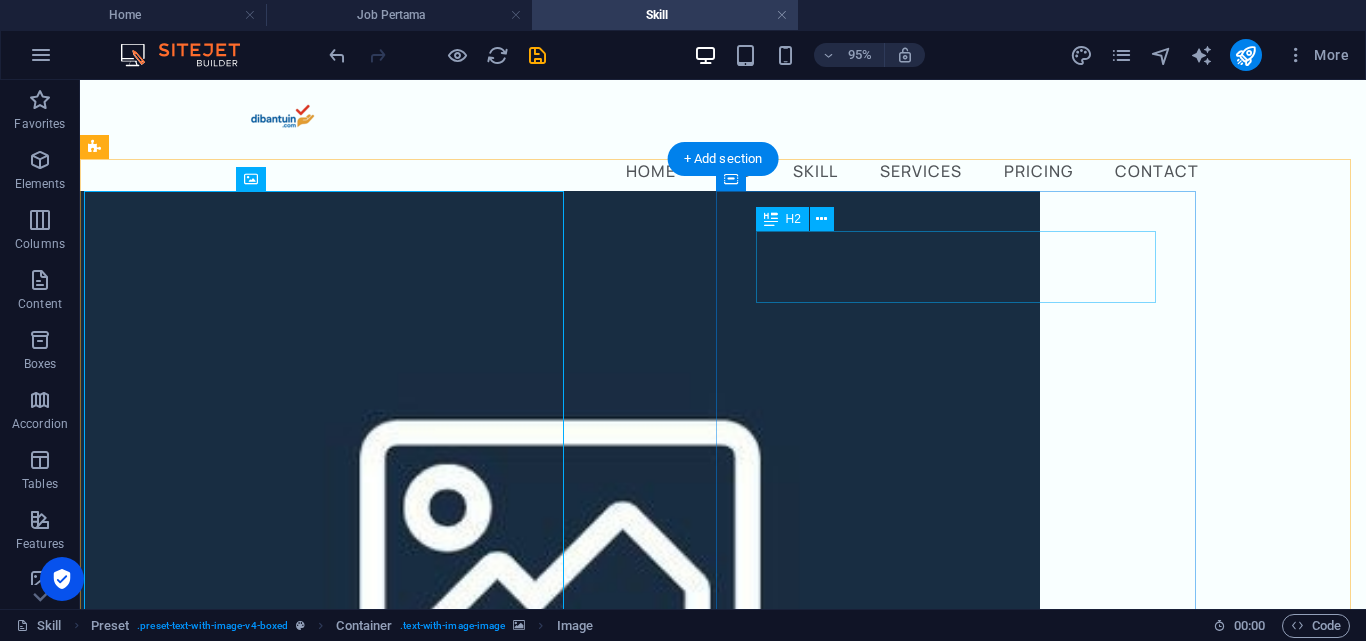 scroll, scrollTop: 300, scrollLeft: 0, axis: vertical 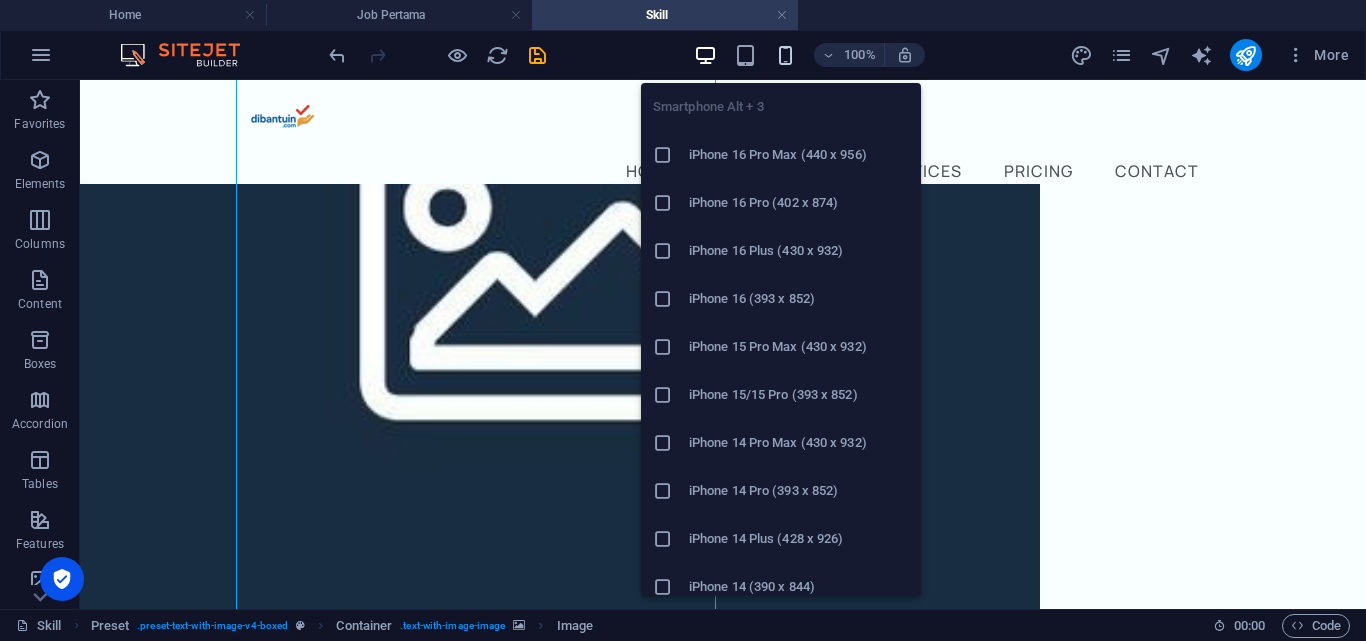 click at bounding box center (785, 55) 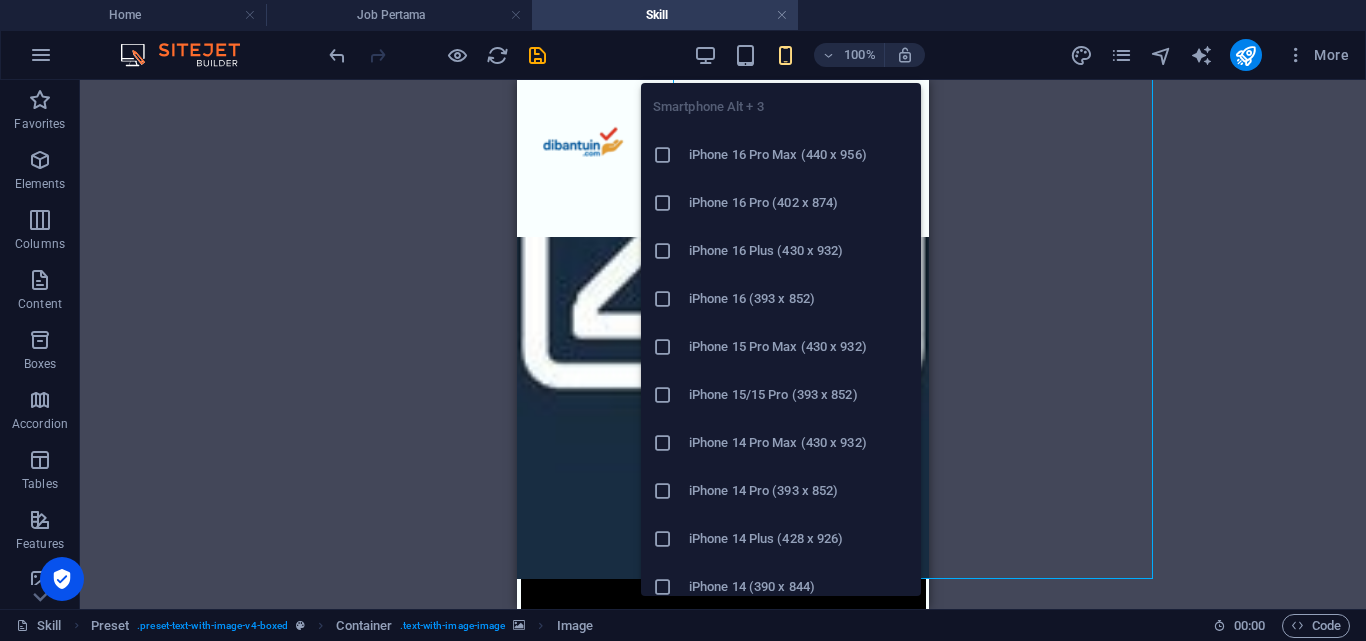 scroll, scrollTop: 332, scrollLeft: 0, axis: vertical 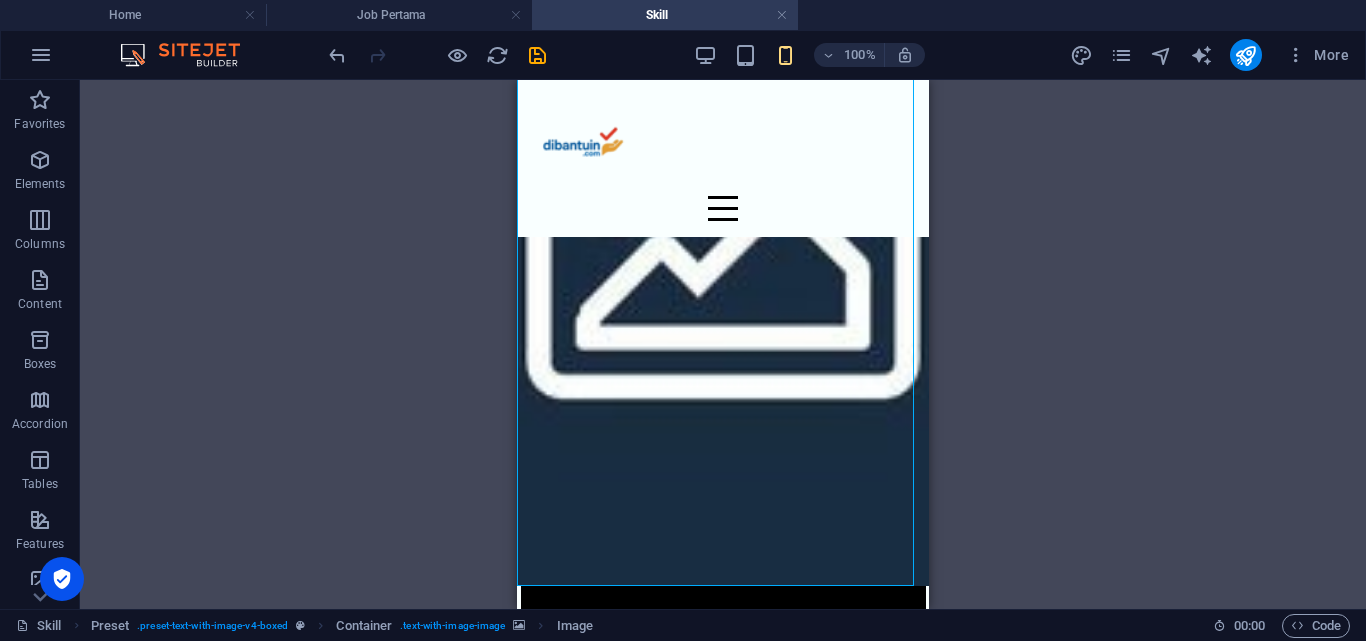 click on "Drag here to replace the existing content. Press “Ctrl” if you want to create a new element.
Reference   Container   Placeholder   Cards   Text   Container   Text   Container   Reference   Container   Image   H3   H3   Container   H3   Container   Image   Text   Container   Image   Elfsight widget   Preset   Text   Container   Container   H2   Placeholder   Container   3 columns   Placeholder   Container   3 columns   Container   Placeholder   3 columns   Container   3 columns   Container   Placeholder   3 columns   Container   Container   Image   Container   Image   Boxes   Icon   Container   Container   Container   H3   Container   Container   H3   Container   Container   Text   Container   Container   Text   Container   Container   Text   Icon   Icon   Preset   H2   Container   Container   Text   Container   Placeholder   Container   Container   Image" at bounding box center (723, 344) 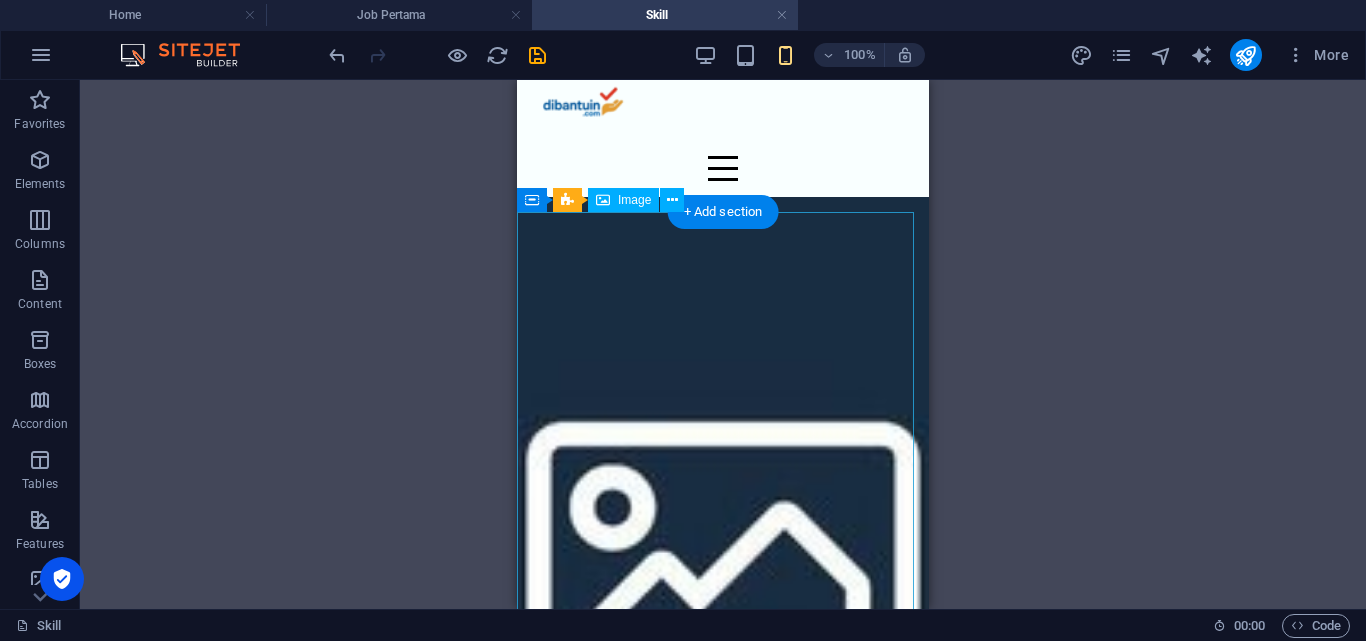 scroll, scrollTop: 0, scrollLeft: 0, axis: both 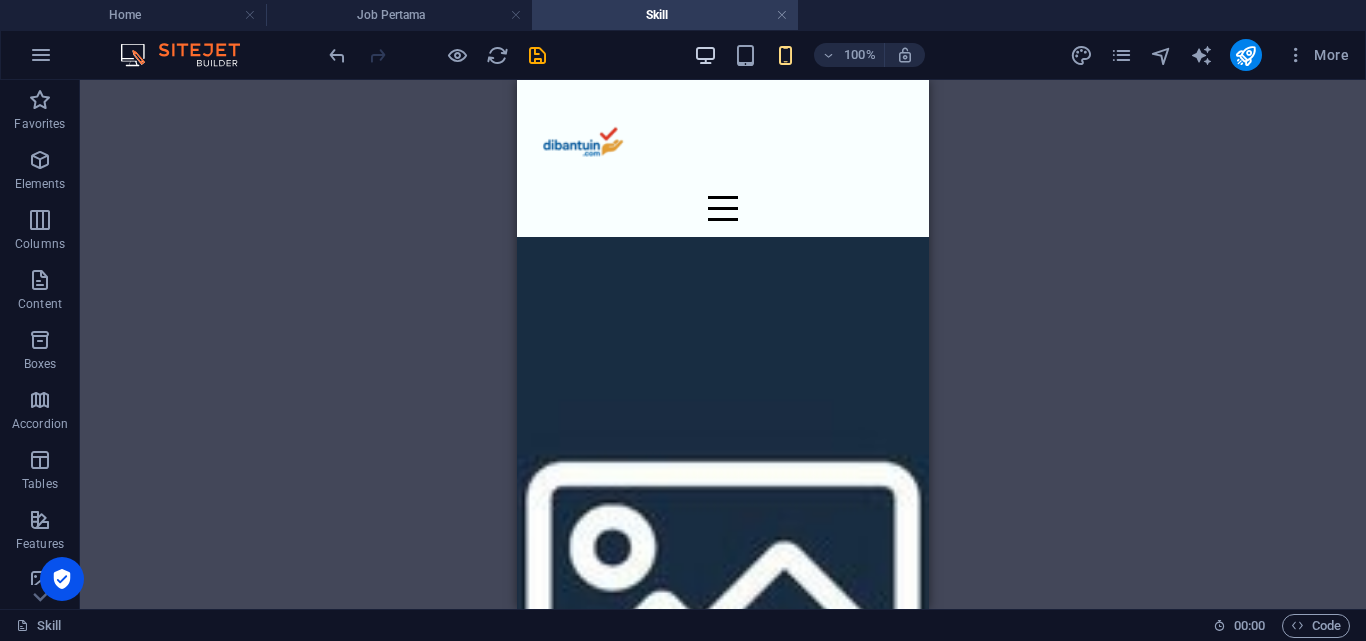 click at bounding box center [705, 55] 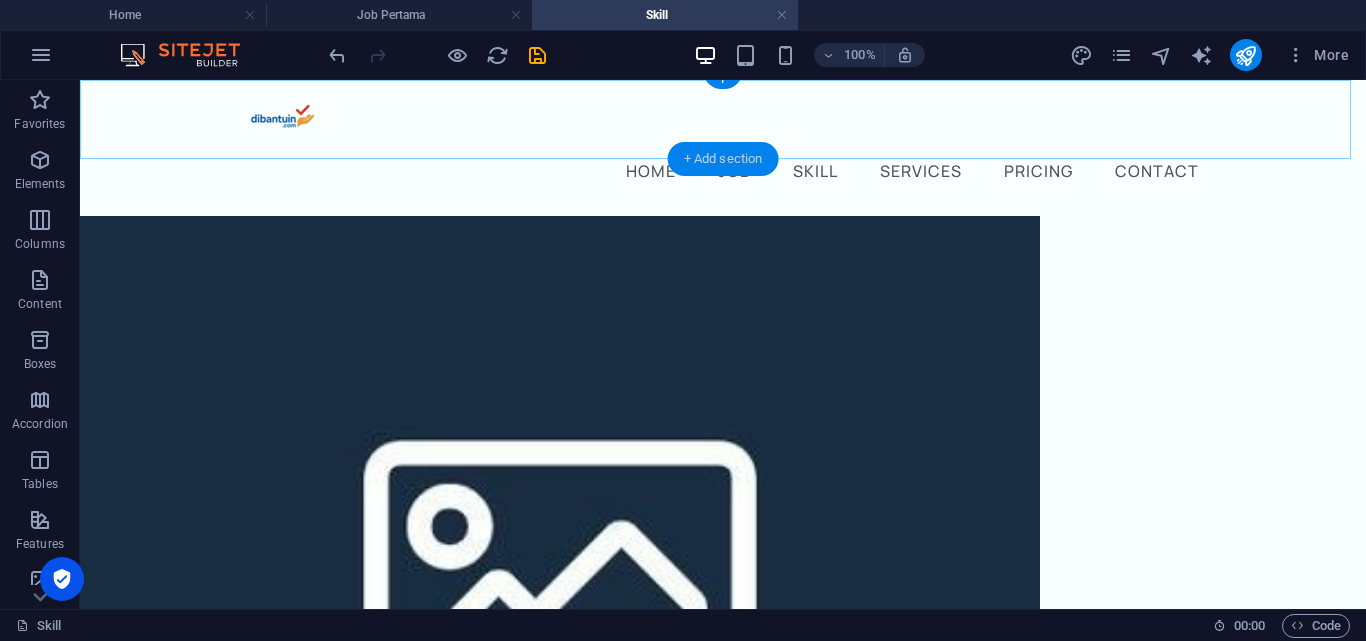 scroll, scrollTop: 400, scrollLeft: 0, axis: vertical 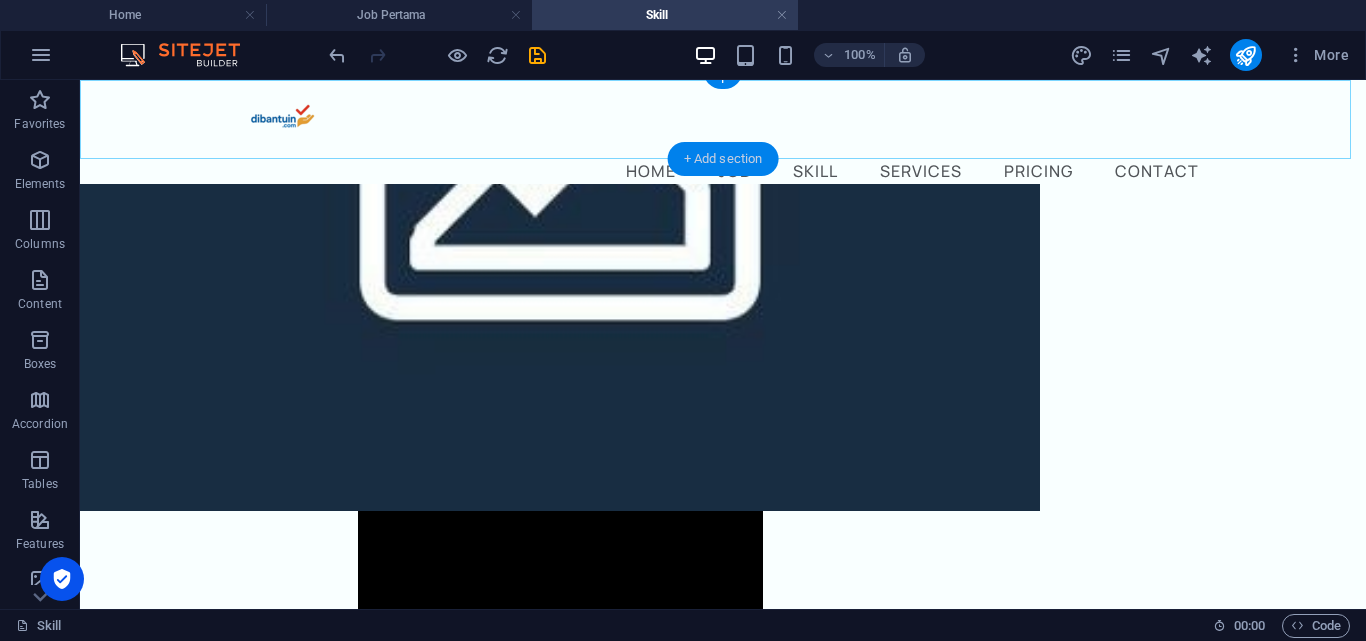 click on "+ Add section" at bounding box center [723, 159] 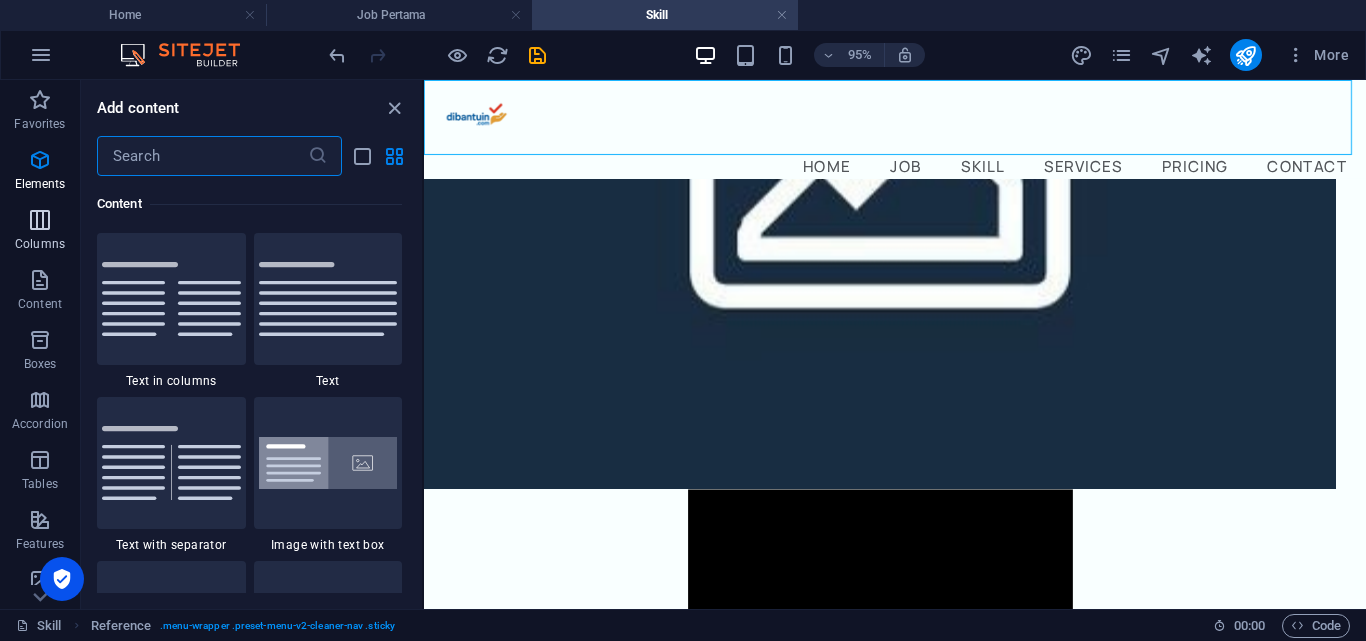 scroll, scrollTop: 3499, scrollLeft: 0, axis: vertical 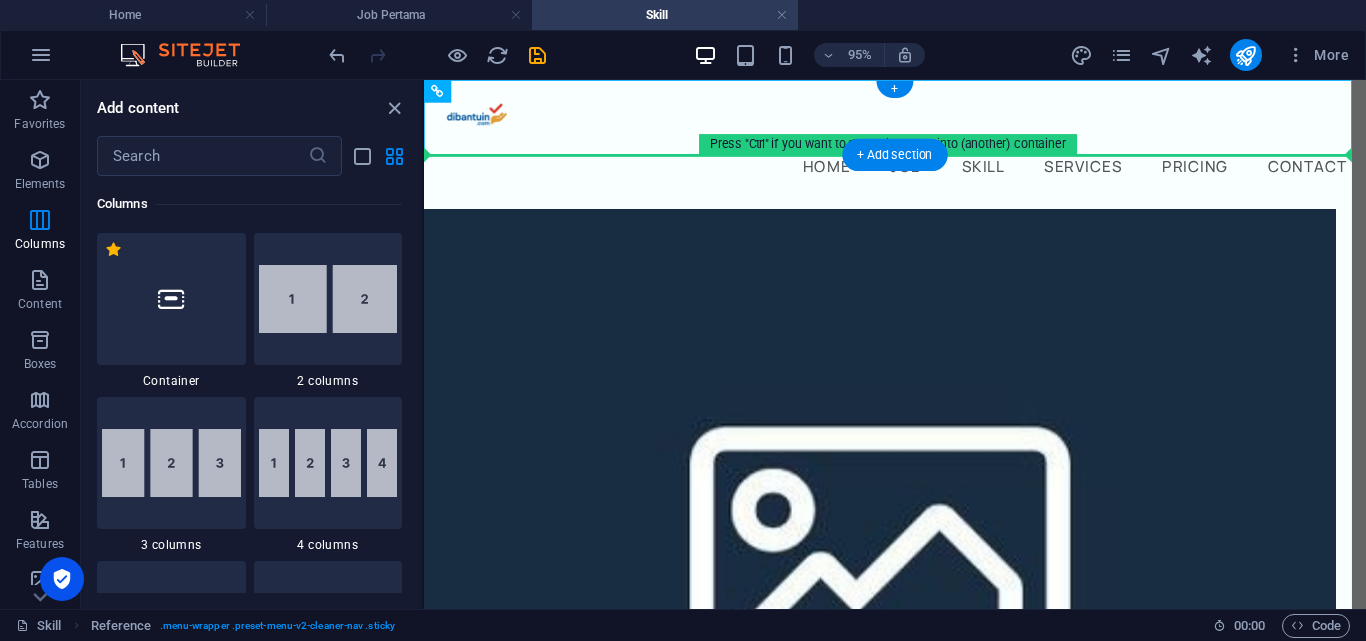 click on "Home JOB Skill Services Pricing Contact" at bounding box center [920, 132] 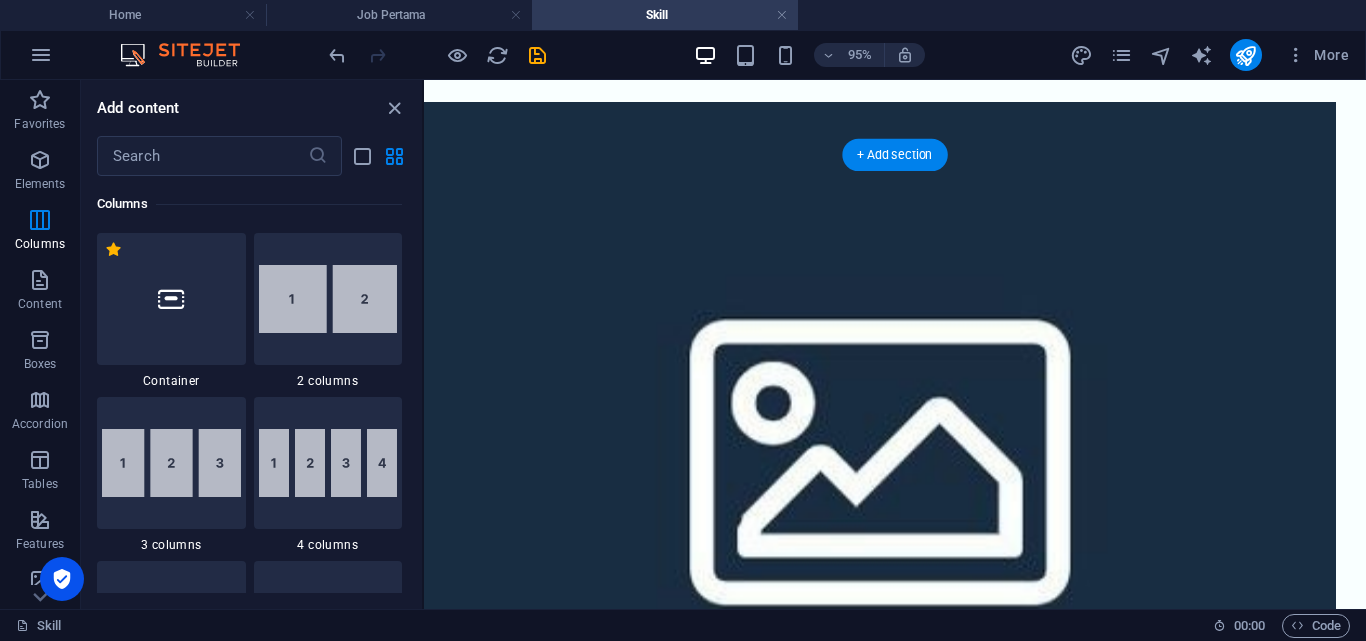 scroll, scrollTop: 0, scrollLeft: 0, axis: both 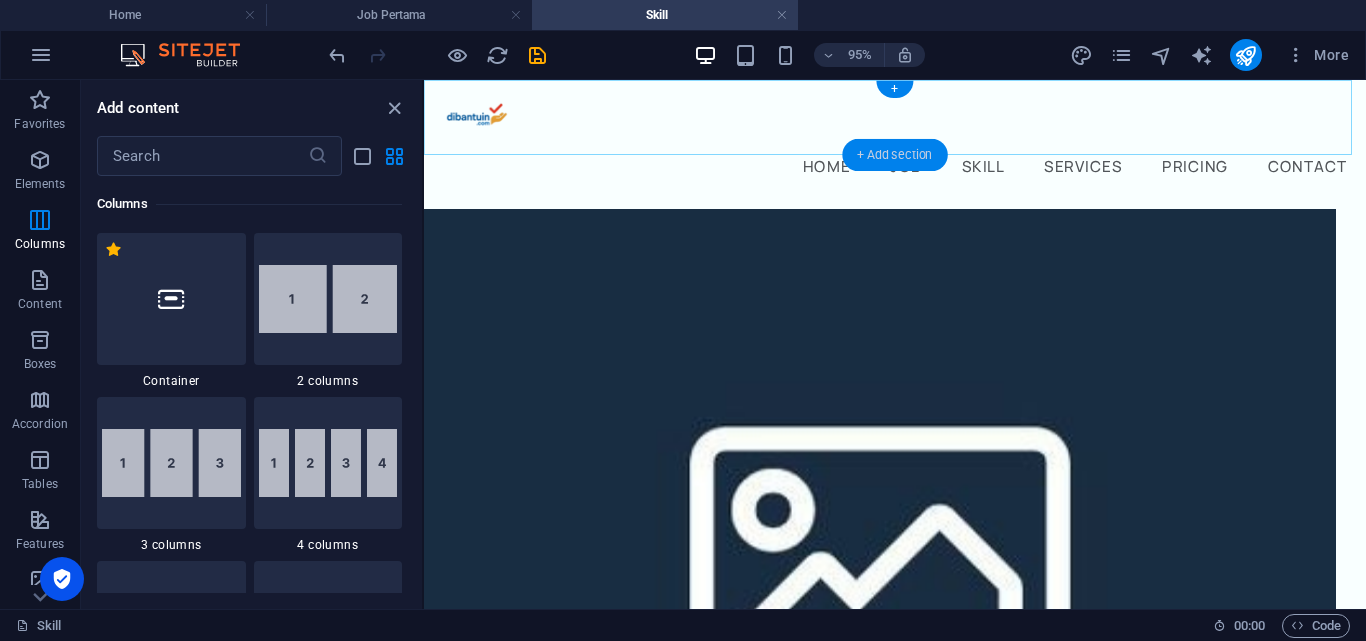 click on "+ Add section" at bounding box center (894, 155) 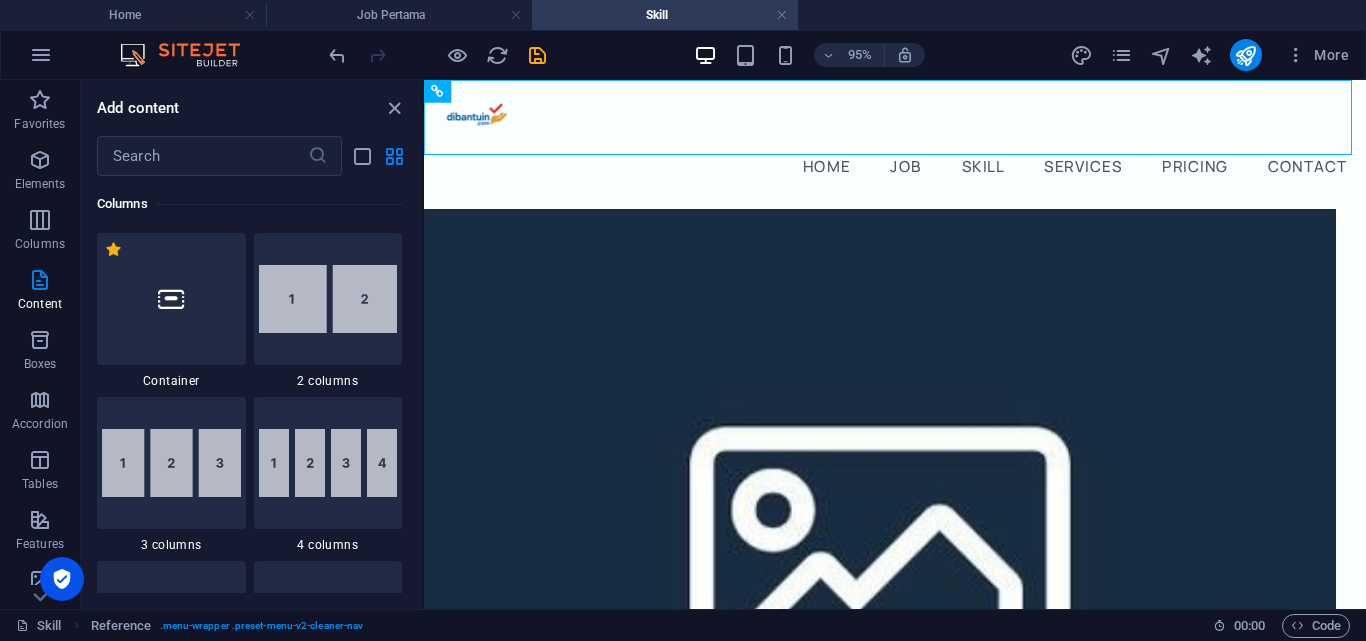 scroll, scrollTop: 3499, scrollLeft: 0, axis: vertical 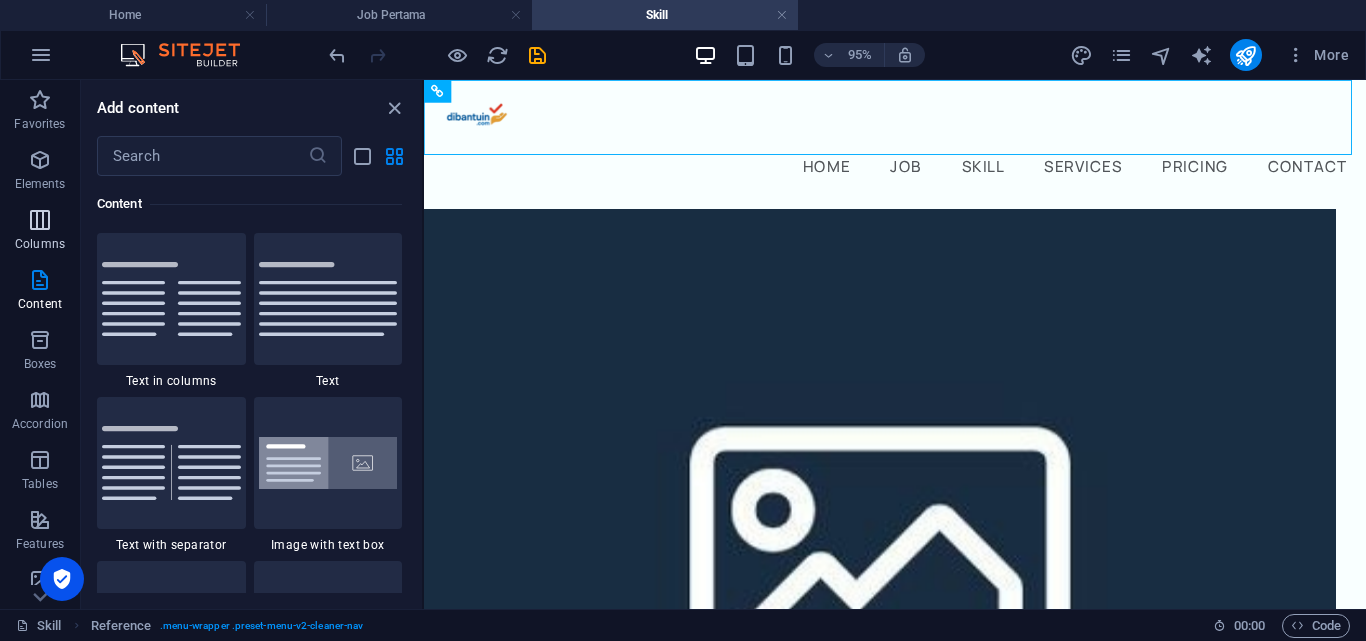 click at bounding box center (40, 220) 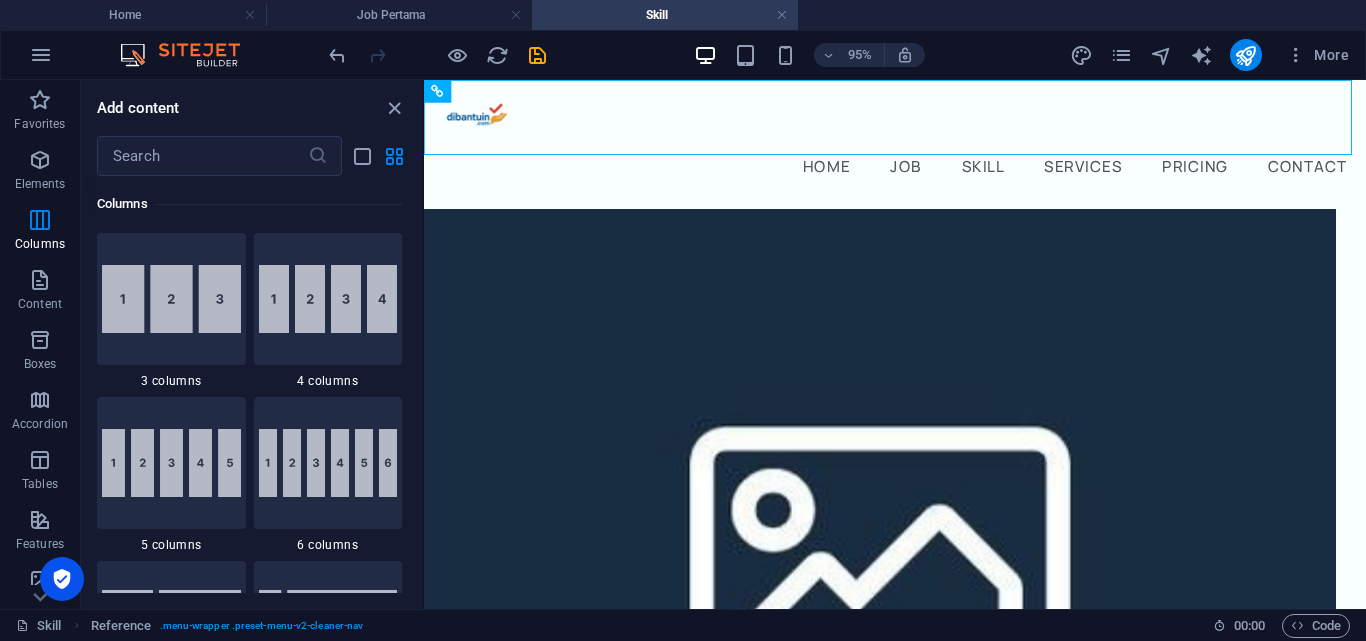 scroll, scrollTop: 990, scrollLeft: 0, axis: vertical 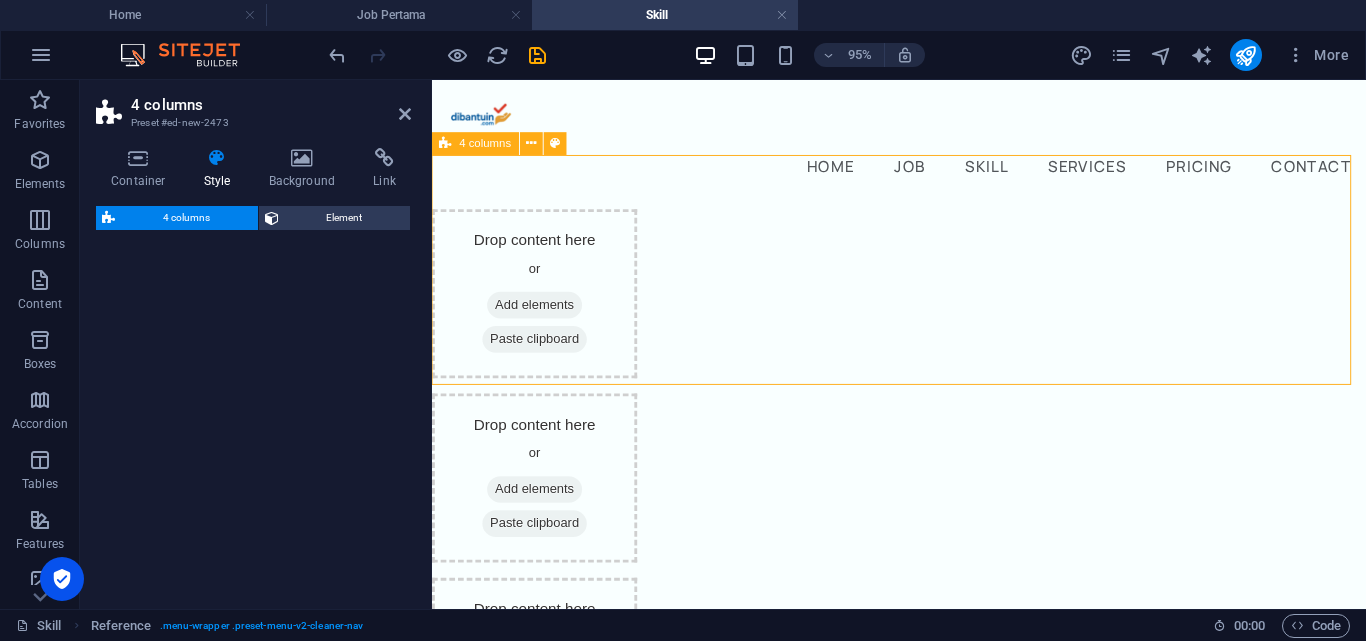click on "Home JOB Skill Services Pricing Contact Drop content here or  Add elements  Paste clipboard Drop content here or  Add elements  Paste clipboard Drop content here or  Add elements  Paste clipboard Drop content here or  Add elements  Paste clipboard New headline Lorem ipsum dolor sit amet, consectetuer adipiscing elit. Aenean commodo ligula eget dolor. Lorem ipsum dolor sit amet, consectetuer adipiscing elit leget dolor. Lorem ipsum dolor sit amet, consectetuer adipiscing elit. Aenean commodo ligula eget dolor. Lorem ipsum dolor sit amet, consectetuer adipiscing elit dolor consectetuer adipiscing elit leget dolor. Lorem elit saget ipsum dolor sit amet, consectetuer. Headline Lorem ipsum dolor sit amet, consectetuer adipiscing elit. Aenean commodo ligula eget dolor. Lorem ipsum dolor sit amet, consectetuer adipiscing elit leget dolor. Headline Lorem ipsum dolor sit amet, consectetuer adipiscing elit. Aenean commodo ligula eget dolor. Lorem ipsum dolor sit amet, consectetuer adipiscing elit leget dolor." at bounding box center [923, 2297] 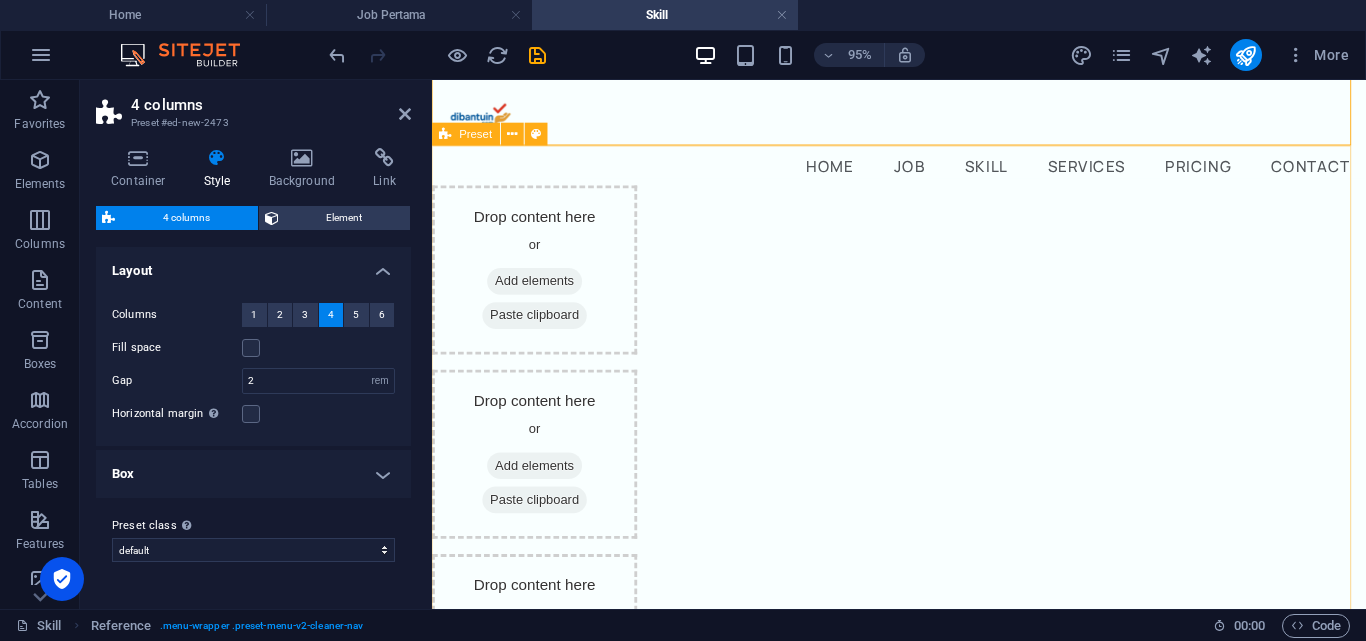 scroll, scrollTop: 300, scrollLeft: 0, axis: vertical 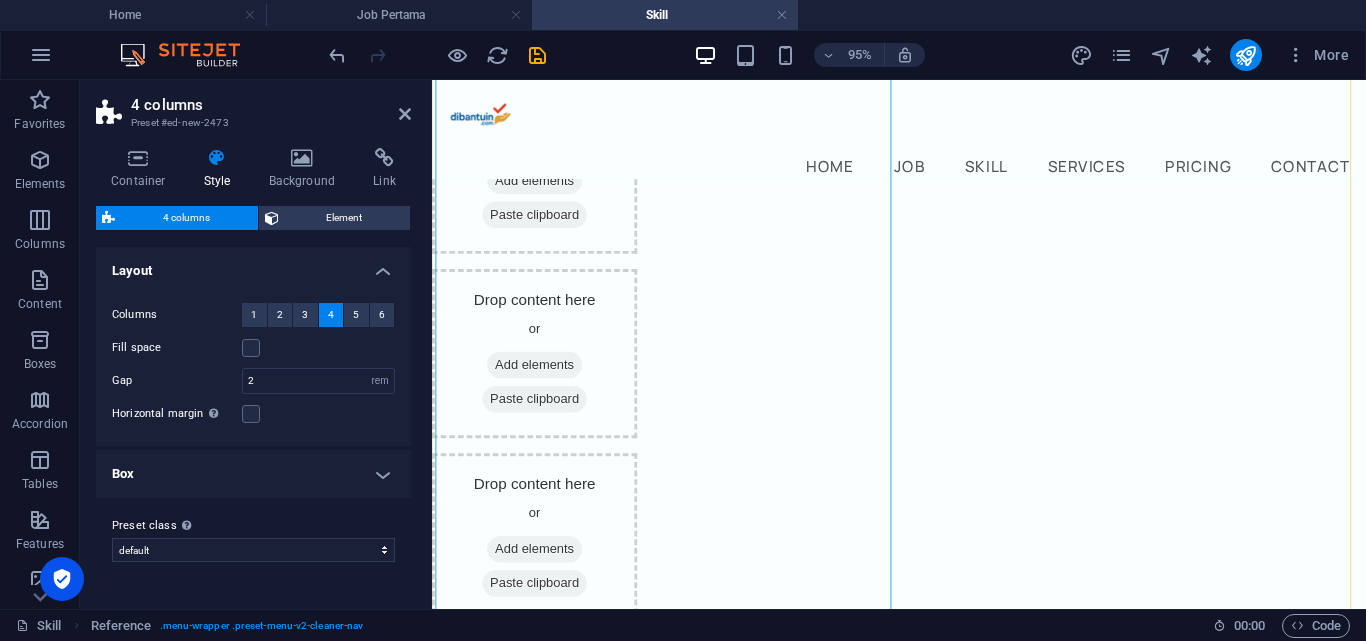 click at bounding box center (912, 1795) 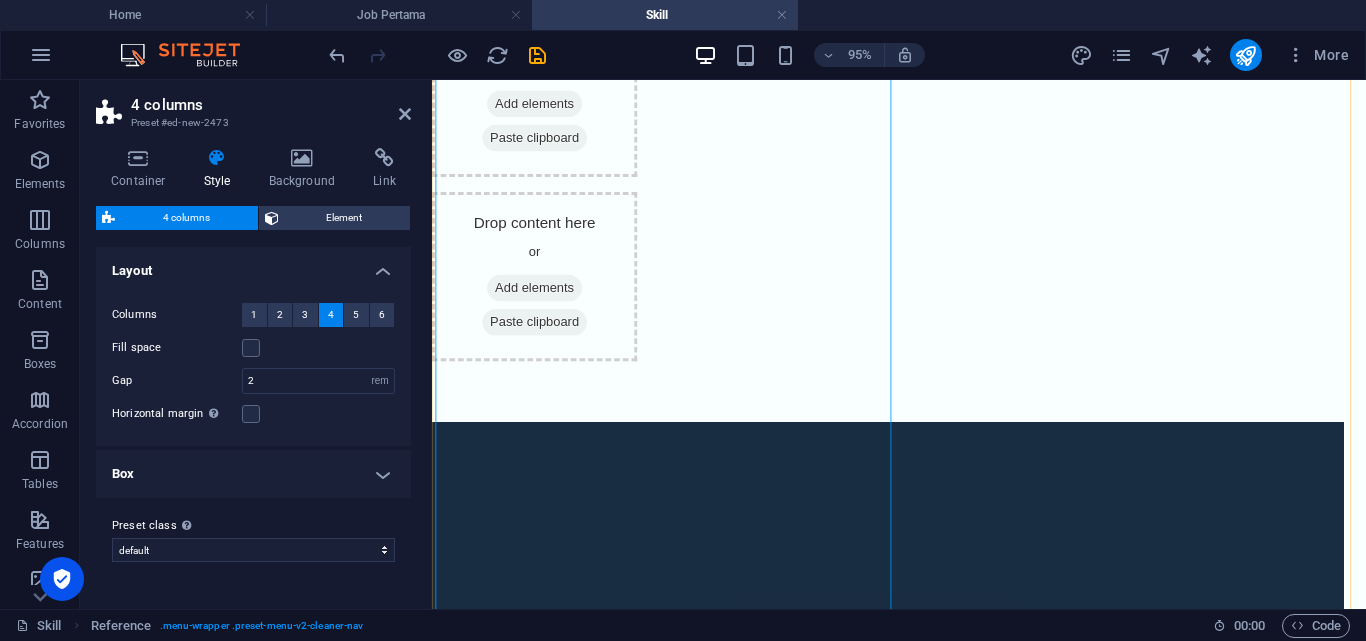 scroll, scrollTop: 0, scrollLeft: 0, axis: both 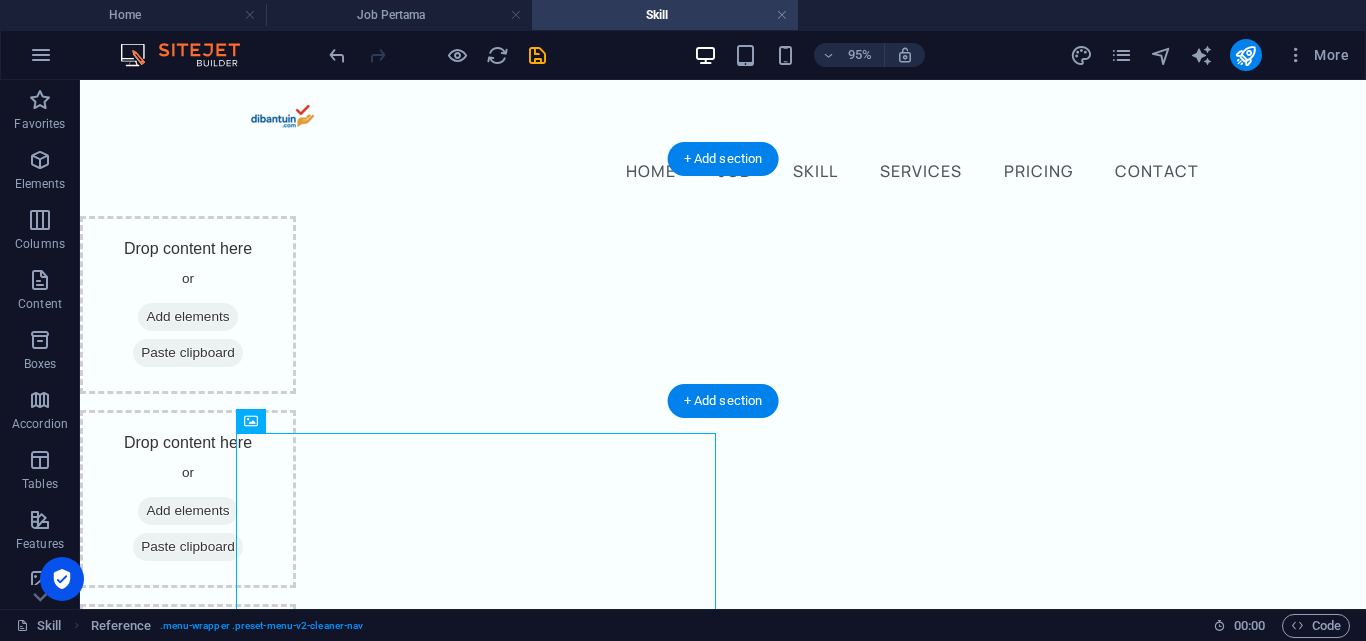 drag, startPoint x: 338, startPoint y: 494, endPoint x: 841, endPoint y: 312, distance: 534.914 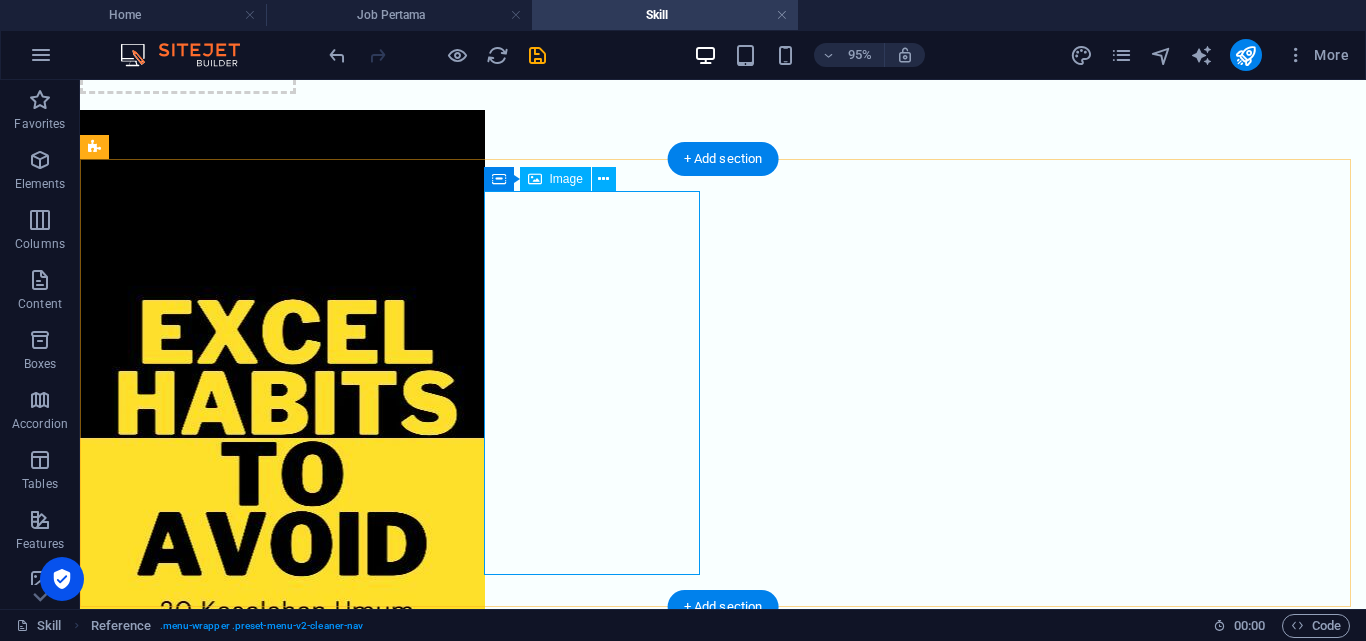 scroll, scrollTop: 0, scrollLeft: 0, axis: both 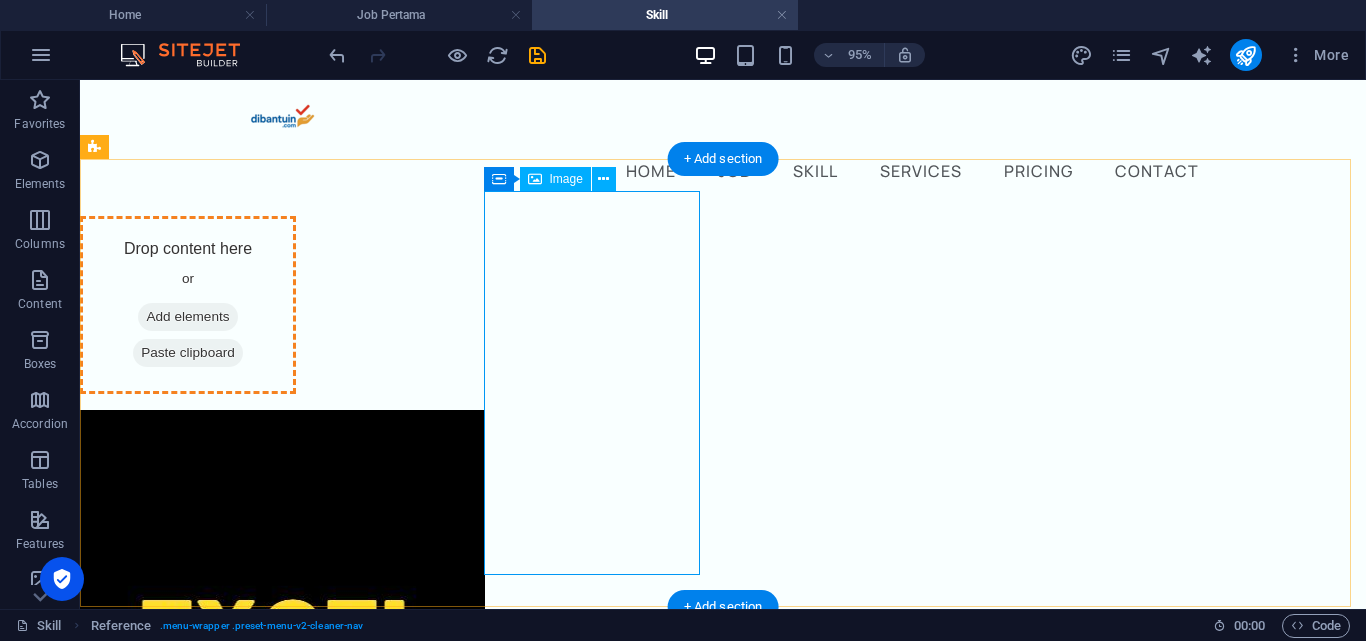 drag, startPoint x: 628, startPoint y: 338, endPoint x: 324, endPoint y: 256, distance: 314.86505 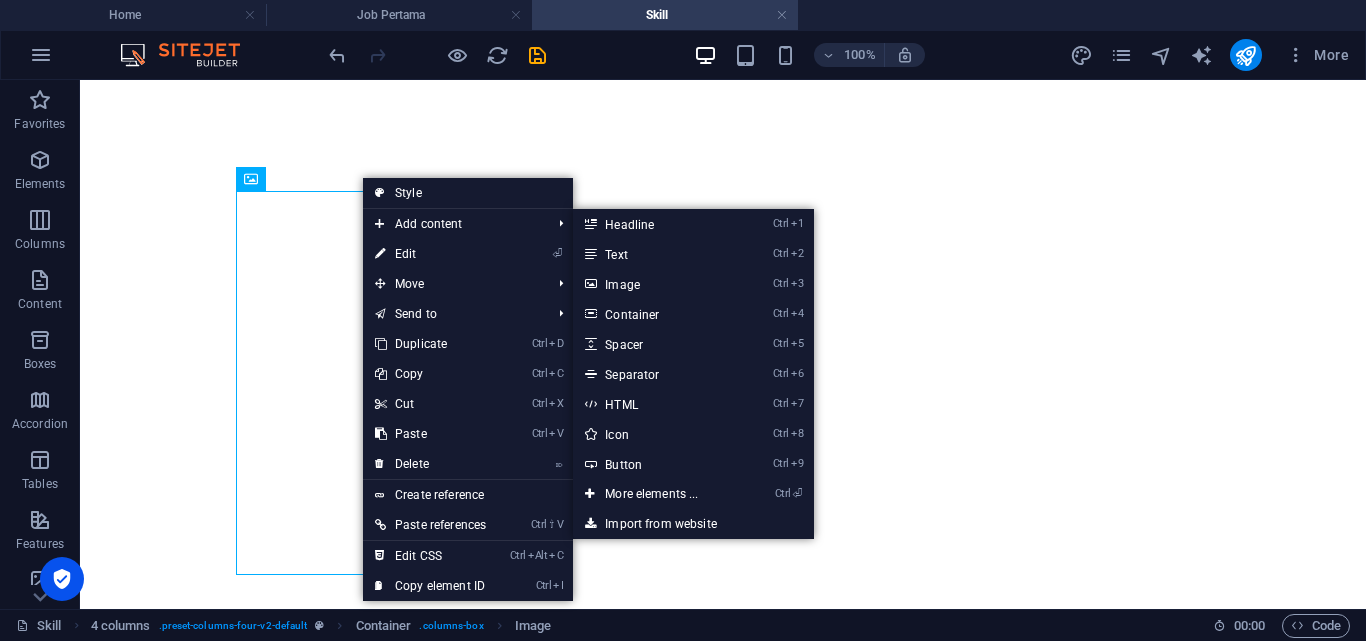 scroll, scrollTop: 0, scrollLeft: 0, axis: both 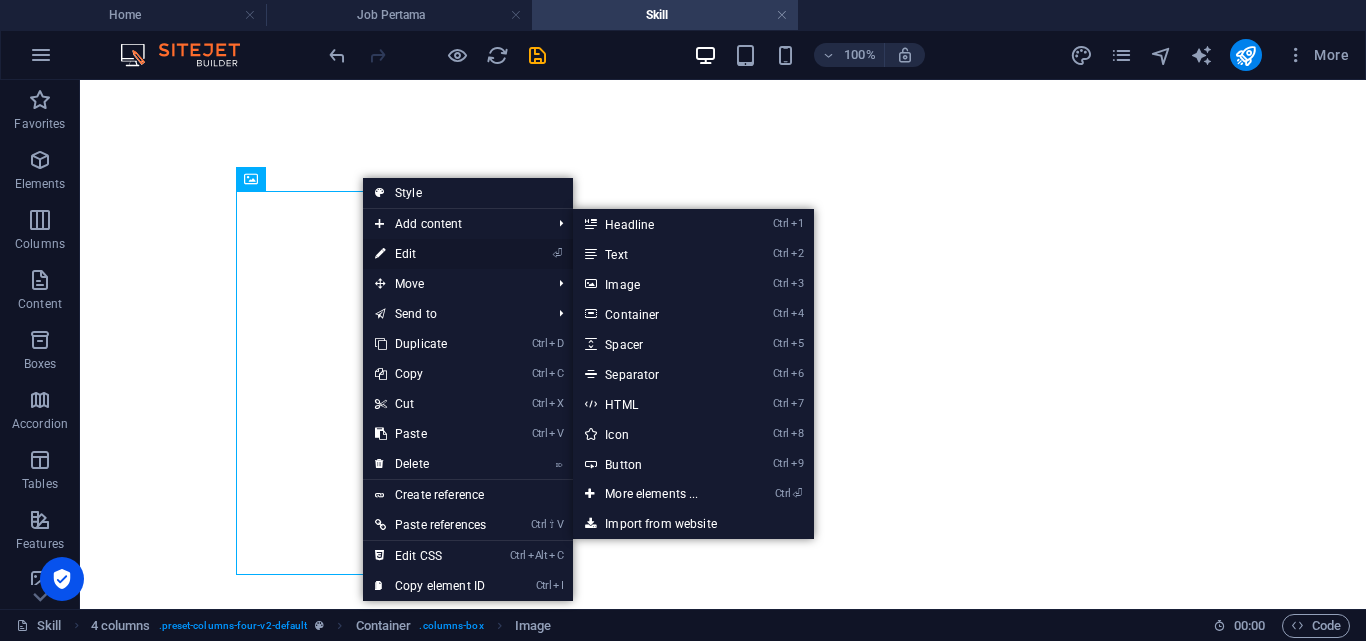 click on "⏎  Edit" at bounding box center [430, 254] 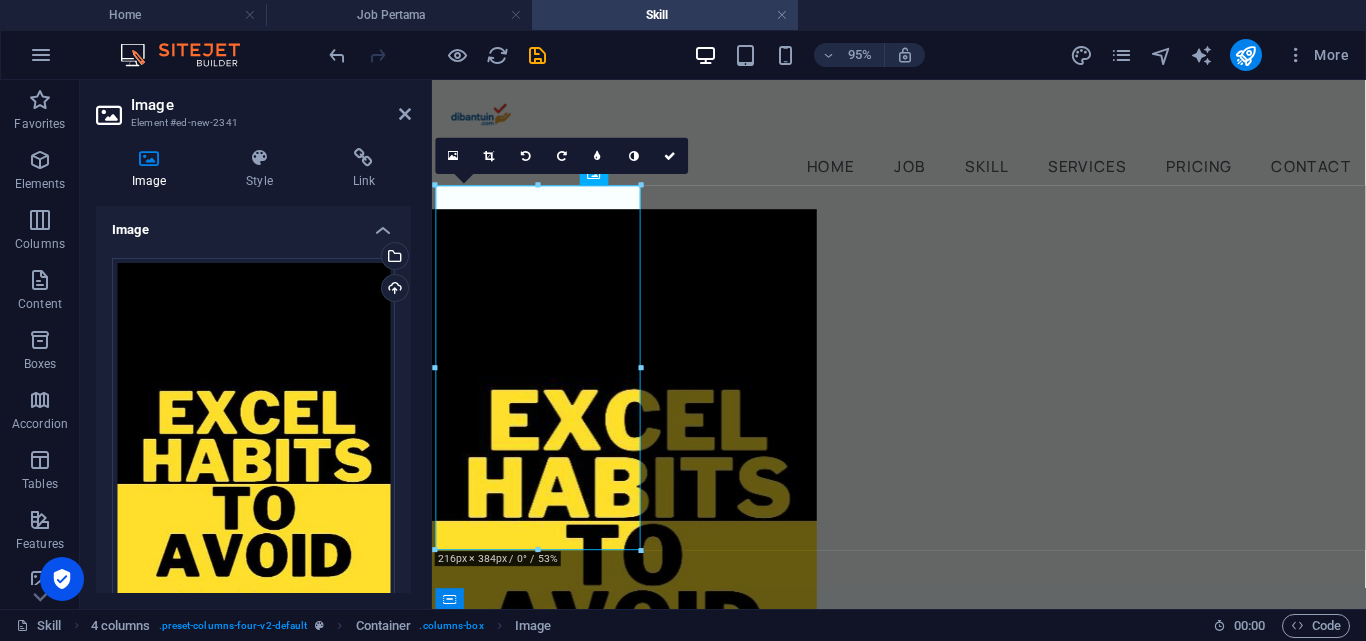 scroll, scrollTop: 0, scrollLeft: 0, axis: both 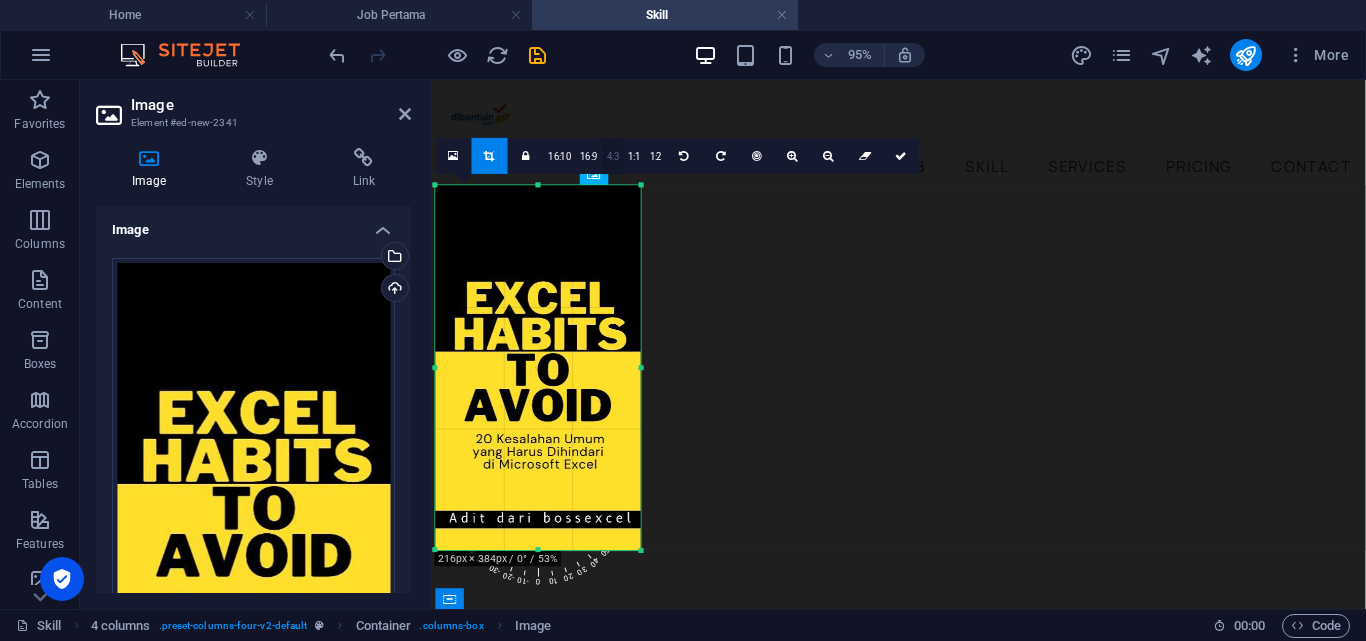 click on "4:3" at bounding box center [613, 157] 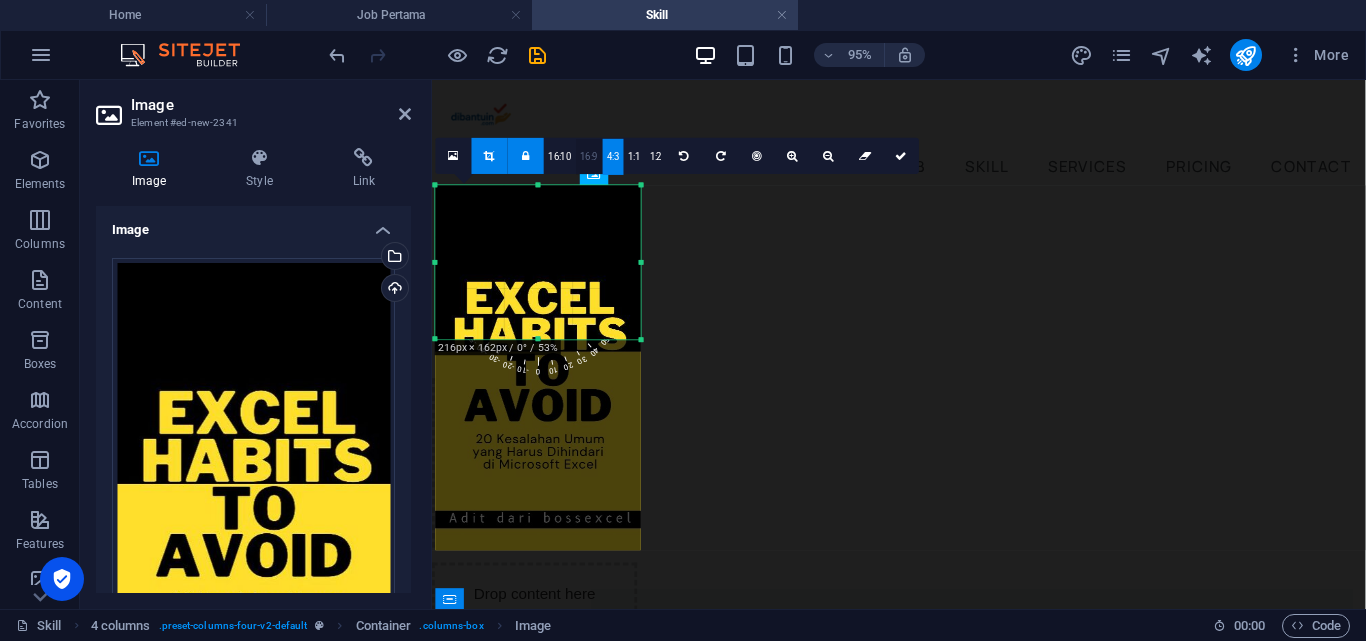 click on "16:9" at bounding box center [589, 157] 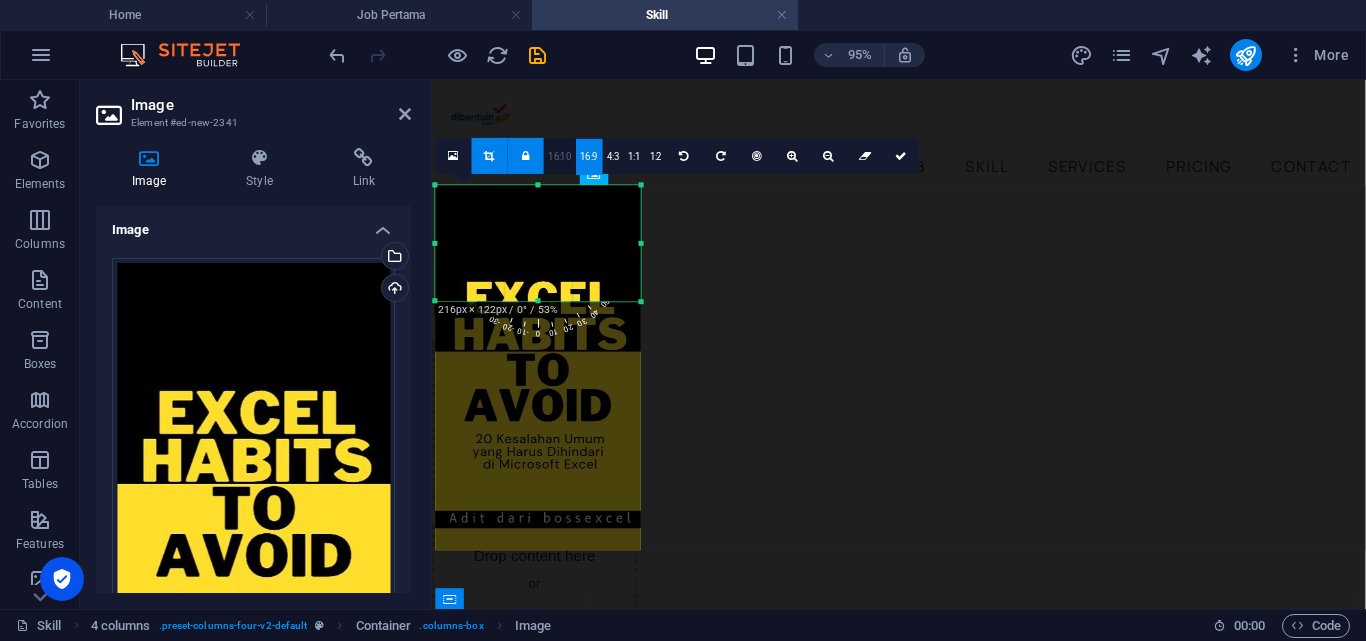 click on "16:10" at bounding box center (560, 157) 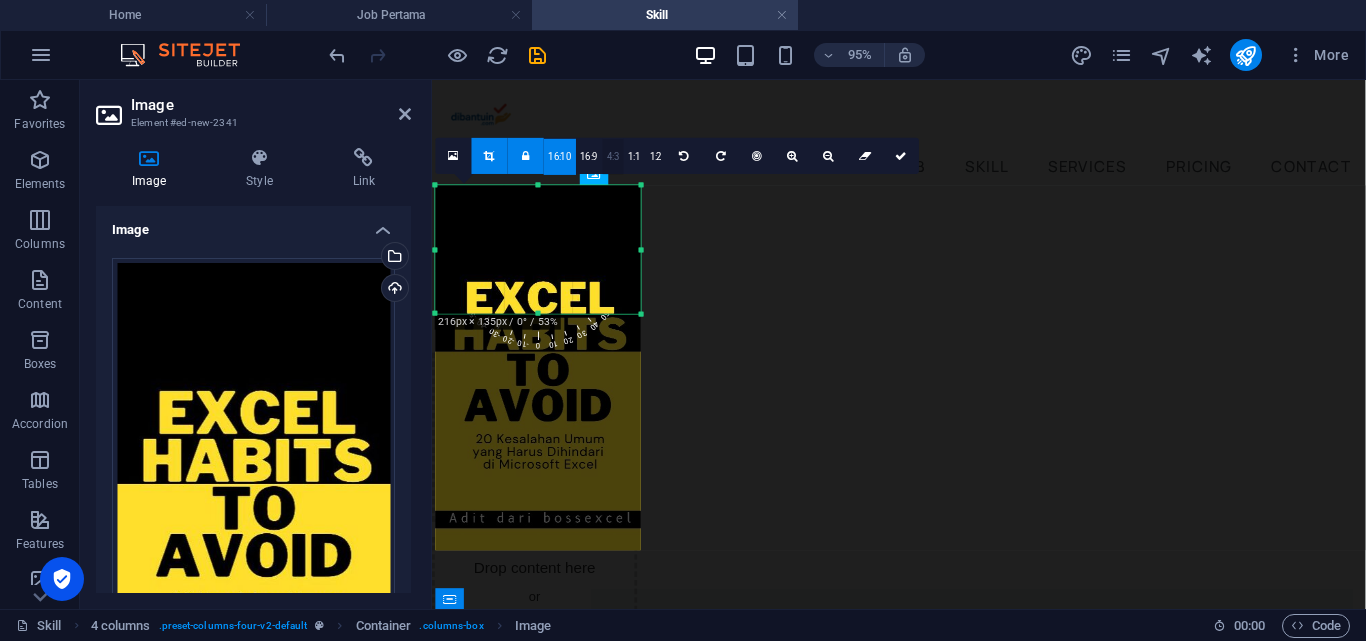click on "16:9" at bounding box center [589, 157] 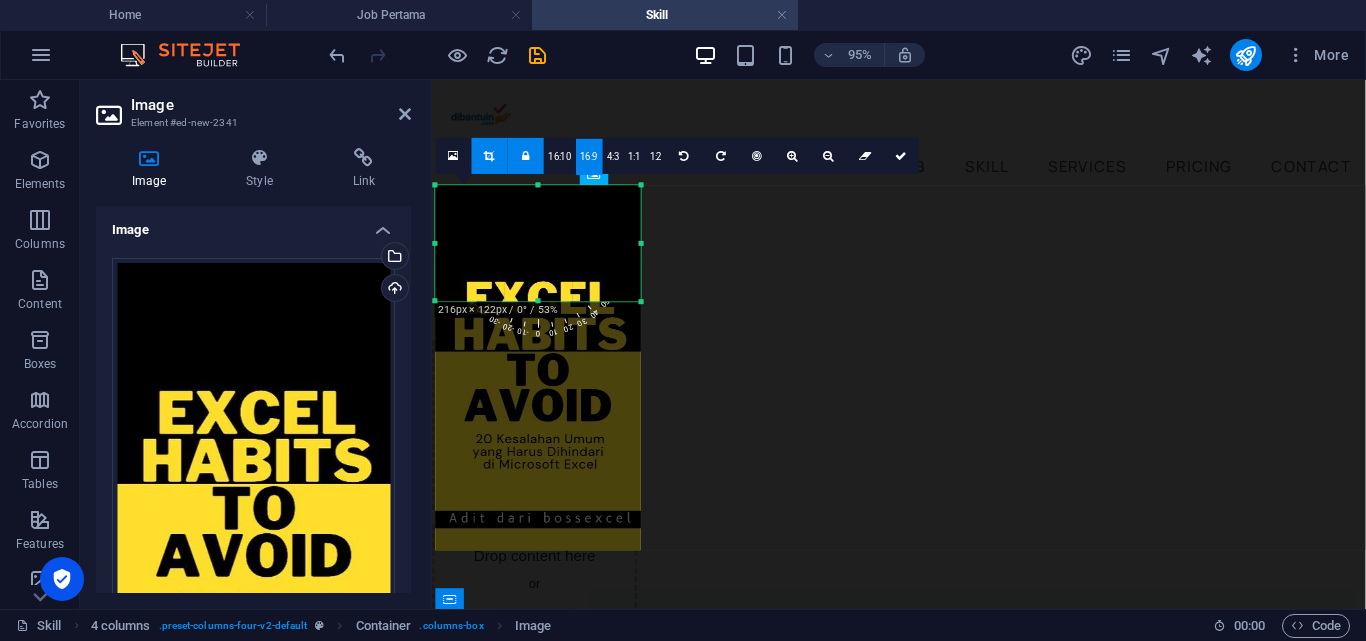 click at bounding box center (526, 155) 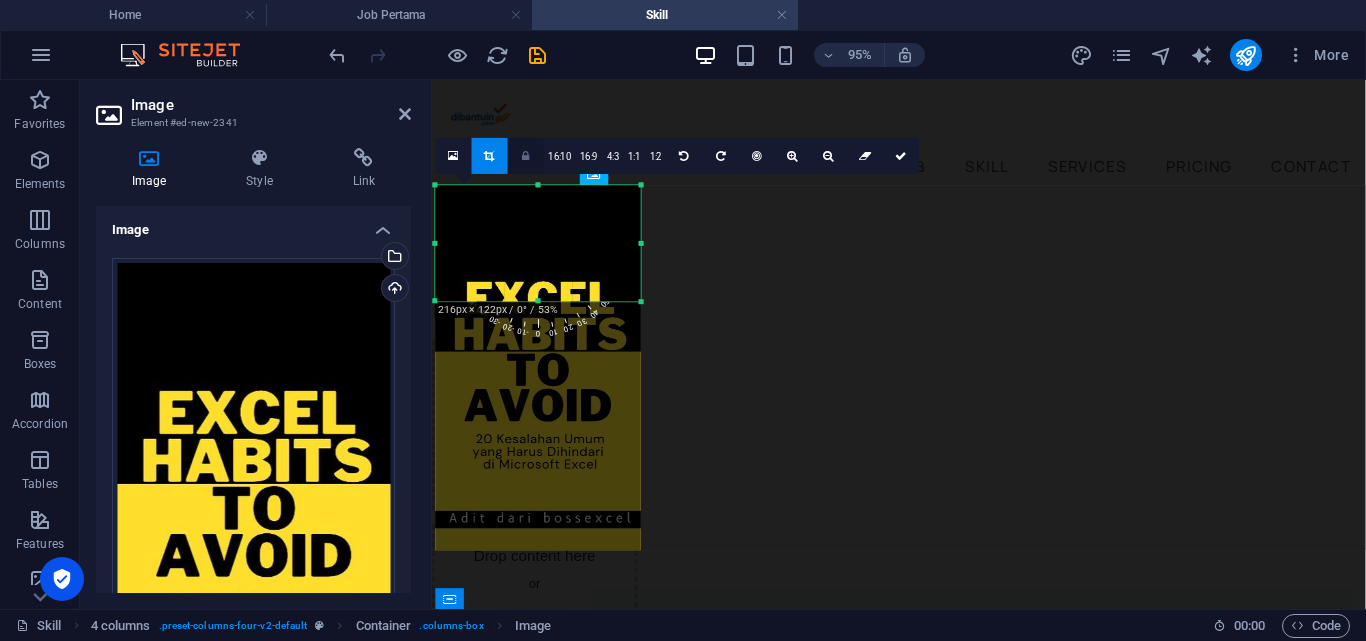 click at bounding box center (526, 155) 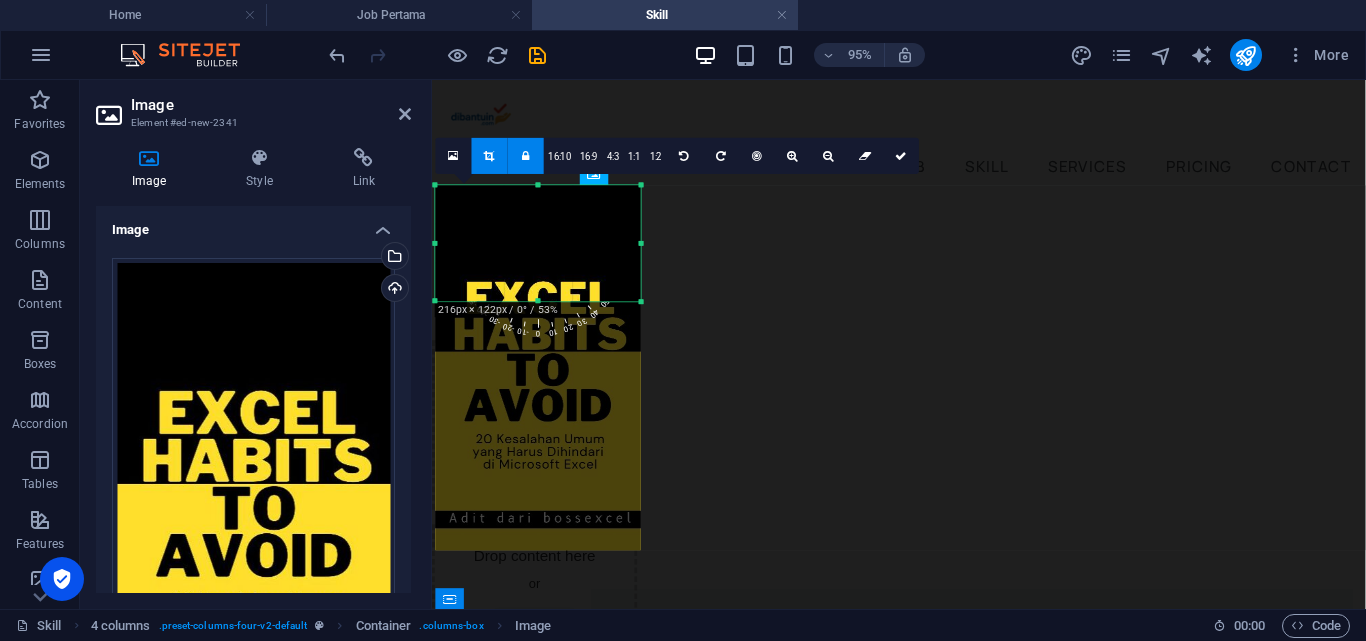 click at bounding box center (526, 155) 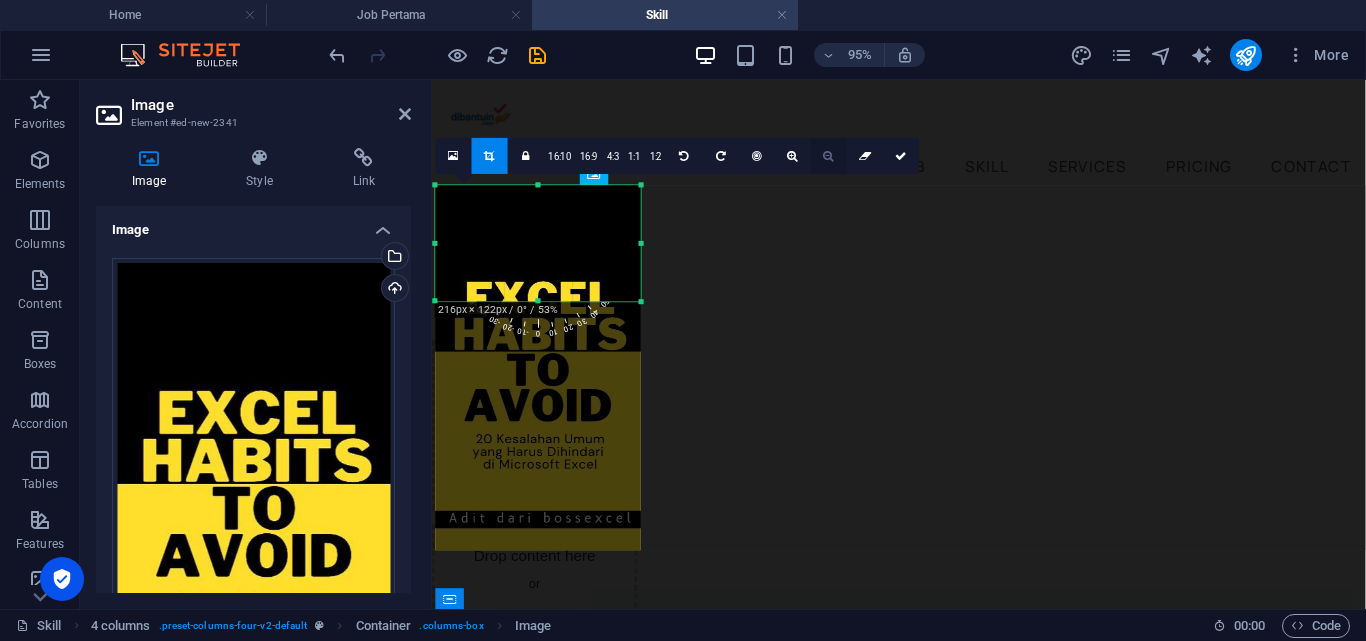 click at bounding box center (829, 156) 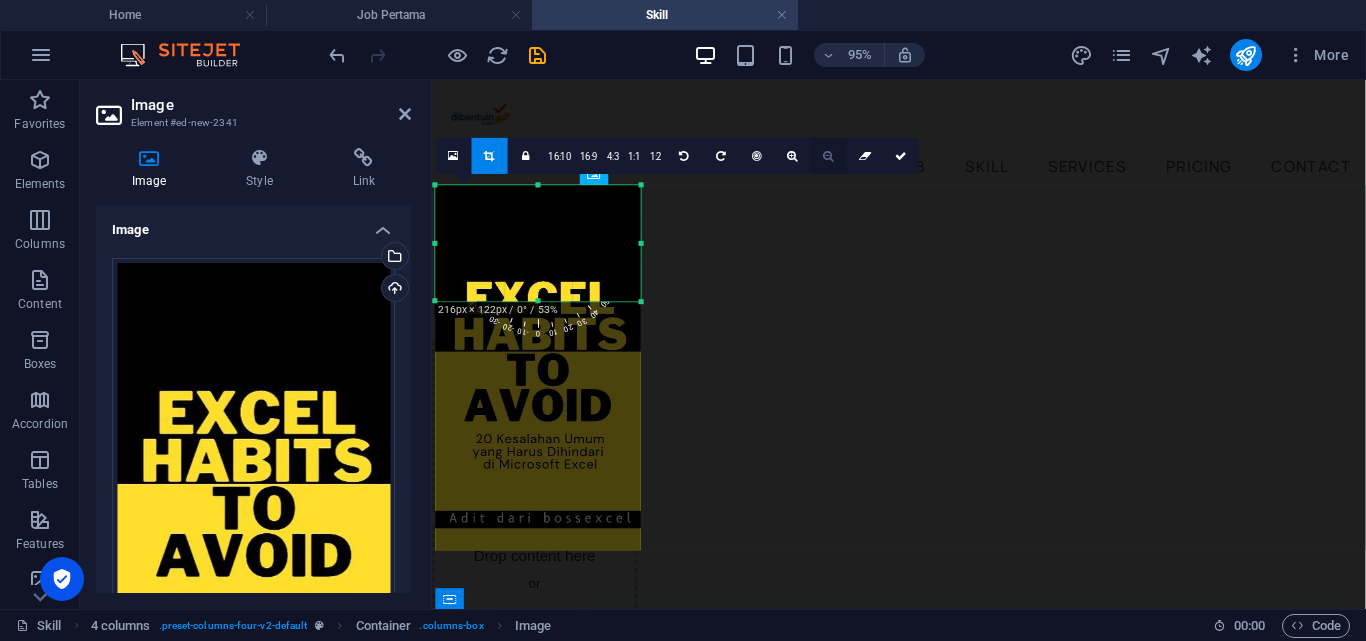 click at bounding box center (829, 156) 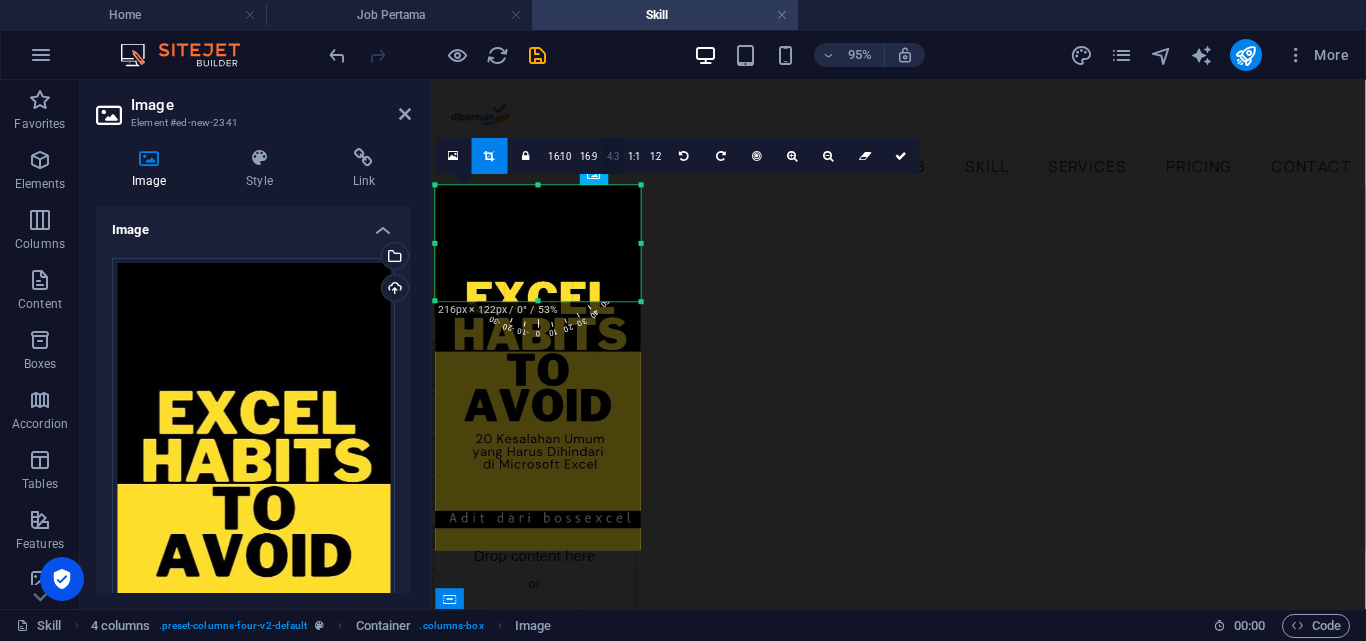 click on "4:3" at bounding box center (613, 157) 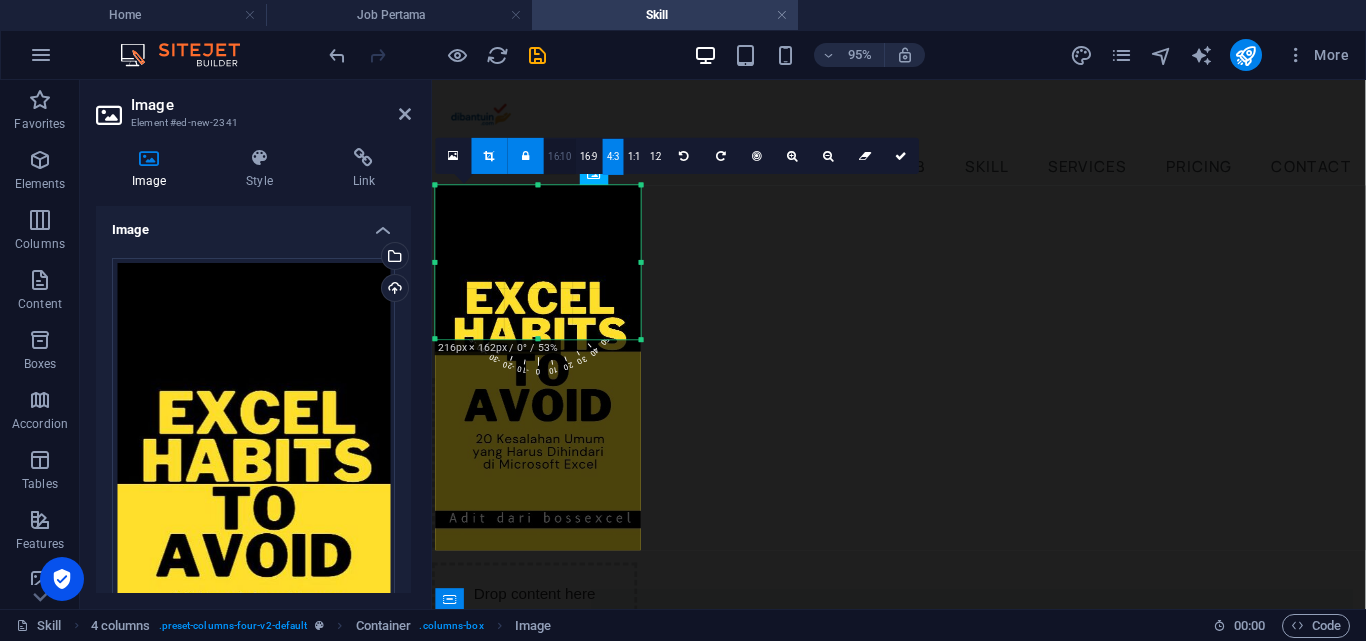 click on "16:10" at bounding box center [560, 157] 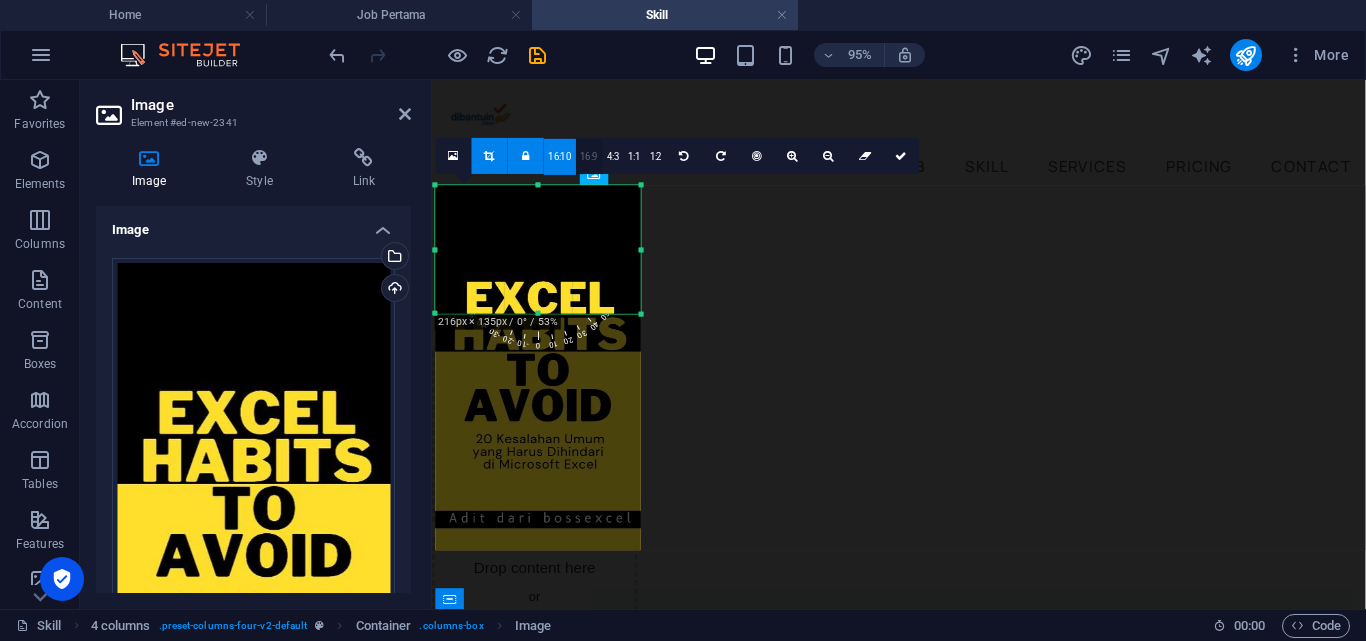 click on "16:9" at bounding box center [589, 157] 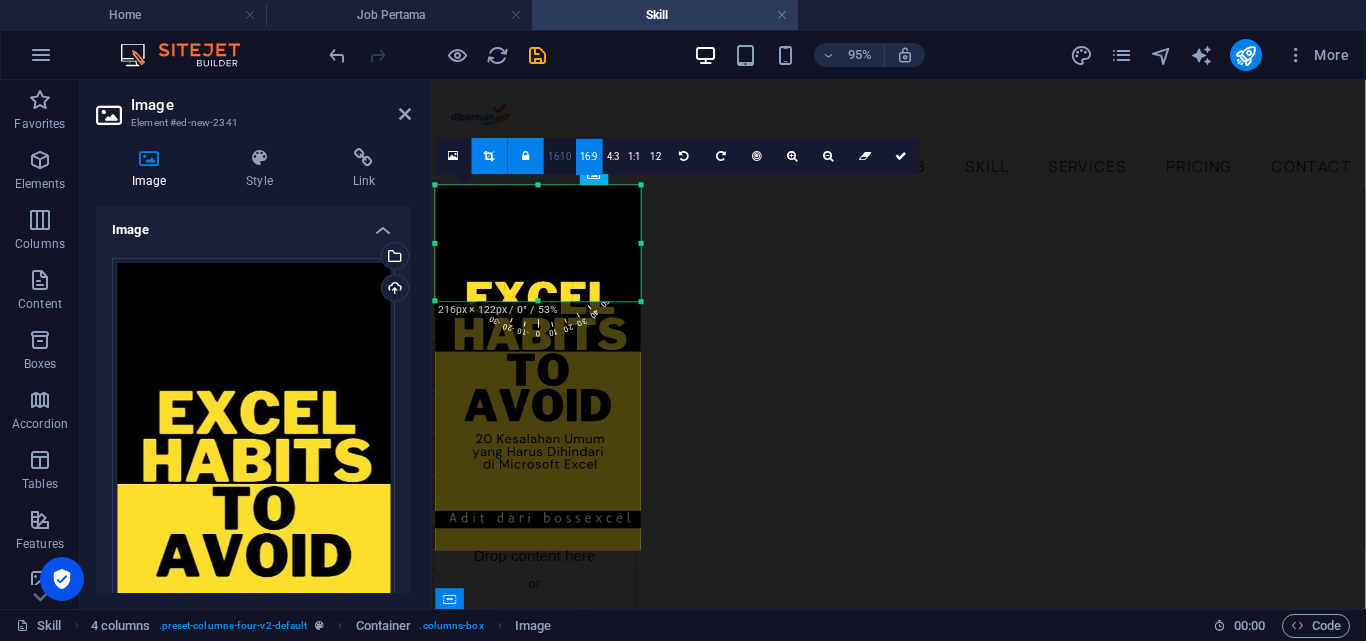 click on "16:10" at bounding box center [560, 157] 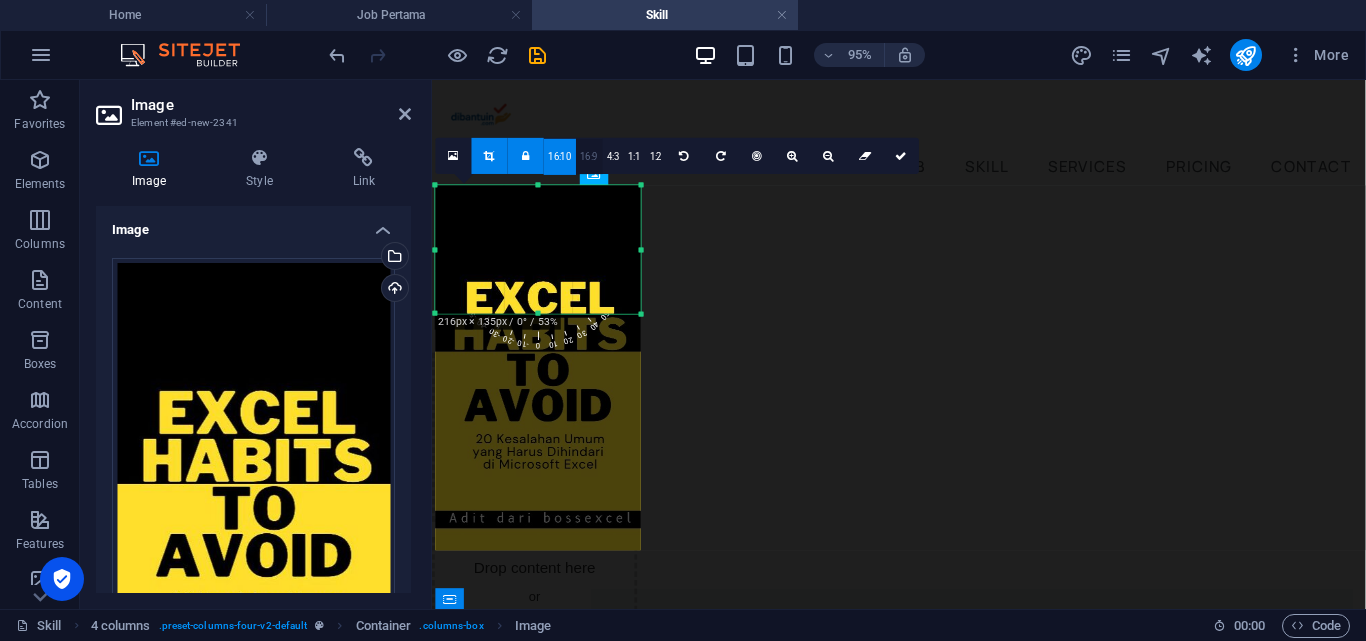 click on "16:9" at bounding box center [589, 157] 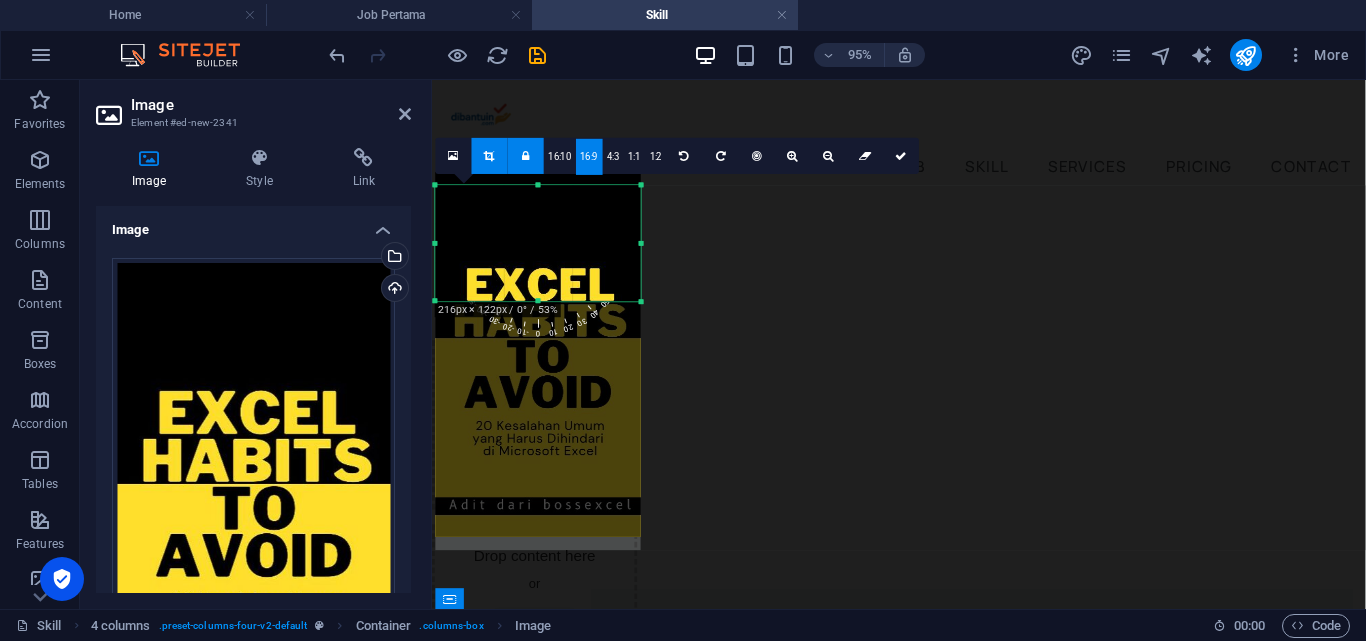 drag, startPoint x: 535, startPoint y: 457, endPoint x: 454, endPoint y: 111, distance: 355.35477 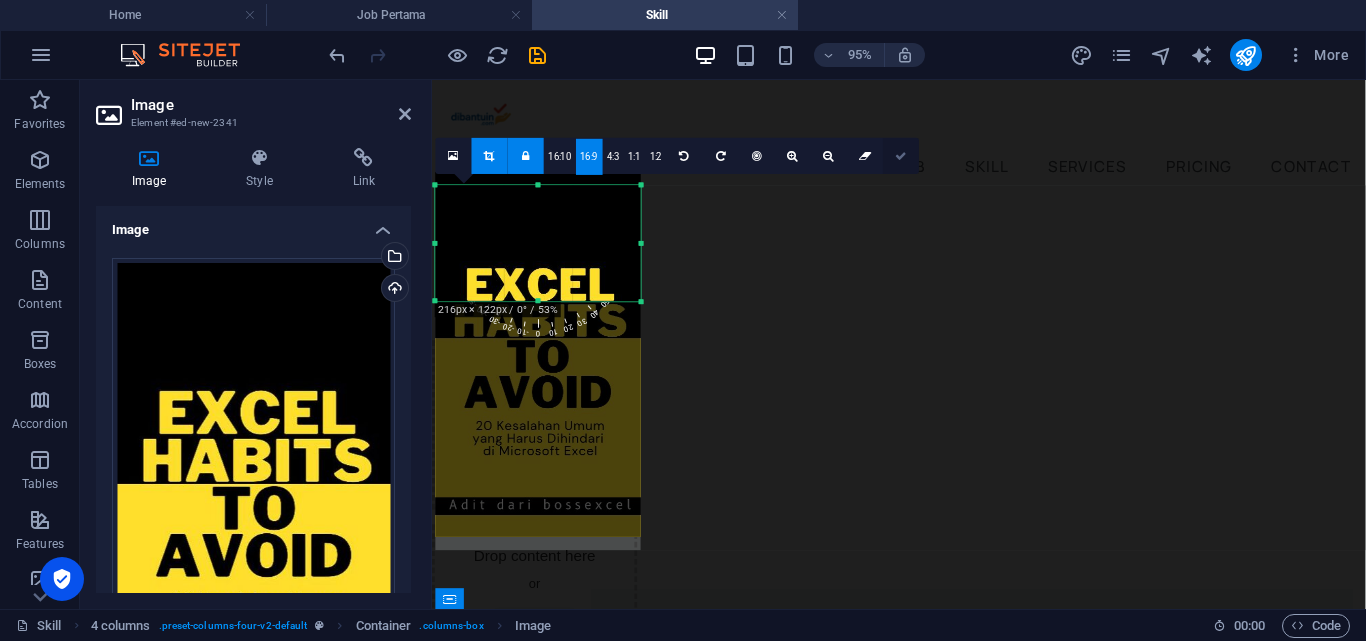click at bounding box center [902, 155] 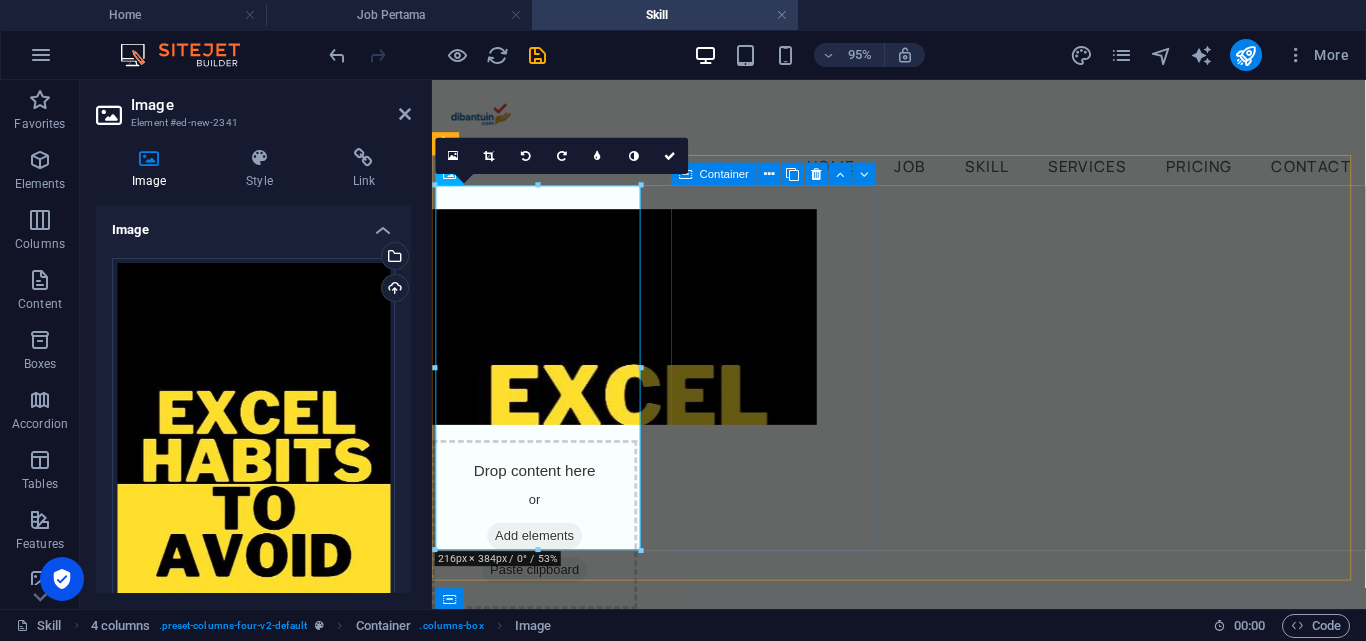click on "Drop content here or  Add elements  Paste clipboard" at bounding box center (540, 548) 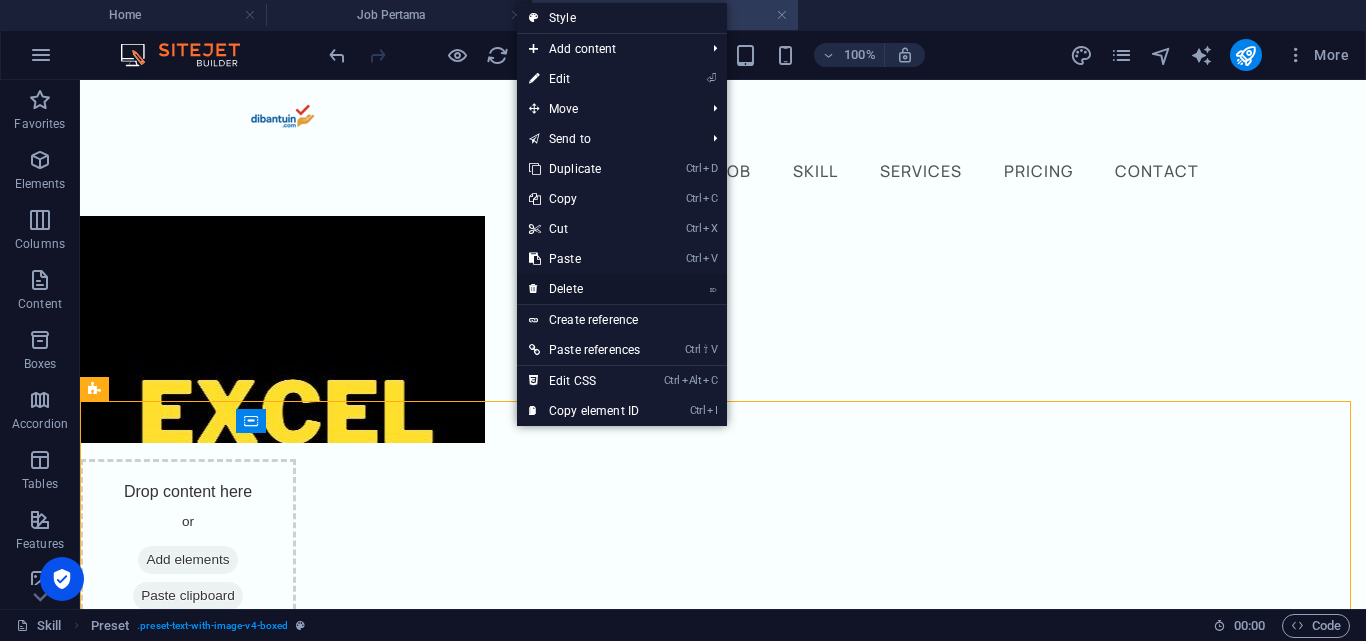 click on "⌦  Delete" at bounding box center (584, 289) 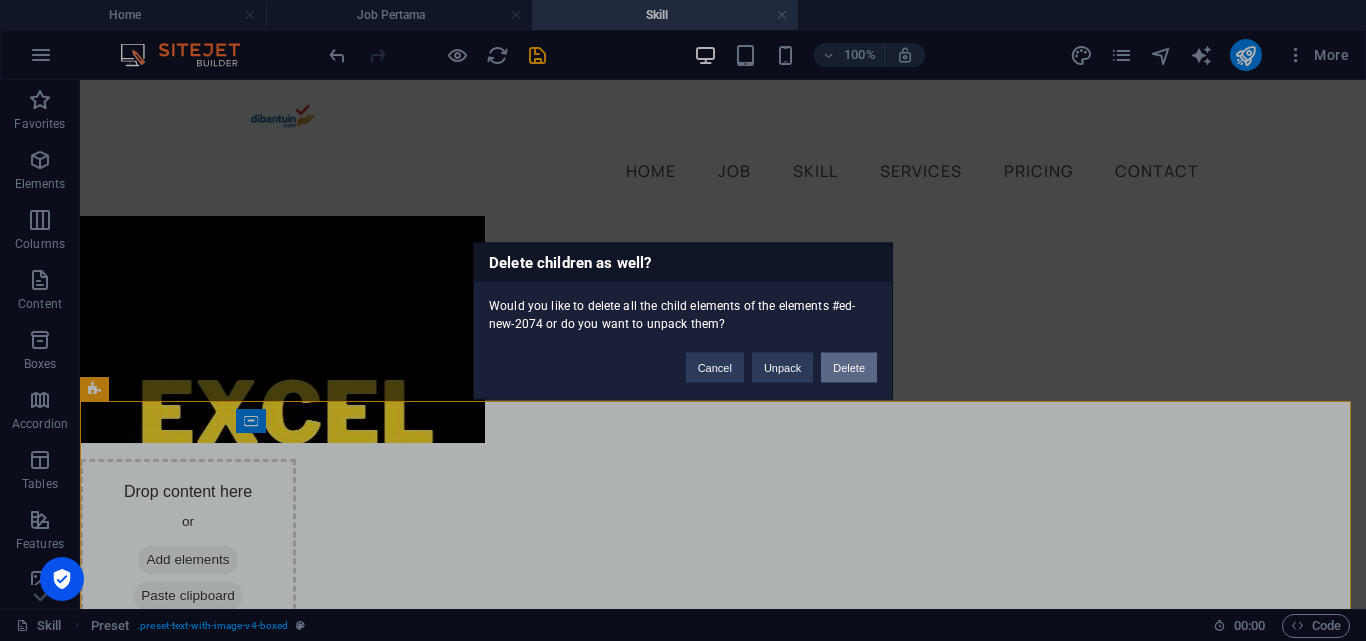 click on "Delete" at bounding box center [849, 367] 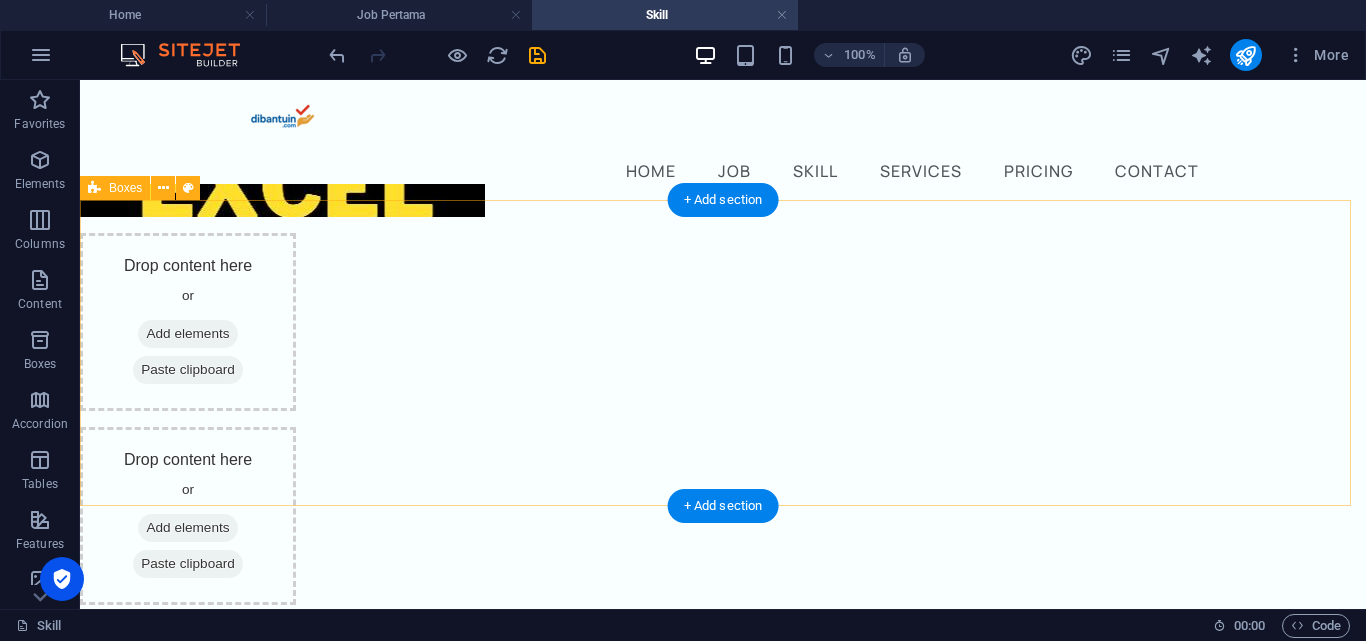 scroll, scrollTop: 100, scrollLeft: 0, axis: vertical 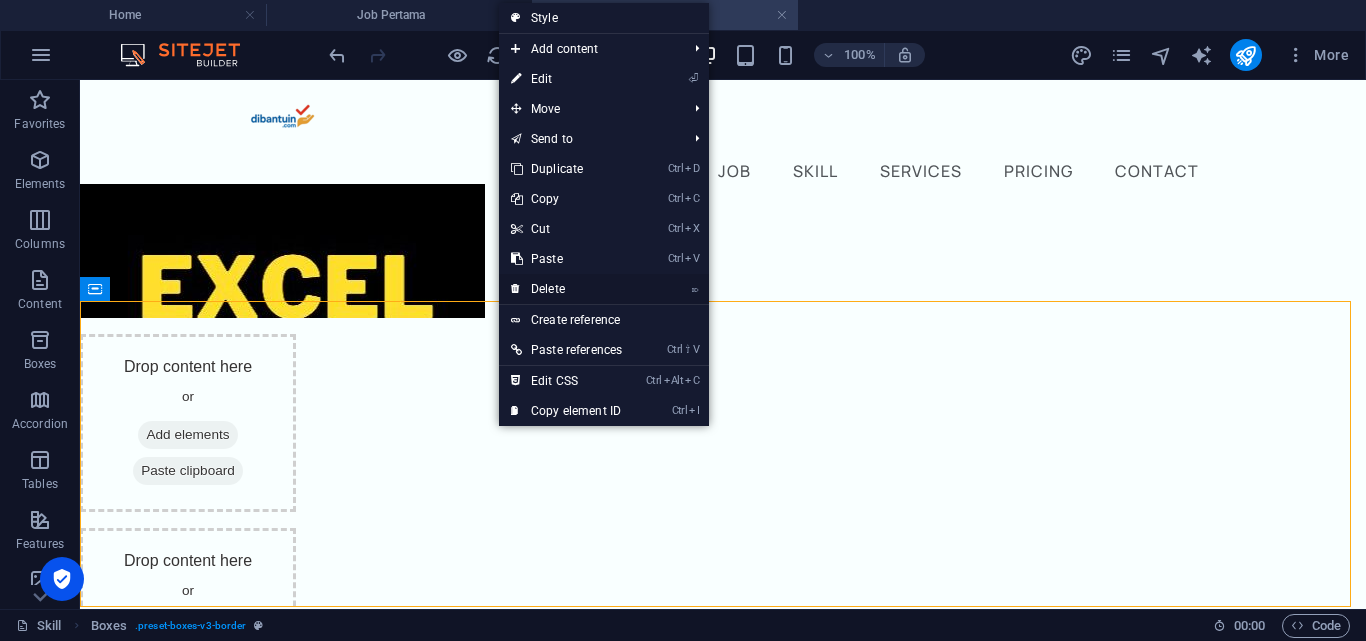click on "⌦  Delete" at bounding box center [566, 289] 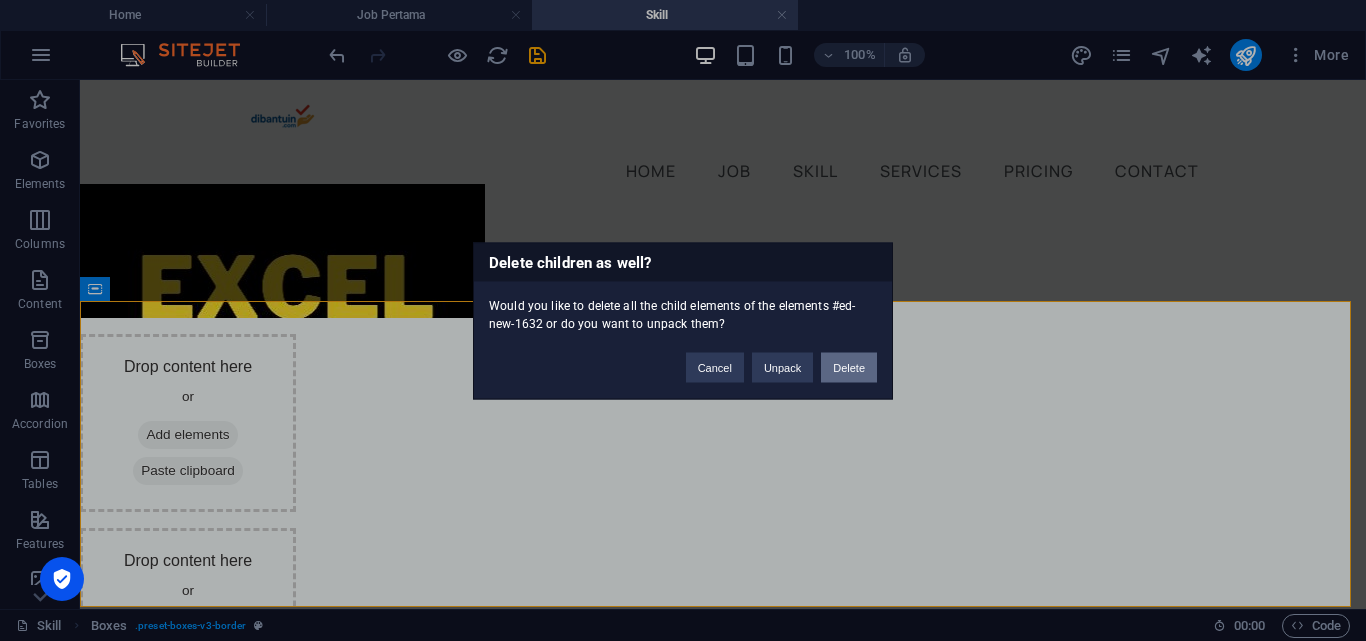 drag, startPoint x: 864, startPoint y: 374, endPoint x: 720, endPoint y: 281, distance: 171.42053 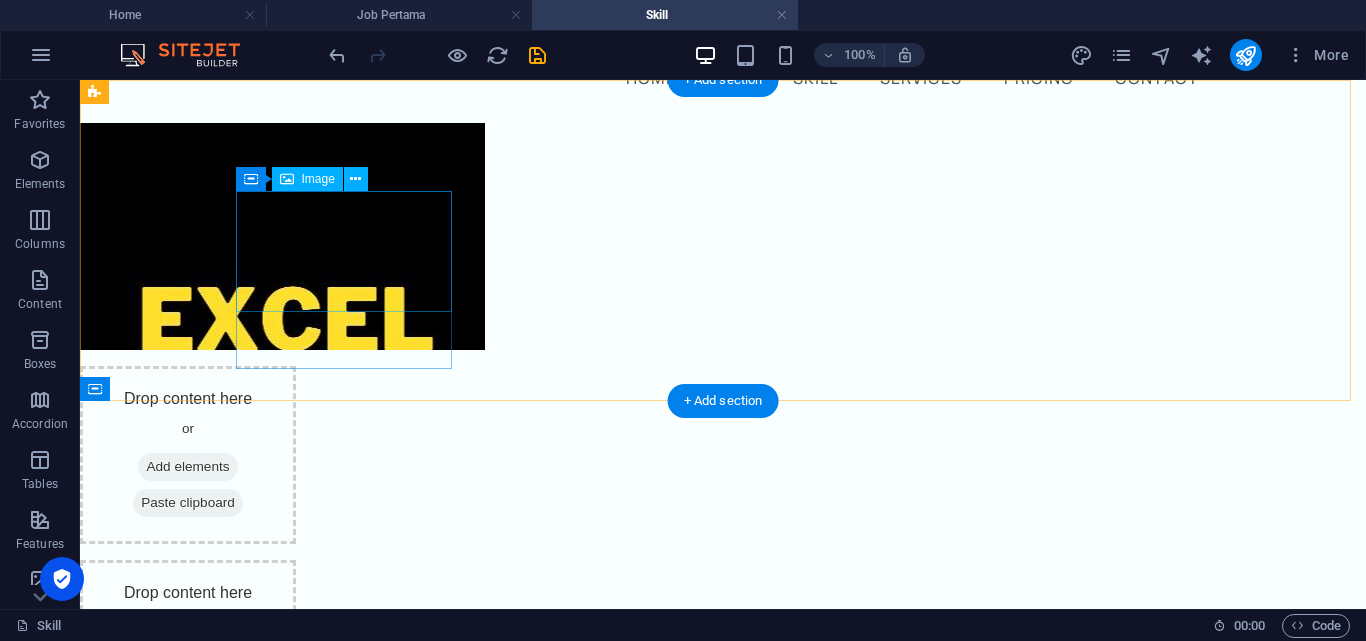 scroll, scrollTop: 0, scrollLeft: 0, axis: both 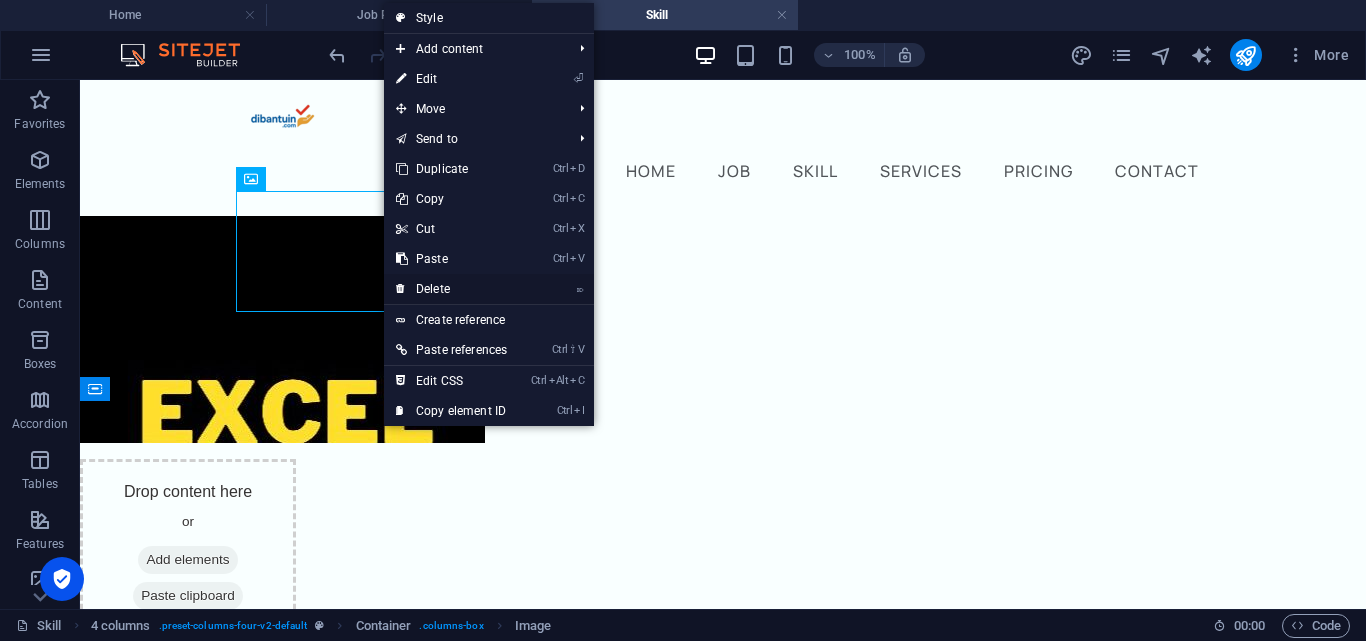 click on "⌦  Delete" at bounding box center [451, 289] 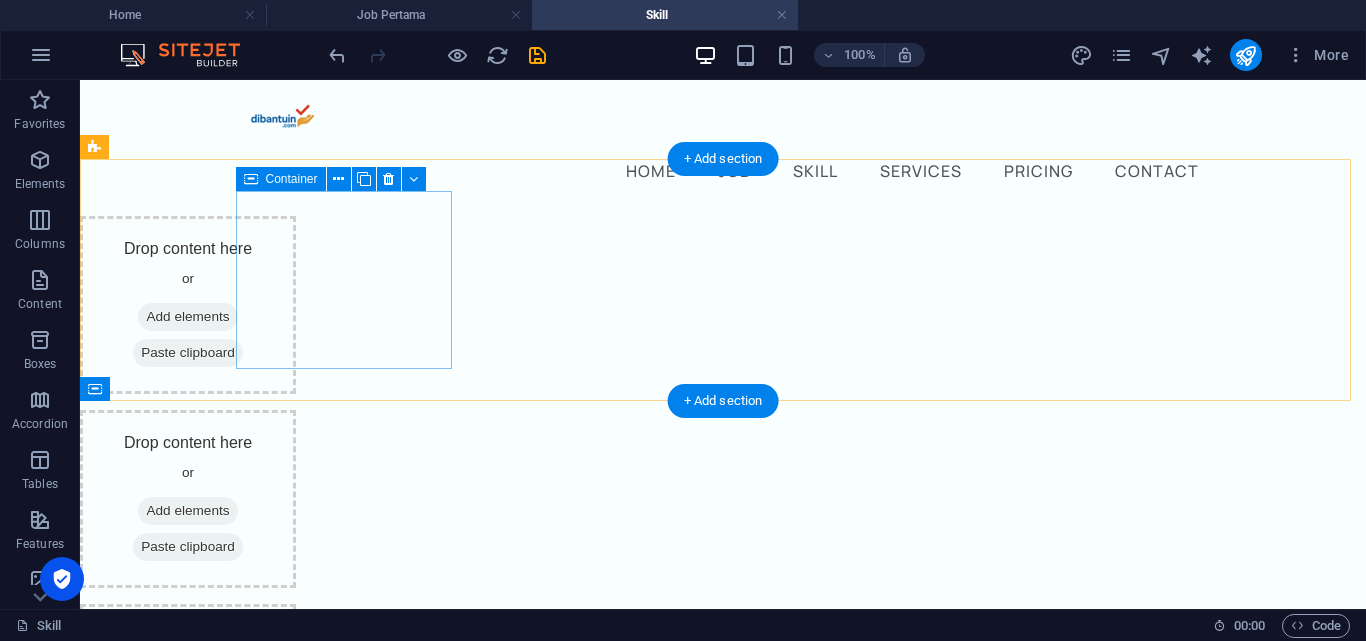 click on "Add elements" at bounding box center [187, 317] 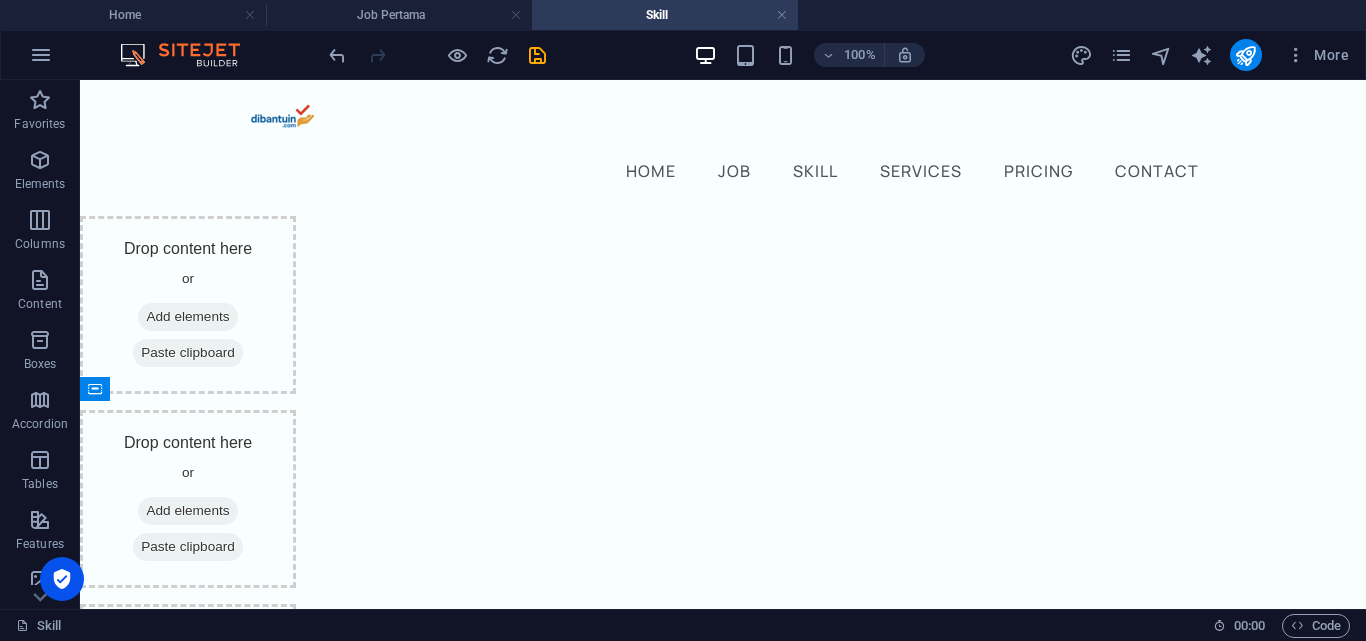 click on "Add elements" at bounding box center [187, 317] 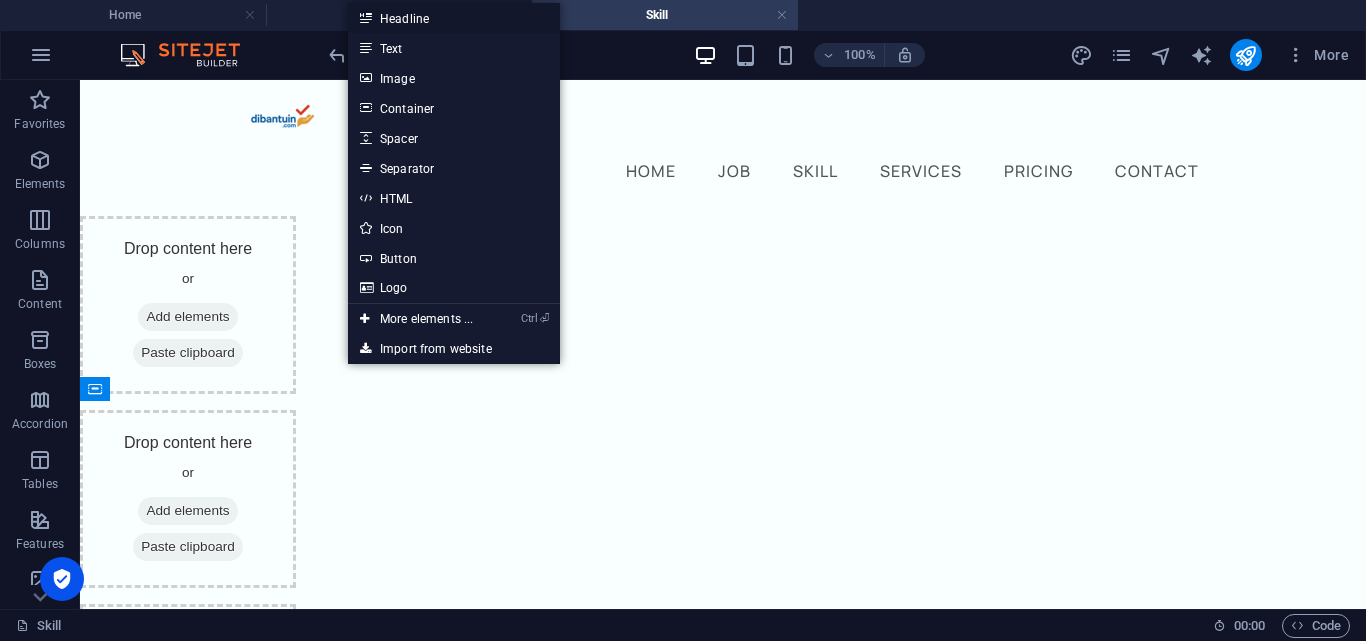 click on "Headline" at bounding box center [454, 18] 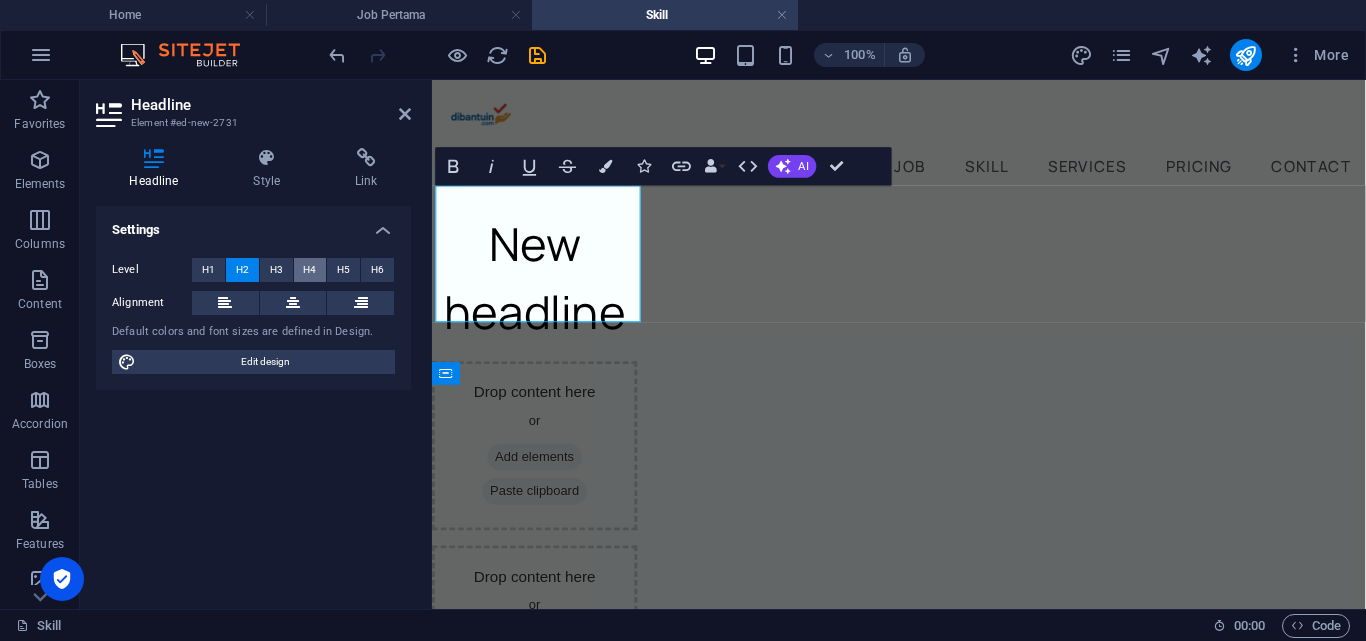 click on "H4" at bounding box center [309, 270] 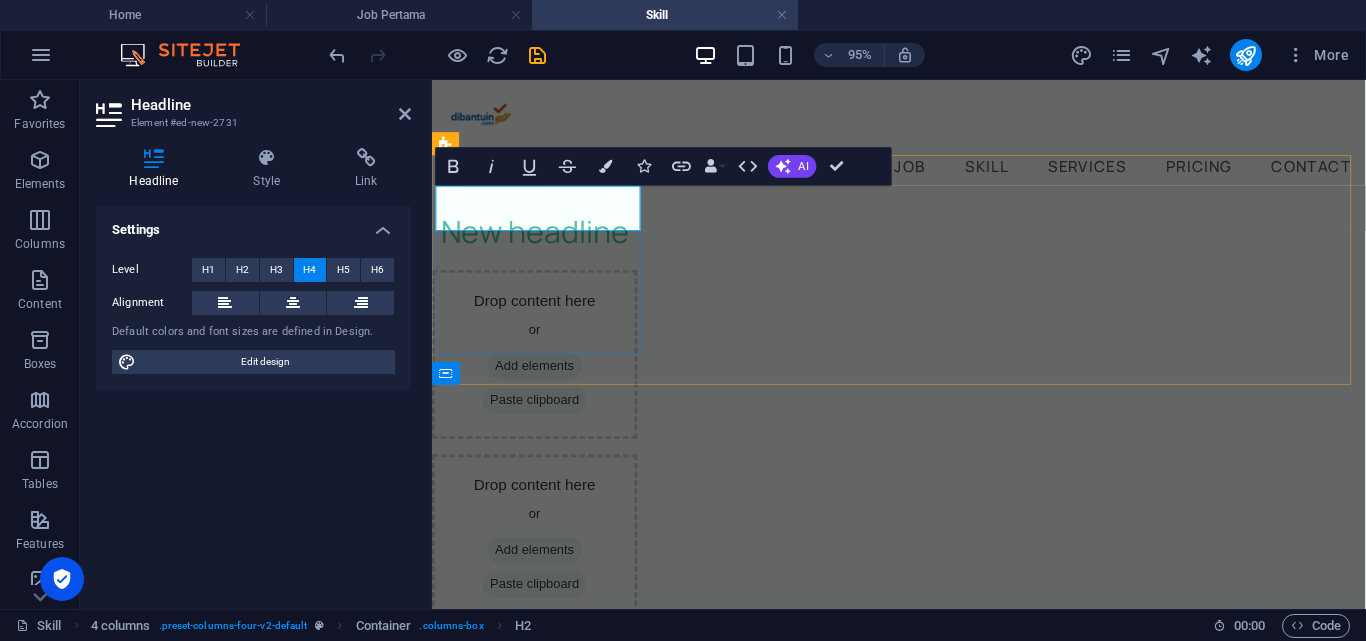 click on "New headline" at bounding box center (540, 240) 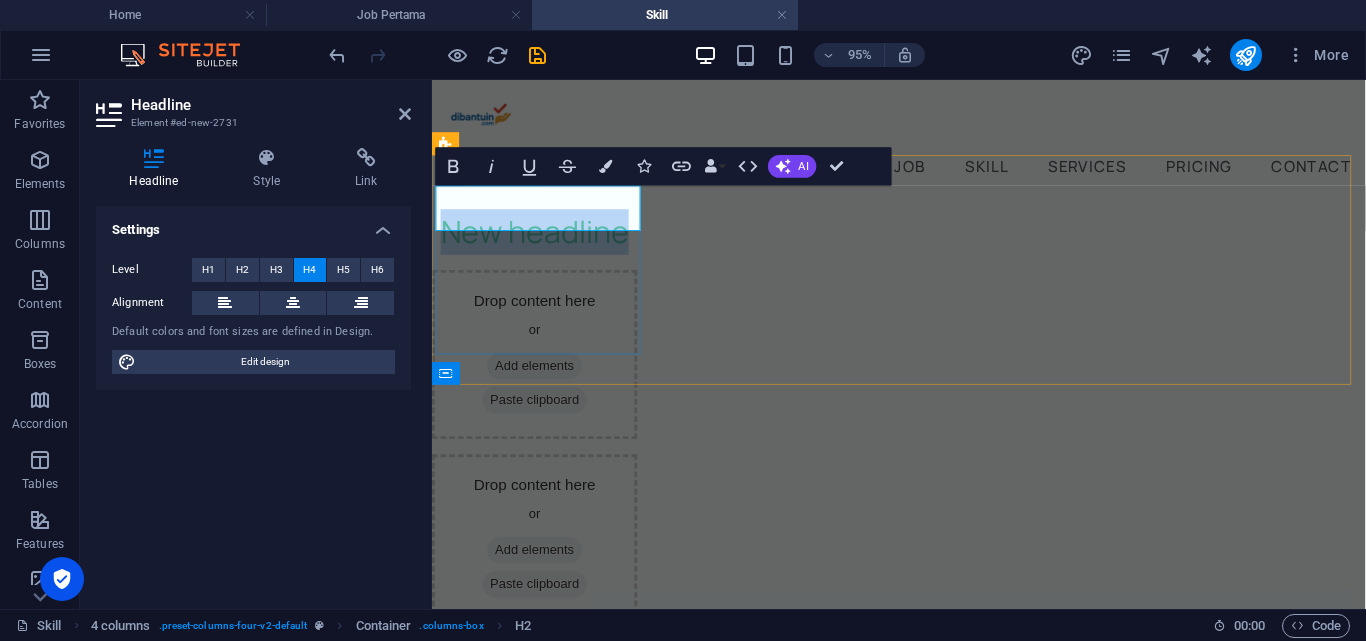 type 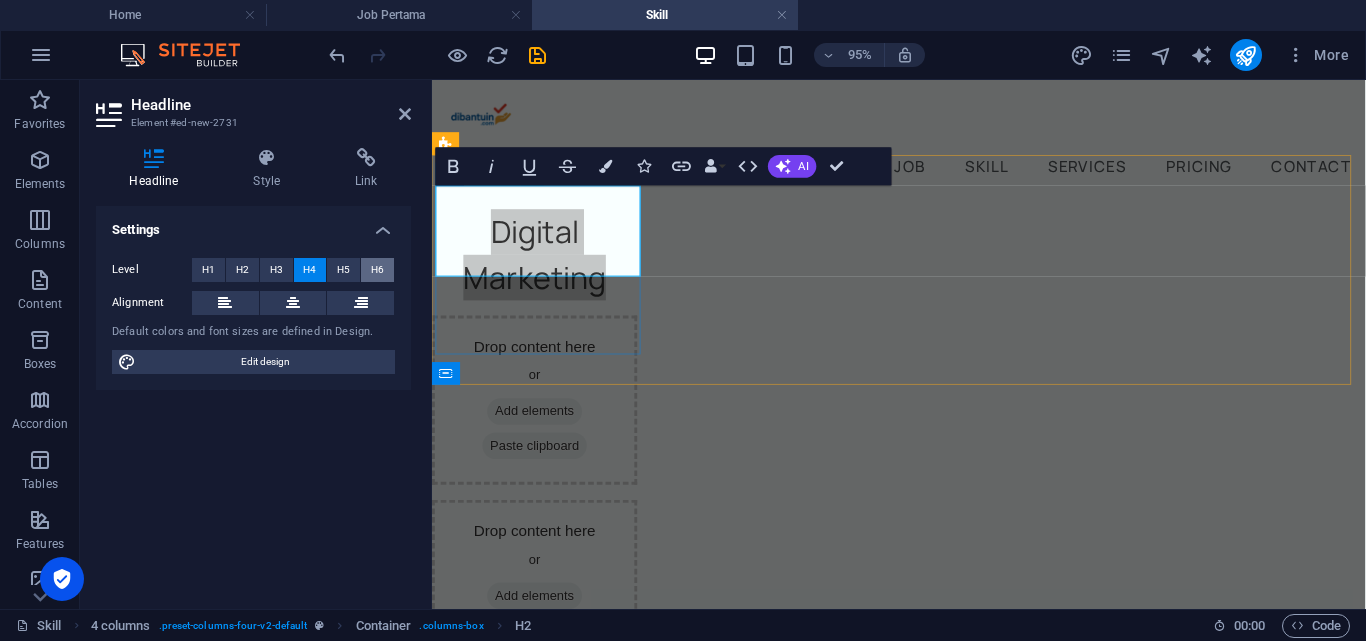 click on "H5" at bounding box center [343, 270] 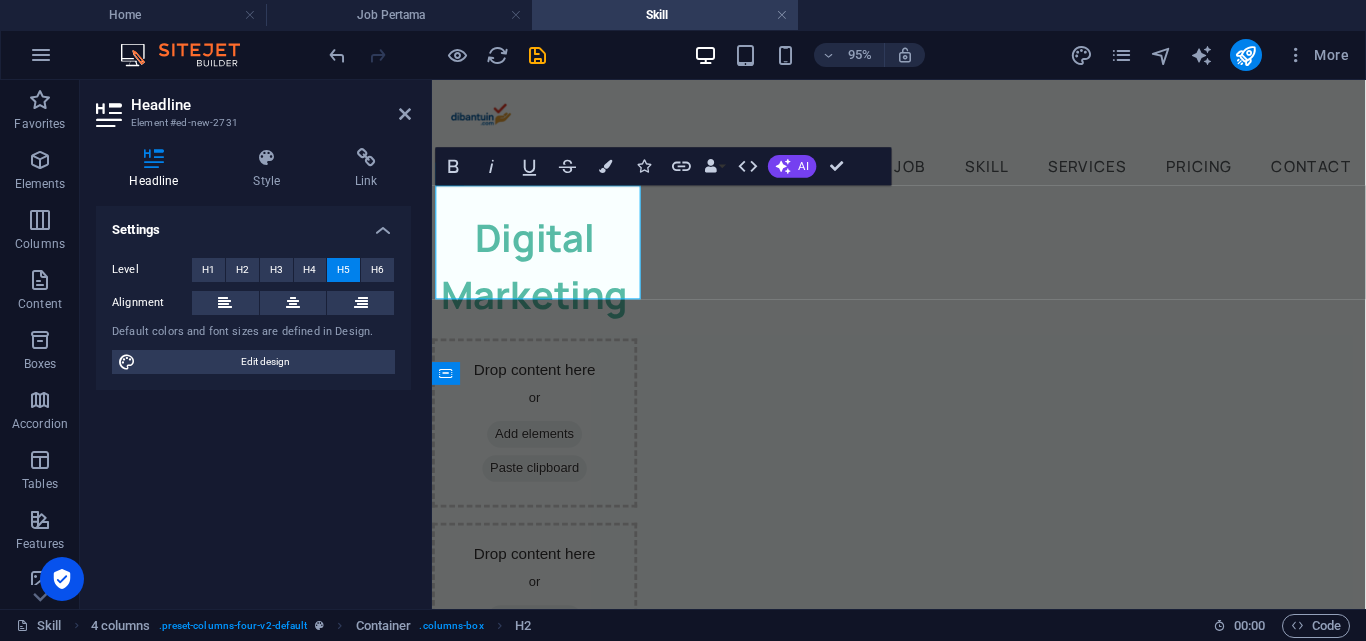 click on "H4" at bounding box center (309, 270) 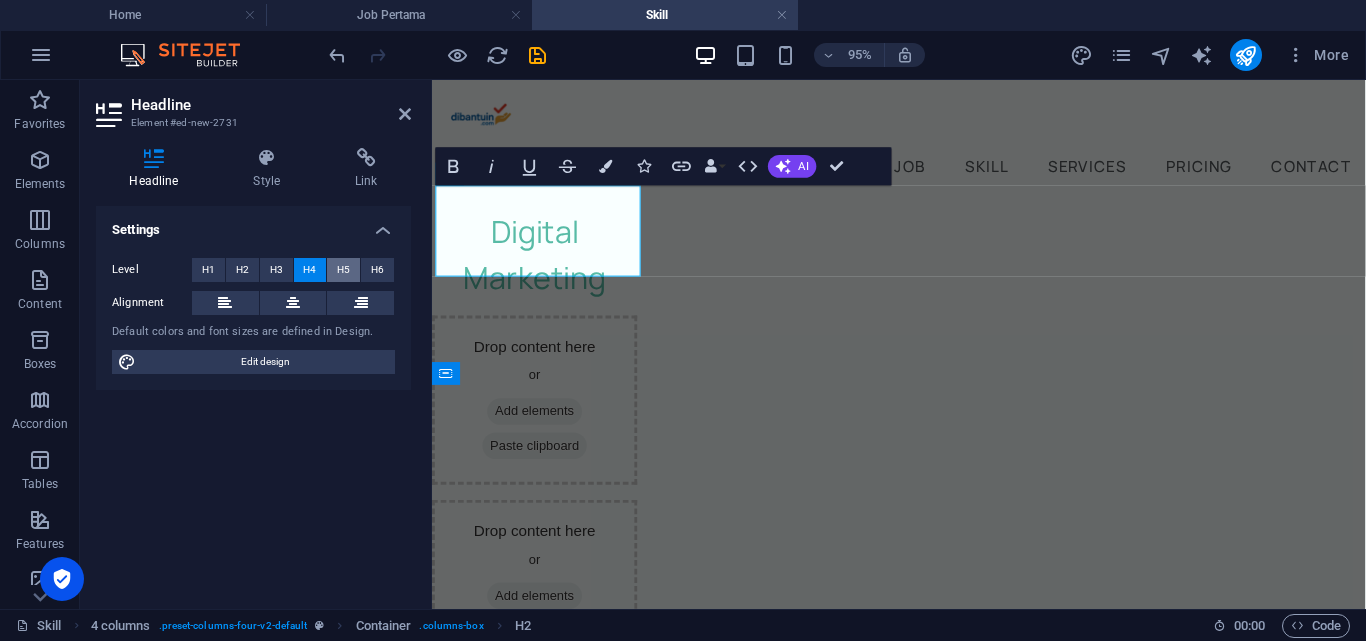 click on "H5" at bounding box center (343, 270) 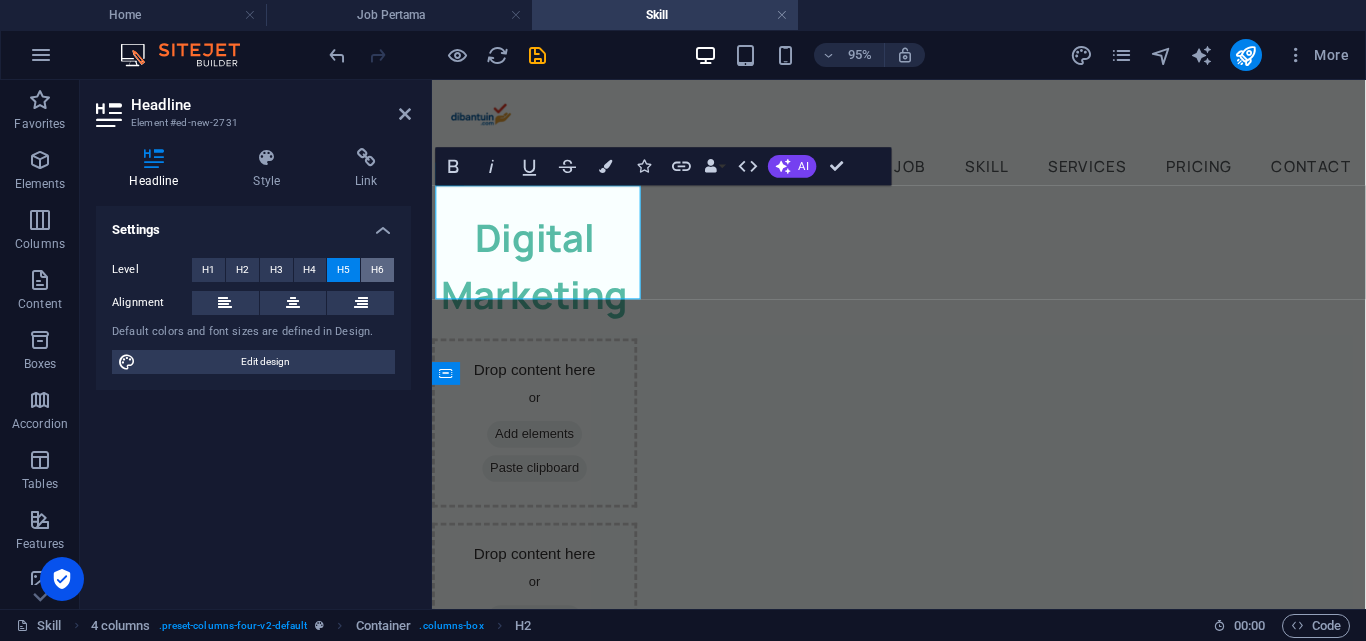 click on "H6" at bounding box center (377, 270) 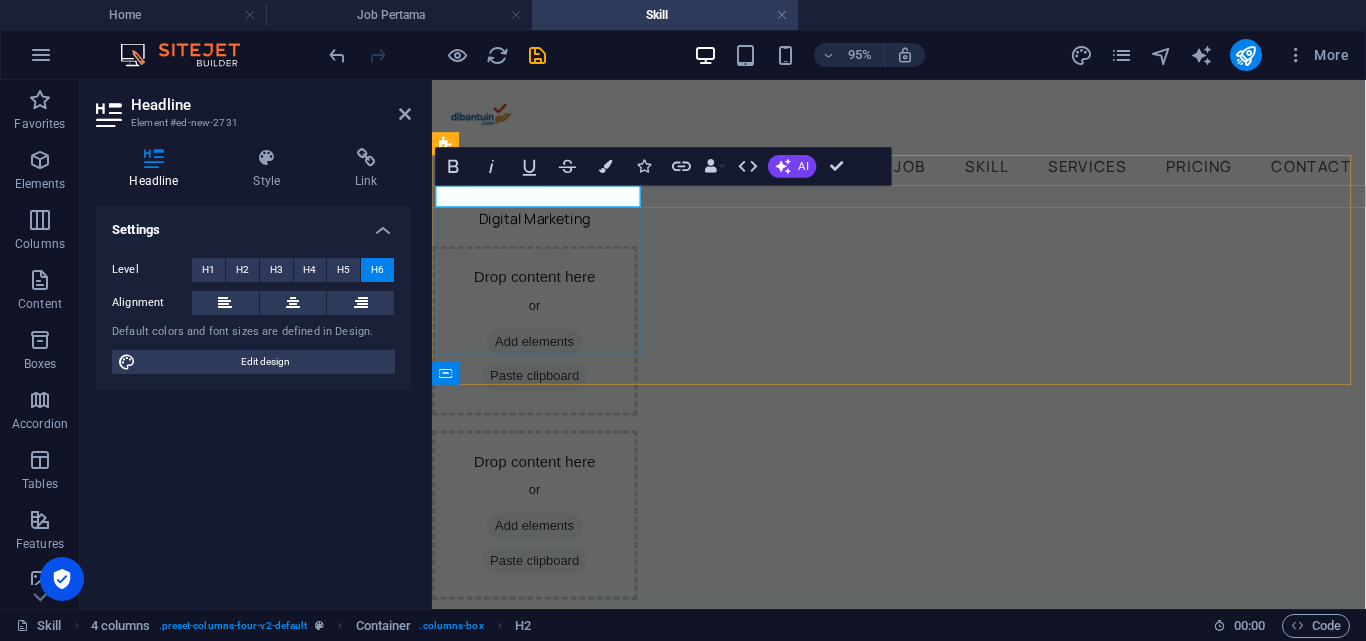 click on "Digital Marketing" at bounding box center [540, 227] 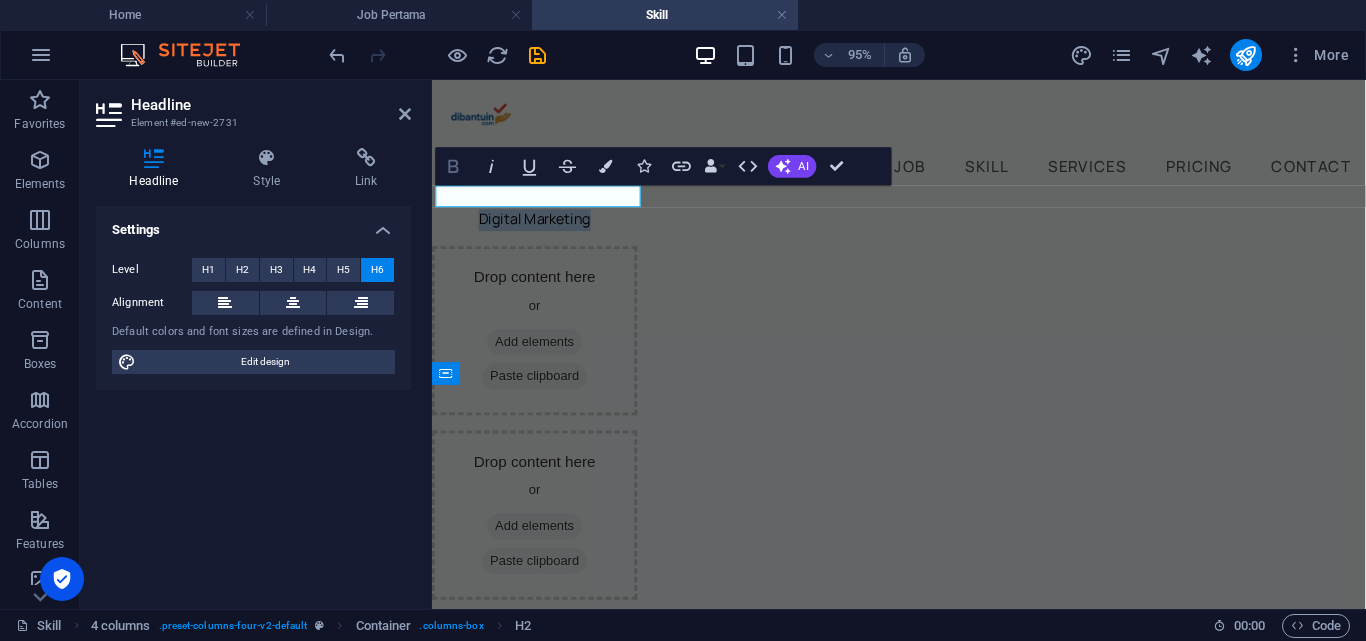 click 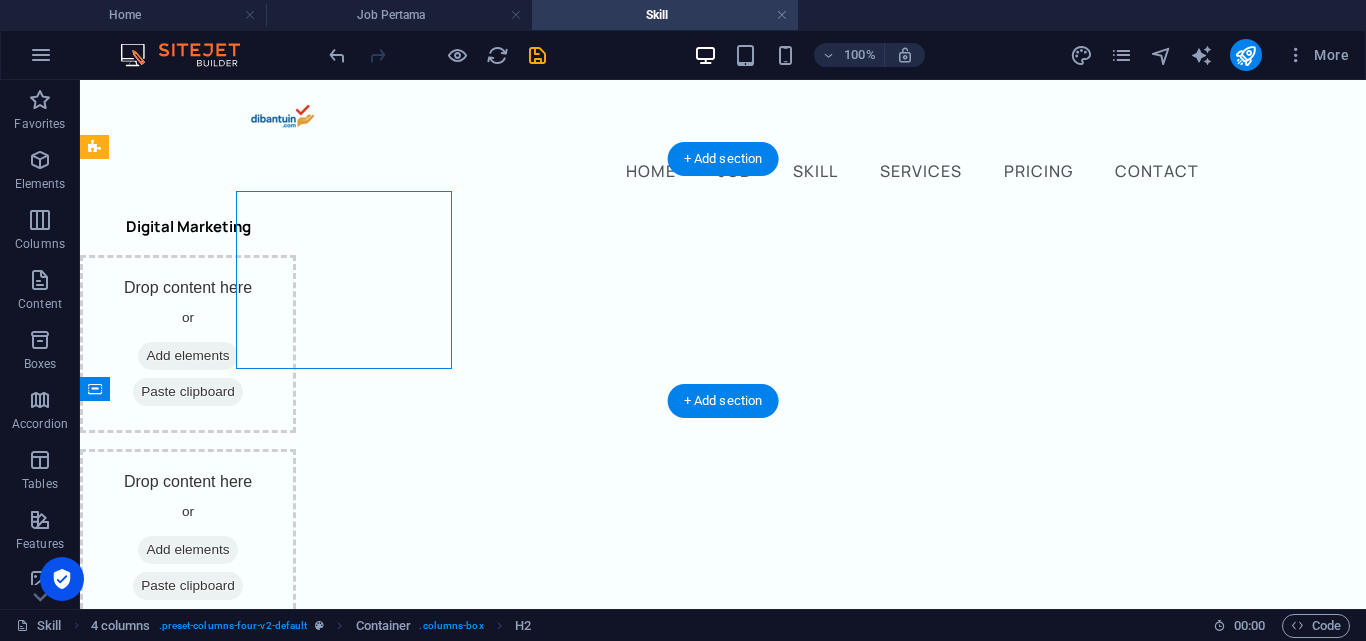 click on "Digital Marketing" at bounding box center [188, 227] 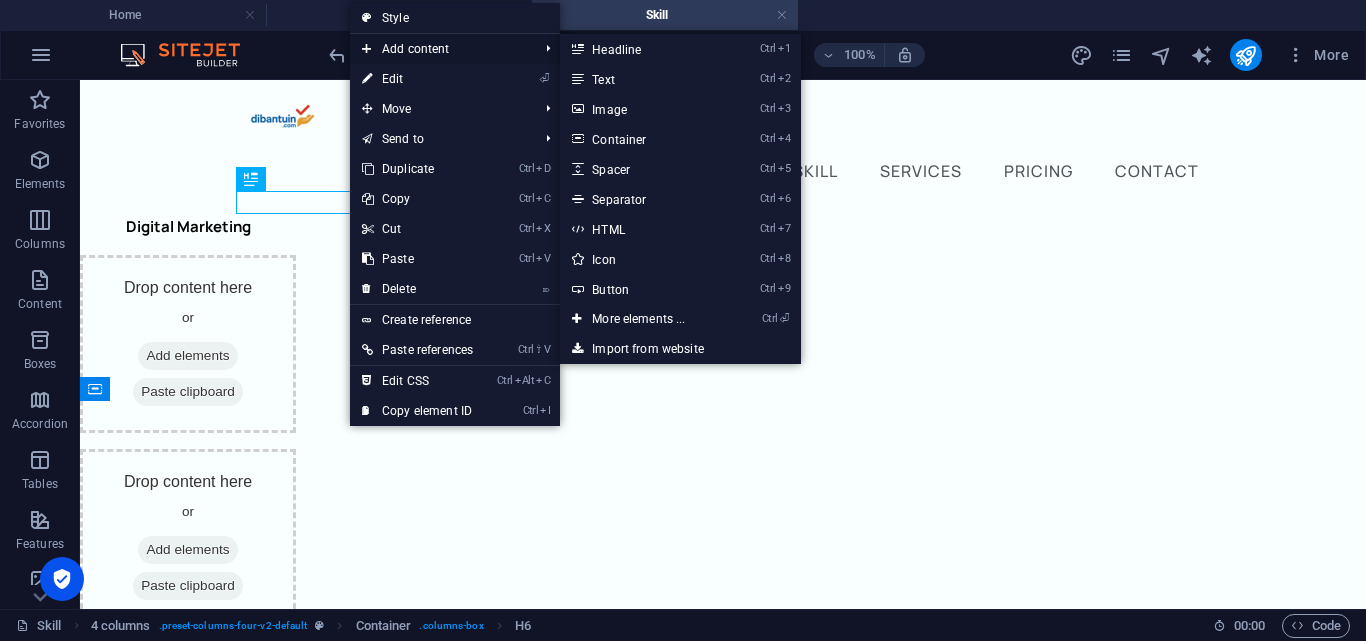 click on "Add content" at bounding box center (440, 49) 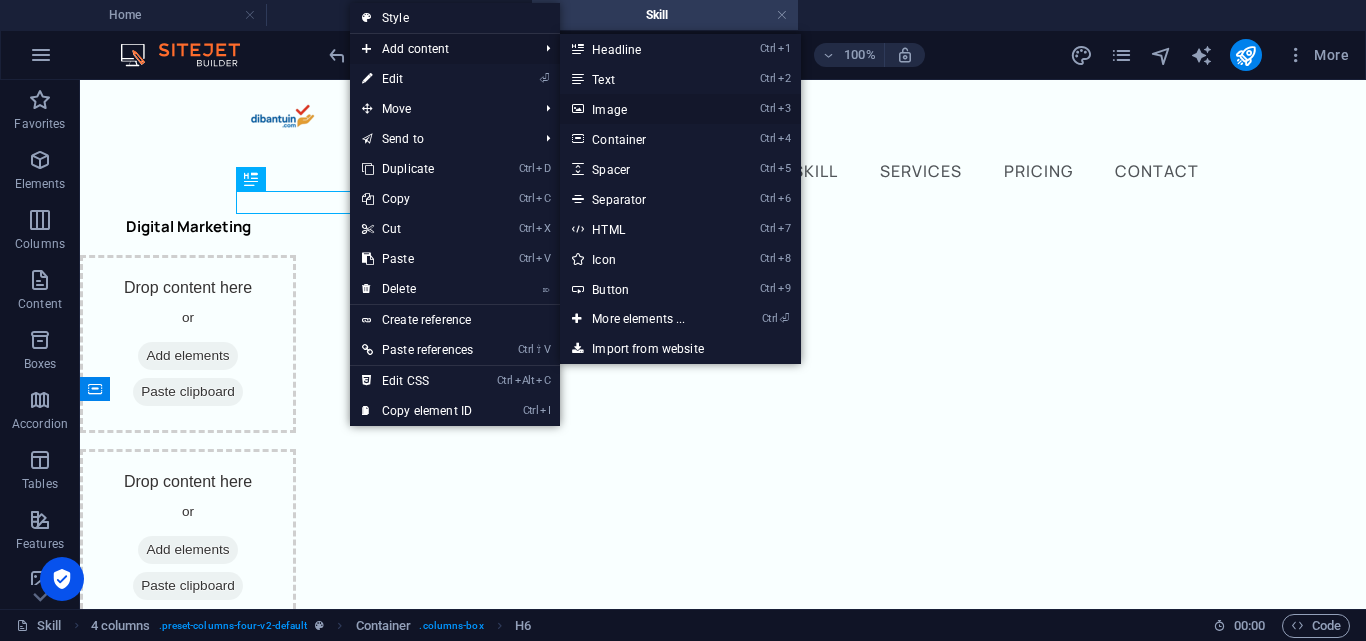 click on "Ctrl 3  Image" at bounding box center [642, 109] 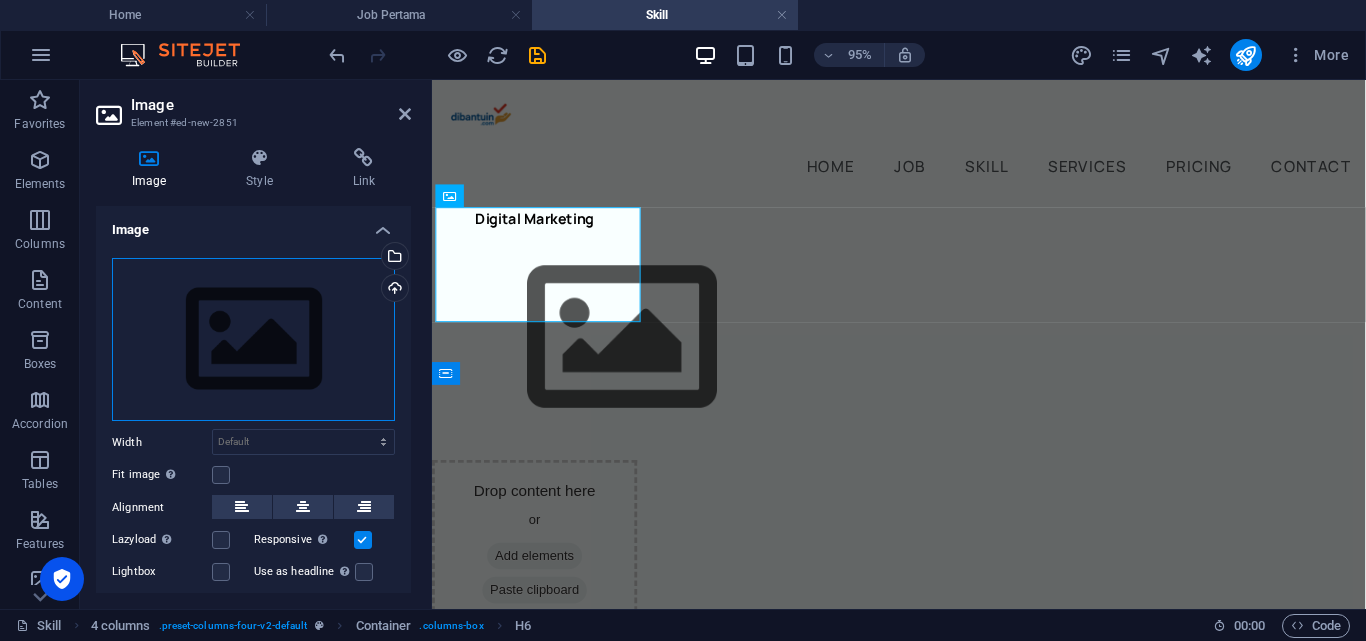 click on "Drag files here, click to choose files or select files from Files or our free stock photos & videos" at bounding box center (253, 340) 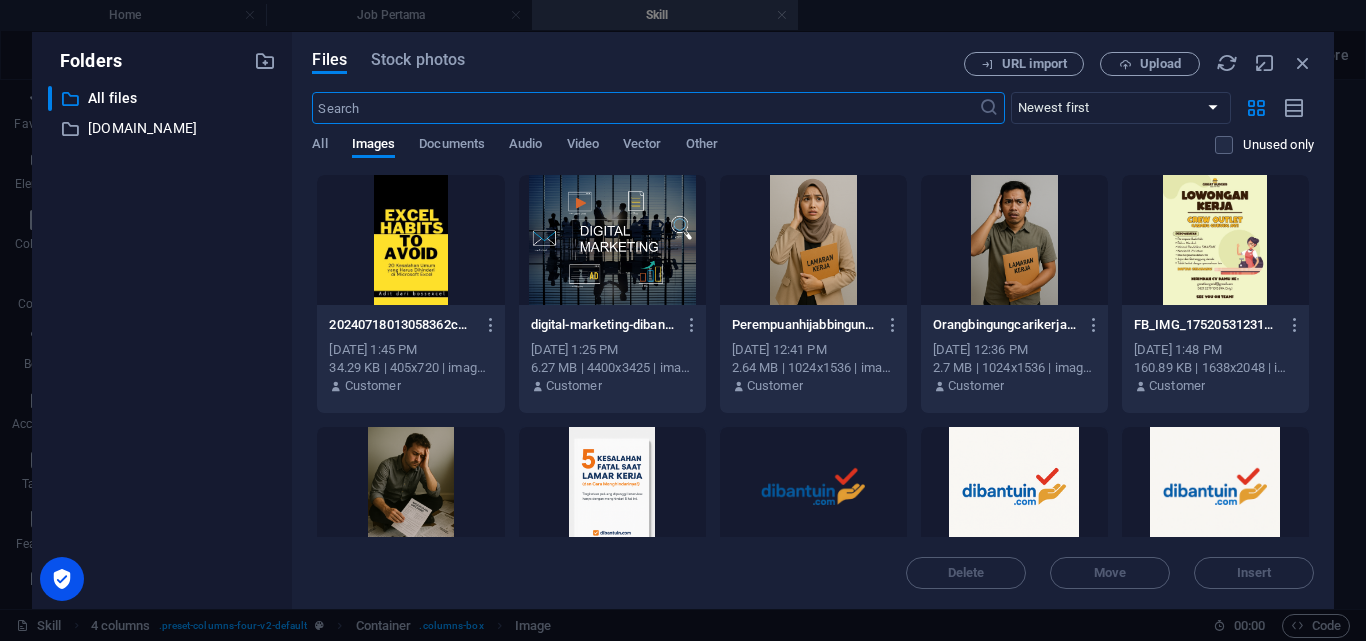 click at bounding box center (612, 240) 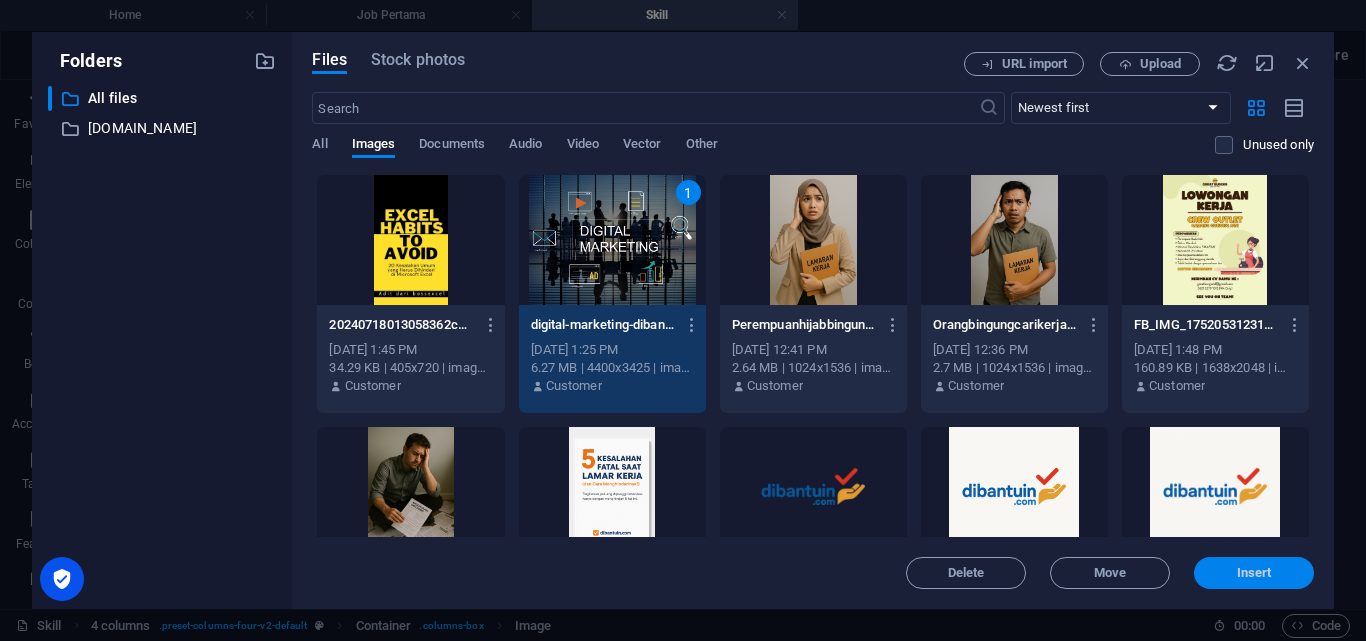 drag, startPoint x: 1240, startPoint y: 574, endPoint x: 235, endPoint y: 412, distance: 1017.97296 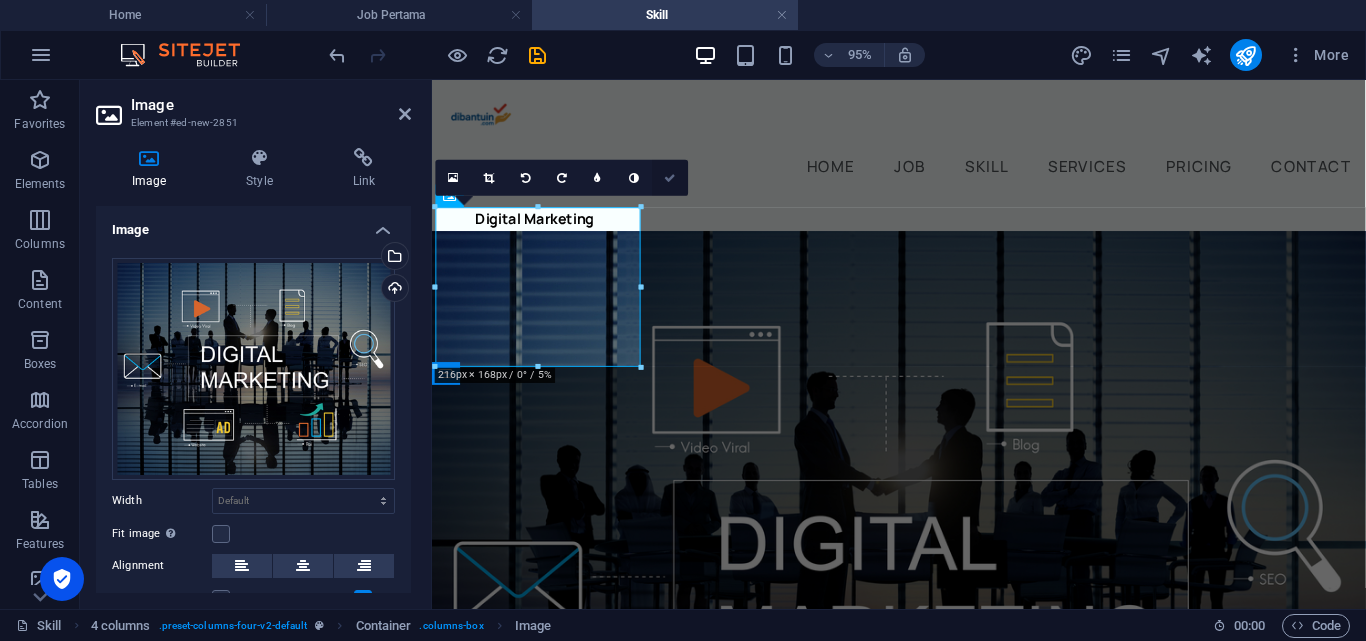 click at bounding box center [670, 177] 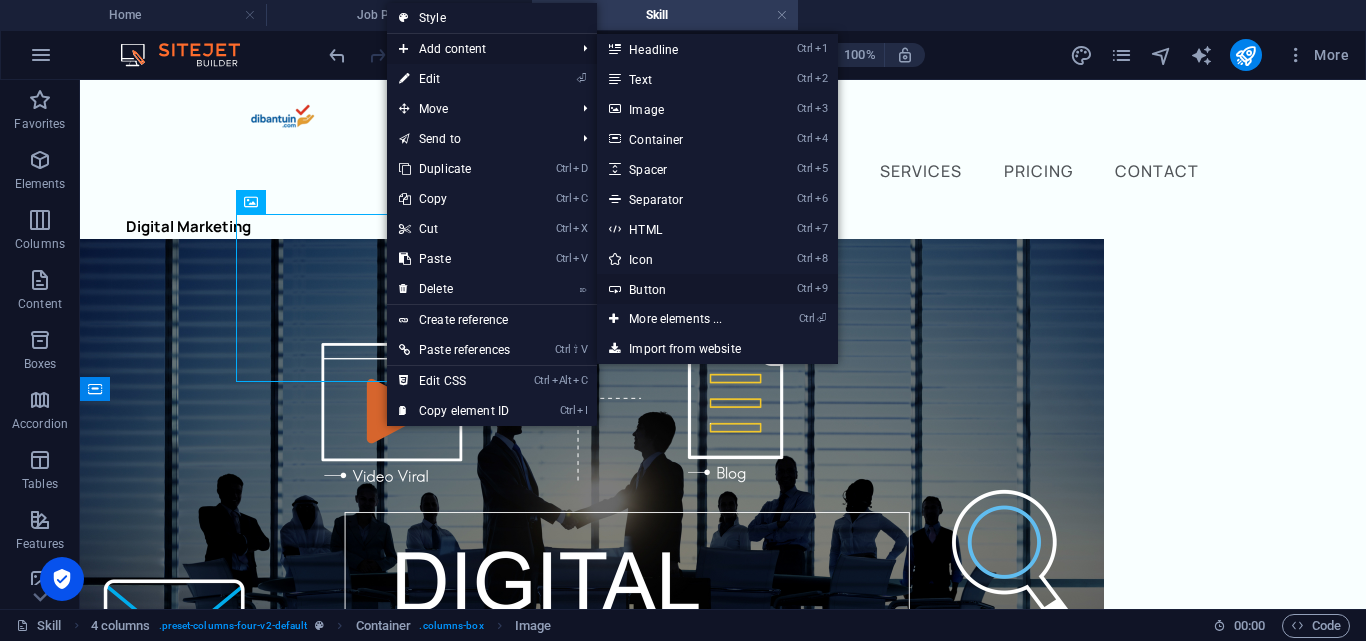 click on "Ctrl 9  Button" at bounding box center (679, 289) 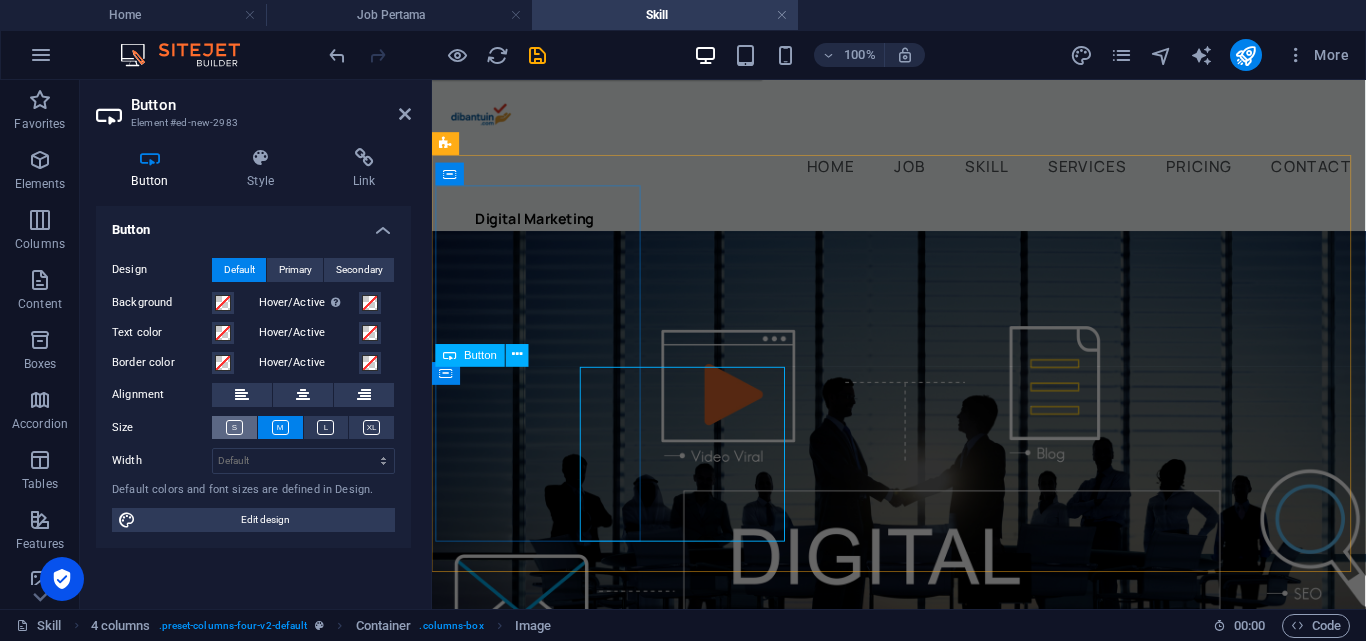 click at bounding box center [234, 427] 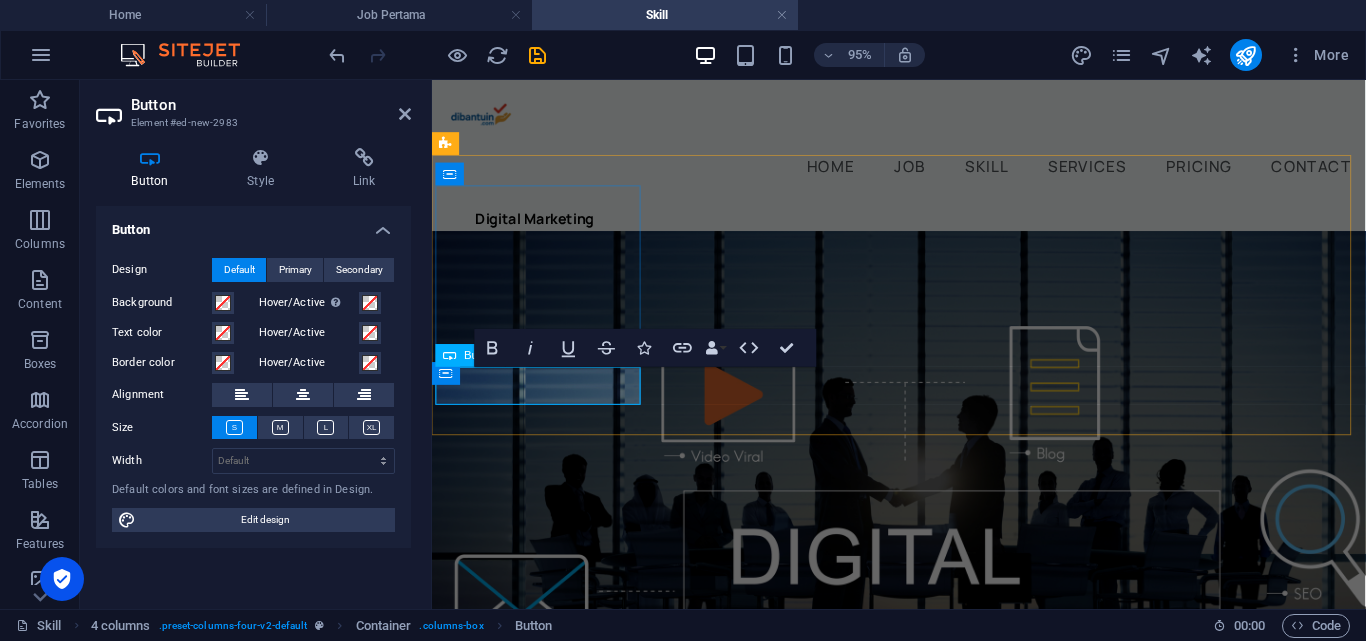 type 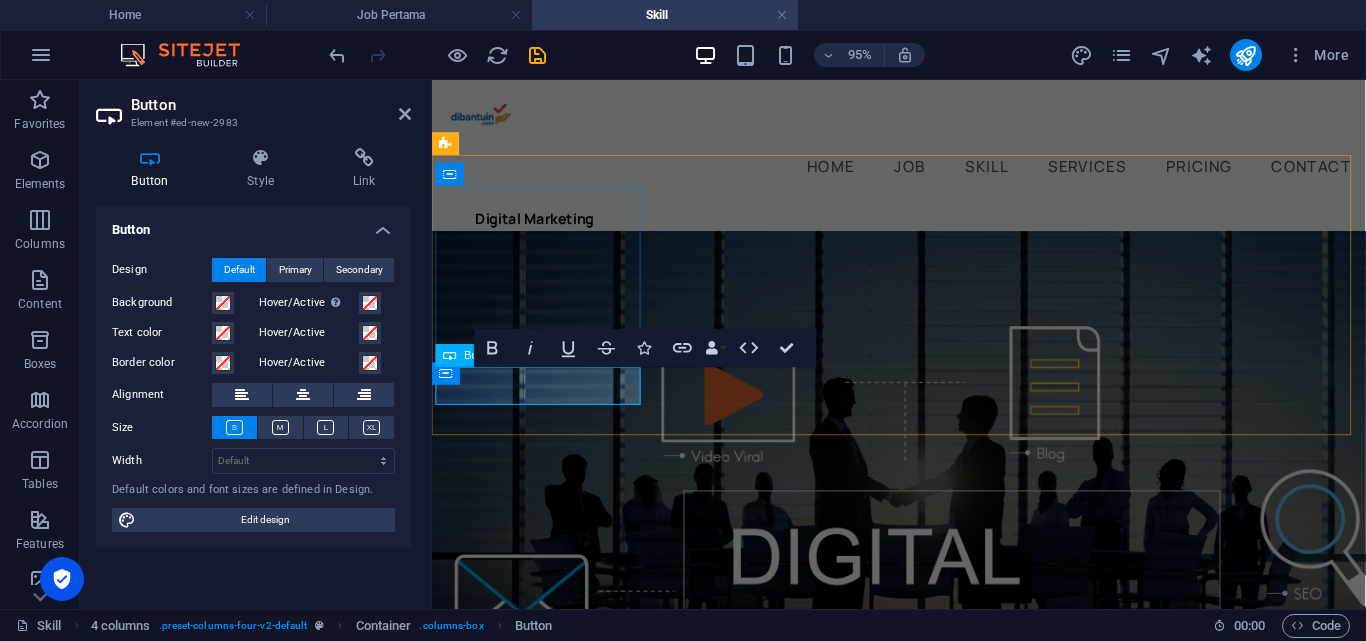 click on "Button label" at bounding box center (540, 1056) 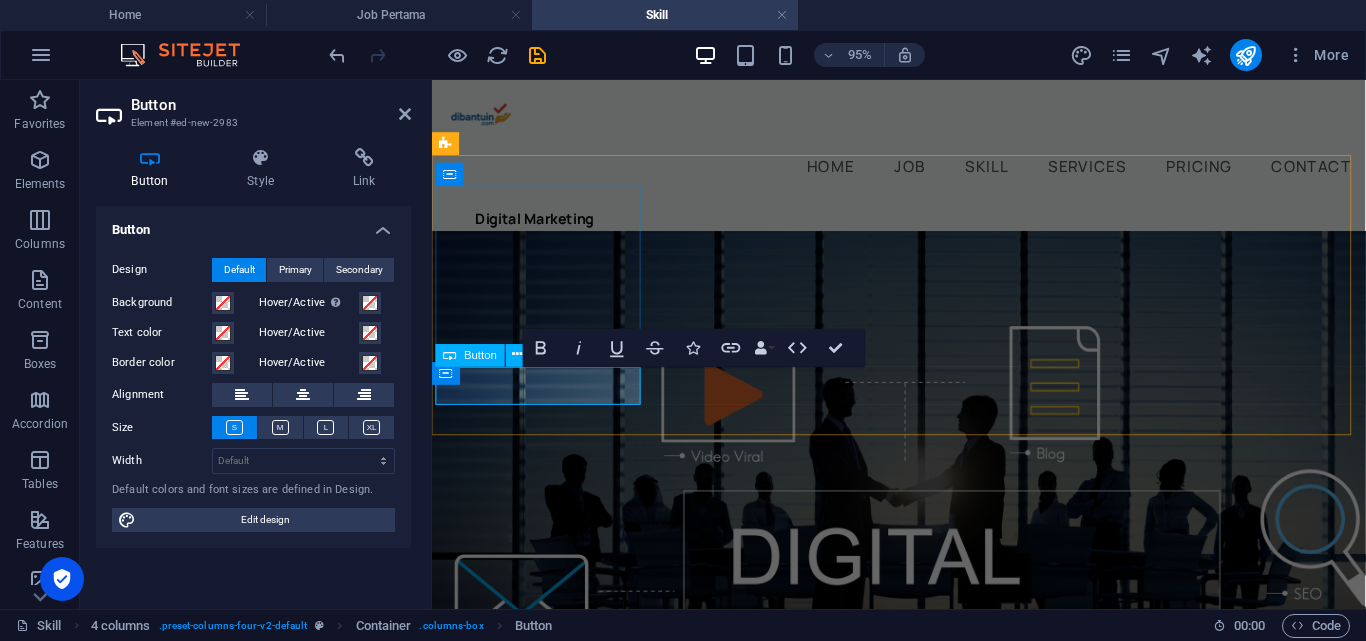 type 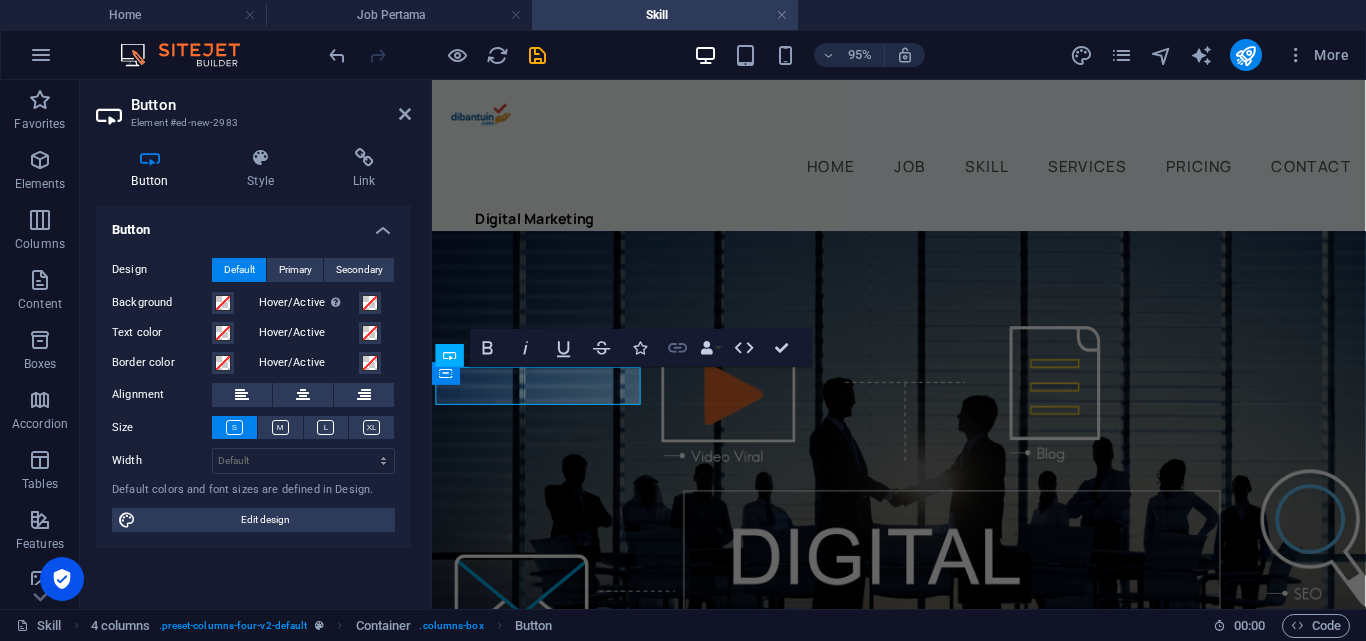 click 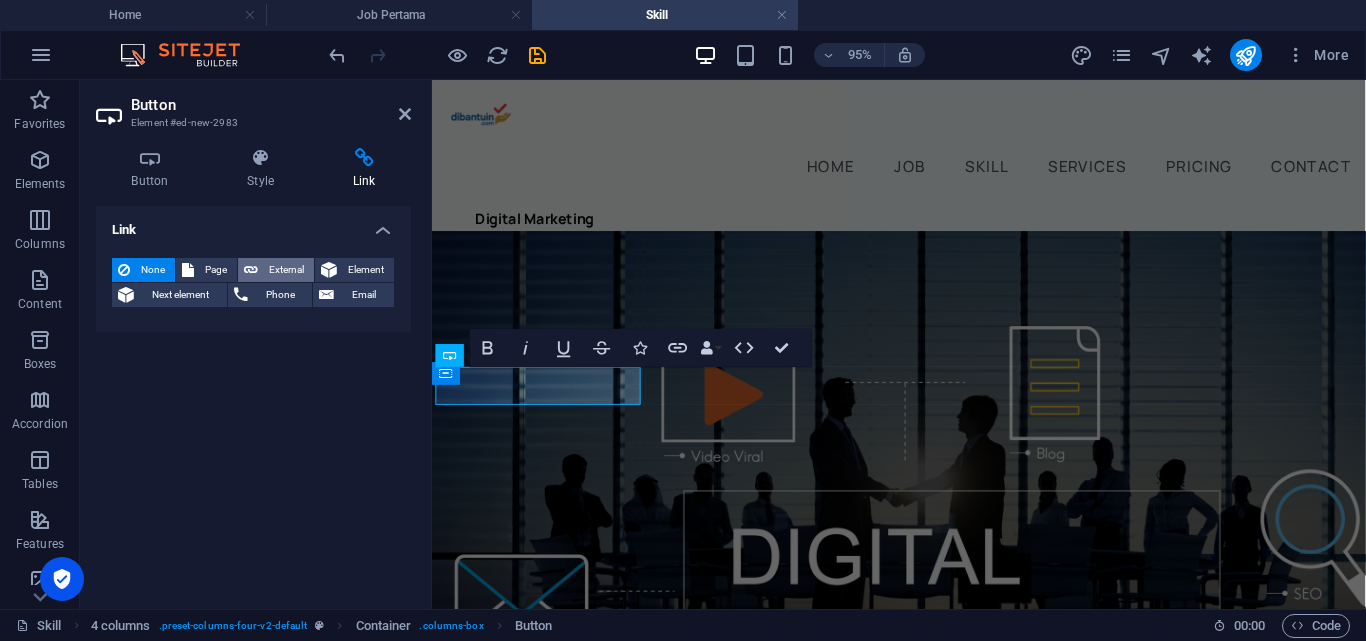 click on "External" at bounding box center (286, 270) 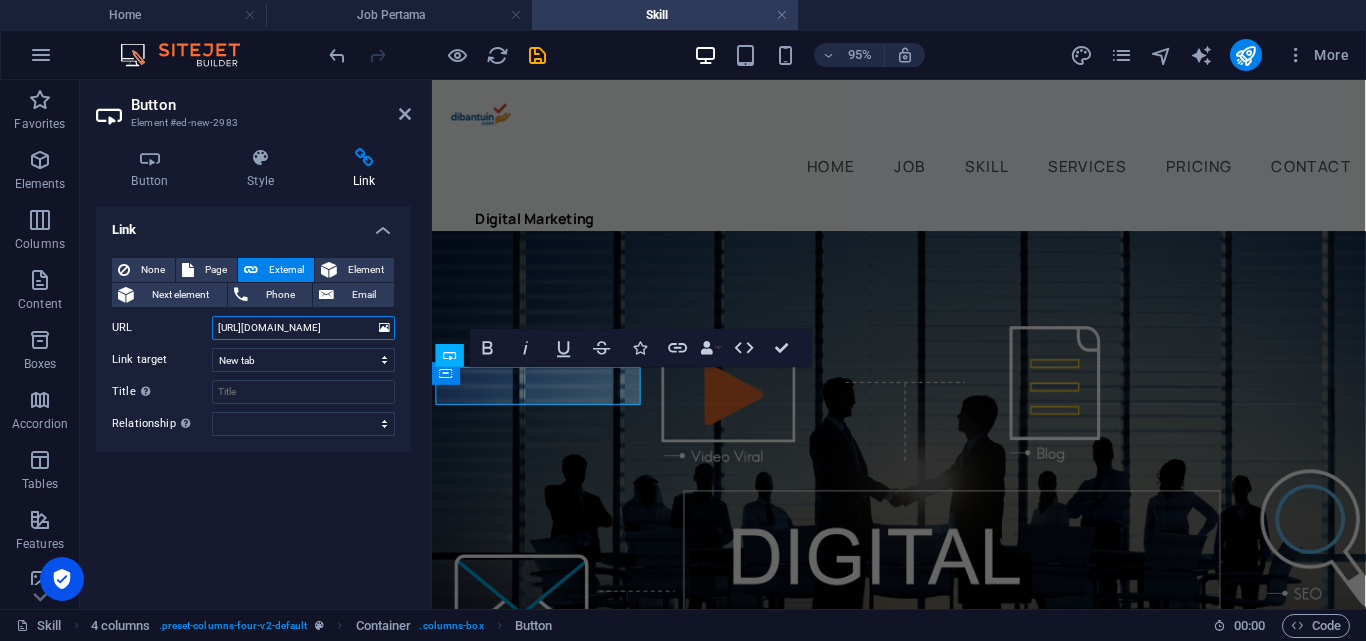 scroll, scrollTop: 0, scrollLeft: 342, axis: horizontal 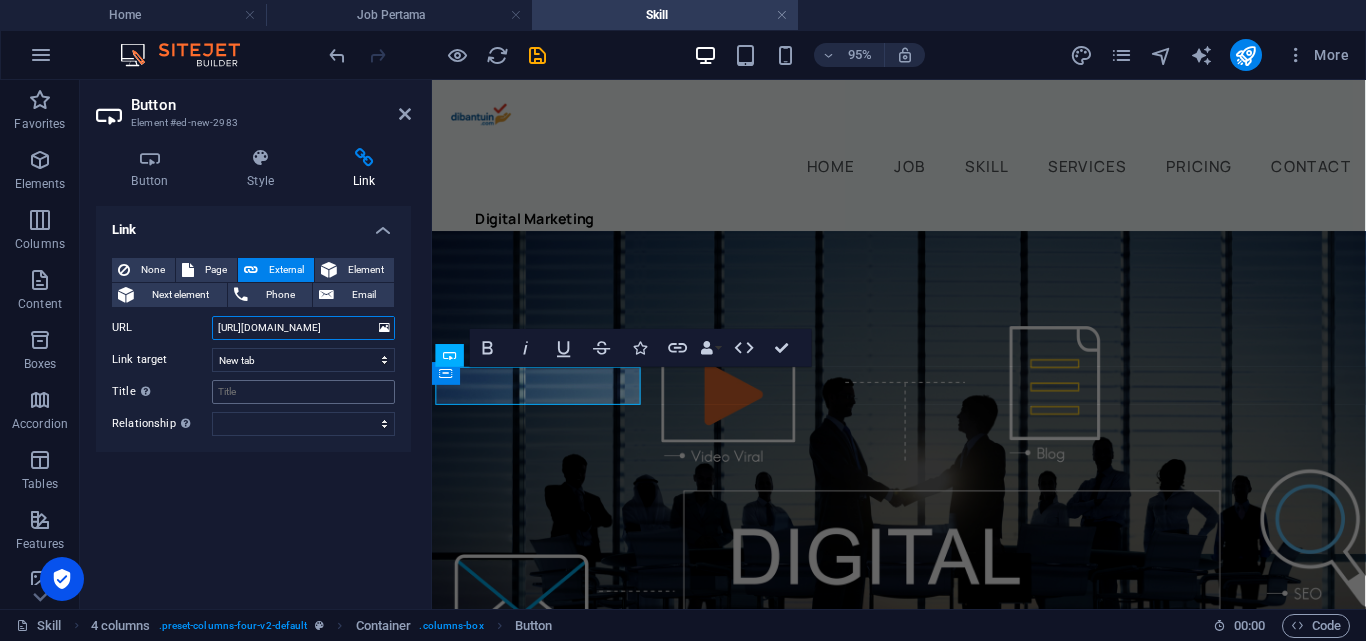 type on "https://habiskerja.com/kelas-digital-marketing-fundamental/?ref=achmal%20rahmadi&campaign=beli-sekarang" 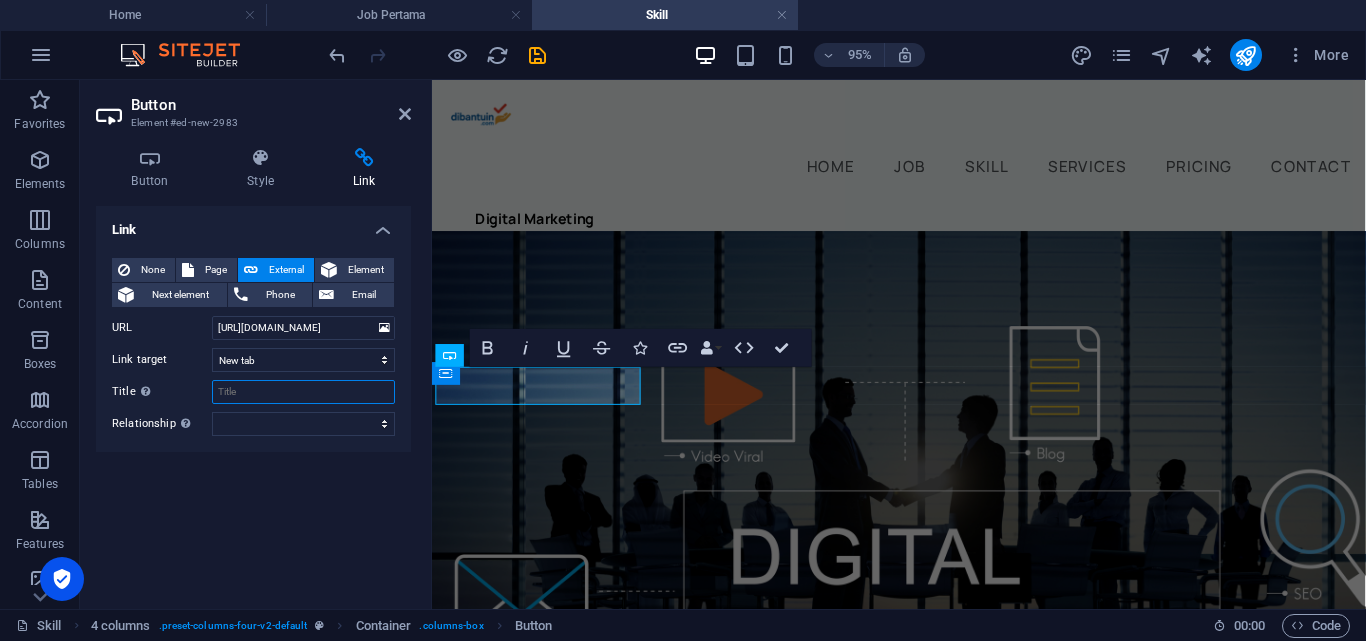 click on "Title Additional link description, should not be the same as the link text. The title is most often shown as a tooltip text when the mouse moves over the element. Leave empty if uncertain." at bounding box center [303, 392] 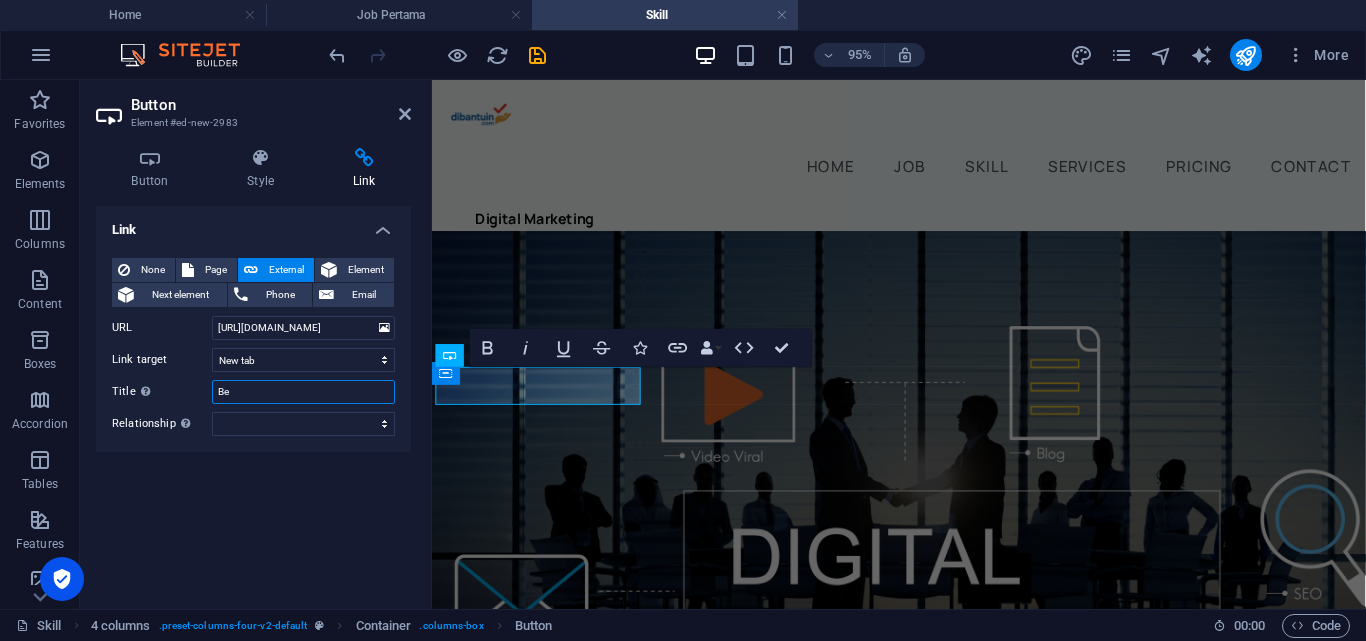 type on "B" 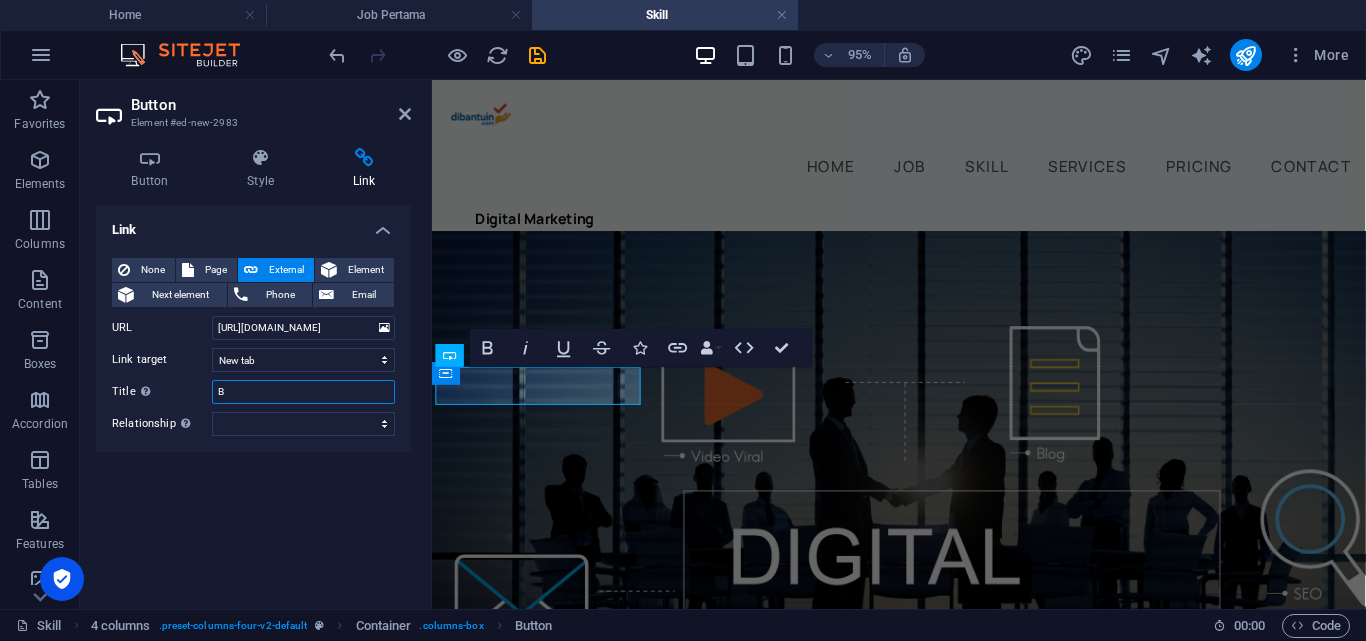 type 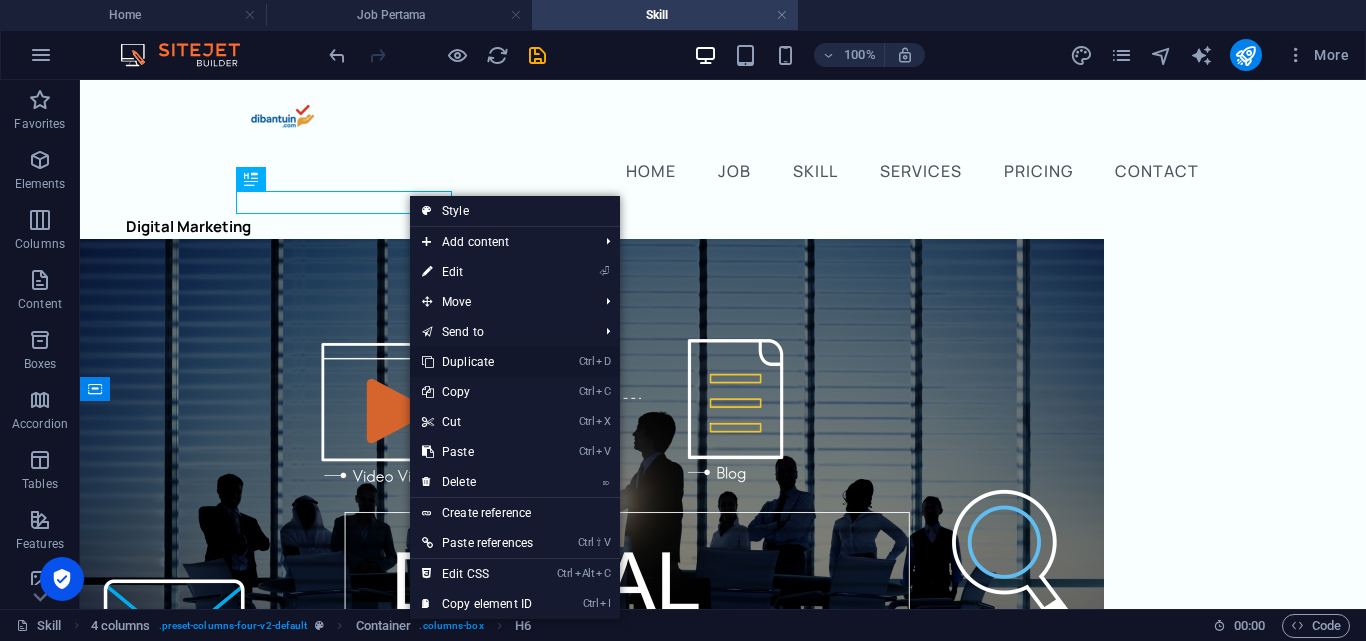 click on "Ctrl D  Duplicate" at bounding box center [477, 362] 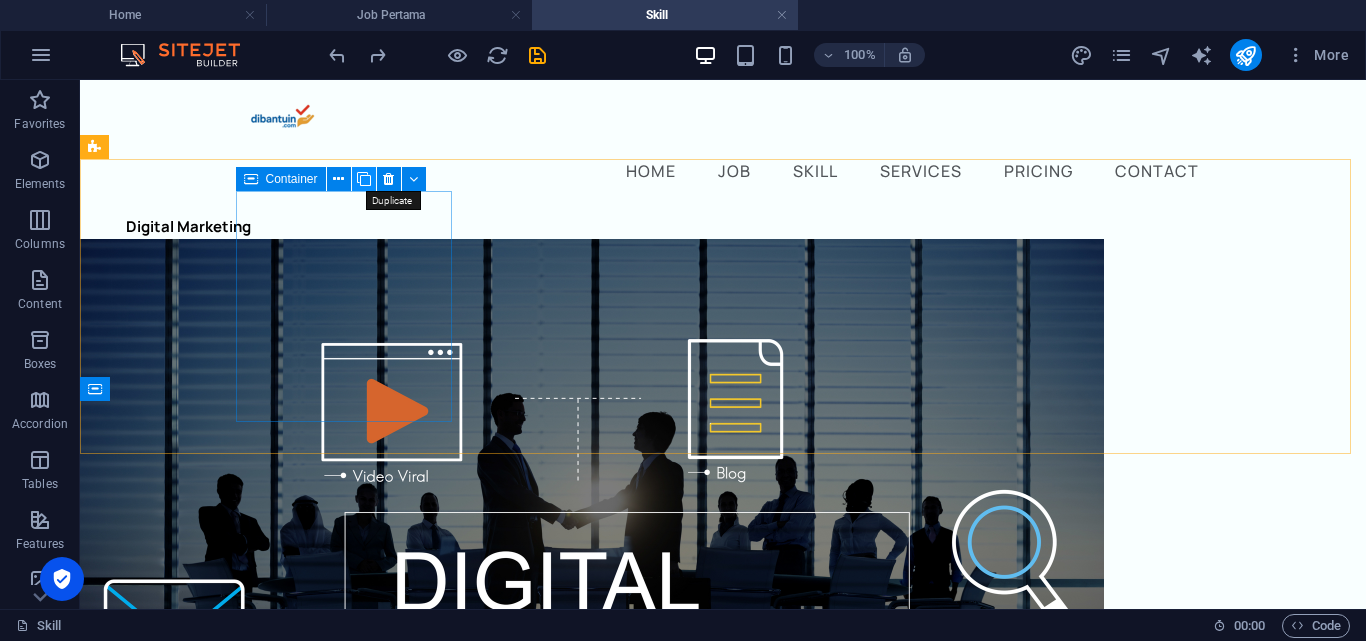 click at bounding box center (364, 179) 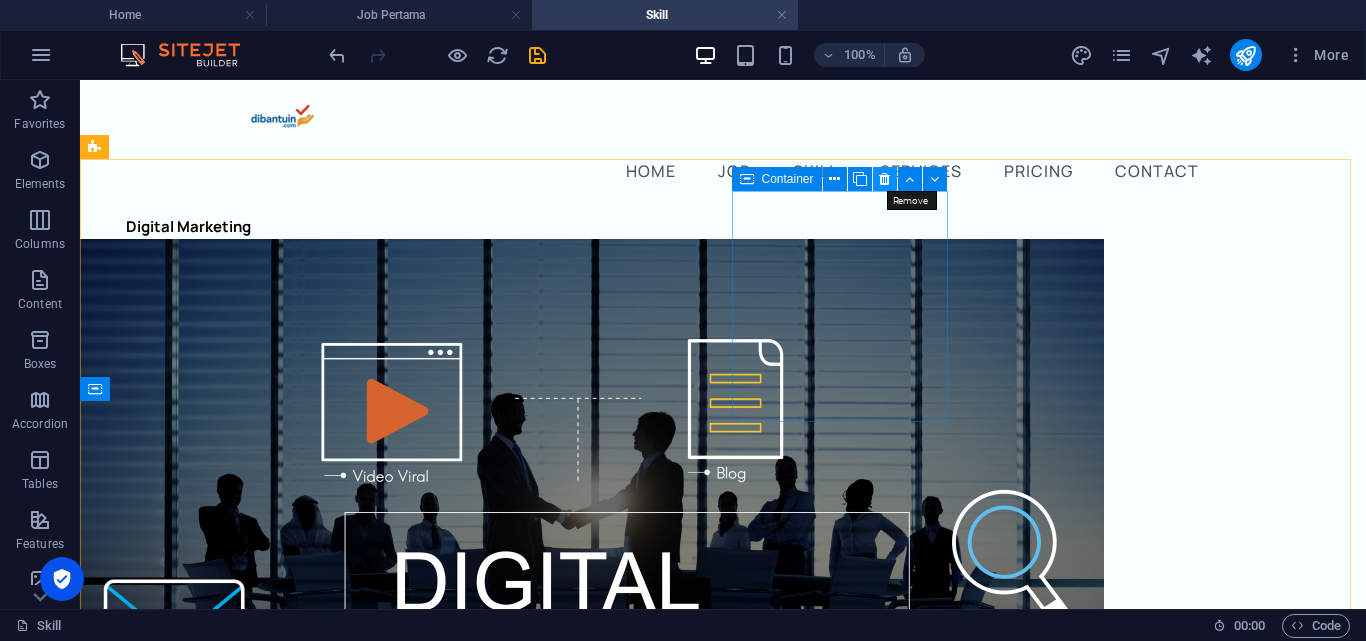 click at bounding box center (884, 179) 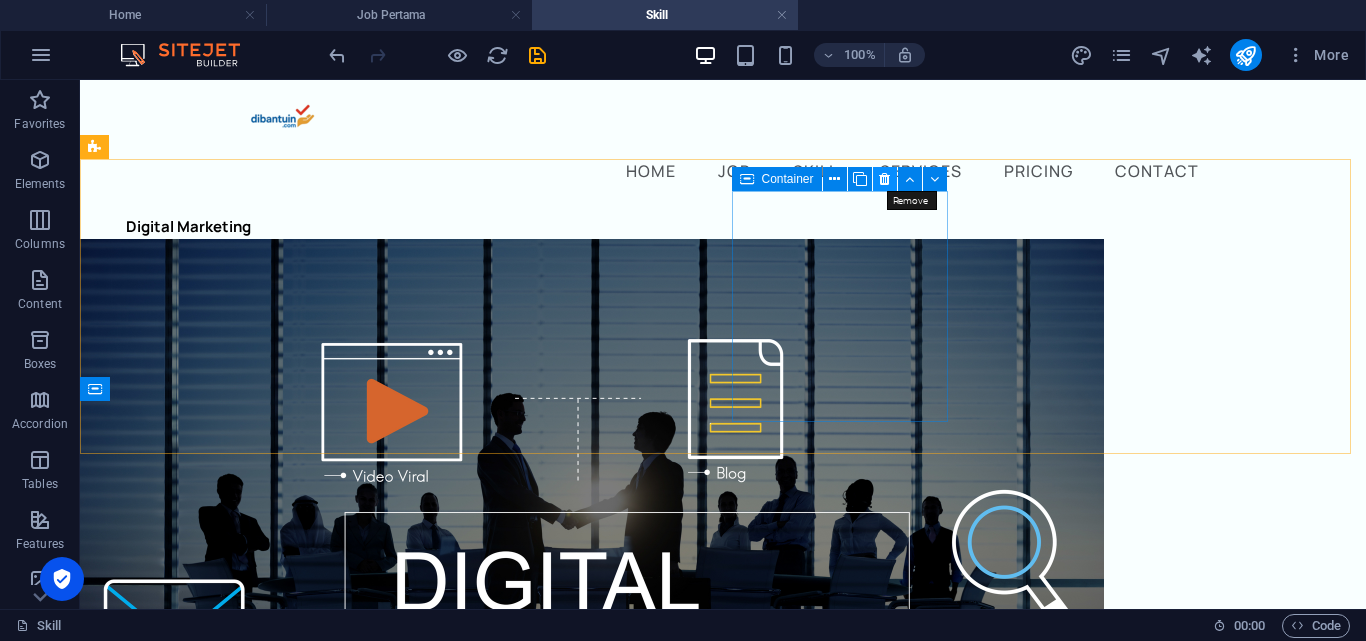 click at bounding box center (884, 179) 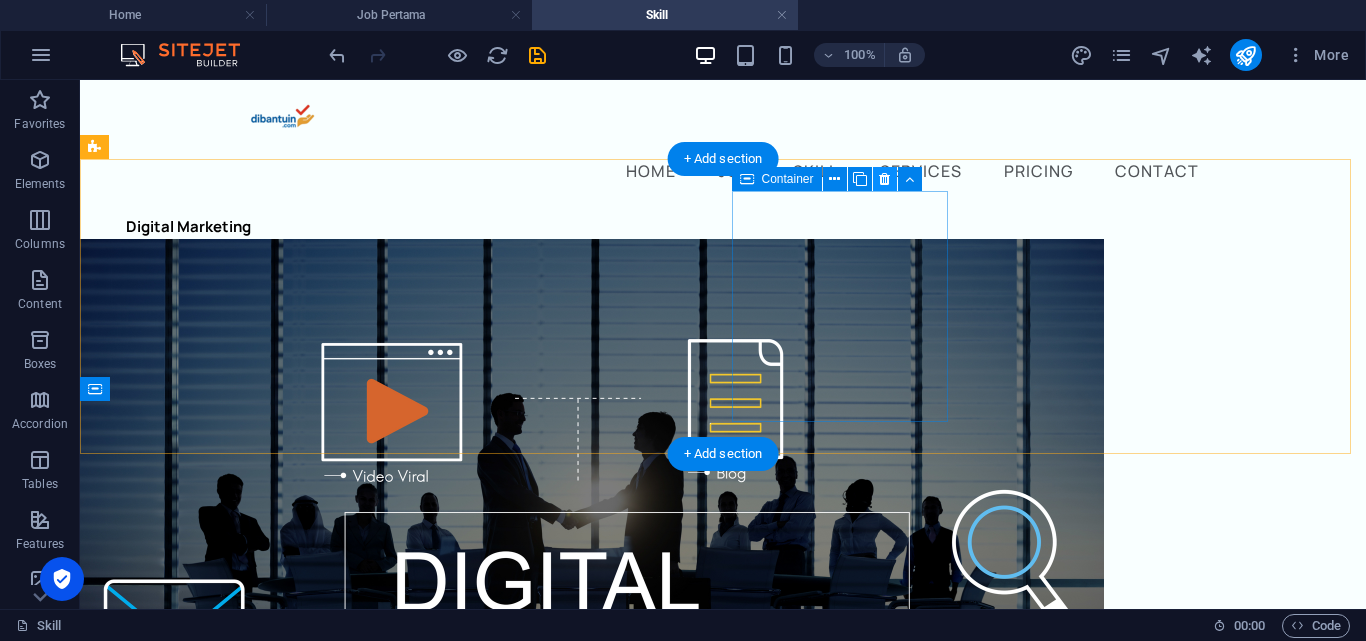 click at bounding box center (884, 179) 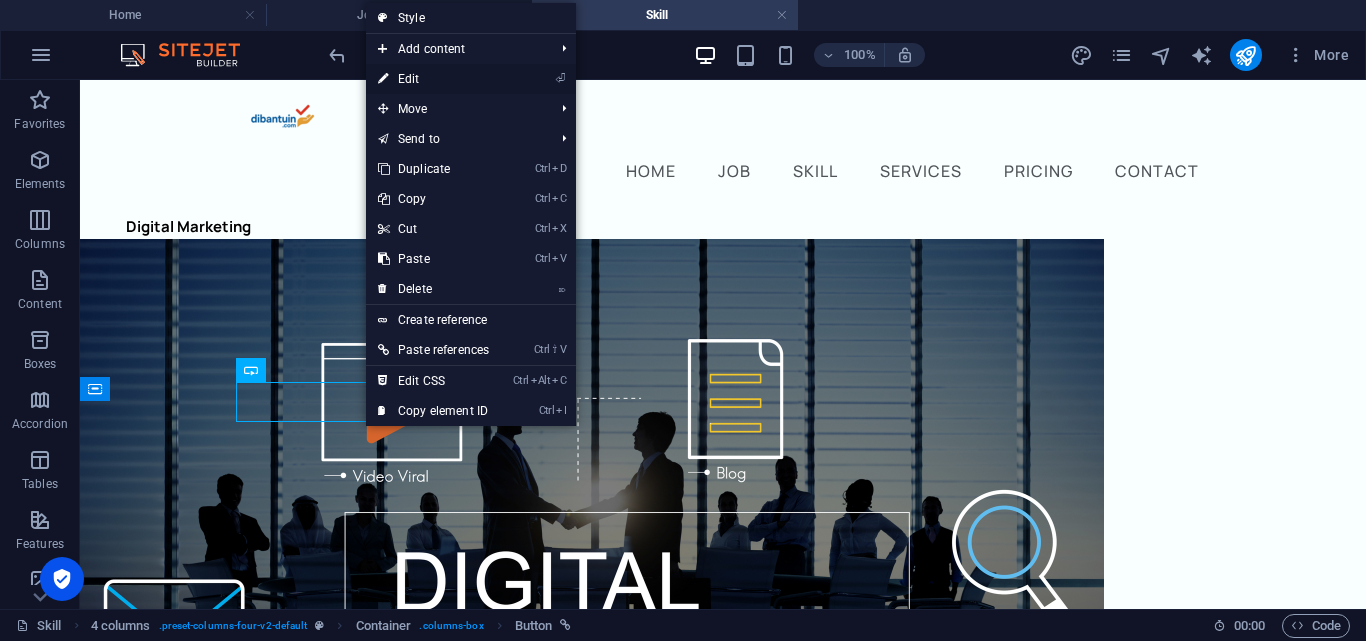 drag, startPoint x: 65, startPoint y: 9, endPoint x: 494, endPoint y: 75, distance: 434.04724 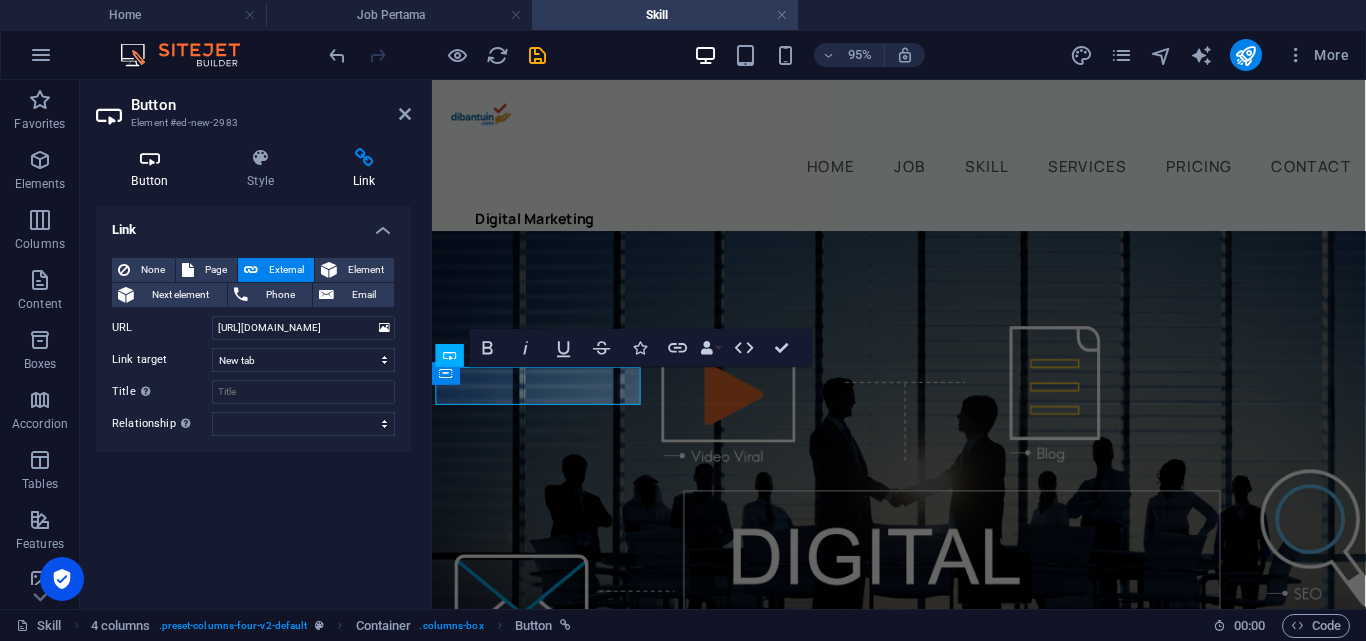 click at bounding box center [150, 158] 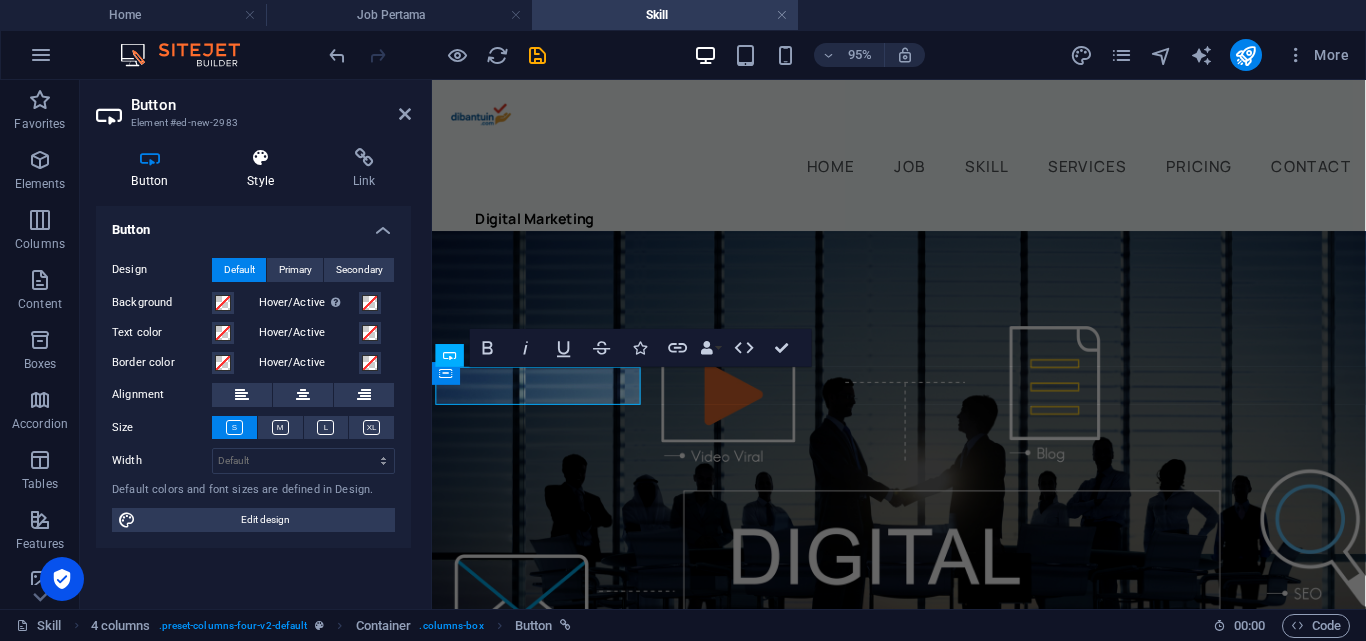 click at bounding box center [261, 158] 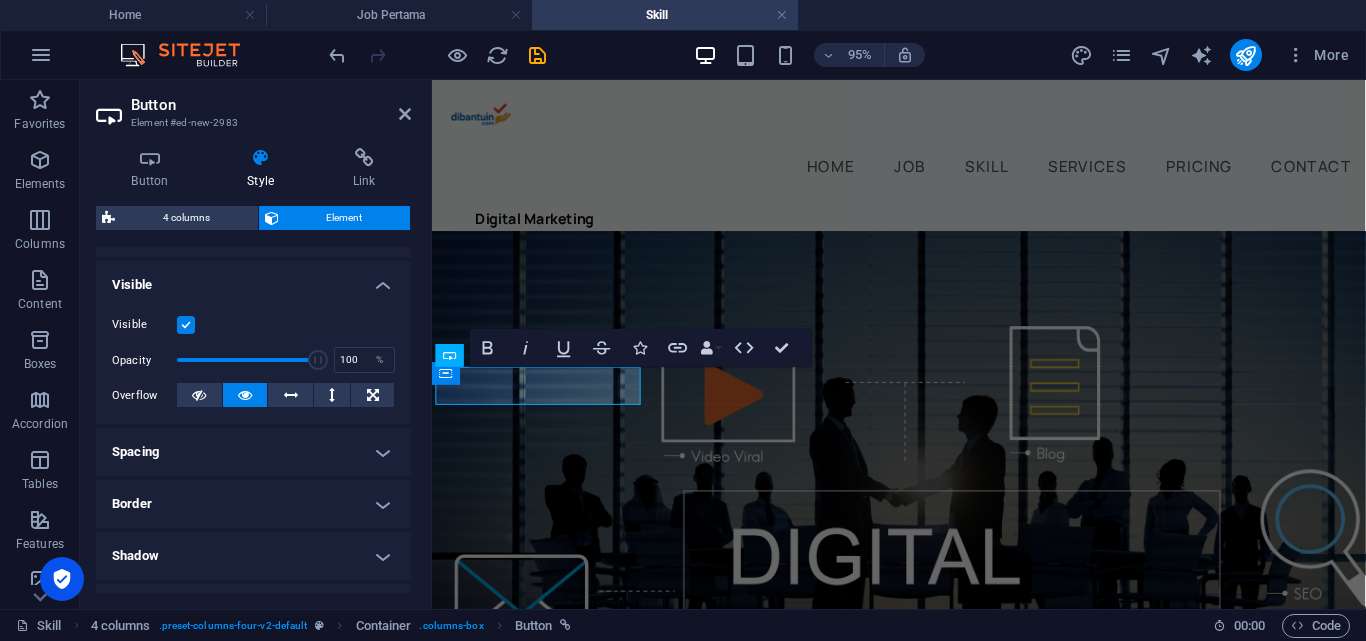 scroll, scrollTop: 0, scrollLeft: 0, axis: both 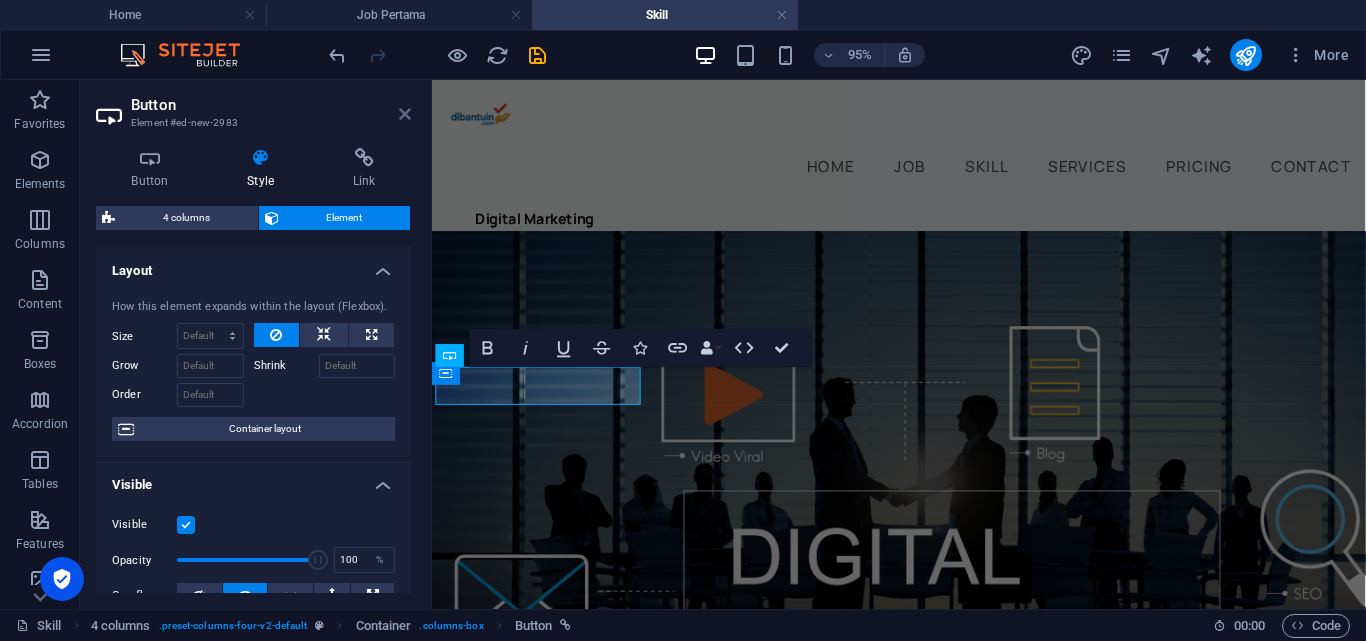 click at bounding box center (405, 114) 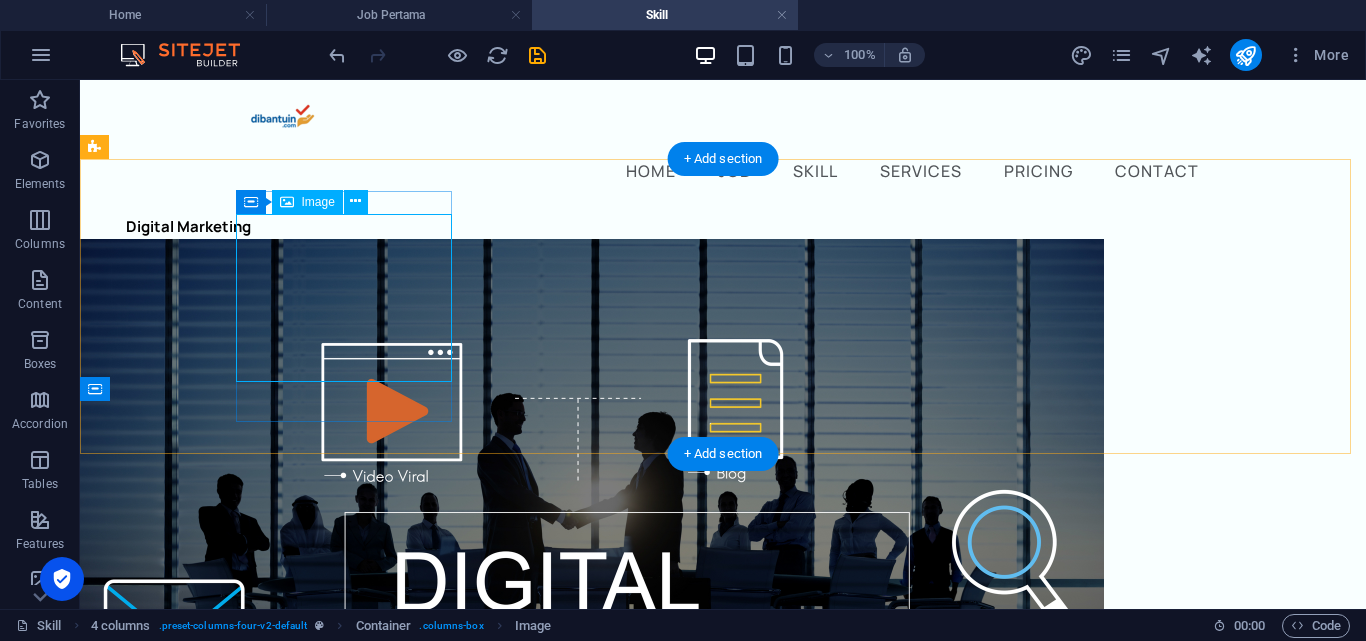click at bounding box center [188, 637] 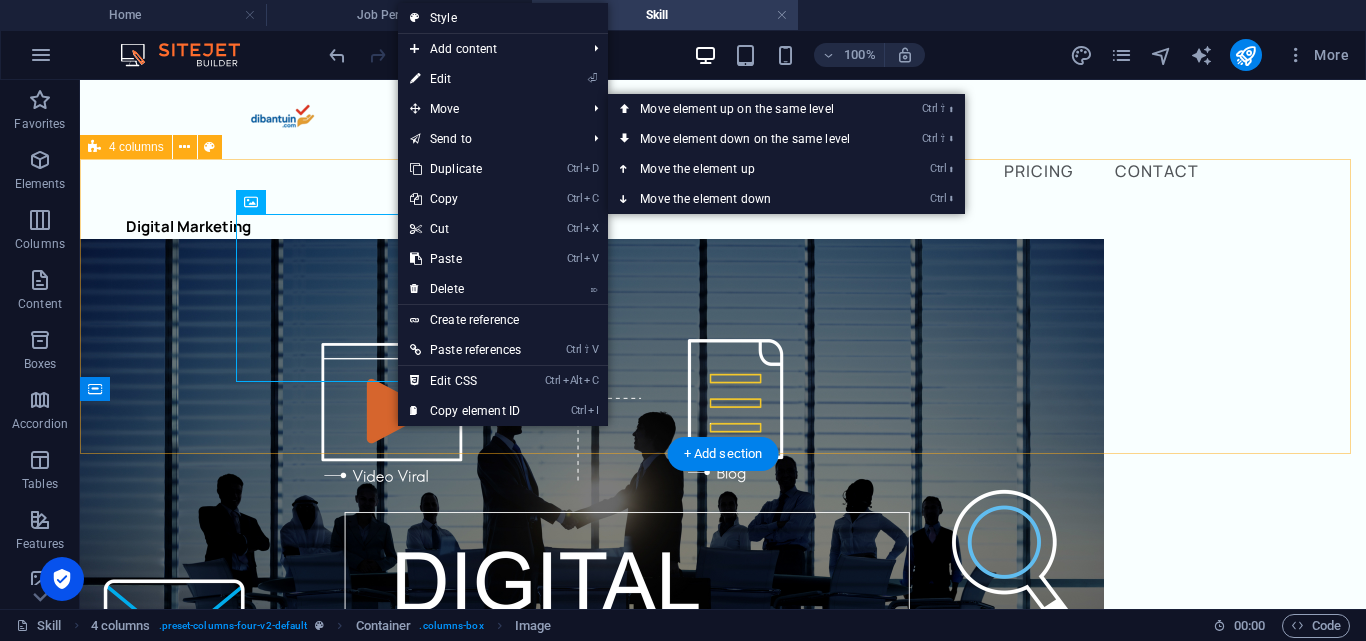 click at bounding box center [188, 637] 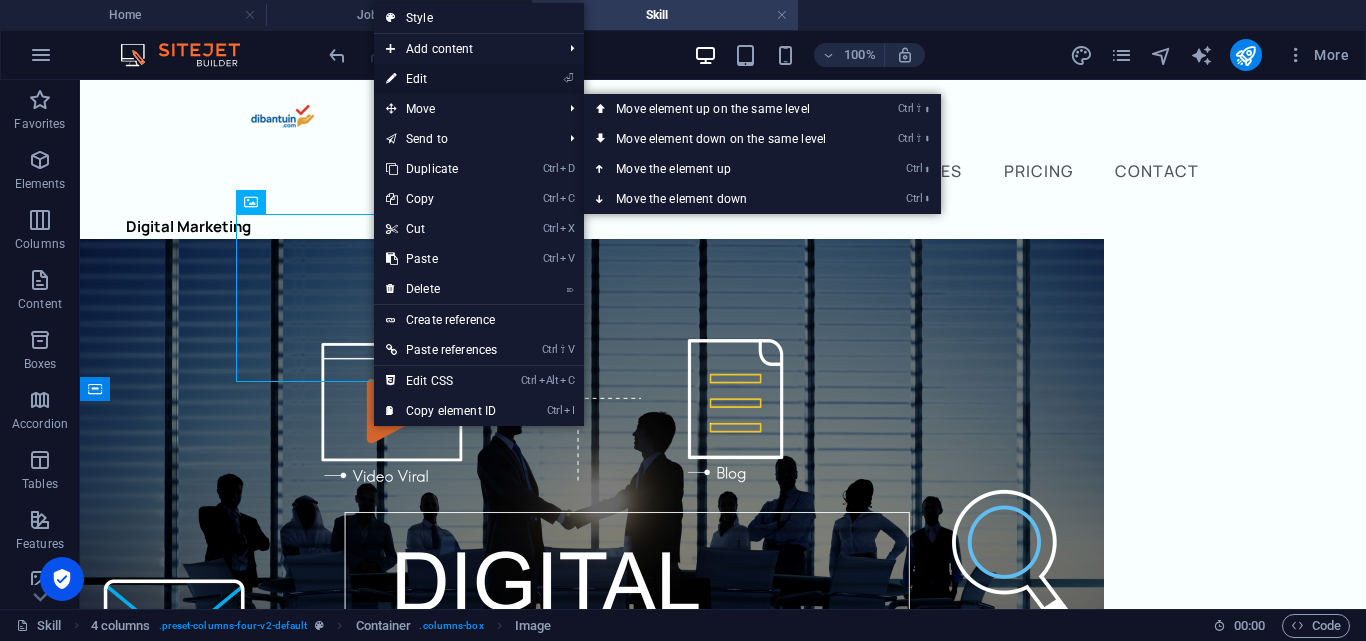 click on "⏎  Edit" at bounding box center [441, 79] 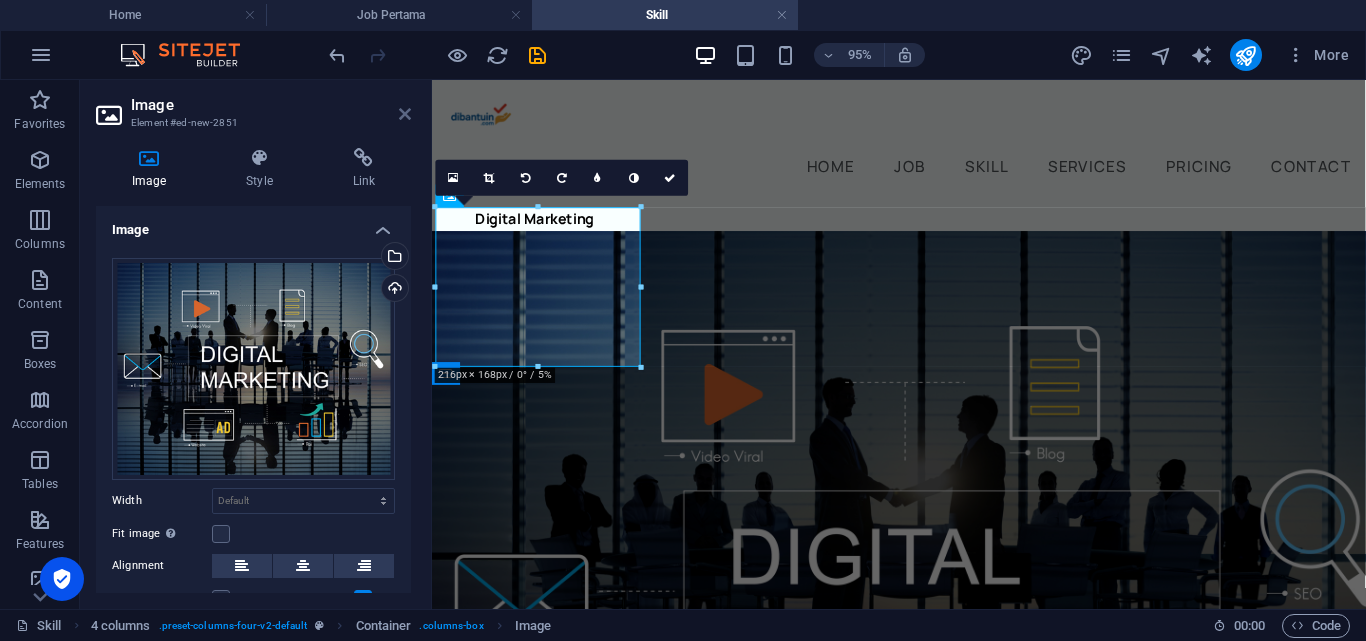 drag, startPoint x: 398, startPoint y: 114, endPoint x: 342, endPoint y: 182, distance: 88.09086 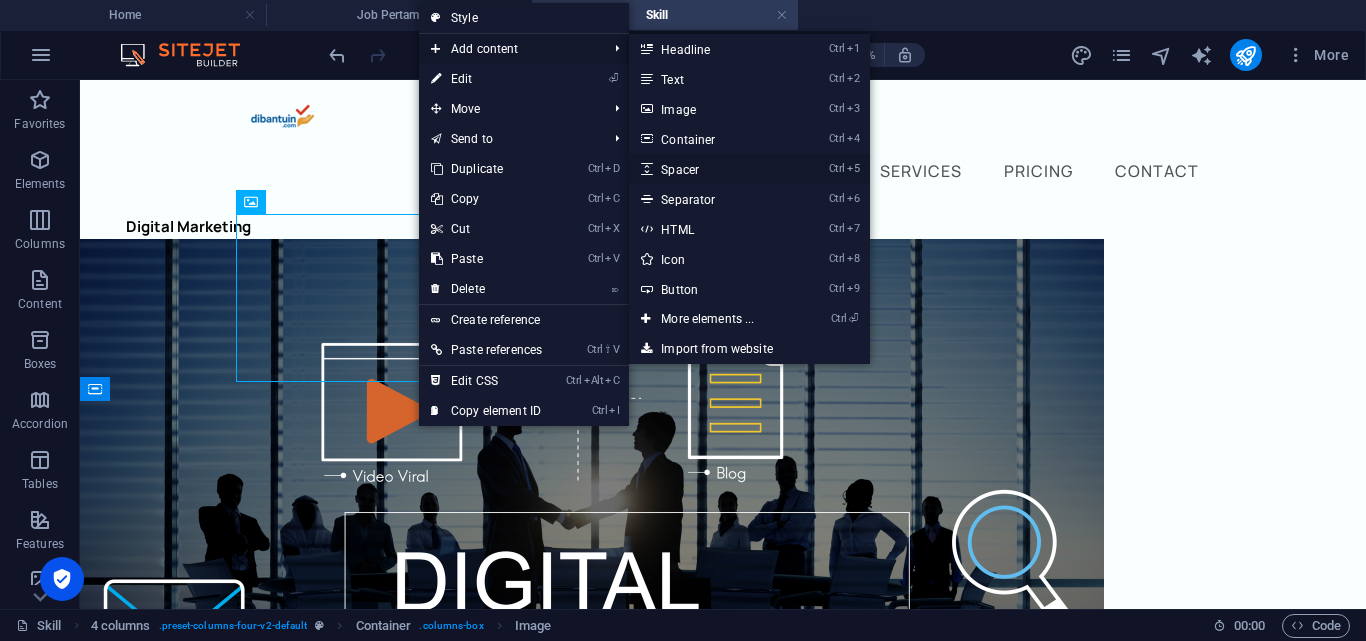 click on "Ctrl 5  Spacer" at bounding box center (711, 169) 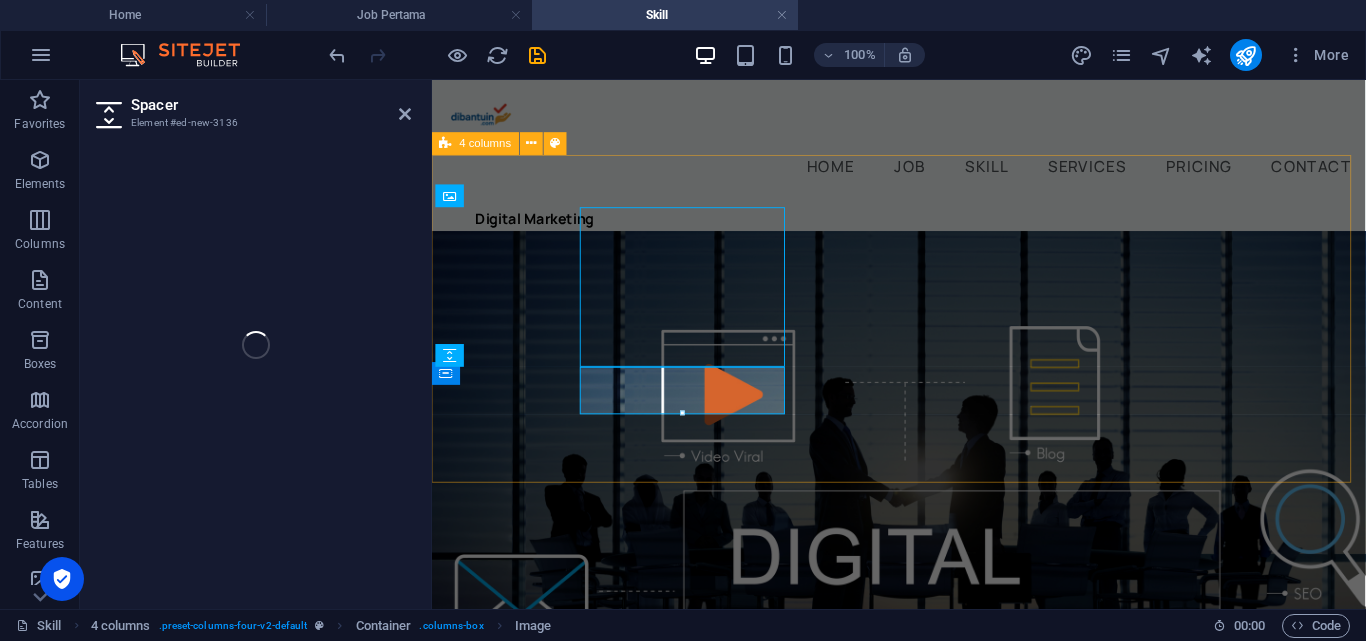select on "px" 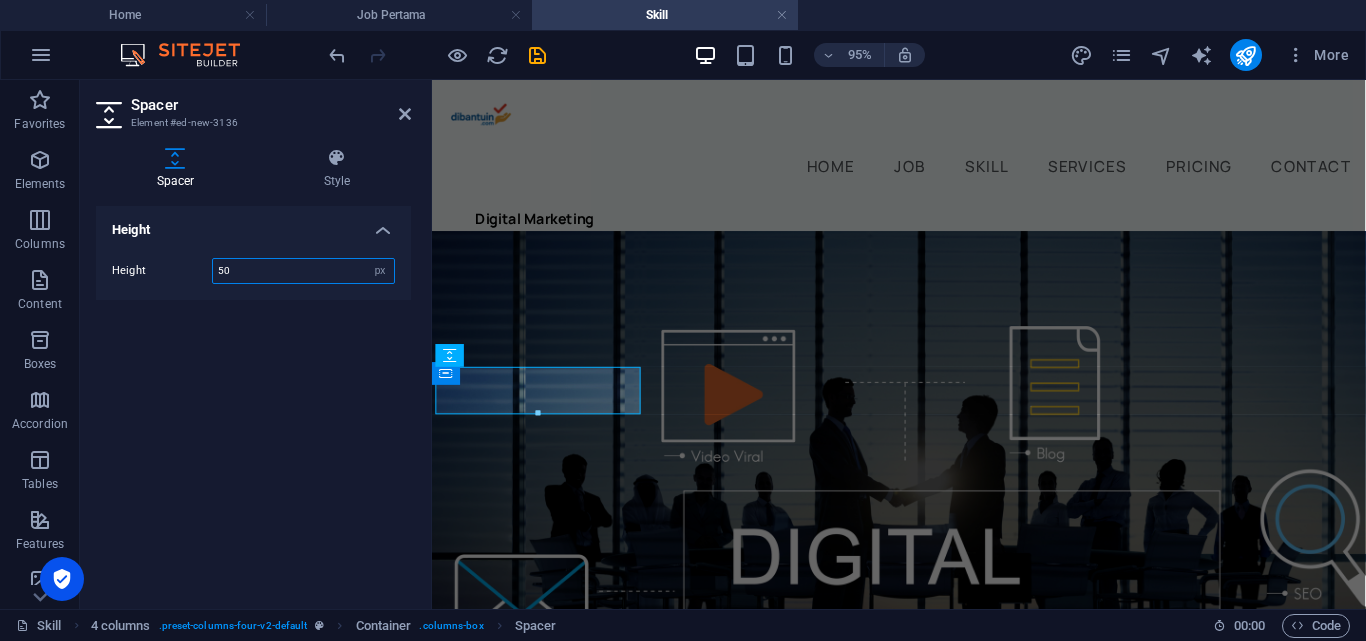 click on "50" at bounding box center [303, 271] 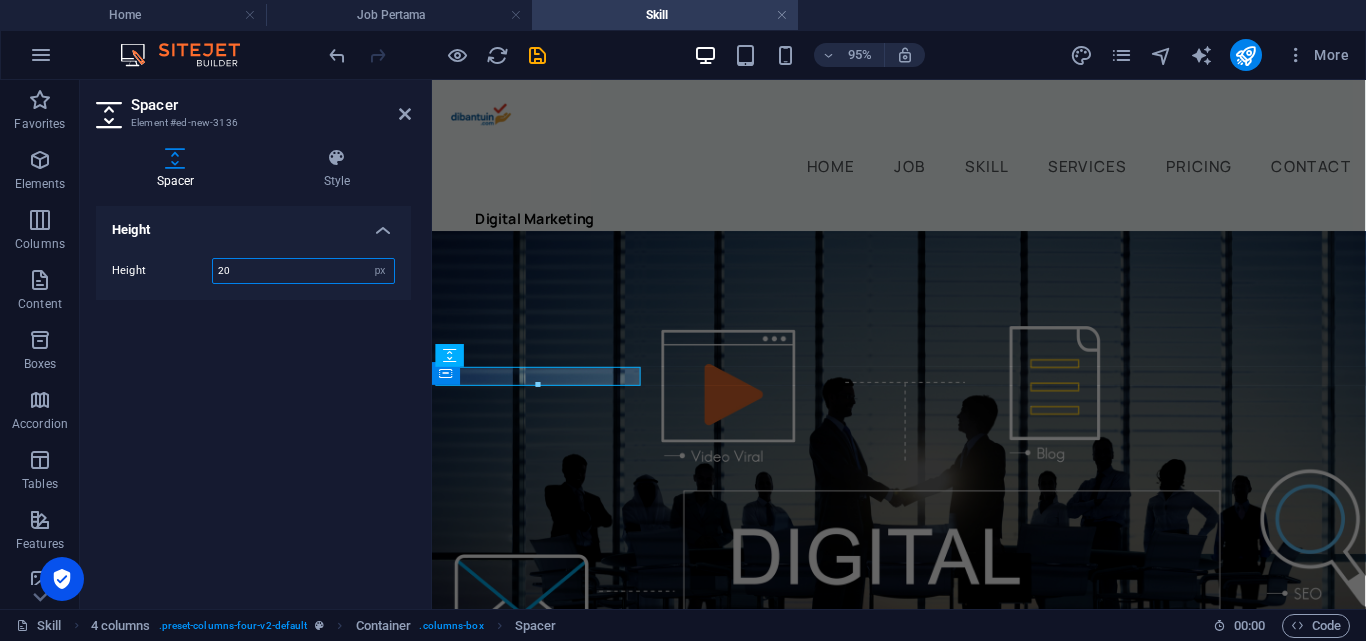 drag, startPoint x: 294, startPoint y: 279, endPoint x: 211, endPoint y: 273, distance: 83.21658 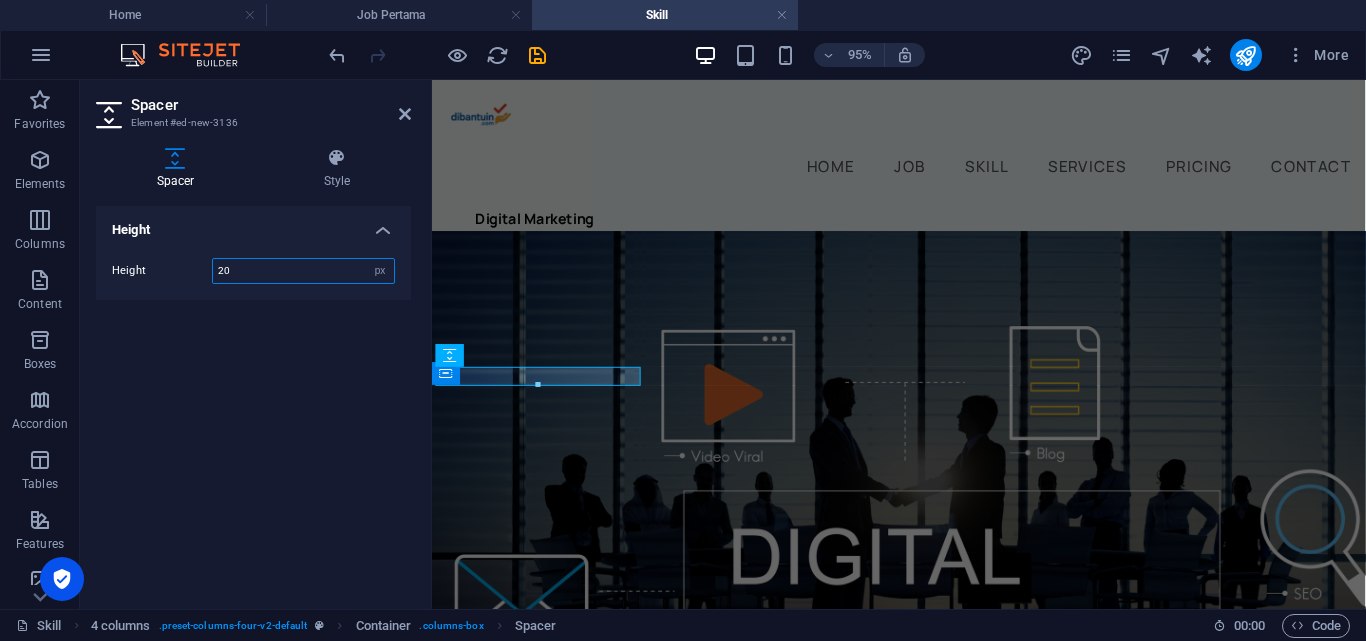 click on "Height 20 px rem vh vw" at bounding box center [253, 271] 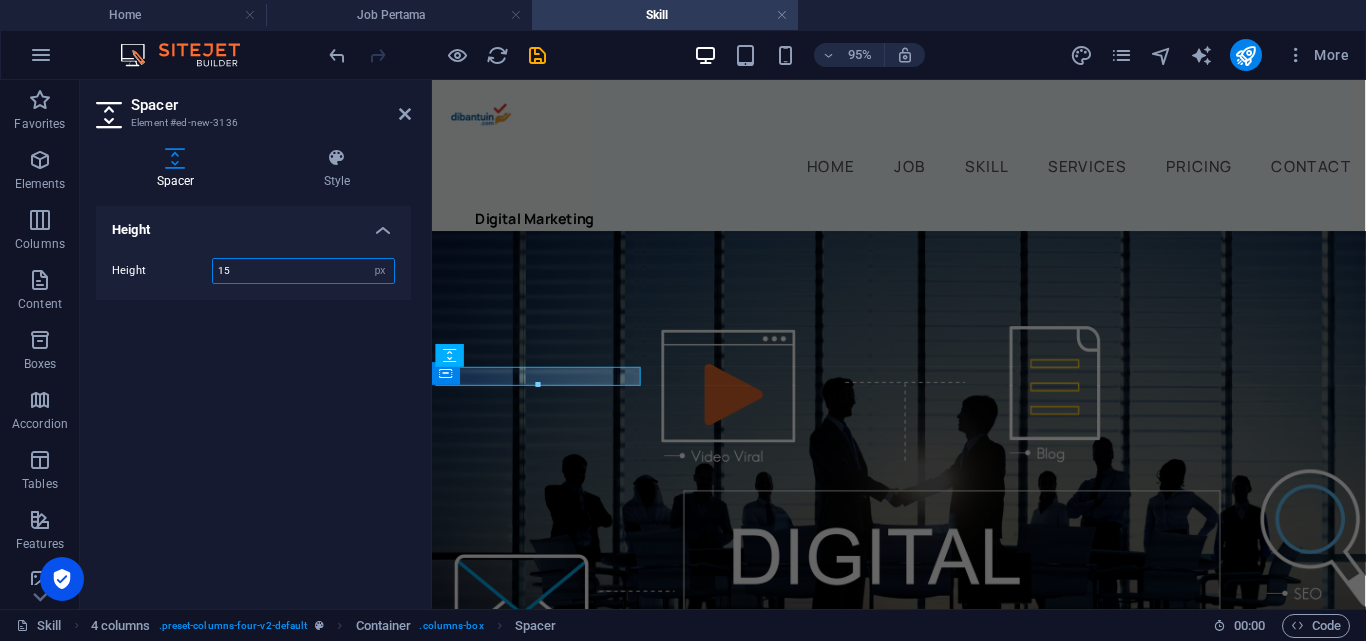 type on "15" 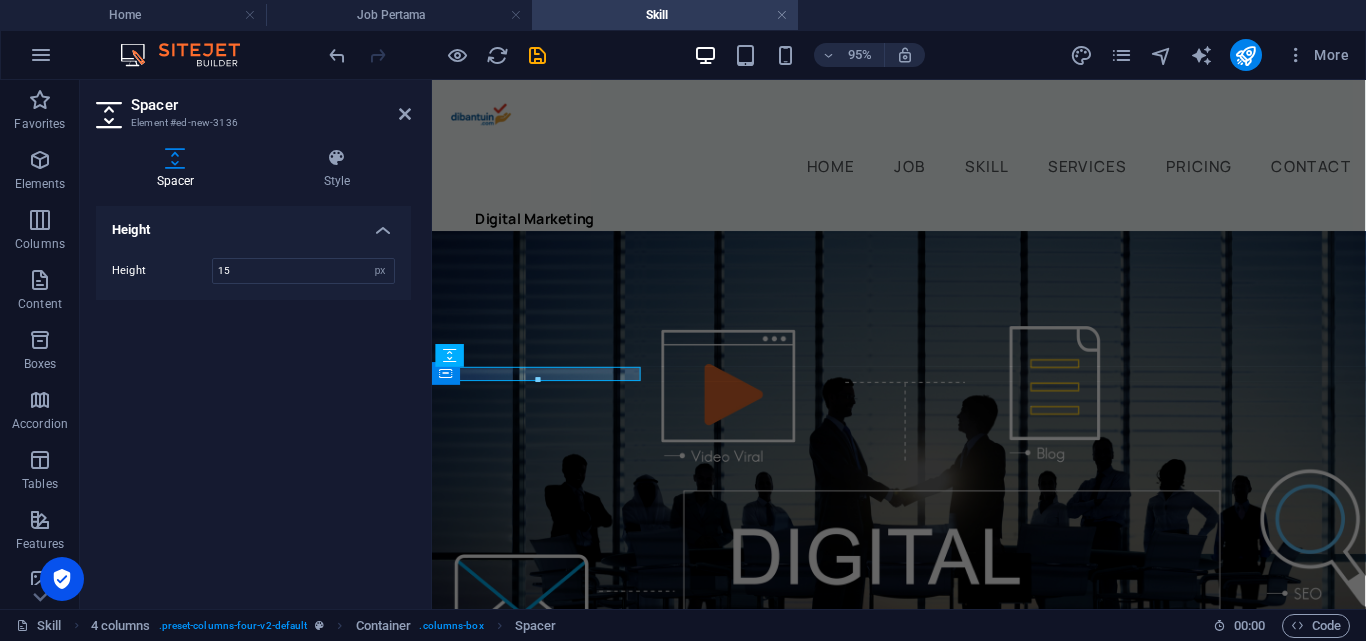 click on "Height Height 15 px rem vh vw" at bounding box center [253, 399] 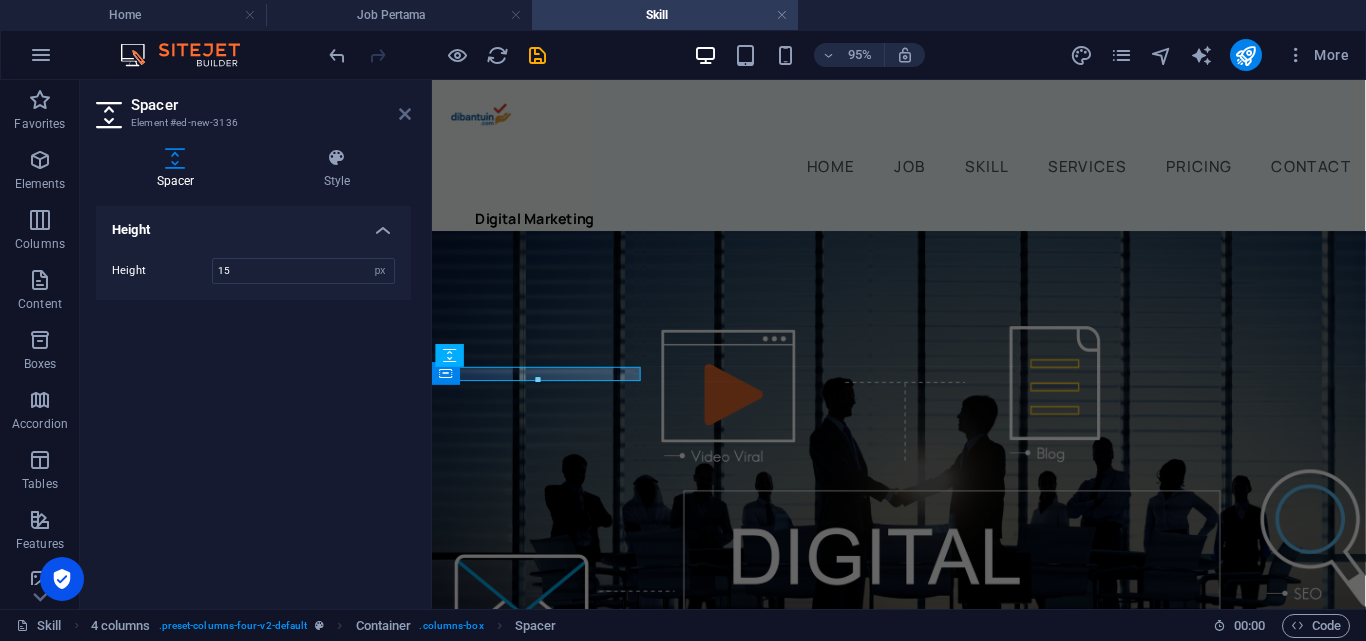 click at bounding box center [405, 114] 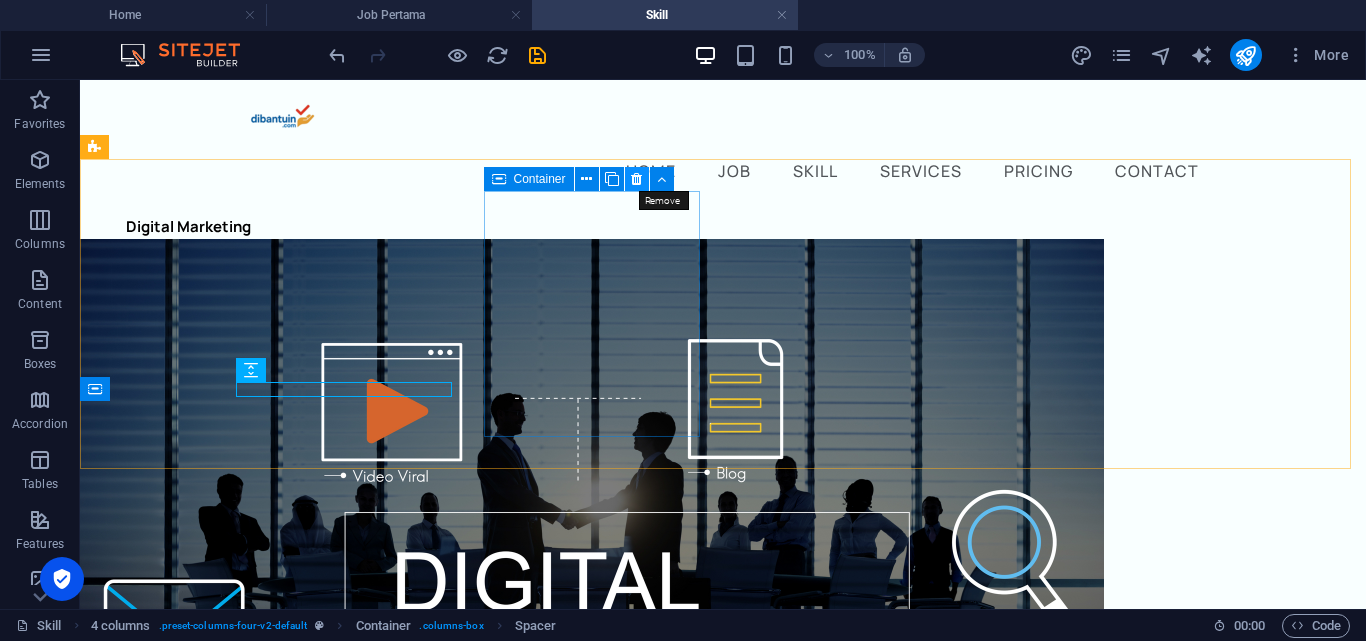 click at bounding box center [637, 179] 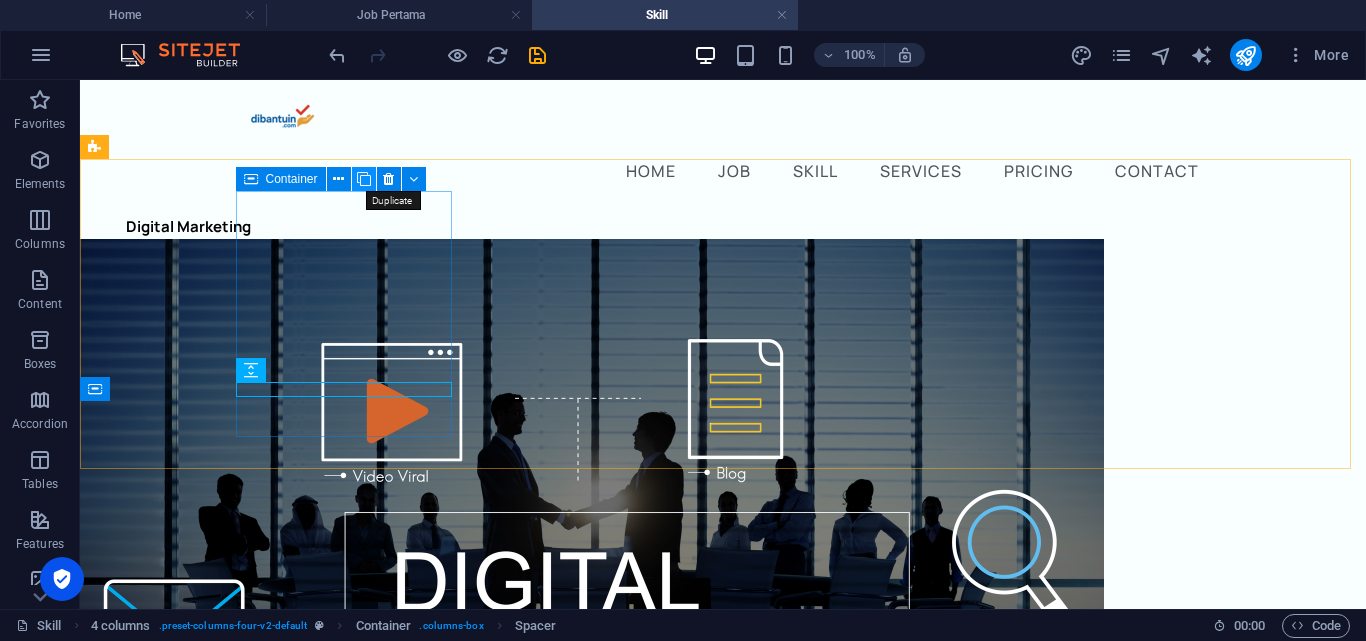 click at bounding box center (364, 179) 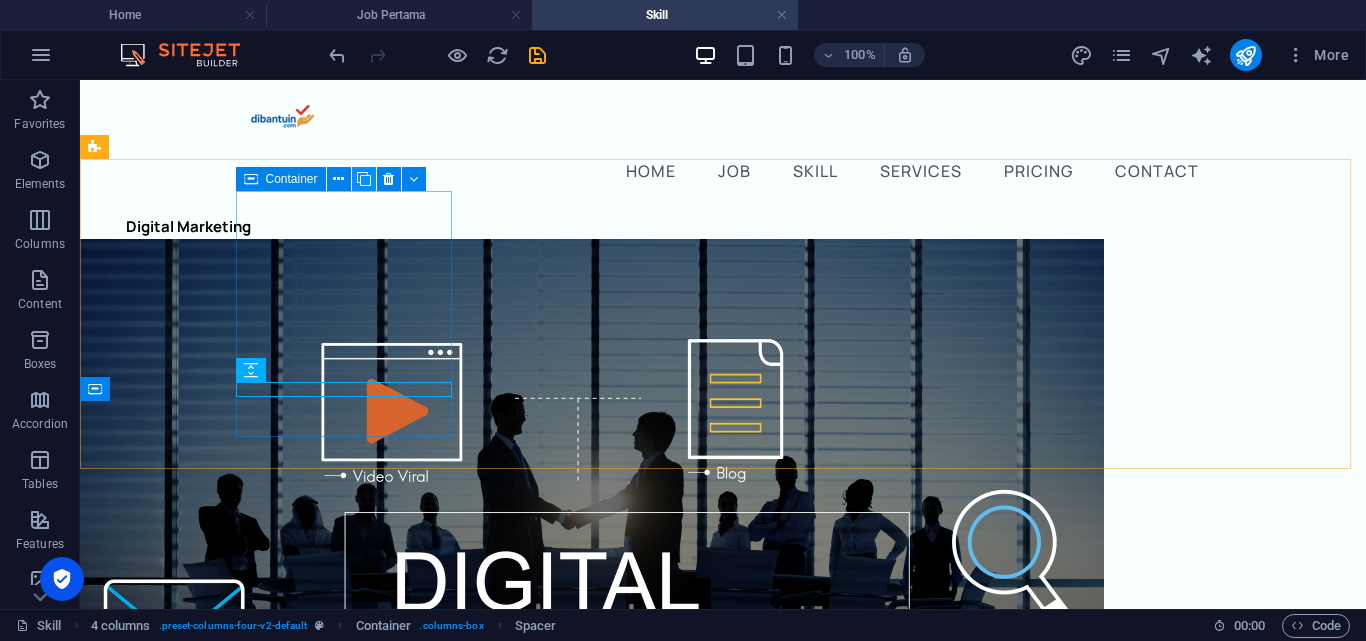 click at bounding box center [364, 179] 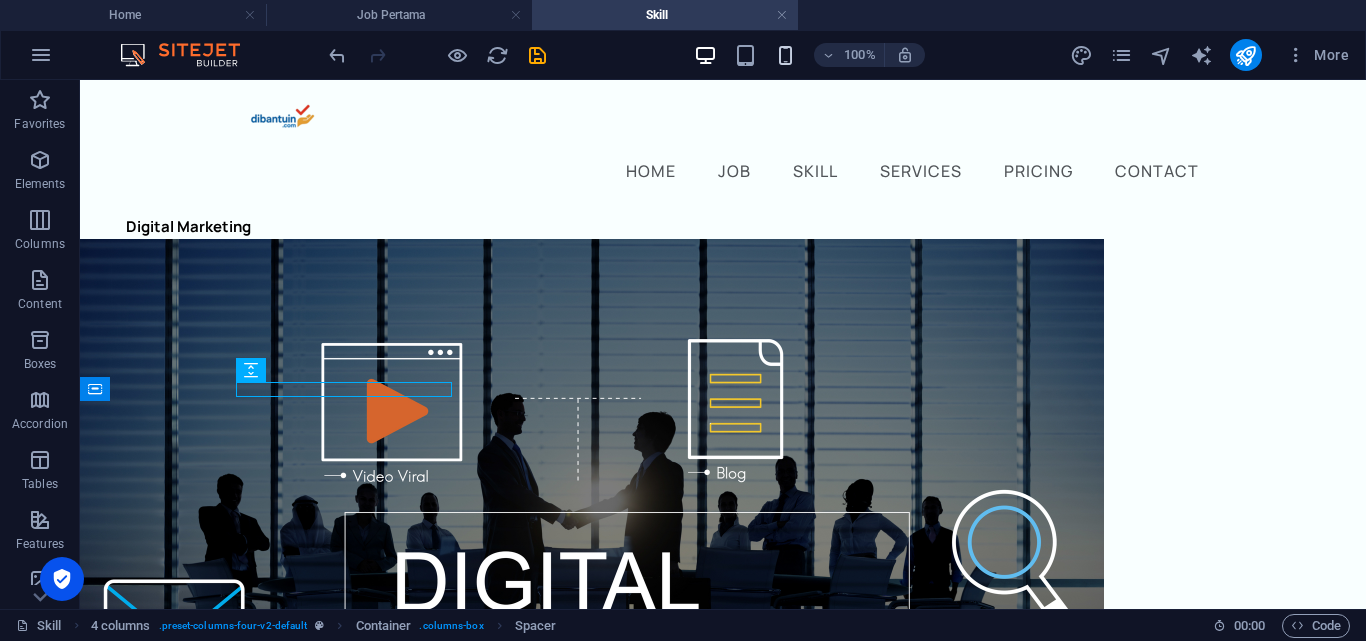 click at bounding box center [785, 55] 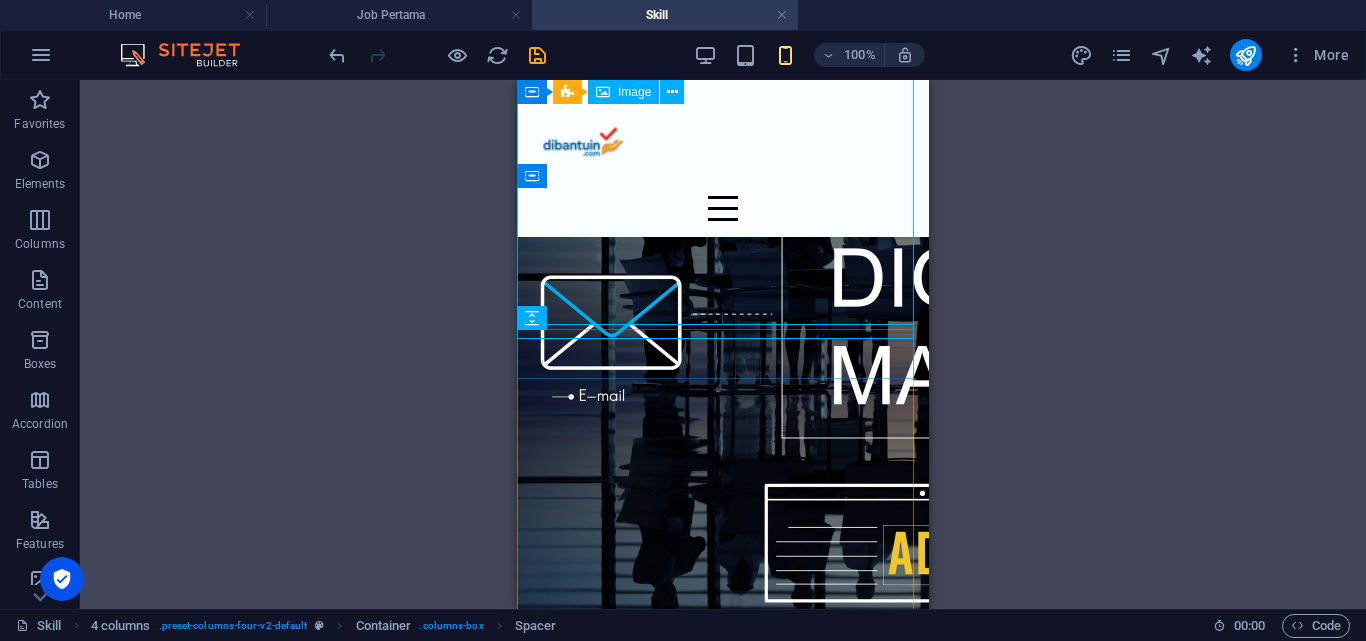 scroll, scrollTop: 0, scrollLeft: 0, axis: both 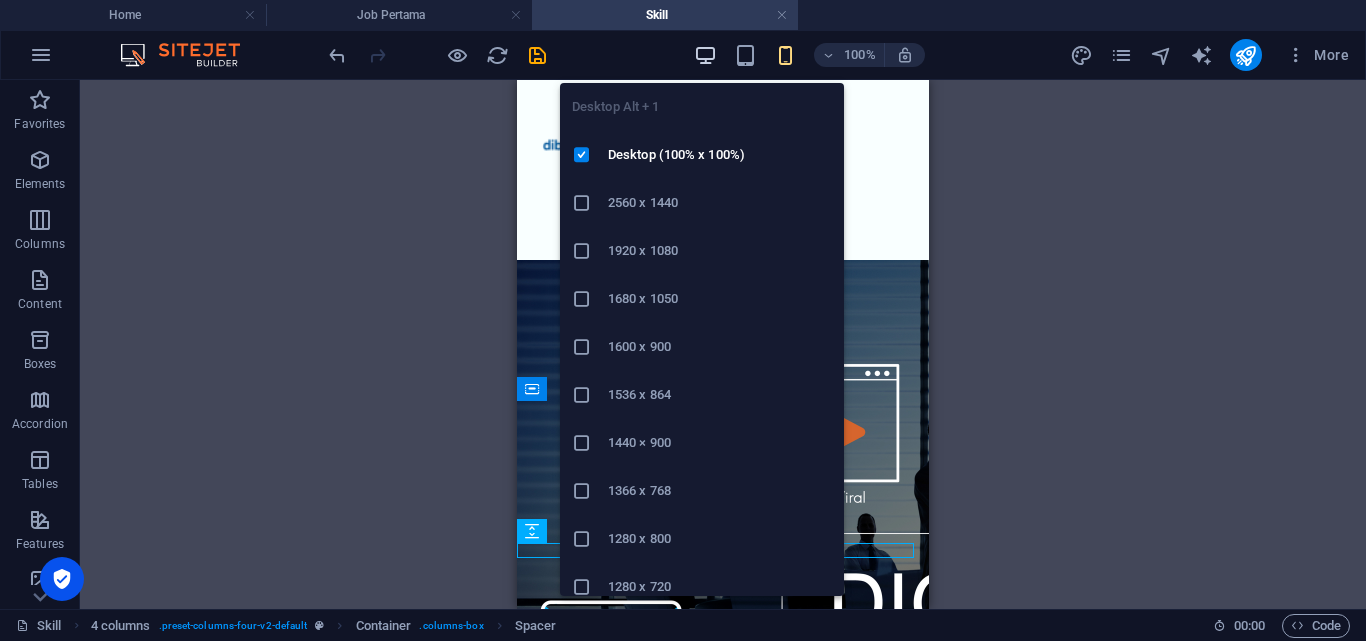 click at bounding box center [705, 55] 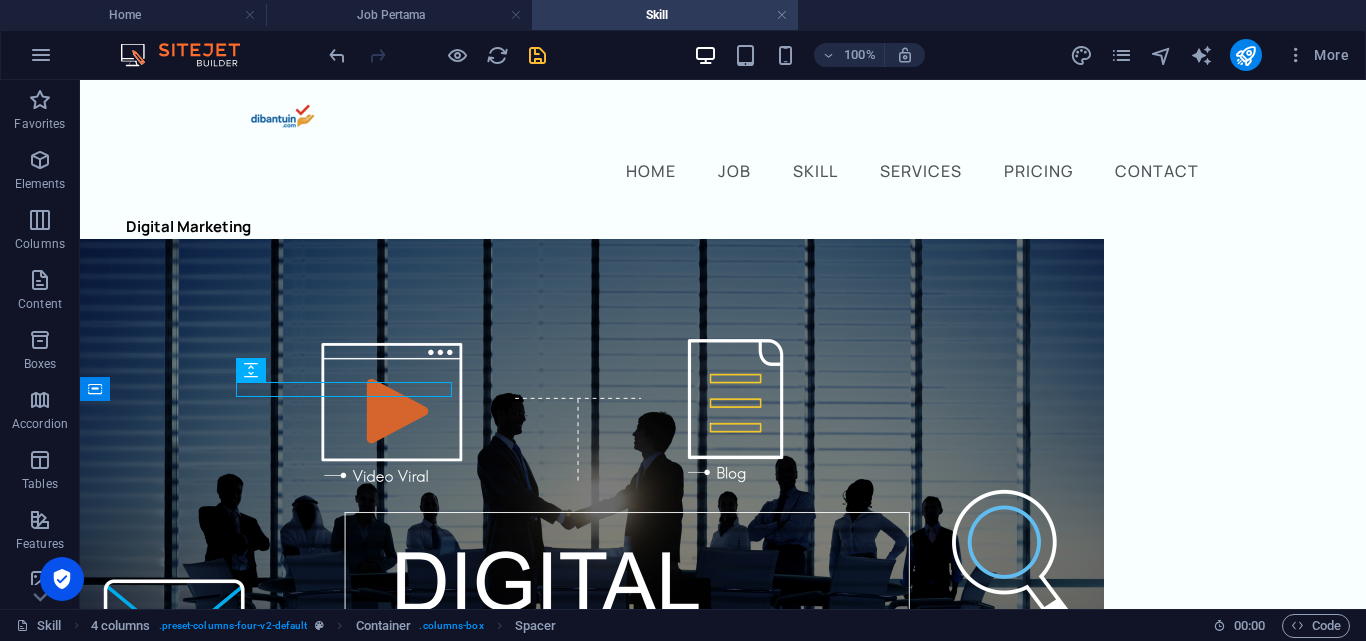 click at bounding box center (537, 55) 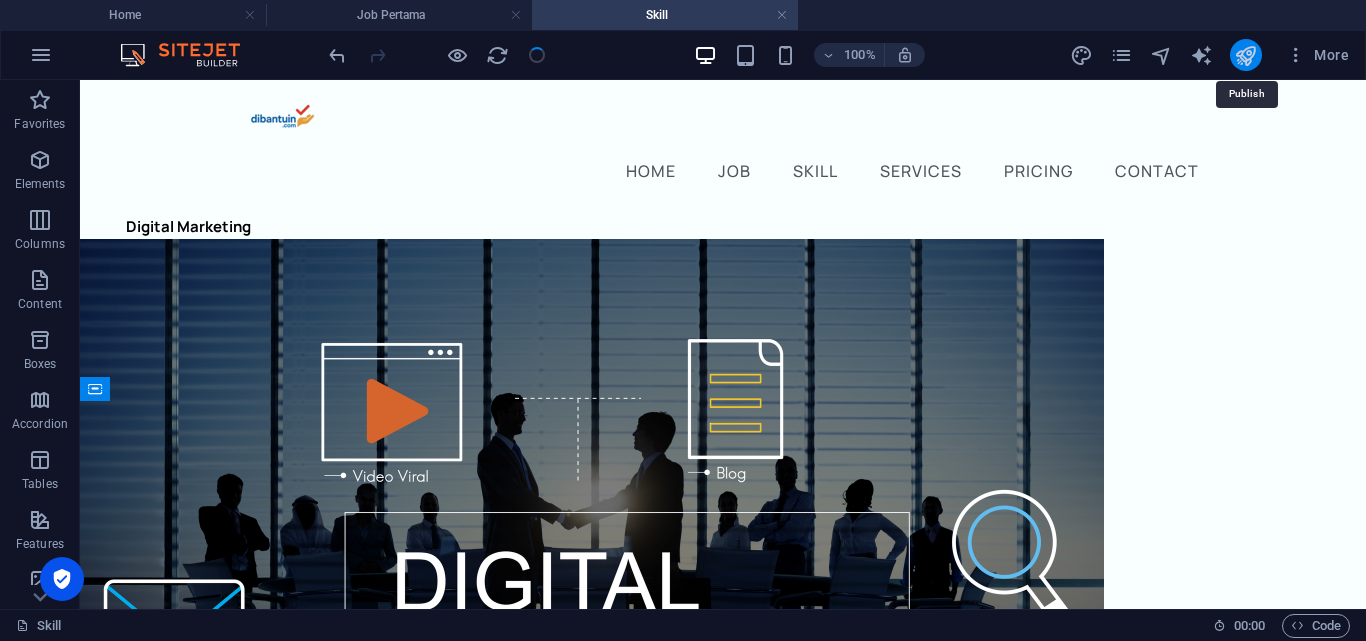 click at bounding box center [1245, 55] 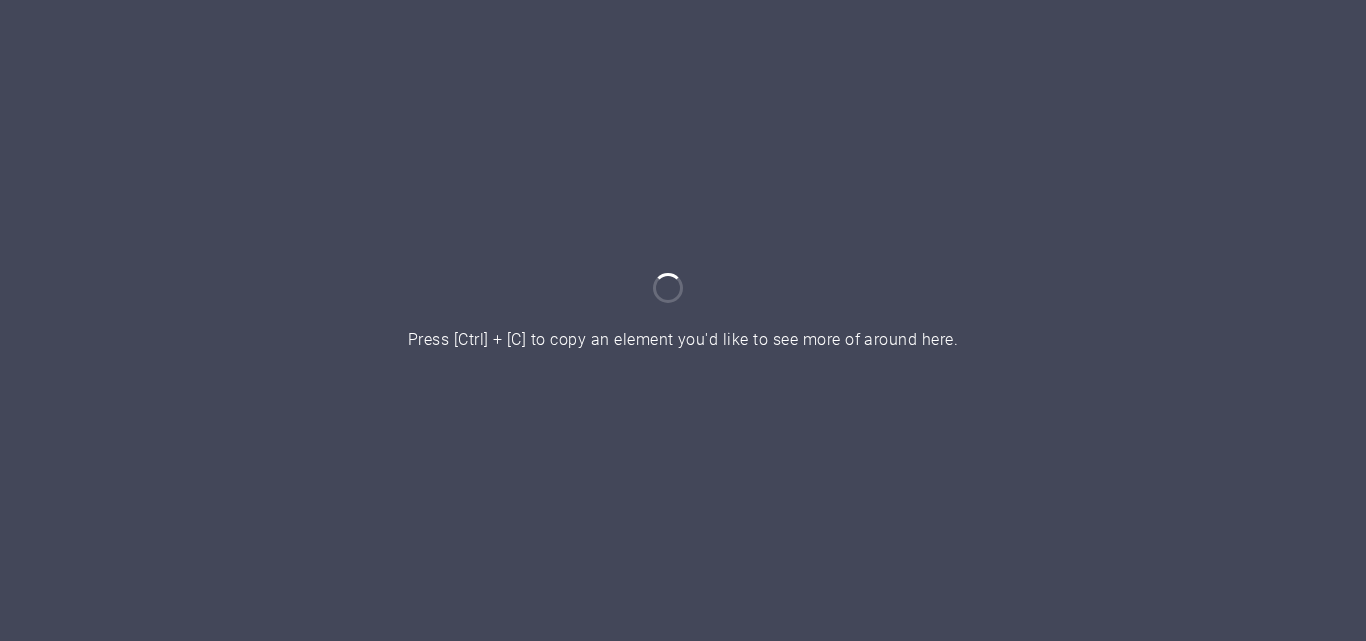 scroll, scrollTop: 0, scrollLeft: 0, axis: both 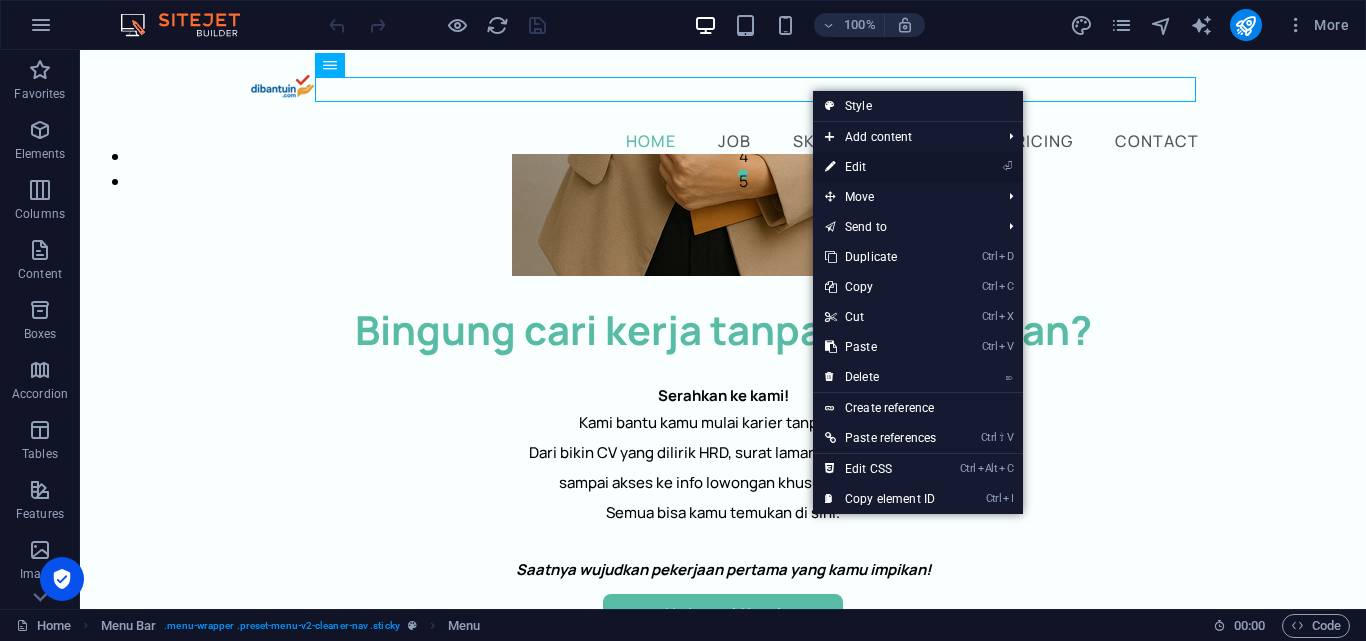 drag, startPoint x: 873, startPoint y: 155, endPoint x: 556, endPoint y: 57, distance: 331.80264 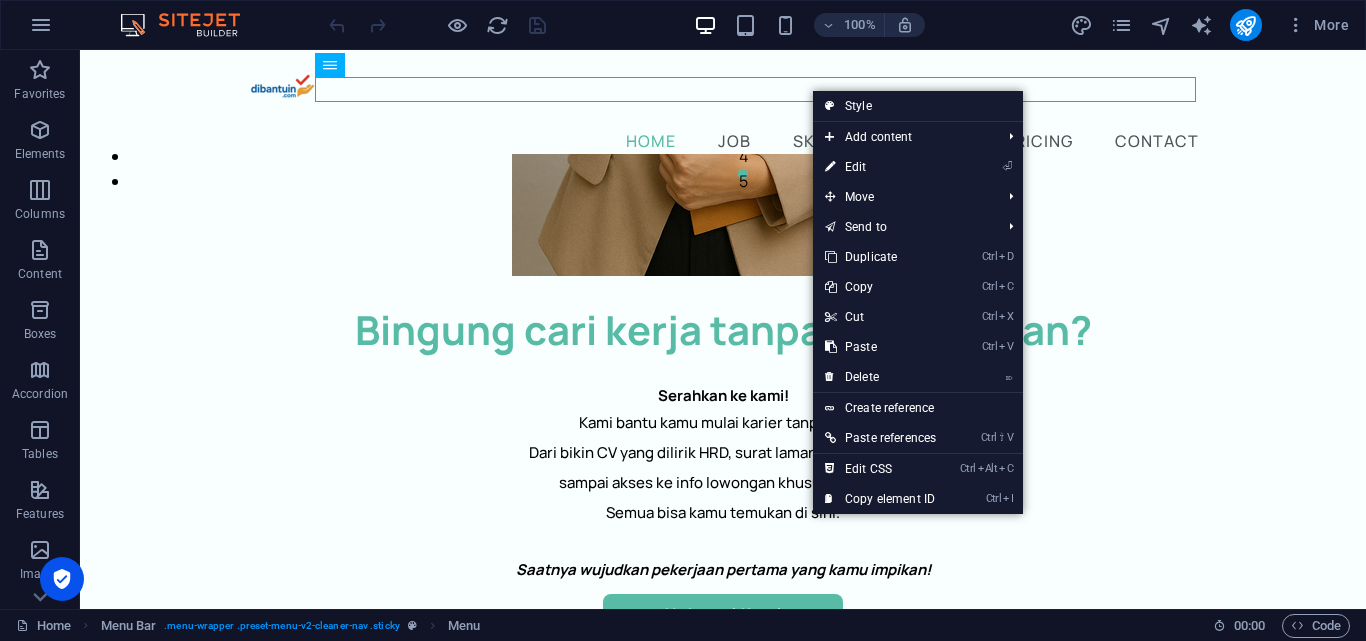 select 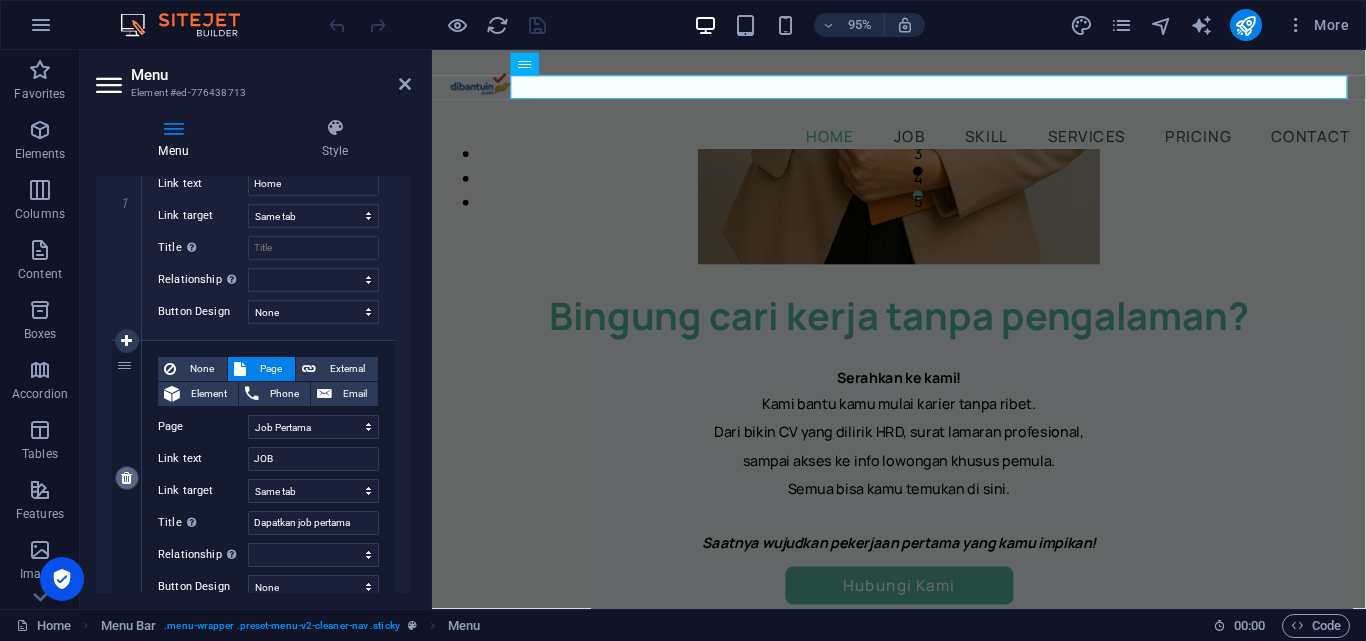 scroll, scrollTop: 700, scrollLeft: 0, axis: vertical 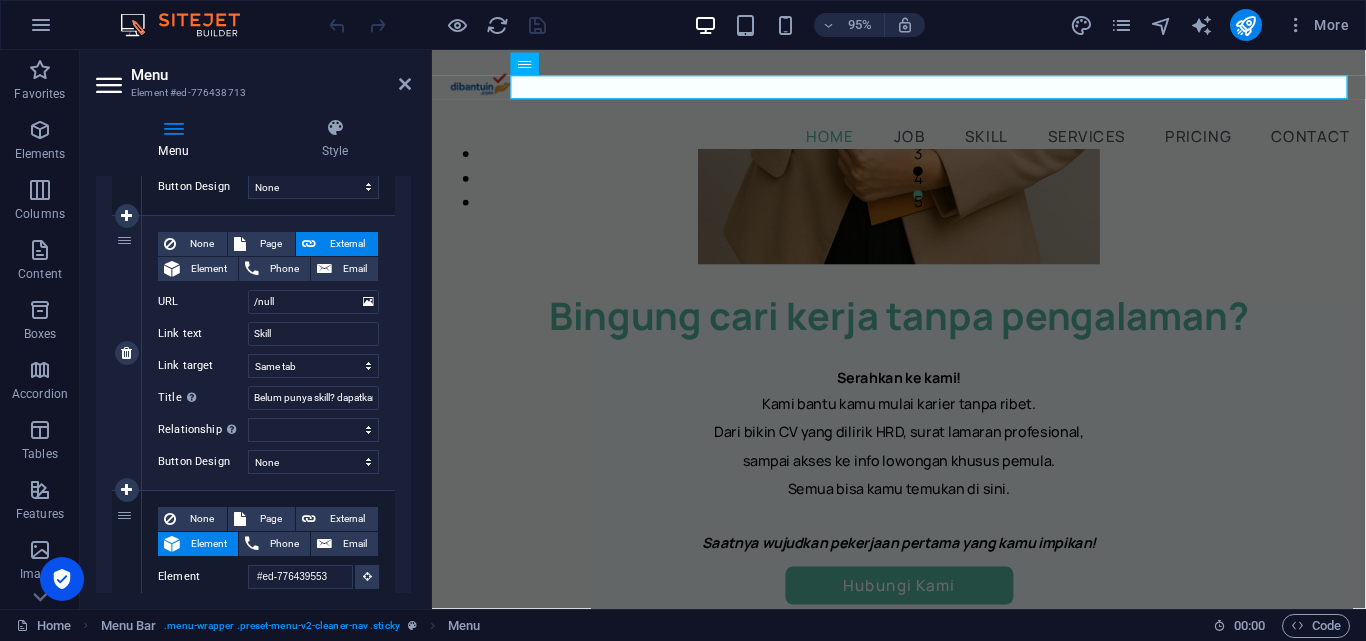 click on "3" at bounding box center (127, 353) 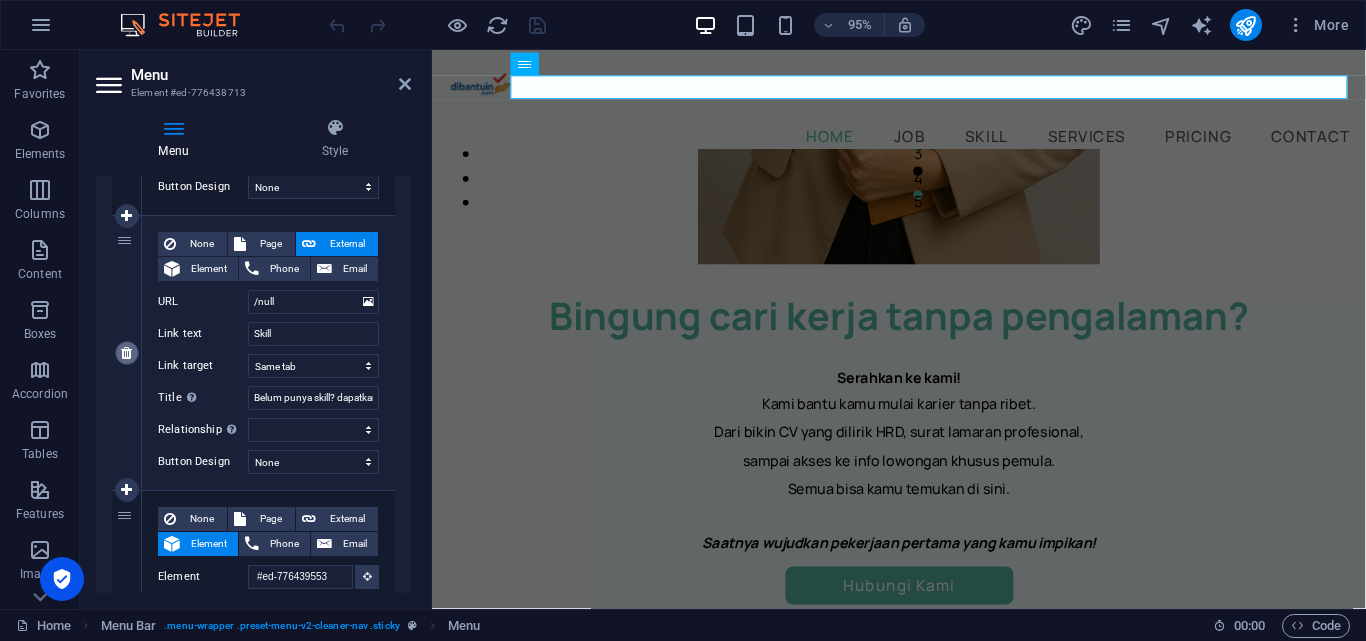 click at bounding box center (127, 353) 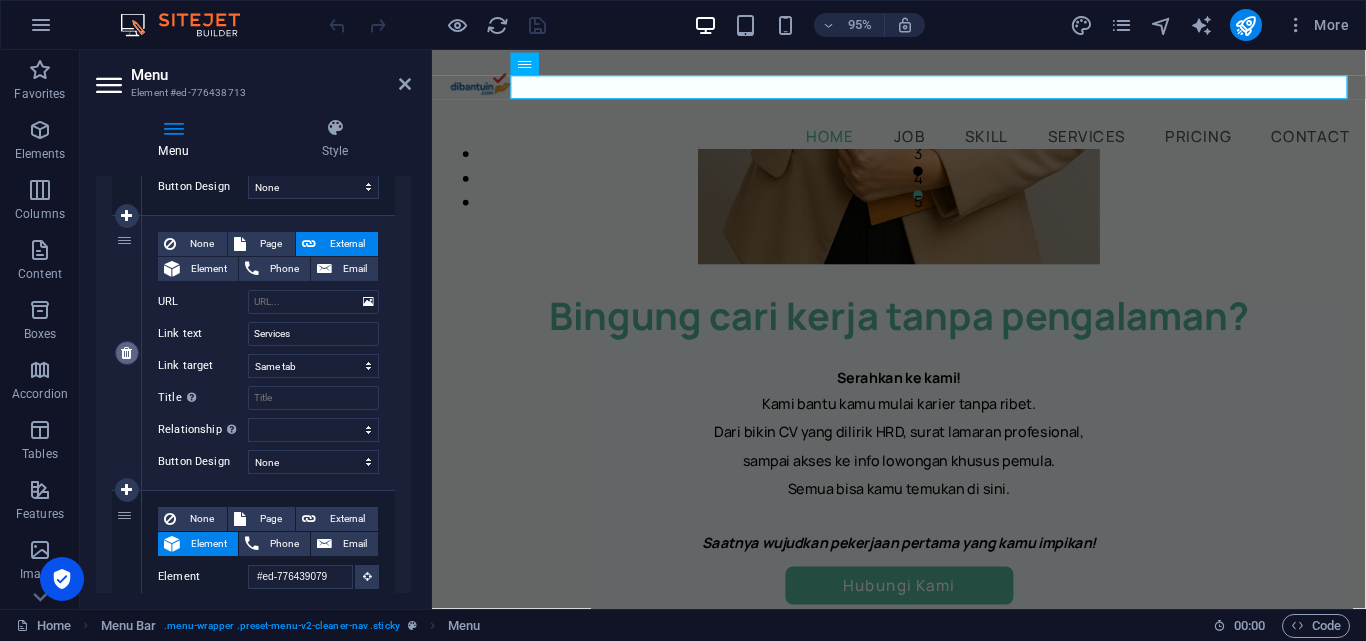 select 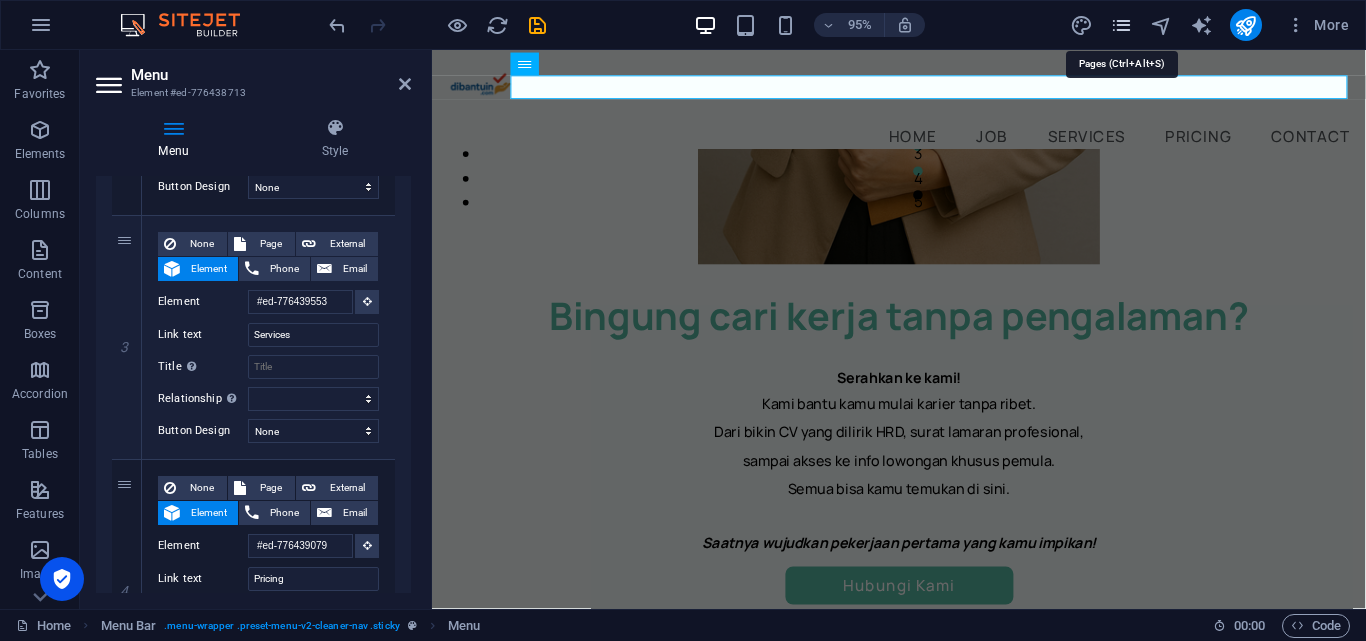 click at bounding box center [1121, 25] 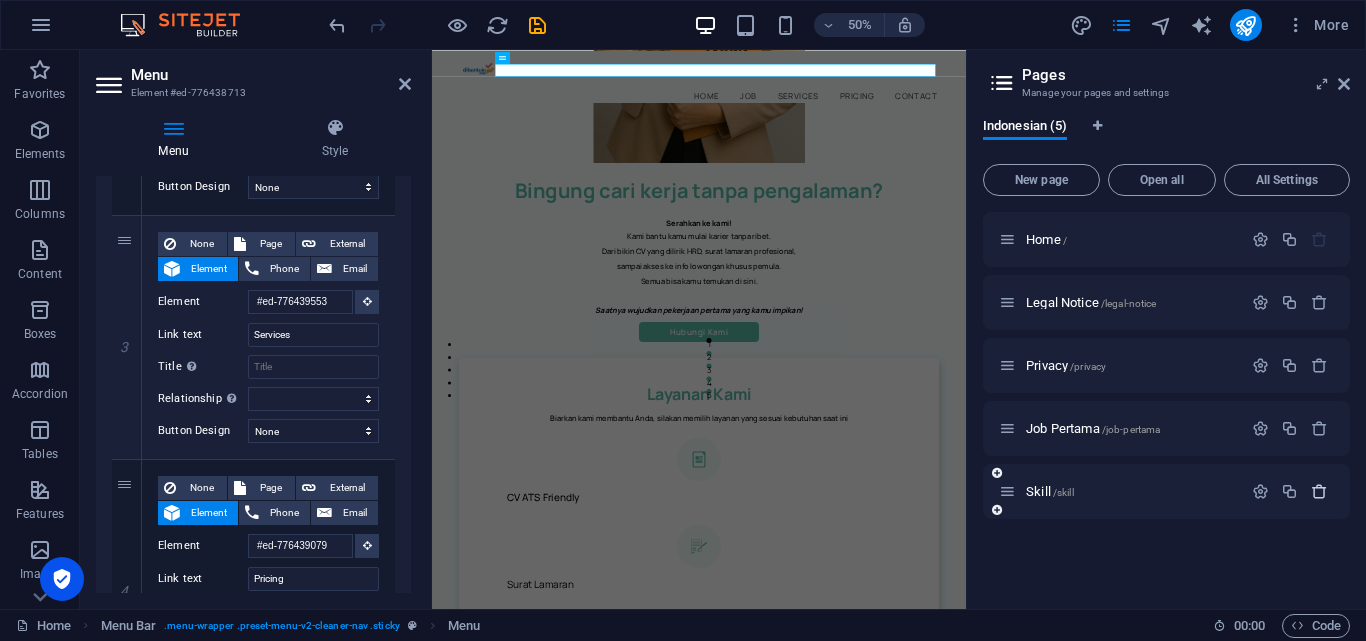 click at bounding box center [1319, 491] 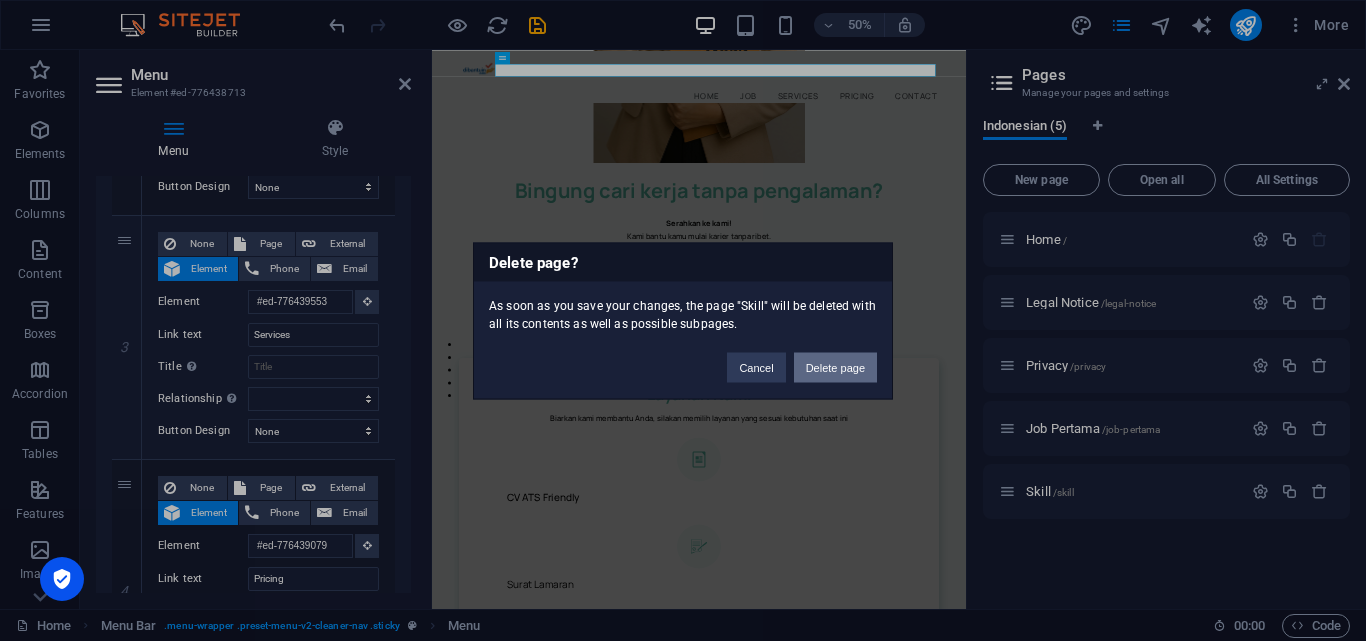 click on "Delete page" at bounding box center [835, 367] 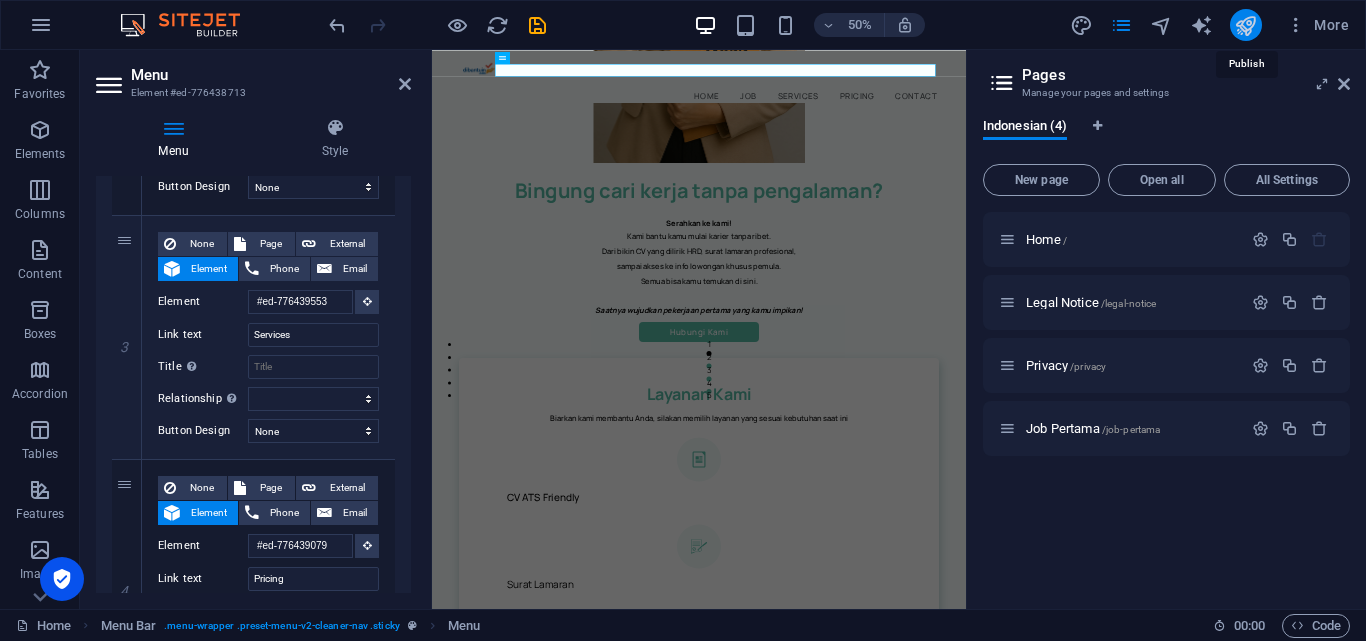 click at bounding box center [1245, 25] 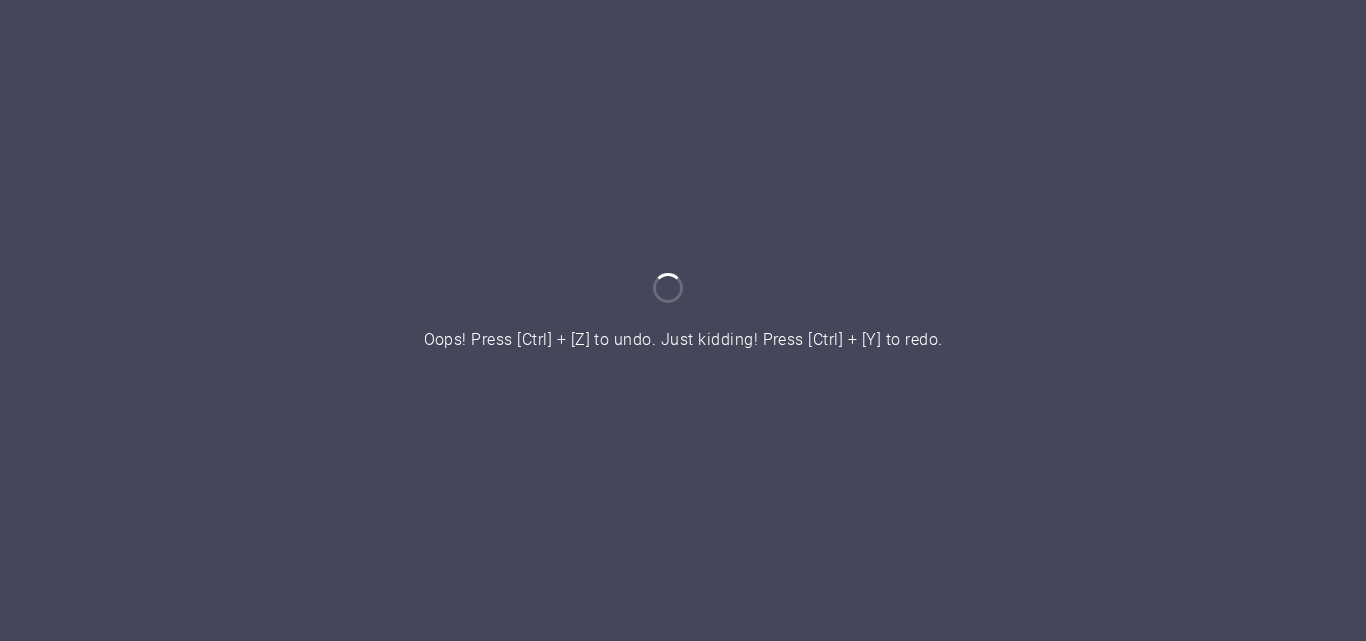 scroll, scrollTop: 0, scrollLeft: 0, axis: both 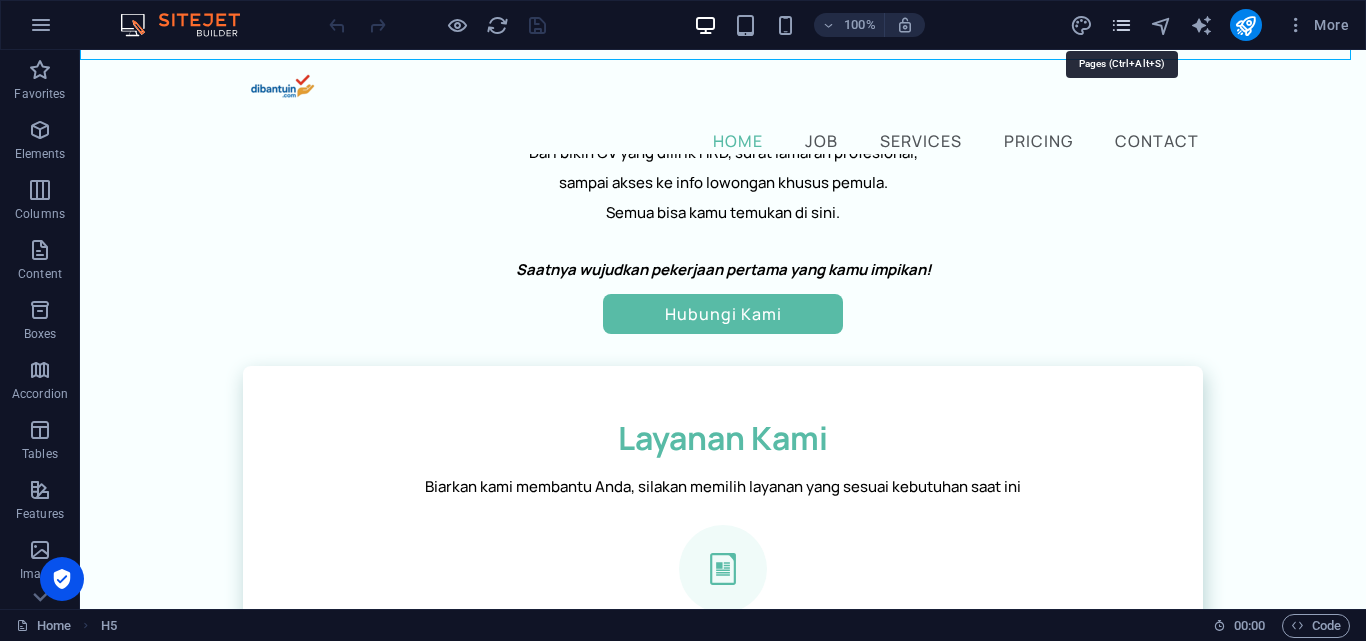 click at bounding box center [1121, 25] 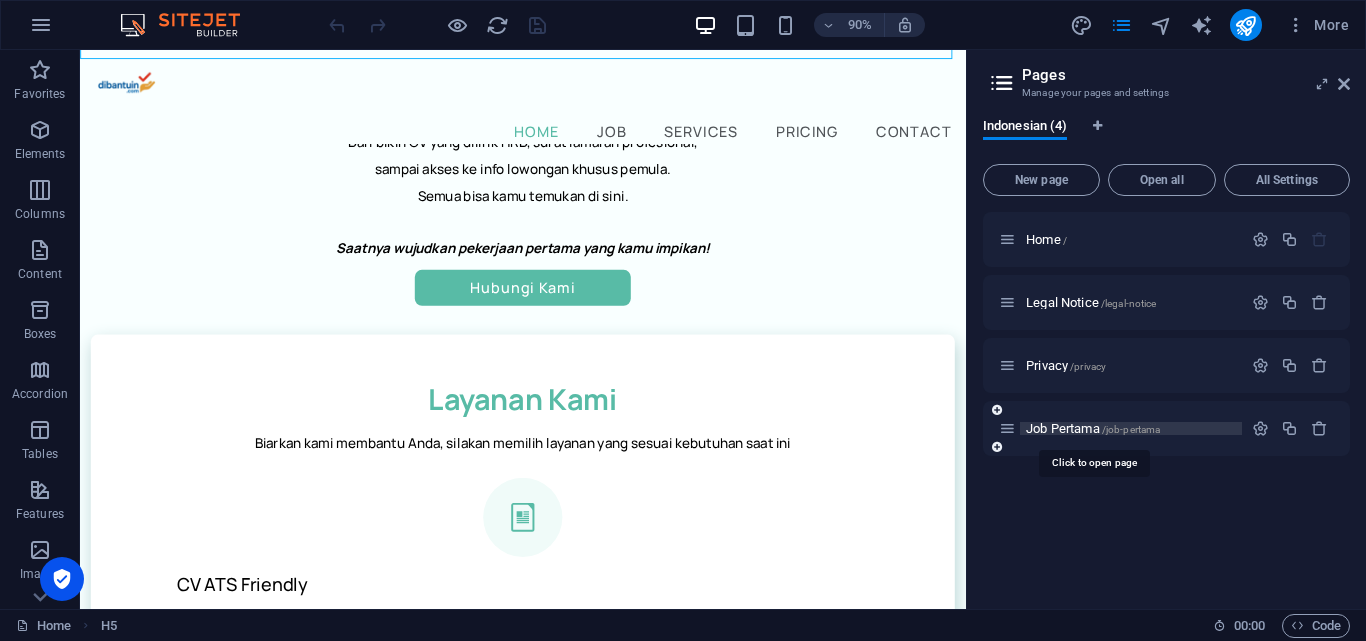 click on "/job-pertama" at bounding box center (1131, 429) 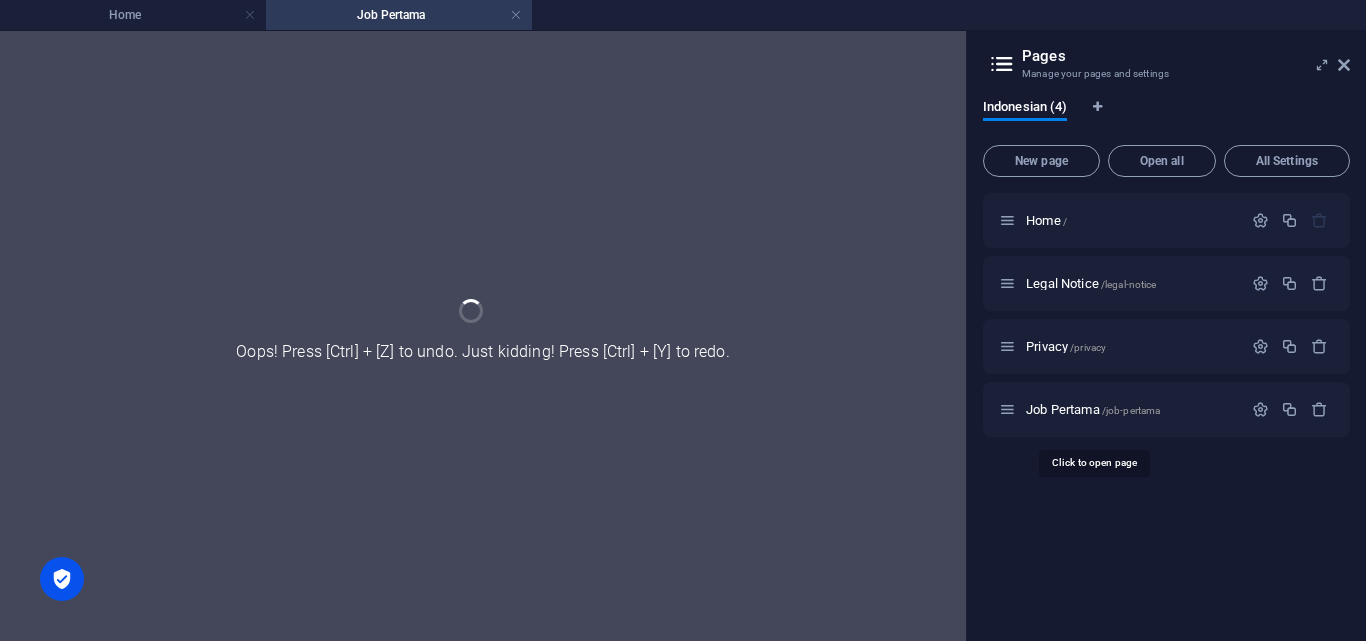 scroll, scrollTop: 0, scrollLeft: 0, axis: both 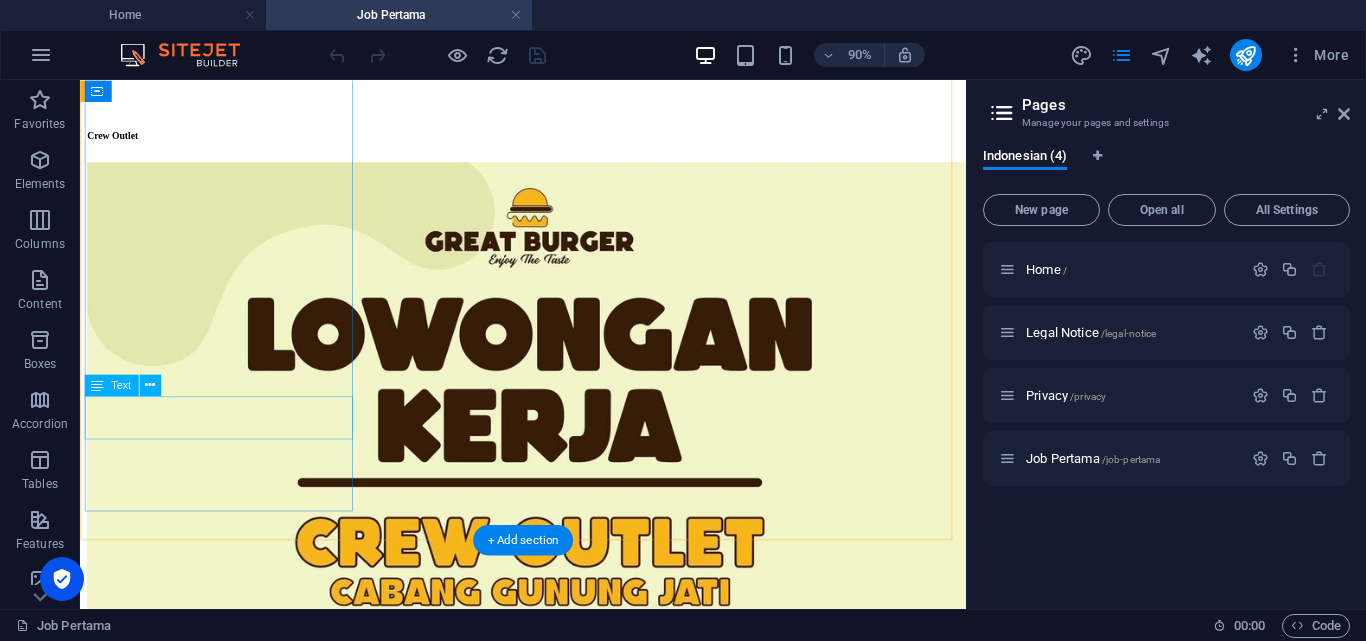 click on "Belum punya CV yang menarik bagi HRD?" at bounding box center (572, 1468) 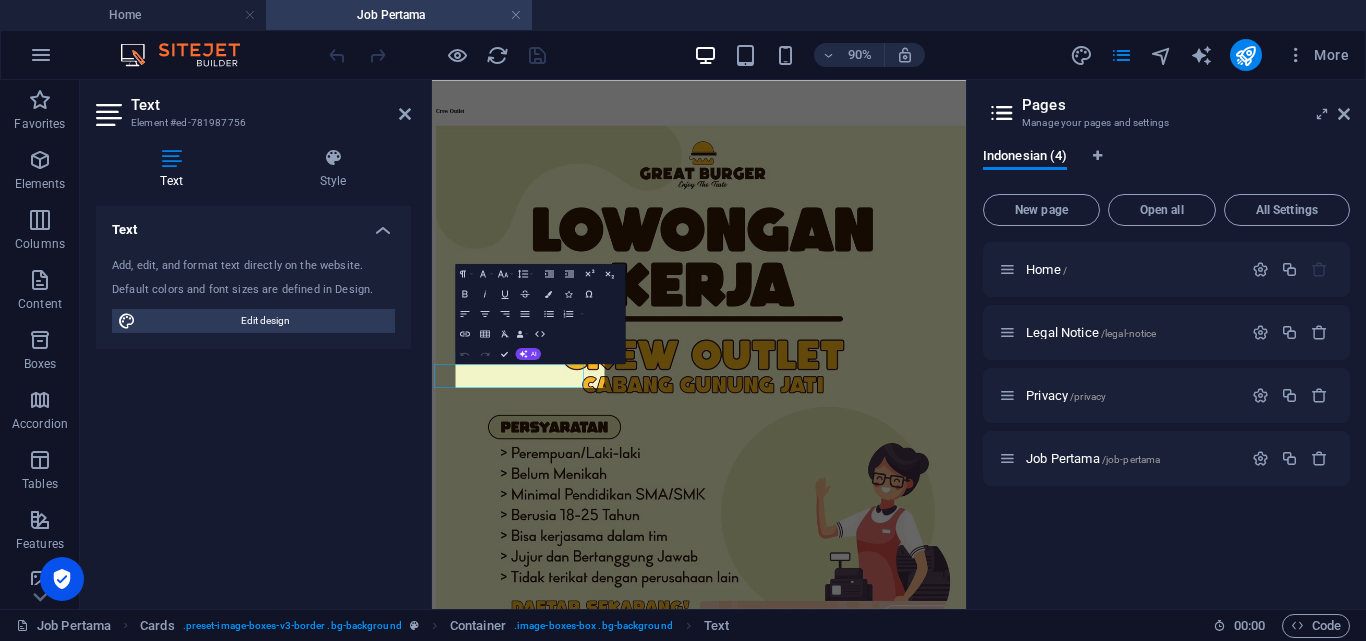 scroll, scrollTop: 84, scrollLeft: 0, axis: vertical 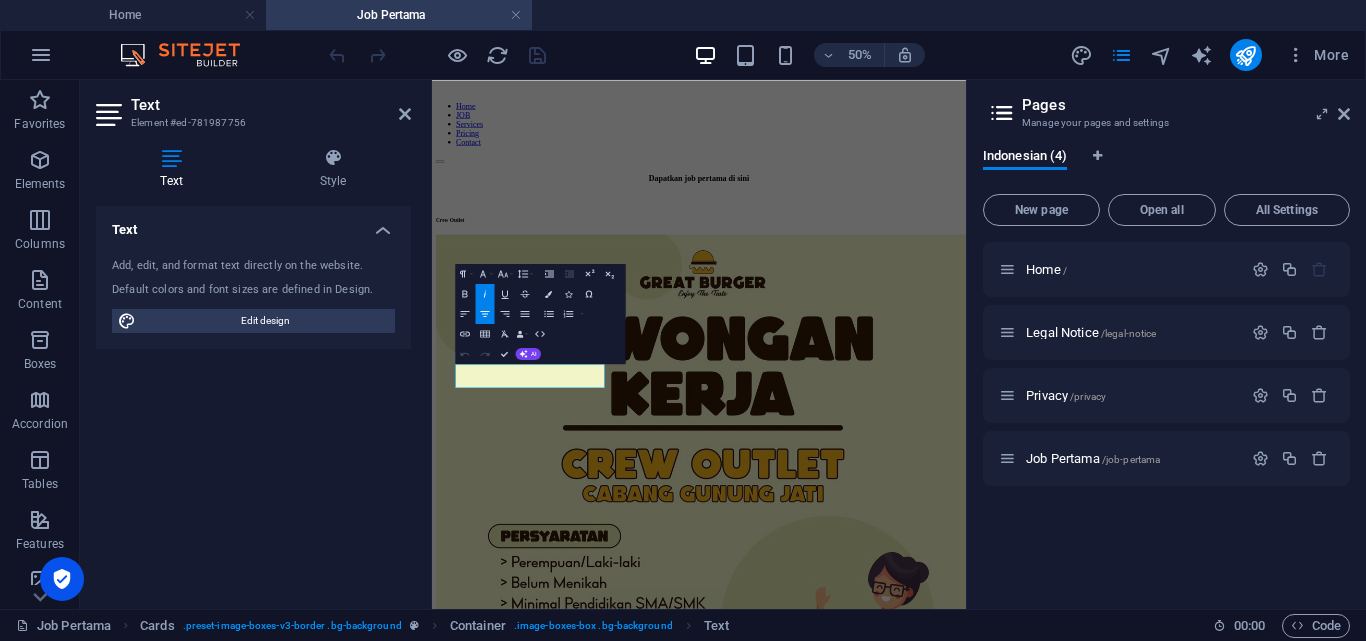 click on "Belum punya CV yang menarik bagi HRD?" at bounding box center (966, 1789) 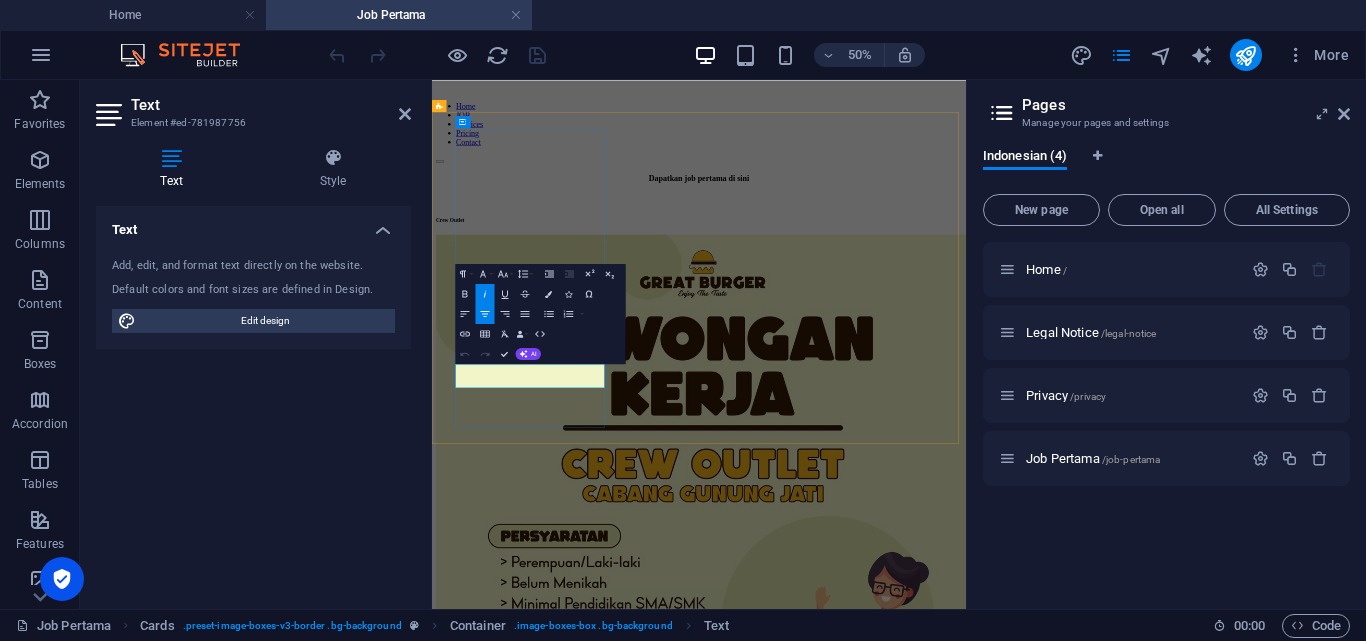 click on "Belum punya CV yang menarik bagi HRD?" at bounding box center (966, 1789) 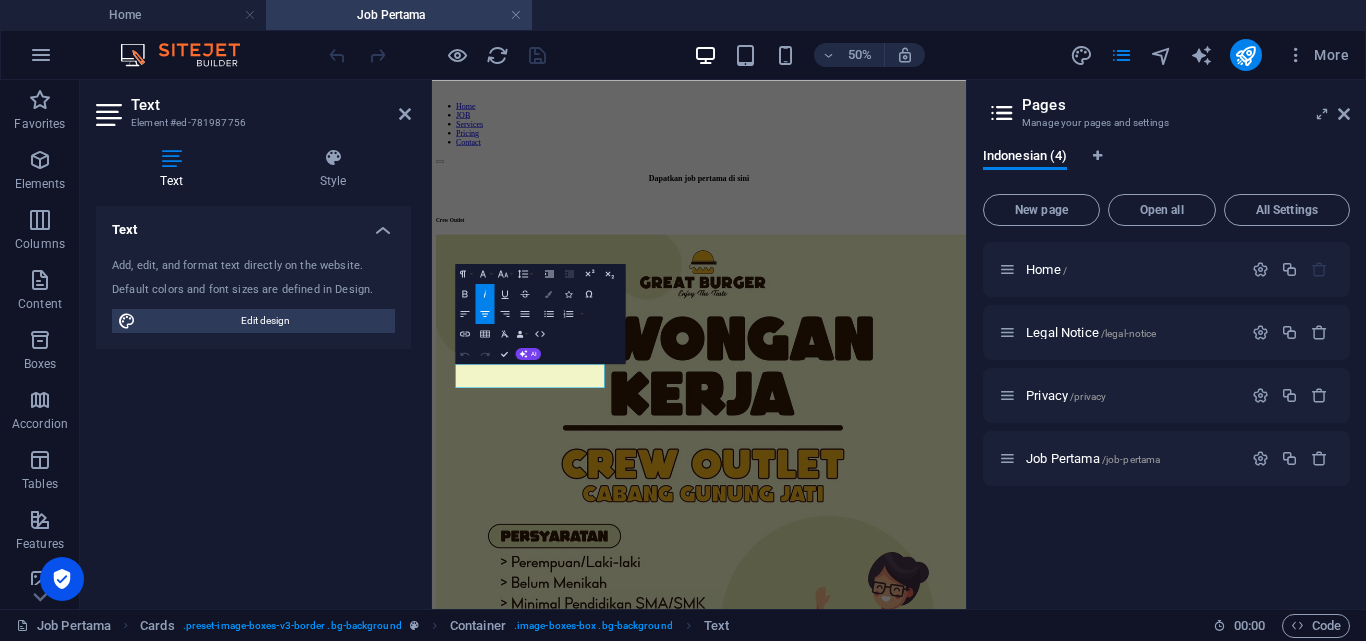click at bounding box center [548, 293] 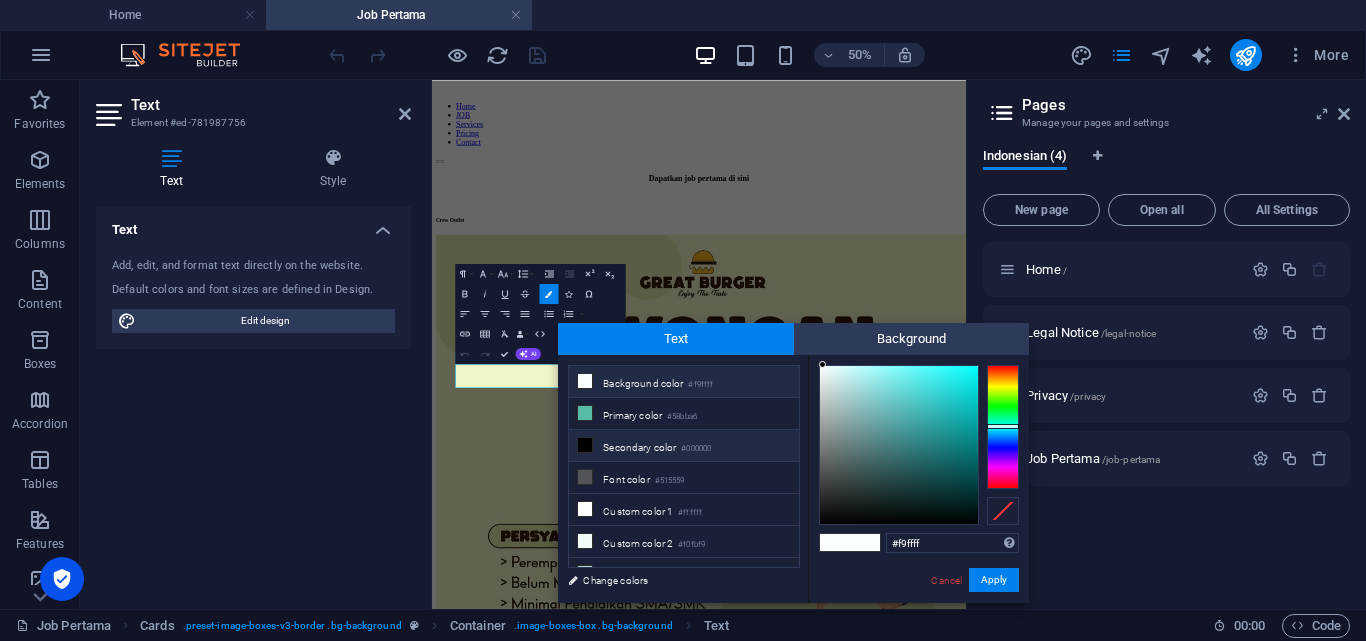click on "Secondary color
#000000" at bounding box center (684, 446) 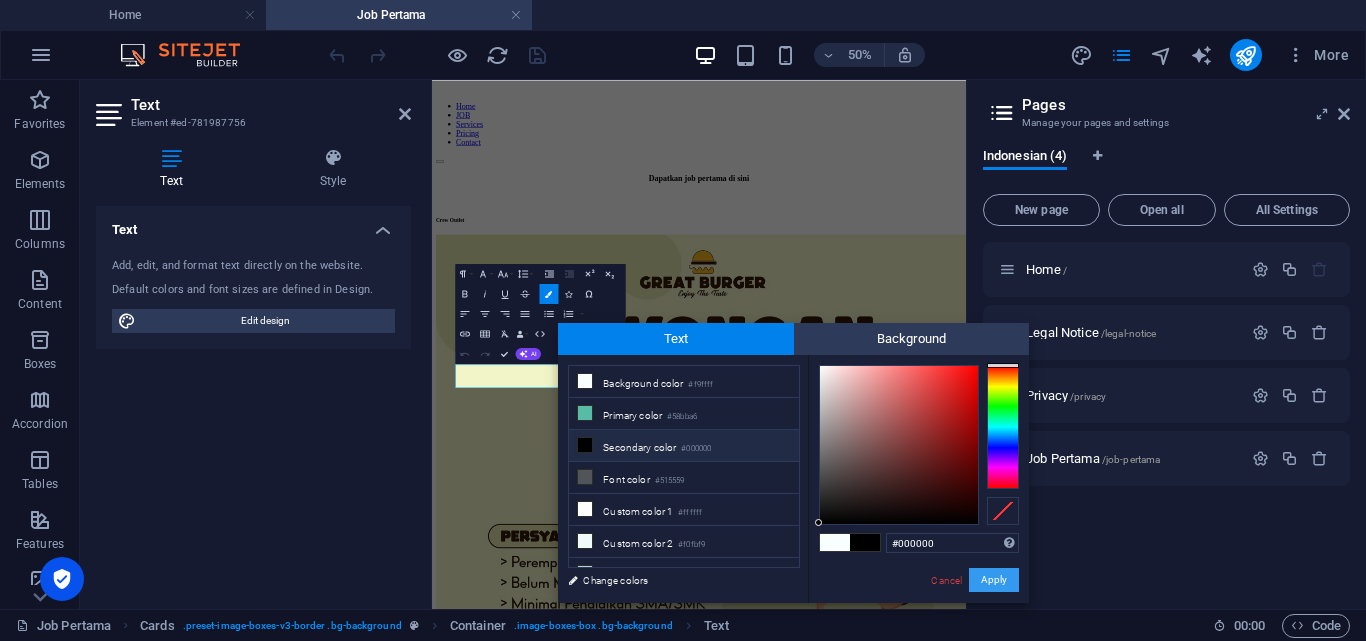 click on "Apply" at bounding box center (994, 580) 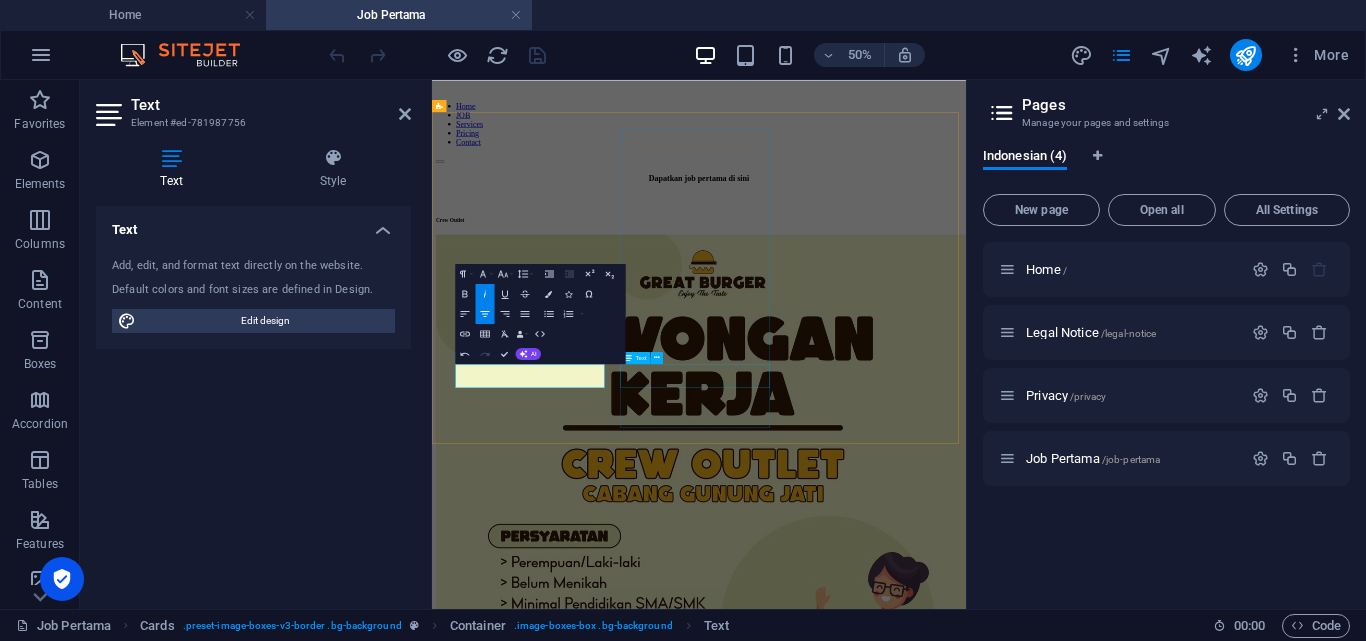 click on "Belum punya CV yang menarik bagi HRD?" at bounding box center [966, 3296] 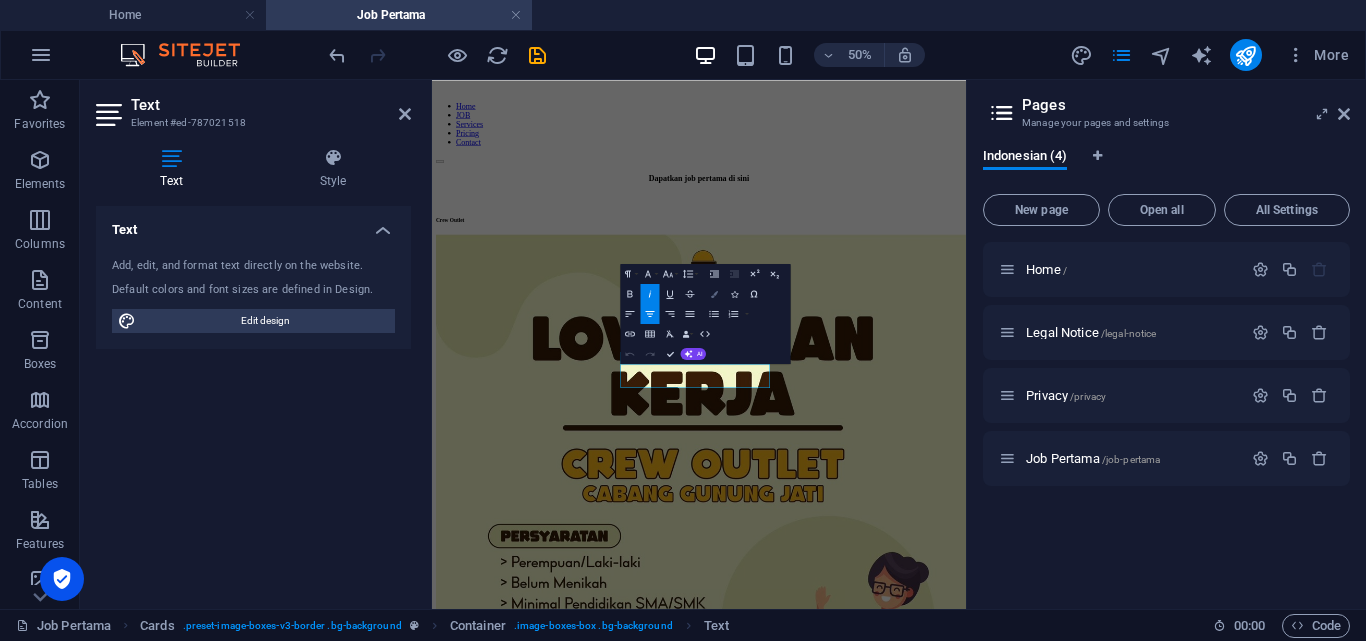 click on "Colors" at bounding box center [714, 293] 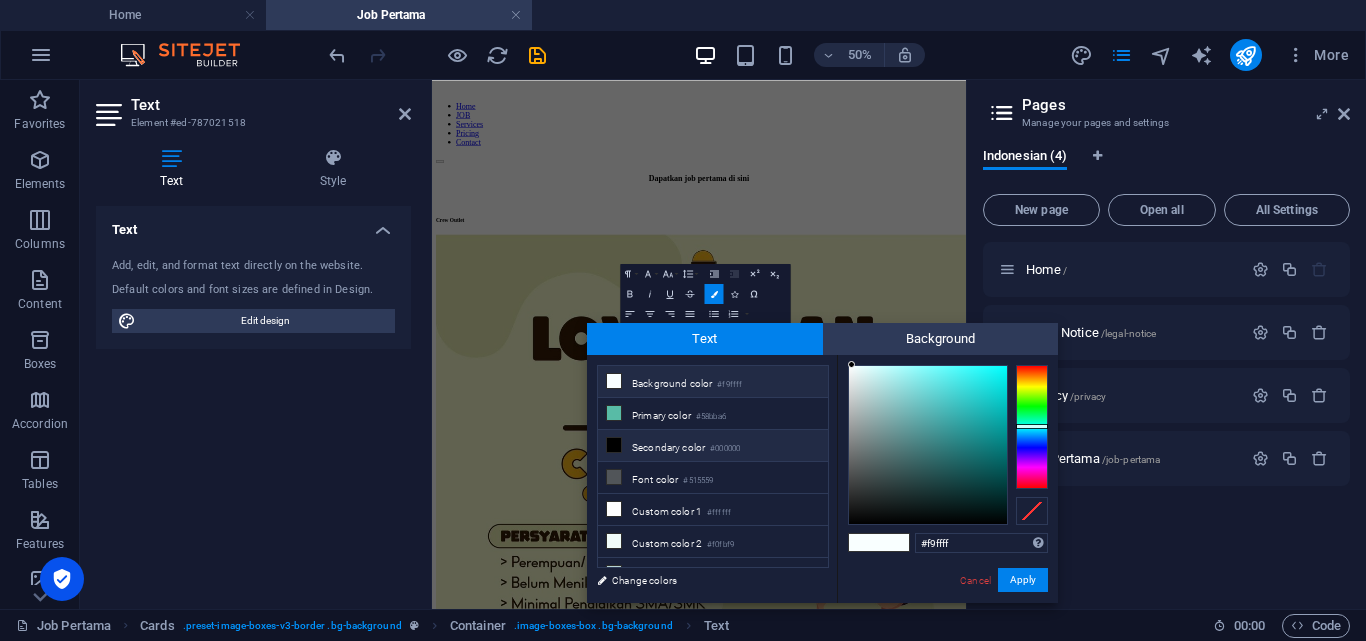 click on "#000000" at bounding box center (725, 449) 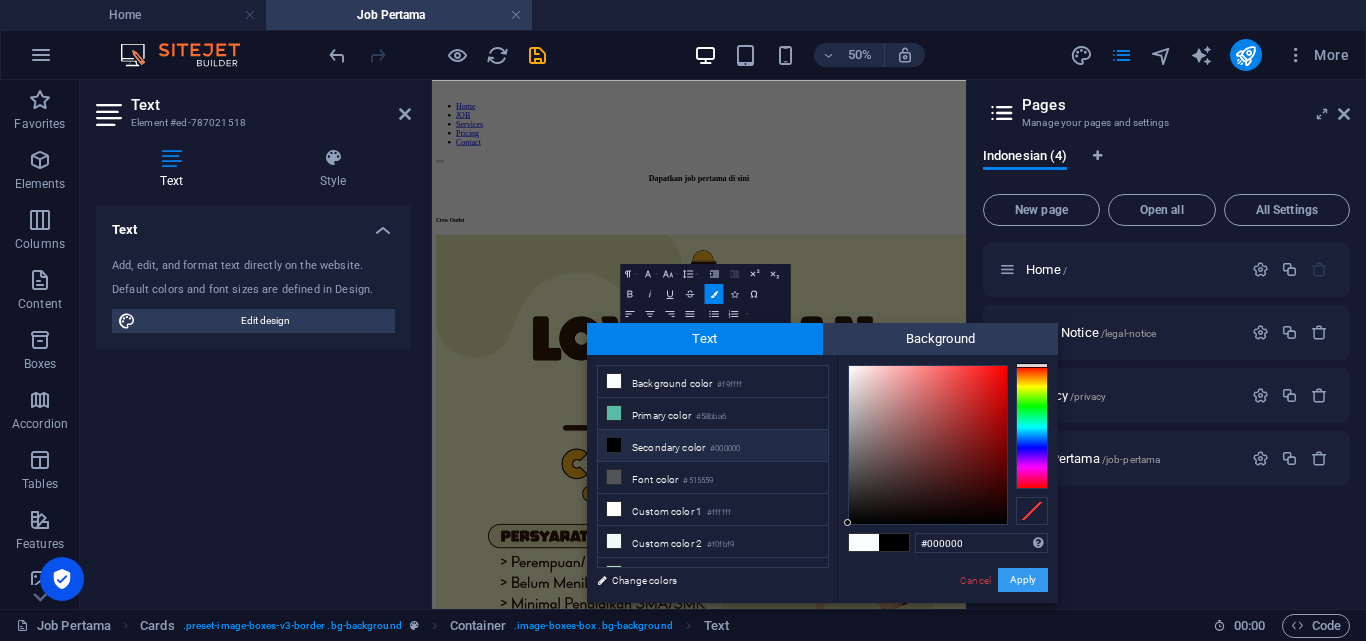 click on "Apply" at bounding box center (1023, 580) 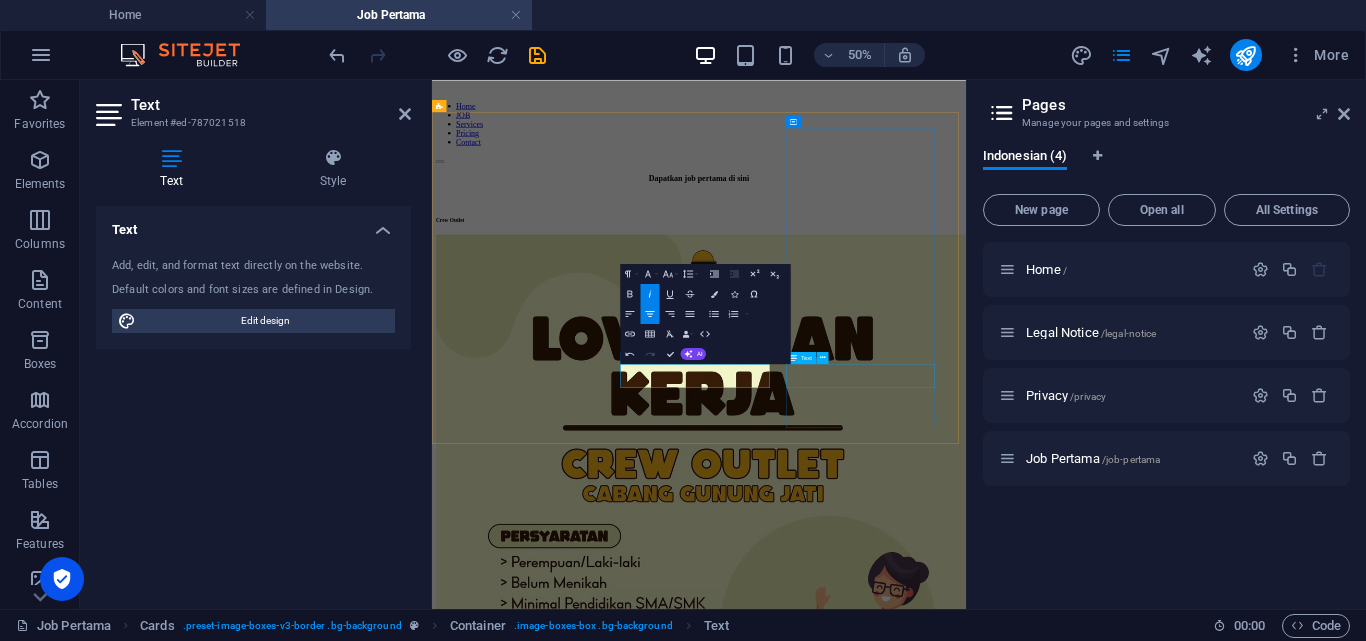 click on "Belum punya CV yang menarik bagi HRD?" at bounding box center (966, 4803) 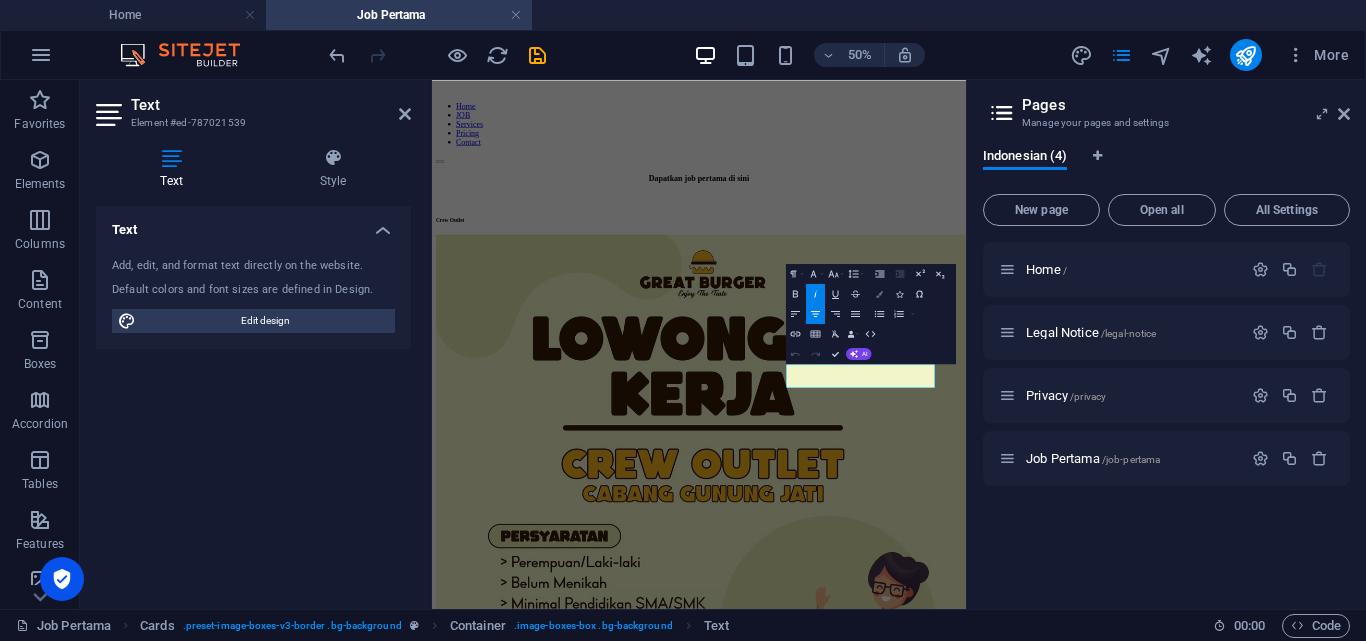 click at bounding box center [879, 293] 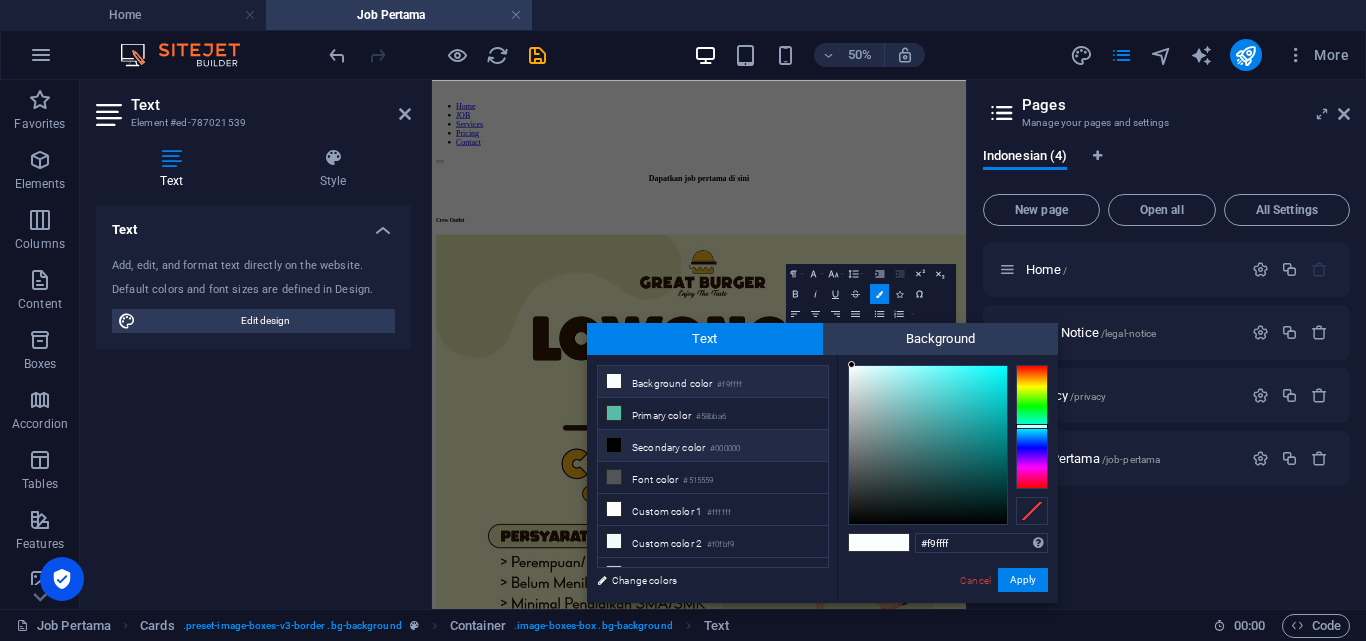 click on "Secondary color
#000000" at bounding box center [713, 446] 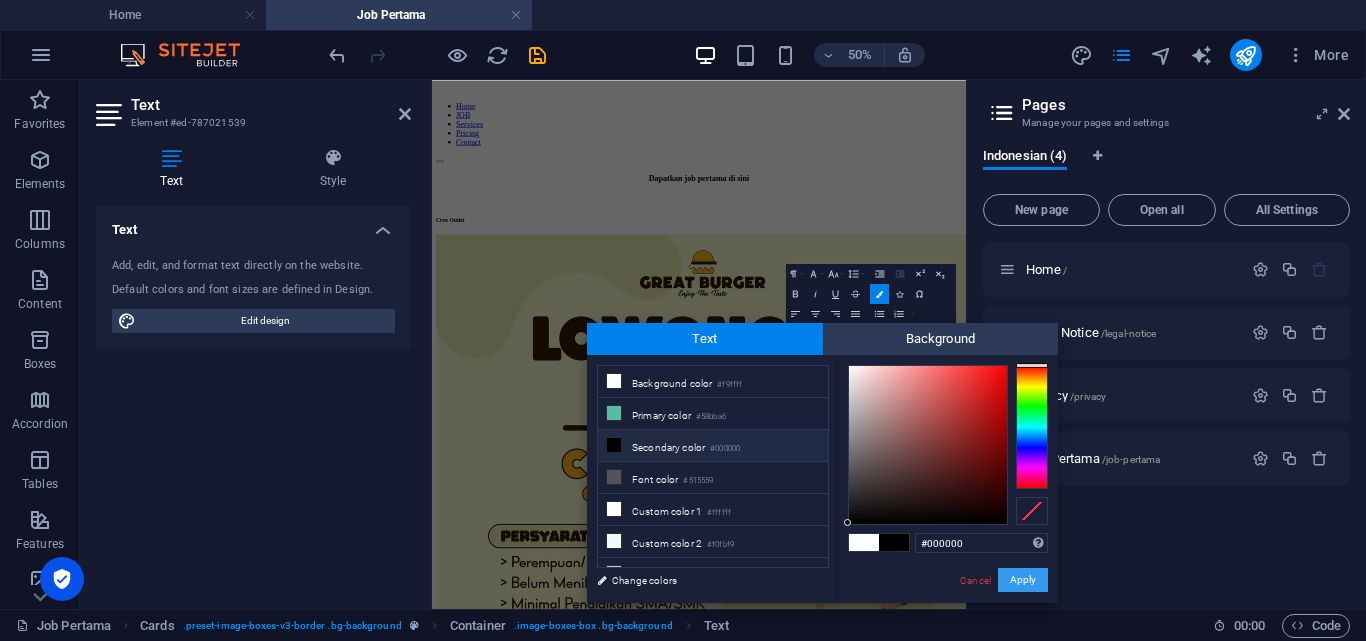 click on "Apply" at bounding box center [1023, 580] 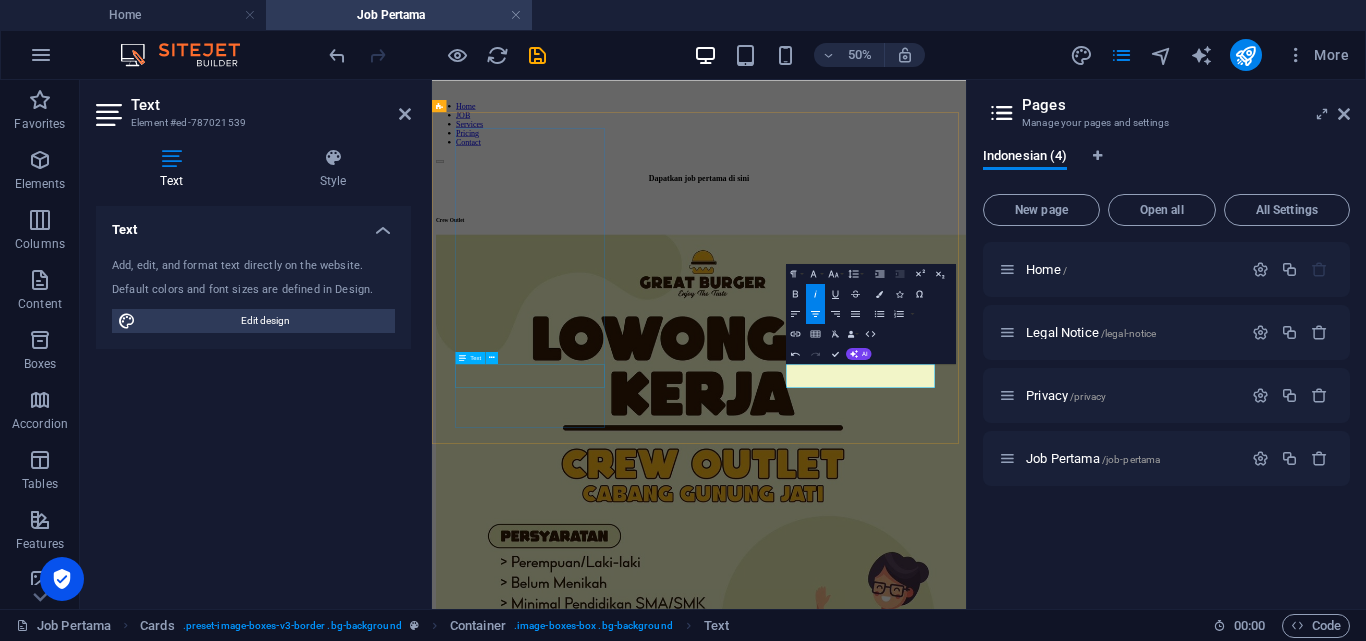 click on "Belum punya CV yang menarik bagi HRD?" at bounding box center (966, 1789) 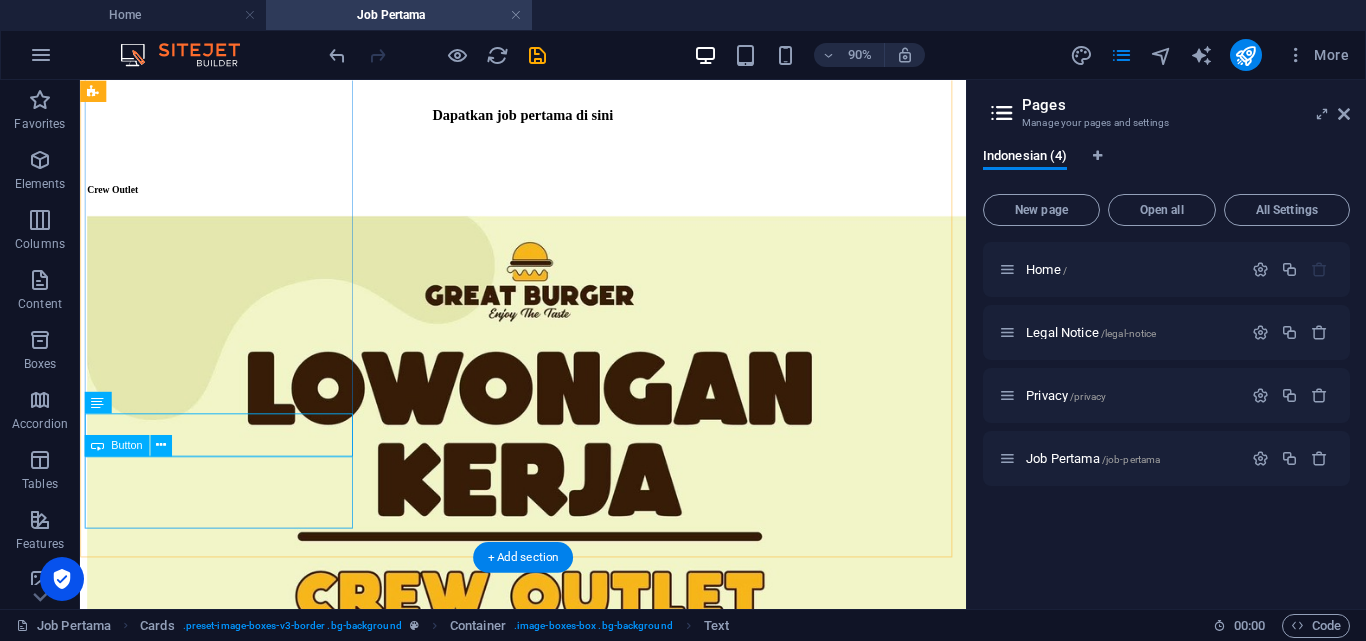 scroll, scrollTop: 284, scrollLeft: 0, axis: vertical 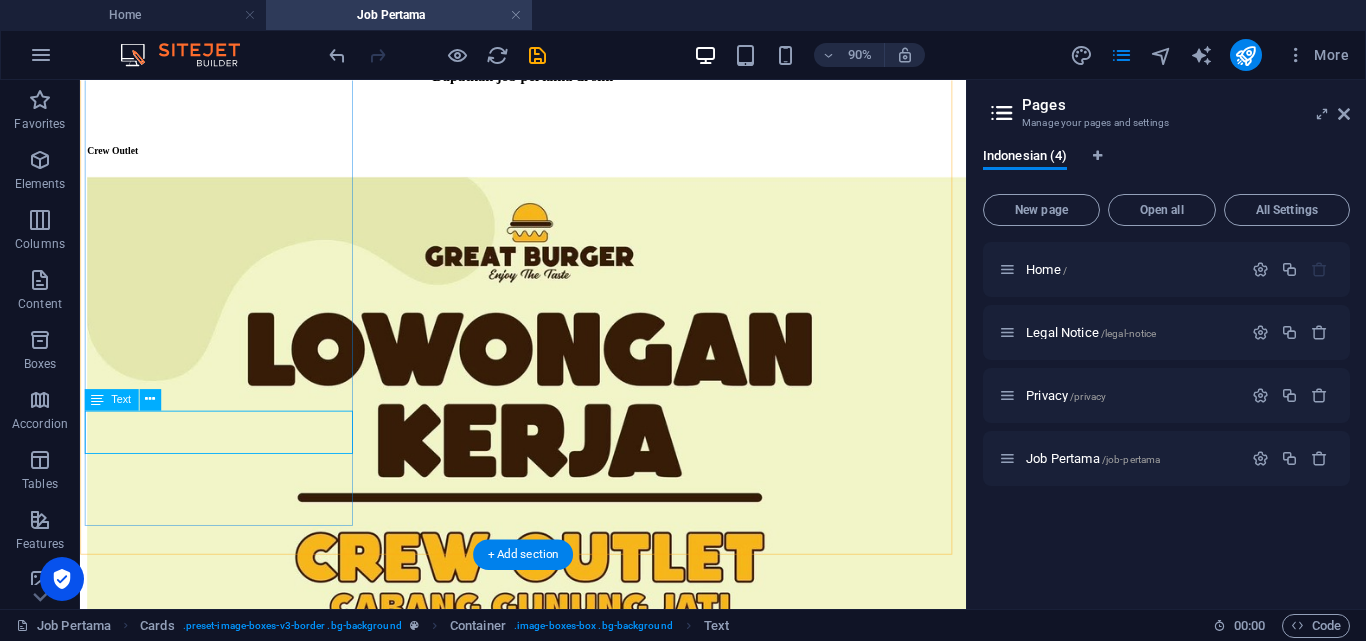 click on "Belum punya CV yang menarik bagi HRD?" at bounding box center [572, 1484] 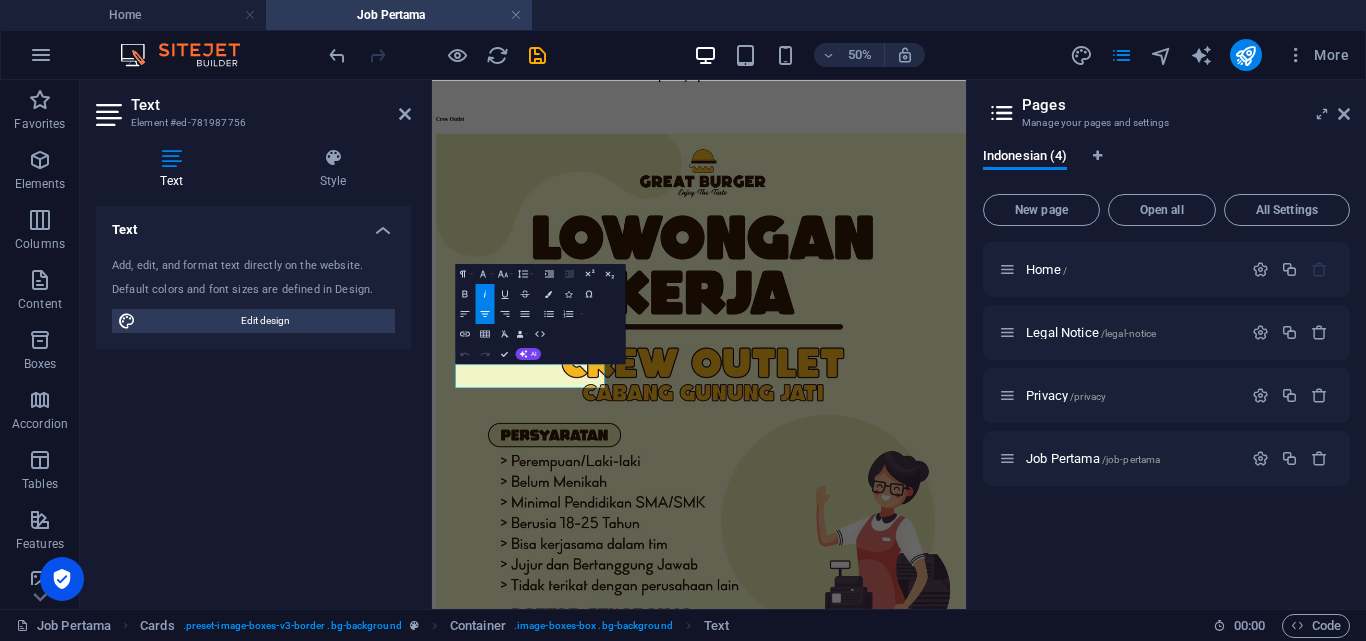 scroll, scrollTop: 84, scrollLeft: 0, axis: vertical 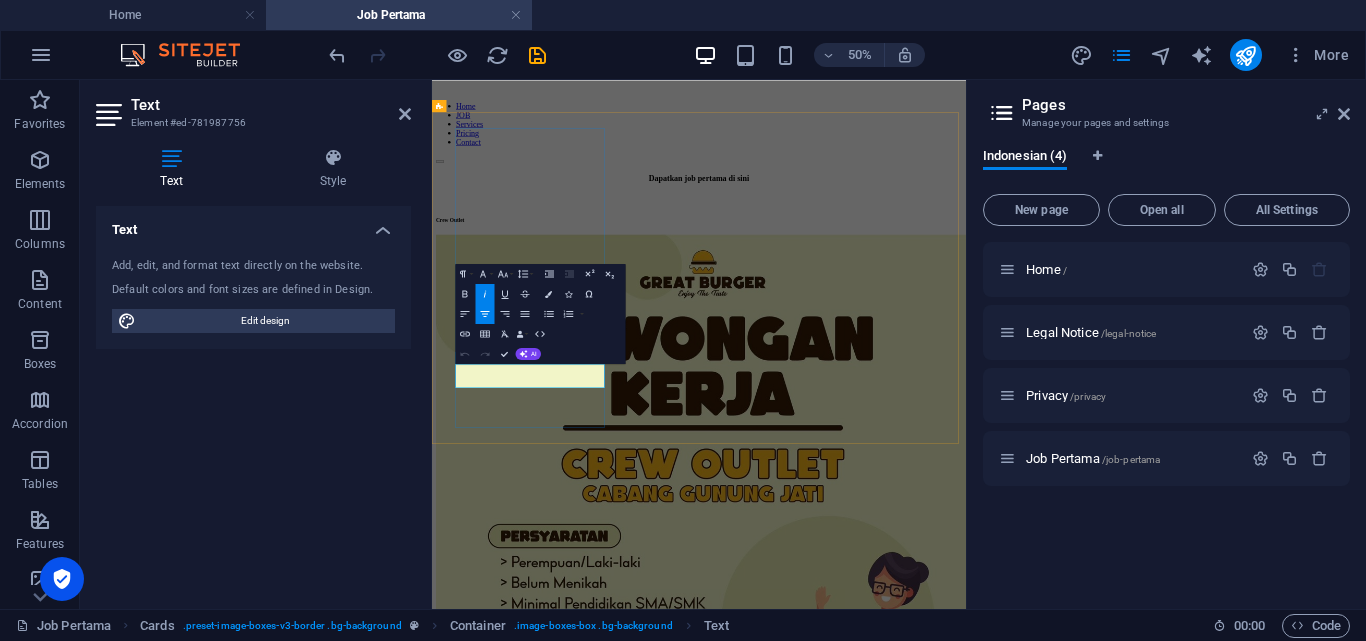drag, startPoint x: 684, startPoint y: 684, endPoint x: 496, endPoint y: 668, distance: 188.67963 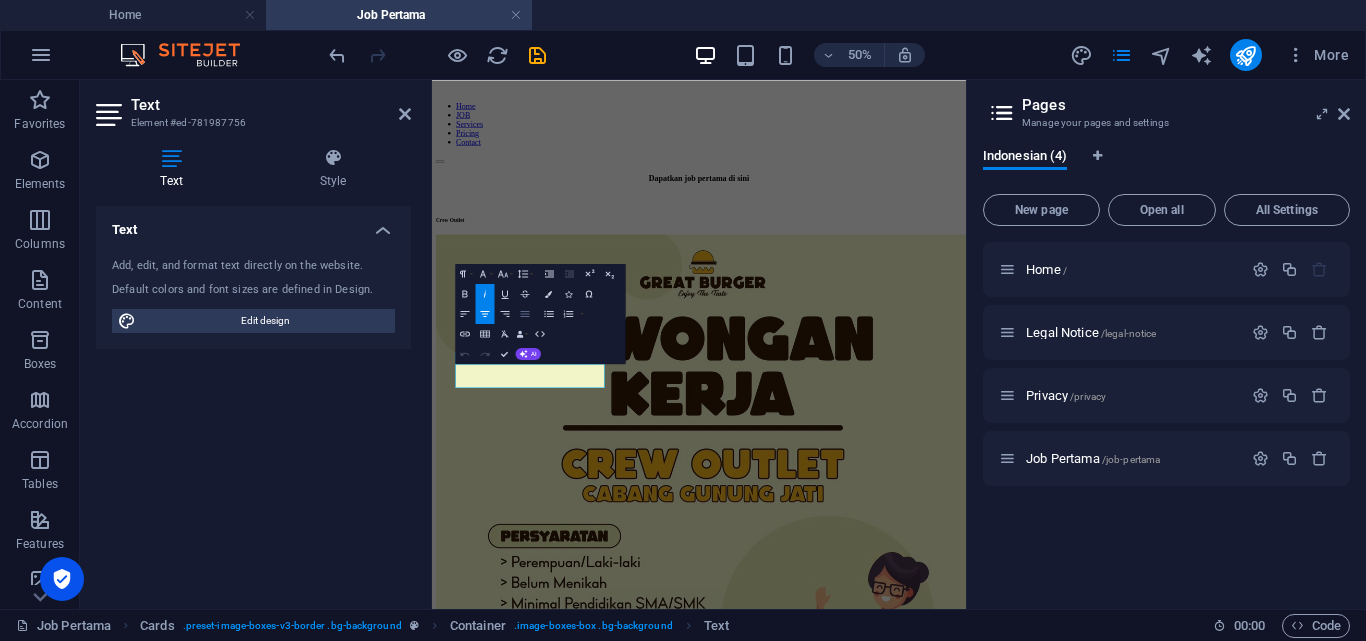 click 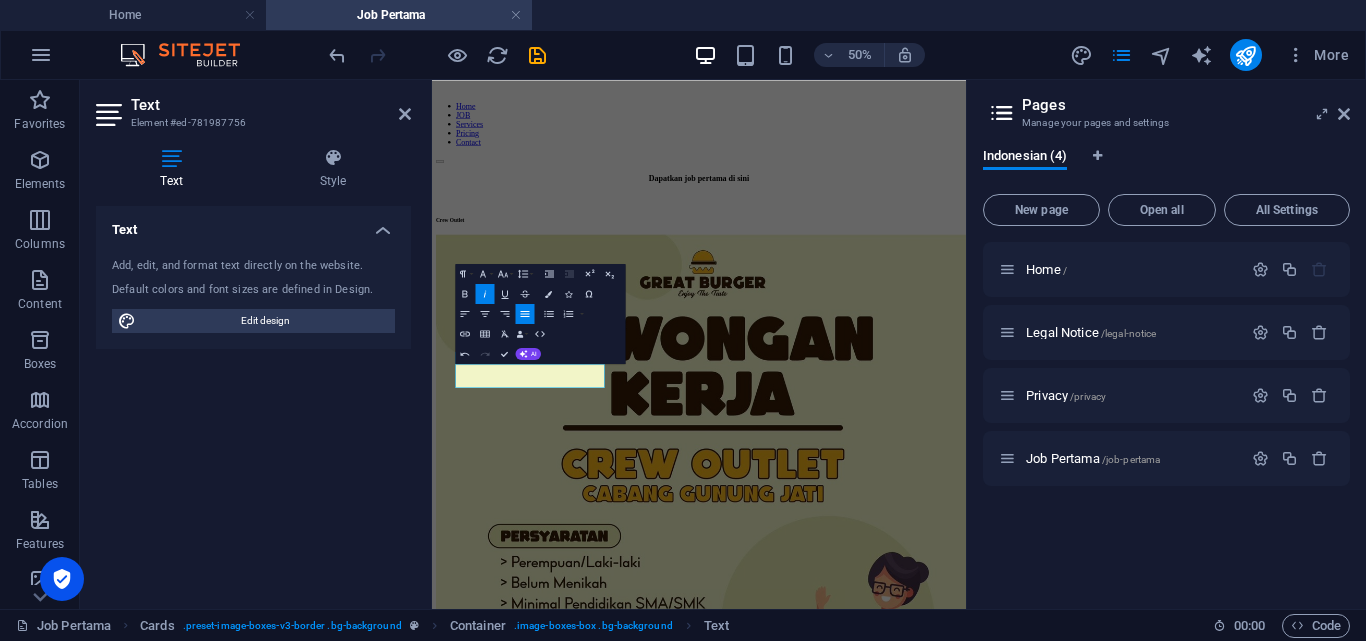 click 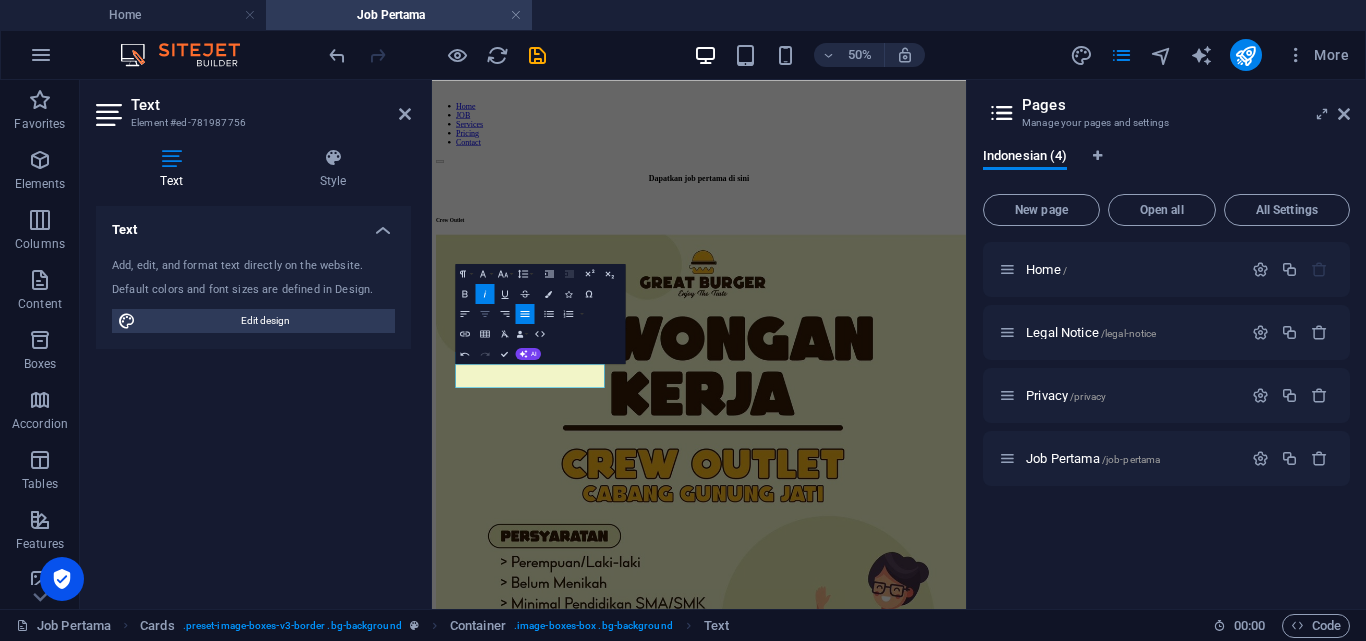 click on "Align Center" at bounding box center [484, 313] 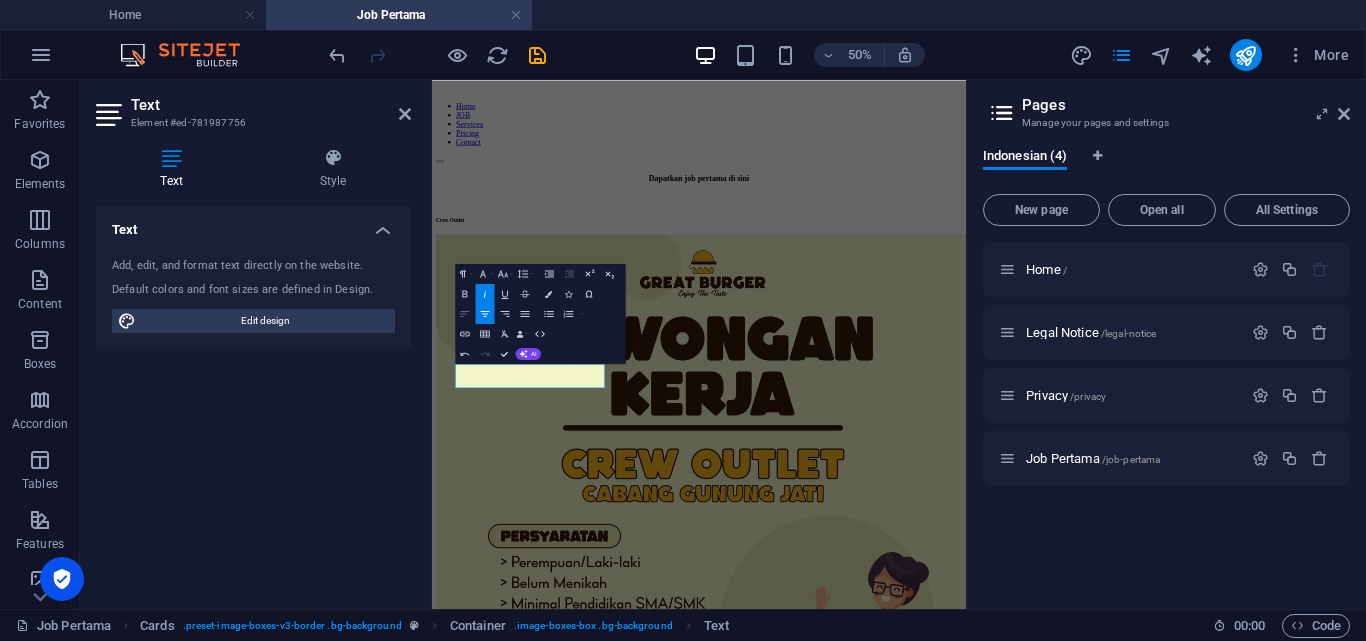 click 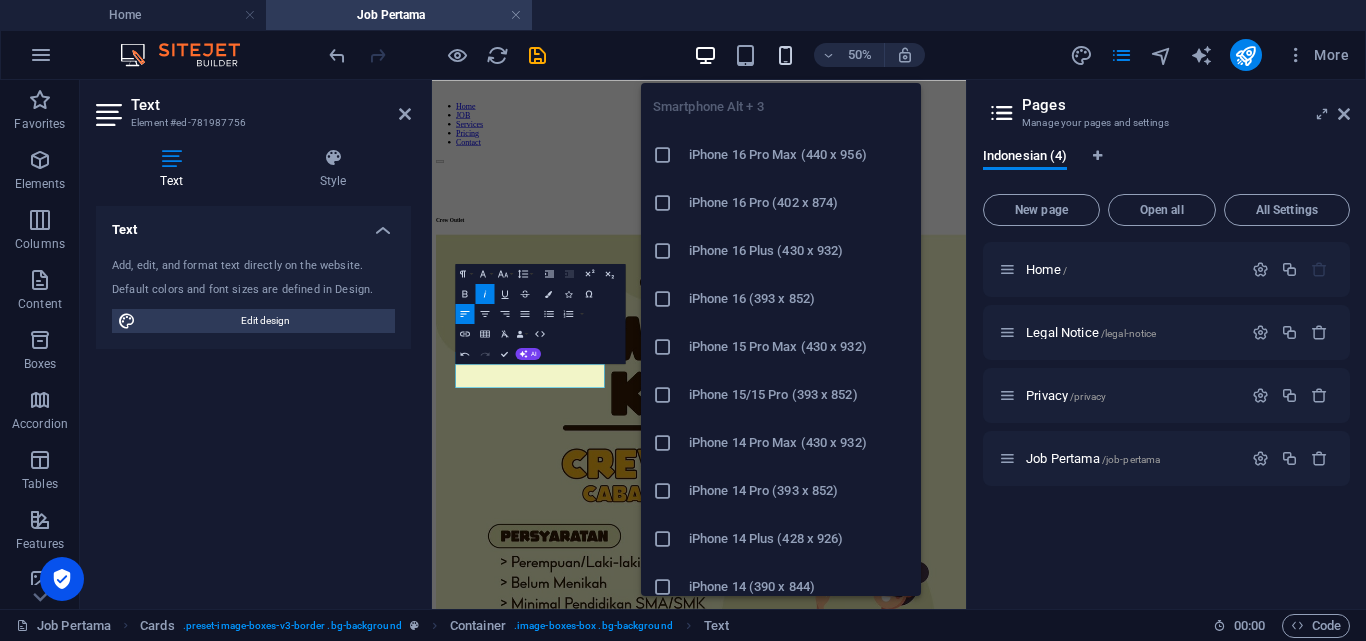 click at bounding box center [785, 55] 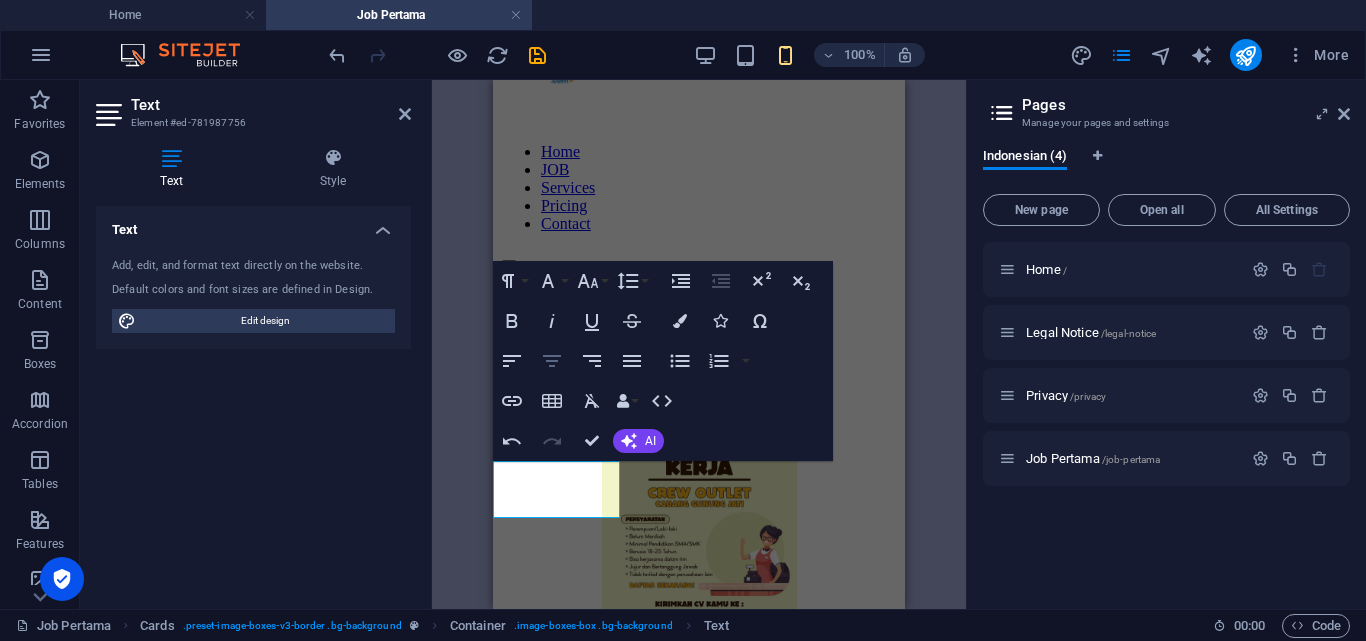 click 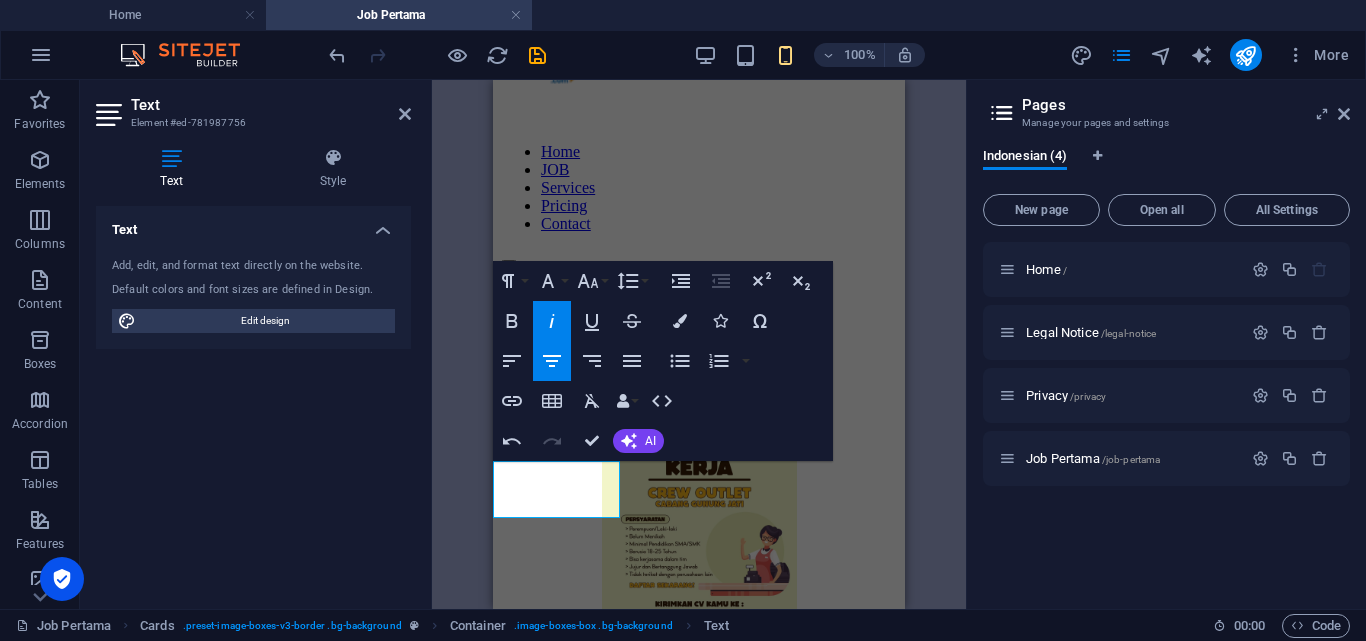 click 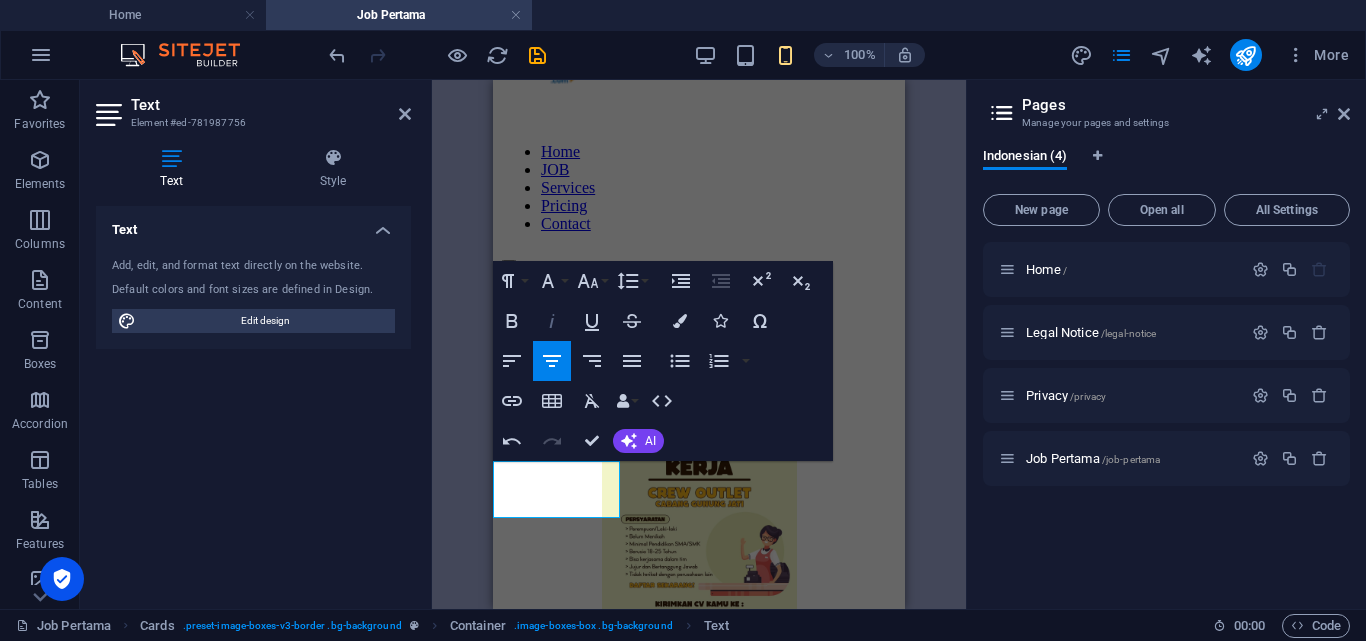 click 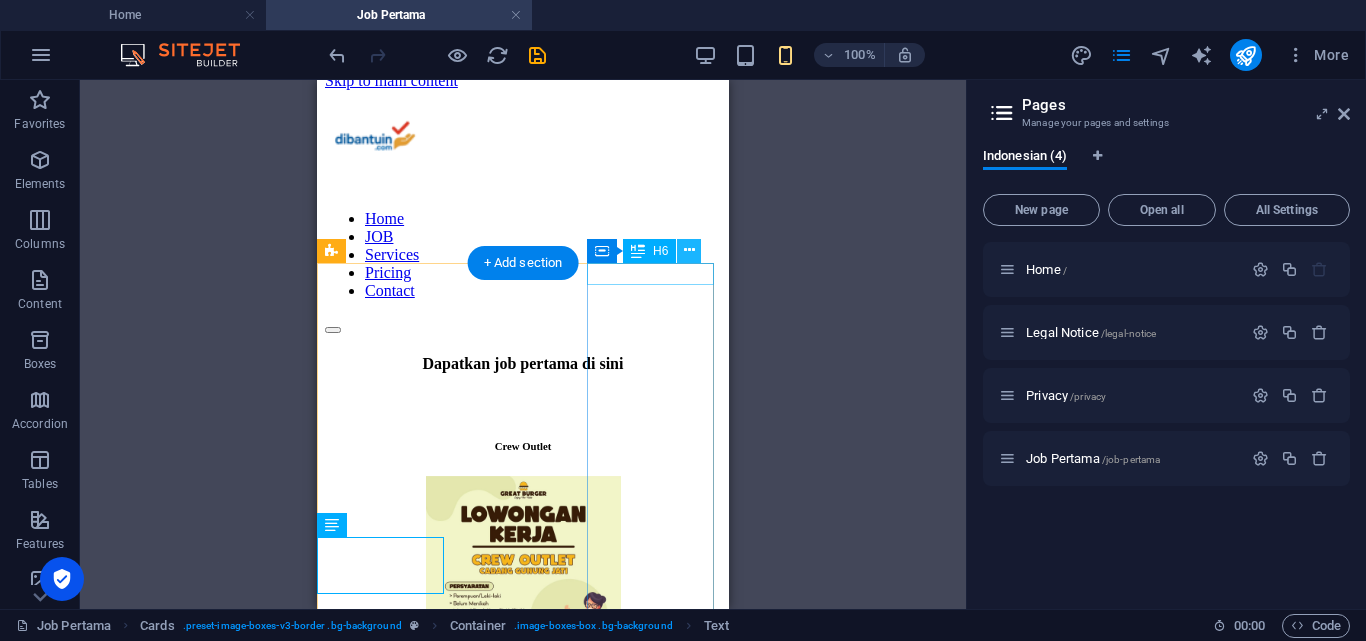 scroll, scrollTop: 0, scrollLeft: 0, axis: both 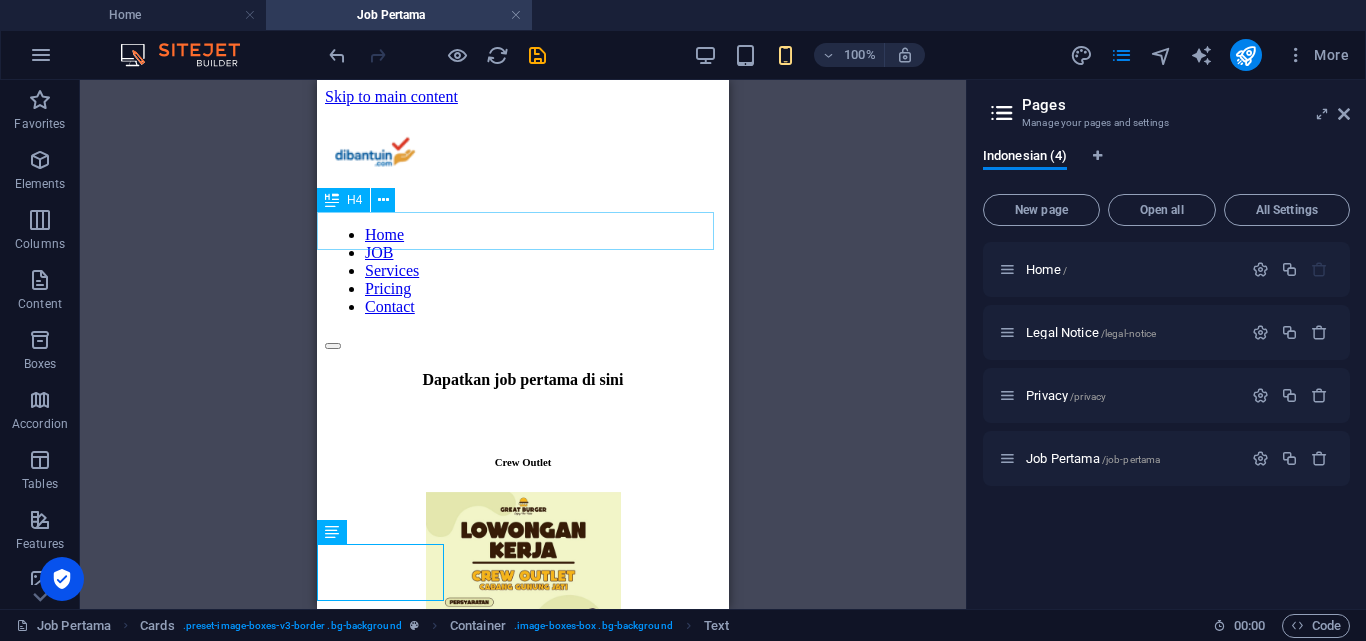 click on "Dapatkan job pertama di sini" at bounding box center [523, 380] 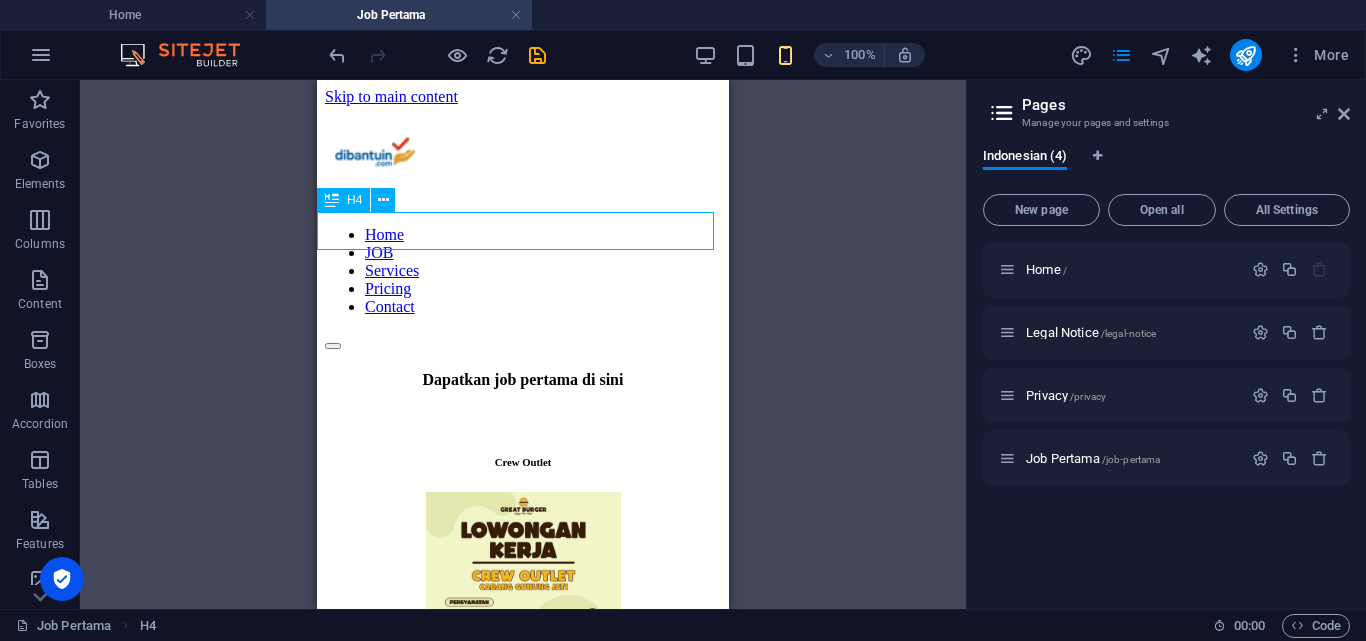 click on "Dapatkan job pertama di sini" at bounding box center (523, 380) 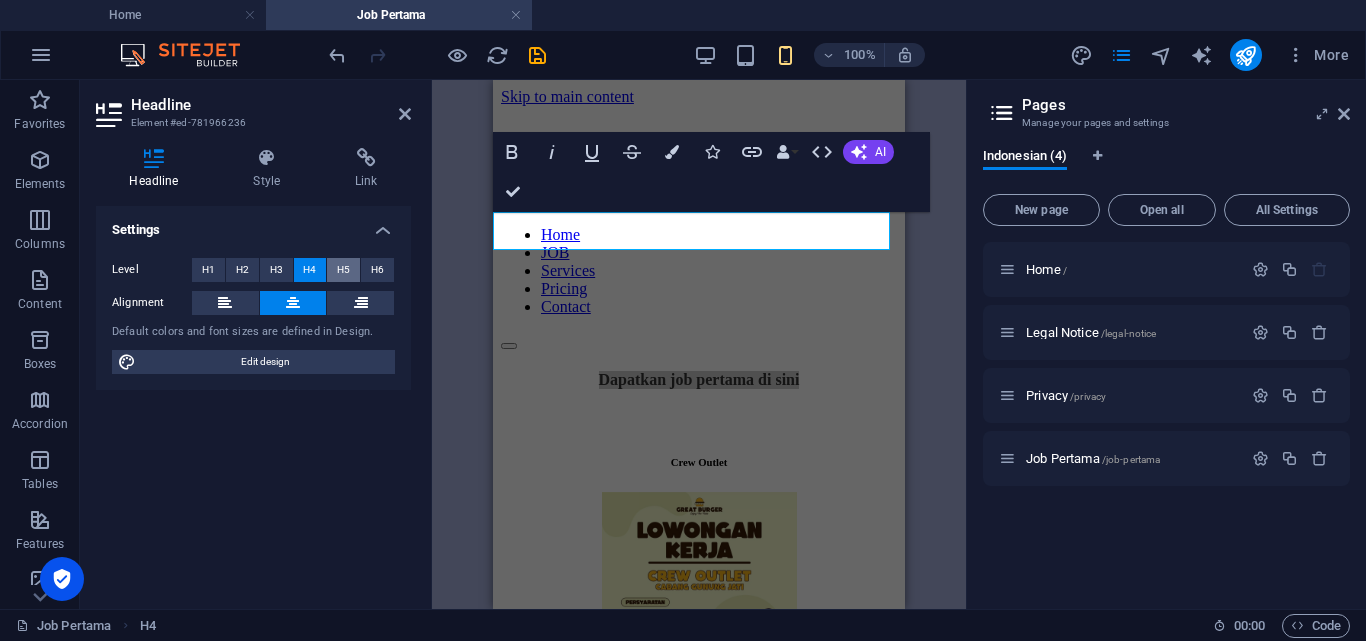 click on "H5" at bounding box center [343, 270] 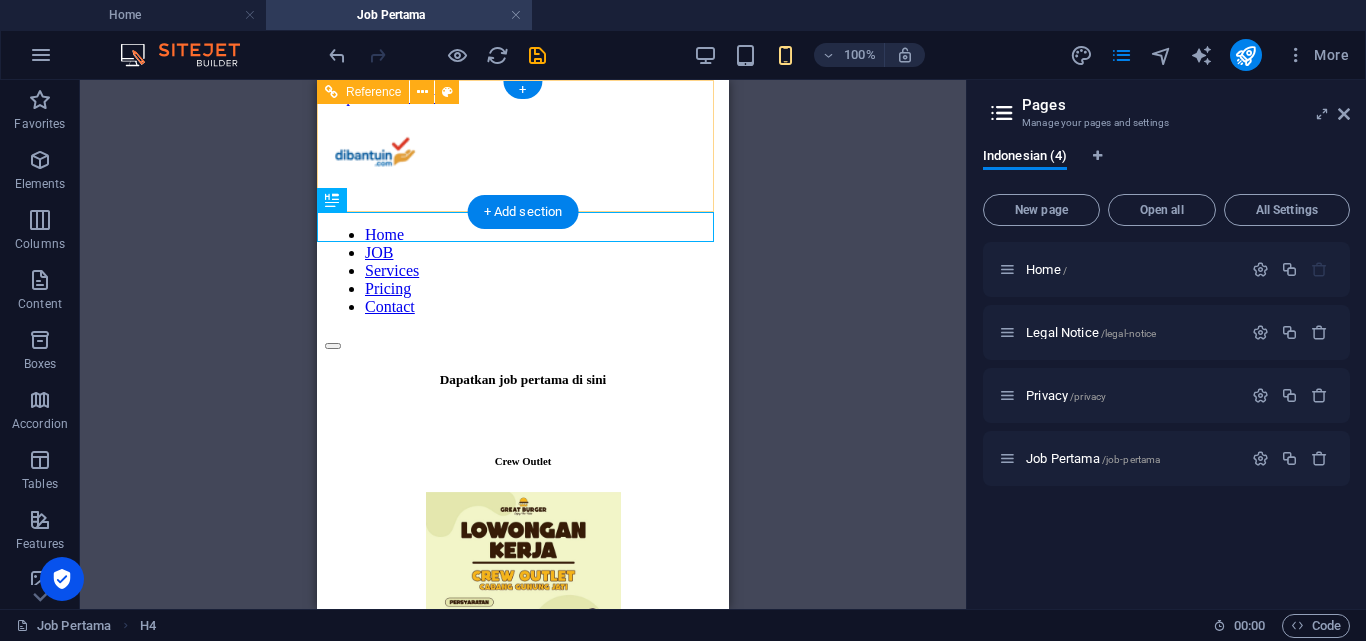 click at bounding box center [523, 341] 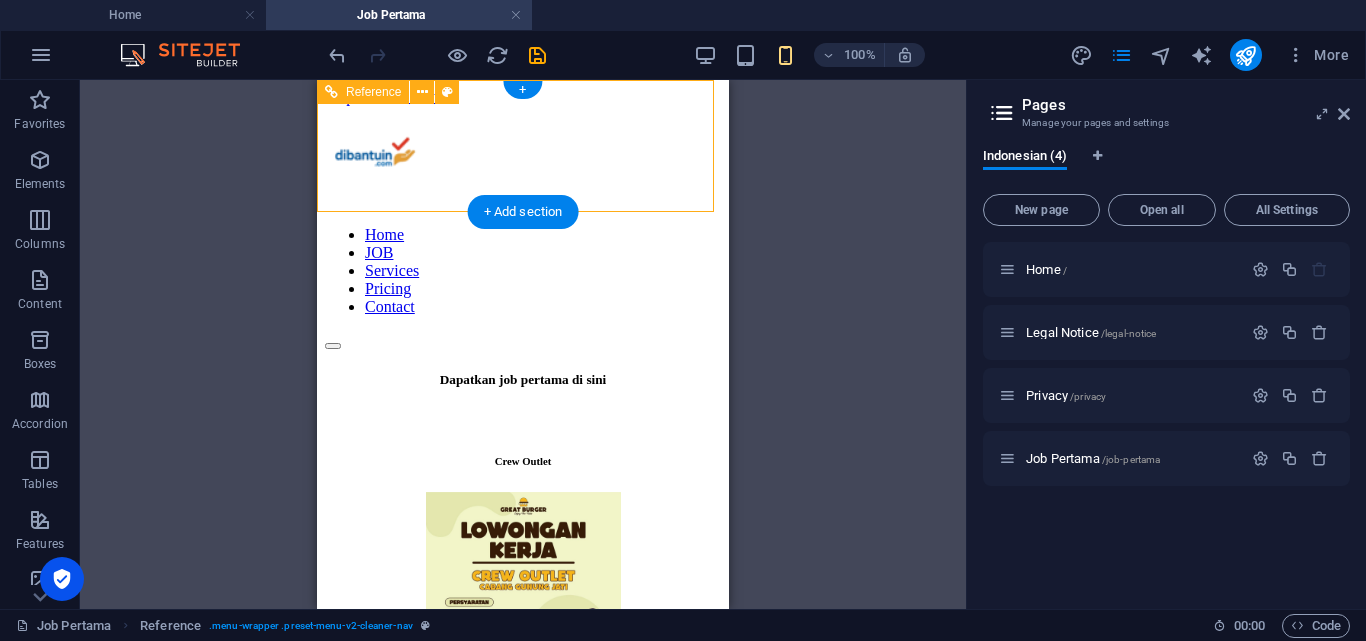 click at bounding box center (523, 341) 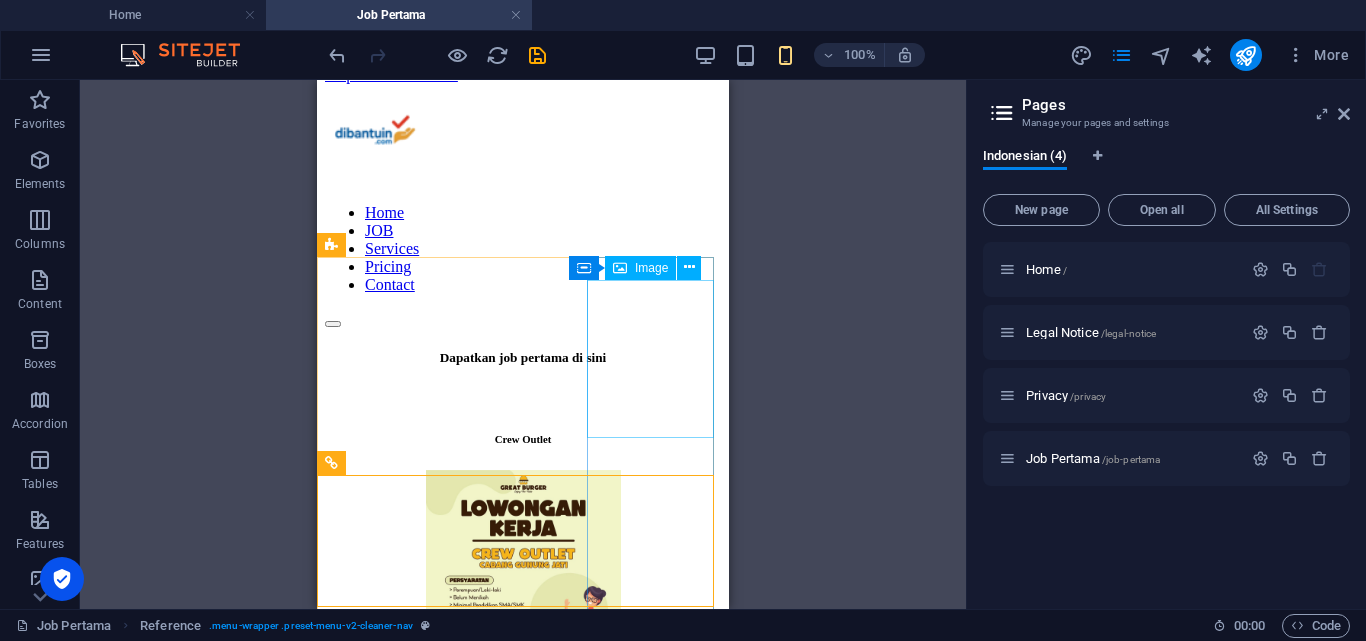 scroll, scrollTop: 0, scrollLeft: 0, axis: both 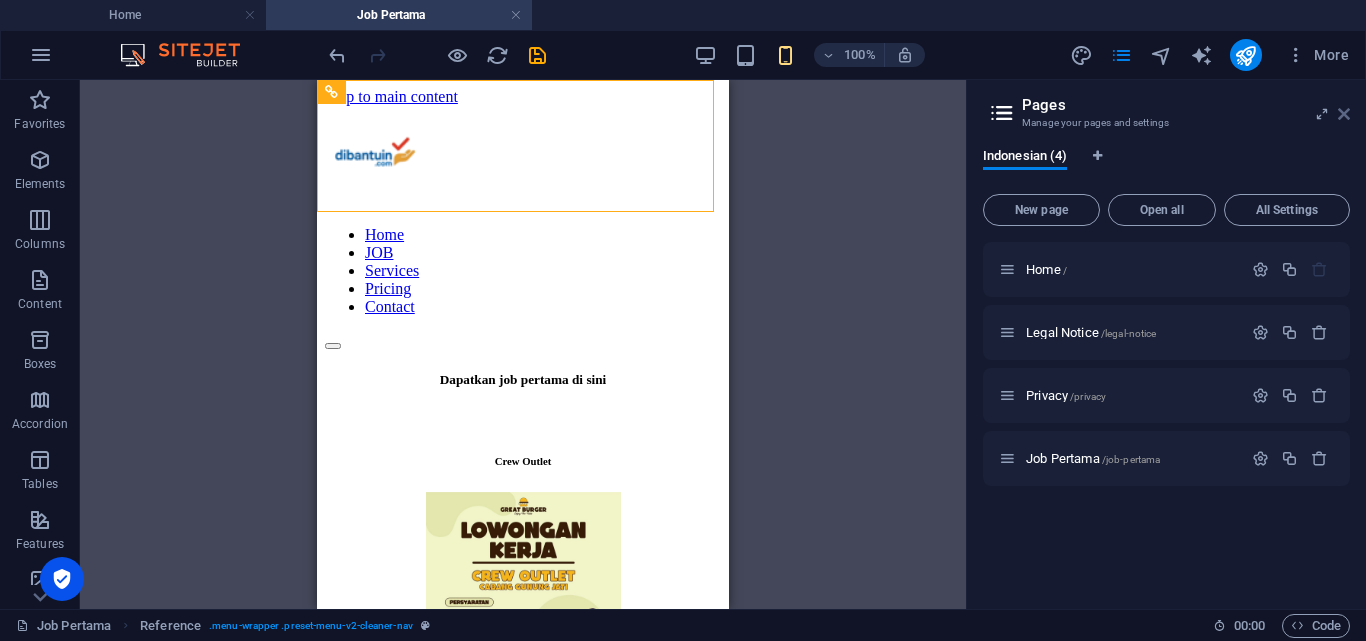 click at bounding box center [1344, 114] 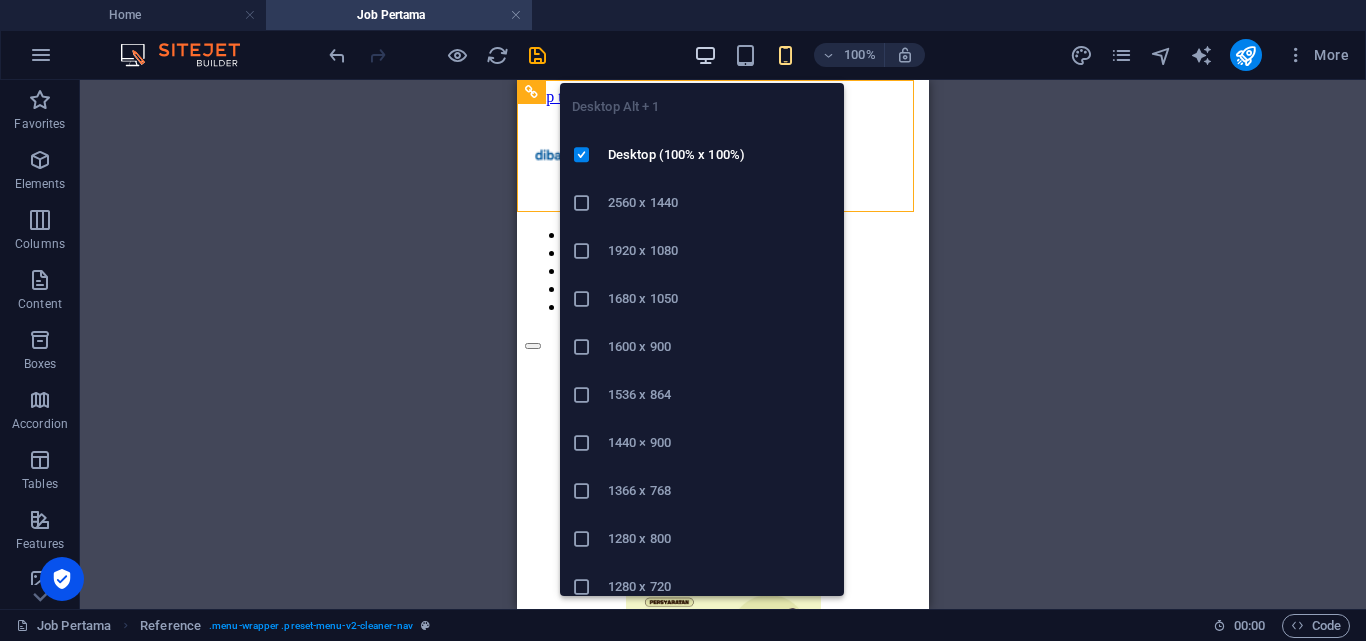 click at bounding box center [705, 55] 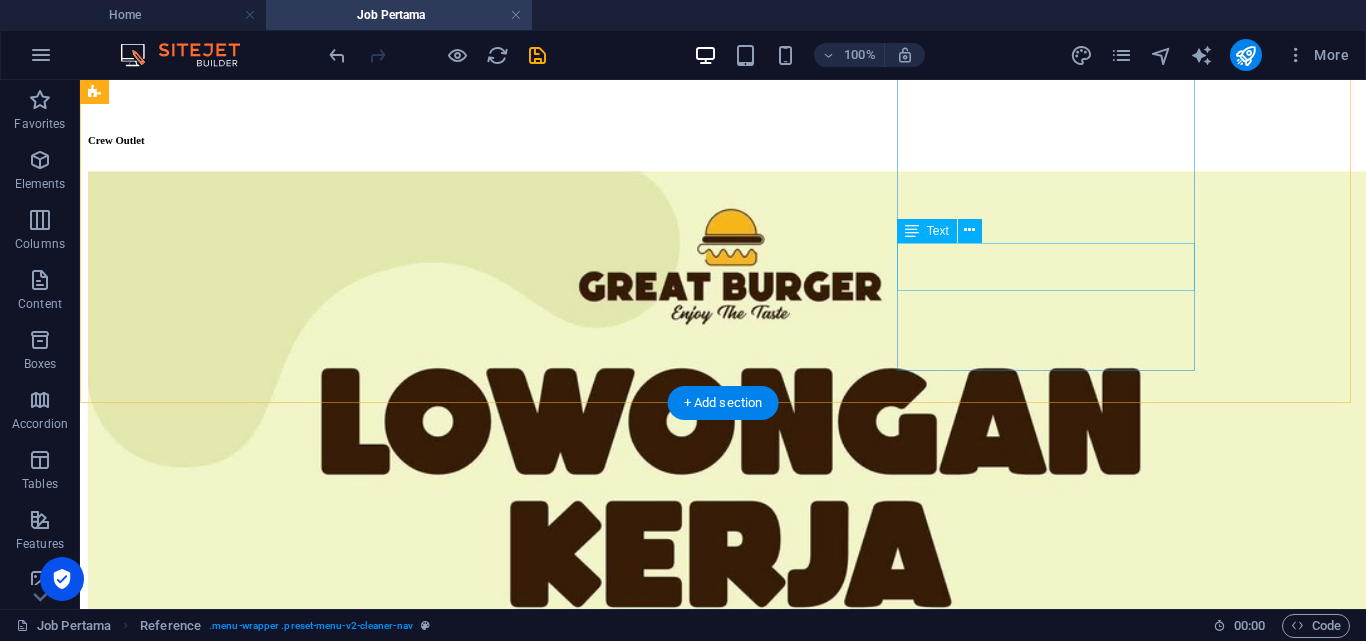 scroll, scrollTop: 500, scrollLeft: 0, axis: vertical 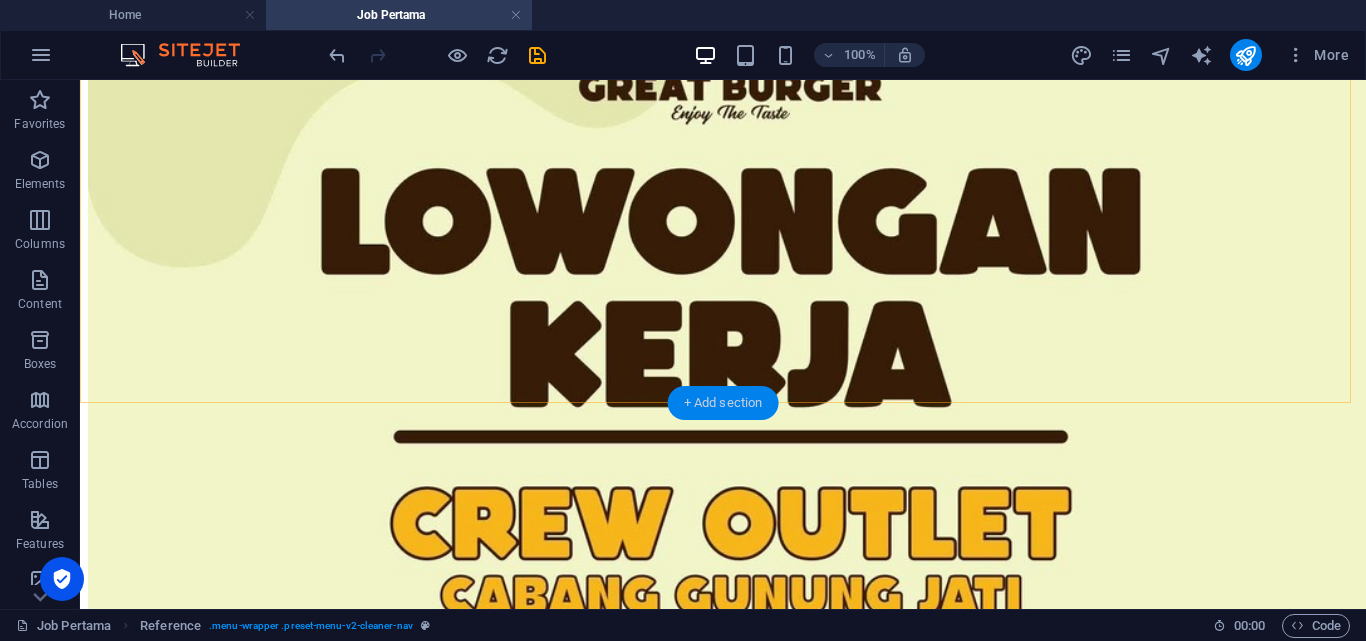 click on "+ Add section" at bounding box center (723, 403) 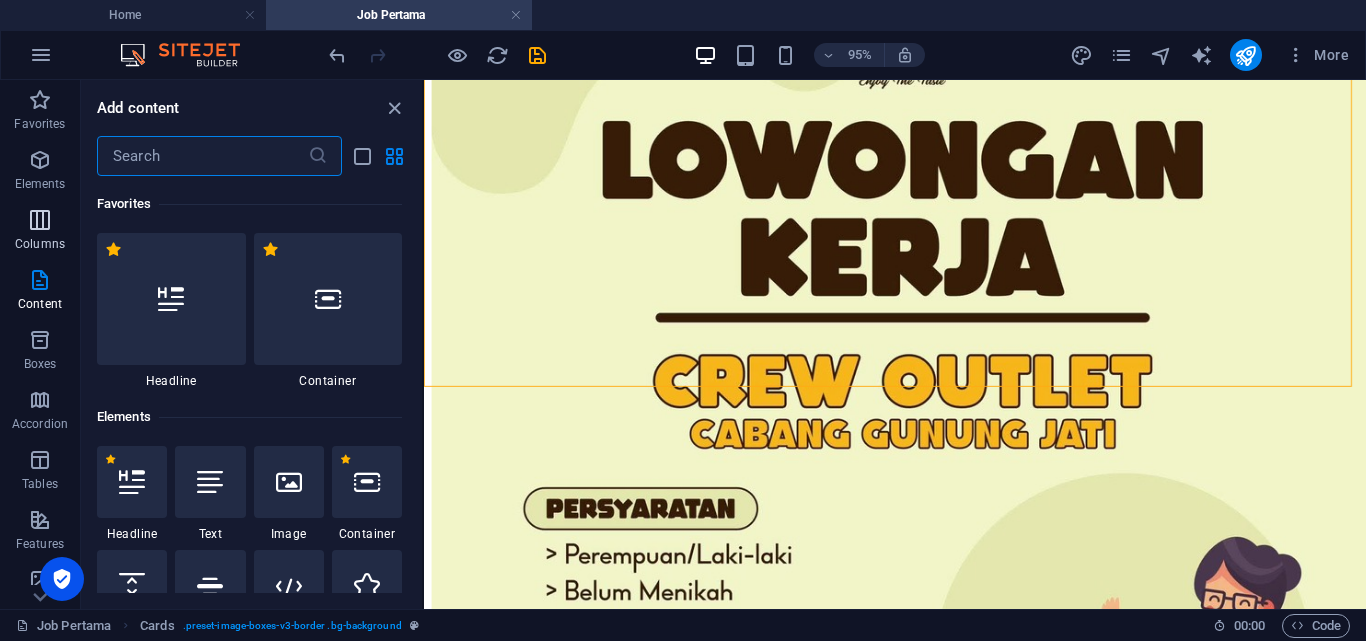 scroll, scrollTop: 3499, scrollLeft: 0, axis: vertical 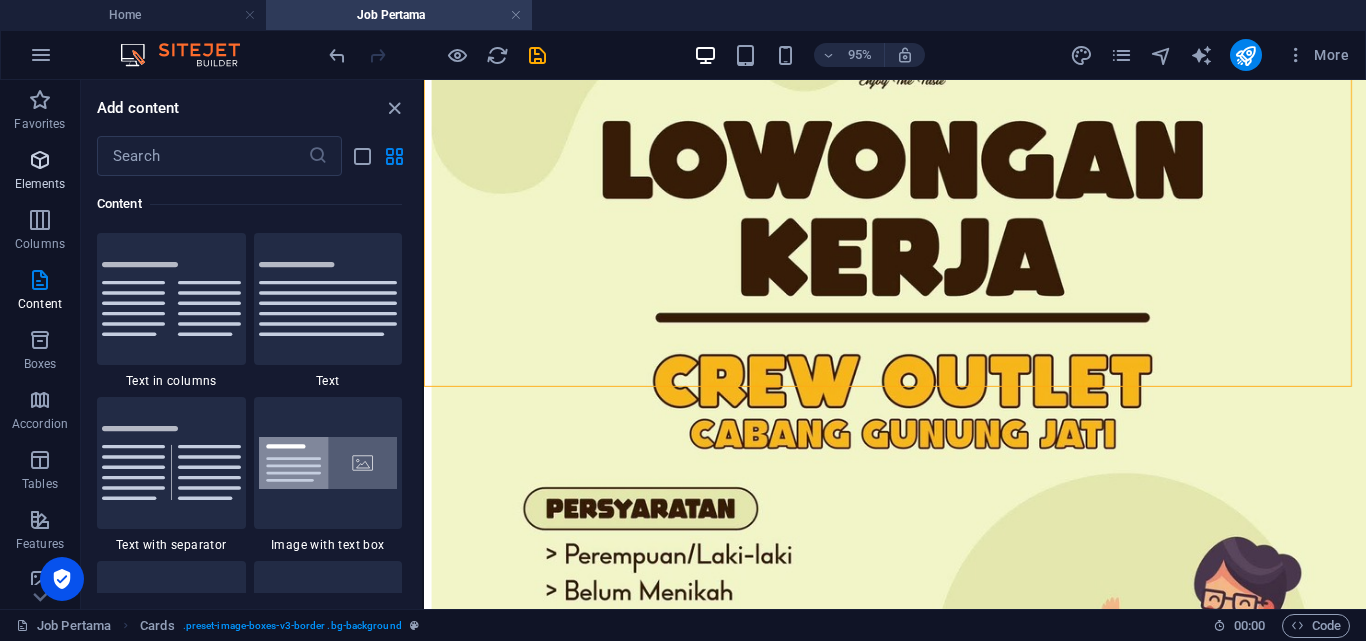 click at bounding box center (40, 160) 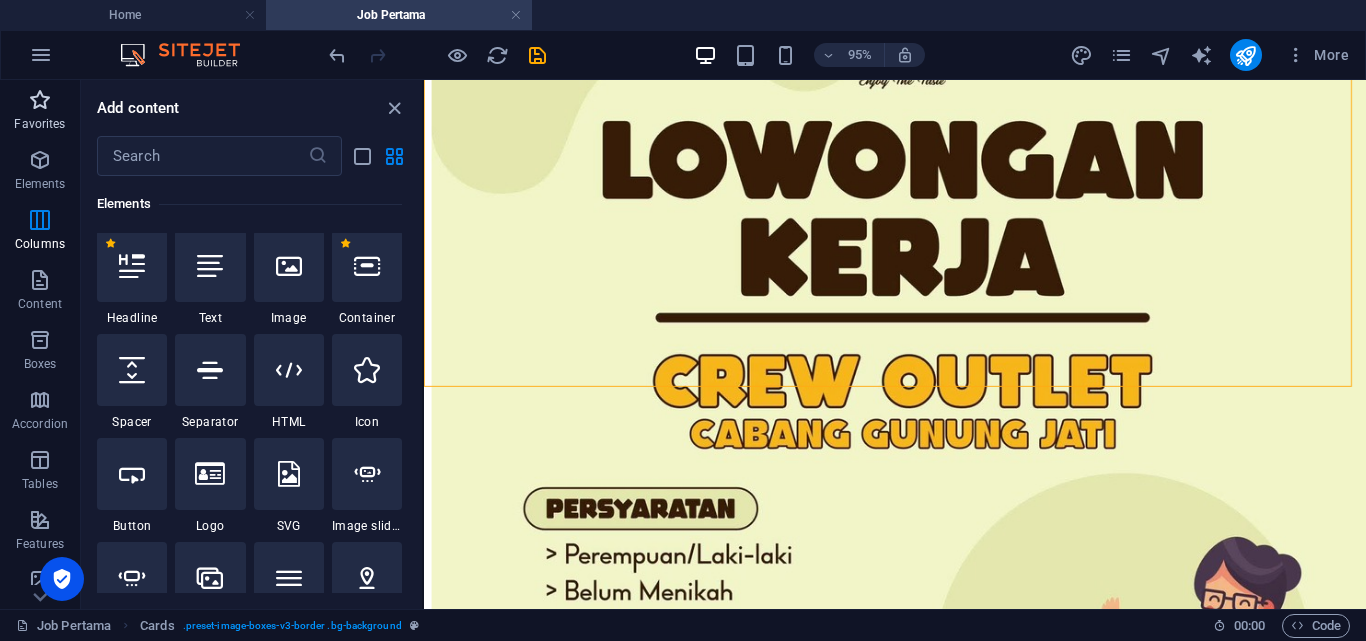 click on "Favorites" at bounding box center (40, 112) 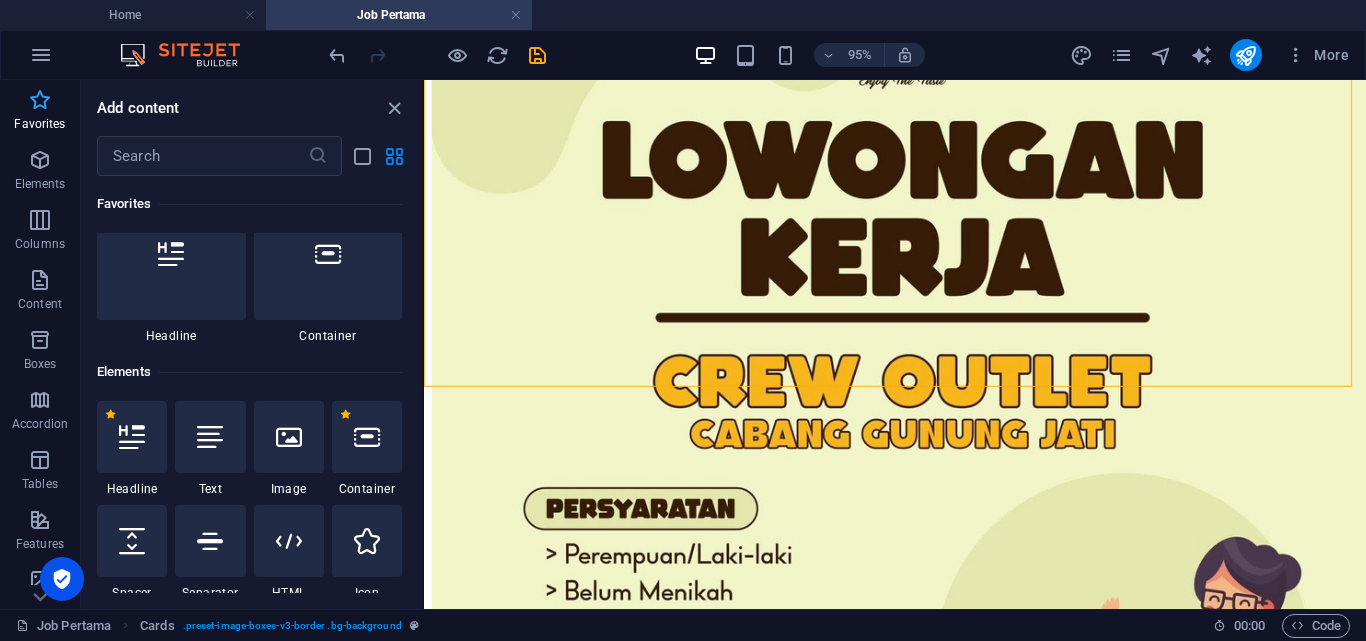 scroll, scrollTop: 0, scrollLeft: 0, axis: both 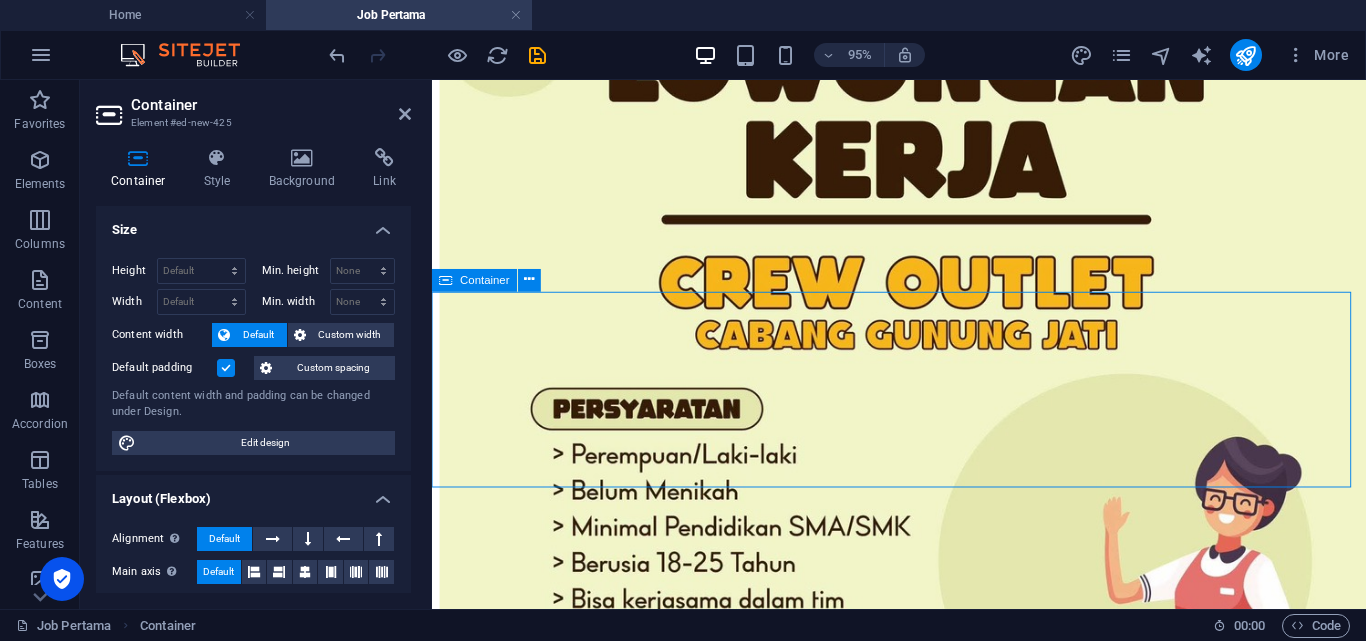 click on "Add elements" at bounding box center [864, 4112] 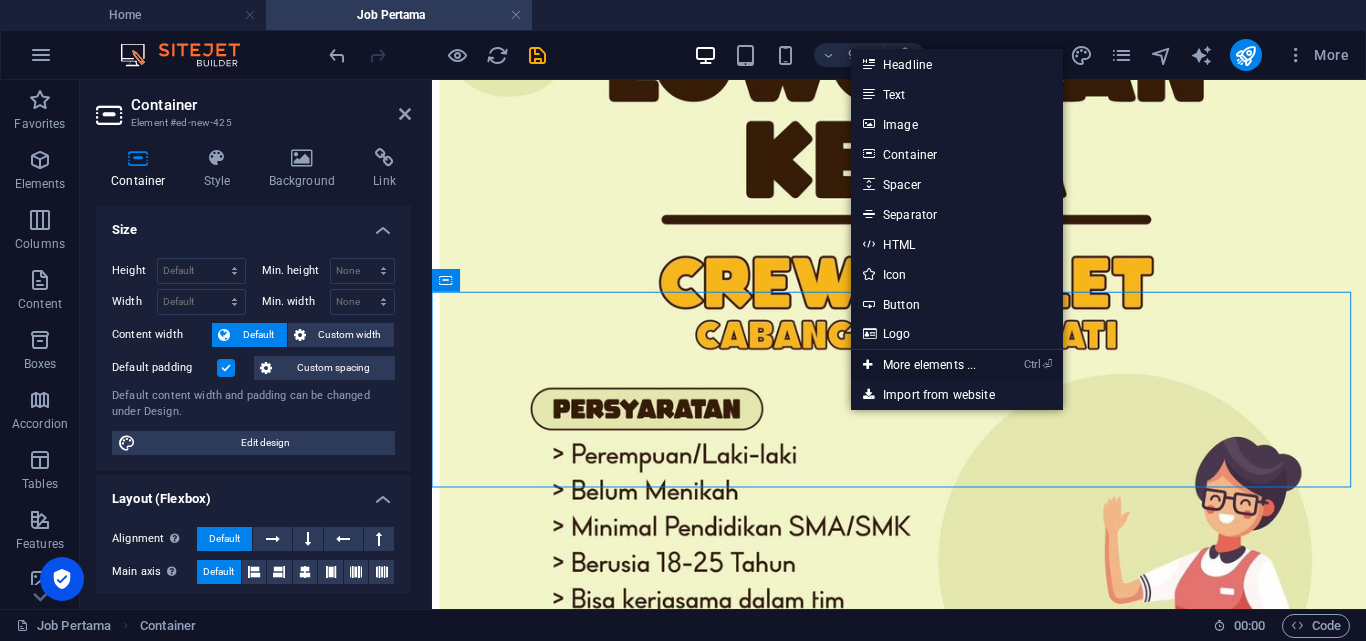 click on "Ctrl ⏎  More elements ..." at bounding box center [919, 365] 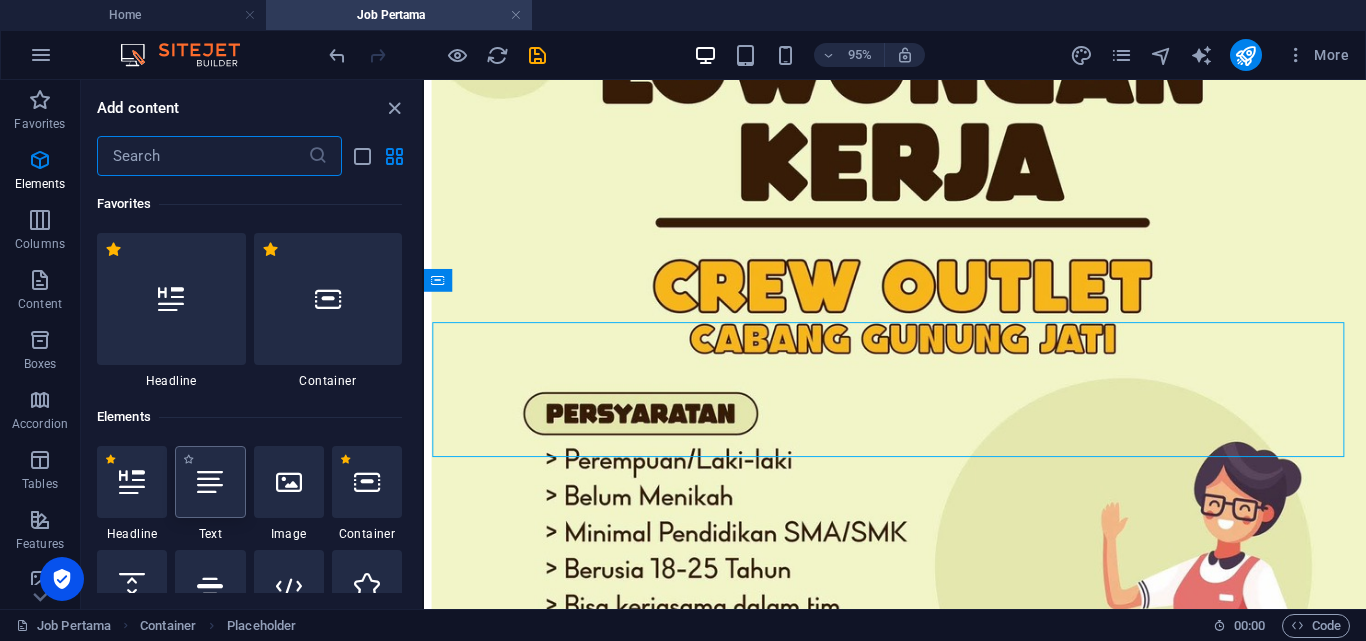 scroll, scrollTop: 213, scrollLeft: 0, axis: vertical 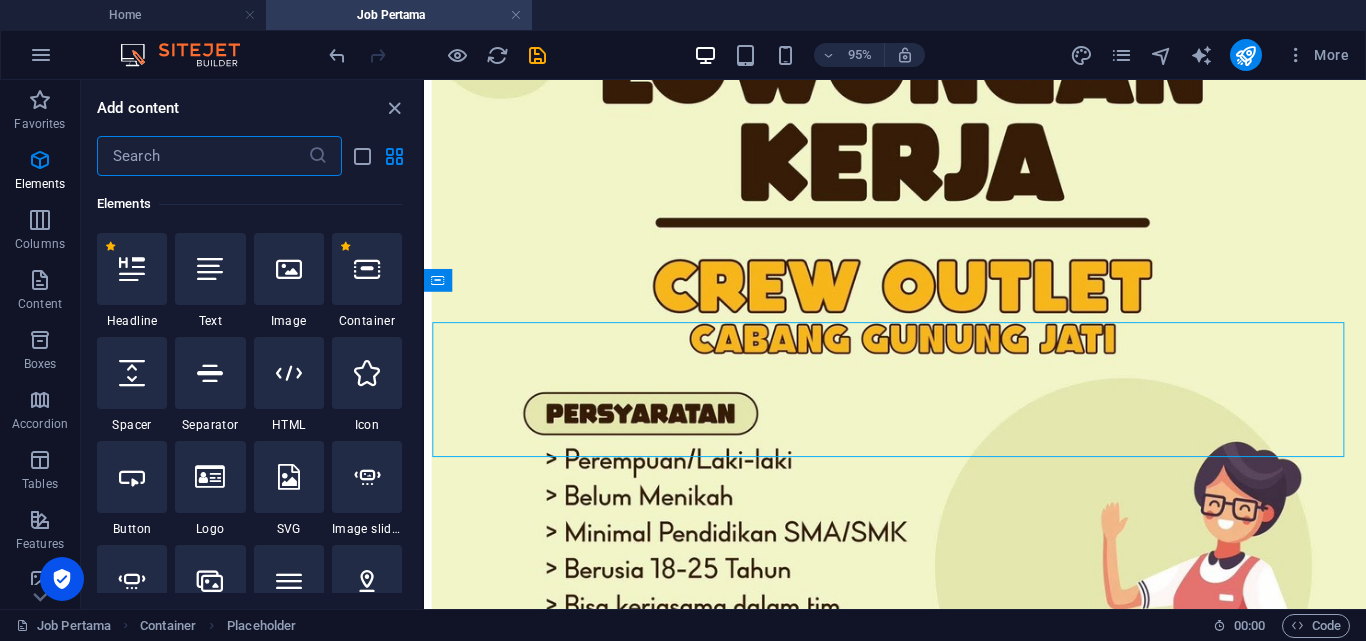 click at bounding box center (202, 156) 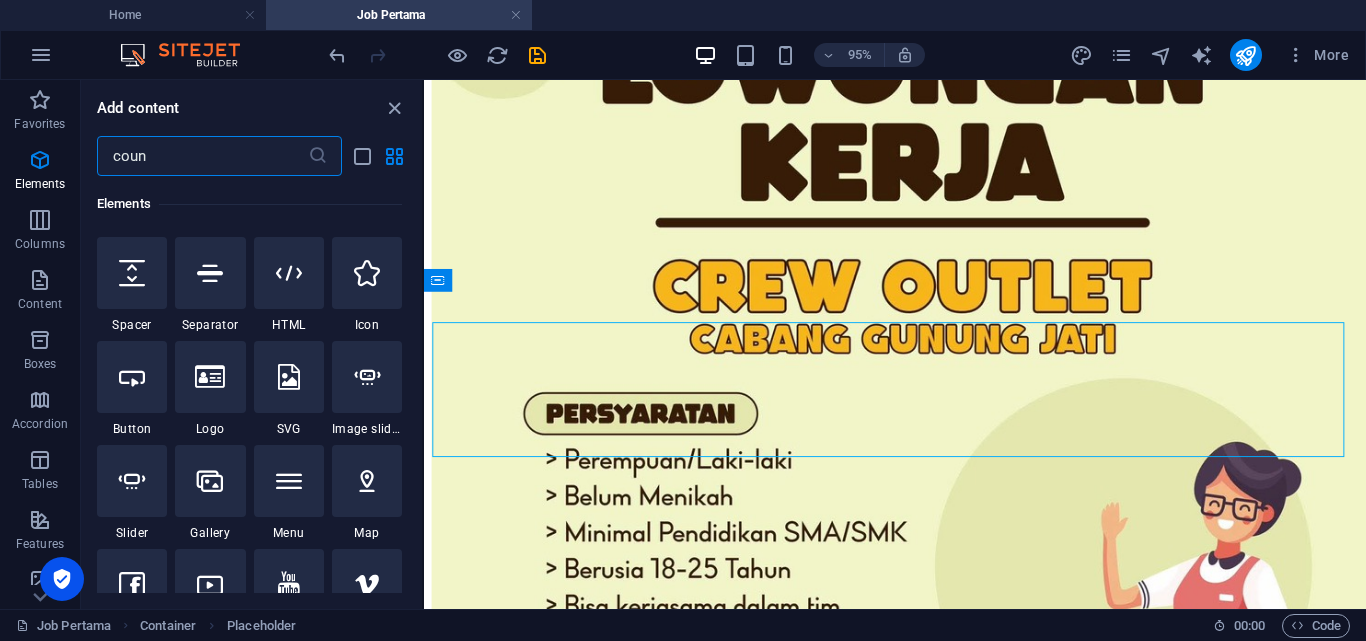 type on "count" 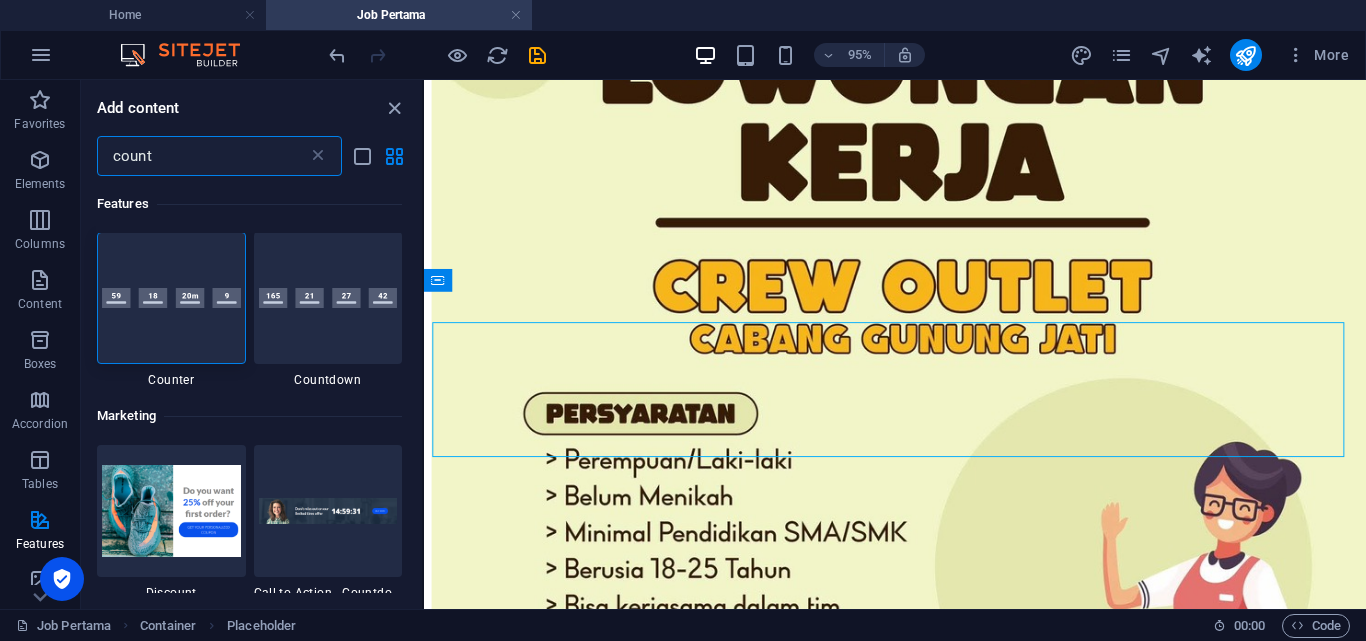 scroll, scrollTop: 0, scrollLeft: 0, axis: both 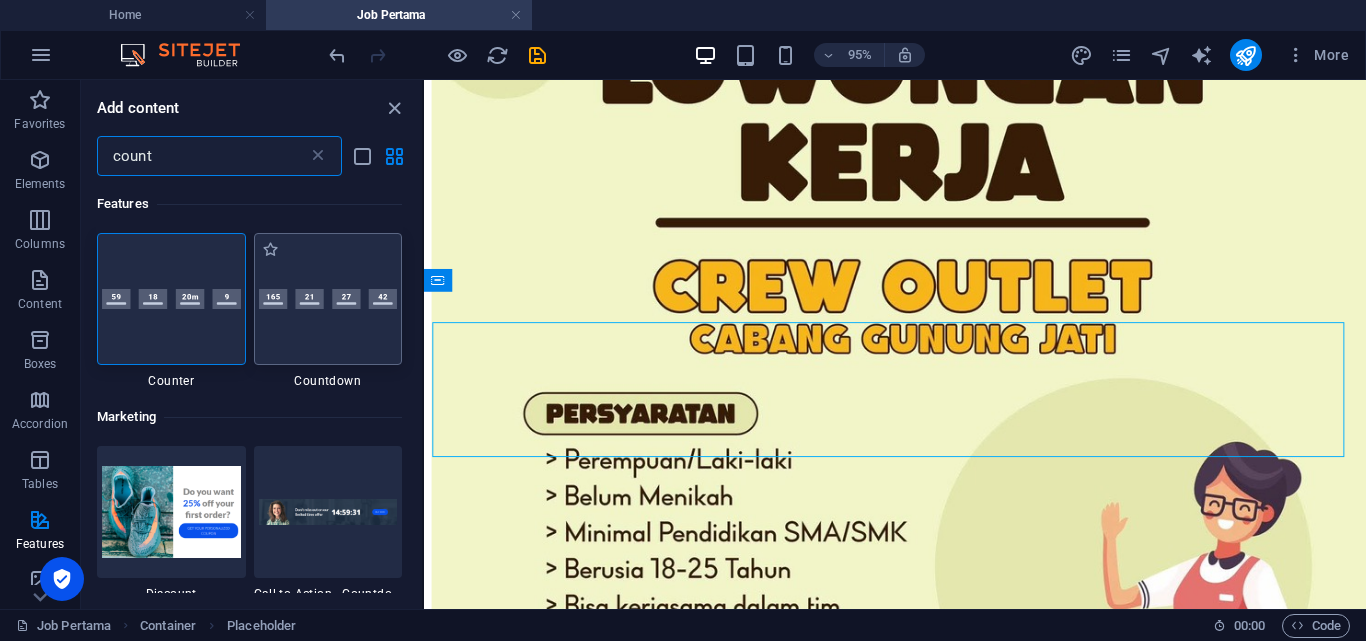 click at bounding box center (328, 299) 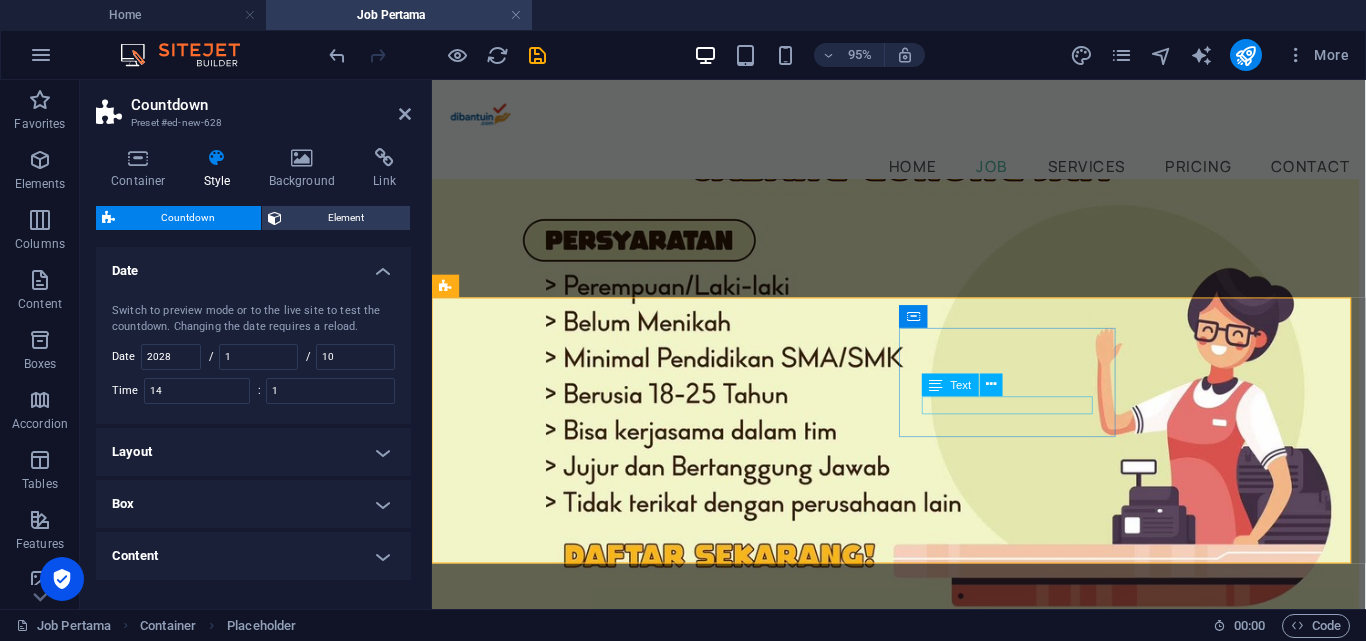 scroll, scrollTop: 982, scrollLeft: 0, axis: vertical 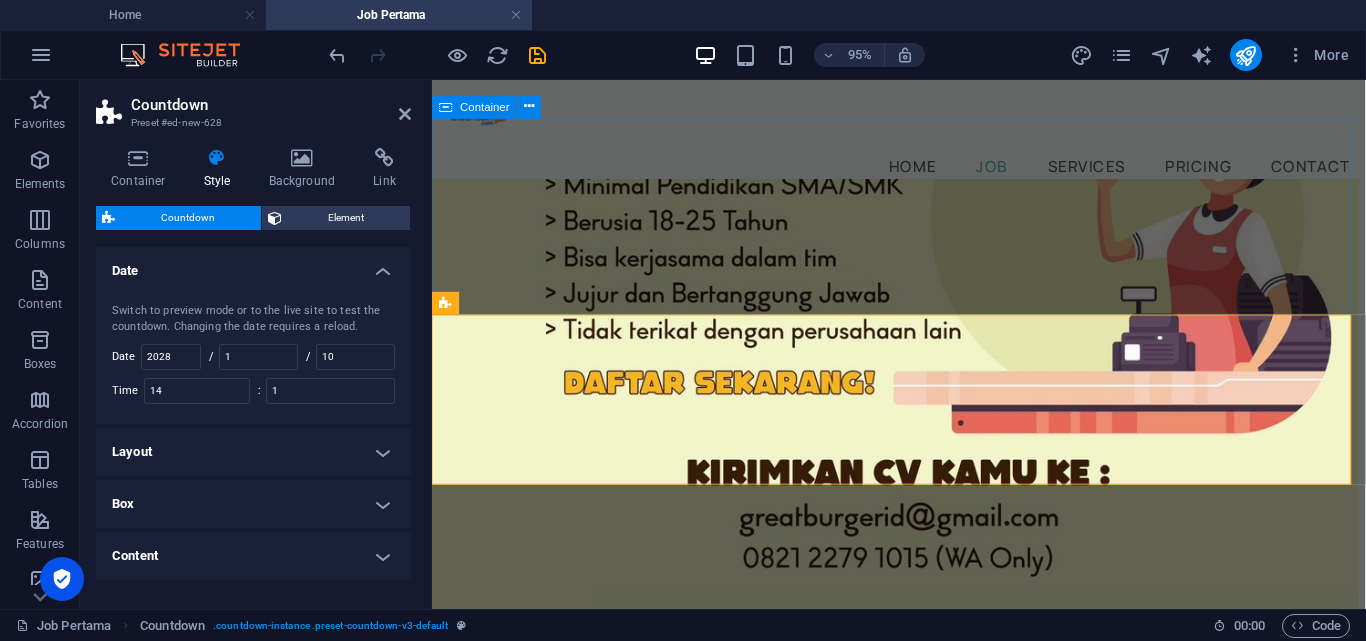 click on "Home JOB Services Pricing Contact Dapatkan job pertama di sini Crew Outlet Lamar sekarang Belum punya CV yang menarik bagi HRD? Buat CV Sekarang Crew Outlet Lamar sekarang Belum punya CV yang menarik bagi HRD? Buat CV Sekarang Crew Outlet Lamar sekarang Belum punya CV yang menarik bagi HRD? Buat CV Sekarang Drop content here or  Add elements  Paste clipboard 0 Days 0 Hours 0 Minutes 0 Seconds Membantu kamu persiapan dapat pekerjaan pertama dengan profesional dan percaya diri. Services CV ATS Friendly Surat lamaran kerja CV + Surat lamaran kerja Dibantu apply job terbaik Portofolio Kerja Paket lengkap Contact us admin@dibantuin.com 0851-7957-7337 Location Gang 2 Utara, Karangampel, Indramayu Jawa Barat. 45283" at bounding box center (923, 2467) 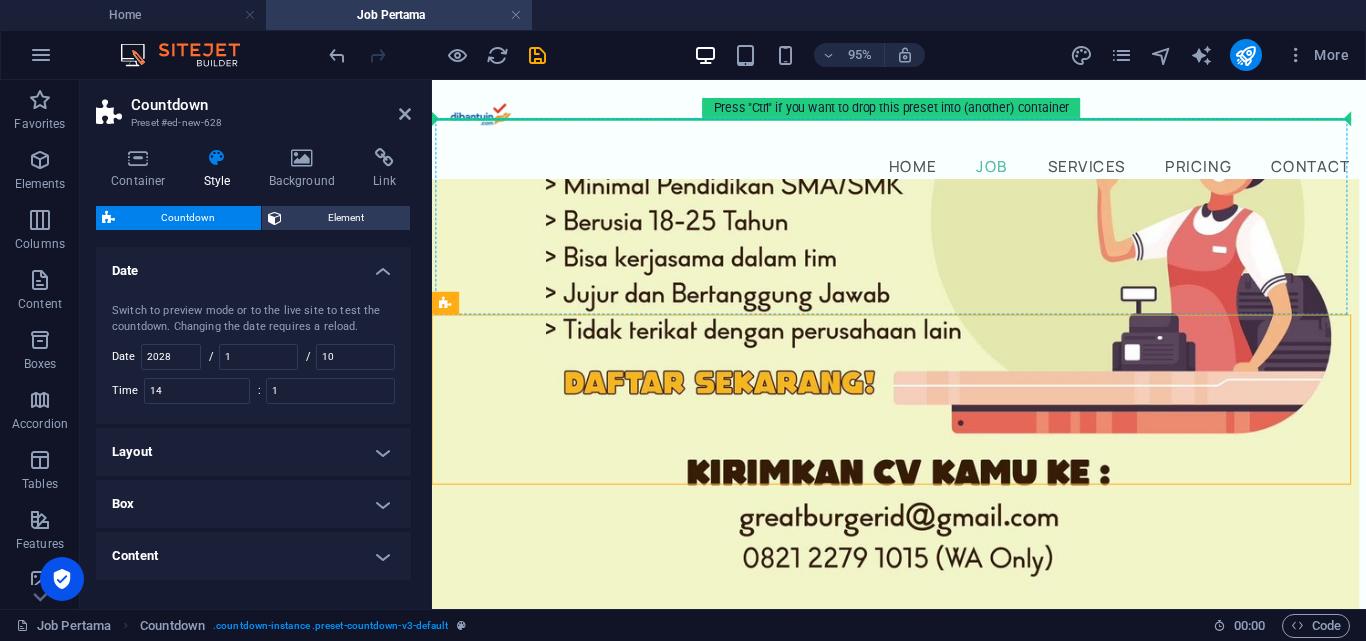 drag, startPoint x: 498, startPoint y: 333, endPoint x: 953, endPoint y: 221, distance: 468.5819 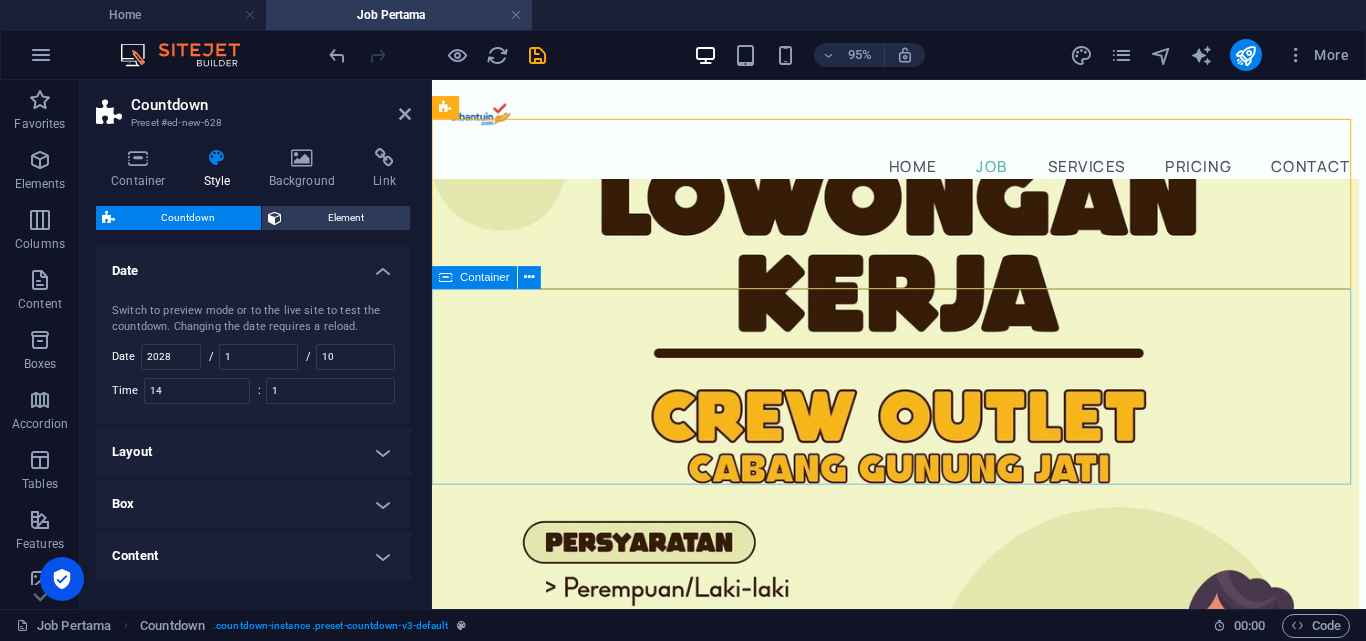 scroll, scrollTop: 782, scrollLeft: 0, axis: vertical 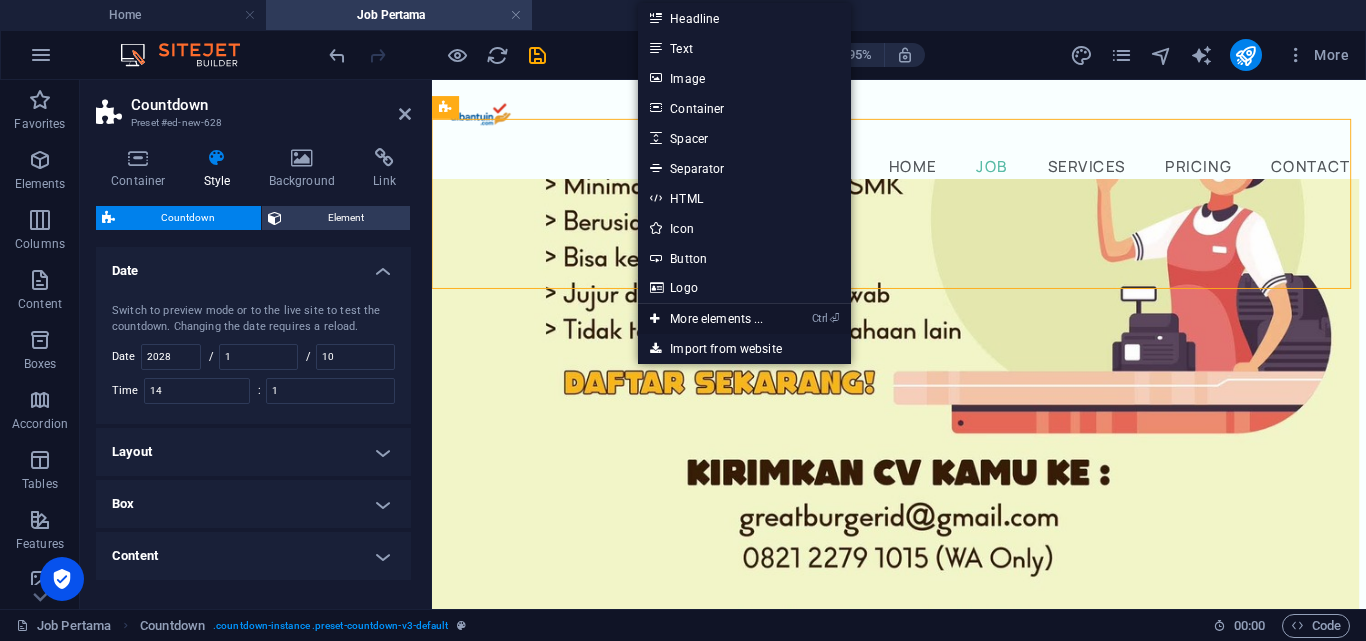 click on "Ctrl ⏎  More elements ..." at bounding box center (706, 319) 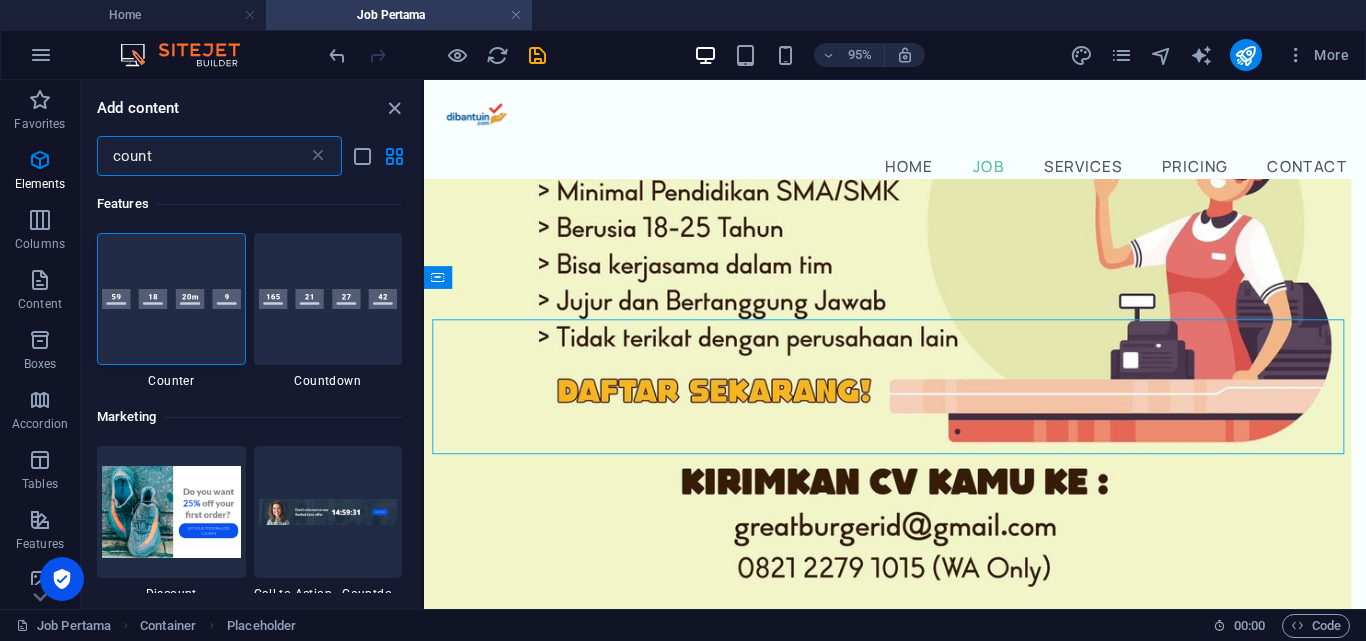 scroll, scrollTop: 100, scrollLeft: 0, axis: vertical 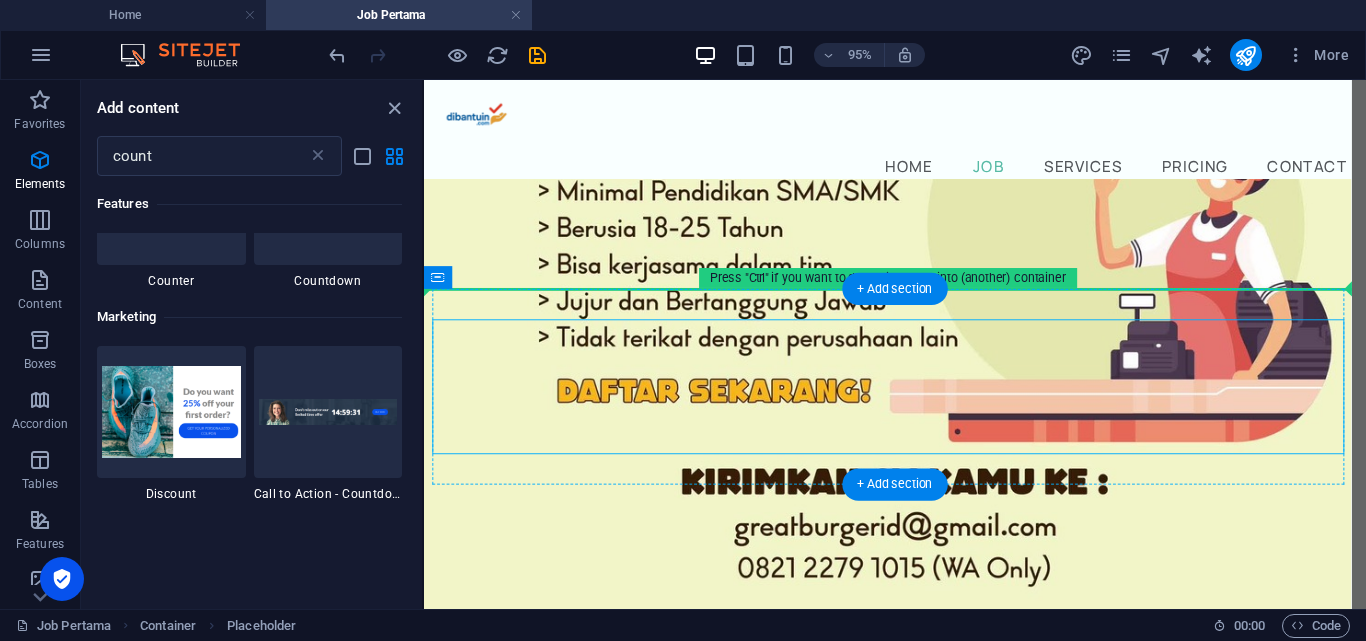 click on "Drop content here or  Add elements  Paste clipboard" at bounding box center (920, 4604) 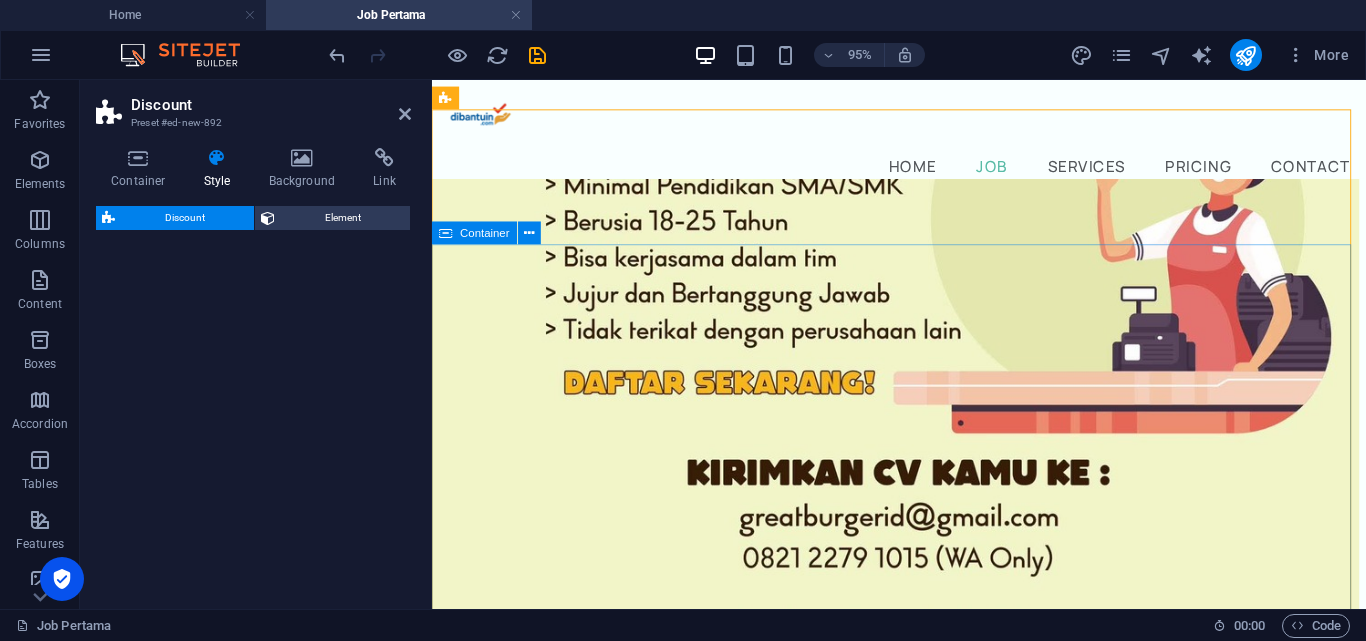 scroll, scrollTop: 882, scrollLeft: 0, axis: vertical 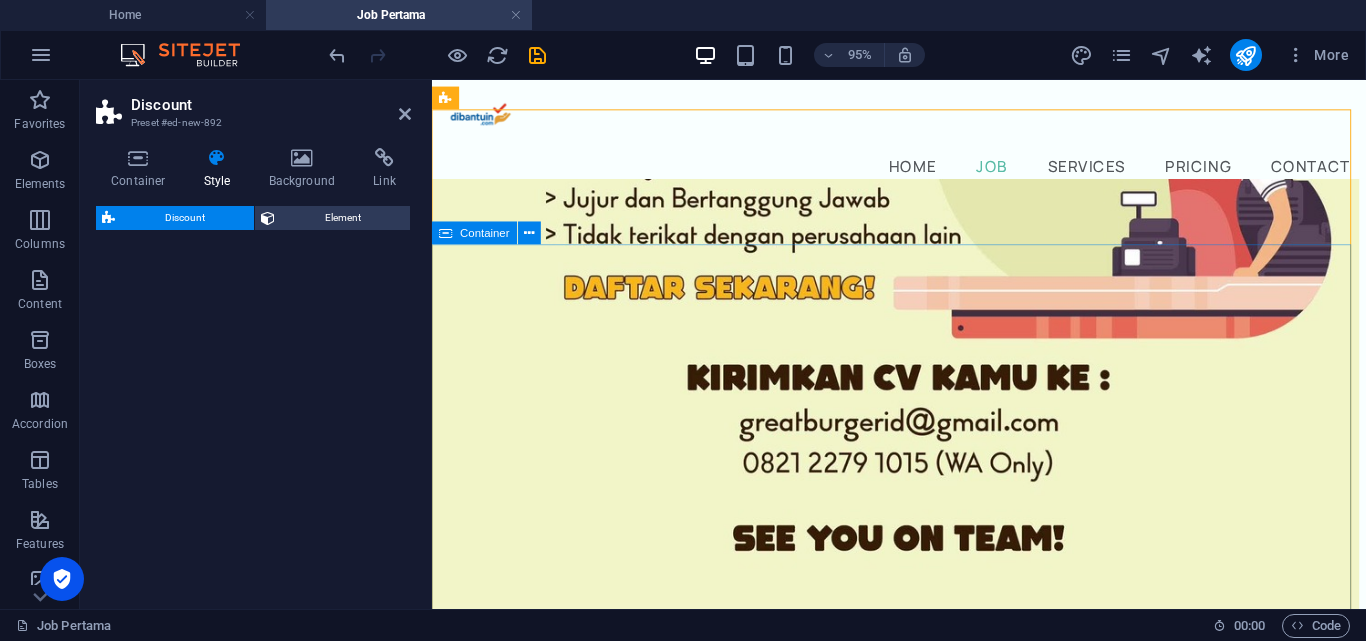 select on "rem" 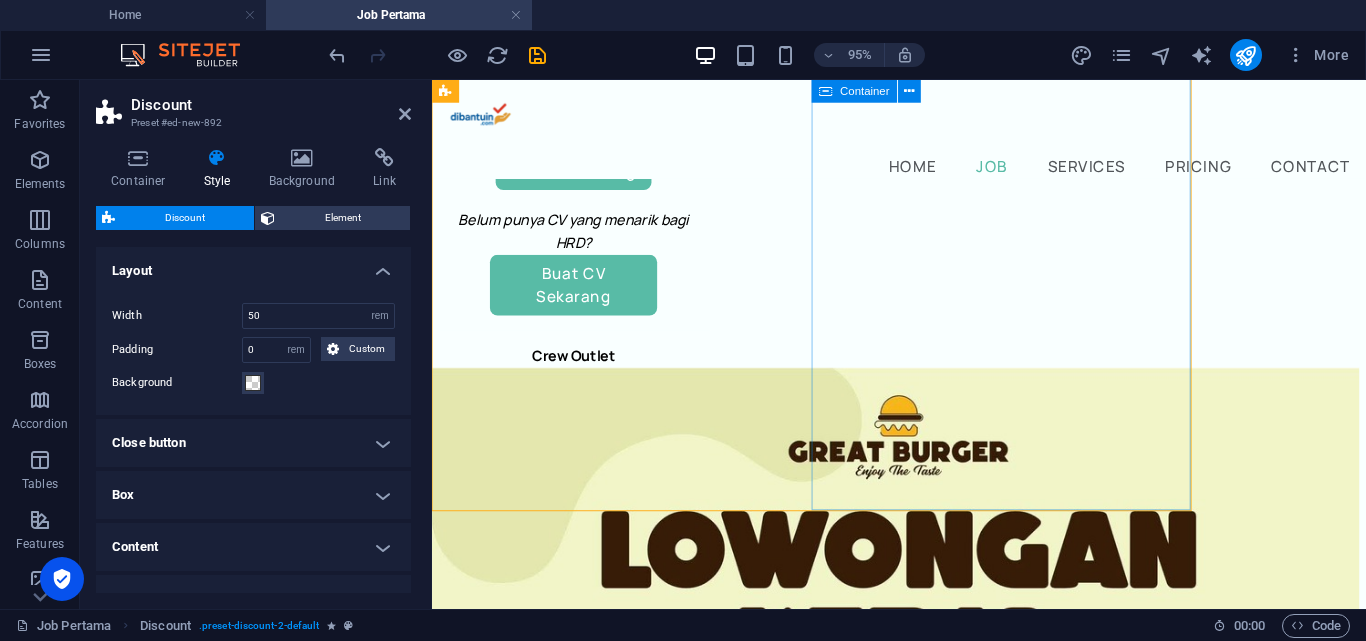 scroll, scrollTop: 982, scrollLeft: 0, axis: vertical 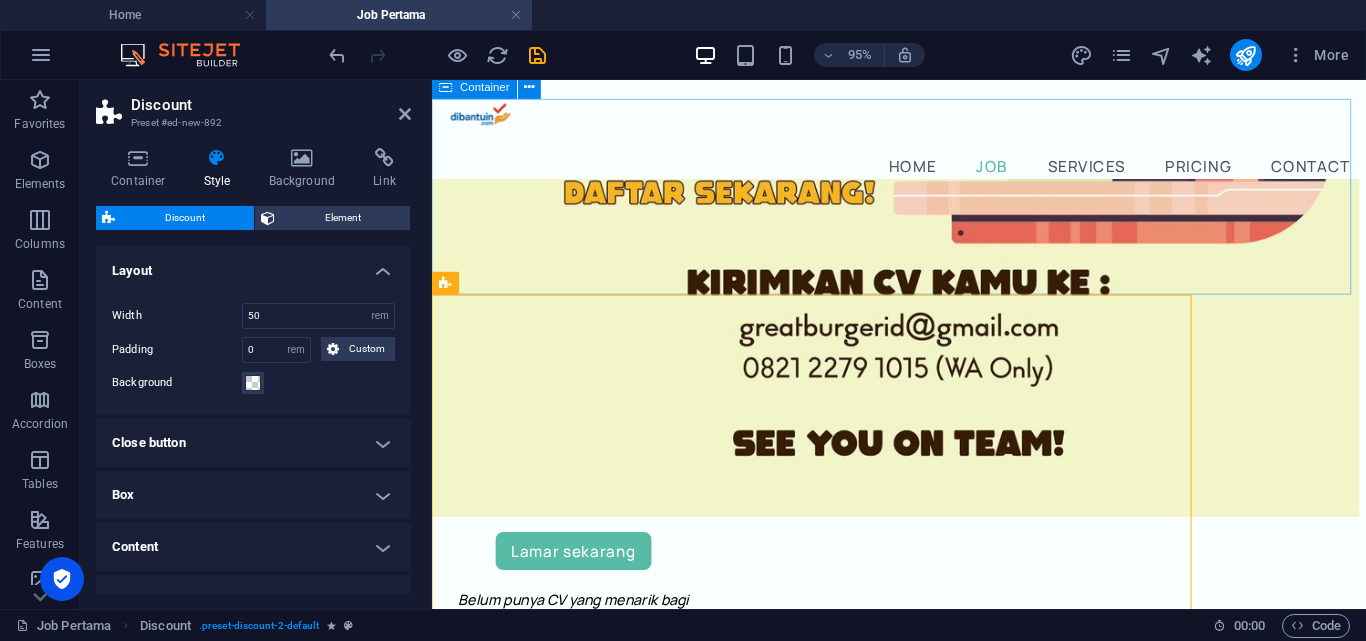 click on "Add elements" at bounding box center [864, 4401] 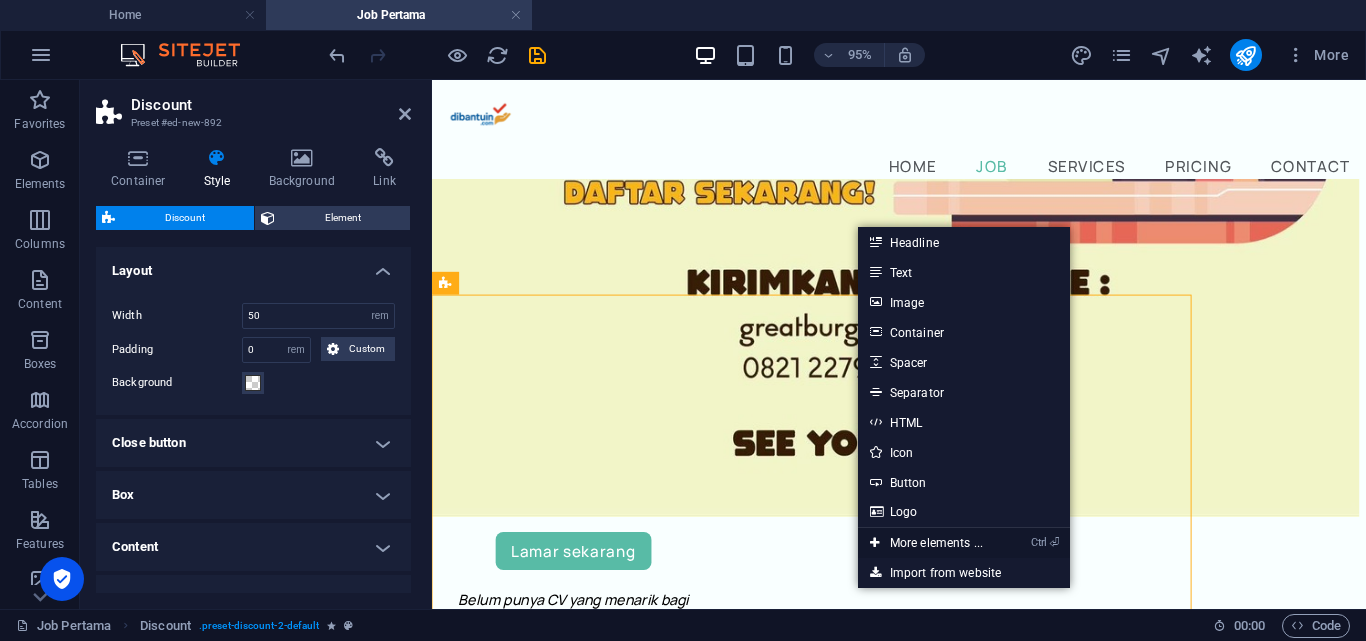 click on "Ctrl ⏎  More elements ..." at bounding box center [926, 543] 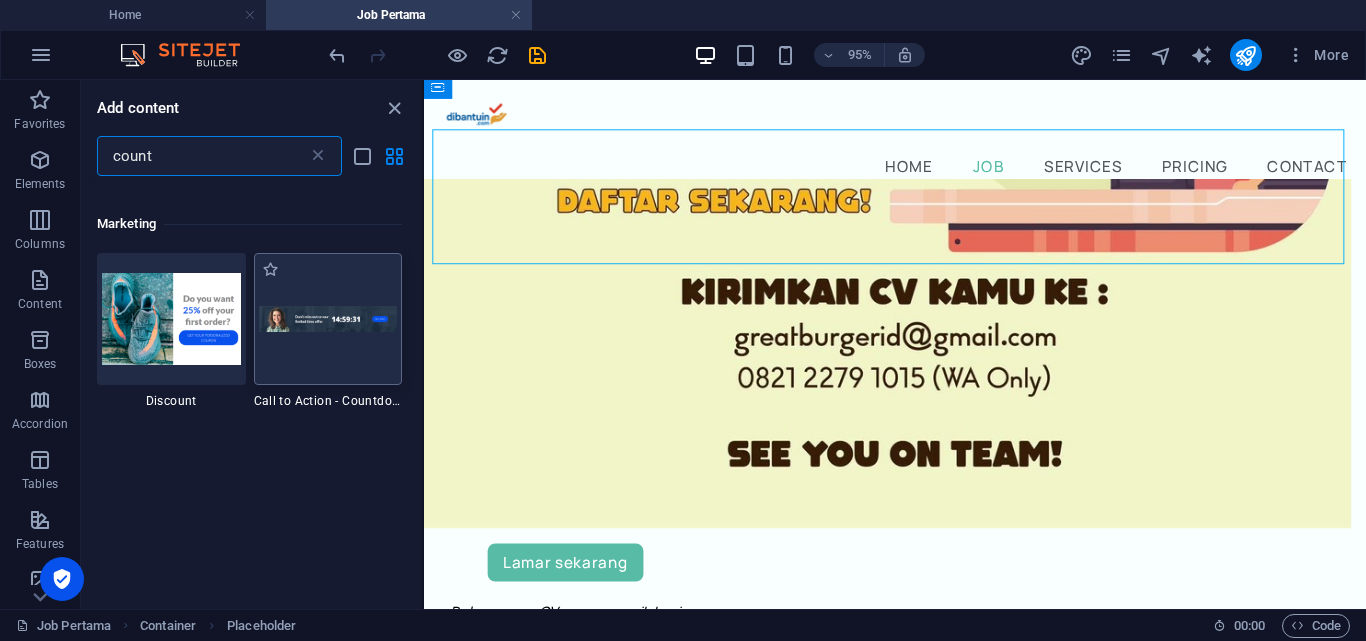 scroll, scrollTop: 200, scrollLeft: 0, axis: vertical 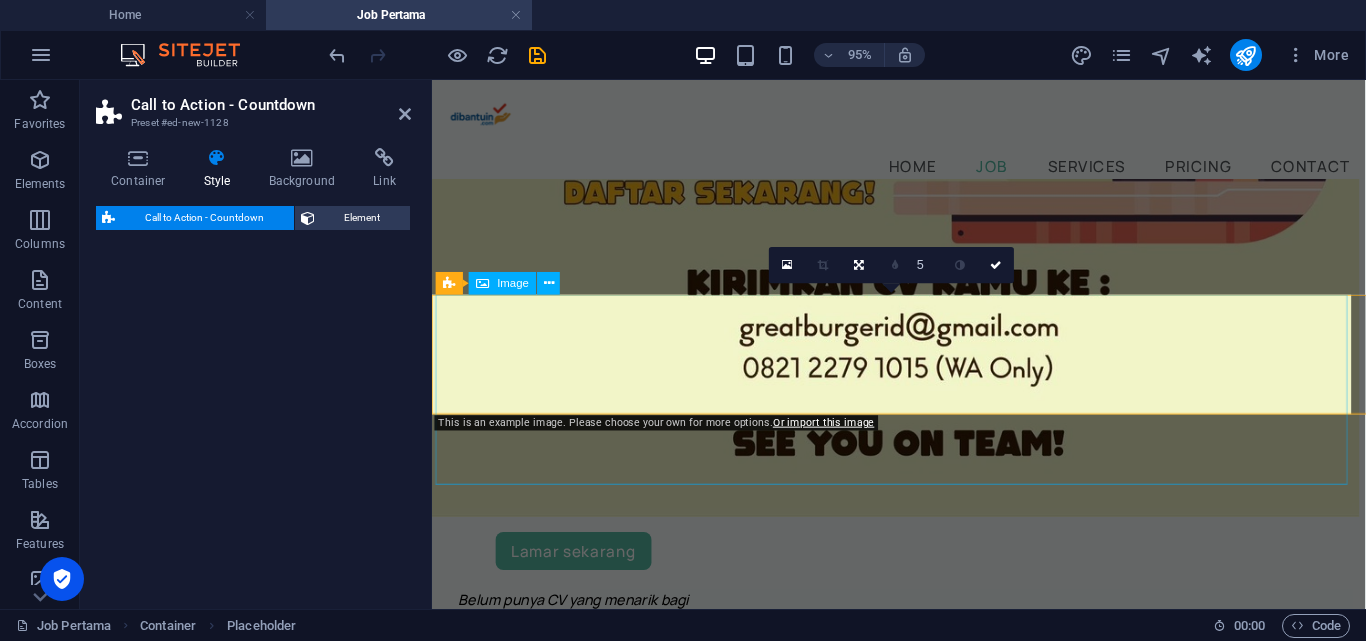 select on "rem" 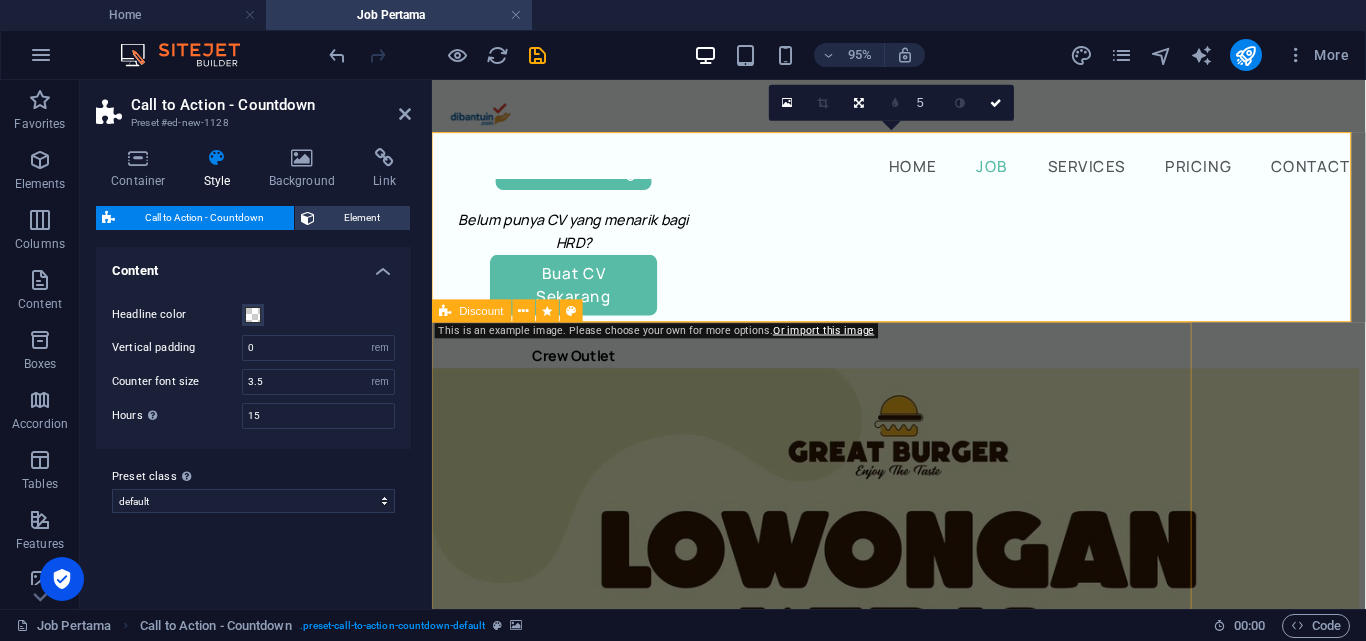 scroll, scrollTop: 1082, scrollLeft: 0, axis: vertical 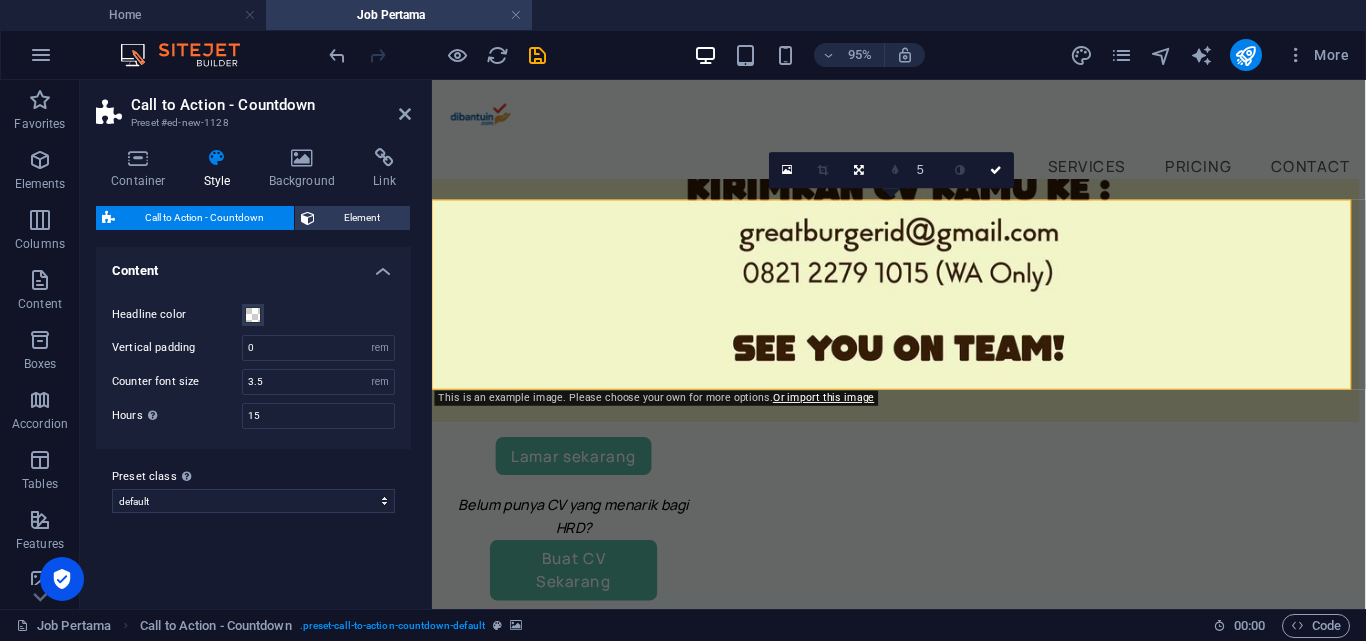 click on "Home JOB Services Pricing Contact Dapatkan job pertama di sini Crew Outlet Lamar sekarang Belum punya CV yang menarik bagi HRD? Buat CV Sekarang Crew Outlet Lamar sekarang Belum punya CV yang menarik bagi HRD? Buat CV Sekarang Crew Outlet Lamar sekarang Belum punya CV yang menarik bagi HRD? Buat CV Sekarang 0 Days 0 Hours 0 Minutes 0 Seconds Drop content here or  Add elements  Paste clipboard Don't miss out on our limited time offer 15 : 00 : 00 Buy now! Drop content here or  Add elements  Paste clipboard Do you want  25%  off your first order?  Get your personalized coupon Membantu kamu persiapan dapat pekerjaan pertama dengan profesional dan percaya diri. Services CV ATS Friendly Surat lamaran kerja CV + Surat lamaran kerja Dibantu apply job terbaik Portofolio Kerja Paket lengkap Contact us admin@dibantuin.com 0851-7957-7337 Location Gang 2 Utara, Karangampel, Indramayu Jawa Barat. 45283" at bounding box center [923, 3023] 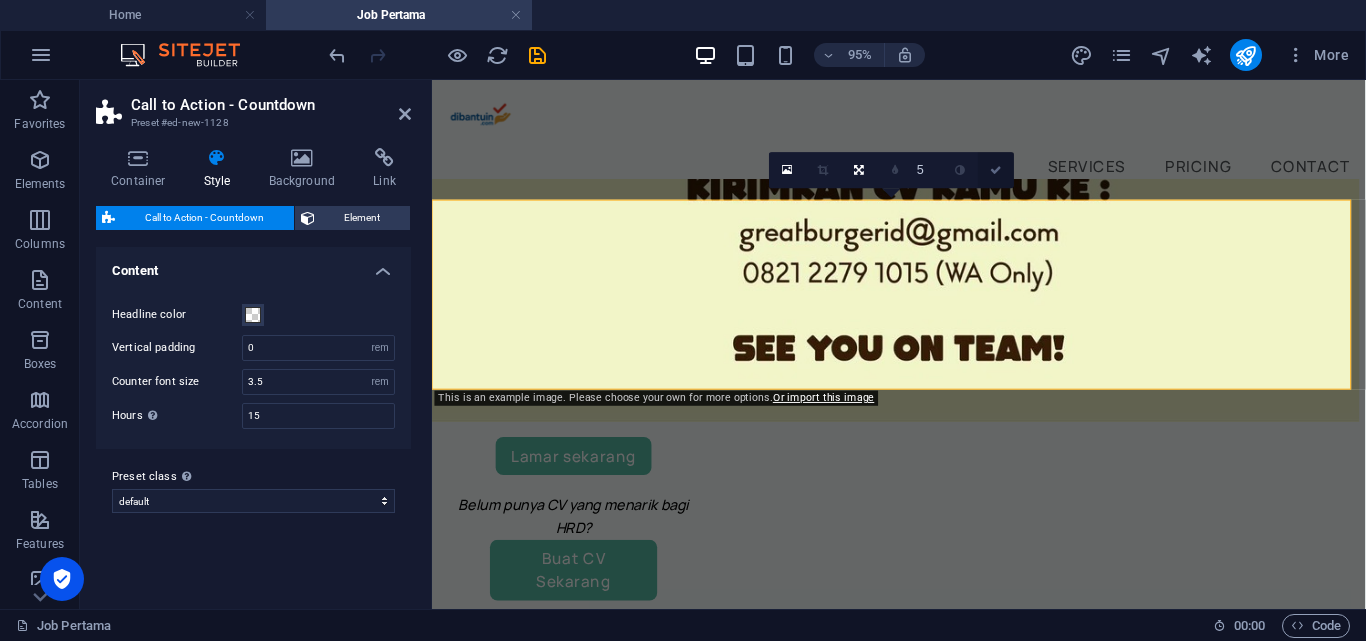 click at bounding box center (996, 170) 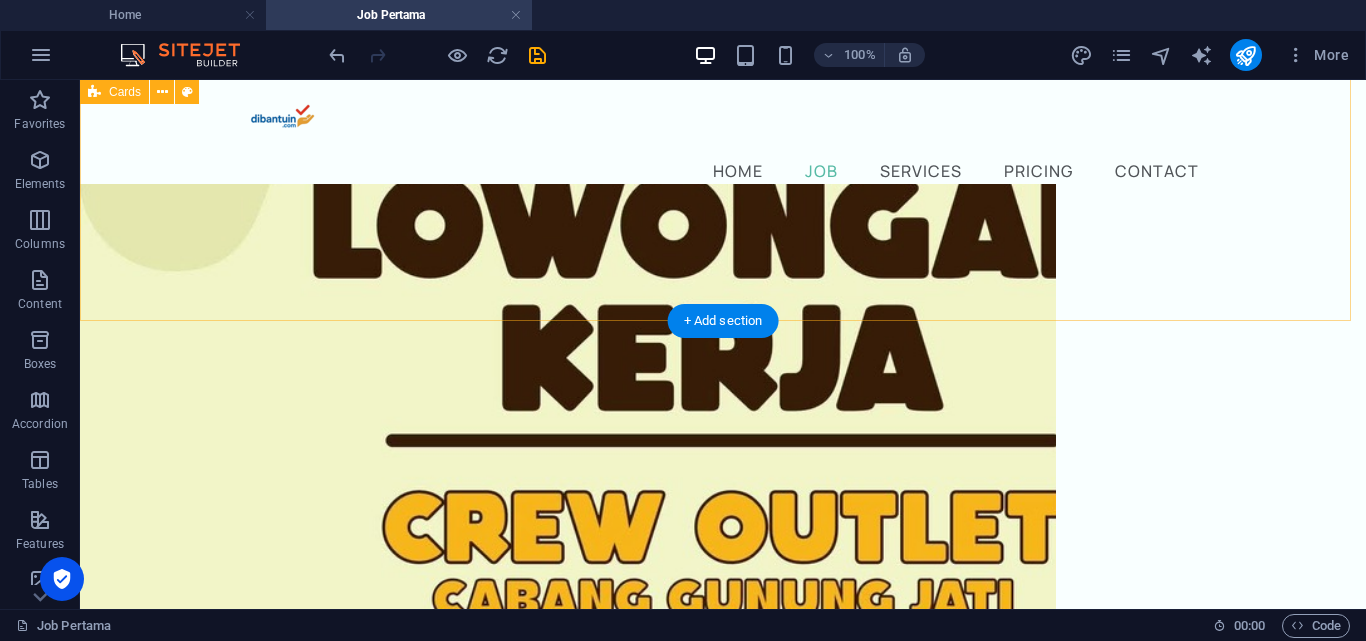 scroll, scrollTop: 582, scrollLeft: 0, axis: vertical 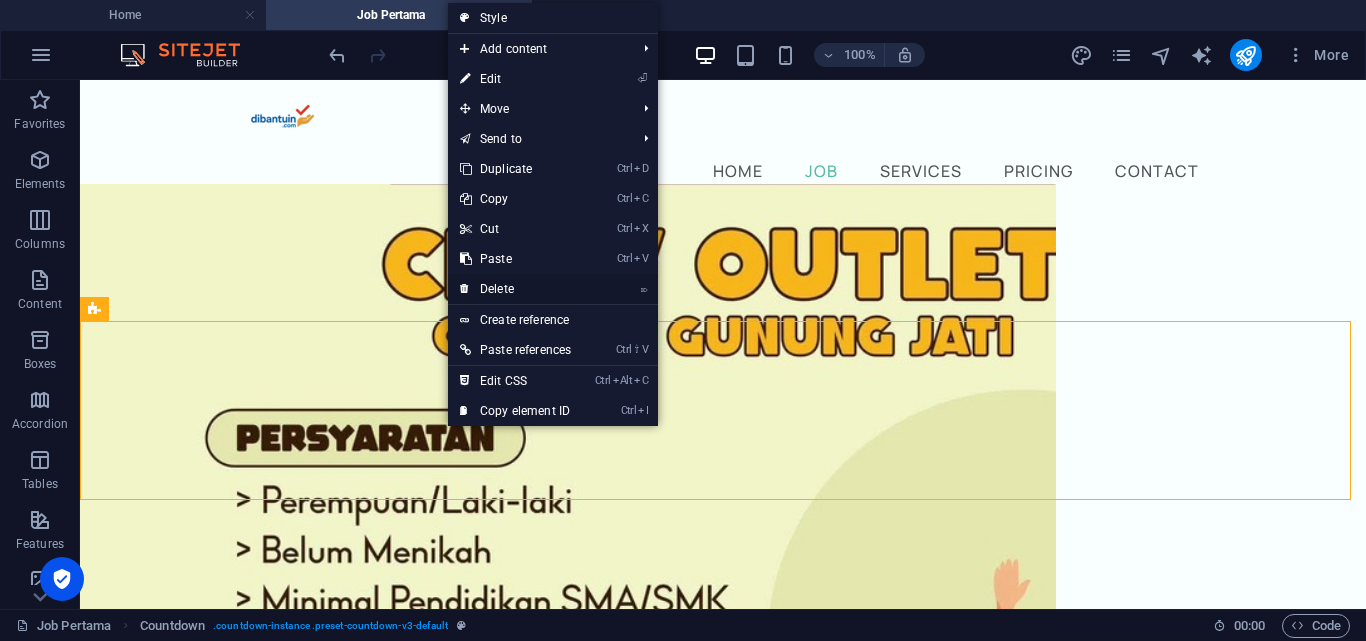 click on "⌦  Delete" at bounding box center [515, 289] 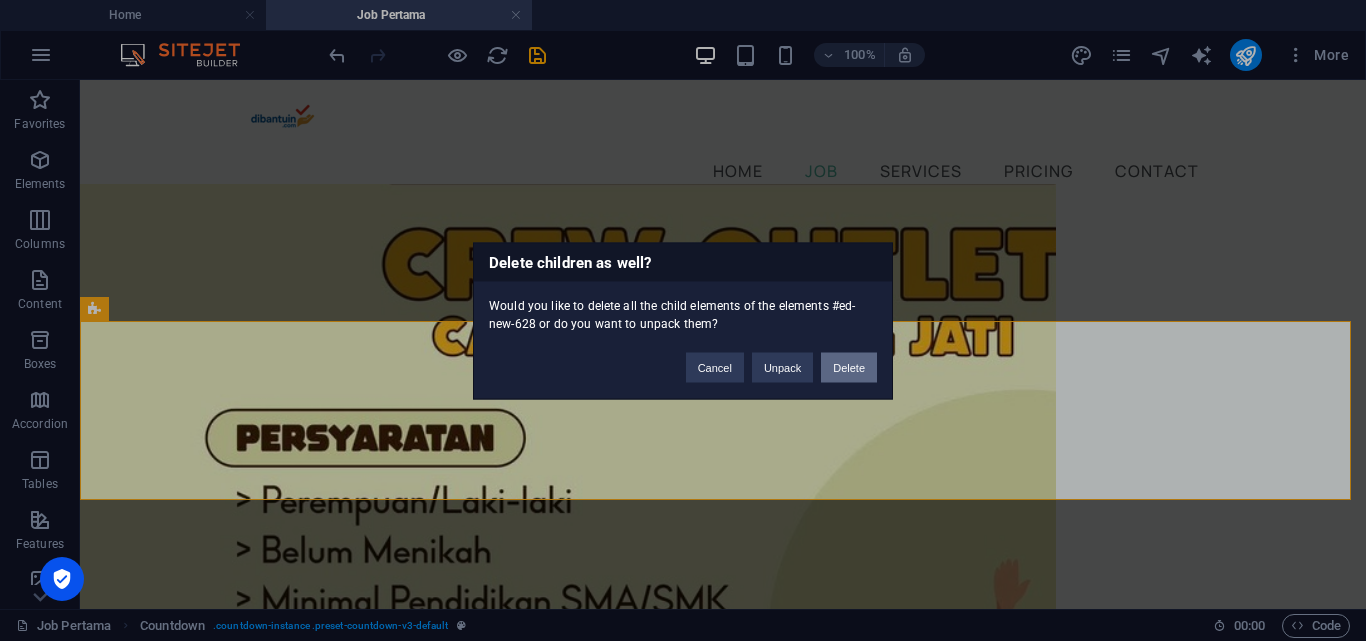 click on "Delete" at bounding box center [849, 367] 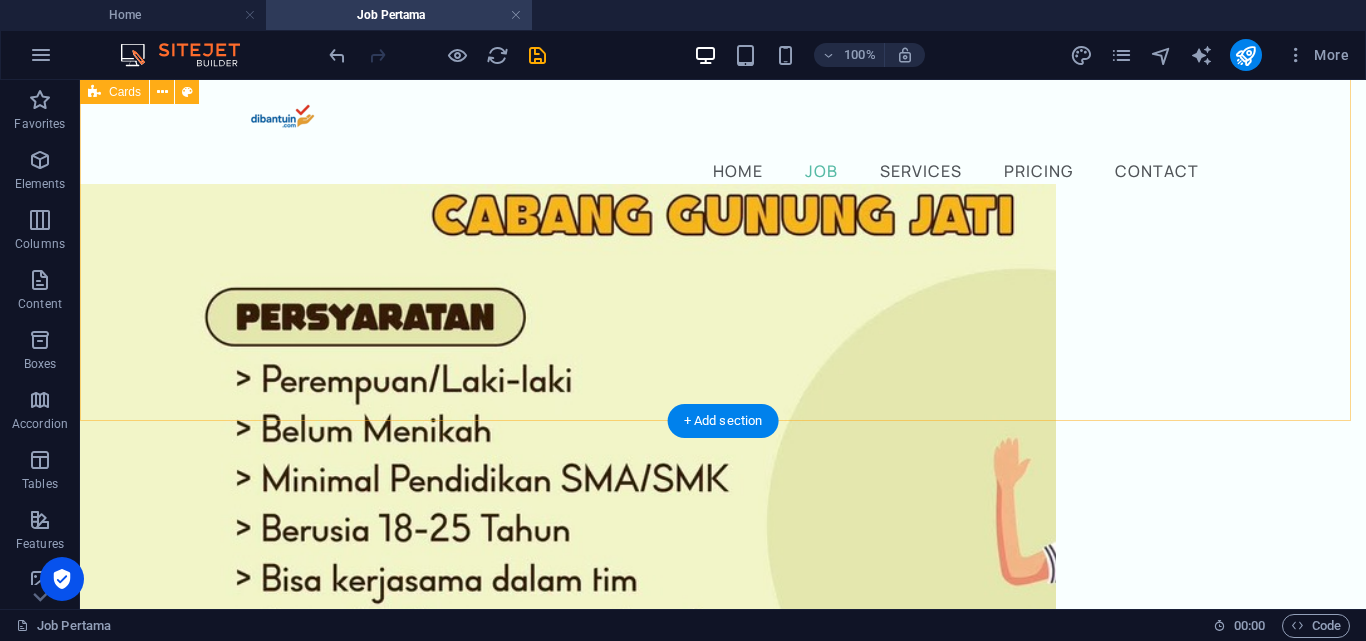 scroll, scrollTop: 482, scrollLeft: 0, axis: vertical 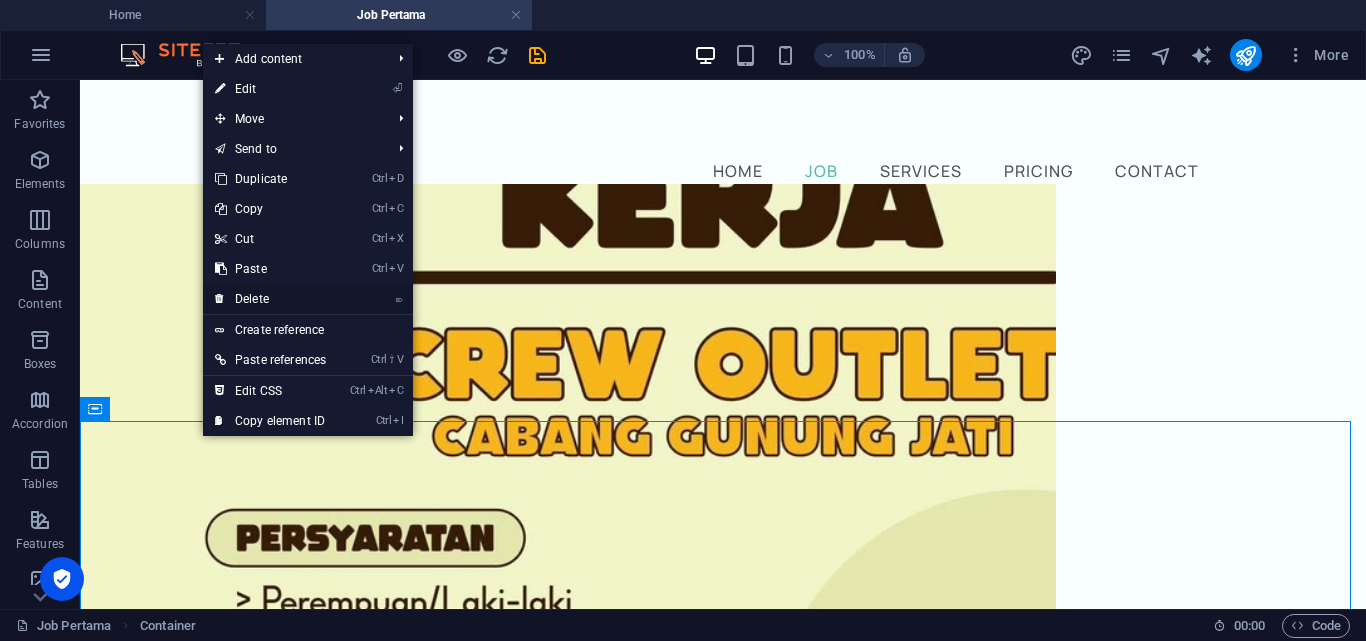 drag, startPoint x: 311, startPoint y: 299, endPoint x: 430, endPoint y: 300, distance: 119.0042 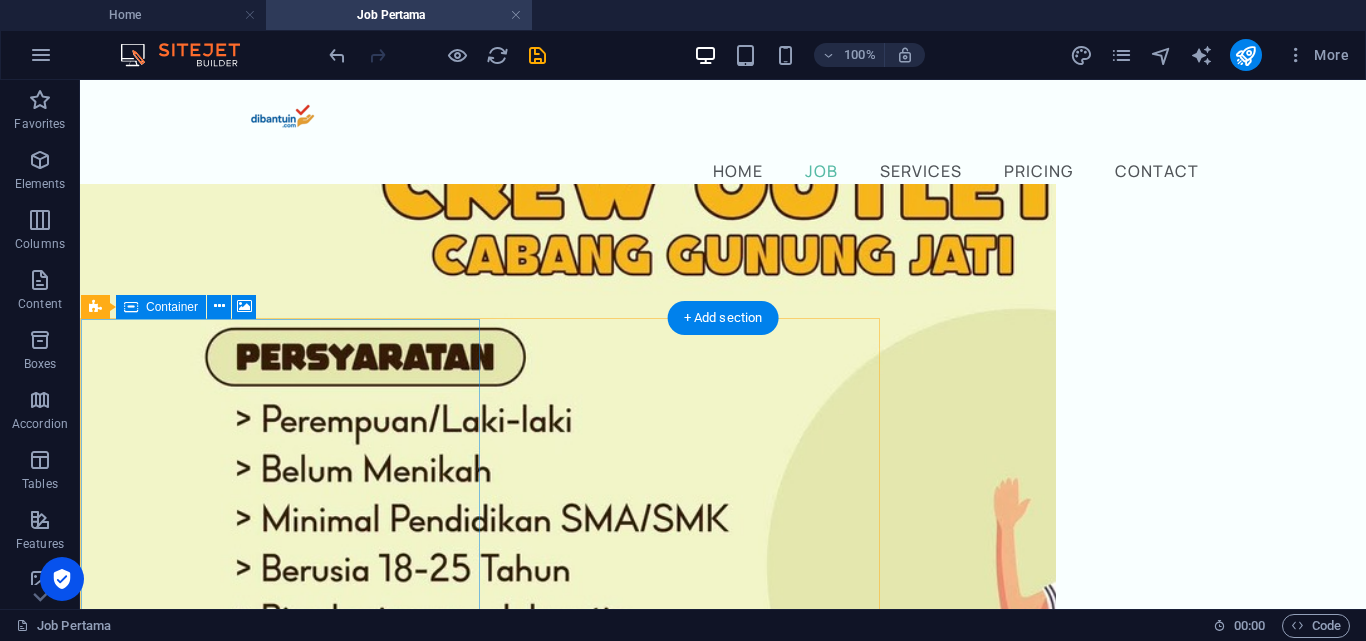 scroll, scrollTop: 882, scrollLeft: 0, axis: vertical 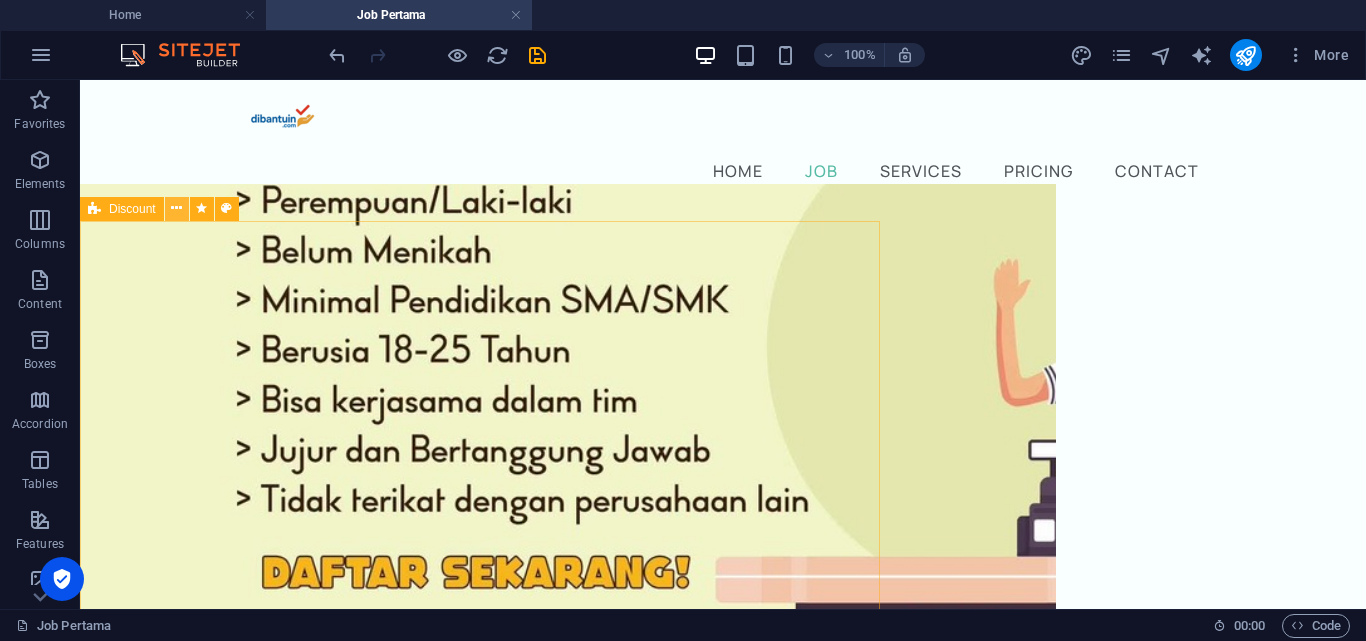click at bounding box center (176, 208) 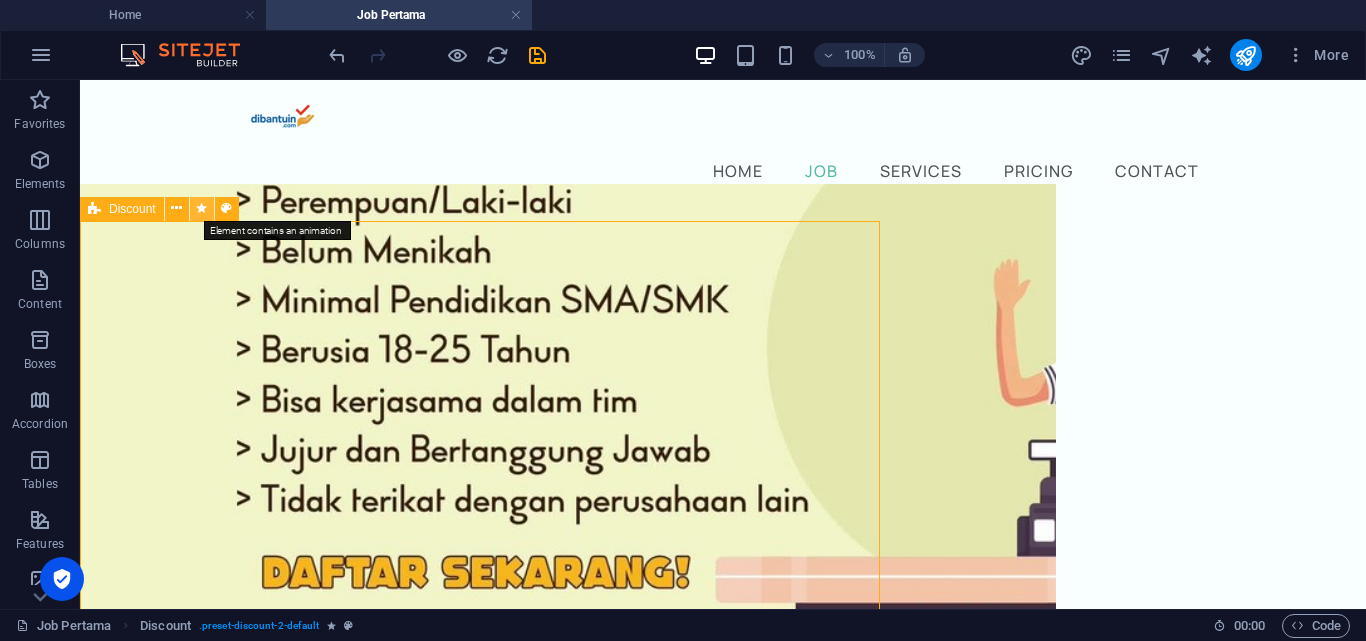 click at bounding box center (201, 208) 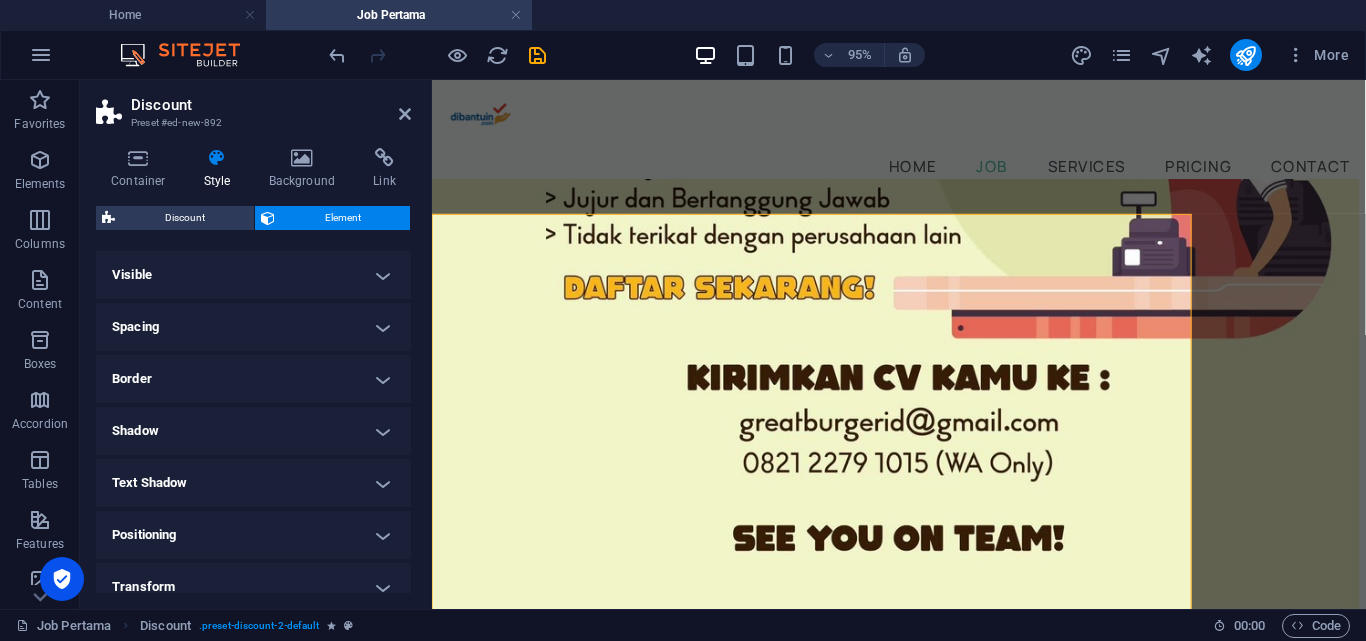 click on "Discount Preset #ed-new-892" at bounding box center (253, 106) 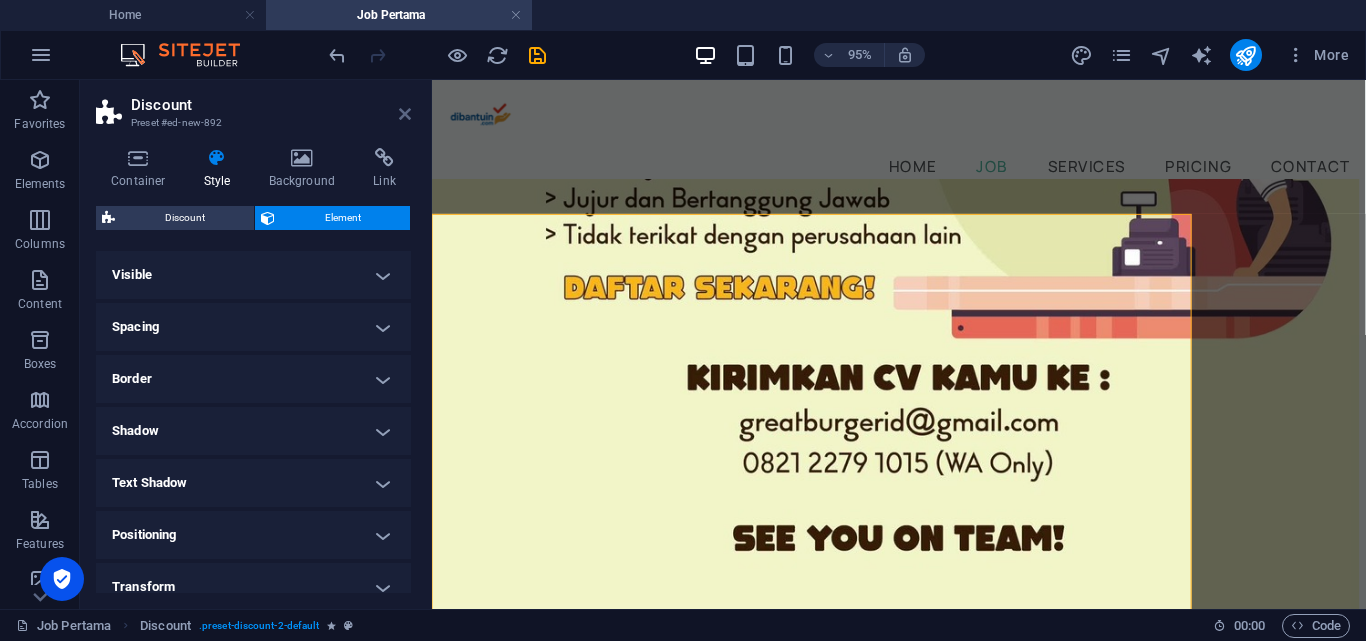 click at bounding box center [405, 114] 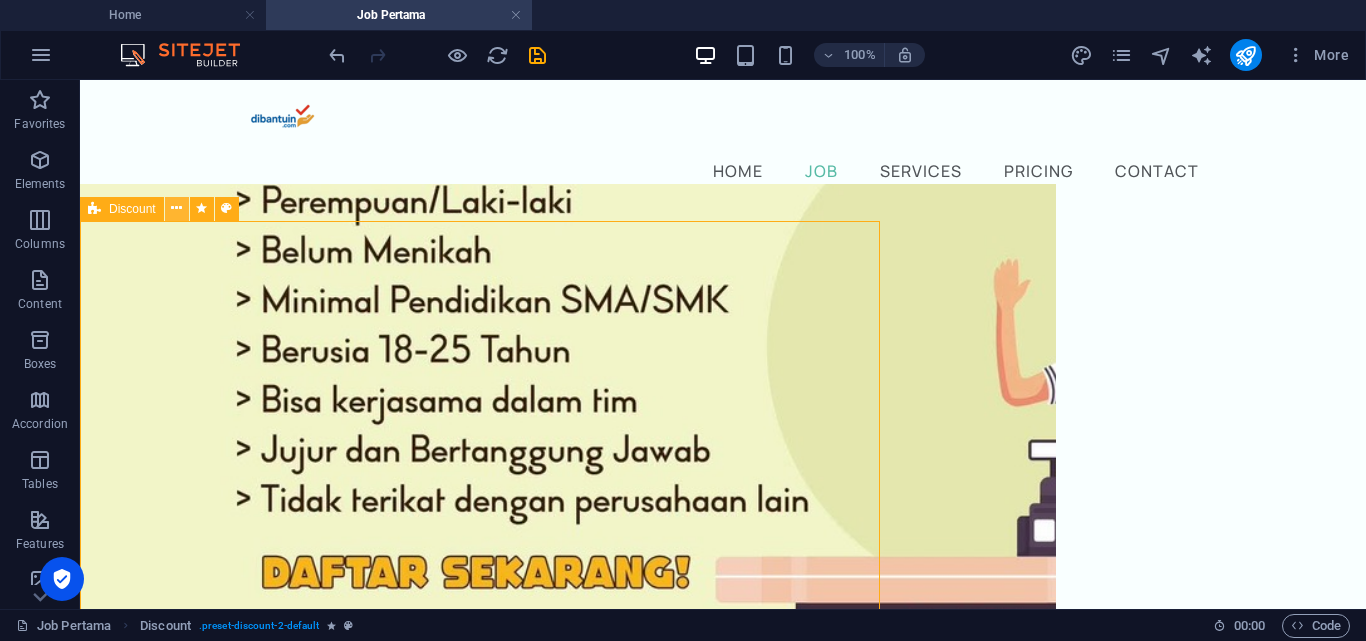 click at bounding box center (177, 209) 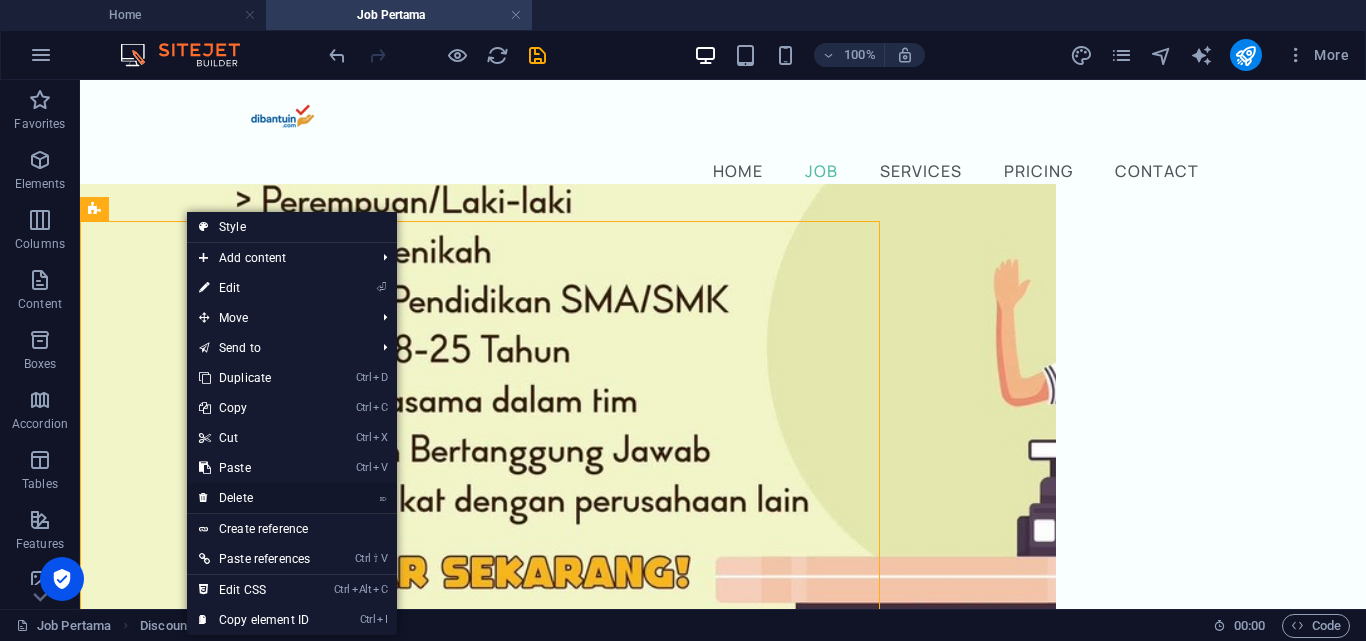 click on "⌦  Delete" at bounding box center [254, 498] 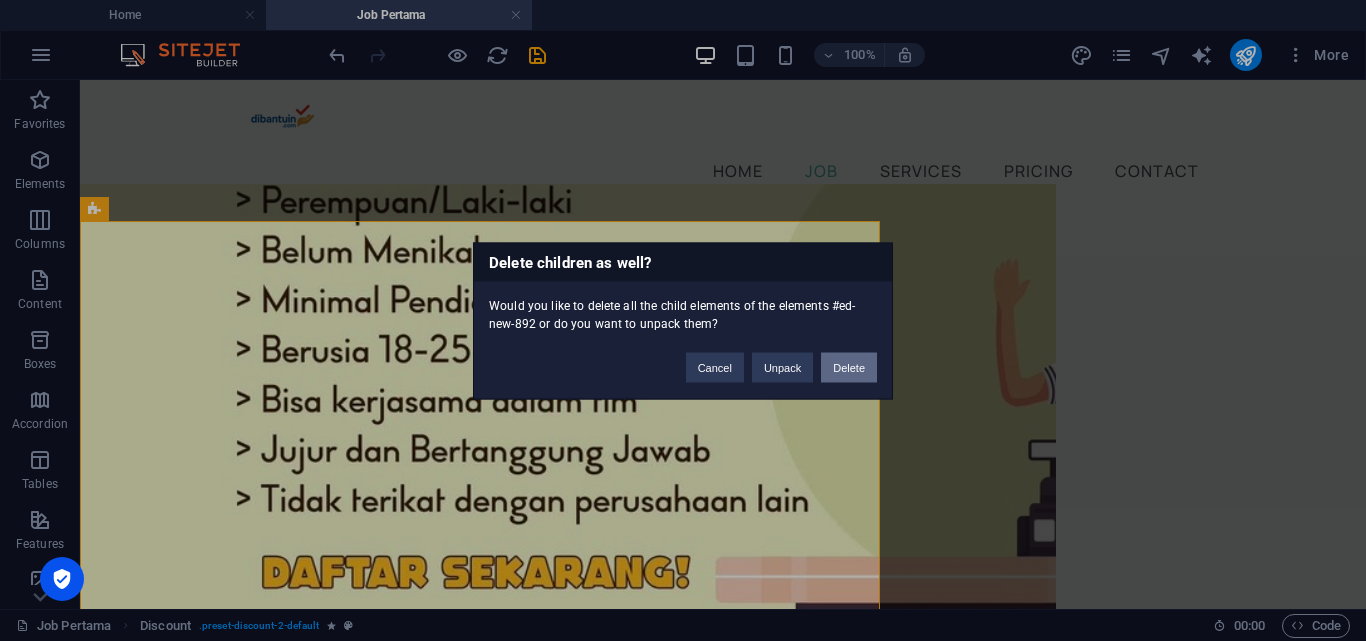 click on "Delete" at bounding box center (849, 367) 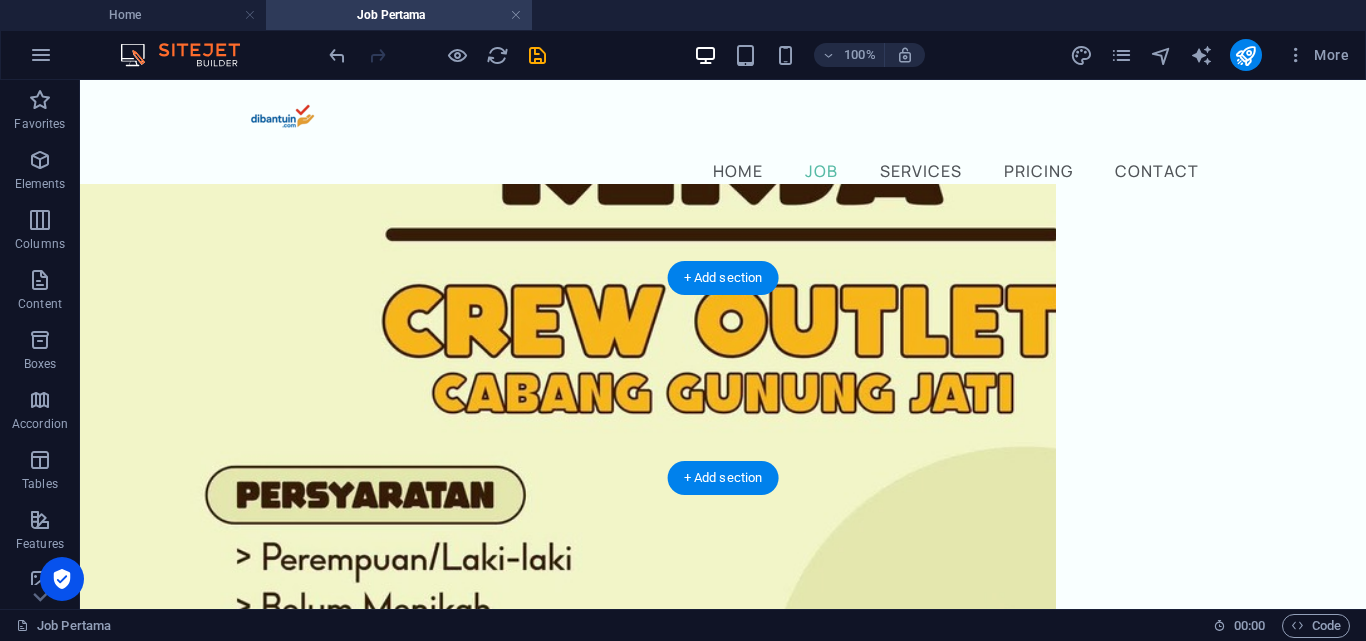 scroll, scrollTop: 625, scrollLeft: 0, axis: vertical 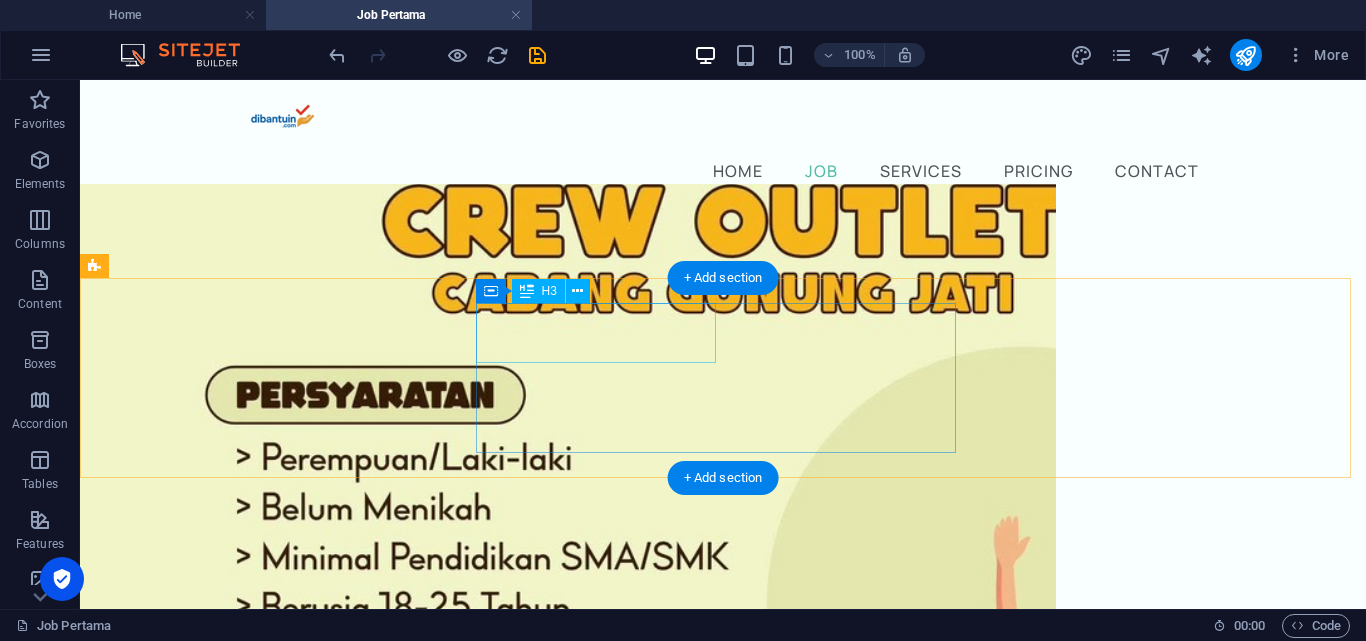 click on "Don't miss out on our limited time offer" at bounding box center (723, 5627) 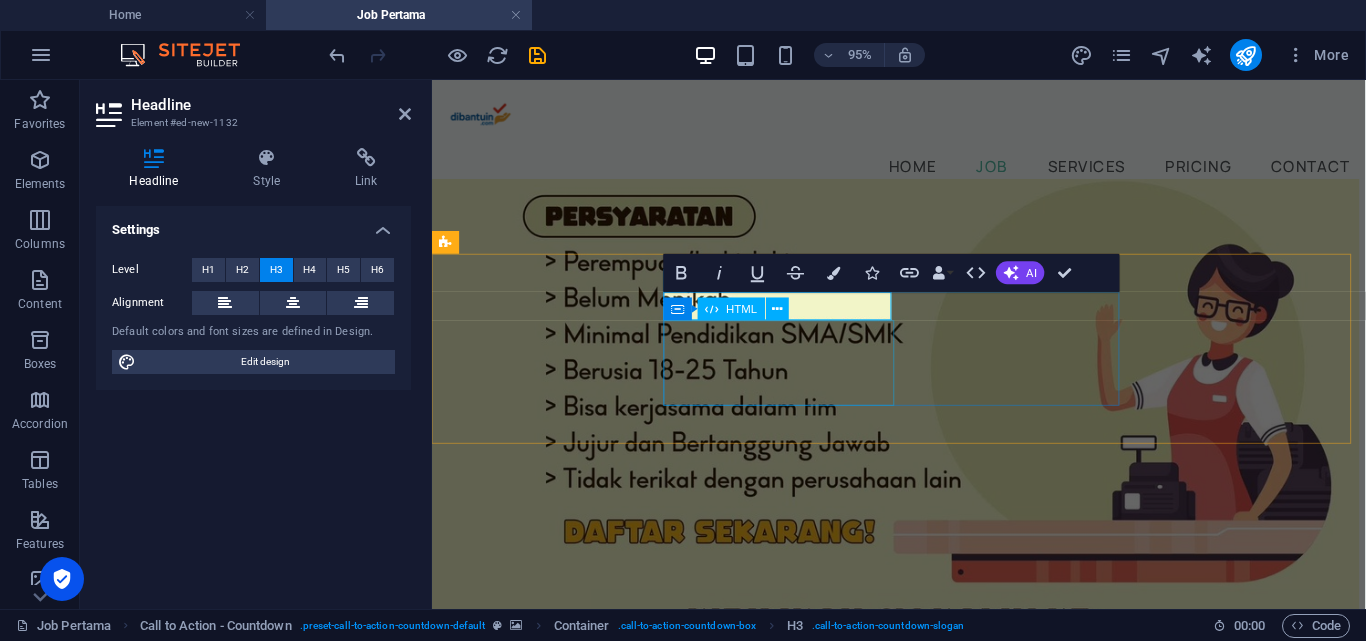 type 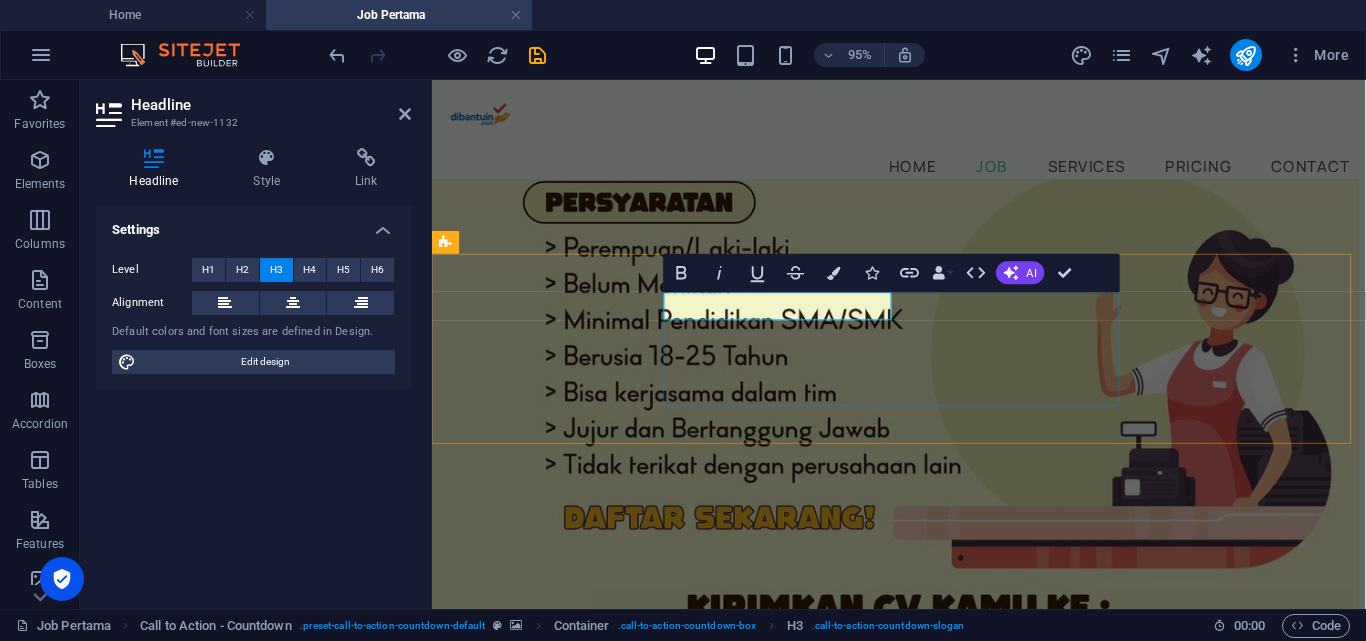 click on "Kesempetan" at bounding box center (924, 4476) 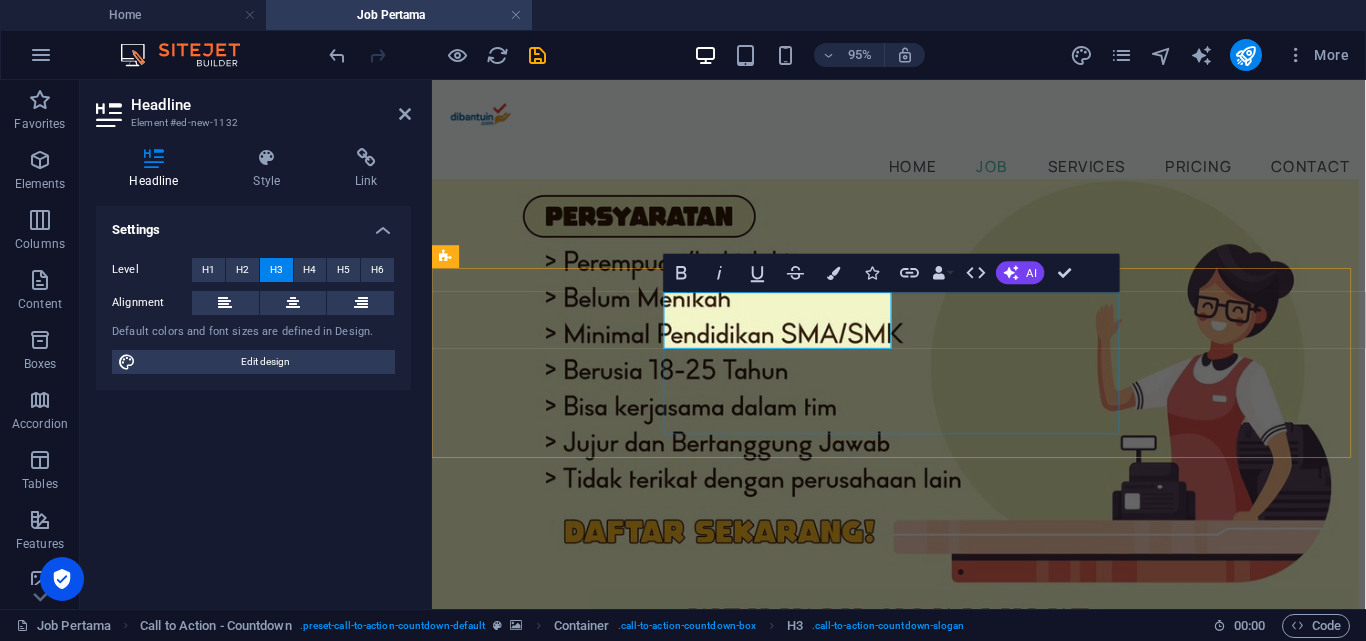 click on "Kesempatan terbatas! Buat CV cuma 20ribuan" at bounding box center [924, 4491] 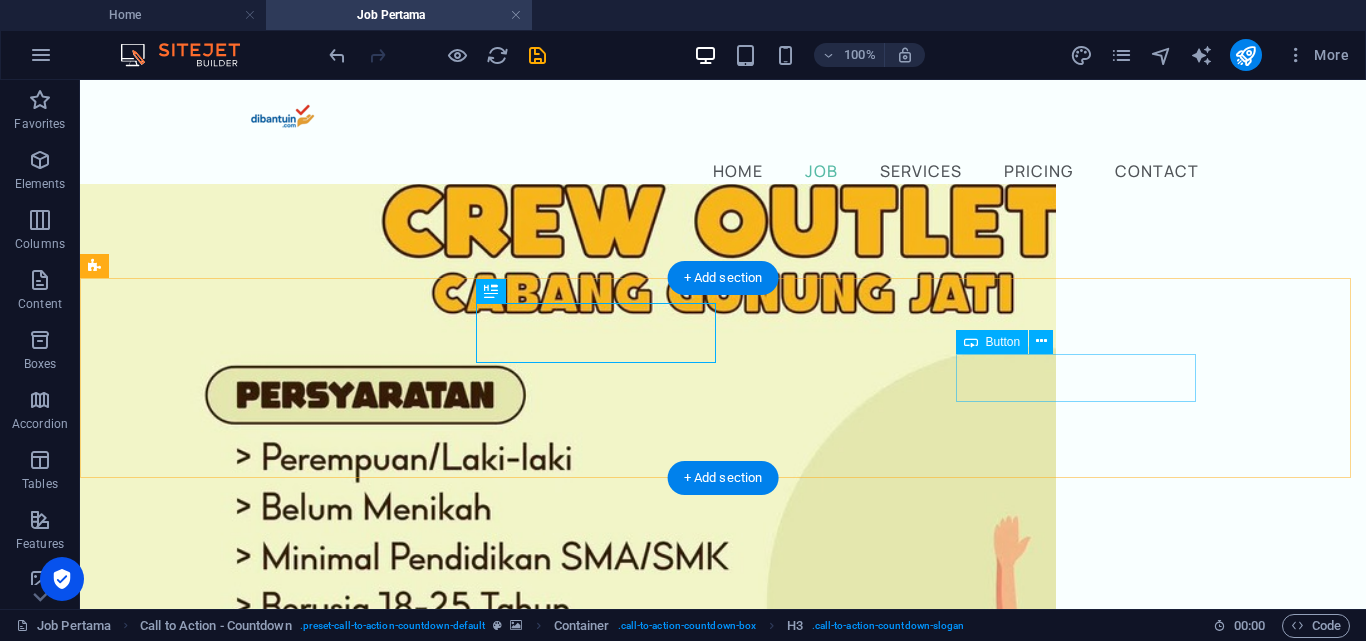 click on "Buy now!" at bounding box center (723, 5756) 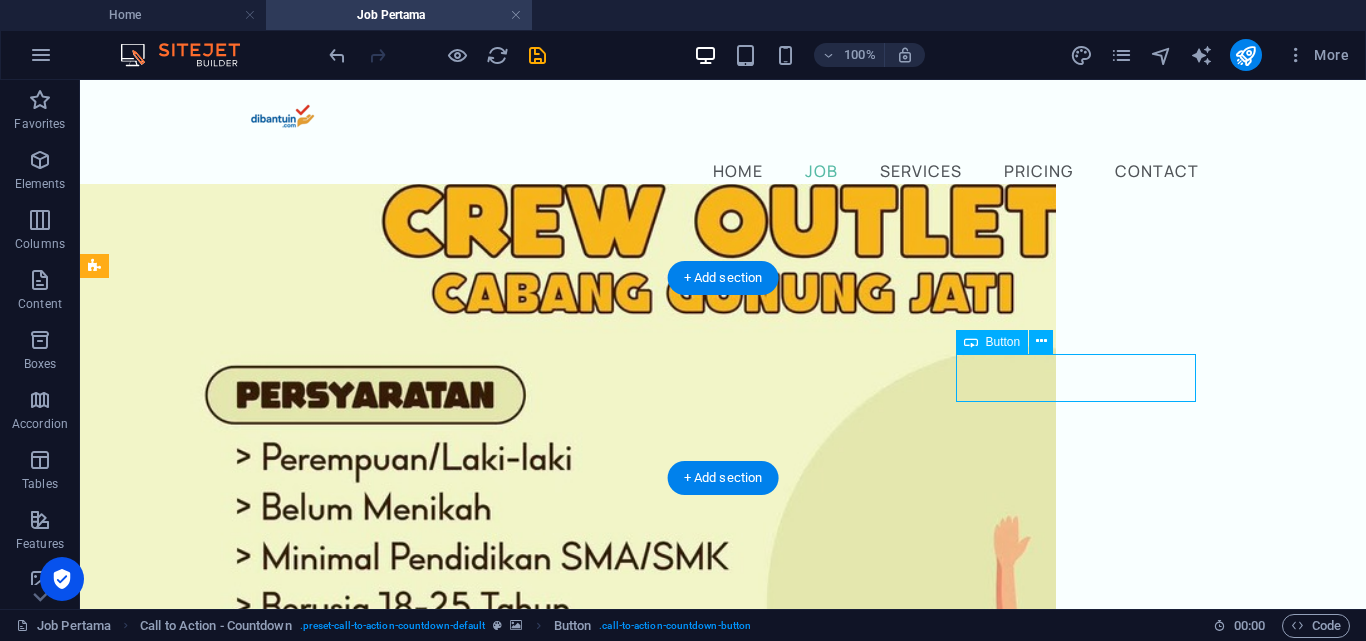 click on "Buy now!" at bounding box center (723, 5756) 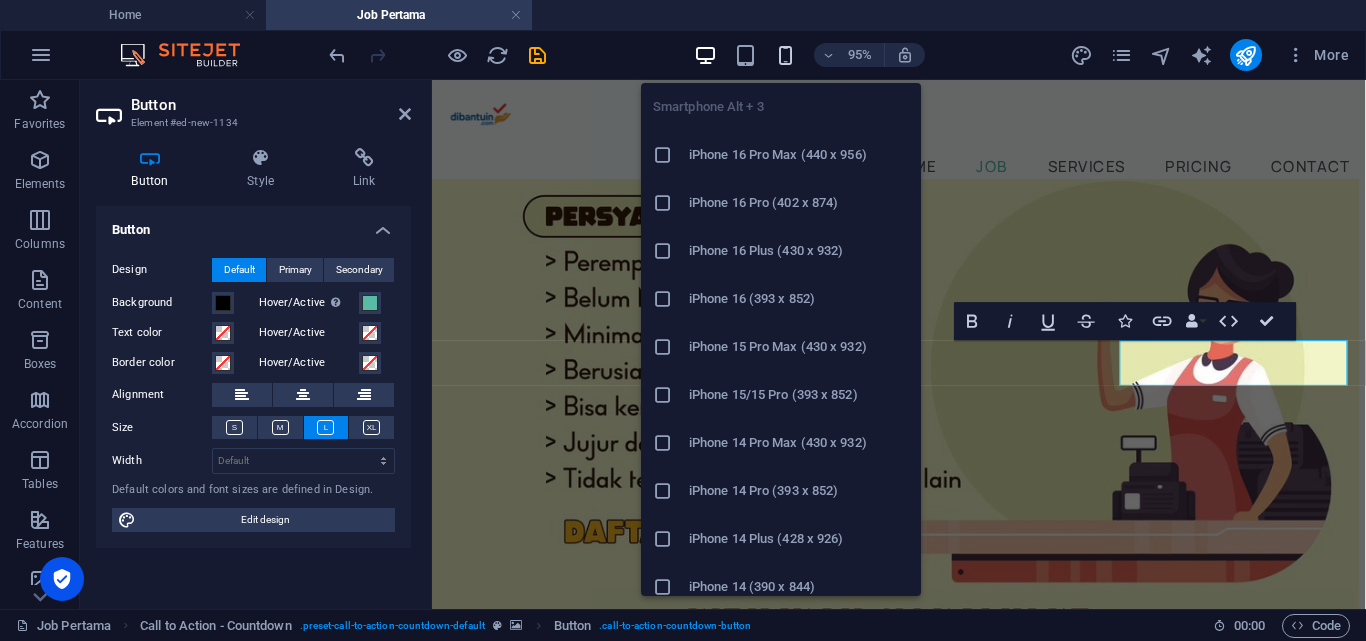 click at bounding box center (785, 55) 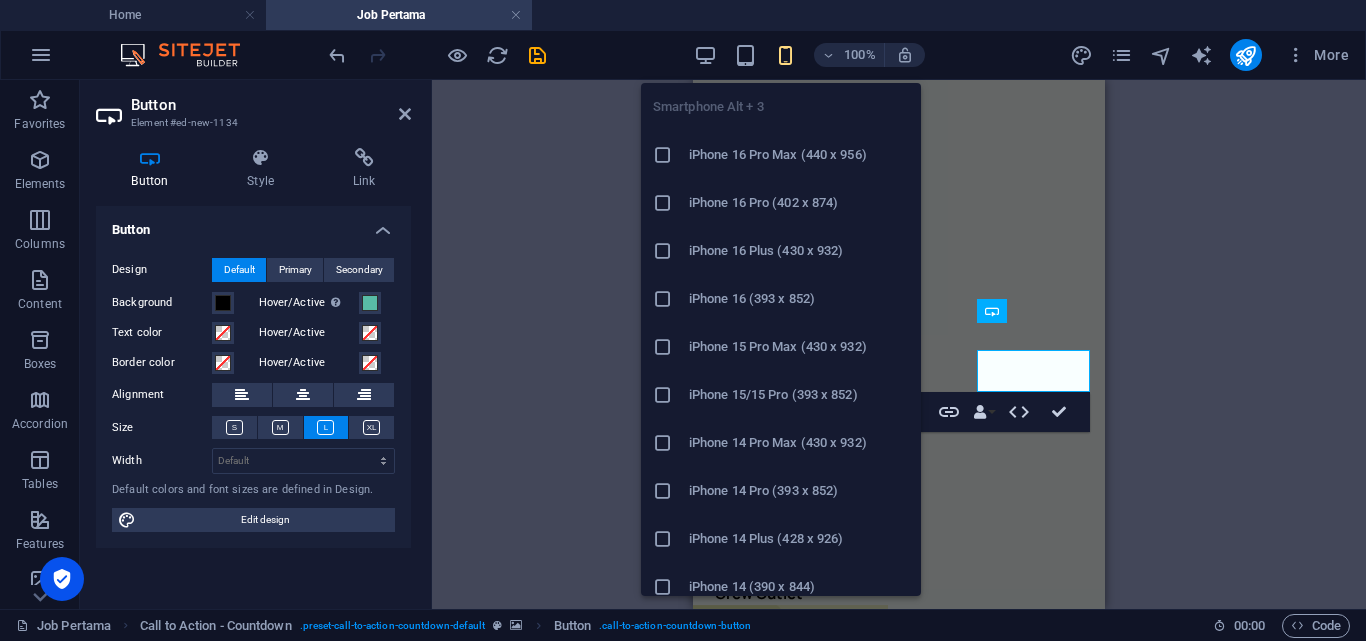 scroll, scrollTop: 383, scrollLeft: 0, axis: vertical 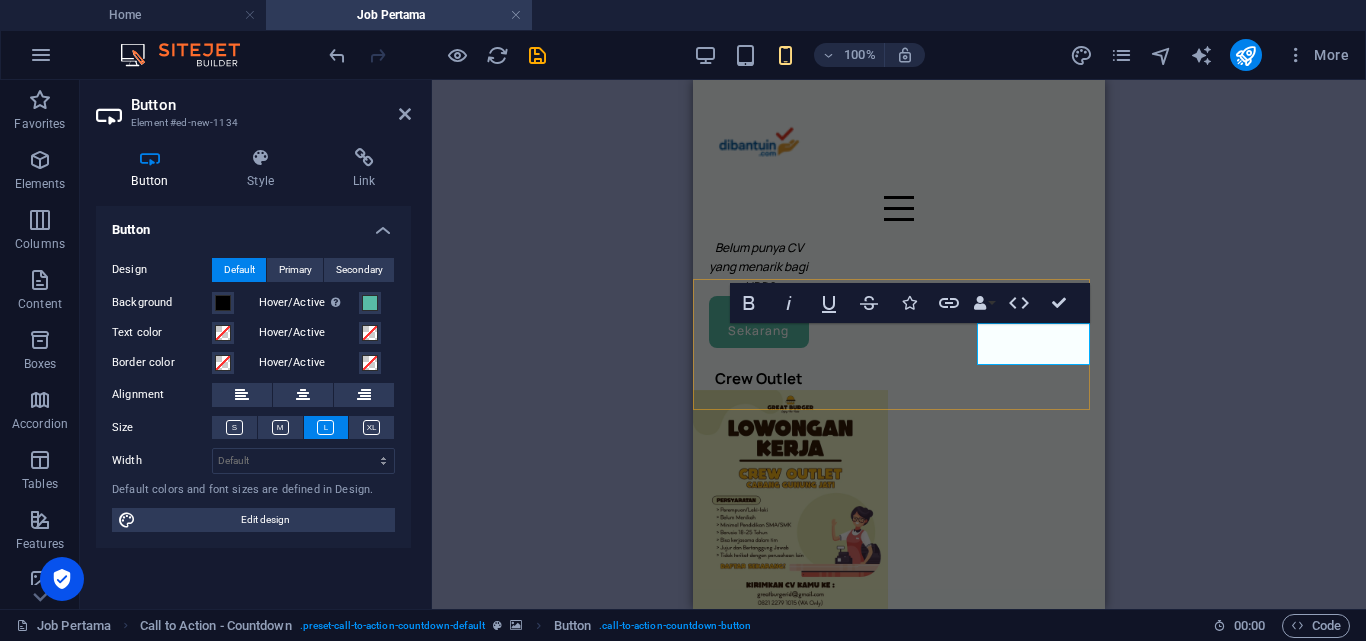 click on "Buy now!" at bounding box center [899, 1748] 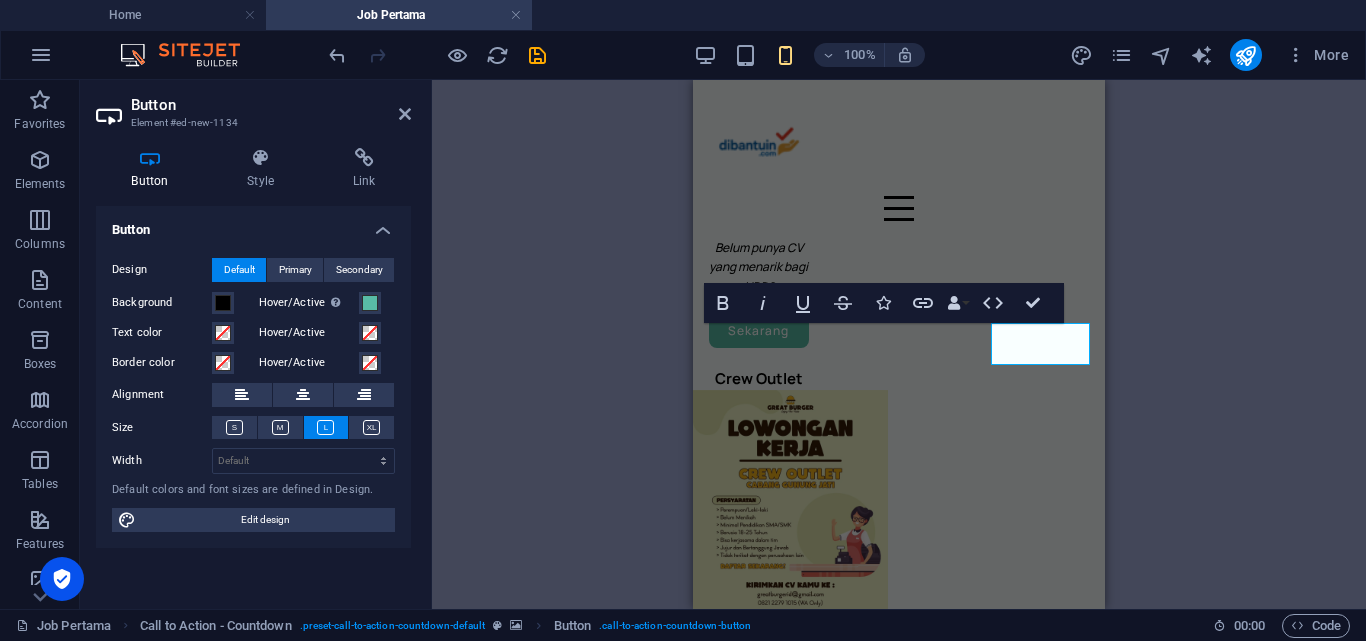 type 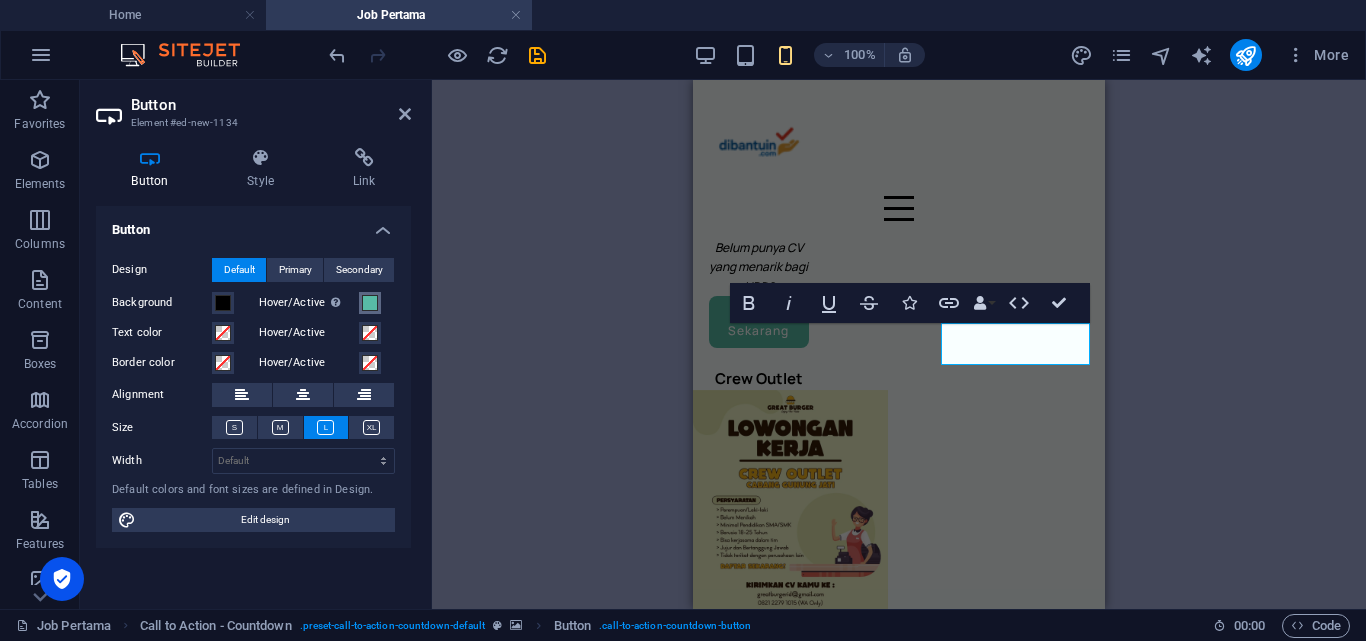 click at bounding box center [370, 303] 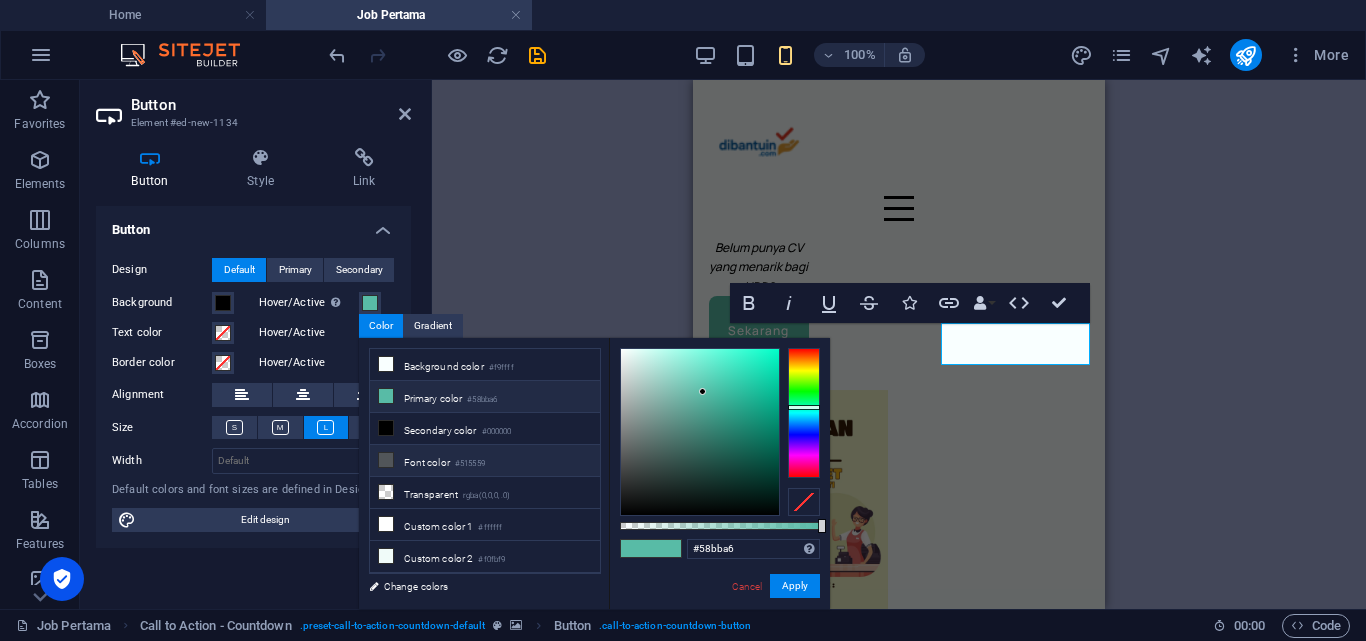 click on "Font color
#515559" at bounding box center [485, 461] 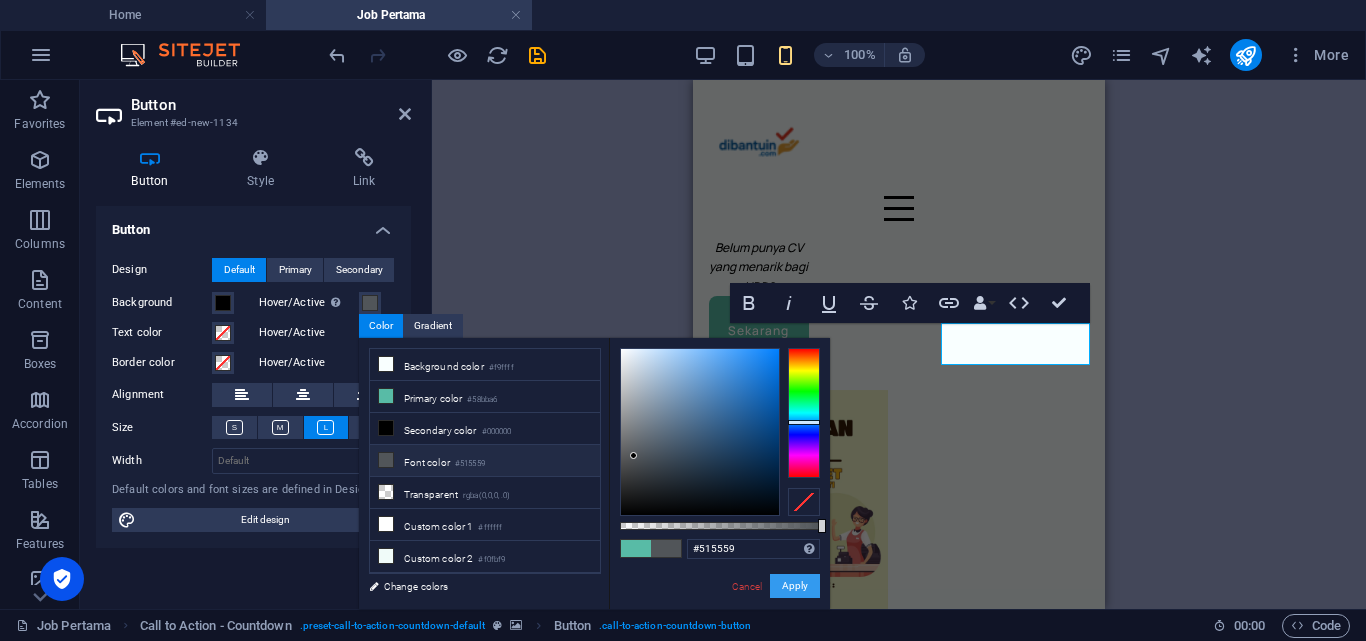 click on "Apply" at bounding box center (795, 586) 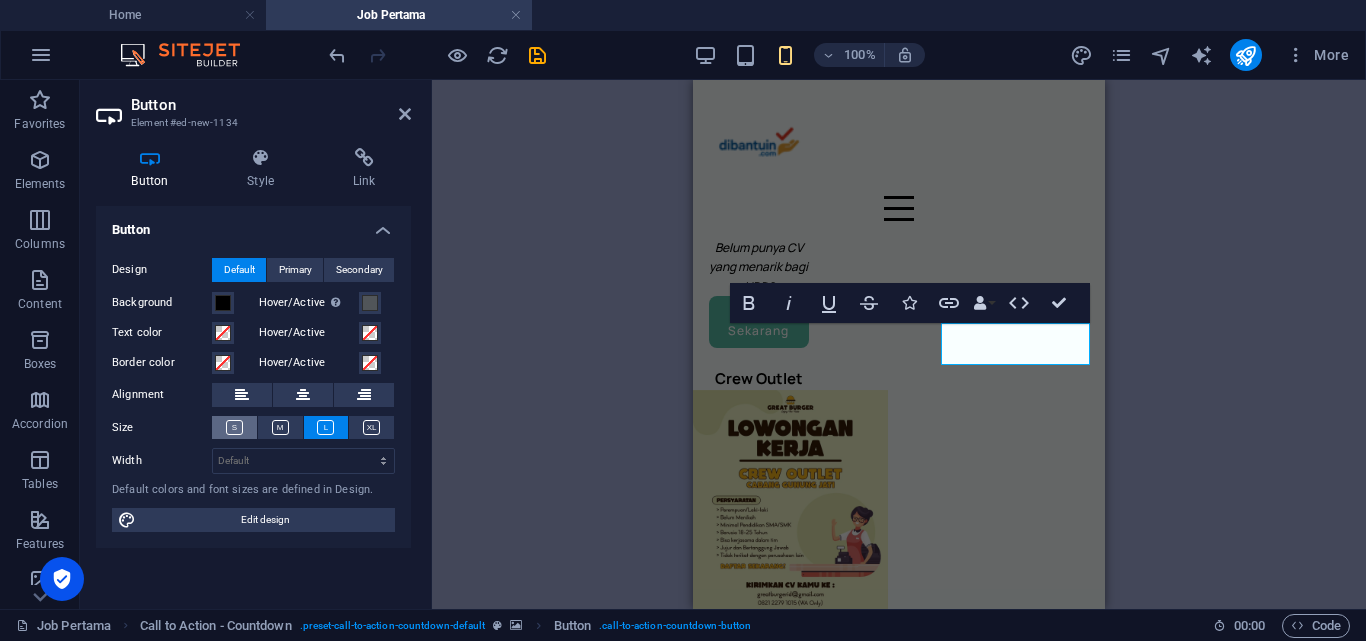click at bounding box center [234, 427] 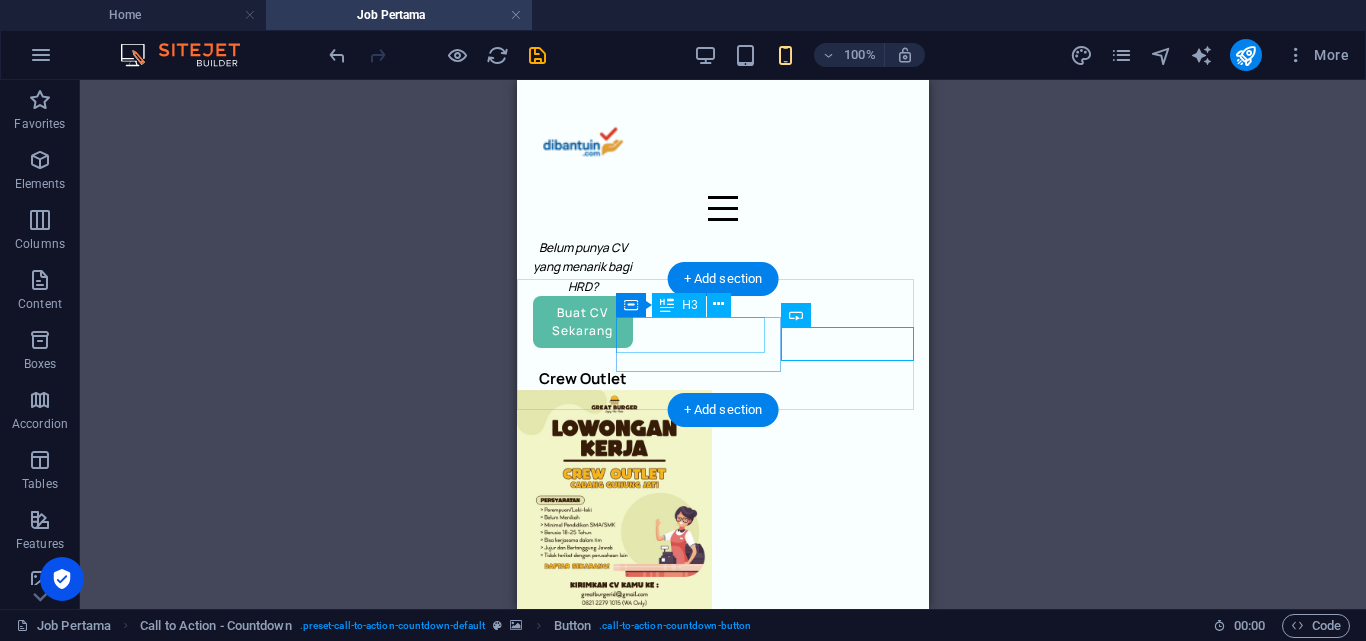 click on "Kesempatan terbatas! Buat CV cuma 20 ribuan" at bounding box center [715, 1698] 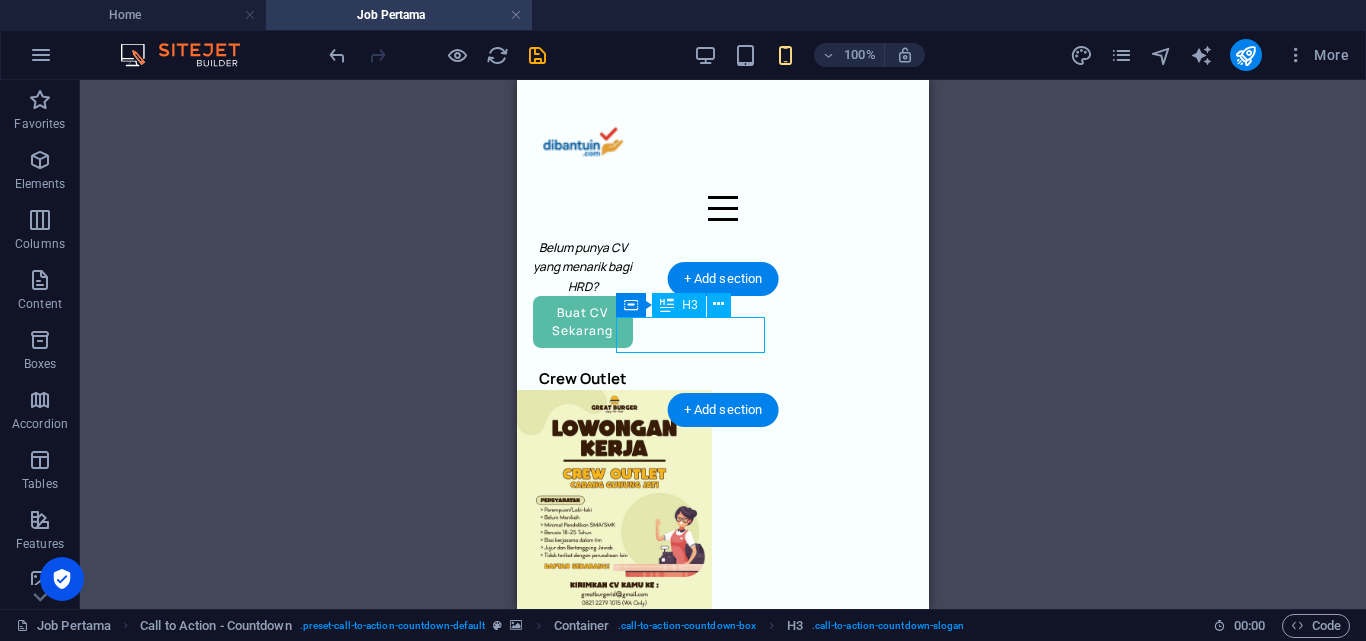click on "Kesempatan terbatas! Buat CV cuma 20 ribuan" at bounding box center (715, 1698) 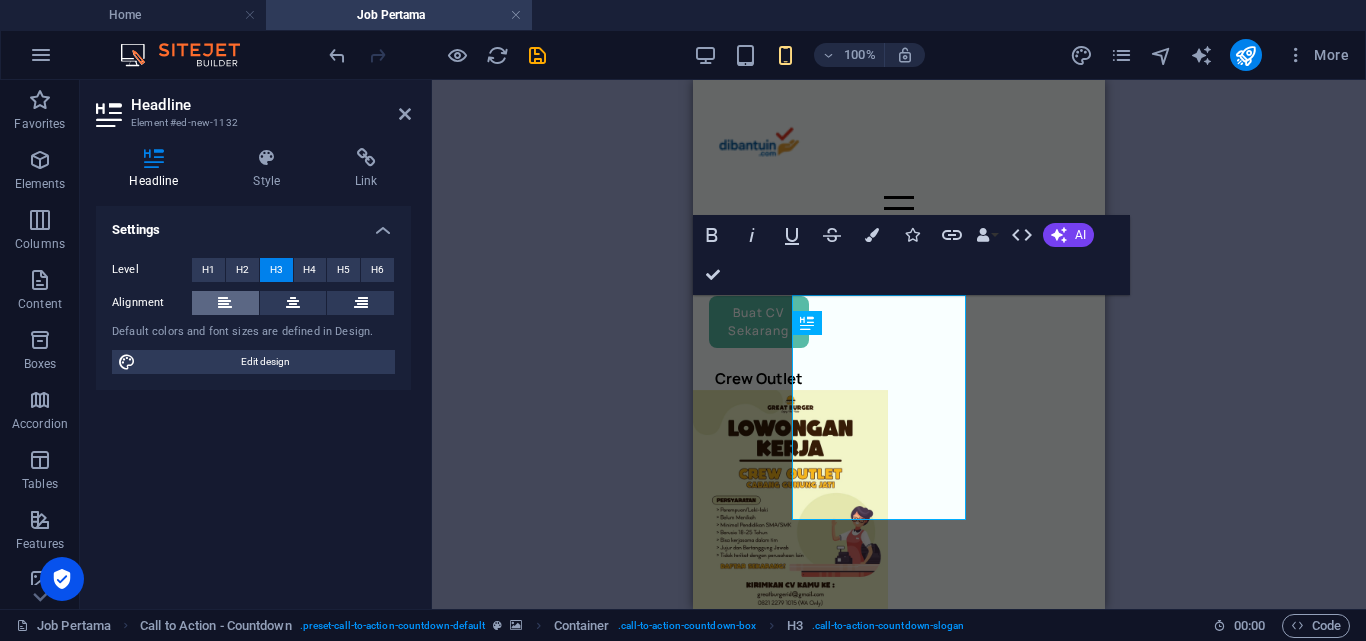 click at bounding box center (225, 303) 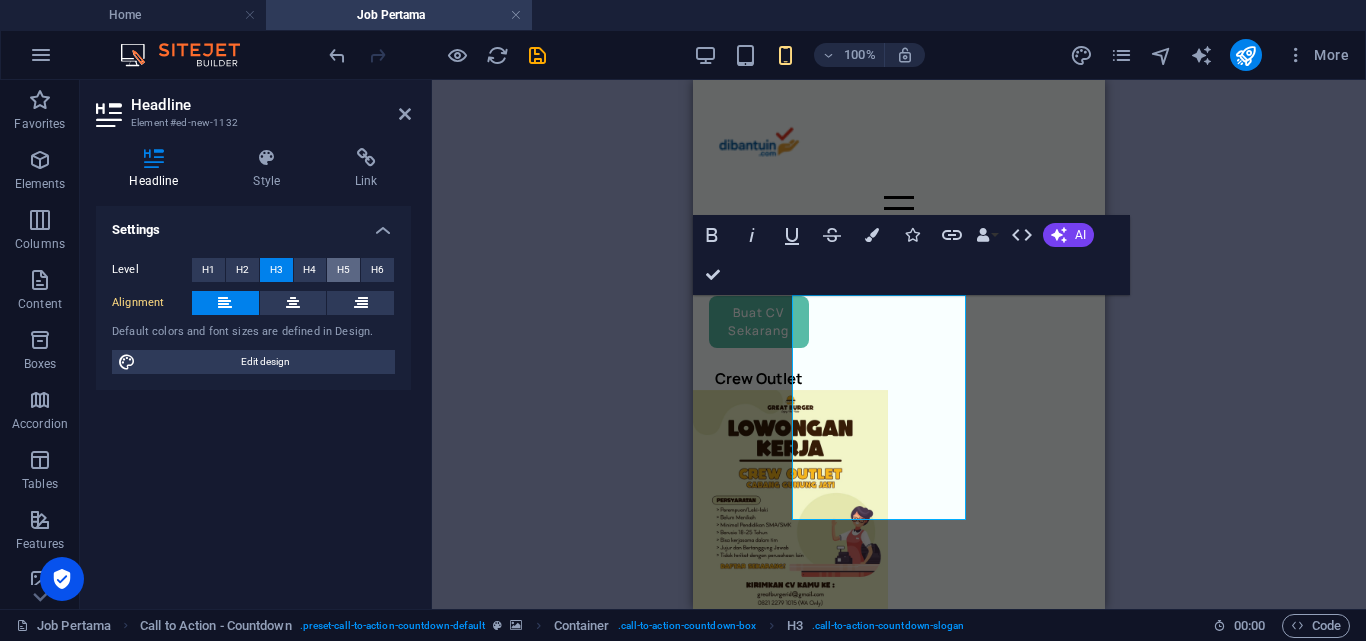 click on "H5" at bounding box center [343, 270] 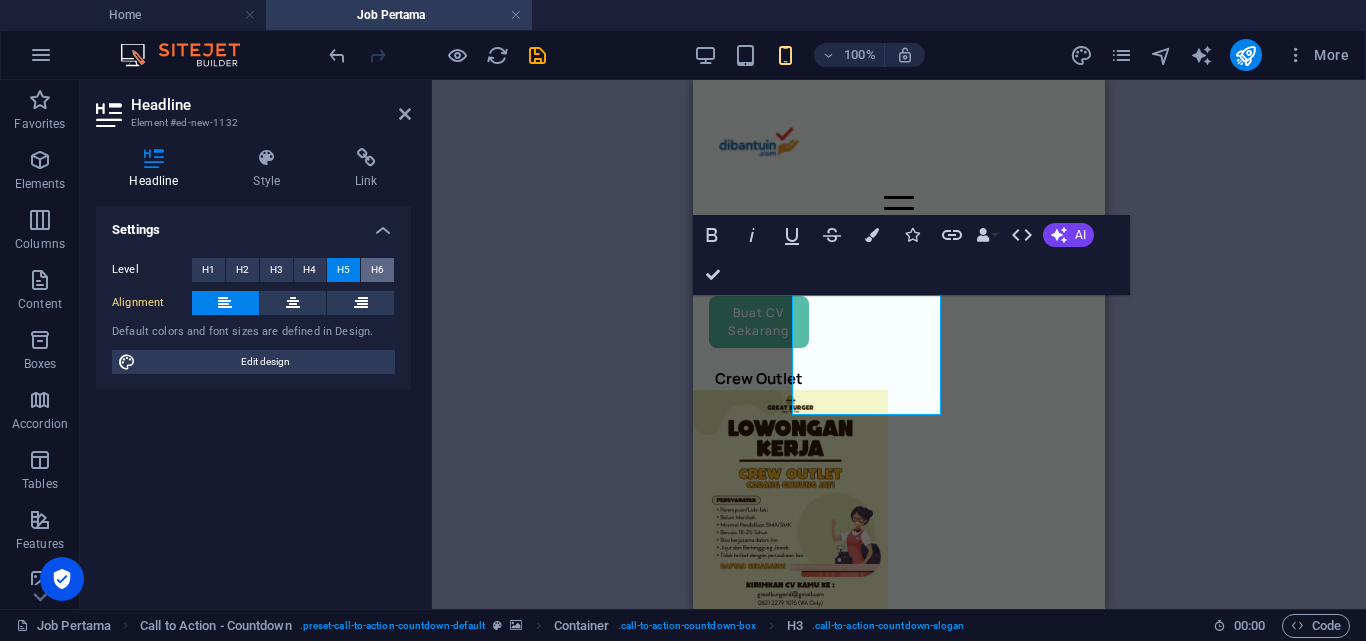 click on "H6" at bounding box center (377, 270) 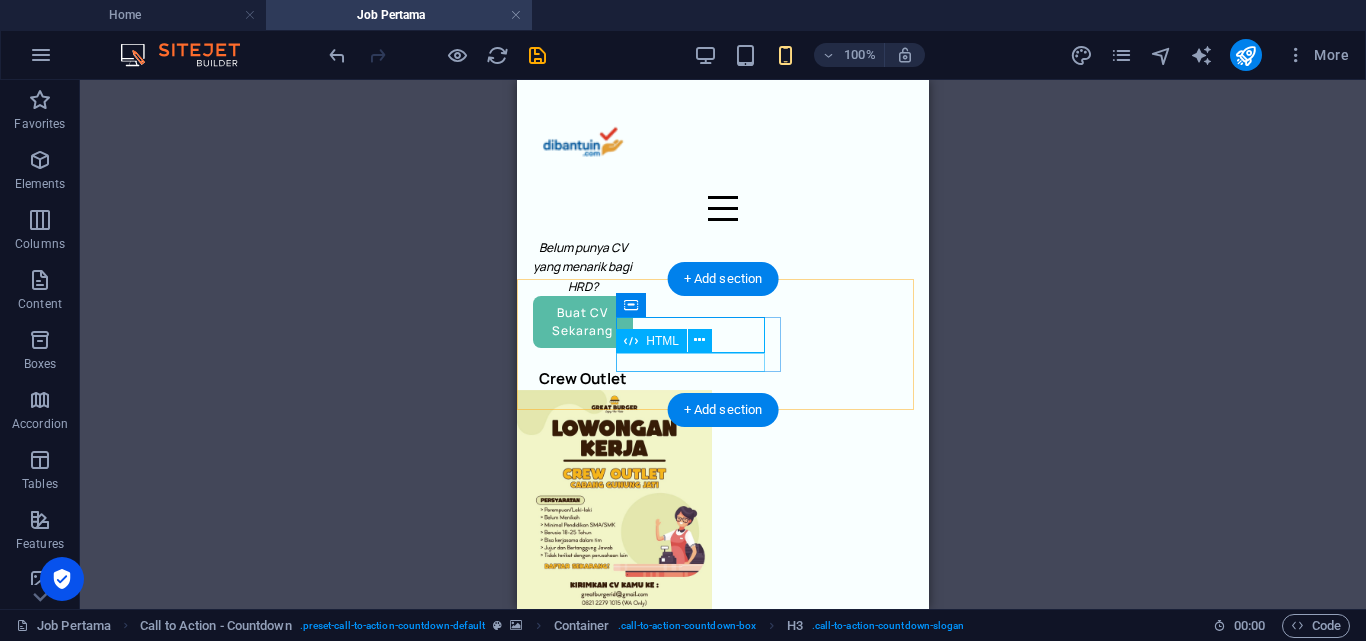 click on "15 : 00 : 00" at bounding box center [715, 1716] 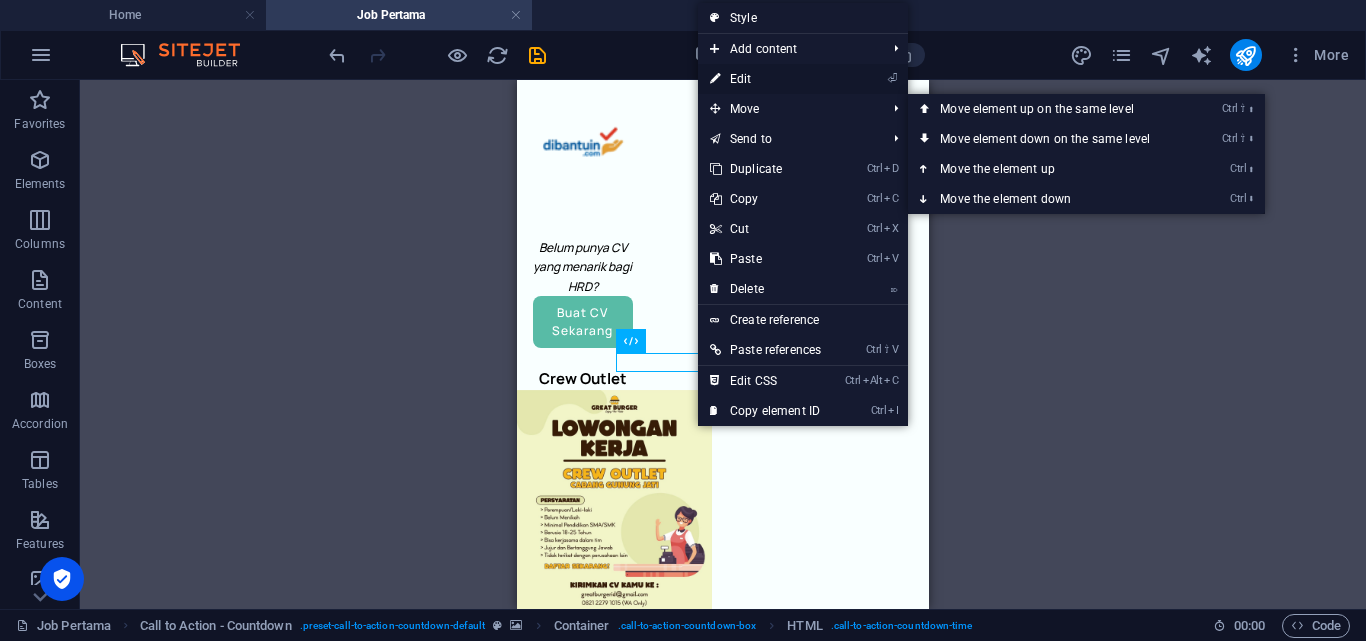 click on "⏎  Edit" at bounding box center [765, 79] 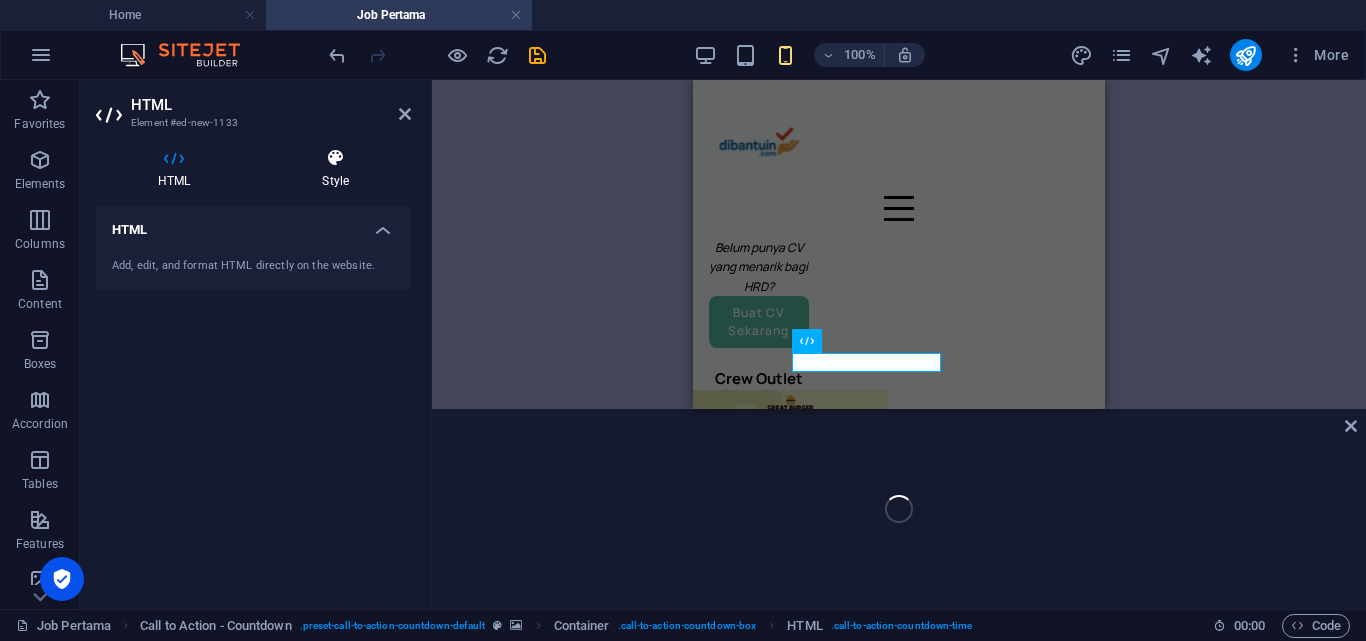 click at bounding box center [335, 158] 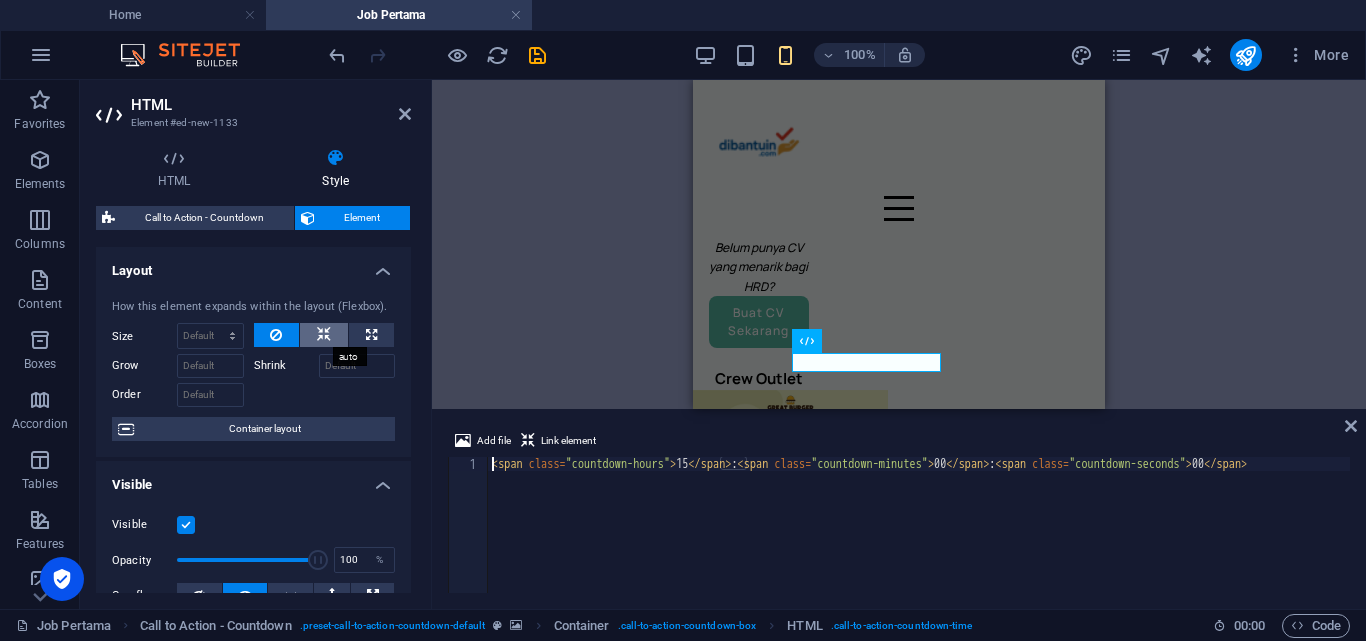 click at bounding box center [324, 335] 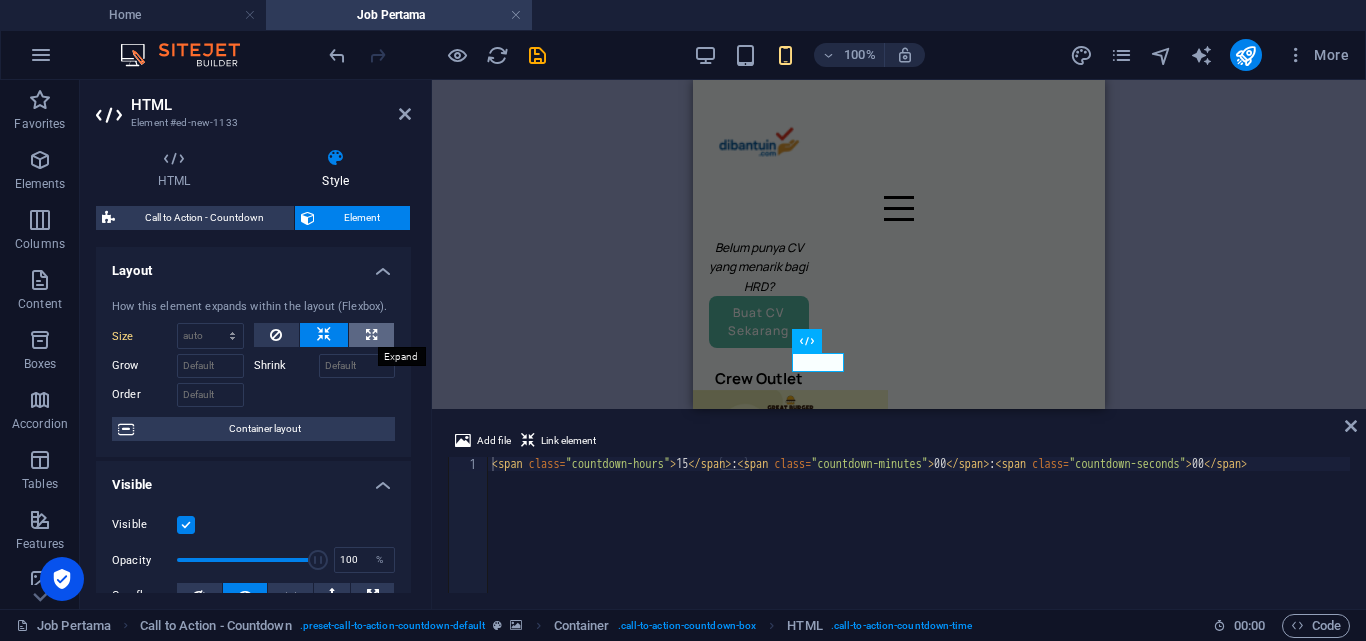 click at bounding box center (371, 335) 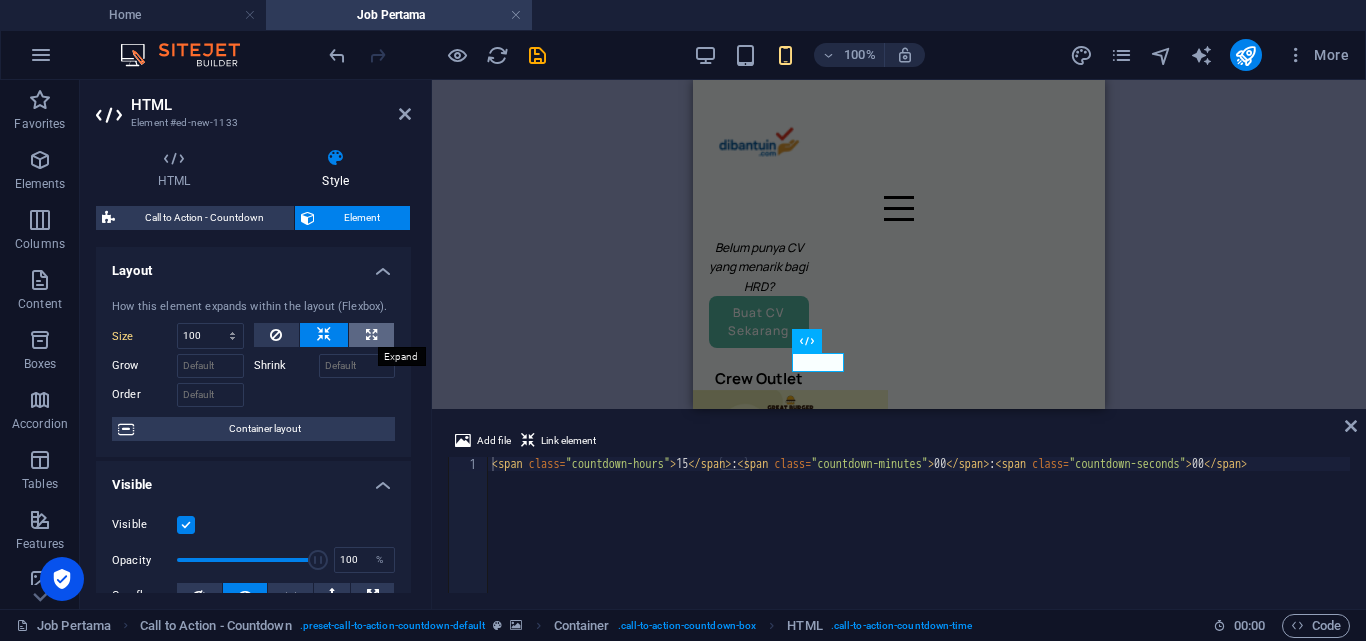 select on "%" 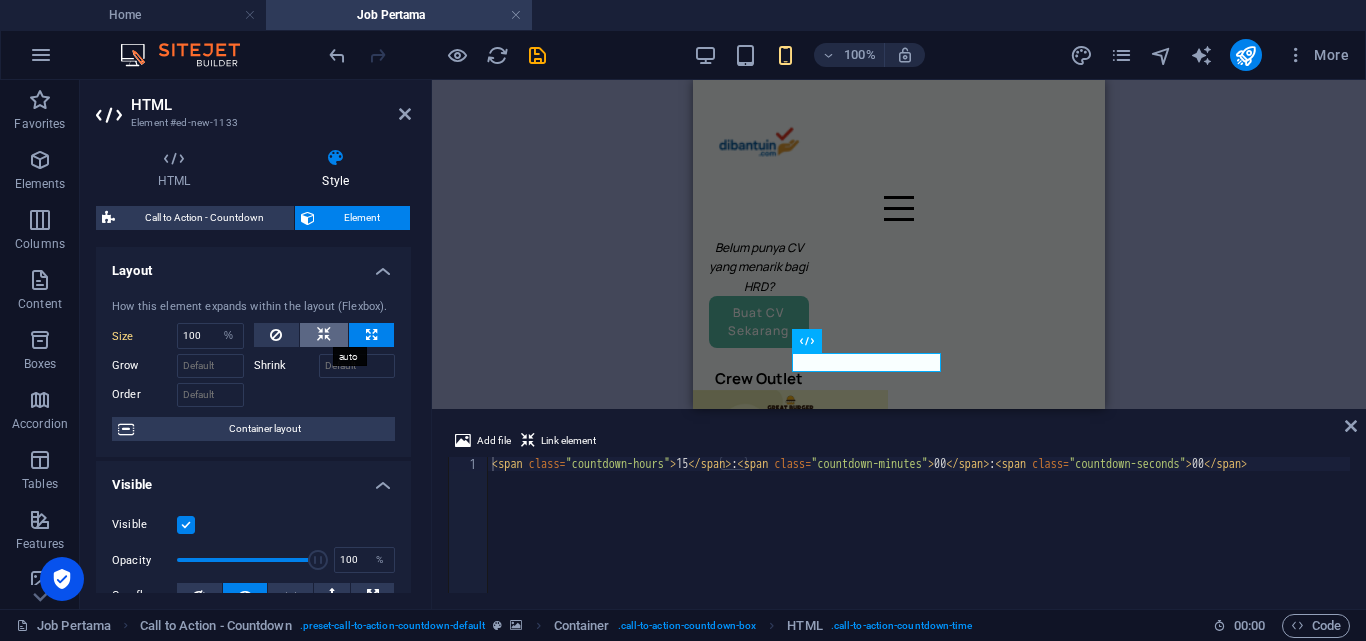 click at bounding box center [324, 335] 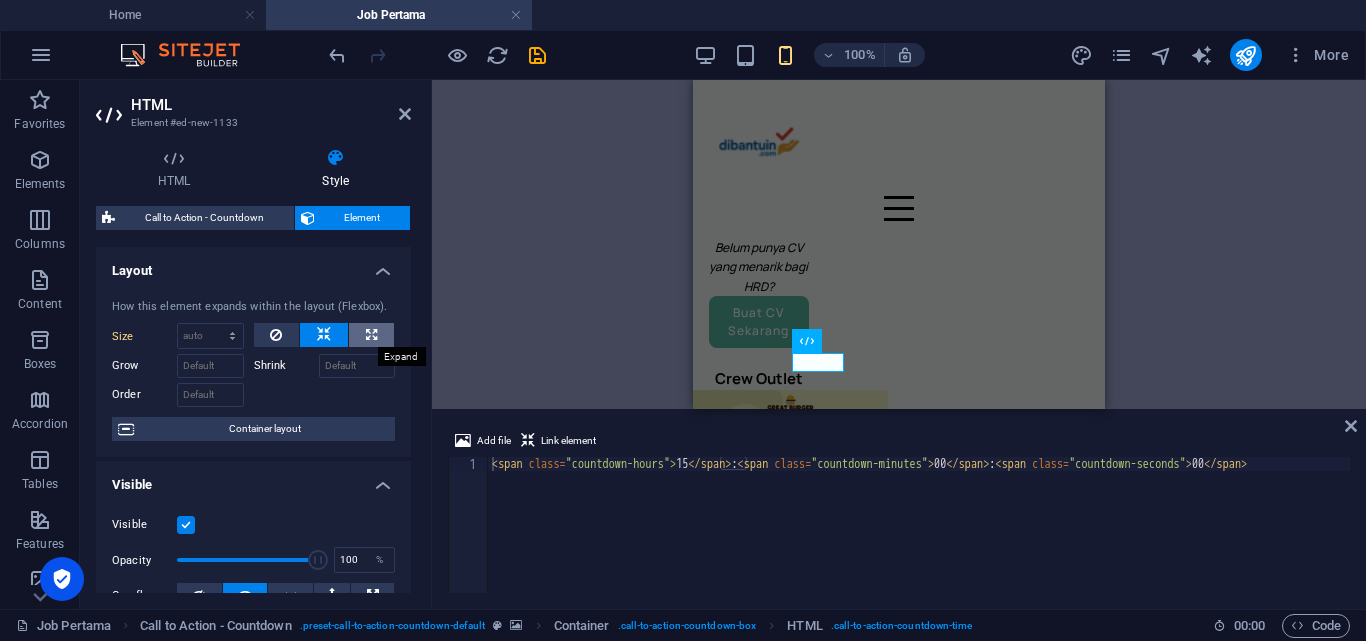 click at bounding box center (371, 335) 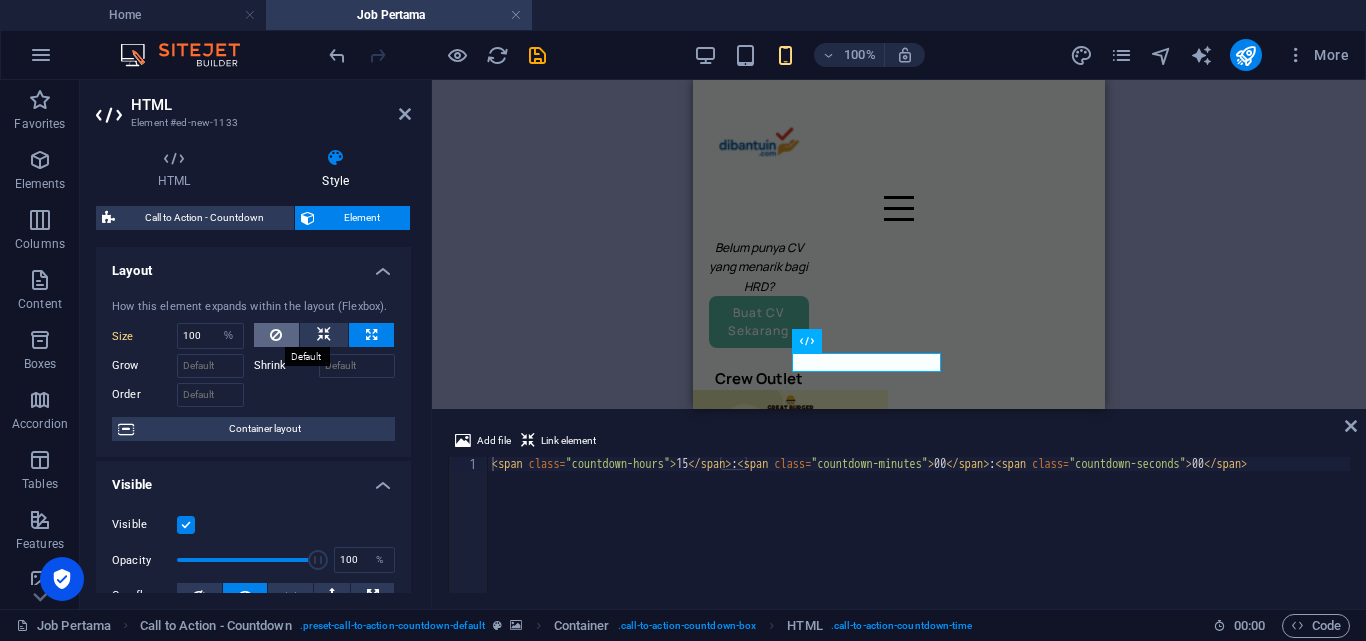click at bounding box center [276, 335] 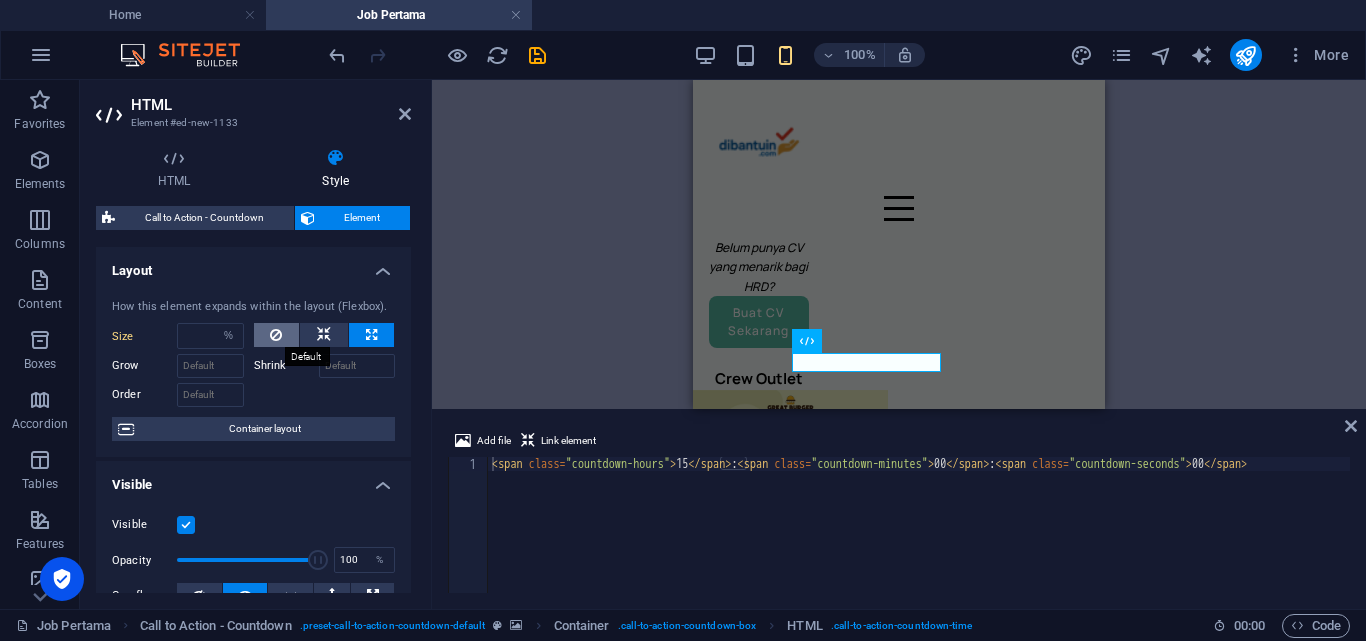 select on "DISABLED_OPTION_VALUE" 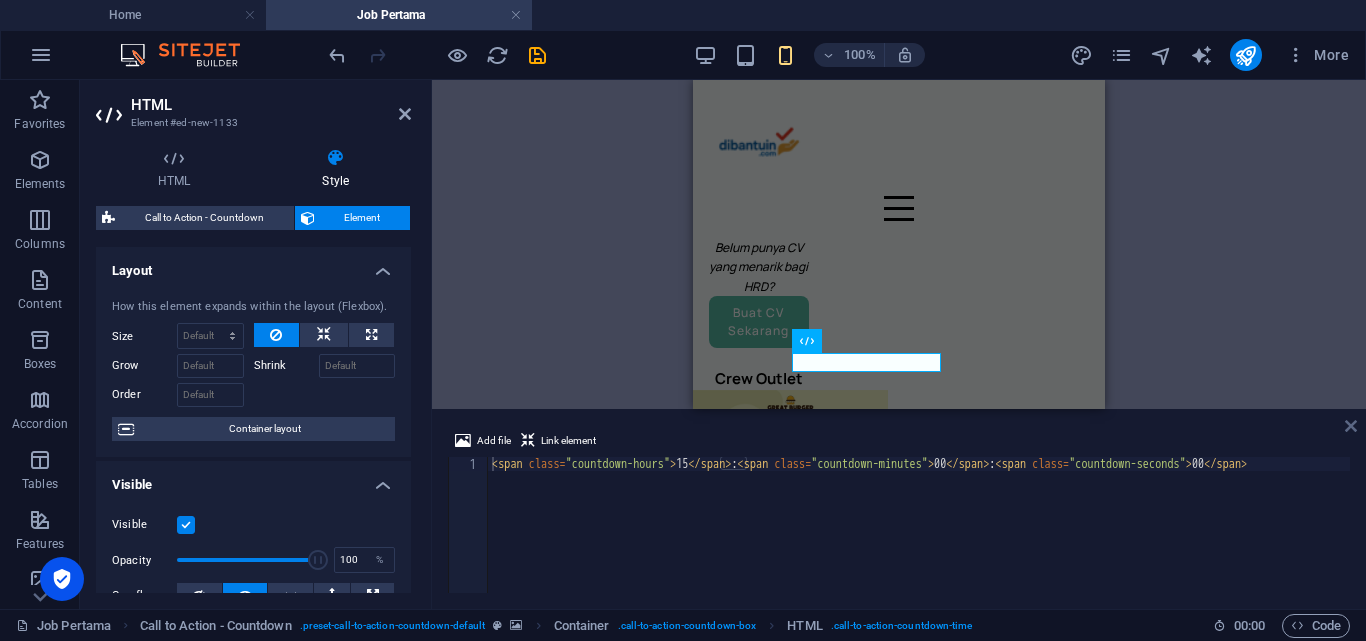 click at bounding box center [1351, 426] 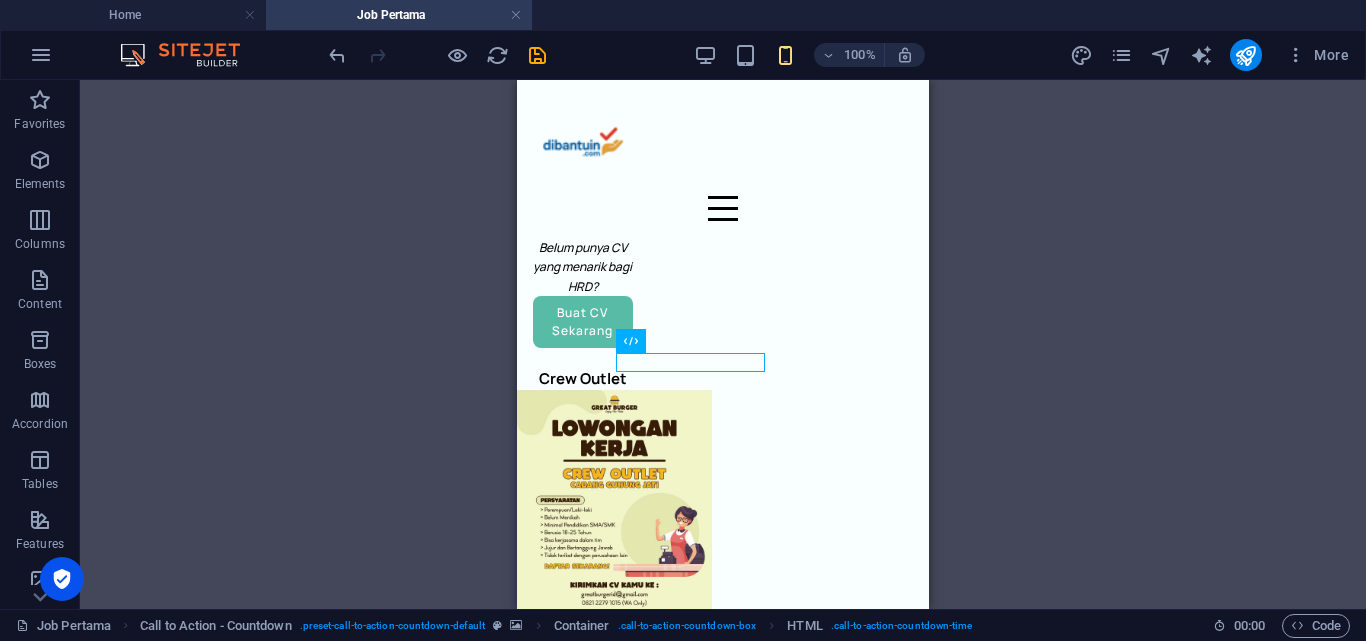 click on "H5   Container   Image   Cards   Container   Button   Spacer   Text   Container   Reference   Spacer   Button   Container   Button   Text   Text   Spacer   Container   Image   Button   Button   Reference   Spacer   Button   Container   Image   Spacer   H6   Container   H6   Container   H6   Container   Placeholder   Countdown   Container   Text   Container   Container   Container   H3   H3   Discount   Container   Button   H2   Placeholder   Container   Call to Action - Countdown   Call to Action - Countdown   Image   H6   Container   Button   HTML" at bounding box center [723, 344] 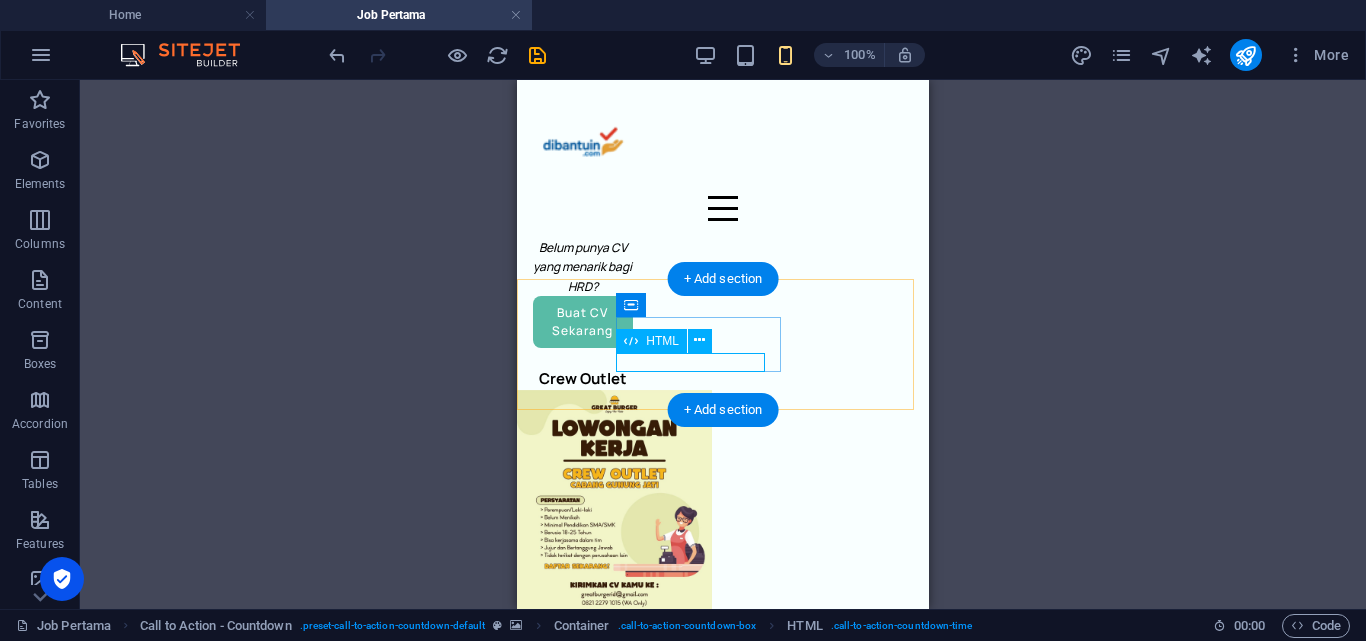 click on "15 : 00 : 00" at bounding box center [715, 1716] 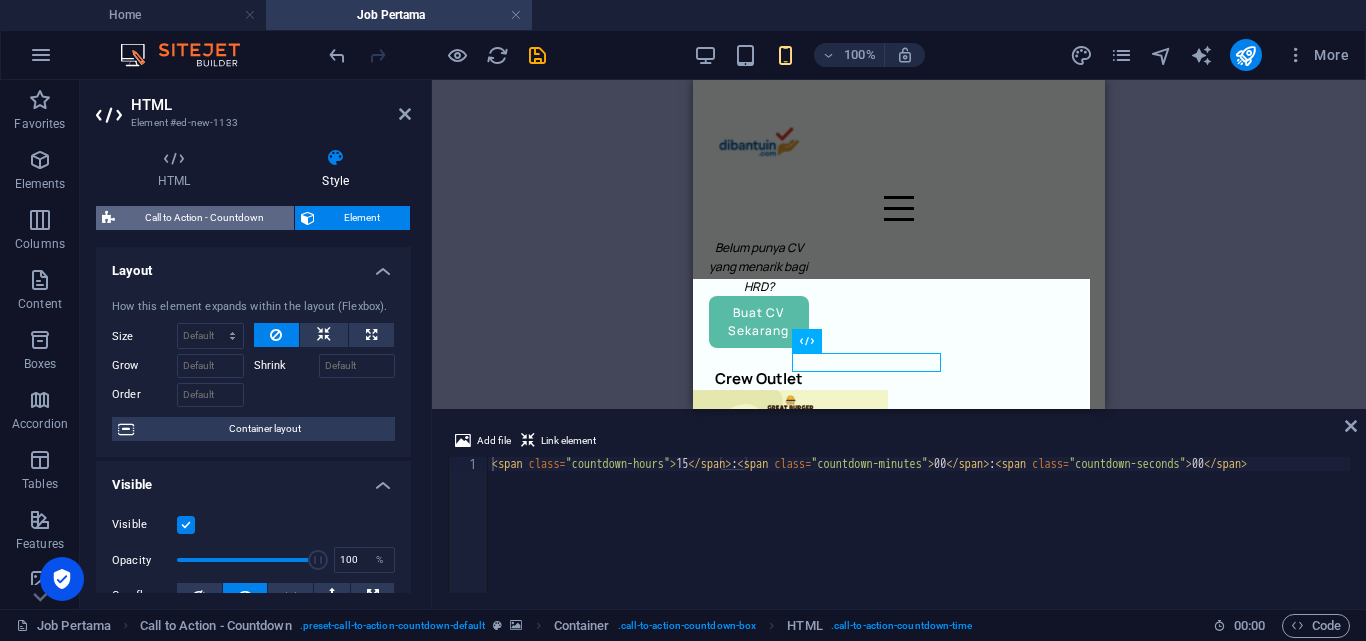 click on "Call to Action - Countdown" at bounding box center [204, 218] 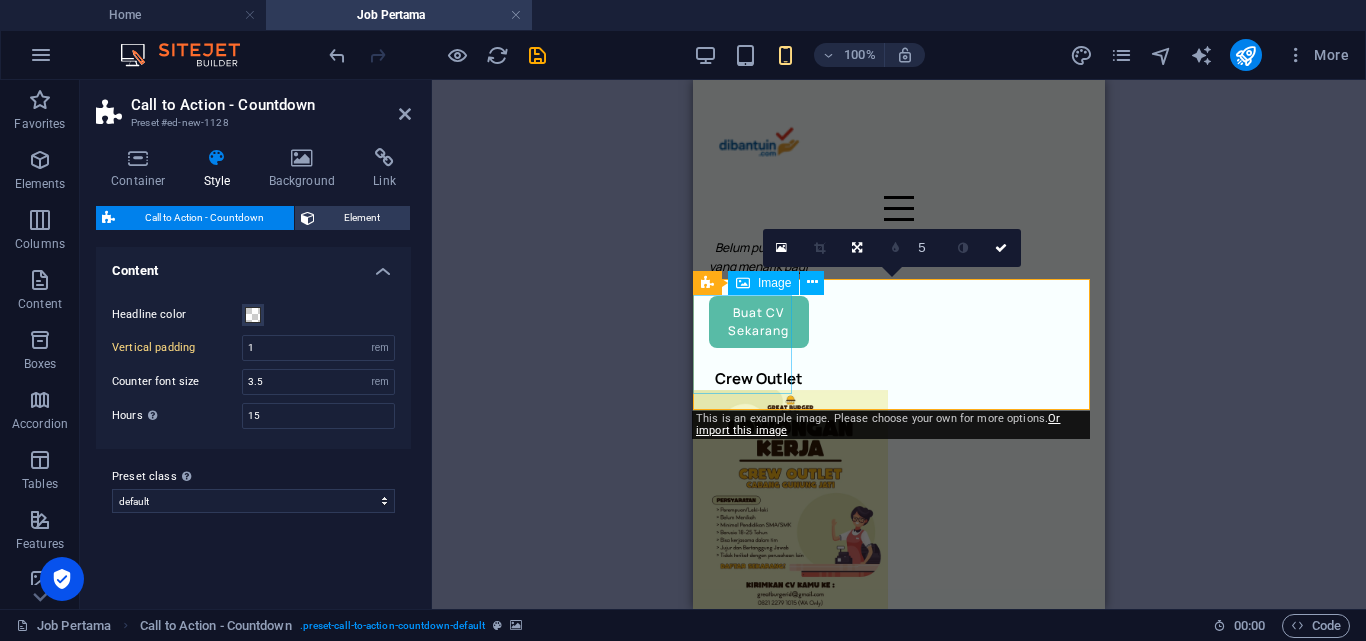 type on "1" 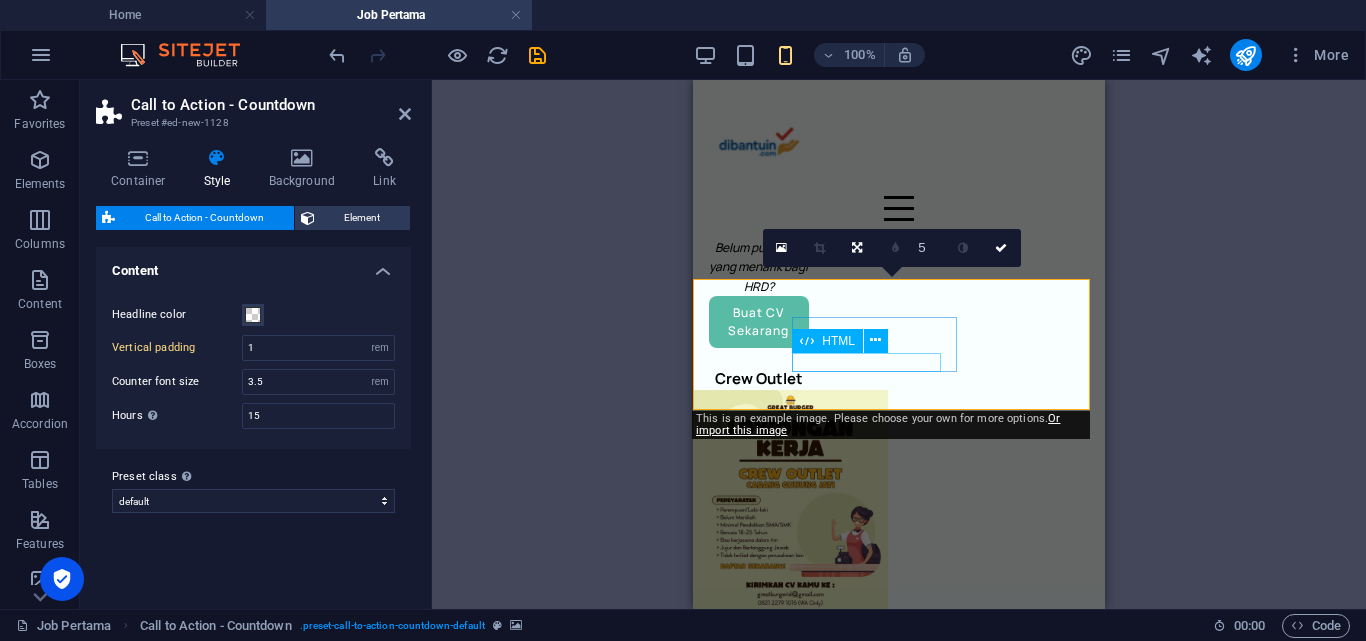click on "15 : 00 : 00" at bounding box center [891, 1716] 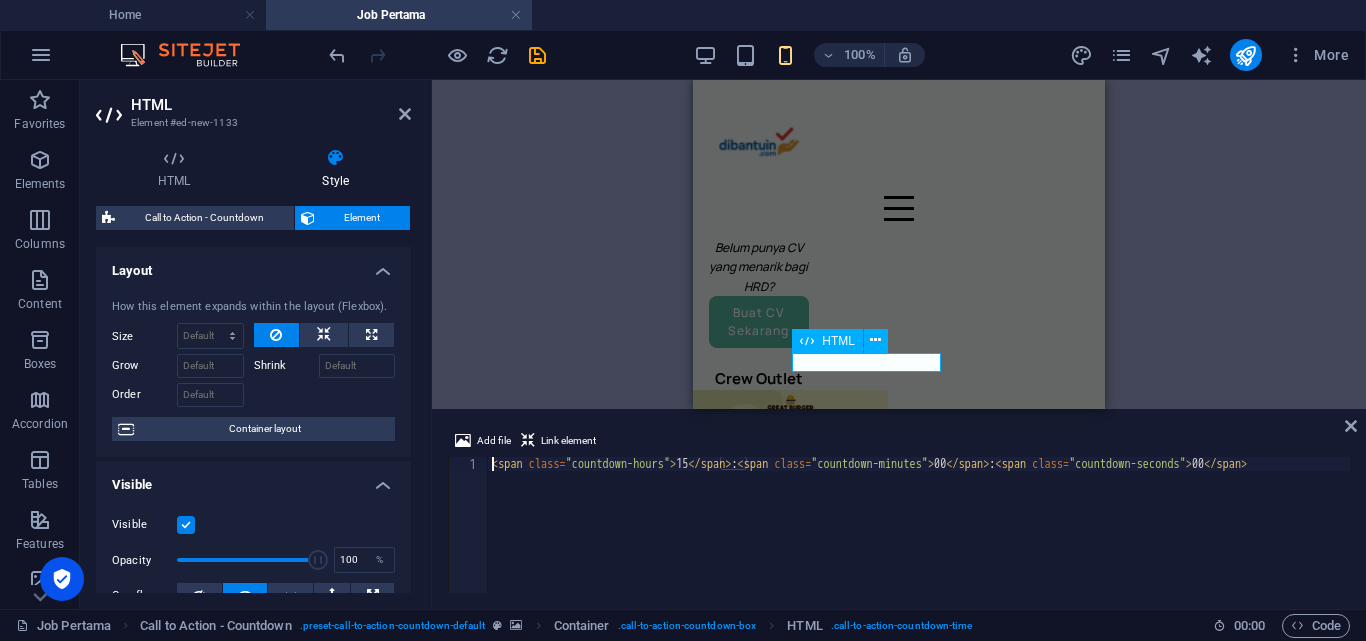 click on "15 : 00 : 00" at bounding box center (891, 1716) 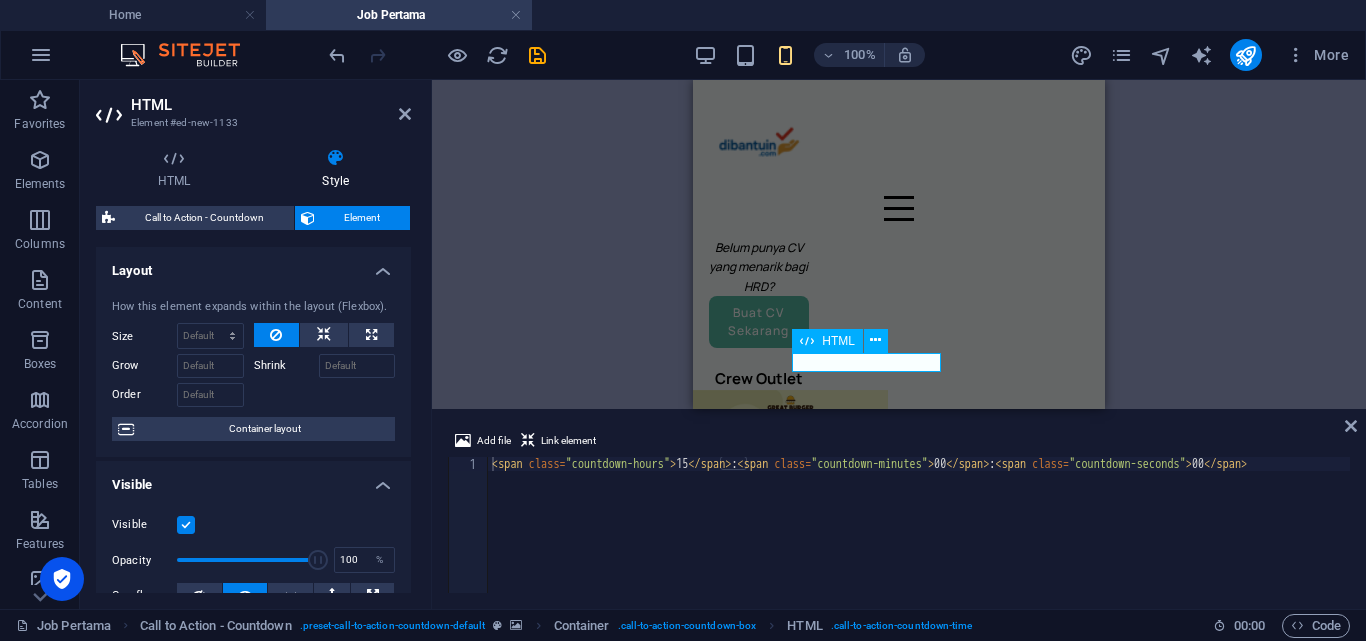 click on "15 : 00 : 00" at bounding box center (891, 1716) 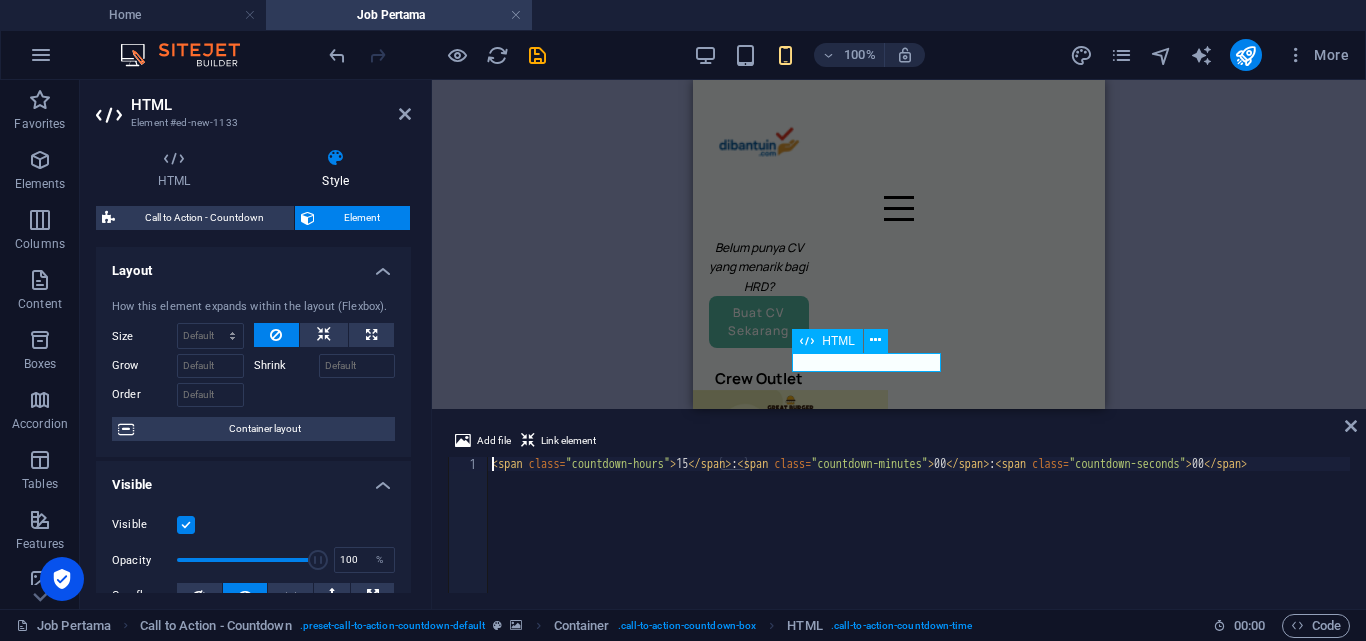 click on "15 : 00 : 00" at bounding box center (891, 1716) 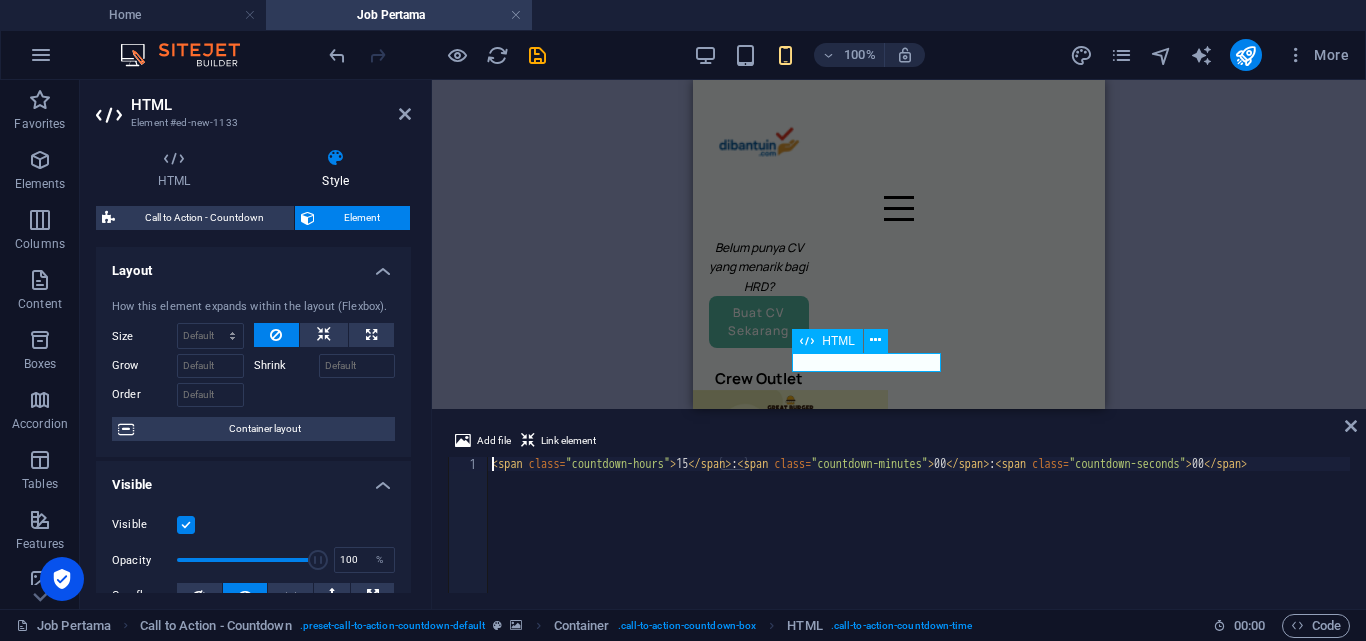 click on "15 : 00 : 00" at bounding box center (891, 1716) 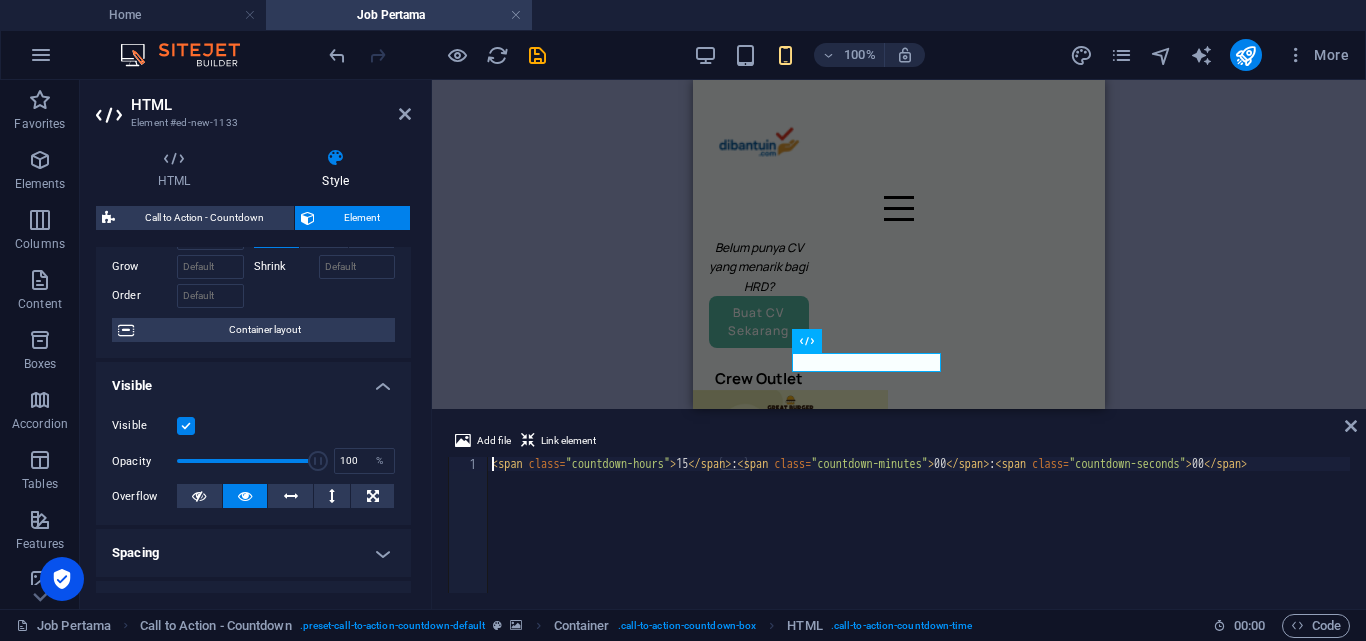 scroll, scrollTop: 0, scrollLeft: 0, axis: both 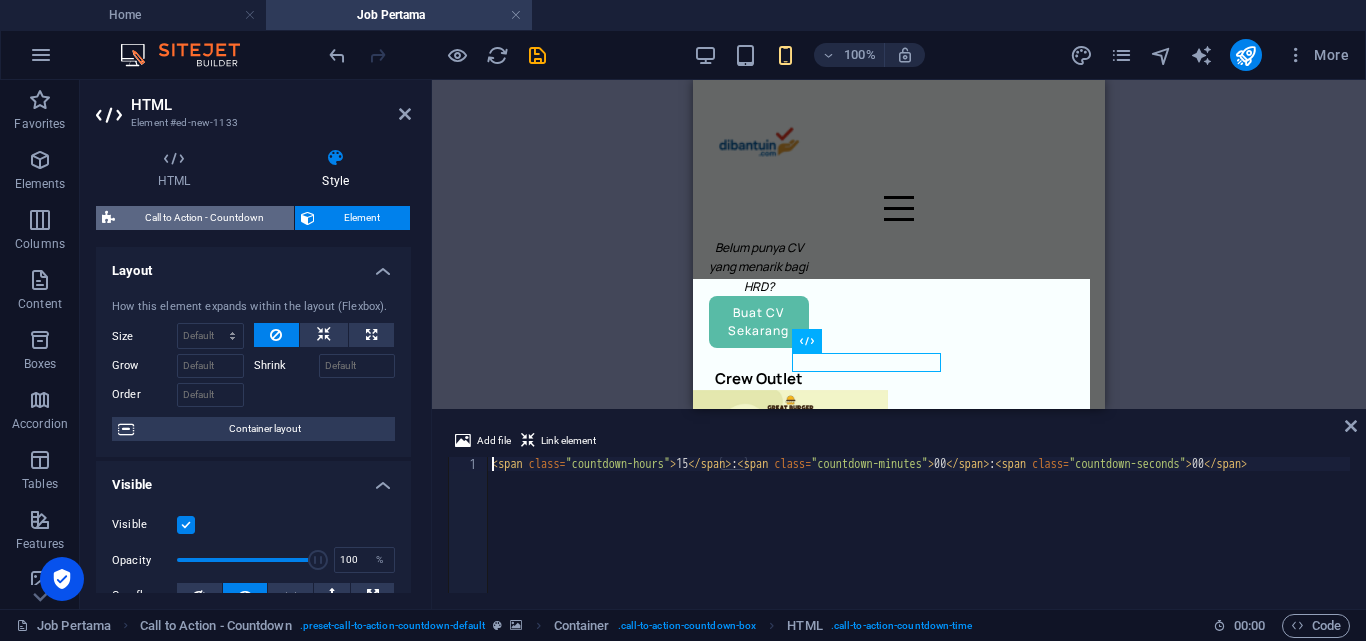 click on "Call to Action - Countdown" at bounding box center [204, 218] 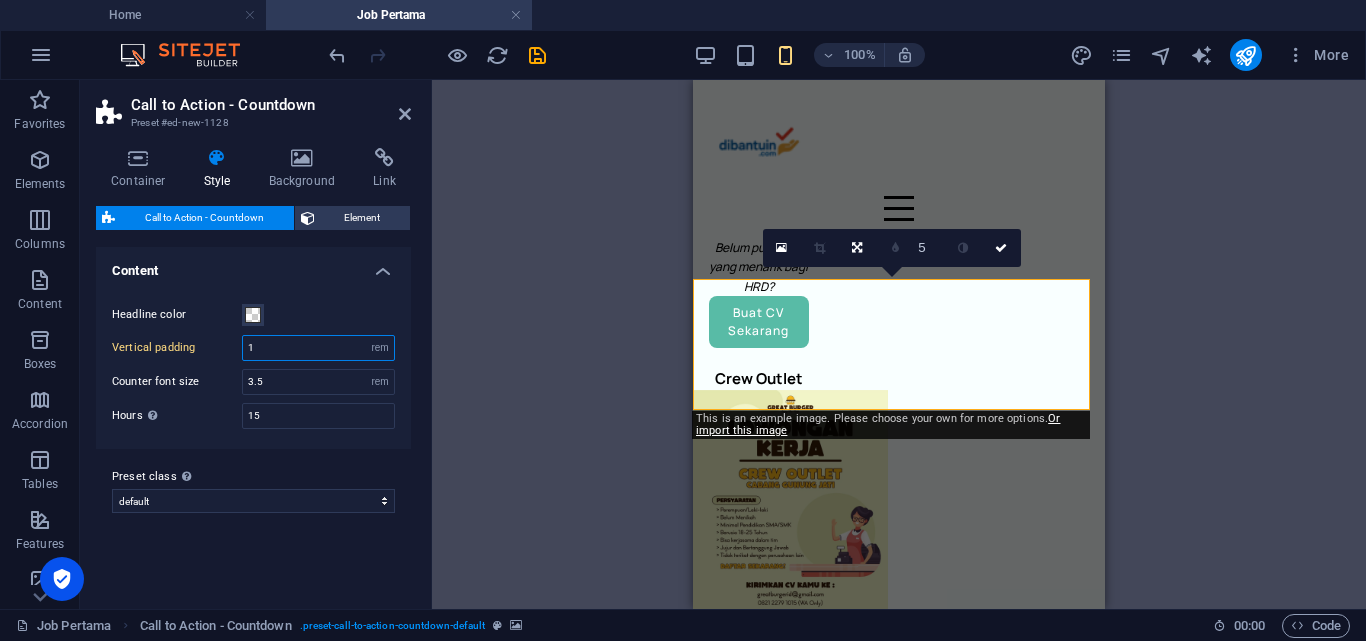 click on "1" at bounding box center [318, 348] 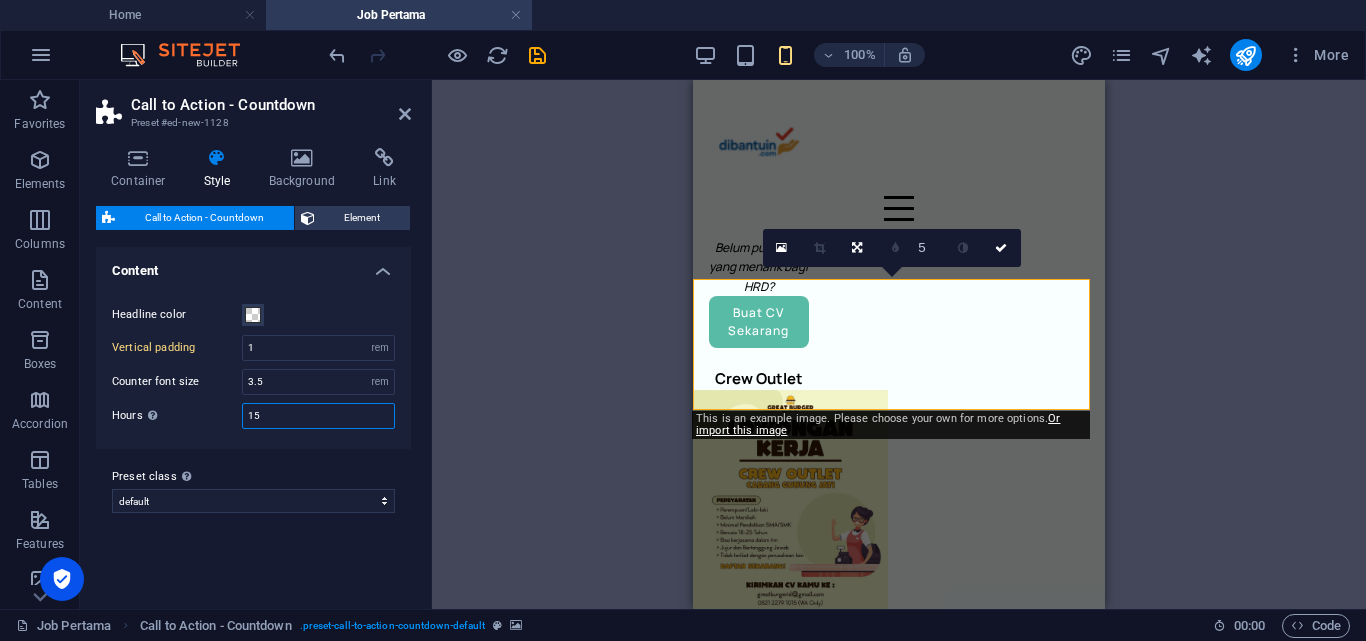 drag, startPoint x: 293, startPoint y: 420, endPoint x: 220, endPoint y: 413, distance: 73.33485 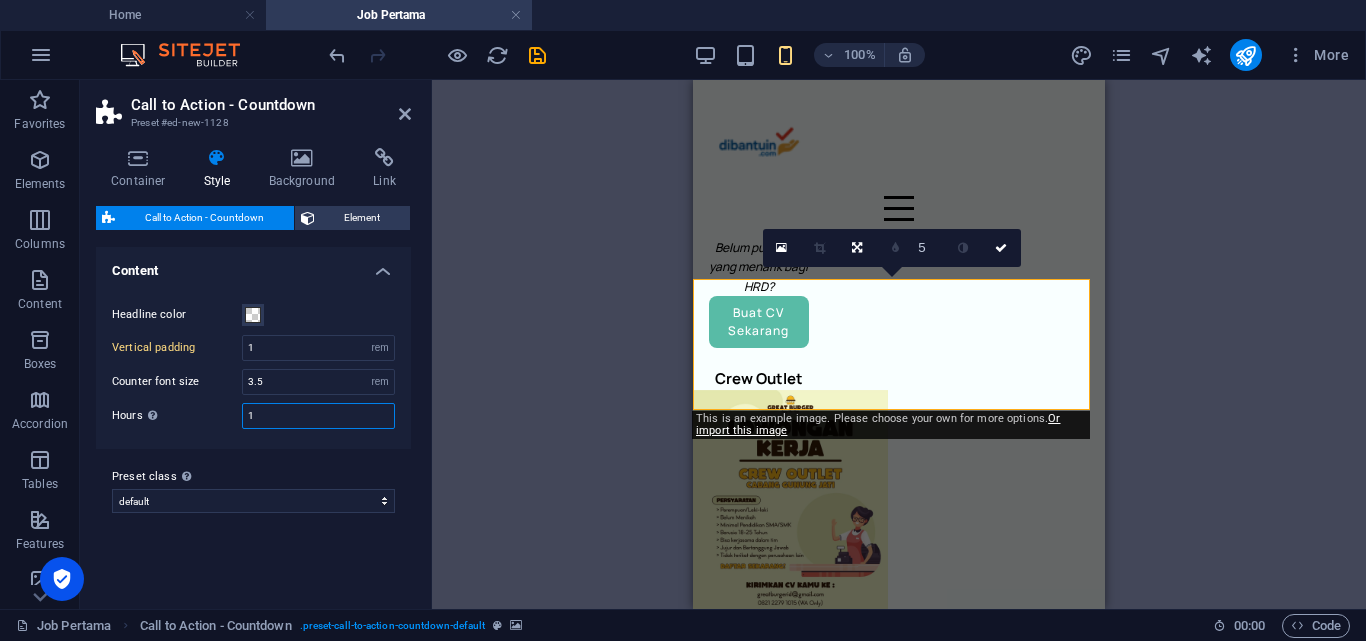 type on "1" 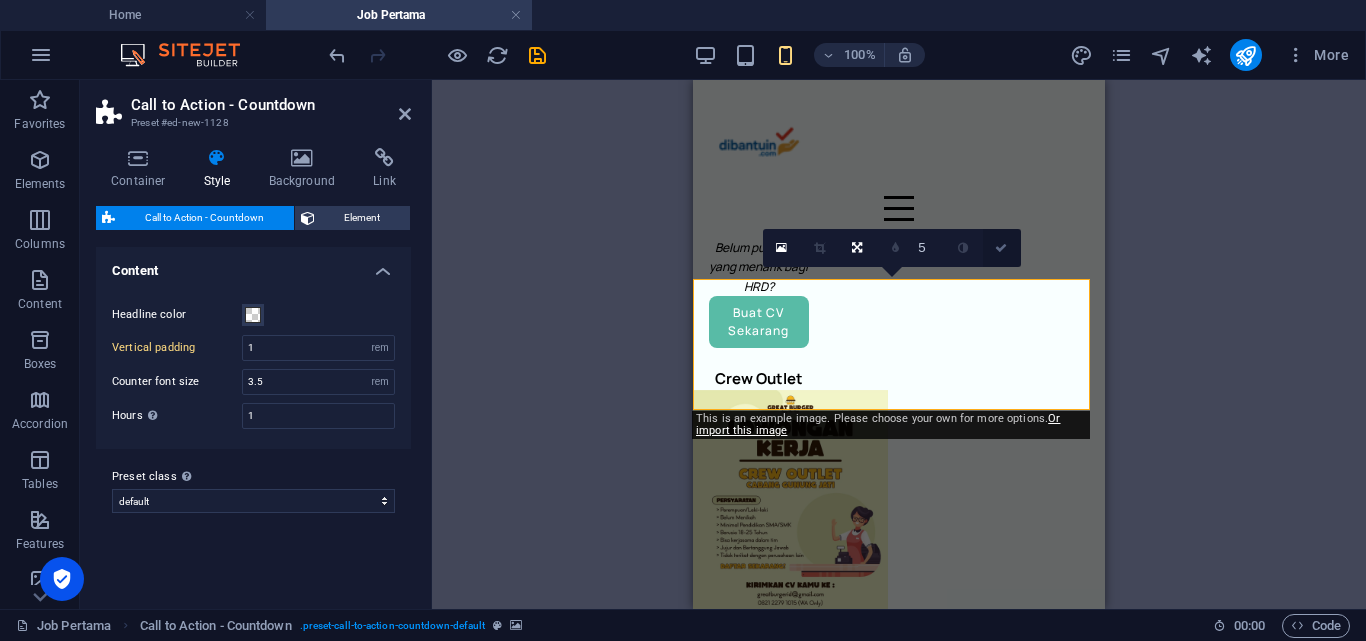 click at bounding box center [1001, 248] 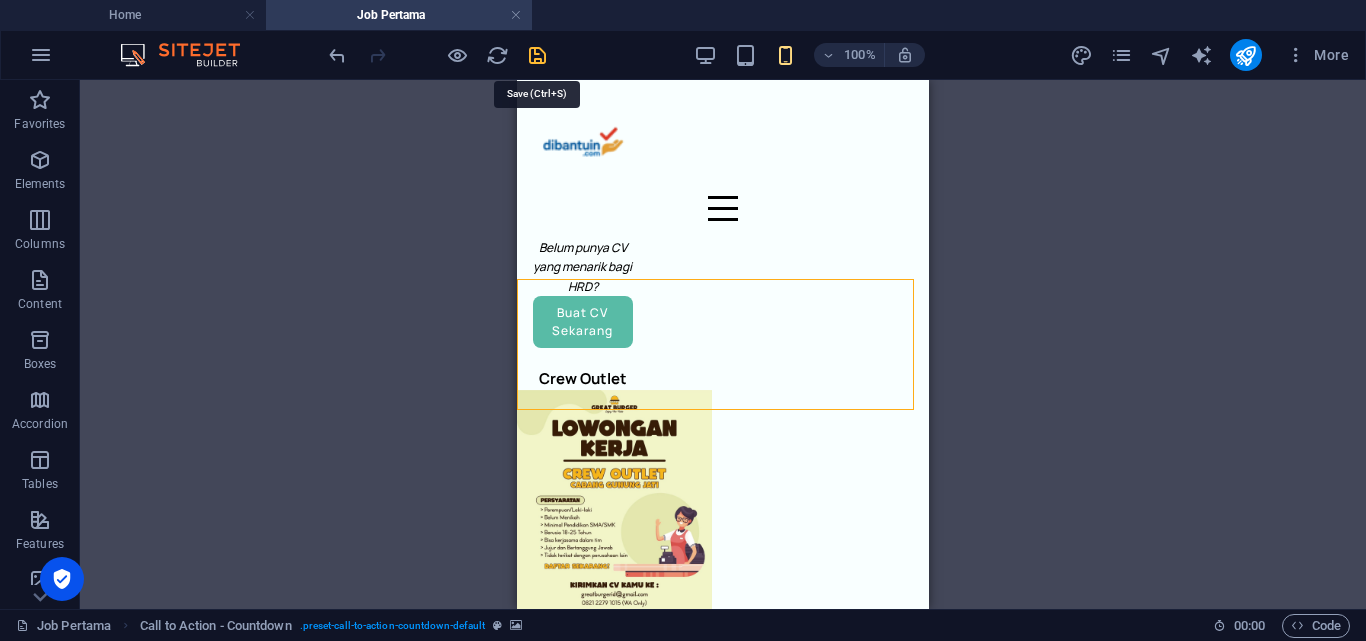 click at bounding box center (537, 55) 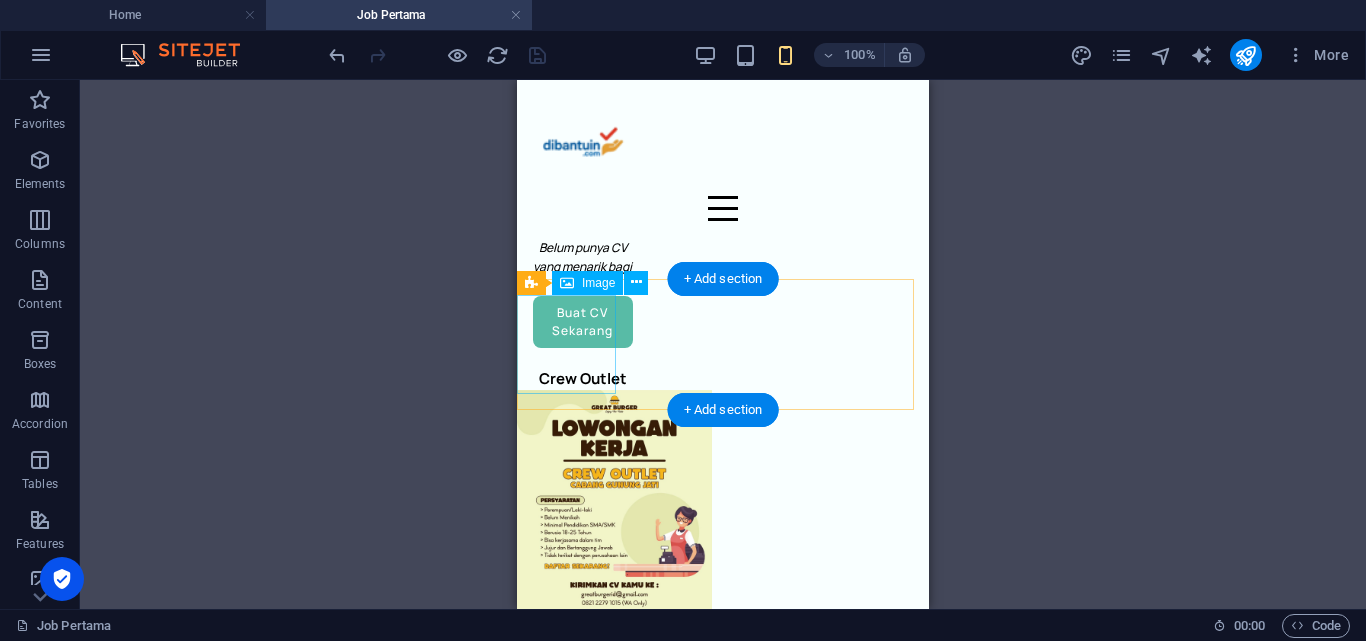 click at bounding box center (723, 1589) 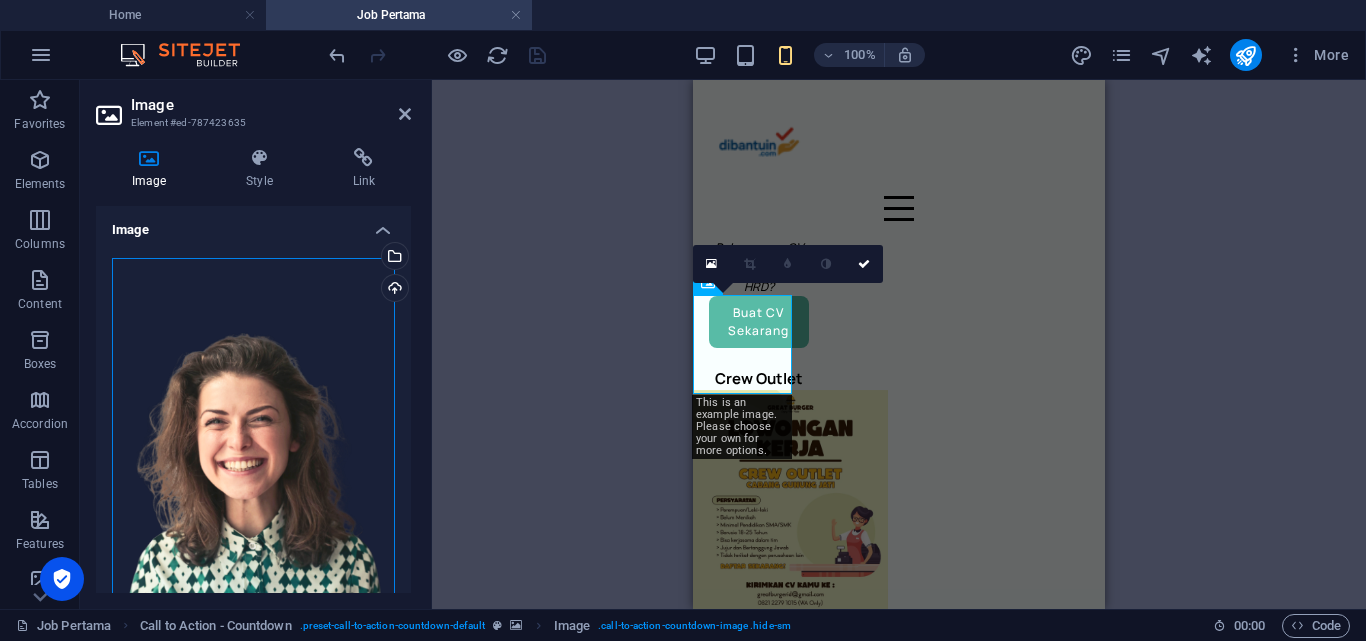 click on "Drag files here, click to choose files or select files from Files or our free stock photos & videos" at bounding box center [253, 468] 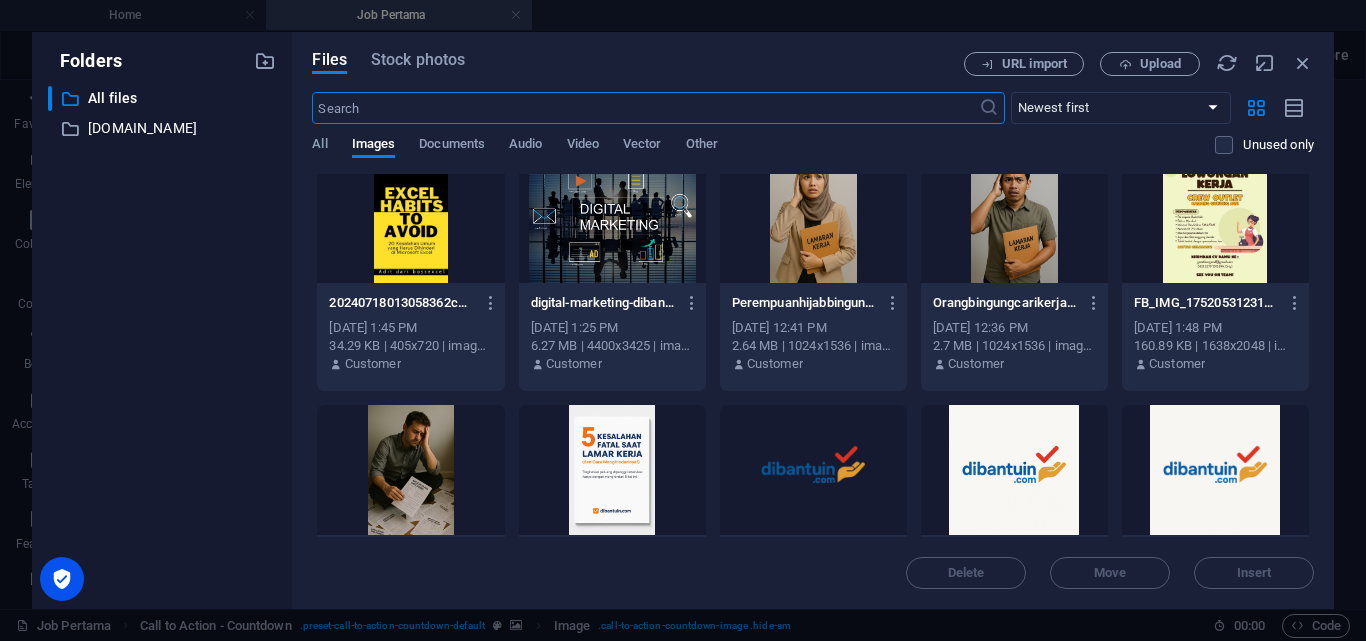 scroll, scrollTop: 129, scrollLeft: 0, axis: vertical 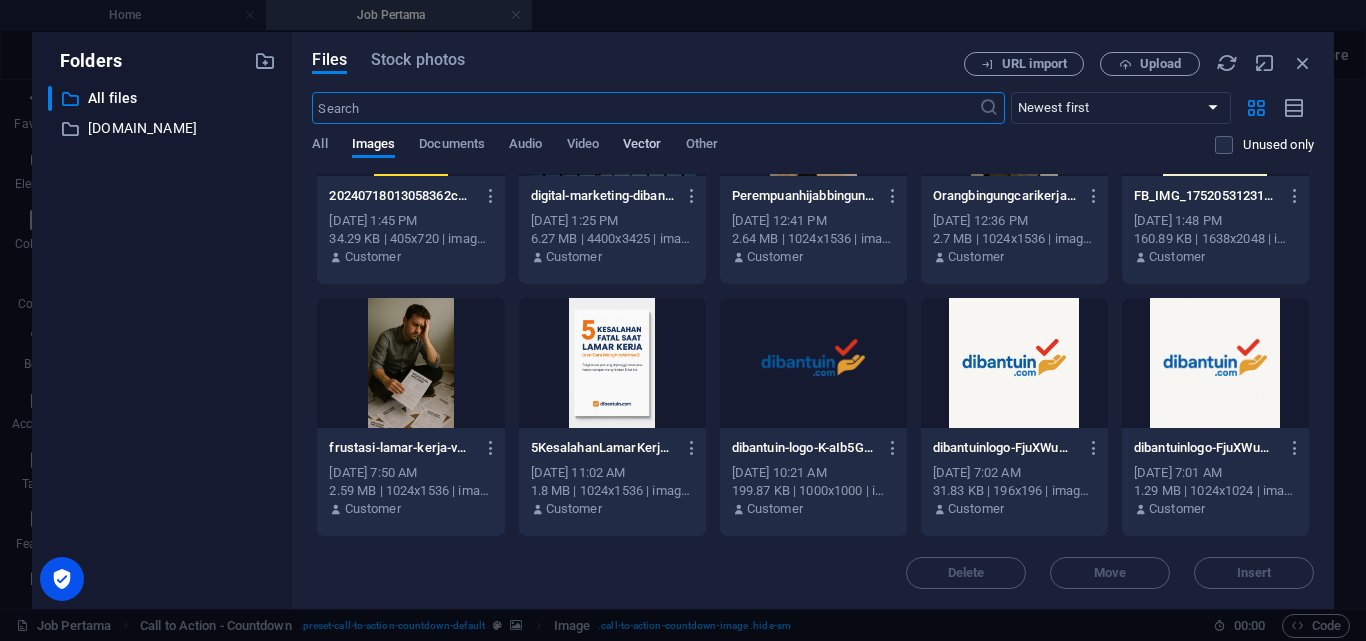 click on "Vector" at bounding box center [642, 146] 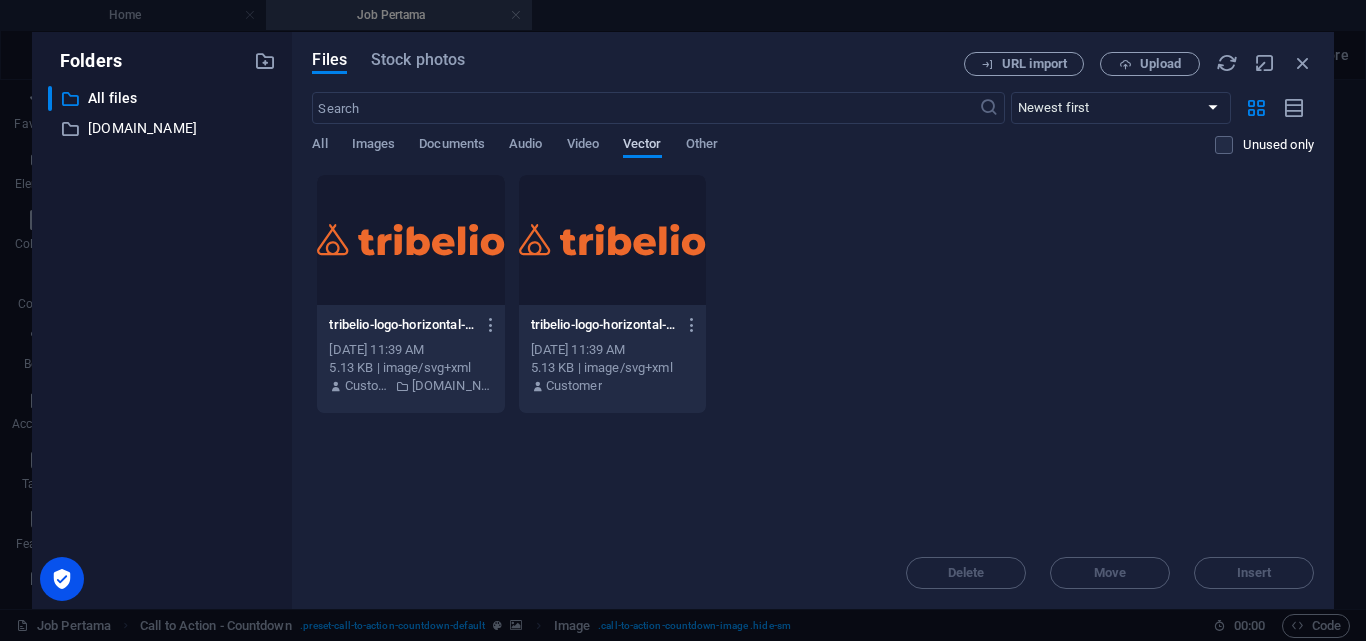 scroll, scrollTop: 0, scrollLeft: 0, axis: both 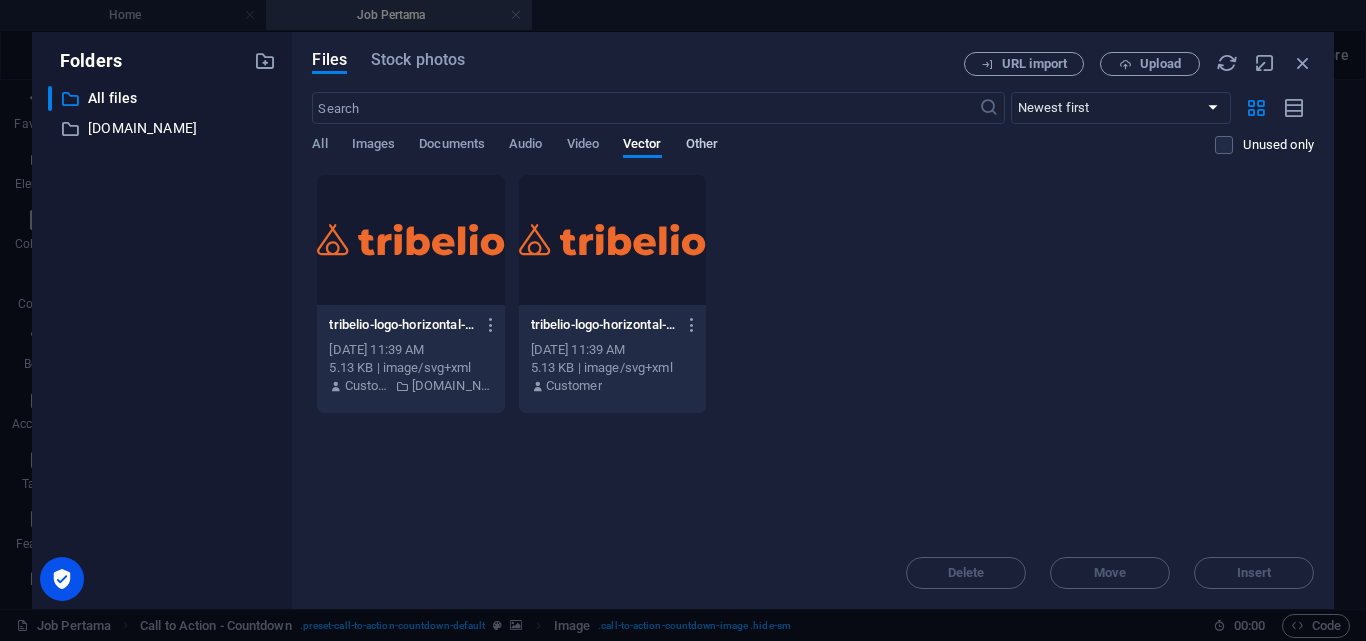 click on "Other" at bounding box center [702, 146] 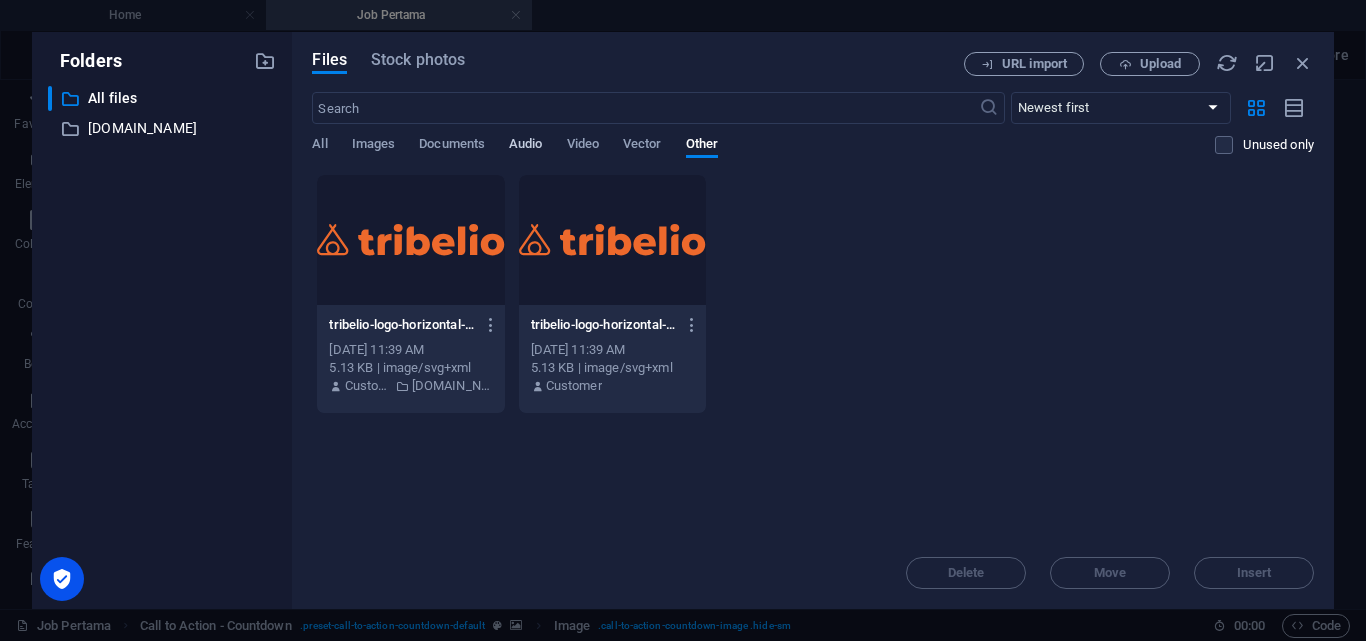 click on "Audio" at bounding box center [525, 146] 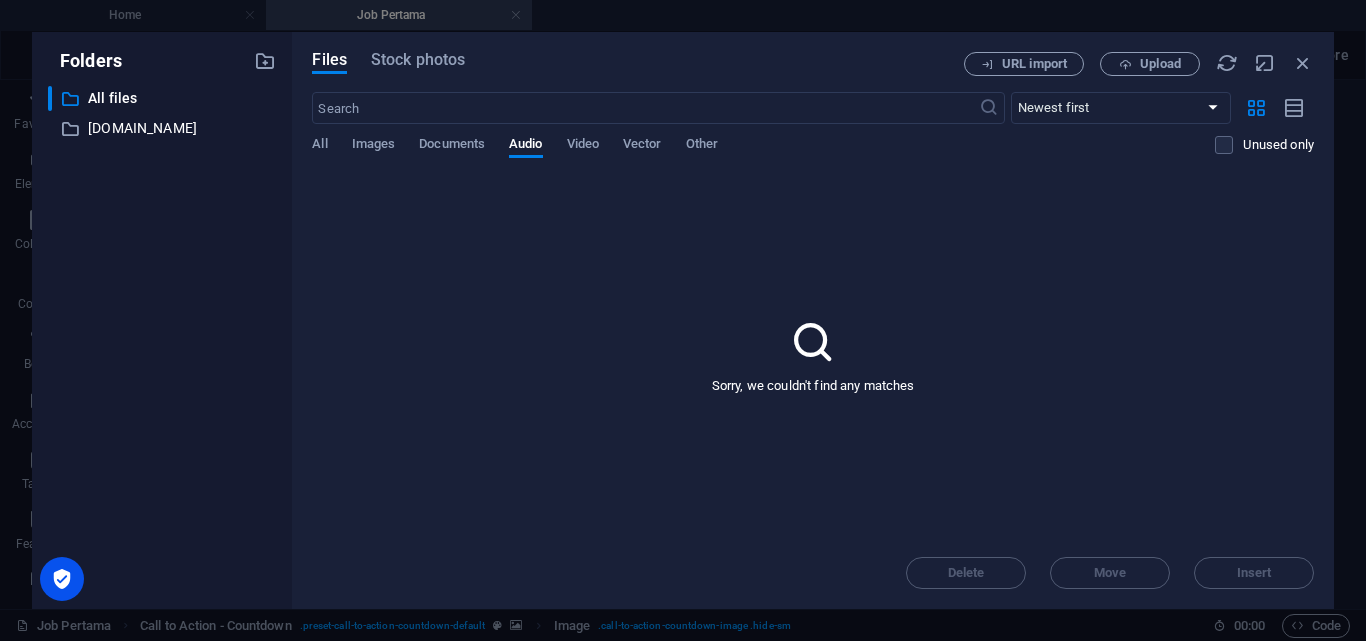 click on "​ Newest first Oldest first Name (A-Z) Name (Z-A) Size (0-9) Size (9-0) Resolution (0-9) Resolution (9-0) All Images Documents Audio Video Vector Other Unused only" at bounding box center [813, 133] 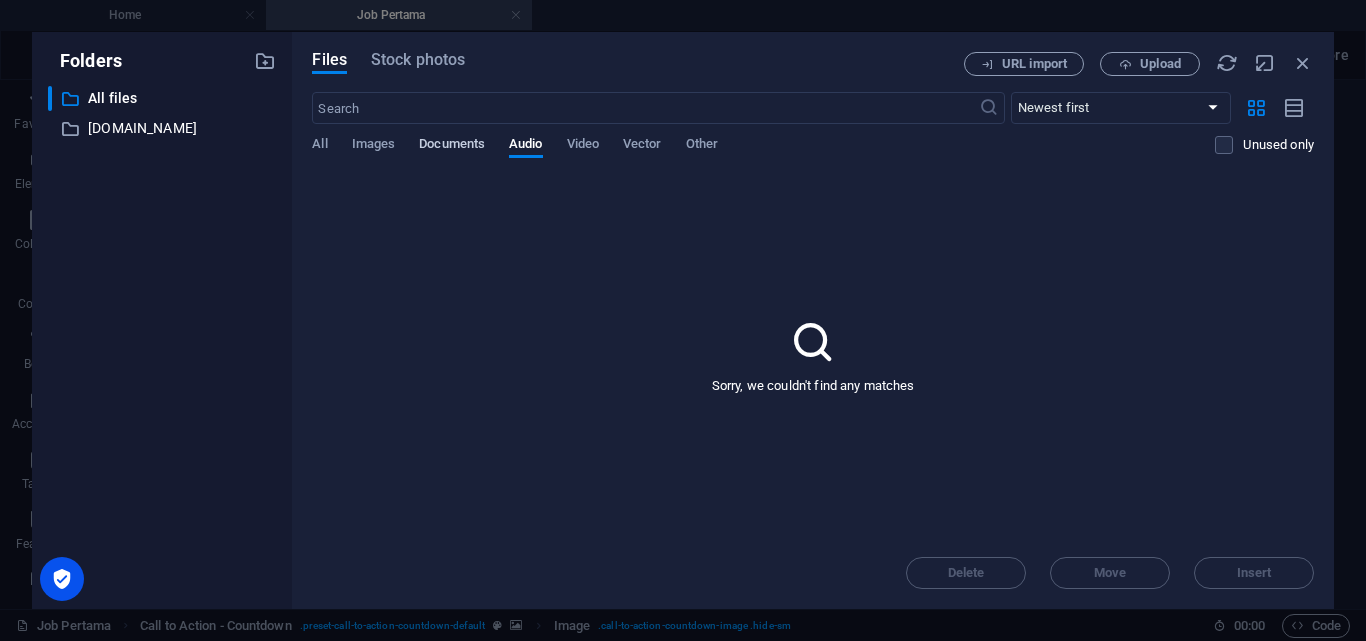 click on "Documents" at bounding box center (452, 146) 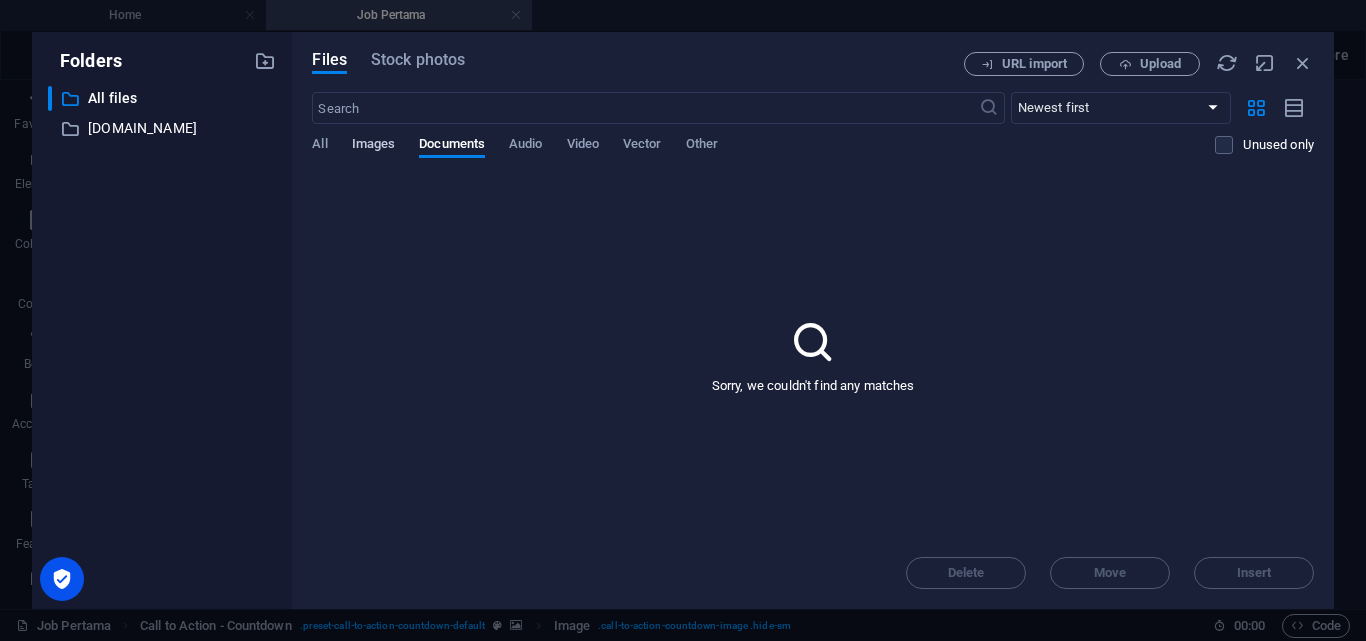 click on "Images" at bounding box center (374, 146) 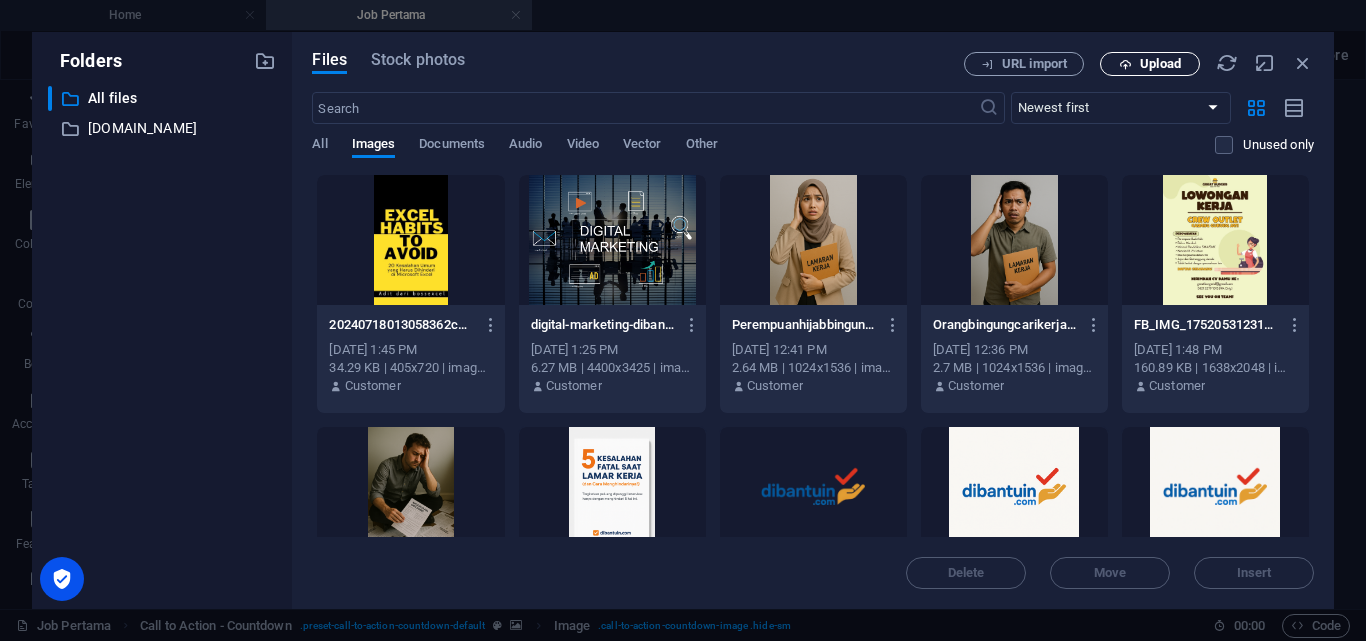 click on "Upload" at bounding box center [1160, 64] 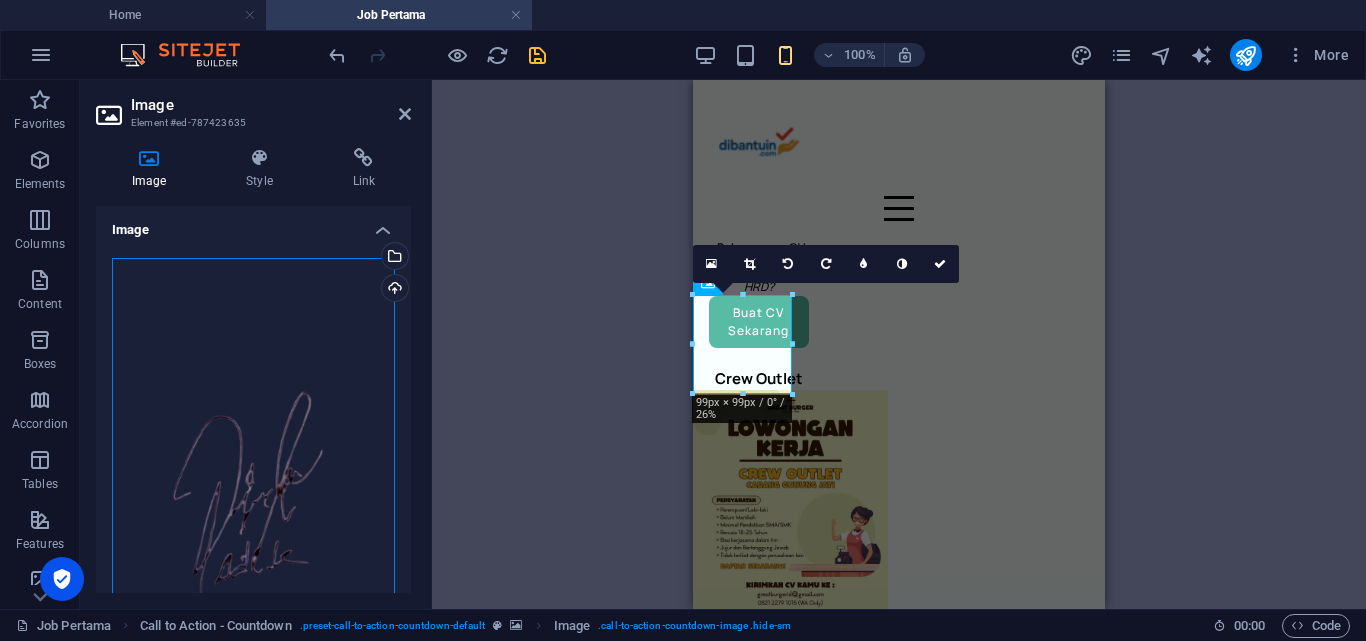 click on "Drag files here, click to choose files or select files from Files or our free stock photos & videos" at bounding box center (253, 505) 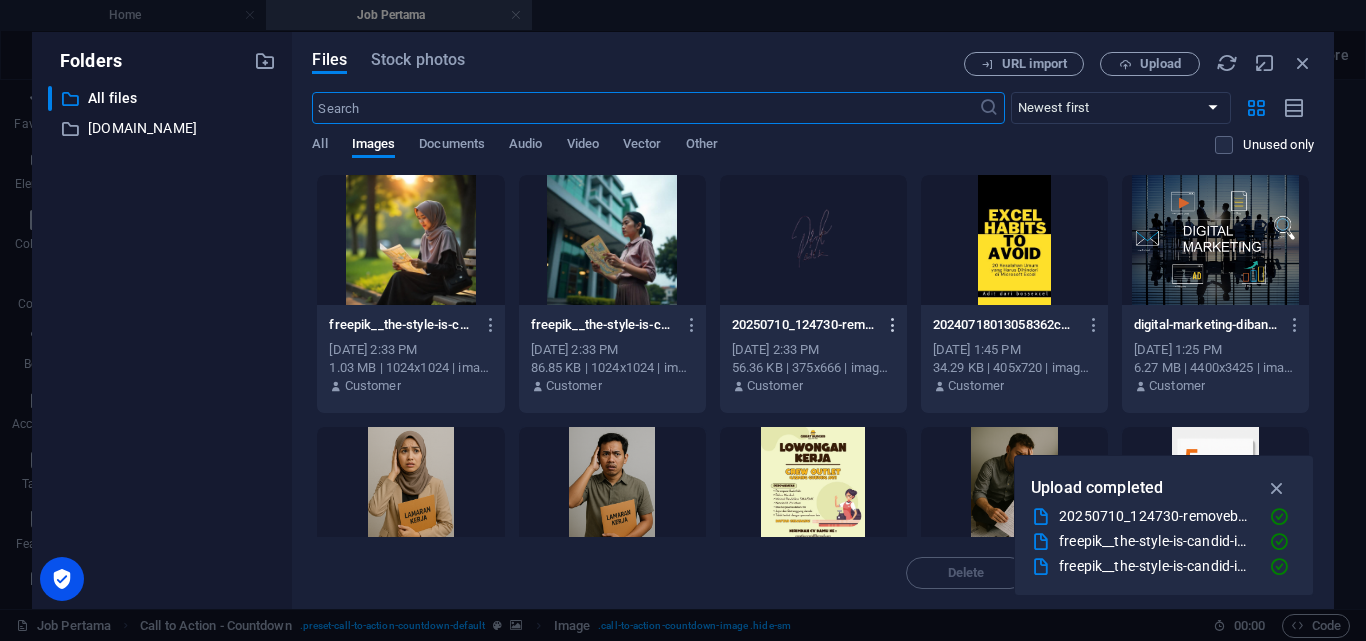 click at bounding box center [893, 325] 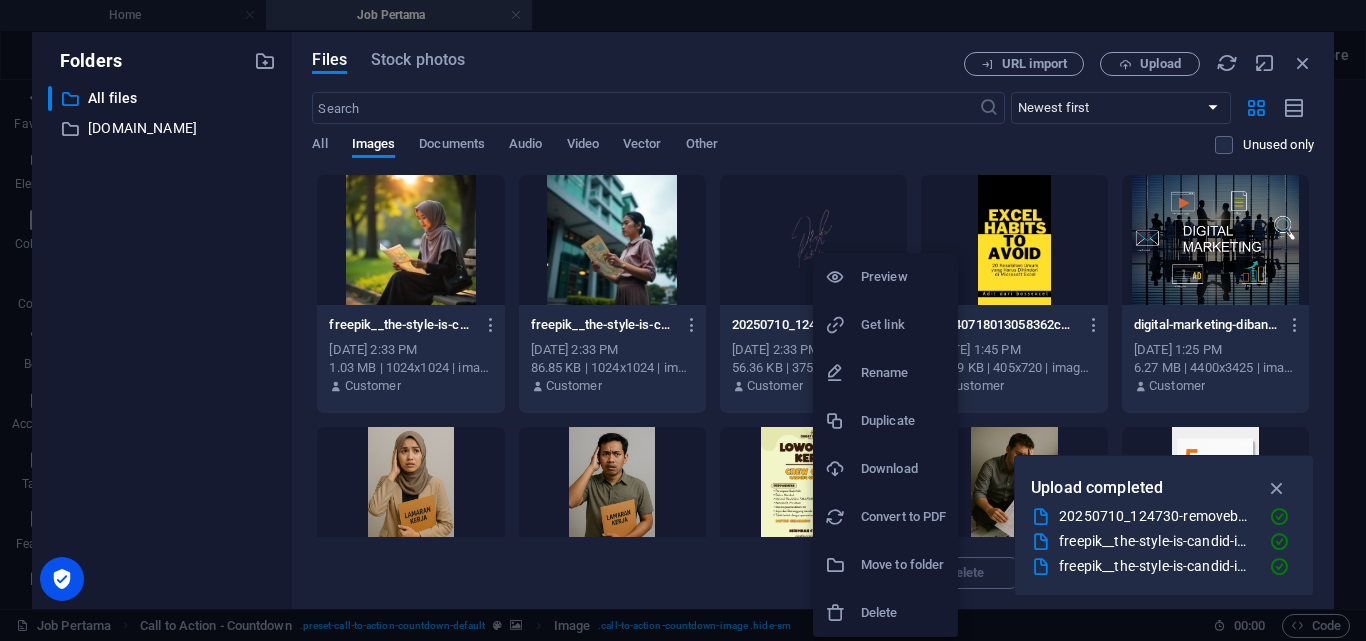 click on "Delete" at bounding box center (885, 613) 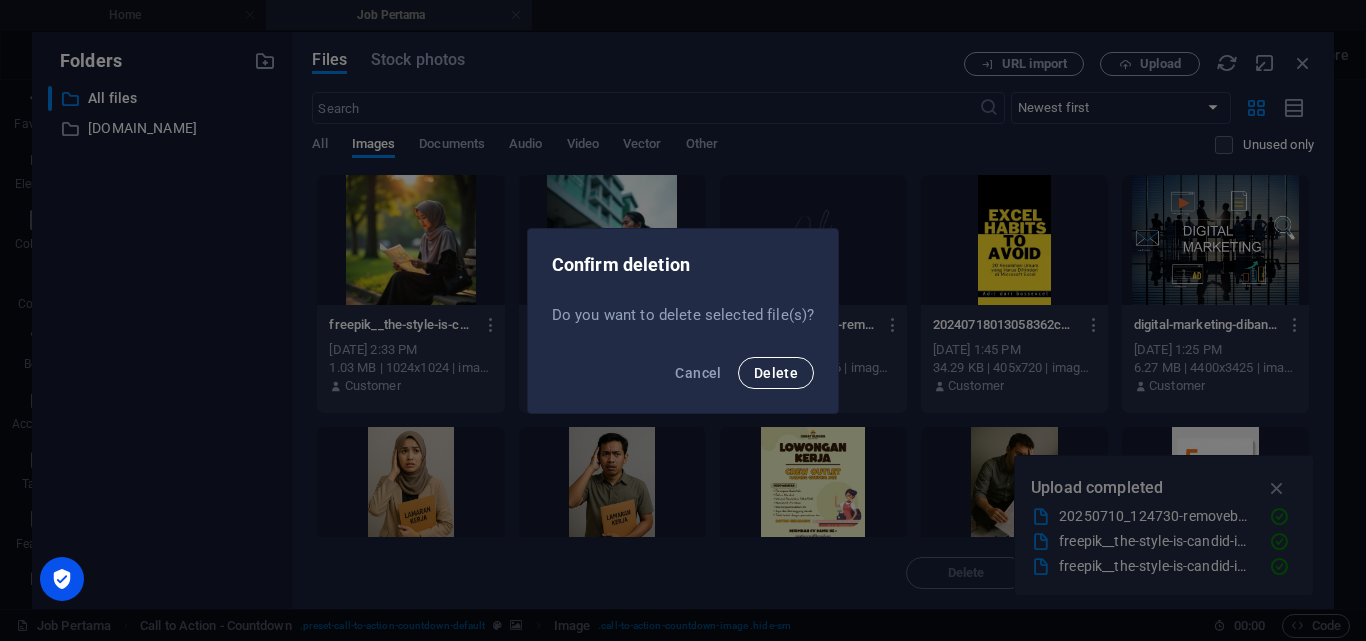 click on "Delete" at bounding box center [776, 373] 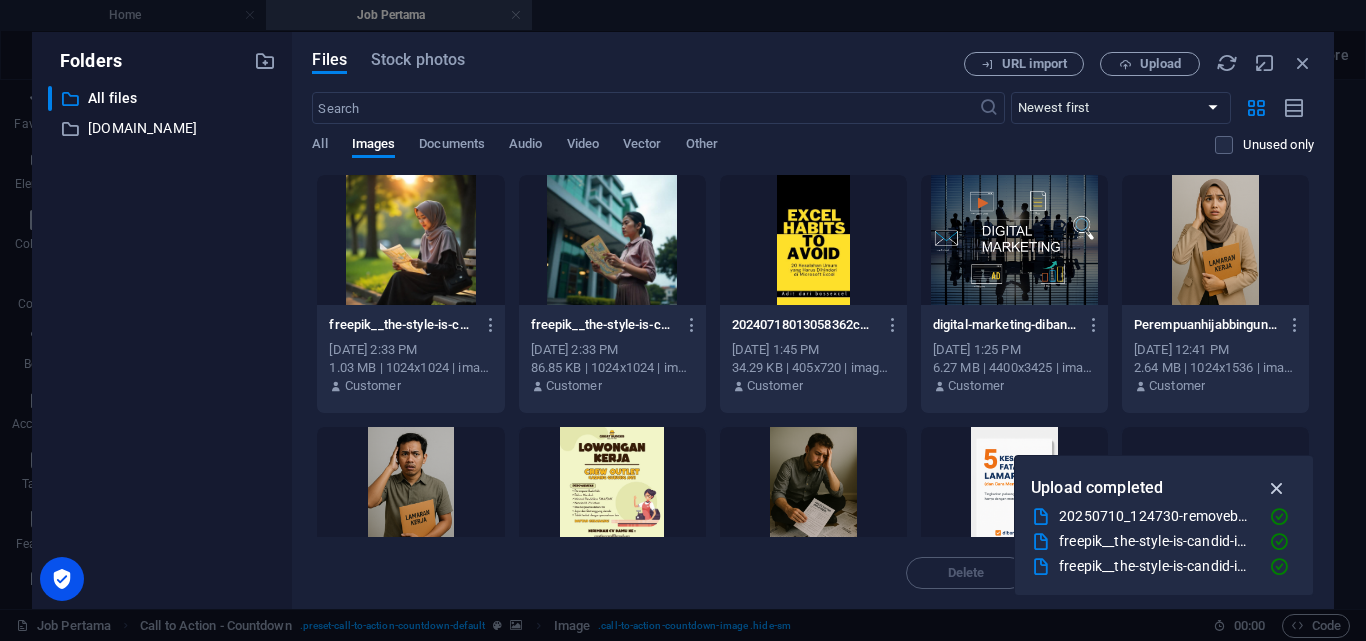 click at bounding box center (1277, 488) 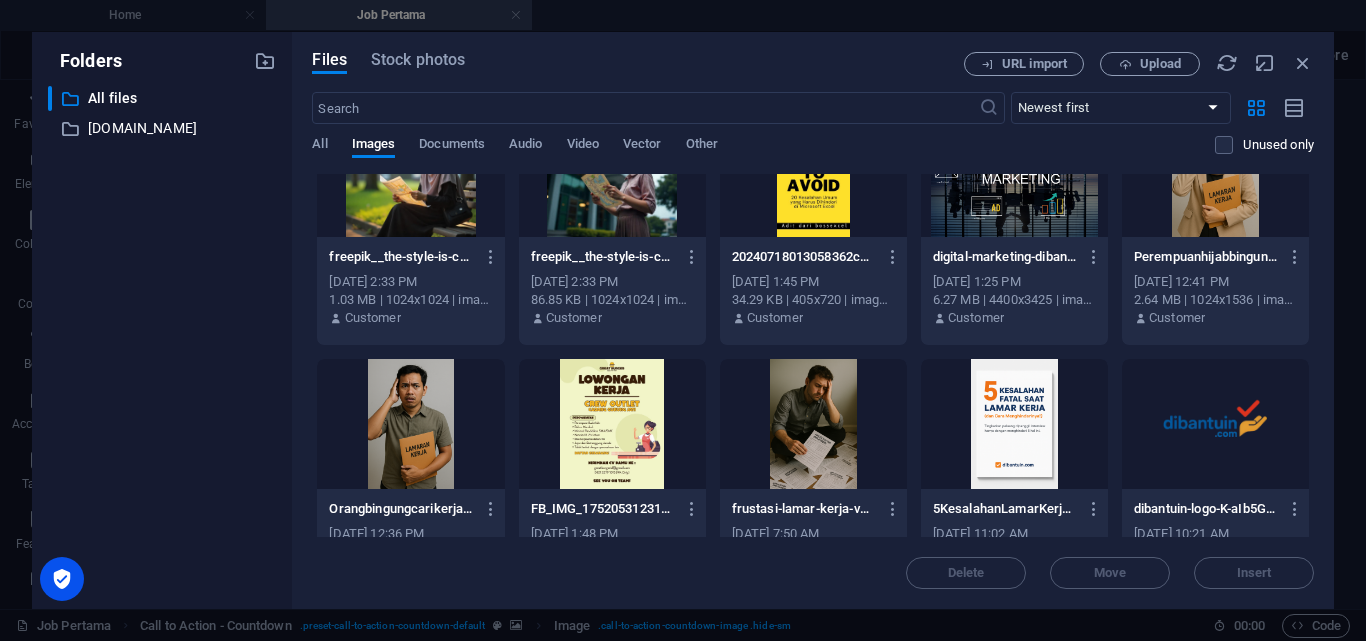 scroll, scrollTop: 0, scrollLeft: 0, axis: both 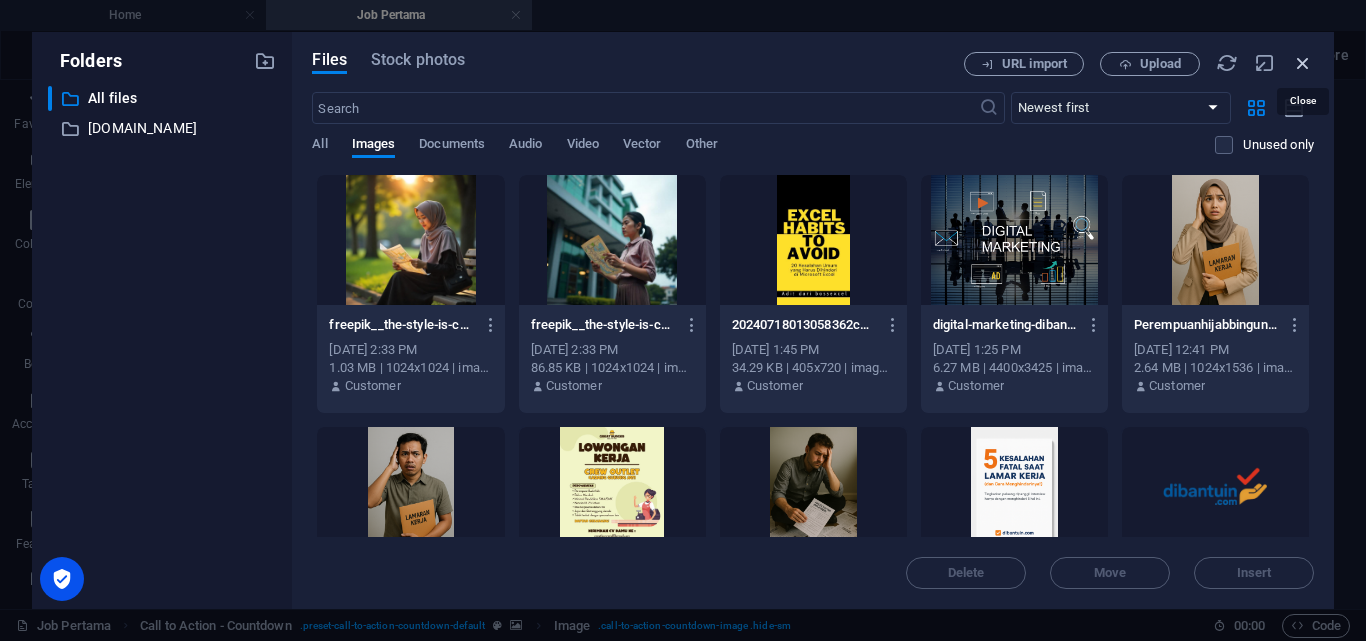 click at bounding box center (1303, 63) 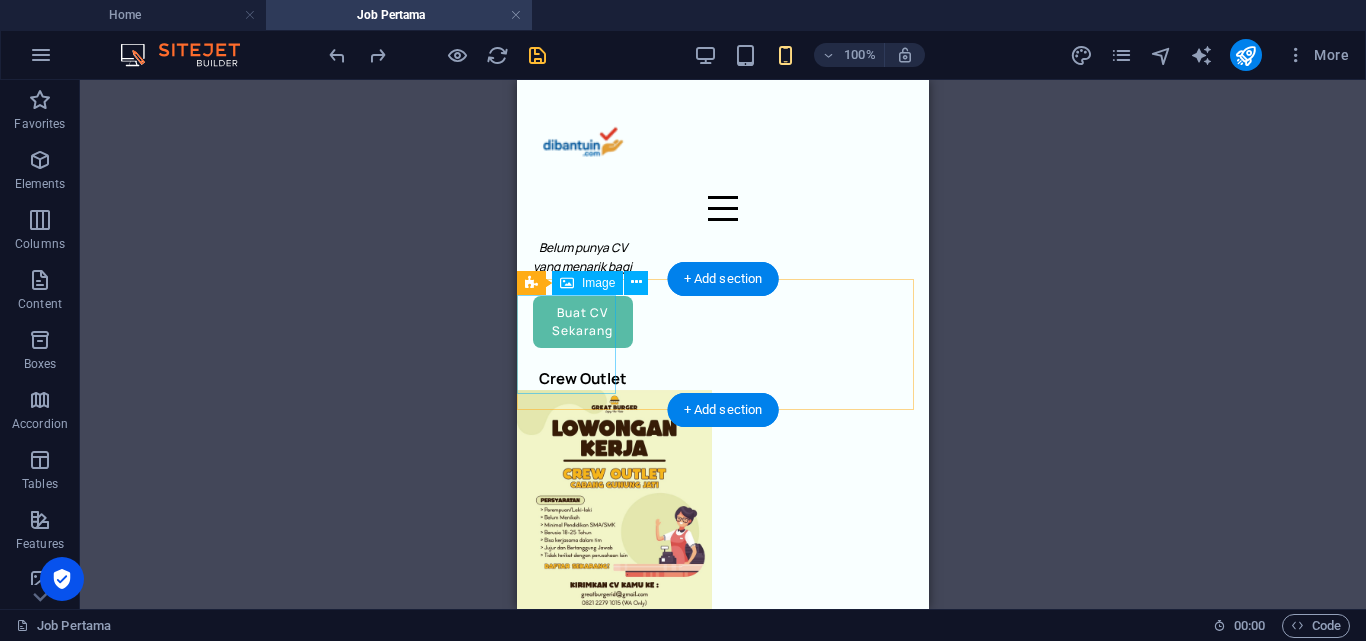 click at bounding box center [723, 1589] 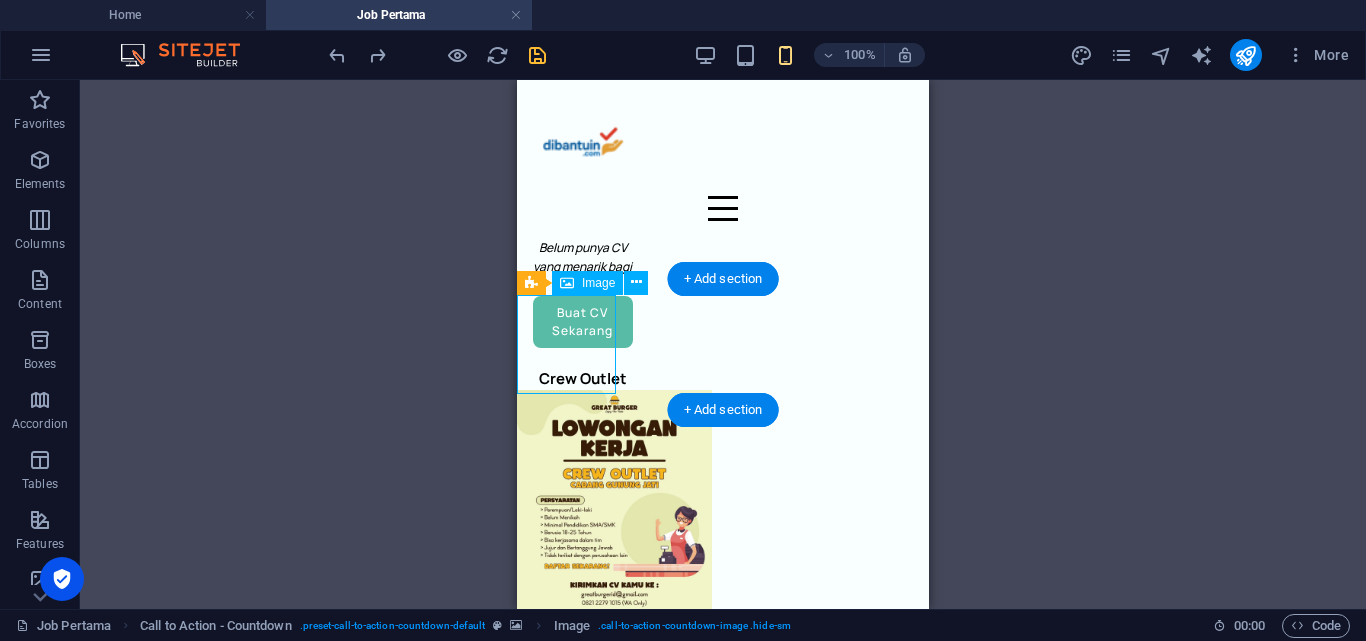 click at bounding box center [723, 1589] 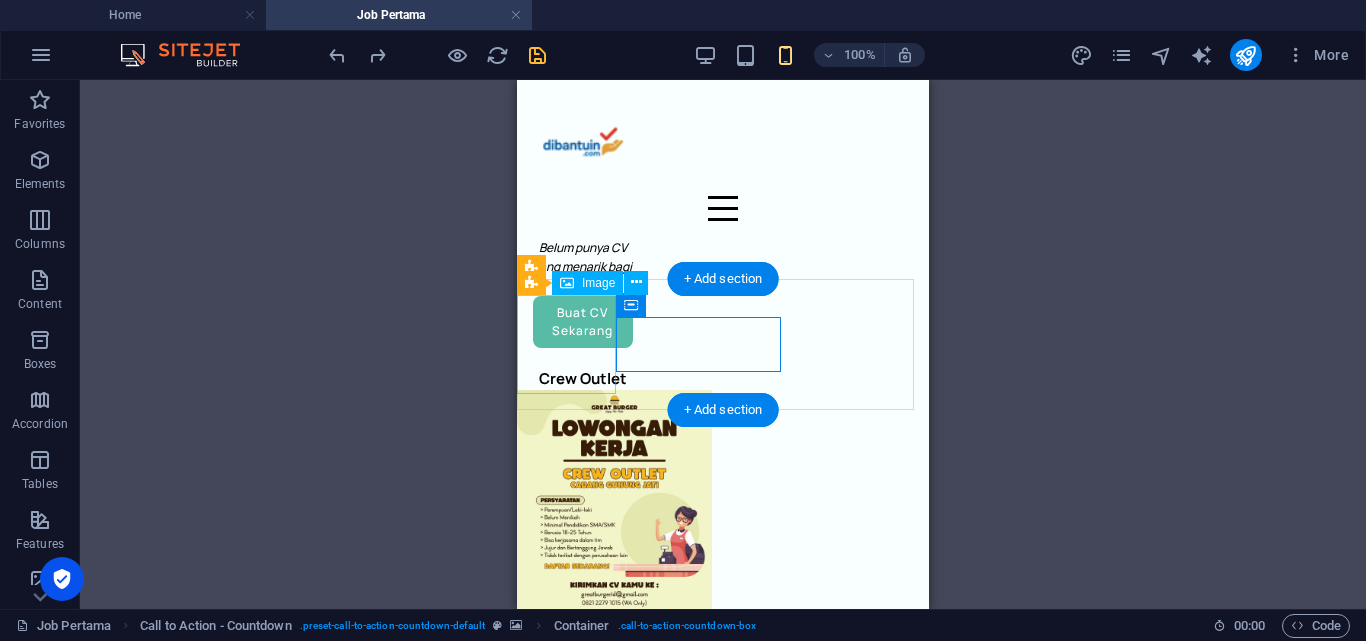 click at bounding box center [723, 1589] 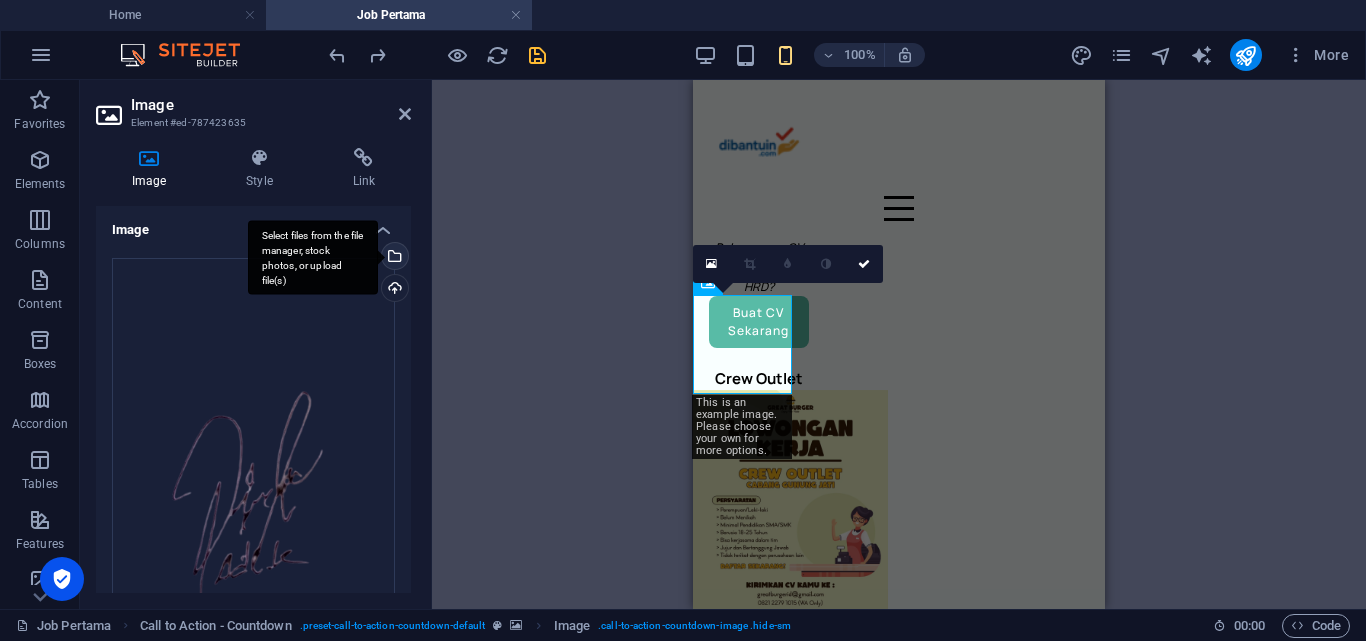 click on "Select files from the file manager, stock photos, or upload file(s)" at bounding box center (313, 257) 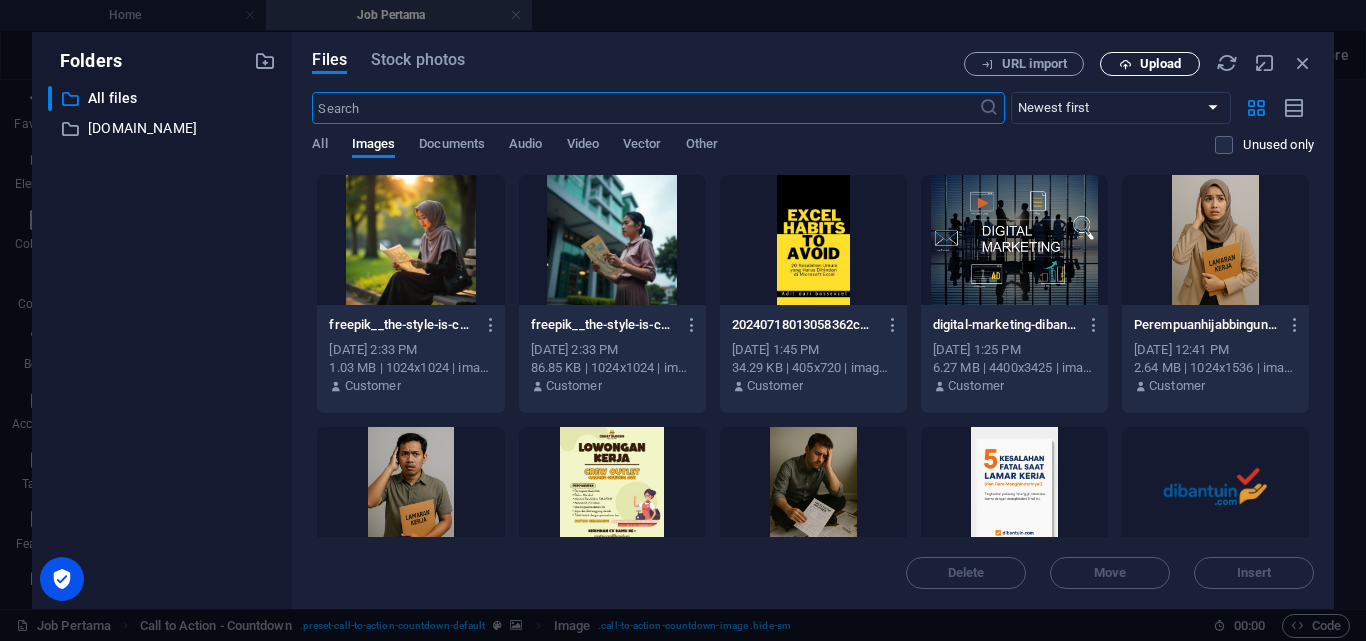 click at bounding box center (1125, 64) 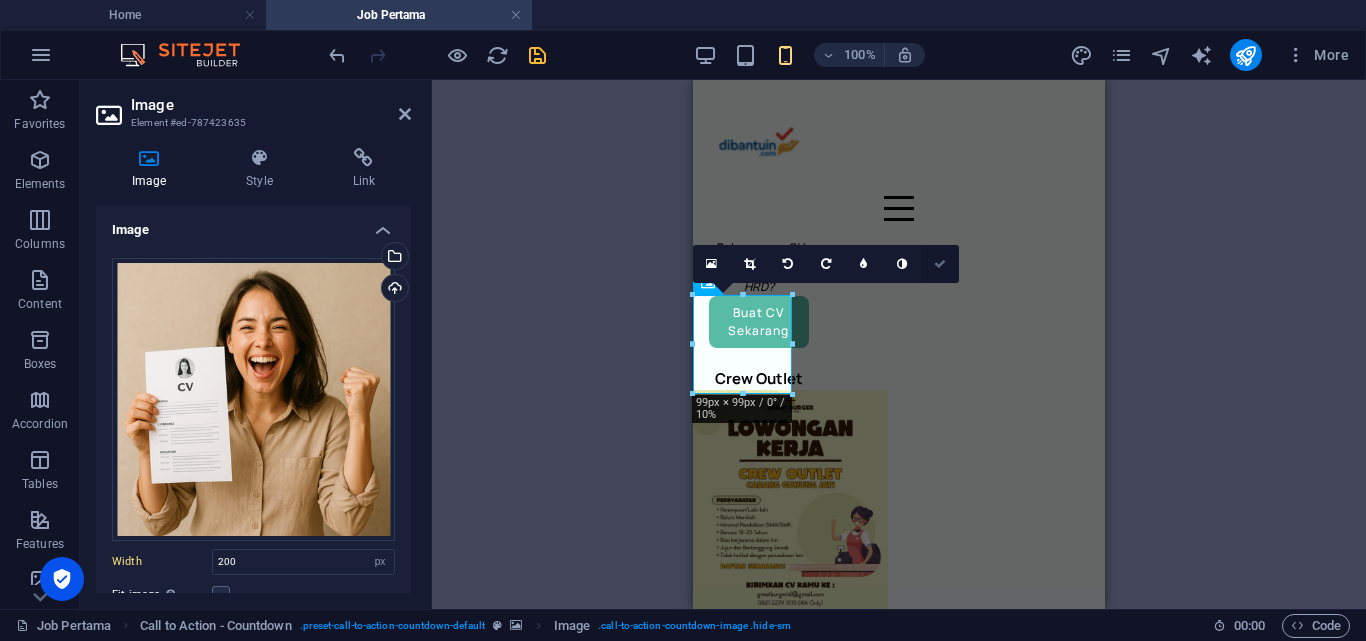 click at bounding box center (940, 264) 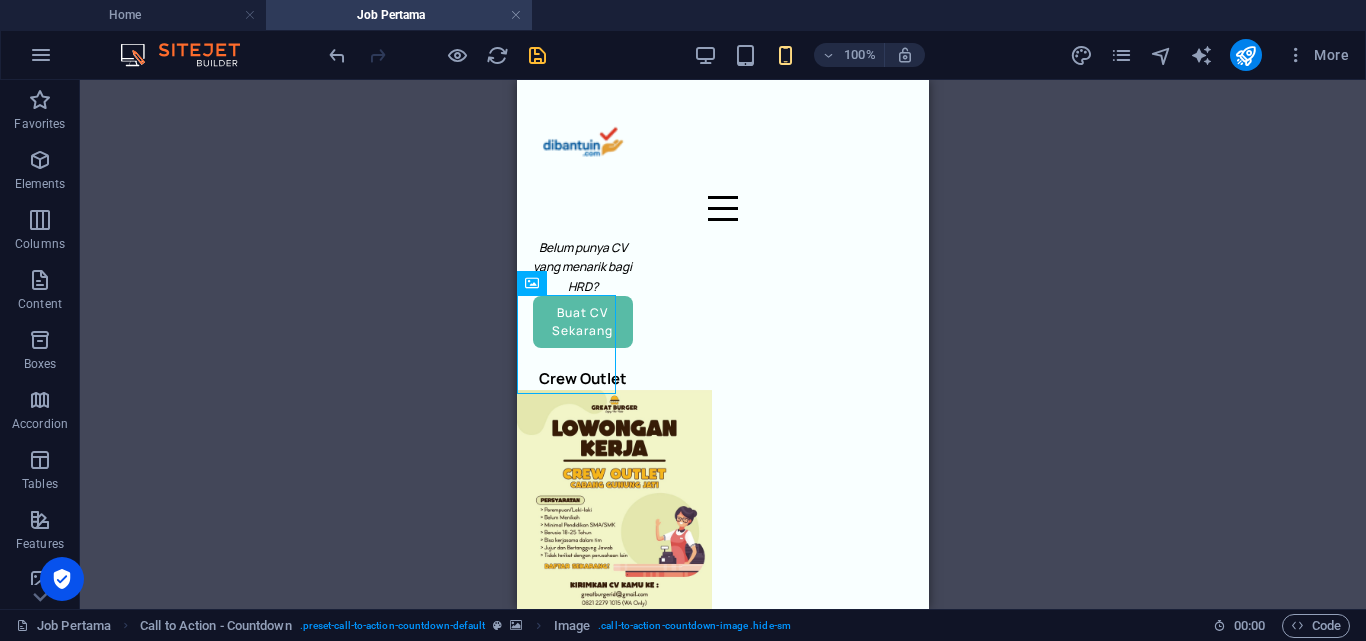 click on "H5   Container   Image   Cards   Container   Button   Spacer   Text   Container   Reference   Spacer   Button   Container   Button   Text   Text   Spacer   Container   Image   Button   Button   Reference   Spacer   Button   Container   Image   Spacer   H6   Container   H6   Container   H6   Container   Placeholder   Countdown   Container   Text   Container   Container   Container   H3   H3   Discount   Container   Button   H2   Placeholder   Container   Call to Action - Countdown   Call to Action - Countdown   Image   Container   Call to Action - Countdown   H6   Call to Action - Countdown   Container   Button   HTML   Call to Action - Countdown   Container   Button   Call to Action - Countdown   Image   HTML   Call to Action - Countdown   H6" at bounding box center [723, 344] 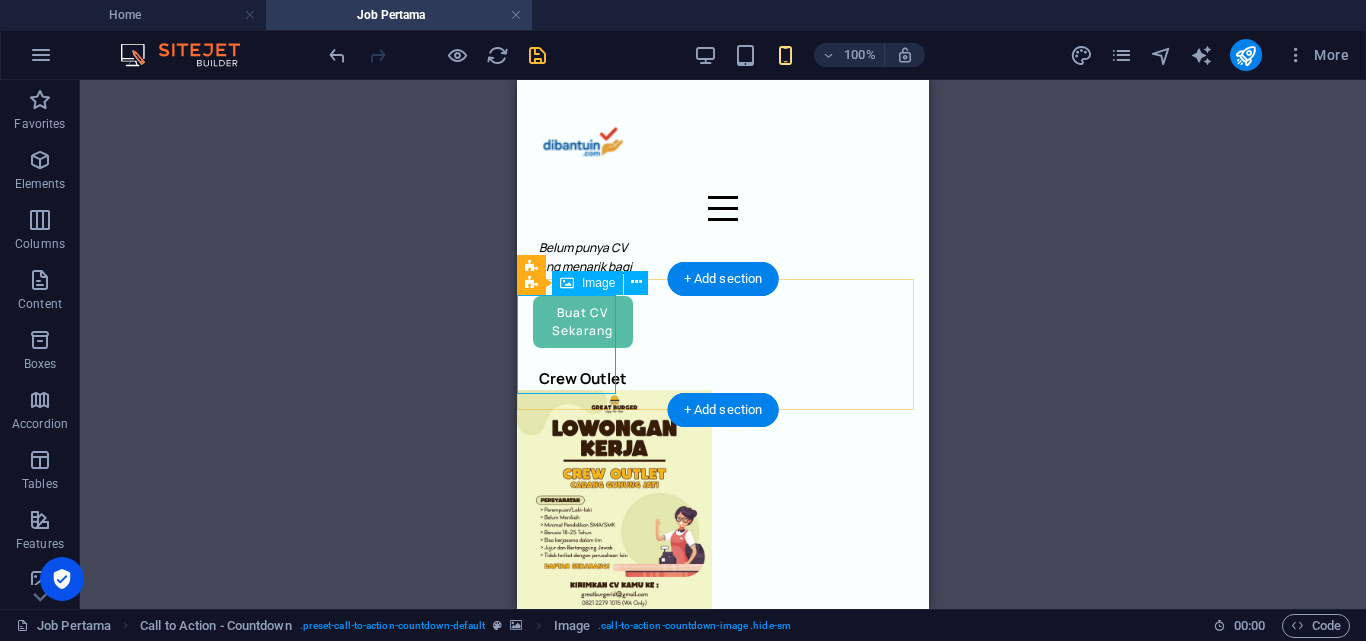 click at bounding box center [723, 1589] 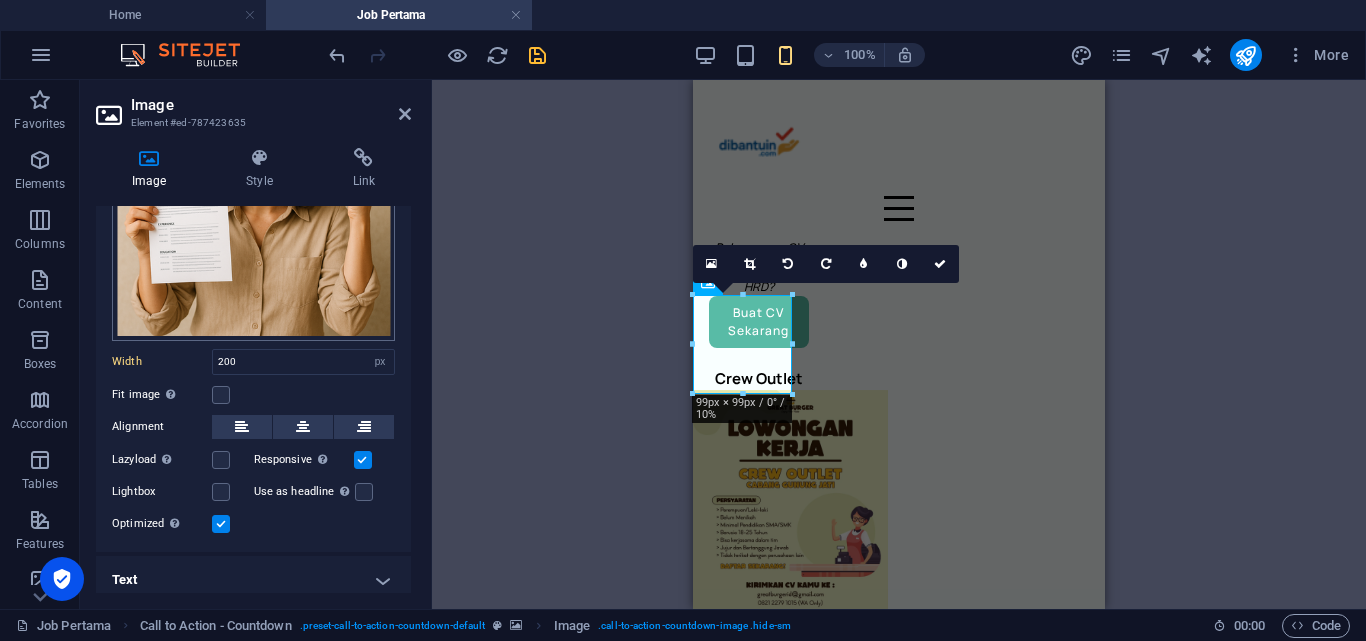 scroll, scrollTop: 207, scrollLeft: 0, axis: vertical 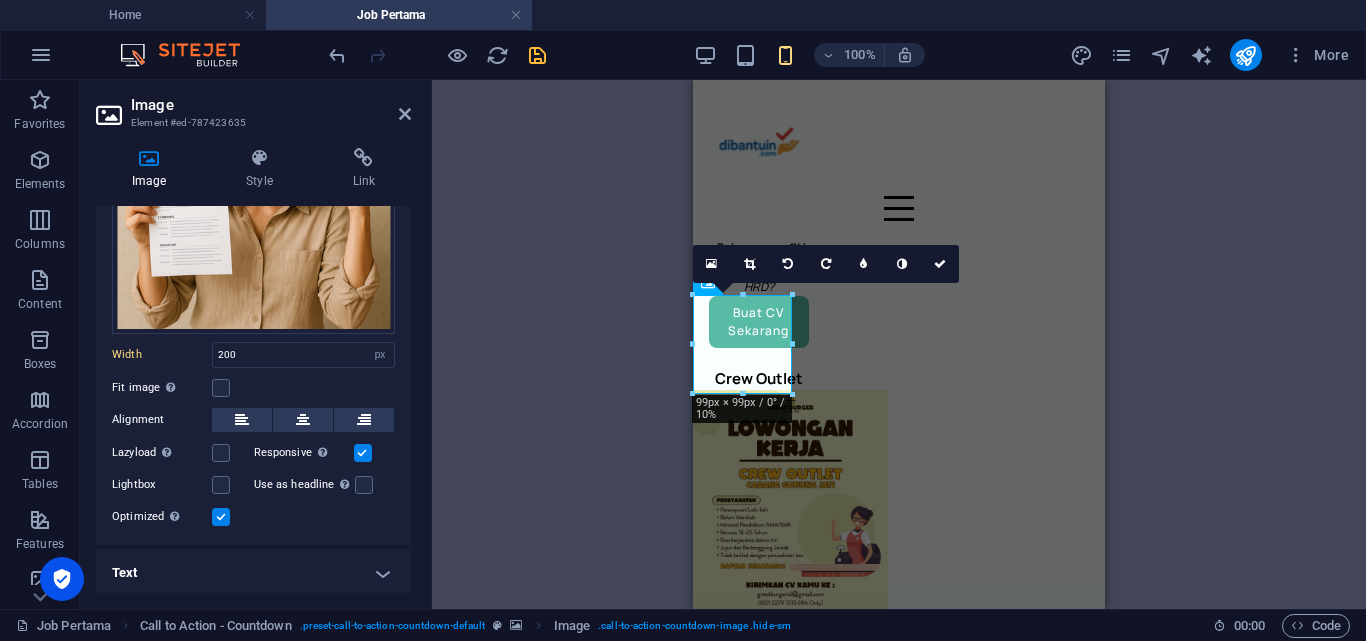 click at bounding box center [363, 453] 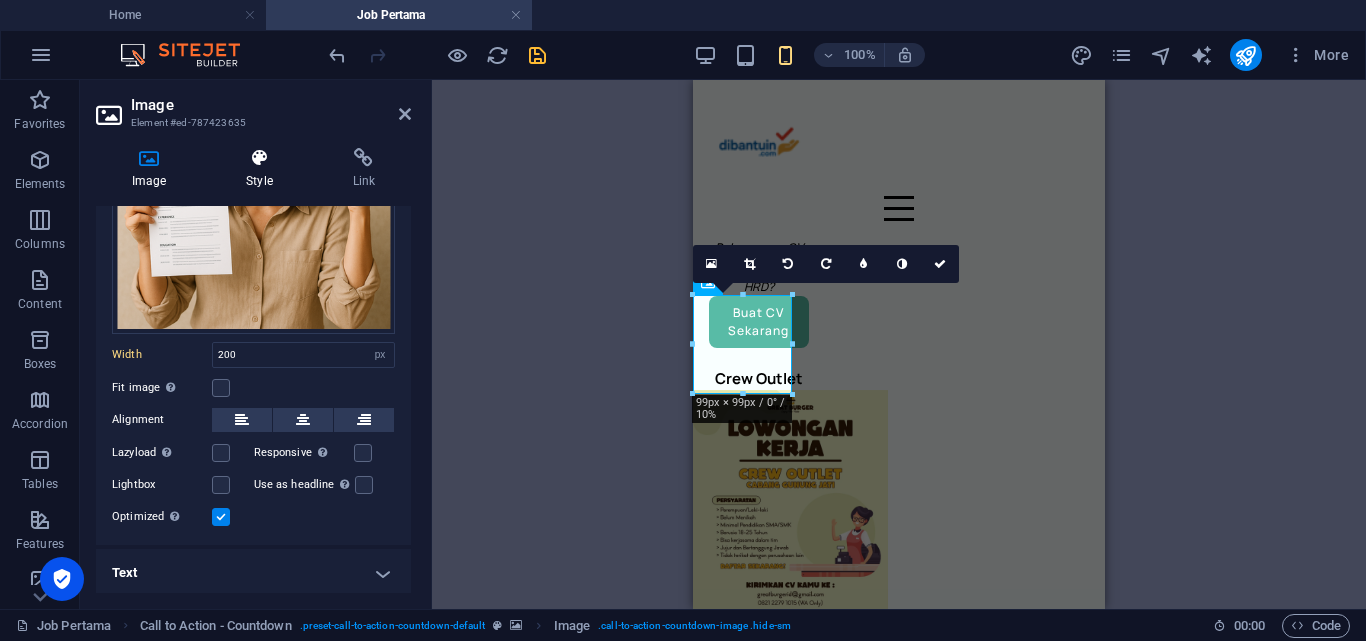 click at bounding box center (259, 158) 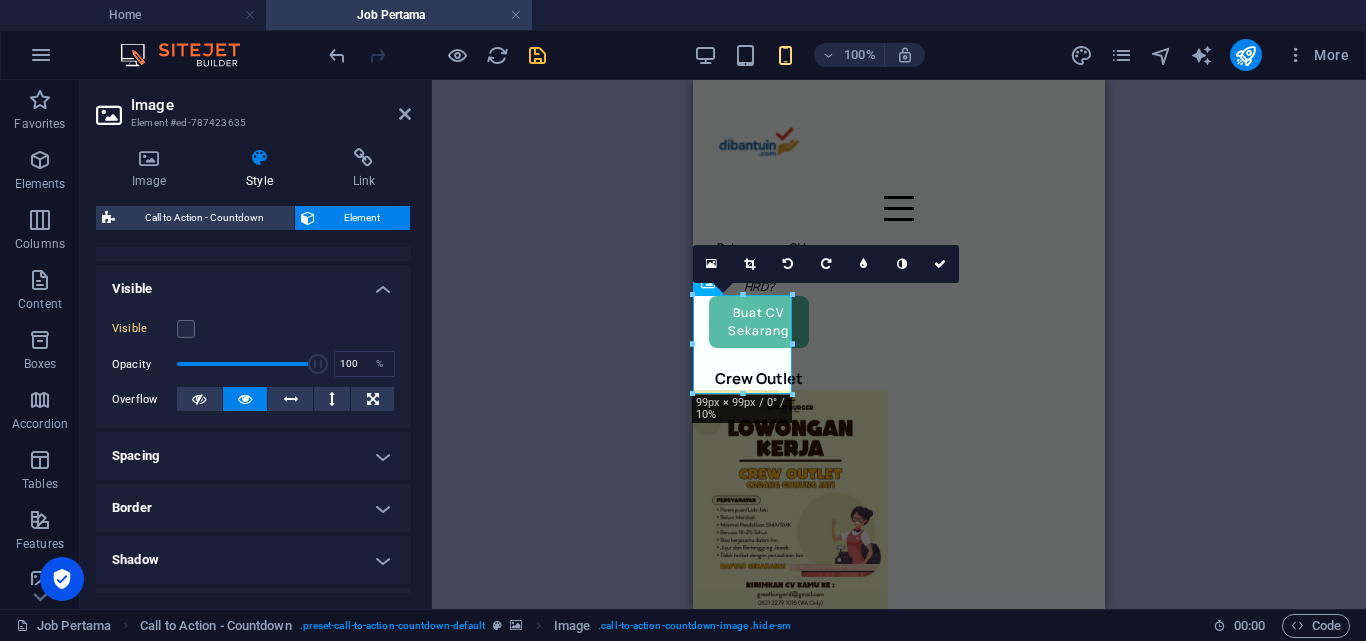 scroll, scrollTop: 200, scrollLeft: 0, axis: vertical 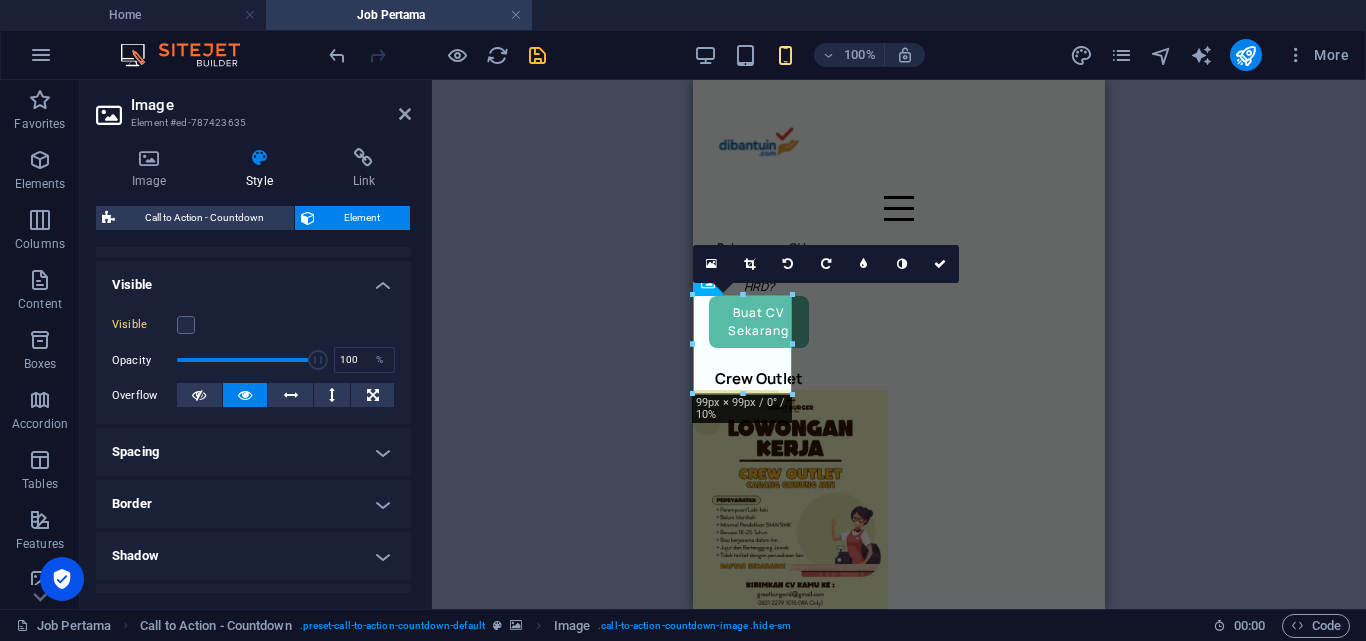 click at bounding box center [245, 395] 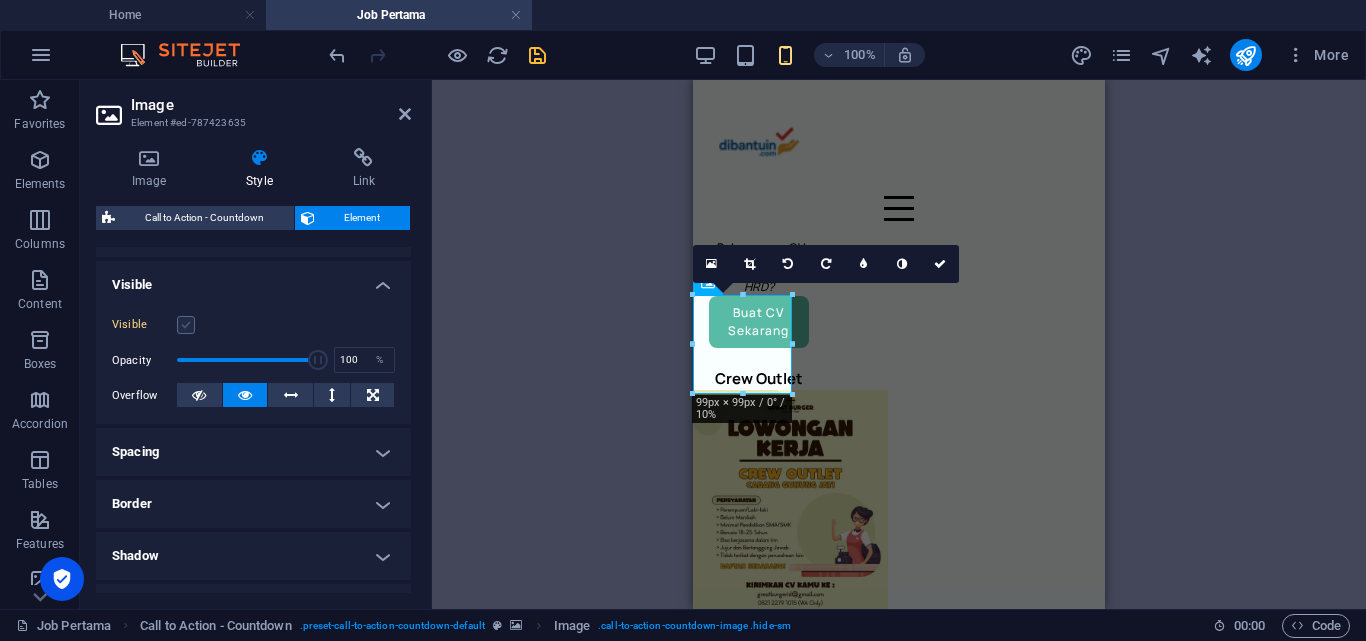 click at bounding box center [186, 325] 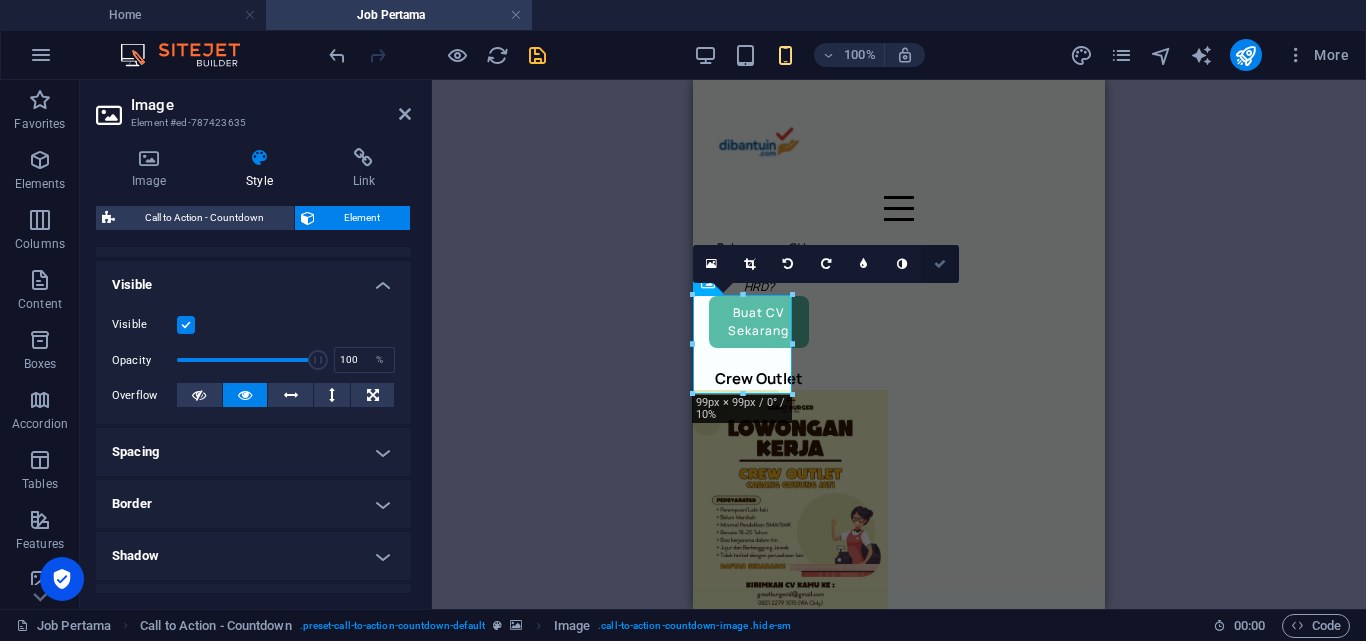 click at bounding box center (940, 264) 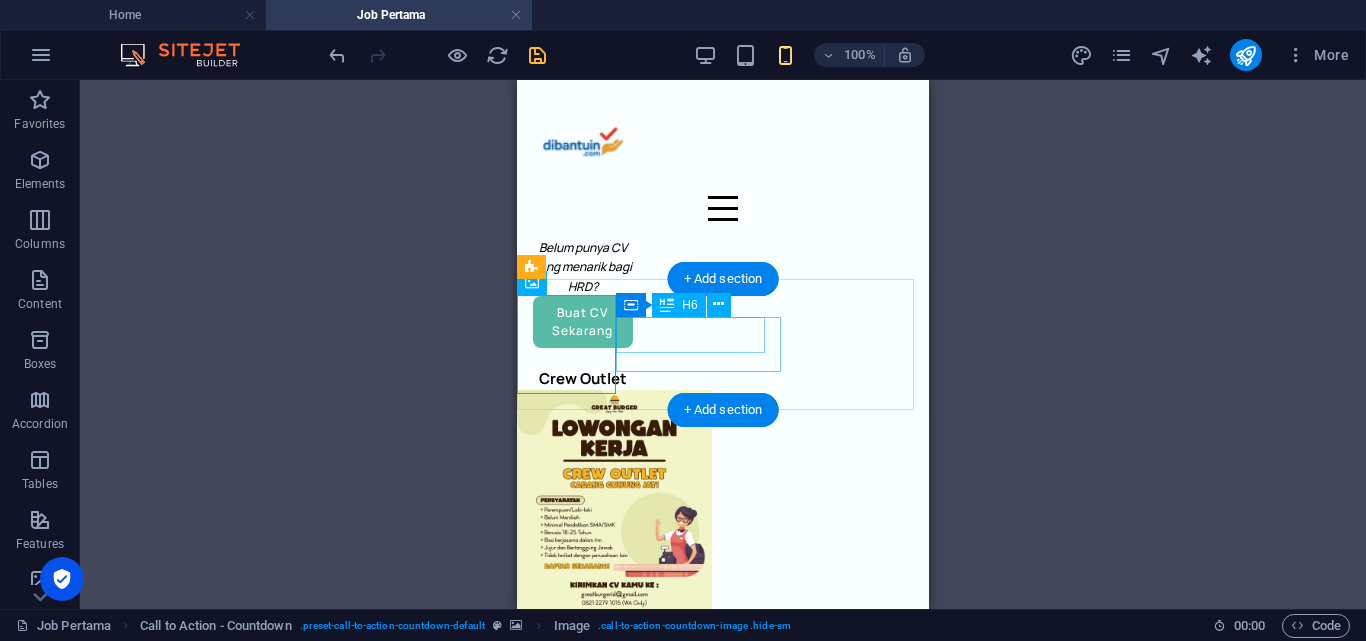 click on "Kesempatan terbatas! Buat CV cuma 20 ribuan" at bounding box center [715, 1698] 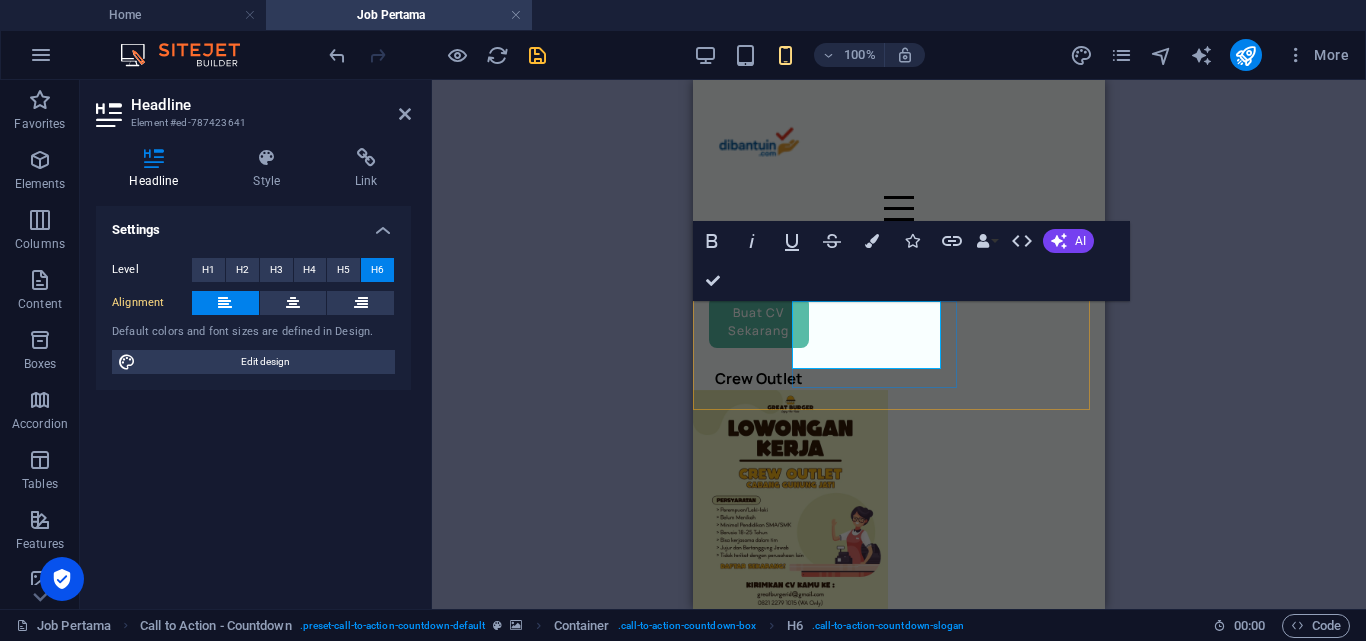 click on "Kesempatan terbatas! Buat CV cuma 20 ribuan" at bounding box center (891, 1700) 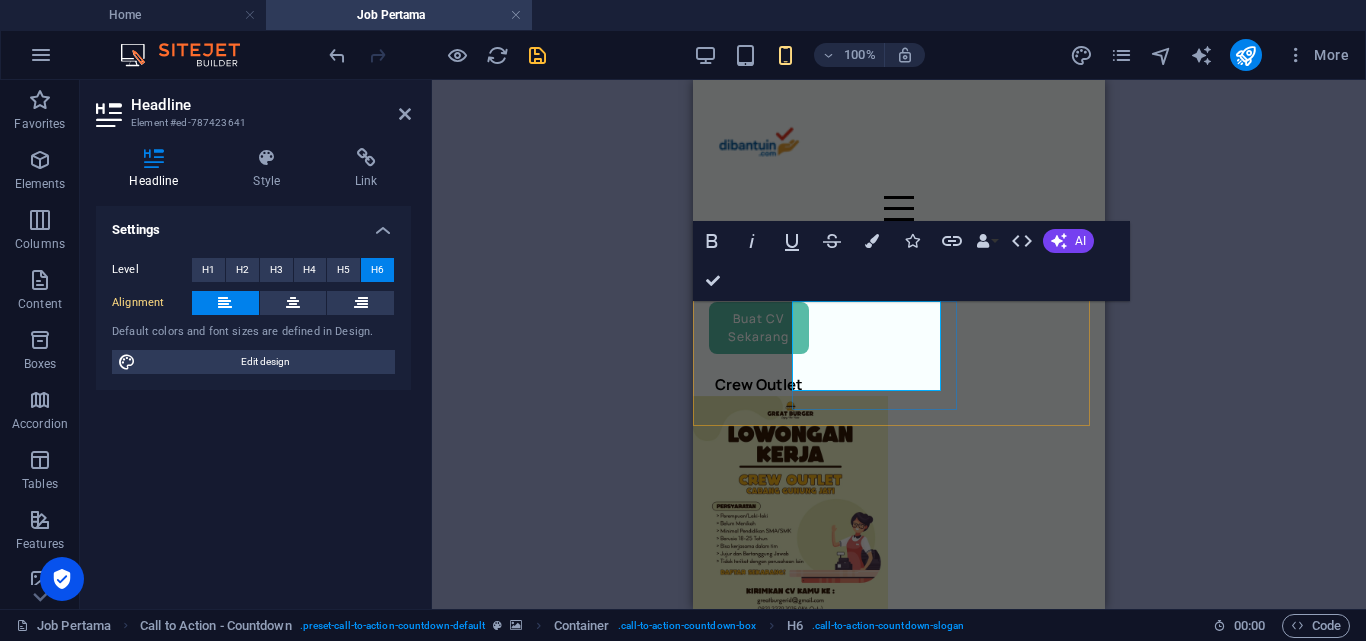 click at bounding box center [899, 1605] 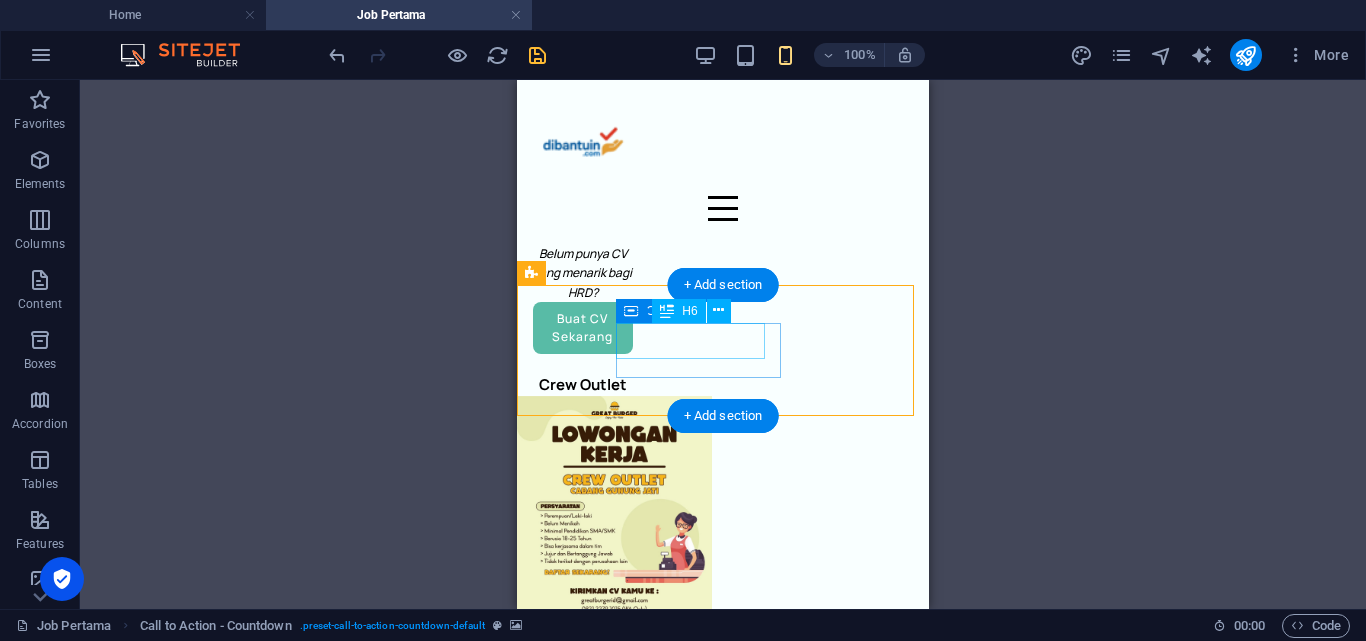 click on "Kesempatan terbatas!  Buat CV cuma 20 ribuan" at bounding box center (715, 1713) 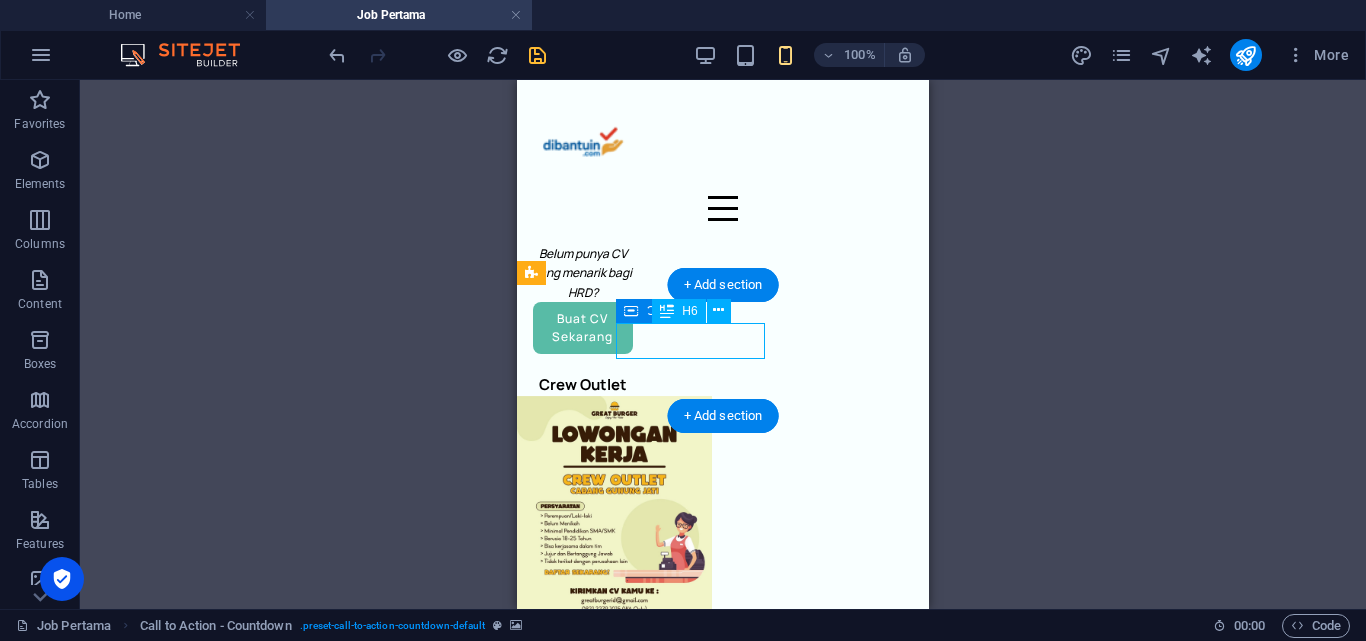 click on "Kesempatan terbatas!  Buat CV cuma 20 ribuan" at bounding box center (715, 1713) 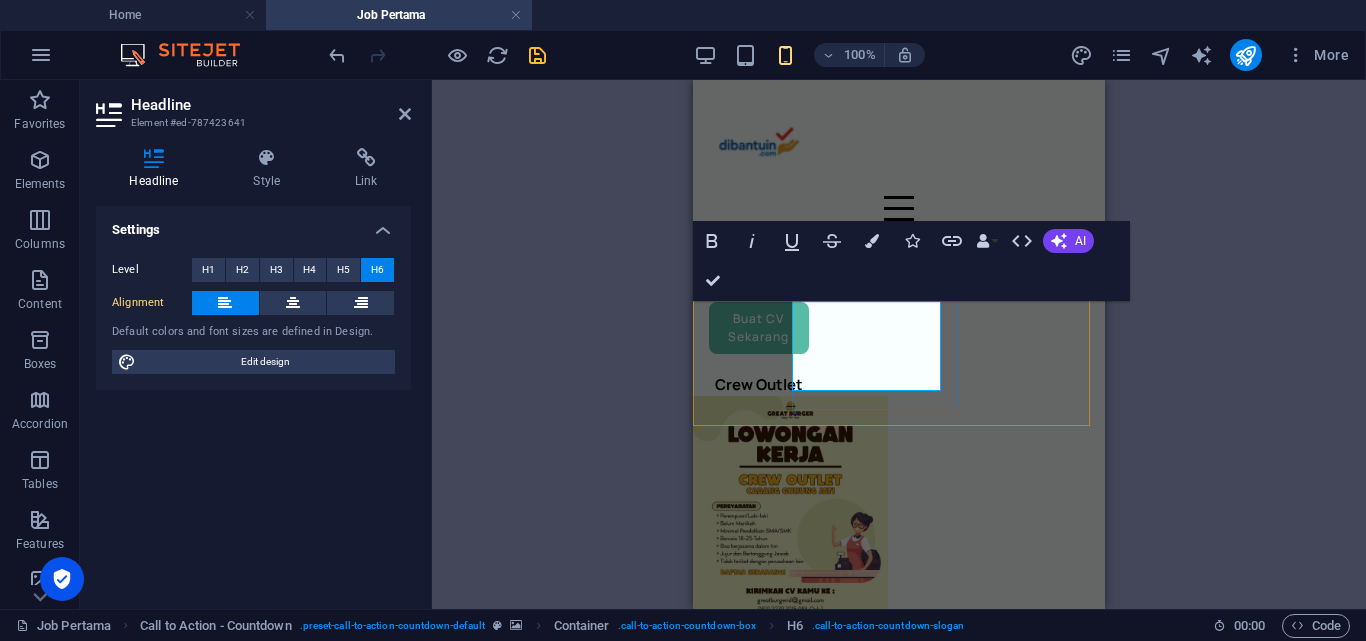 click on "Kesempatan terbatas! Buat CV cuma 20 ribuan" at bounding box center [891, 1717] 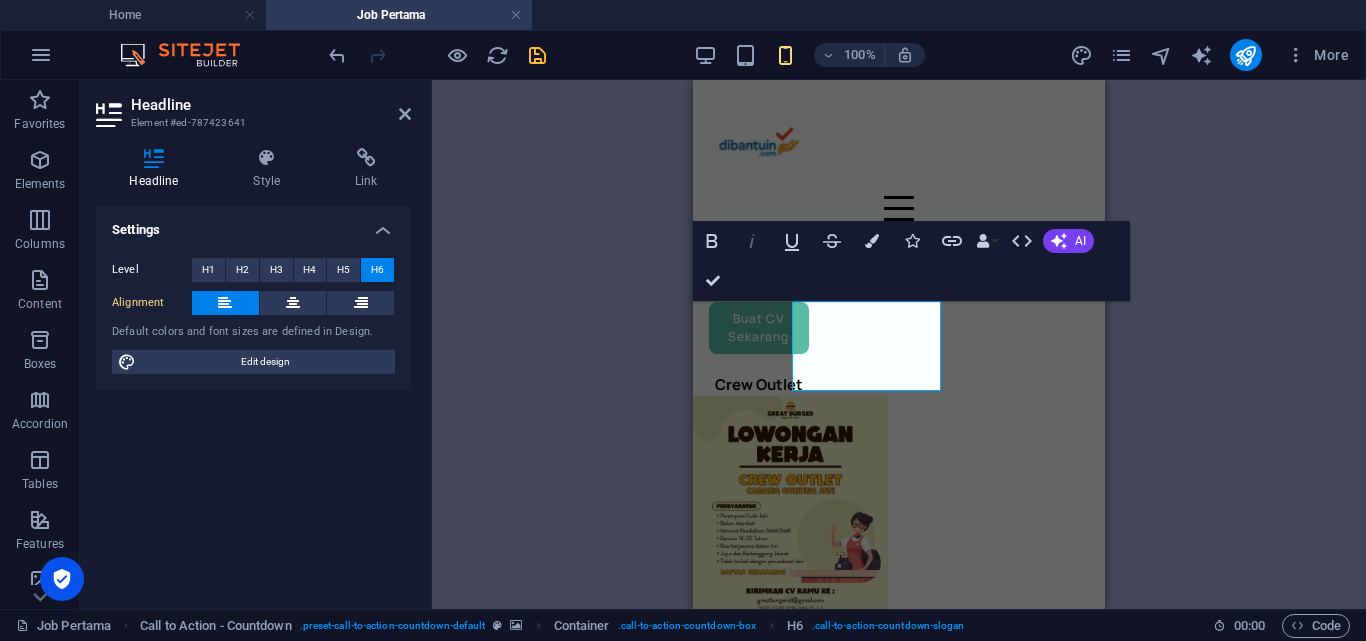 click 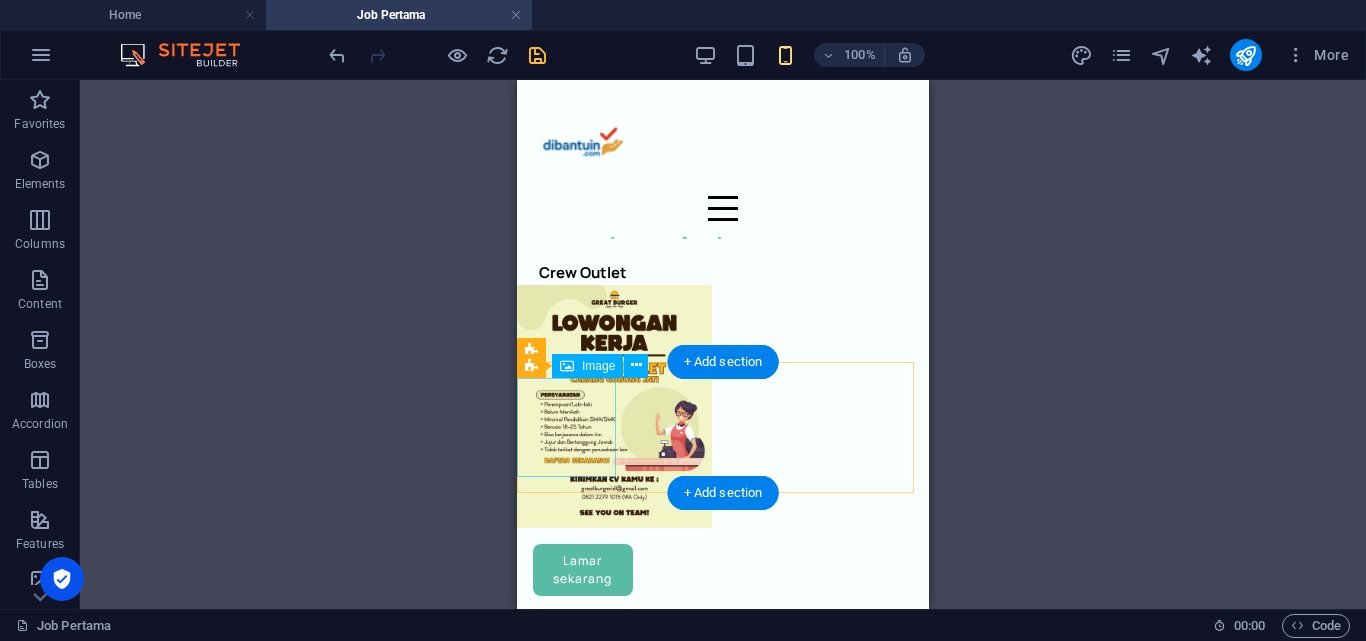 scroll, scrollTop: 300, scrollLeft: 0, axis: vertical 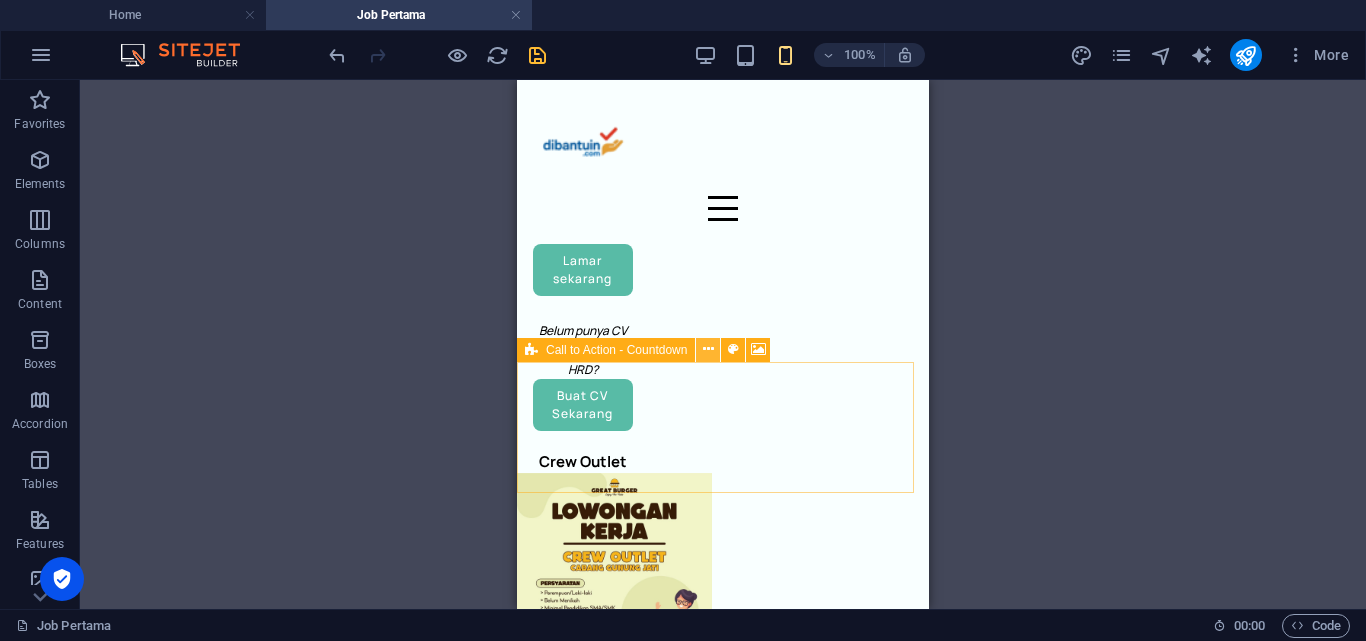 click at bounding box center (708, 350) 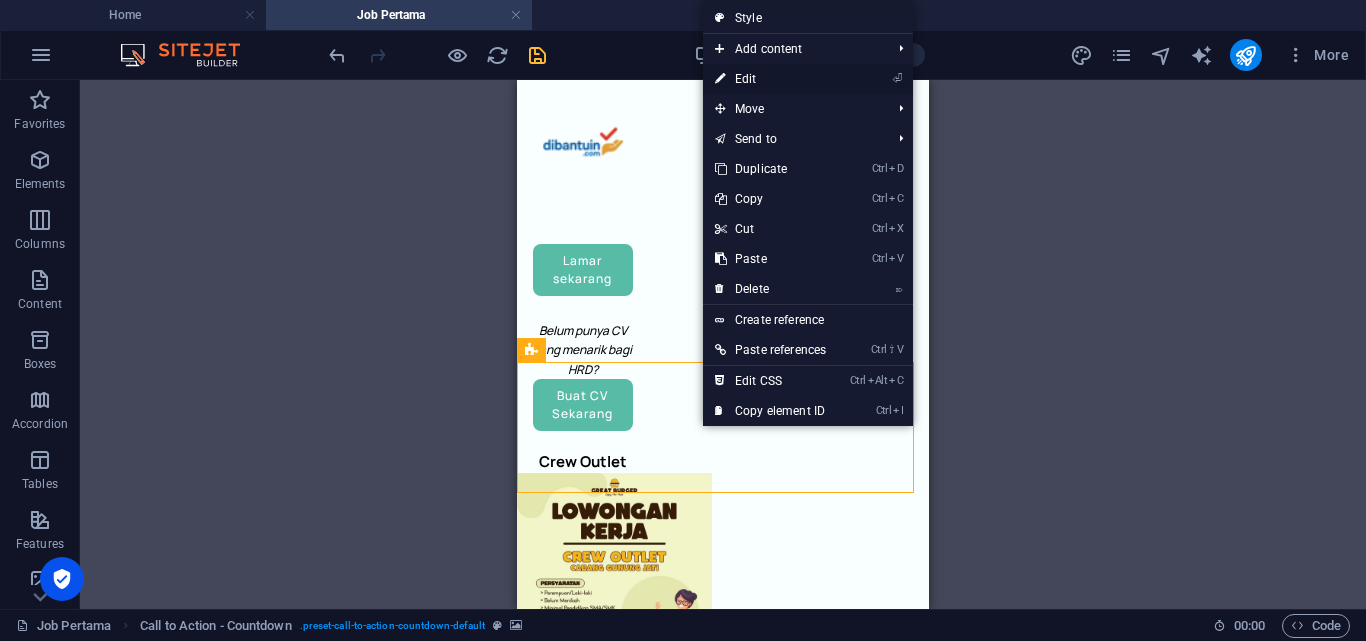 click on "⏎  Edit" at bounding box center (770, 79) 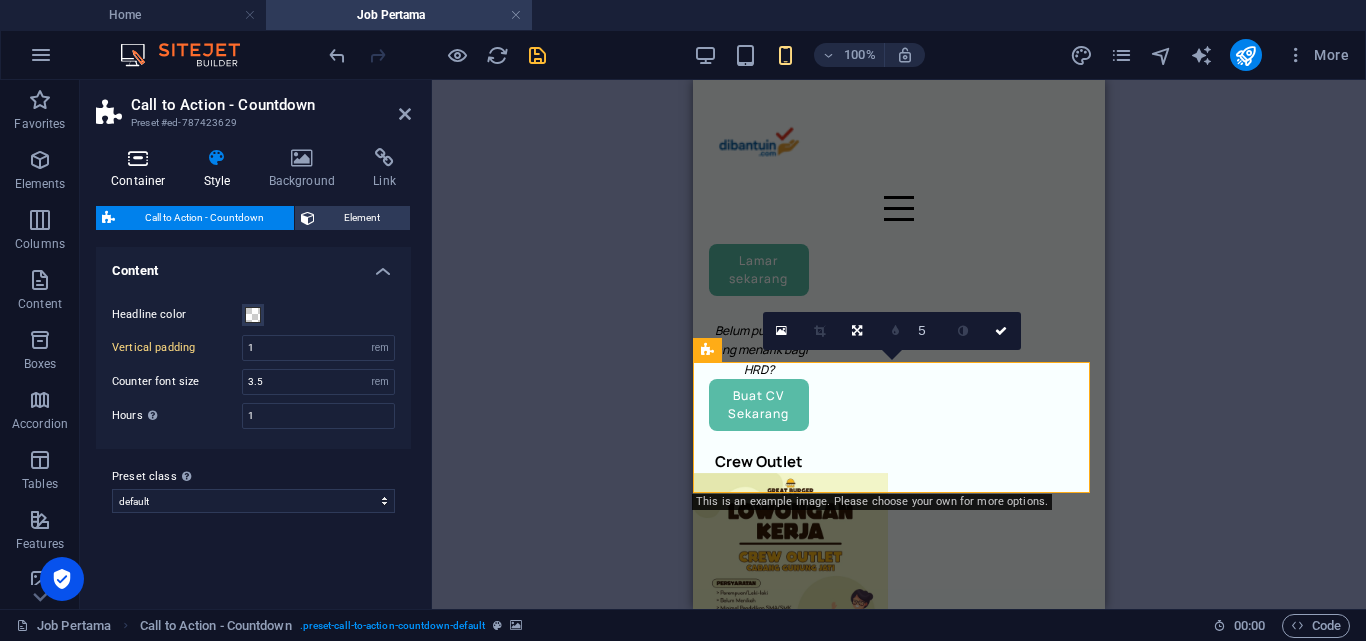 click at bounding box center [138, 158] 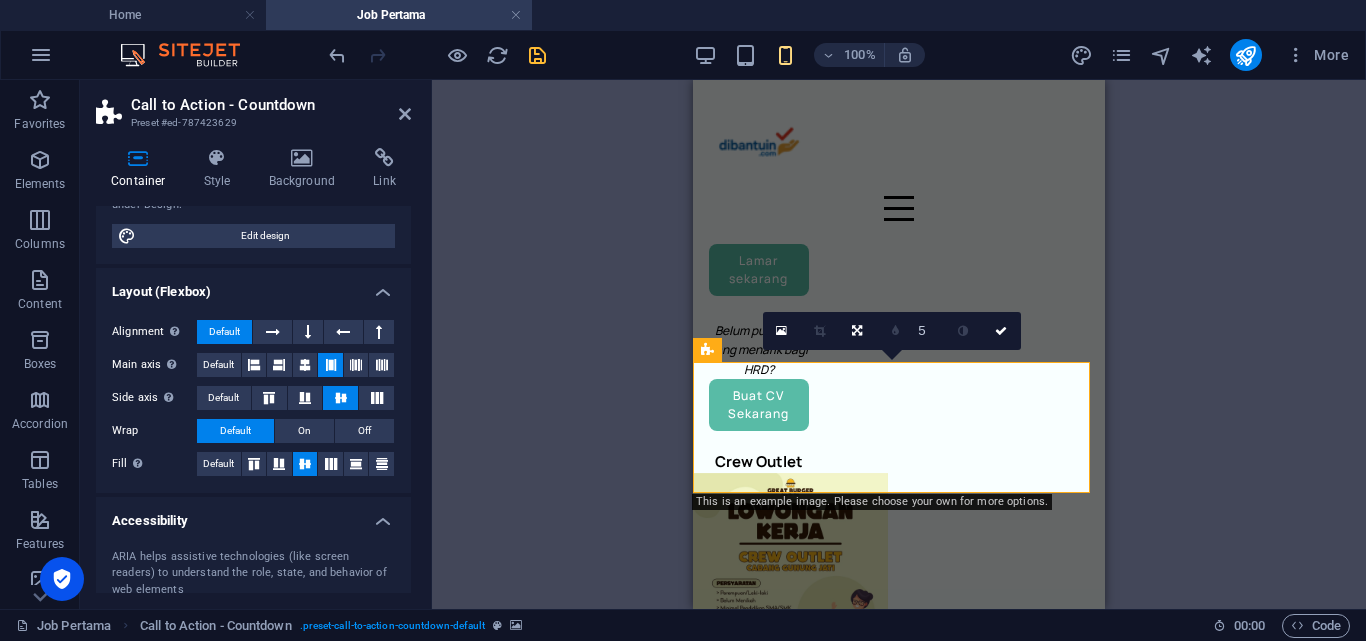 scroll, scrollTop: 0, scrollLeft: 0, axis: both 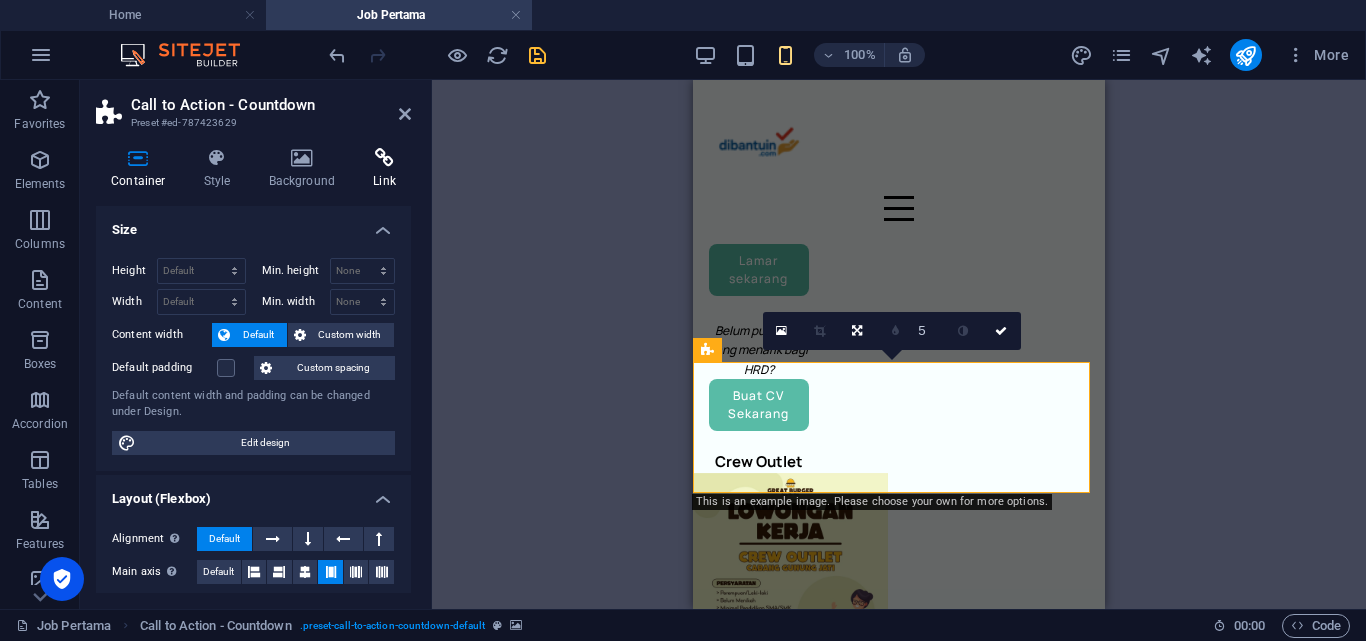 click on "Link" at bounding box center (384, 169) 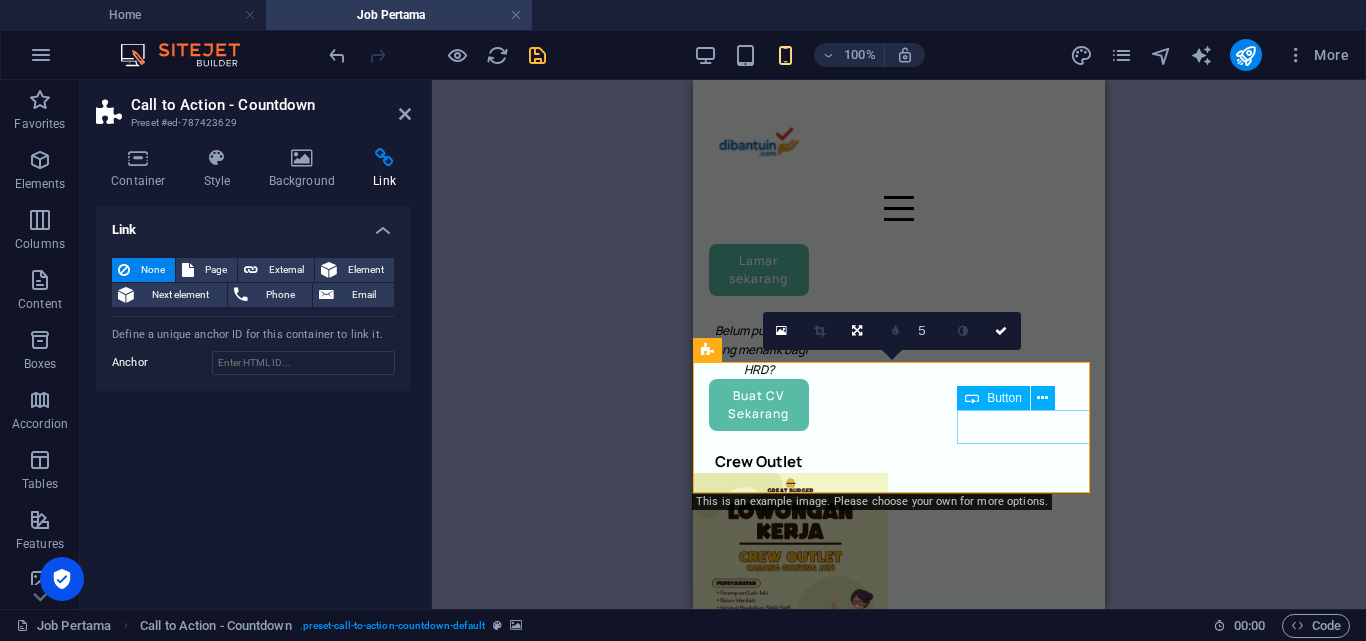 click on "Beli sekarang" at bounding box center [899, 1845] 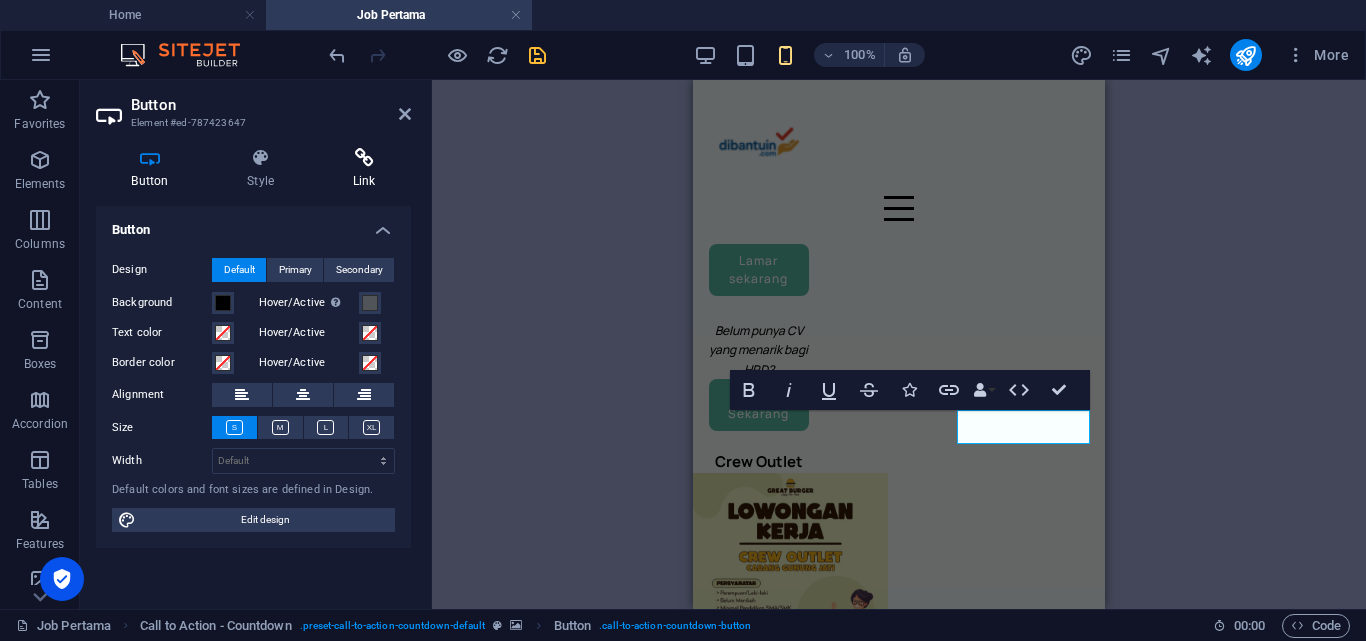 click at bounding box center (364, 158) 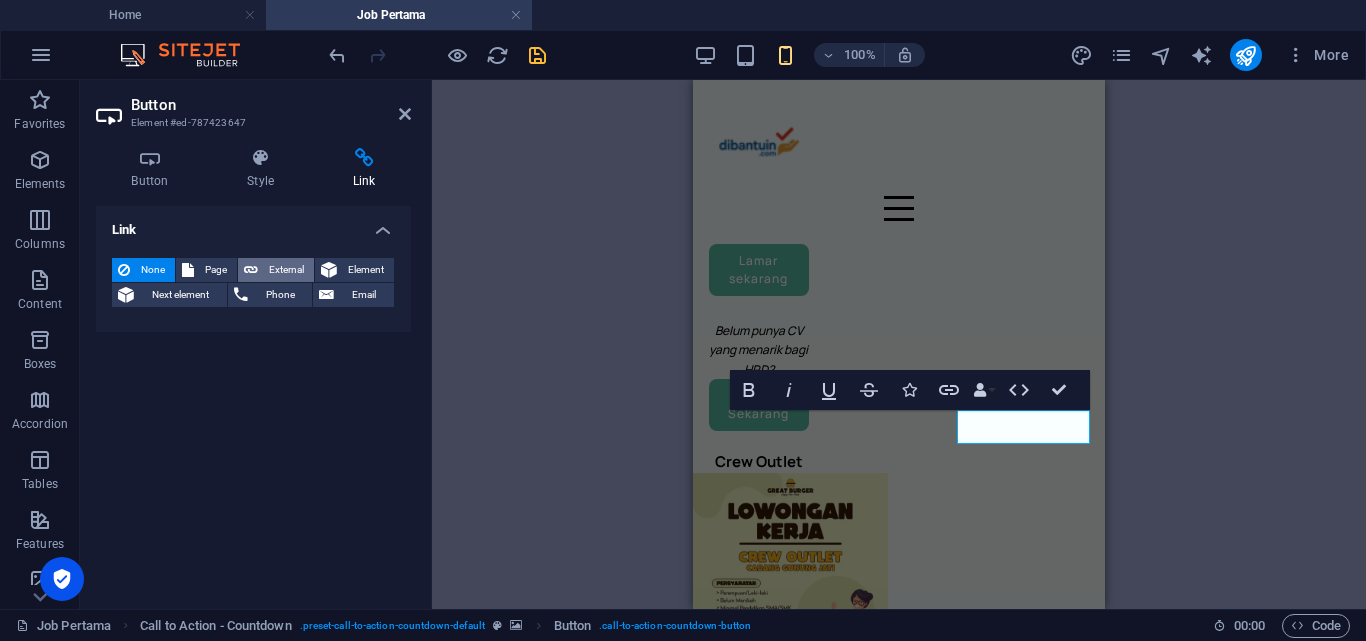 click on "External" at bounding box center (286, 270) 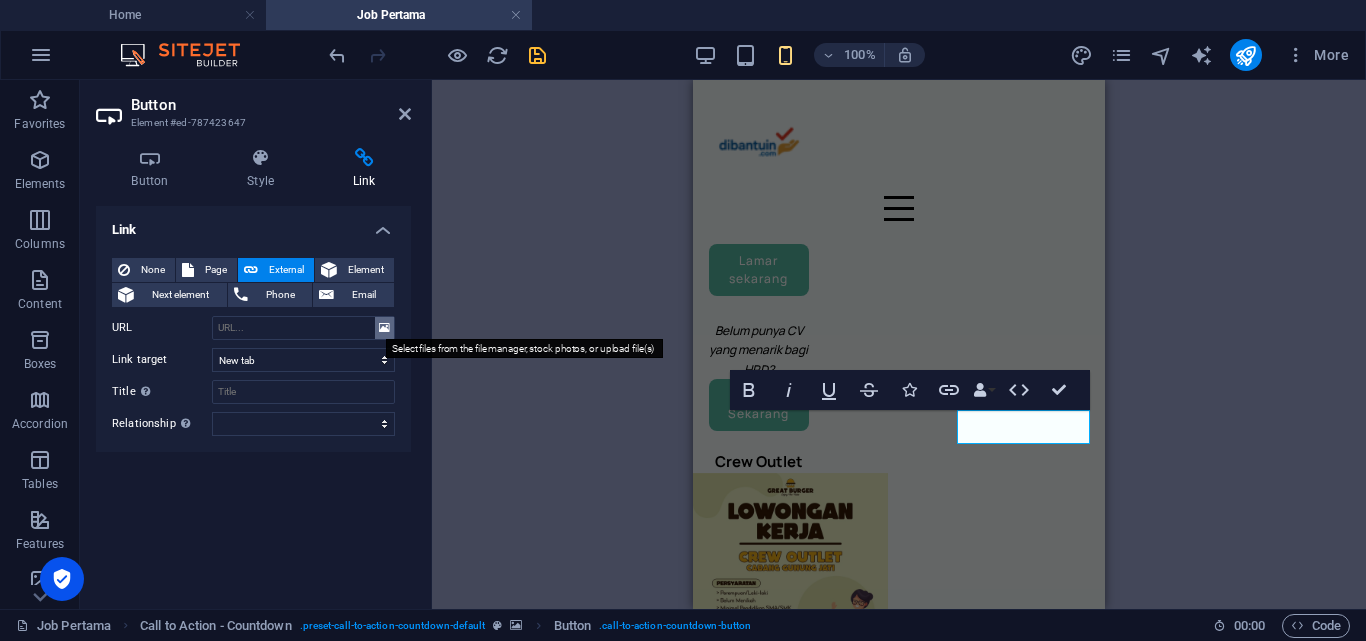 click at bounding box center (384, 328) 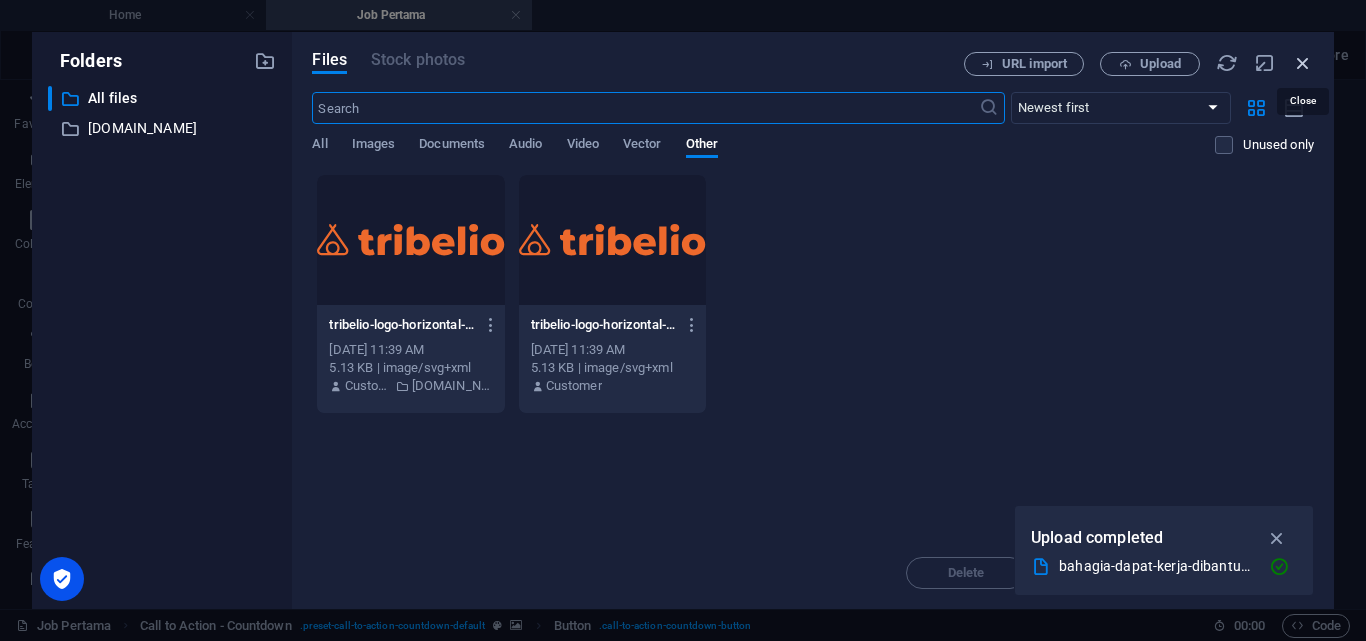 click at bounding box center [1303, 63] 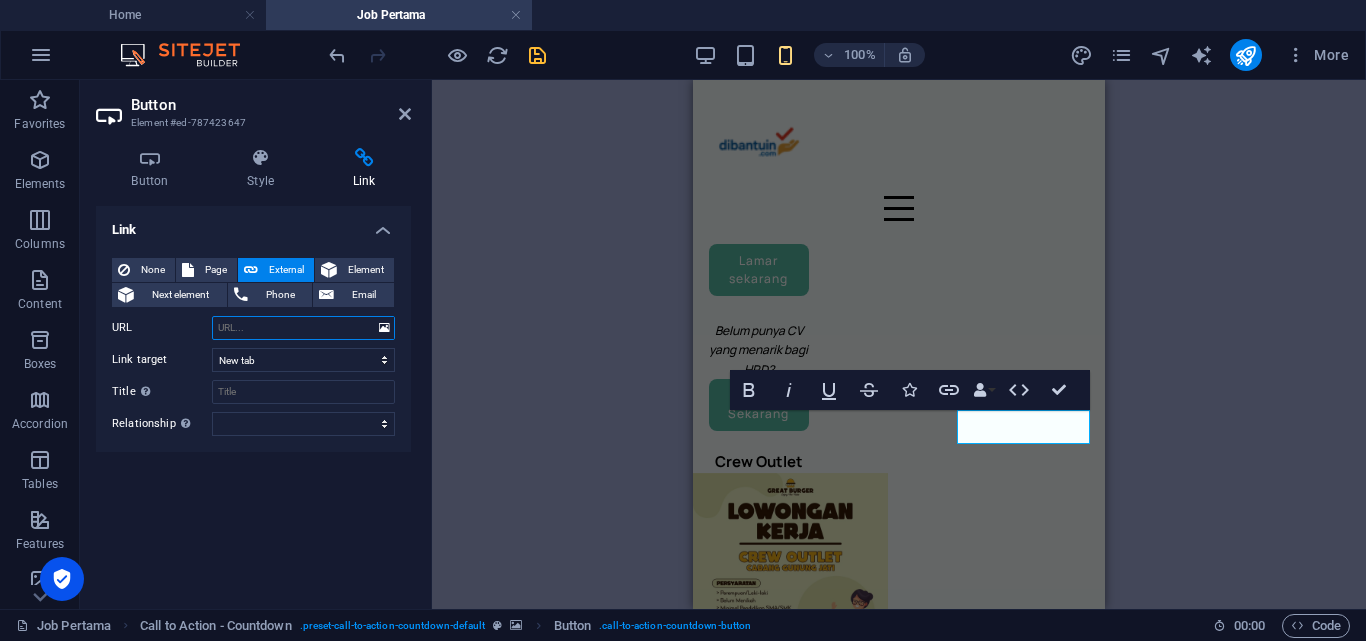 click on "URL" at bounding box center (303, 328) 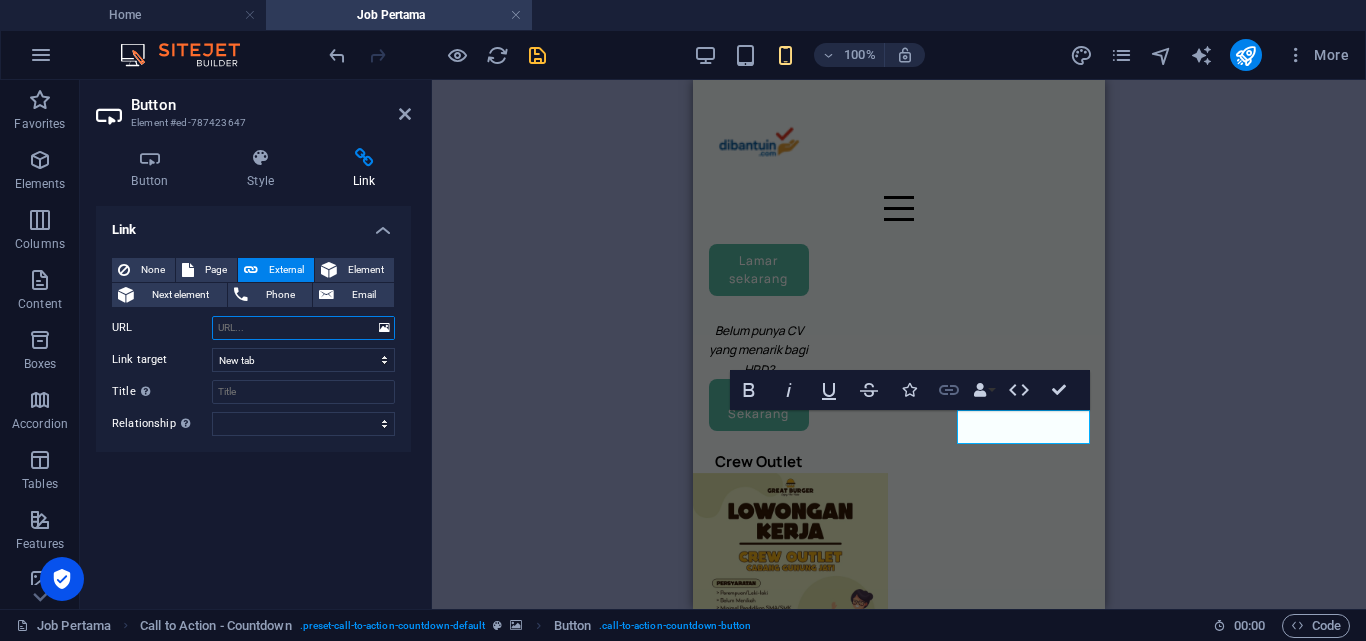 click 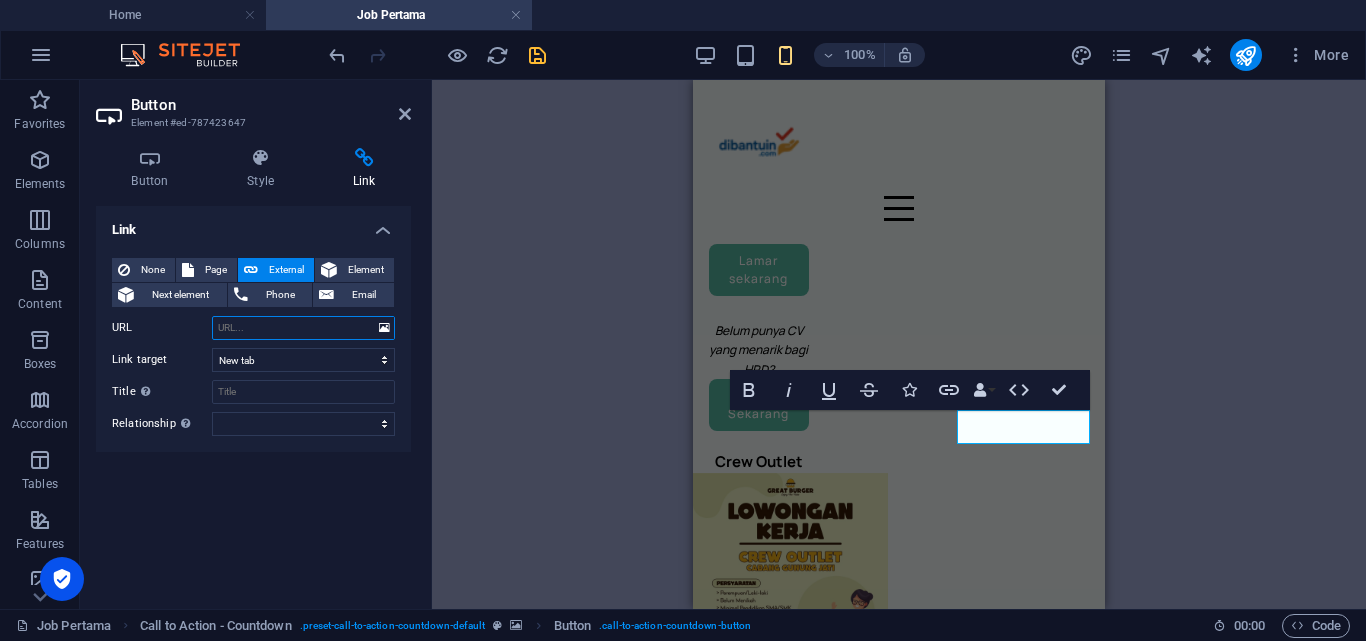 click on "URL" at bounding box center [303, 328] 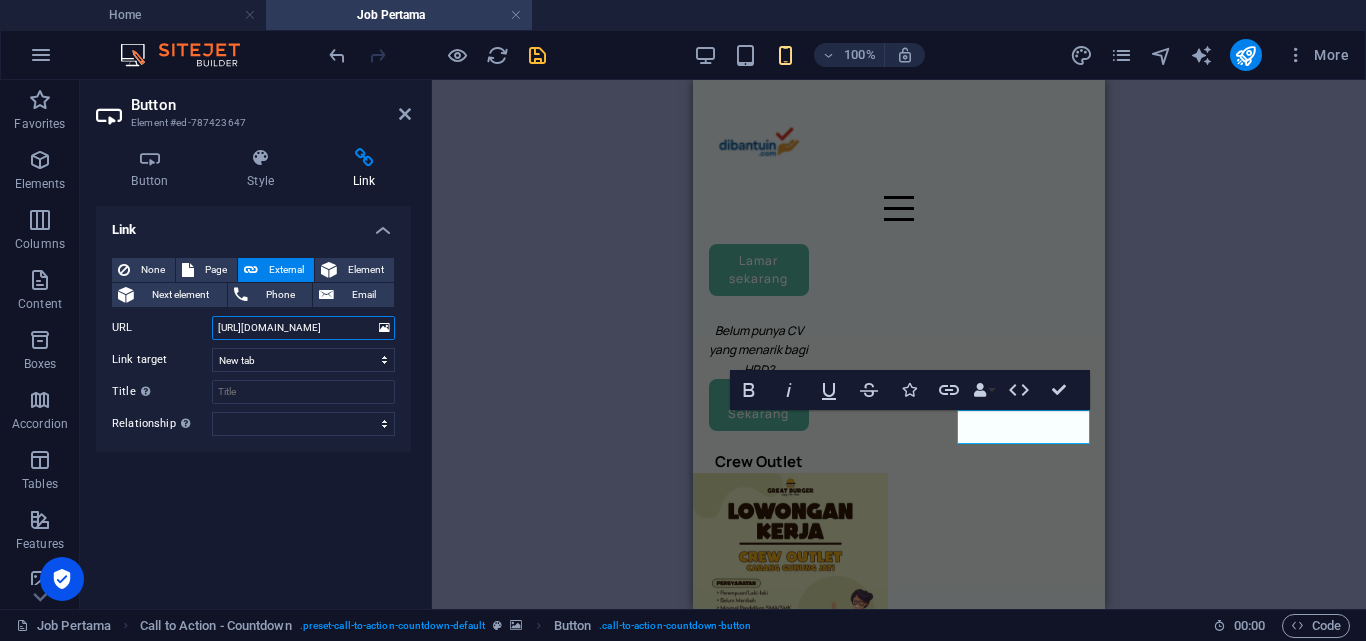 scroll, scrollTop: 0, scrollLeft: 32, axis: horizontal 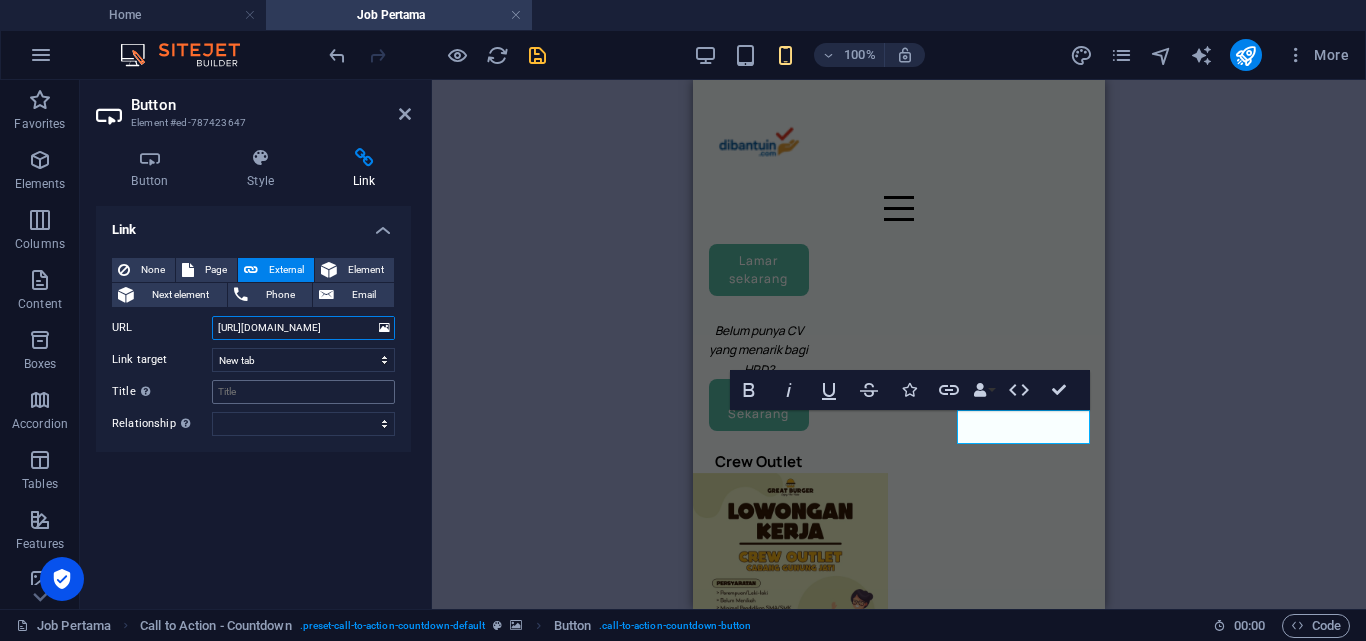 type on "[URL][DOMAIN_NAME]" 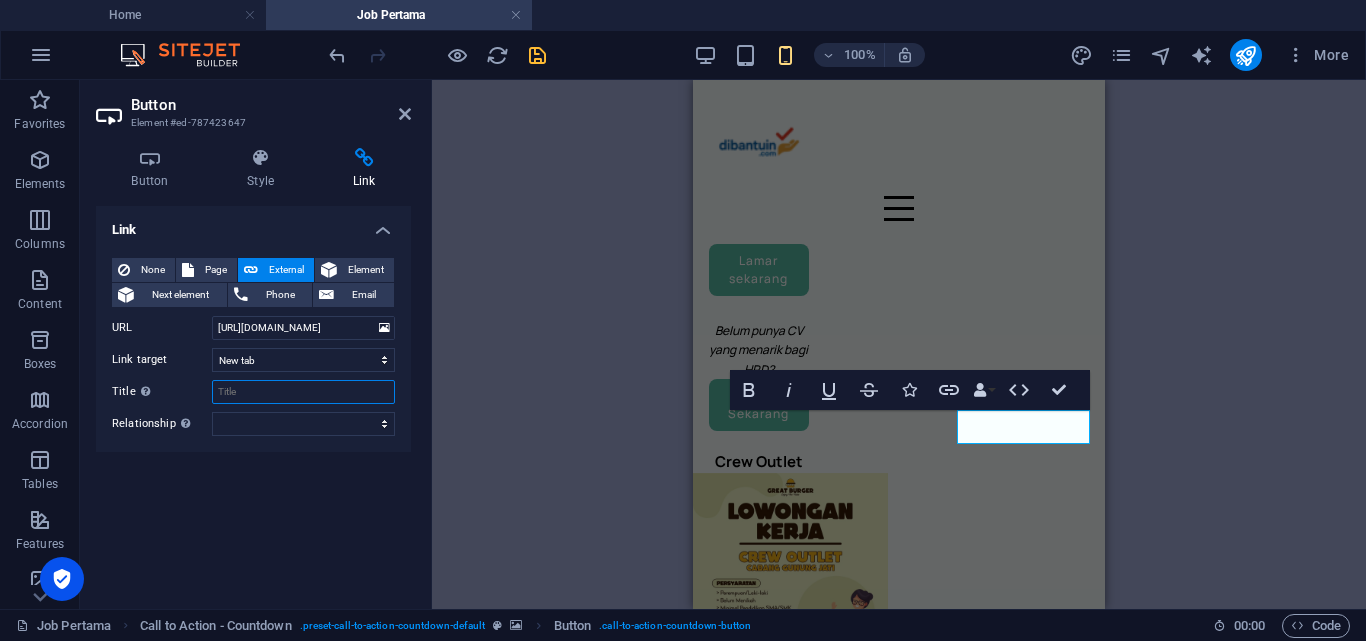 click on "Title Additional link description, should not be the same as the link text. The title is most often shown as a tooltip text when the mouse moves over the element. Leave empty if uncertain." at bounding box center (303, 392) 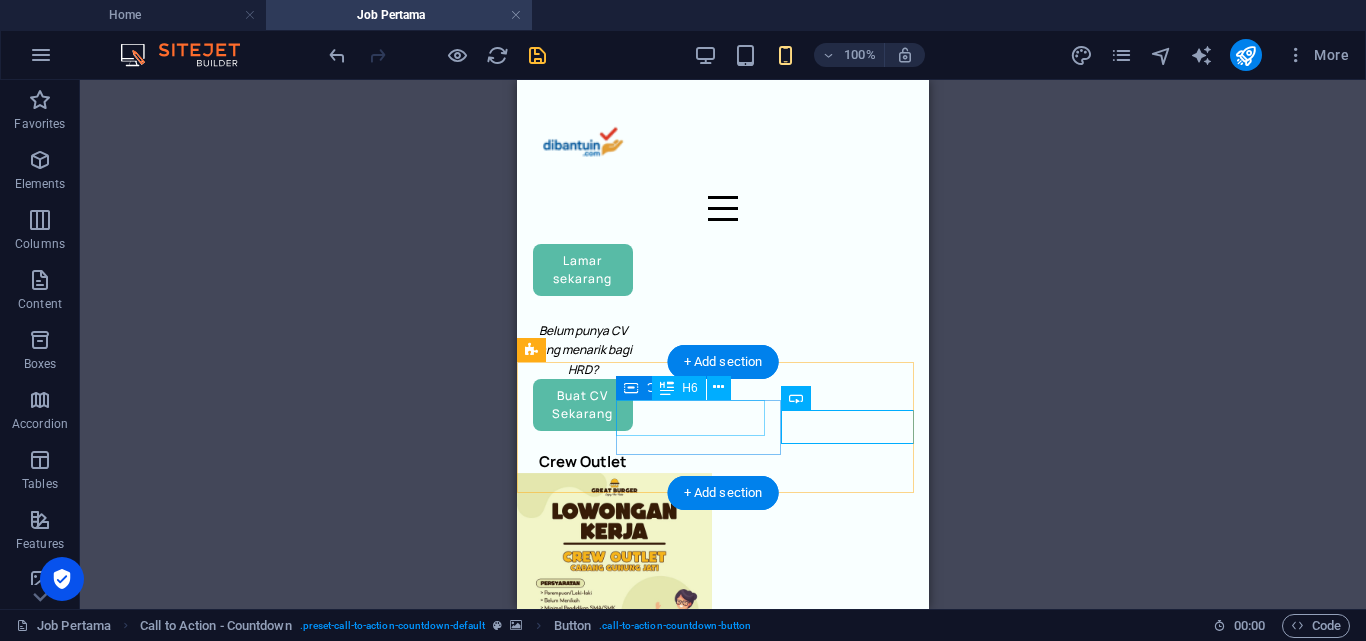click on "Kesempatan terbatas! Buat CV cuma 20 ribuan" at bounding box center (715, 1790) 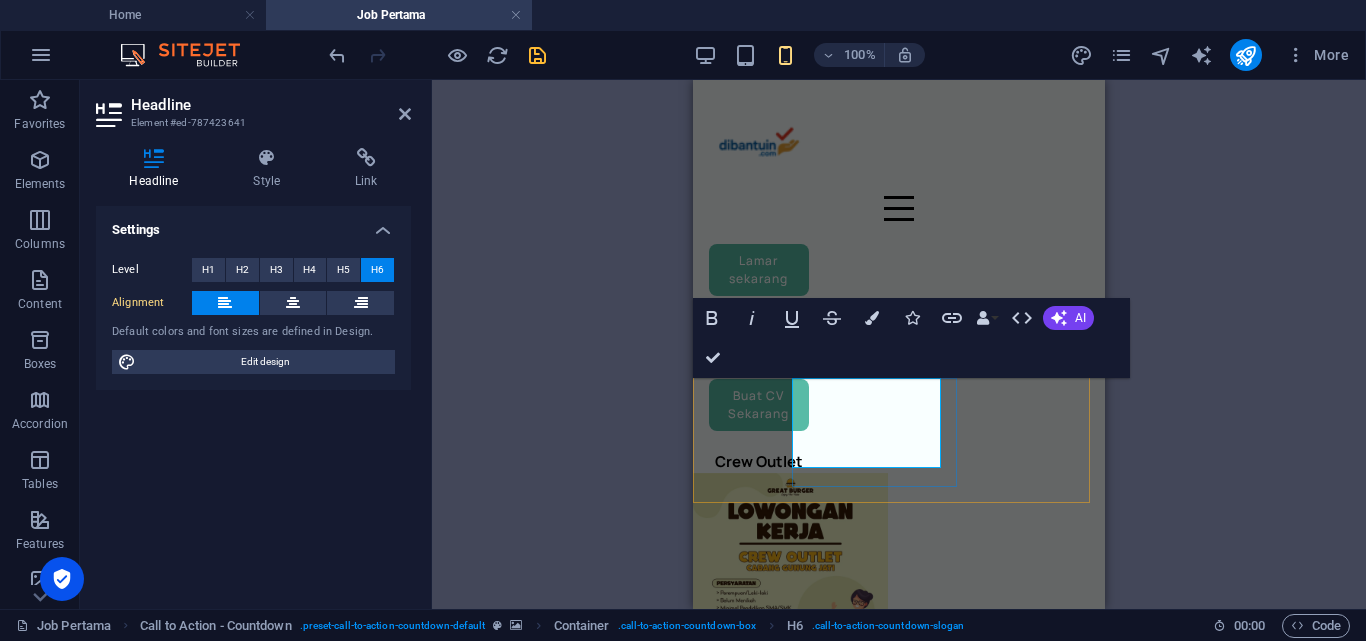 click on "Kesempatan terbatas! Buat CV cuma 20 ribuan" at bounding box center [891, 1794] 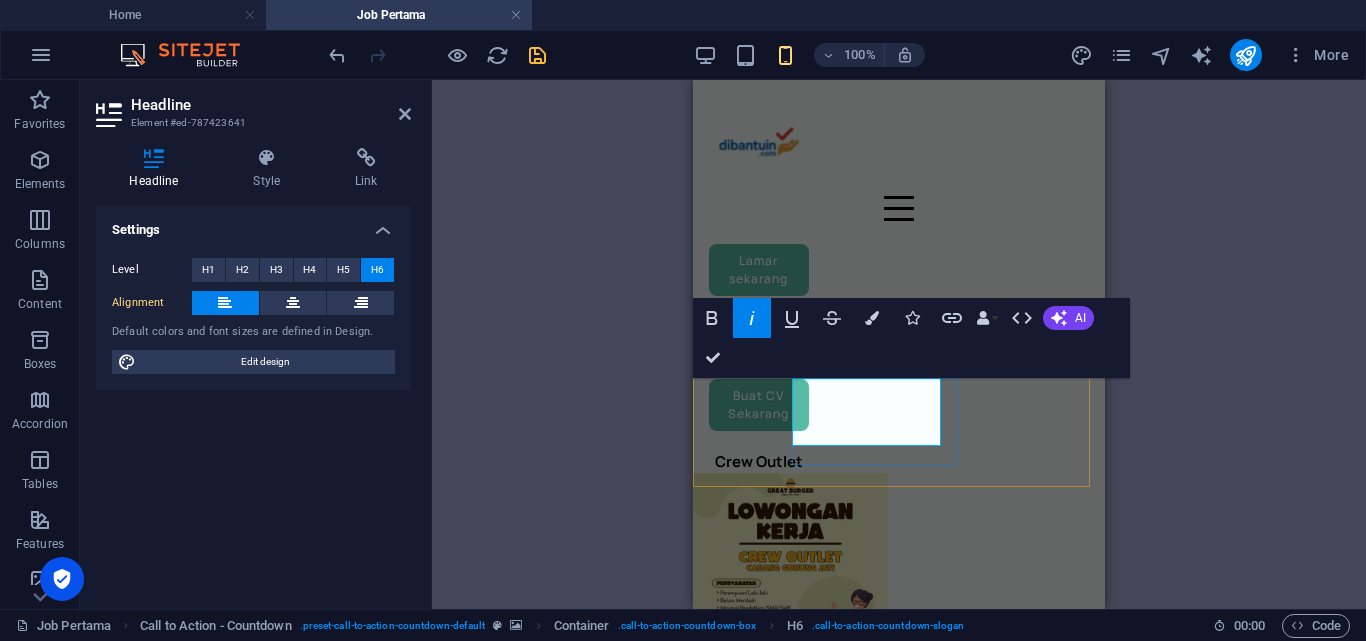 scroll, scrollTop: 306, scrollLeft: 0, axis: vertical 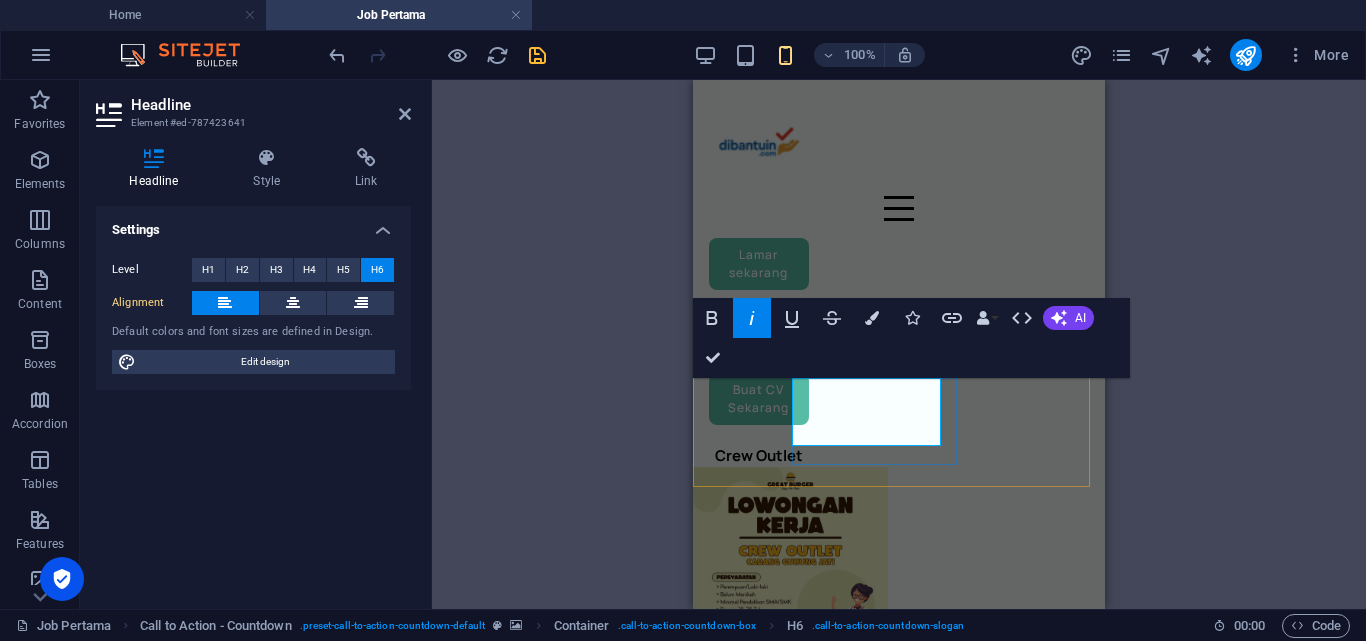 type 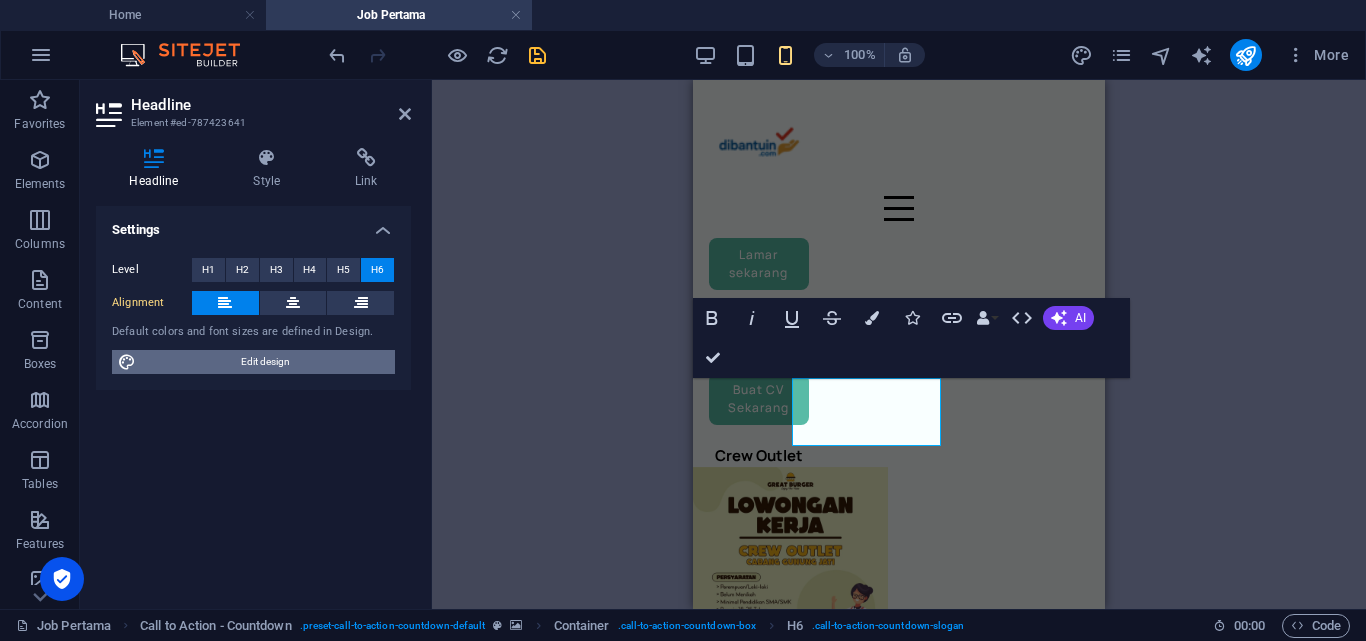 click on "Edit design" at bounding box center (265, 362) 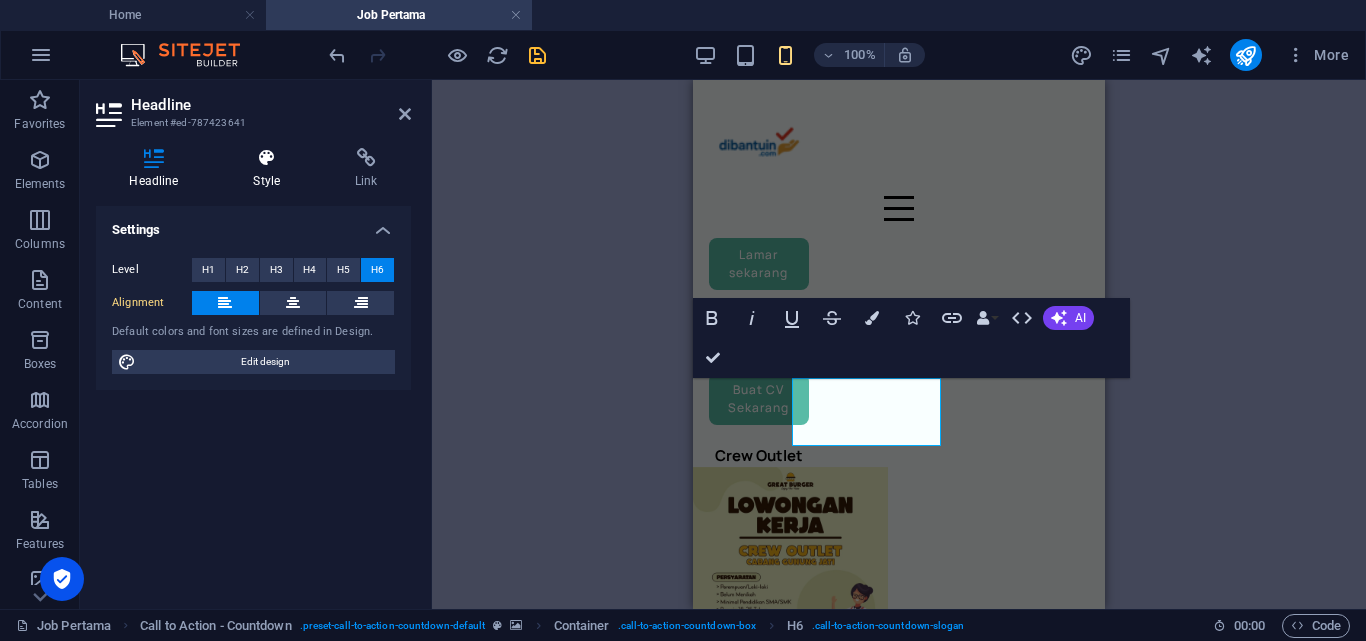 click at bounding box center [267, 158] 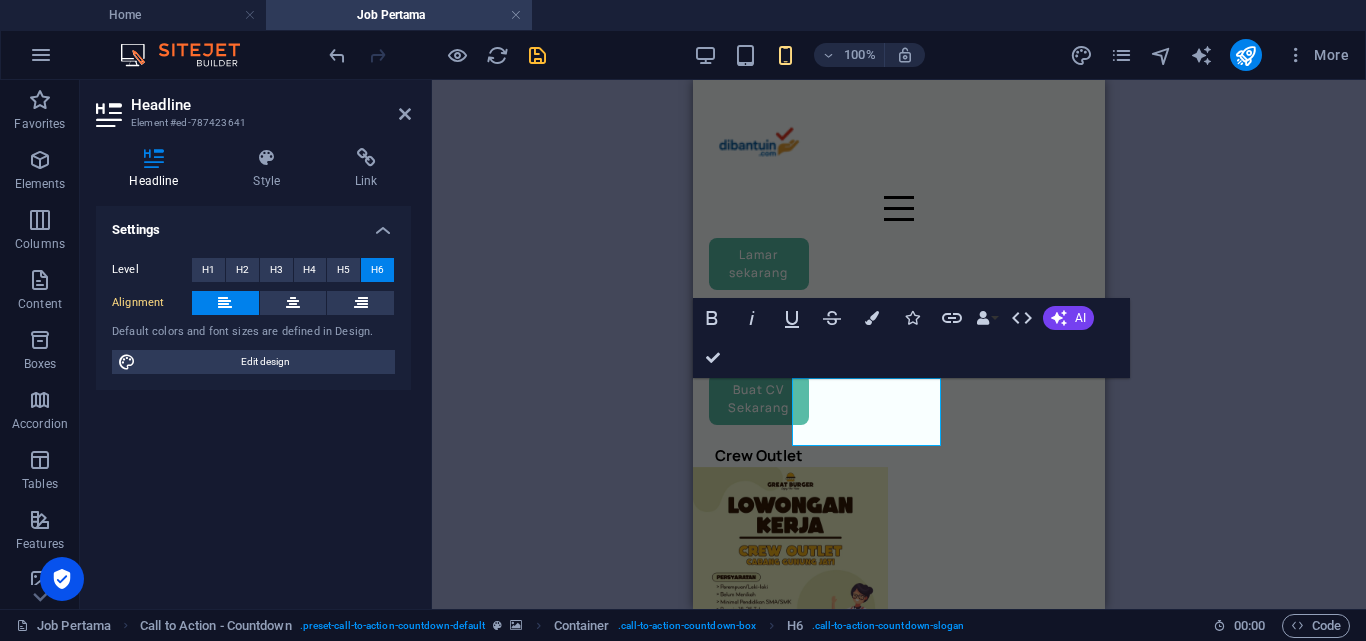 select on "px" 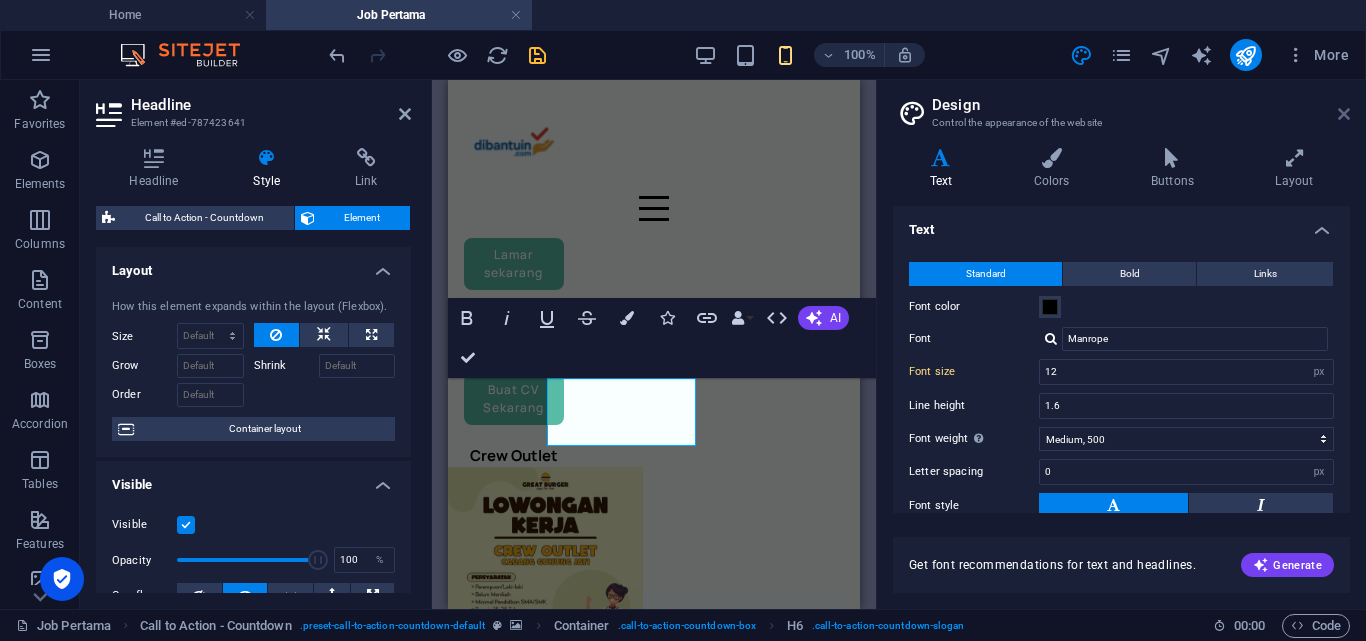 click at bounding box center (1344, 114) 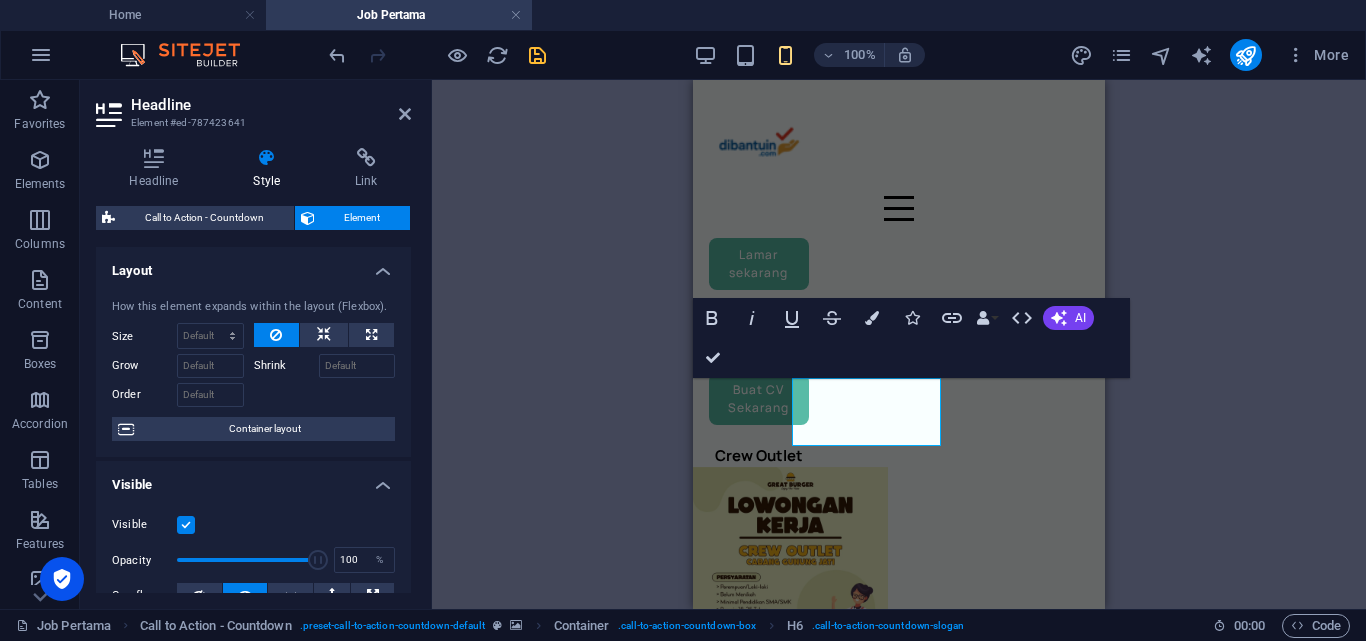 click on "Spacing" at bounding box center (253, 652) 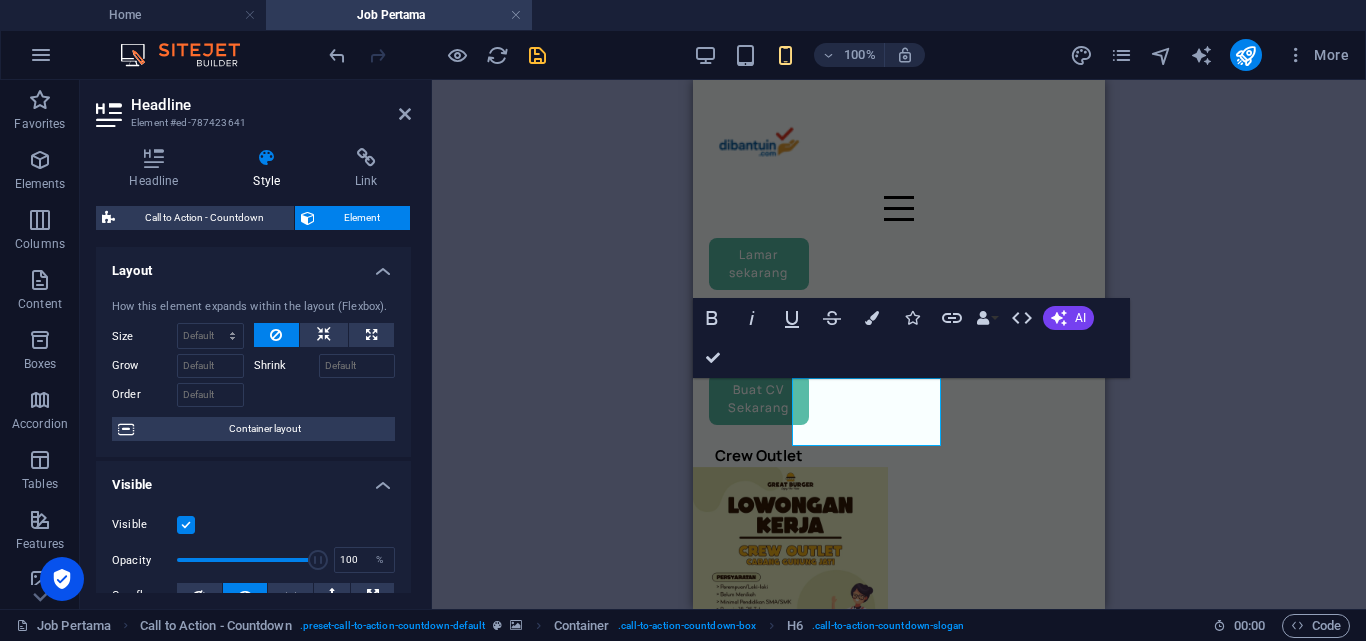 scroll, scrollTop: 300, scrollLeft: 0, axis: vertical 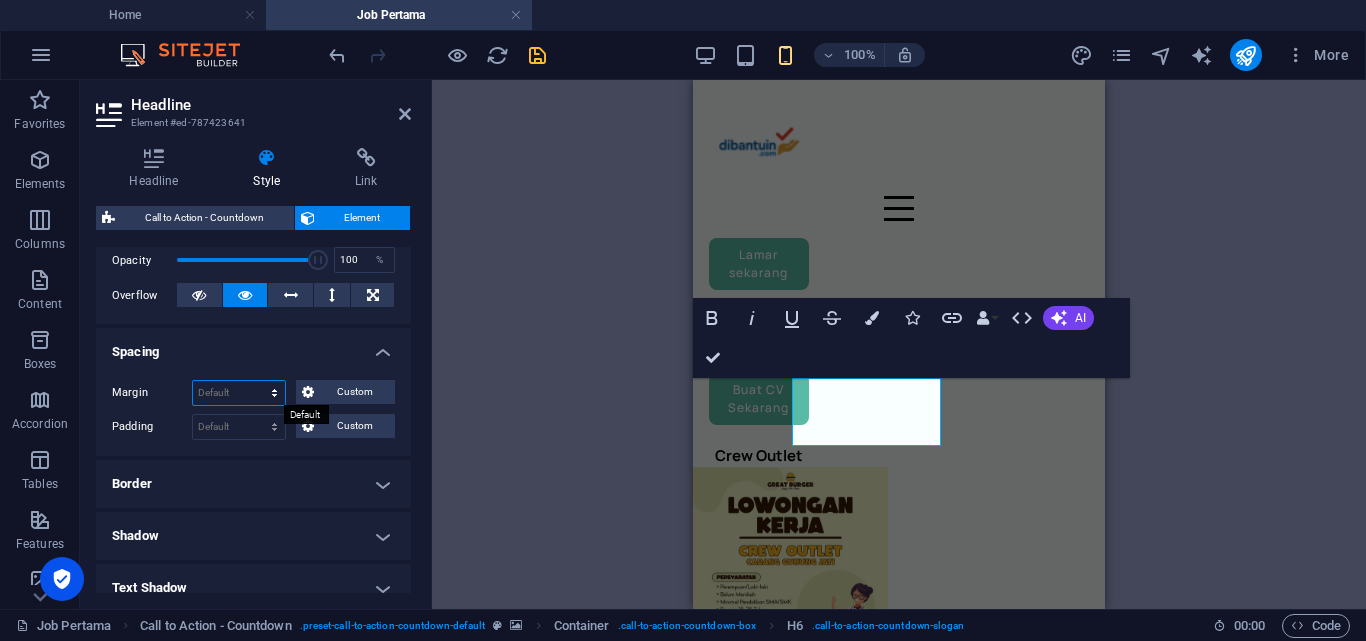 click on "Default auto px % rem vw vh Custom" at bounding box center (239, 393) 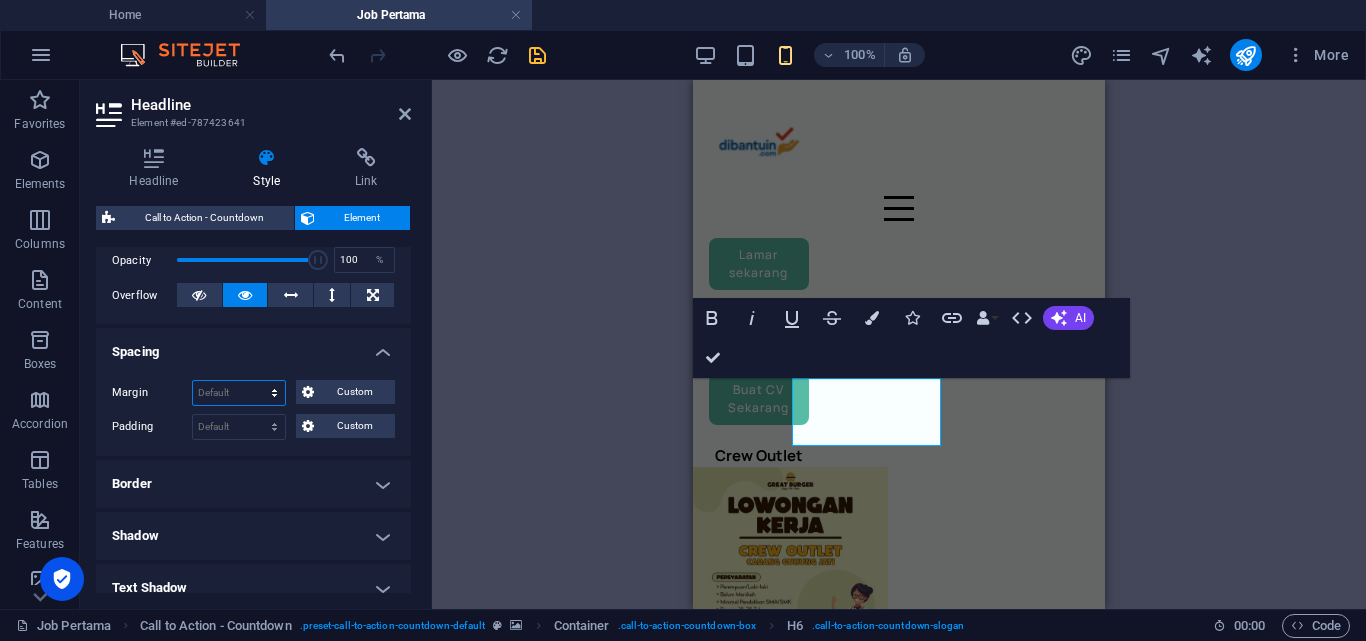 select on "rem" 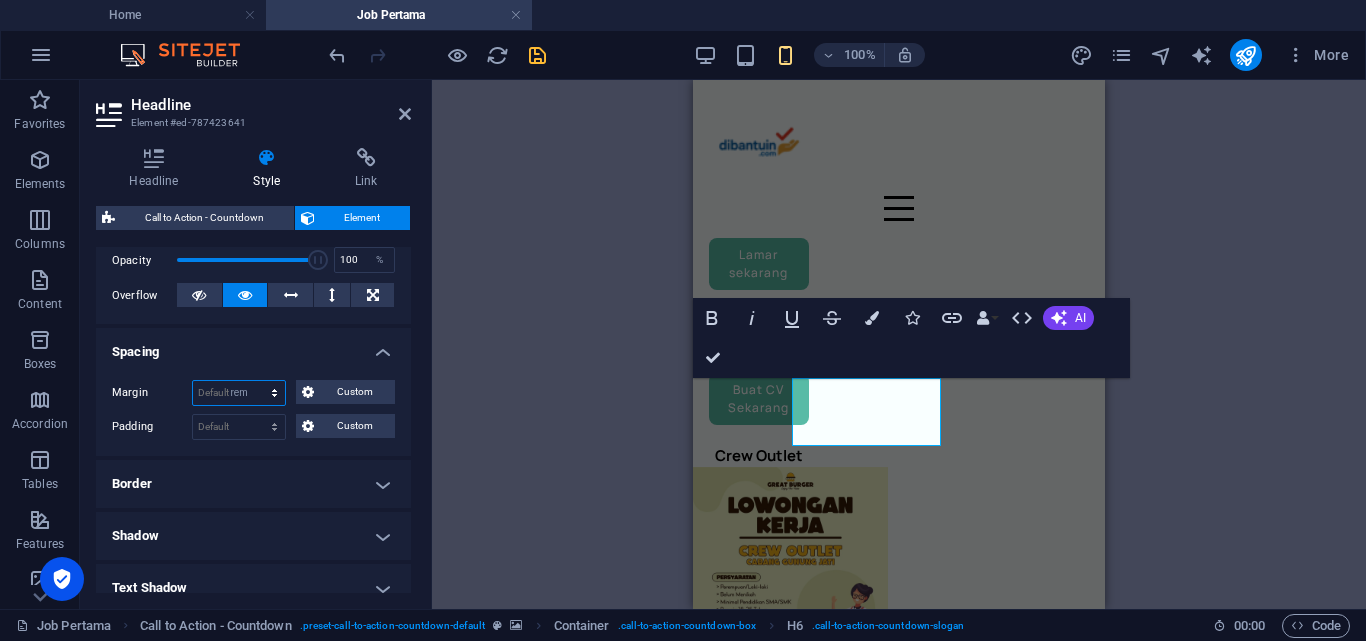 click on "Default auto px % rem vw vh Custom" at bounding box center [239, 393] 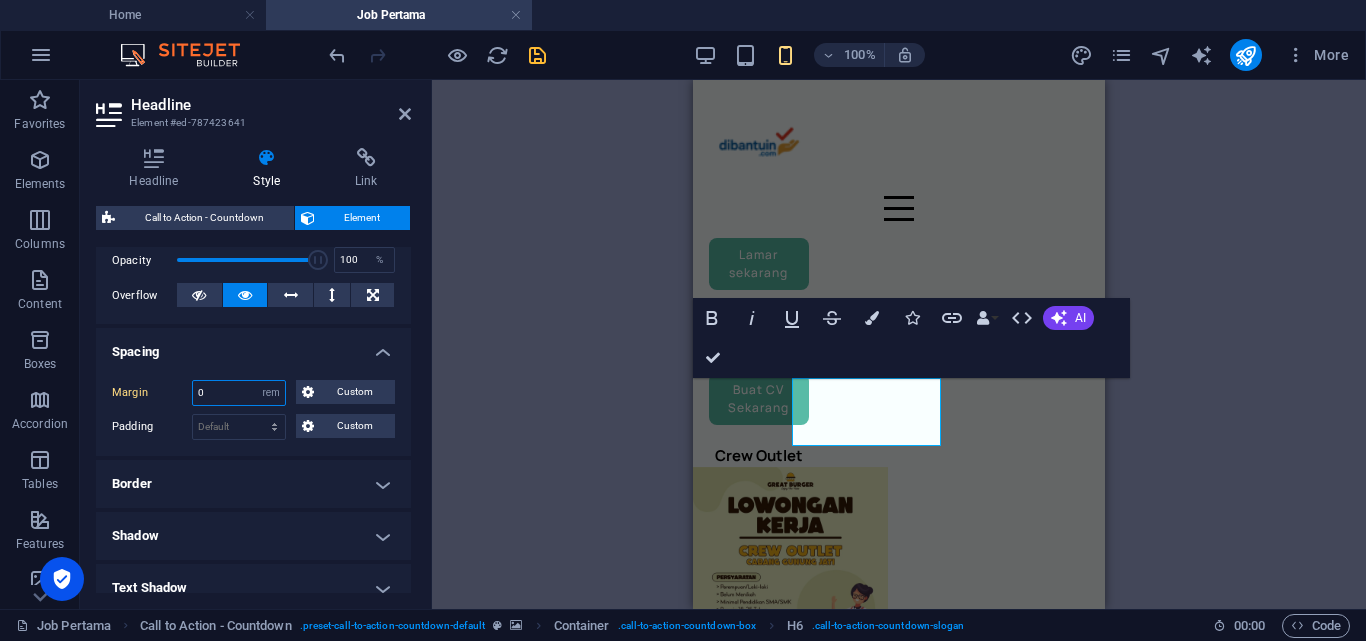 type on "1" 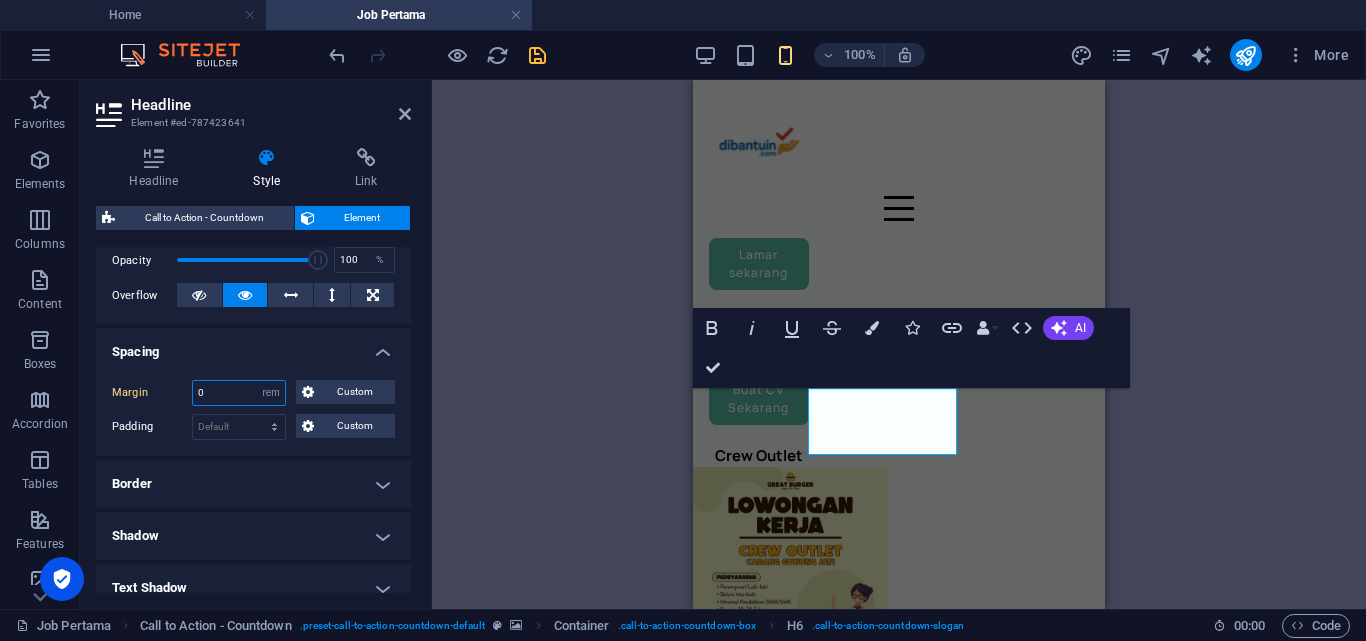 type on "0.5" 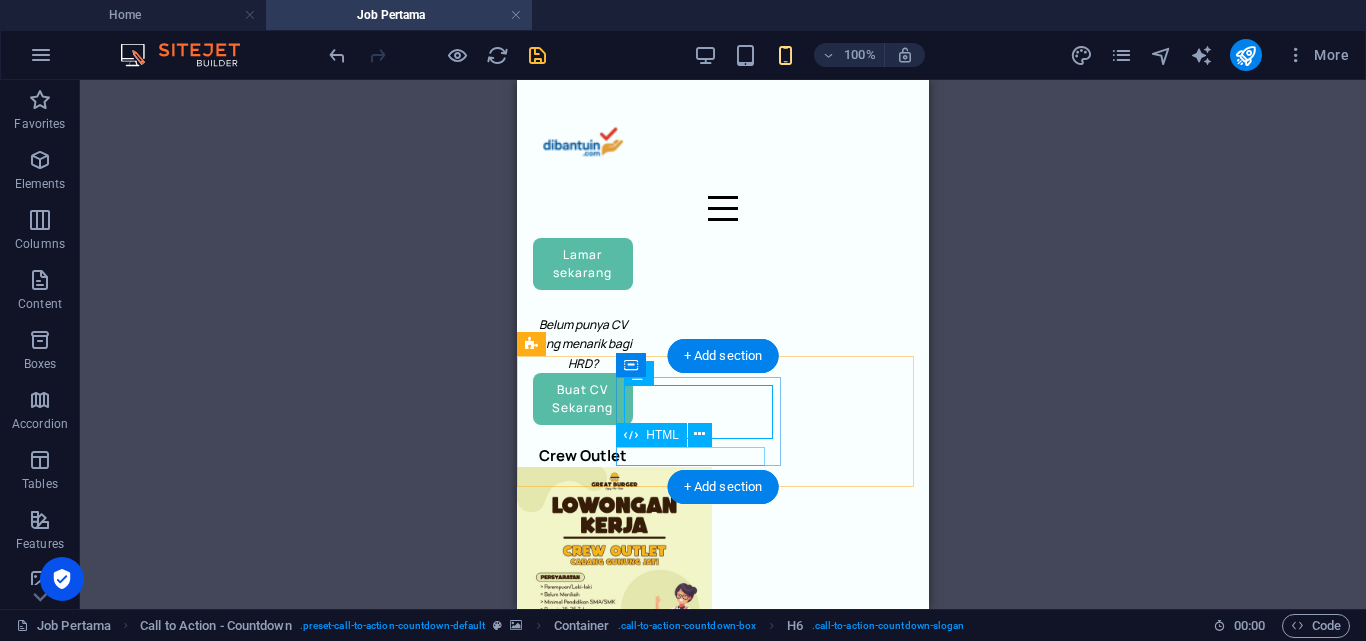 click on "15 : 00 : 00" at bounding box center (715, 1809) 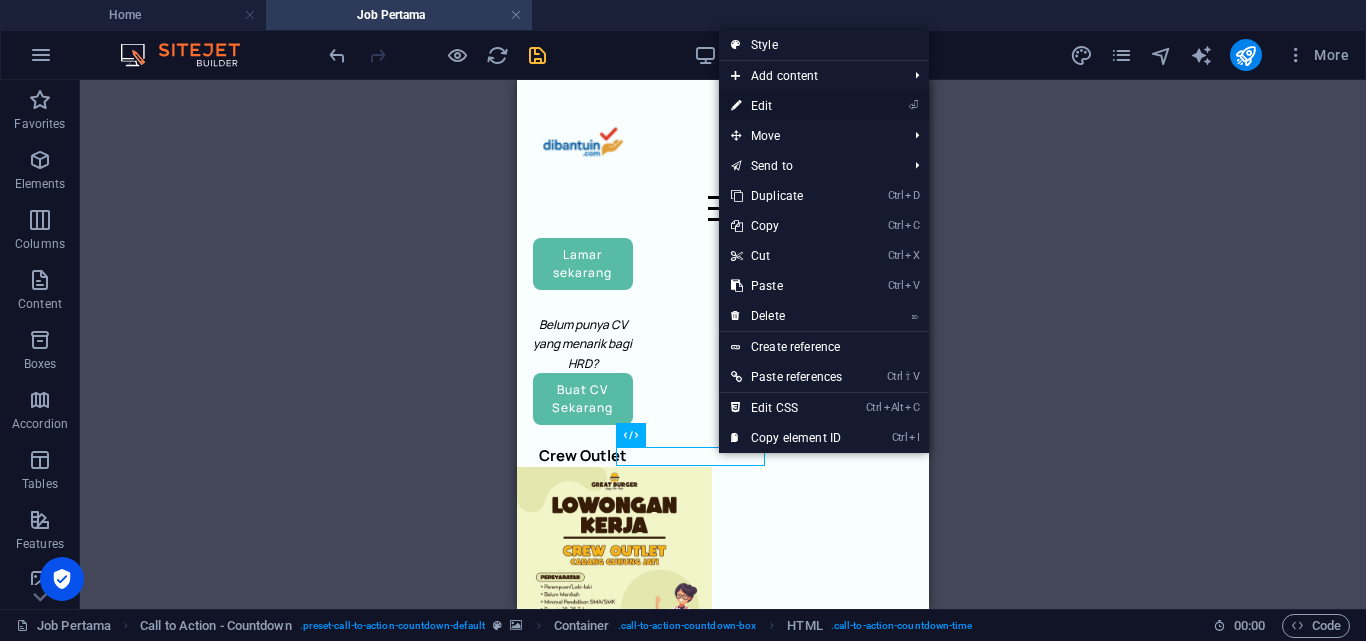 click on "⏎  Edit" at bounding box center [786, 106] 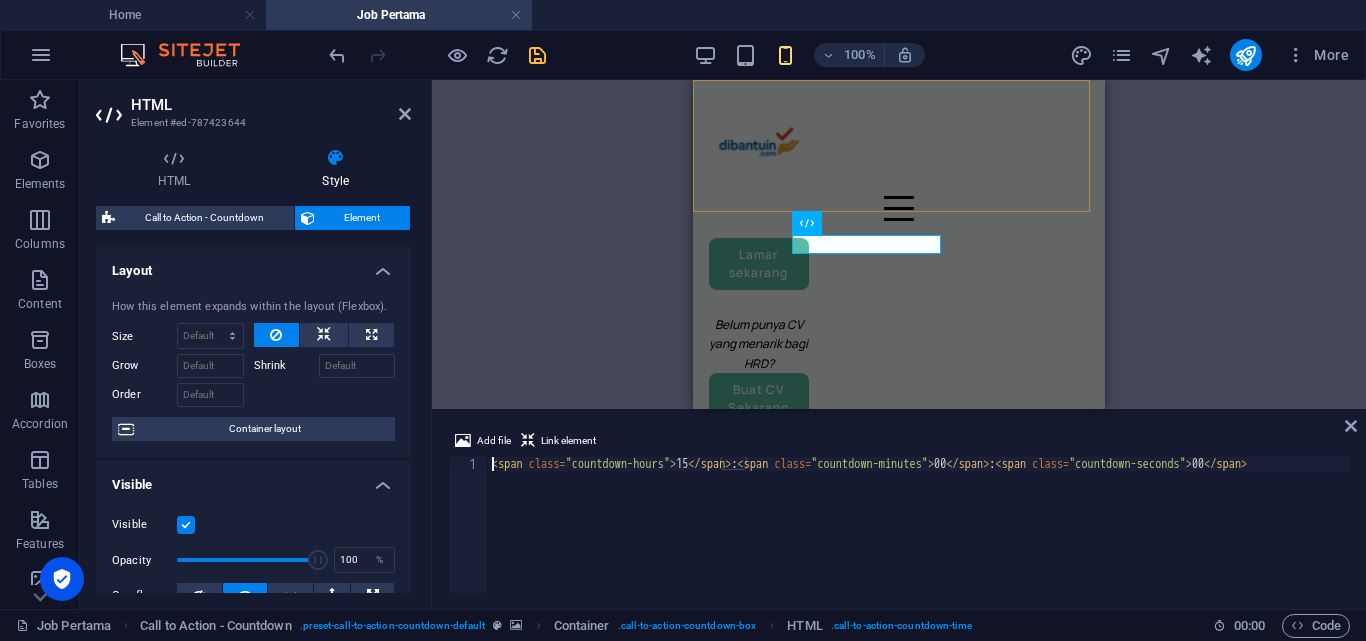 scroll, scrollTop: 518, scrollLeft: 0, axis: vertical 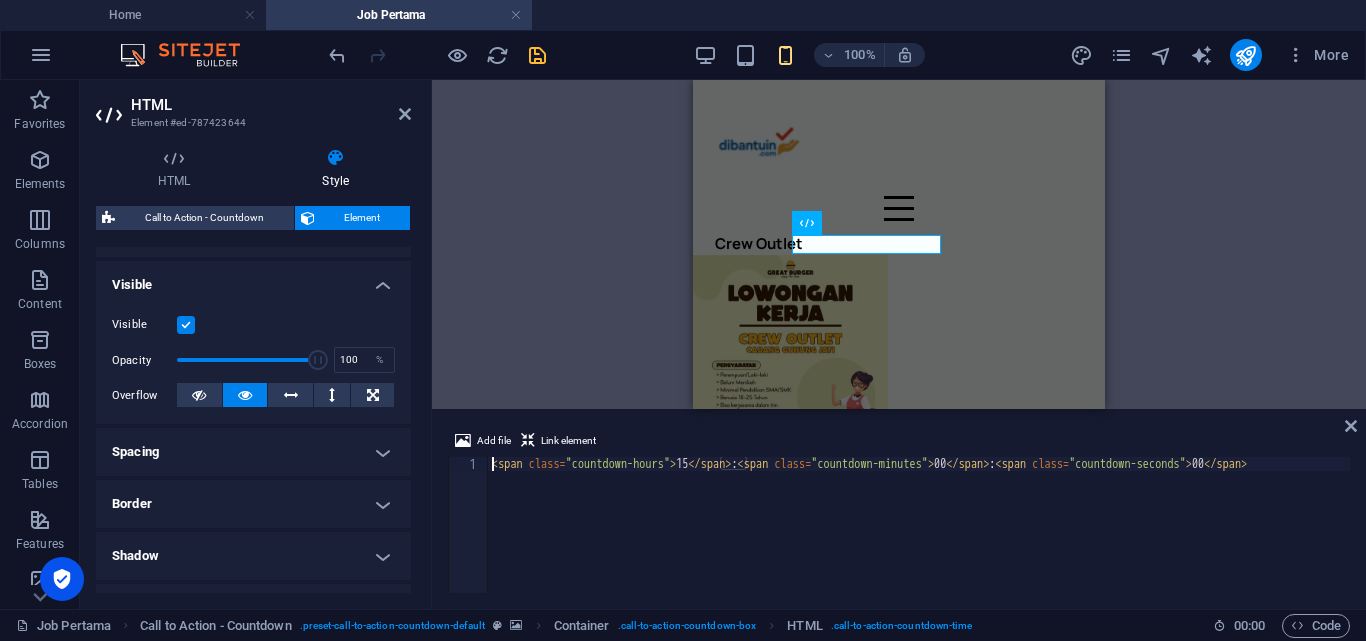 click on "Spacing" at bounding box center (253, 452) 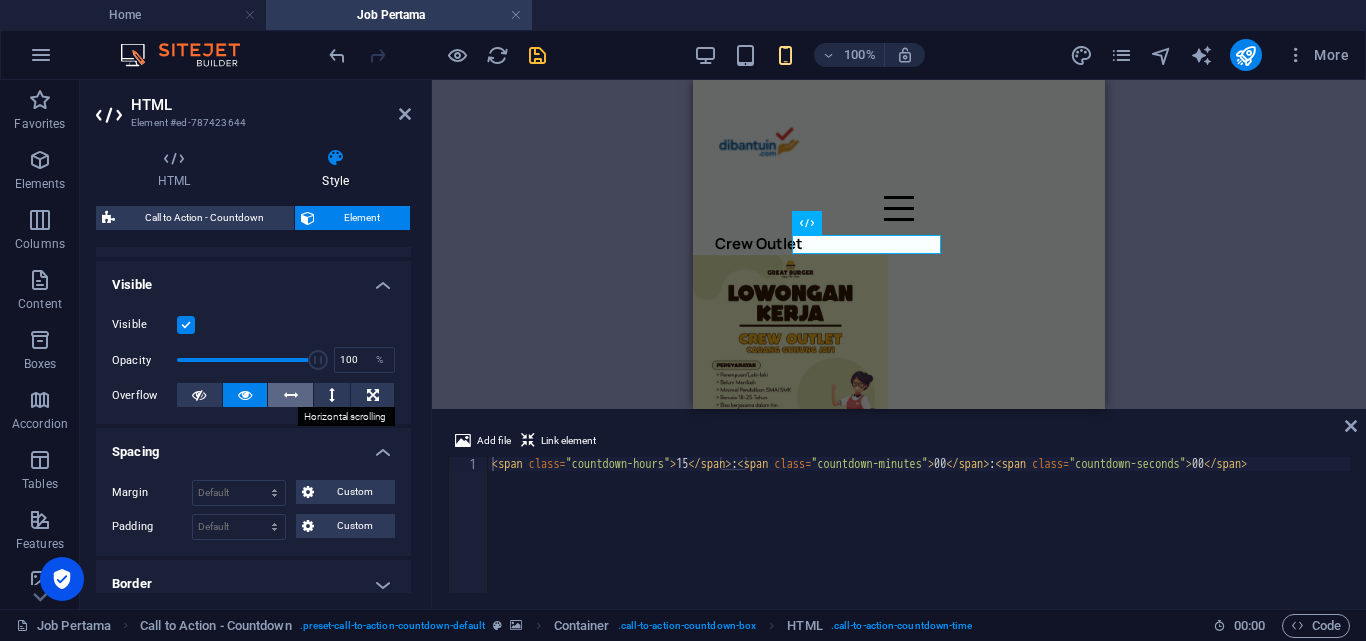 click at bounding box center [290, 395] 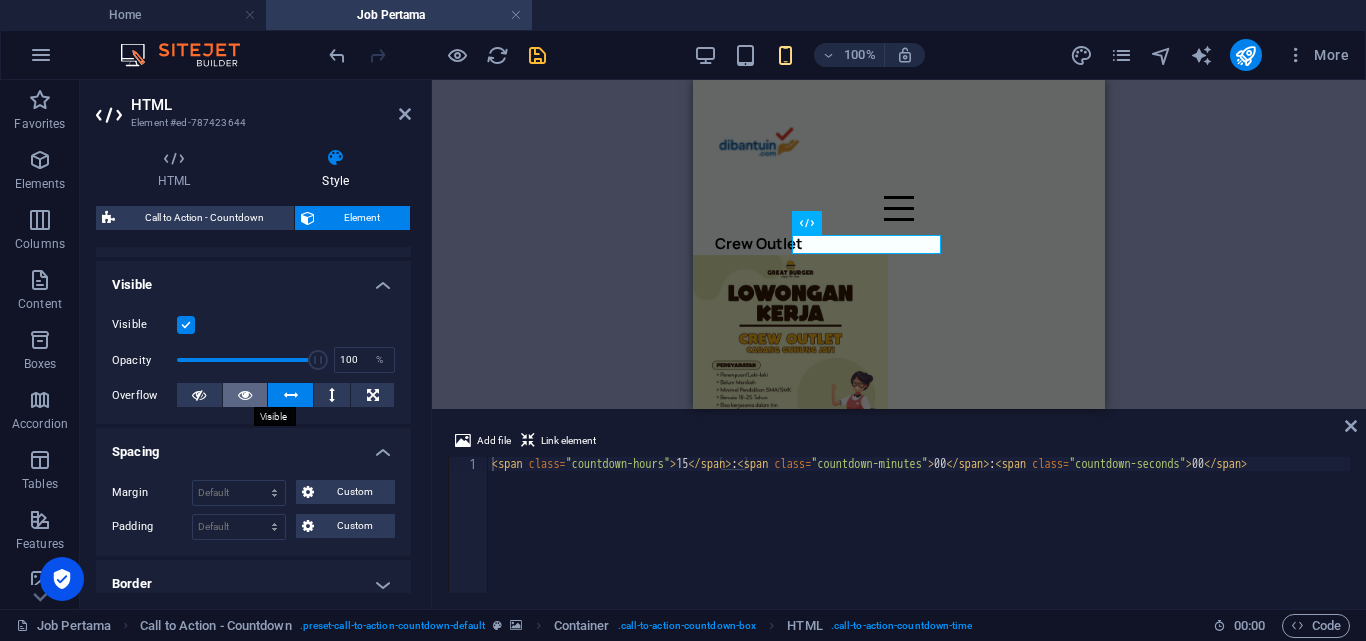 click at bounding box center (245, 395) 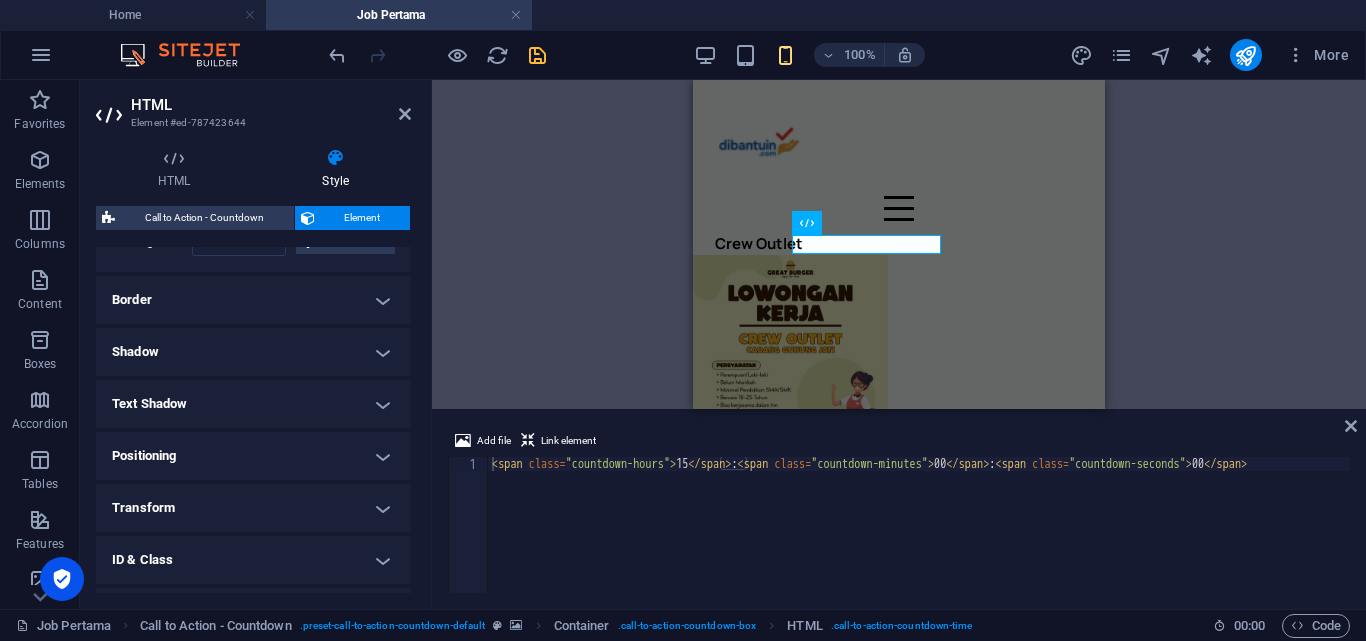 scroll, scrollTop: 500, scrollLeft: 0, axis: vertical 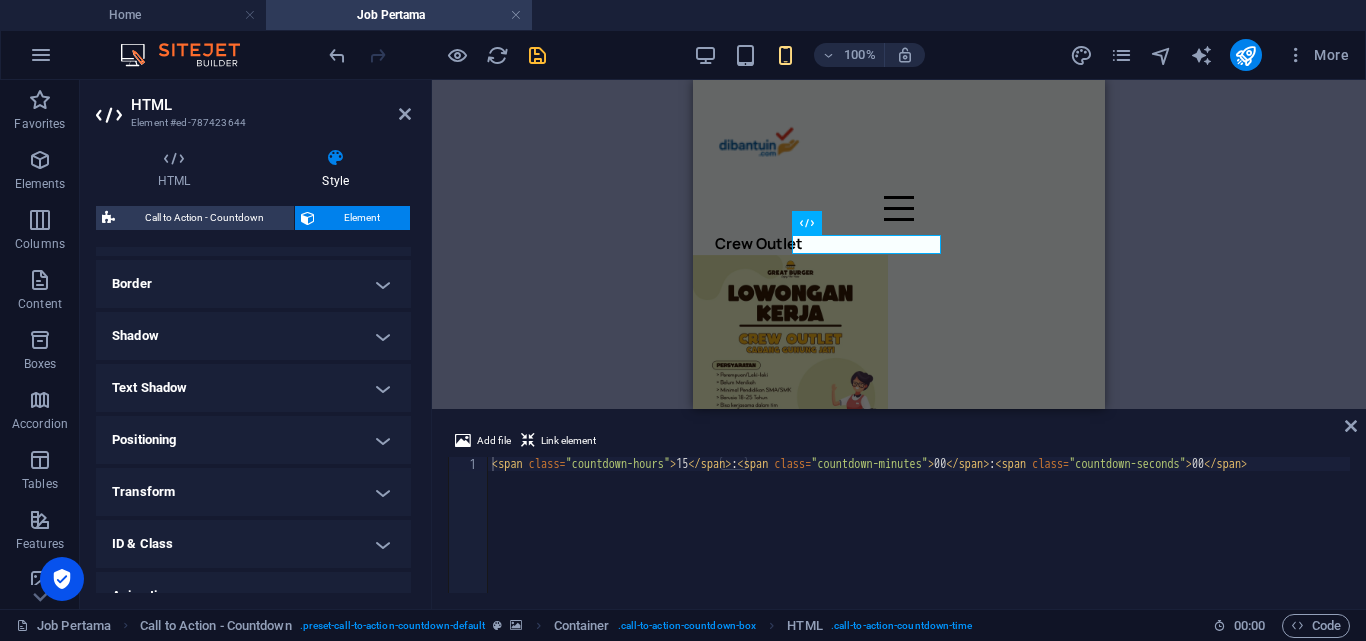 click on "Positioning" at bounding box center (253, 440) 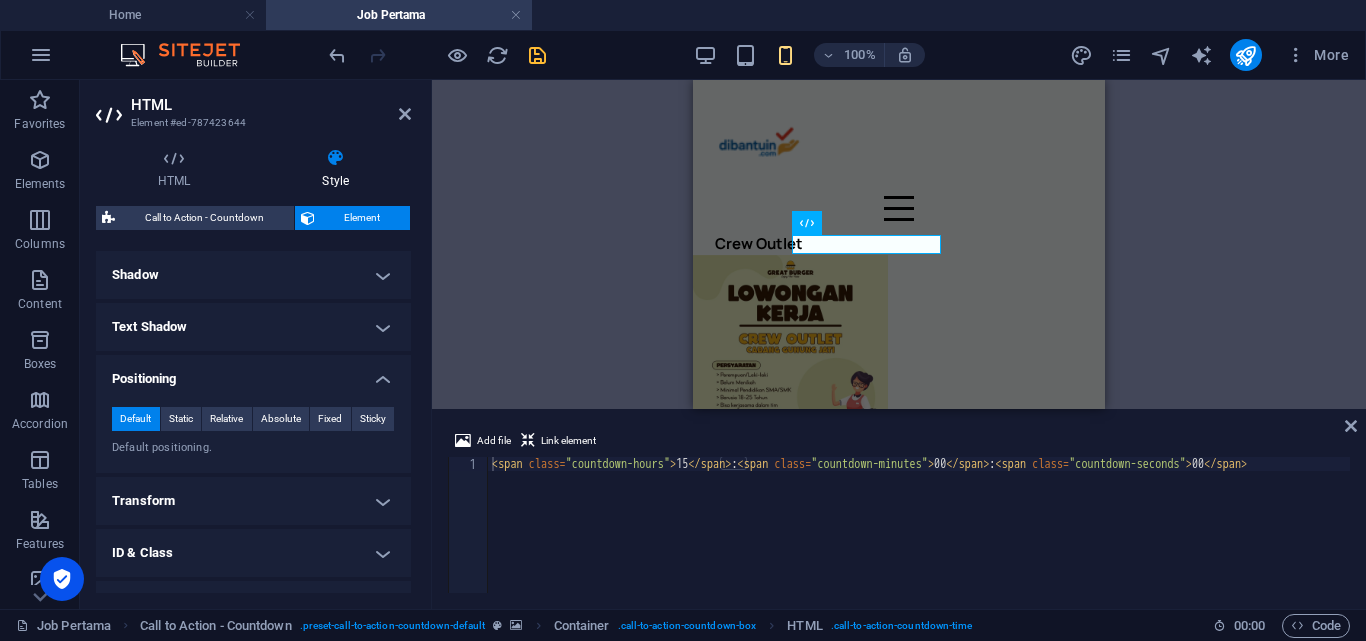 scroll, scrollTop: 649, scrollLeft: 0, axis: vertical 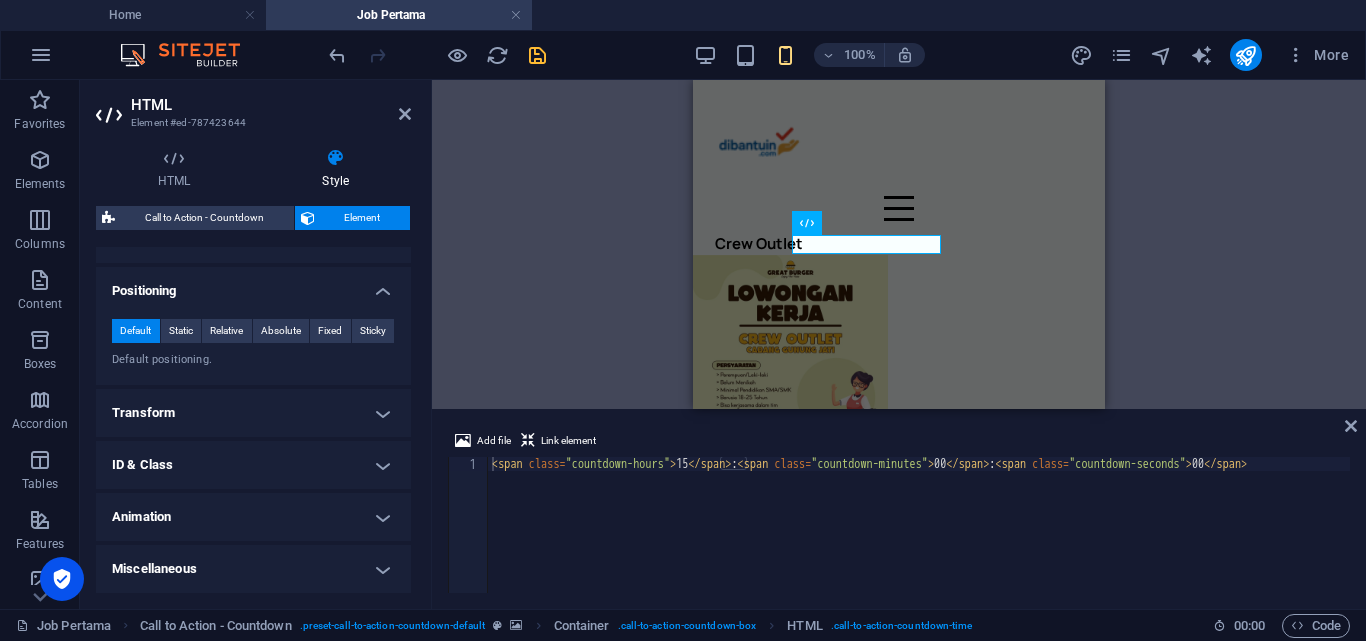 click on "Positioning" at bounding box center (253, 285) 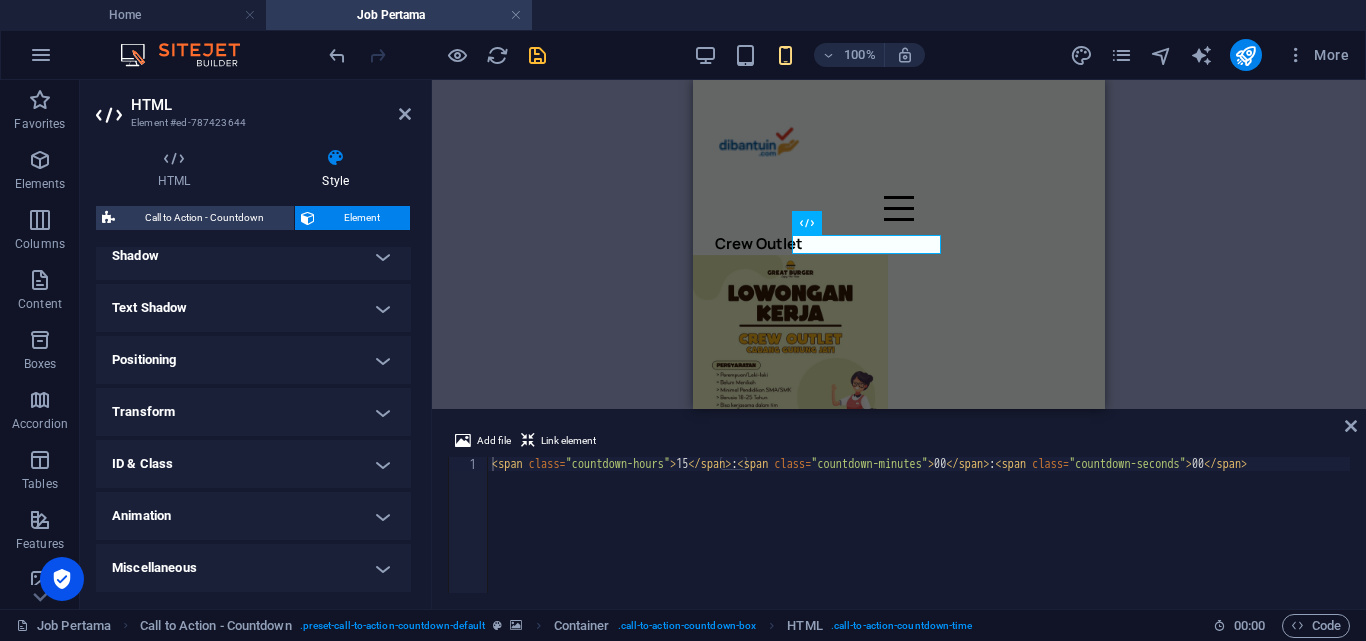 click on "Transform" at bounding box center (253, 412) 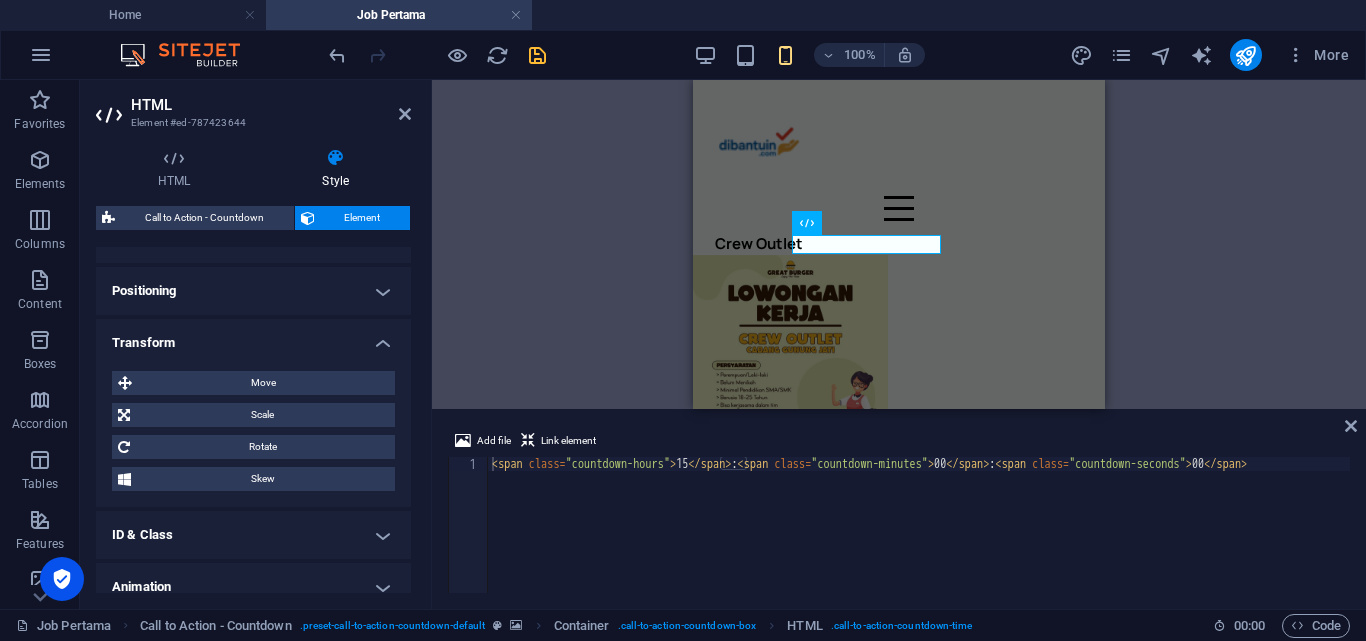 click on "Transform" at bounding box center [253, 337] 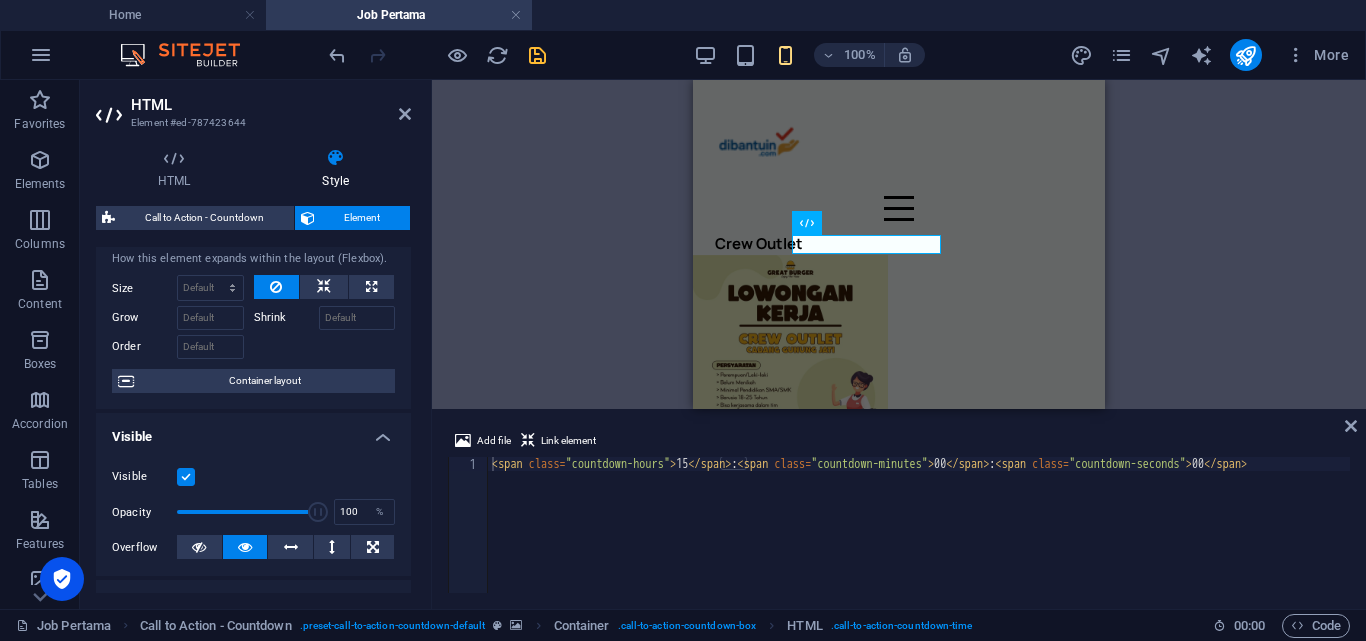 scroll, scrollTop: 0, scrollLeft: 0, axis: both 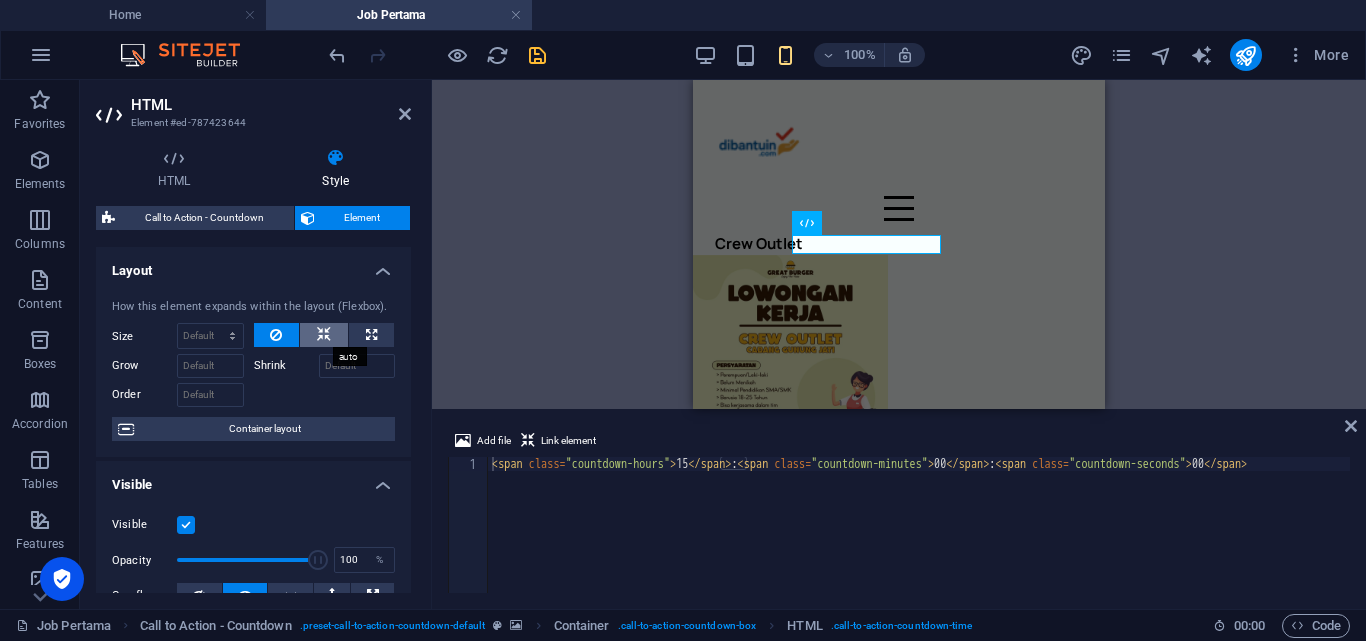 click at bounding box center (324, 335) 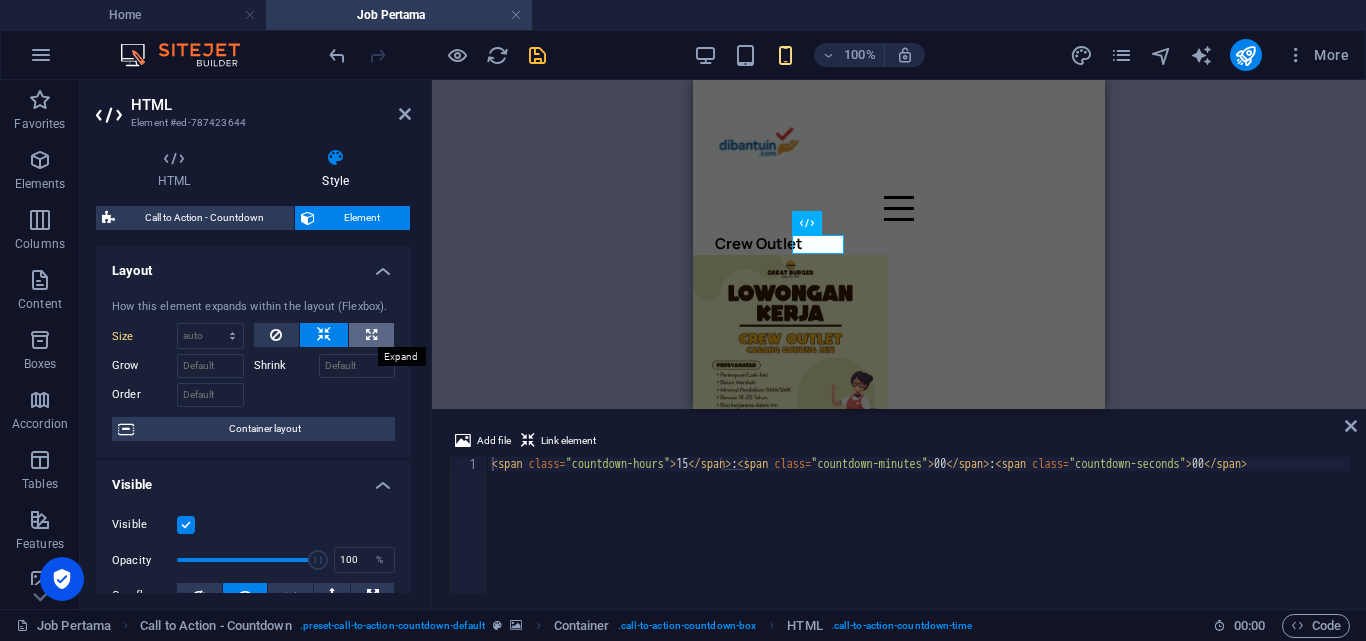 click at bounding box center (371, 335) 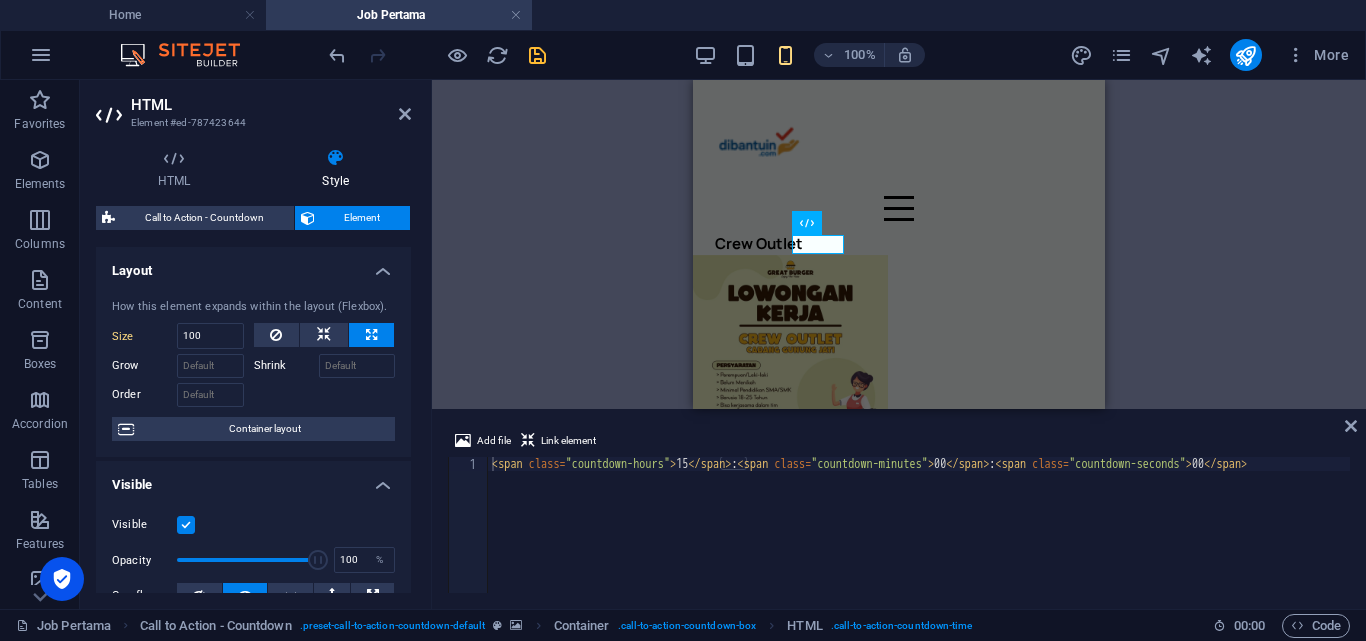 type on "100" 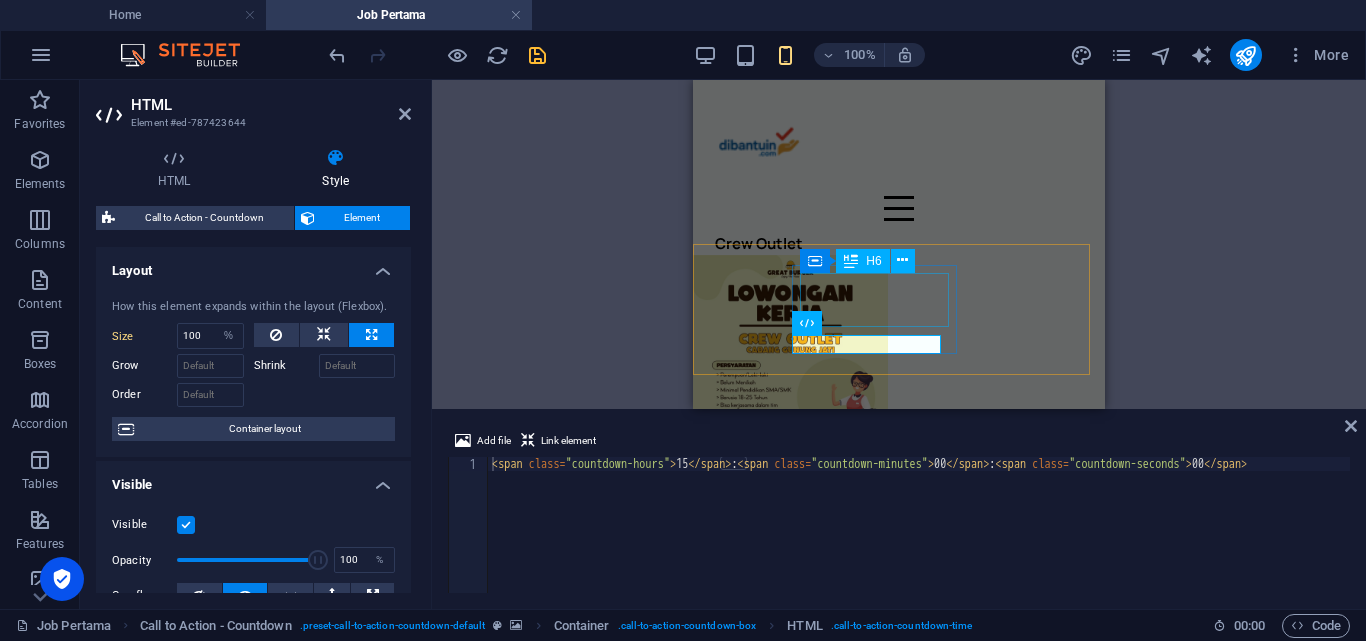 scroll, scrollTop: 418, scrollLeft: 0, axis: vertical 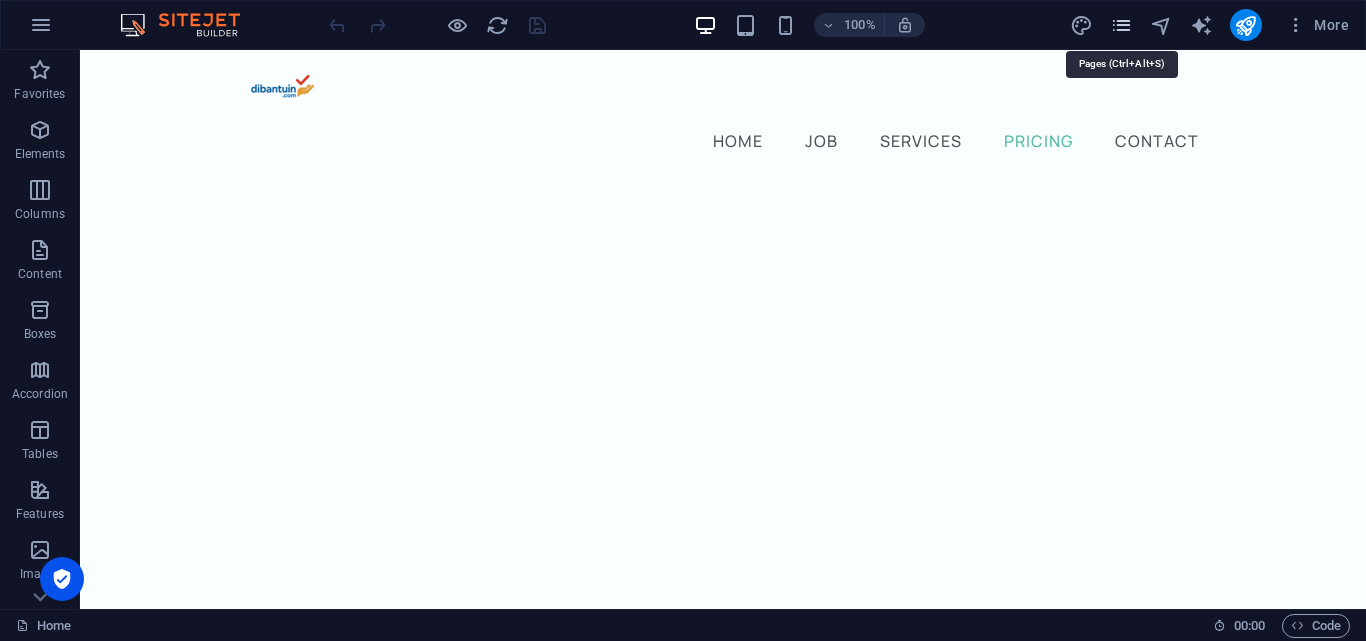 click at bounding box center [1121, 25] 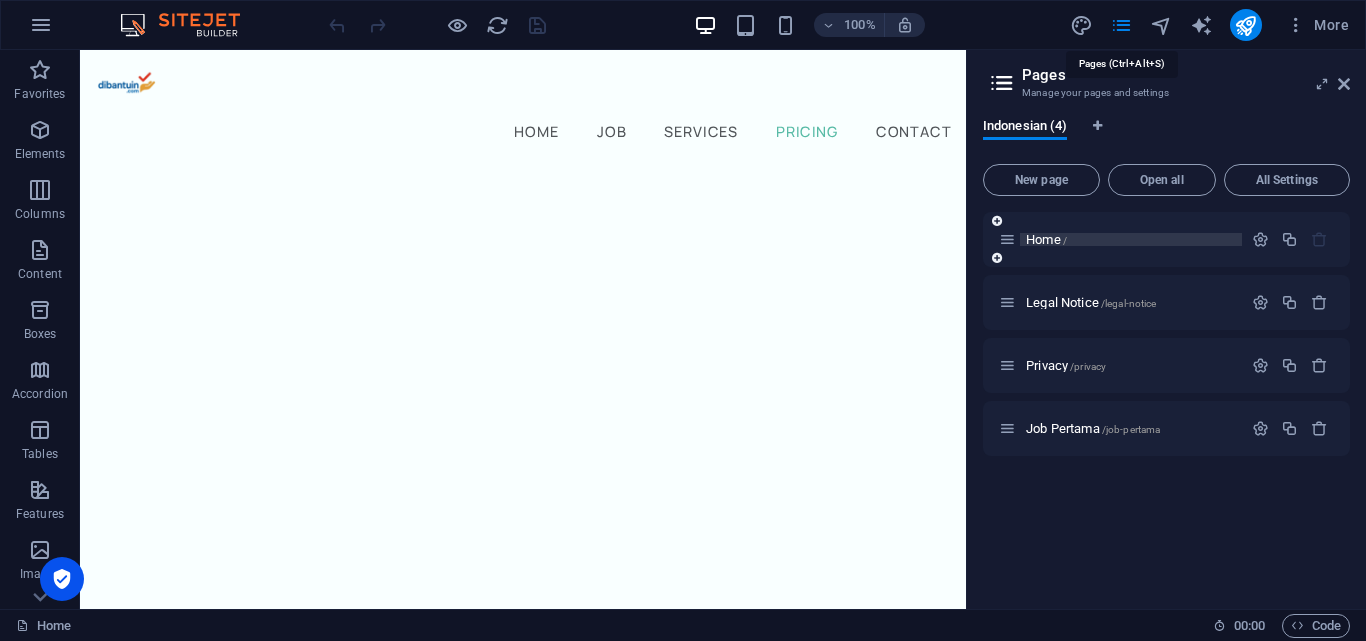 scroll, scrollTop: 4150, scrollLeft: 0, axis: vertical 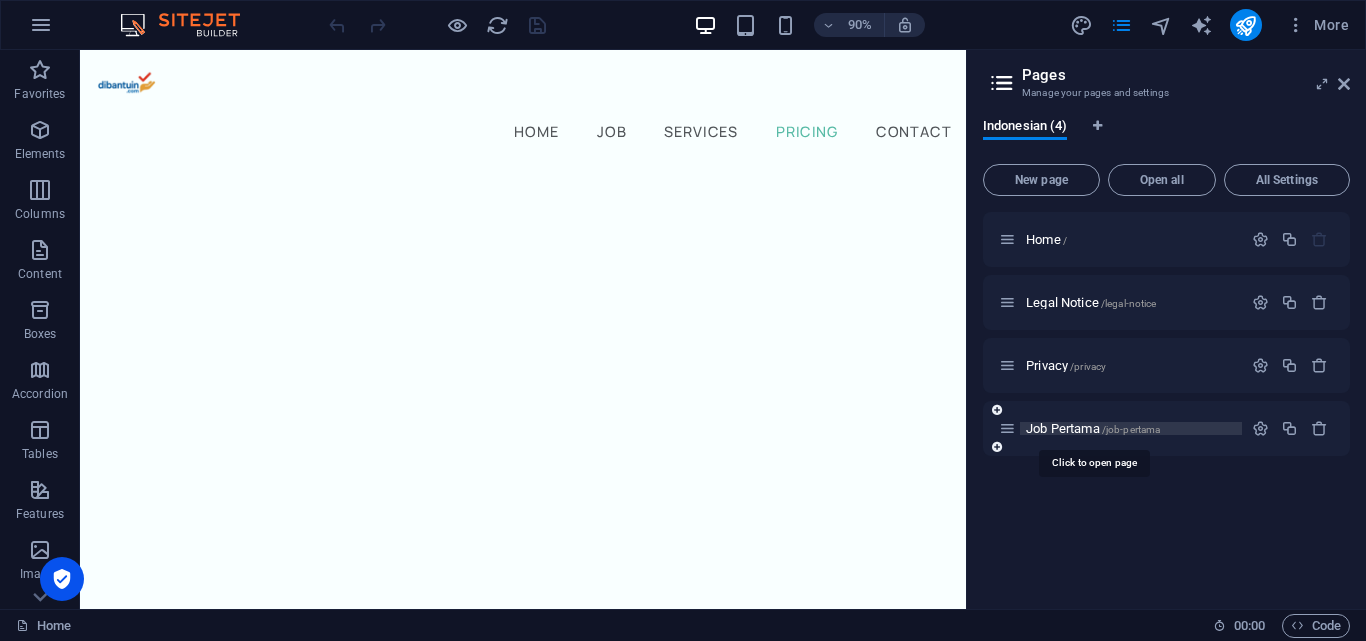 click on "Job Pertama /job-pertama" at bounding box center [1093, 428] 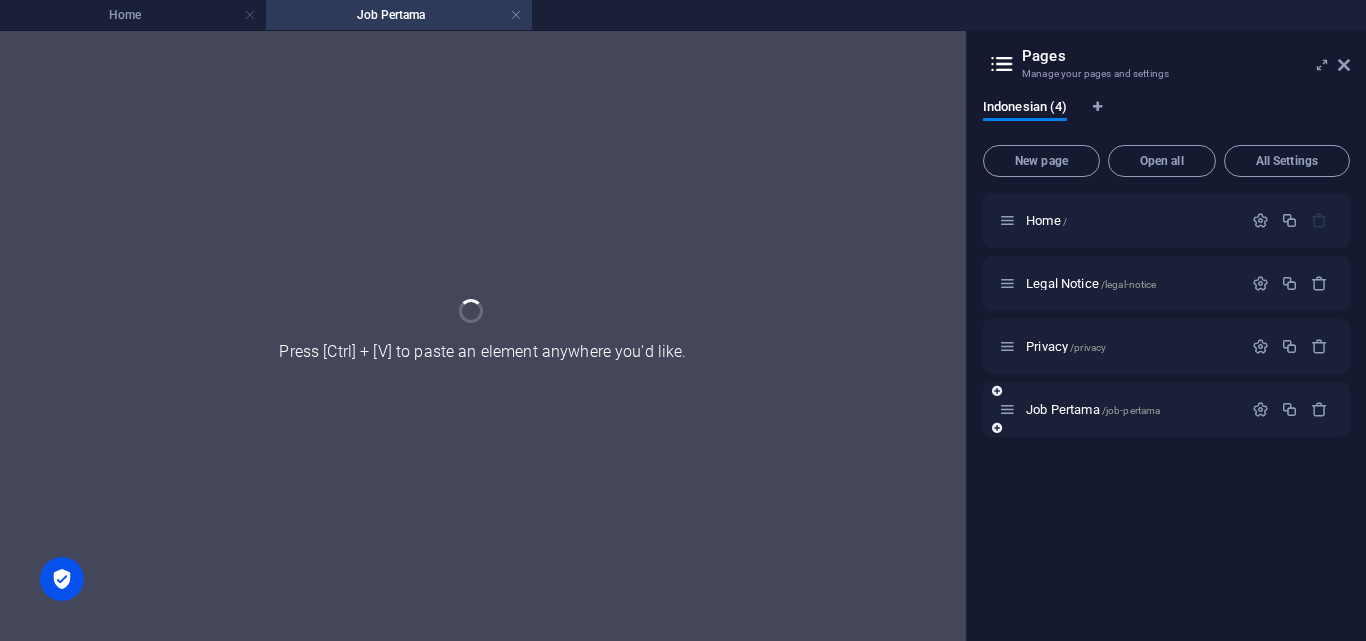 scroll, scrollTop: 0, scrollLeft: 0, axis: both 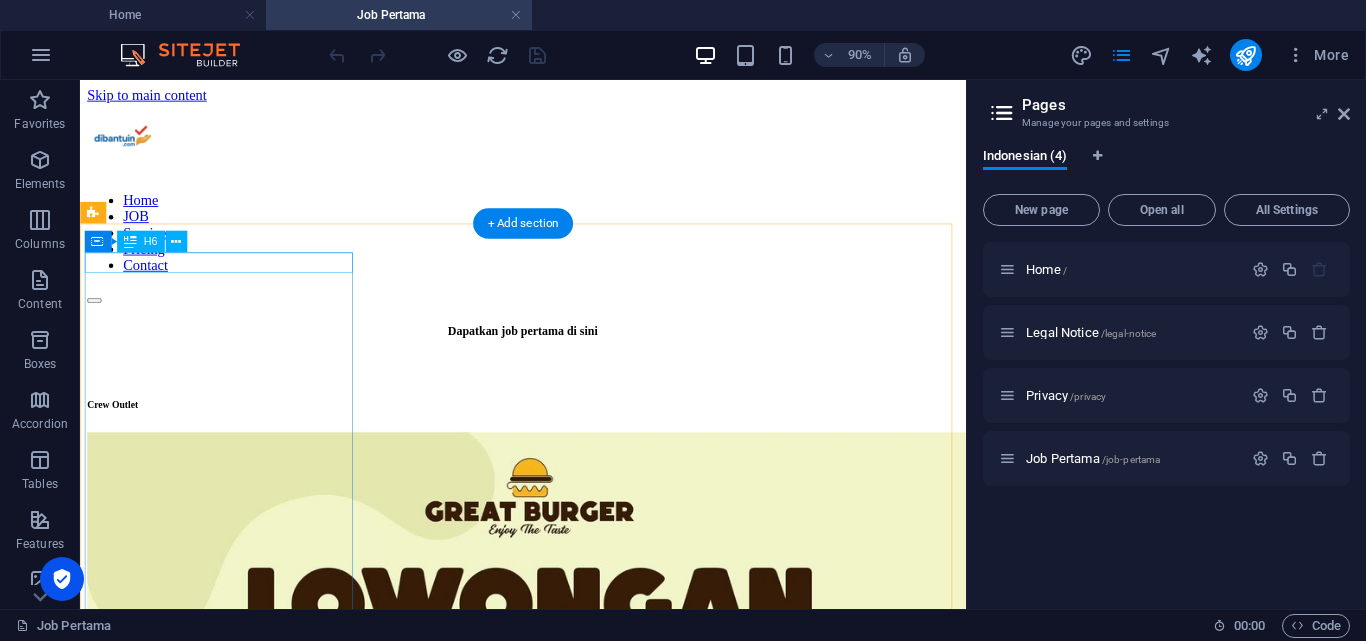click on "Crew Outlet" at bounding box center (572, 440) 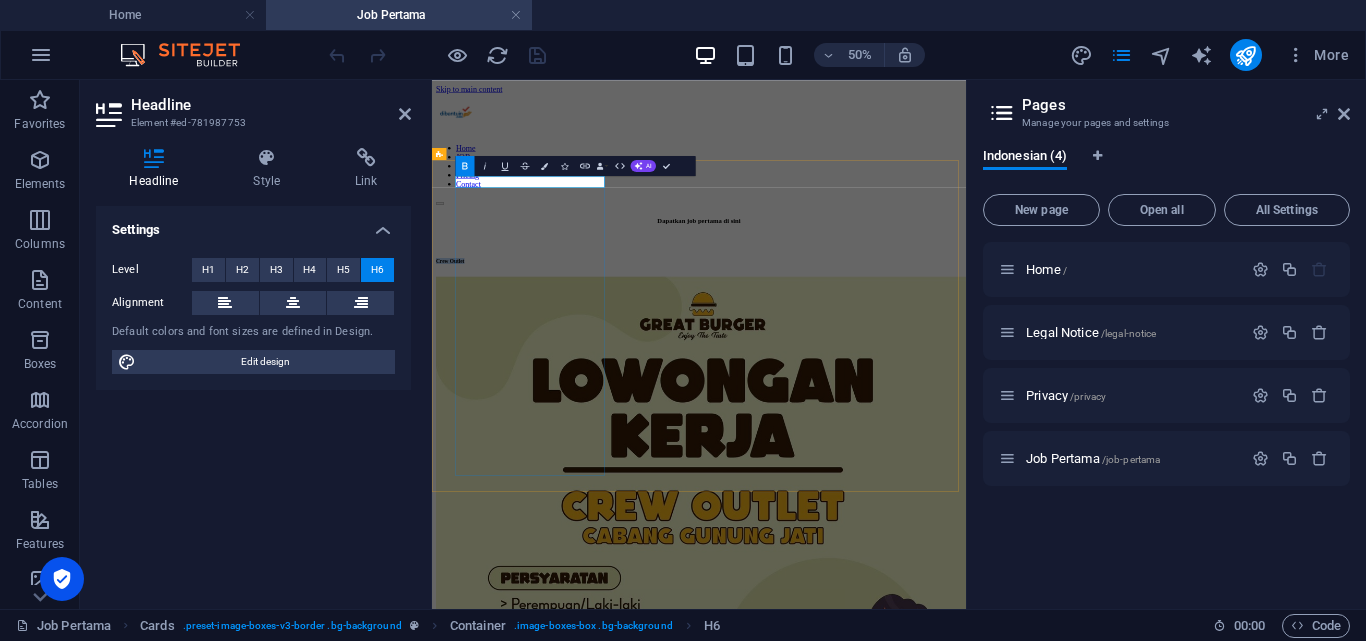 click on "Crew Outlet" at bounding box center (966, 440) 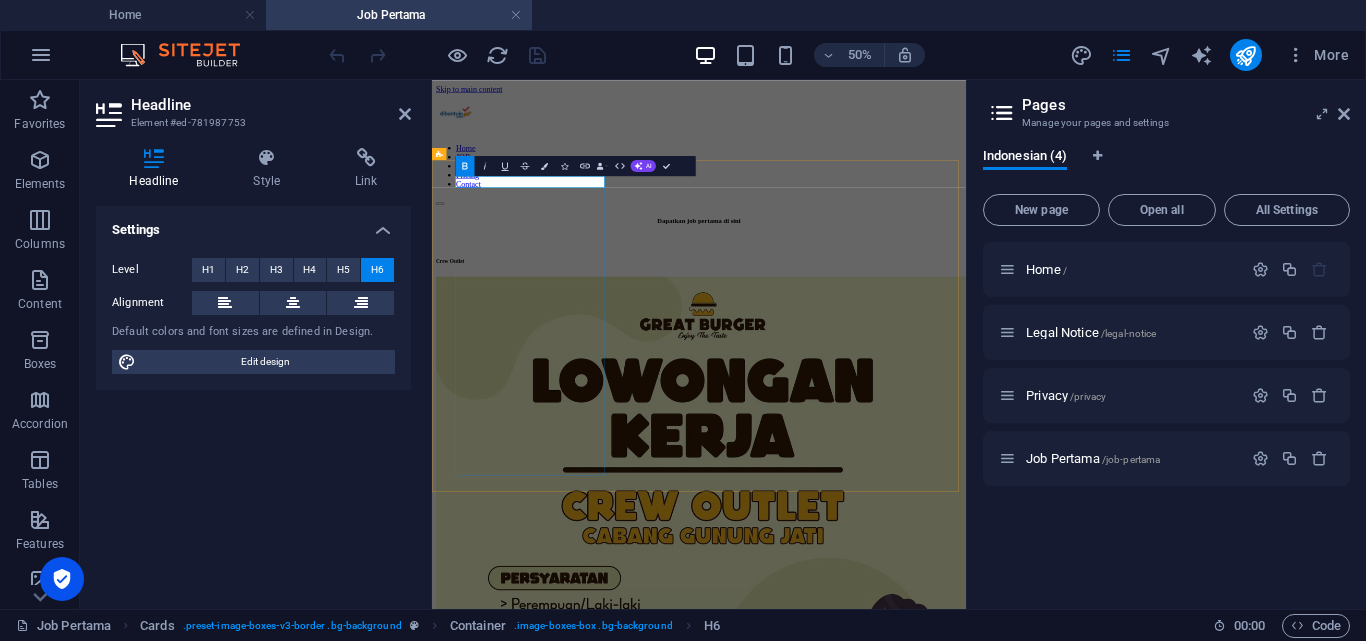 type 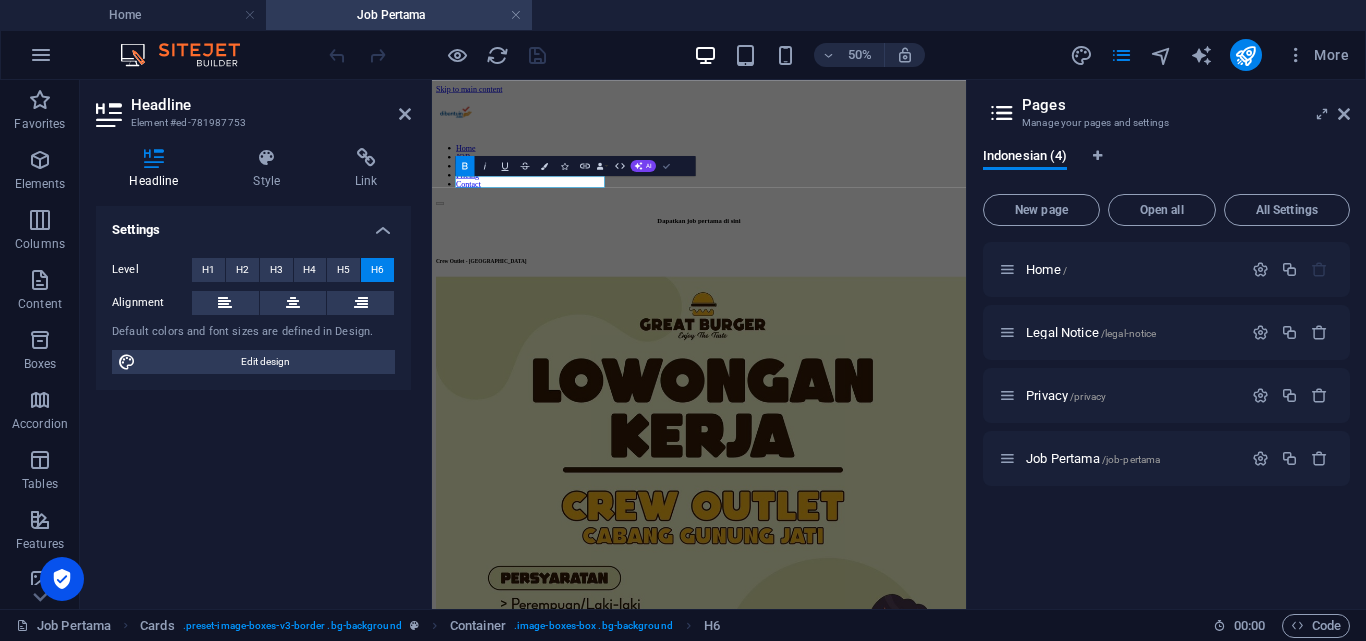drag, startPoint x: 666, startPoint y: 165, endPoint x: 684, endPoint y: 97, distance: 70.34202 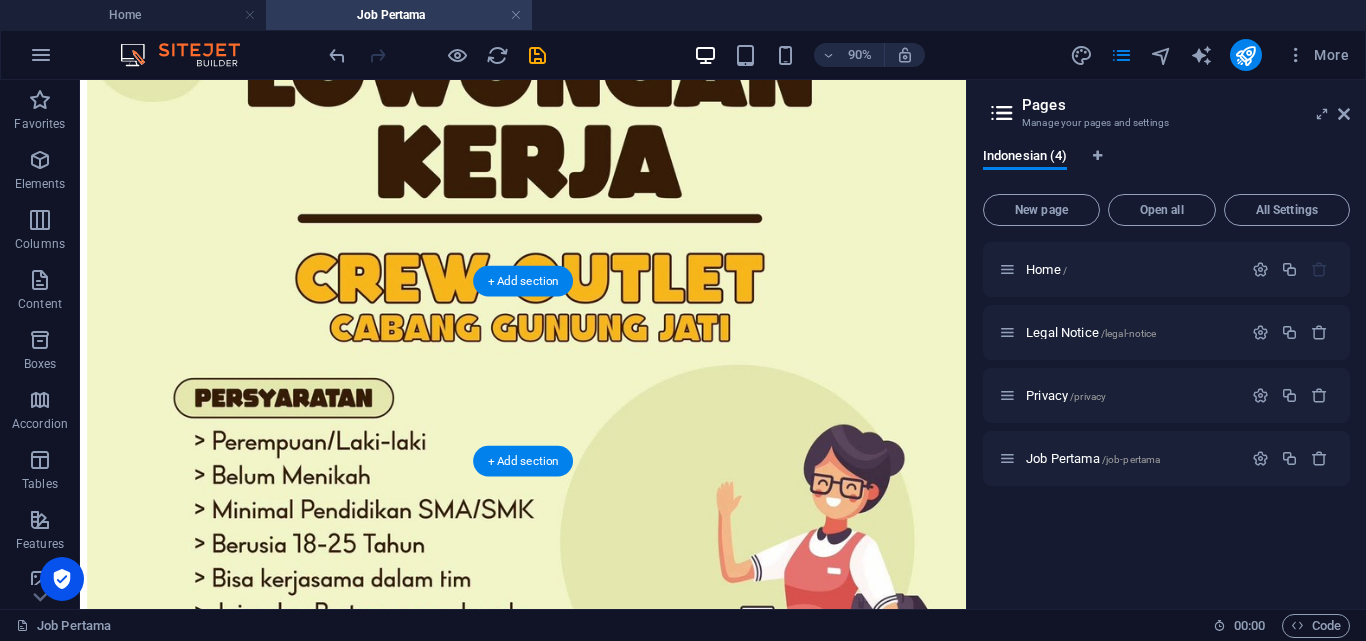 scroll, scrollTop: 600, scrollLeft: 0, axis: vertical 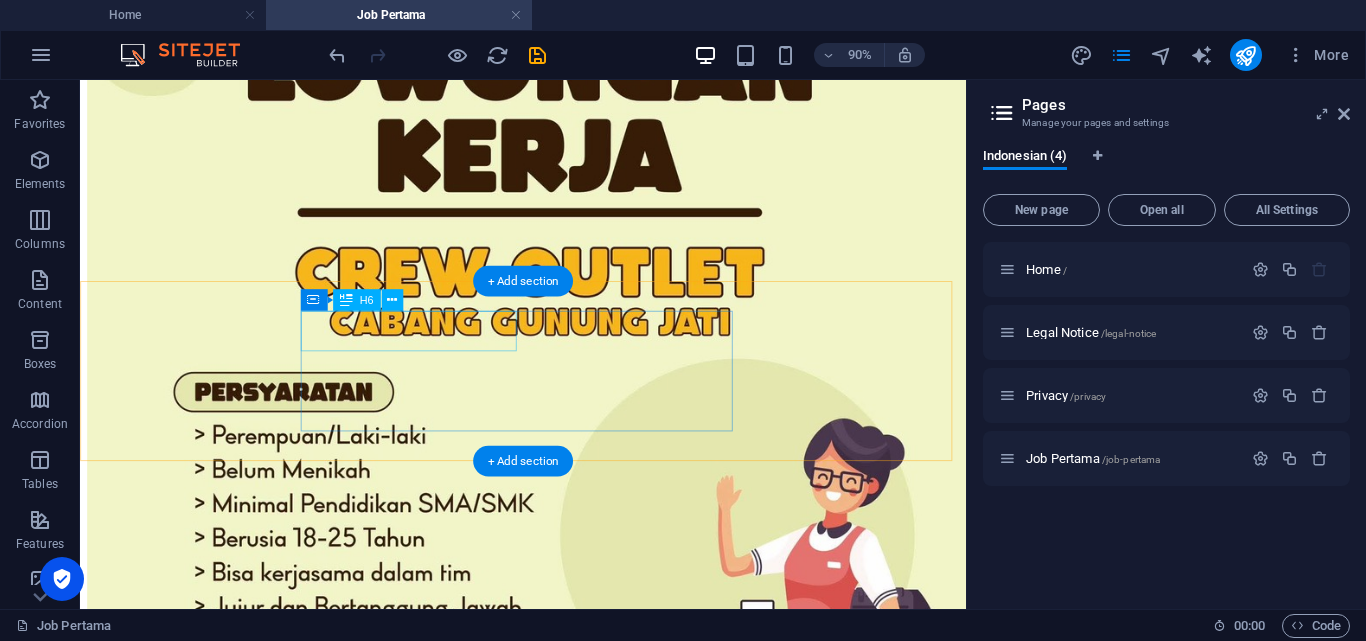 click on "Kesempatan terbatas!  Buat CV cuma 20 ribuan" at bounding box center [572, 4450] 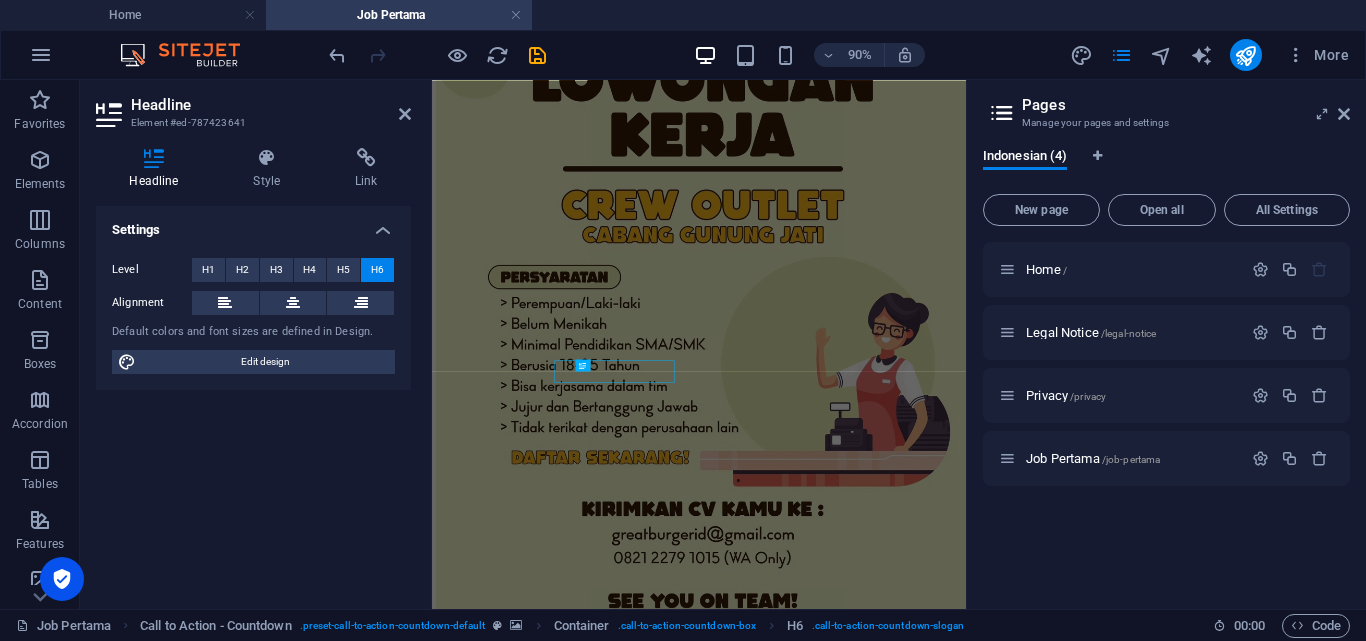 scroll, scrollTop: 296, scrollLeft: 0, axis: vertical 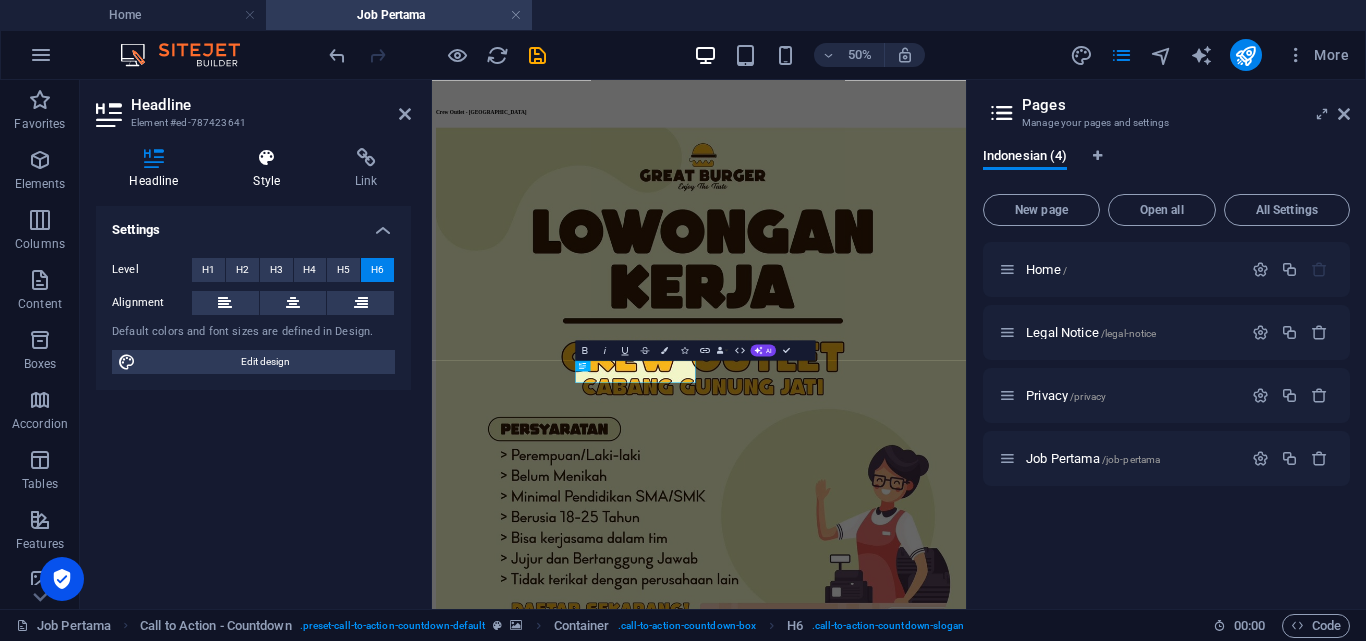 click on "Style" at bounding box center [271, 169] 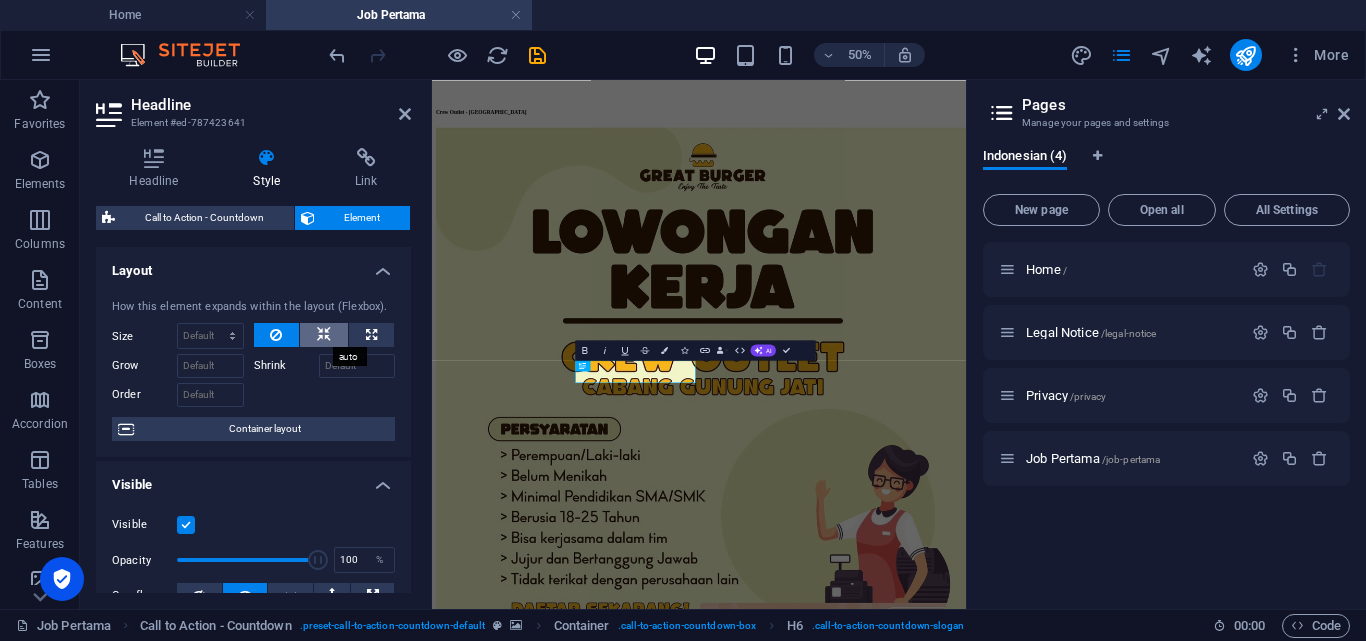 click at bounding box center [324, 335] 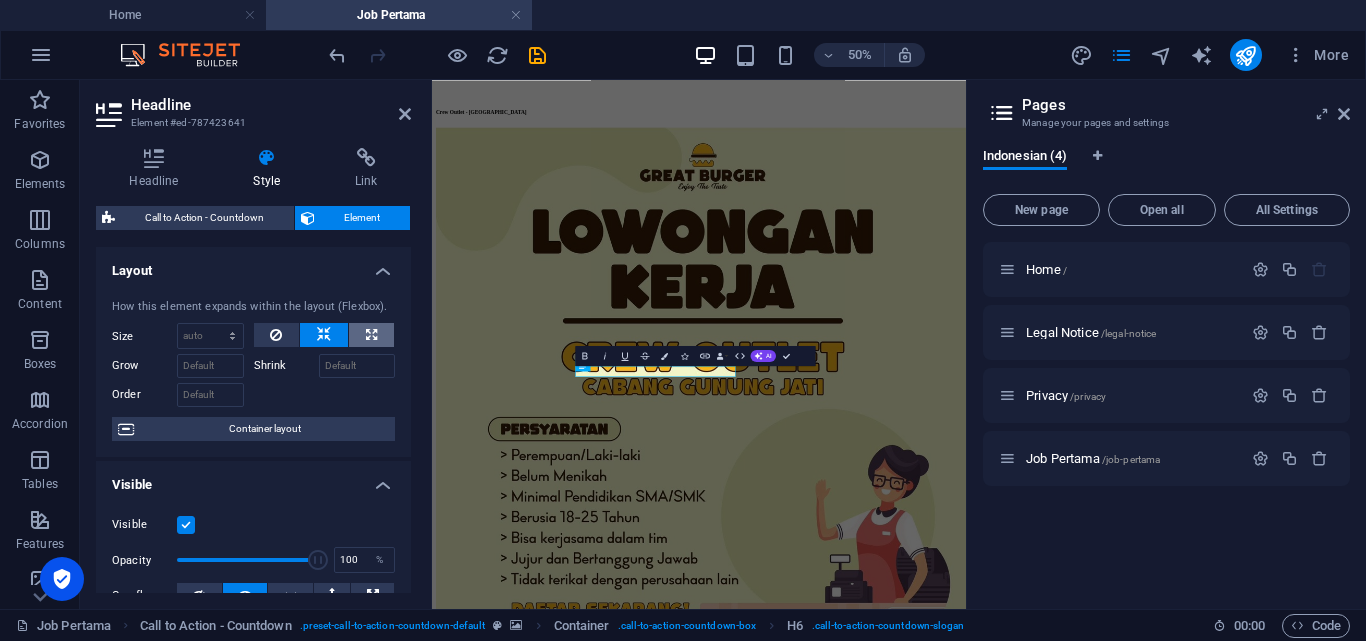 click at bounding box center [371, 335] 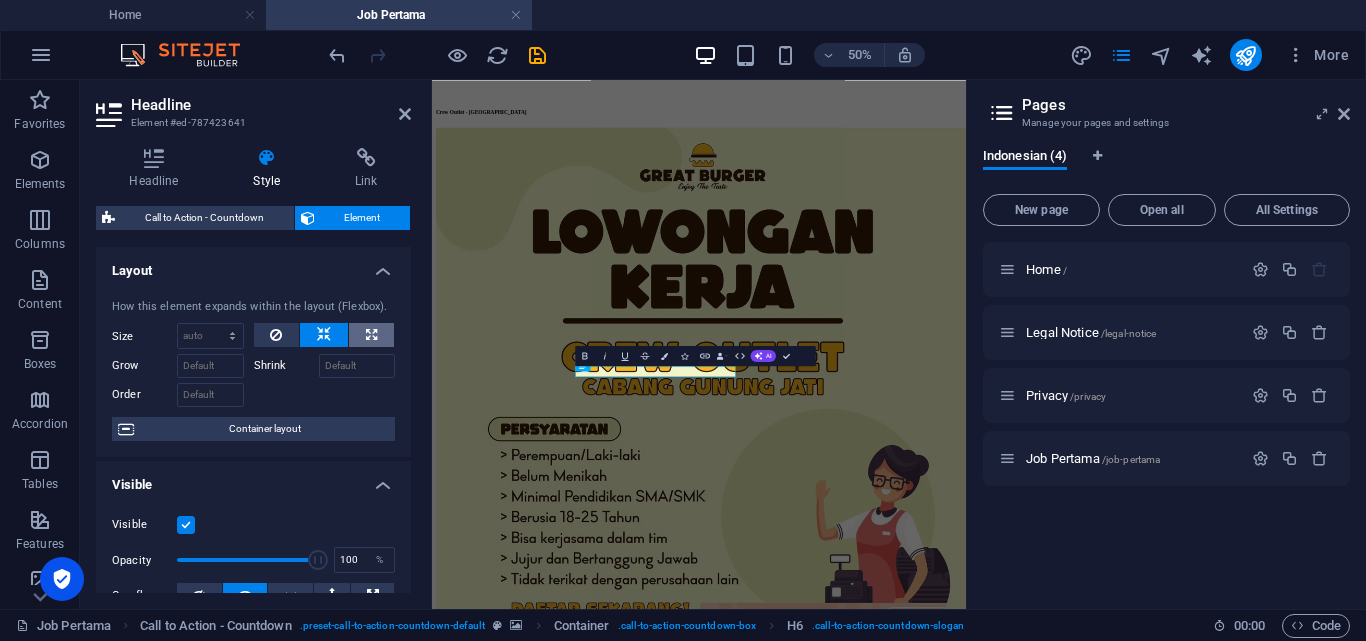 type on "100" 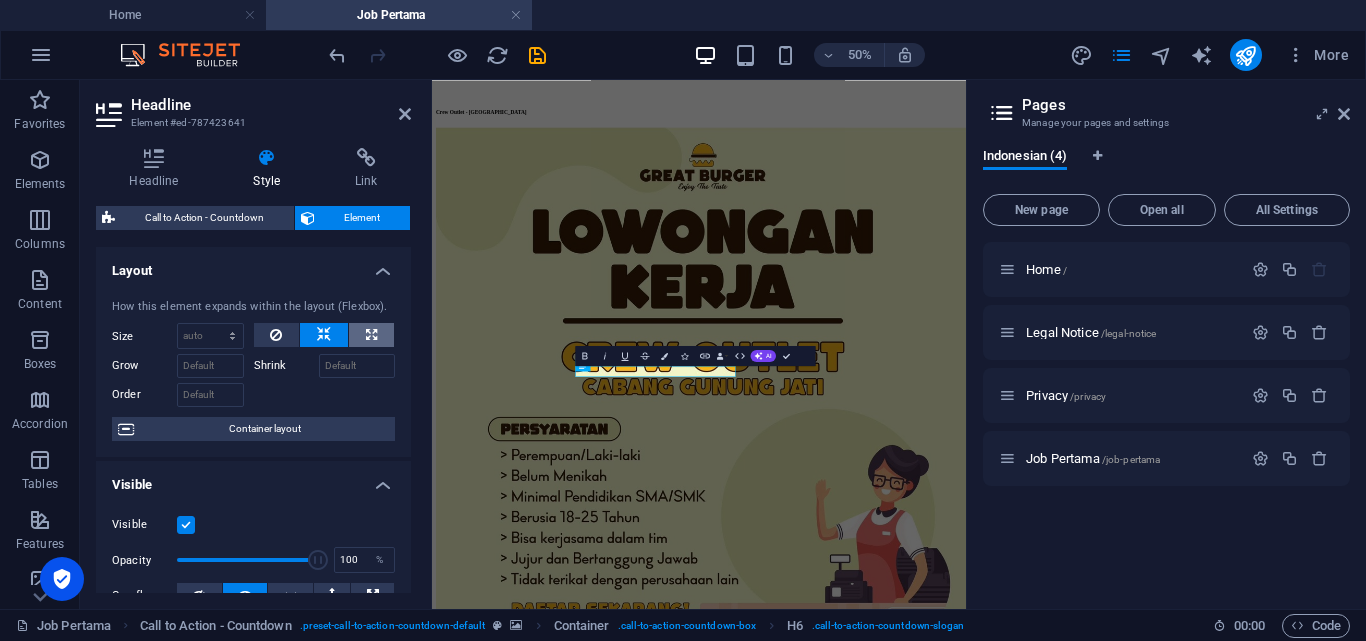 select on "%" 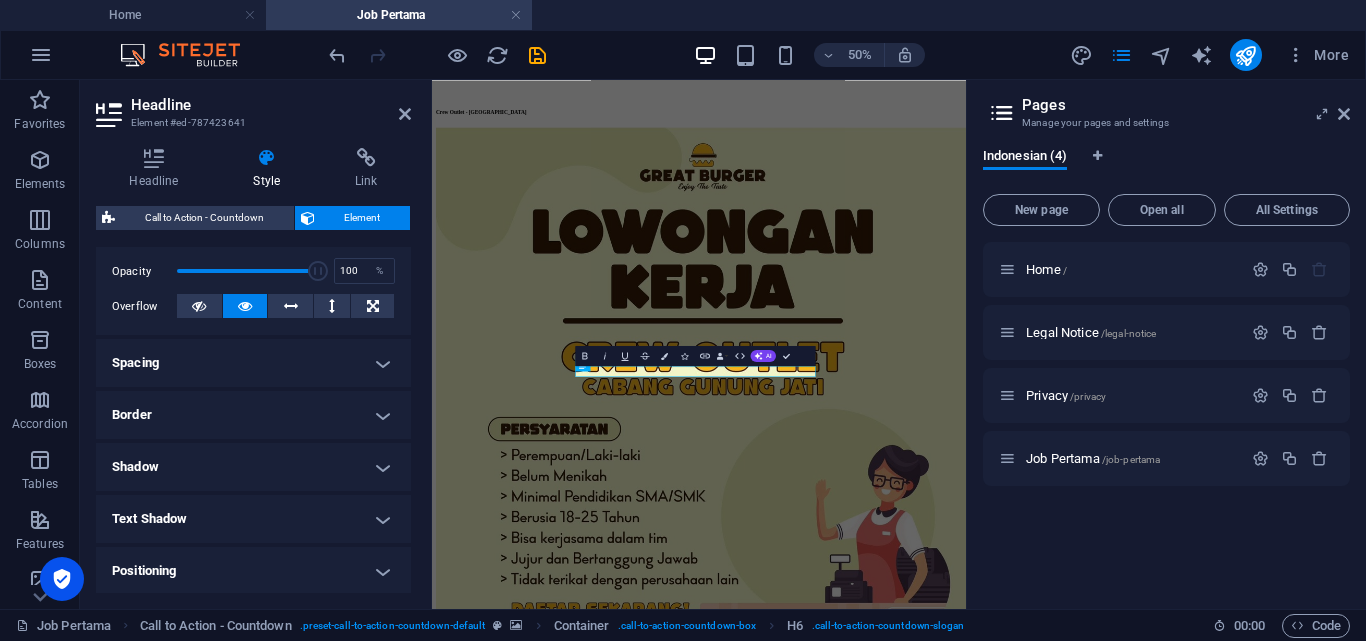 scroll, scrollTop: 300, scrollLeft: 0, axis: vertical 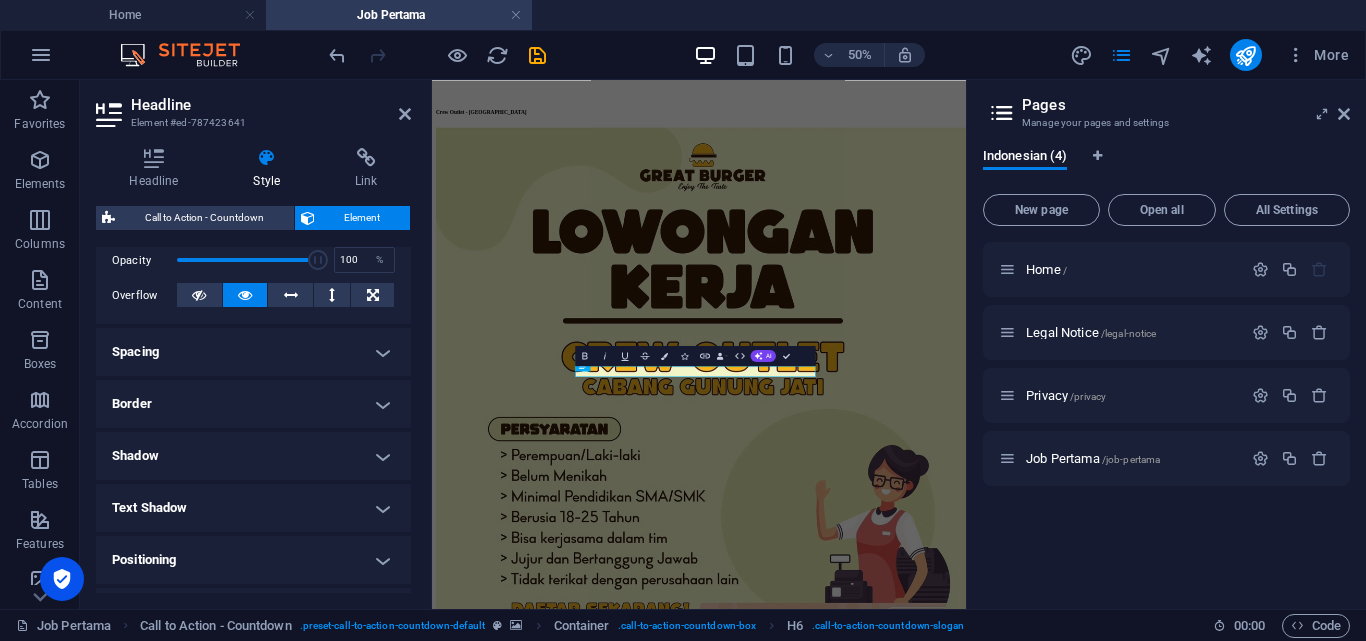 click on "Spacing" at bounding box center (253, 352) 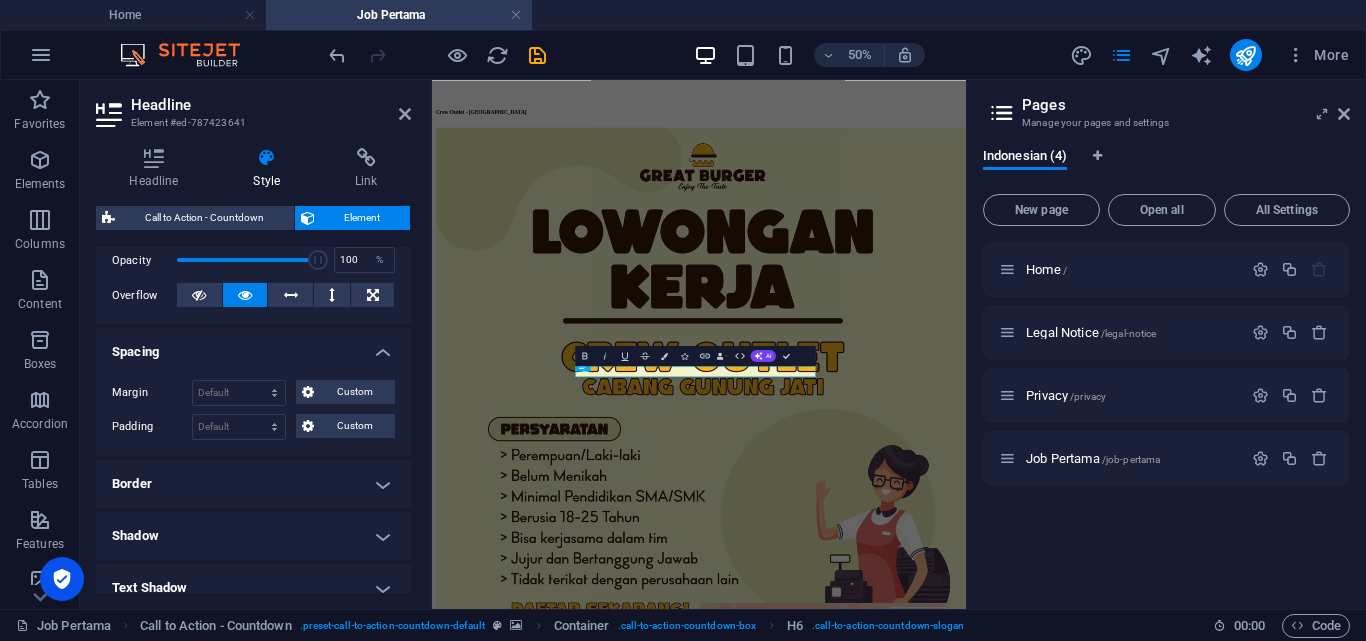 click on "Spacing" at bounding box center (253, 346) 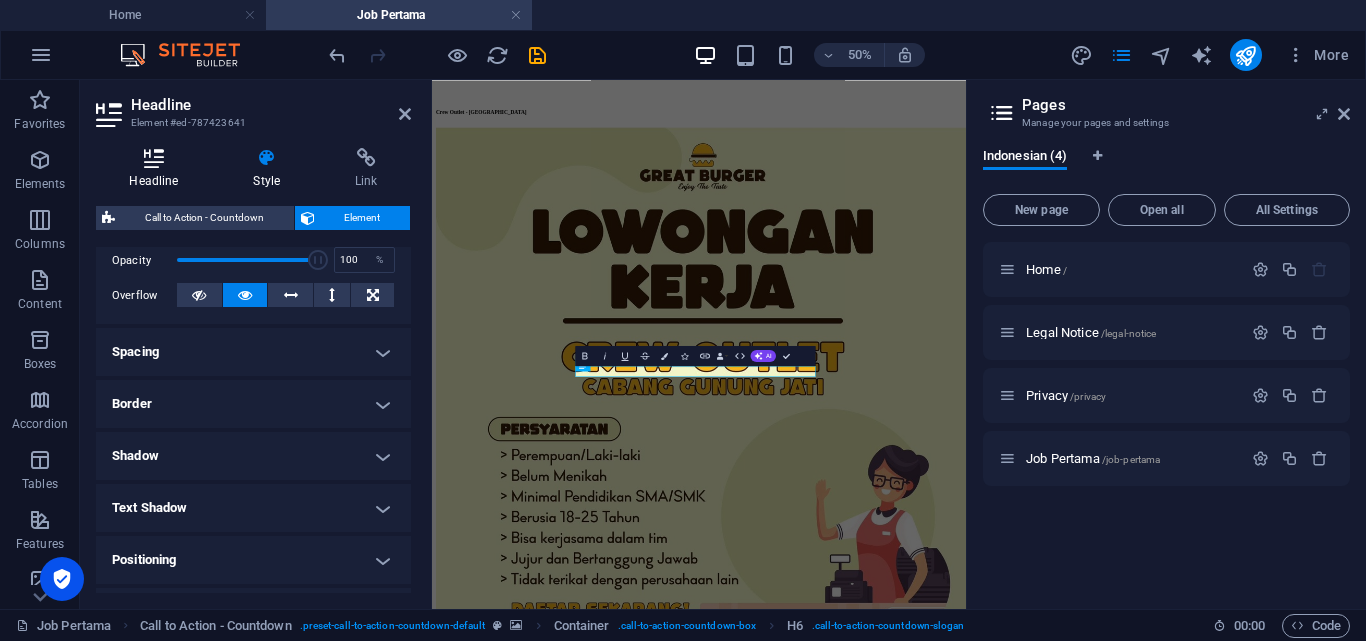click at bounding box center (154, 158) 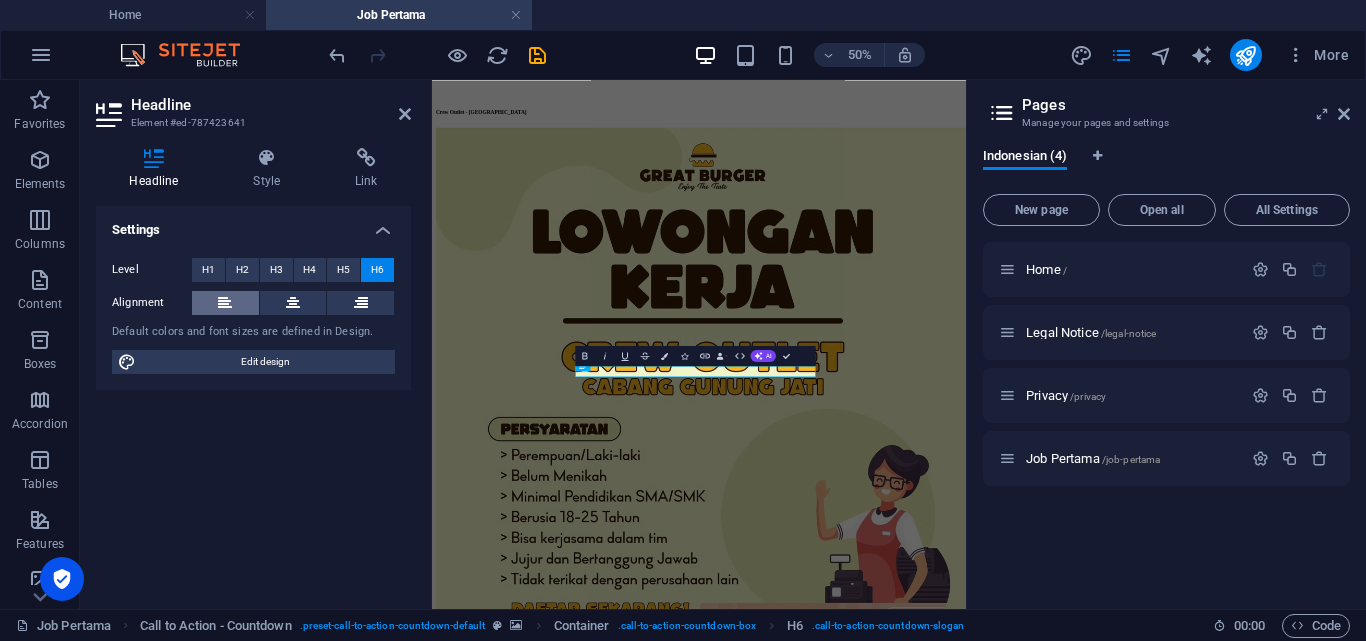 click at bounding box center [225, 303] 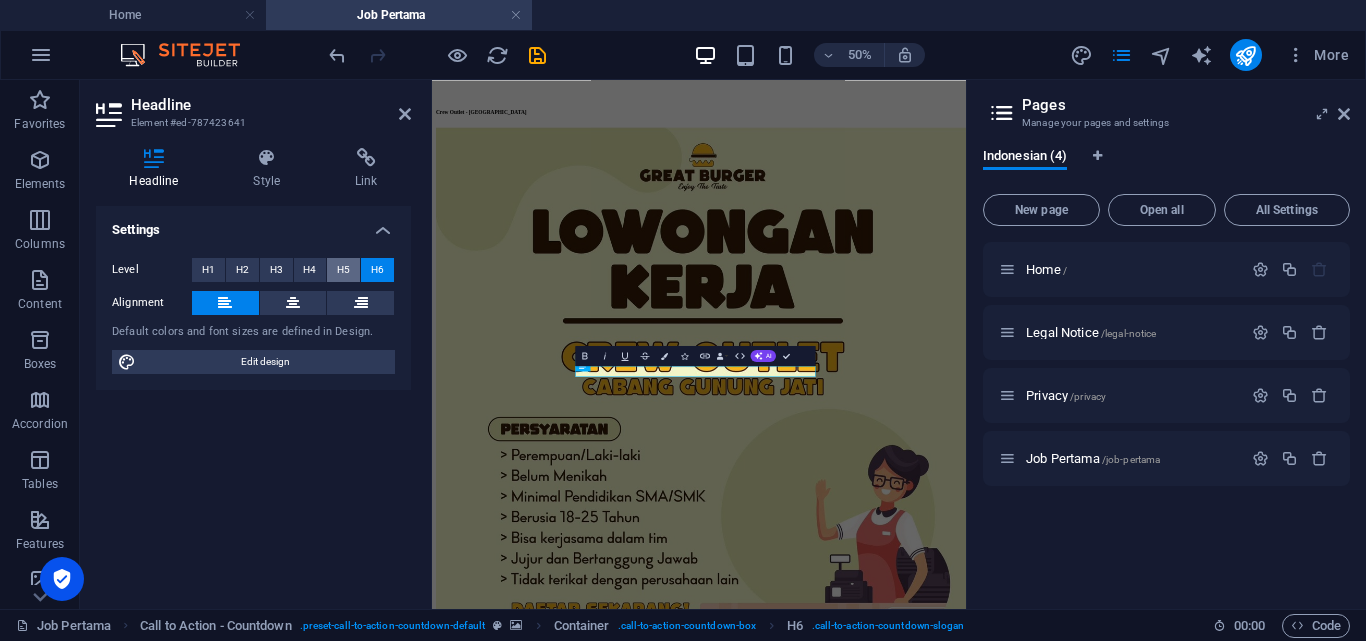 click on "H5" at bounding box center [343, 270] 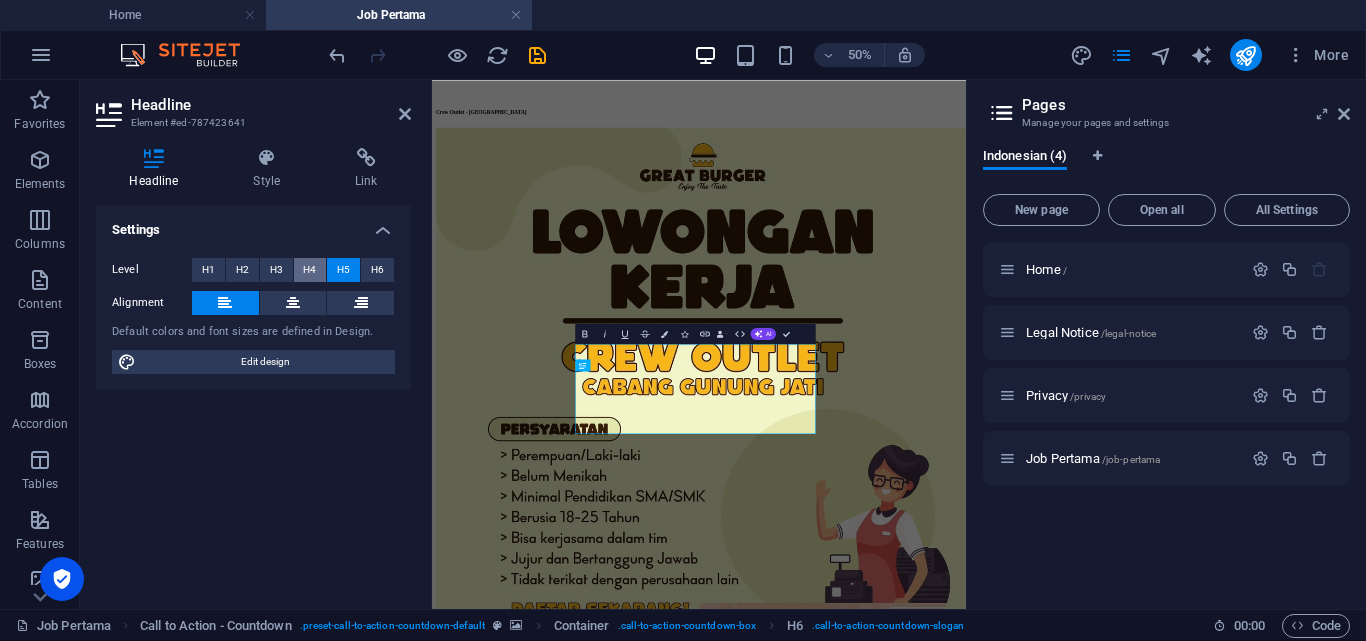 click on "H4" at bounding box center [310, 270] 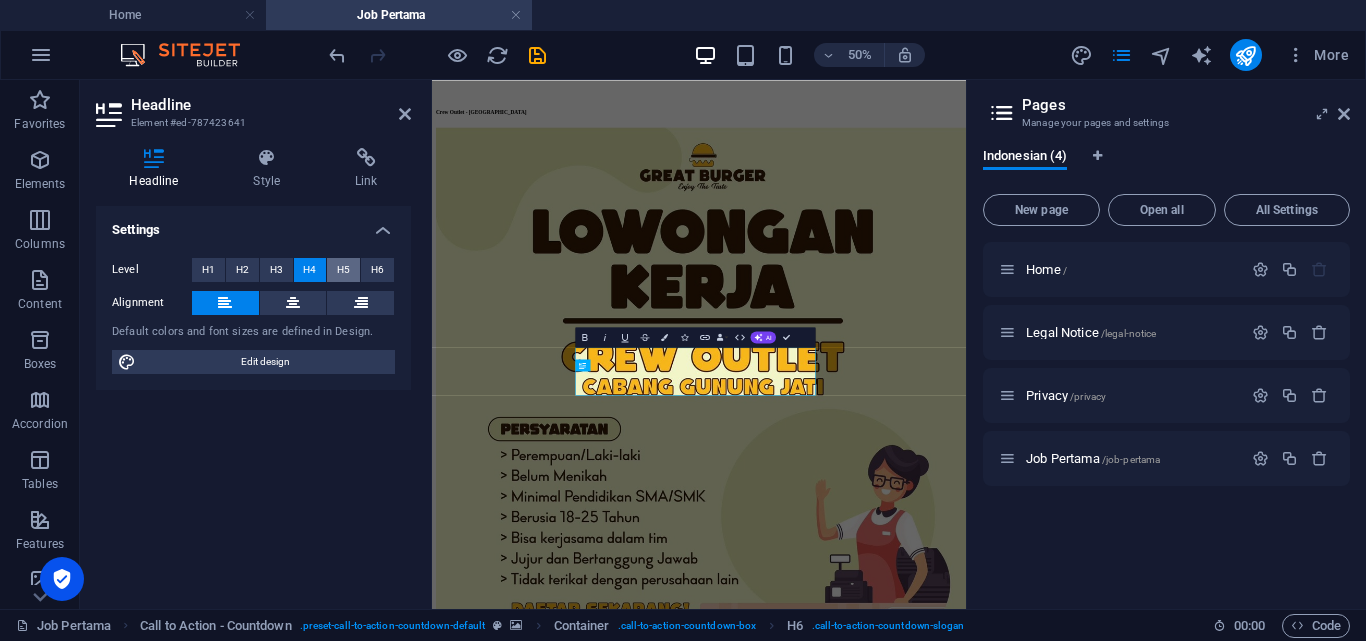 click on "H5" at bounding box center (343, 270) 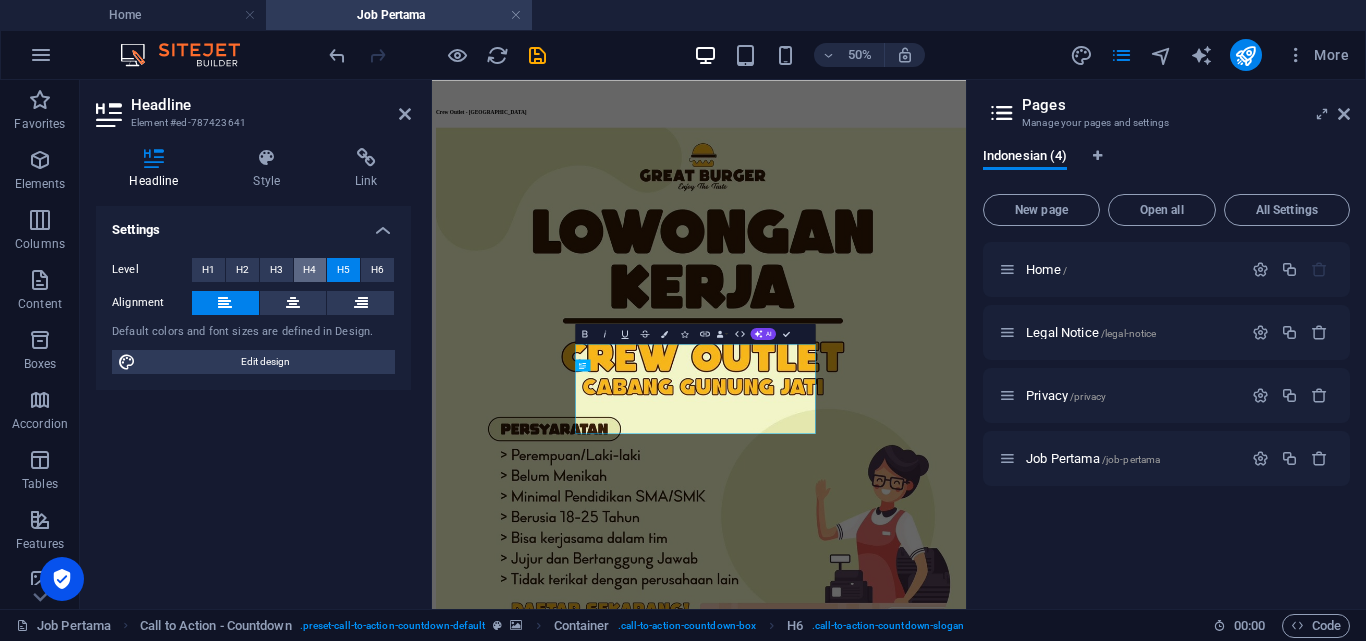 click on "H4" at bounding box center (309, 270) 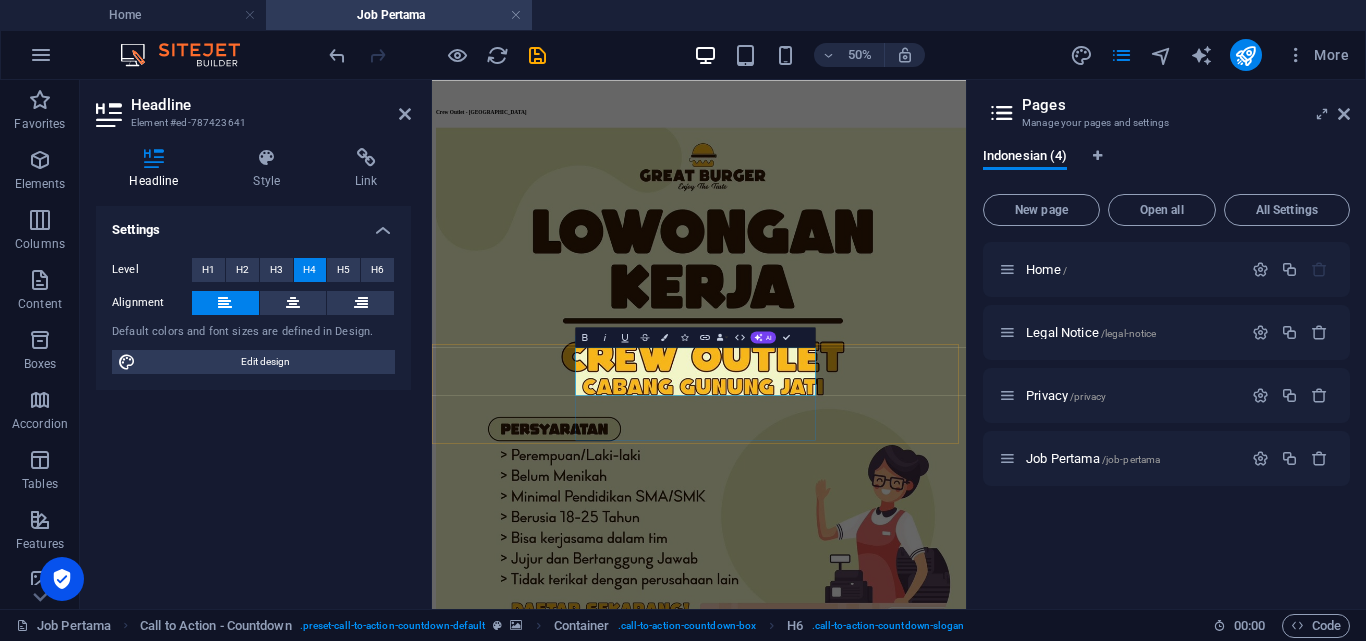 drag, startPoint x: 1052, startPoint y: 640, endPoint x: 1130, endPoint y: 660, distance: 80.523285 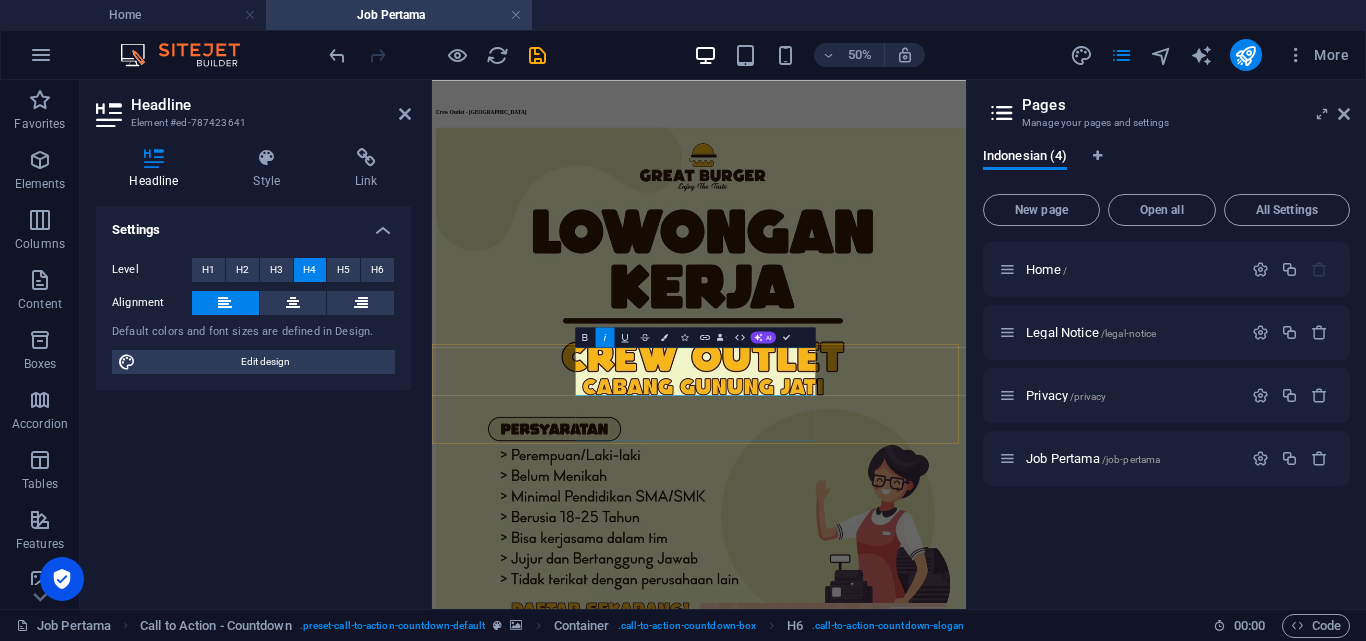 drag, startPoint x: 1104, startPoint y: 678, endPoint x: 724, endPoint y: 636, distance: 382.314 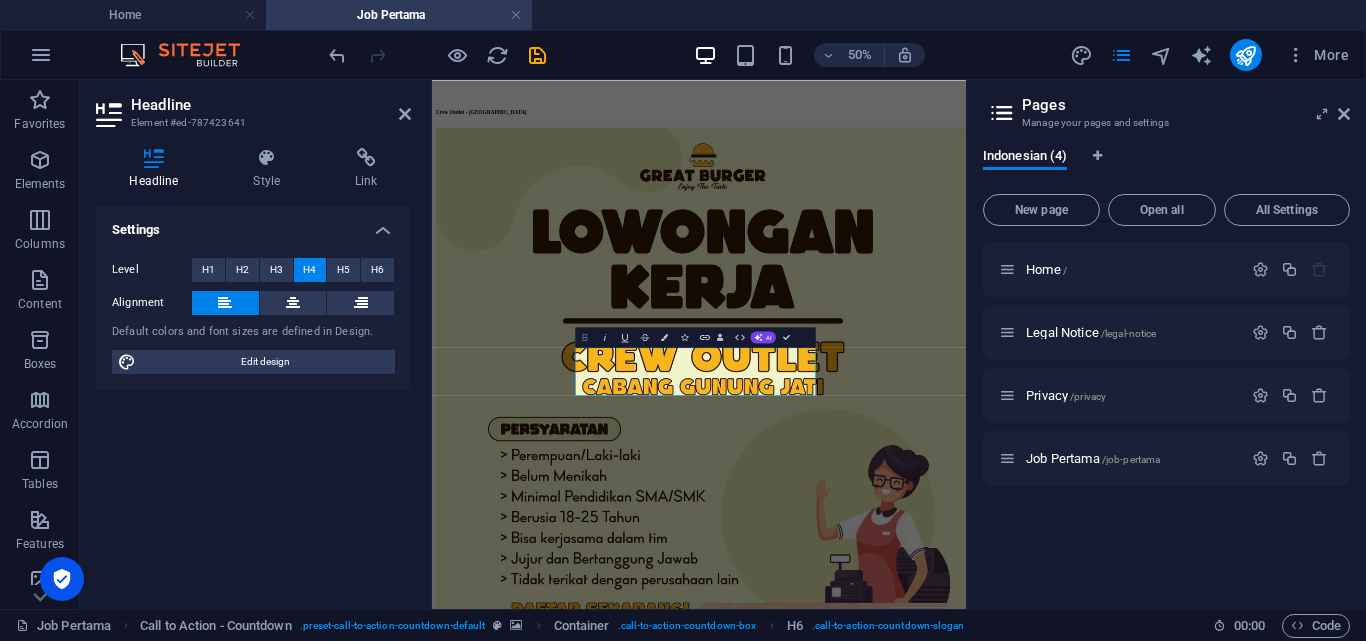 click 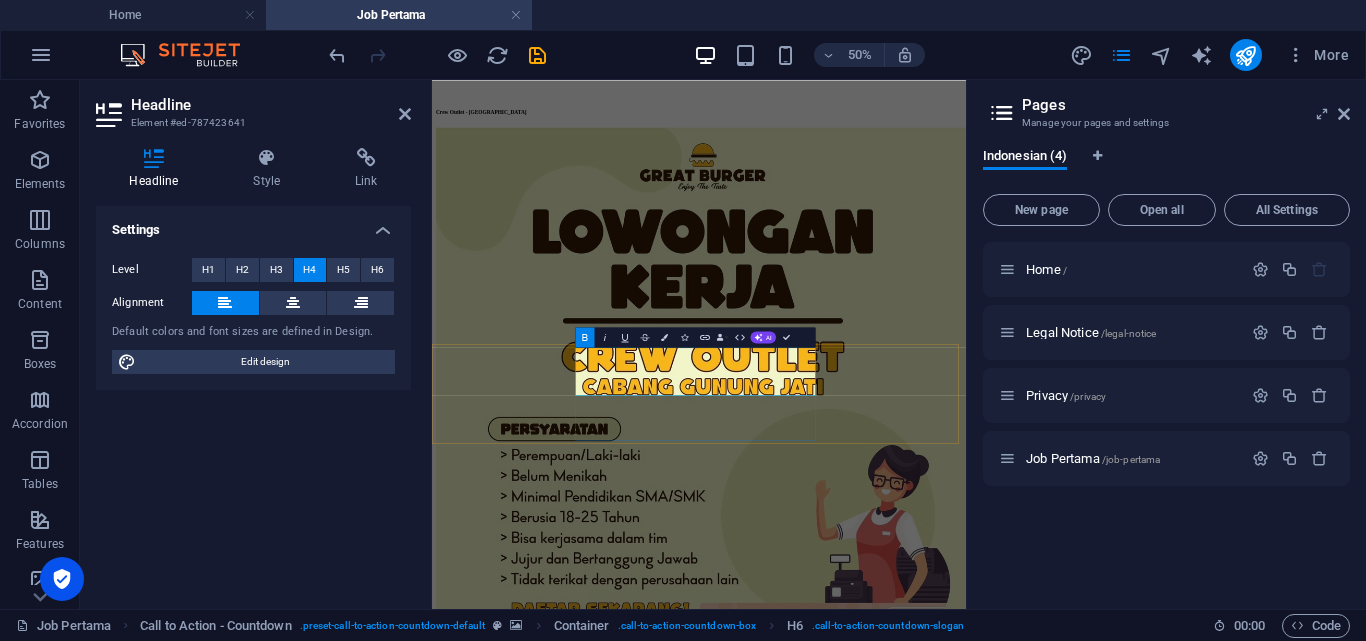 click on "Buat CV cuma 20 ribuan" at bounding box center (523, 5085) 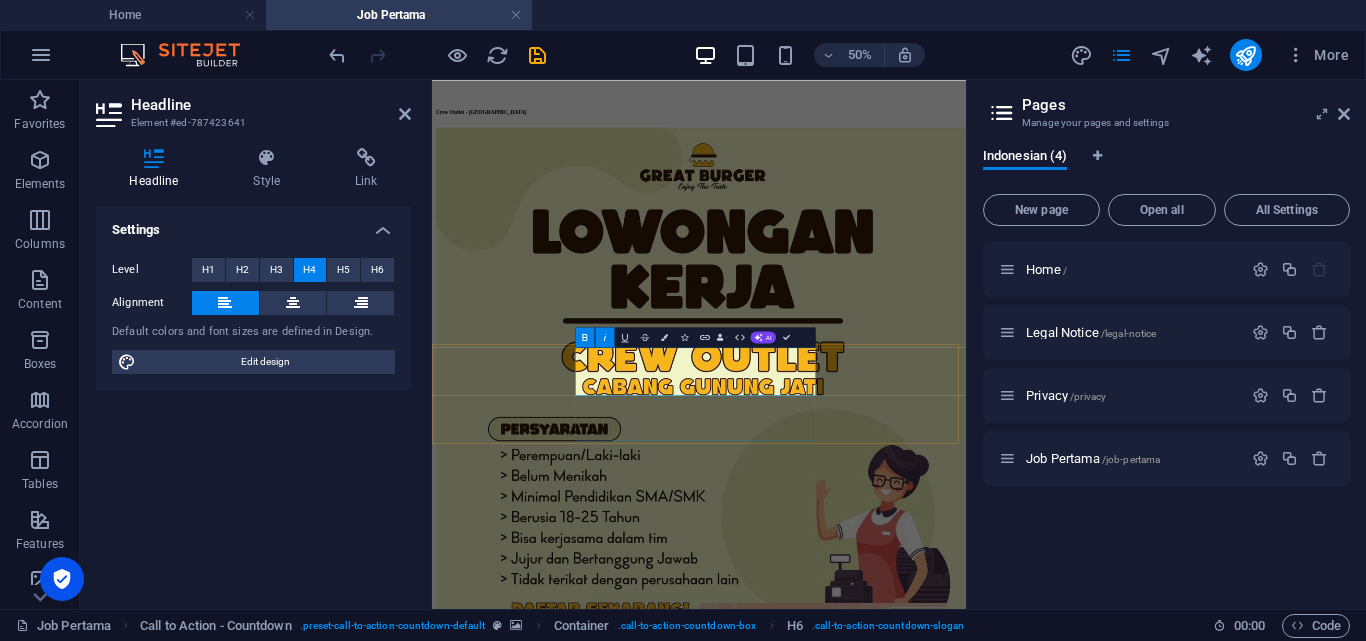 click on "Buat CV cuma 20 ribuan" at bounding box center [523, 5085] 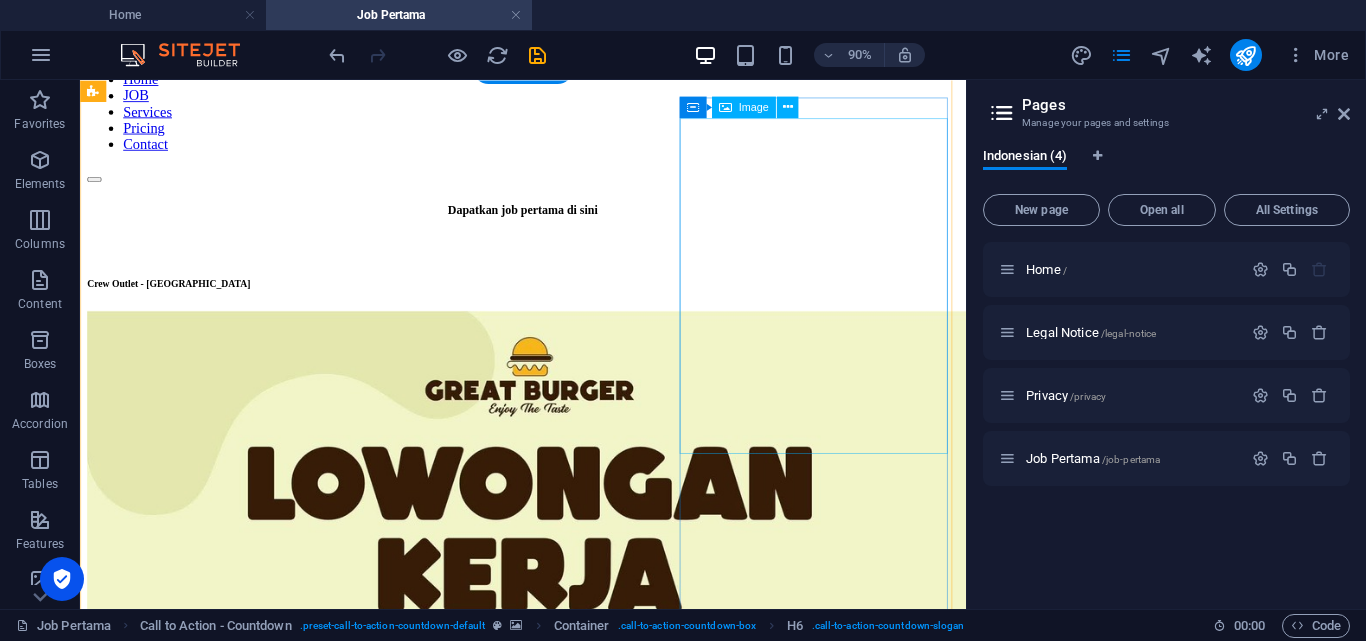 scroll, scrollTop: 0, scrollLeft: 0, axis: both 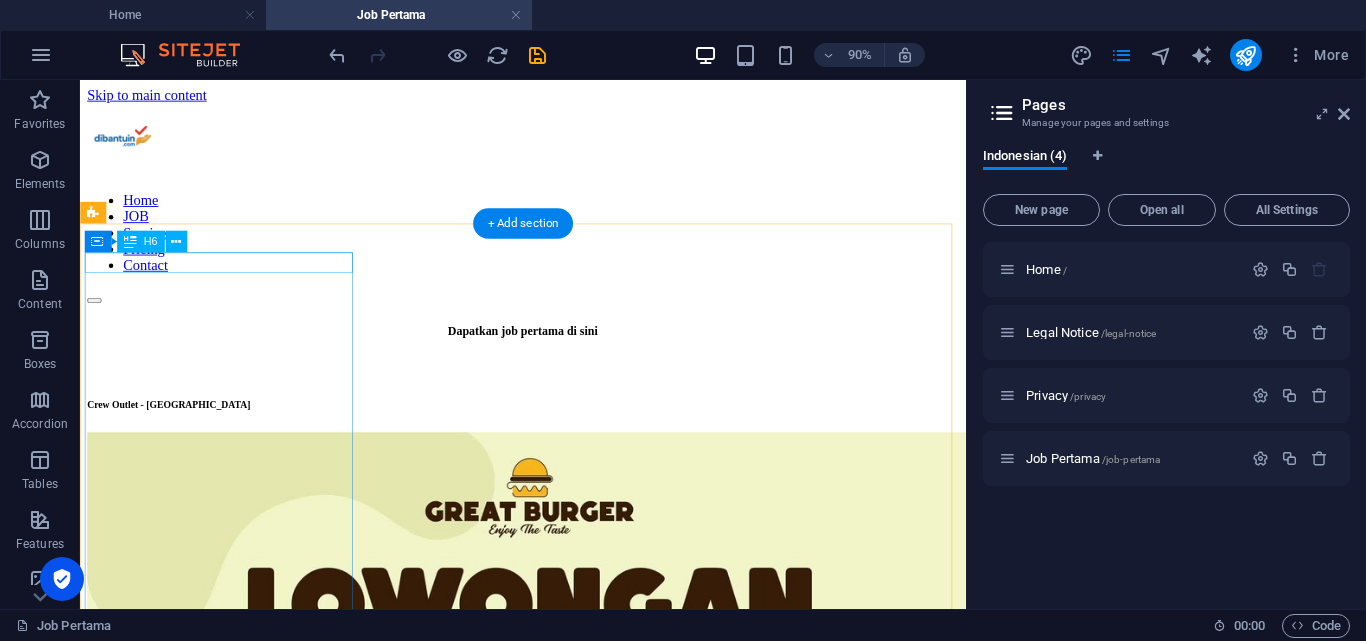 click on "Crew Outlet - [GEOGRAPHIC_DATA]" at bounding box center (572, 440) 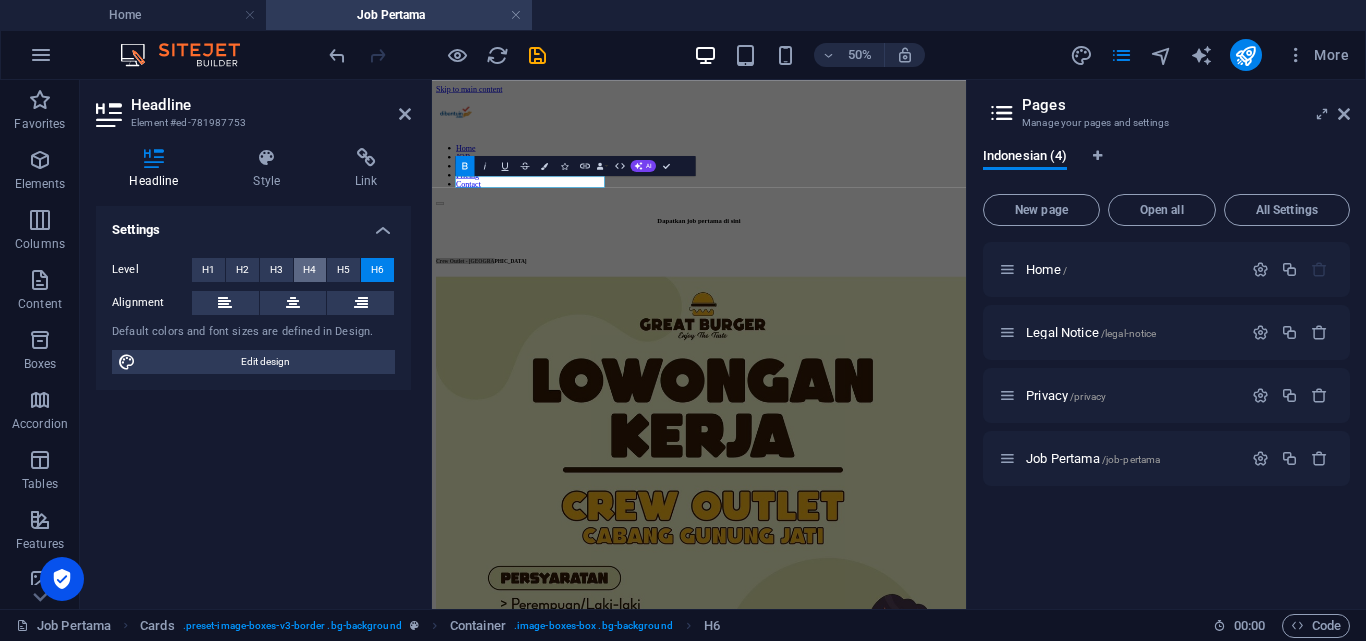 click on "H4" at bounding box center [310, 270] 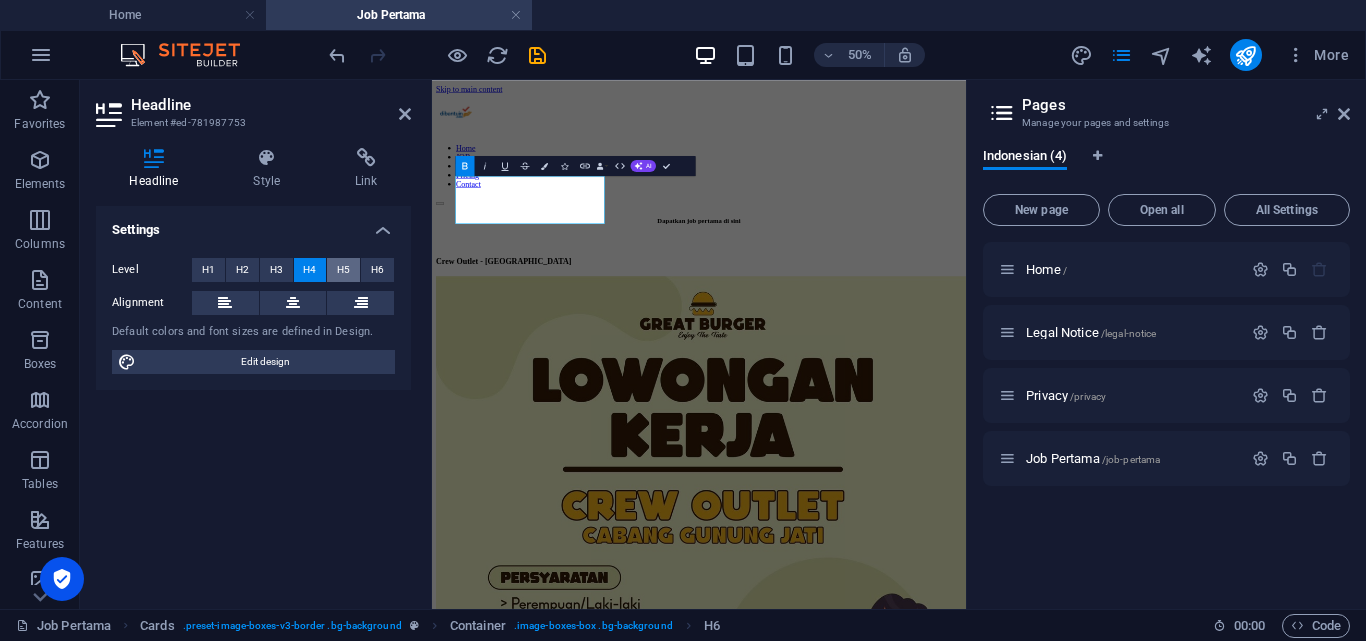 click on "H5" at bounding box center (343, 270) 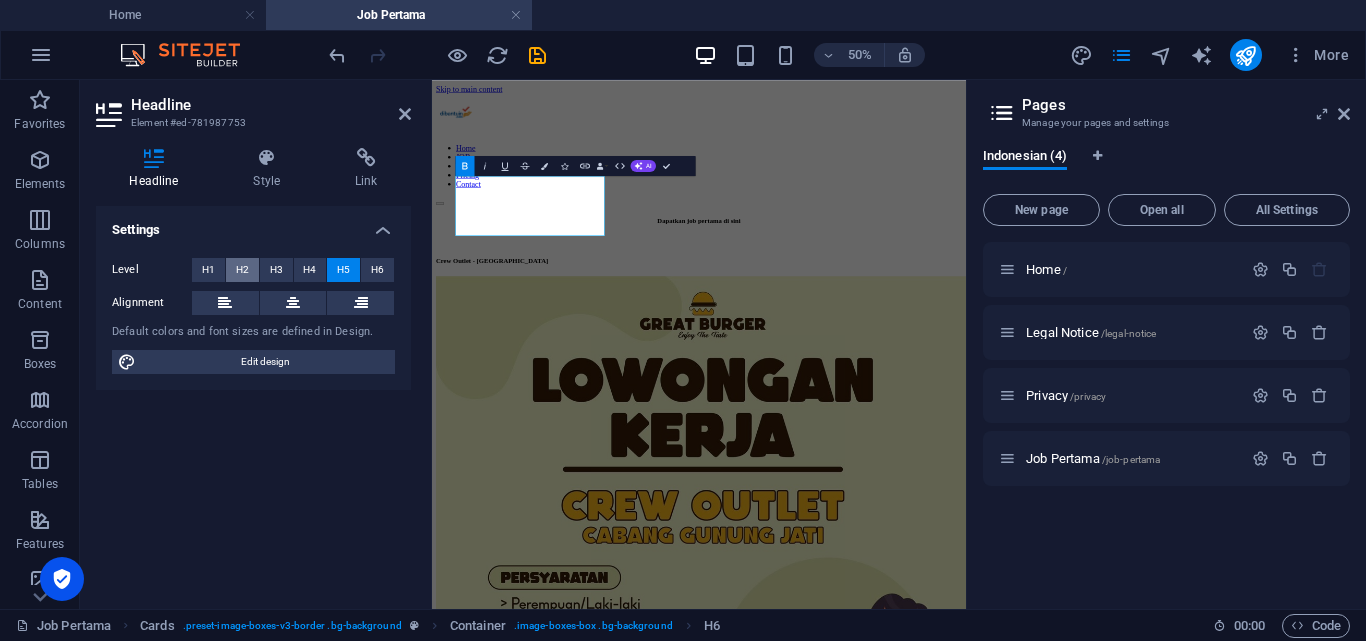 click on "H2" at bounding box center (242, 270) 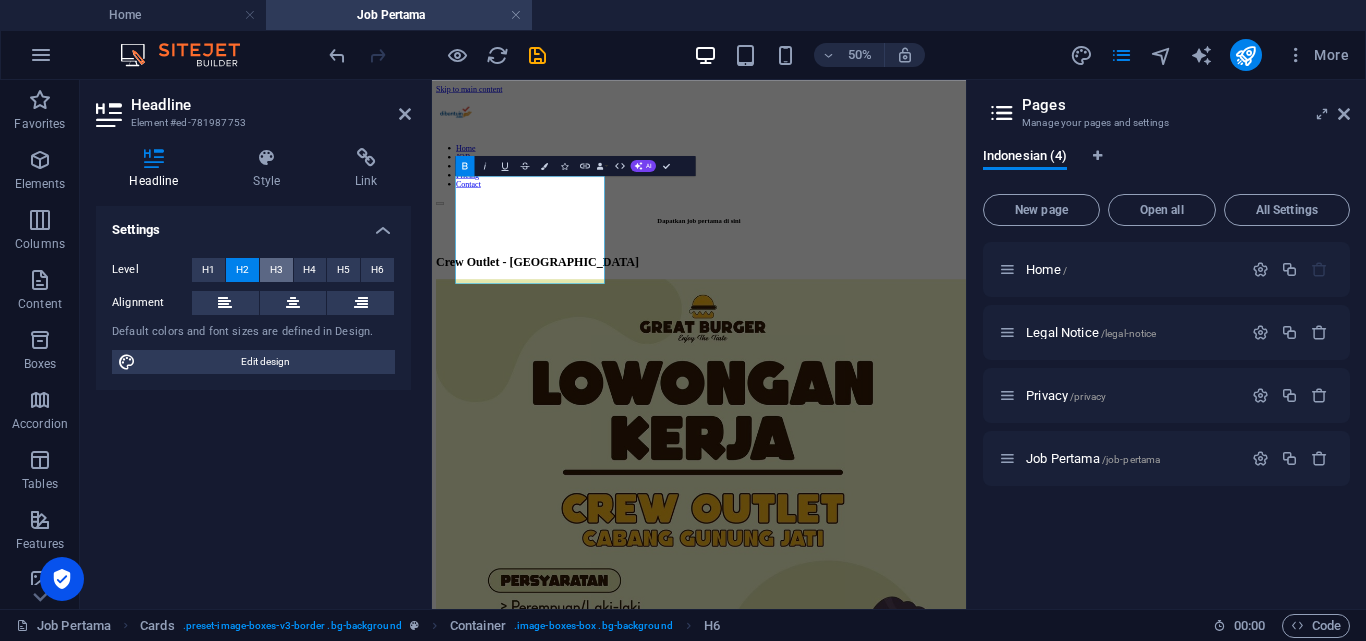 click on "H3" at bounding box center [276, 270] 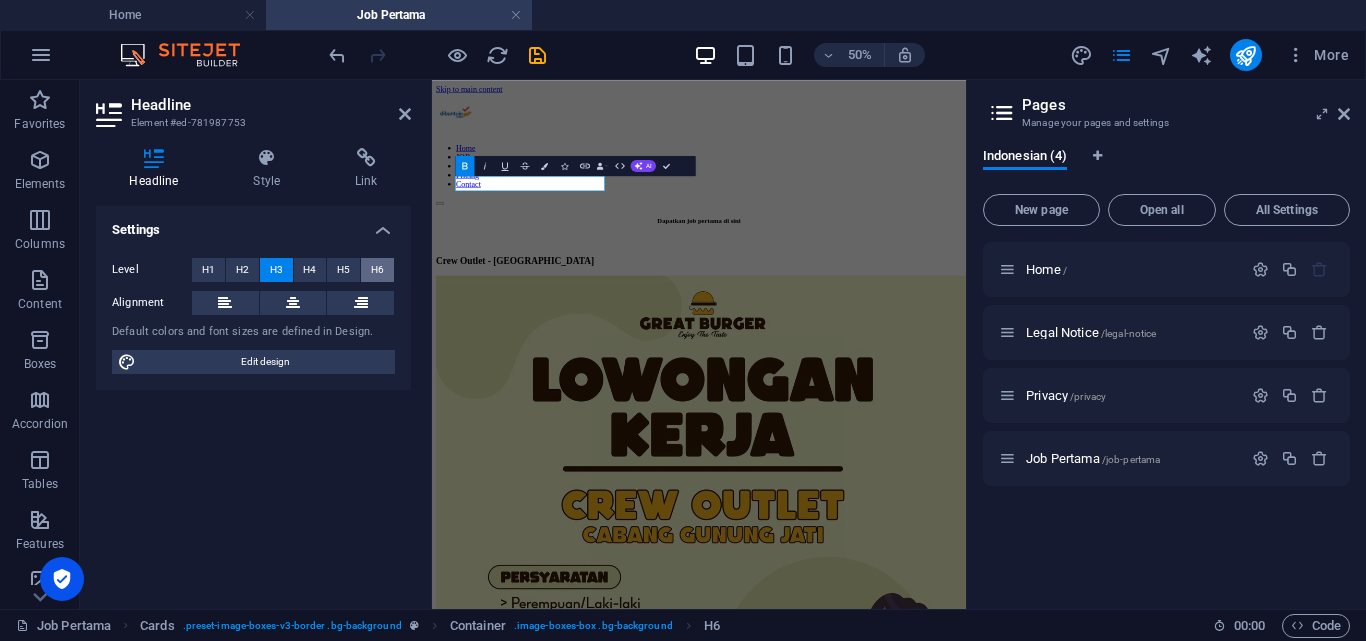 click on "H6" at bounding box center (377, 270) 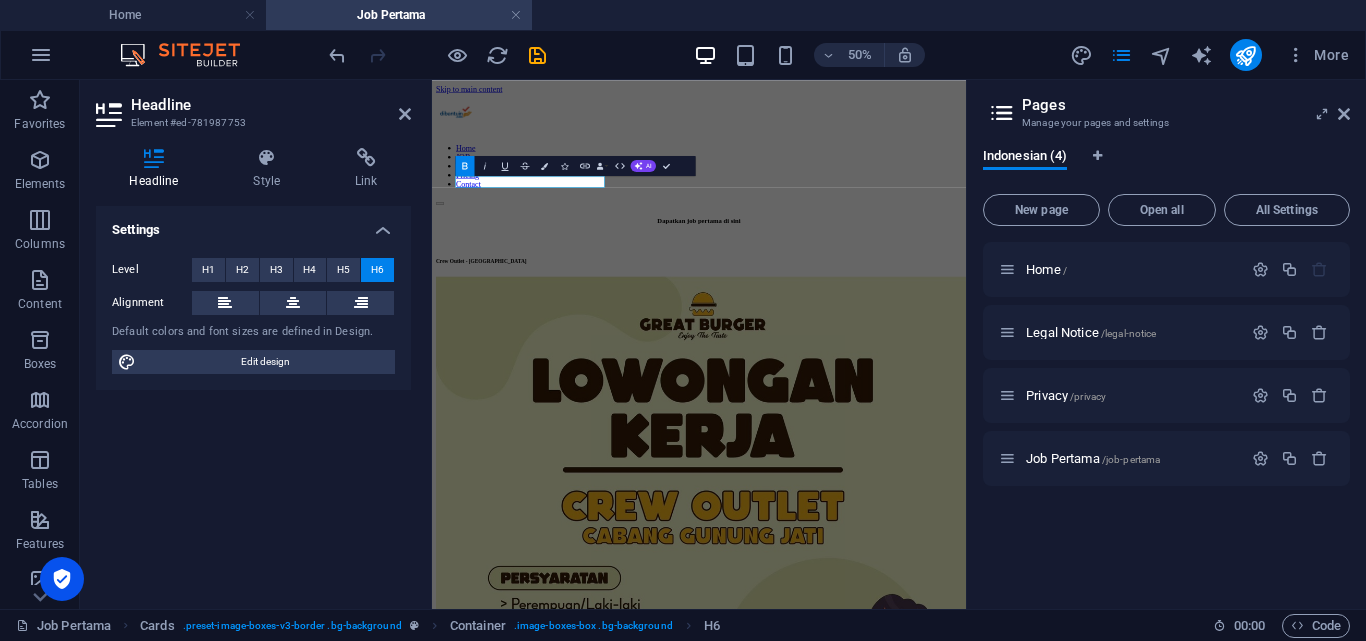 click on "H6" at bounding box center (377, 270) 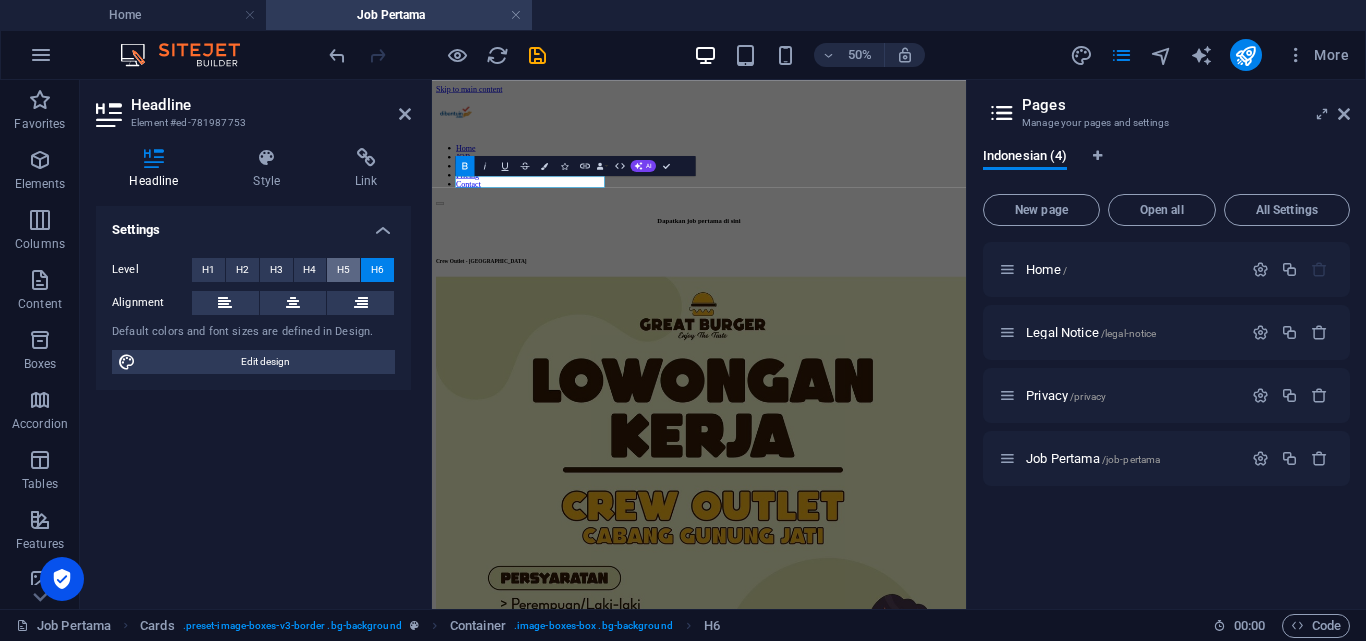 click on "H5" at bounding box center (343, 270) 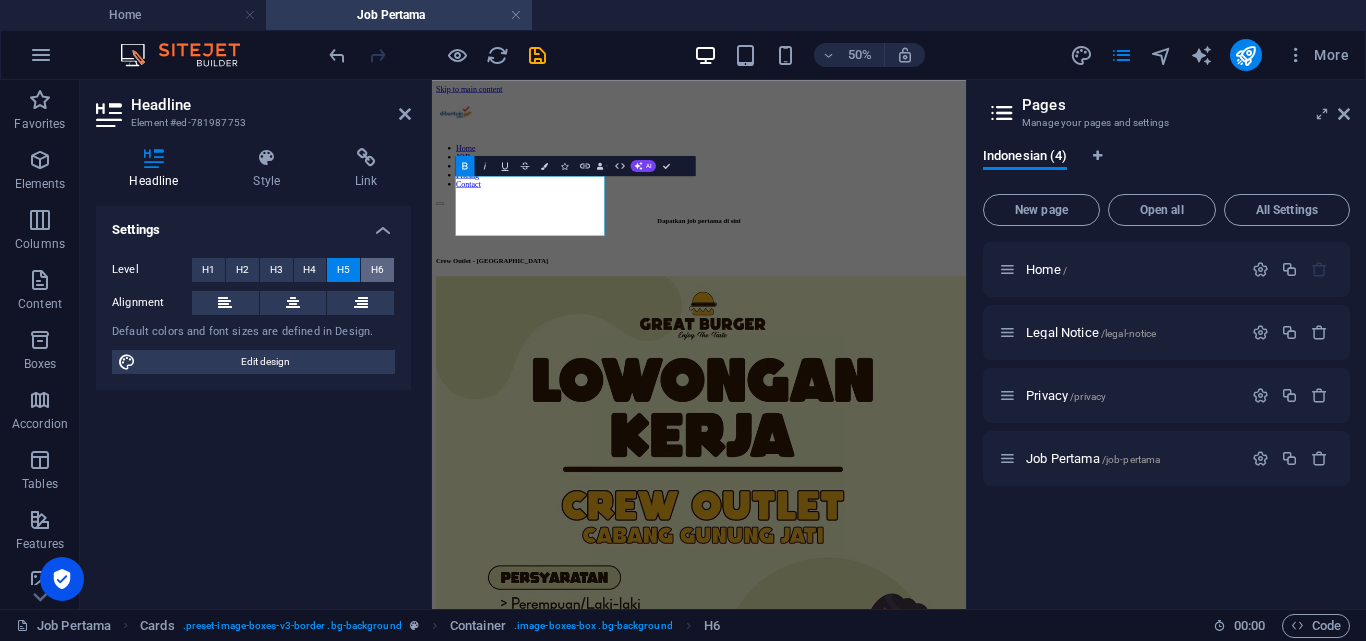 click on "H6" at bounding box center [377, 270] 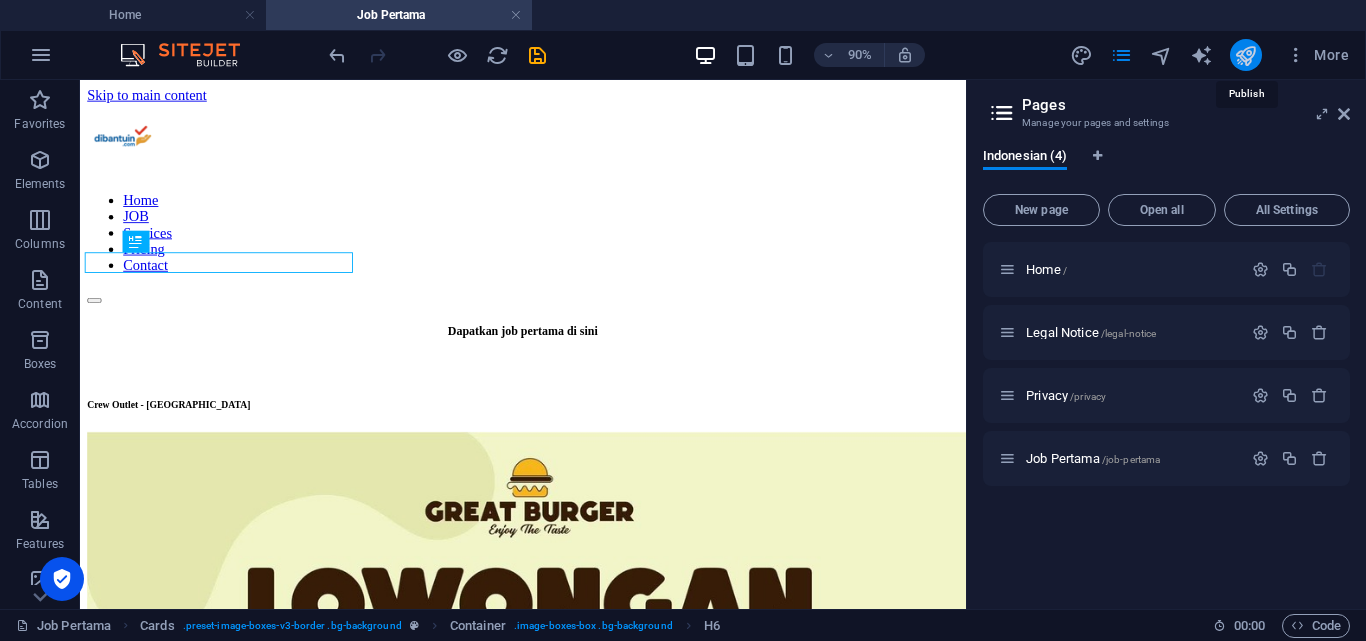 click at bounding box center [1245, 55] 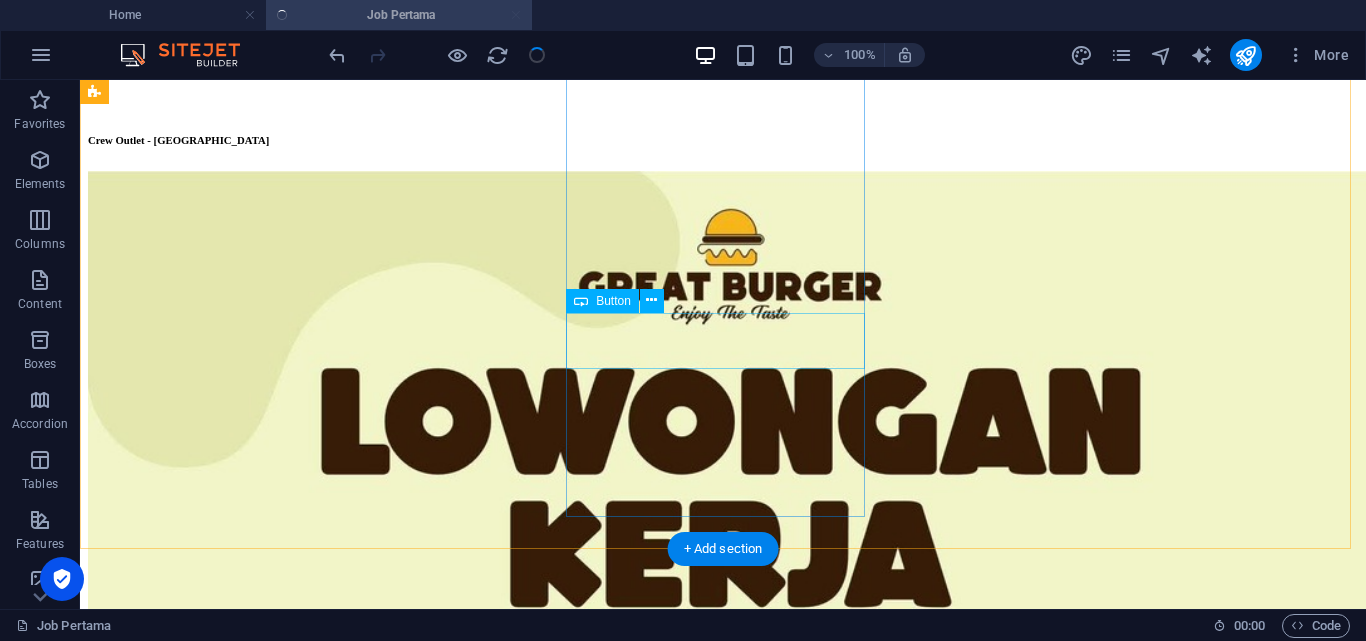 scroll, scrollTop: 600, scrollLeft: 0, axis: vertical 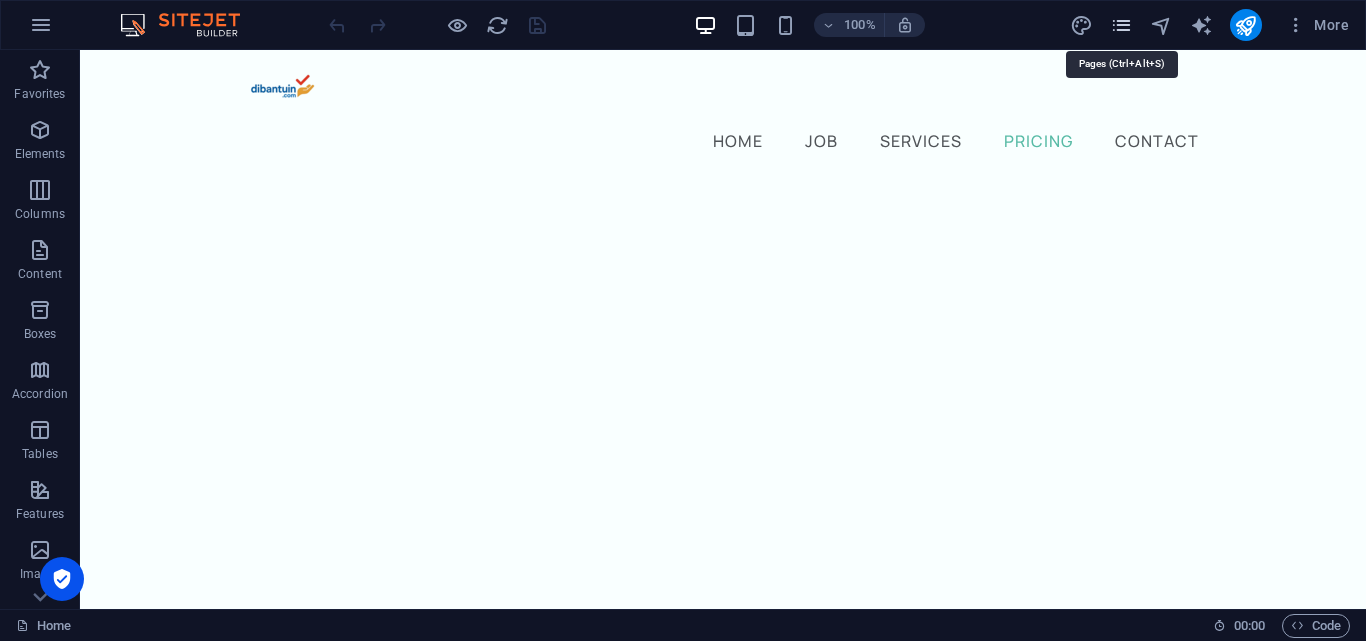 click at bounding box center [1121, 25] 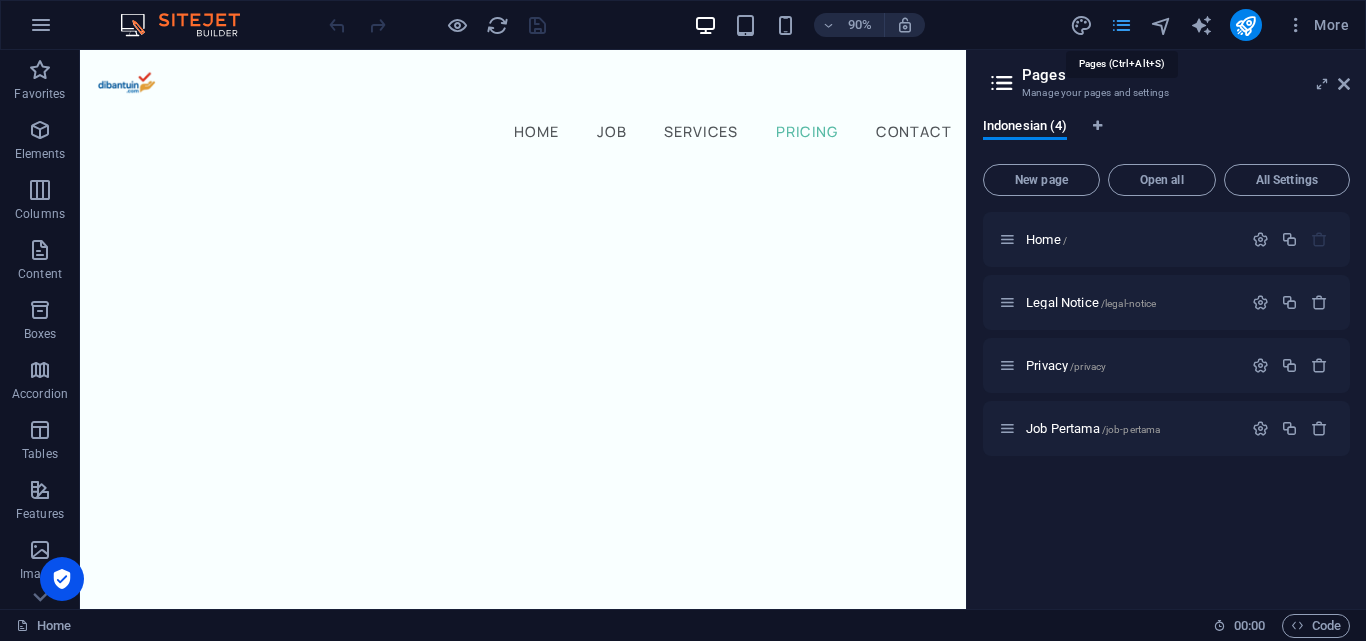 scroll, scrollTop: 4250, scrollLeft: 0, axis: vertical 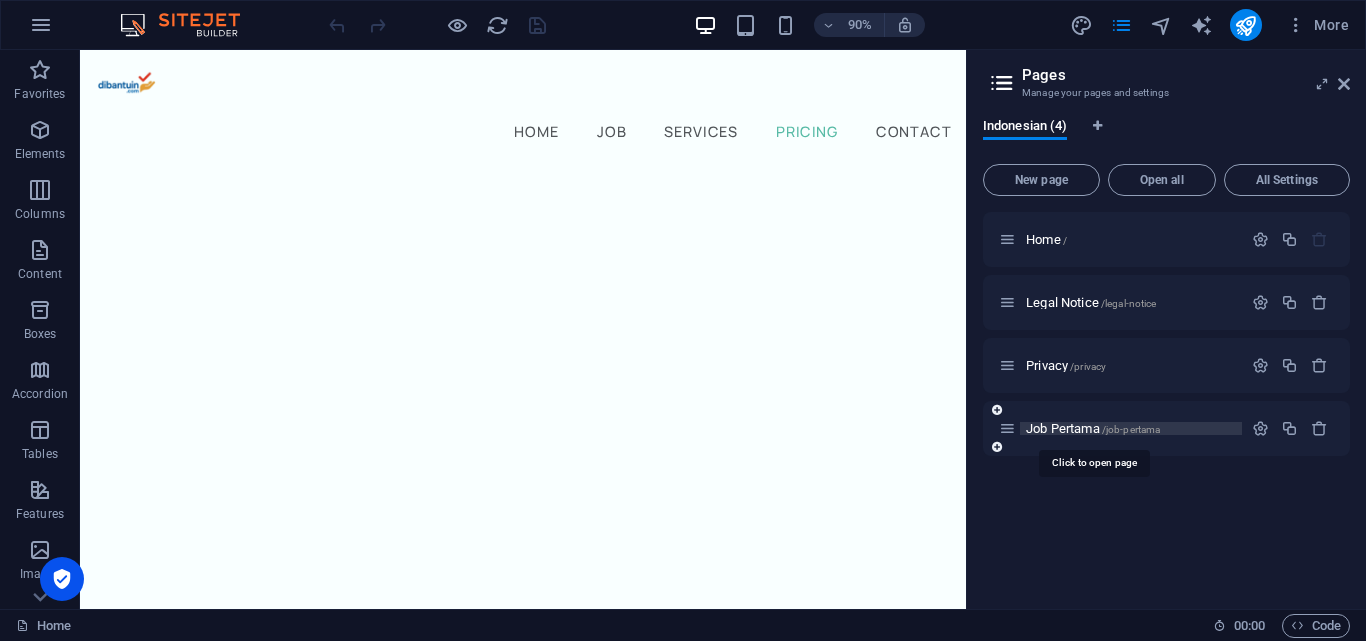 click on "/job-pertama" at bounding box center [1131, 429] 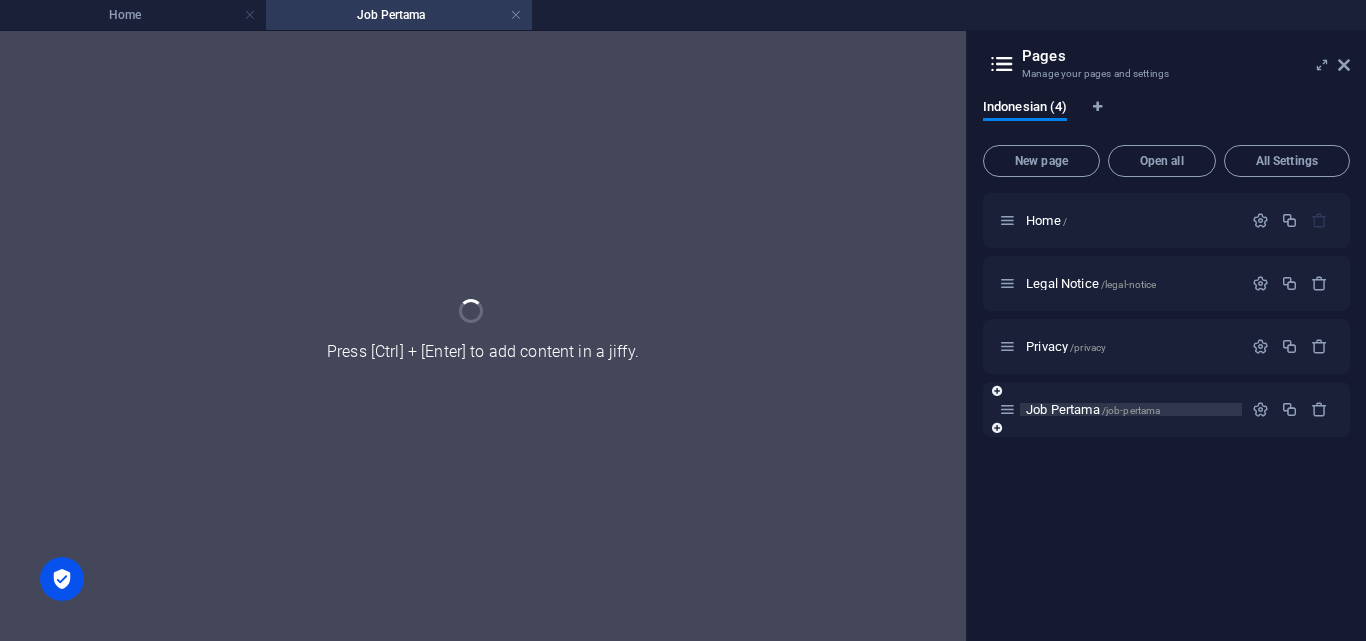 scroll, scrollTop: 0, scrollLeft: 0, axis: both 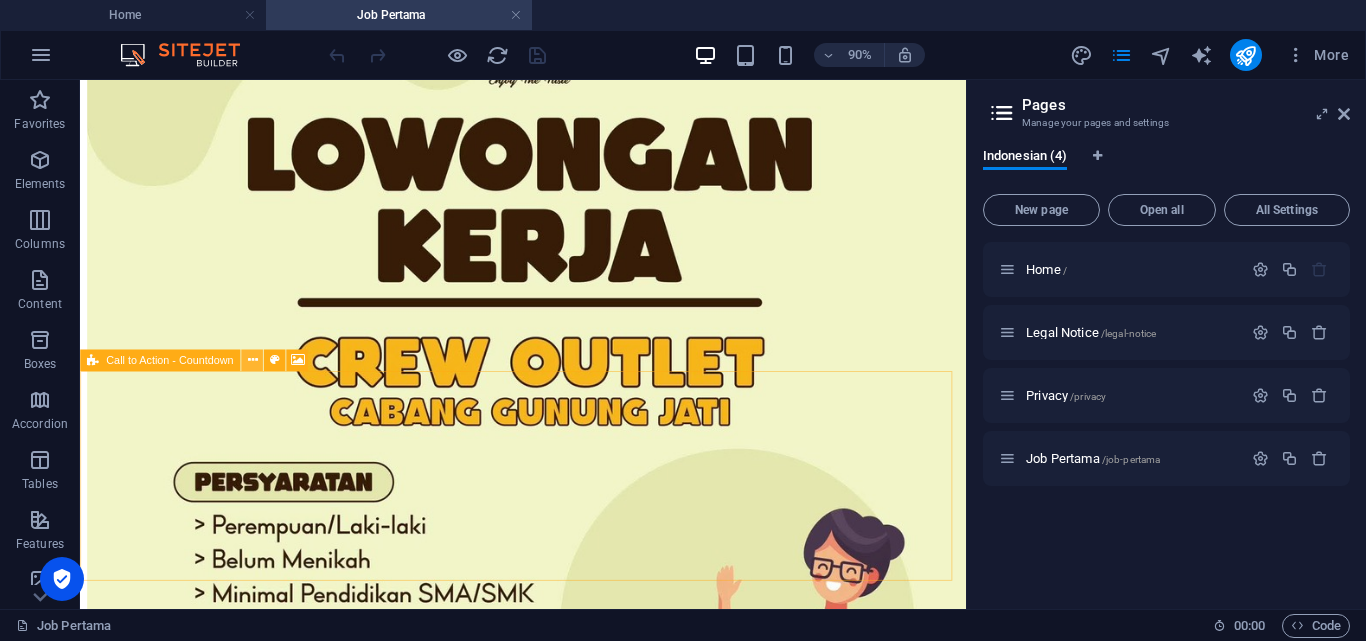 click at bounding box center (252, 359) 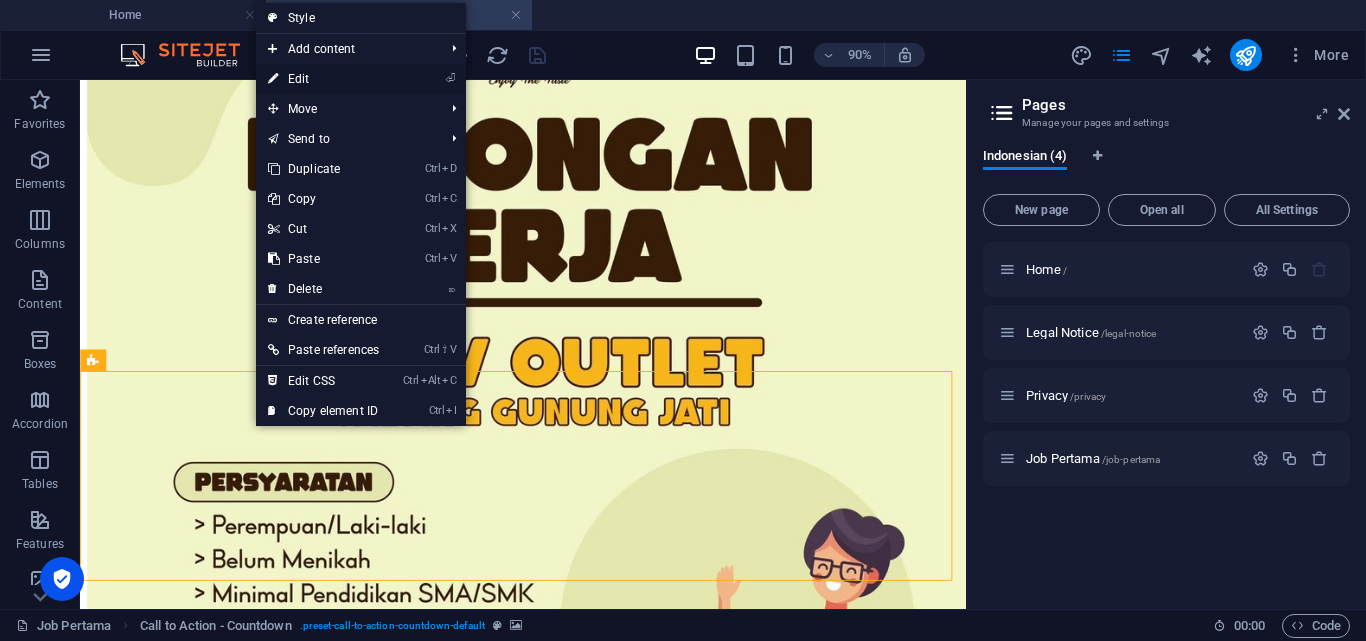 click on "⏎  Edit" at bounding box center (323, 79) 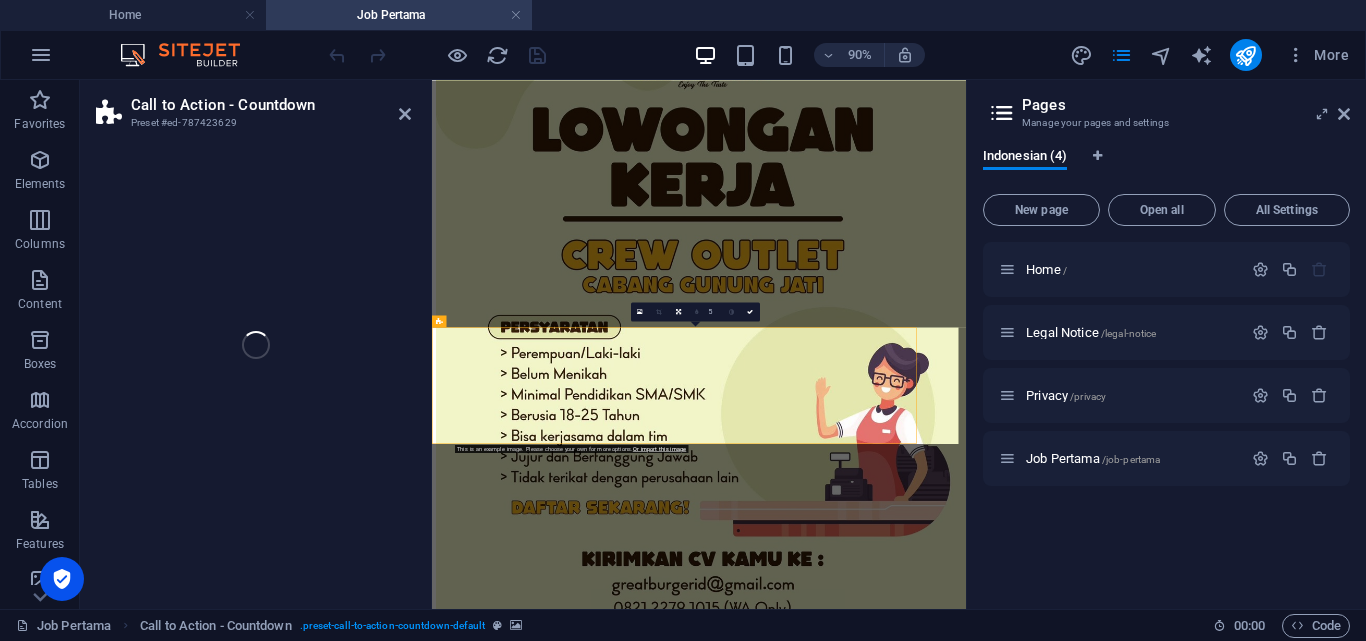 scroll, scrollTop: 329, scrollLeft: 0, axis: vertical 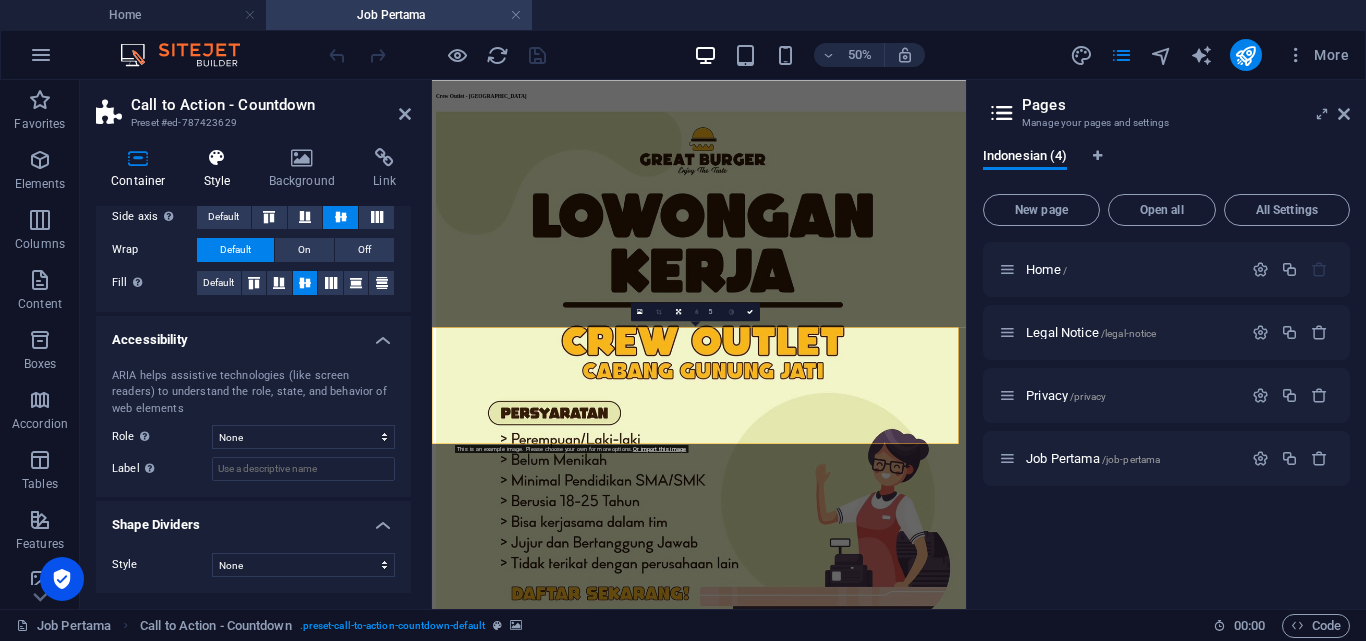 click at bounding box center (217, 158) 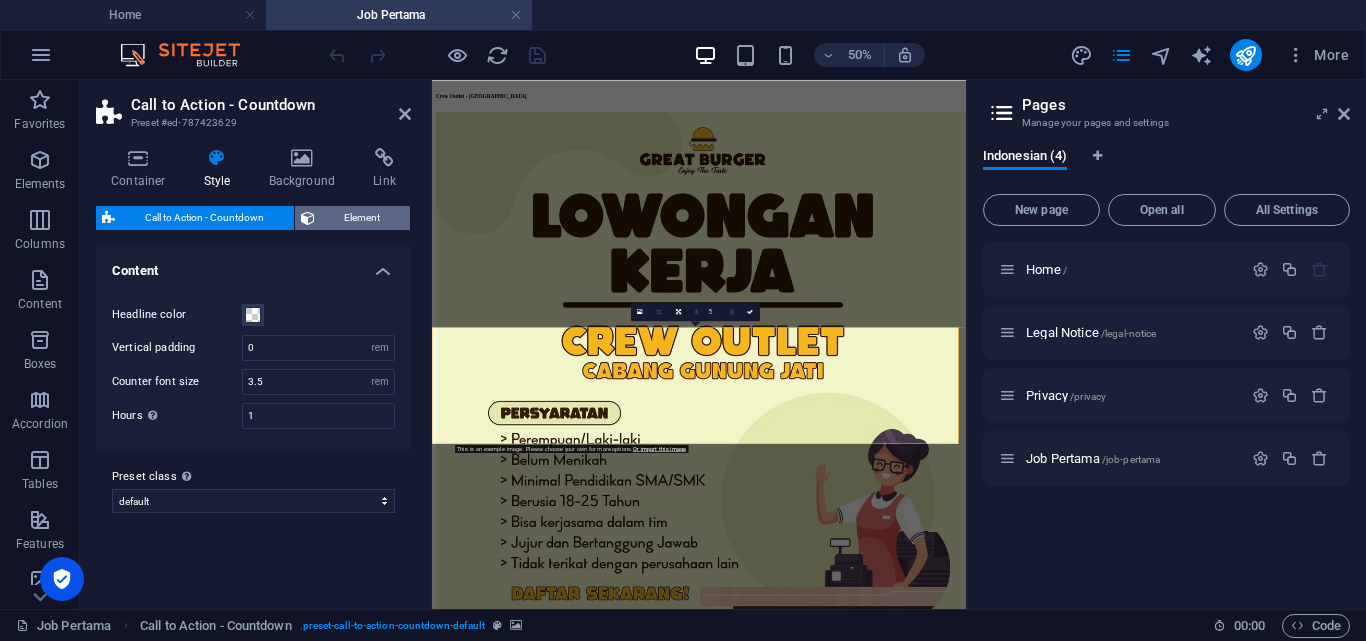 click on "Element" at bounding box center (363, 218) 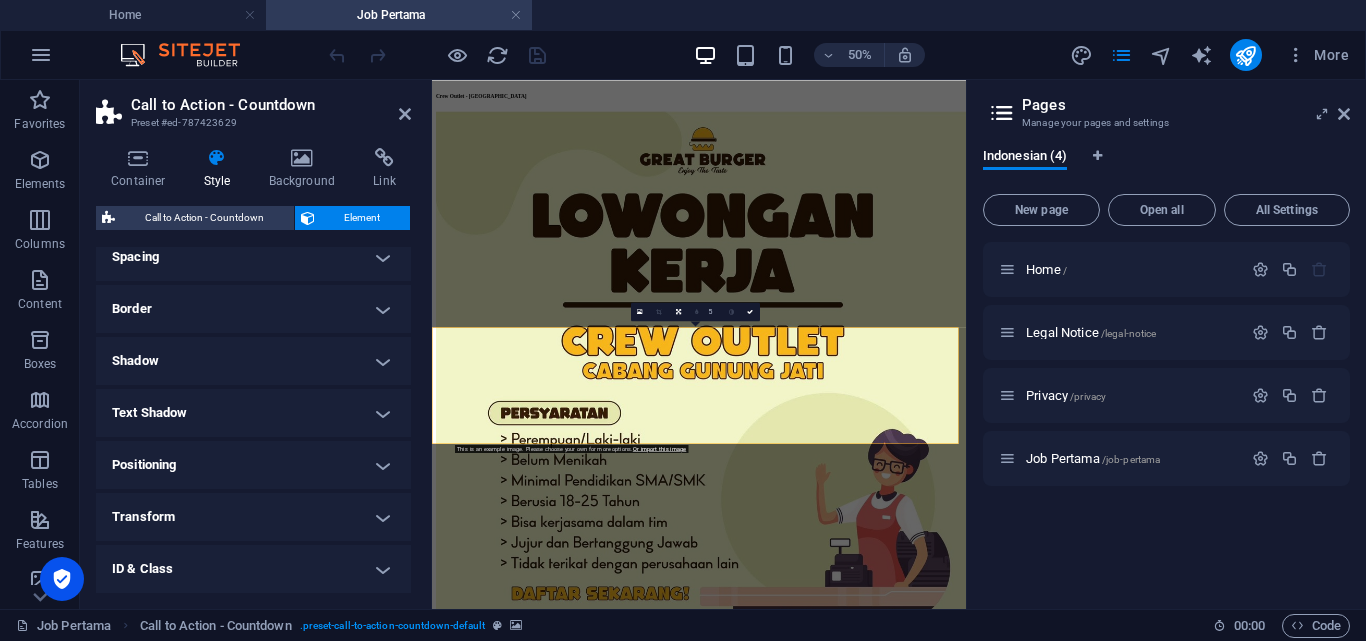 scroll, scrollTop: 200, scrollLeft: 0, axis: vertical 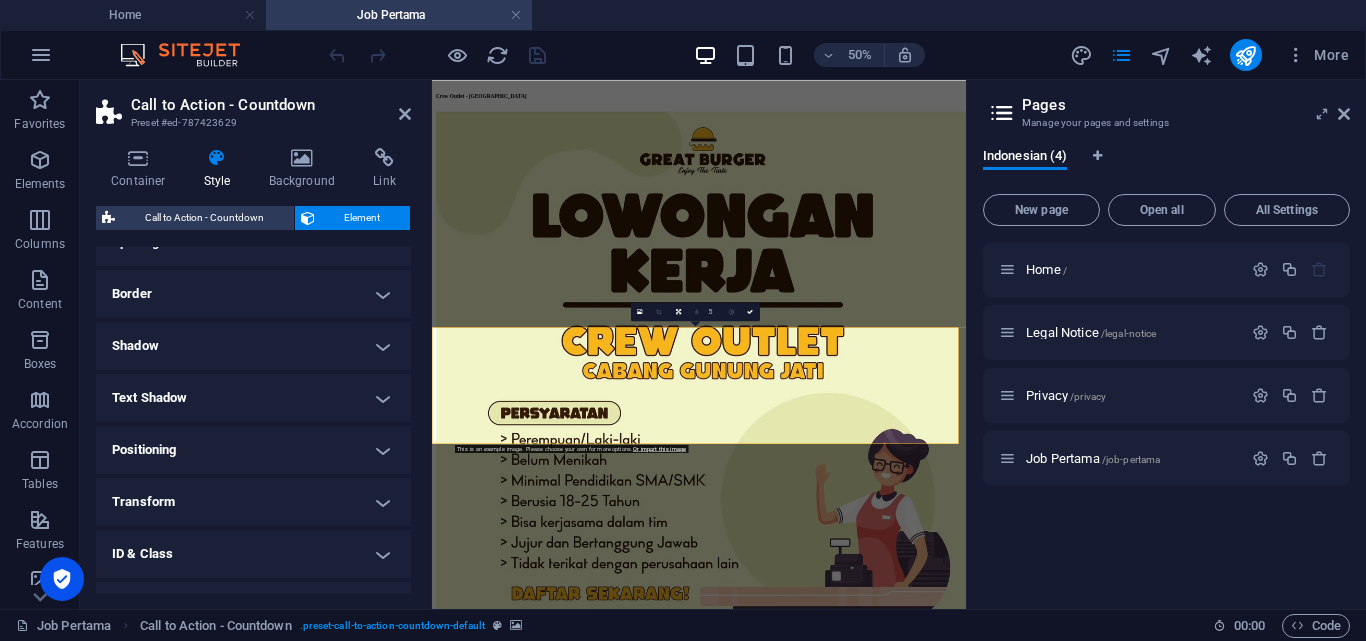 click on "Positioning" at bounding box center [253, 450] 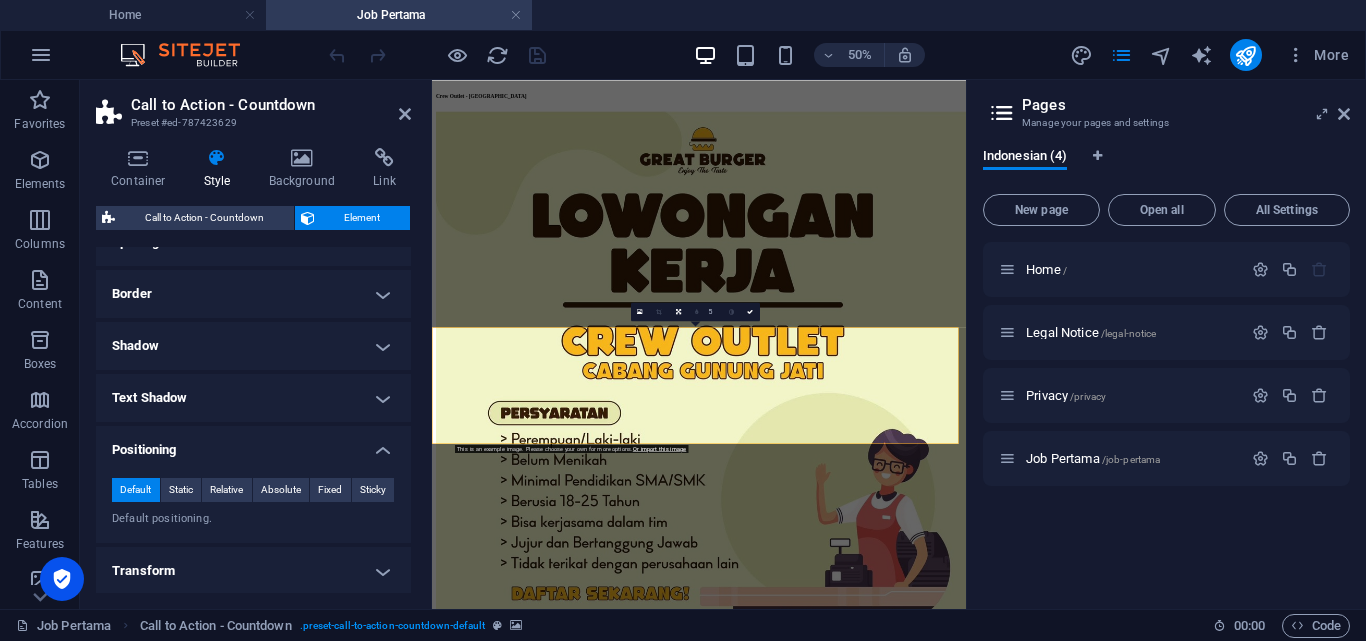 scroll, scrollTop: 280, scrollLeft: 0, axis: vertical 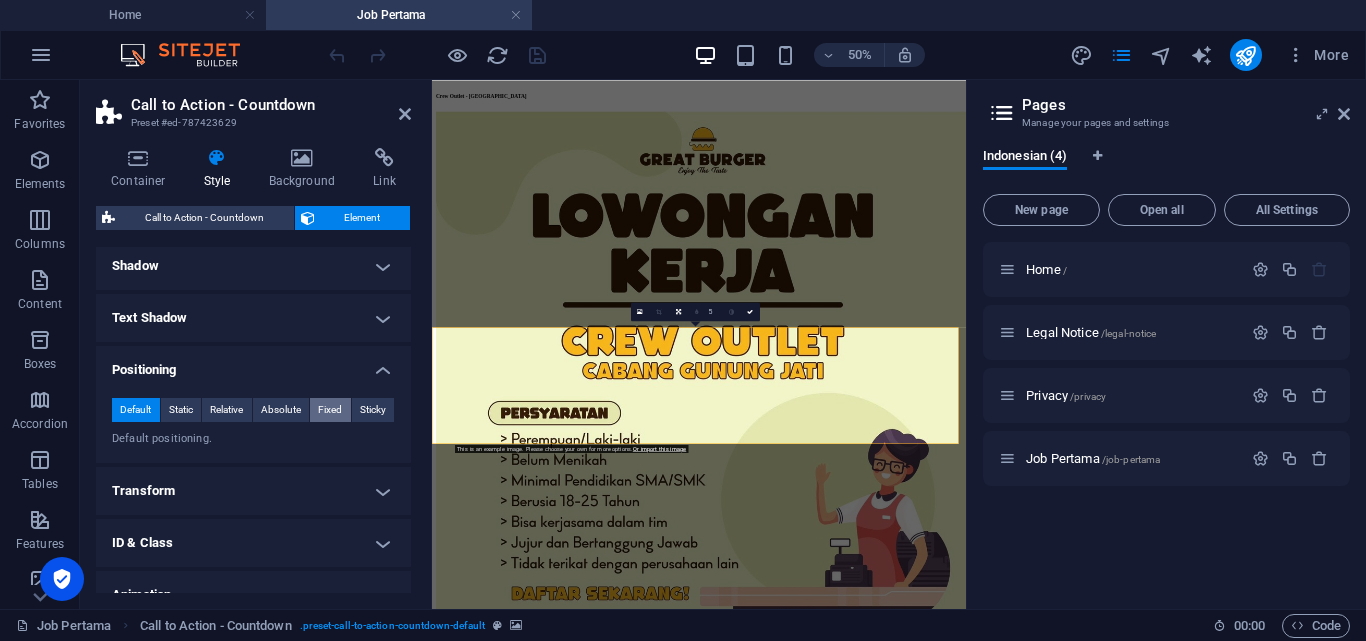 click on "Fixed" at bounding box center (330, 410) 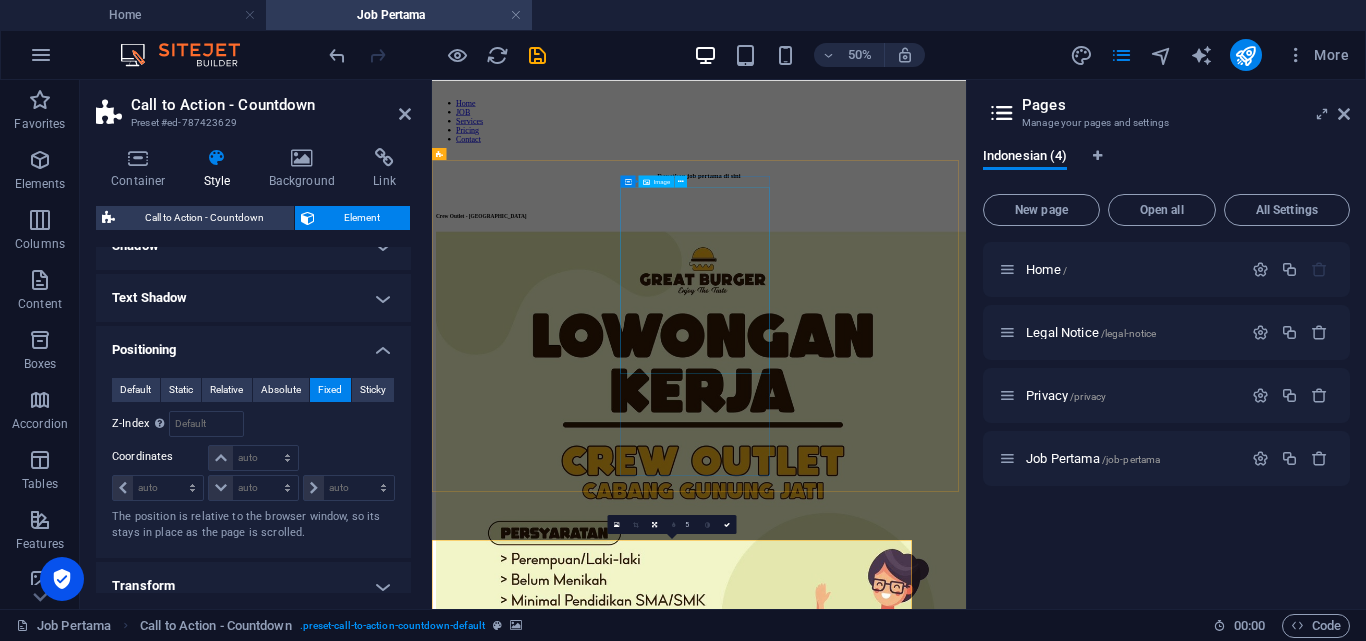 scroll, scrollTop: 0, scrollLeft: 0, axis: both 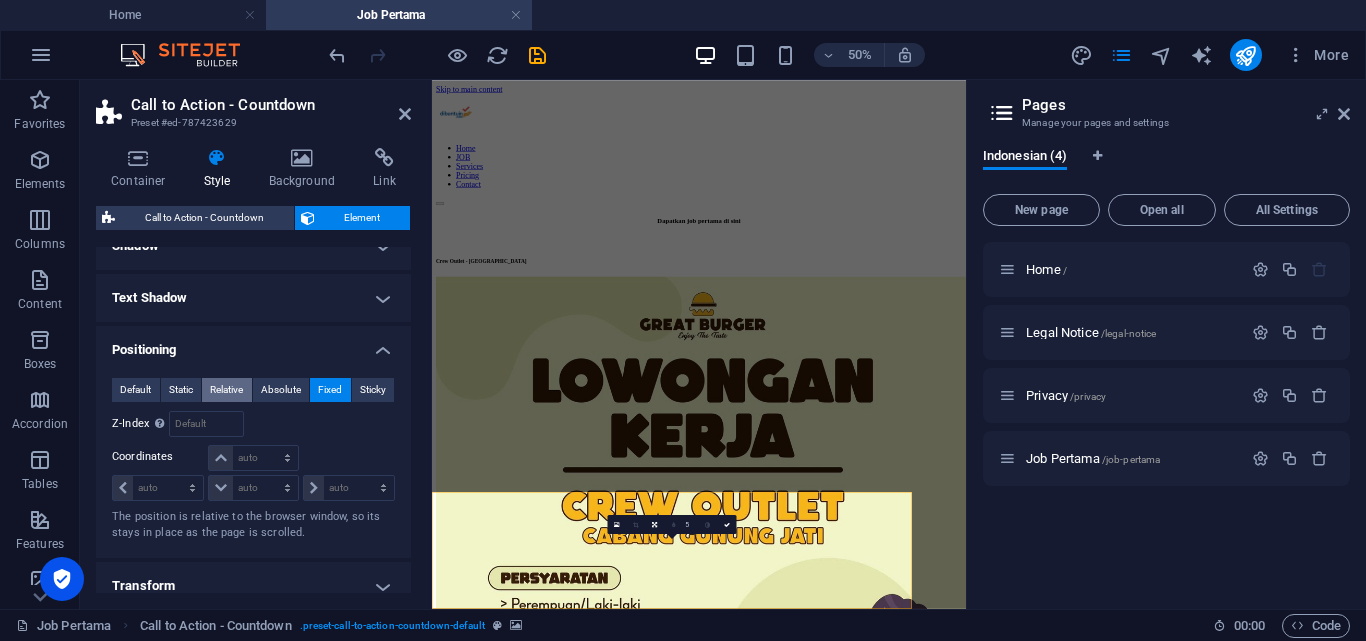 click on "Relative" at bounding box center (226, 390) 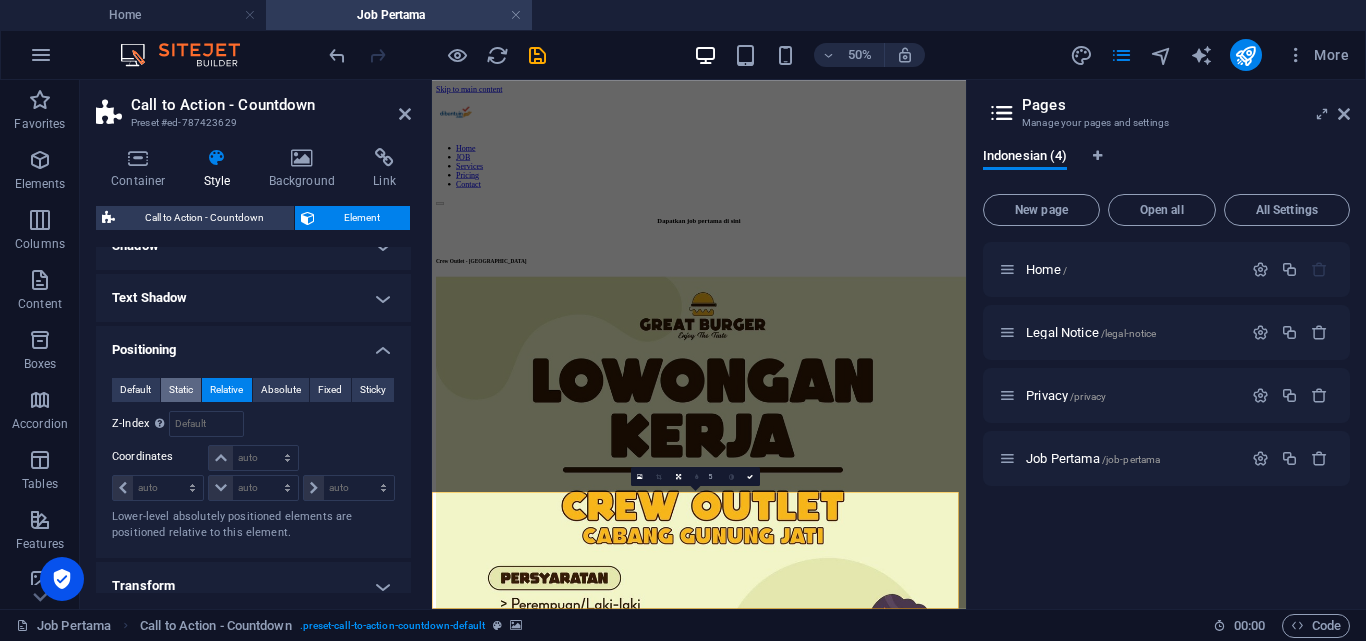 click on "Static" at bounding box center (181, 390) 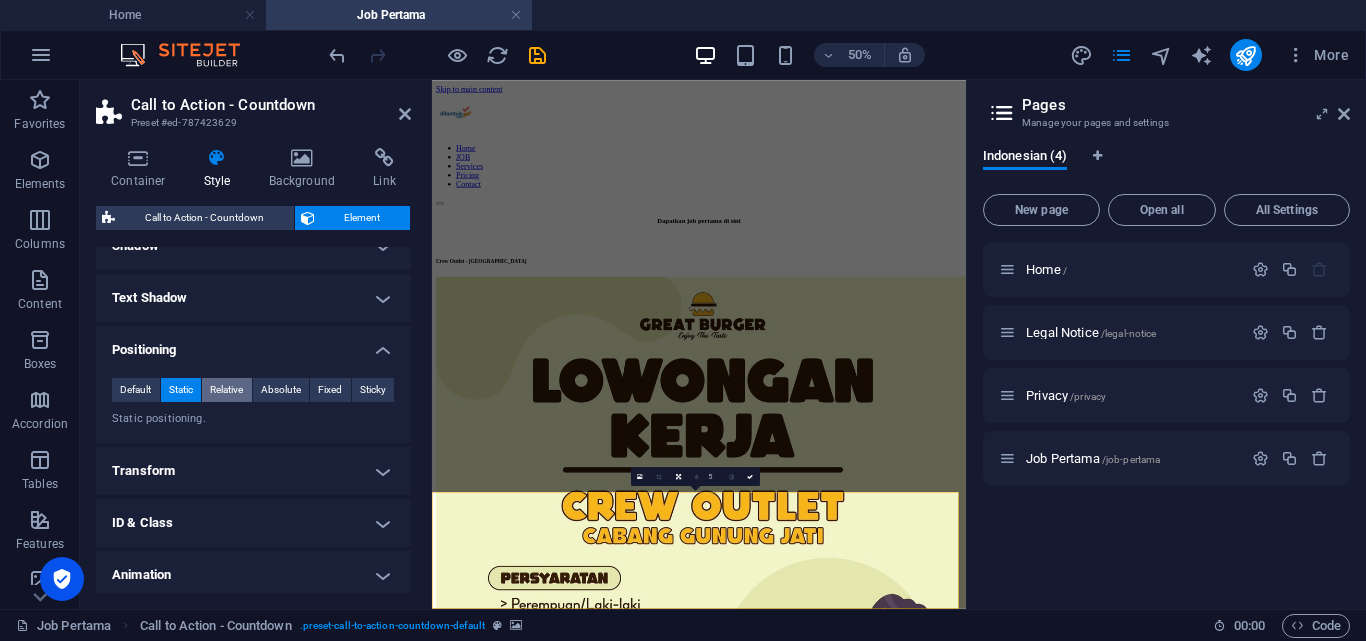 click on "Relative" at bounding box center [226, 390] 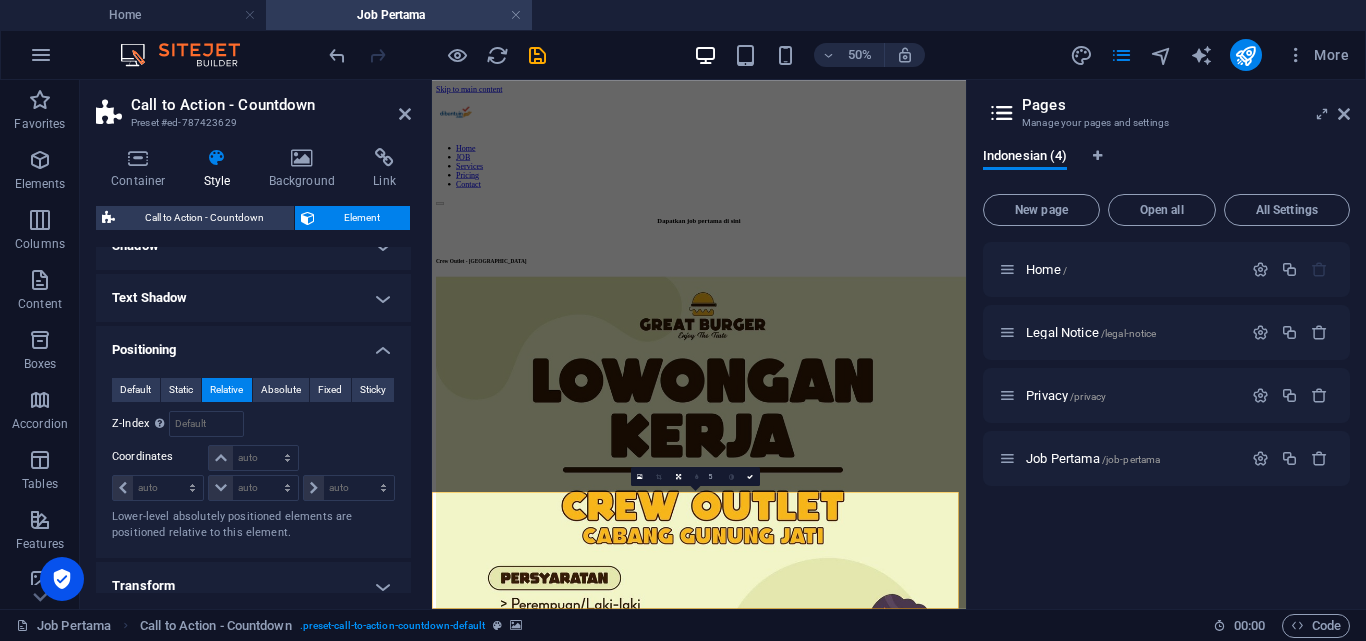 scroll, scrollTop: 400, scrollLeft: 0, axis: vertical 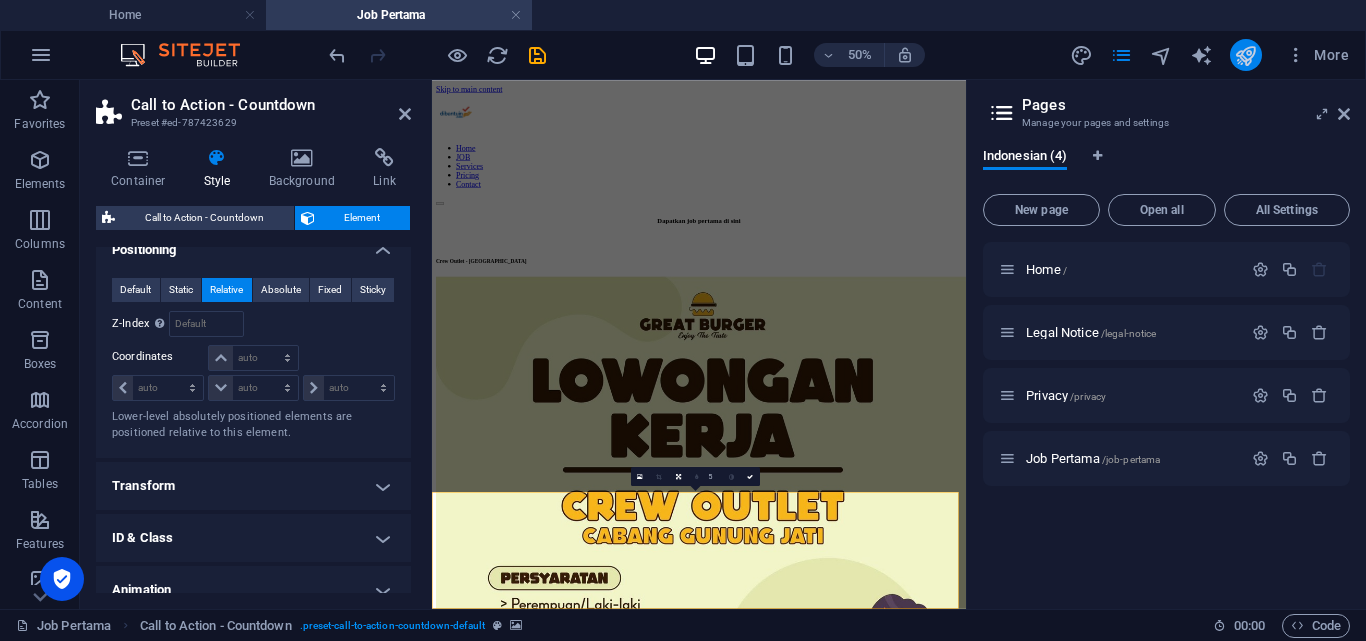 click at bounding box center [1245, 55] 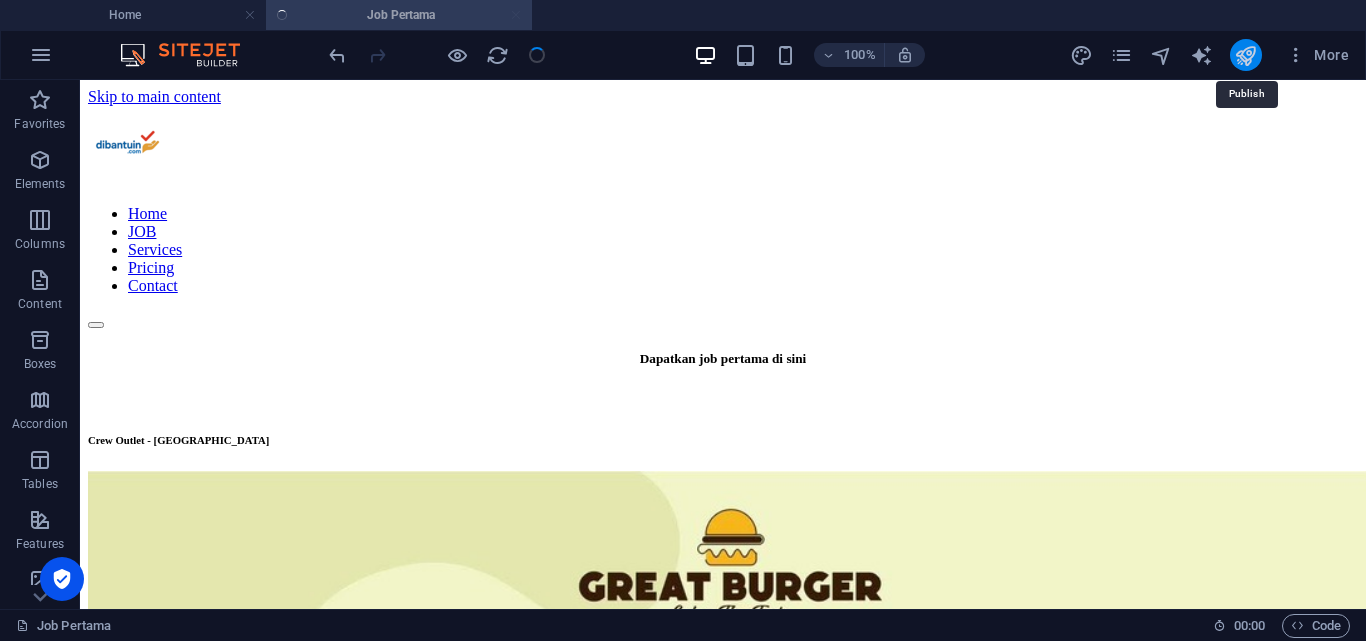scroll, scrollTop: 661, scrollLeft: 0, axis: vertical 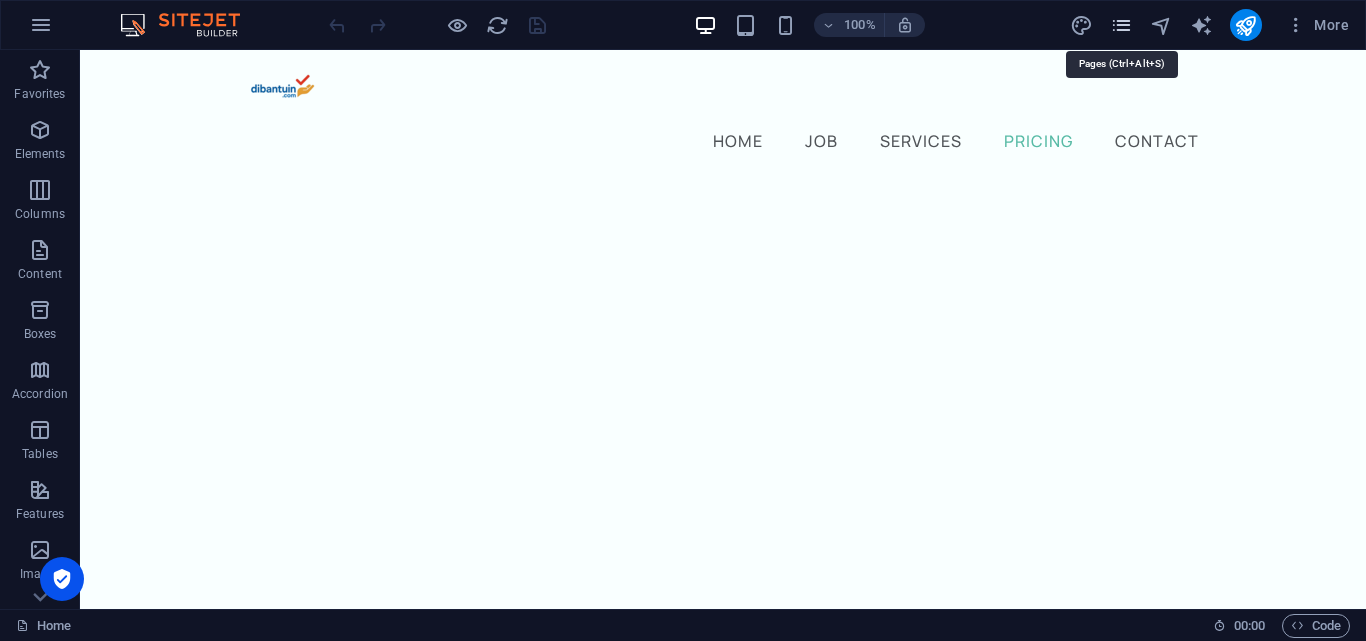 click at bounding box center (1121, 25) 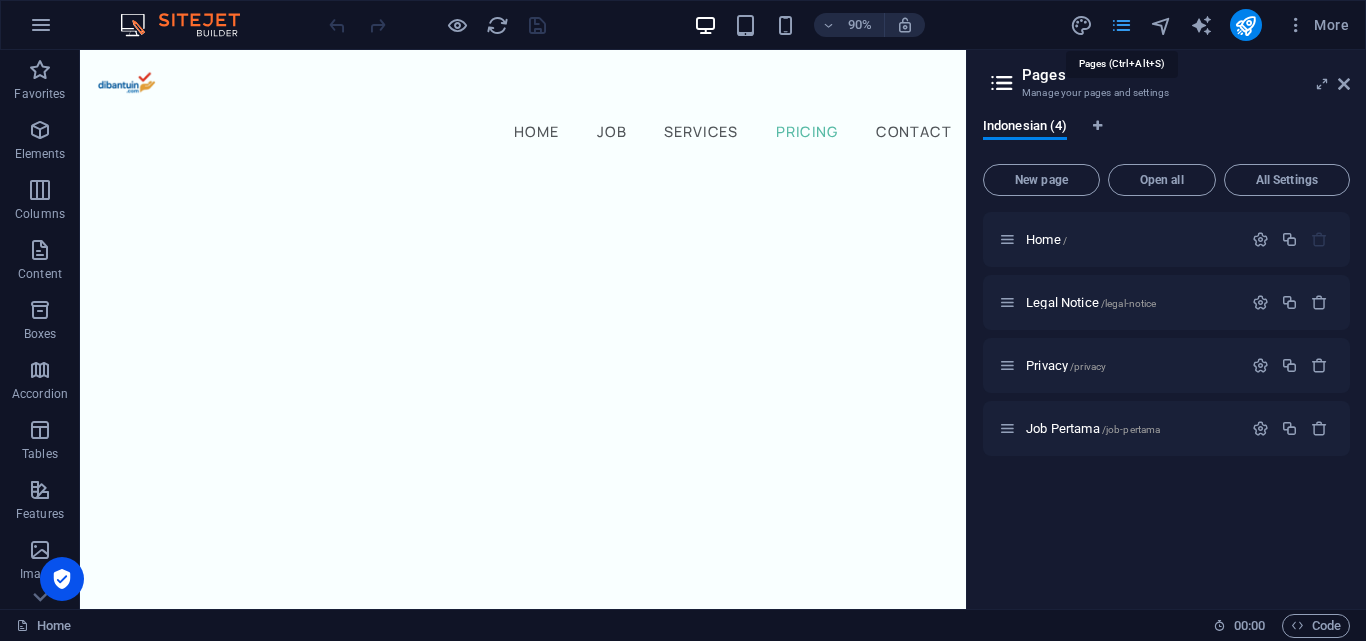 scroll, scrollTop: 4309, scrollLeft: 0, axis: vertical 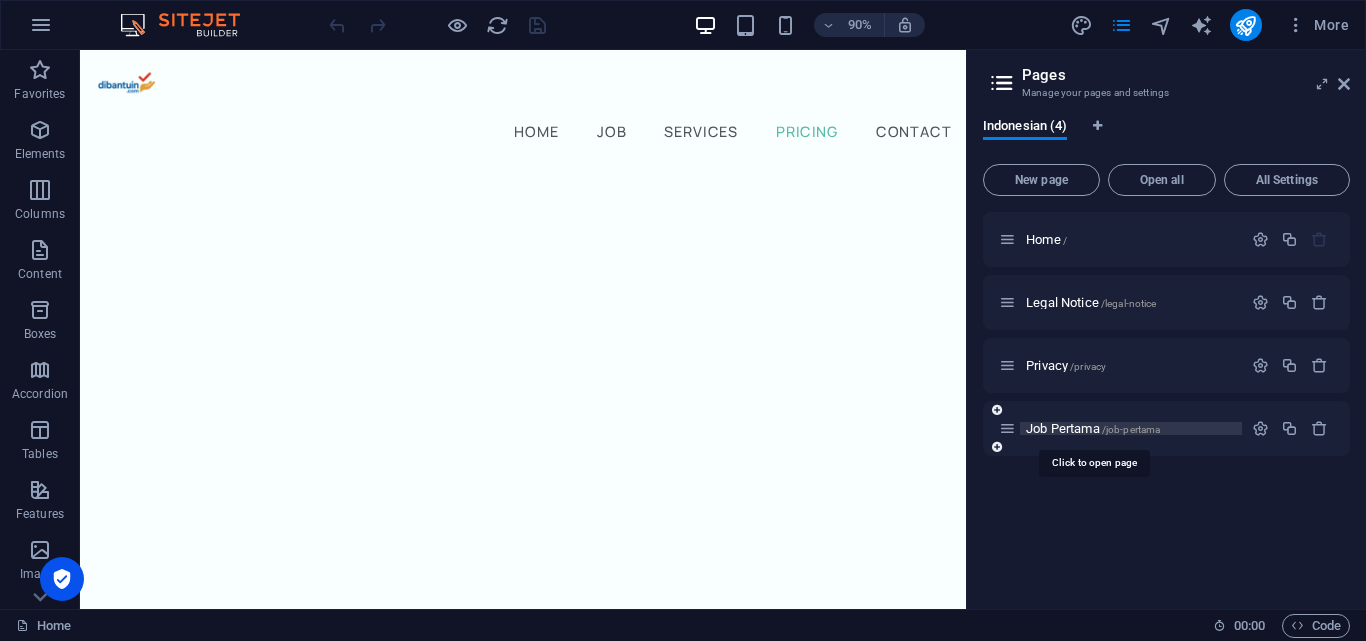 click on "Job Pertama /job-pertama" at bounding box center (1093, 428) 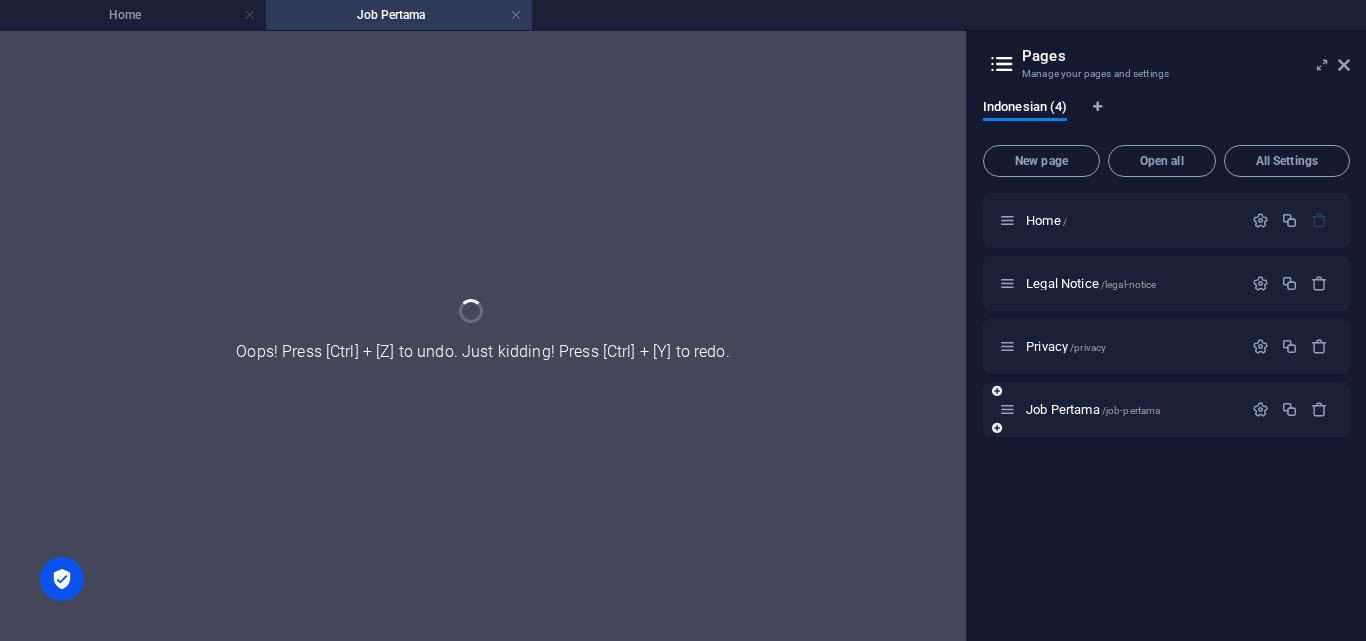 scroll, scrollTop: 0, scrollLeft: 0, axis: both 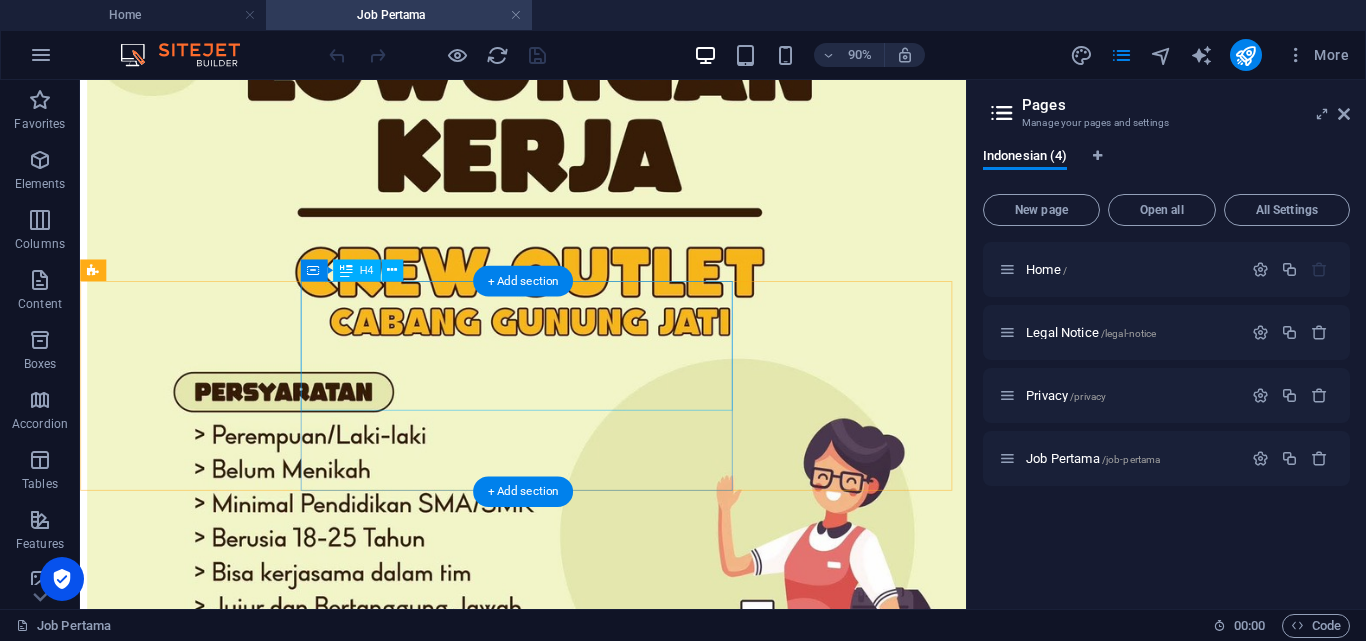 click on "Kesempatan terbatas!  Template CV cuma 20 ribuan + BONUS Ebook" at bounding box center (572, 4492) 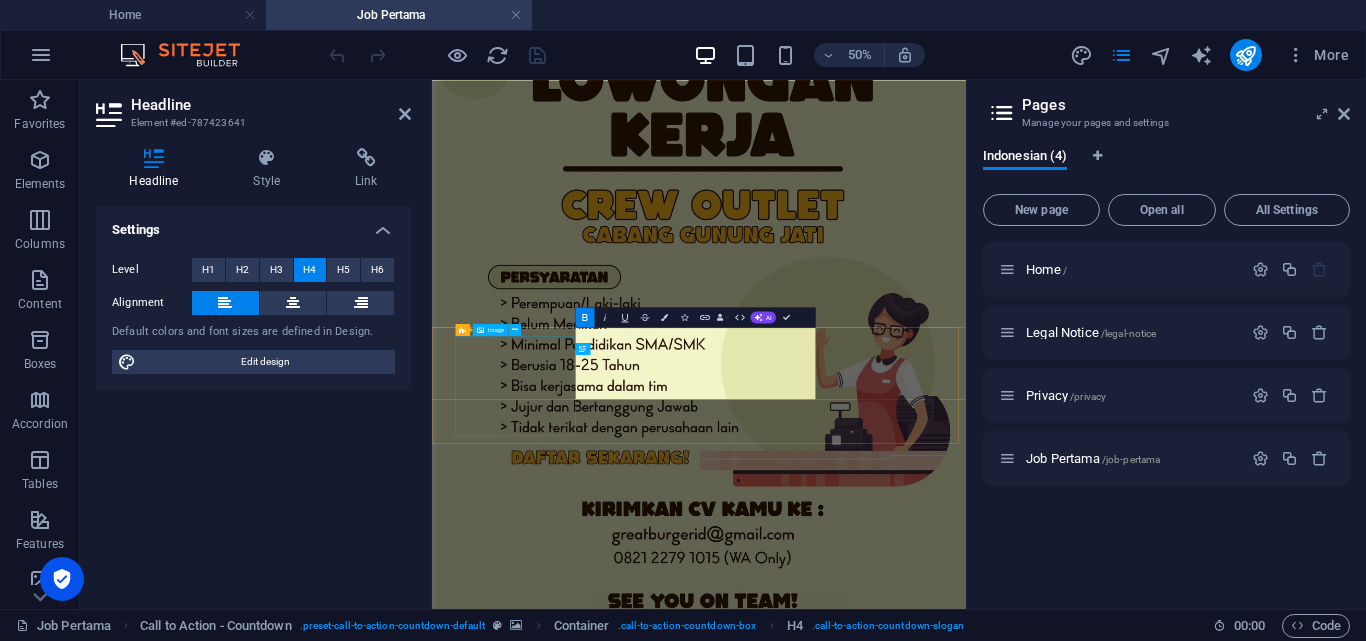 click on "Template CV cuma 20 ribuan + BONUS Ebook" at bounding box center [596, 4781] 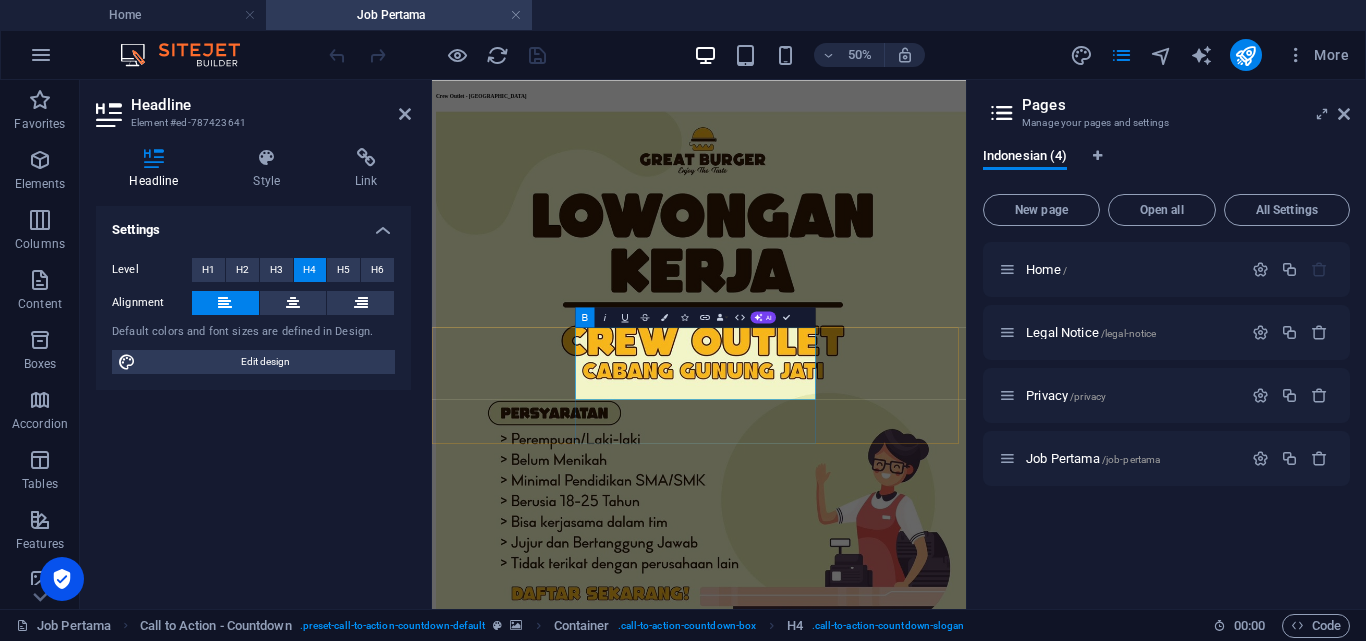 click on "Kesempatan terbatas!  Template CV cuma 20 ribuan + BONUS Ebook" at bounding box center [966, 5044] 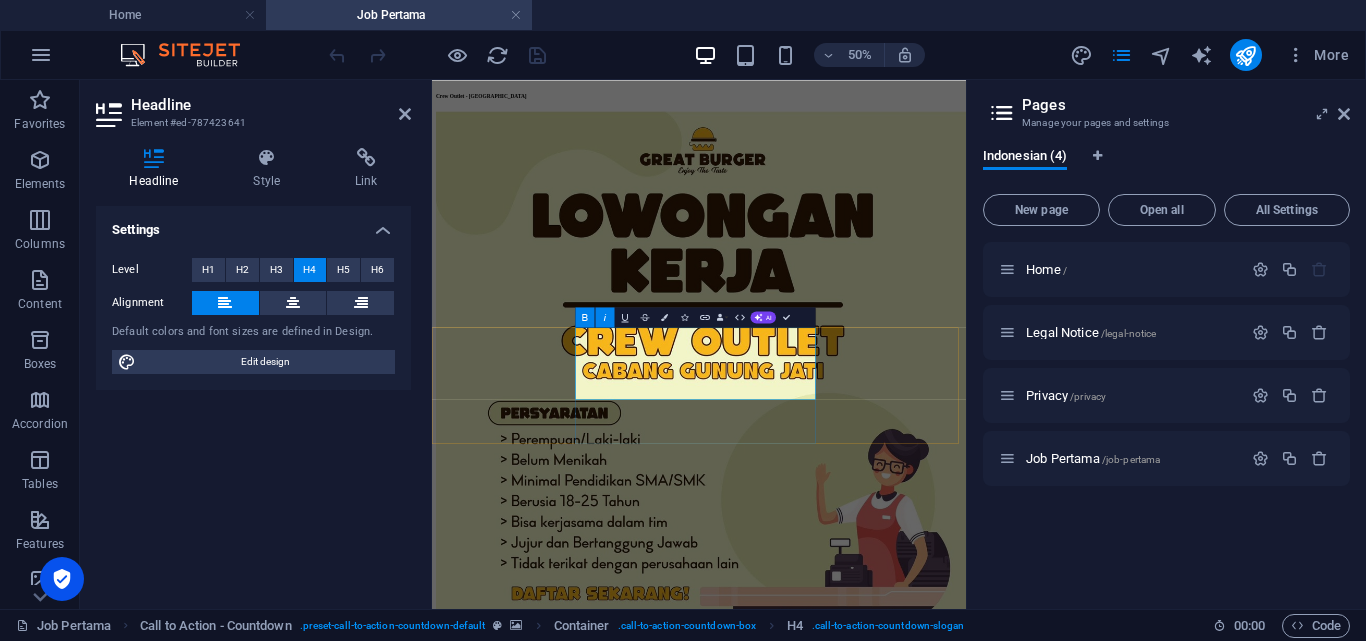 type 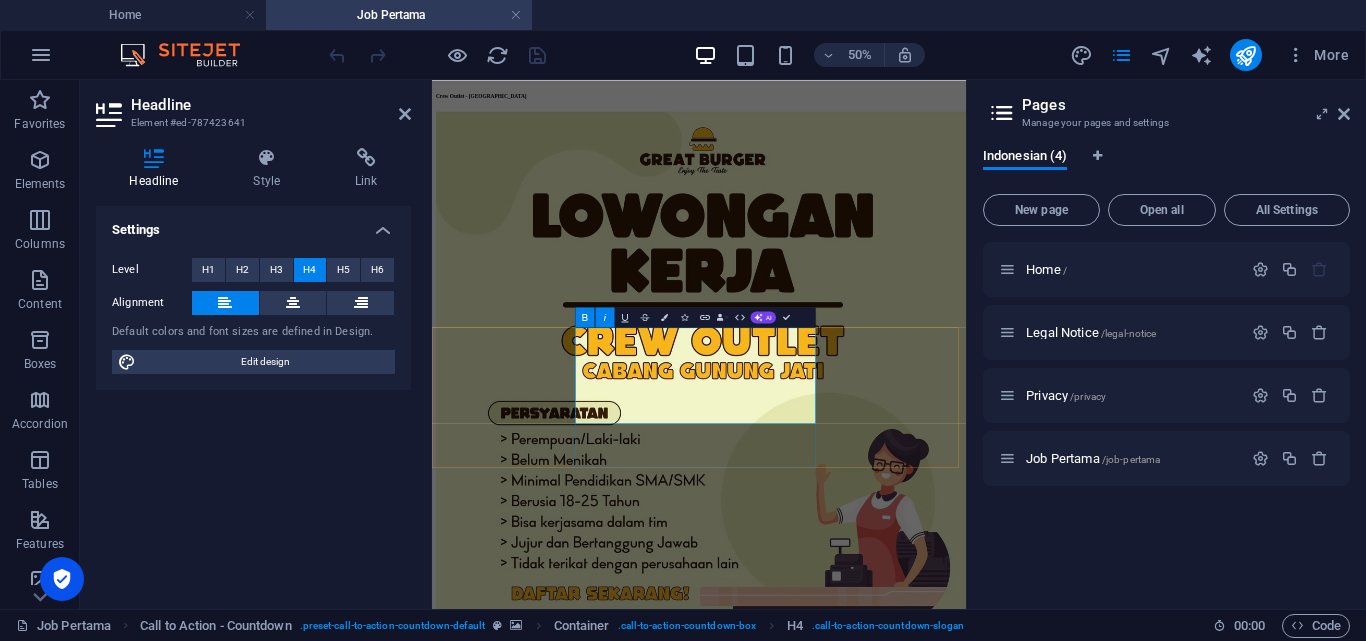 click on "Template CV cuma 20 ribuan + BONUS Ebook (Senilai Rp99.000)" at bounding box center [659, 5134] 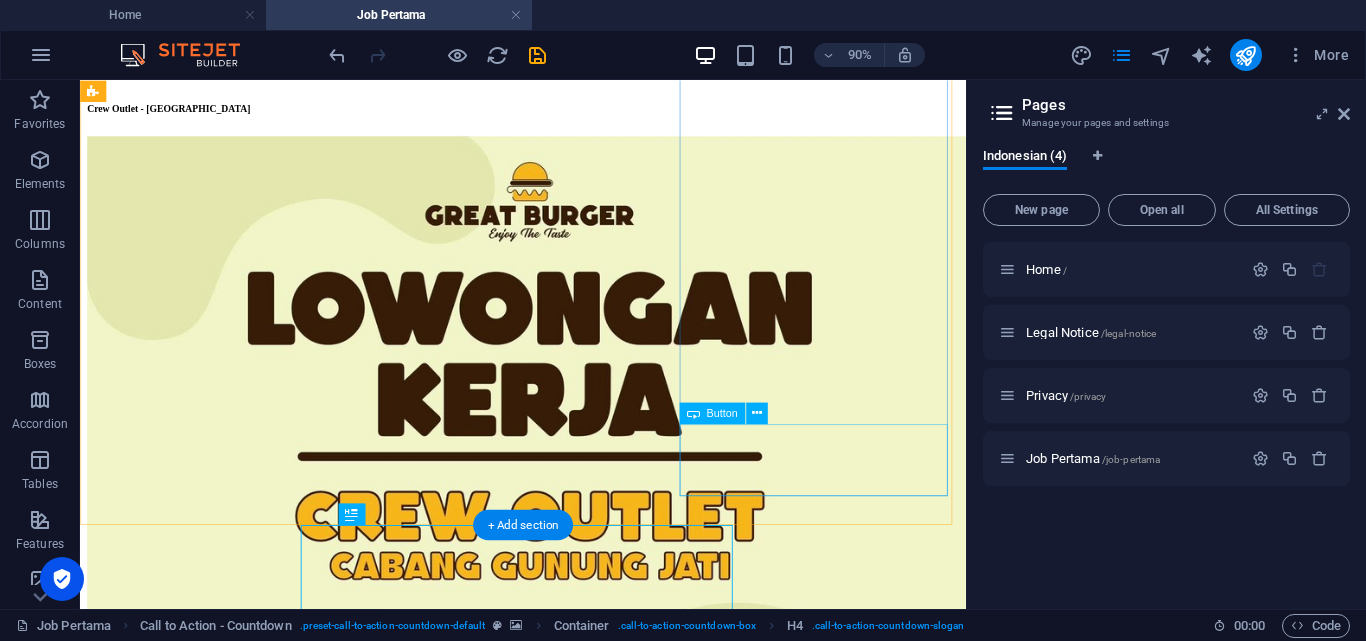 scroll, scrollTop: 629, scrollLeft: 0, axis: vertical 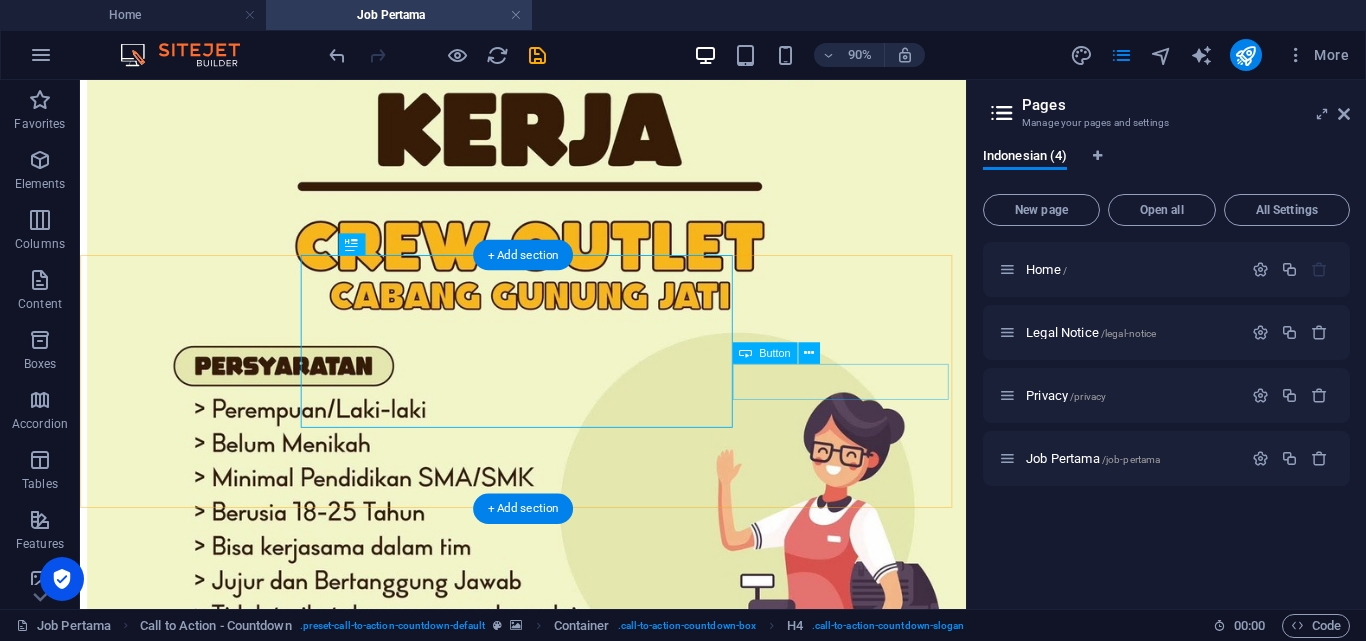 click on "Beli sekarang" at bounding box center (572, 4596) 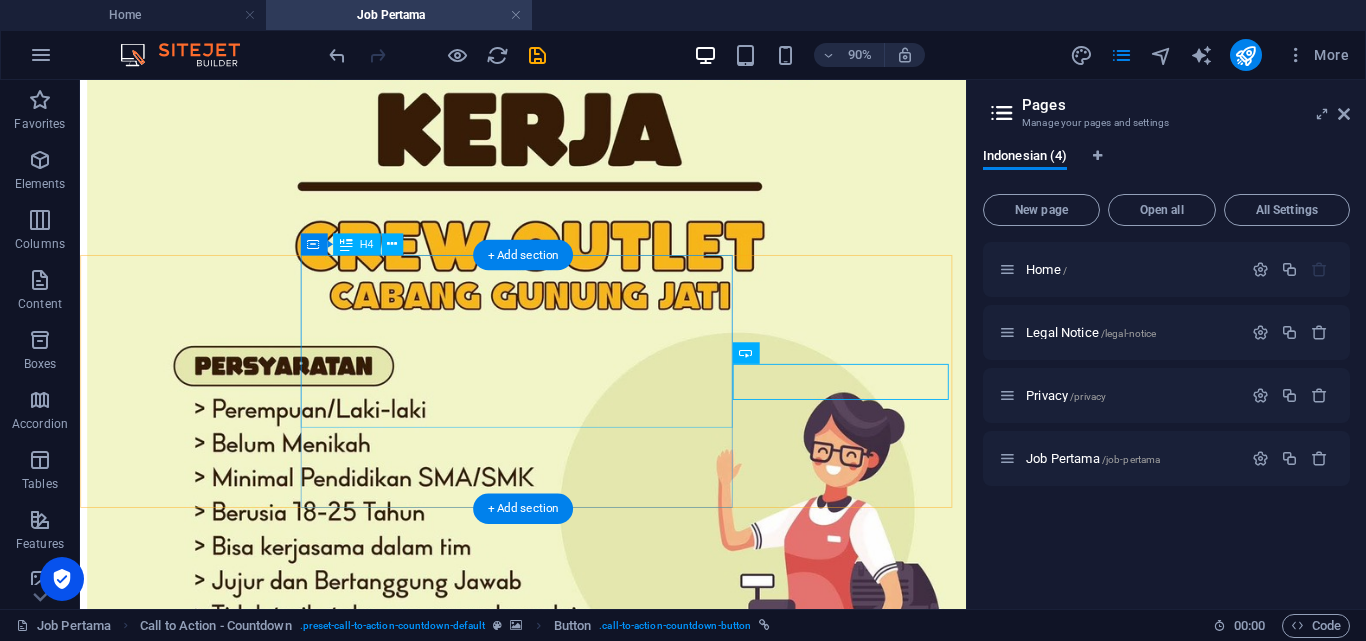 click on "Kesempatan terbatas!  Template CV cuma 20 ribuan  + BONUS Ebook (Senilai Rp99.000)" at bounding box center [572, 4520] 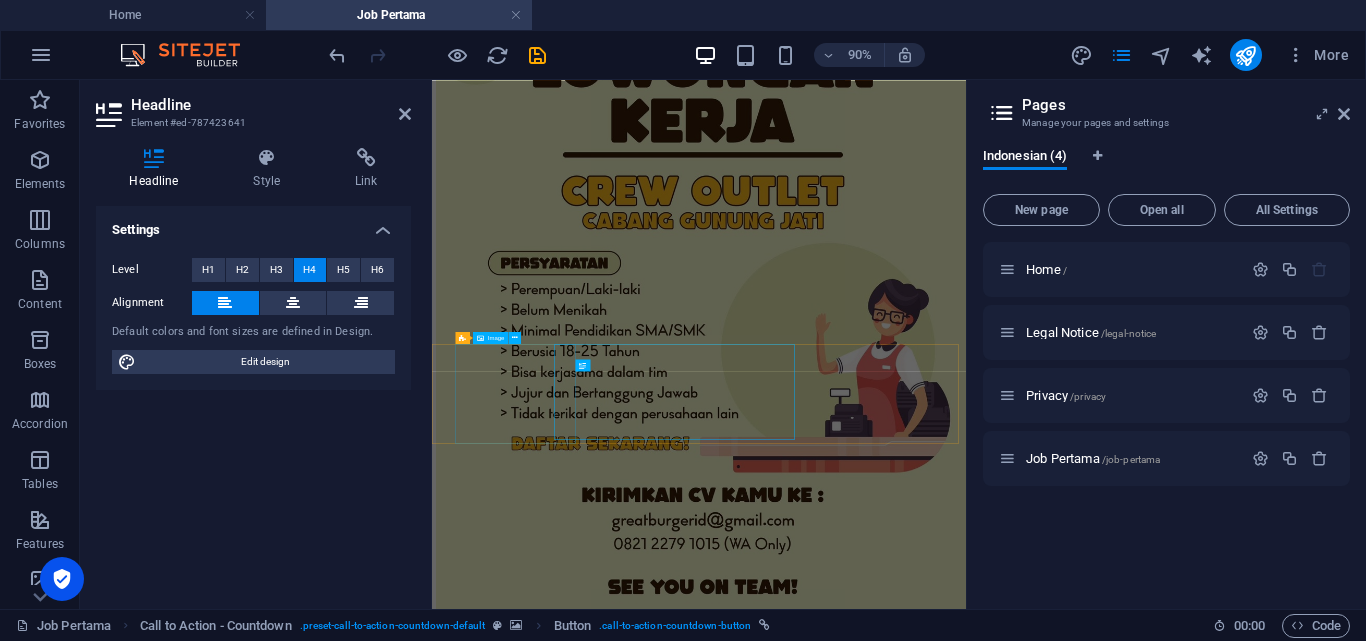 scroll, scrollTop: 377, scrollLeft: 0, axis: vertical 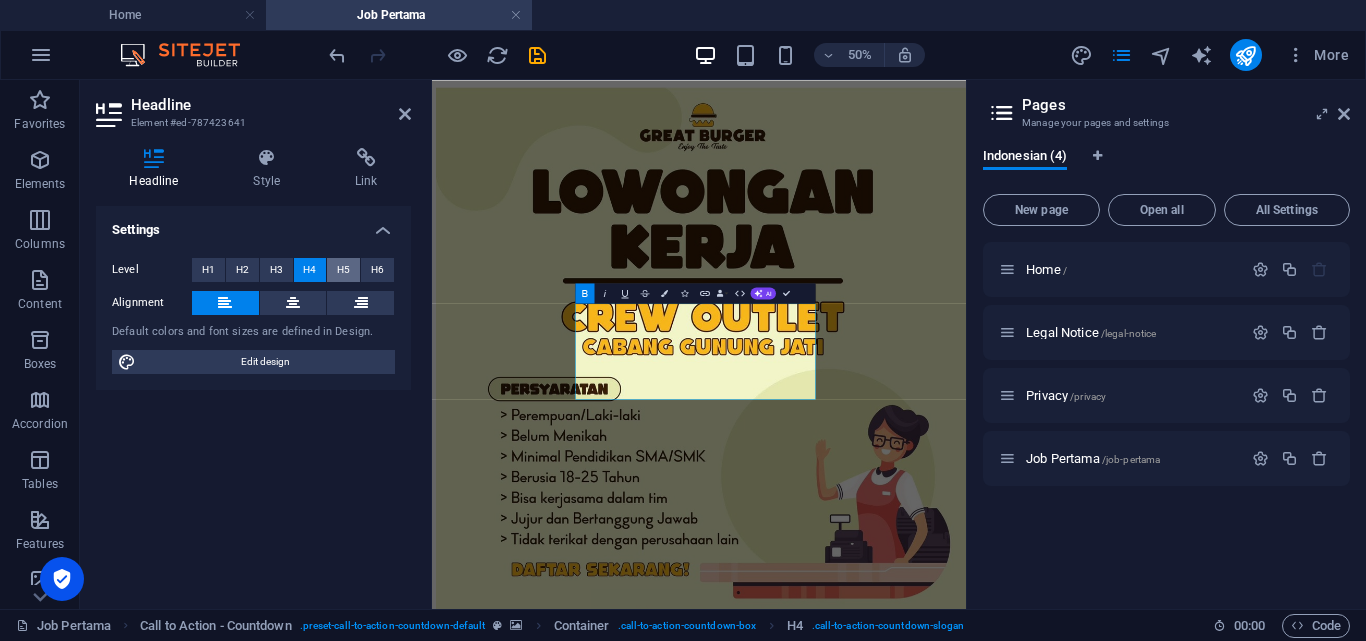 click on "H5" at bounding box center [343, 270] 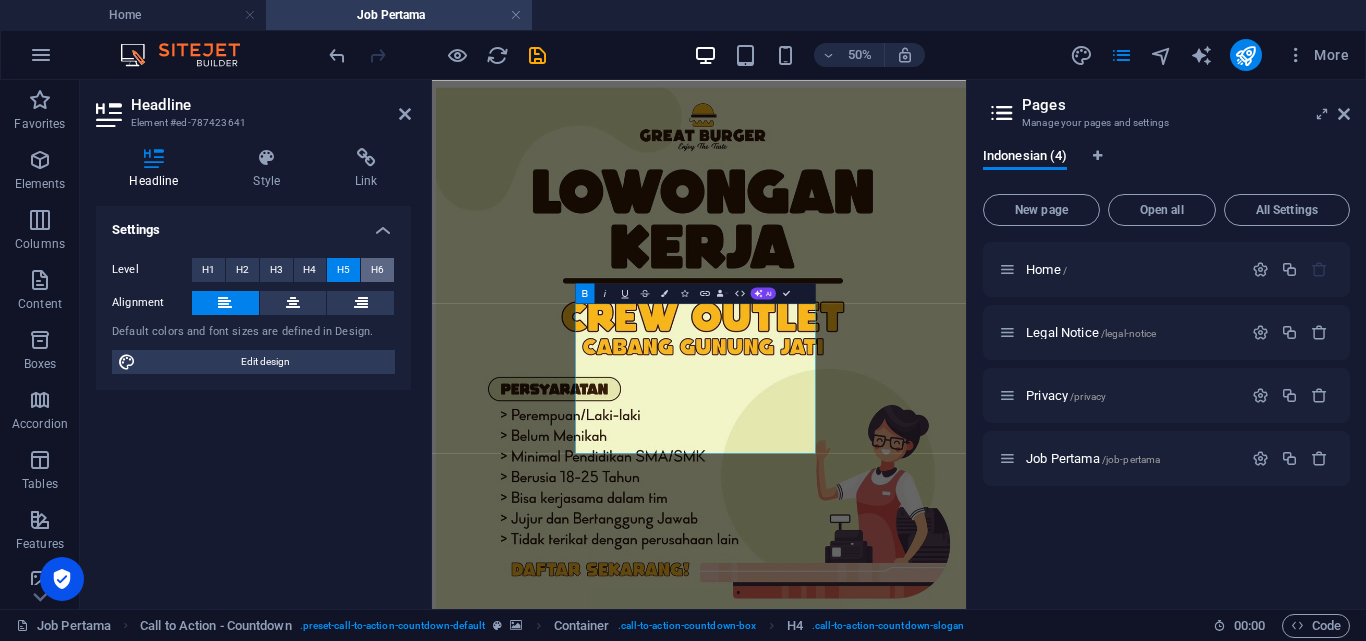 click on "H6" at bounding box center (377, 270) 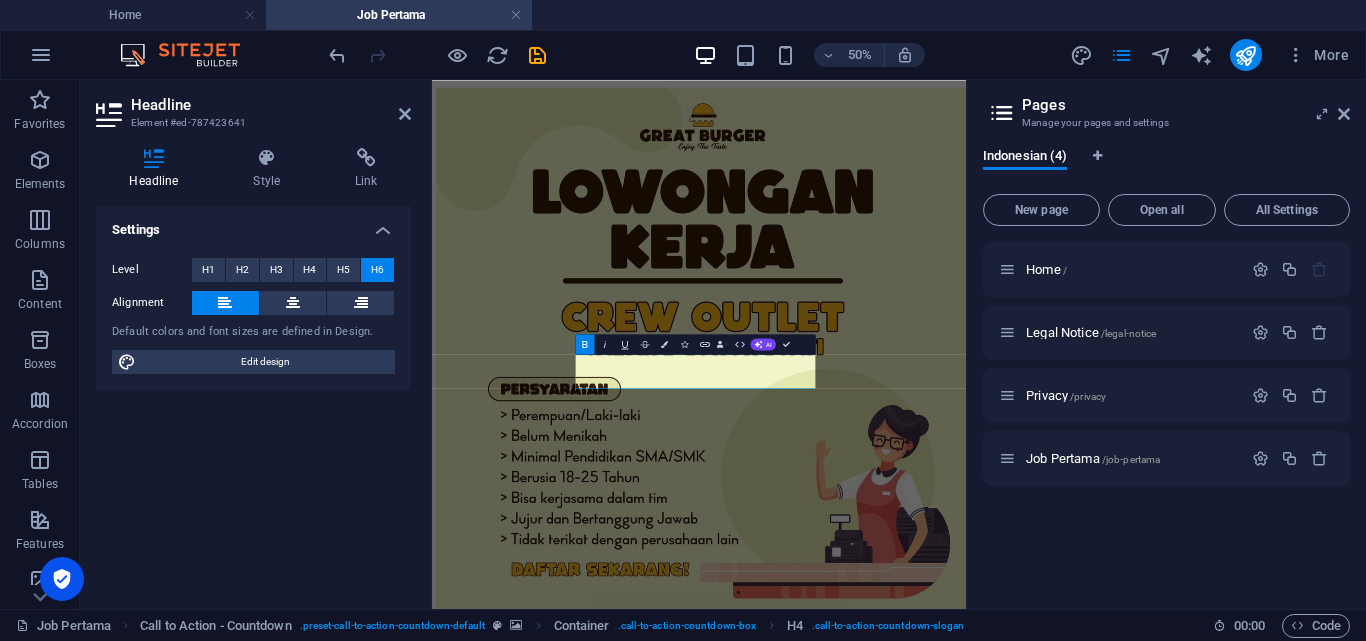 scroll, scrollTop: 296, scrollLeft: 0, axis: vertical 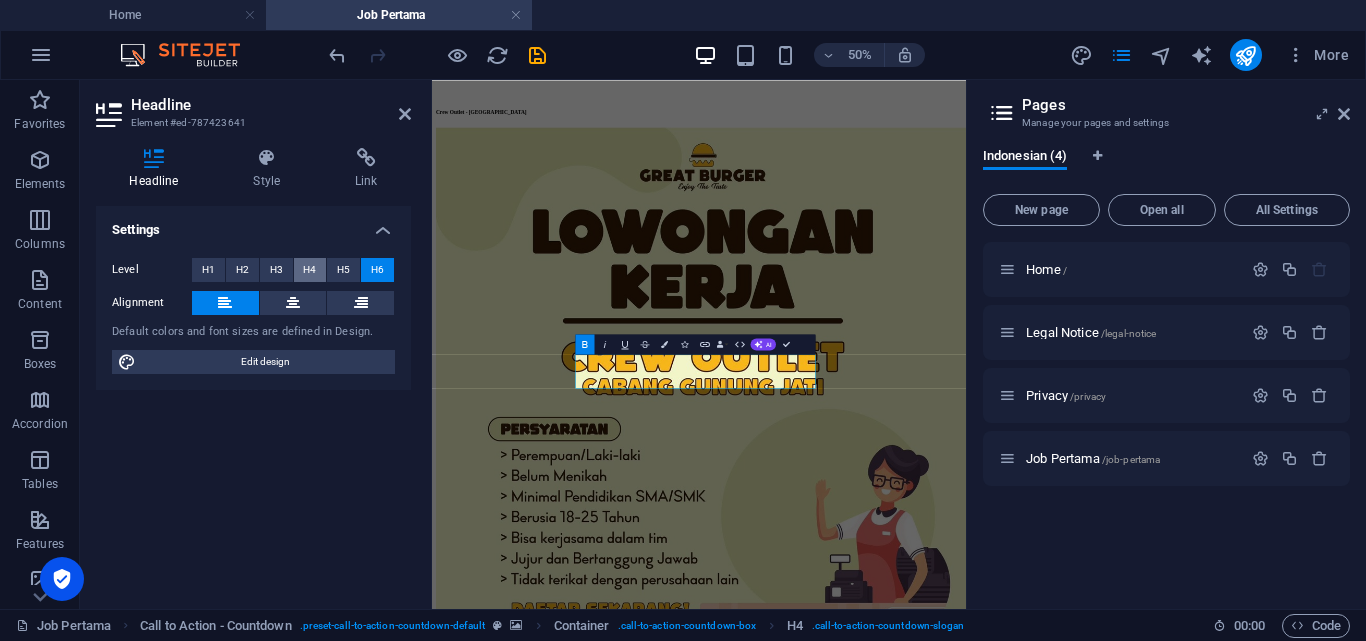 click on "H4" at bounding box center (309, 270) 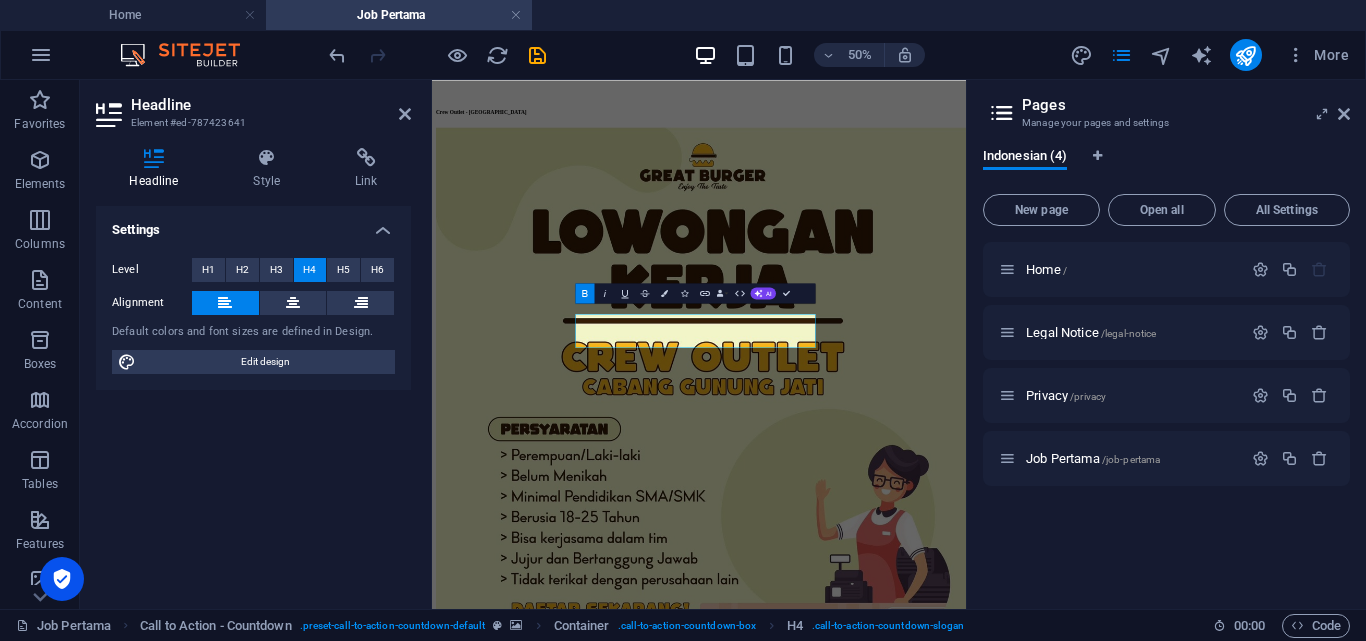 scroll, scrollTop: 377, scrollLeft: 0, axis: vertical 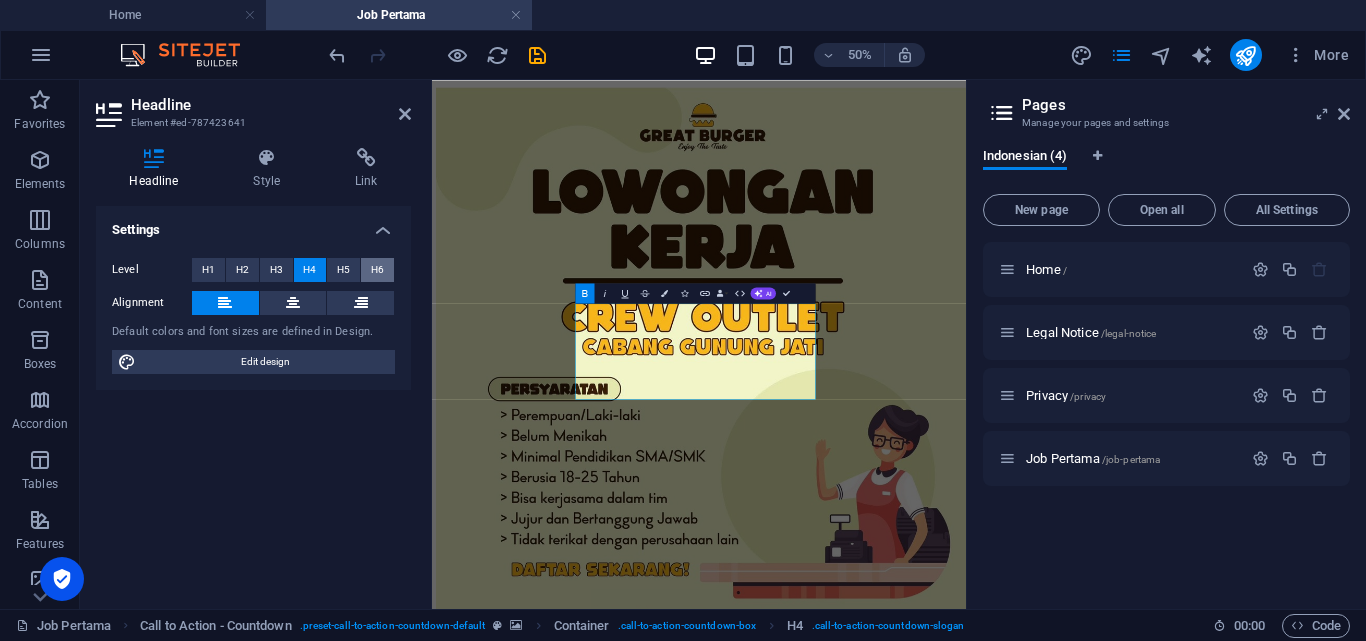 click on "H6" at bounding box center [377, 270] 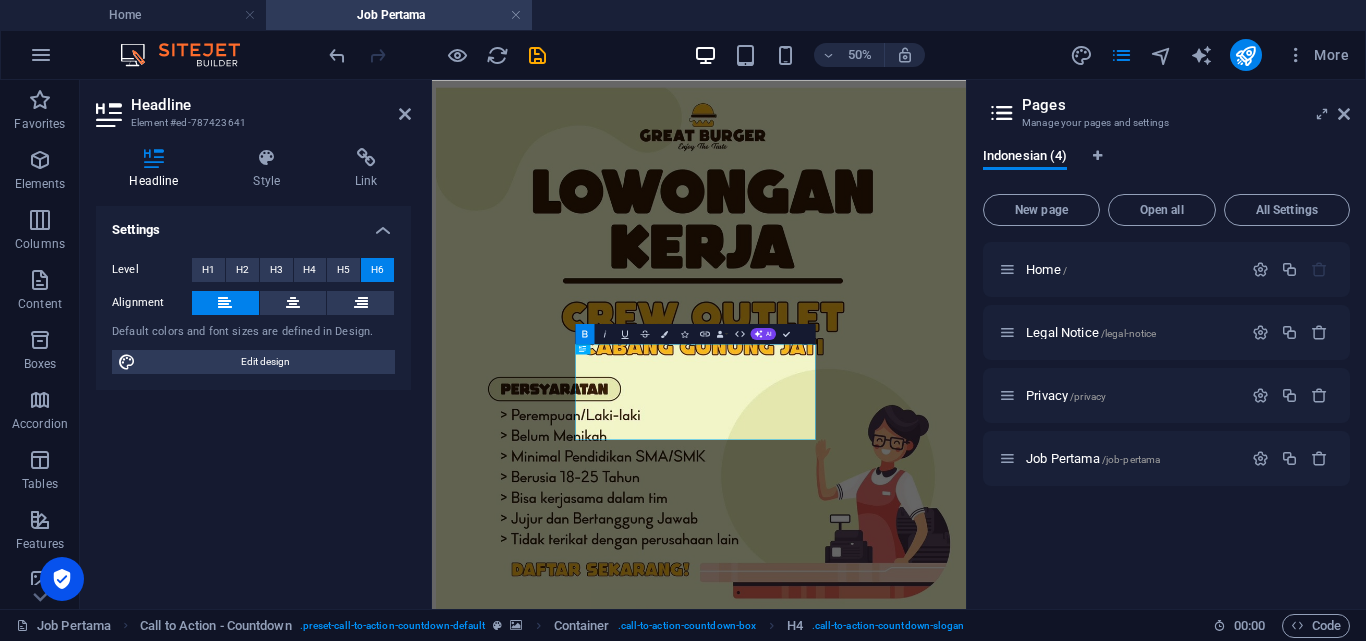 scroll, scrollTop: 296, scrollLeft: 0, axis: vertical 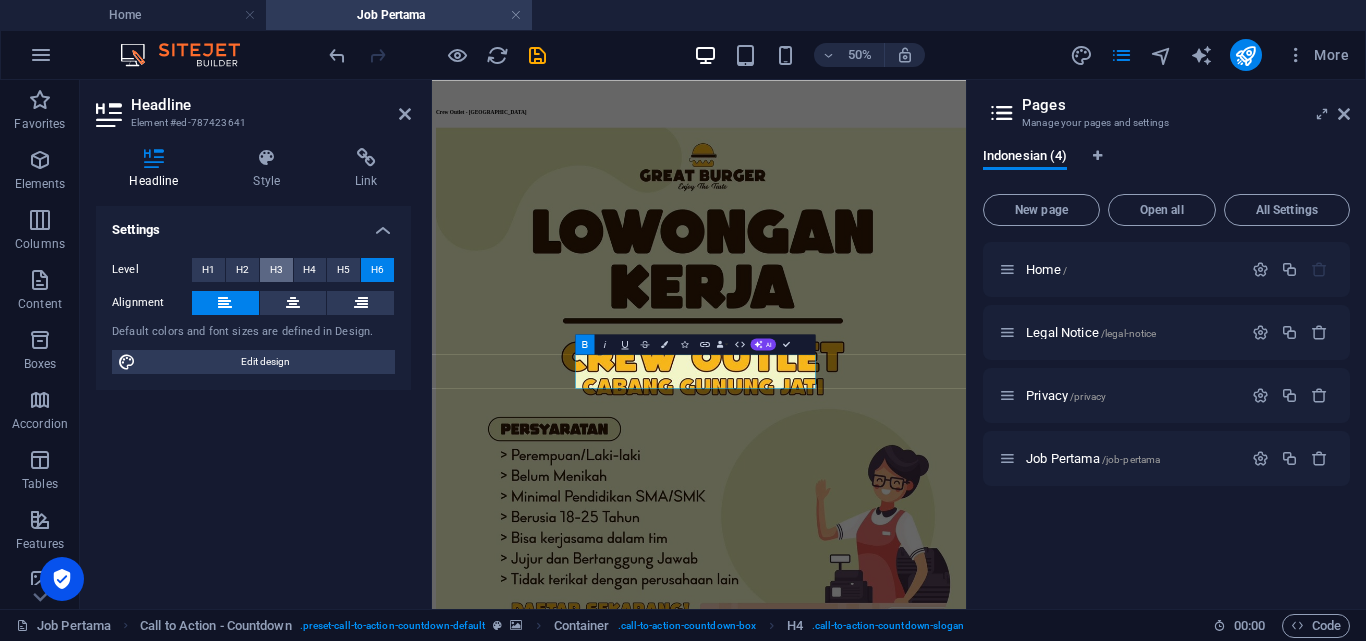 click on "H3" at bounding box center [276, 270] 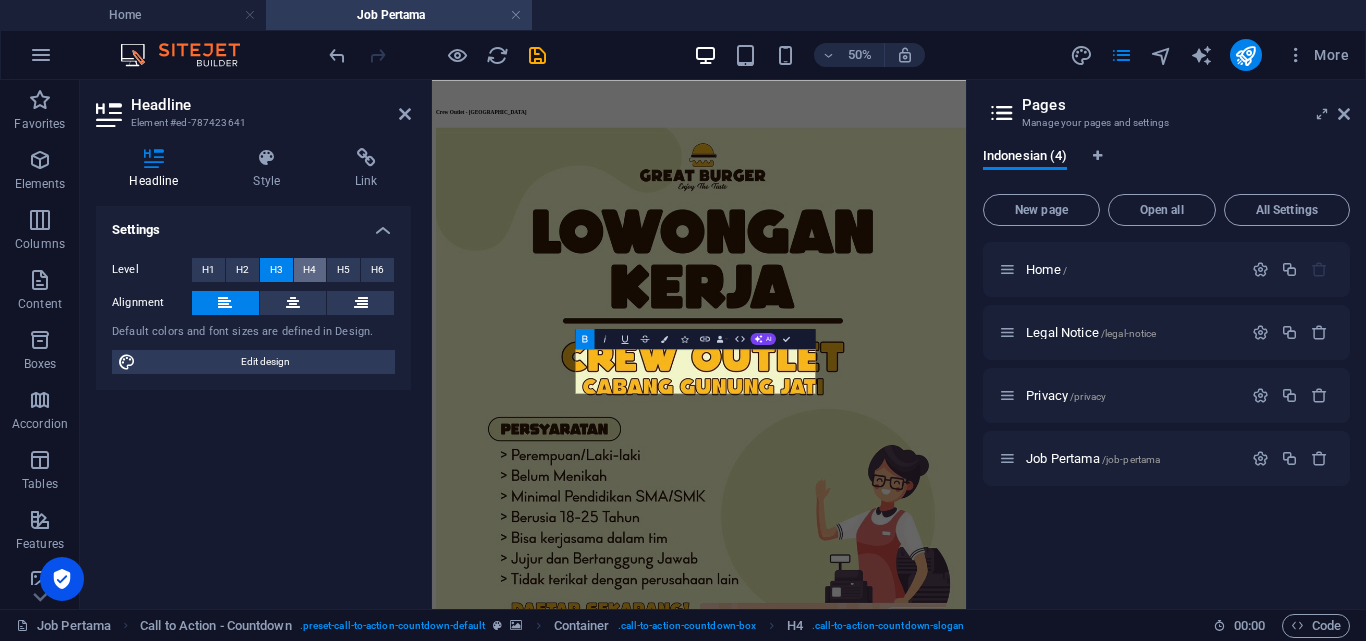 click on "H4" at bounding box center [309, 270] 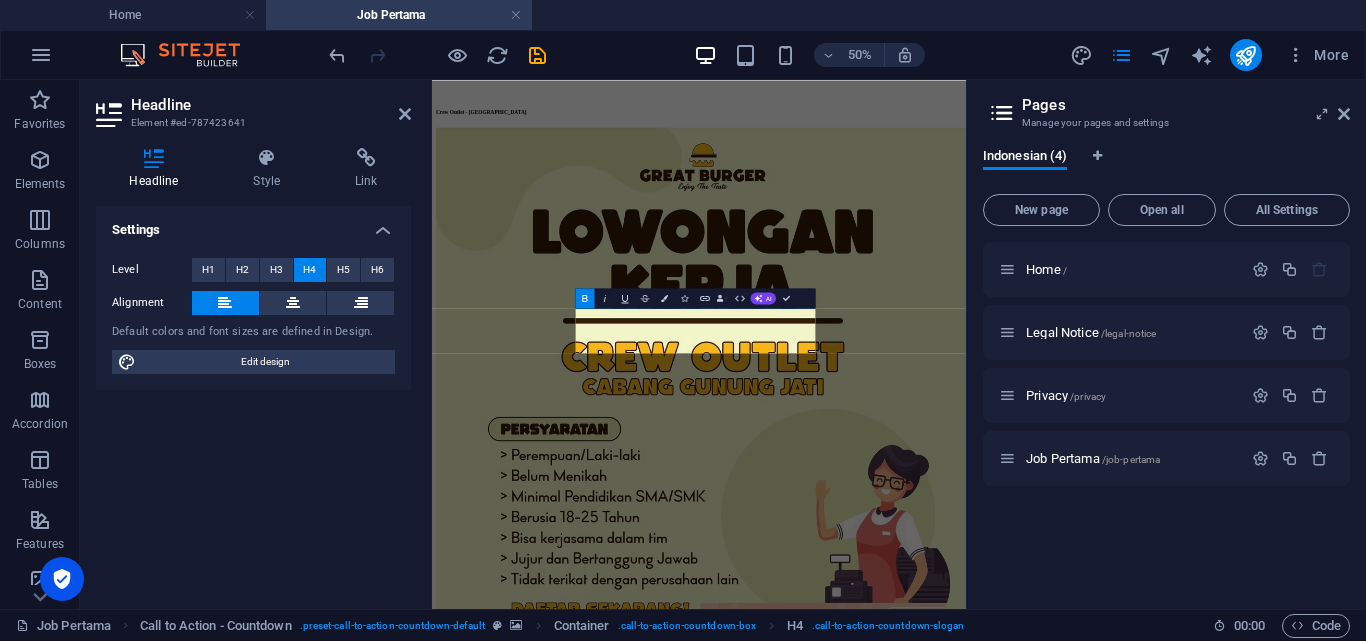 scroll, scrollTop: 377, scrollLeft: 0, axis: vertical 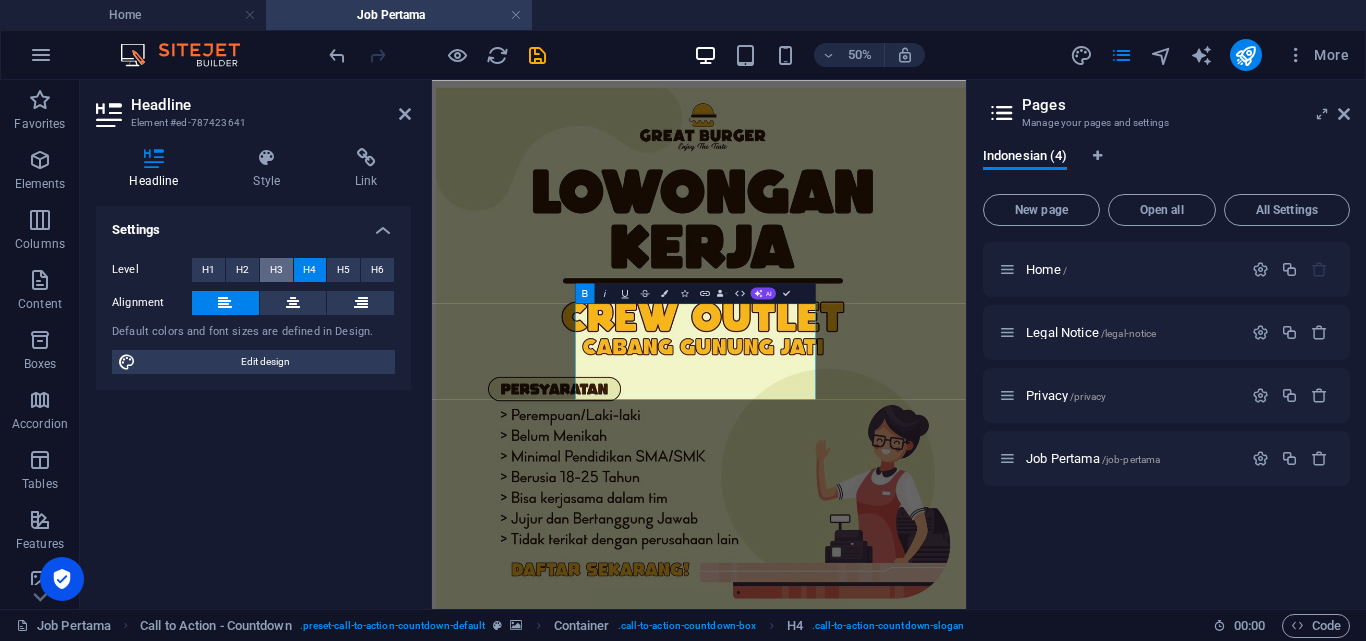 click on "H3" at bounding box center [276, 270] 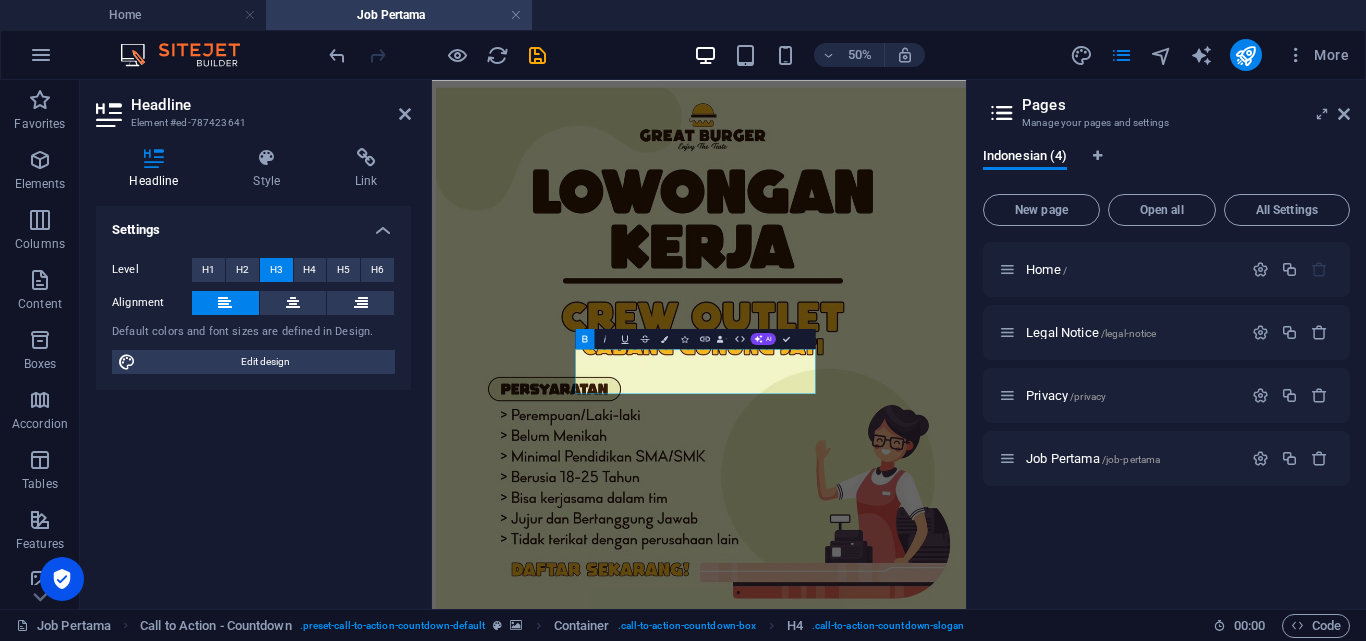 scroll, scrollTop: 296, scrollLeft: 0, axis: vertical 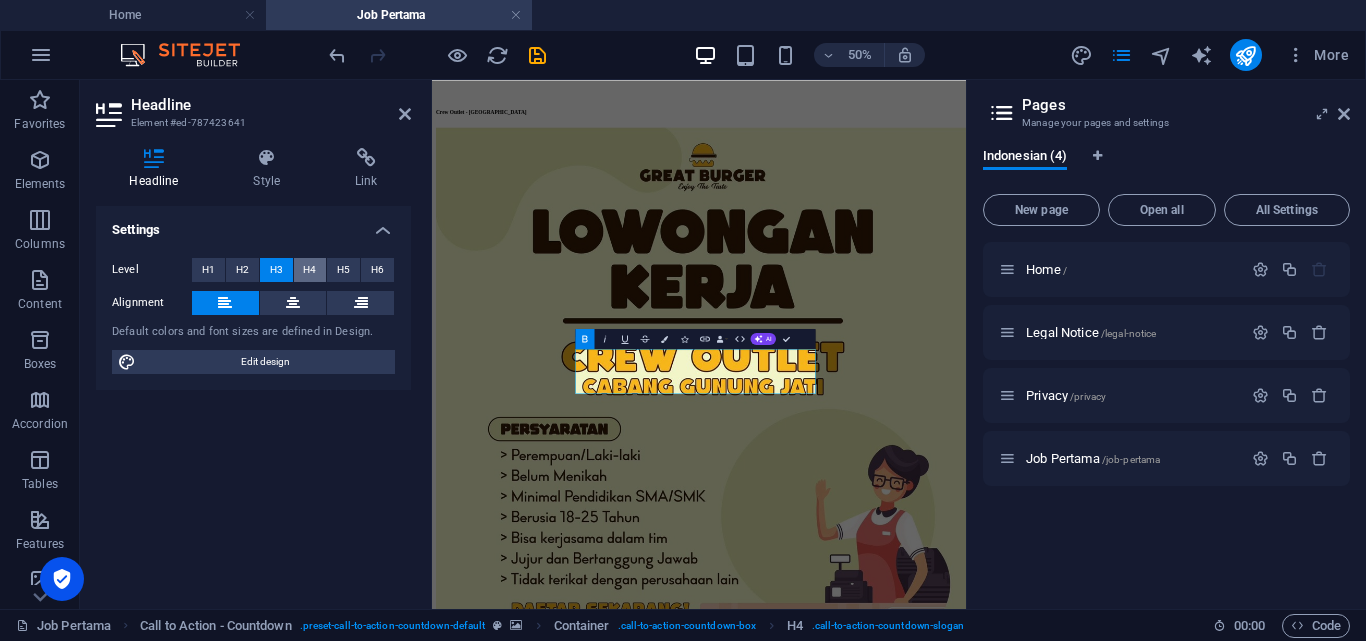 click on "H4" at bounding box center (309, 270) 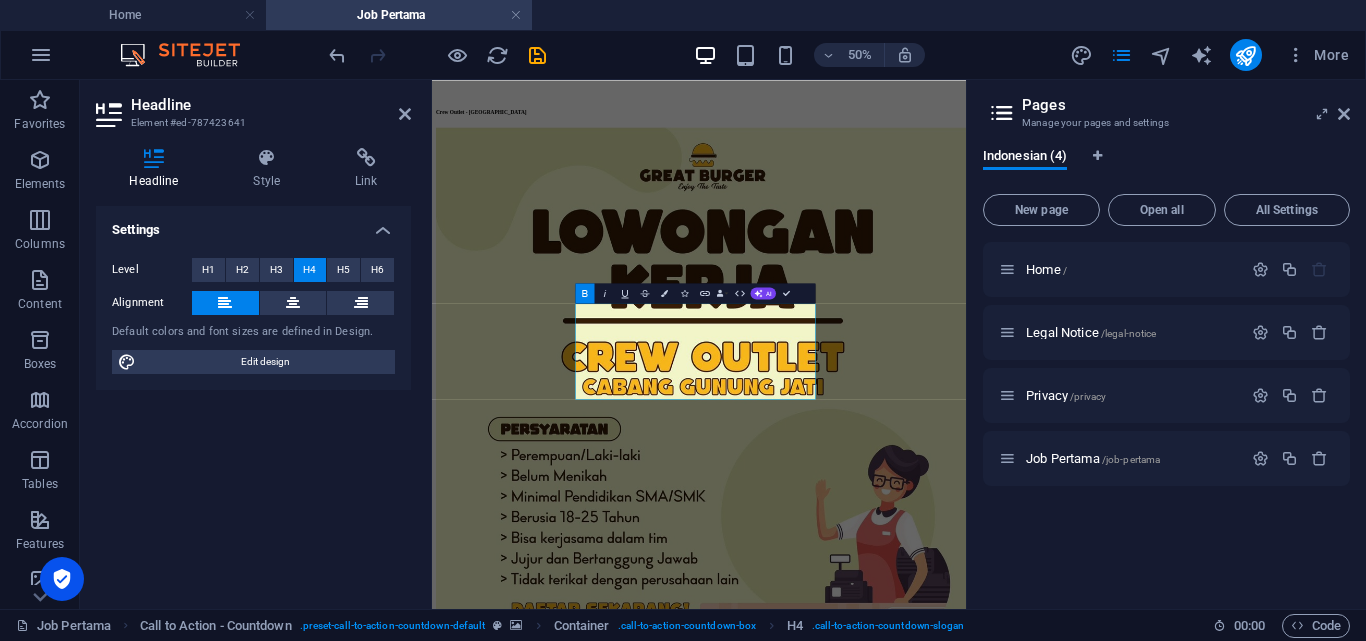 scroll, scrollTop: 377, scrollLeft: 0, axis: vertical 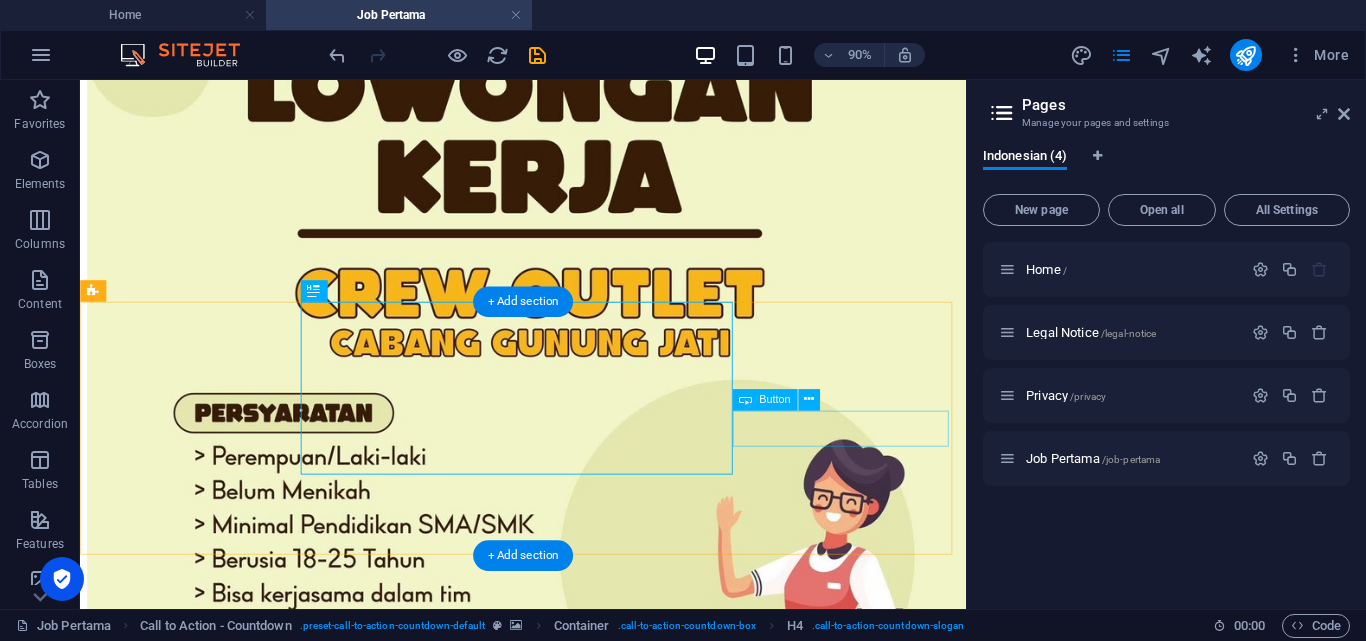 click on "Beli sekarang" at bounding box center (572, 4648) 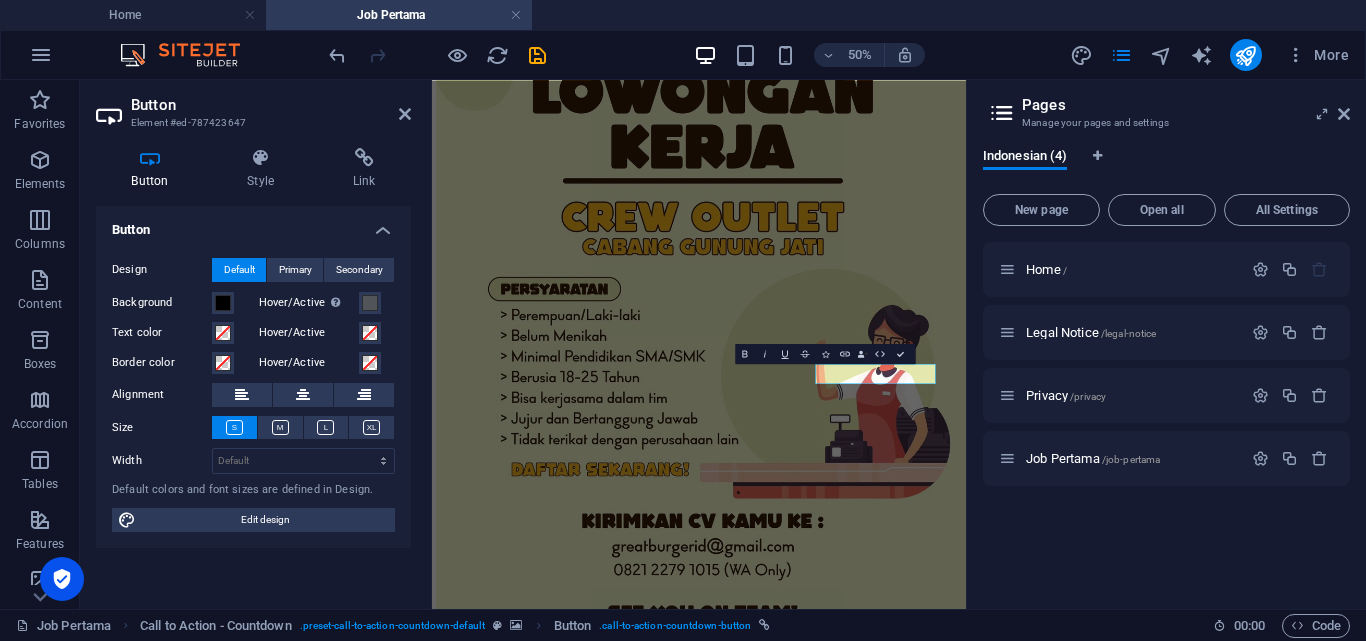 scroll, scrollTop: 377, scrollLeft: 0, axis: vertical 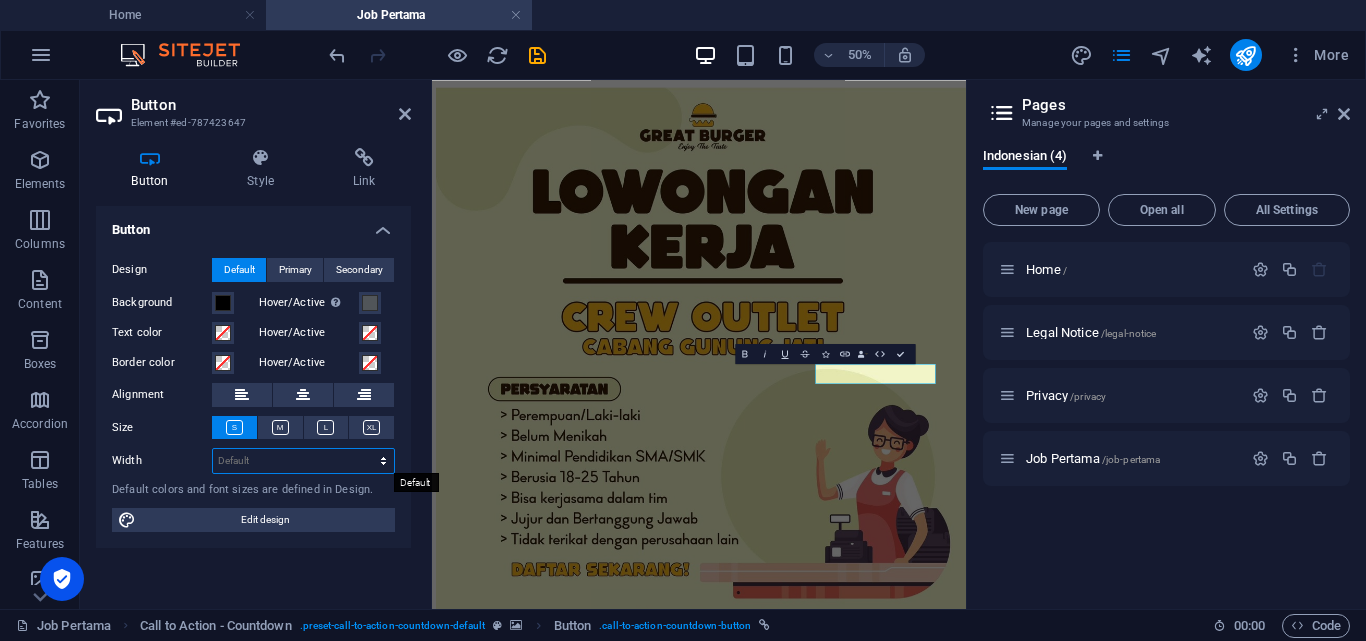 click on "Default px rem % em vh vw" at bounding box center (303, 461) 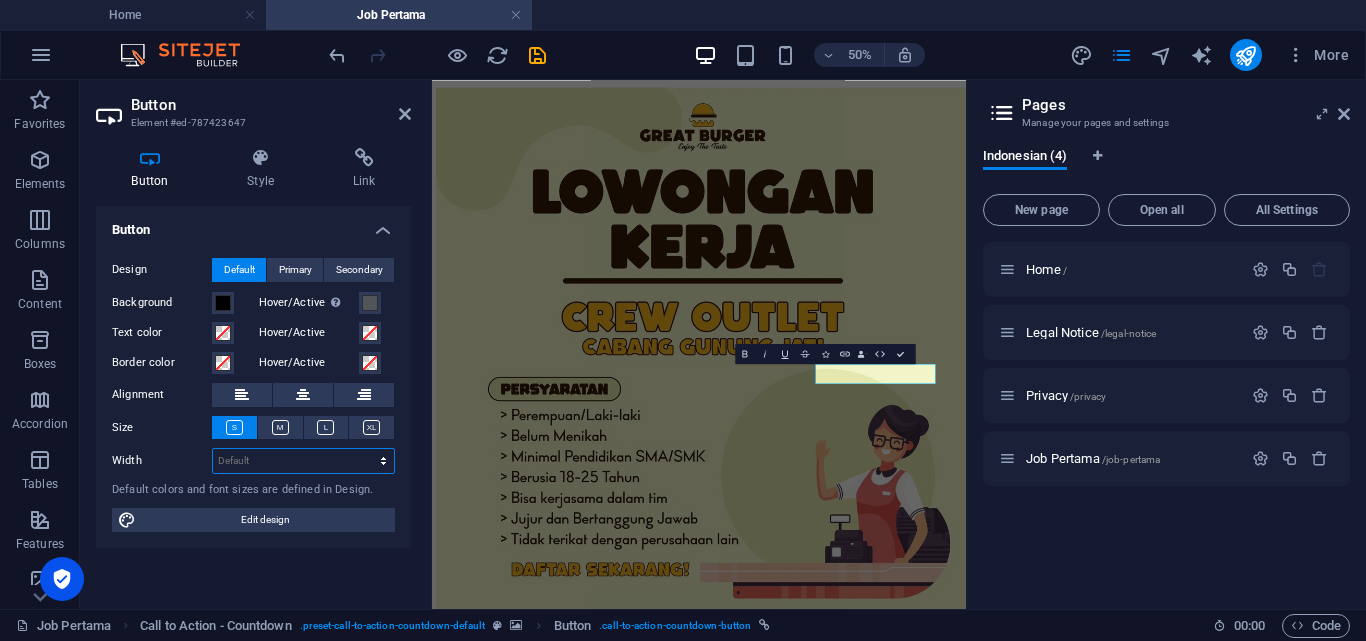 select on "rem" 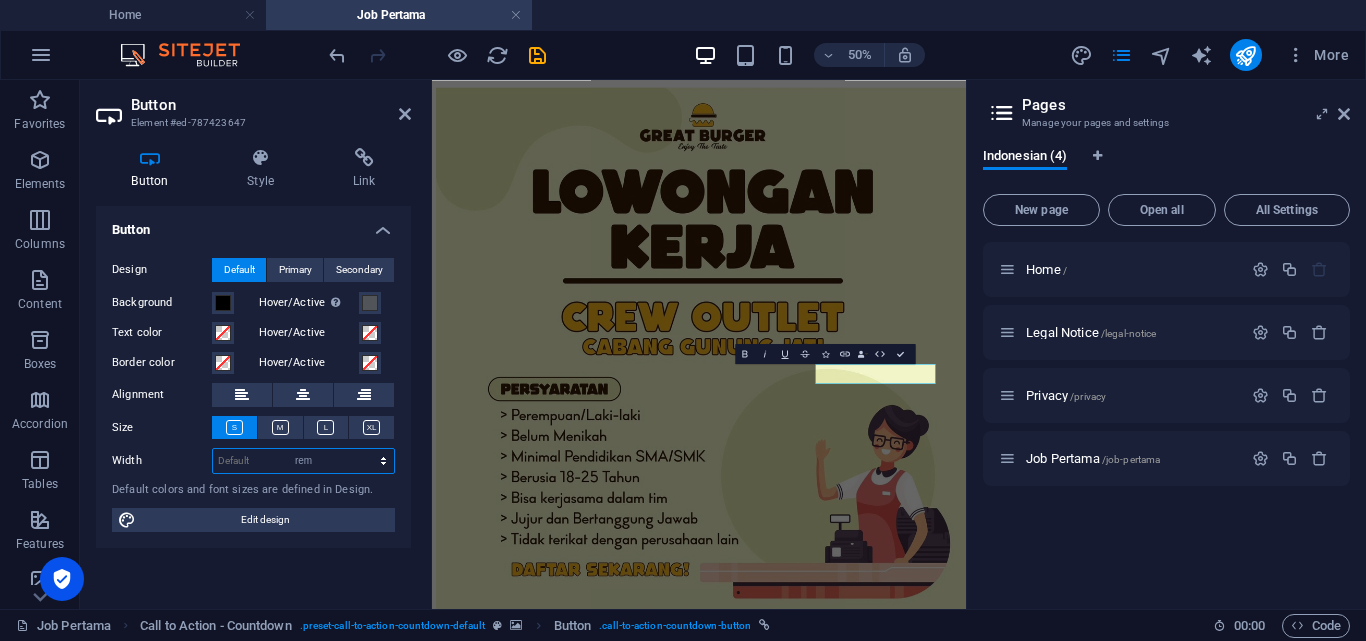 click on "Default px rem % em vh vw" at bounding box center [303, 461] 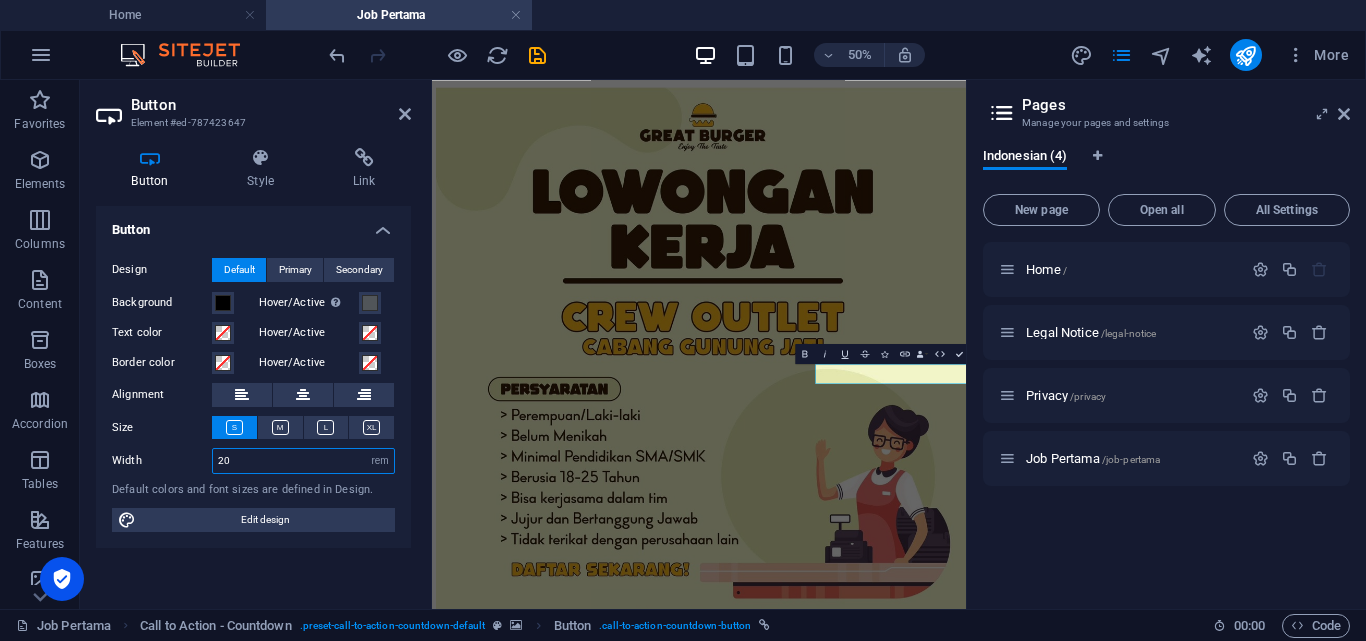 click on "20" at bounding box center [303, 461] 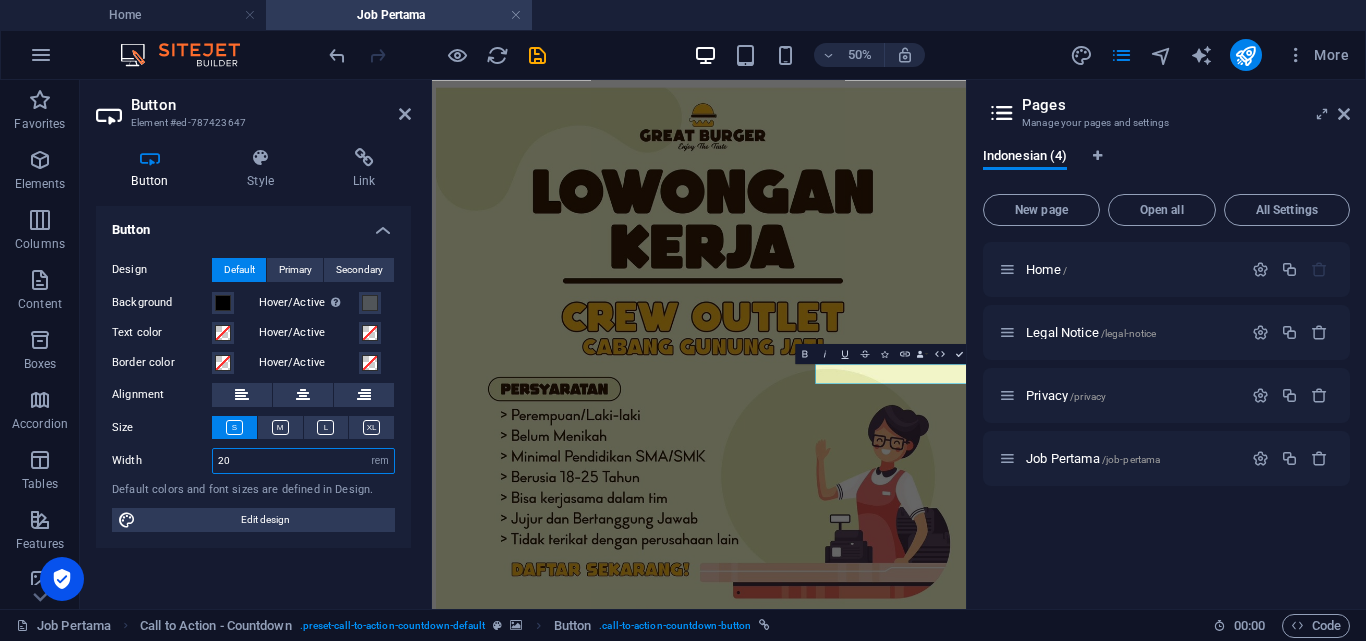 type on "2" 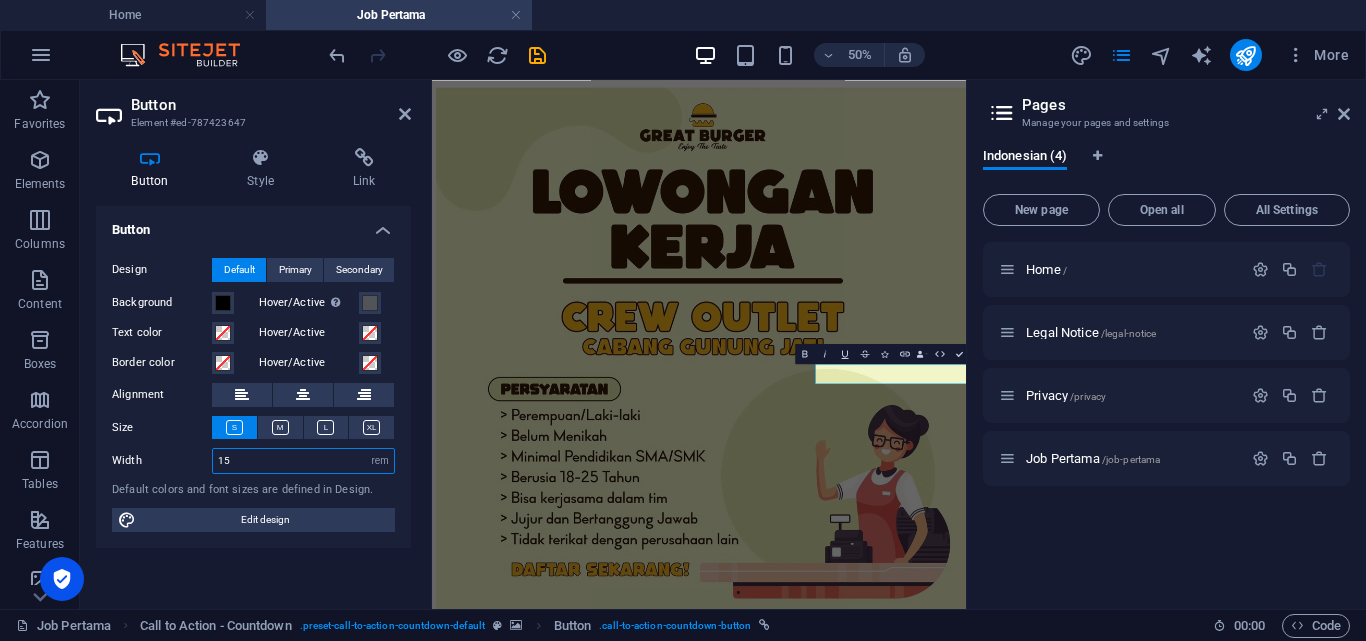type on "15" 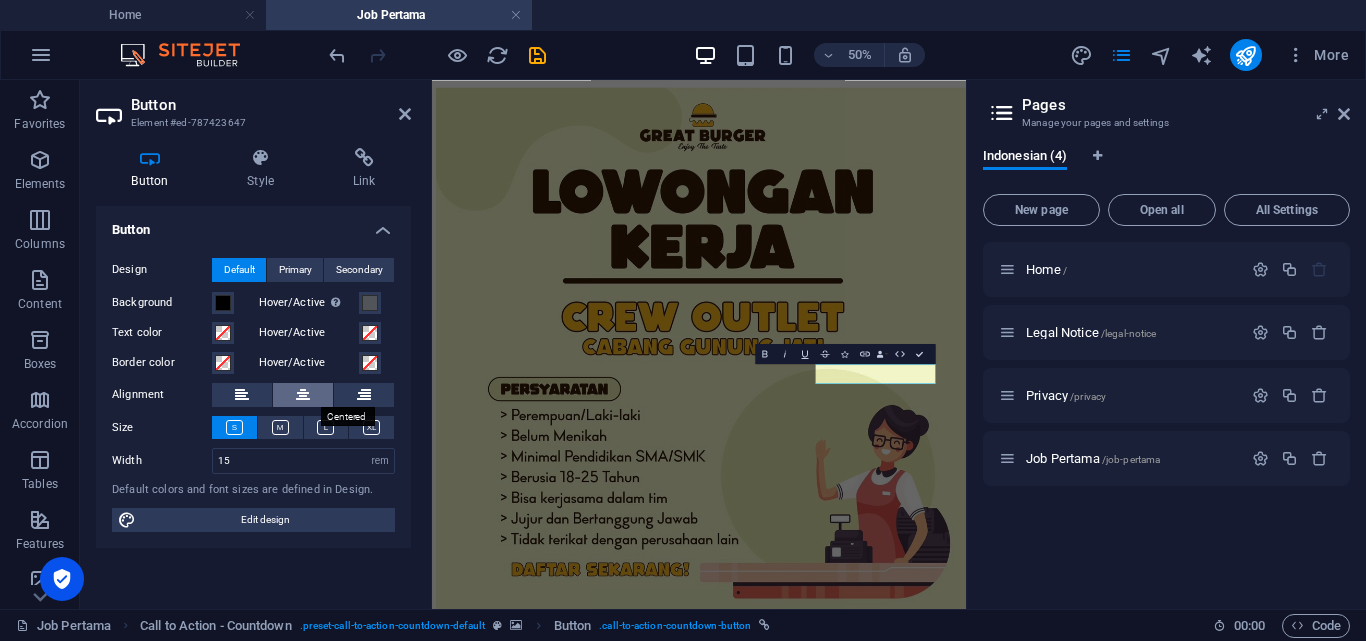 click at bounding box center [303, 395] 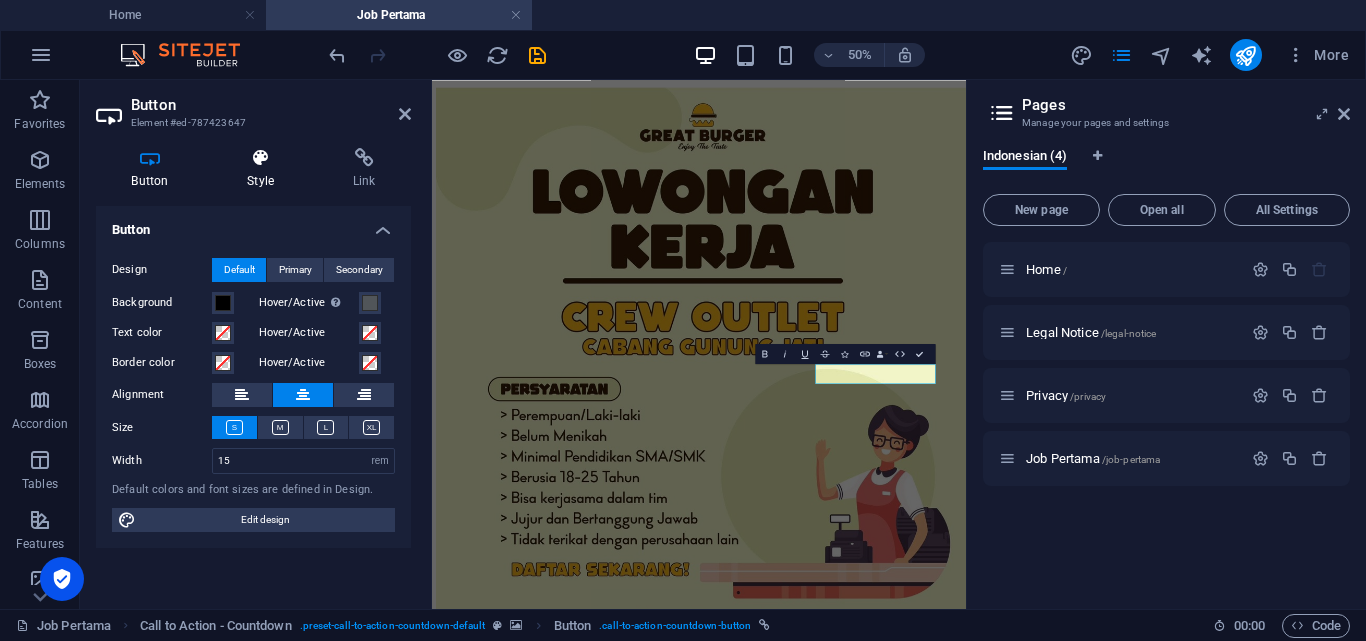 click at bounding box center (261, 158) 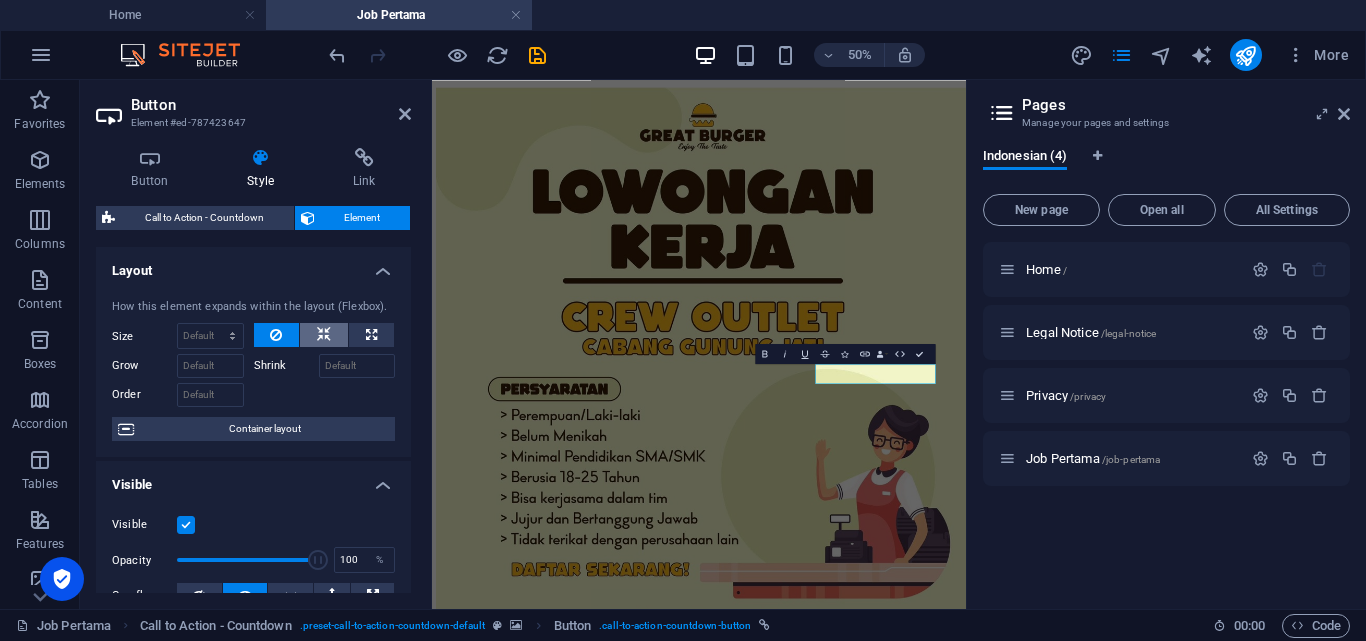 click at bounding box center [324, 335] 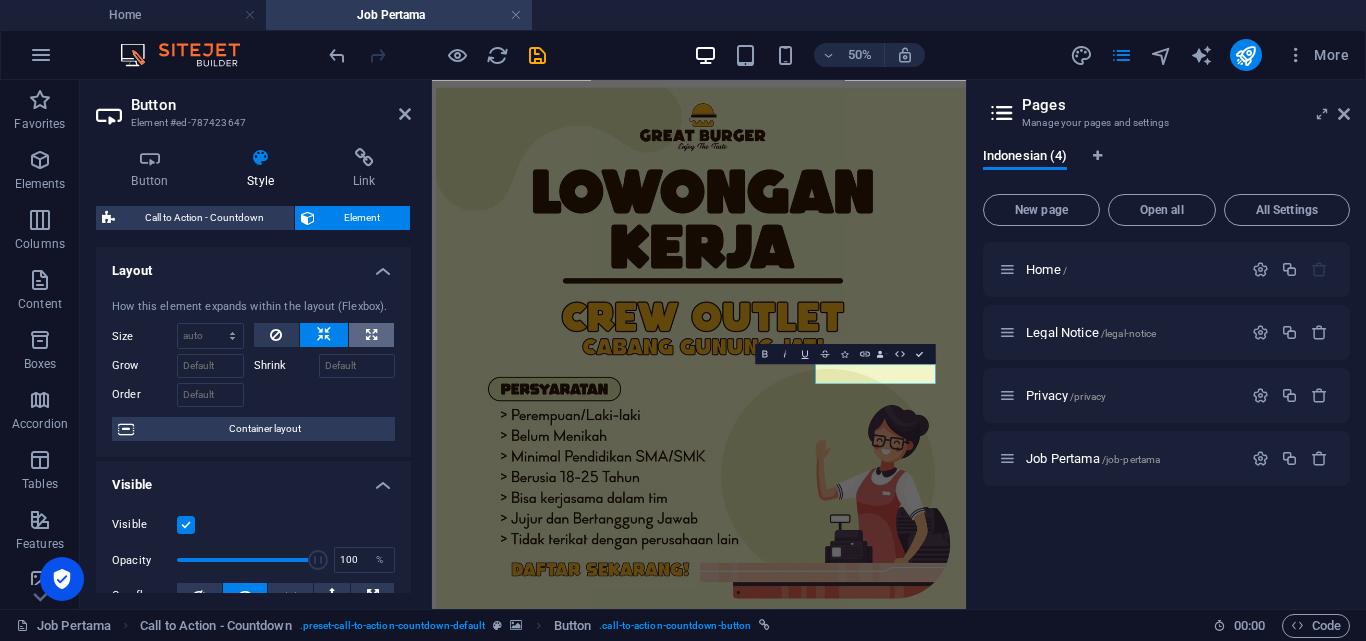 click at bounding box center (371, 335) 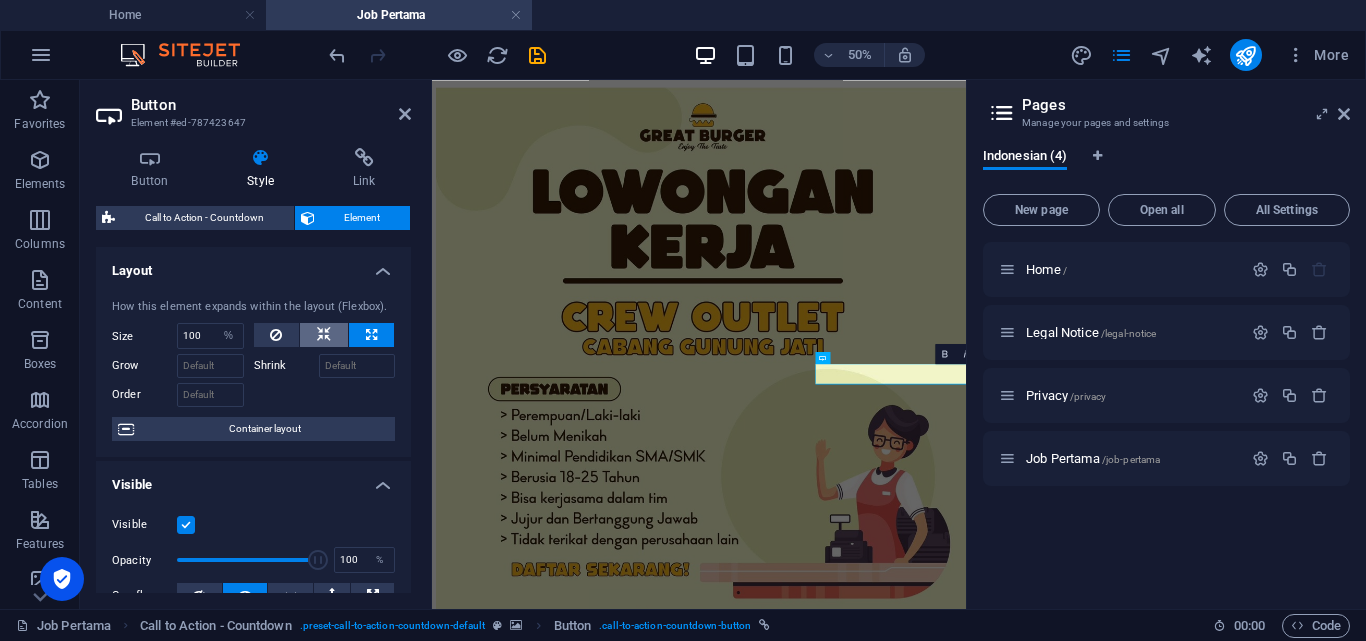 click at bounding box center [324, 335] 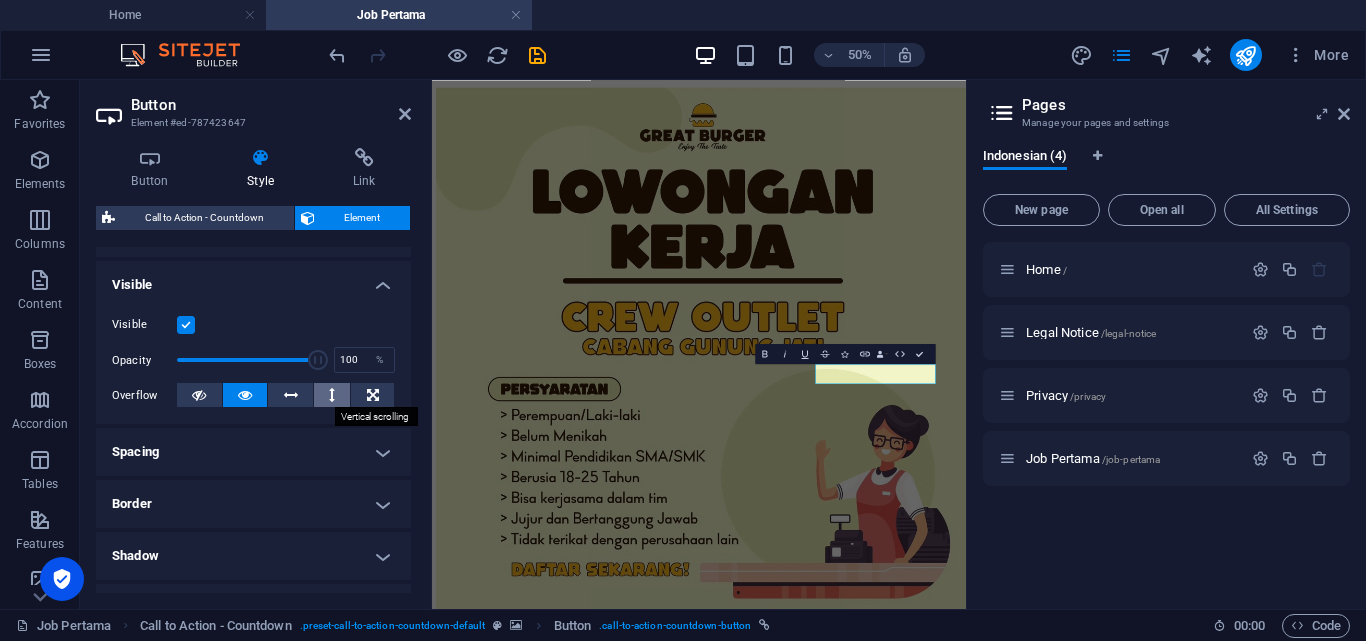 scroll, scrollTop: 400, scrollLeft: 0, axis: vertical 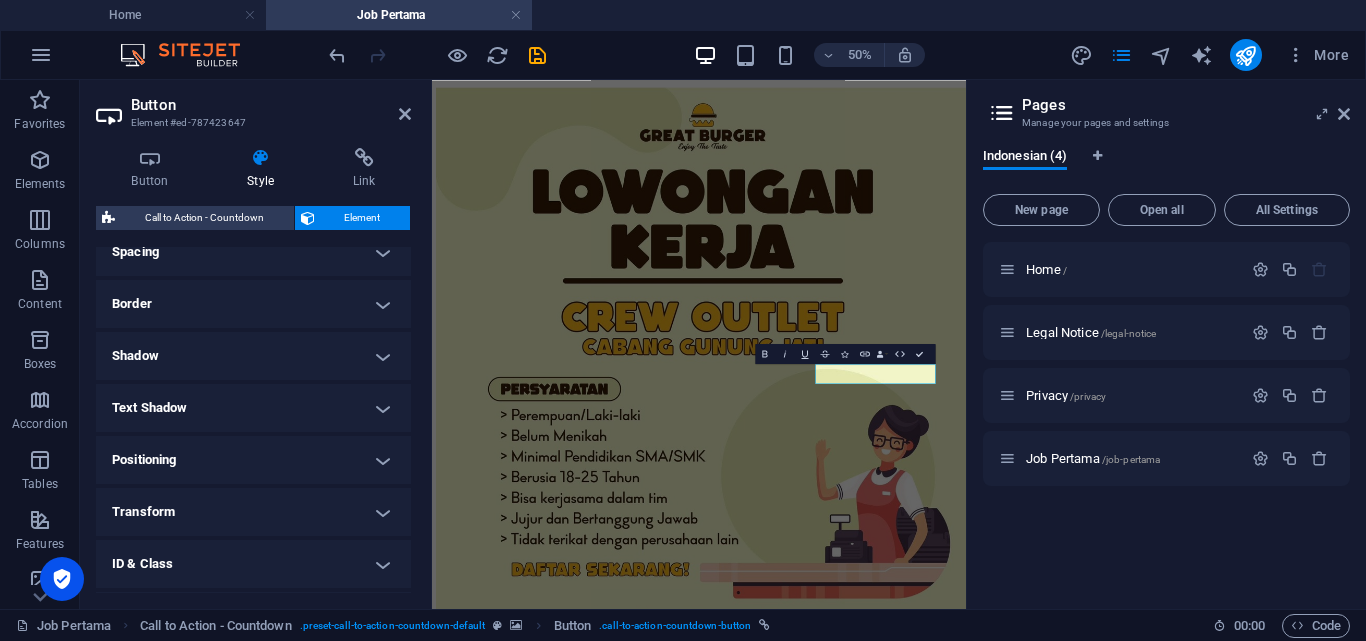 click on "Shadow" at bounding box center [253, 356] 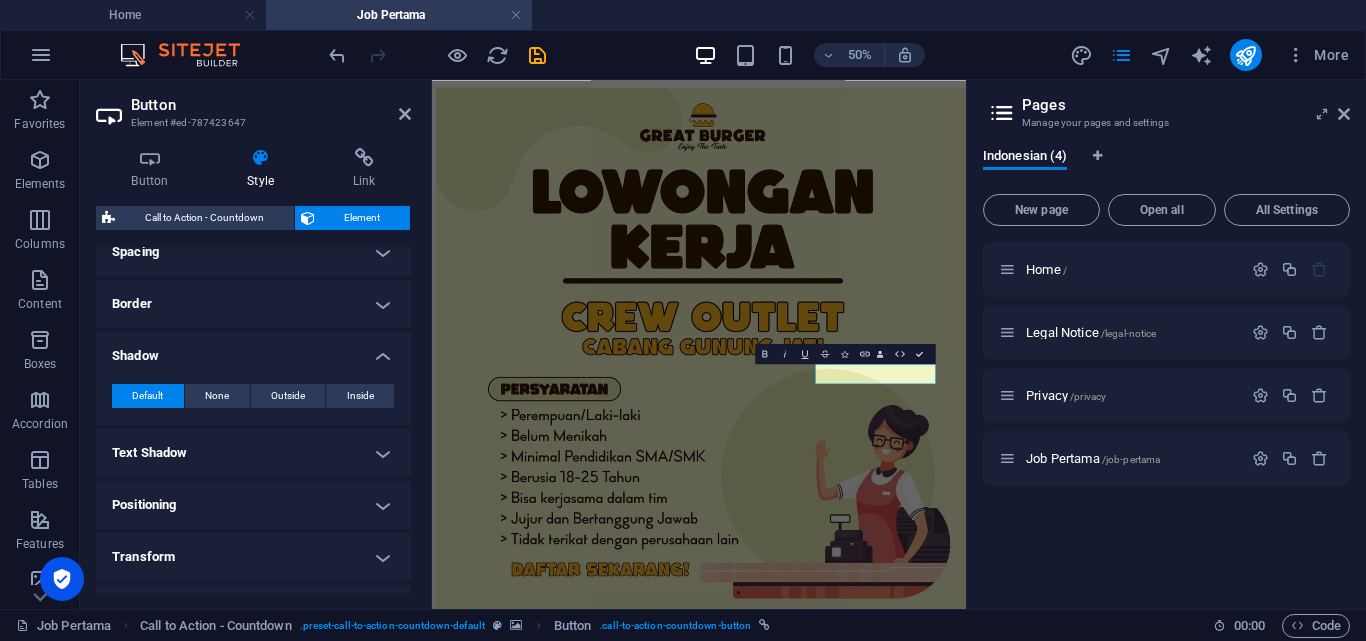 click on "Shadow" at bounding box center [253, 350] 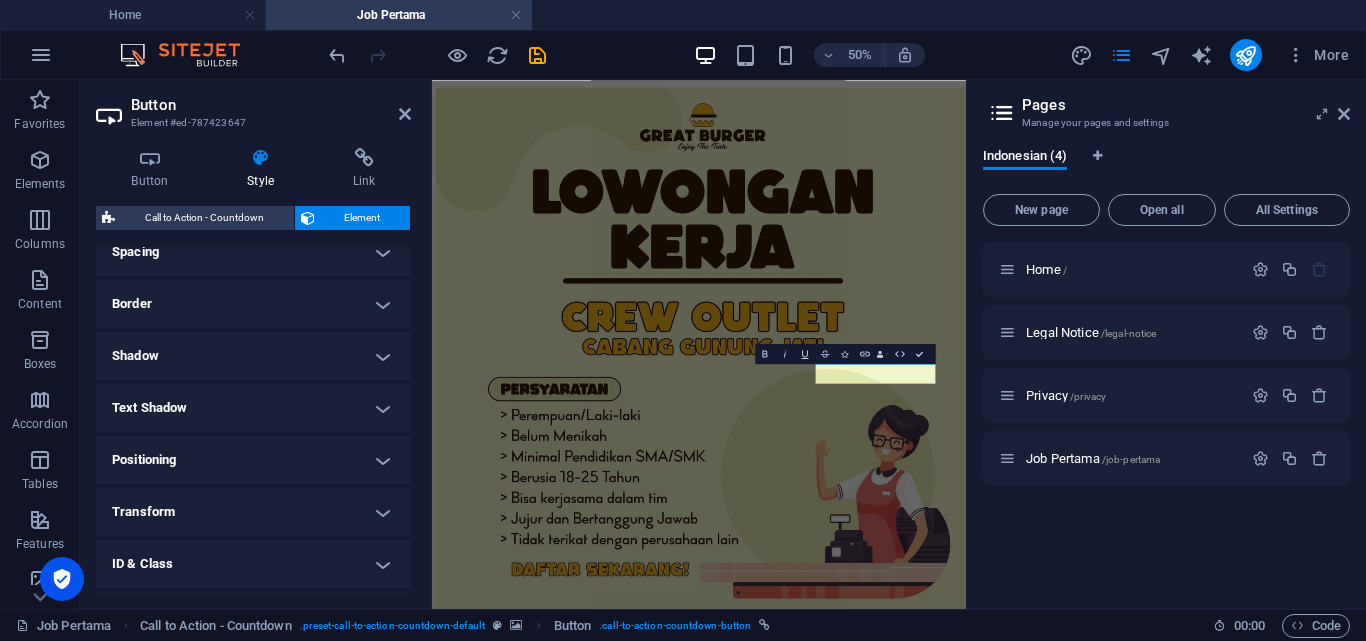 click on "Positioning" at bounding box center [253, 460] 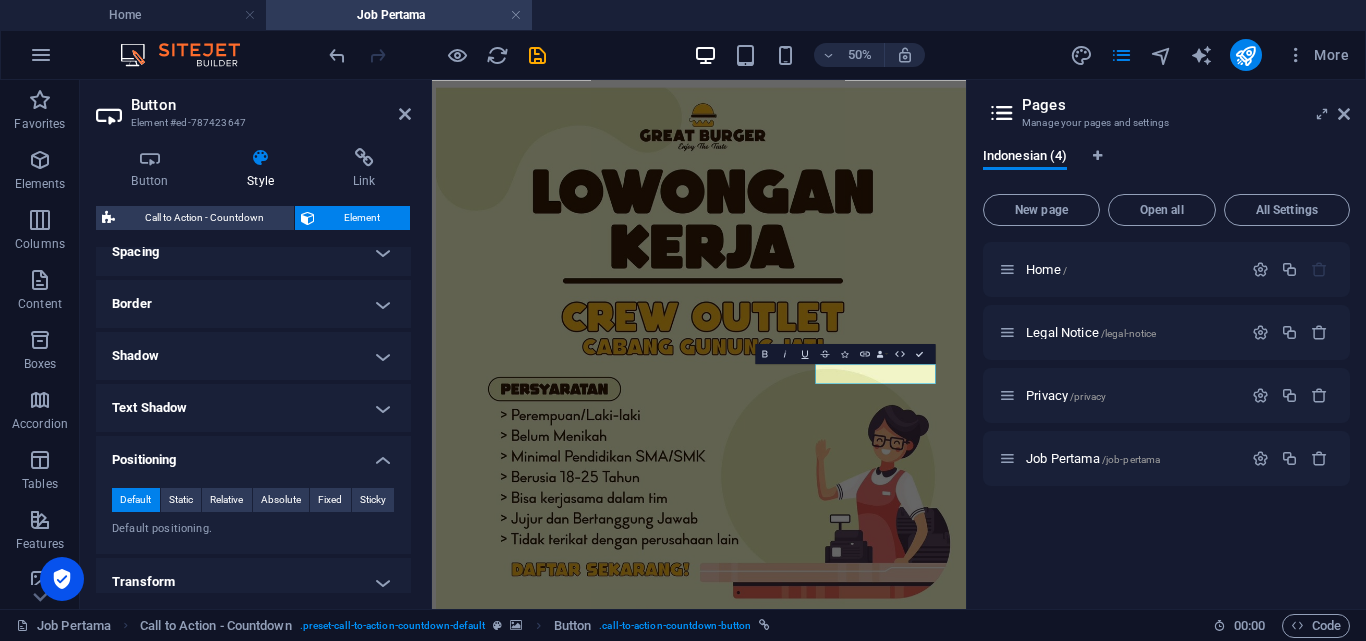 click on "Positioning" at bounding box center [253, 454] 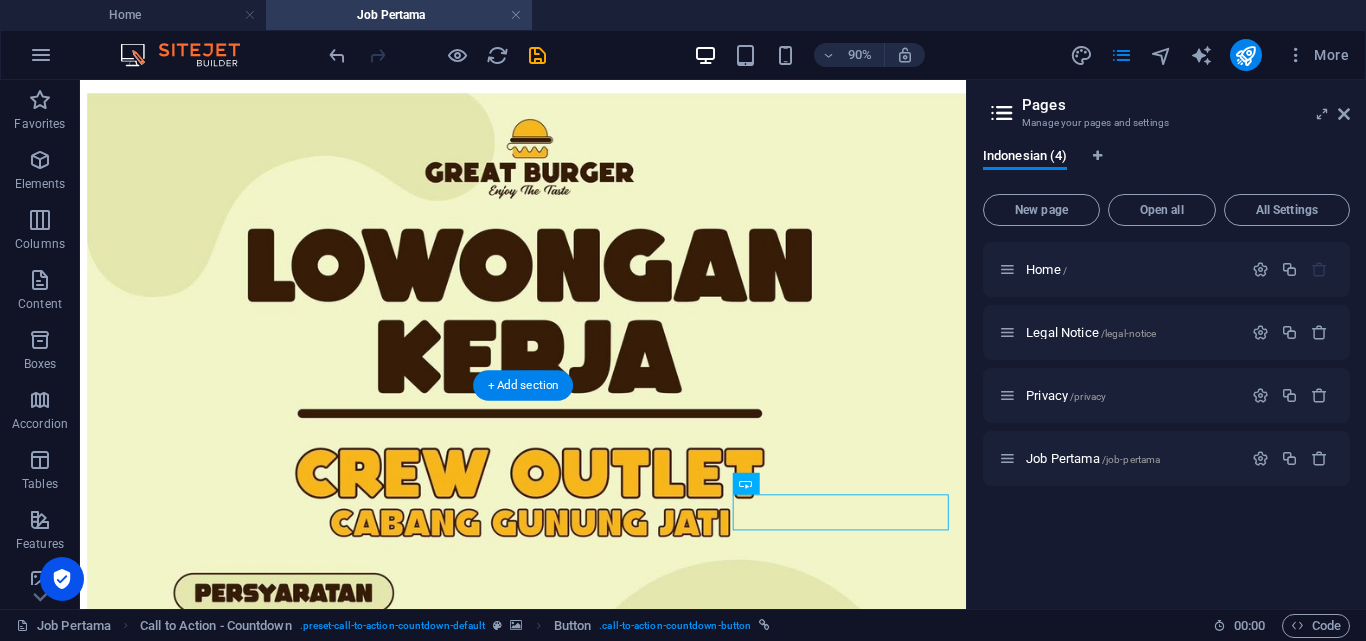 scroll, scrollTop: 577, scrollLeft: 0, axis: vertical 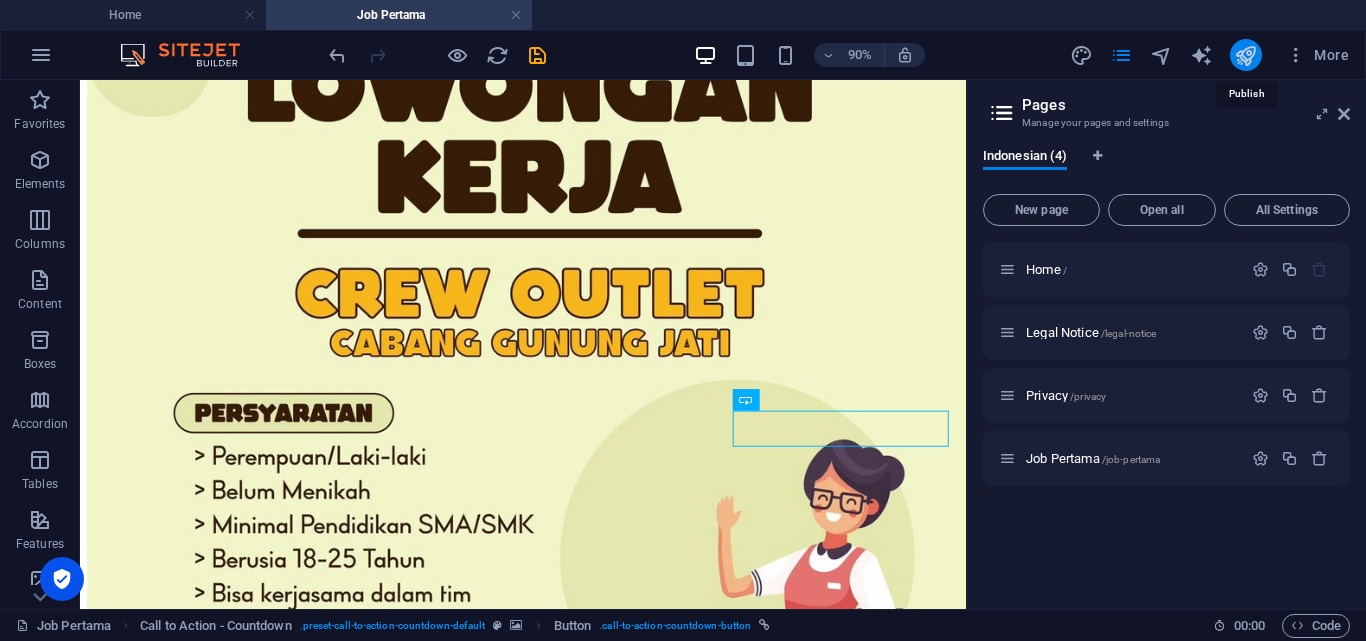 click at bounding box center (1245, 55) 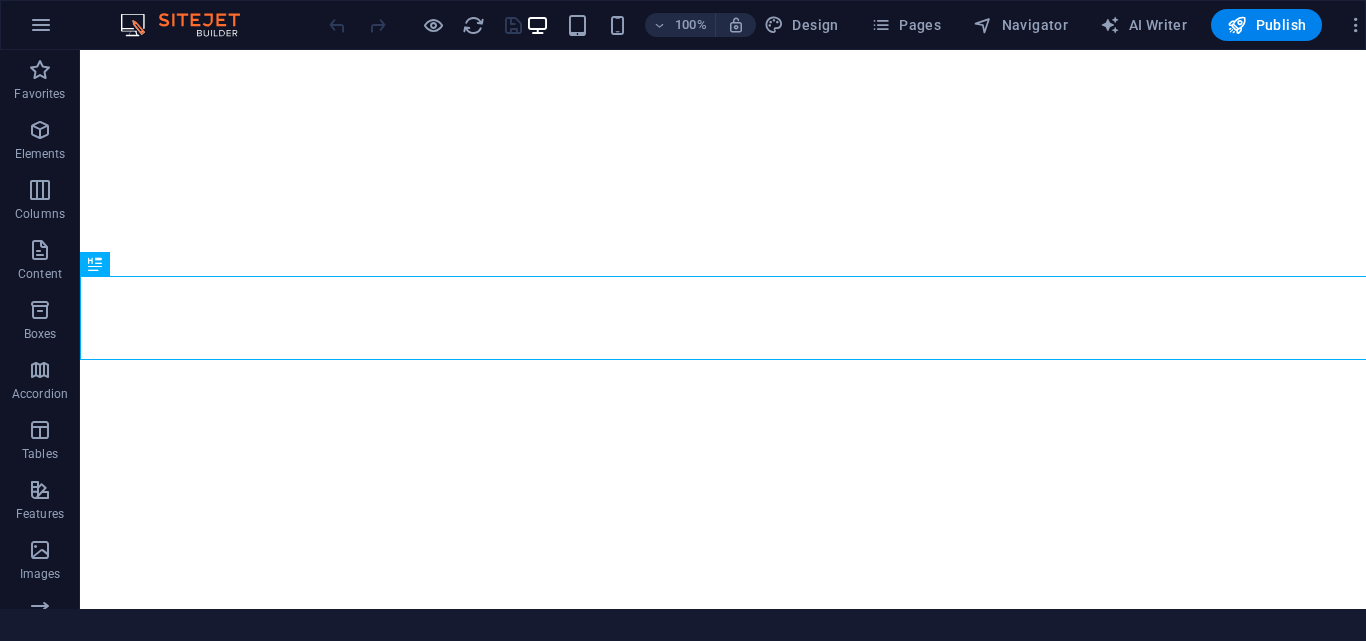 scroll, scrollTop: 0, scrollLeft: 0, axis: both 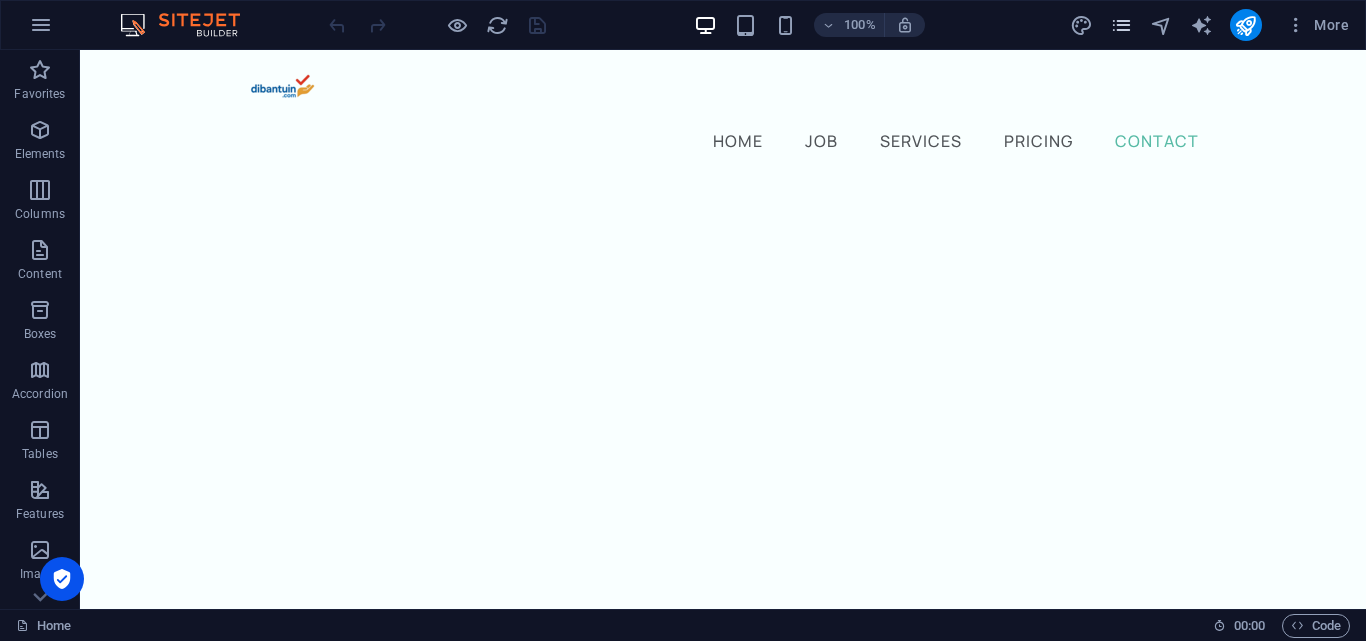 click at bounding box center (1121, 25) 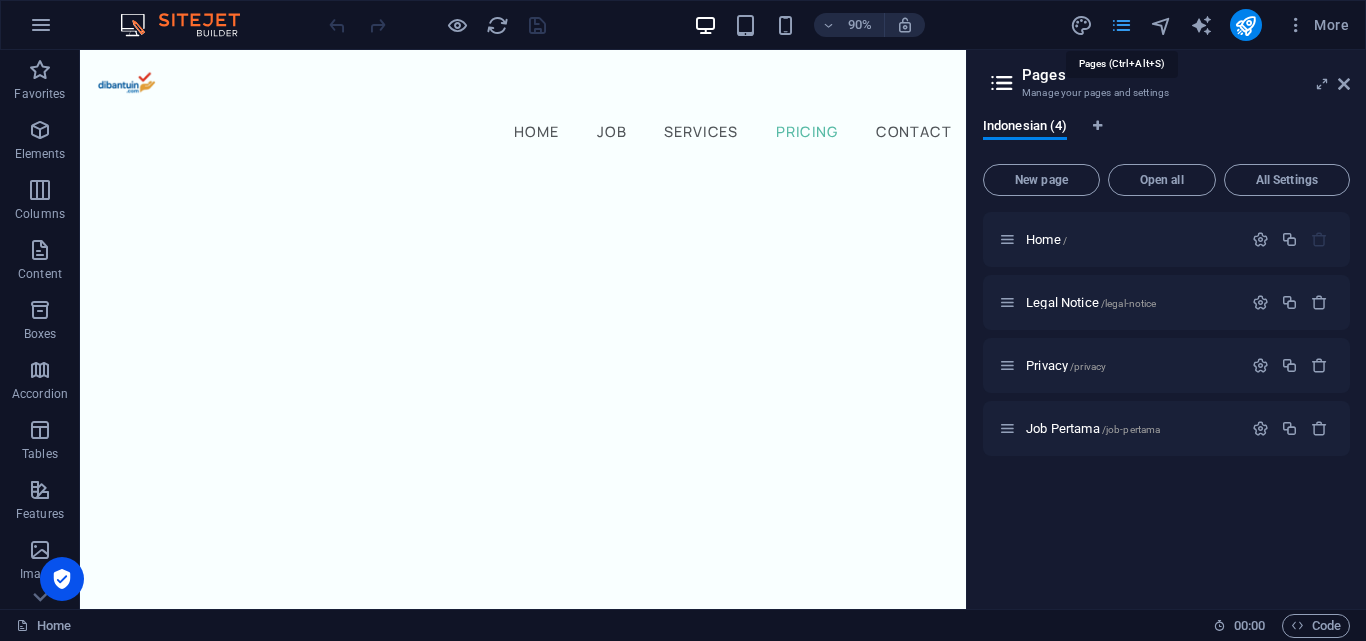 scroll, scrollTop: 5351, scrollLeft: 0, axis: vertical 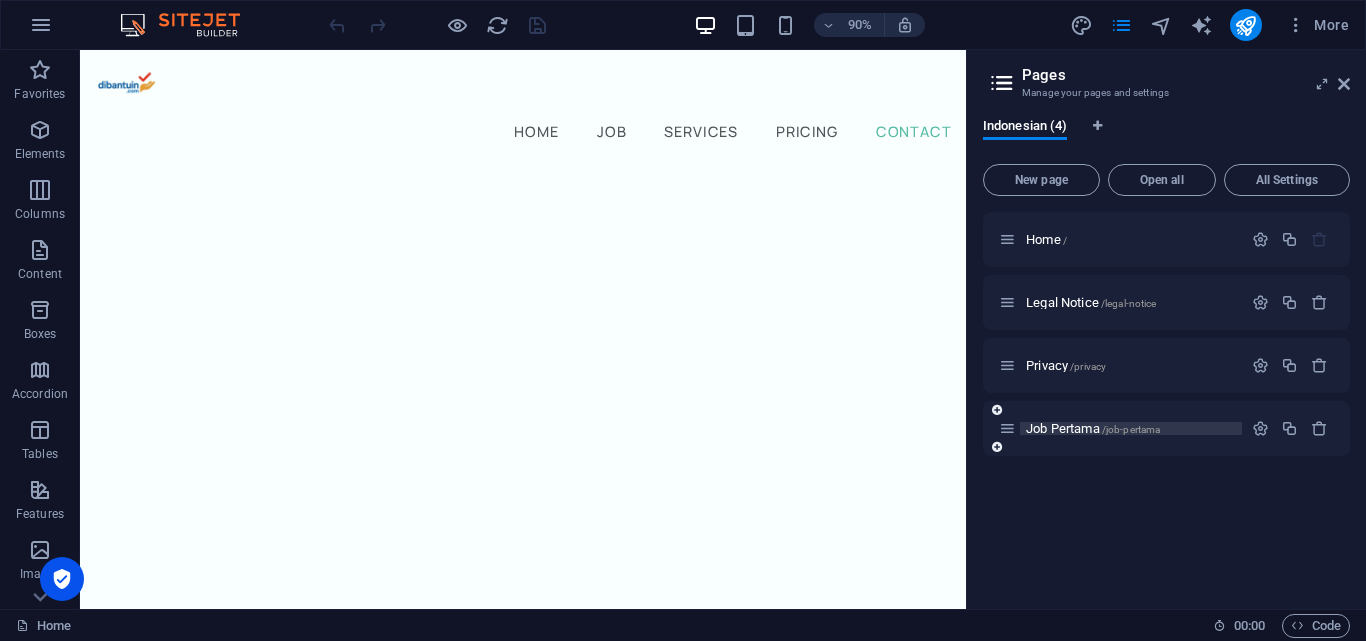 click on "/job-pertama" at bounding box center (1131, 429) 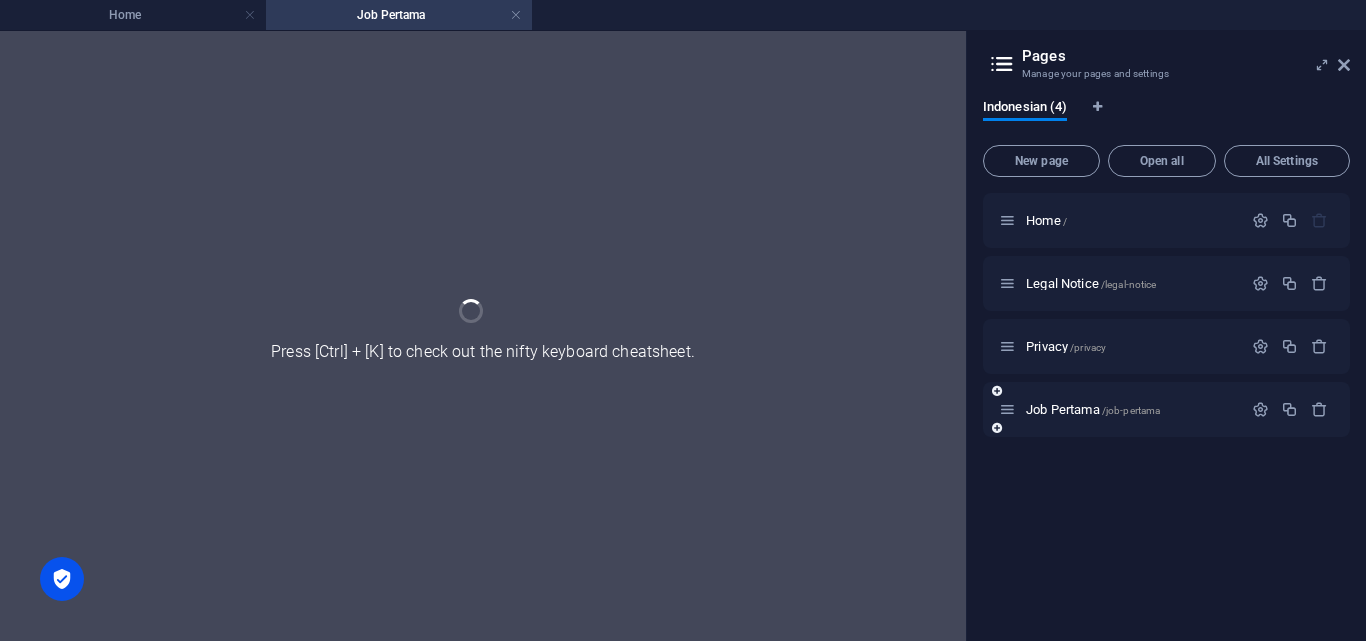 scroll, scrollTop: 0, scrollLeft: 0, axis: both 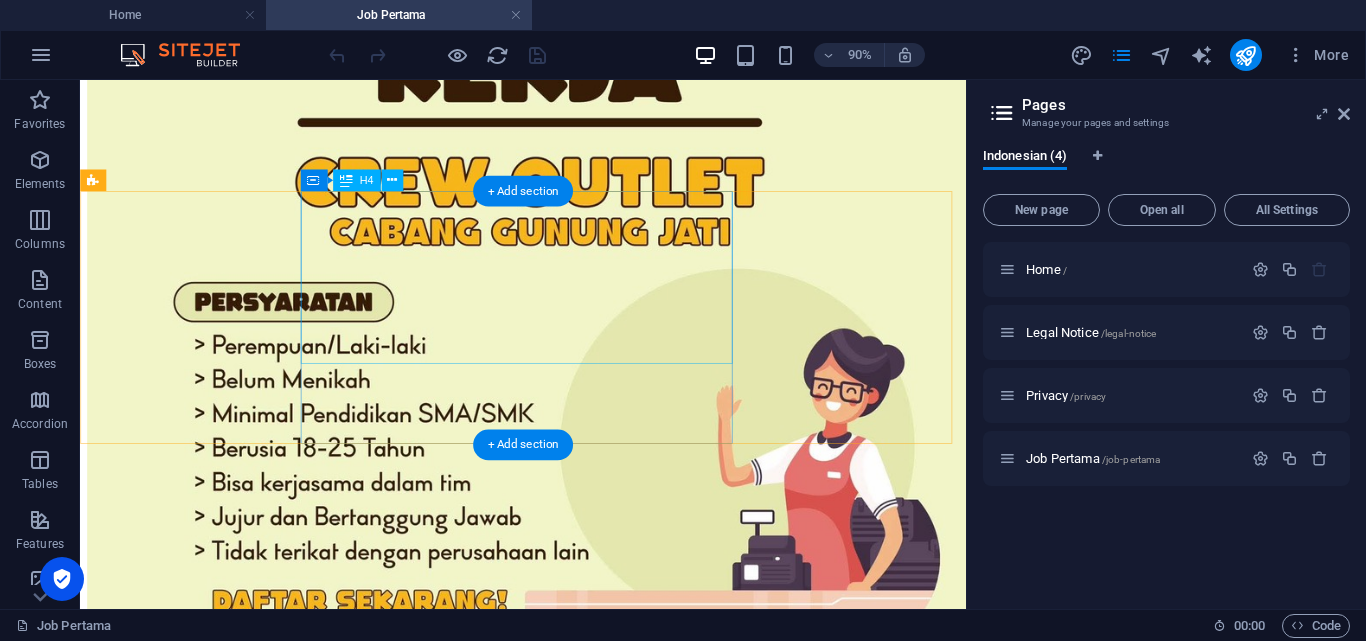 click on "Kesempatan terbatas!  Template CV cuma 20 ribuan  + BONUS Ebook (Senilai Rp99.000)" at bounding box center [572, 4449] 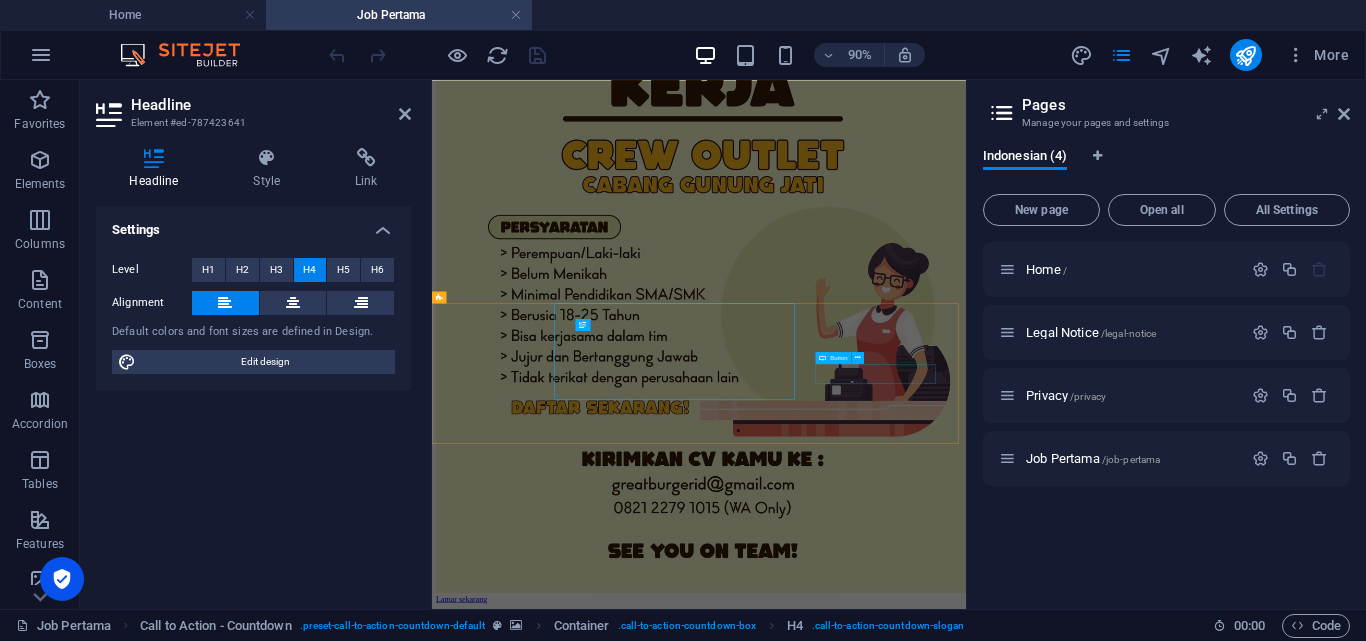 scroll, scrollTop: 377, scrollLeft: 0, axis: vertical 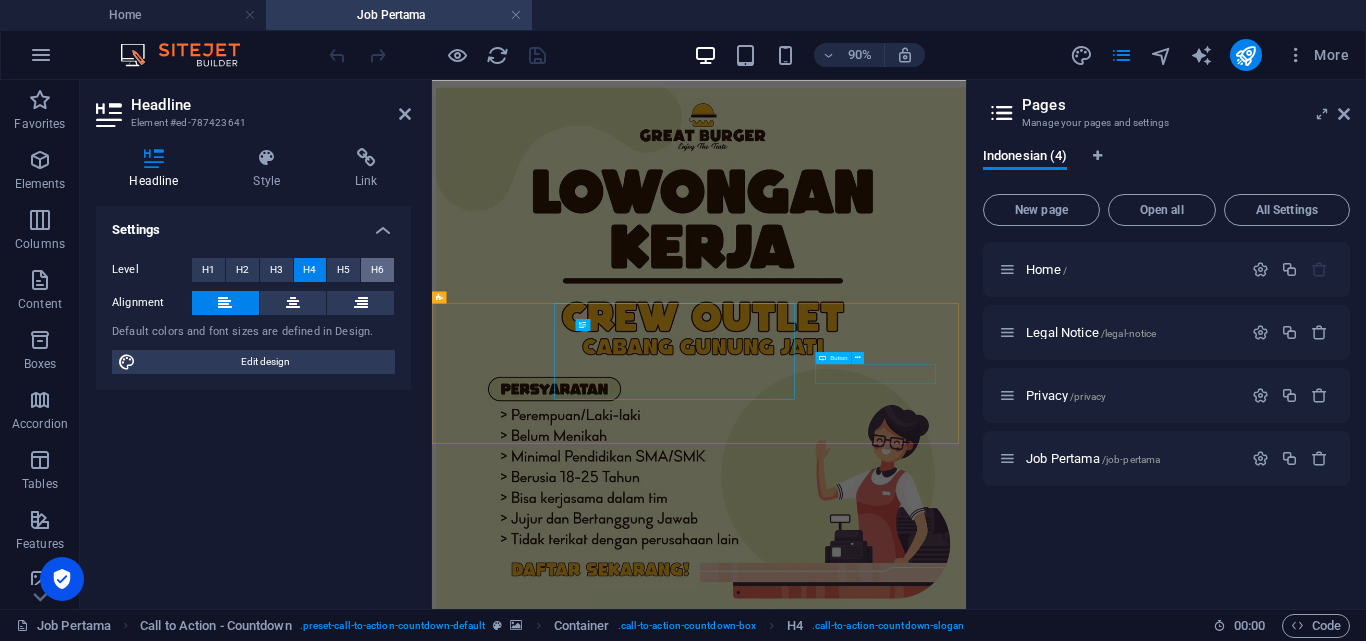 click on "H6" at bounding box center (377, 270) 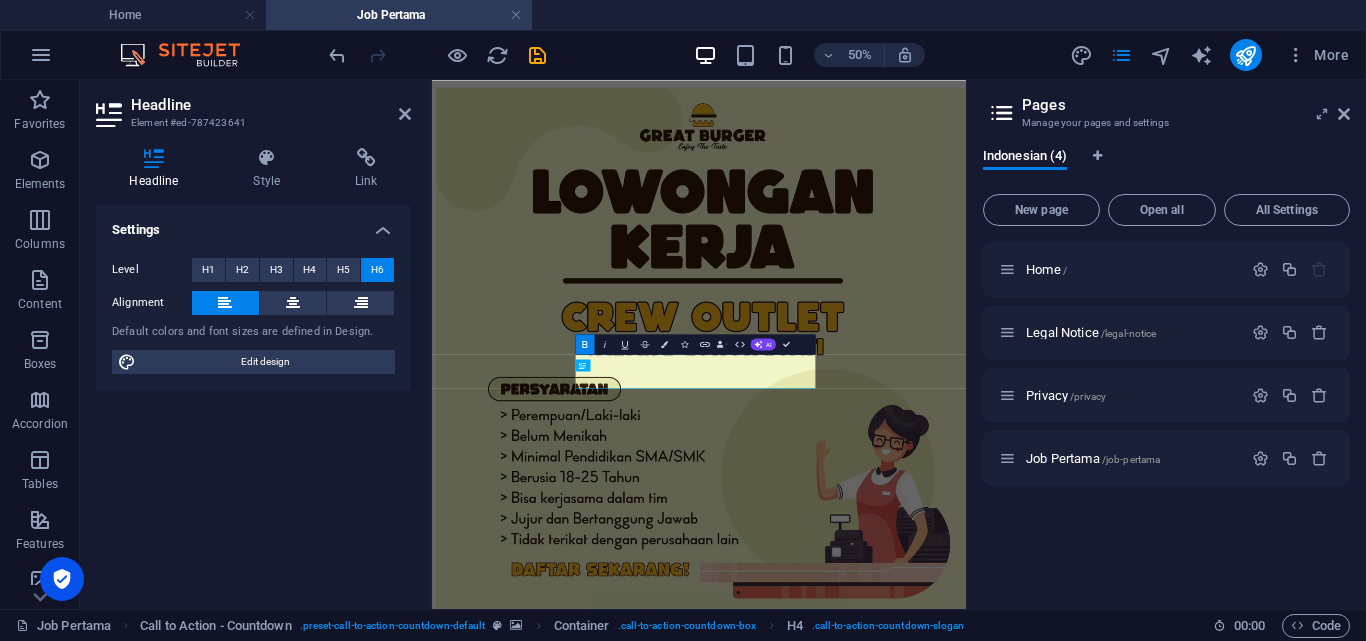 scroll, scrollTop: 296, scrollLeft: 0, axis: vertical 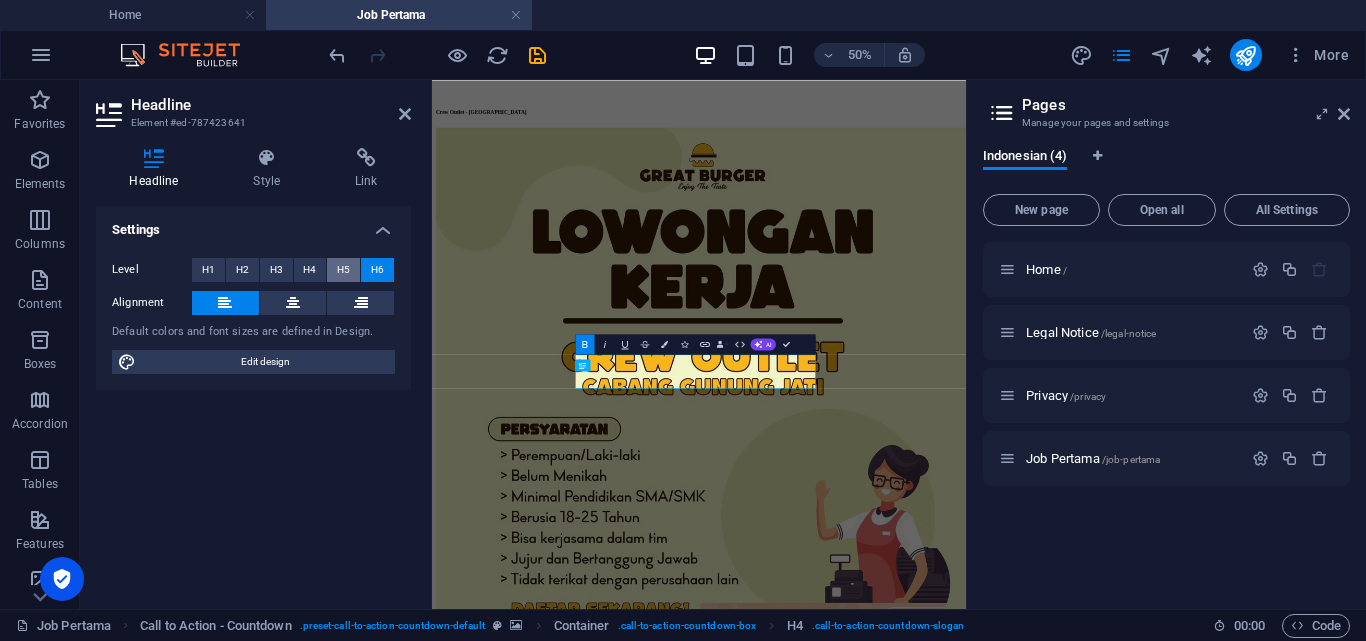 click on "H5" at bounding box center [343, 270] 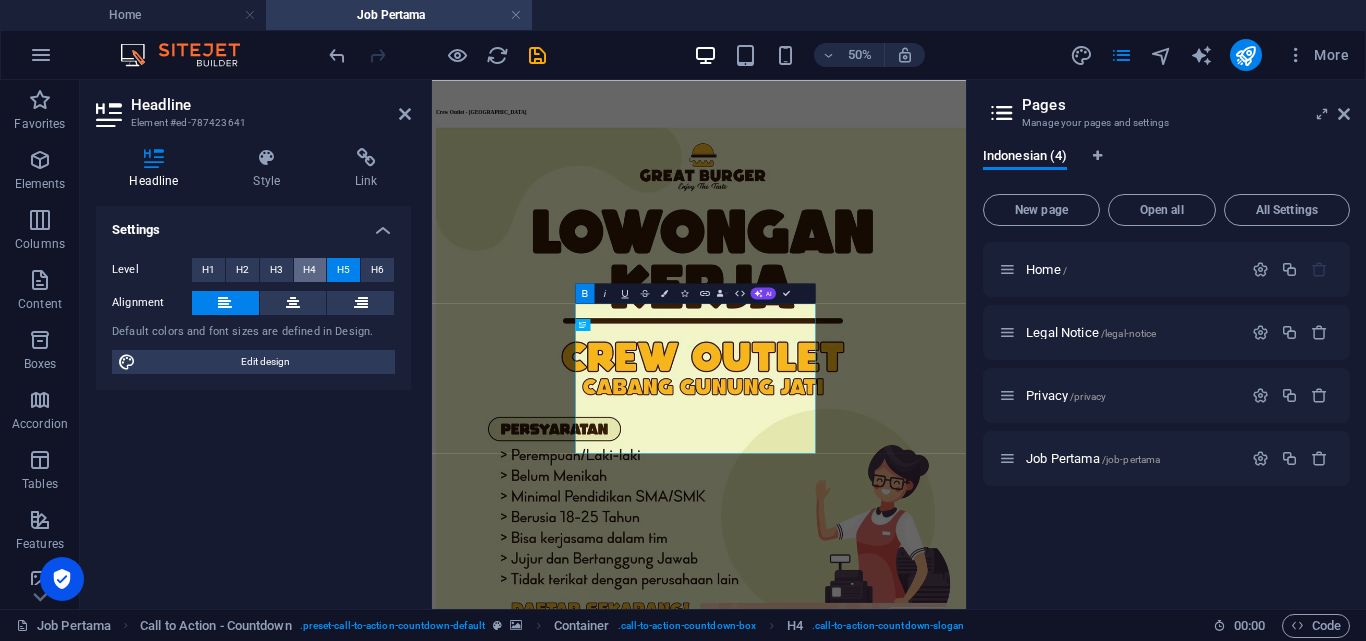 scroll, scrollTop: 377, scrollLeft: 0, axis: vertical 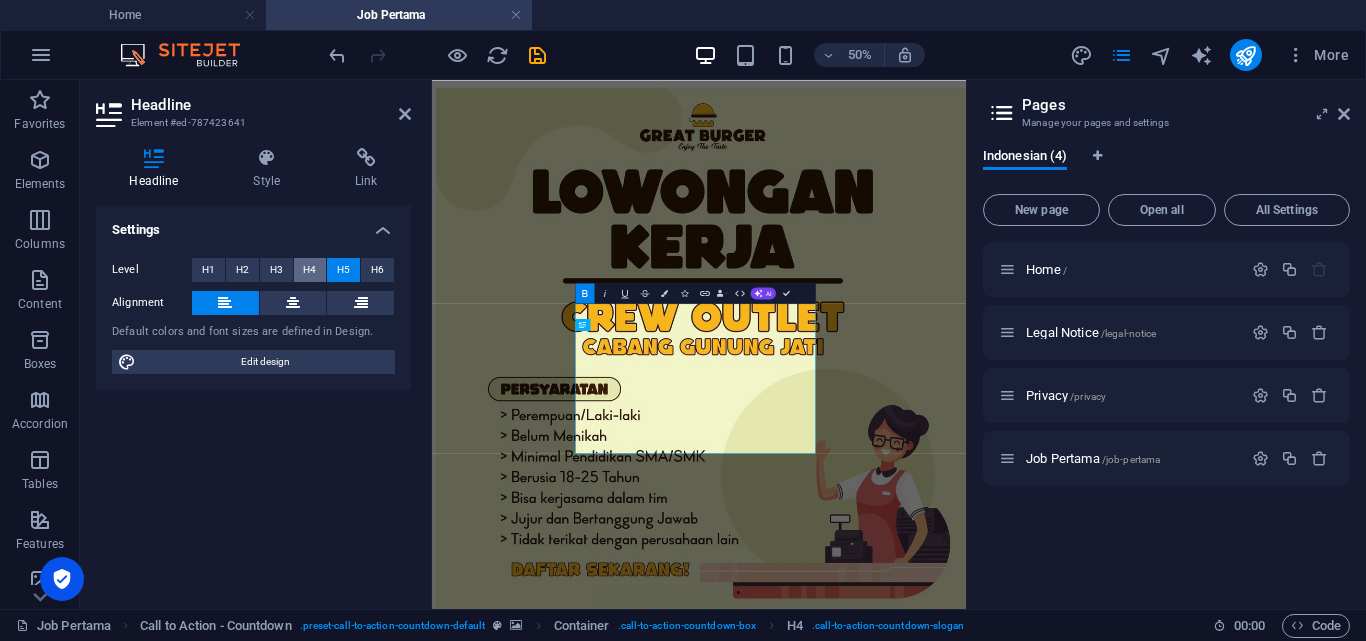 click on "H4" at bounding box center [310, 270] 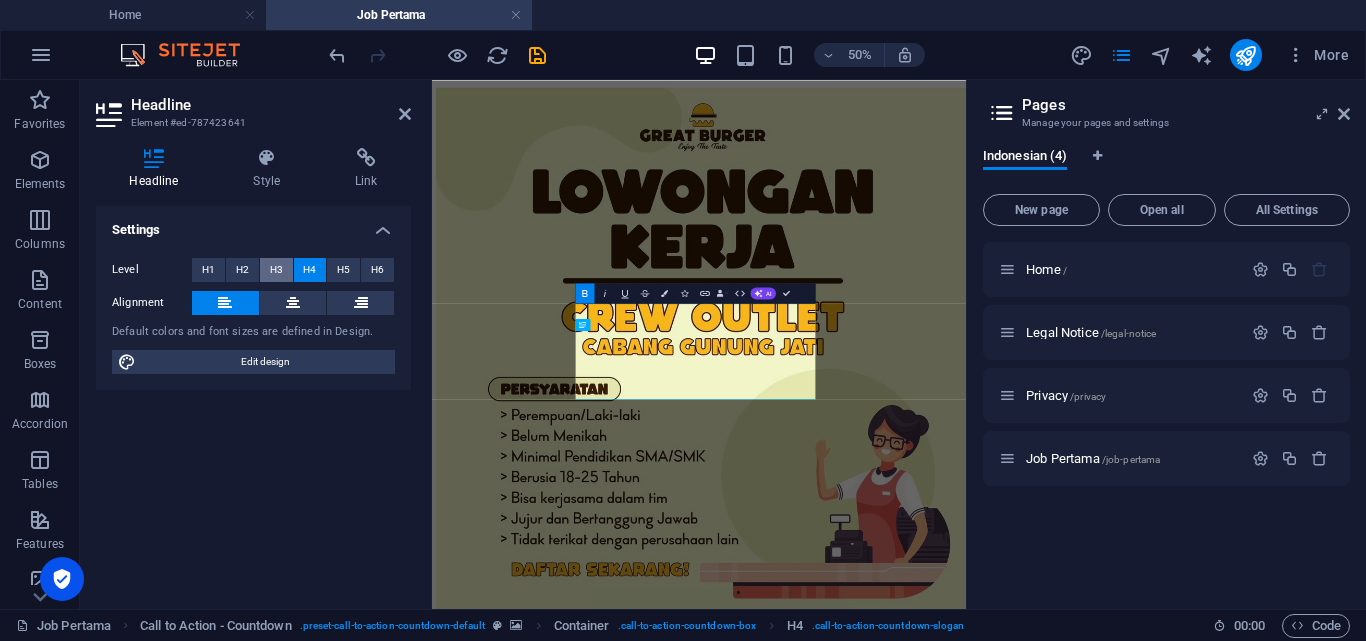 click on "H3" at bounding box center [276, 270] 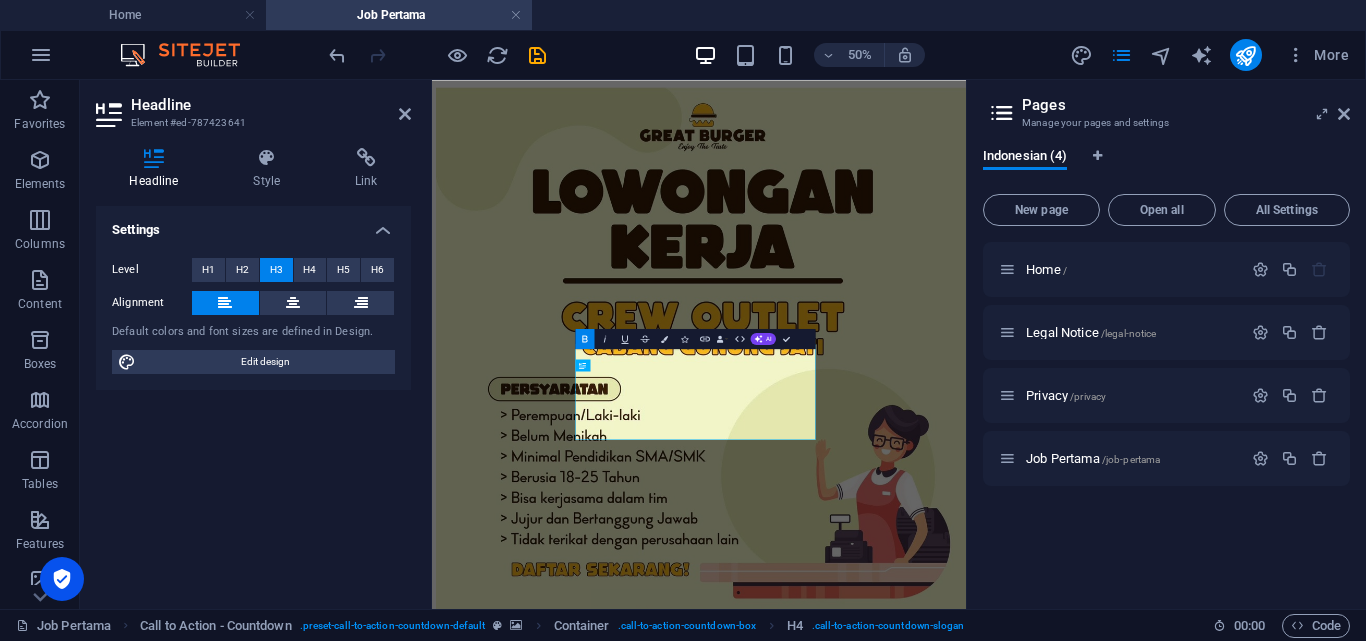 scroll, scrollTop: 296, scrollLeft: 0, axis: vertical 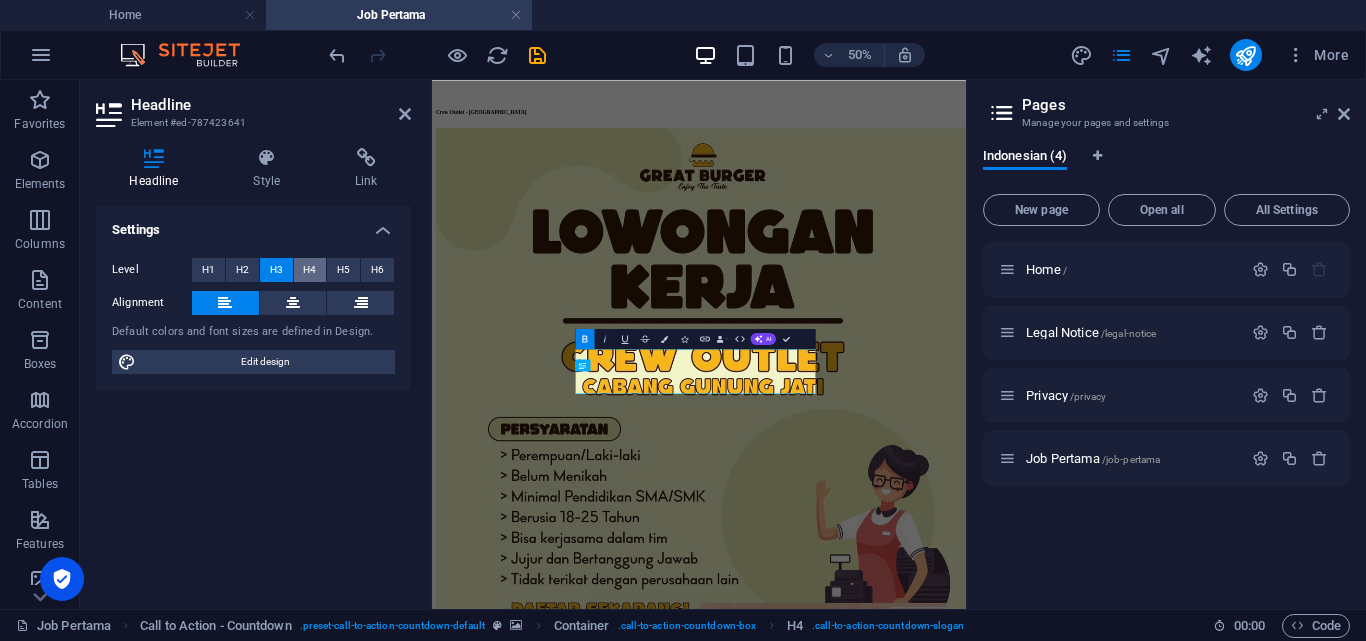 click on "H4" at bounding box center [310, 270] 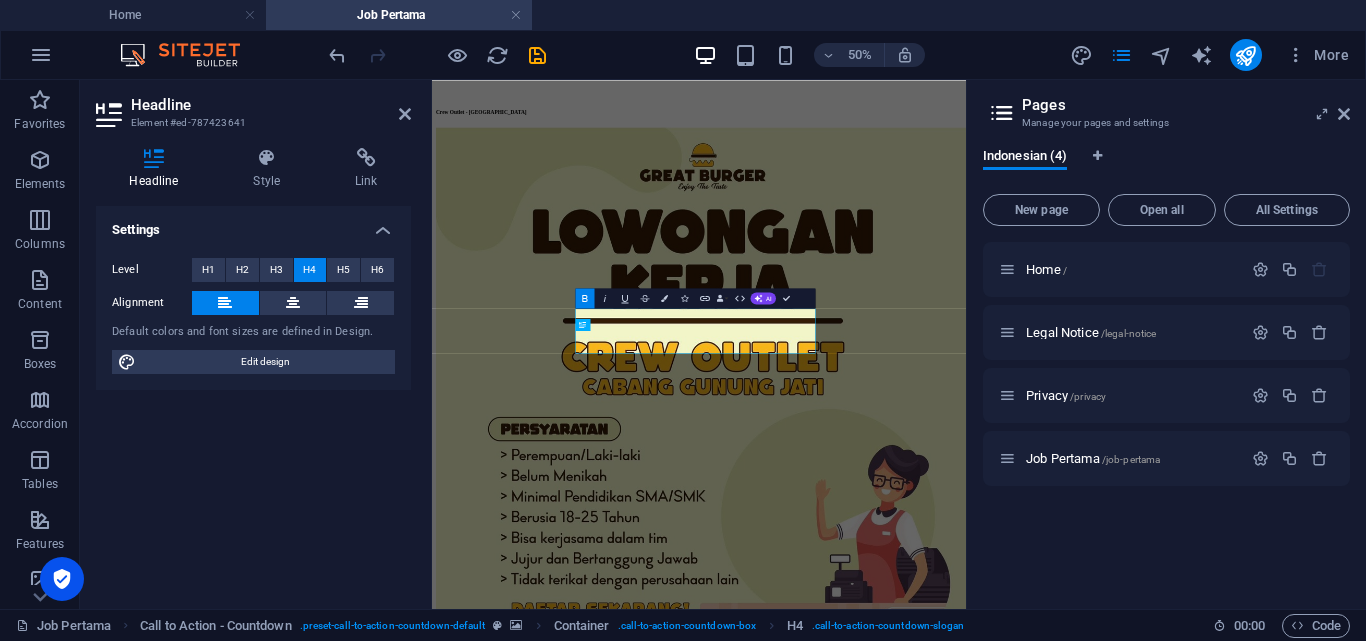 scroll, scrollTop: 377, scrollLeft: 0, axis: vertical 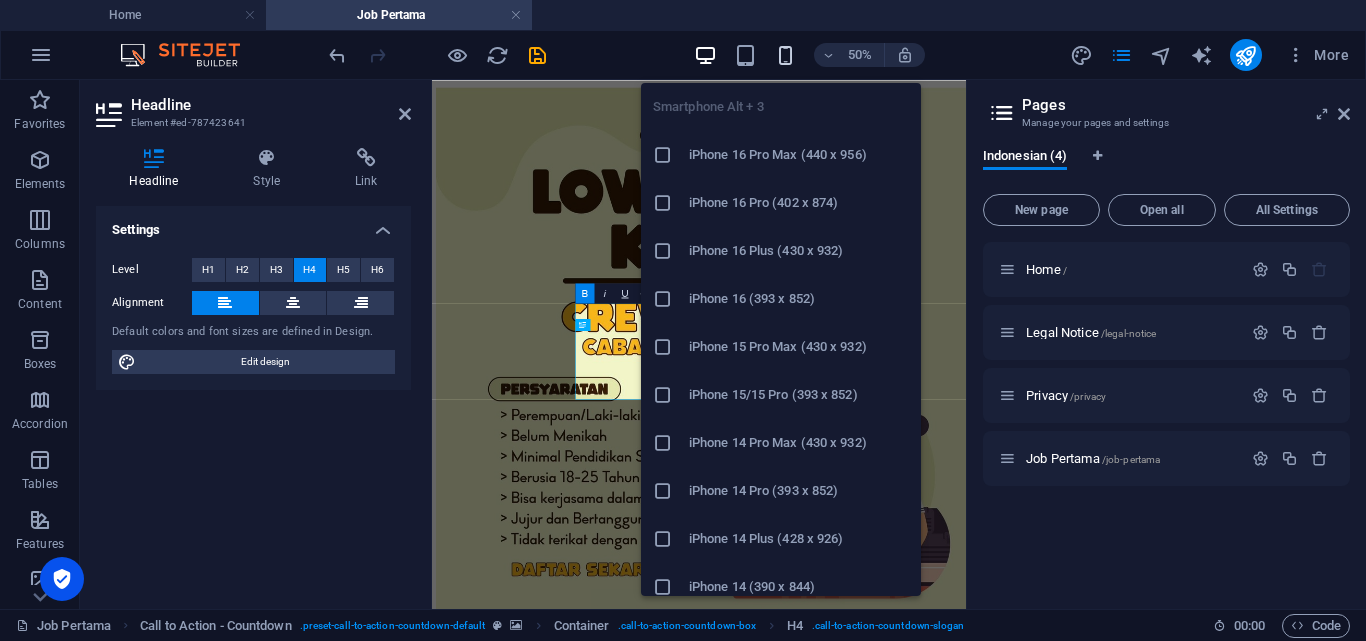 click at bounding box center (785, 55) 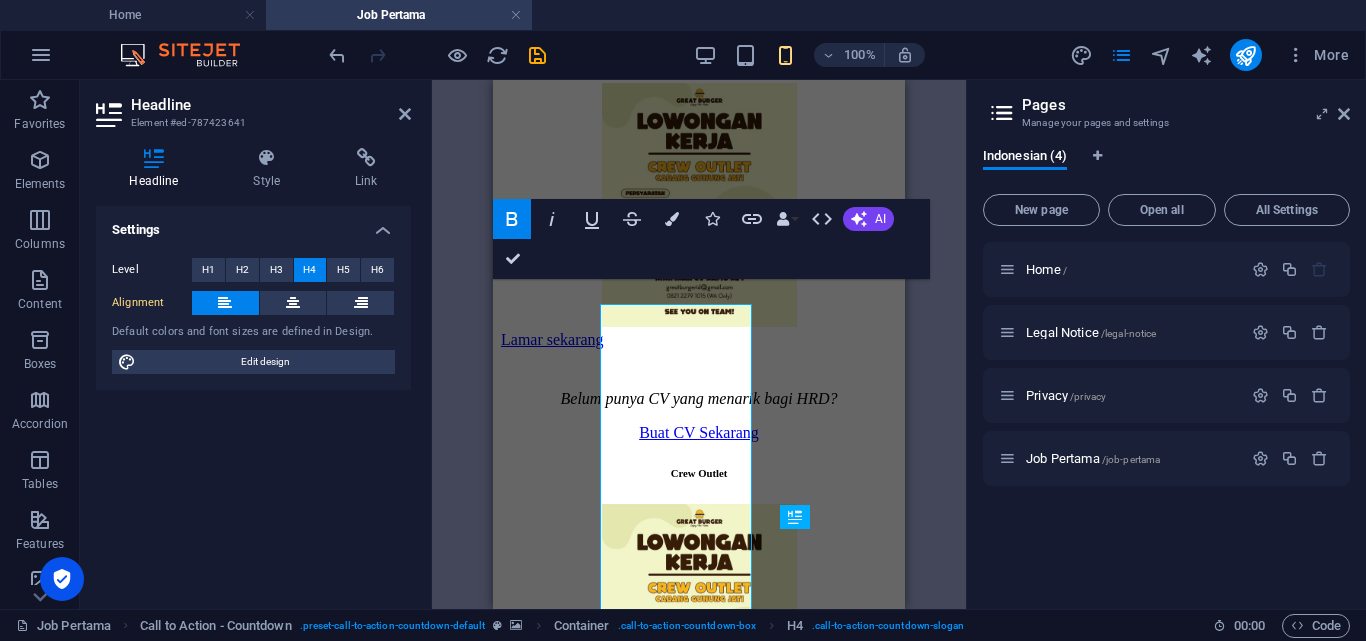 scroll, scrollTop: 429, scrollLeft: 0, axis: vertical 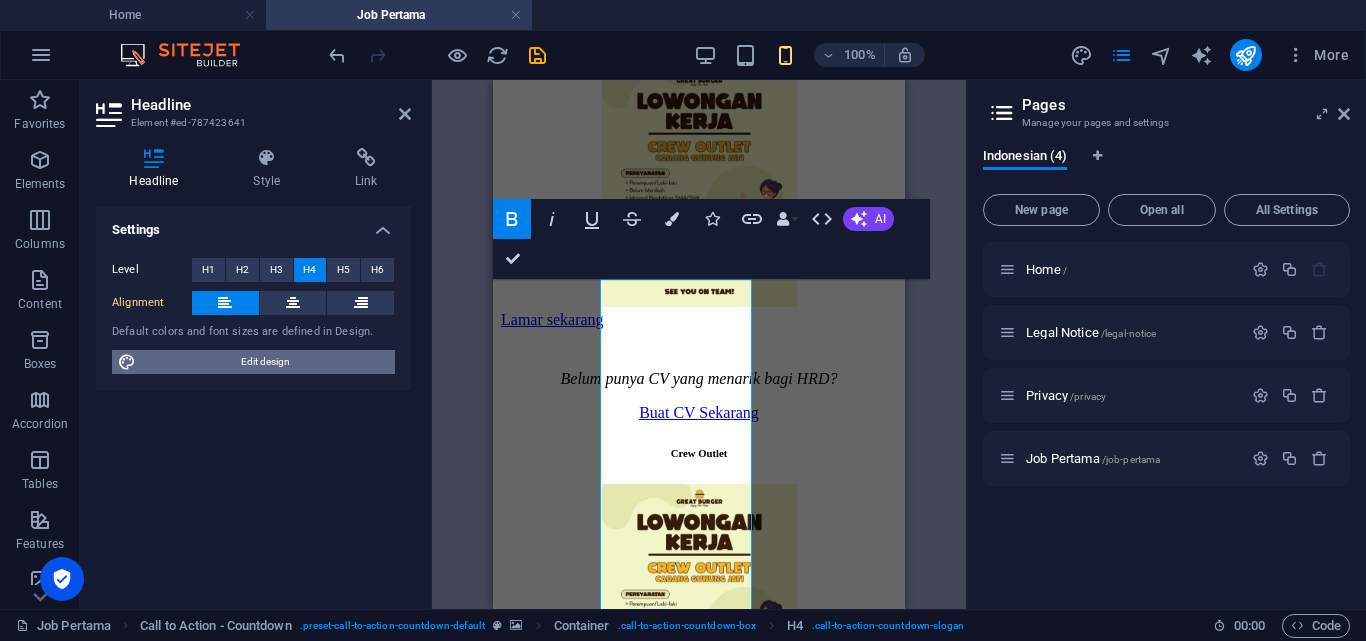 drag, startPoint x: 308, startPoint y: 355, endPoint x: 331, endPoint y: 376, distance: 31.144823 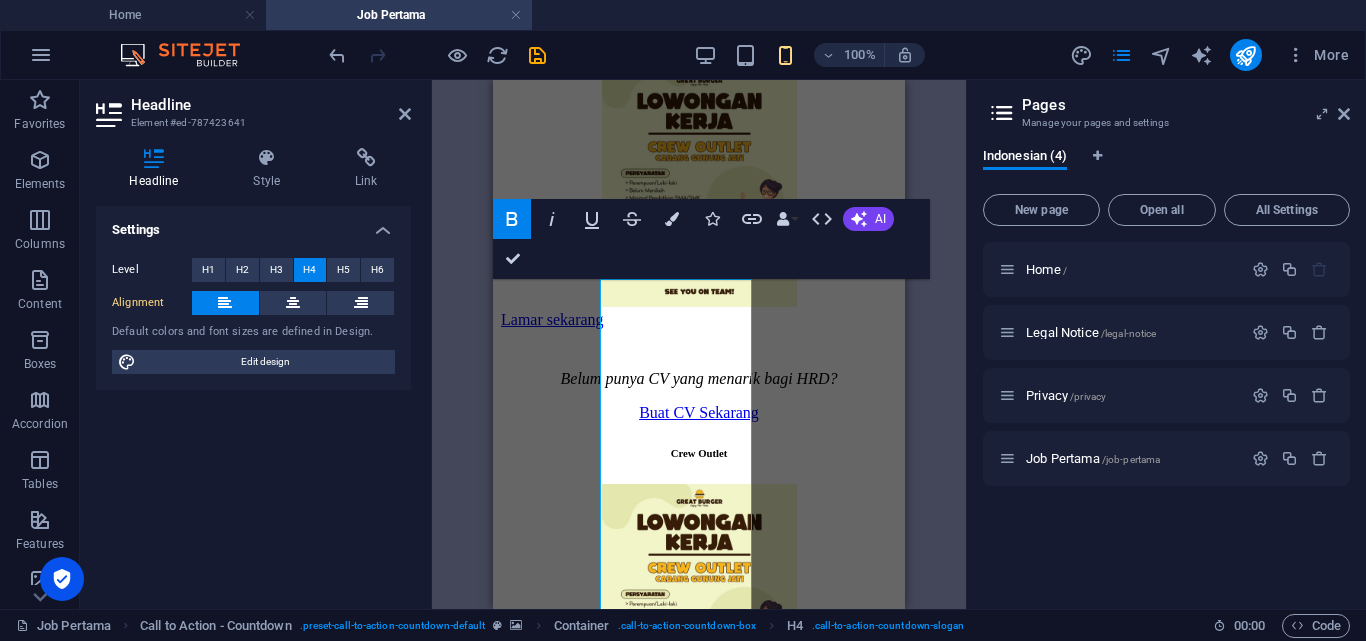 select on "px" 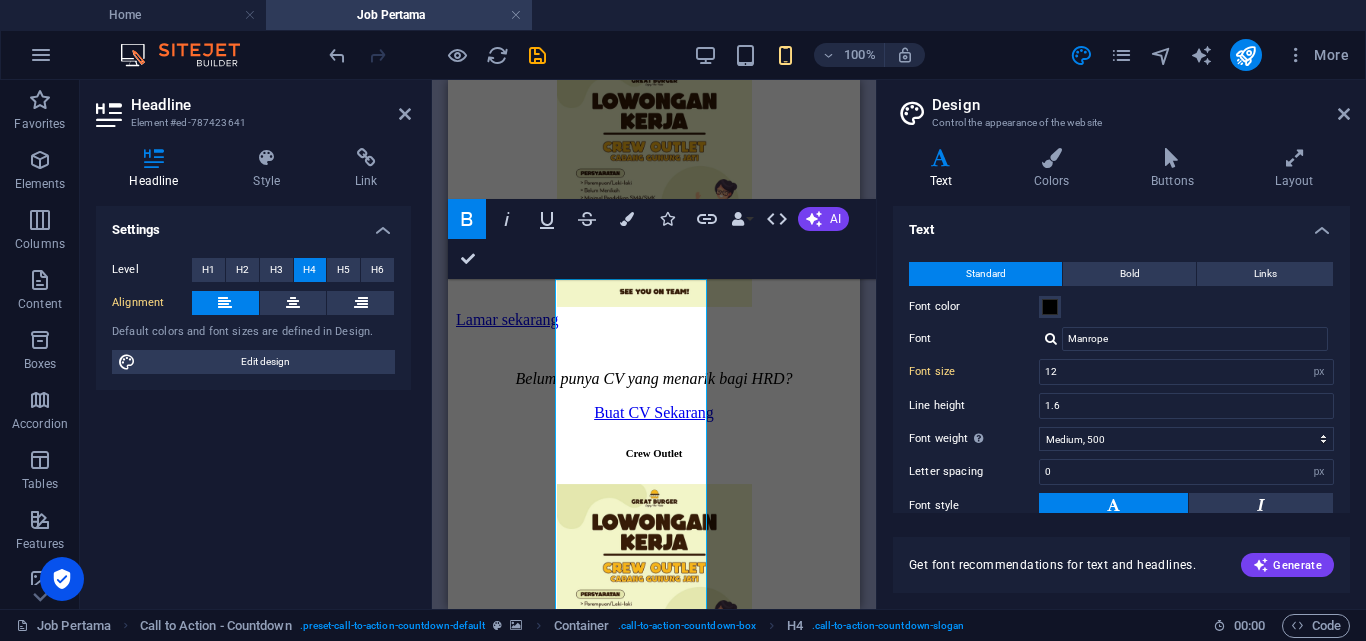 click on "Text" at bounding box center (1121, 224) 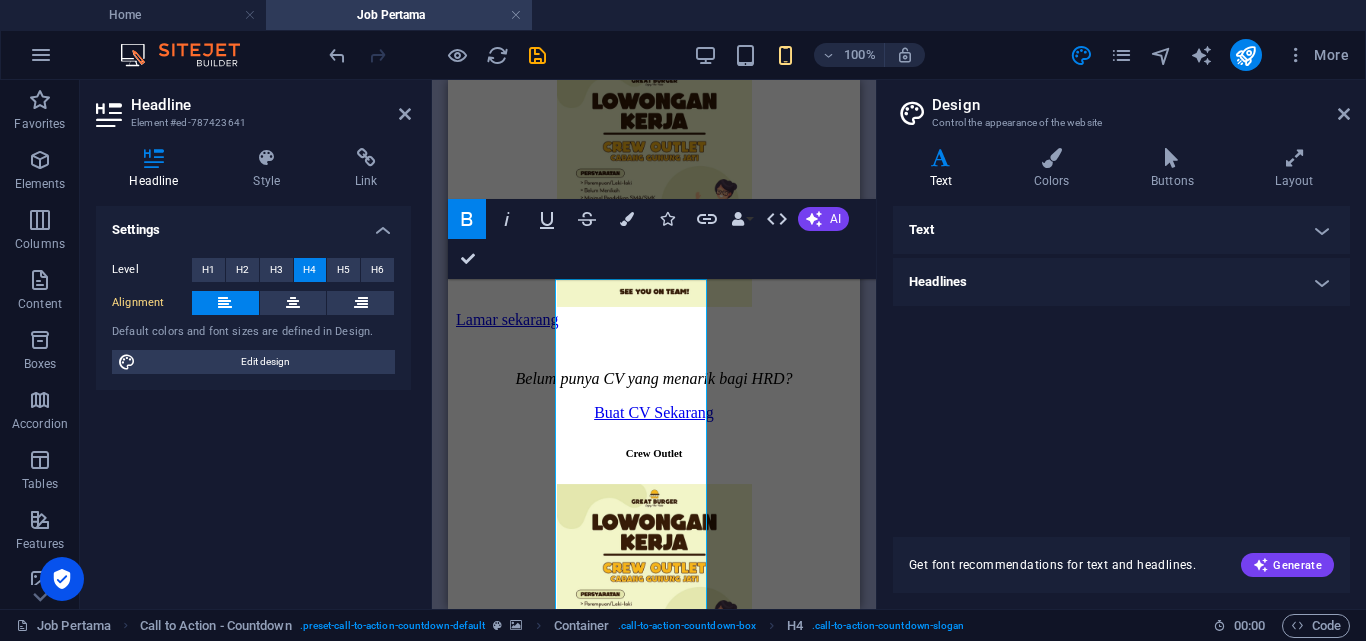click on "Headlines" at bounding box center [1121, 282] 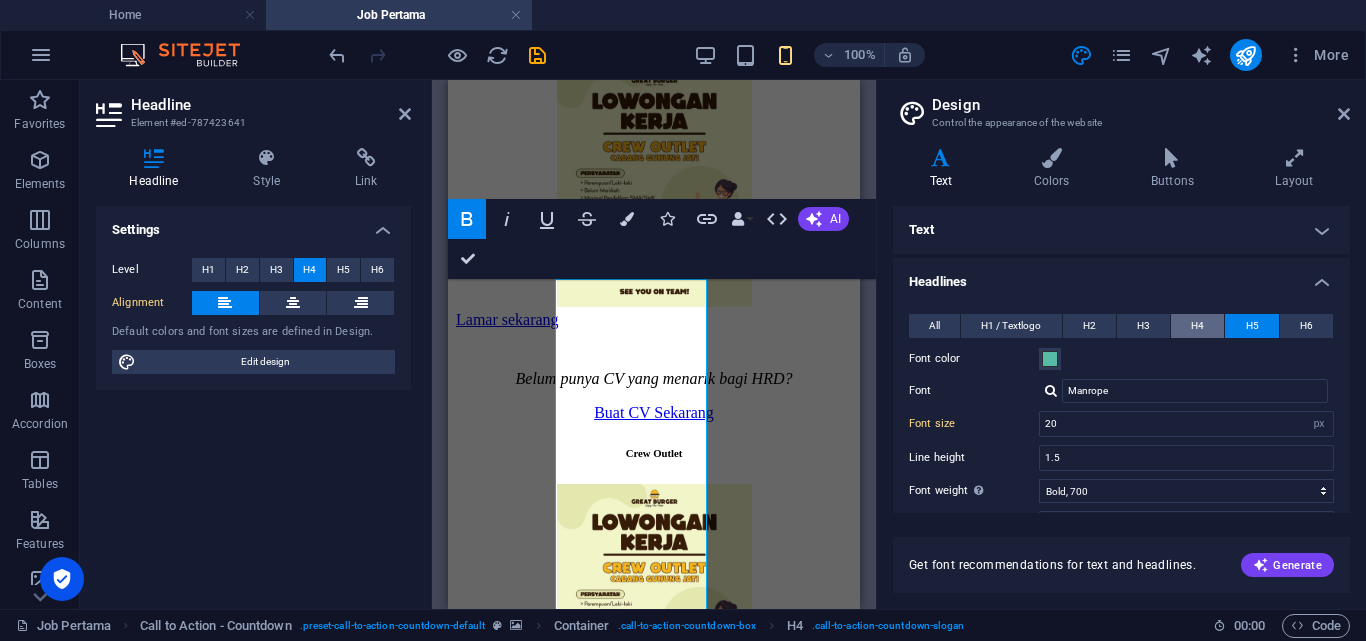 click on "H4" at bounding box center (1197, 326) 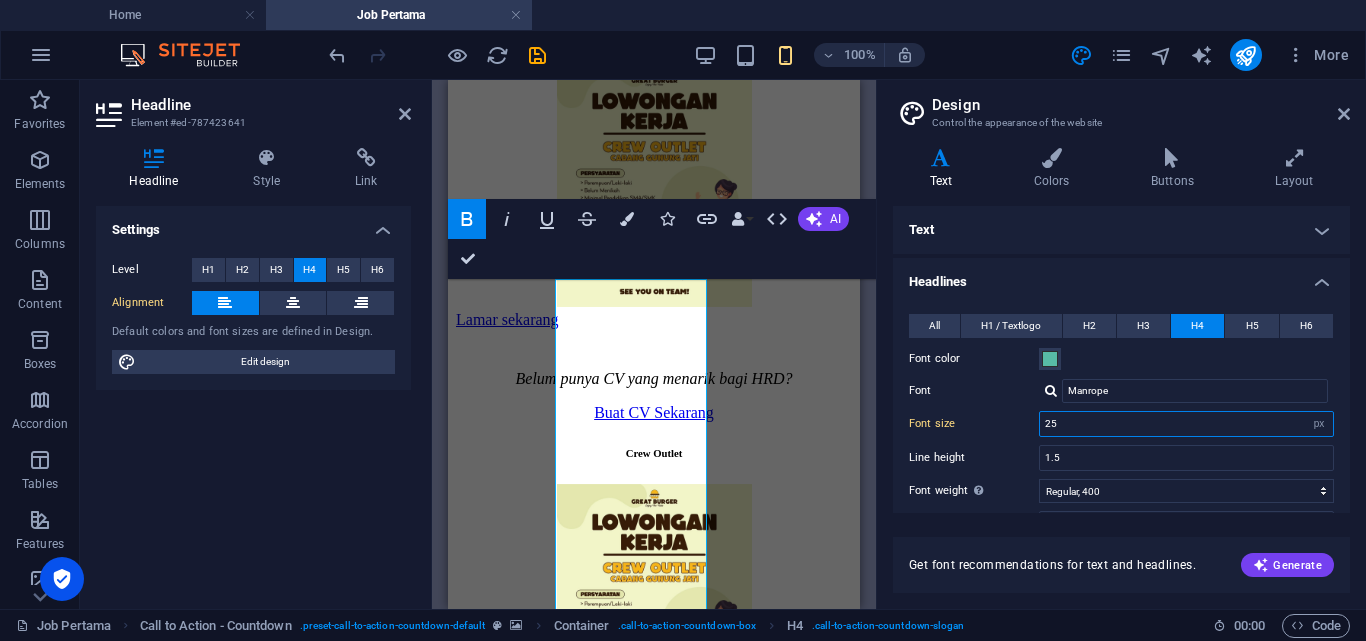 click on "25" at bounding box center [1186, 424] 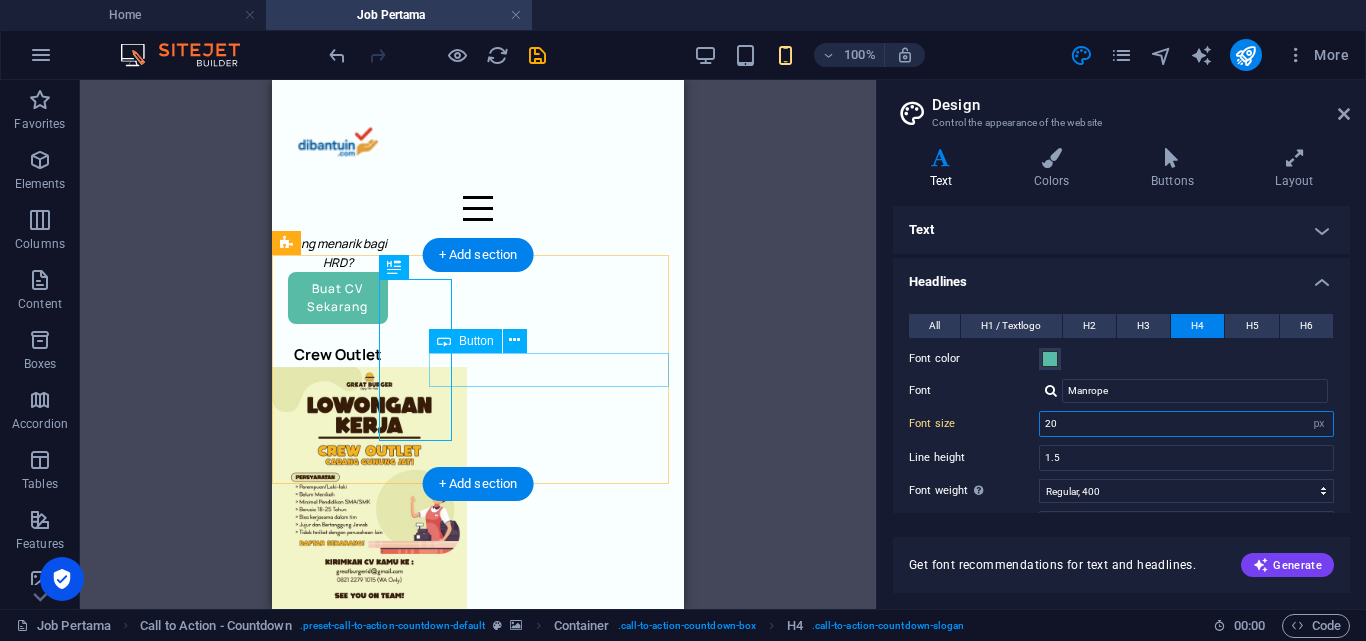 type on "20" 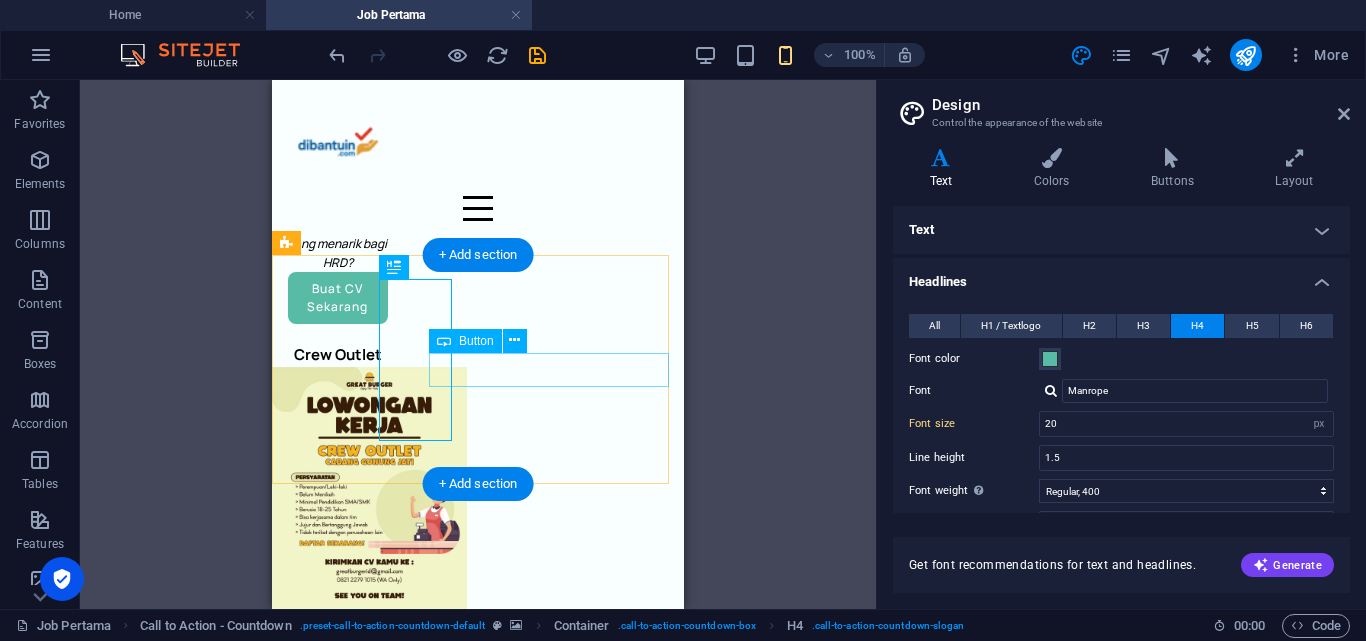 click on "Beli sekarang" at bounding box center (478, 1977) 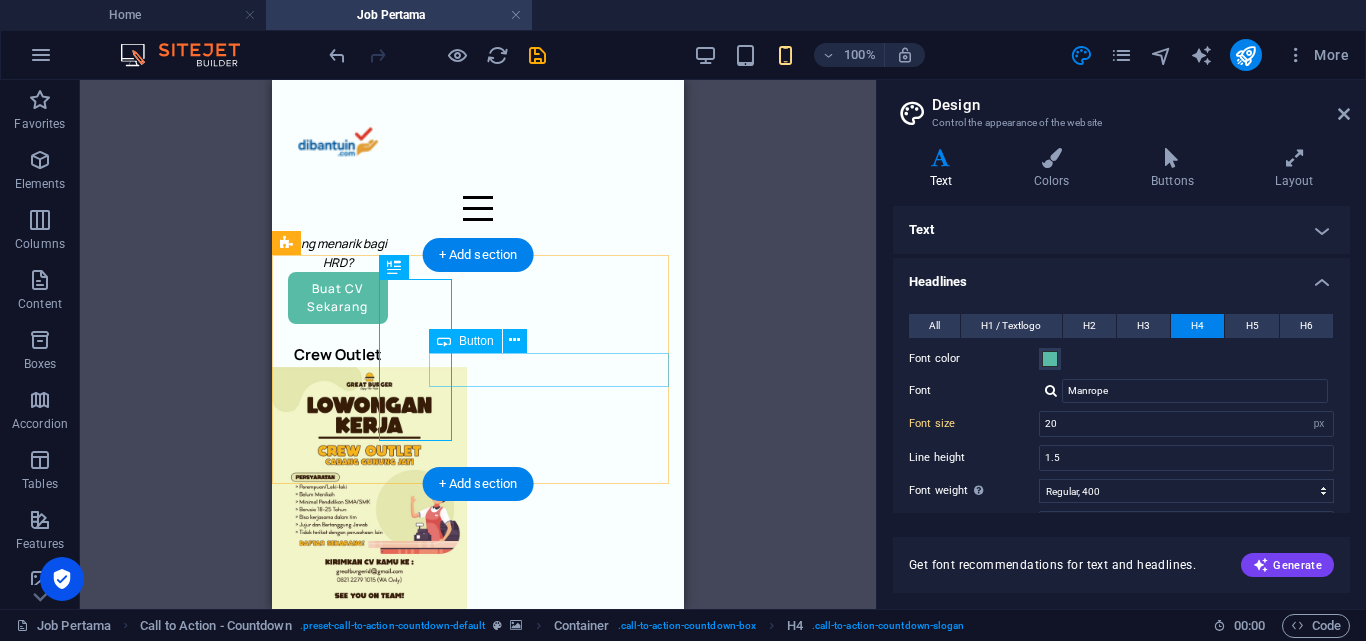 click on "Beli sekarang" at bounding box center (478, 1977) 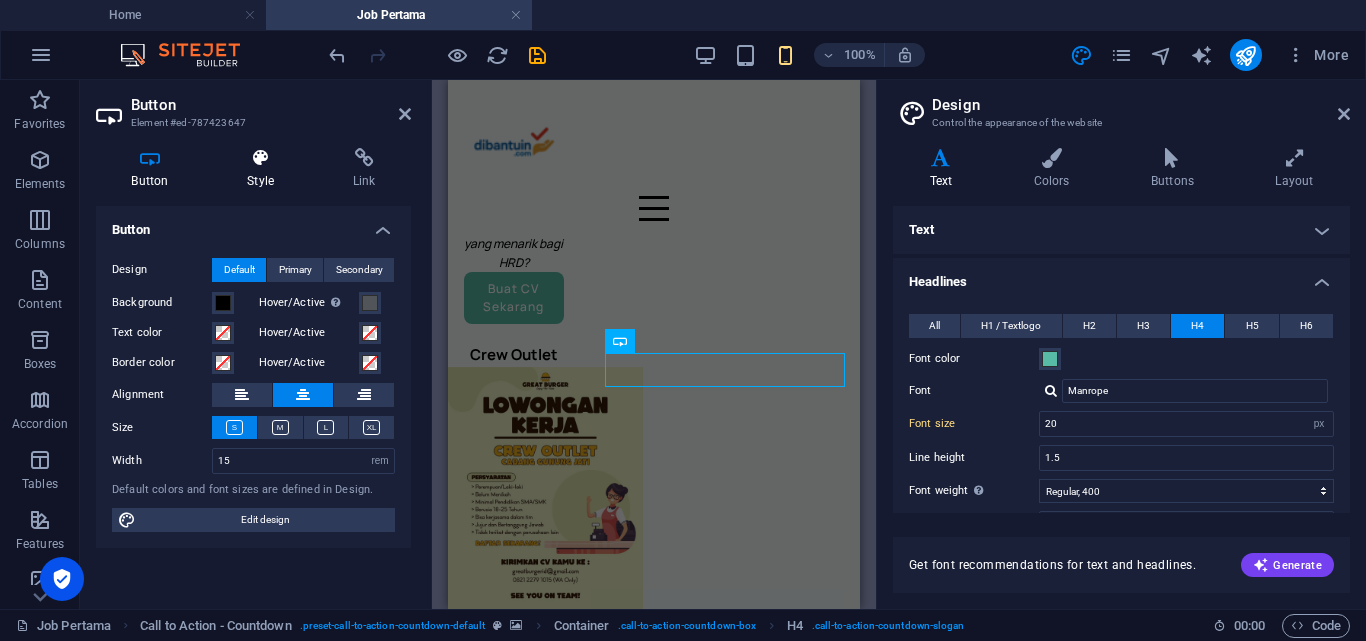 click at bounding box center (261, 158) 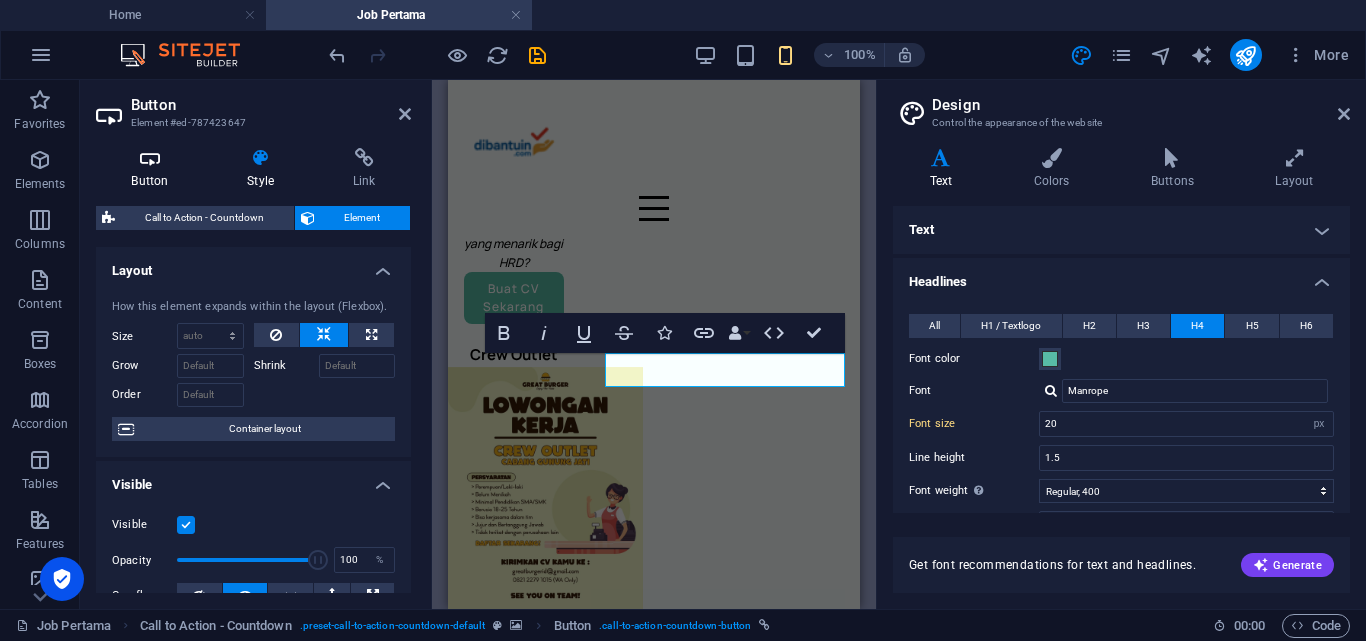 click at bounding box center [150, 158] 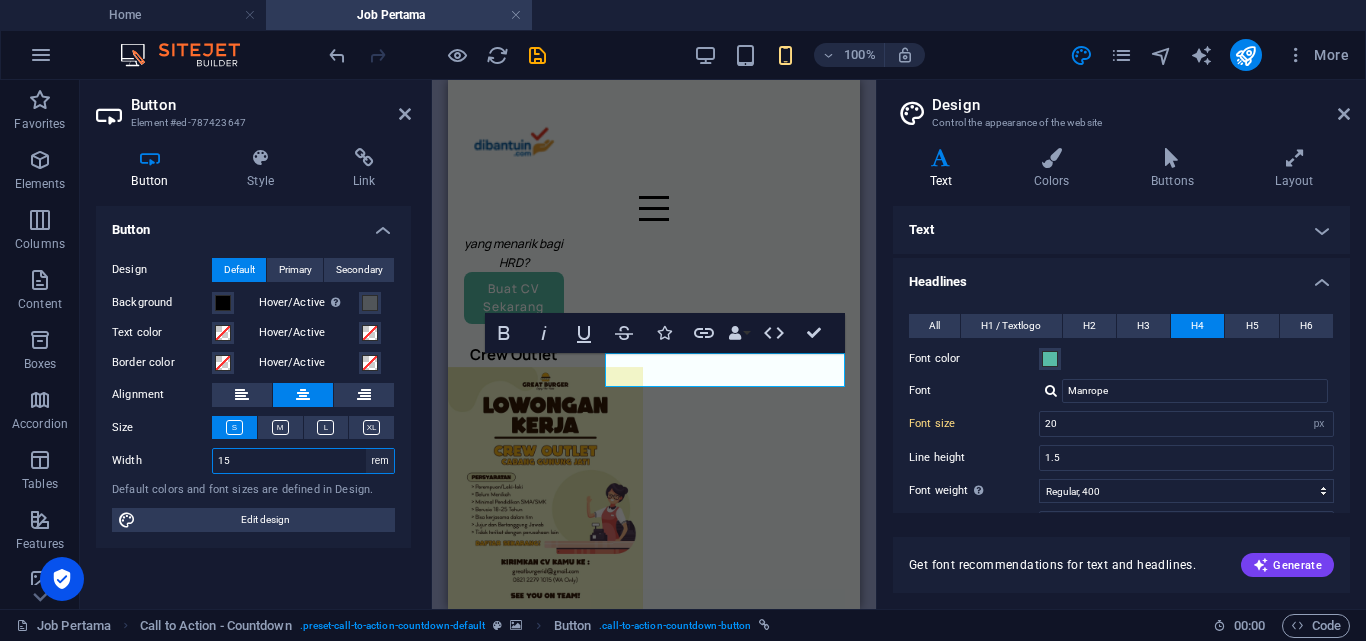 click on "Default px rem % em vh vw" at bounding box center [380, 461] 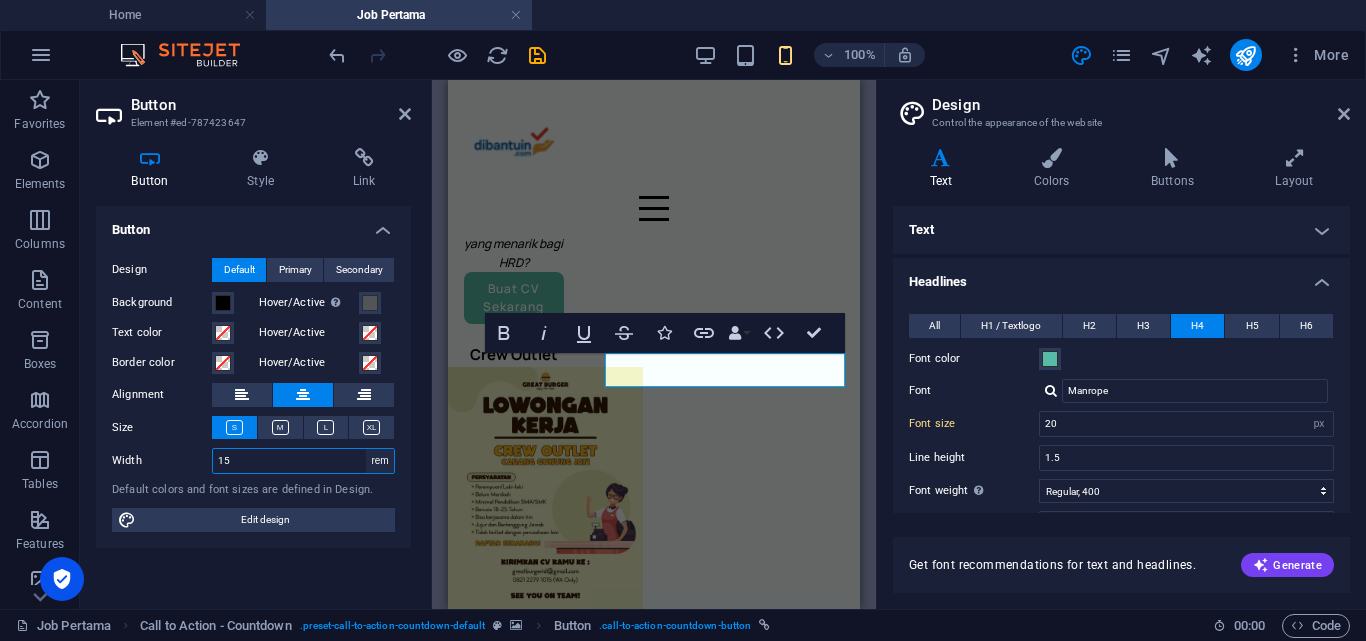 select on "default" 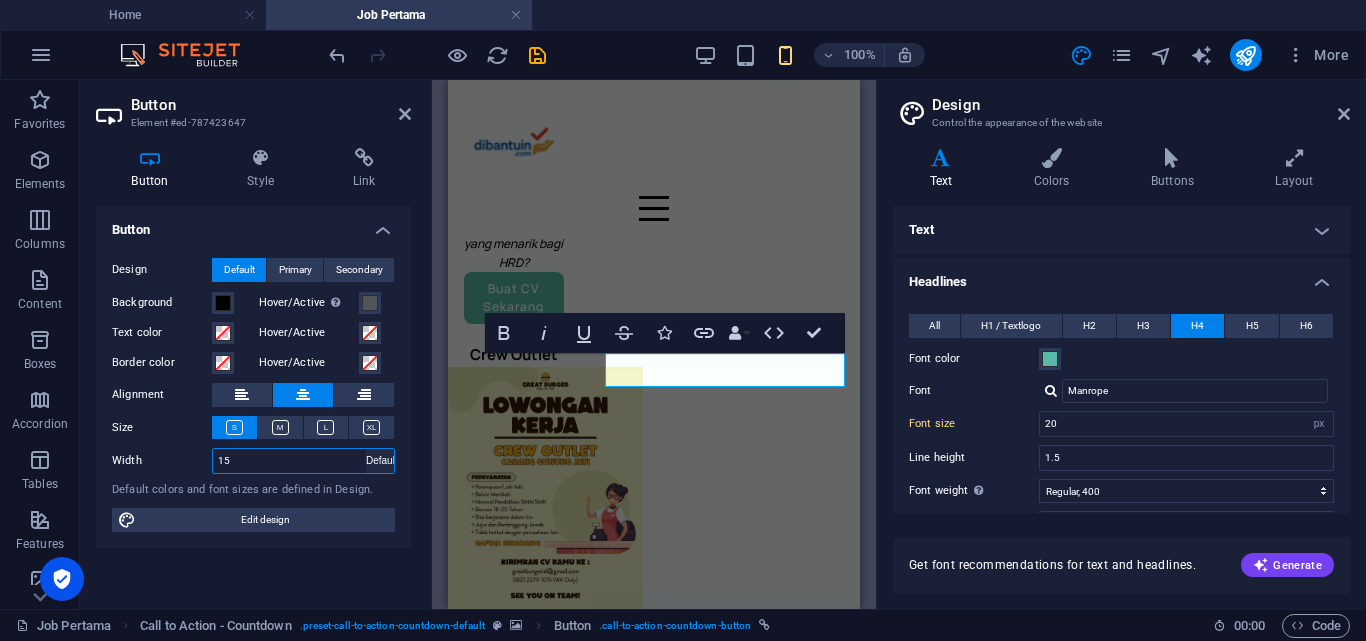 click on "Default px rem % em vh vw" at bounding box center (380, 461) 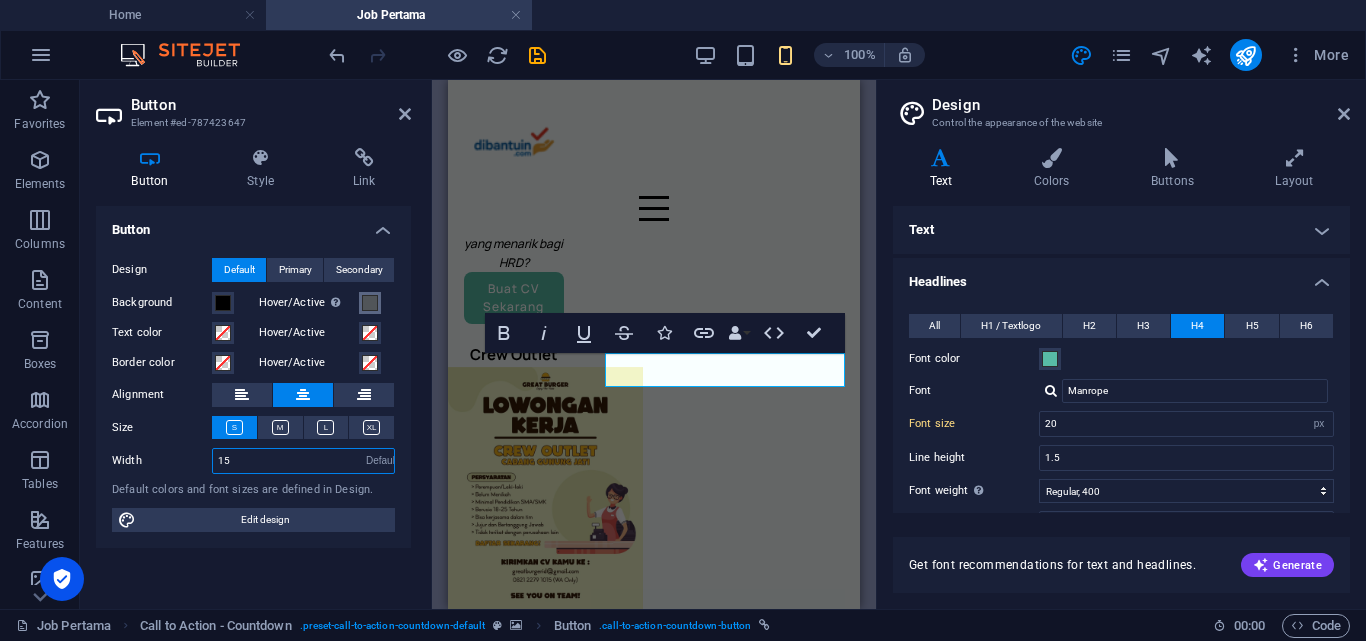 type on "15" 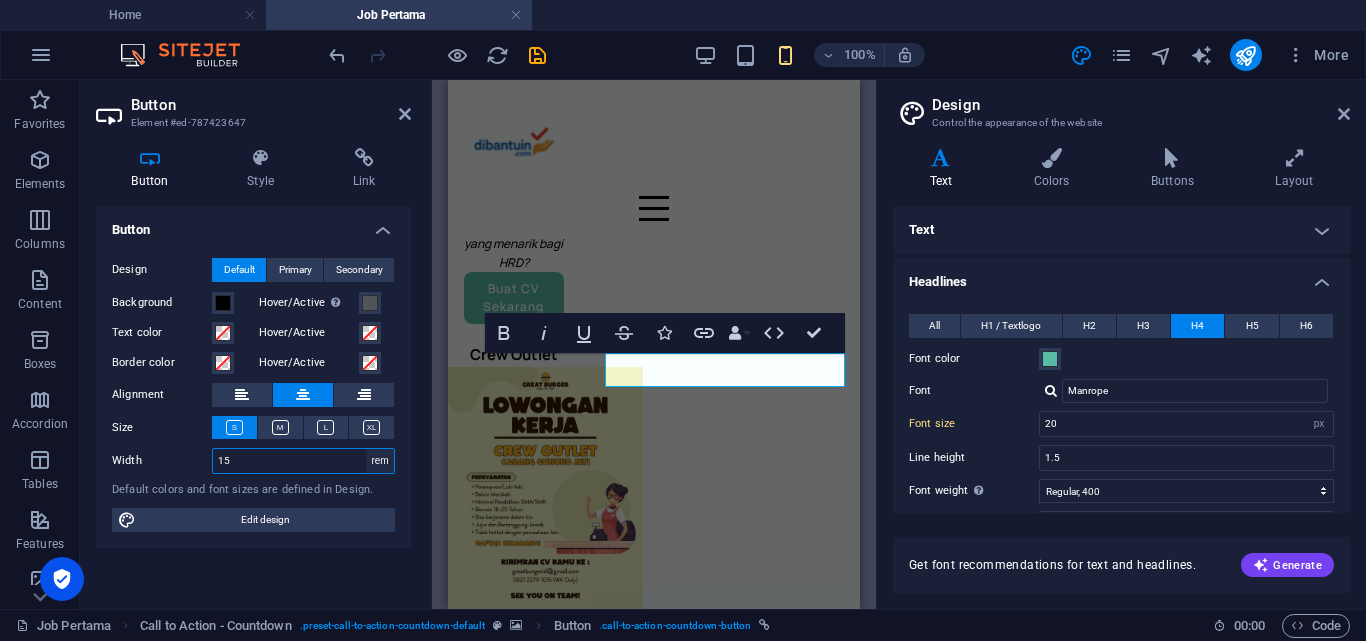 click on "Default px rem % em vh vw" at bounding box center [380, 461] 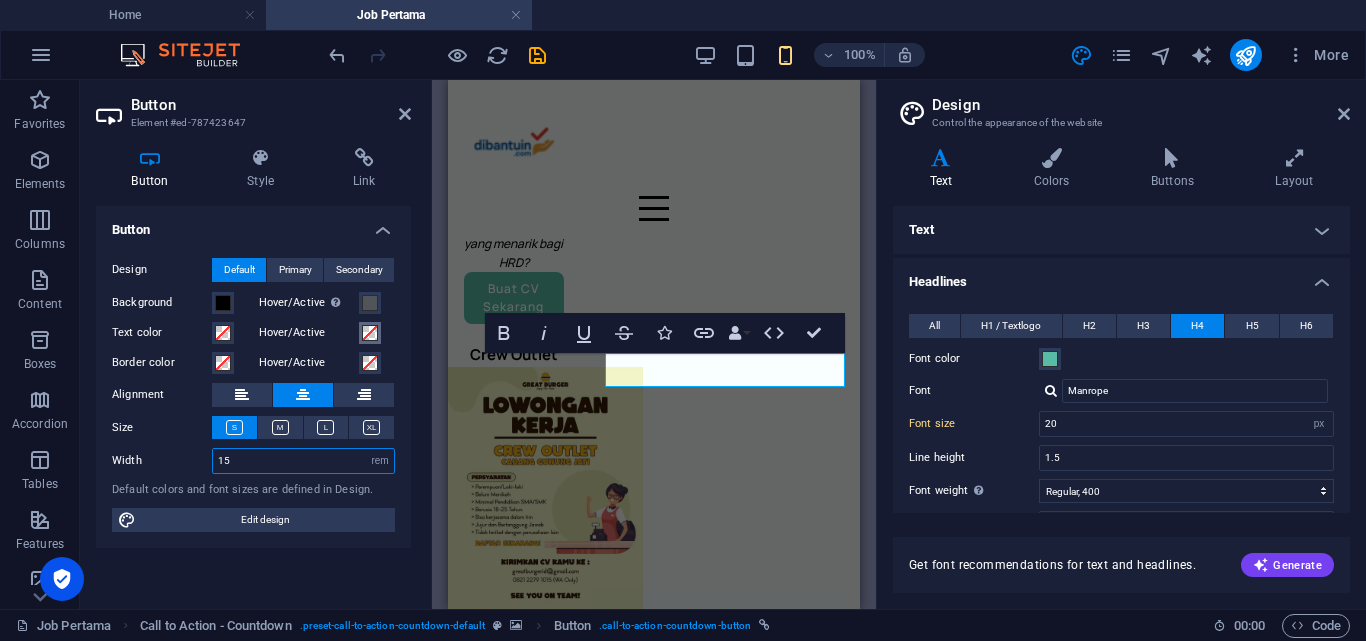 select on "default" 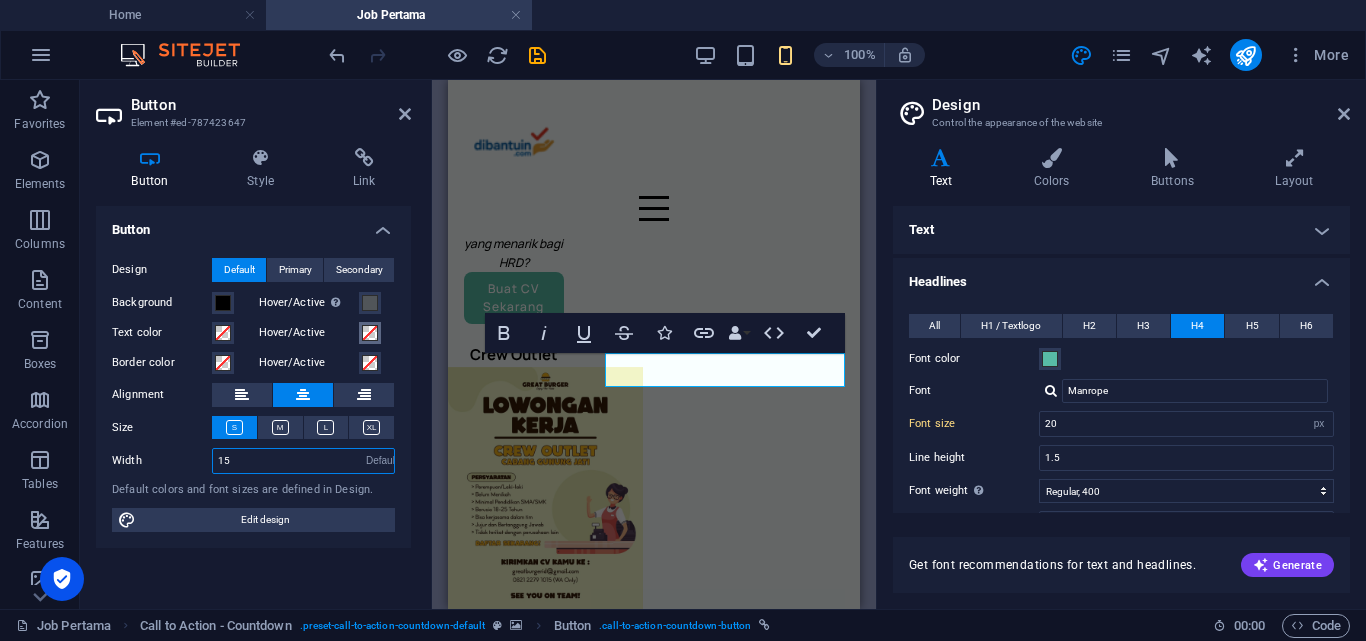 click on "Default px rem % em vh vw" at bounding box center [380, 461] 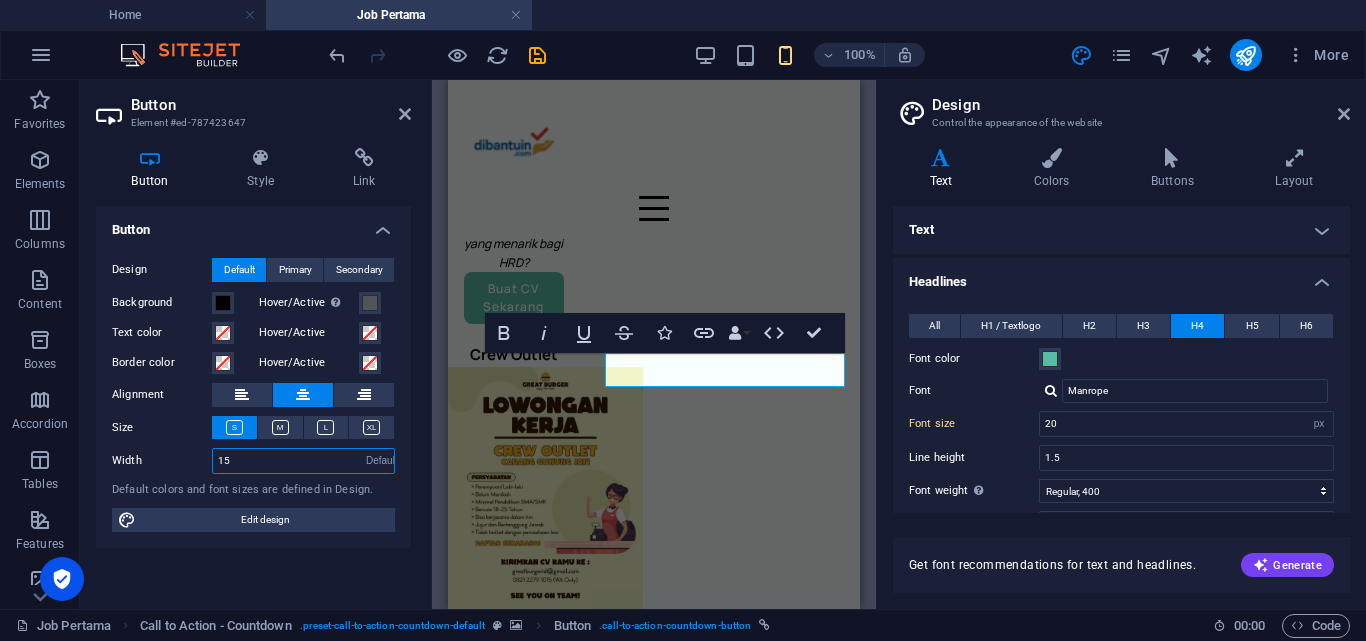 type on "15" 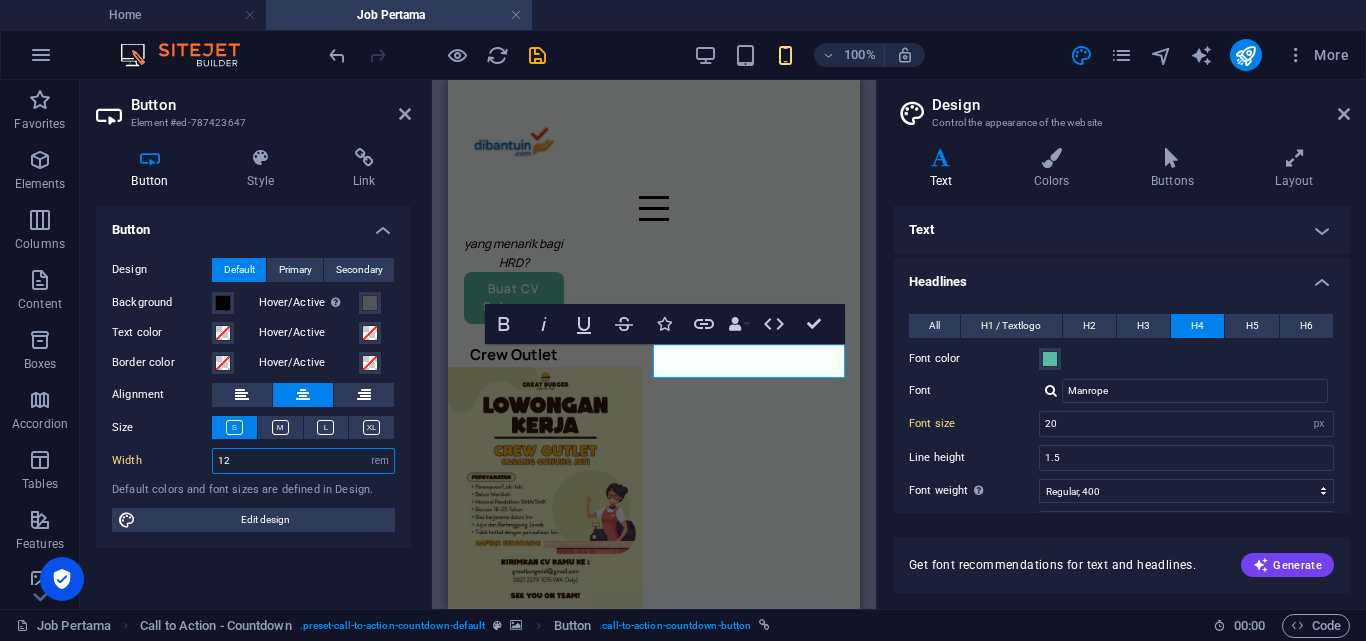drag, startPoint x: 288, startPoint y: 466, endPoint x: 209, endPoint y: 454, distance: 79.9062 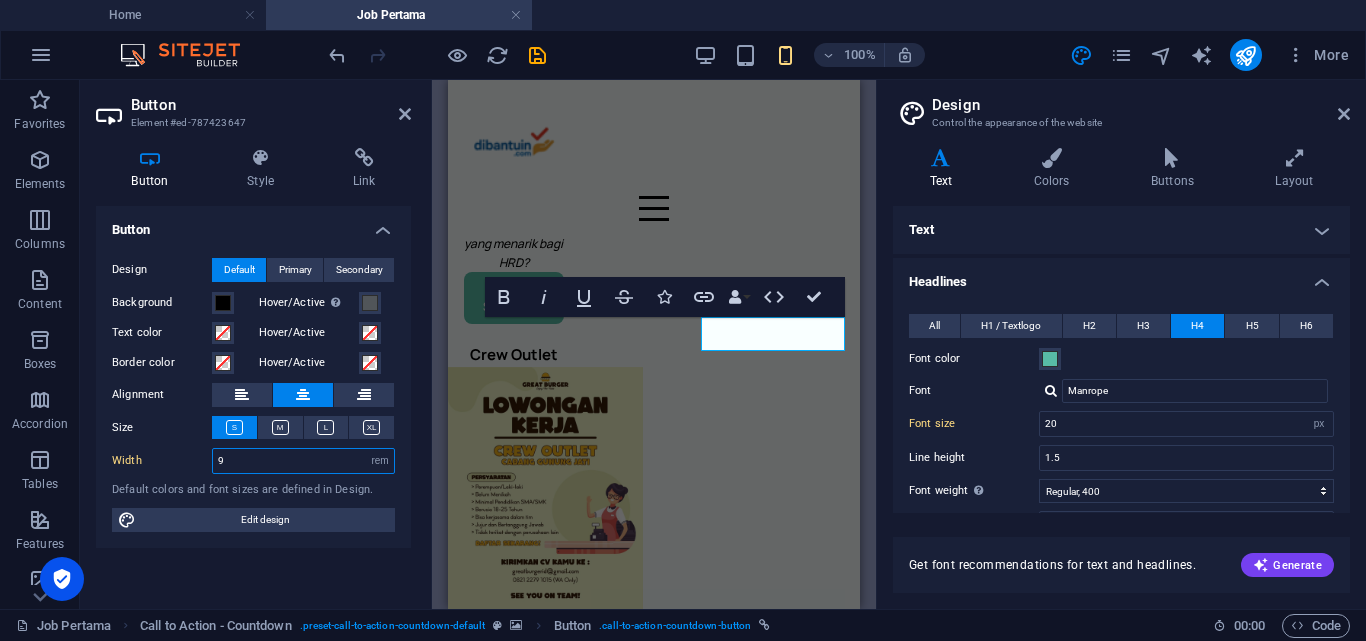 drag, startPoint x: 232, startPoint y: 462, endPoint x: 182, endPoint y: 462, distance: 50 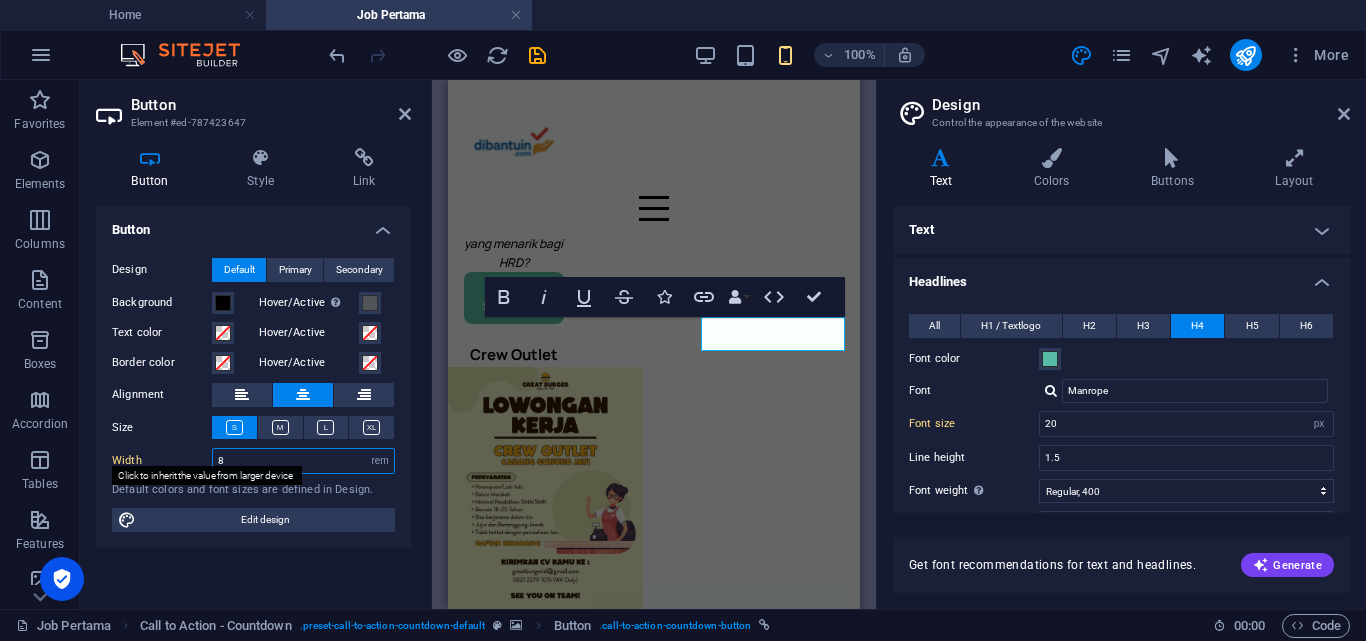 type on "8" 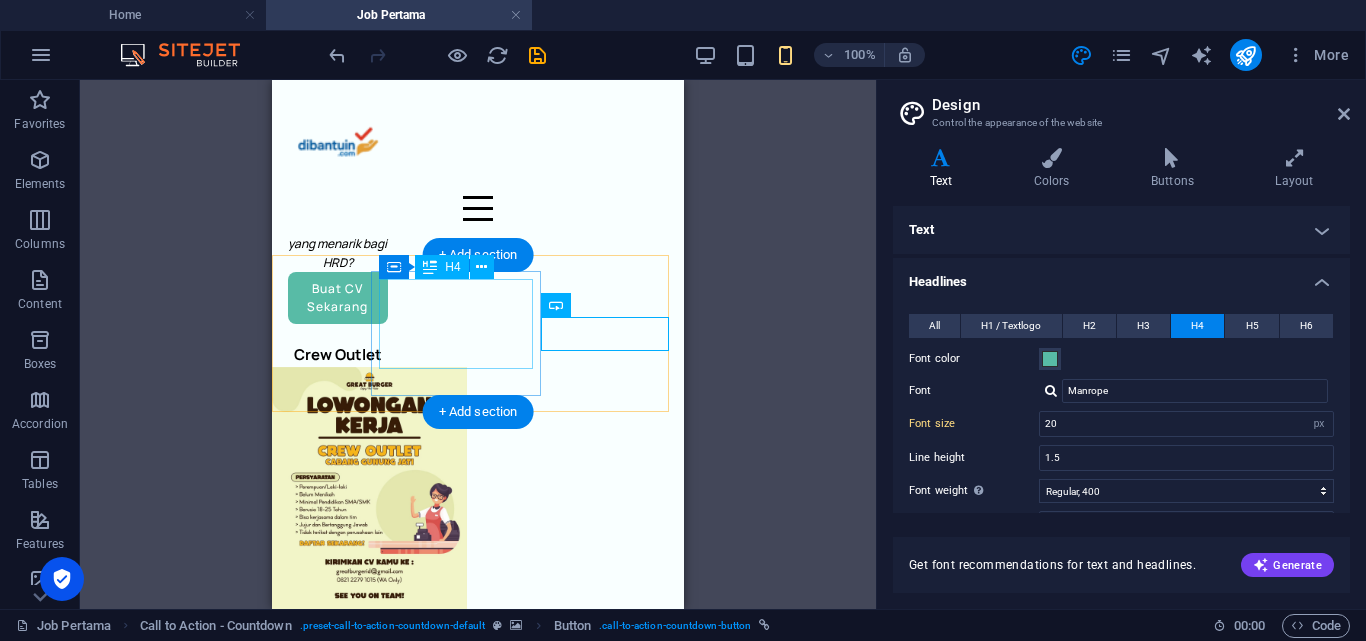 click on "Kesempatan terbatas!  Template CV cuma 20 ribuan  + BONUS Ebook (Senilai Rp99.000)" at bounding box center (470, 1726) 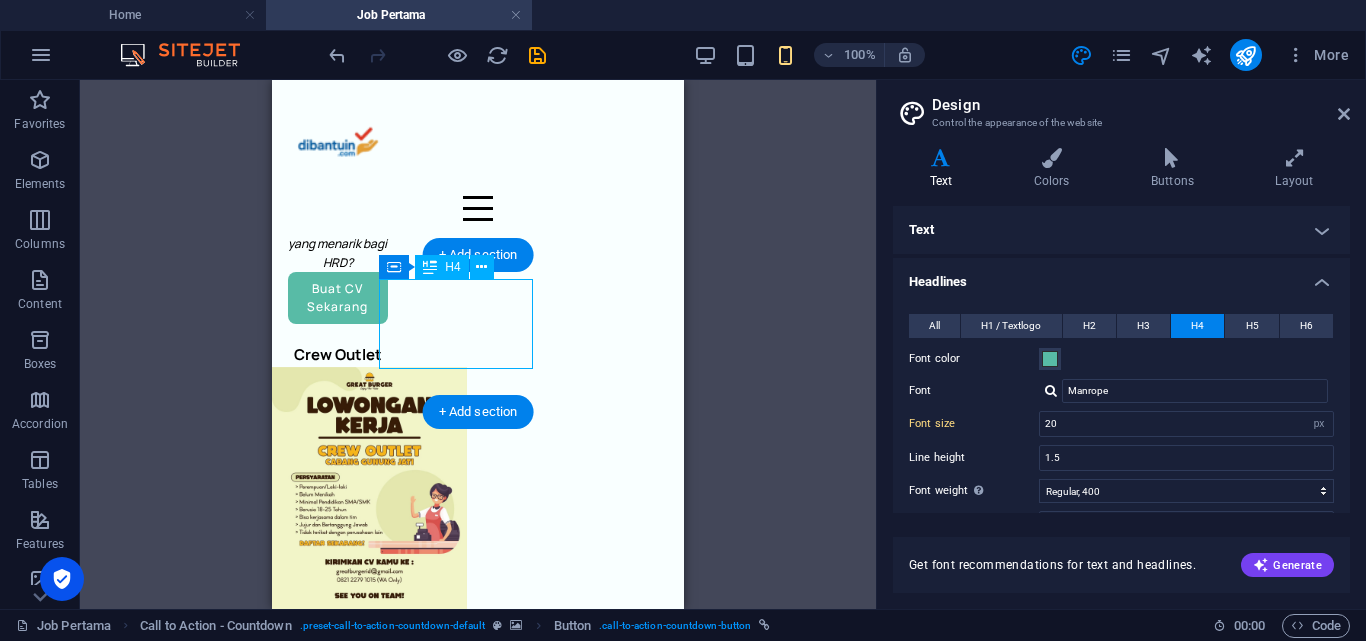 click on "Kesempatan terbatas!  Template CV cuma 20 ribuan  + BONUS Ebook (Senilai Rp99.000)" at bounding box center [470, 1726] 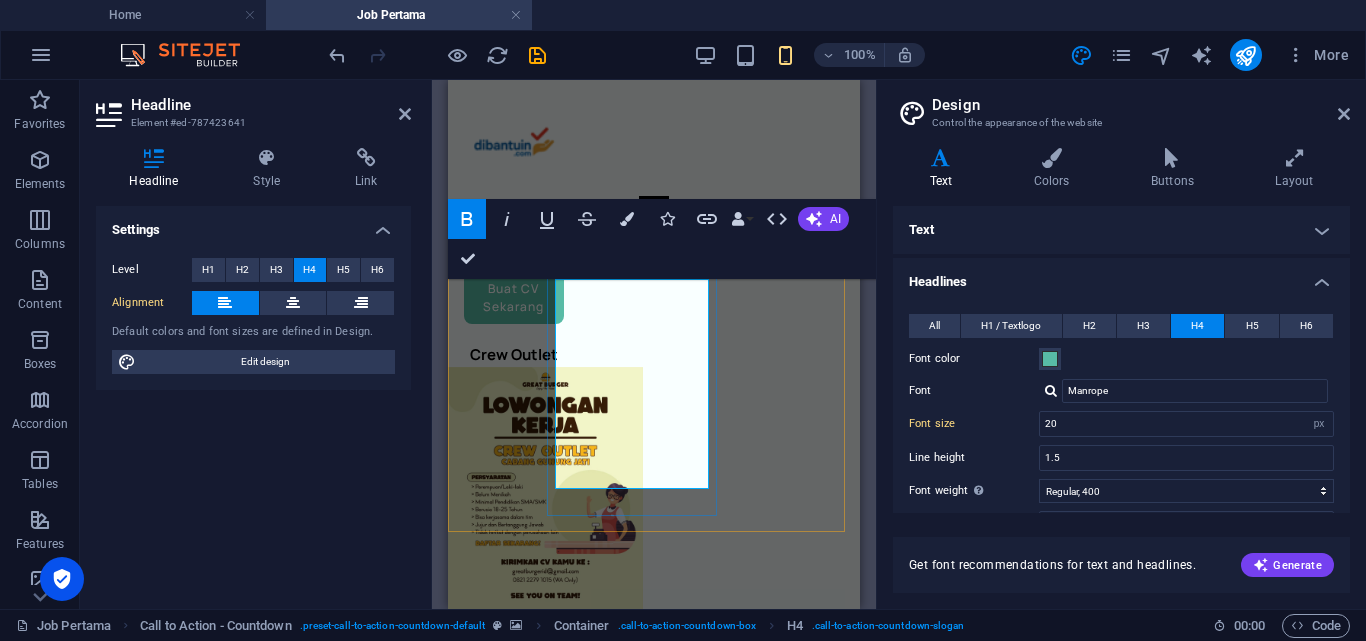 click on "Kesempatan terbatas!  Template CV cuma 20 ribuan  + BONUS Ebook (Senilai Rp99.000) 15 : 00 : 00" at bounding box center [654, 1757] 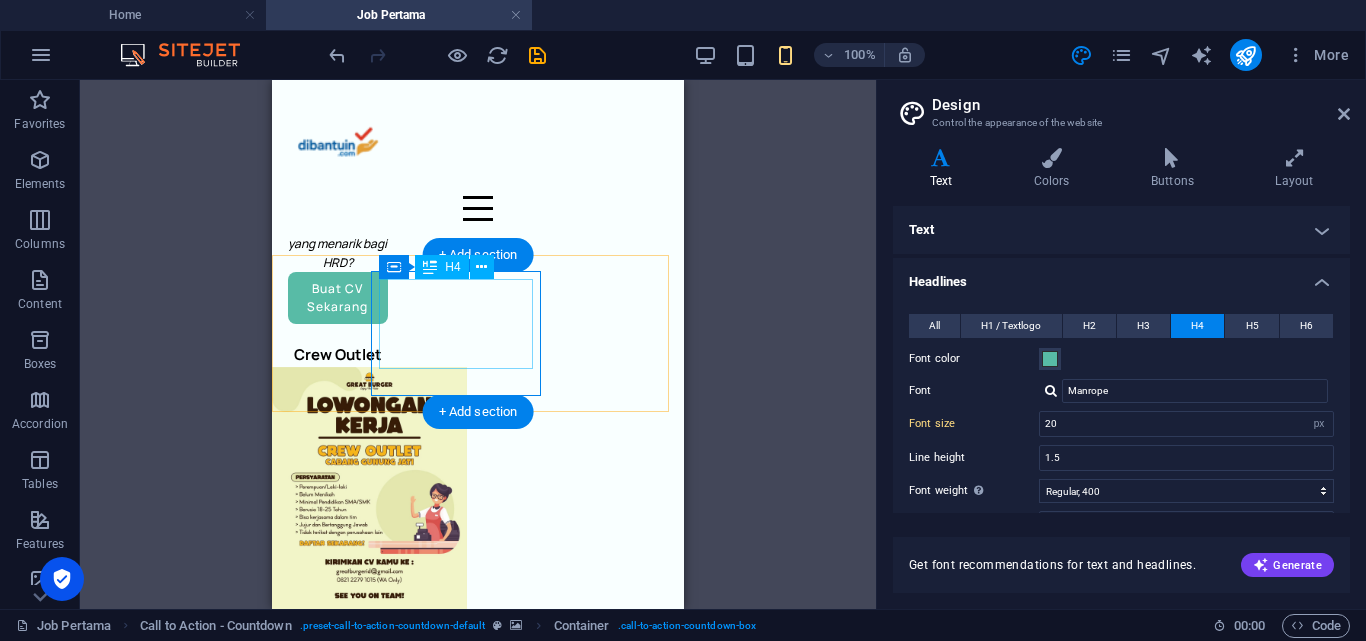 click on "Kesempatan terbatas!  Template CV cuma 20 ribuan  + BONUS Ebook (Senilai Rp99.000)" at bounding box center (470, 1726) 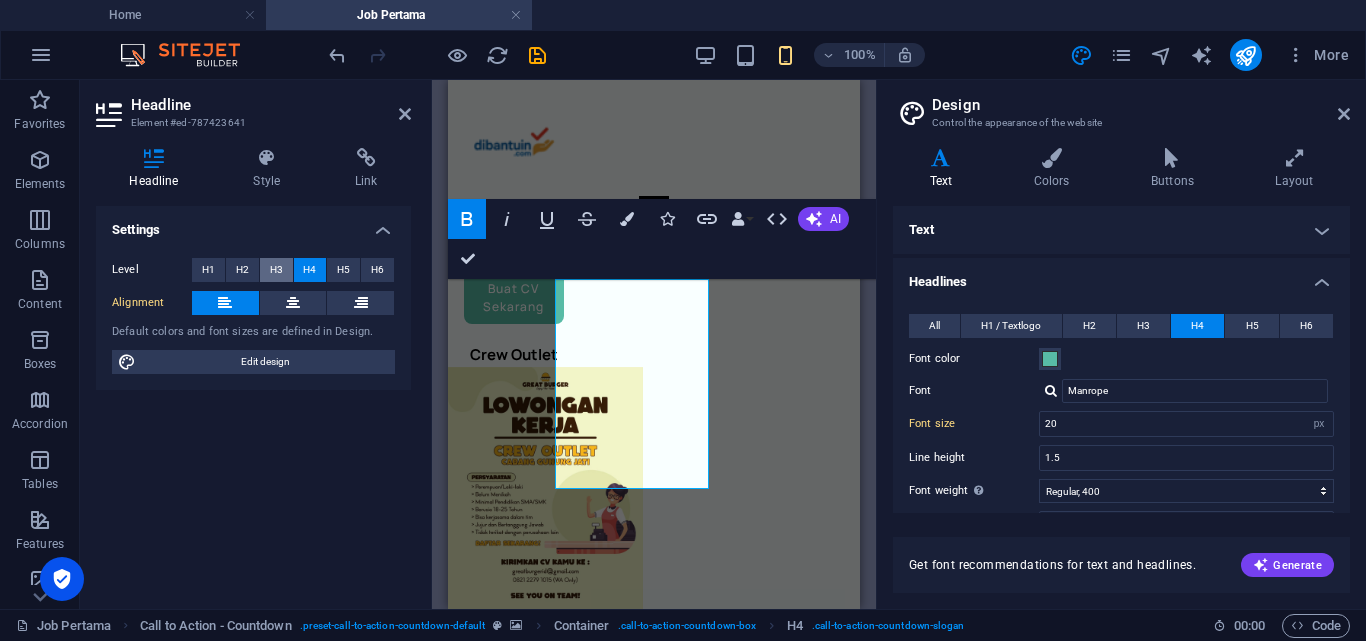 click on "H3" at bounding box center (276, 270) 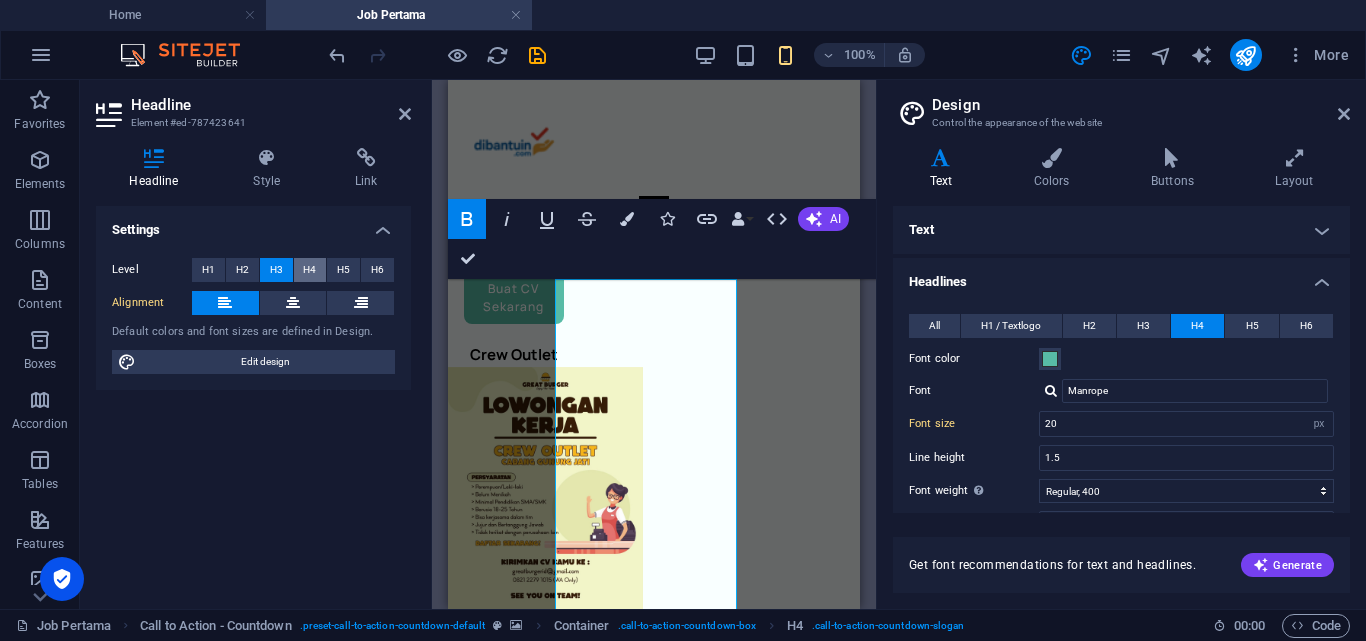 click on "H4" at bounding box center [310, 270] 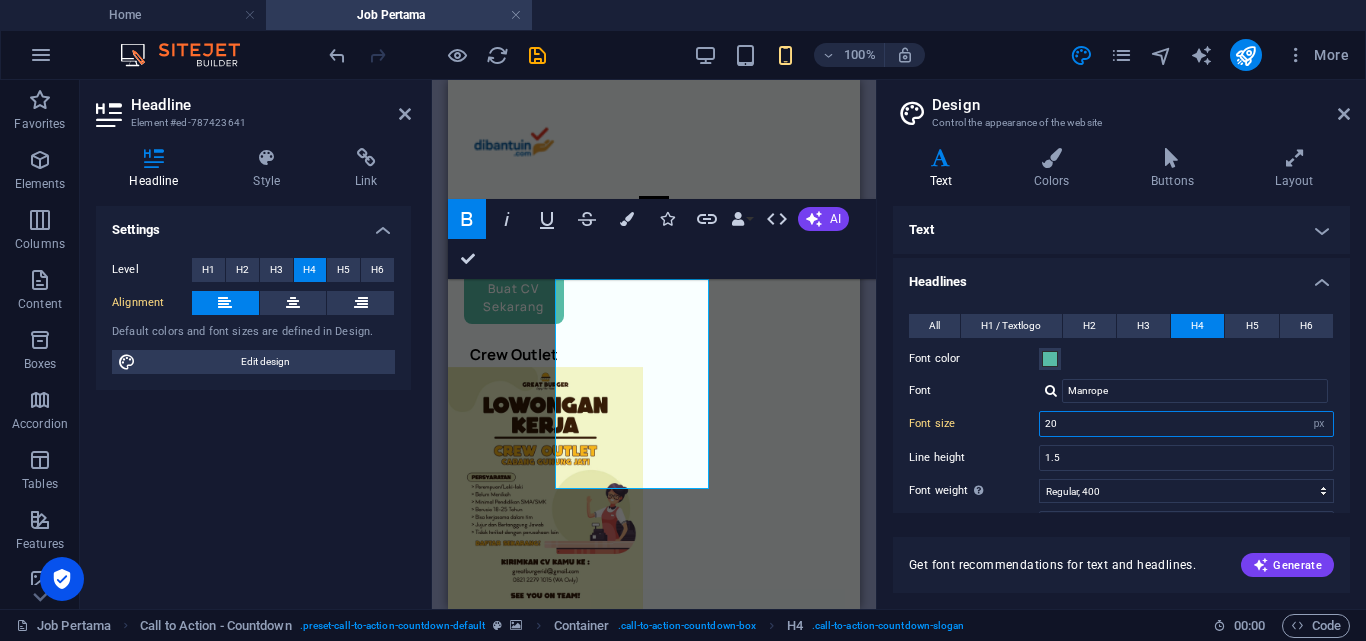 drag, startPoint x: 1067, startPoint y: 427, endPoint x: 1006, endPoint y: 427, distance: 61 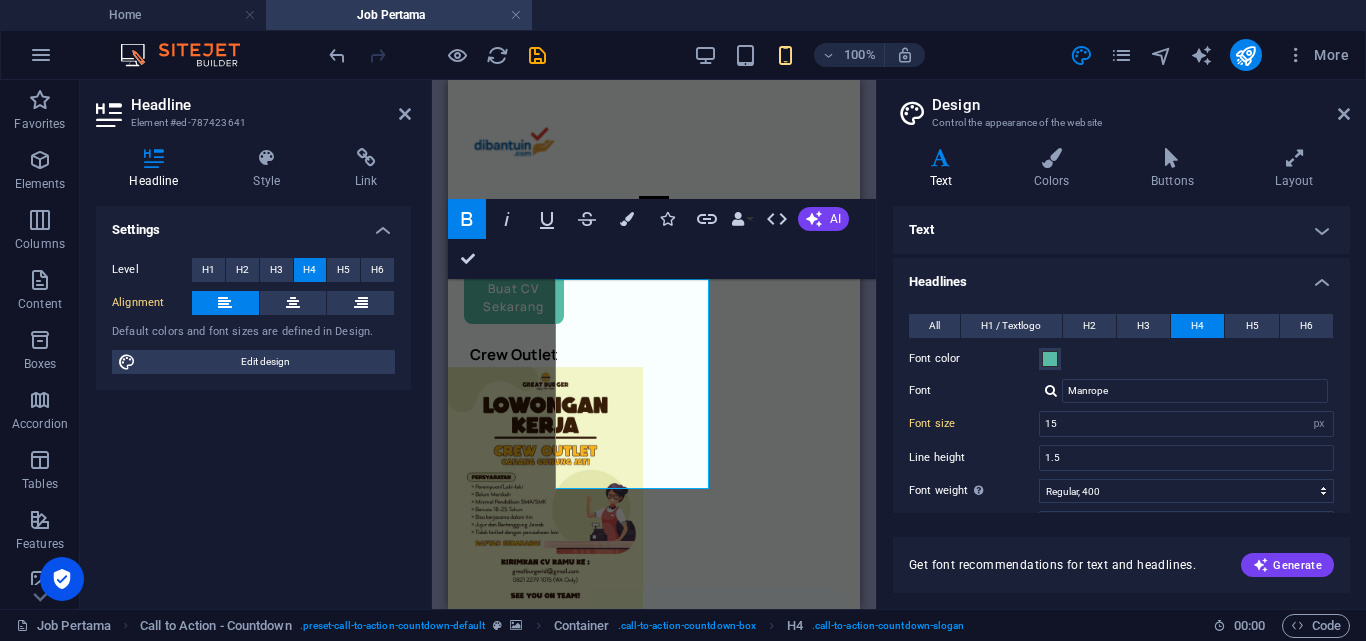 click on "Font size" at bounding box center [974, 423] 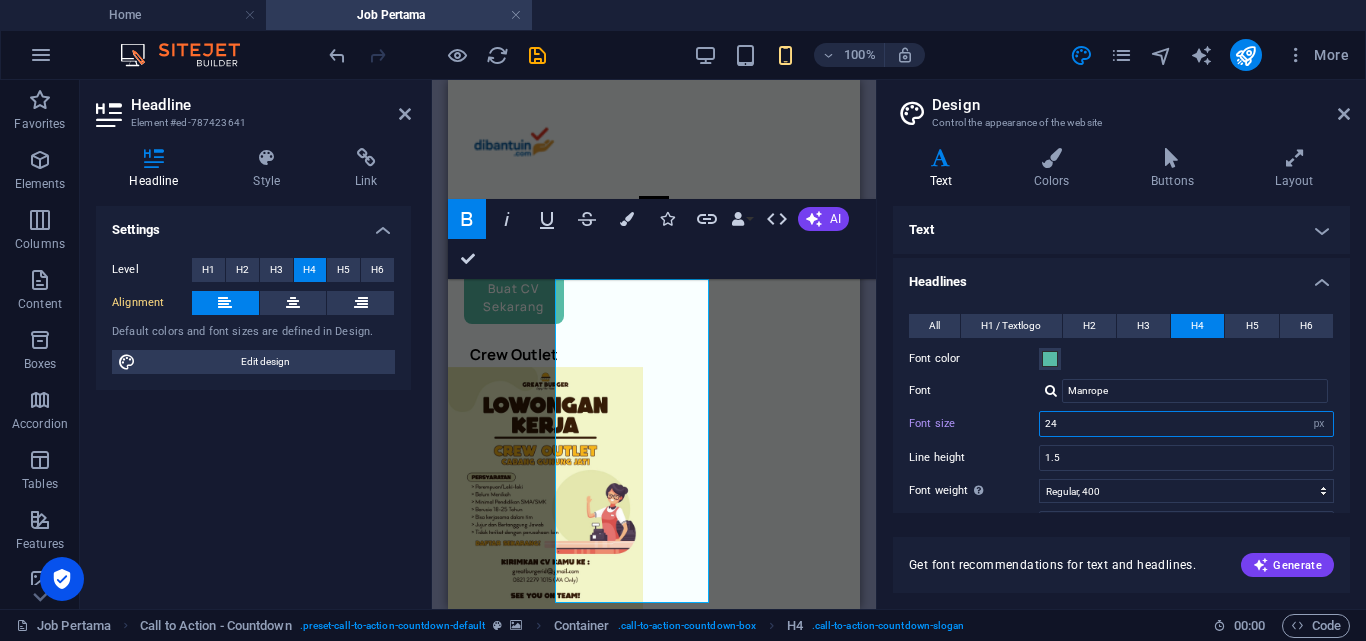 drag, startPoint x: 1079, startPoint y: 426, endPoint x: 982, endPoint y: 412, distance: 98.005104 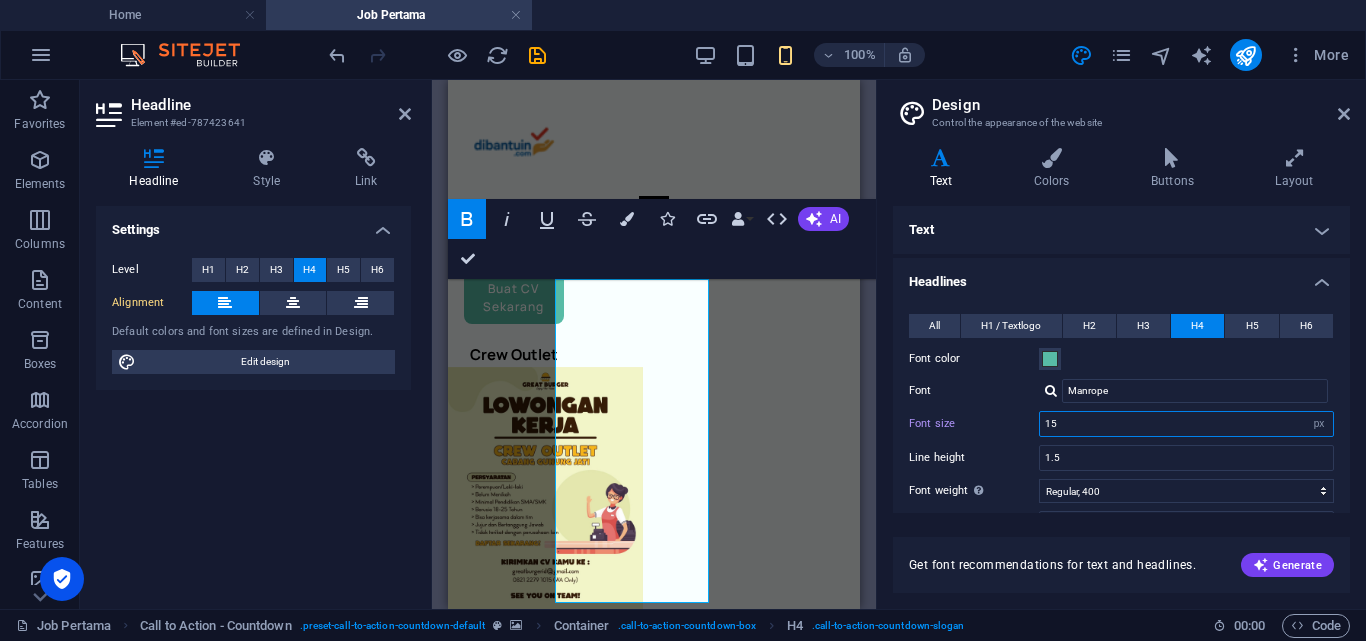 click on "15" at bounding box center [1186, 424] 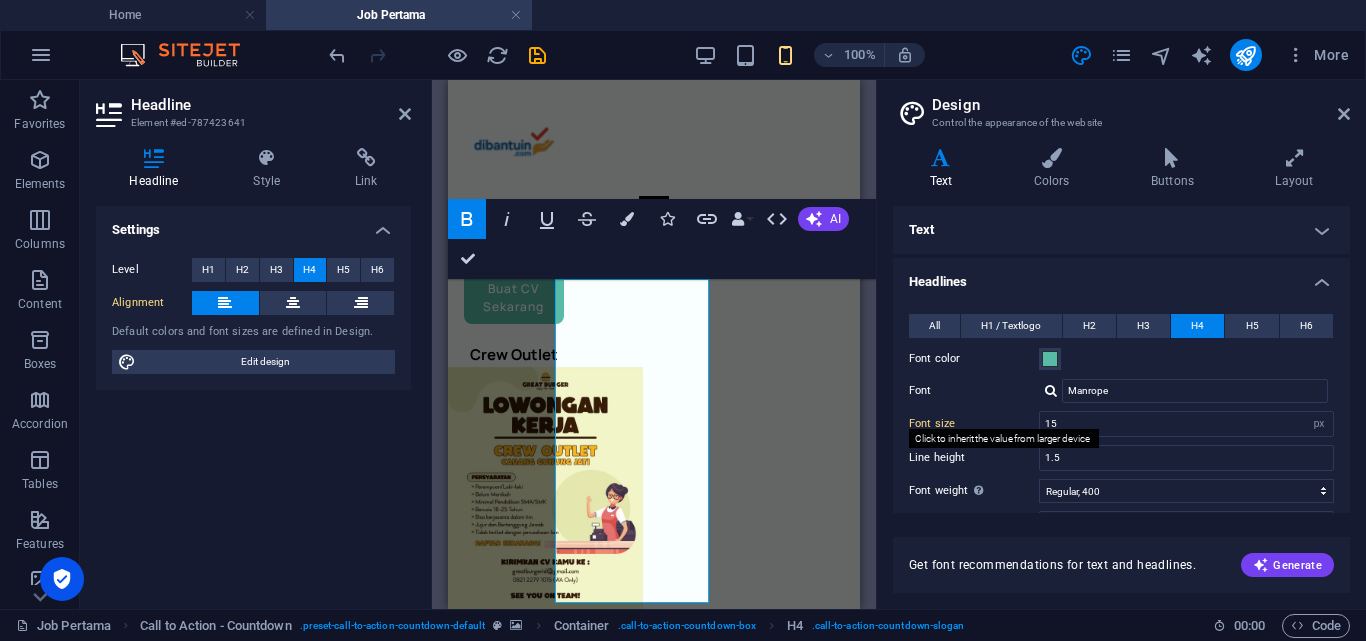 click on "Font size" at bounding box center (974, 423) 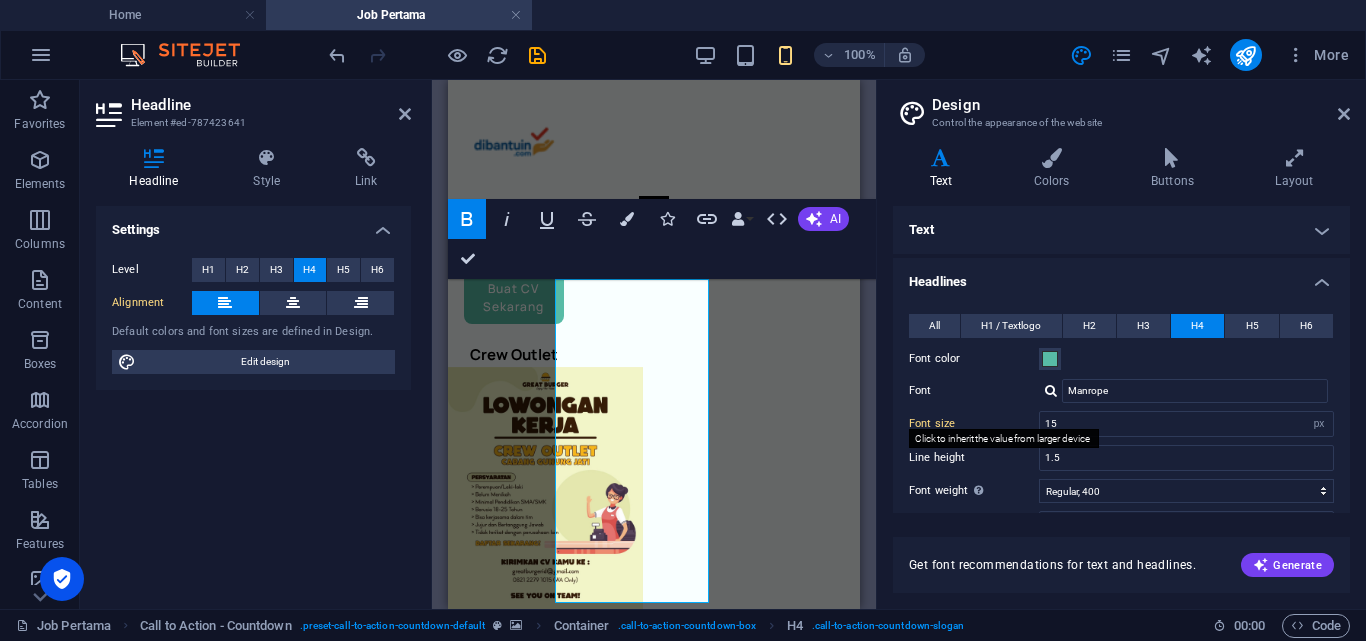 type on "24" 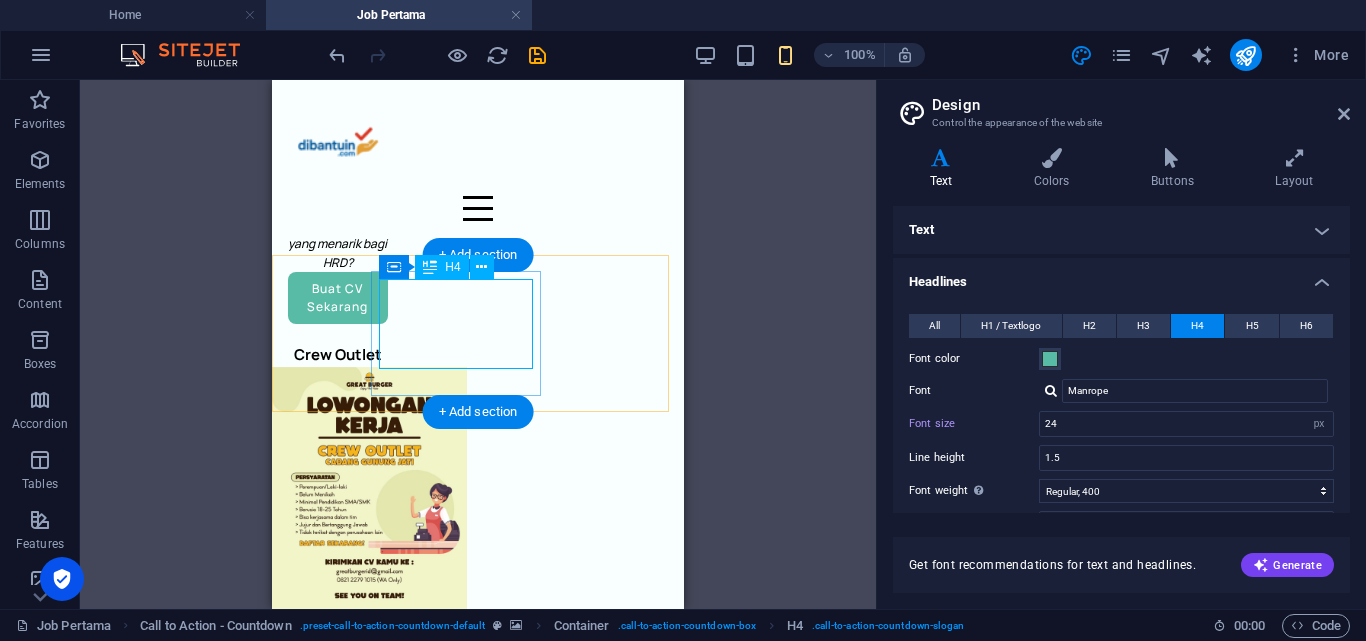 click on "Kesempatan terbatas!  Template CV cuma 20 ribuan  + BONUS Ebook (Senilai Rp99.000)" at bounding box center (470, 1771) 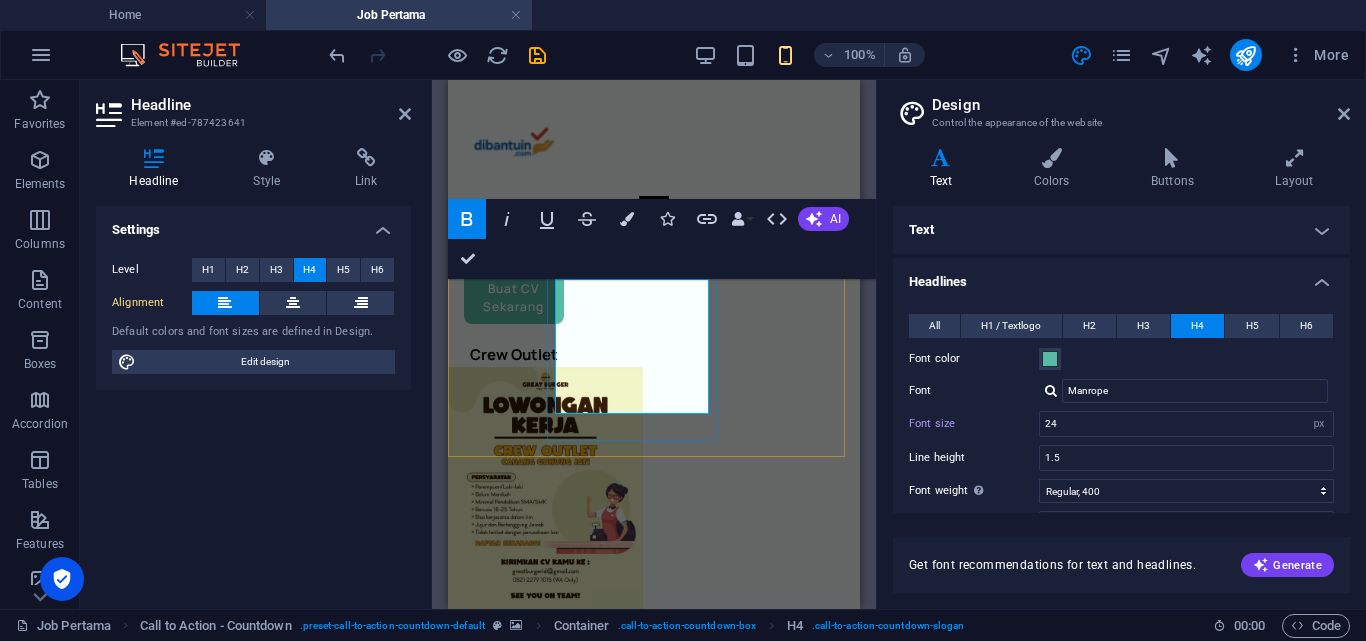 click on "Kesempatan terbatas!  Template CV cuma 20 ribuan  + BONUS Ebook (Senilai Rp99.000)" at bounding box center [646, 1778] 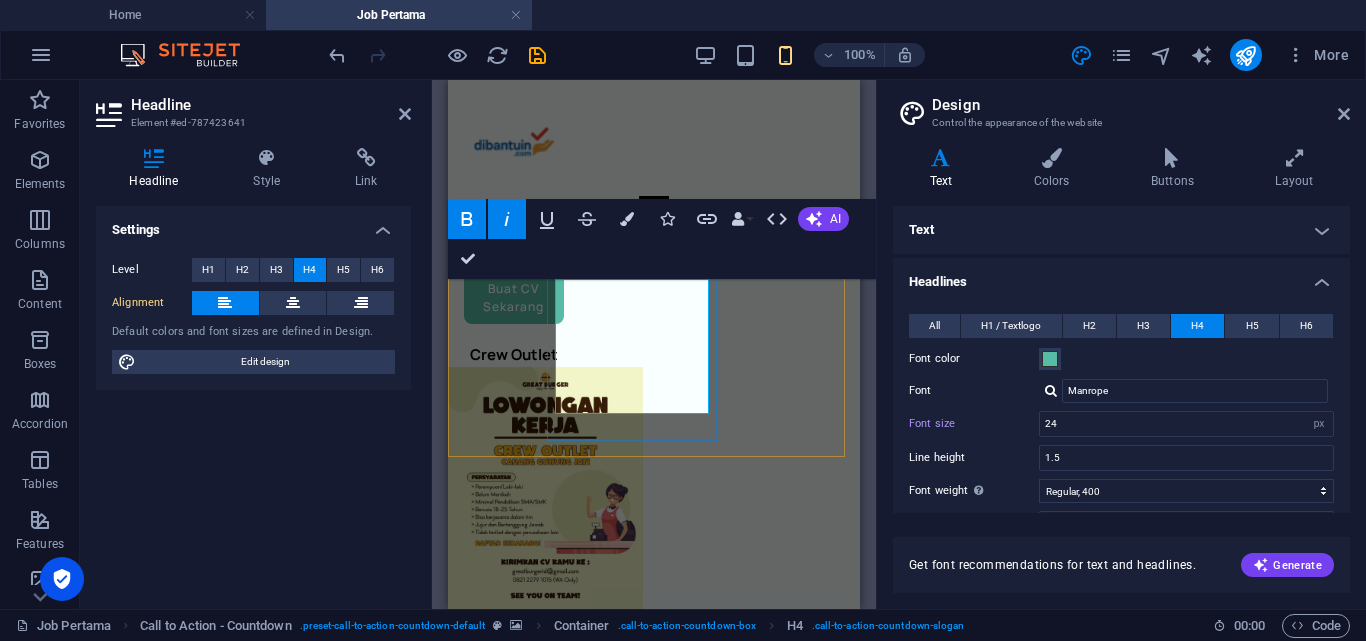 click on "Kesempatan terbatas!  Template CV cuma 20 ribuan  + BONUS Ebook (Senilai Rp99.000) 15 : 00 : 00" at bounding box center (654, 1791) 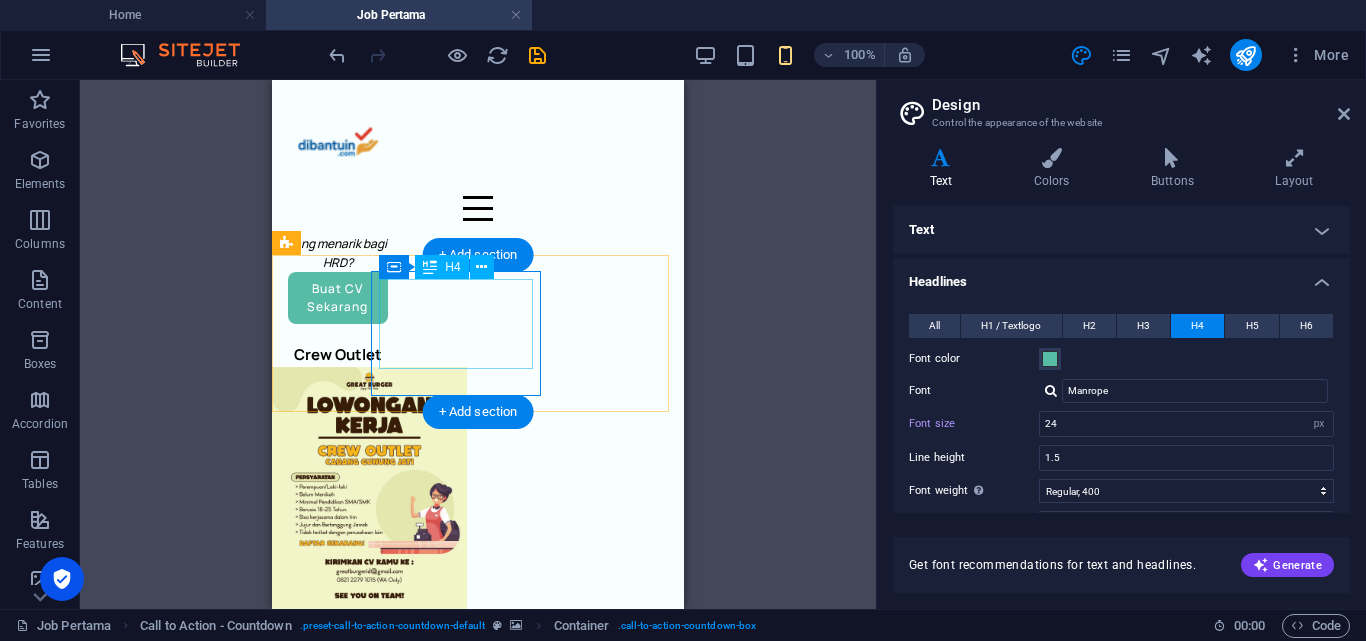 click on "Kesempatan terbatas!  Template CV cuma 20 ribuan  + BONUS Ebook (Senilai Rp99.000)" at bounding box center (470, 1771) 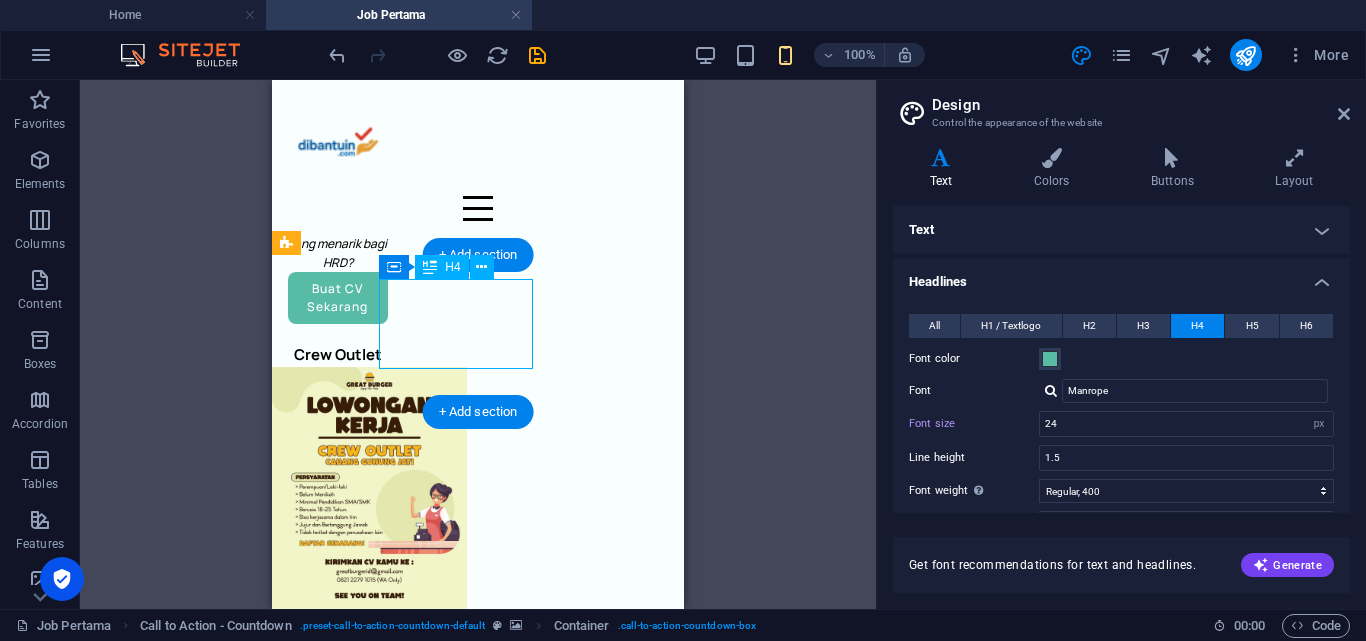 click on "Kesempatan terbatas!  Template CV cuma 20 ribuan  + BONUS Ebook (Senilai Rp99.000)" at bounding box center [470, 1771] 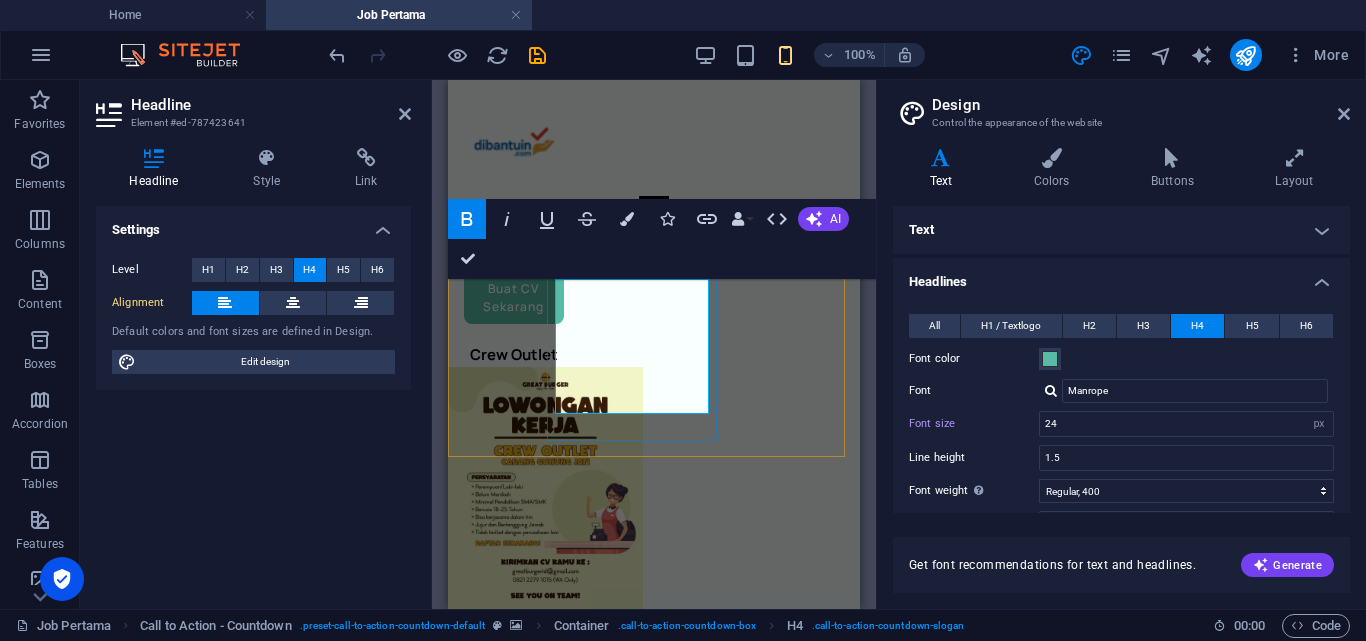 click on "Template CV cuma 20 ribuan  + BONUS Ebook (Senilai Rp99.000)" at bounding box center [582, 1788] 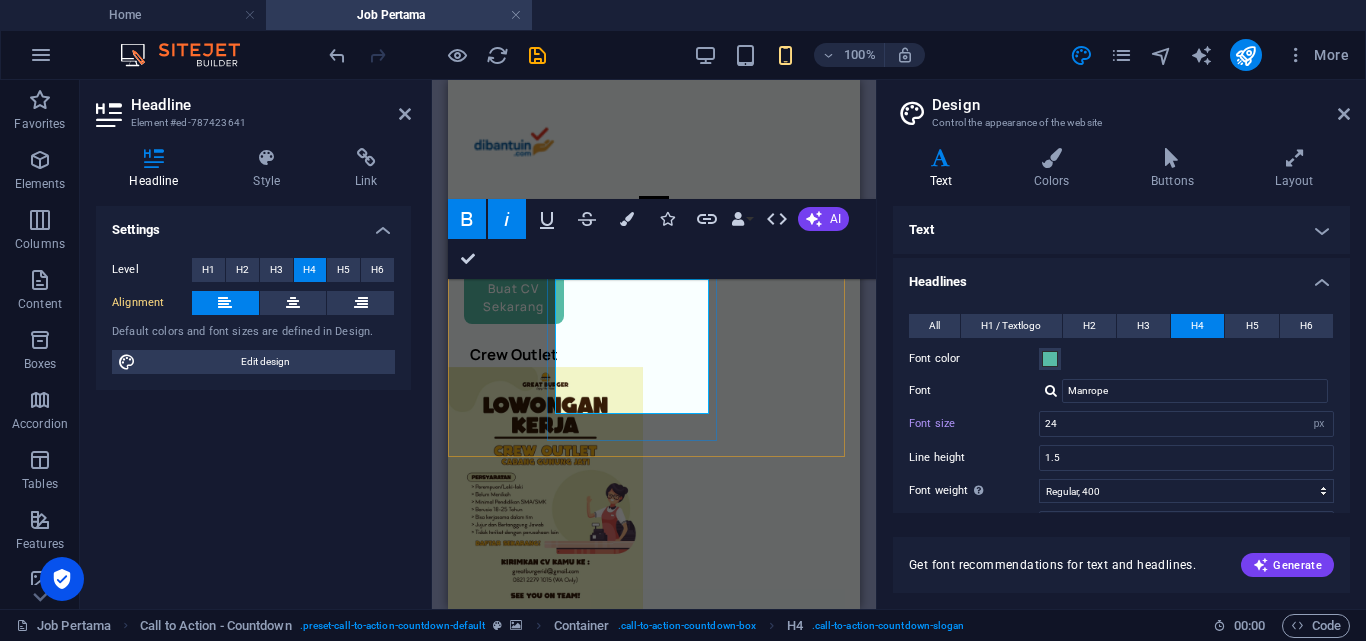 type 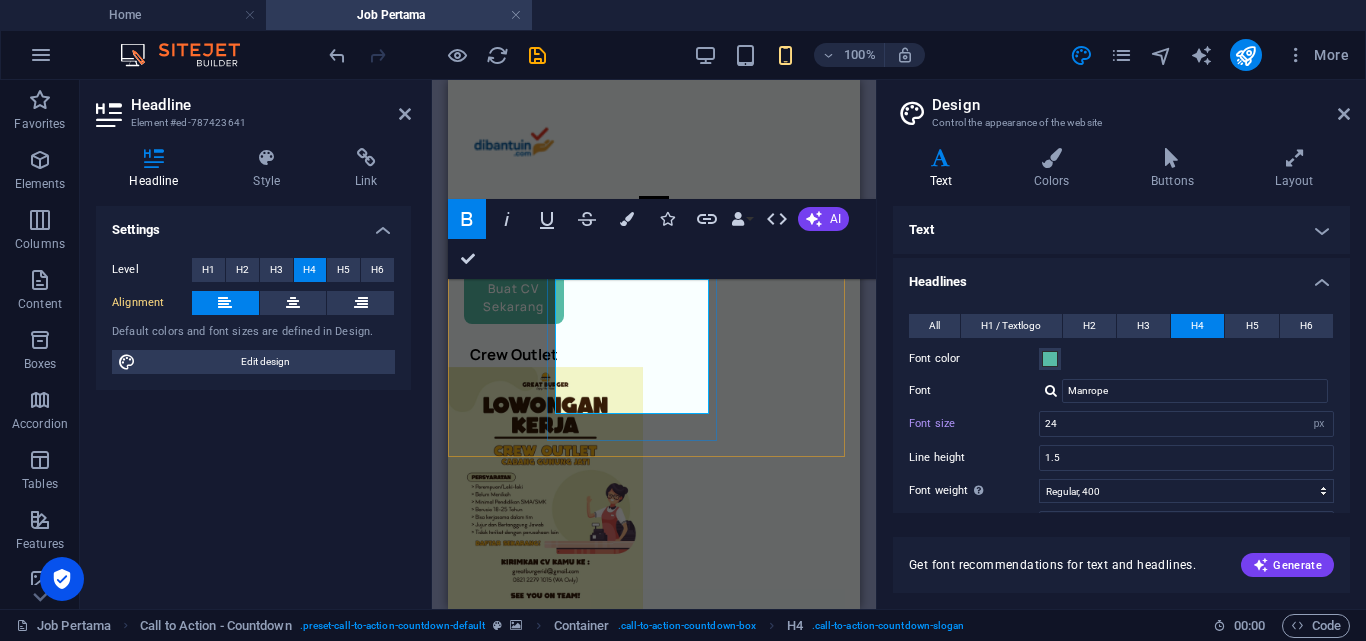 click on "Kesempatan terbatas!  ‌ Template CV cuma 20 ribuan  (BONUS Ebook senilai Rp99.000)" at bounding box center (646, 1778) 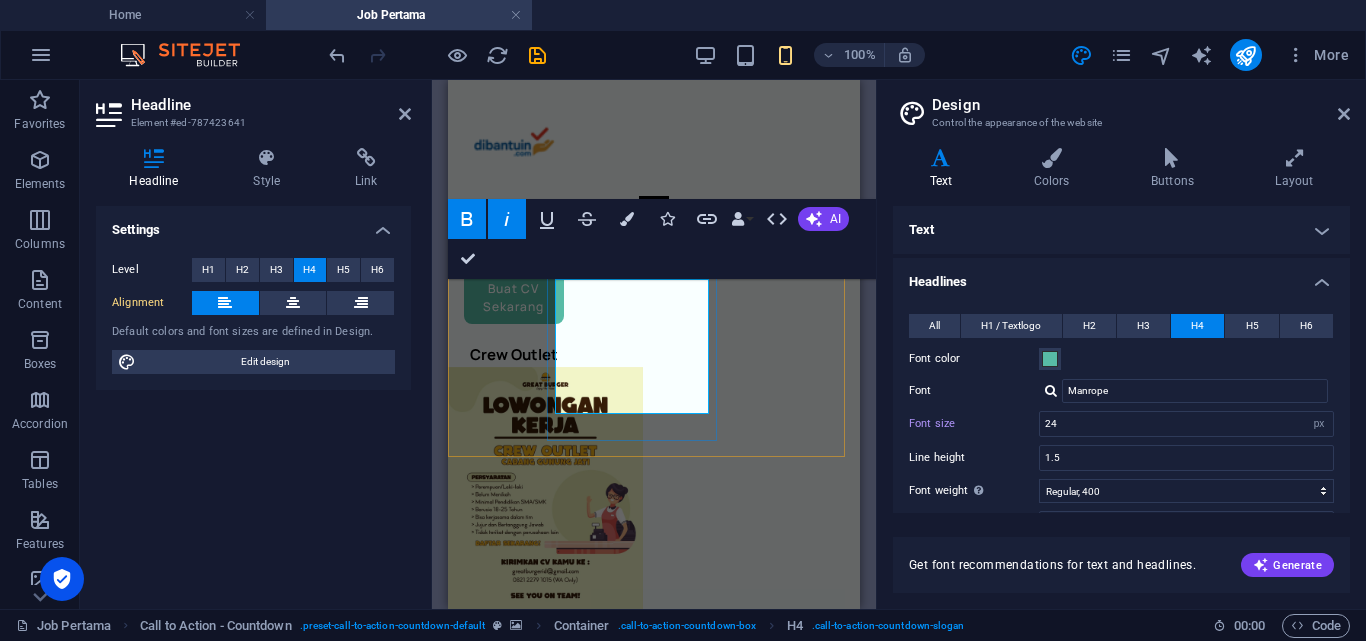 drag, startPoint x: 650, startPoint y: 404, endPoint x: 550, endPoint y: 291, distance: 150.894 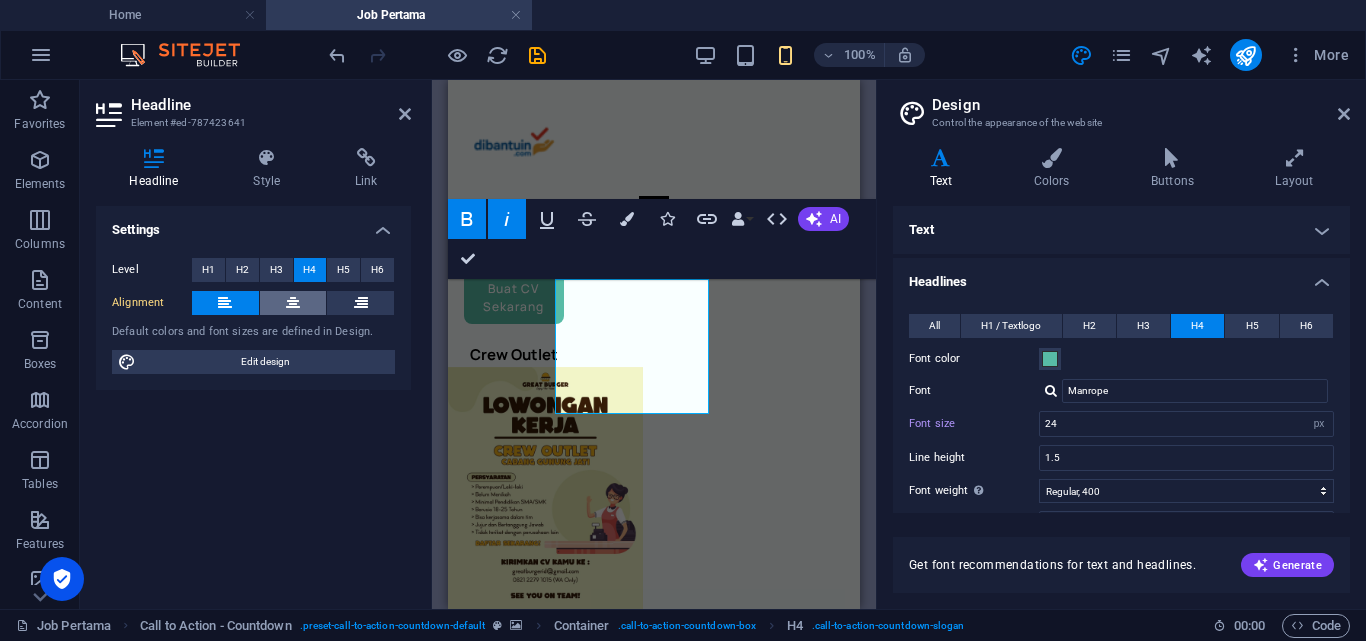 click at bounding box center [293, 303] 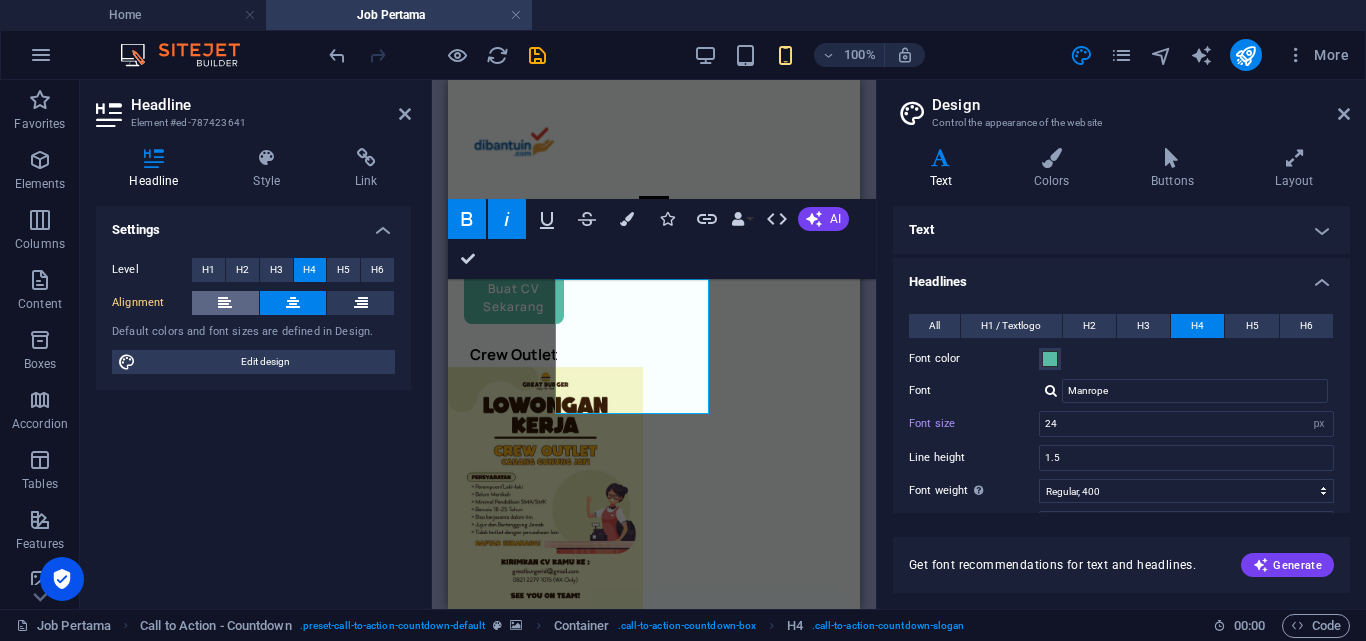 click at bounding box center (225, 303) 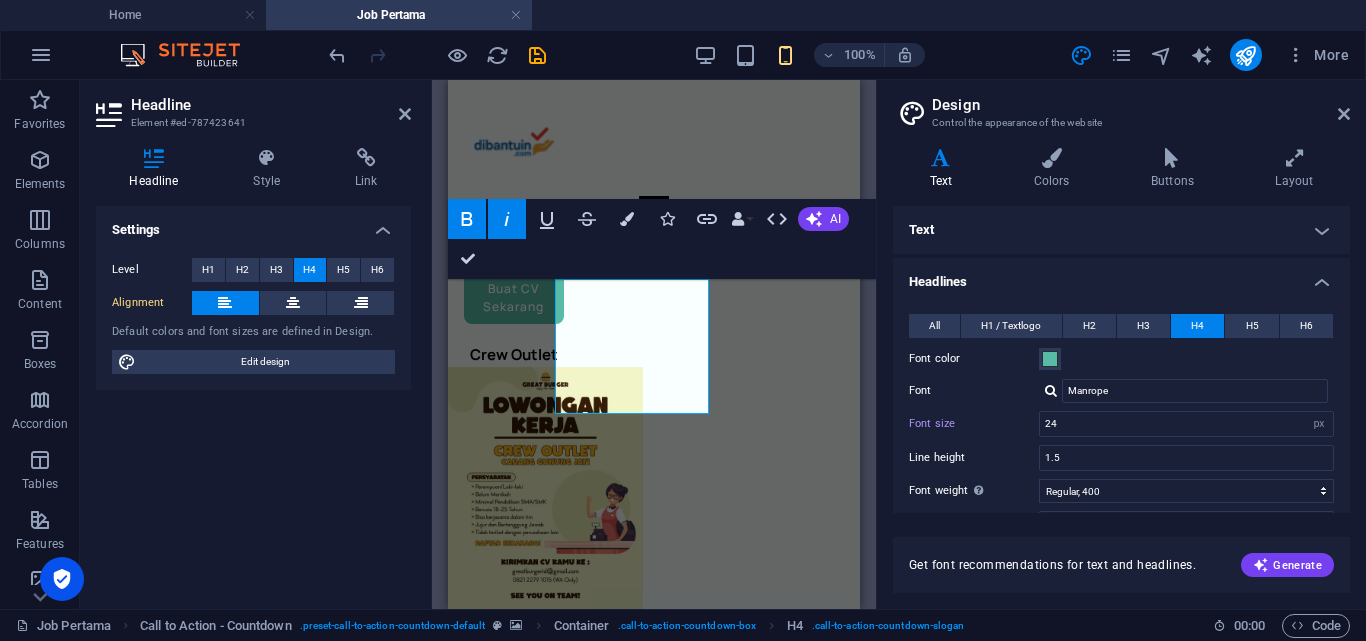 click 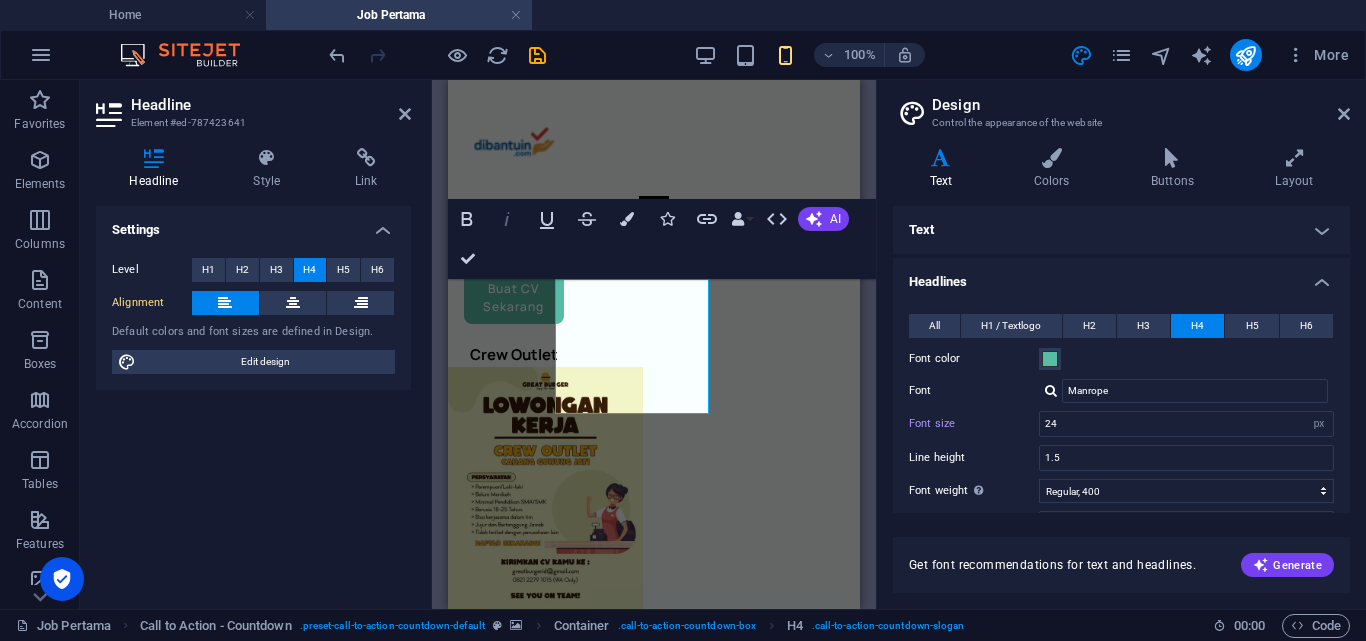 click 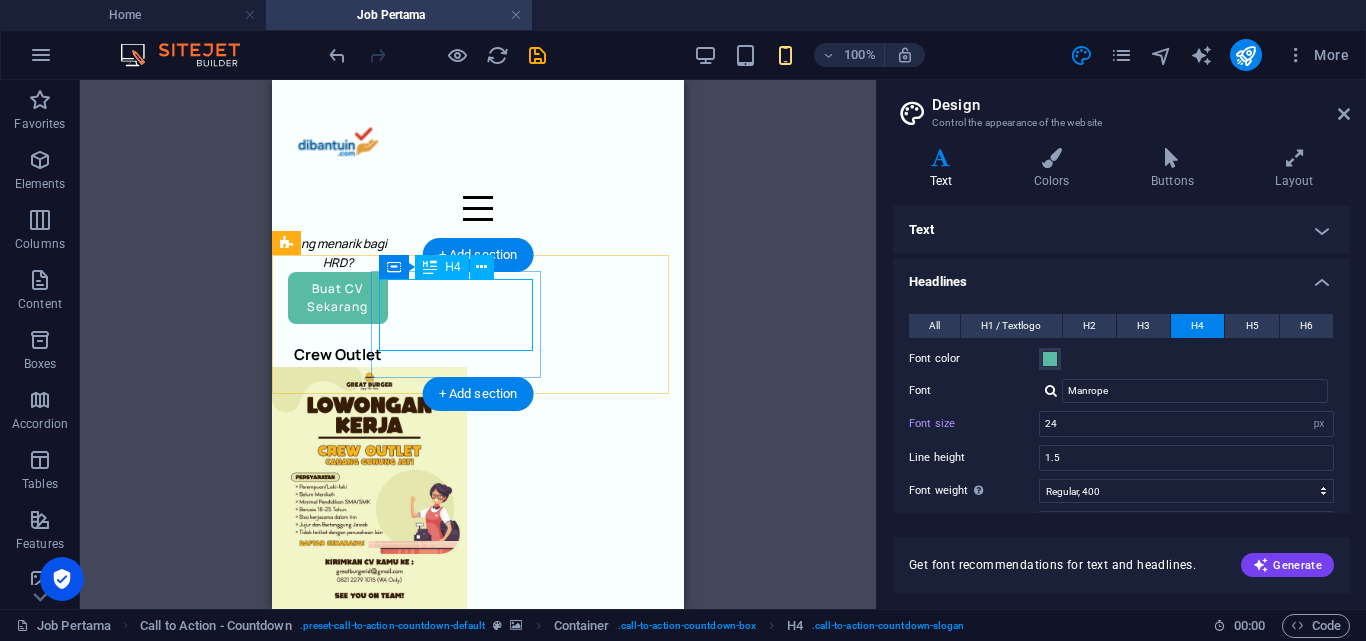 click on "Kesempatan terbatas!  Template CV cuma 20 ribuan (BONUS Ebook senilai Rp99.000)" at bounding box center (470, 1699) 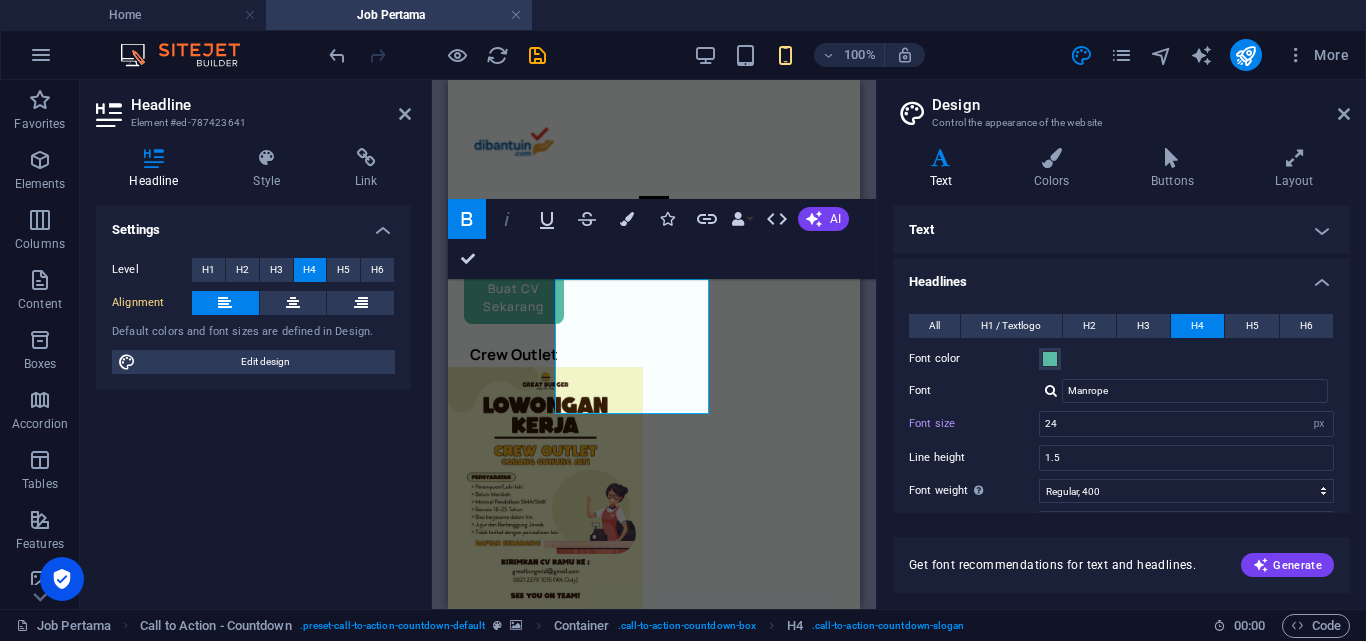 click 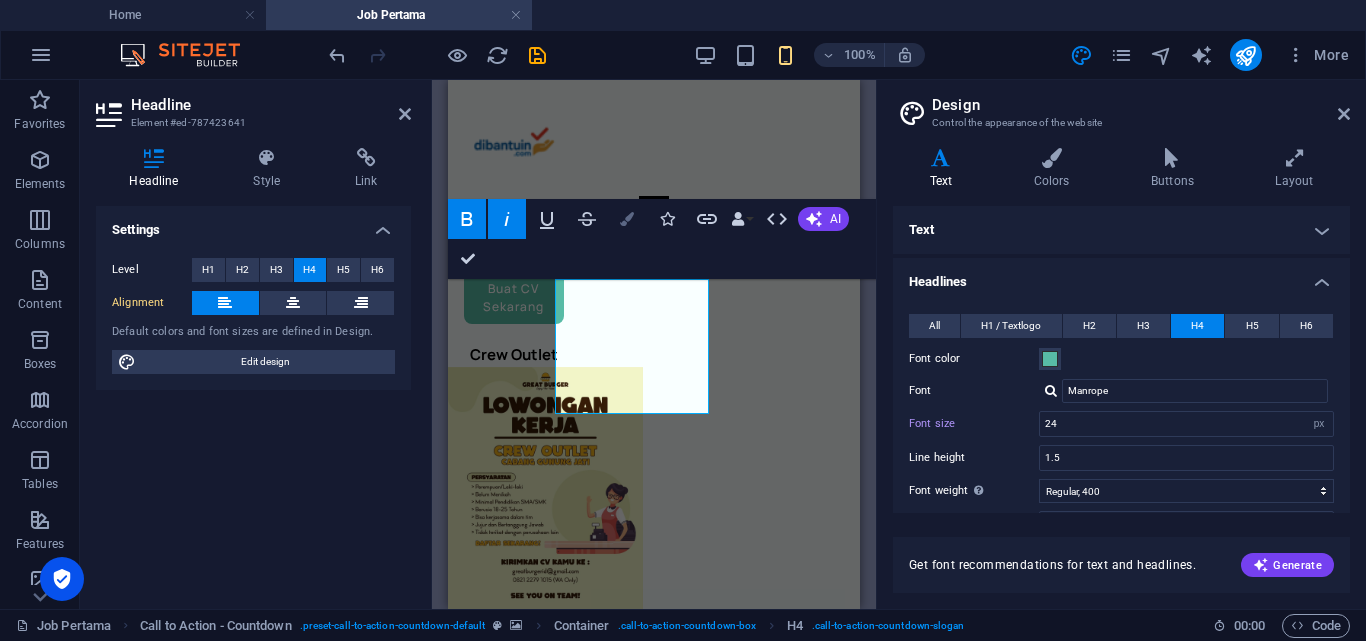 click on "Colors" at bounding box center [627, 219] 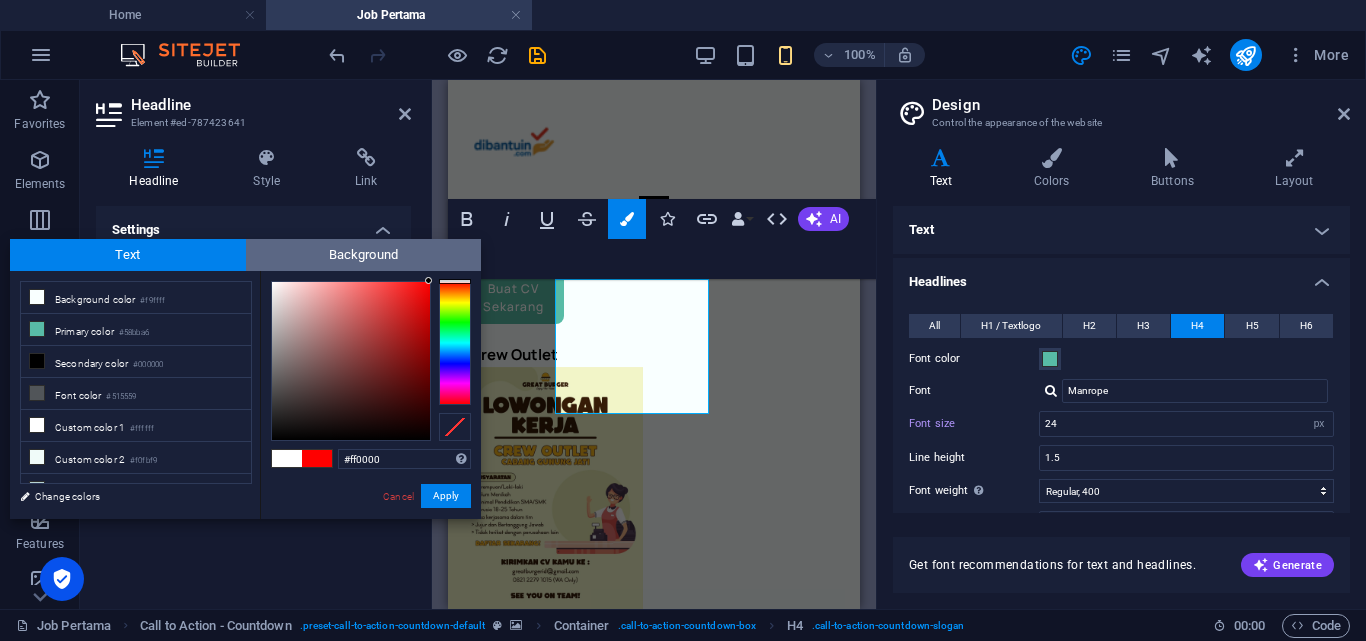 drag, startPoint x: 270, startPoint y: 281, endPoint x: 476, endPoint y: 252, distance: 208.03125 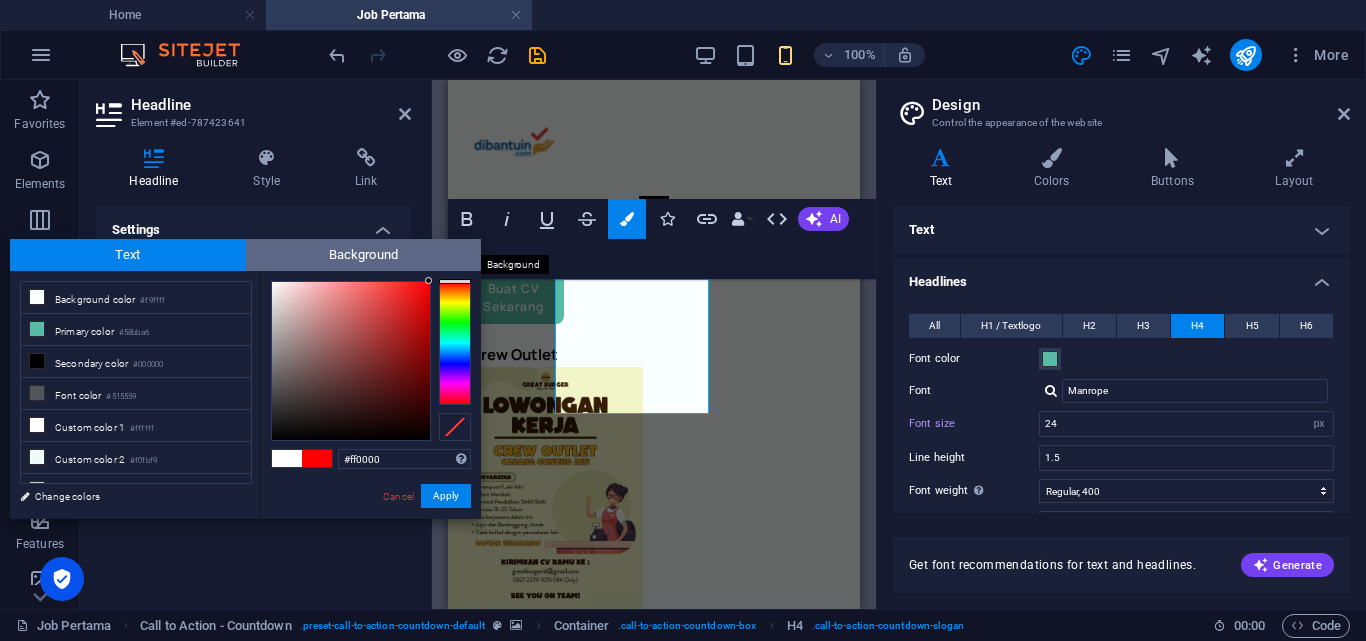 click on "Background" at bounding box center (364, 255) 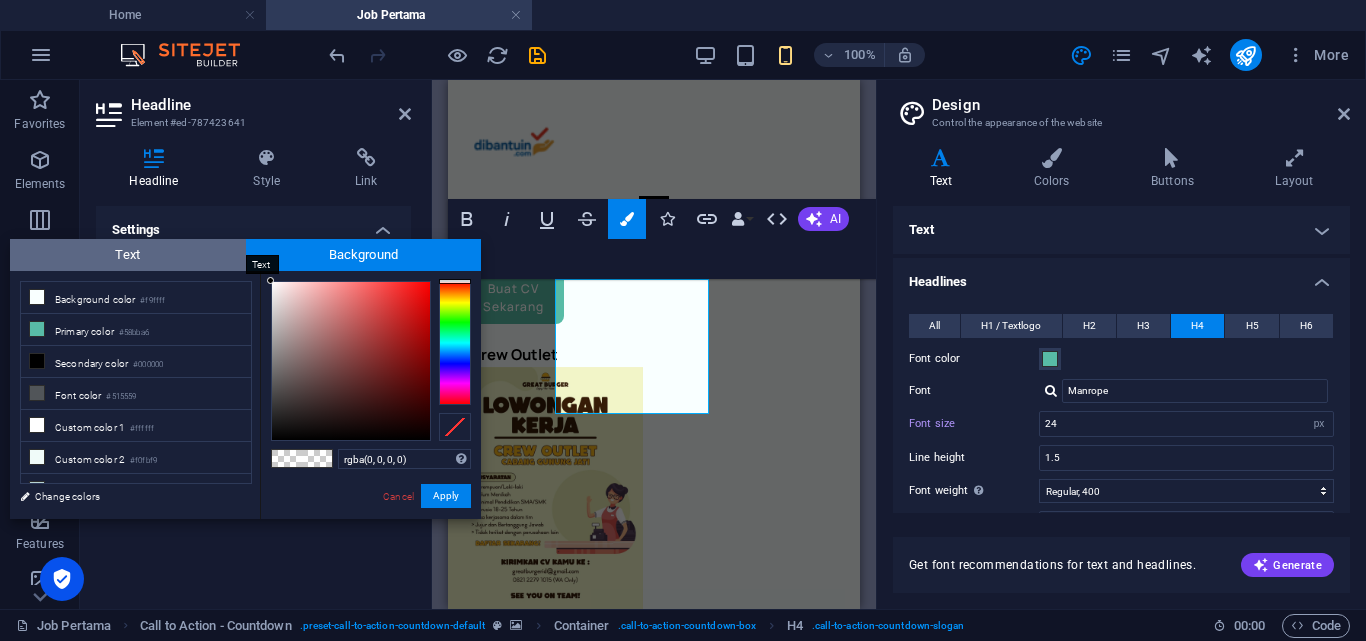 click on "Text" at bounding box center [128, 255] 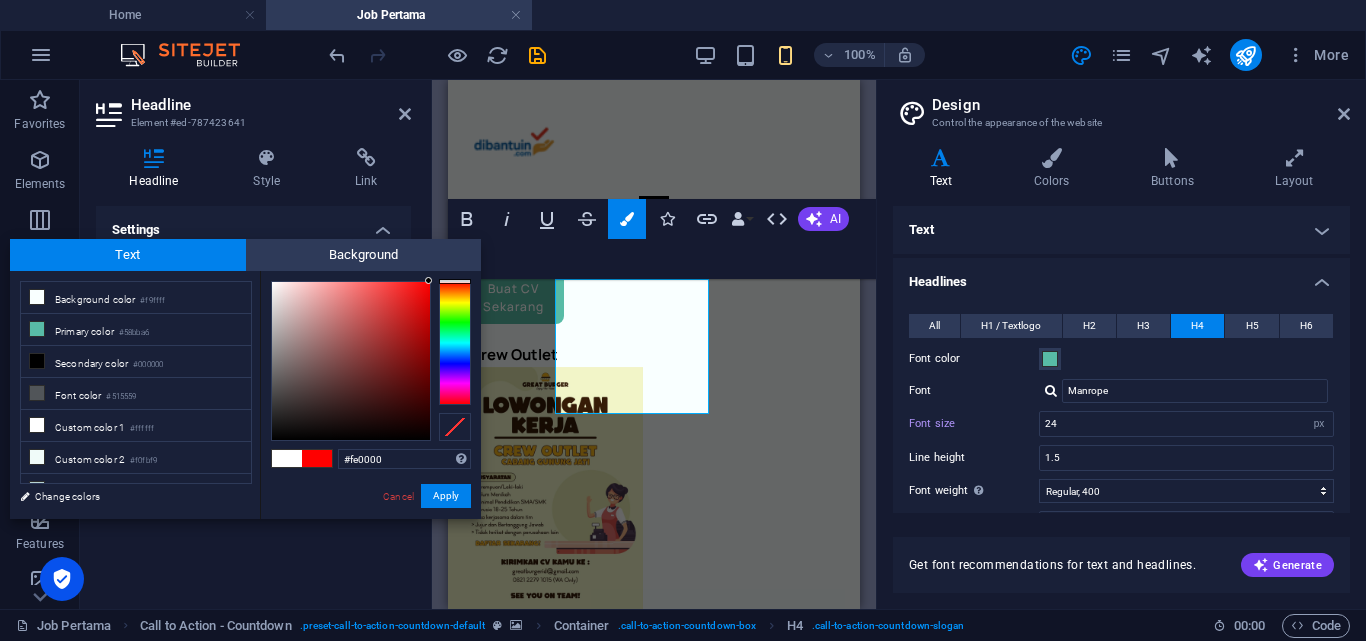 type on "#ff0000" 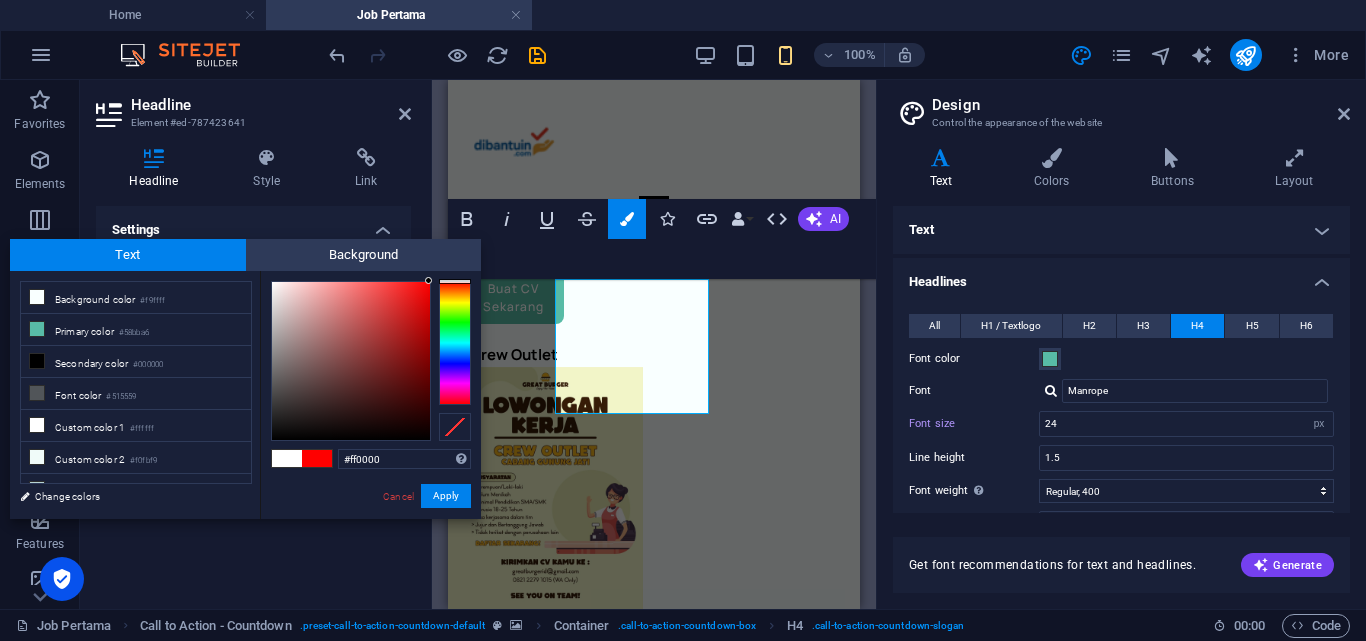 click at bounding box center (428, 280) 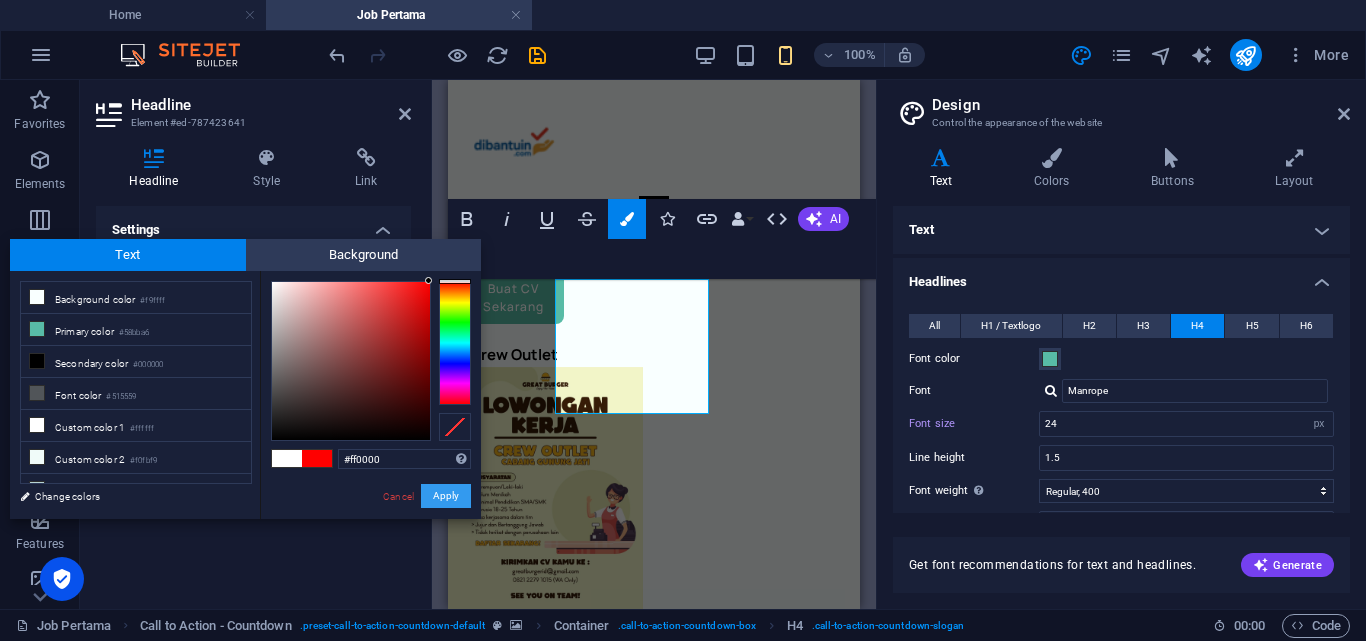 click on "Apply" at bounding box center [446, 496] 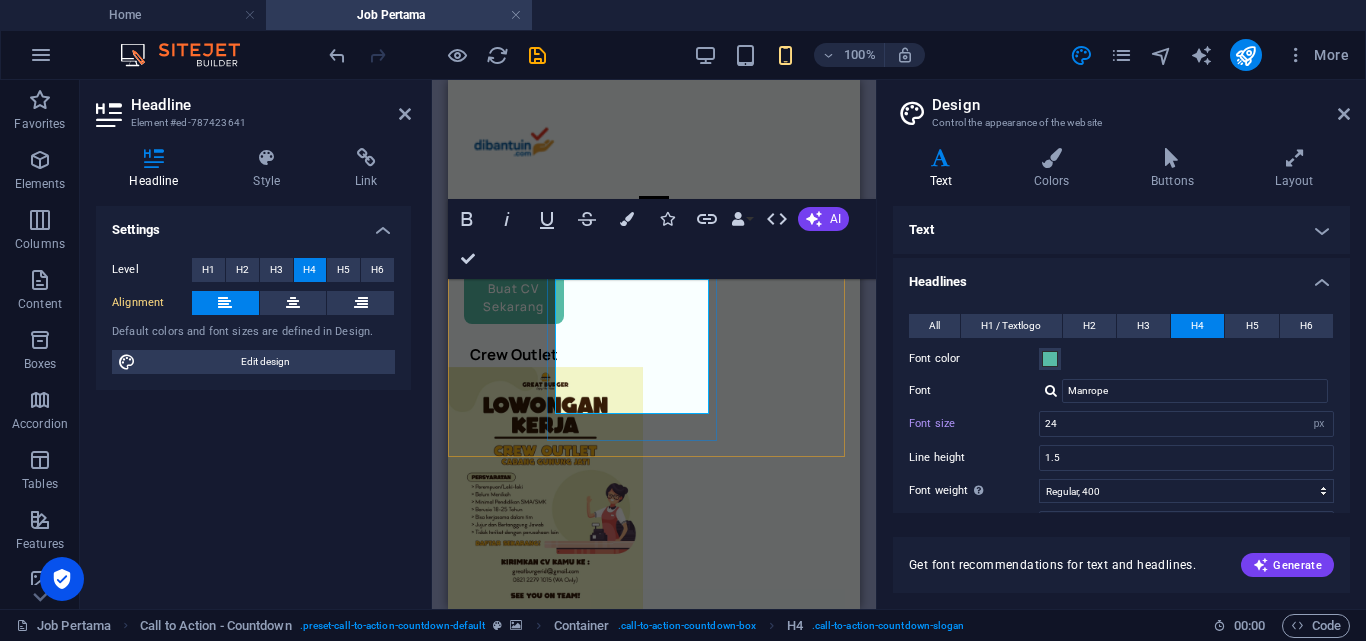click on "Template CV cuma 20 ribuan (BONUS Ebook senilai Rp99.000)" at bounding box center (638, 1788) 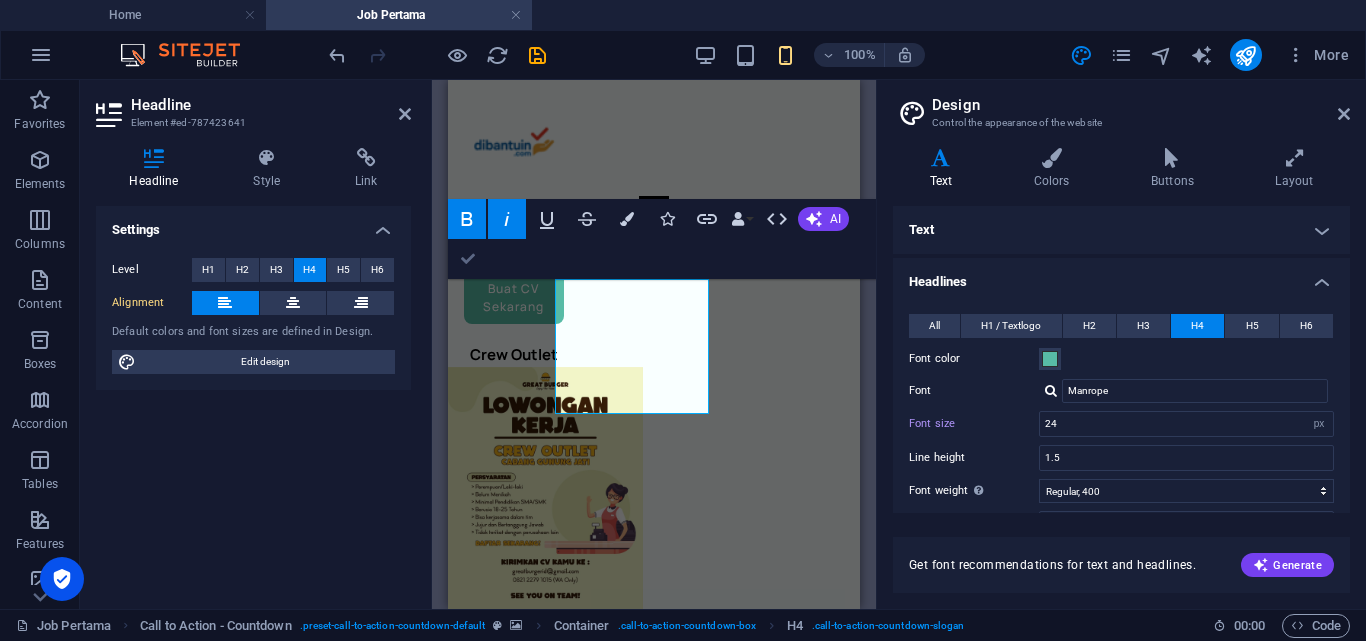 drag, startPoint x: 466, startPoint y: 255, endPoint x: 200, endPoint y: 175, distance: 277.76968 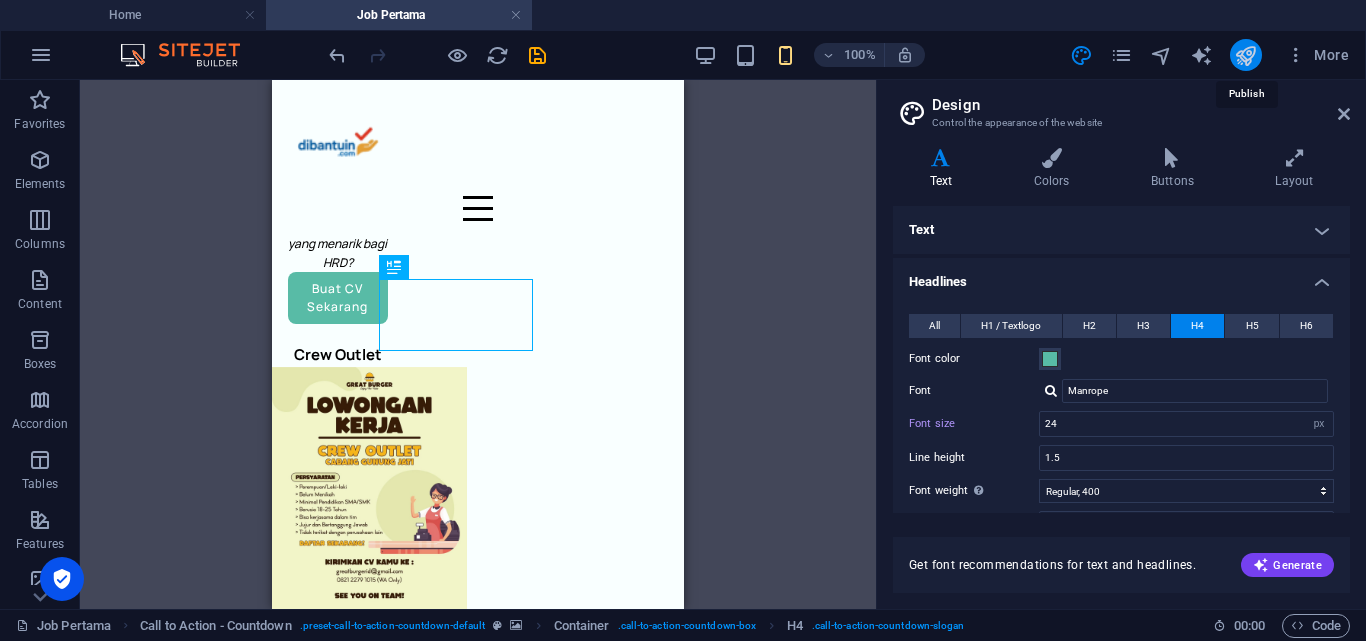 click at bounding box center (1245, 55) 